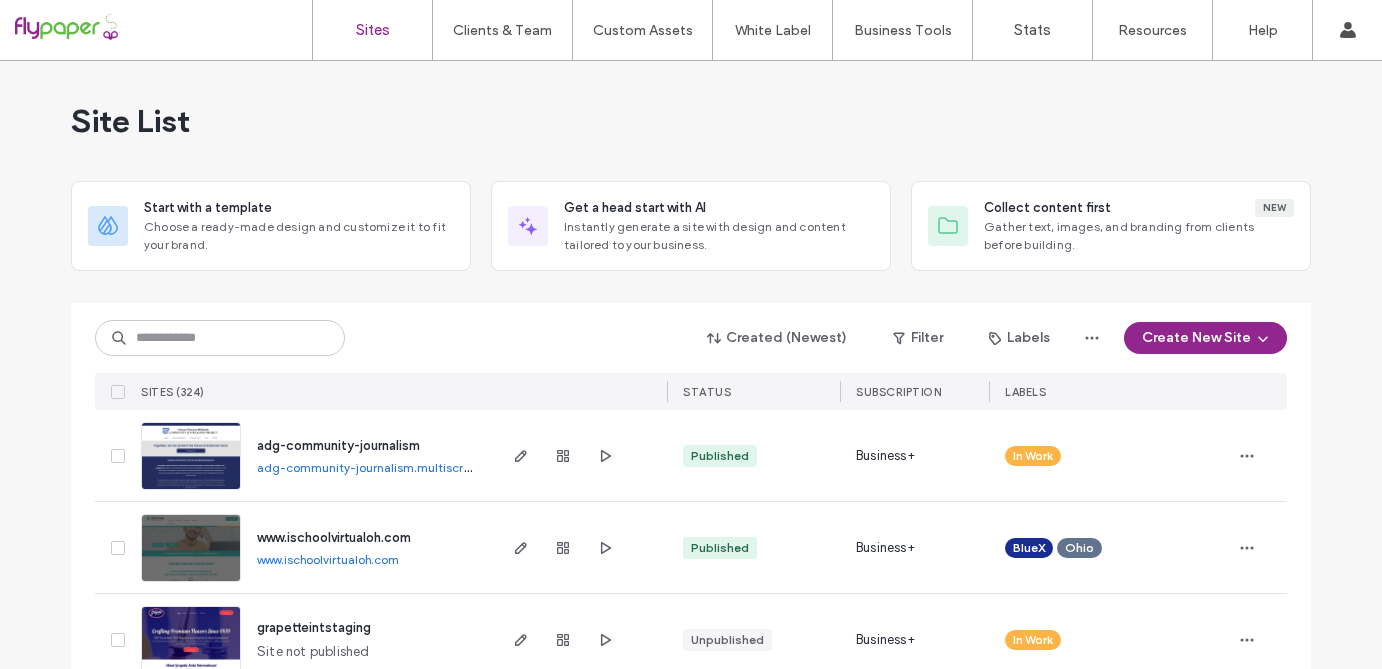 scroll, scrollTop: 0, scrollLeft: 0, axis: both 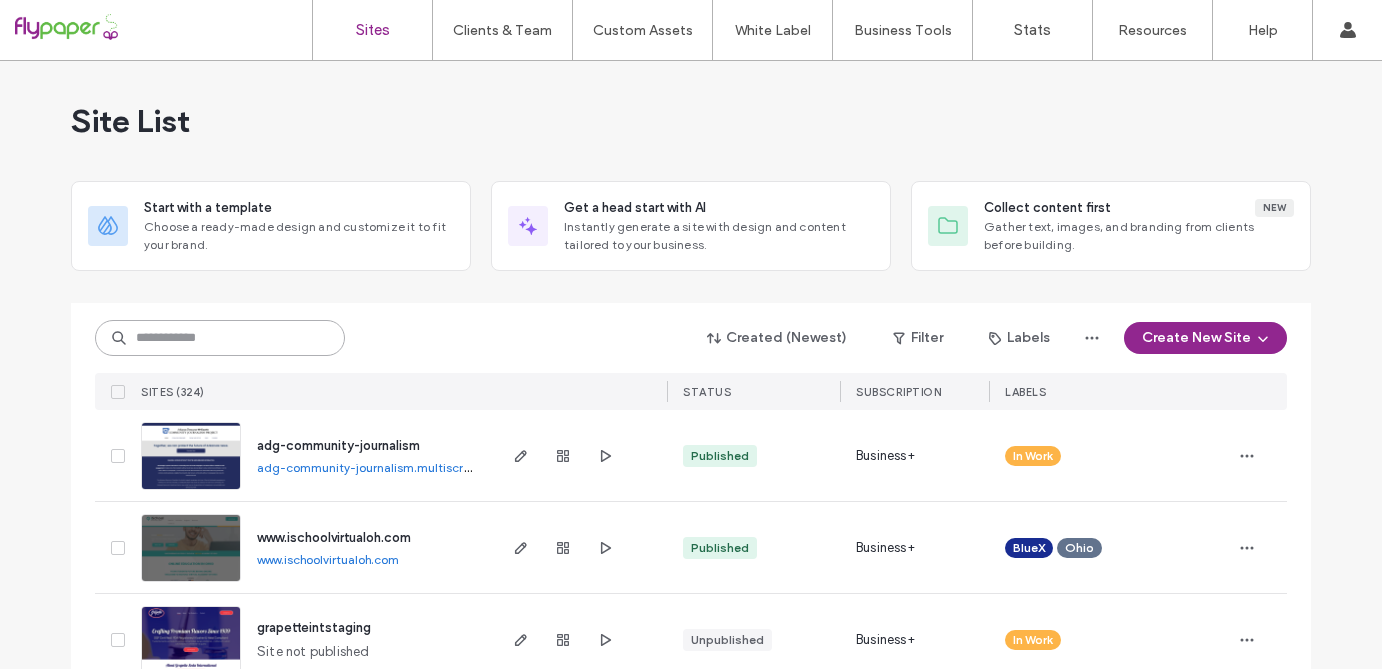 click at bounding box center [220, 338] 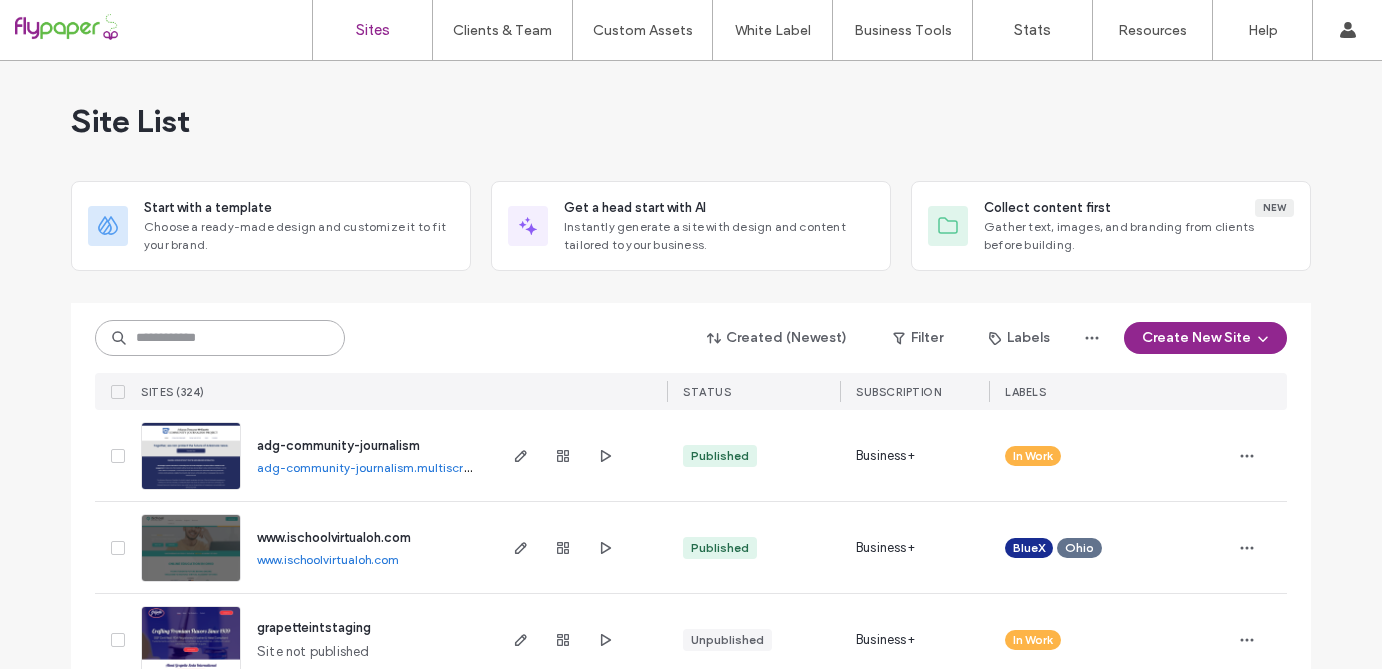 type on "*" 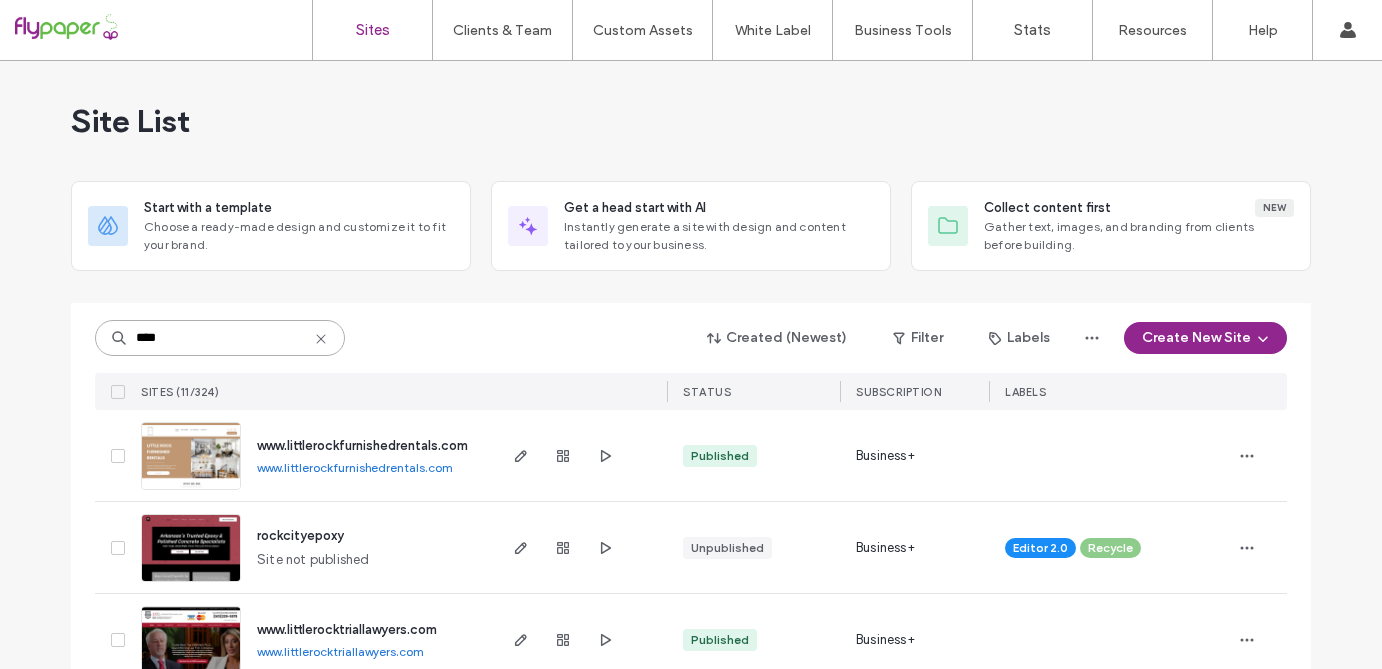 type on "****" 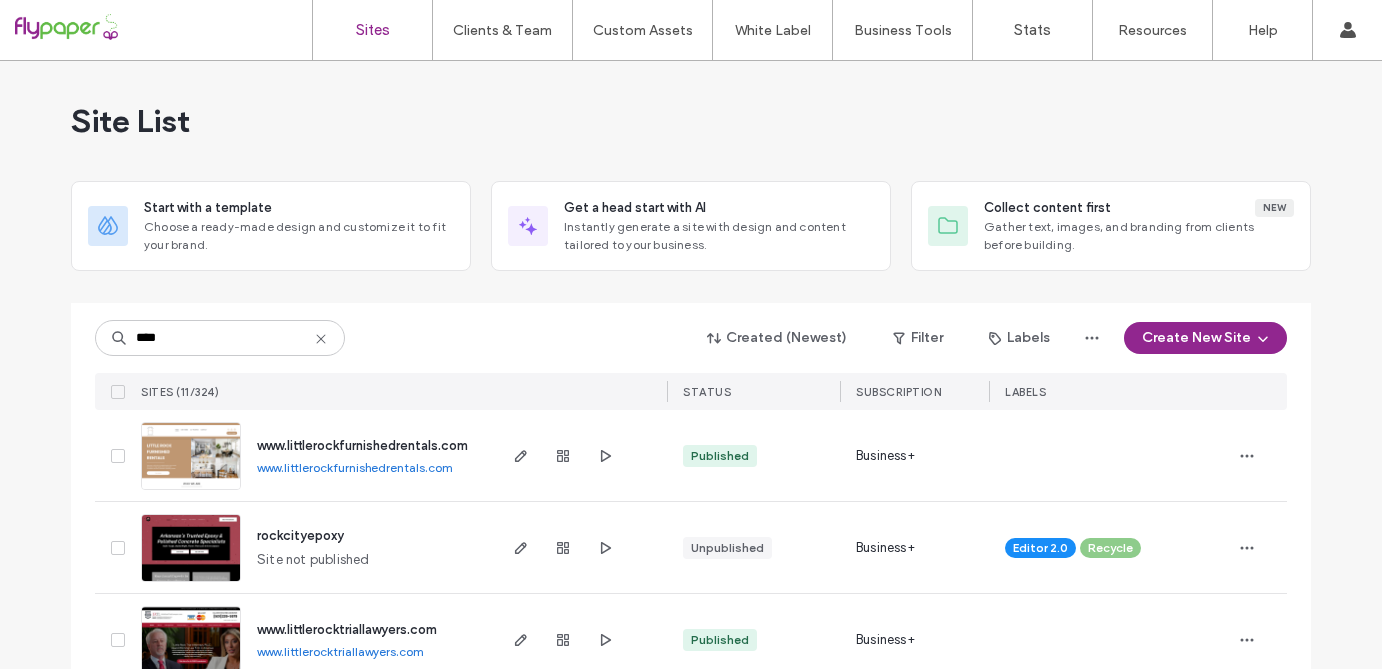click at bounding box center (191, 583) 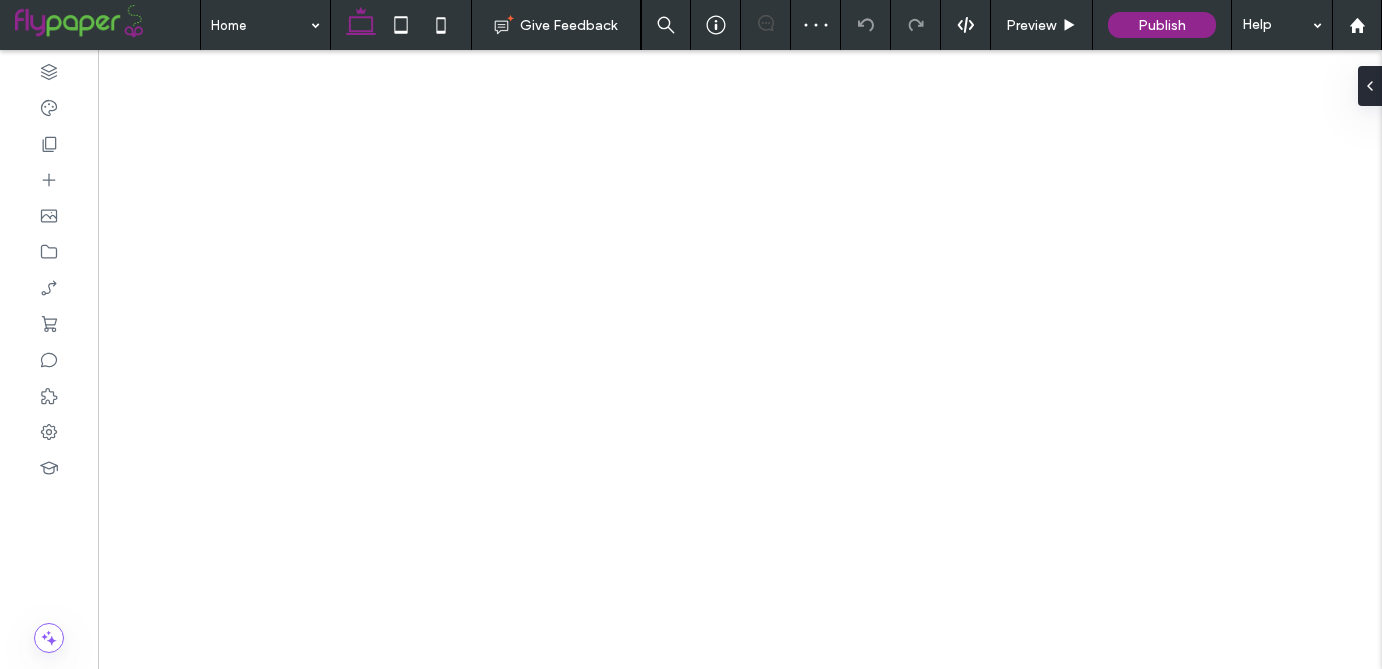 scroll, scrollTop: 0, scrollLeft: 0, axis: both 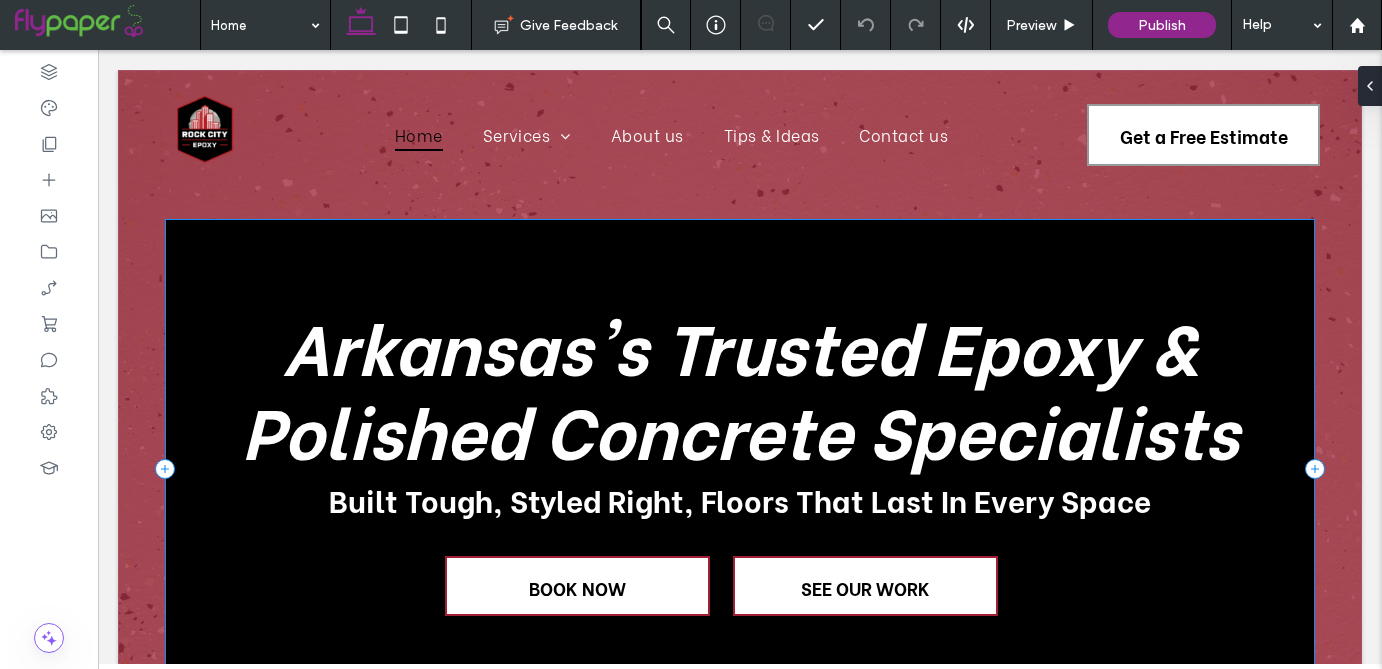 click on "[STATE]'s
Trusted Epoxy & Polished Concrete Specialists
Built Tough, Styled Right, Floors That Last In Every Space ﻿
BOOK NOW
SEE OUR WORK" at bounding box center [740, 466] 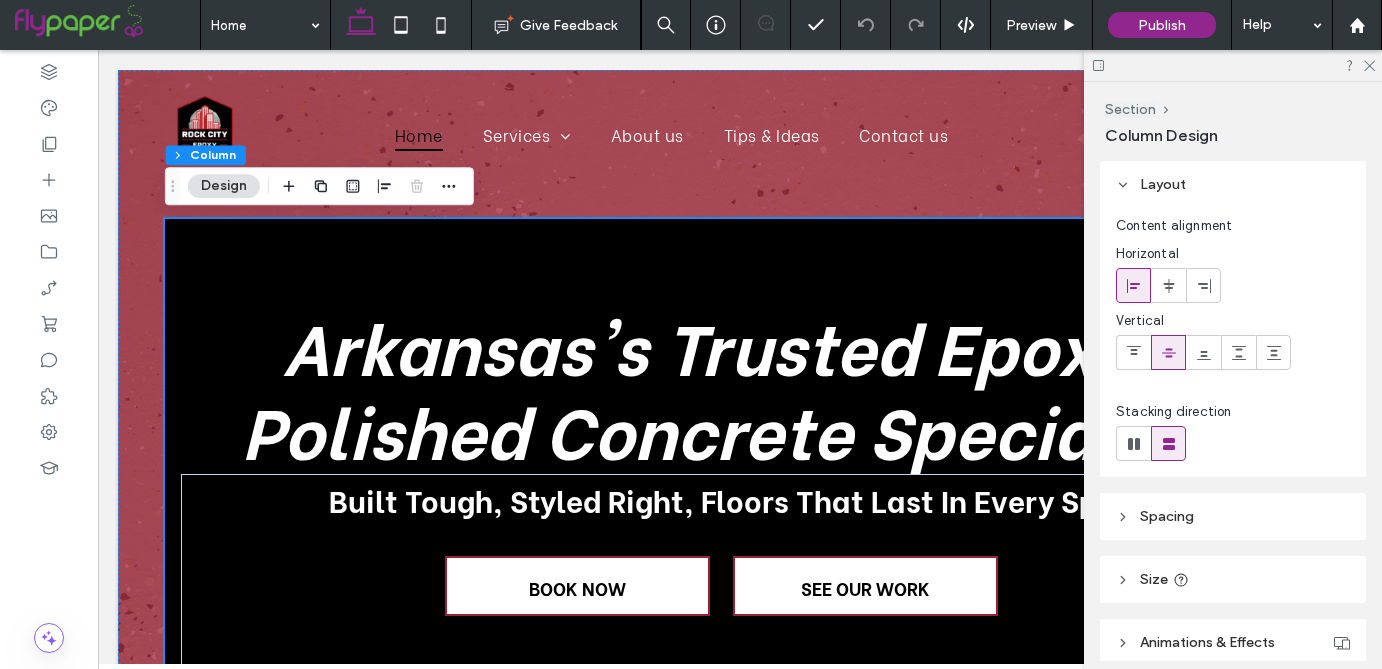 scroll, scrollTop: 148, scrollLeft: 0, axis: vertical 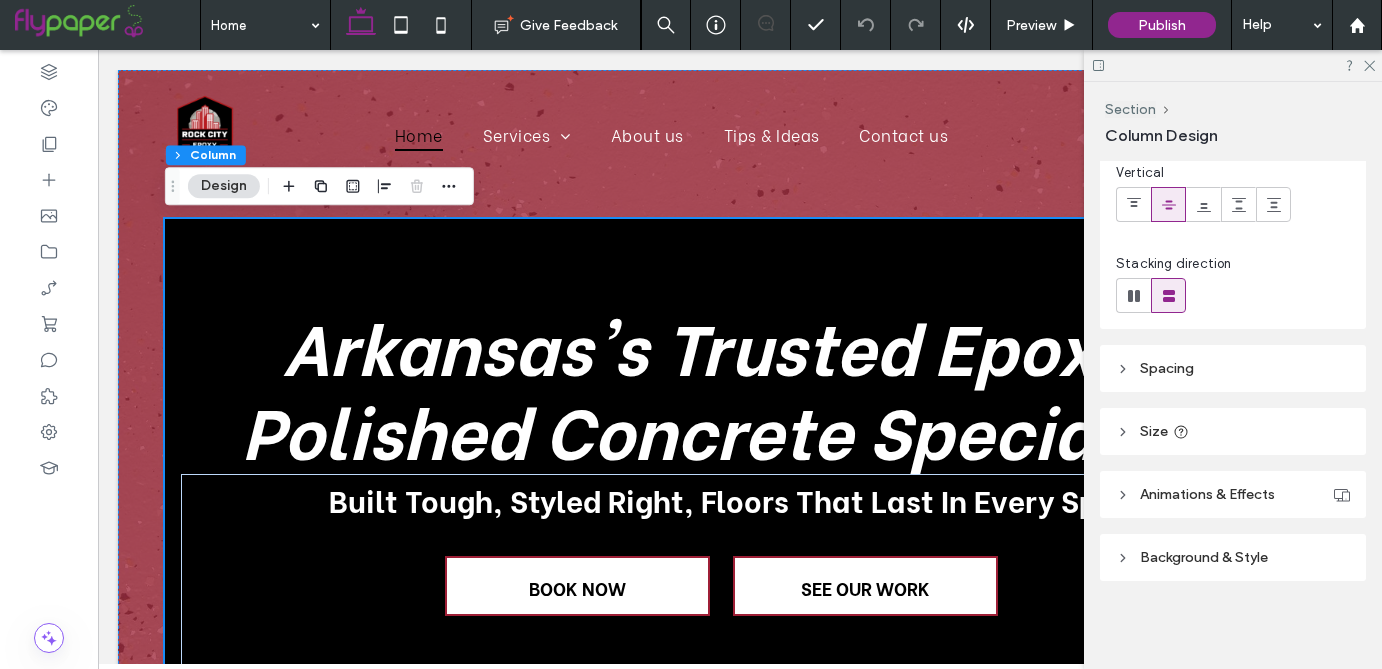click on "Background & Style" at bounding box center (1204, 557) 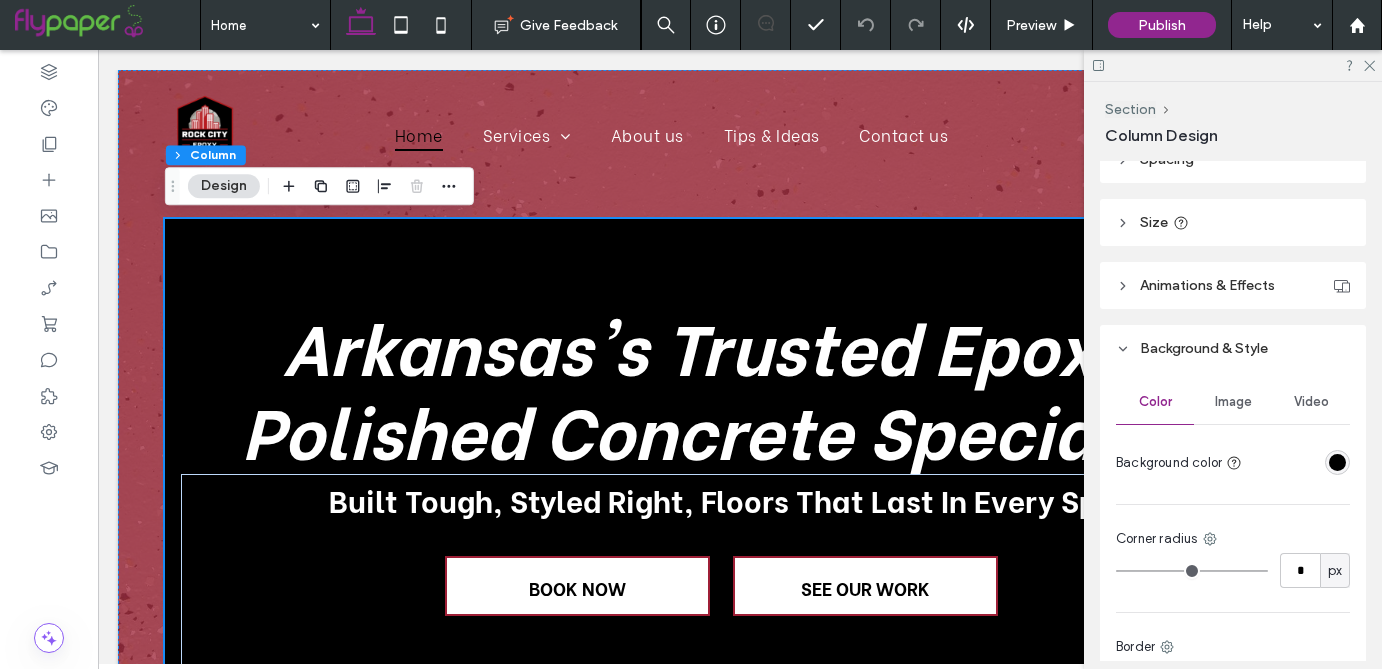 scroll, scrollTop: 428, scrollLeft: 0, axis: vertical 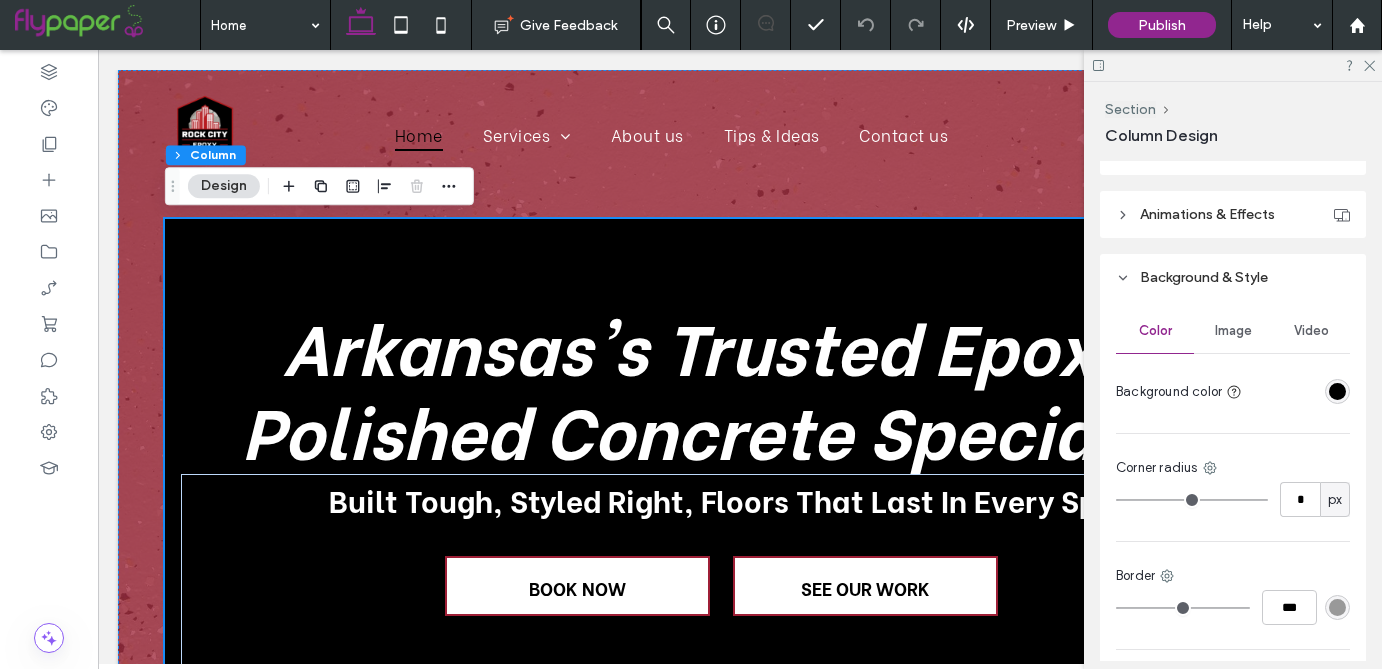 click at bounding box center (1337, 391) 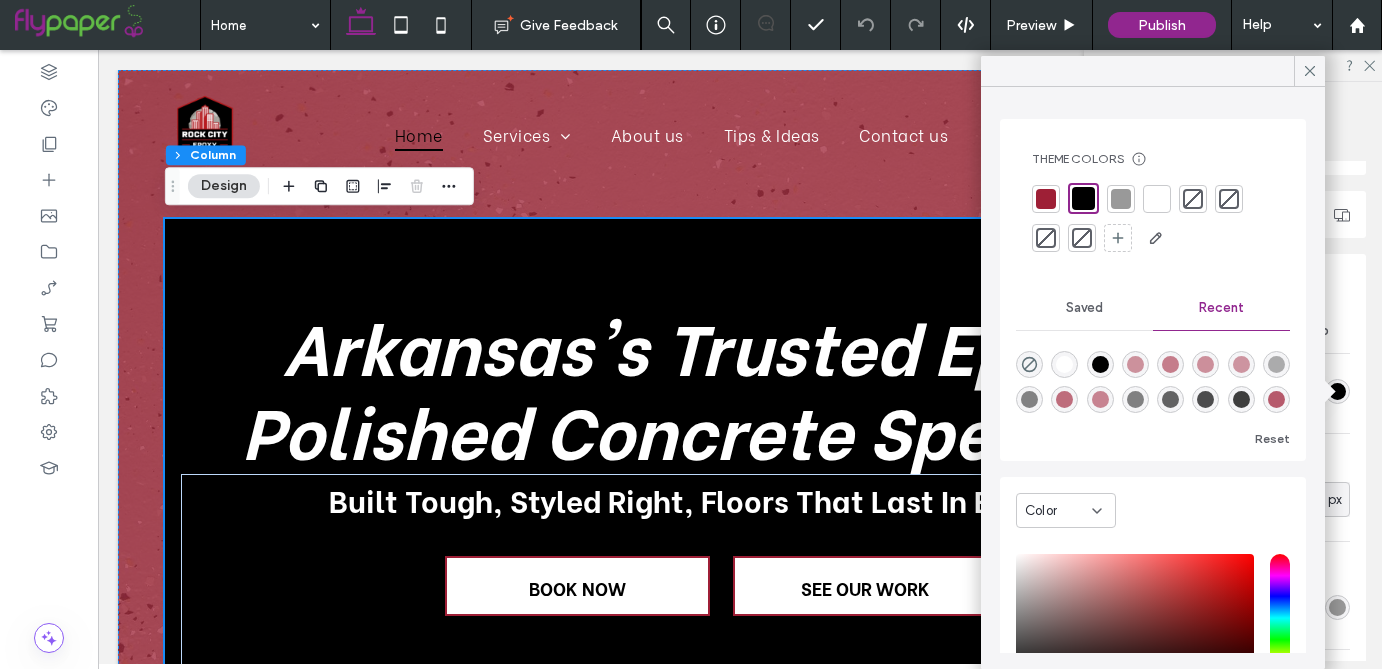 click at bounding box center (1193, 199) 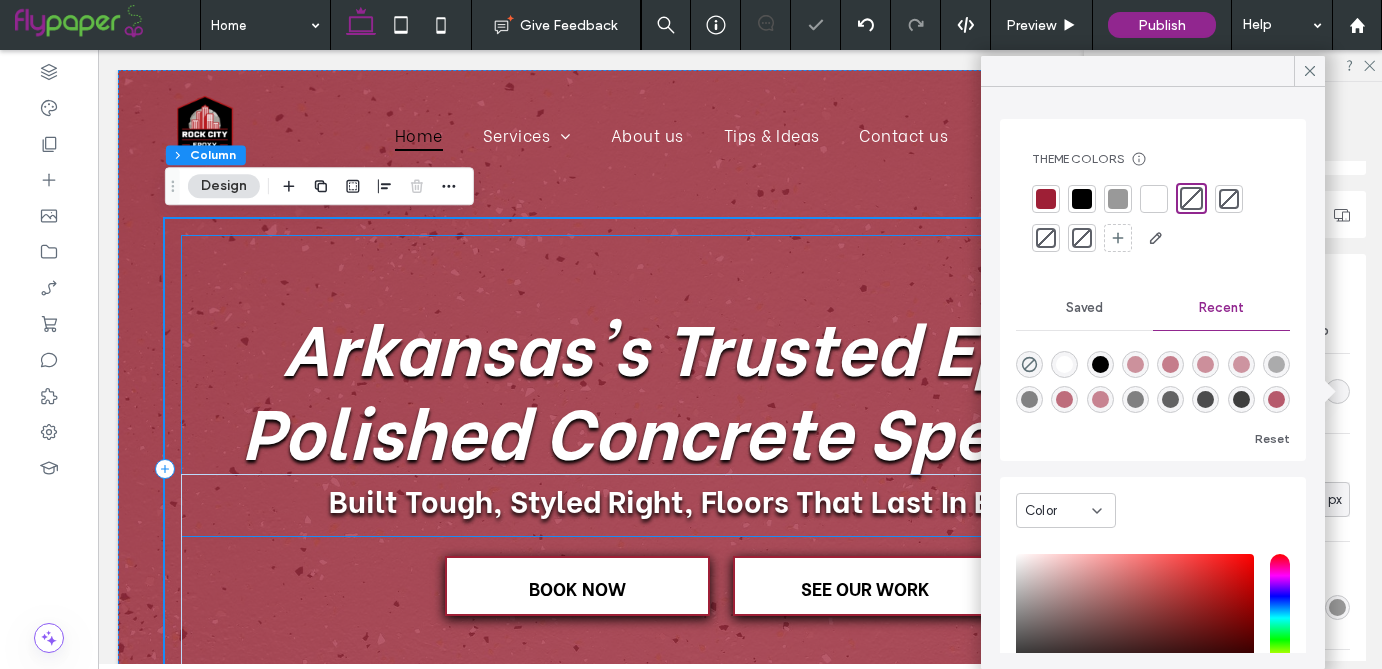 click on "Arkansas's
Trusted Epoxy & Polished Concrete Specialists" at bounding box center [740, 386] 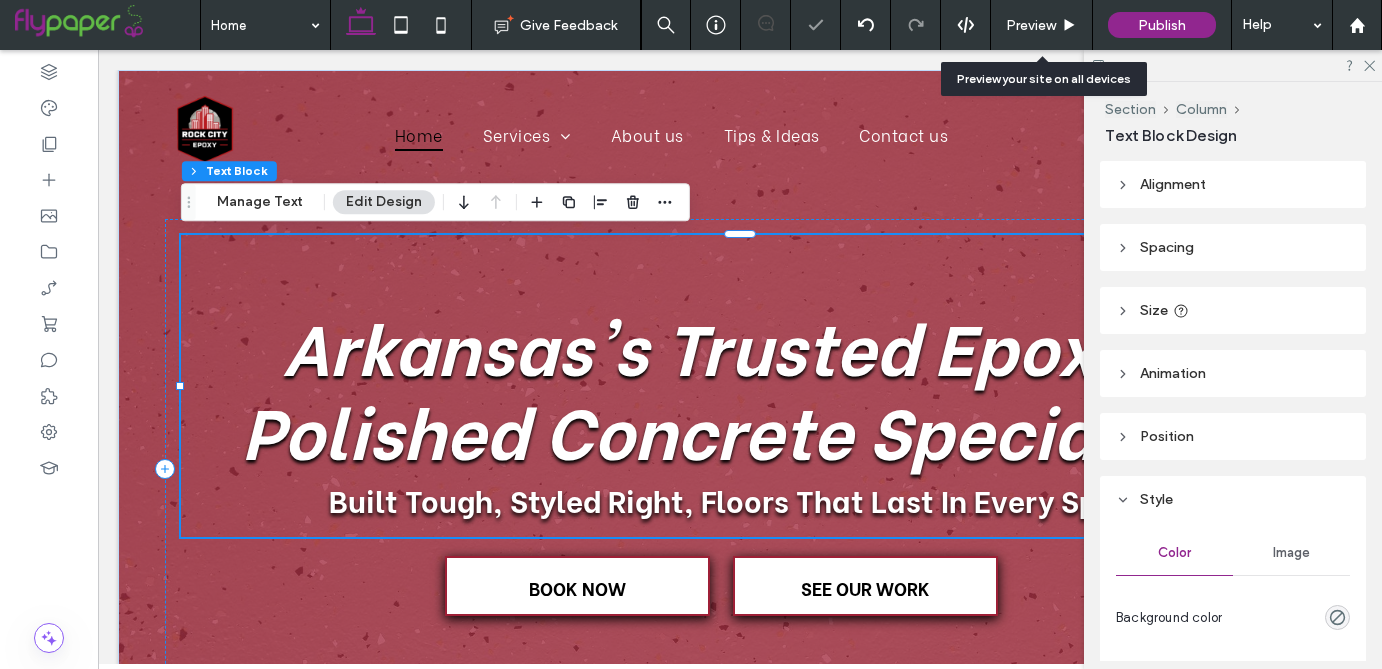 click on "Preview" at bounding box center [1042, 25] 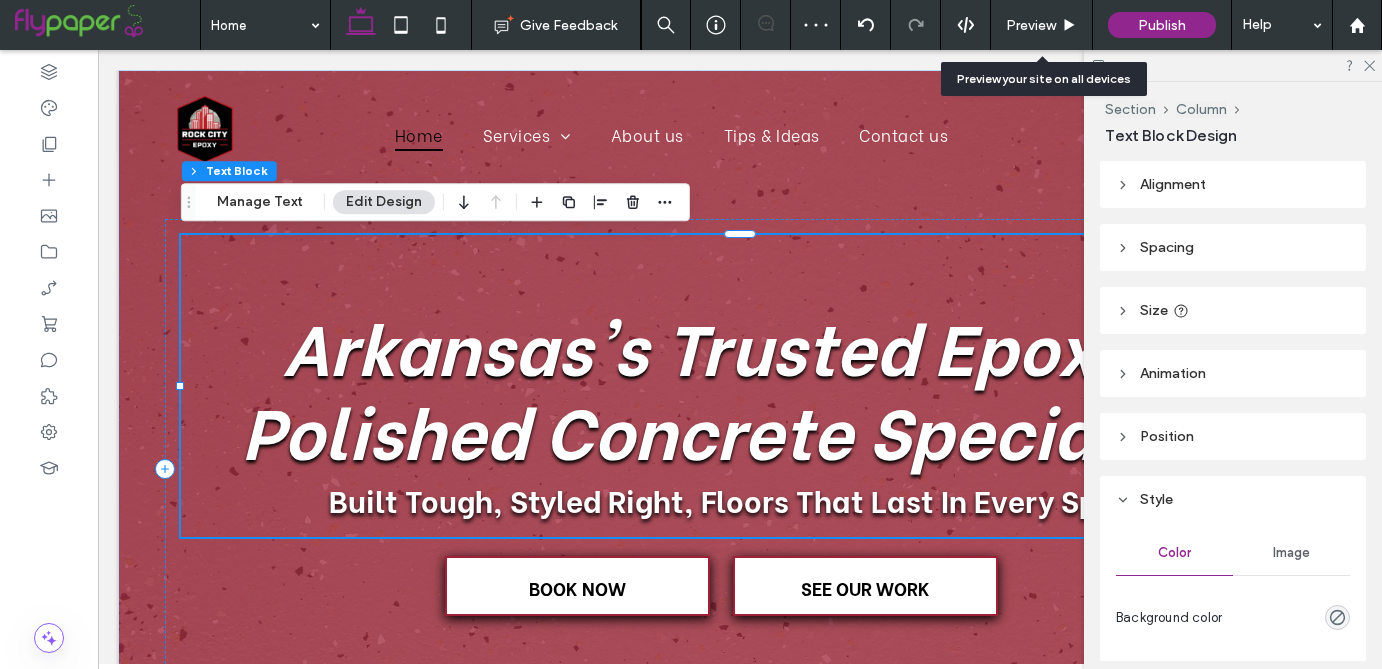click on "Preview" at bounding box center [1031, 25] 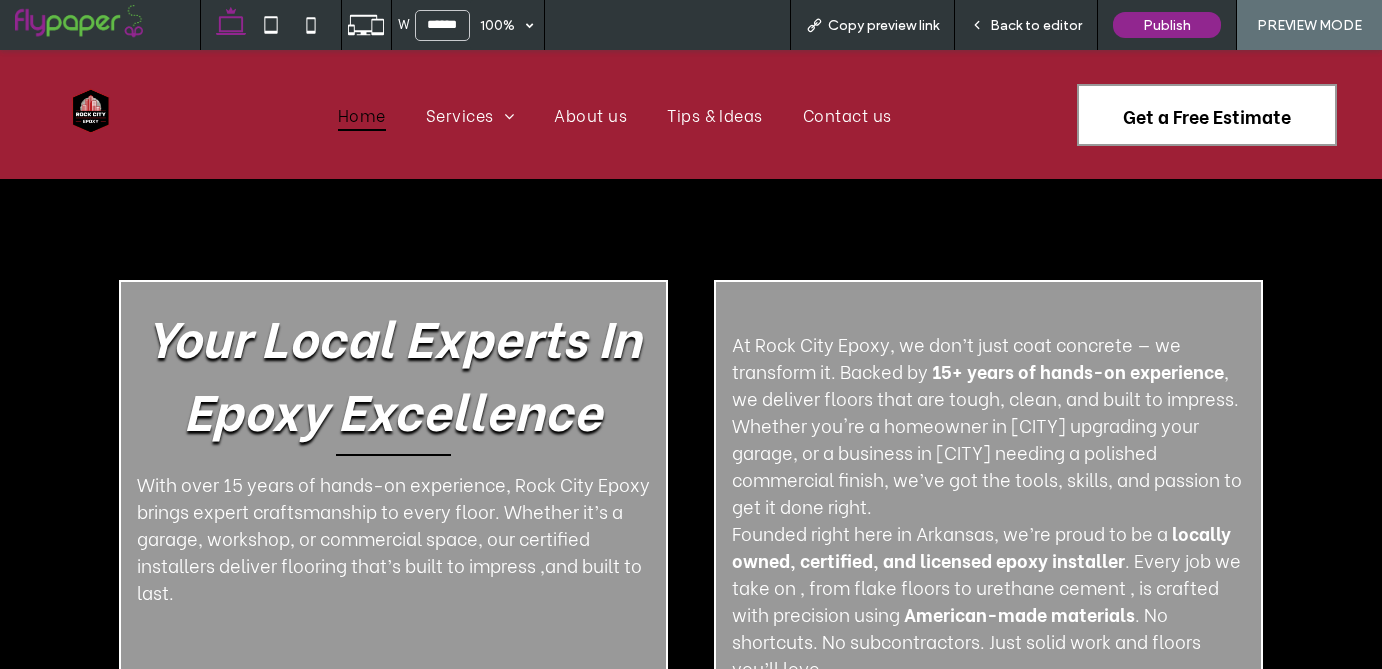 scroll, scrollTop: 519, scrollLeft: 0, axis: vertical 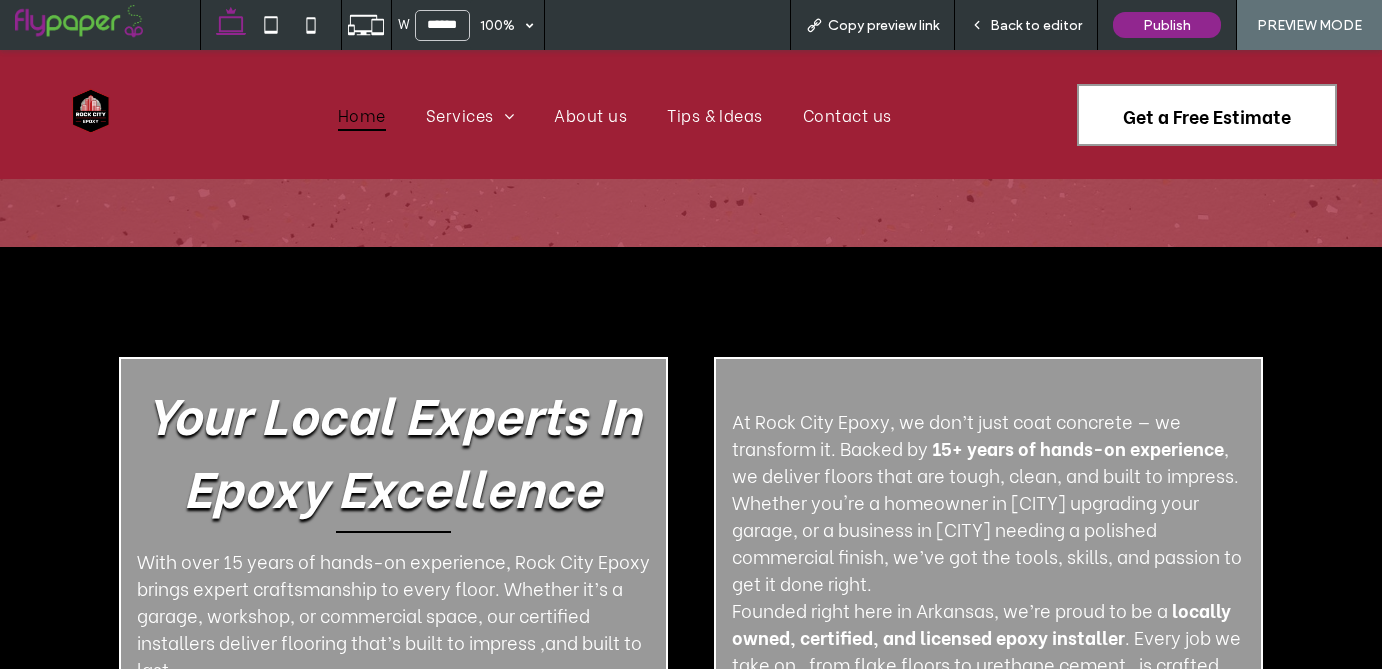 click on "Your Local Experts In Epoxy Excellence
With over 15 years of hands-on experience, Rock City Epoxy brings expert craftsmanship to every floor. Whether it’s a garage, workshop, or commercial space, our certified installers deliver flooring that’s built to impress ,and built to last.
At Rock City Epoxy, we don’t just coat concrete — we transform it. Backed by
15+ years of hands-on experience , we deliver floors that are tough, clean, and built to impress. Whether you're a homeowner in [CITY] upgrading your garage, or a business in [CITY] needing a polished commercial finish, we’ve got the tools, skills, and passion to get it done right. Founded right here in Arkansas, we’re proud to be a
locally owned, certified, and licensed epoxy installer . Every job we take on , from flake floors to urethane cement , is crafted with precision using
American-made materials . No shortcuts. No subcontractors. Just solid work and floors you’ll love." at bounding box center (691, 567) 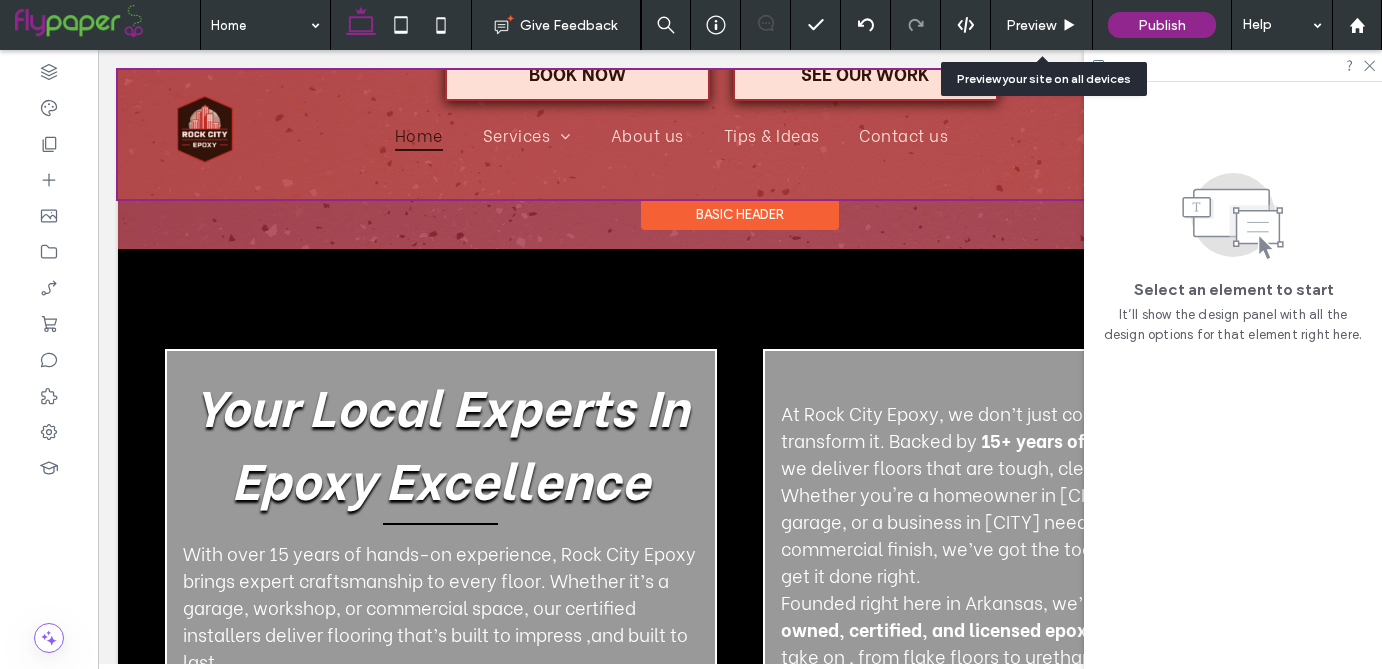 scroll, scrollTop: 507, scrollLeft: 0, axis: vertical 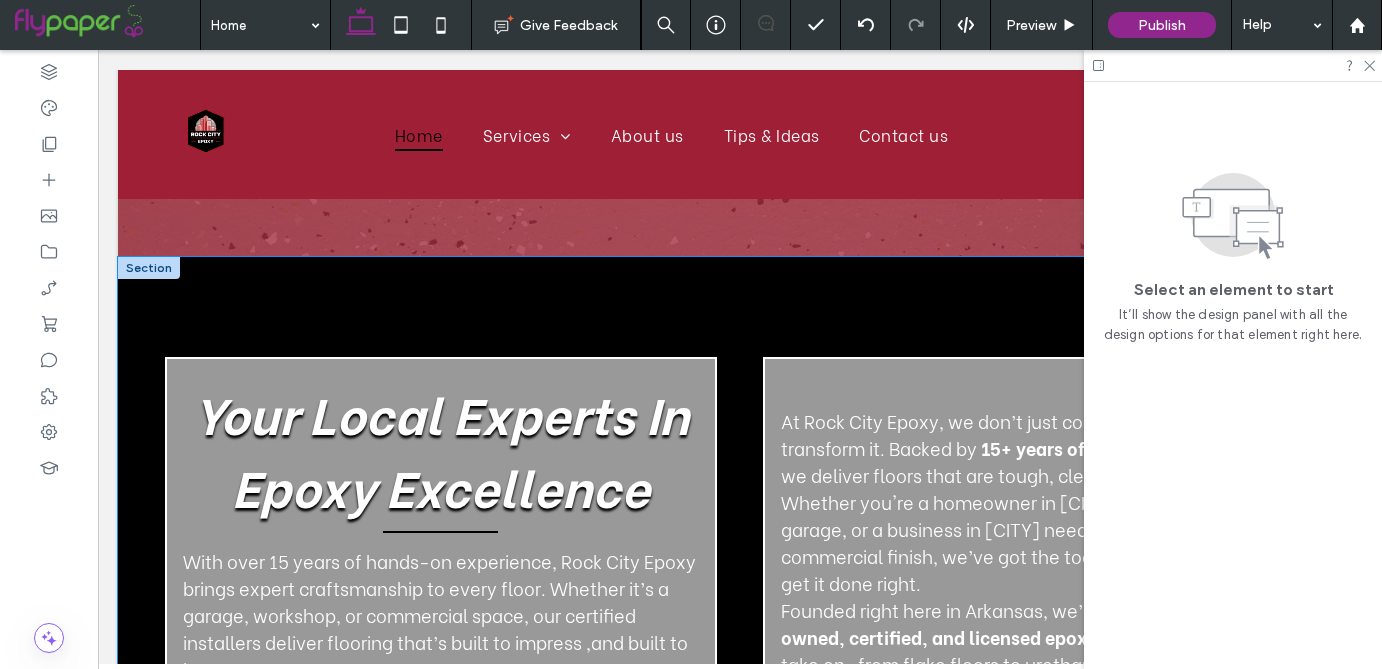 click on "Your Local Experts In Epoxy Excellence
With over 15 years of hands-on experience, Rock City Epoxy brings expert craftsmanship to every floor. Whether it’s a garage, workshop, or commercial space, our certified installers deliver flooring that’s built to impress ,and built to last.
At Rock City Epoxy, we don’t just coat concrete — we transform it. Backed by
15+ years of hands-on experience , we deliver floors that are tough, clean, and built to impress. Whether you're a homeowner in [CITY] upgrading your garage, or a business in [CITY] needing a polished commercial finish, we’ve got the tools, skills, and passion to get it done right. Founded right here in Arkansas, we’re proud to be a
locally owned, certified, and licensed epoxy installer . Every job we take on , from flake floors to urethane cement , is crafted with precision using
American-made materials . No shortcuts. No subcontractors. Just solid work and floors you’ll love." at bounding box center (740, 566) 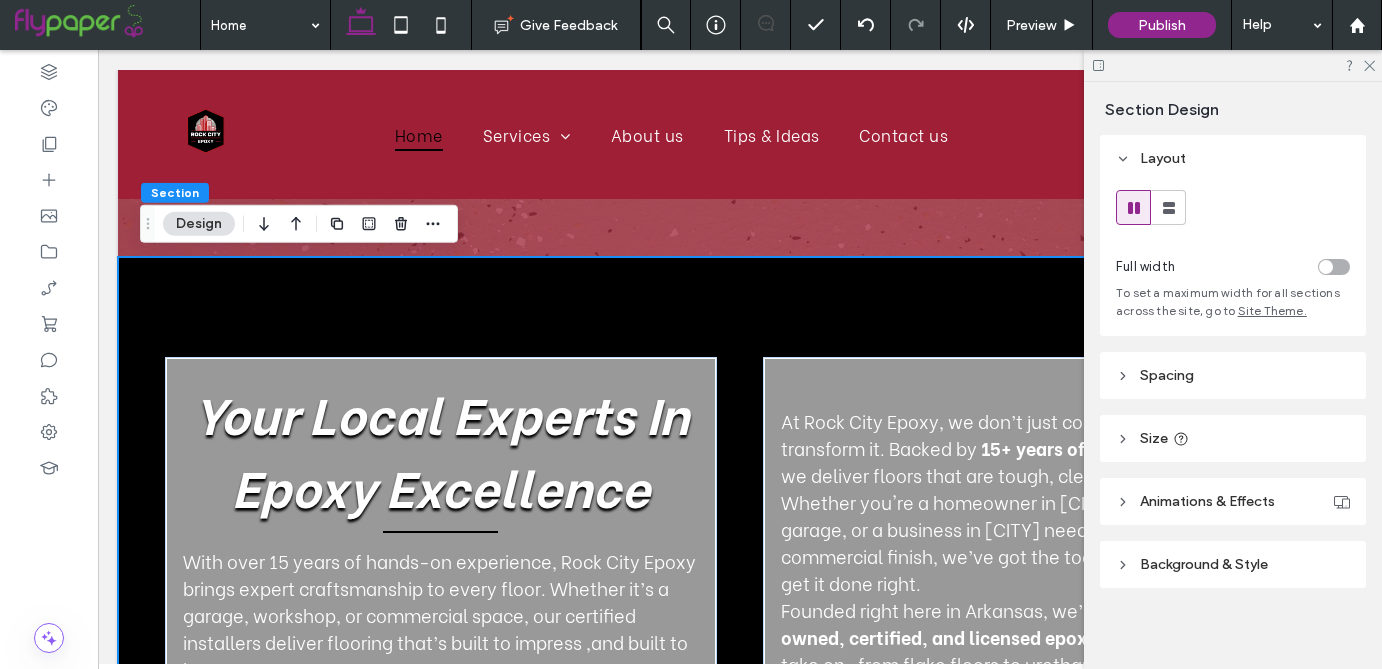 scroll, scrollTop: 8, scrollLeft: 0, axis: vertical 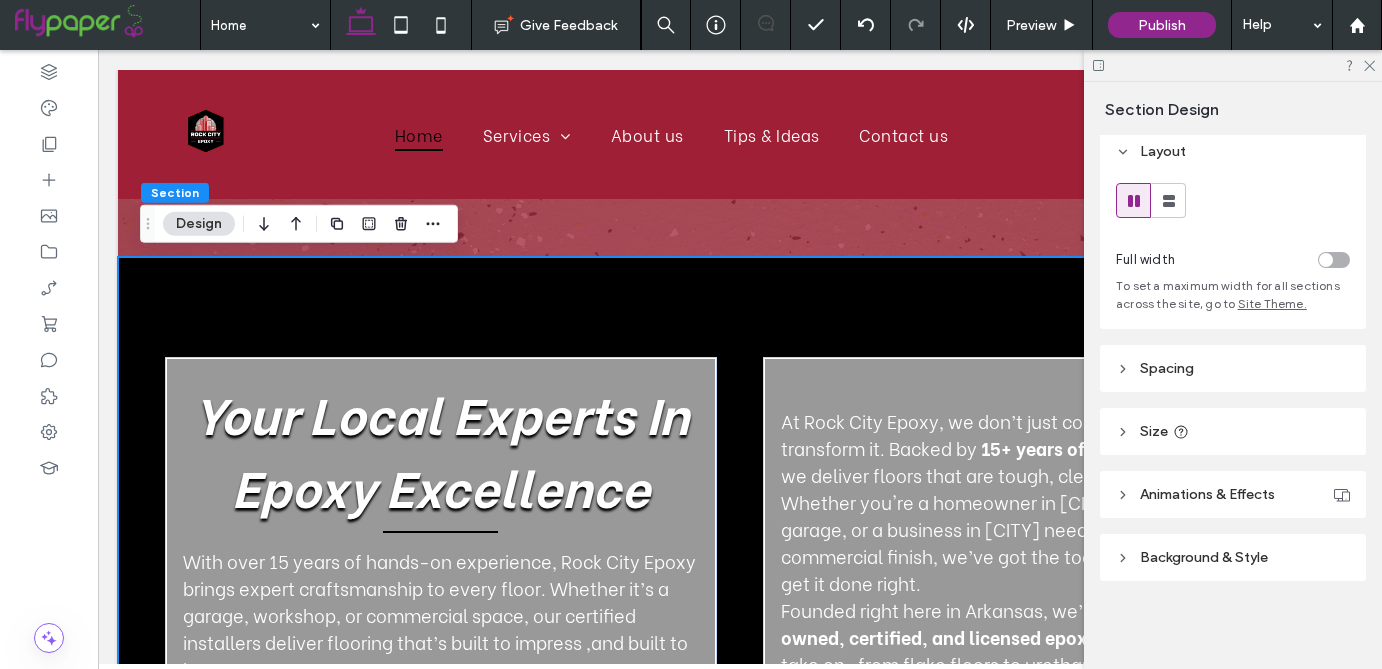 click on "Background & Style" at bounding box center [1204, 557] 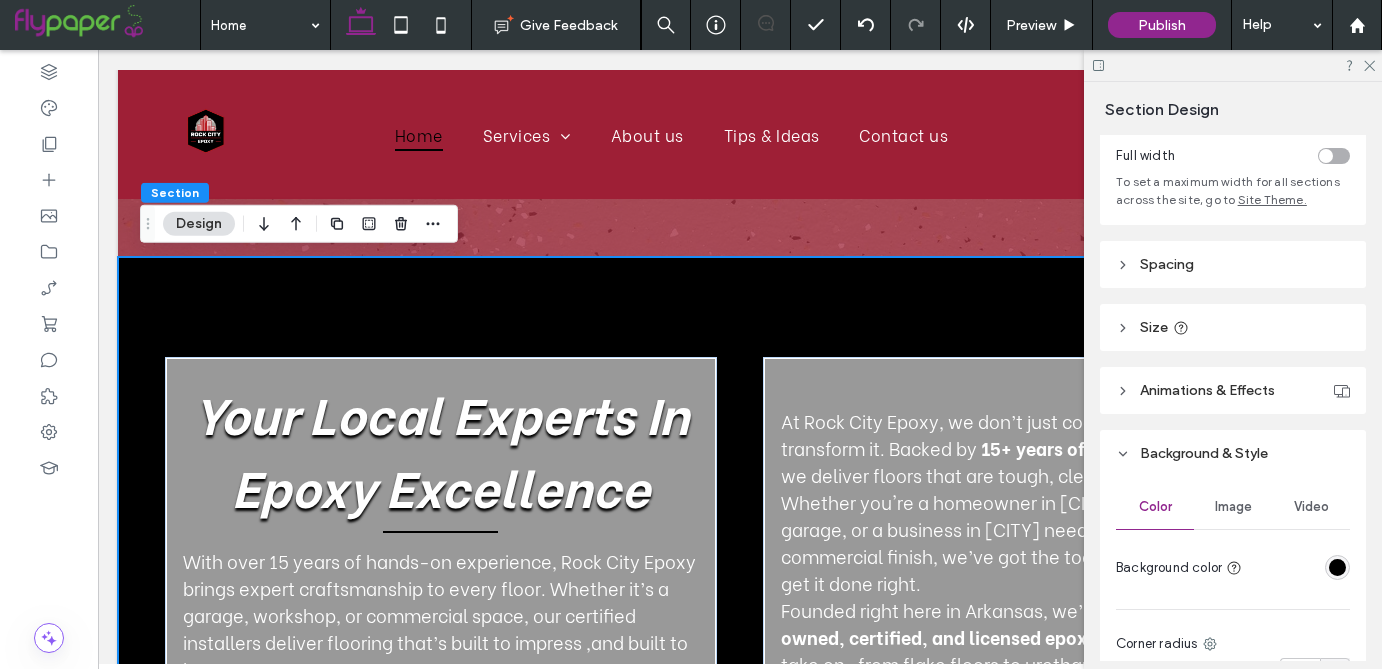 scroll, scrollTop: 274, scrollLeft: 0, axis: vertical 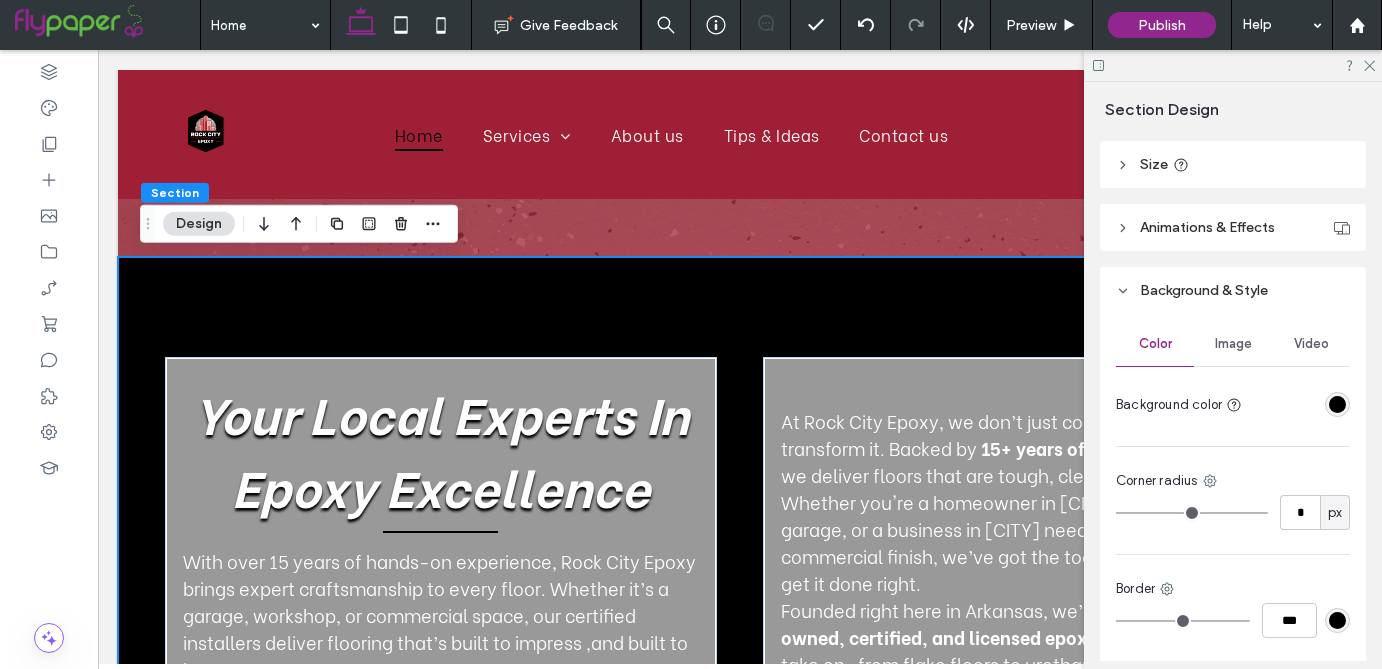 click at bounding box center (1337, 404) 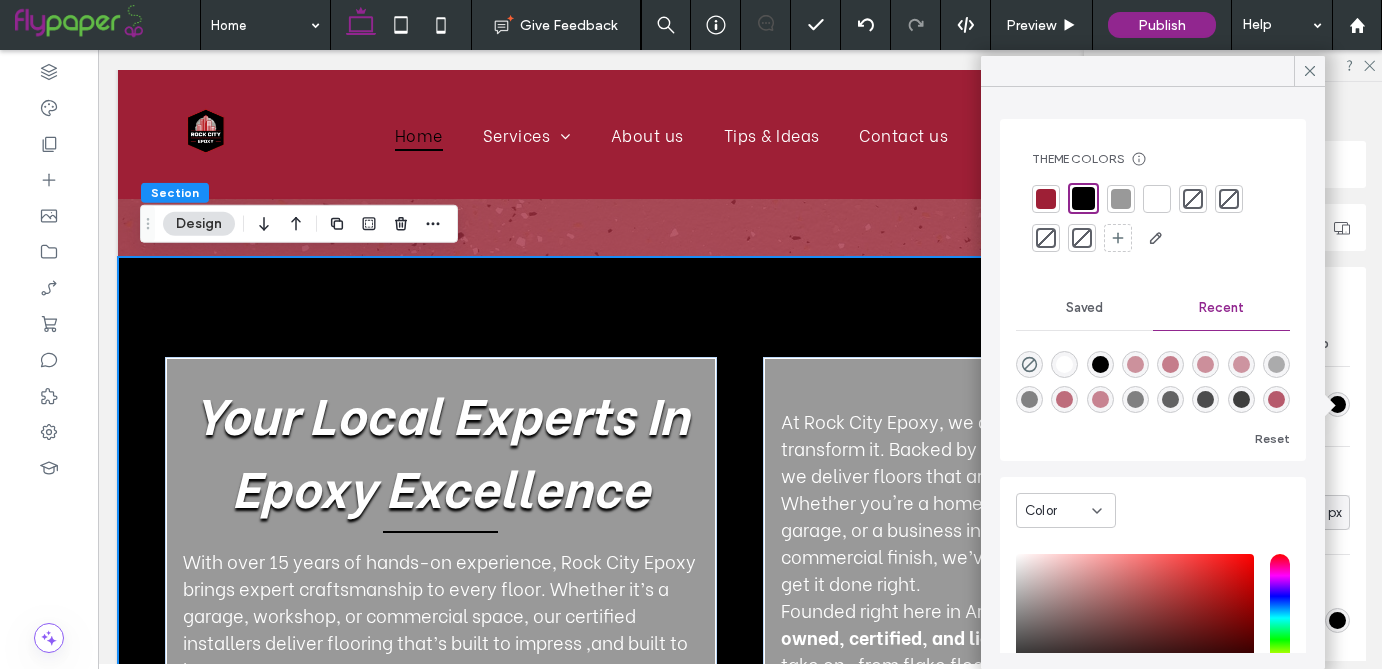 click at bounding box center [1157, 199] 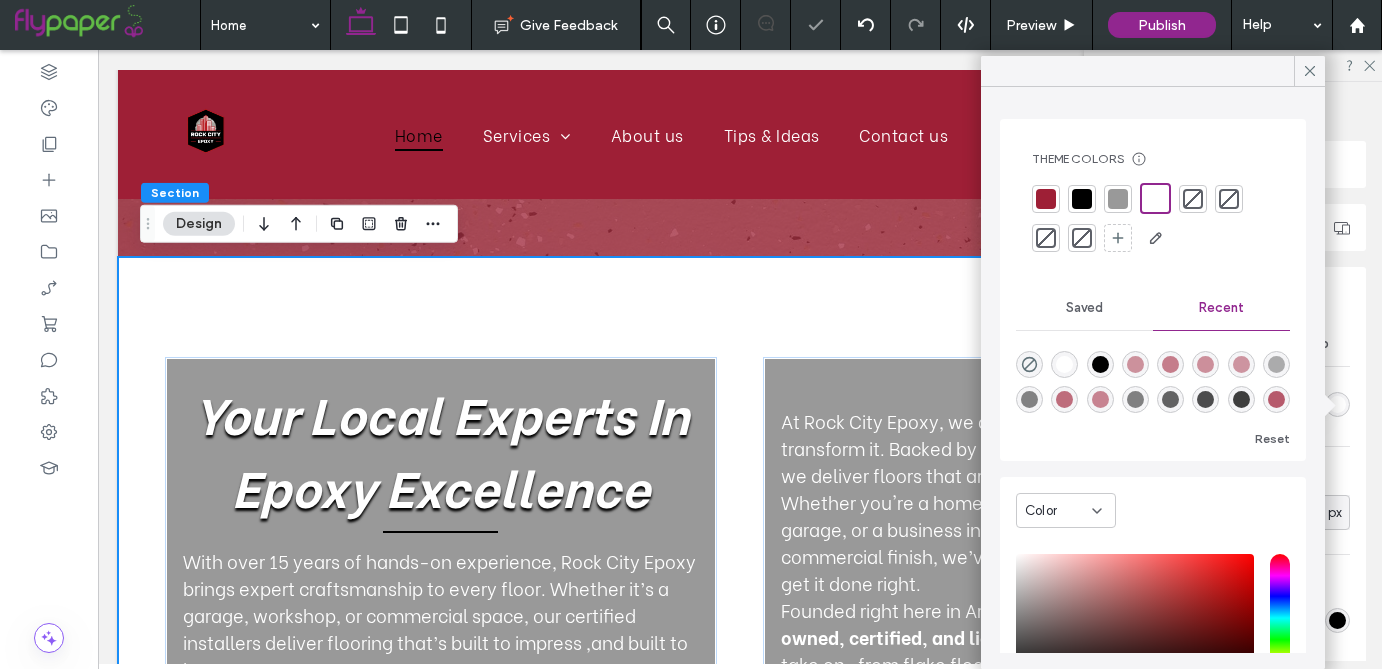 click on "Your Local Experts In Epoxy Excellence
With over 15 years of hands-on experience, Rock City Epoxy brings expert craftsmanship to every floor. Whether it’s a garage, workshop, or commercial space, our certified installers deliver flooring that’s built to impress ,and built to last.
At Rock City Epoxy, we don’t just coat concrete — we transform it. Backed by
15+ years of hands-on experience , we deliver floors that are tough, clean, and built to impress. Whether you're a homeowner in Little Rock upgrading your garage, or a business in Conway needing a polished commercial finish, we’ve got the tools, skills, and passion to get it done right. Founded right here in Arkansas, we’re proud to be a
locally owned, certified, and licensed epoxy installer . Every job we take on , from flake floors to urethane cement , is crafted with precision using
American-made materials . No shortcuts. No subcontractors. Just solid work and floors you’ll love." at bounding box center (740, 566) 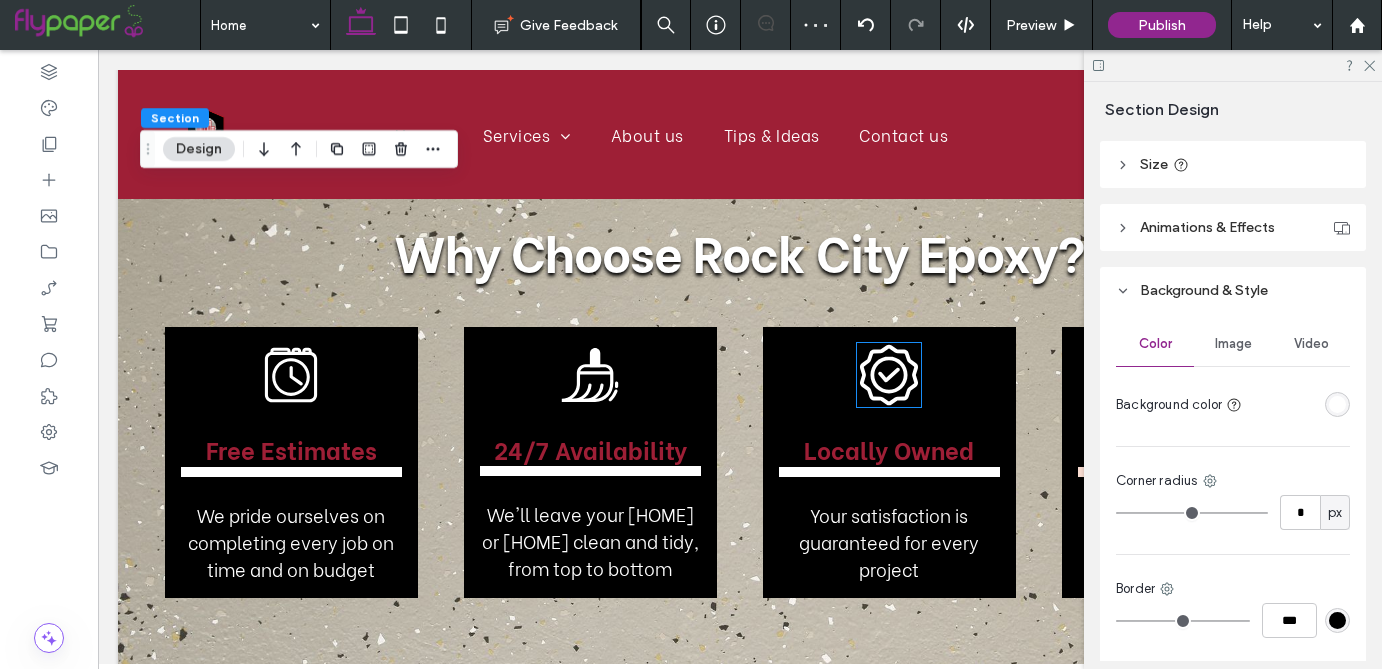 scroll, scrollTop: 2302, scrollLeft: 0, axis: vertical 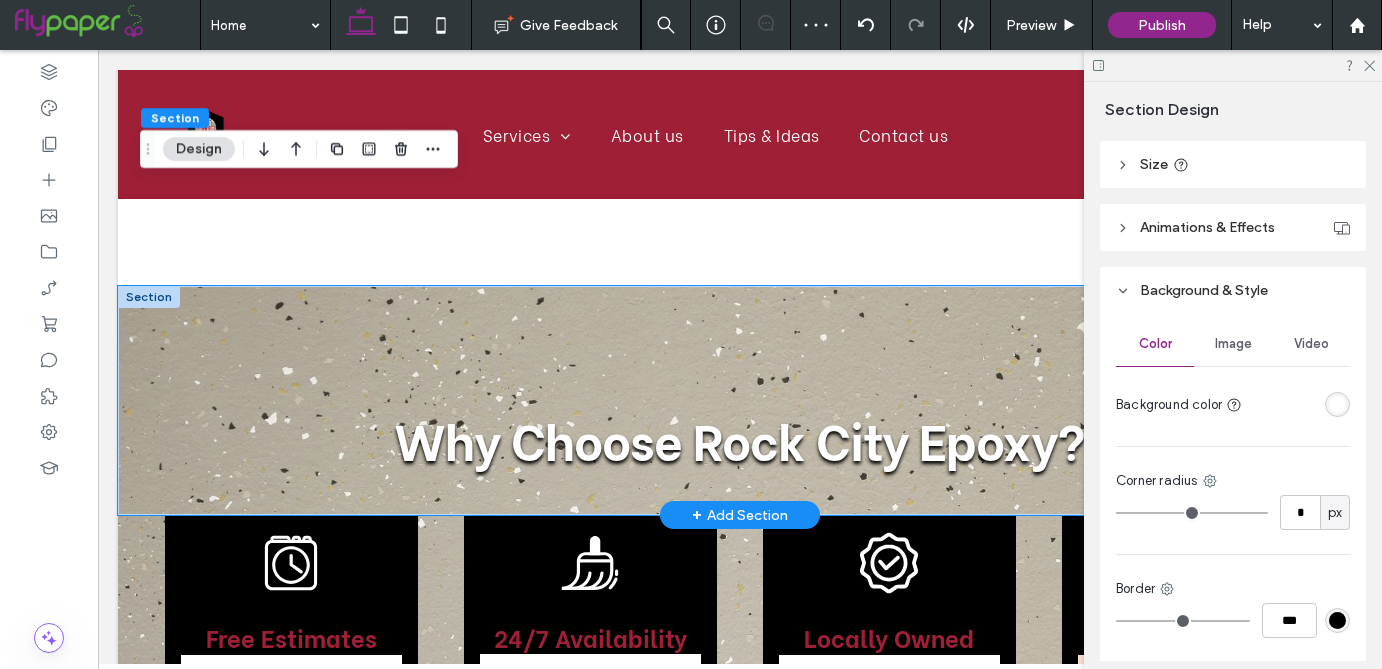 click on "Why Choose Rock City Epoxy?" at bounding box center [740, 400] 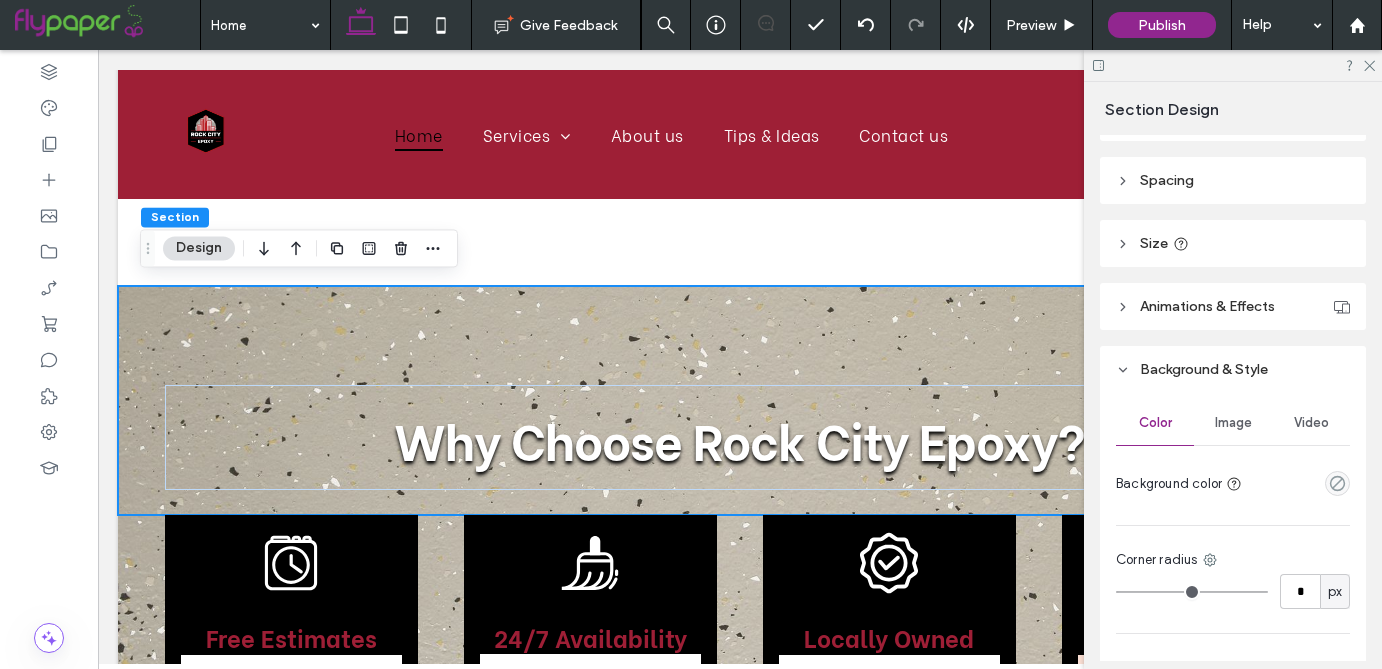 scroll, scrollTop: 210, scrollLeft: 0, axis: vertical 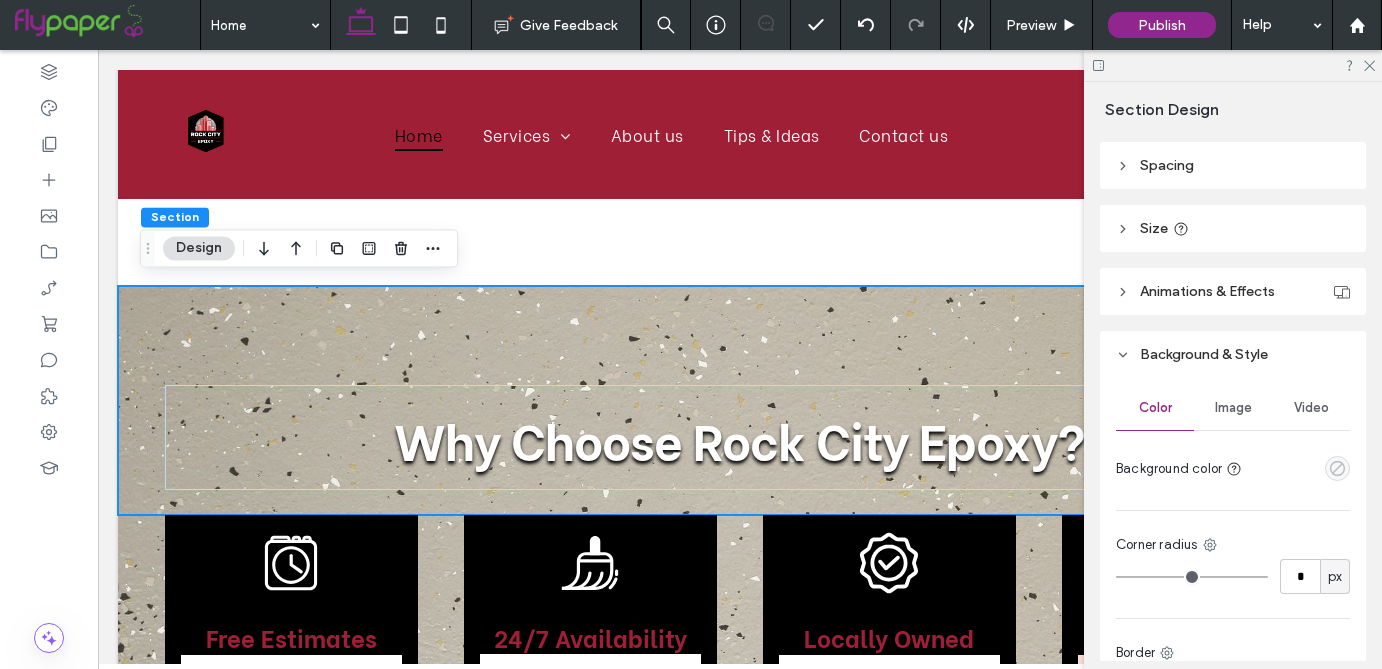 click 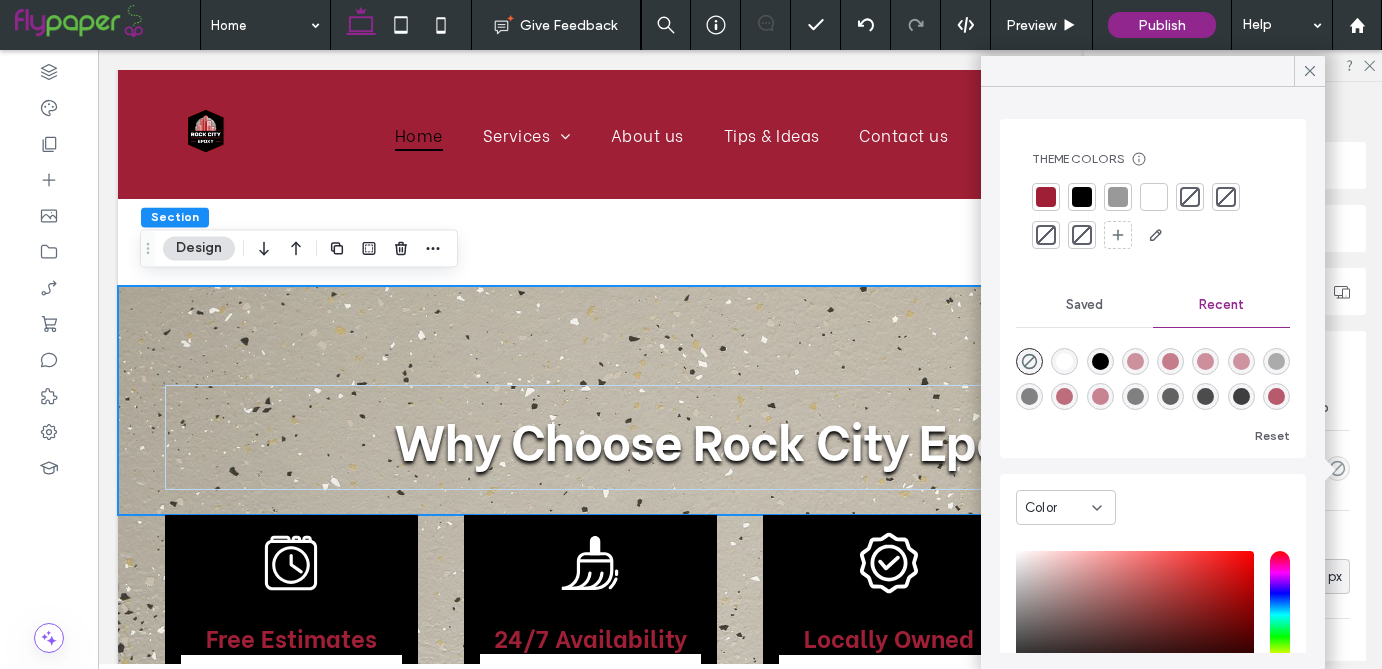 click at bounding box center [1154, 197] 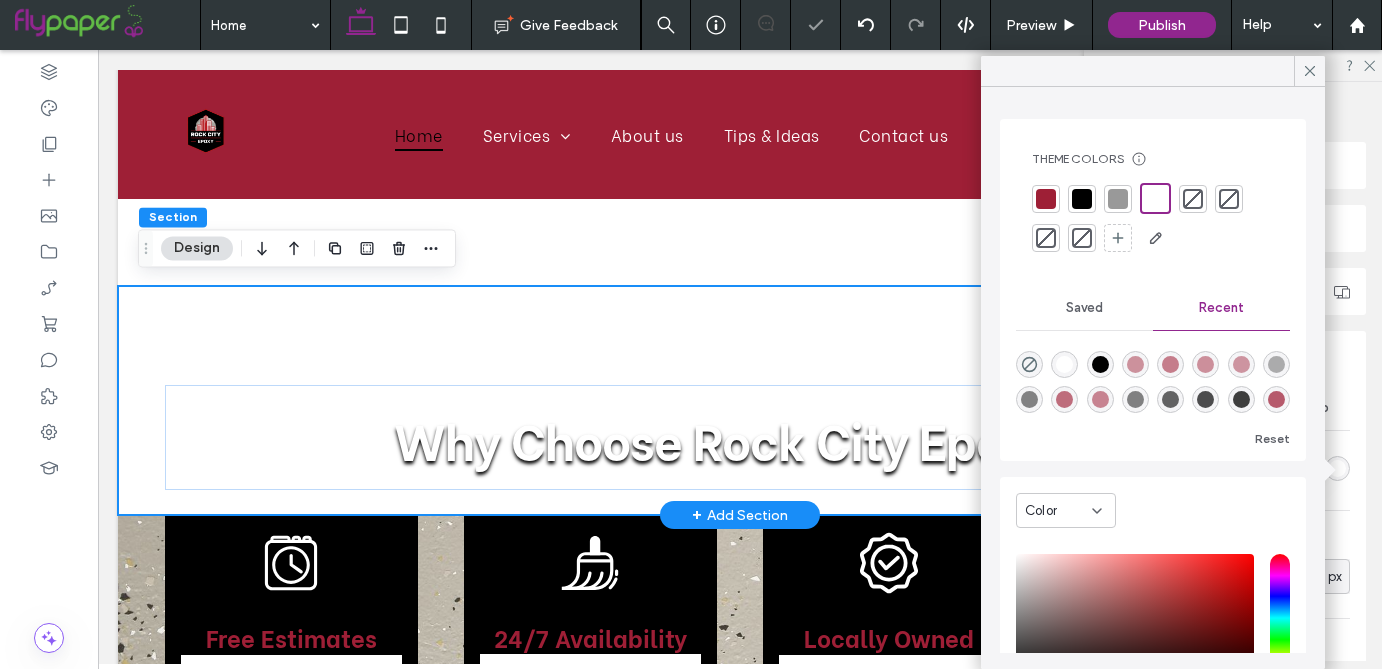scroll, scrollTop: 0, scrollLeft: 2, axis: horizontal 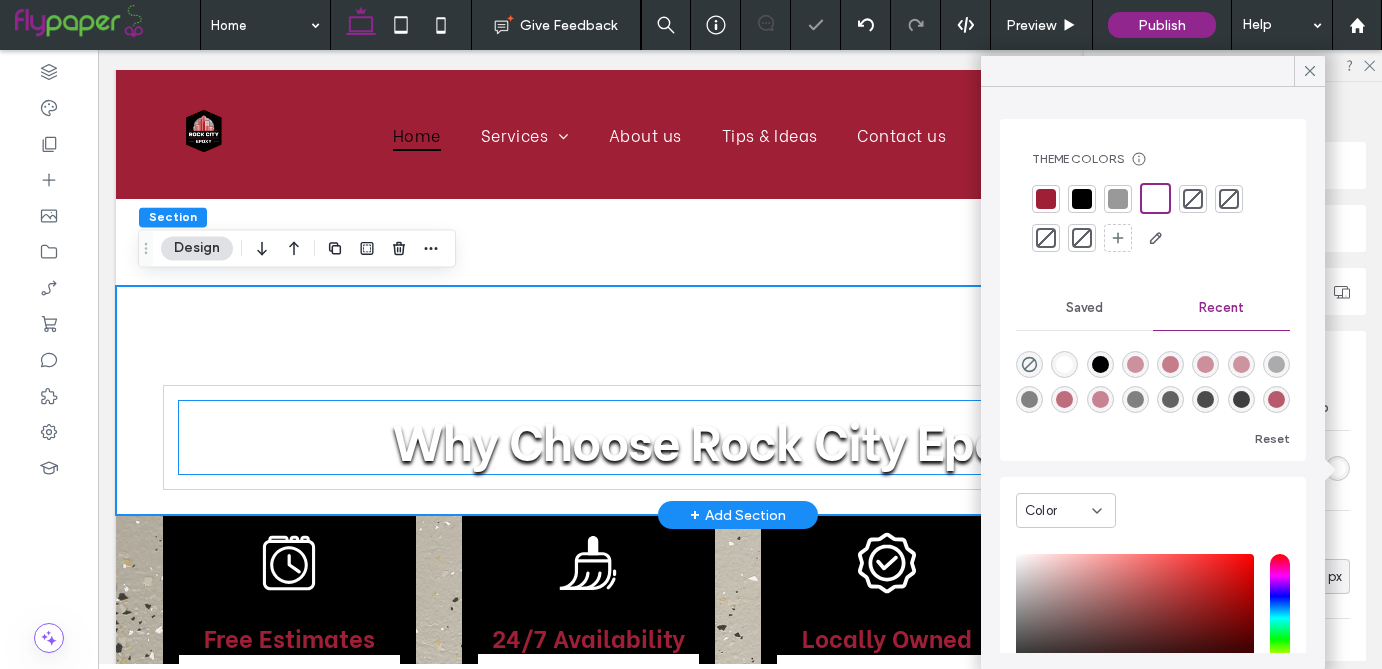 click on "Why Choose Rock City Epoxy?" at bounding box center [738, 437] 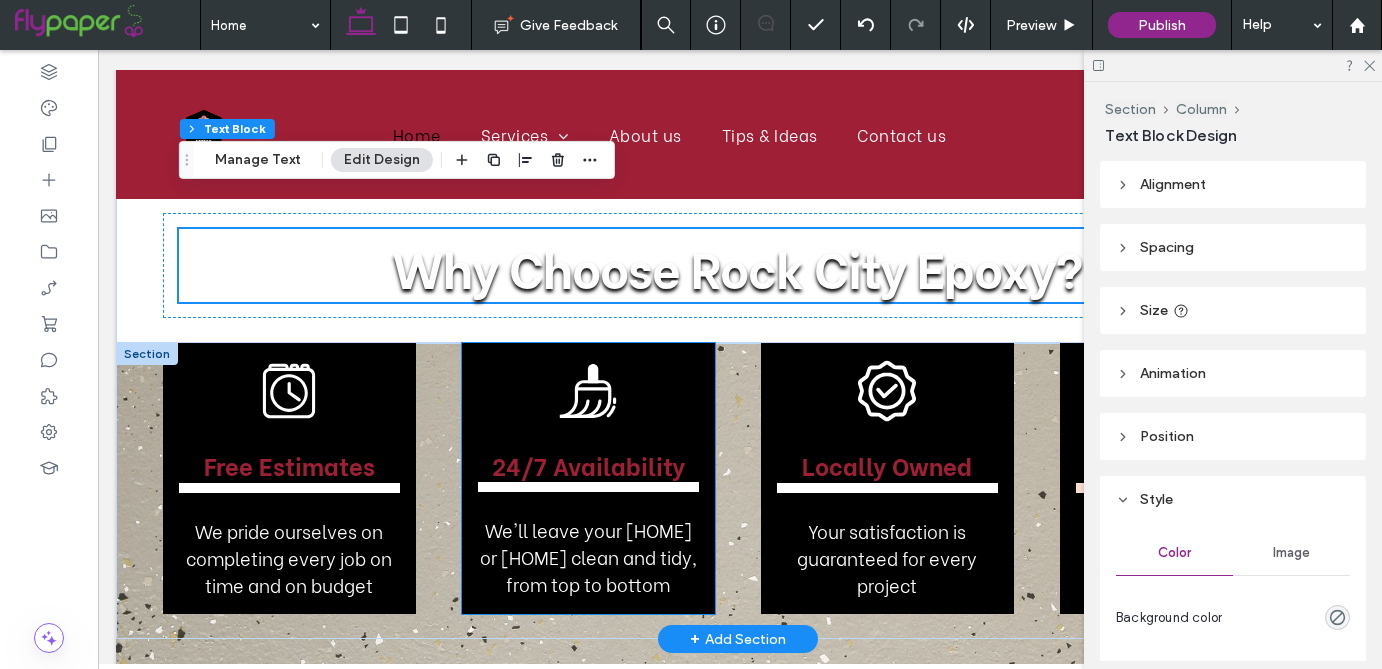 scroll, scrollTop: 2445, scrollLeft: 0, axis: vertical 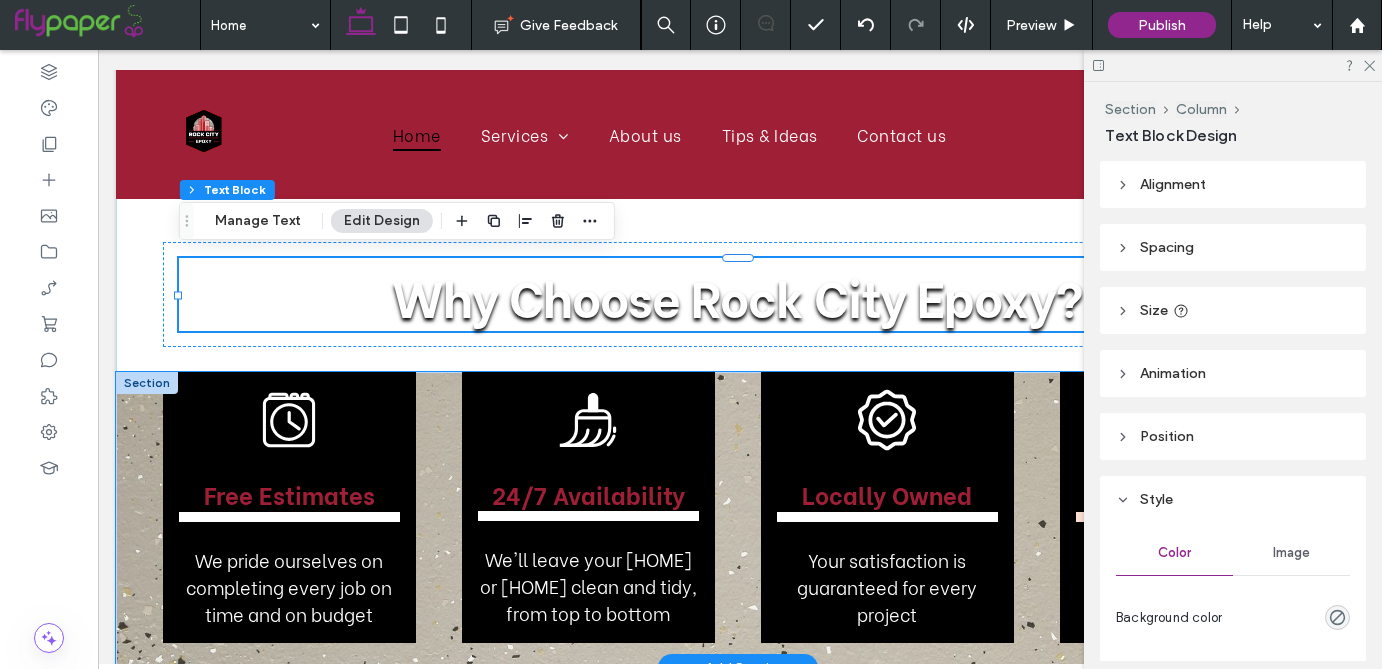 click on "Free Estimates
We pride ourselves on completing every job on time and on budget
24/7 Availability
We'll leave your home or office clean and tidy, from top to bottom
Locally Owned
Your satisfaction is guaranteed for every project
Fast Turnaround
Our painters are fully bonded, for service you can trust" at bounding box center (738, 520) 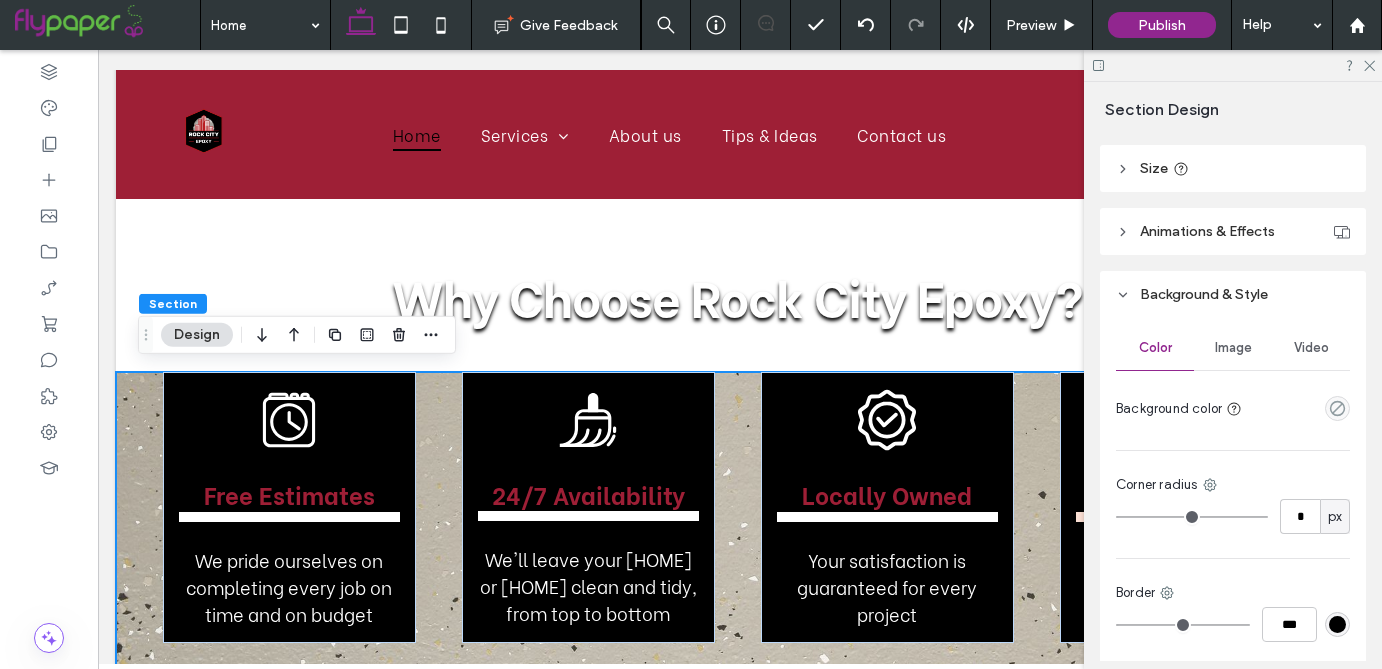 scroll, scrollTop: 335, scrollLeft: 0, axis: vertical 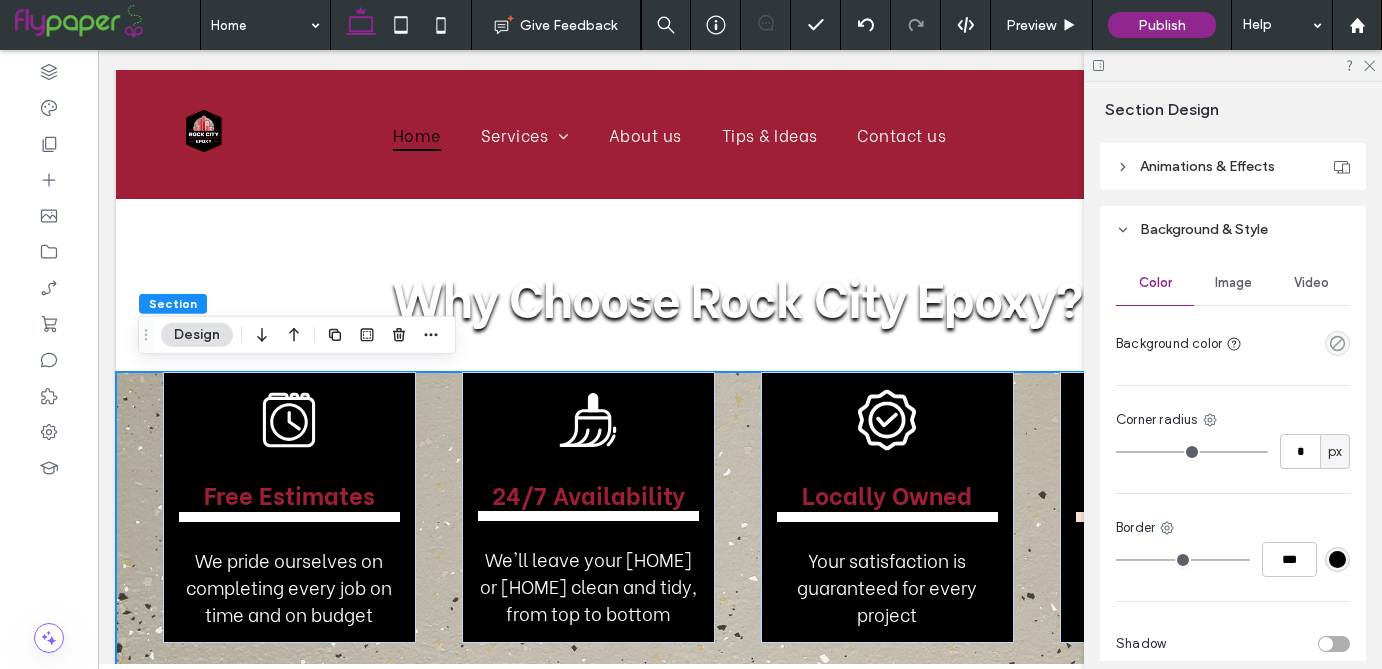 click at bounding box center (1337, 343) 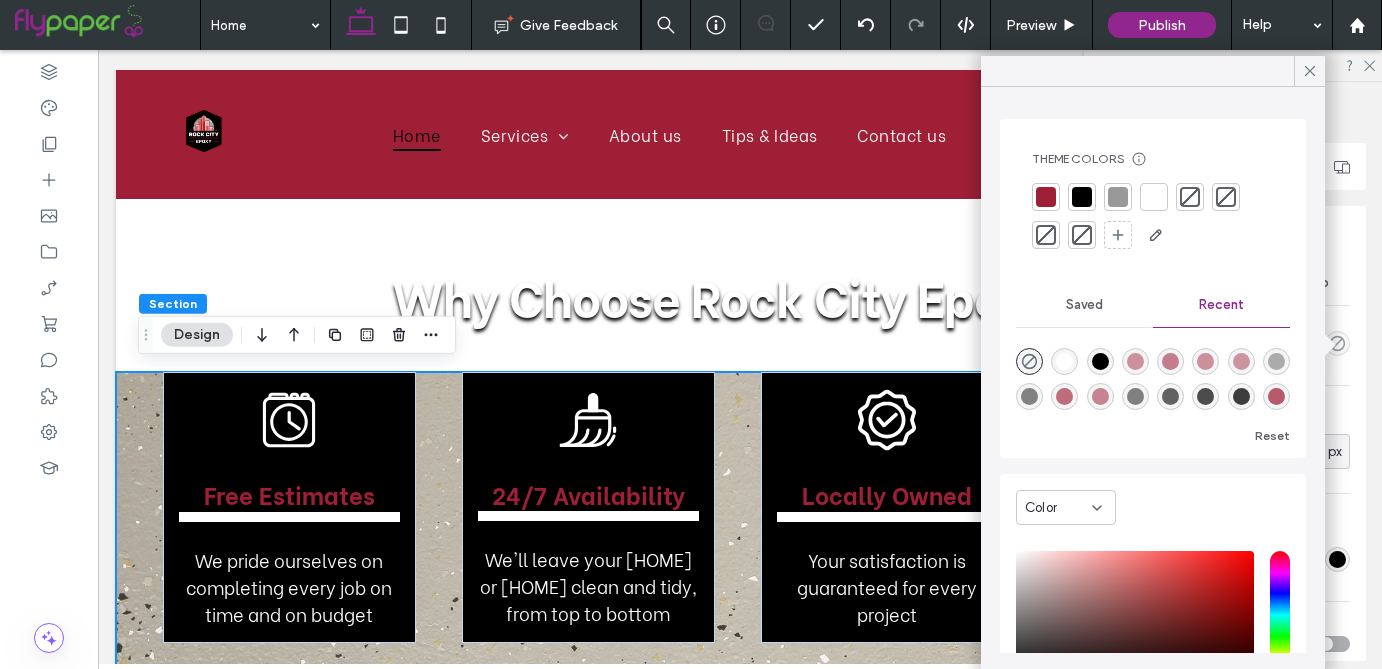 click at bounding box center (1154, 197) 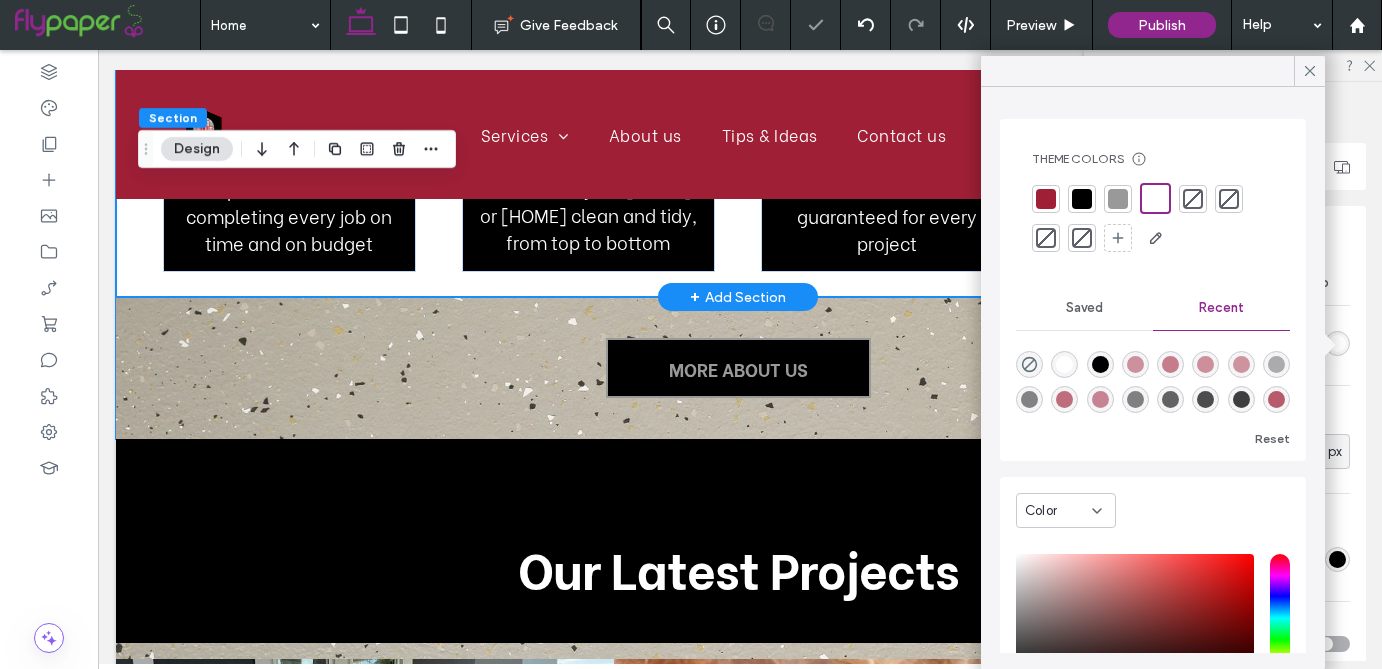 scroll, scrollTop: 2829, scrollLeft: 0, axis: vertical 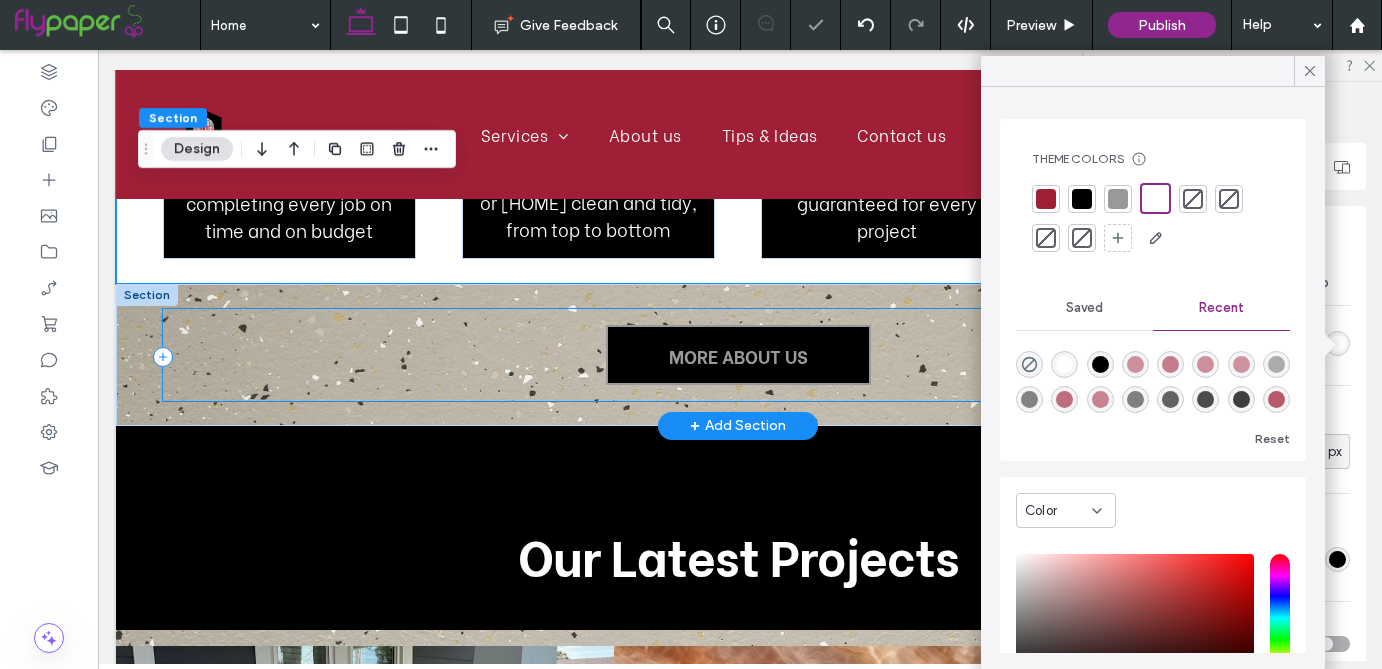 click on "MORE ABOUT US" at bounding box center [738, 355] 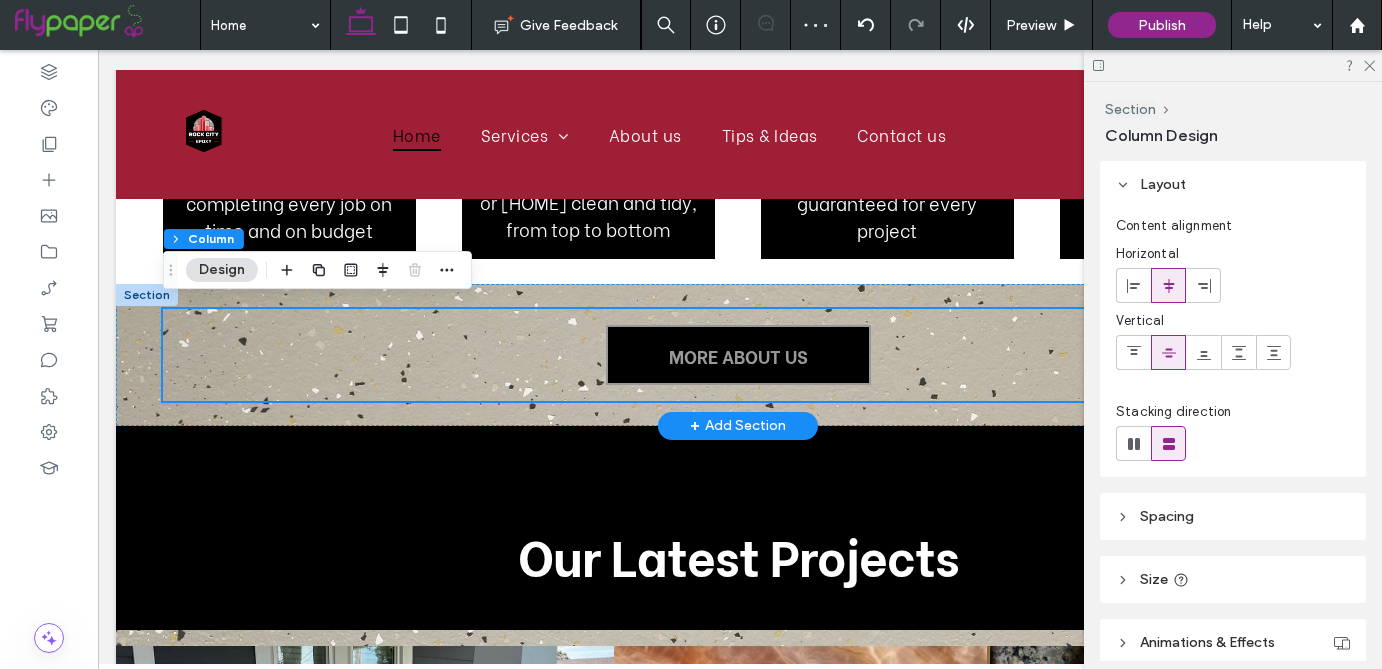 click at bounding box center (147, 295) 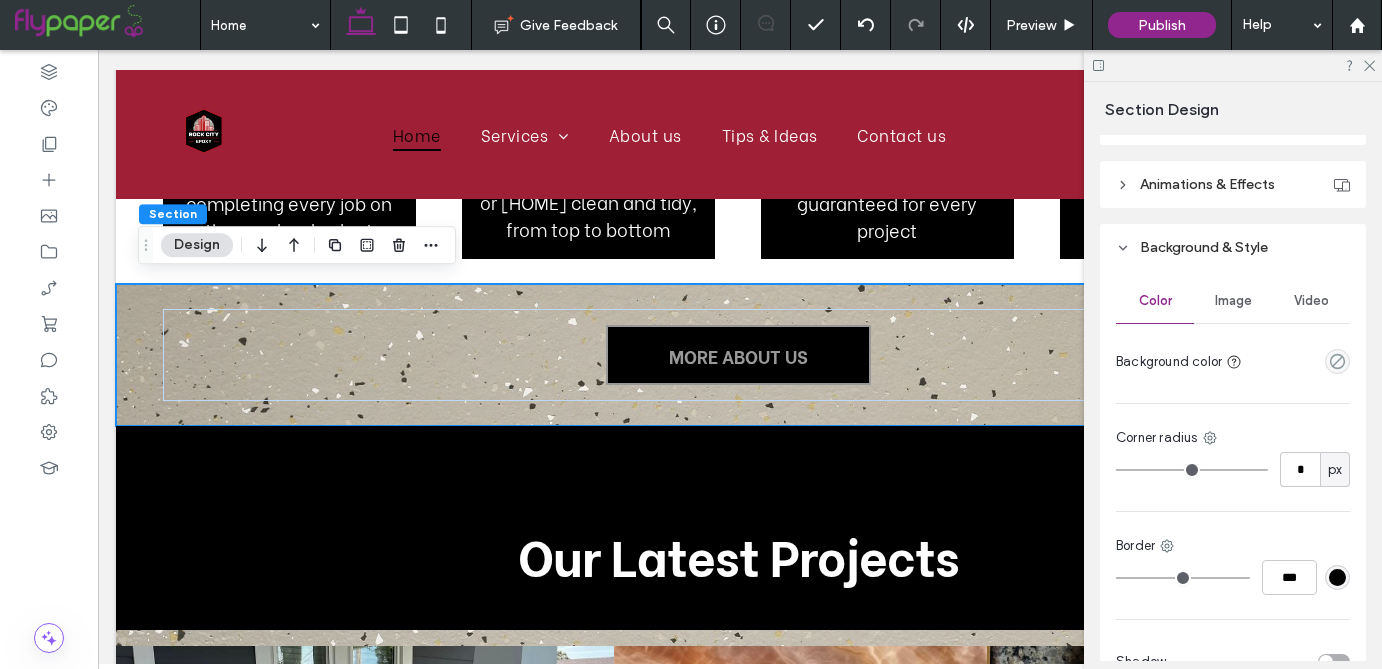 scroll, scrollTop: 318, scrollLeft: 0, axis: vertical 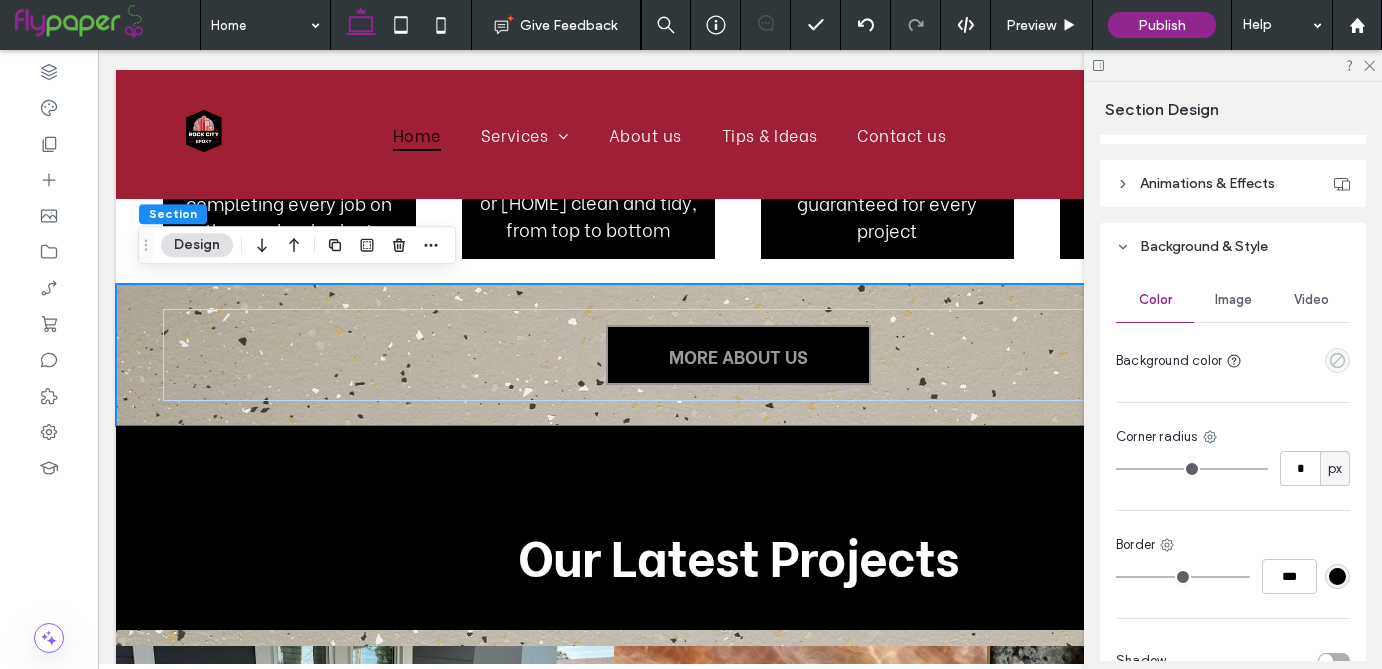 click 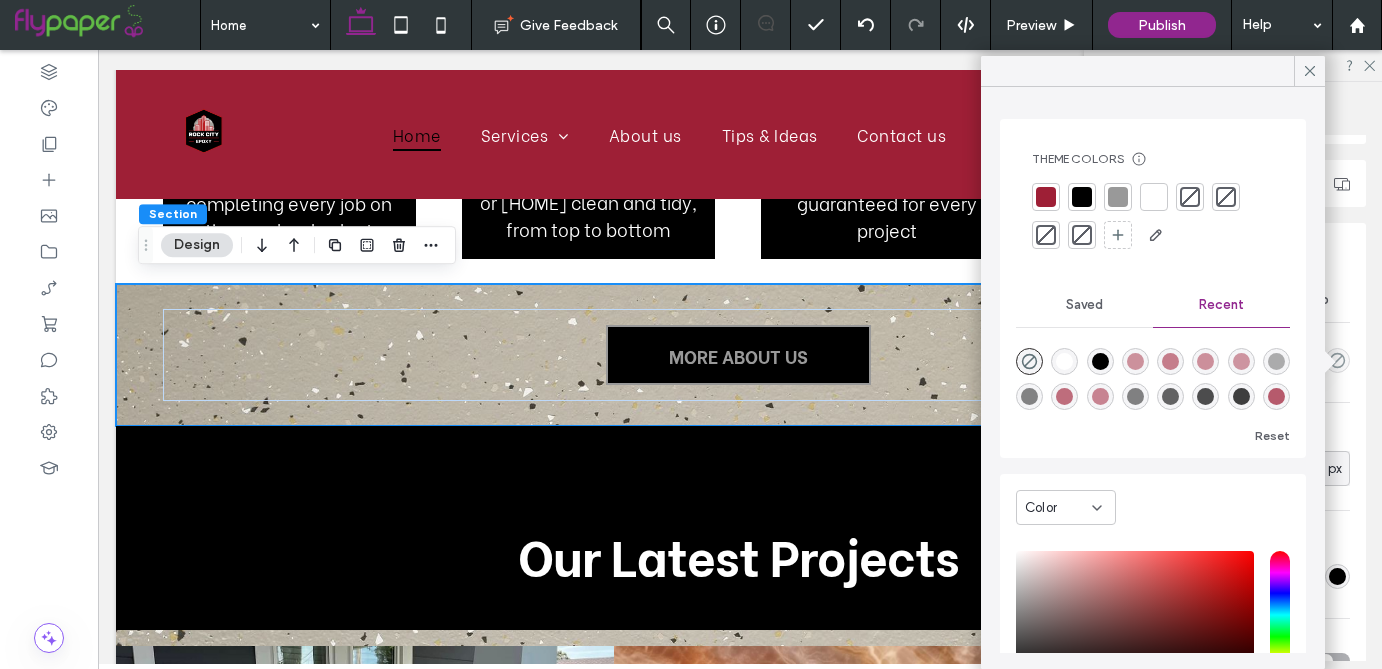click at bounding box center (1154, 197) 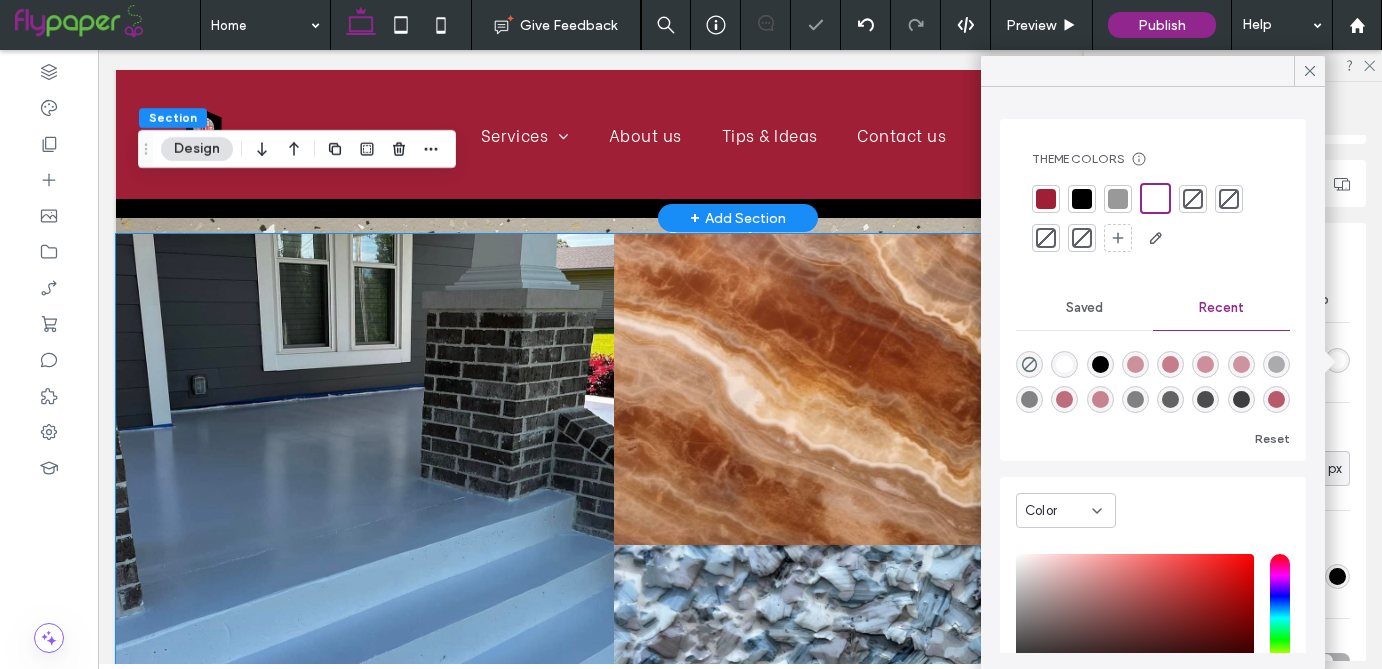 scroll, scrollTop: 3334, scrollLeft: 0, axis: vertical 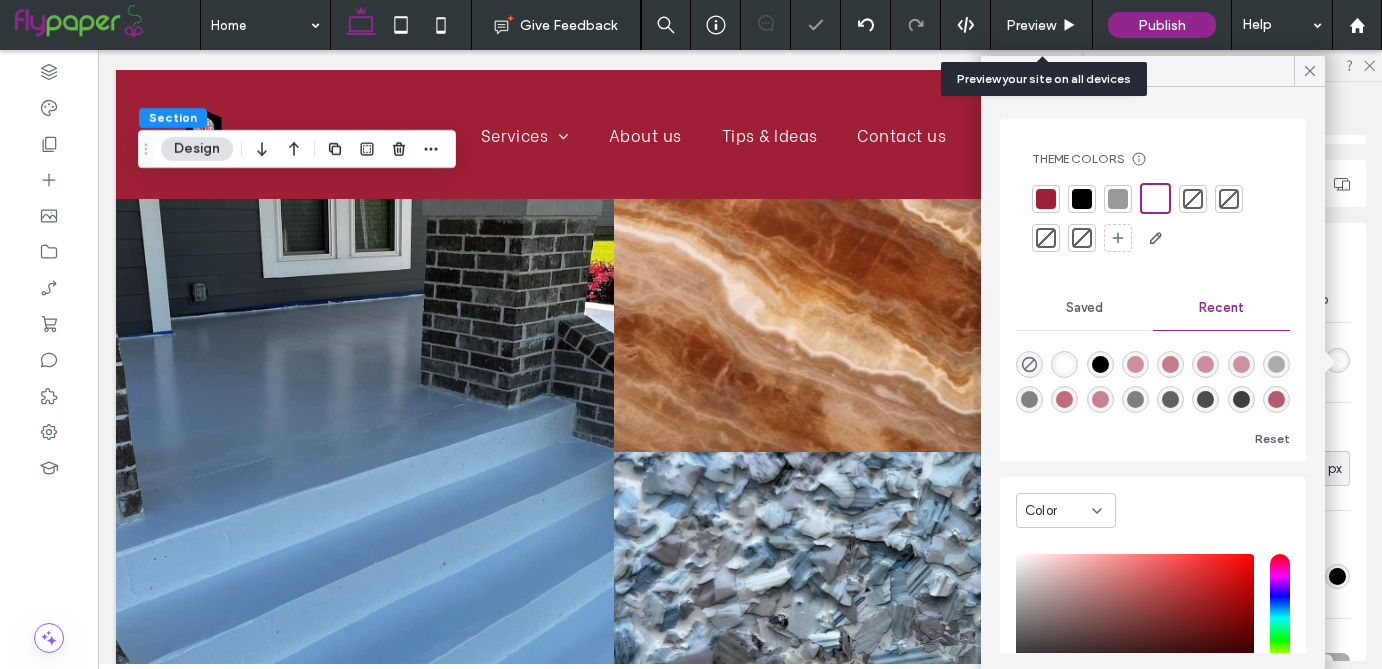click on "Preview" at bounding box center (1031, 25) 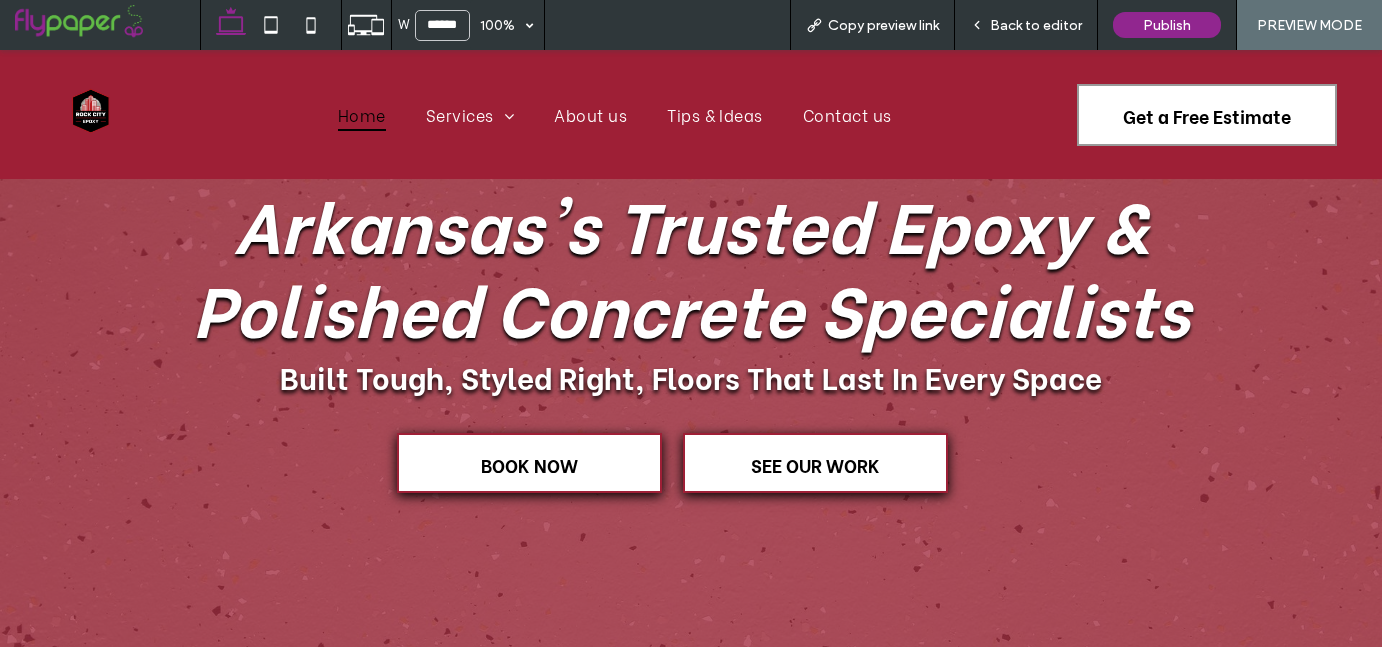 scroll, scrollTop: 371, scrollLeft: 0, axis: vertical 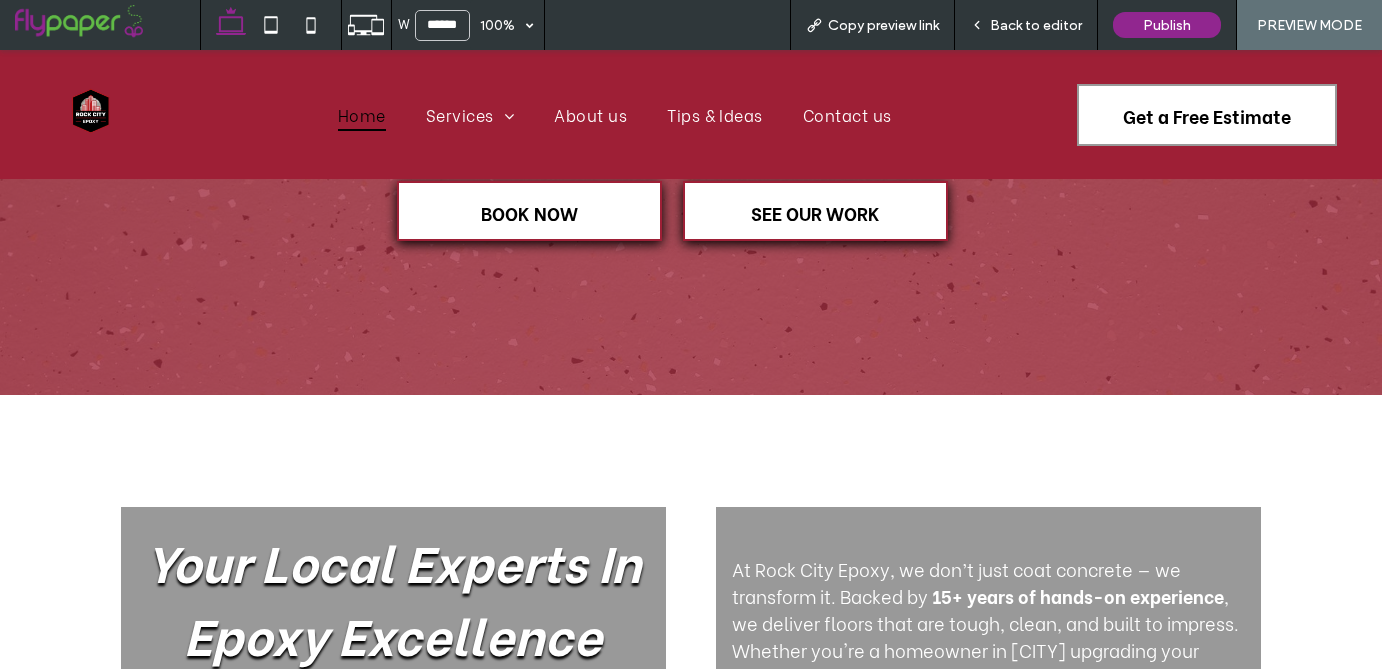 click on "Back to editor" at bounding box center (1036, 25) 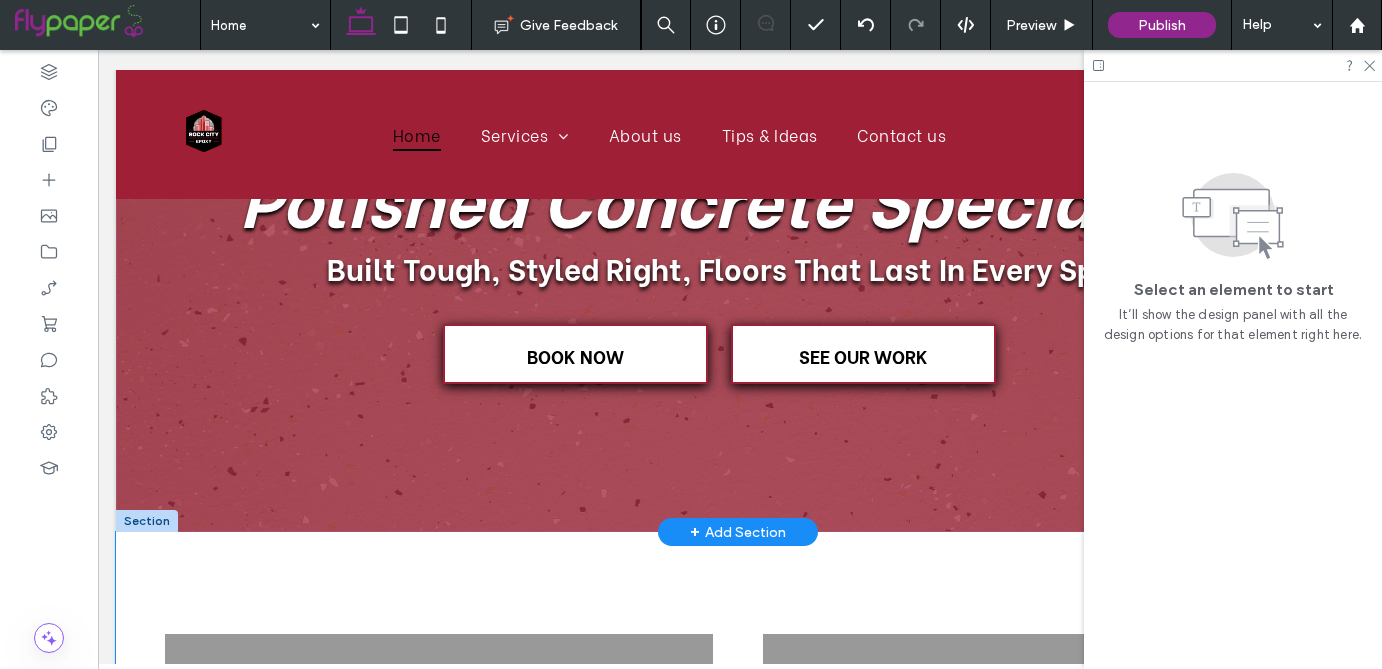 scroll, scrollTop: 244, scrollLeft: 0, axis: vertical 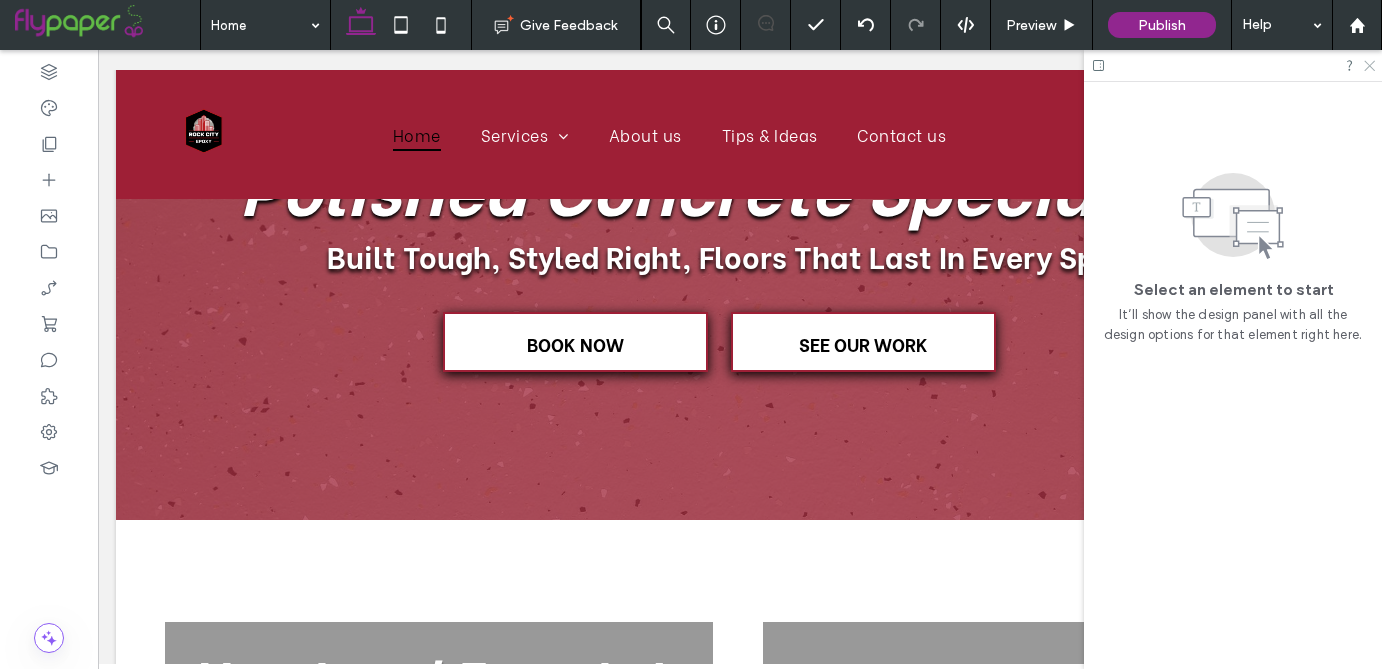 click 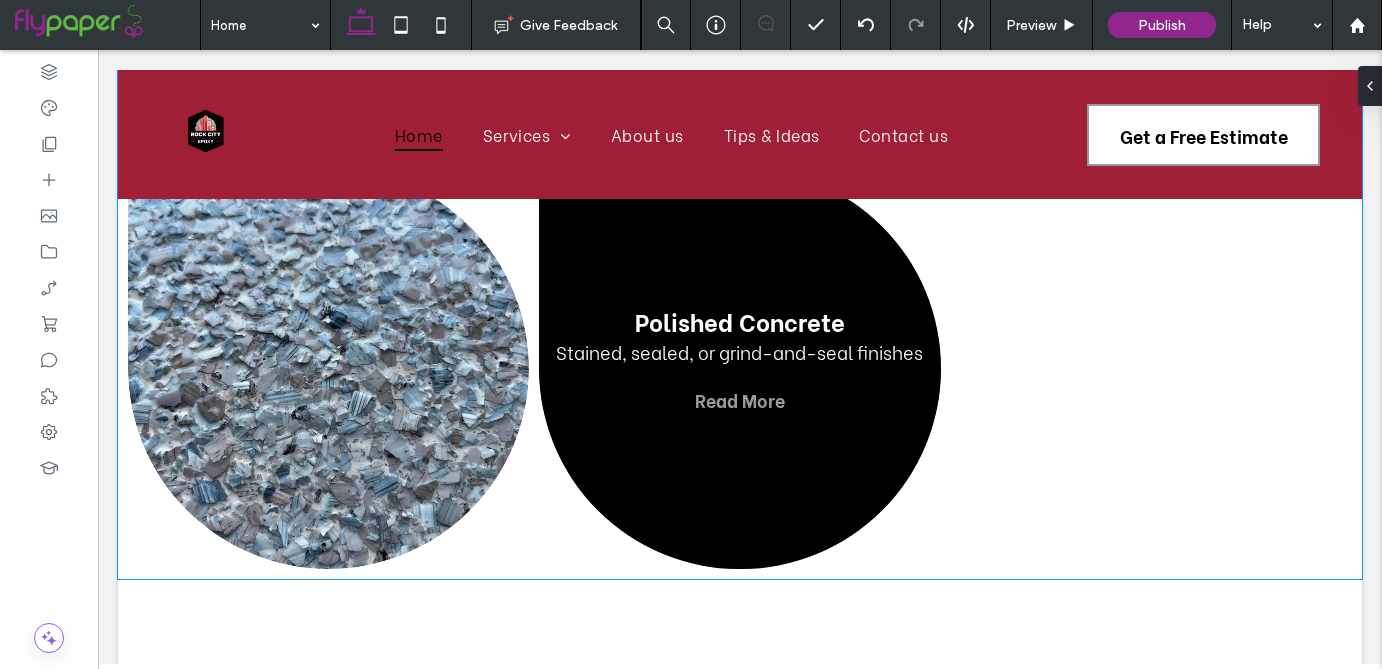 scroll, scrollTop: 1554, scrollLeft: 0, axis: vertical 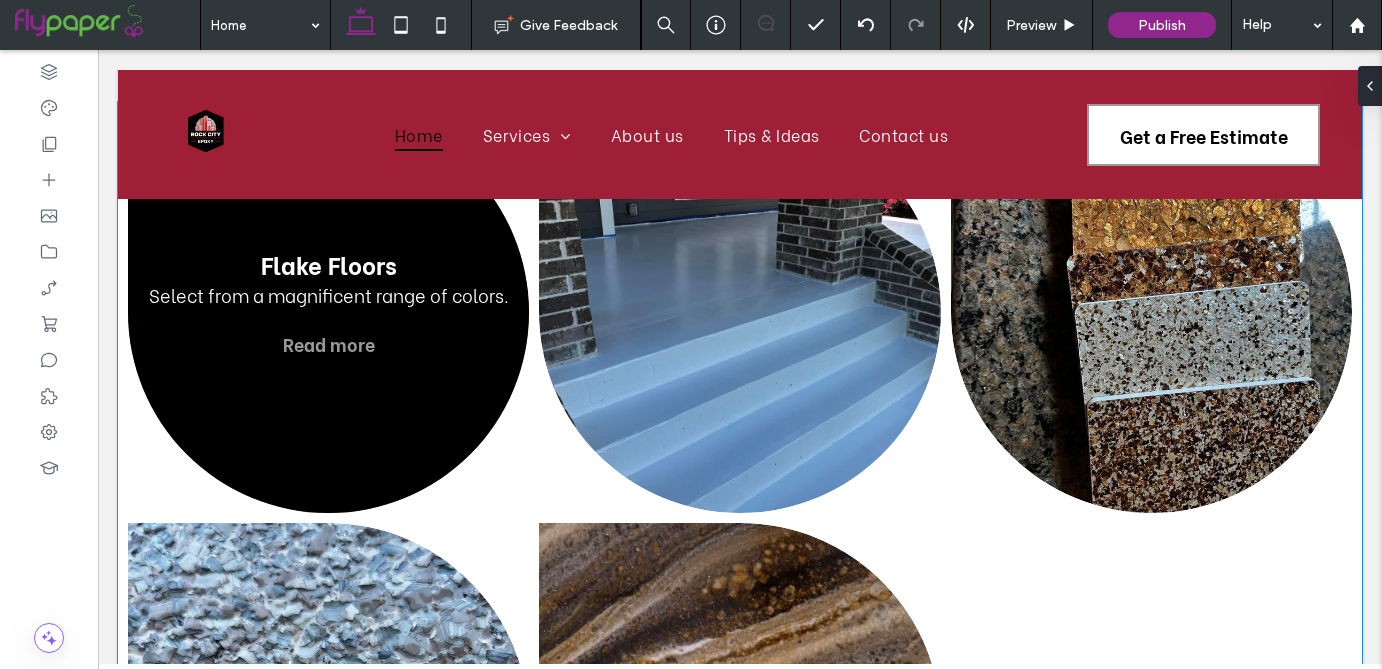 click at bounding box center (328, 312) 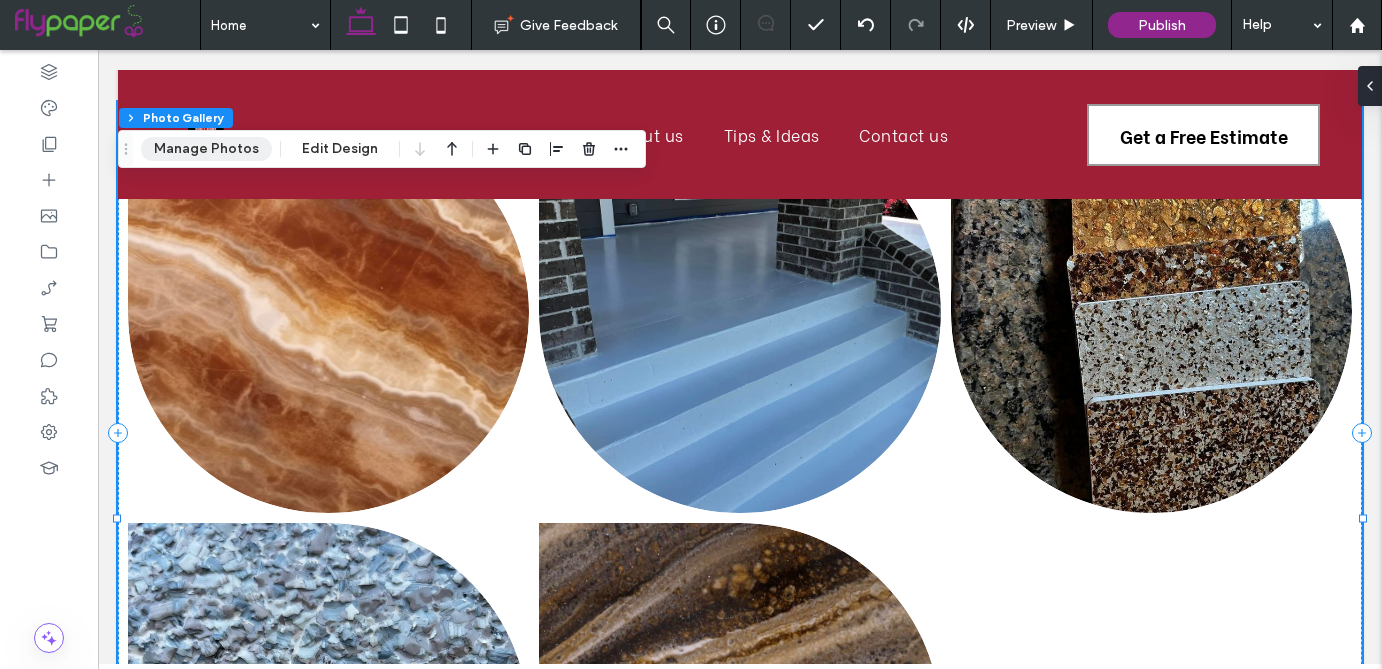 click on "Manage Photos" at bounding box center (206, 149) 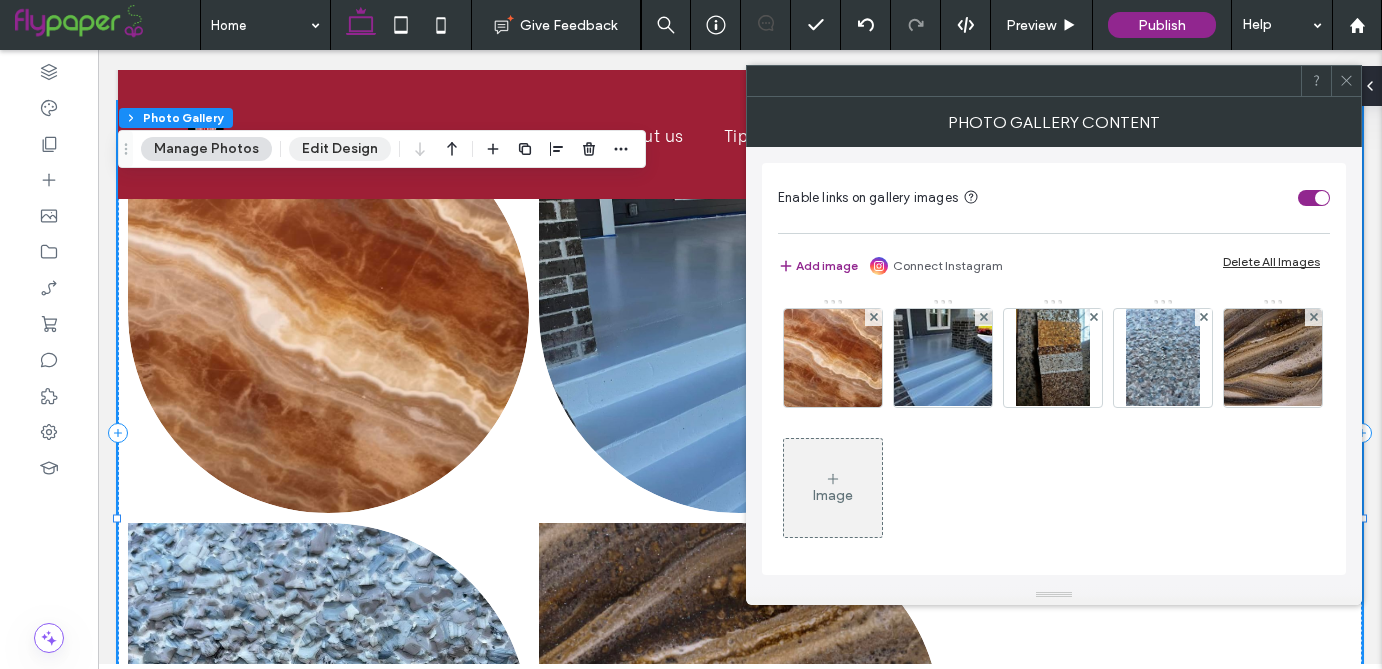 click on "Edit Design" at bounding box center [340, 149] 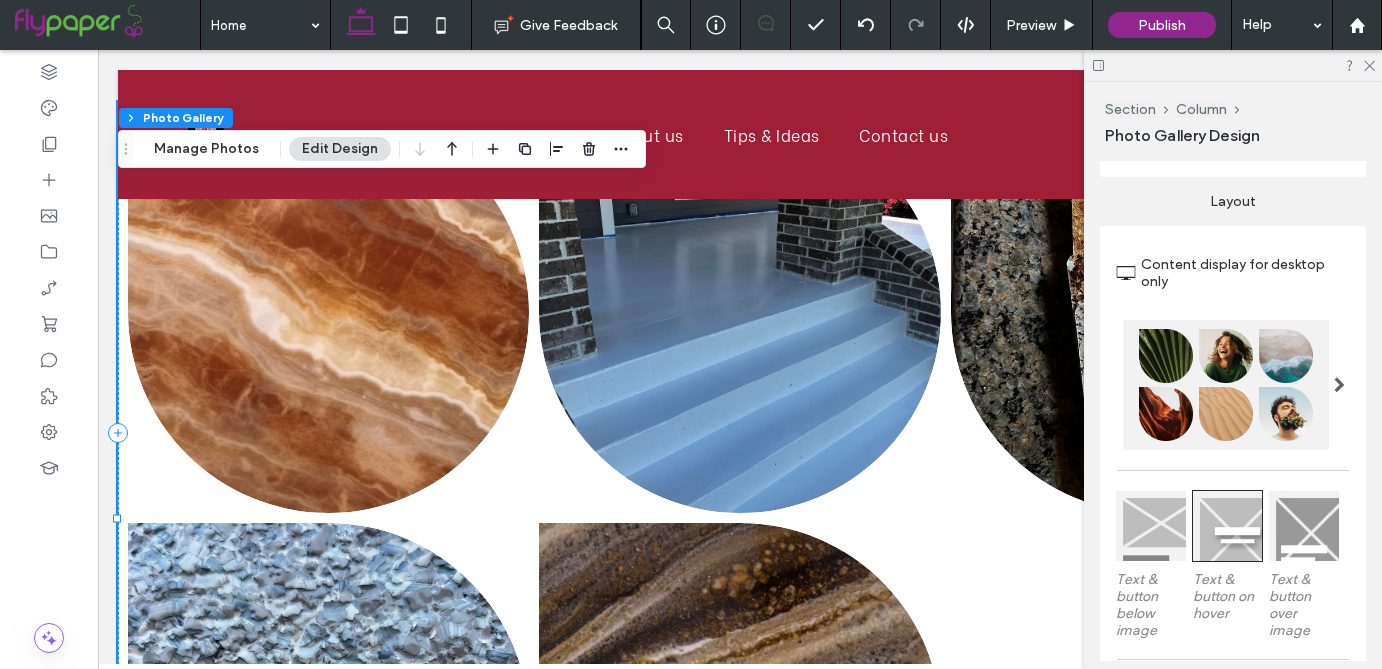 scroll, scrollTop: 289, scrollLeft: 0, axis: vertical 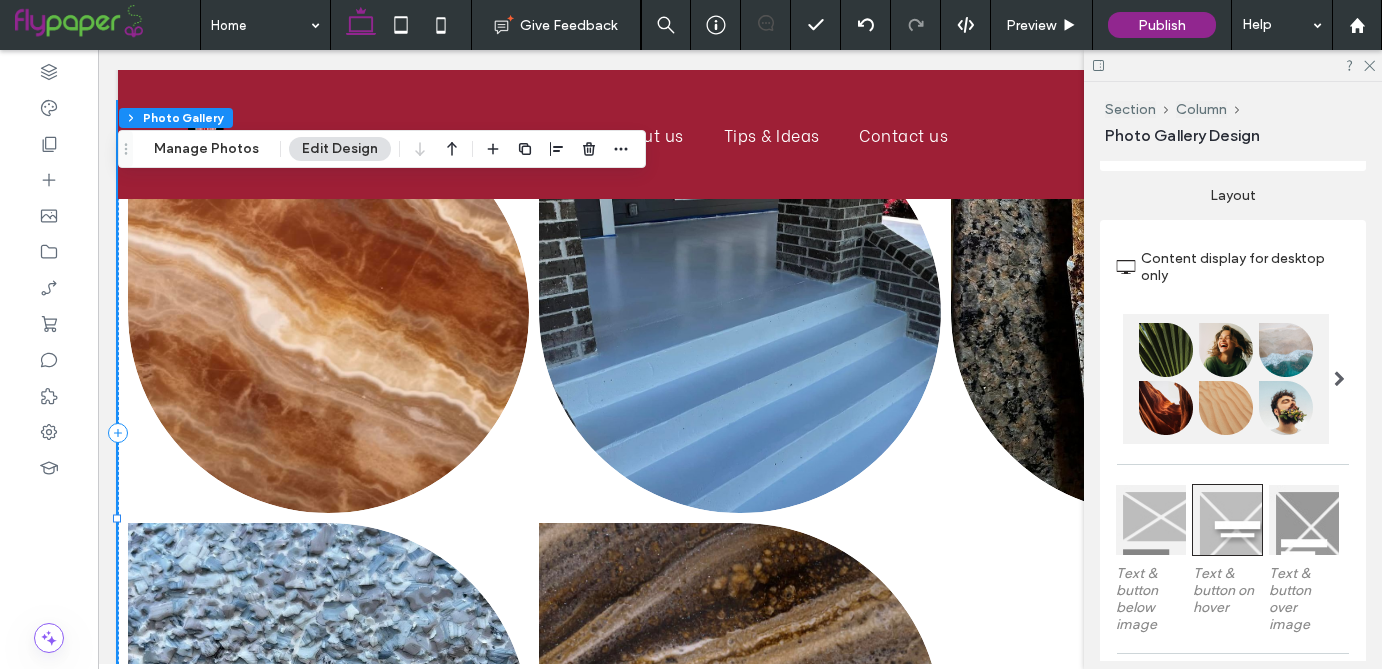 click at bounding box center [1339, 379] 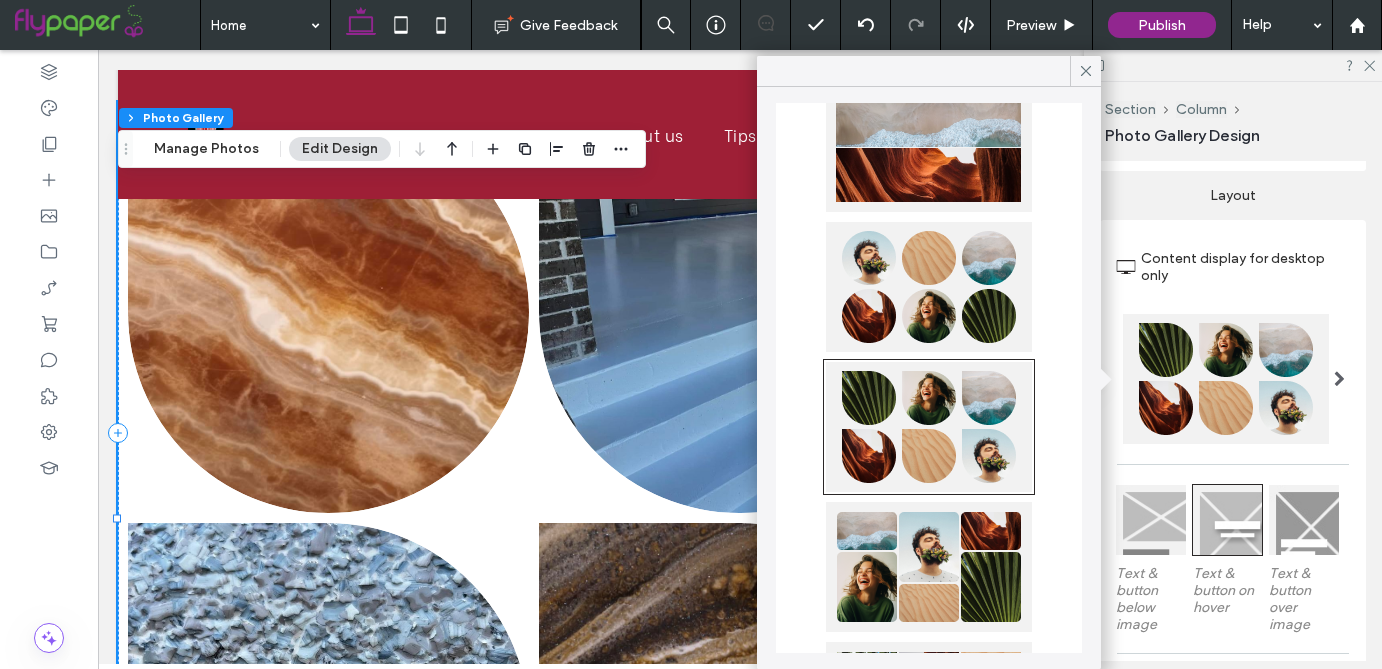 scroll, scrollTop: 937, scrollLeft: 0, axis: vertical 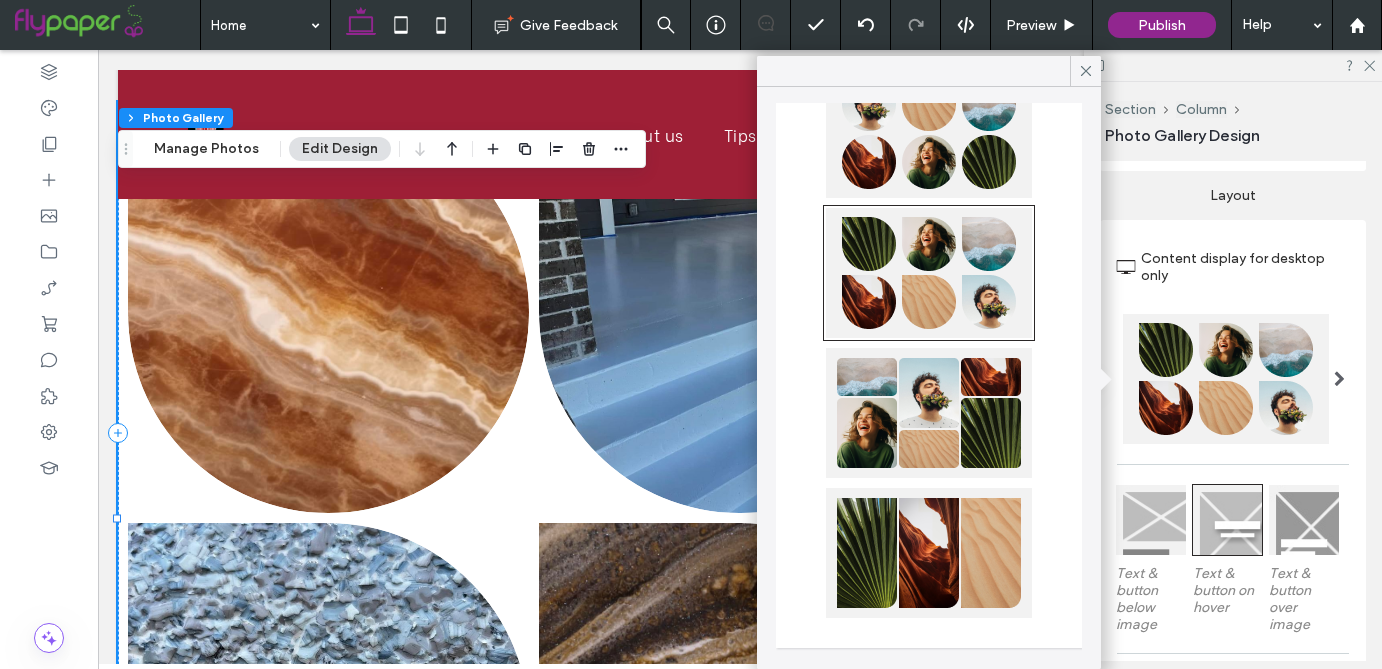 click at bounding box center [929, 413] 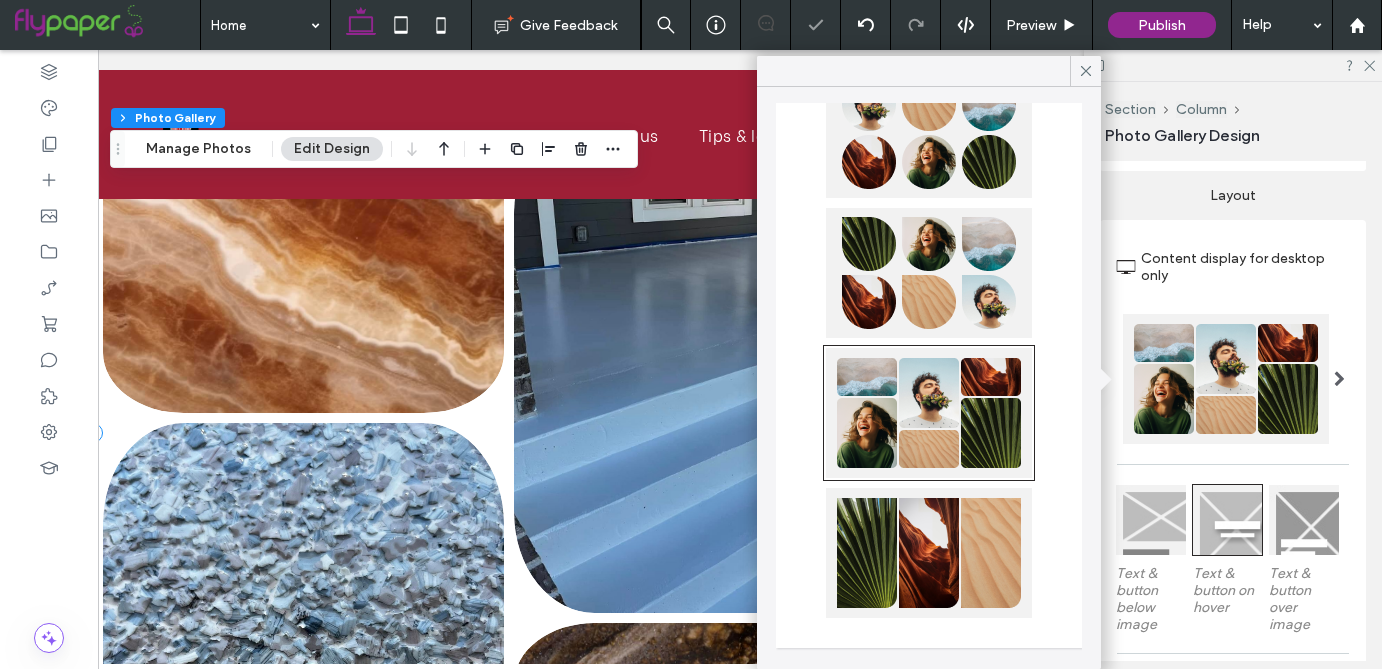 scroll, scrollTop: 0, scrollLeft: 31, axis: horizontal 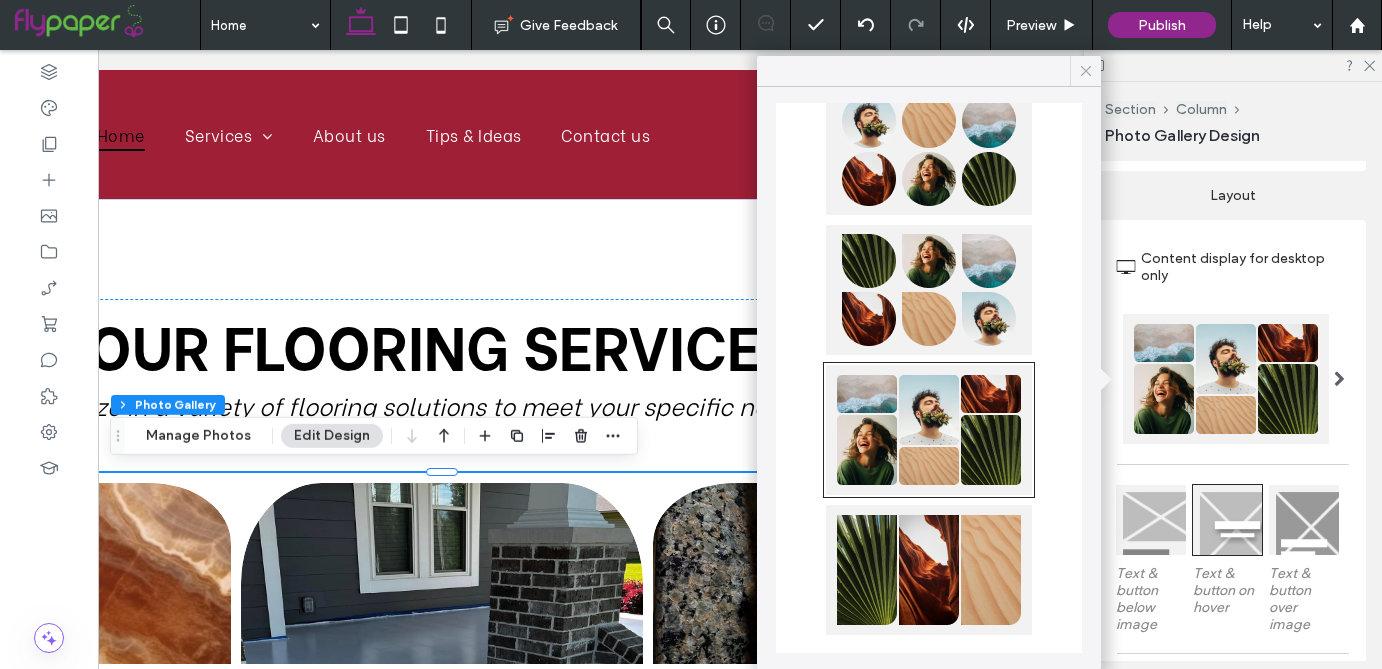 click 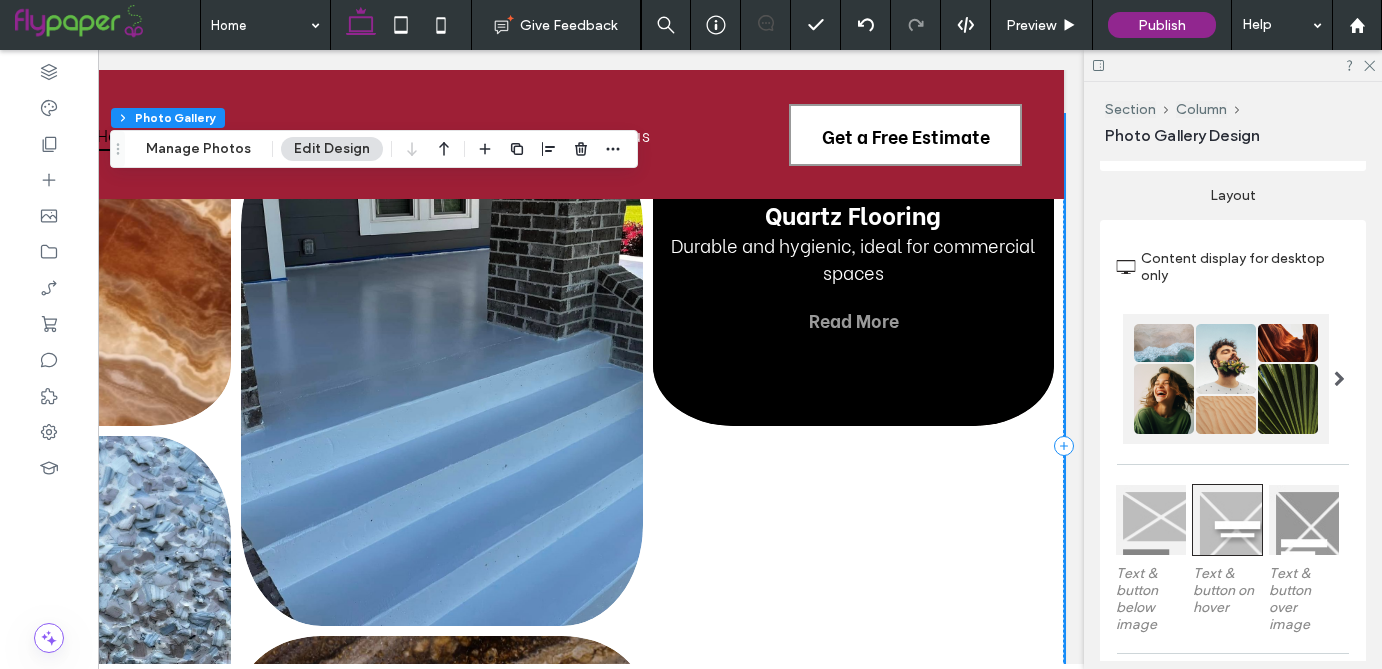 scroll, scrollTop: 1595, scrollLeft: 0, axis: vertical 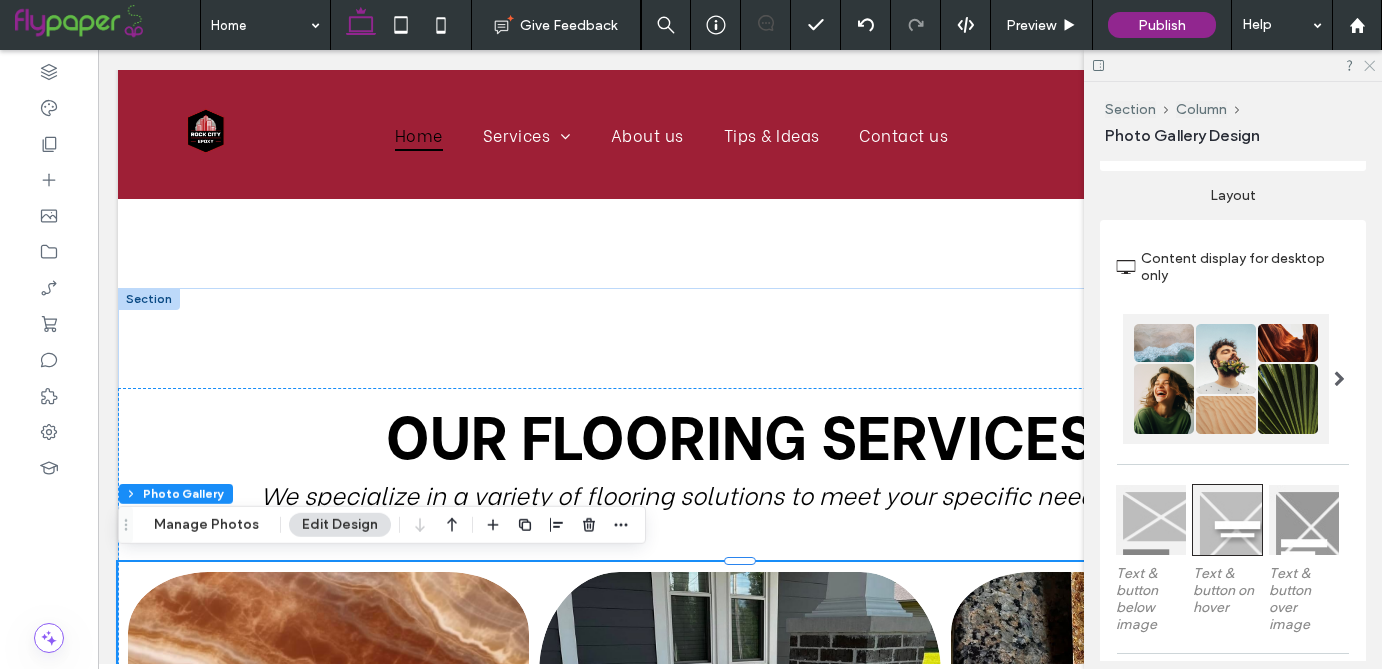 click 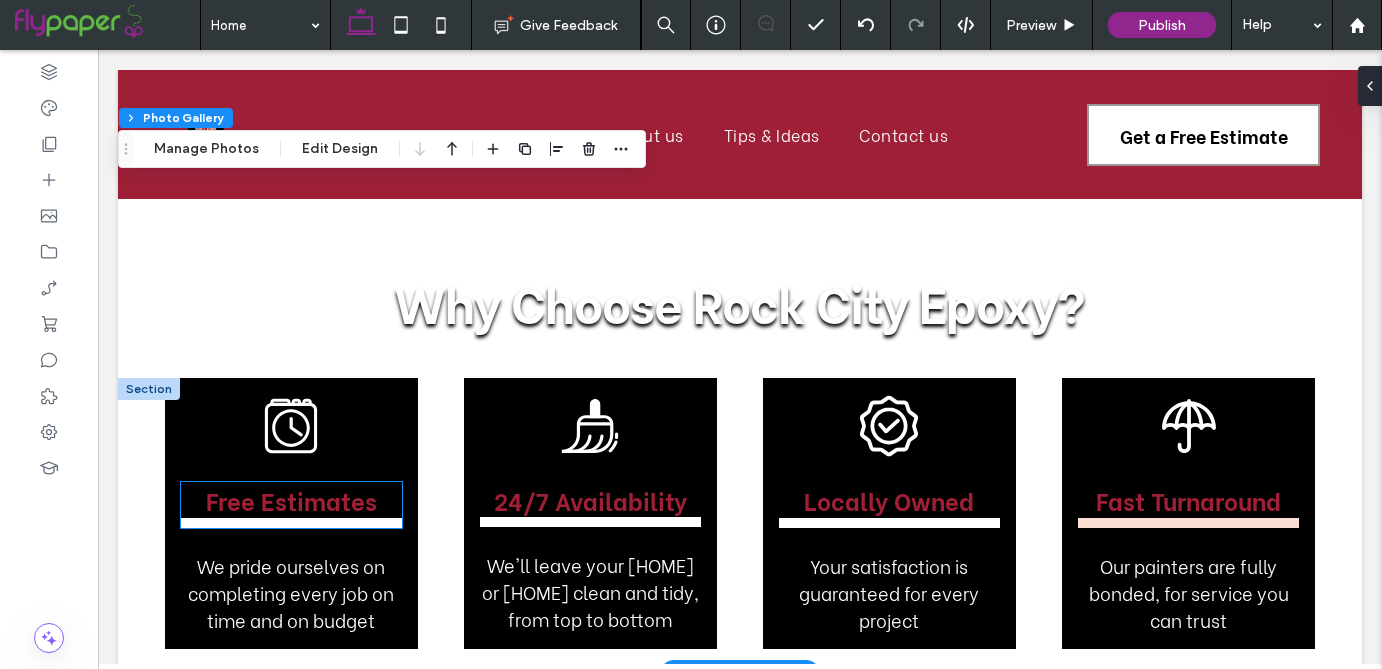 scroll, scrollTop: 2444, scrollLeft: 0, axis: vertical 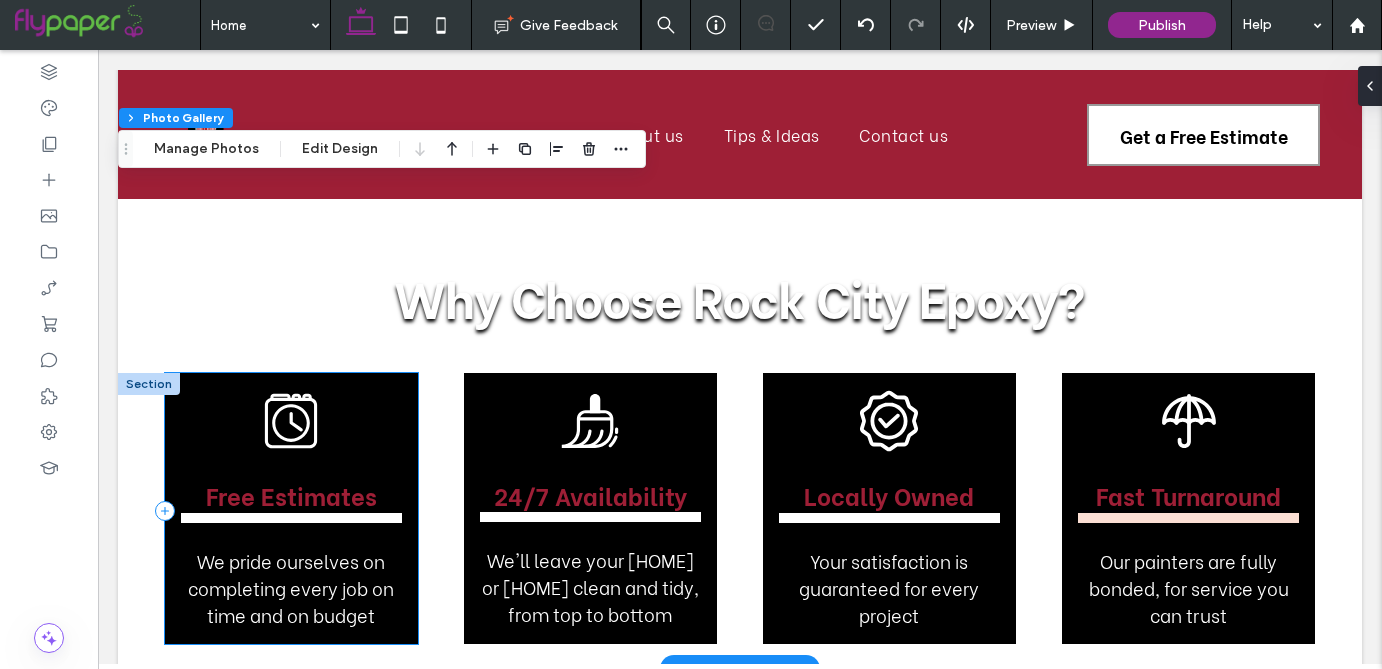 click on "Free Estimates
We pride ourselves on completing every job on time and on budget" at bounding box center [291, 508] 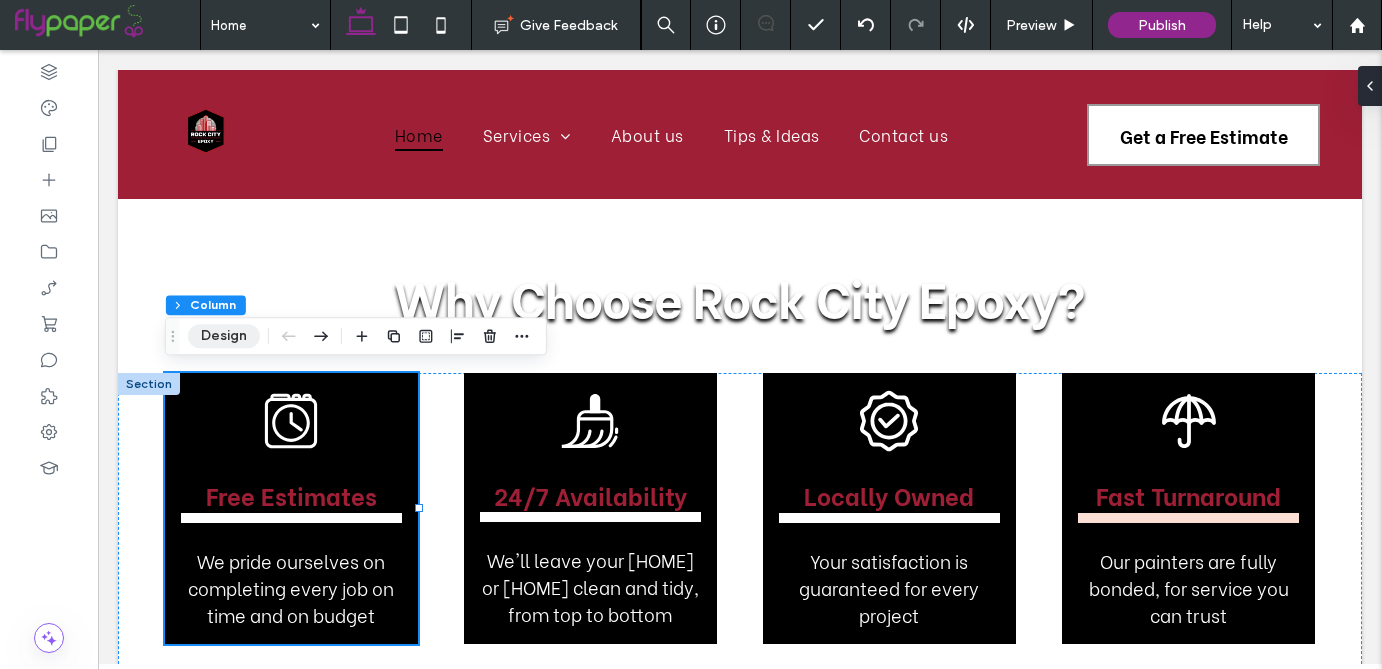 click on "Design" at bounding box center (224, 336) 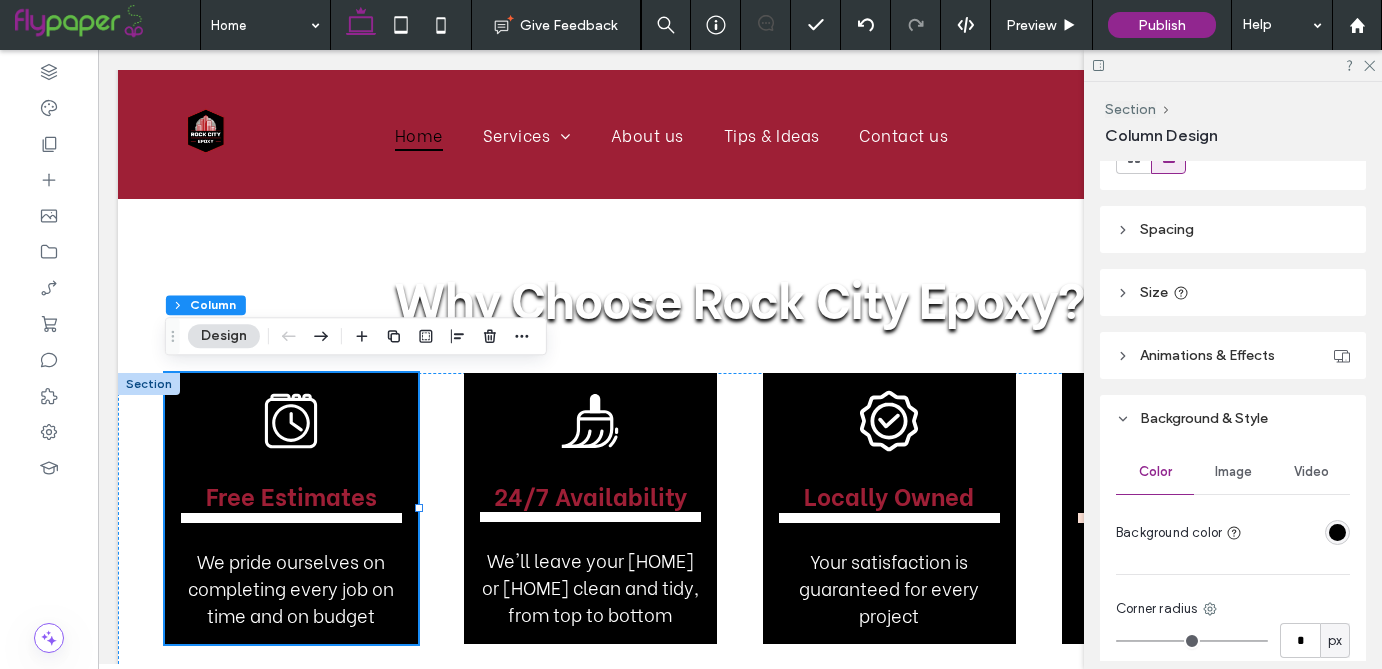 scroll, scrollTop: 290, scrollLeft: 0, axis: vertical 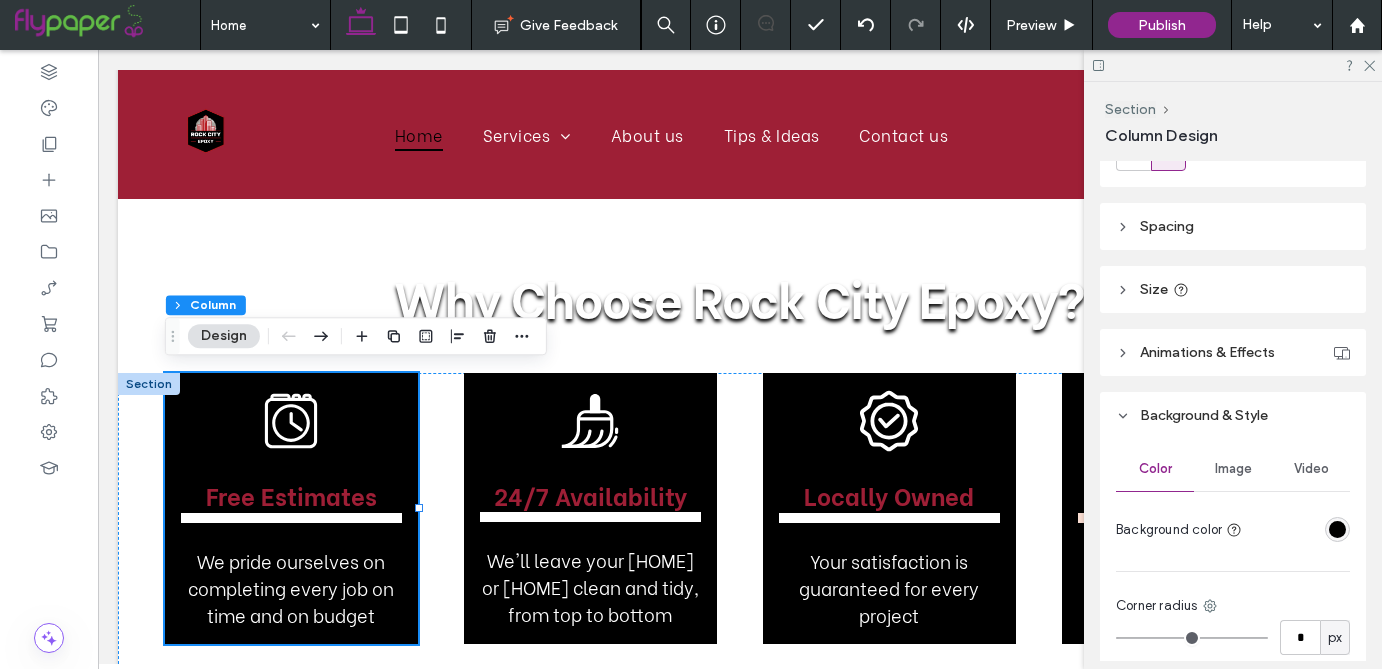 click at bounding box center (1337, 529) 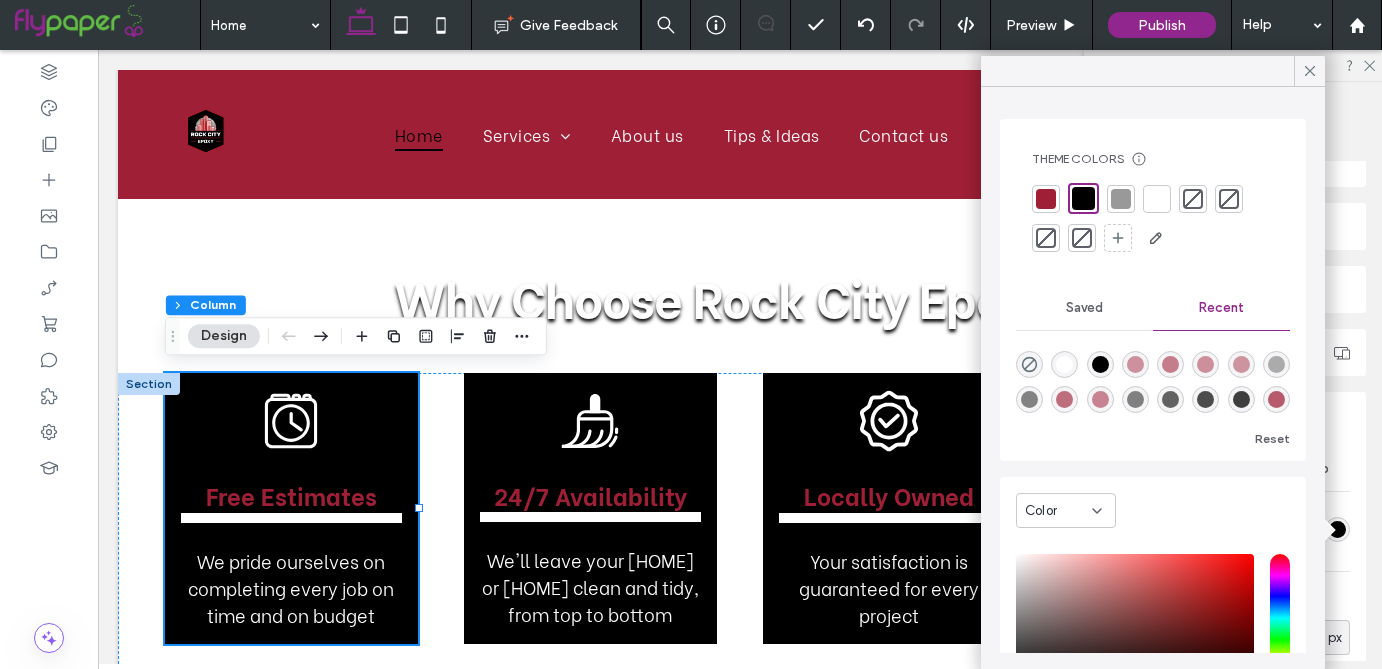 click at bounding box center [1121, 199] 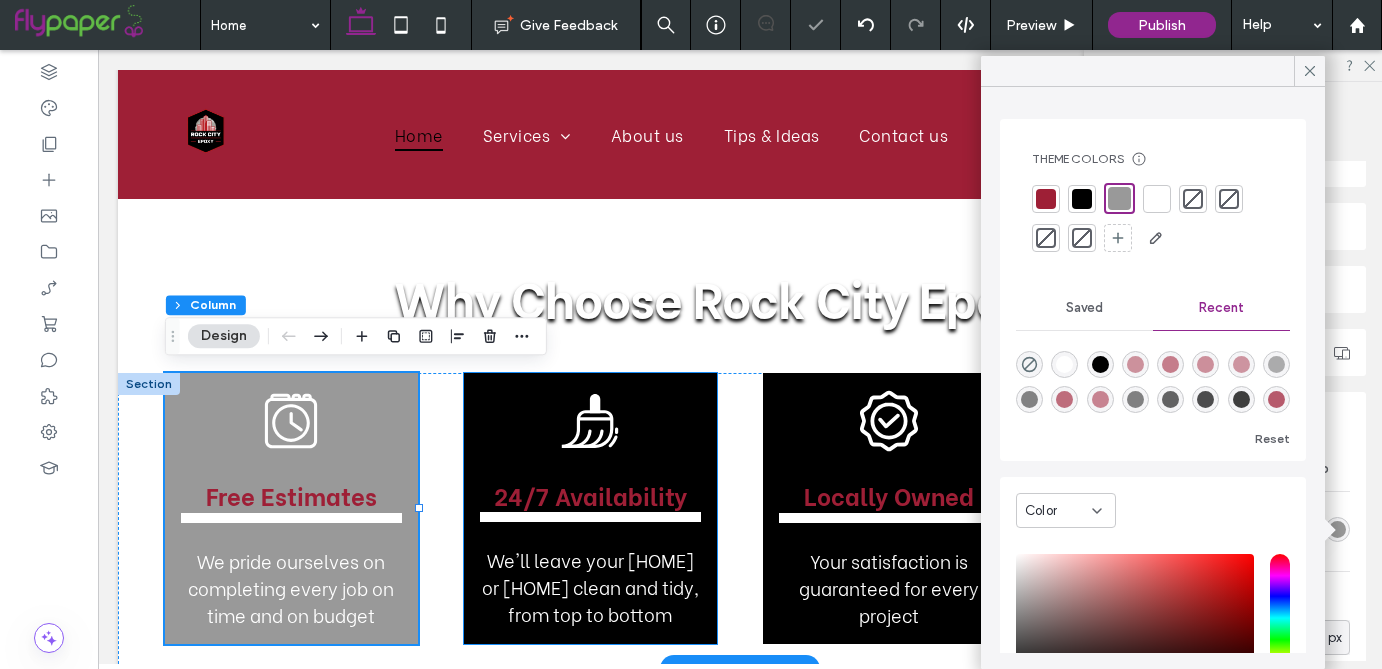 click on "24/7 Availability
We'll leave your home or office clean and tidy, from top to bottom" at bounding box center [590, 508] 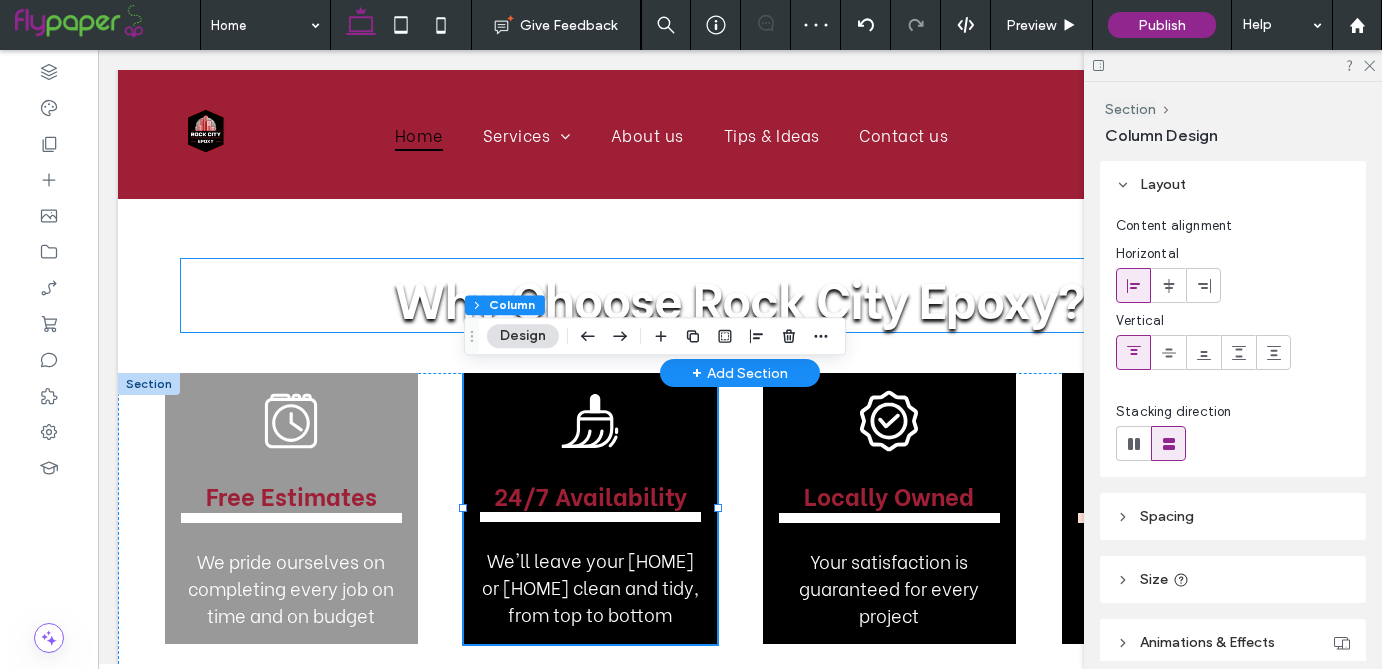 click on "Why Choose Rock City Epoxy?" at bounding box center (740, 295) 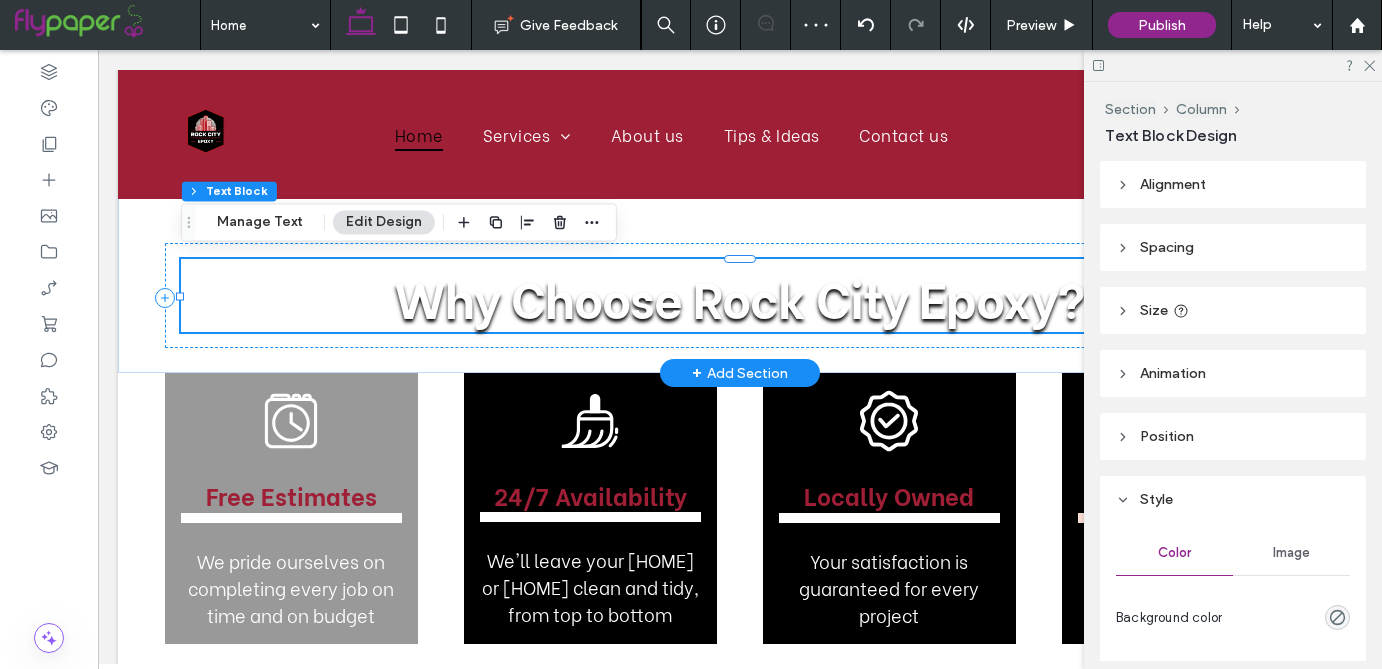 click on "Why Choose Rock City Epoxy?" at bounding box center (740, 295) 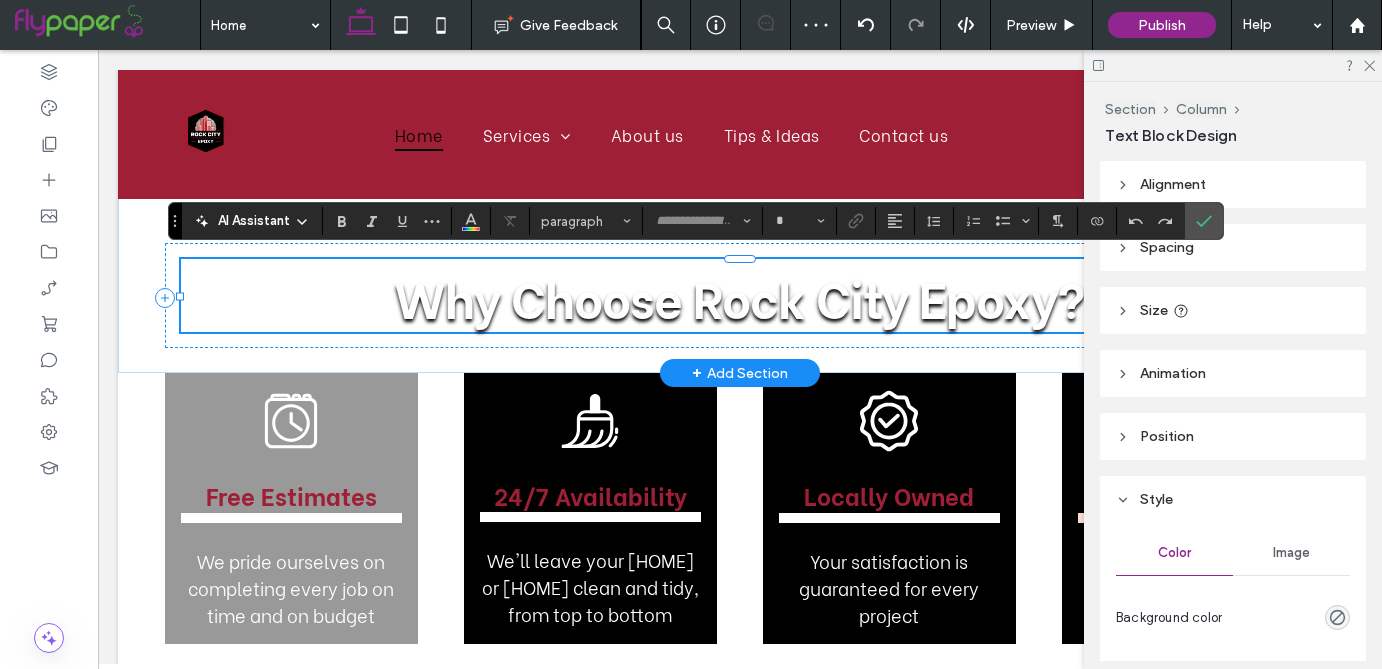type on "**********" 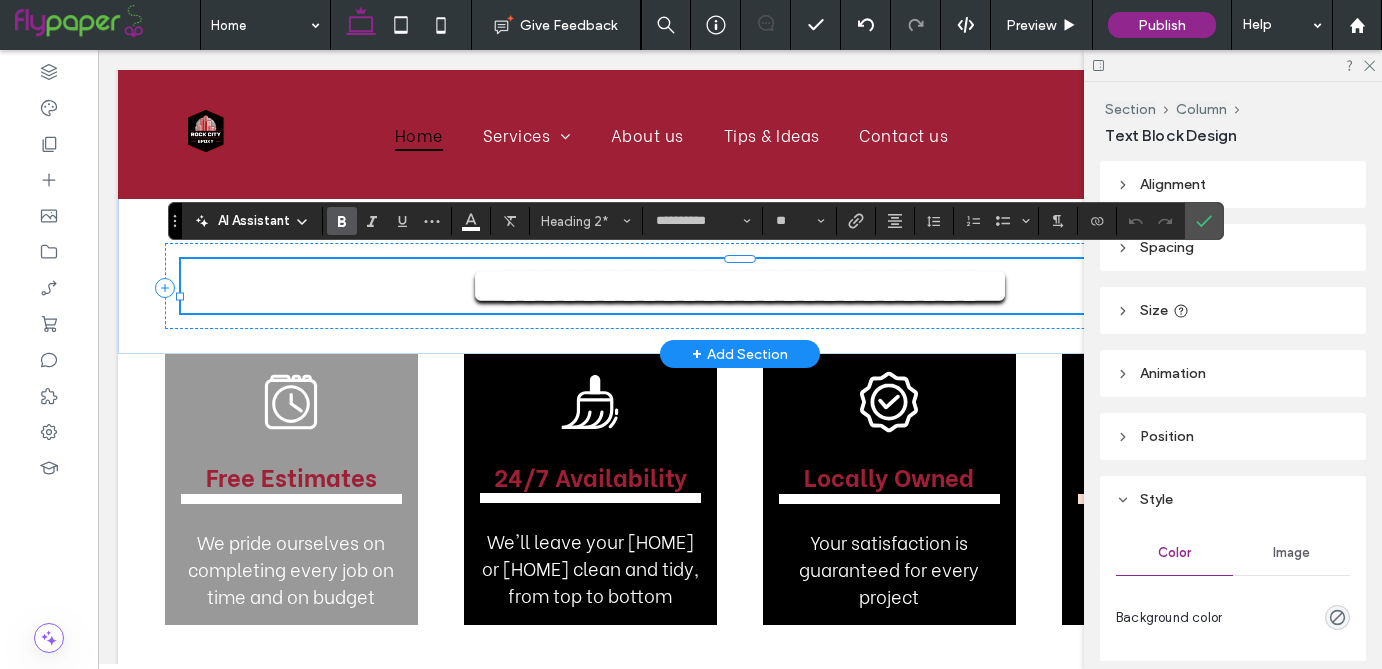 scroll, scrollTop: 236, scrollLeft: 0, axis: vertical 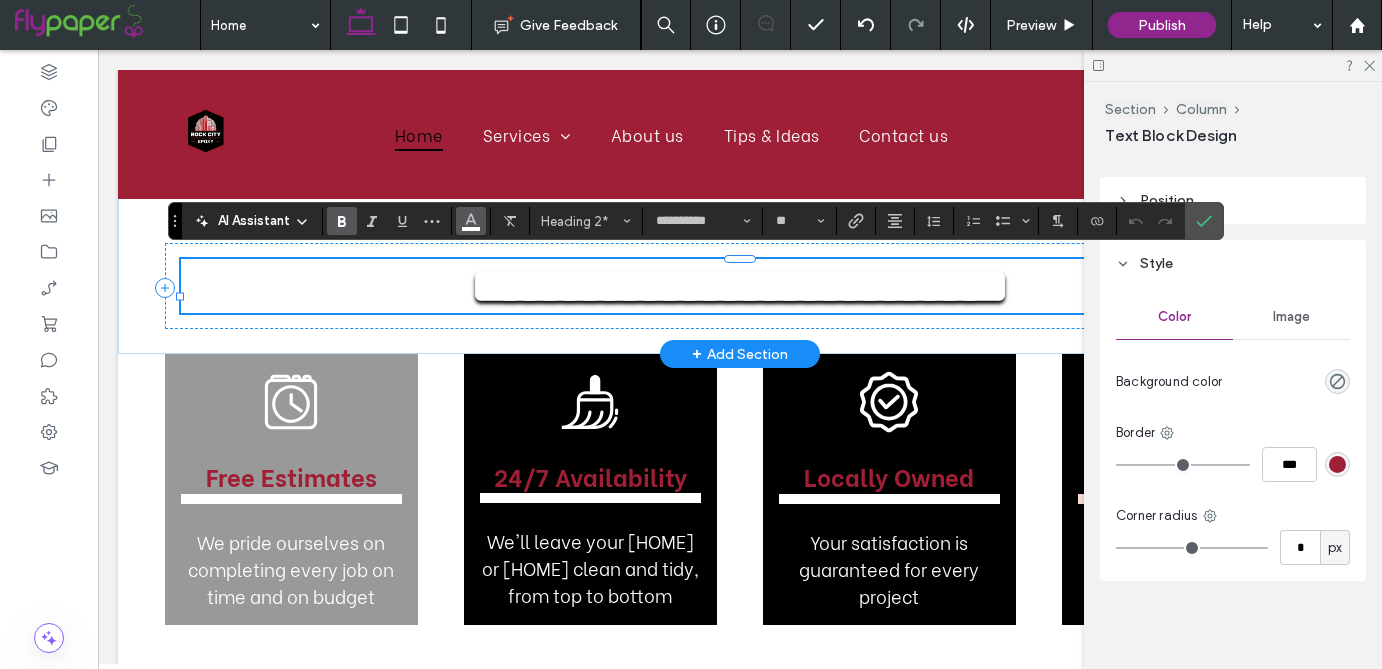 click 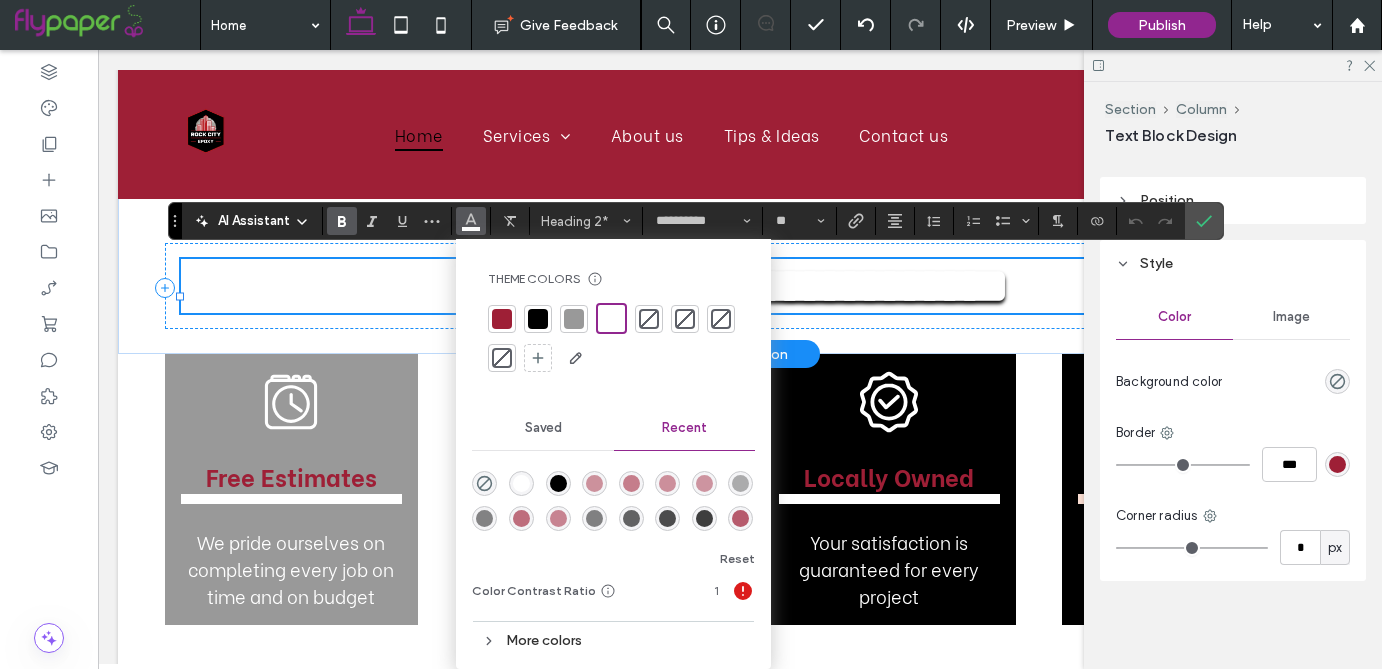 click at bounding box center (502, 319) 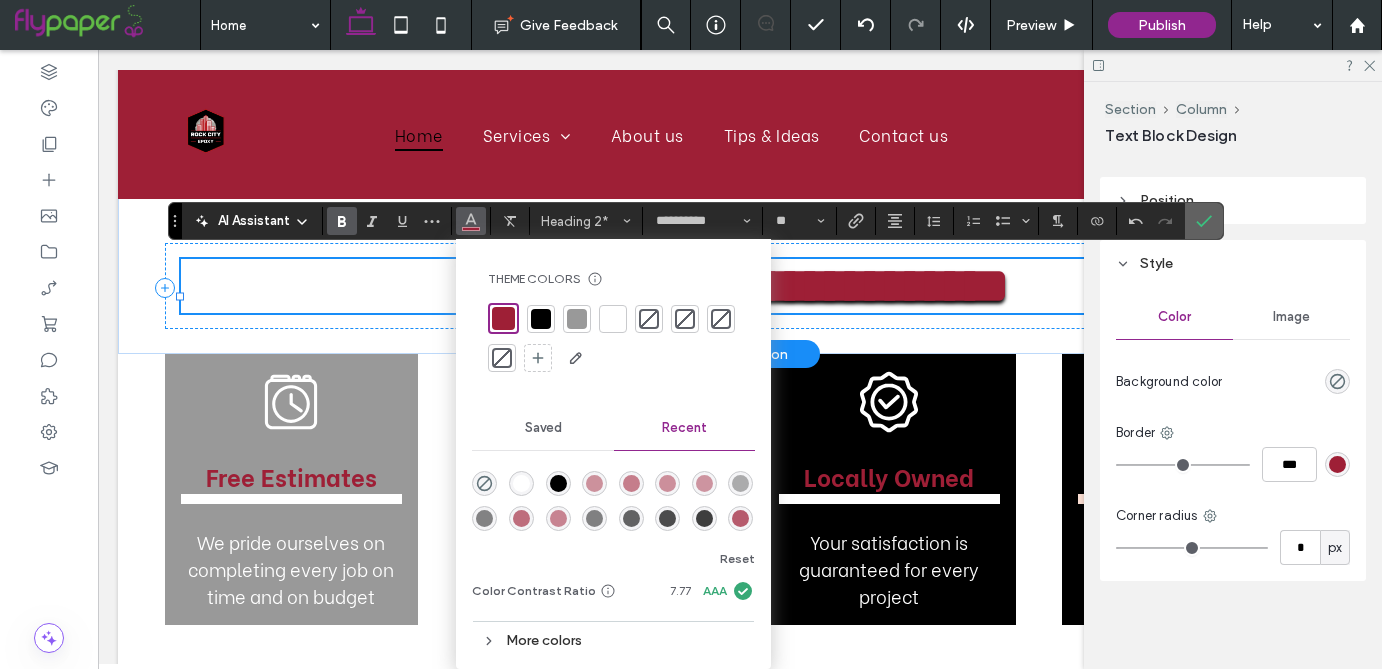 click at bounding box center (1204, 221) 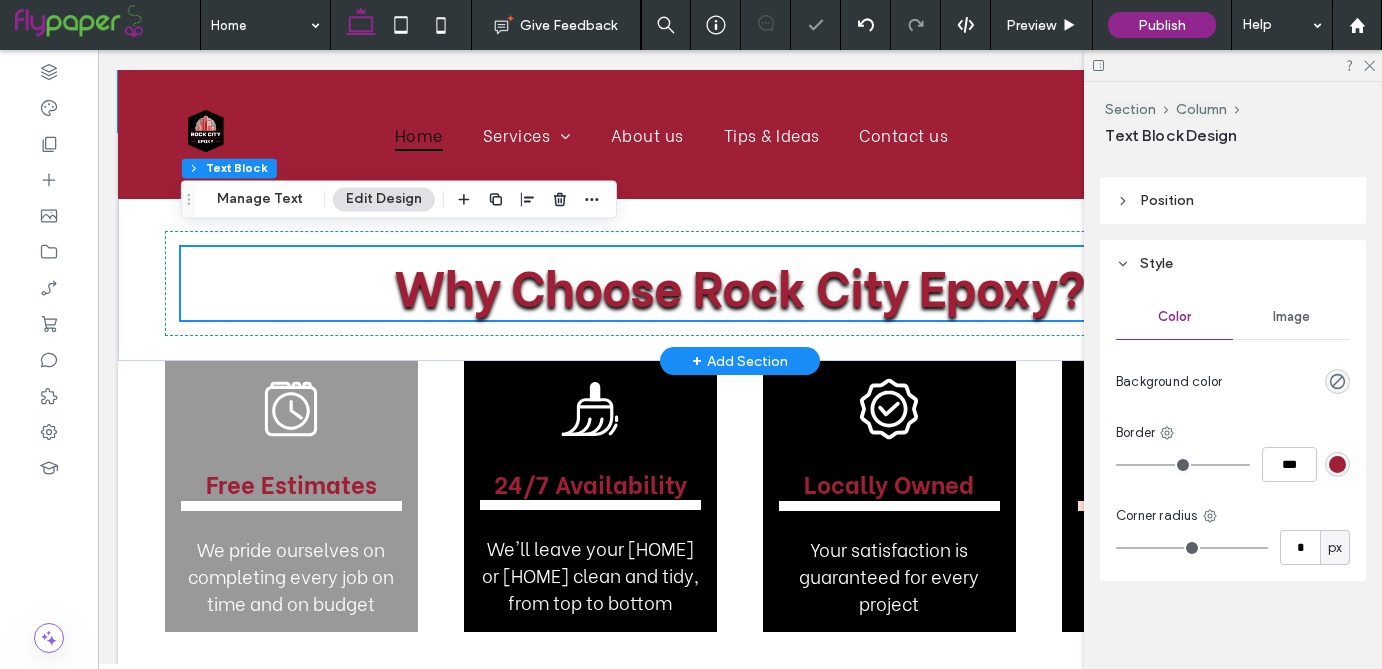 scroll, scrollTop: 2467, scrollLeft: 0, axis: vertical 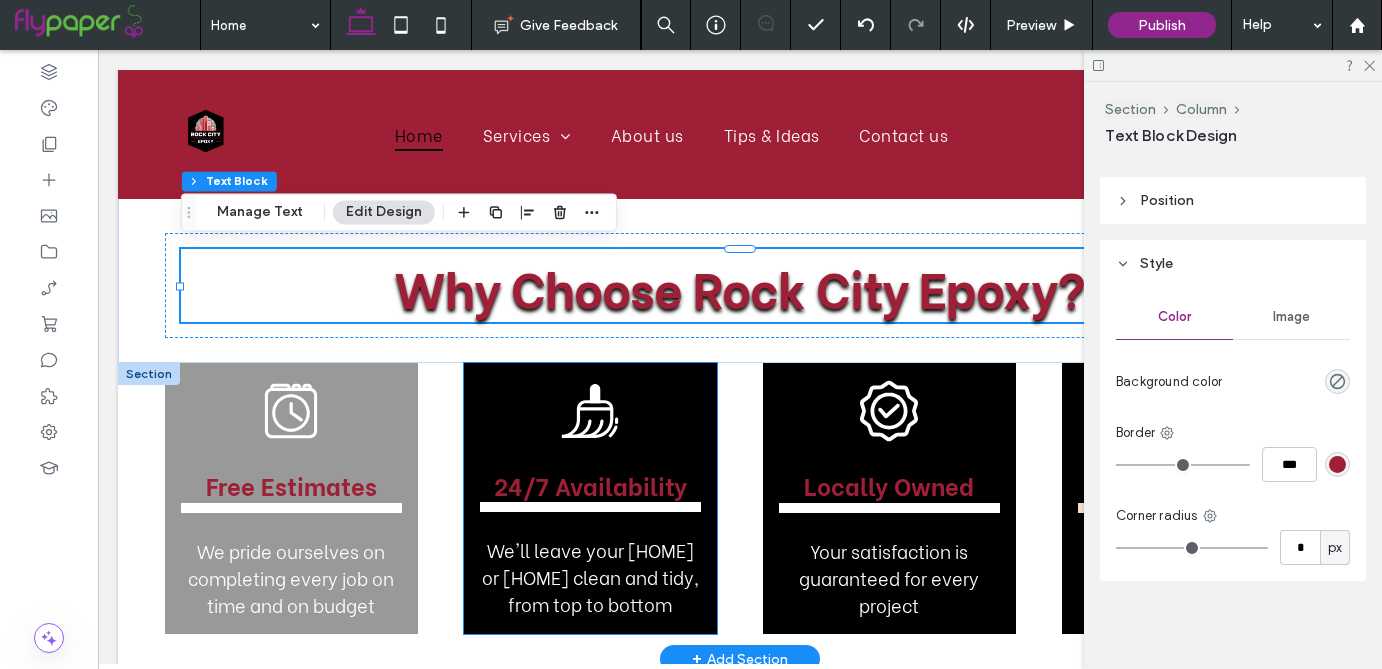 click on "24/7 Availability
We'll leave your home or office clean and tidy, from top to bottom" at bounding box center [590, 498] 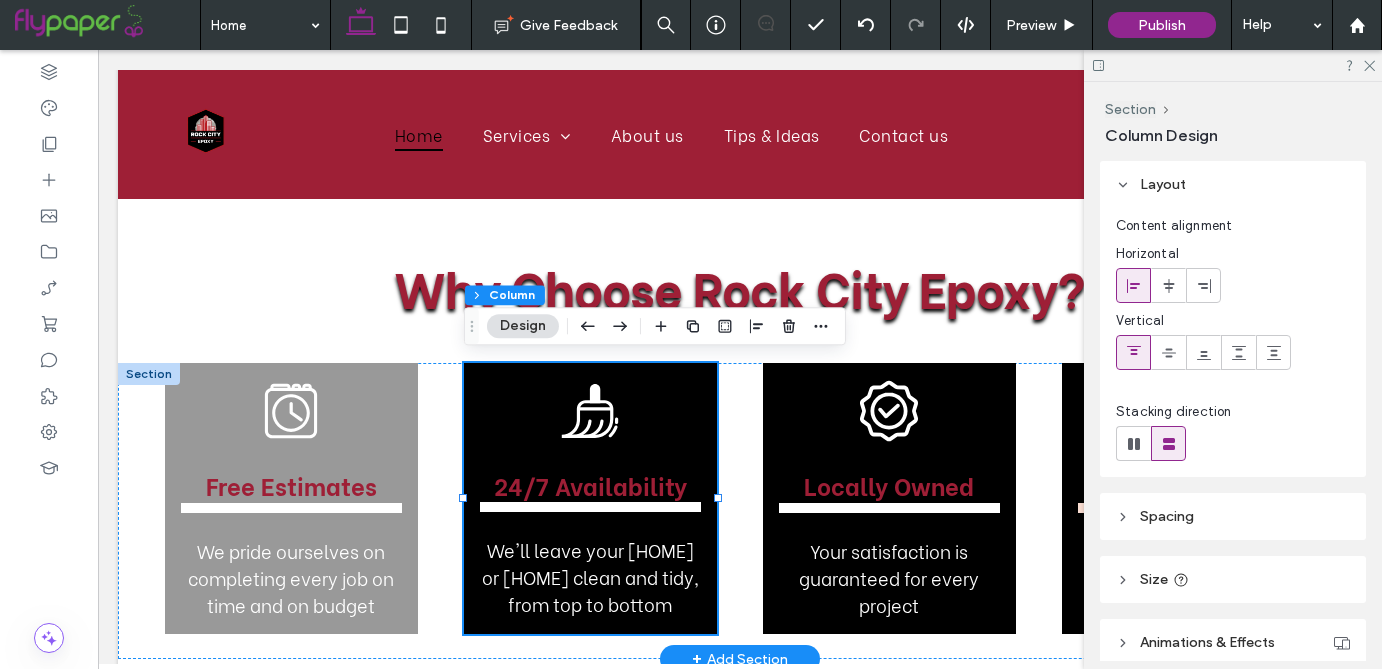 click on "24/7 Availability
We'll leave your home or office clean and tidy, from top to bottom" at bounding box center (590, 498) 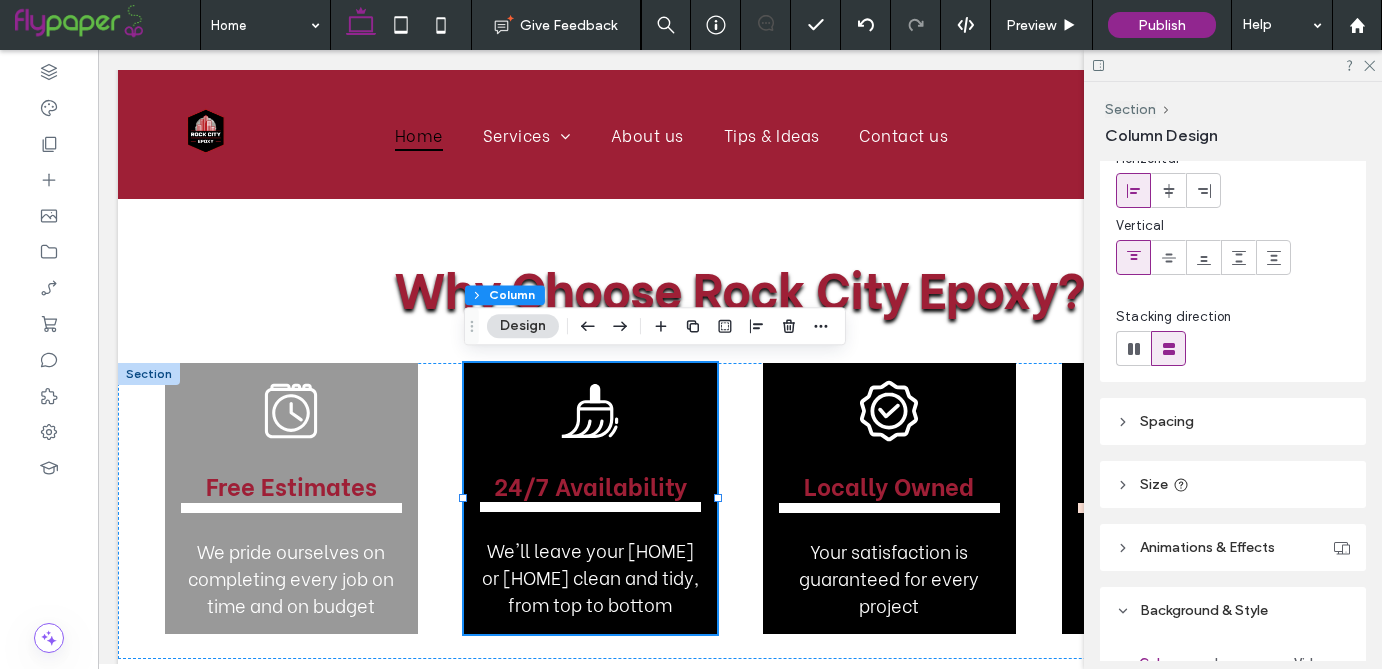 scroll, scrollTop: 243, scrollLeft: 0, axis: vertical 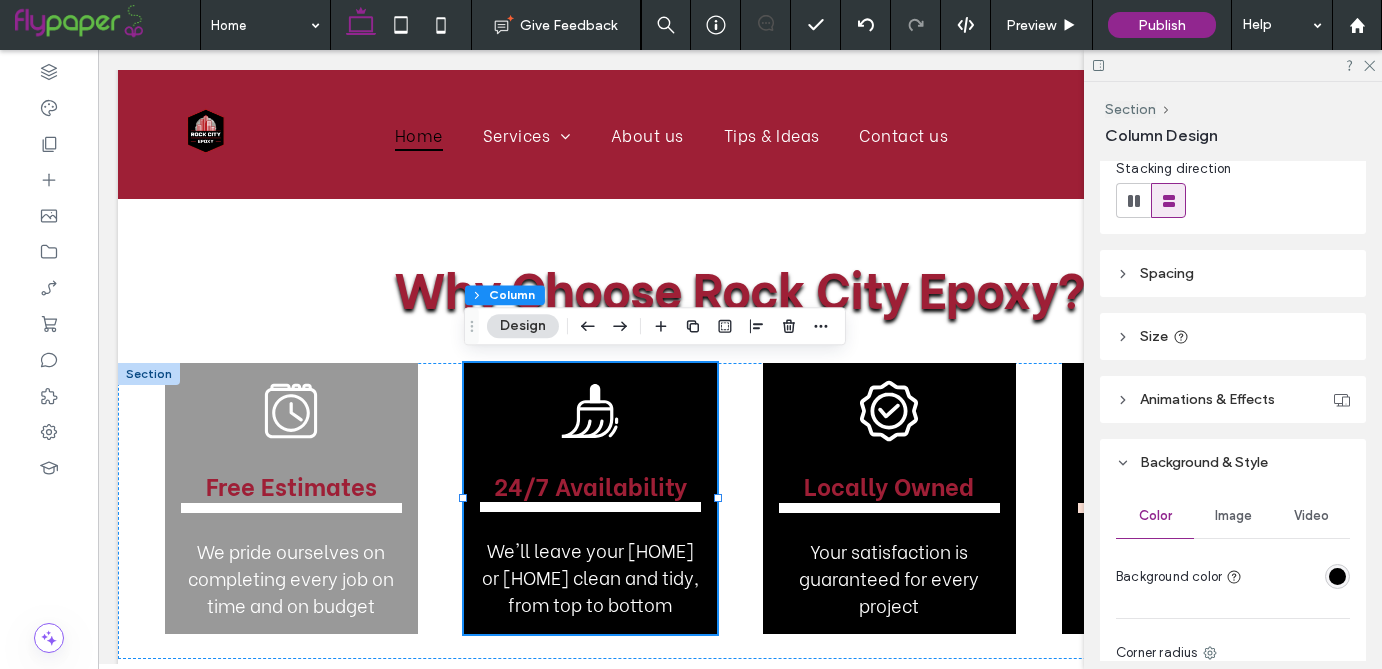 click at bounding box center [1337, 576] 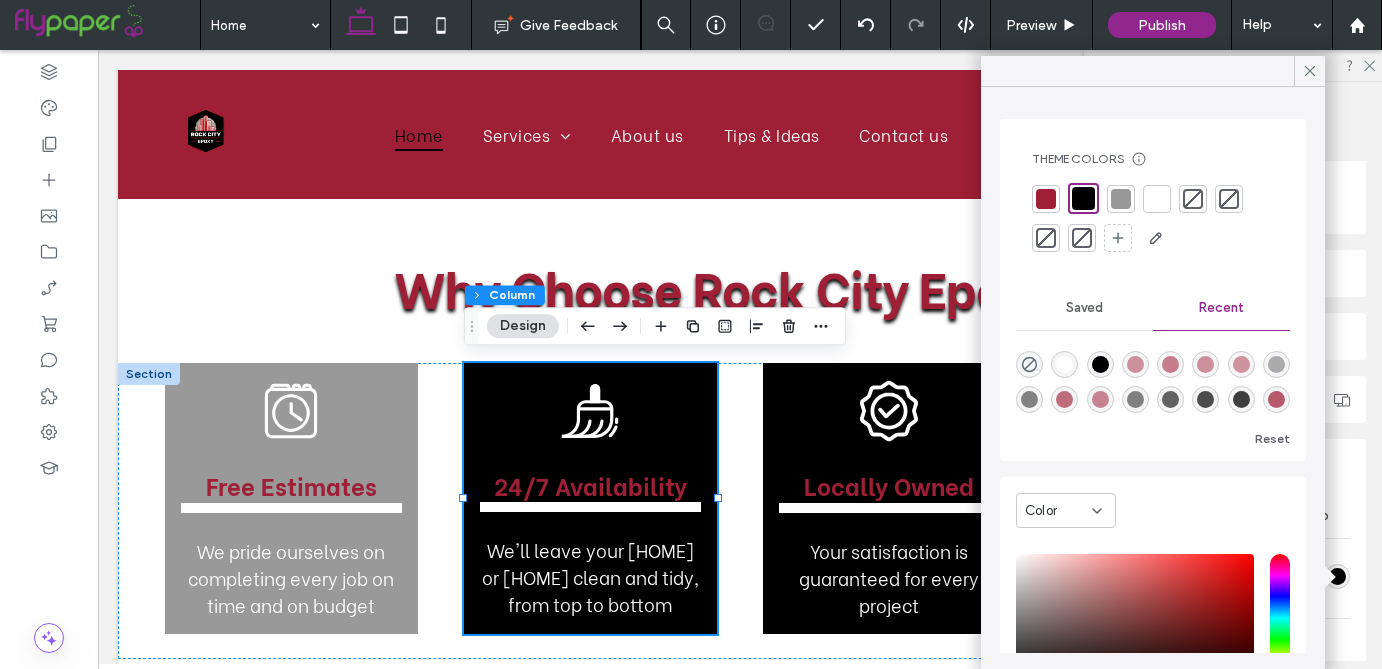 click at bounding box center (1121, 199) 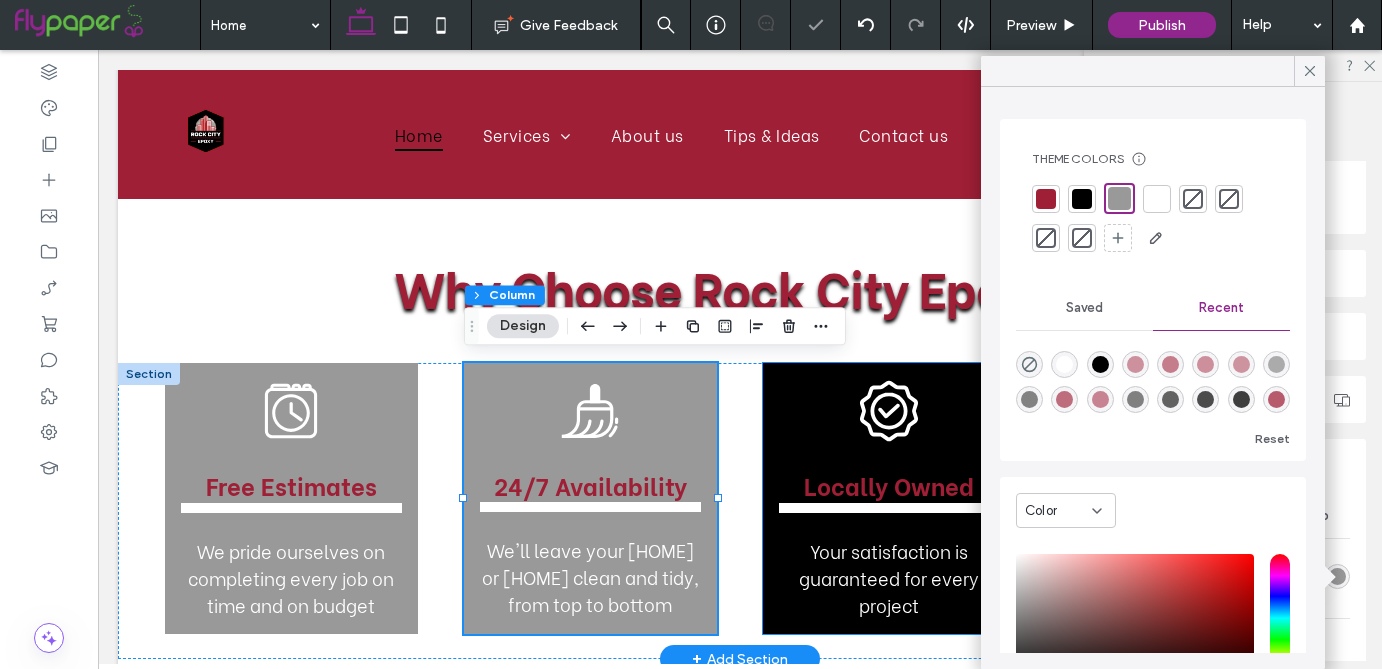 click on "Locally Owned
Your satisfaction is guaranteed for every project" at bounding box center (889, 498) 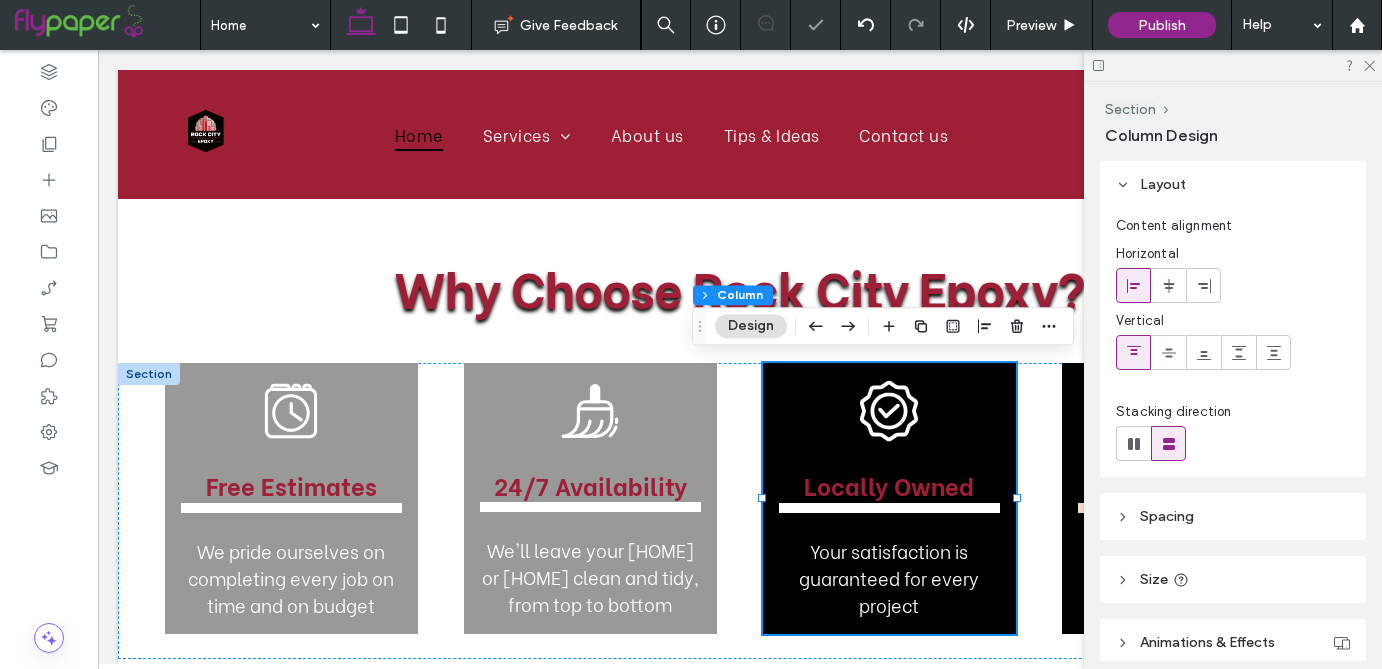scroll, scrollTop: 323, scrollLeft: 0, axis: vertical 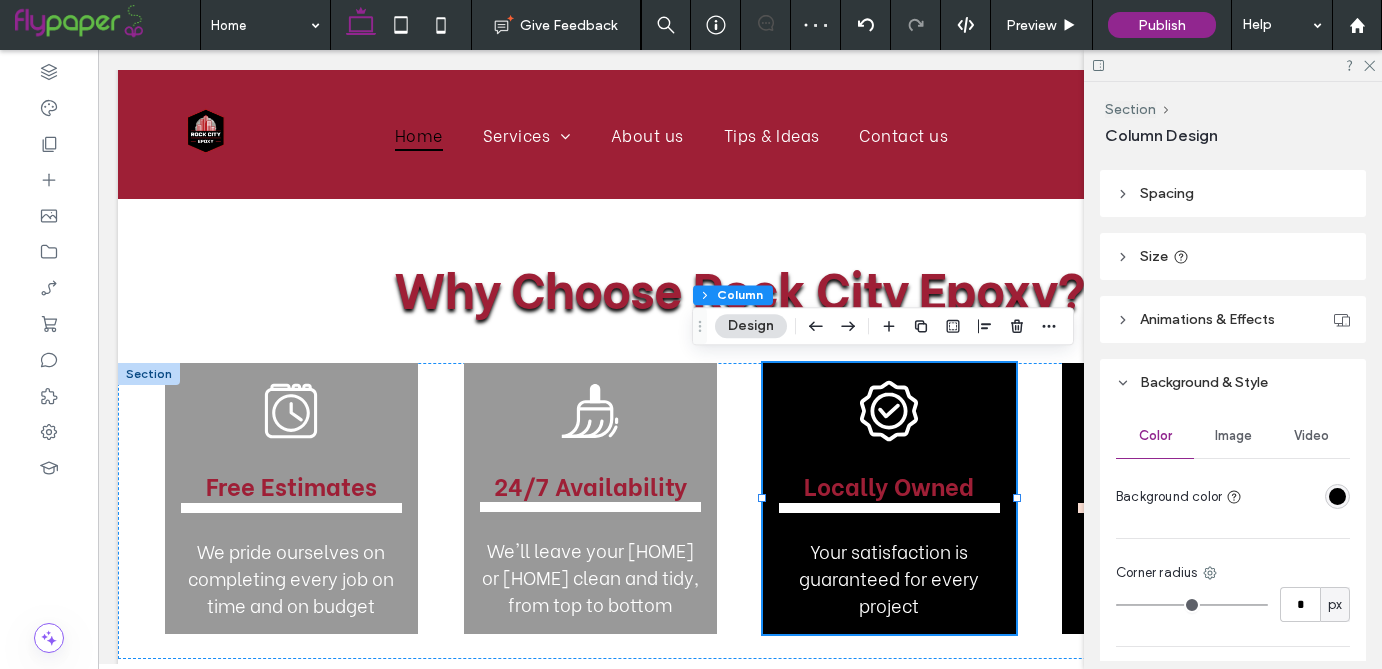 click at bounding box center [1337, 496] 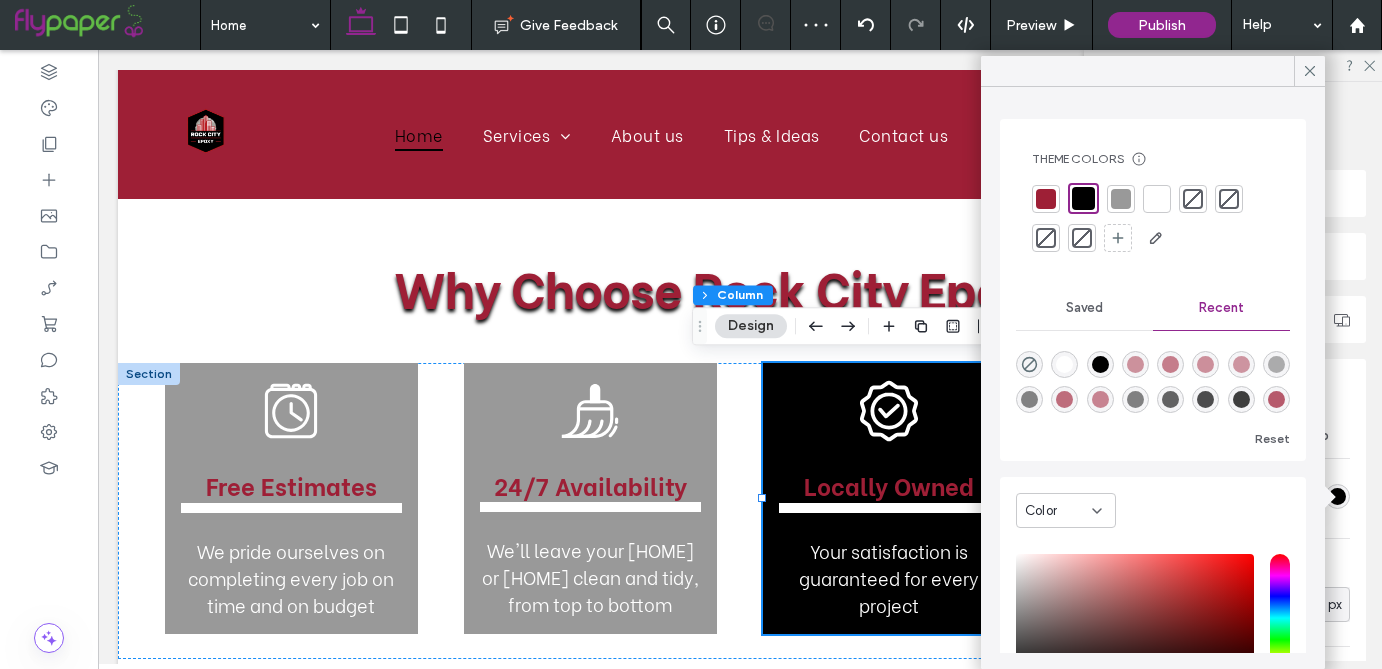 click at bounding box center [1121, 199] 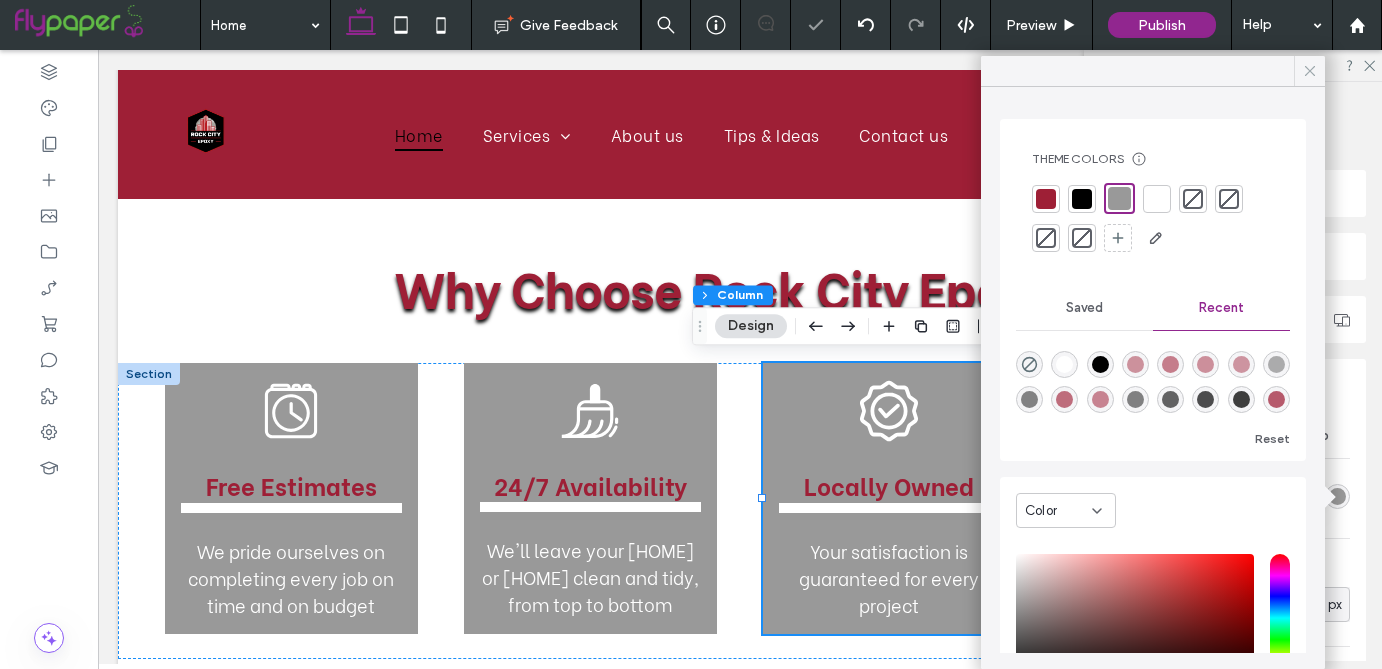 click 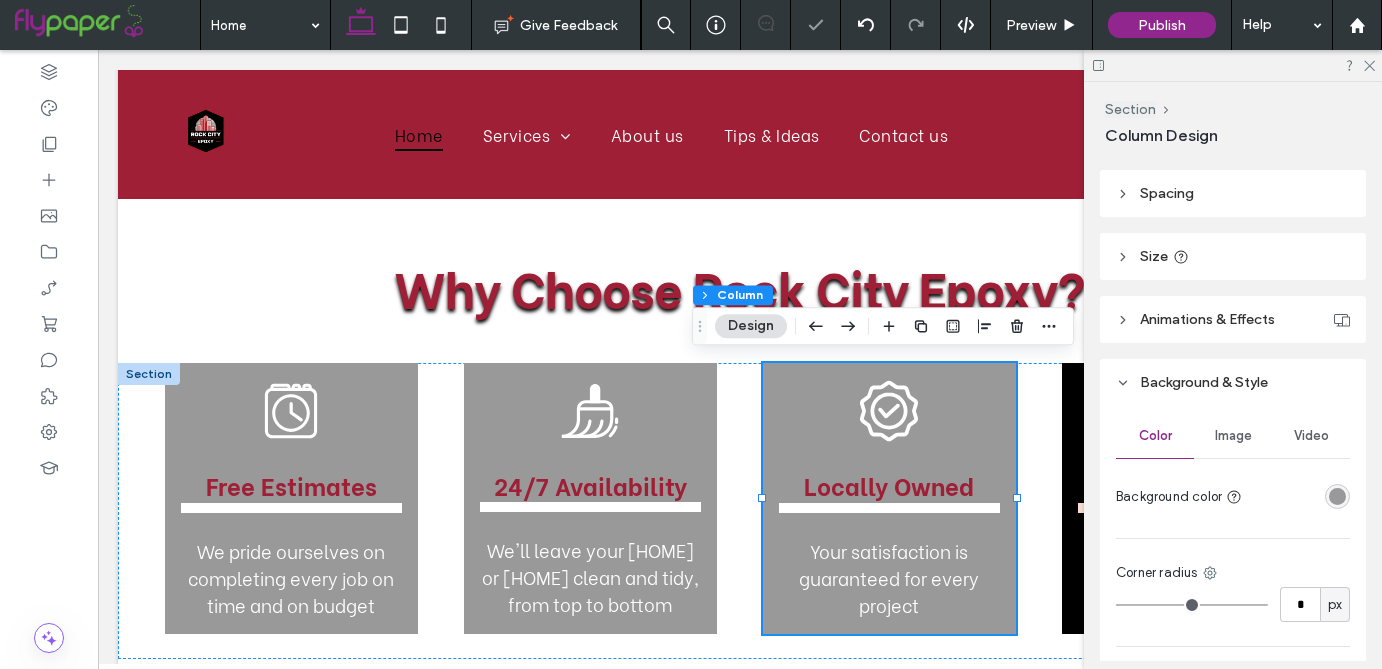 click at bounding box center (1337, 496) 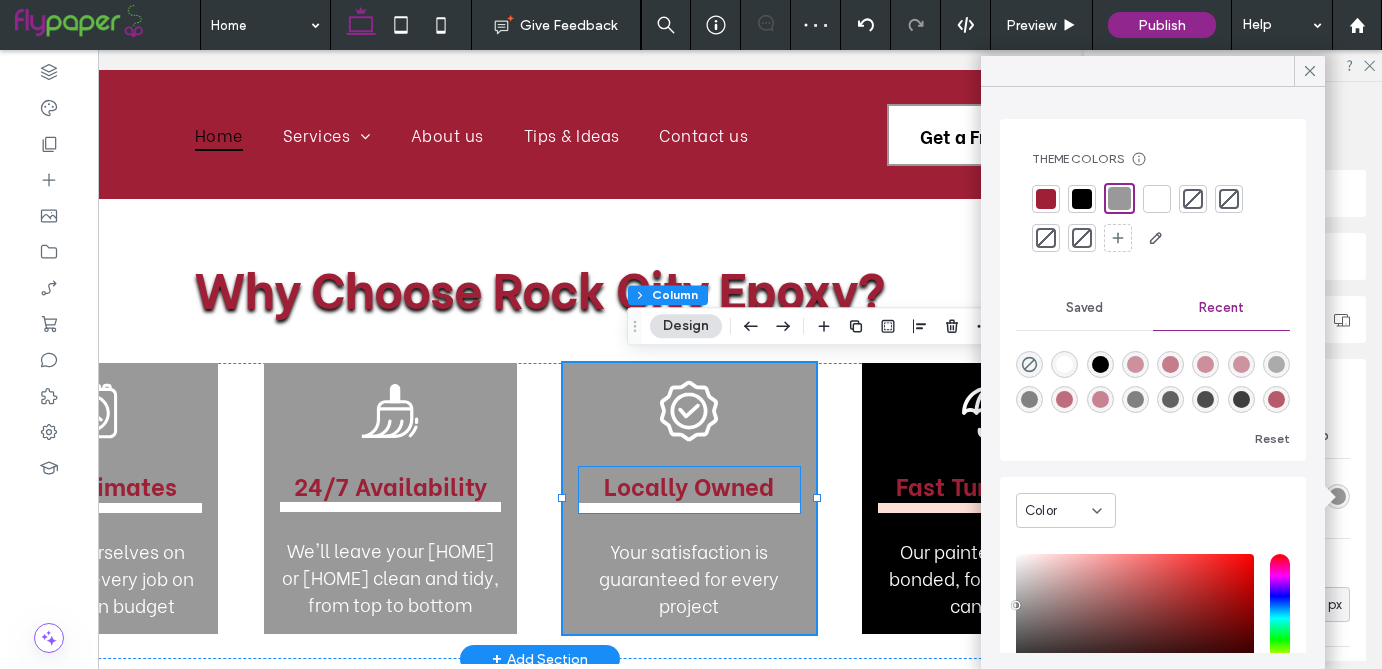 scroll, scrollTop: 0, scrollLeft: 284, axis: horizontal 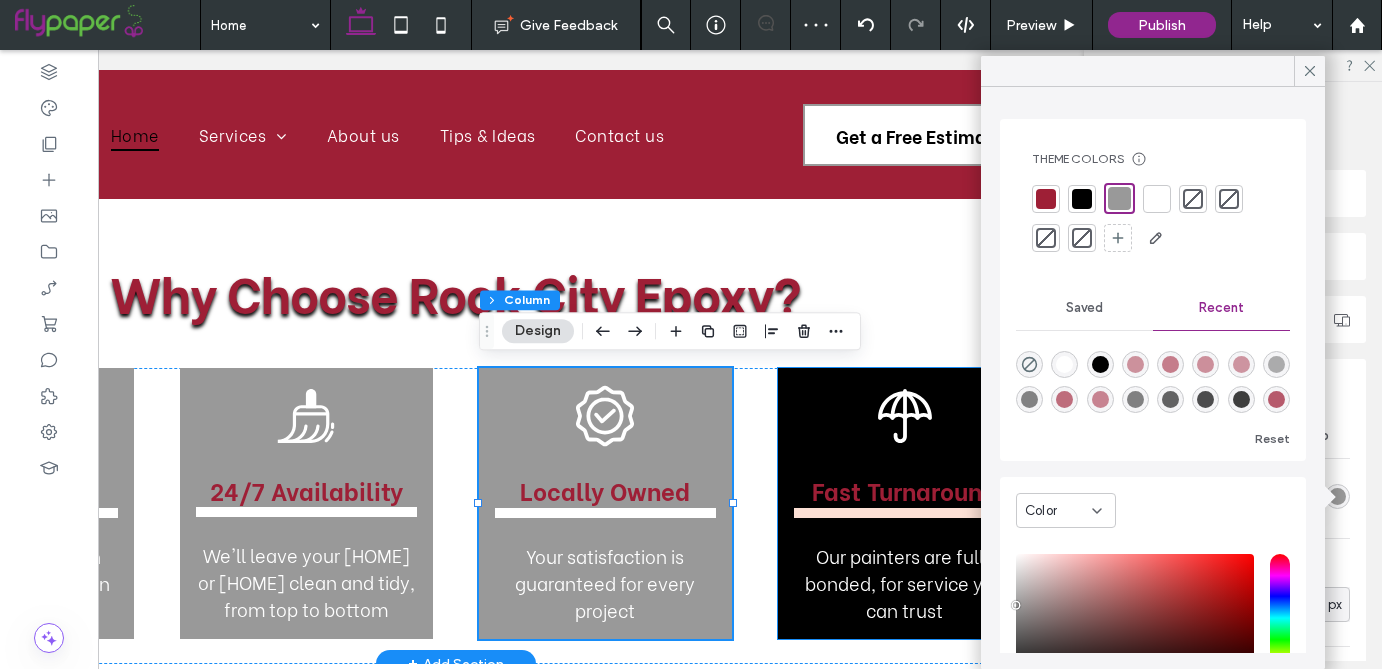 click on "Fast Turnaround
Our painters are fully bonded, for service you can trust" at bounding box center [904, 503] 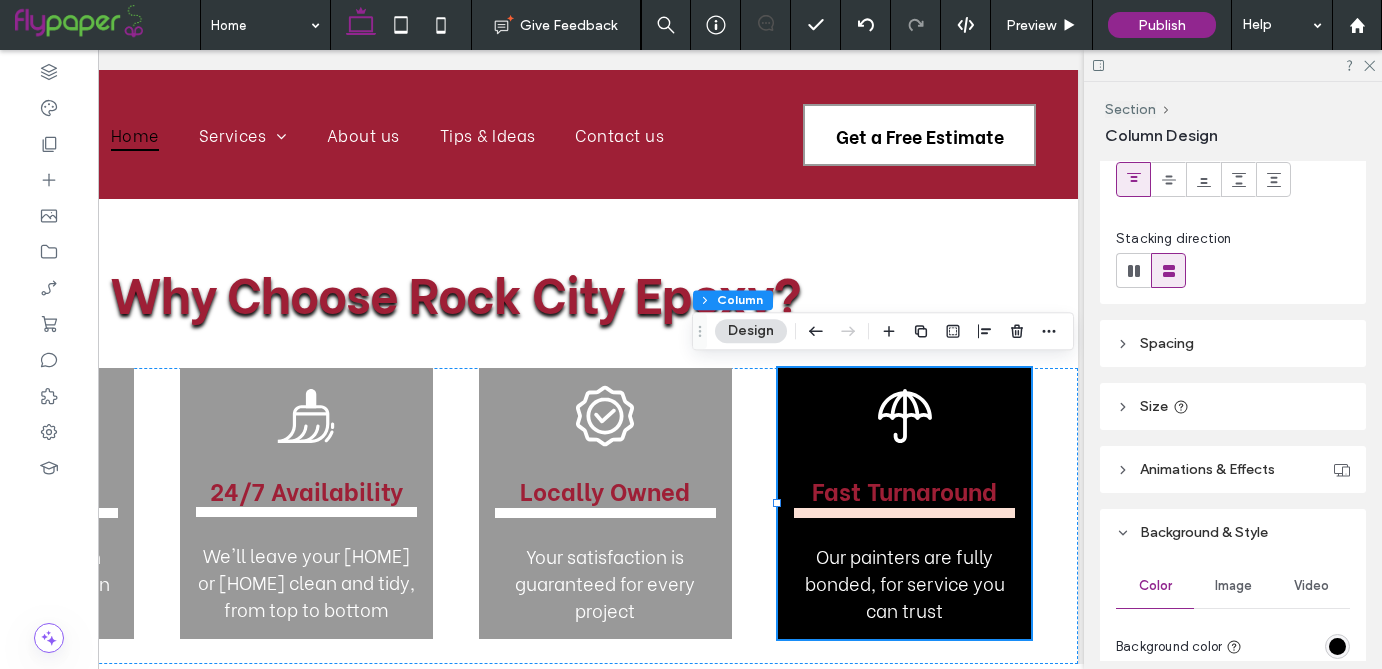 scroll, scrollTop: 301, scrollLeft: 0, axis: vertical 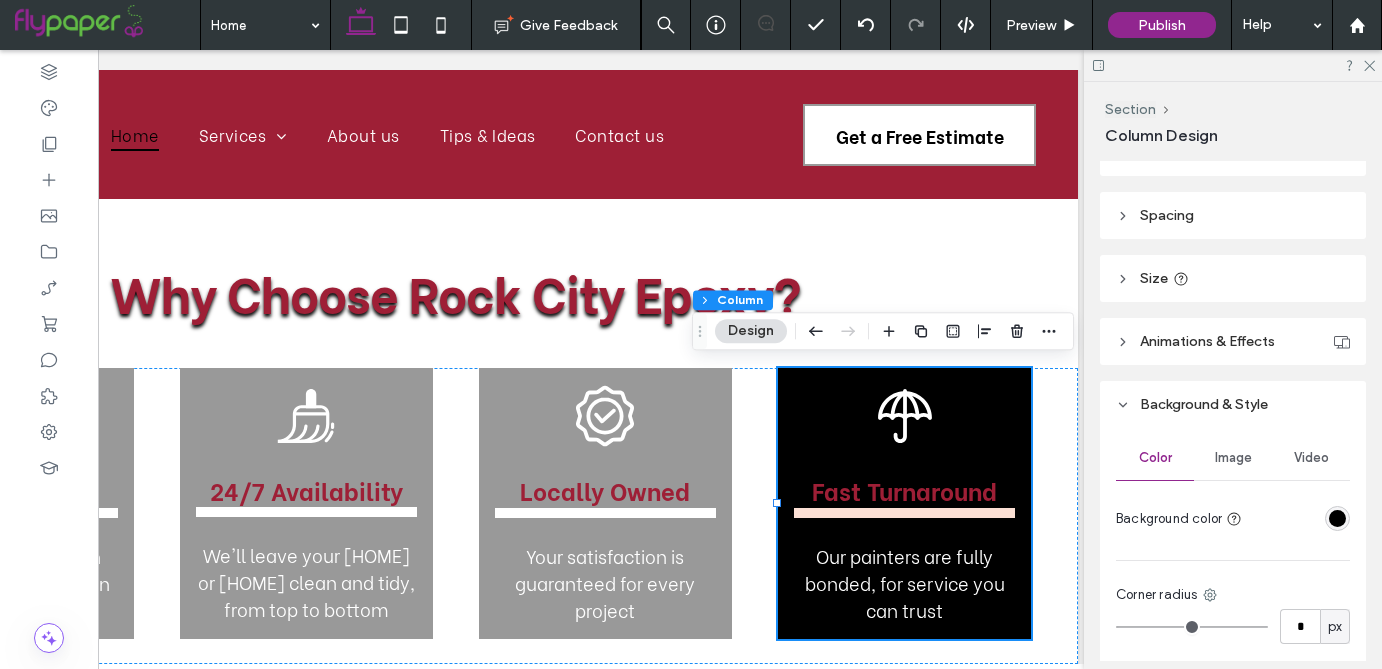 click at bounding box center [1337, 518] 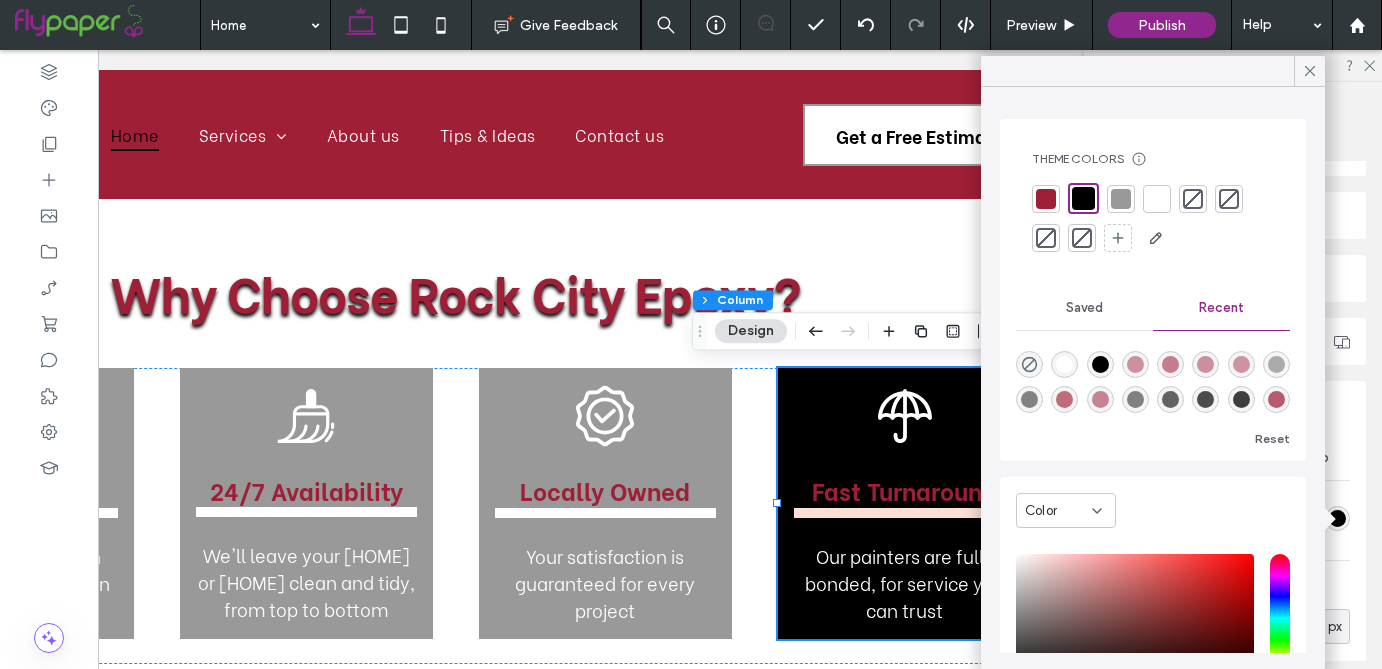 click at bounding box center [1121, 199] 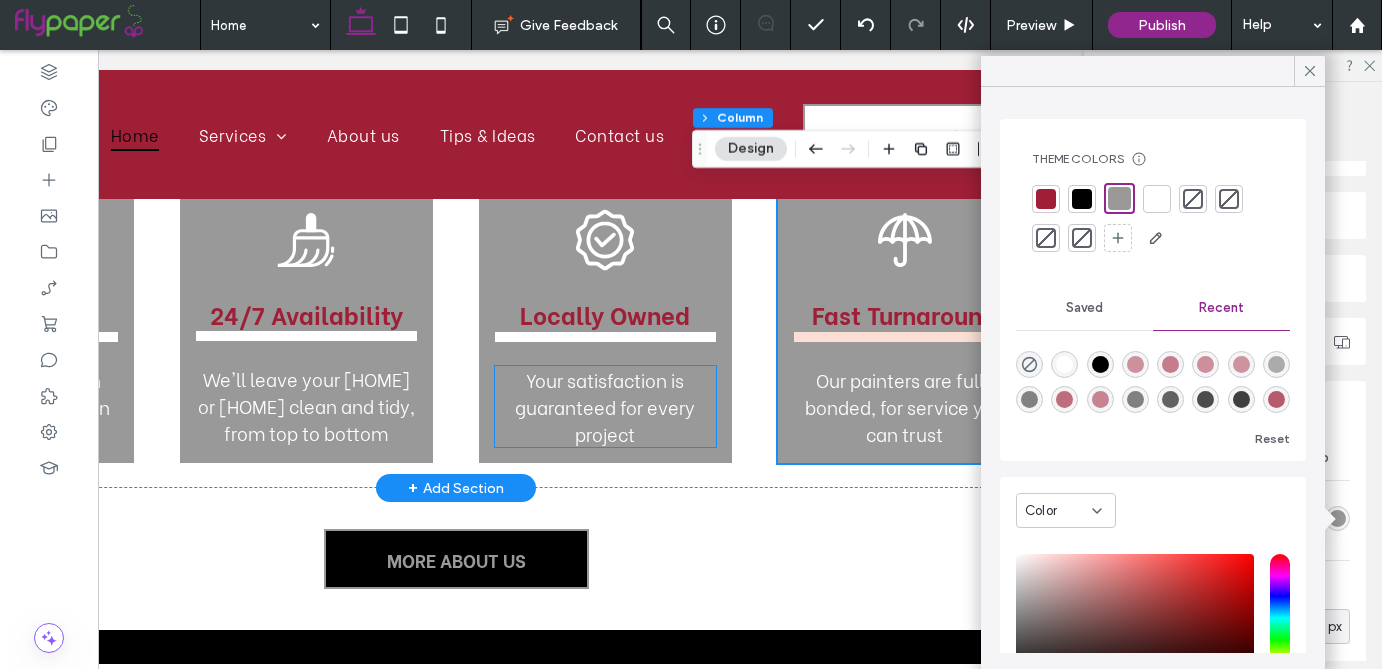 scroll, scrollTop: 2648, scrollLeft: 0, axis: vertical 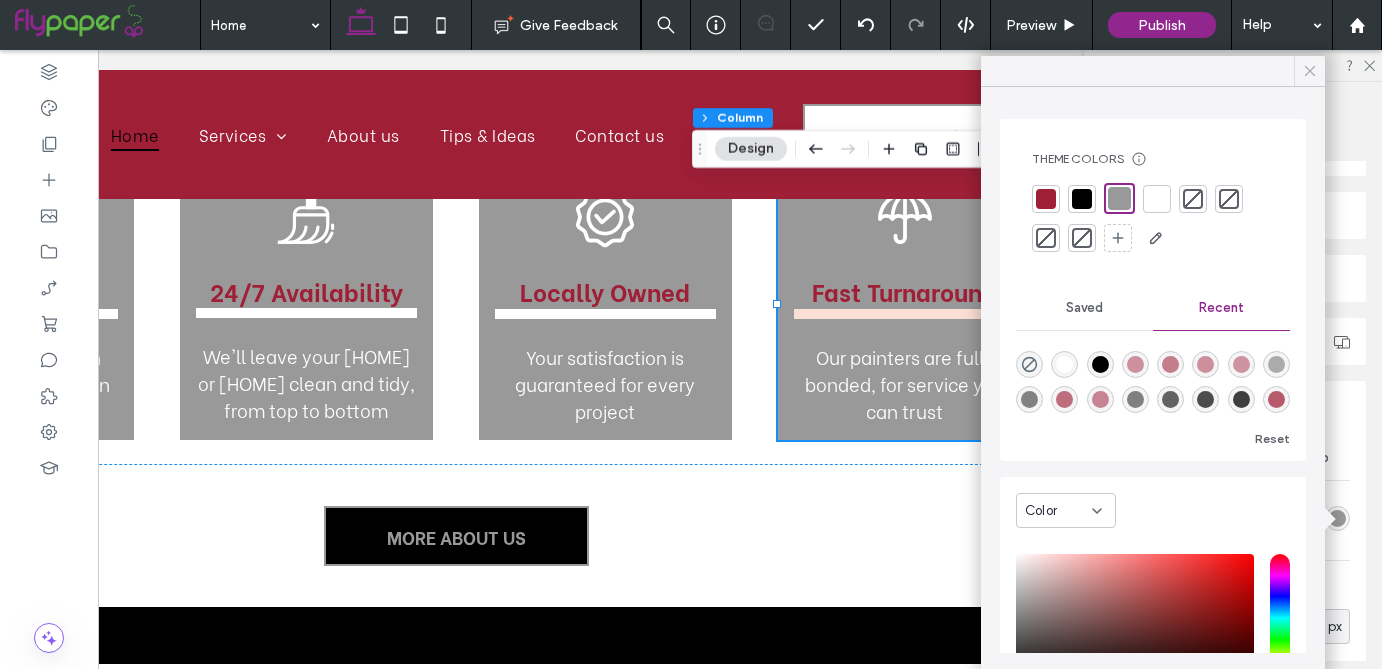 click 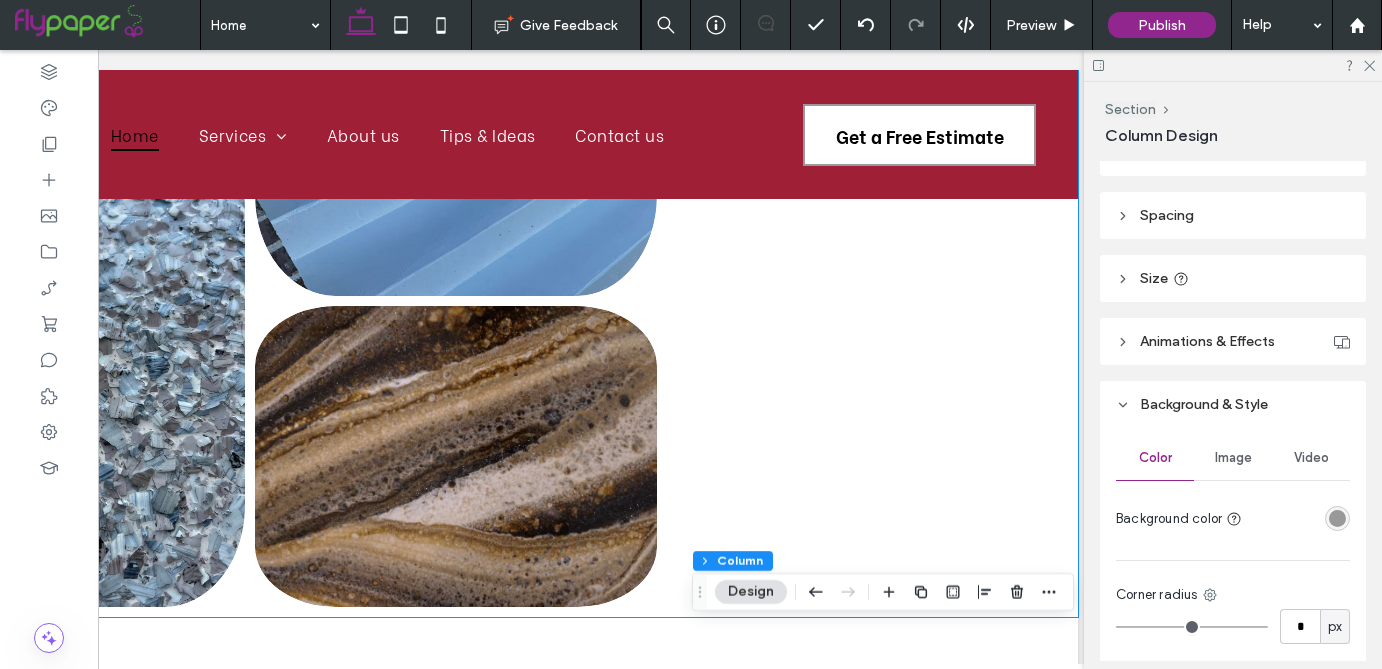 scroll, scrollTop: 1934, scrollLeft: 0, axis: vertical 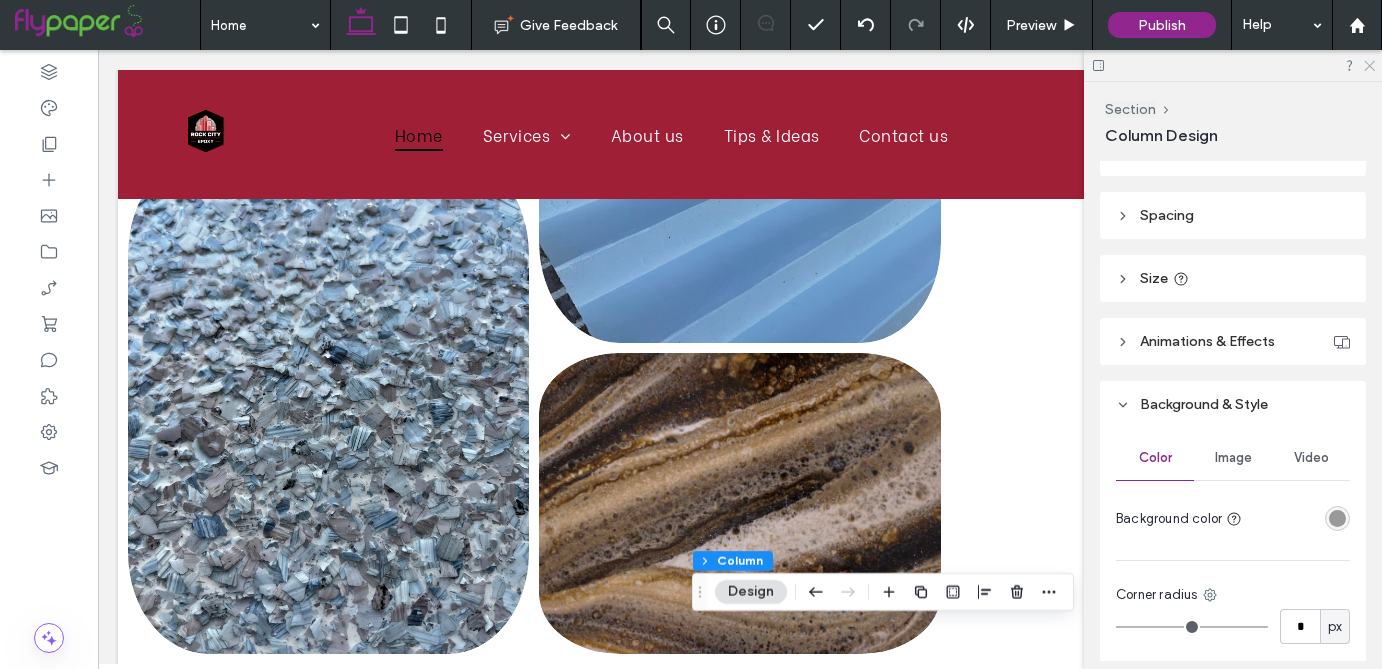 click 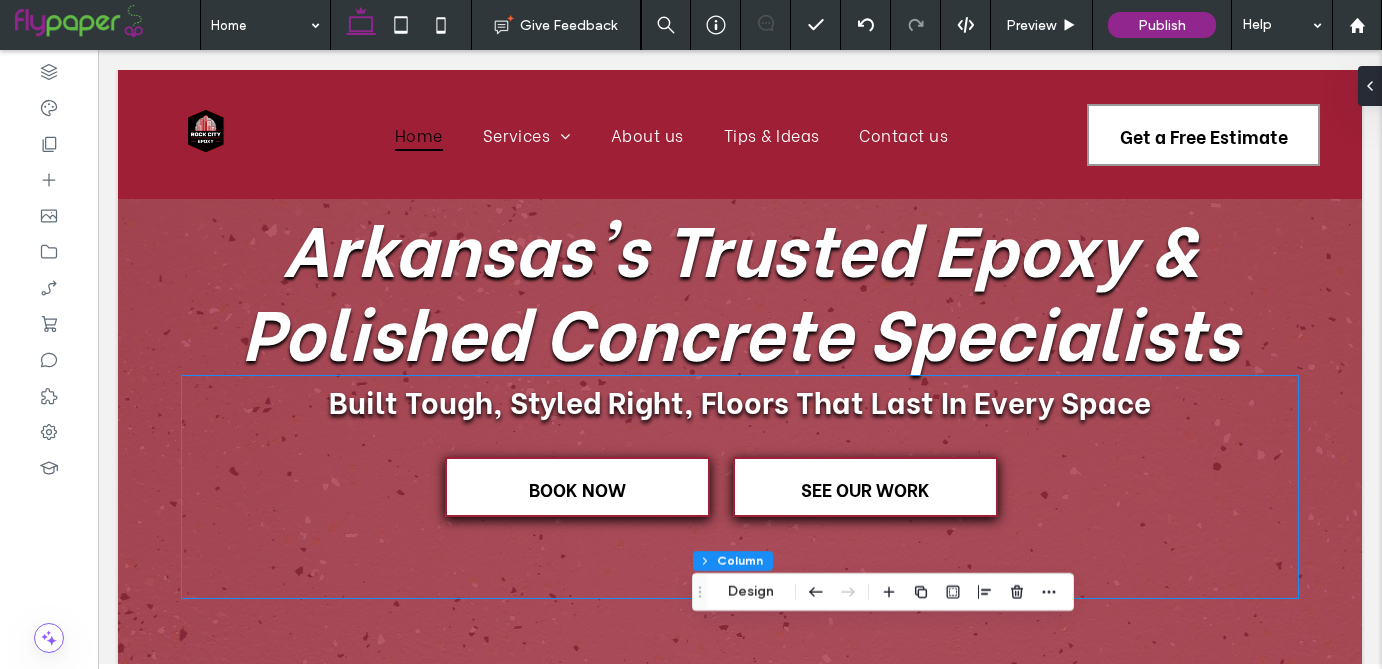 scroll, scrollTop: 0, scrollLeft: 0, axis: both 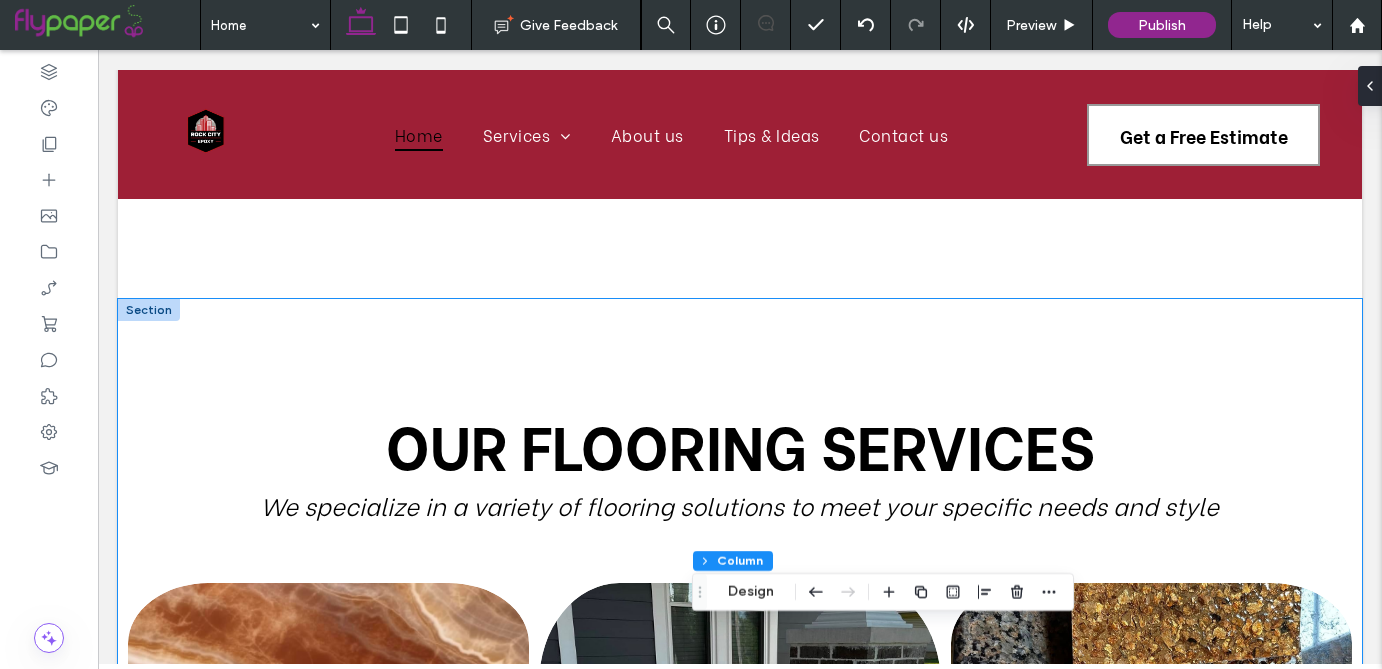 click on "OUR FLOORING SERVICES
We specialize in a variety of flooring solutions to meet your specific needs and style
Flake Floors
Select from a magnificent range of colors.
Read more
Urethane Cement
Tough, chemical-resistant surfaces for industrial use
Read More
Metallic Epoxy
High-gloss, decorative floors with a modern edge
Read More
Polished Concrete
Stained, sealed, or grind-and-seal finishes
Read More
Quartz Flooring
Durable and hygienic, ideal for commercial spaces
Read More" at bounding box center [740, 902] 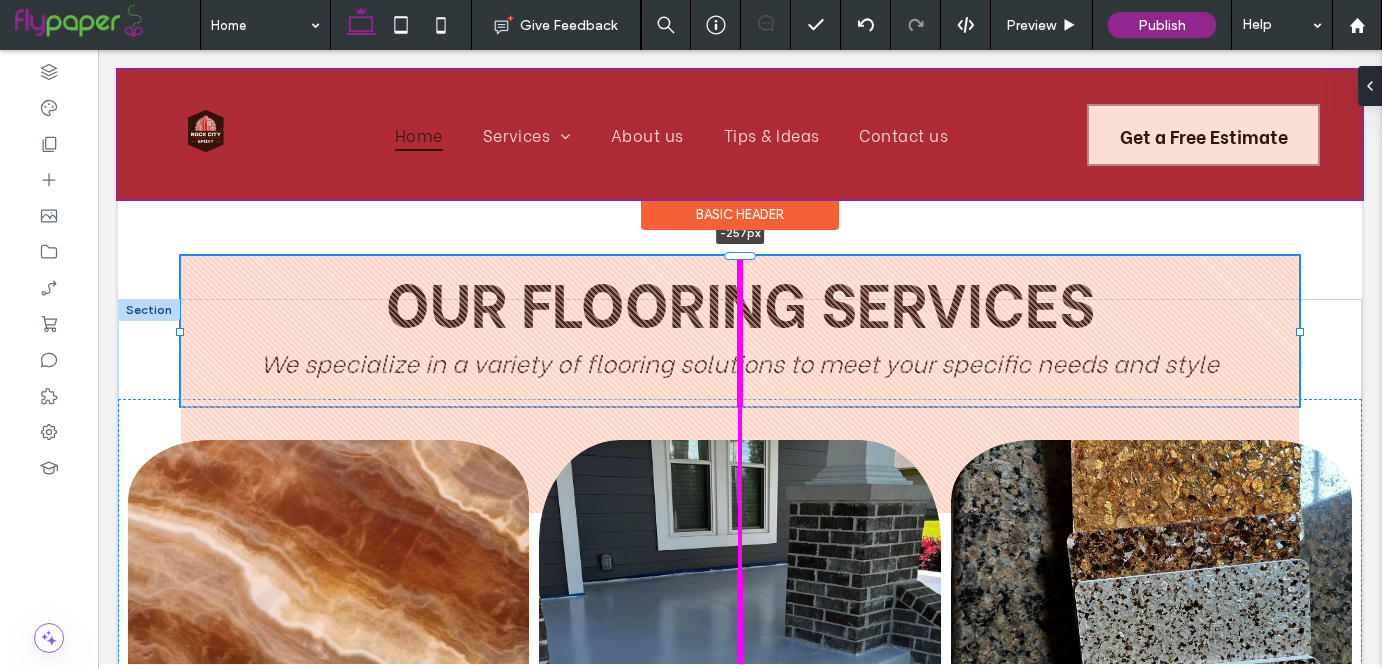 drag, startPoint x: 737, startPoint y: 393, endPoint x: 735, endPoint y: 136, distance: 257.00778 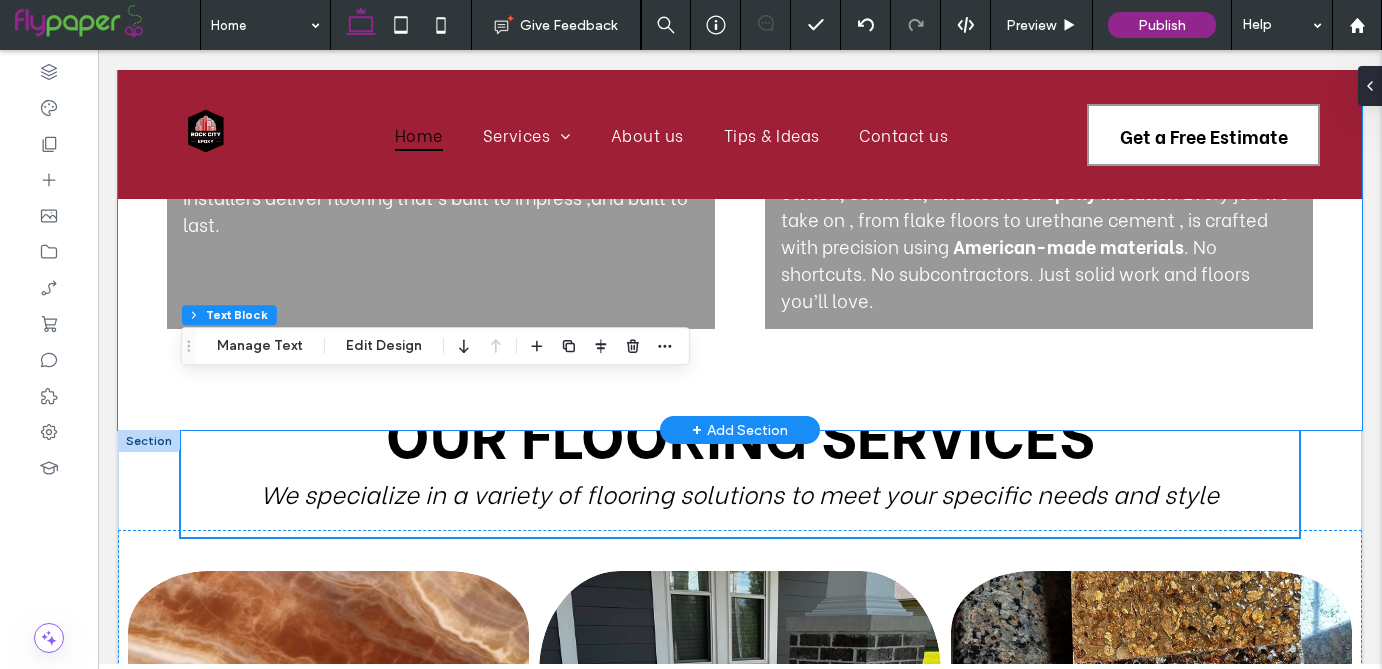 scroll, scrollTop: 981, scrollLeft: 0, axis: vertical 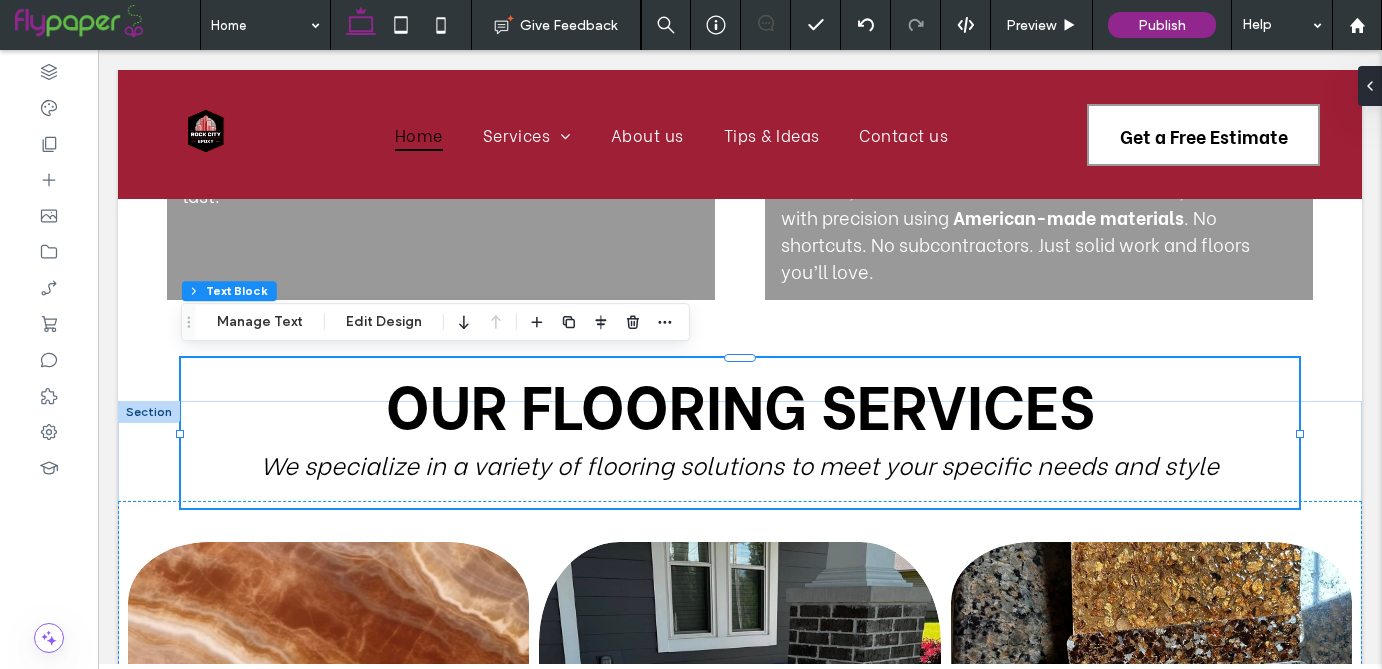 click on "OUR FLOORING SERVICES" at bounding box center (740, 402) 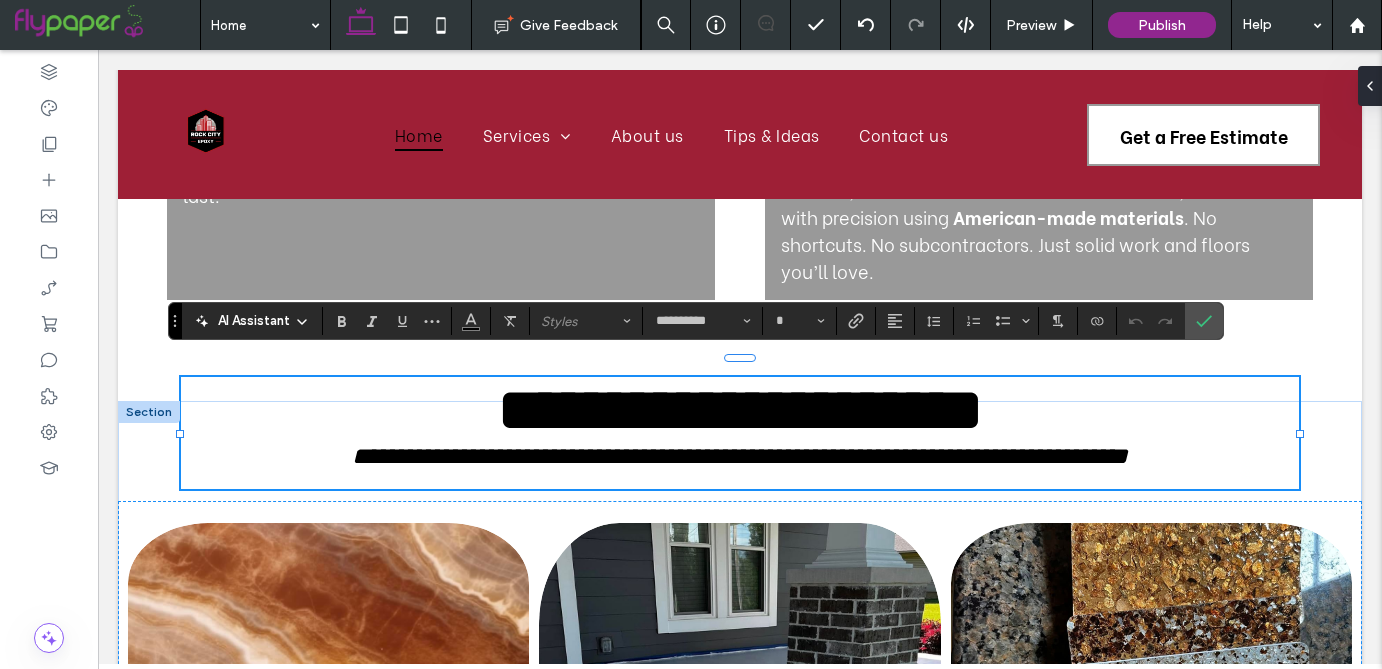 type on "**" 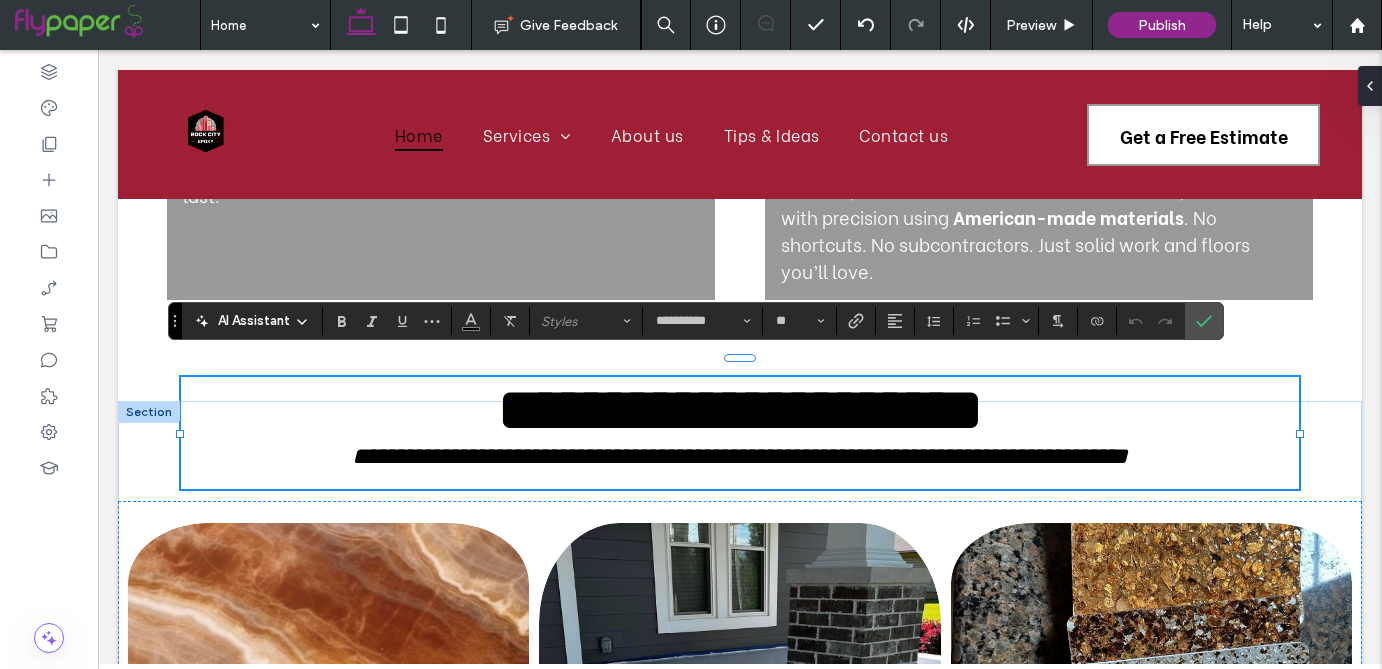 click on "**********" at bounding box center (740, 410) 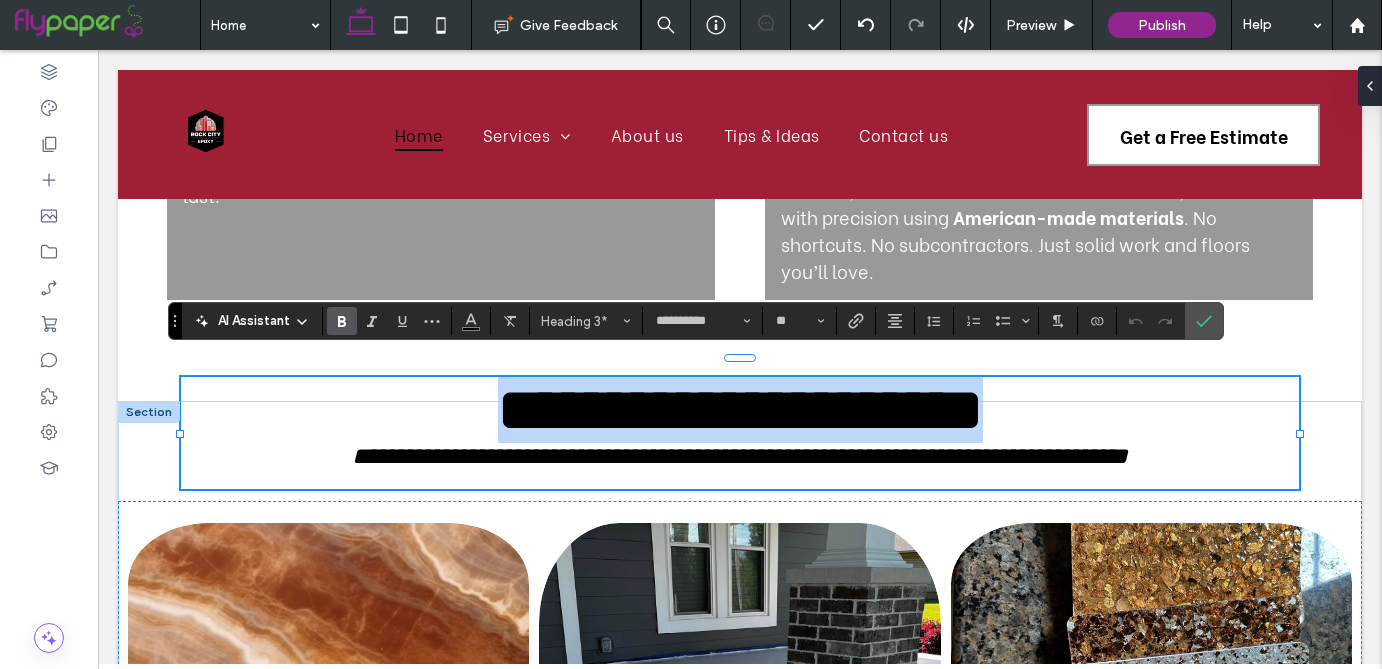 drag, startPoint x: 1101, startPoint y: 381, endPoint x: 377, endPoint y: 376, distance: 724.0173 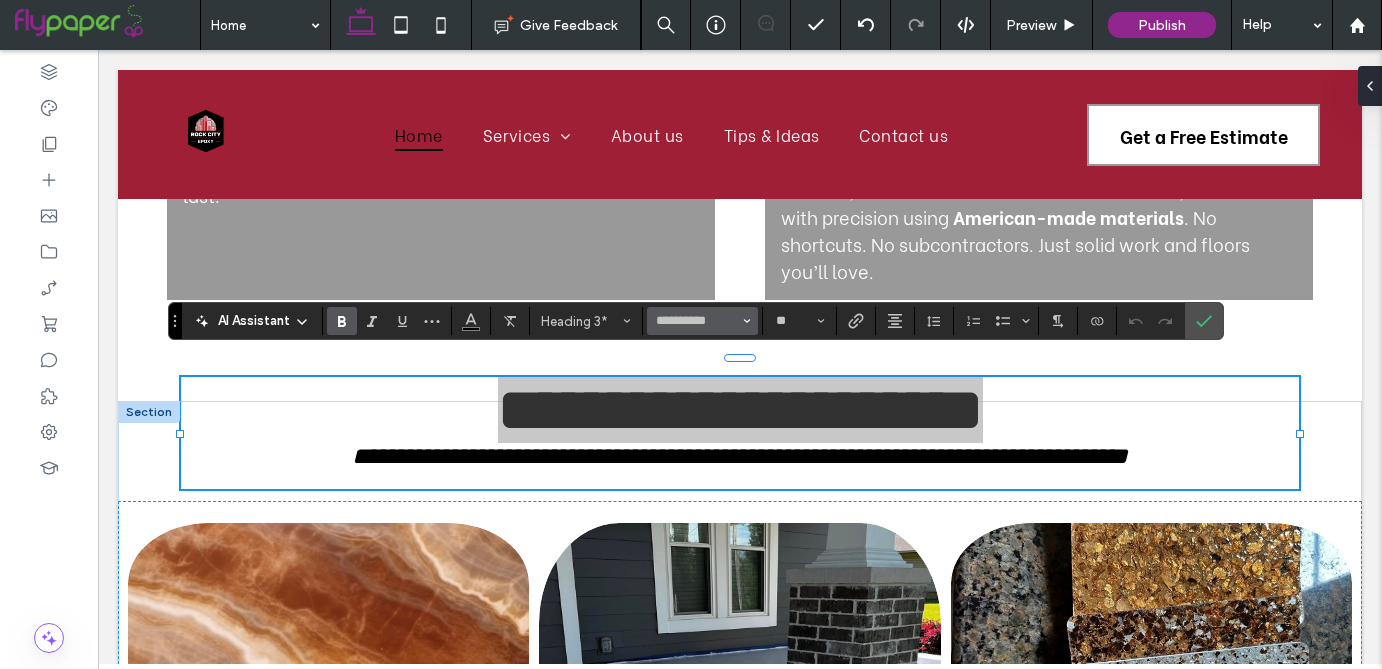 click on "**********" at bounding box center (702, 321) 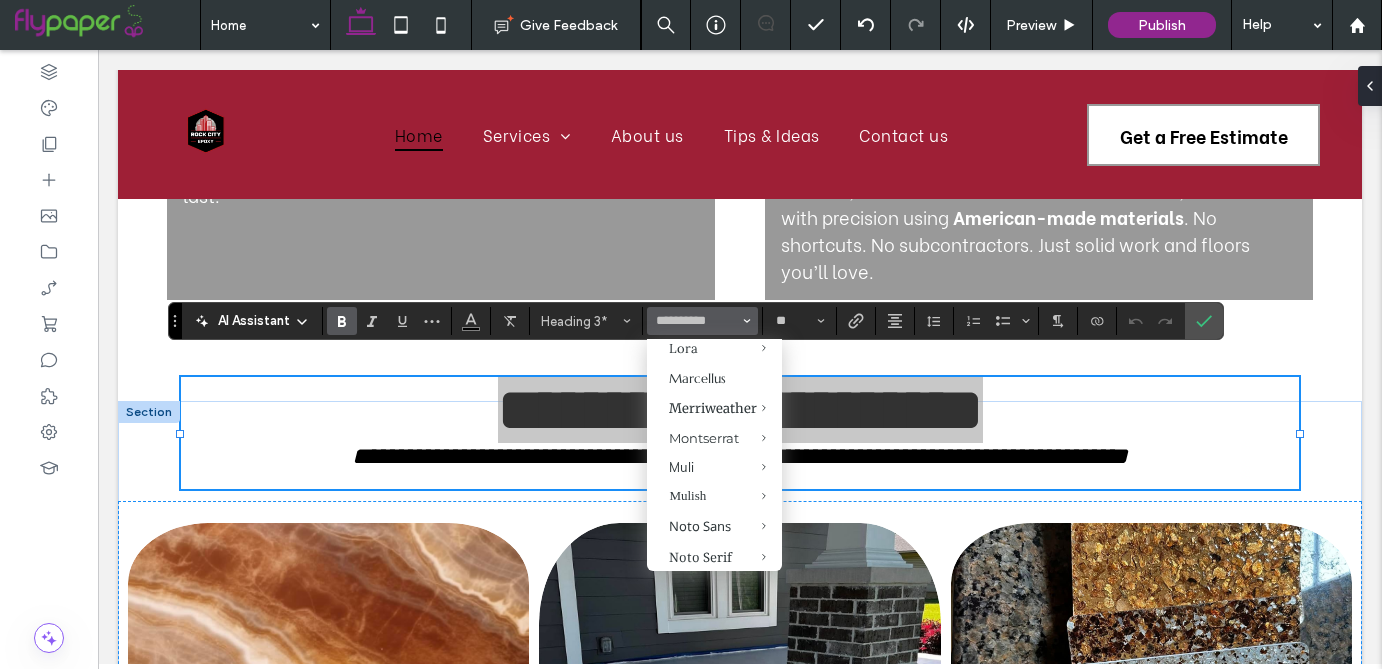 scroll, scrollTop: 1000, scrollLeft: 0, axis: vertical 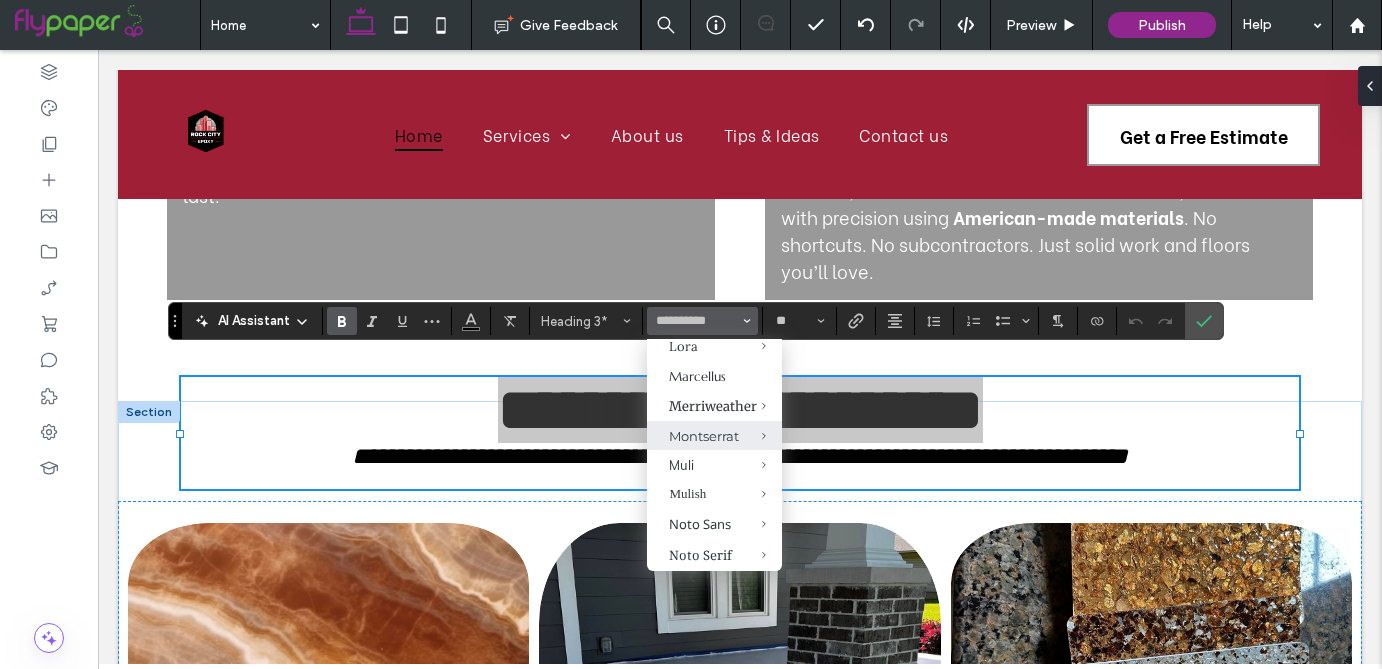 click on "Montserrat" at bounding box center (714, 436) 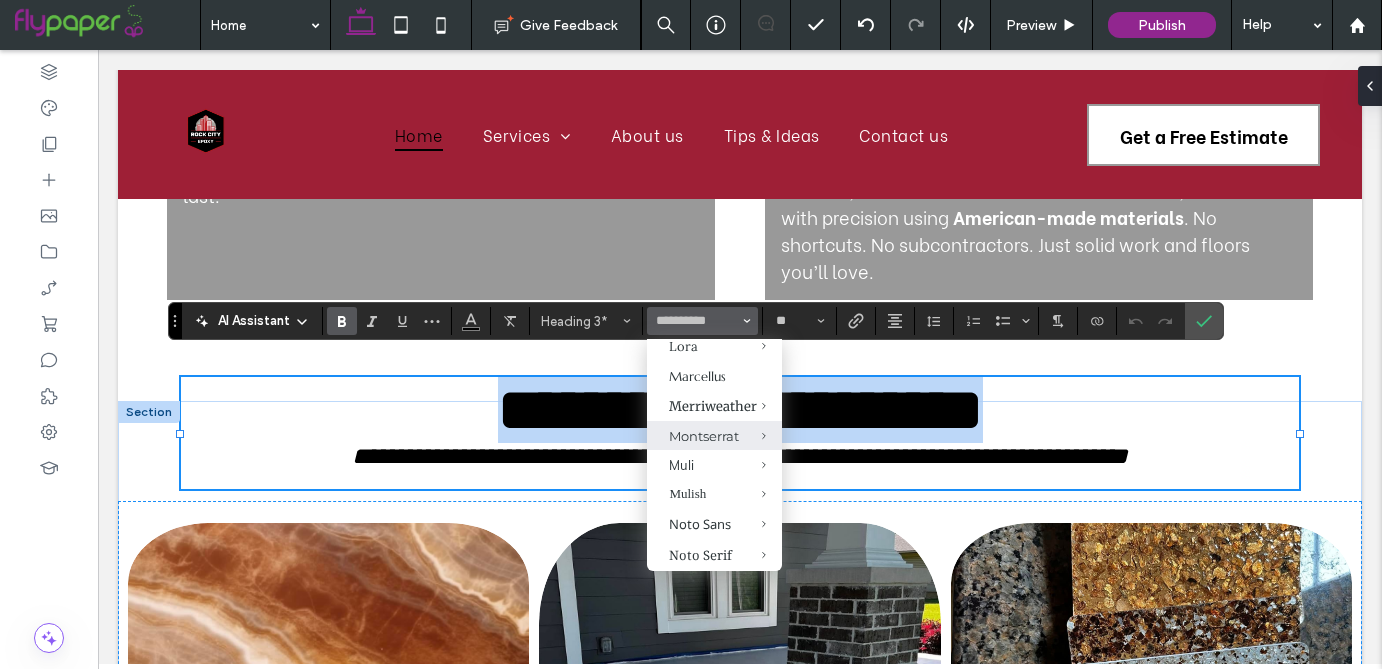 type on "**********" 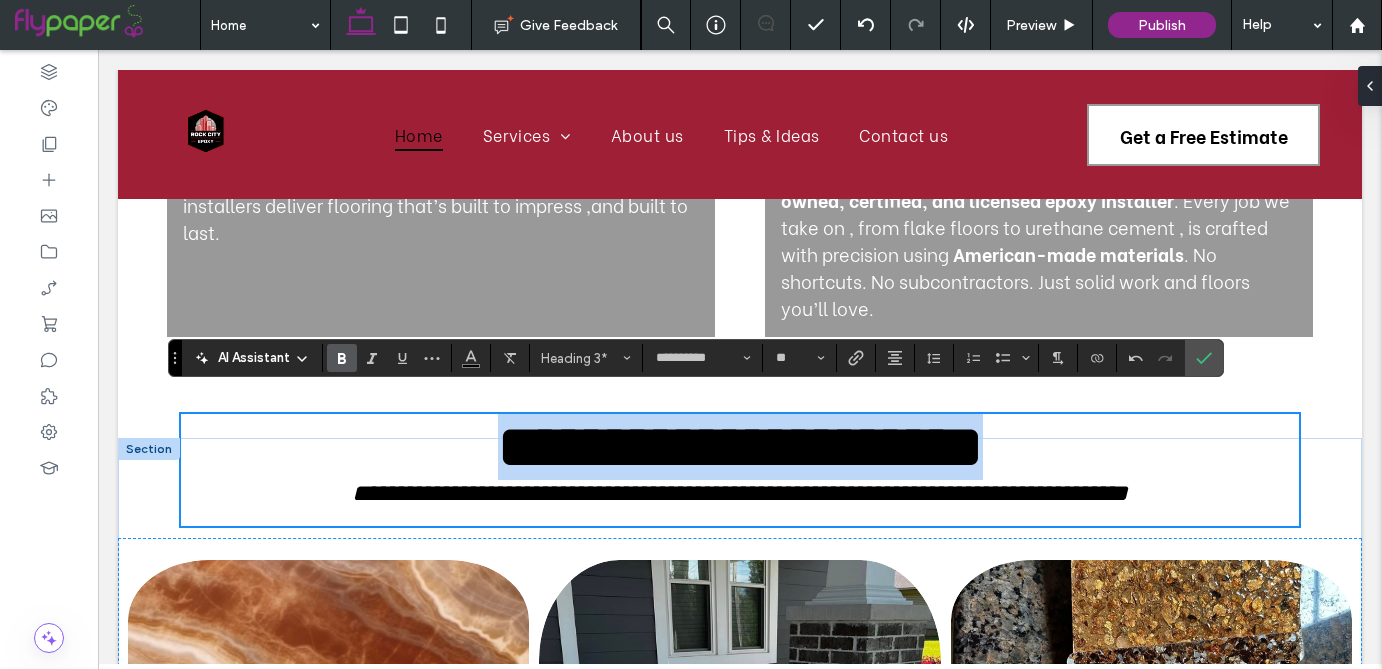 scroll, scrollTop: 942, scrollLeft: 0, axis: vertical 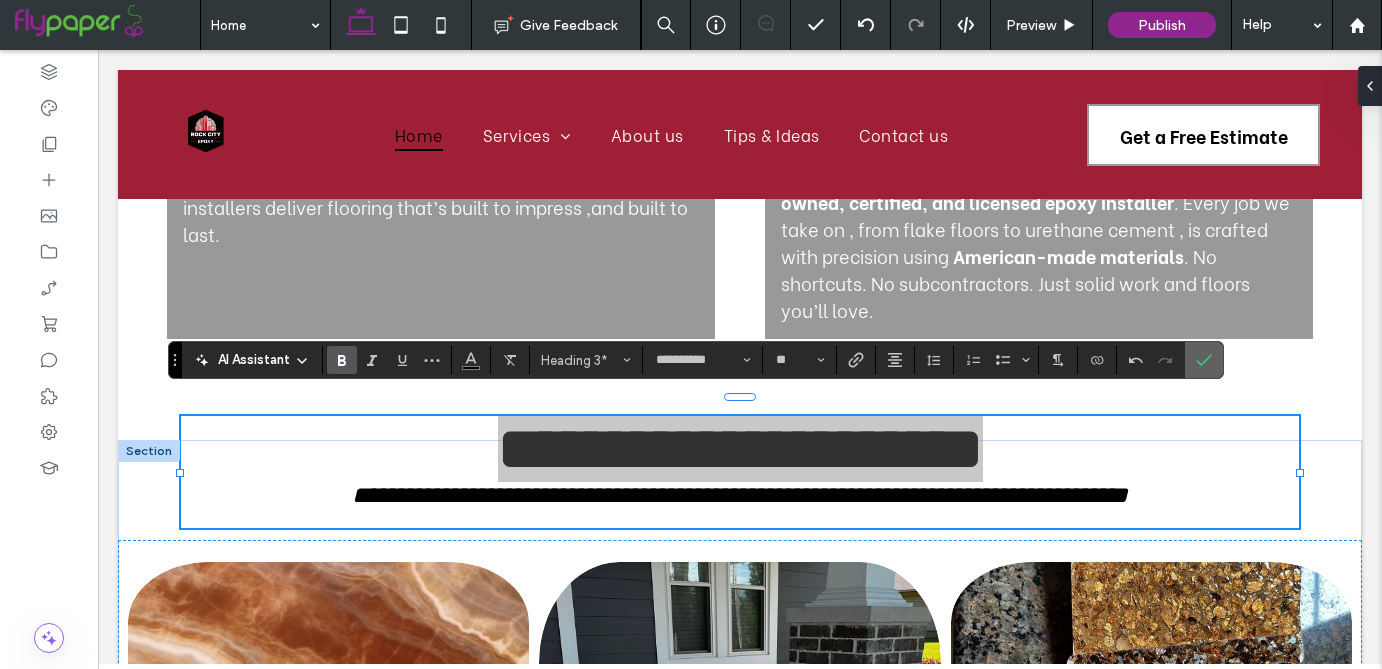 click 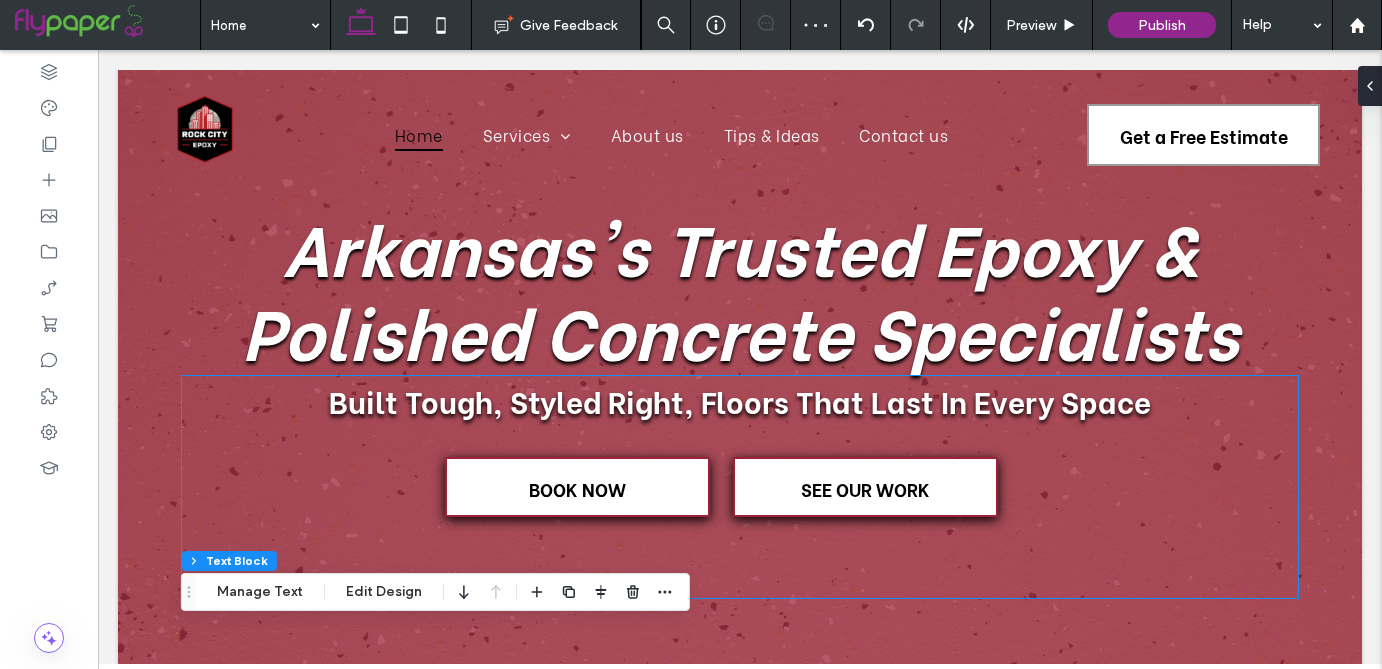 scroll, scrollTop: 0, scrollLeft: 0, axis: both 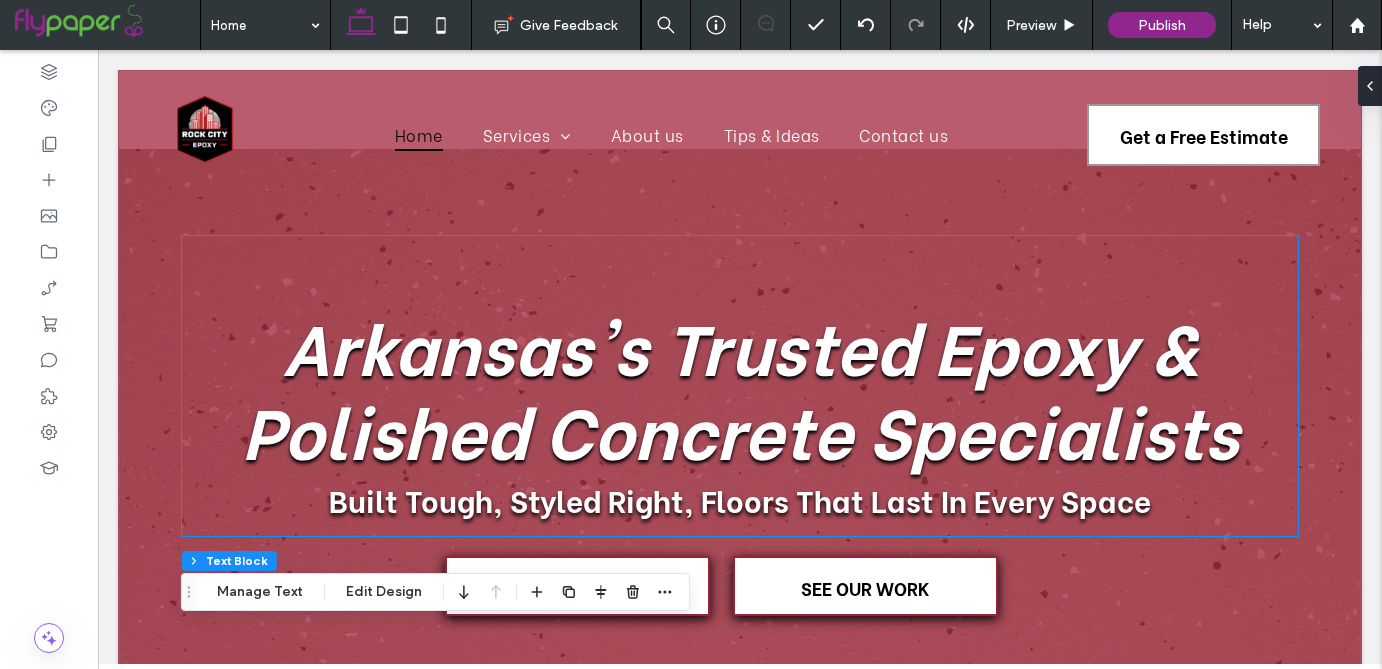 click on "Trusted Epoxy & Polished Concrete Specialists" at bounding box center [740, 385] 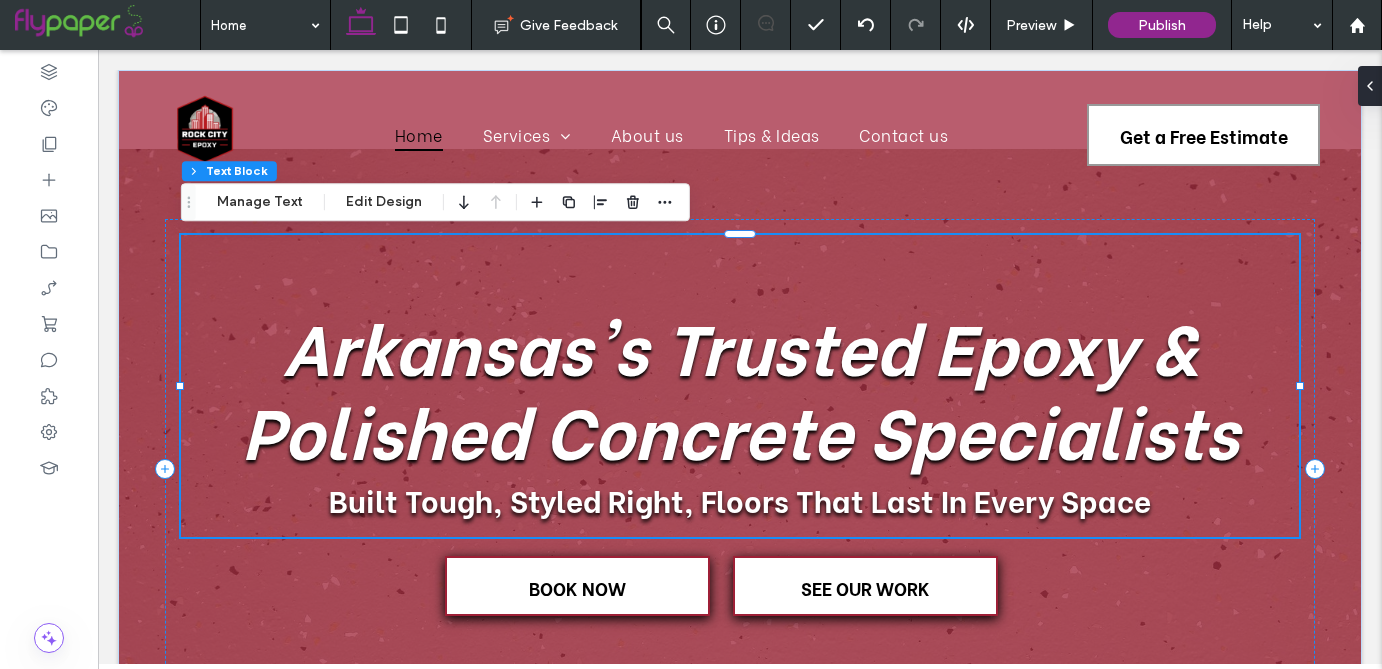 click on "Trusted Epoxy & Polished Concrete Specialists" at bounding box center [740, 385] 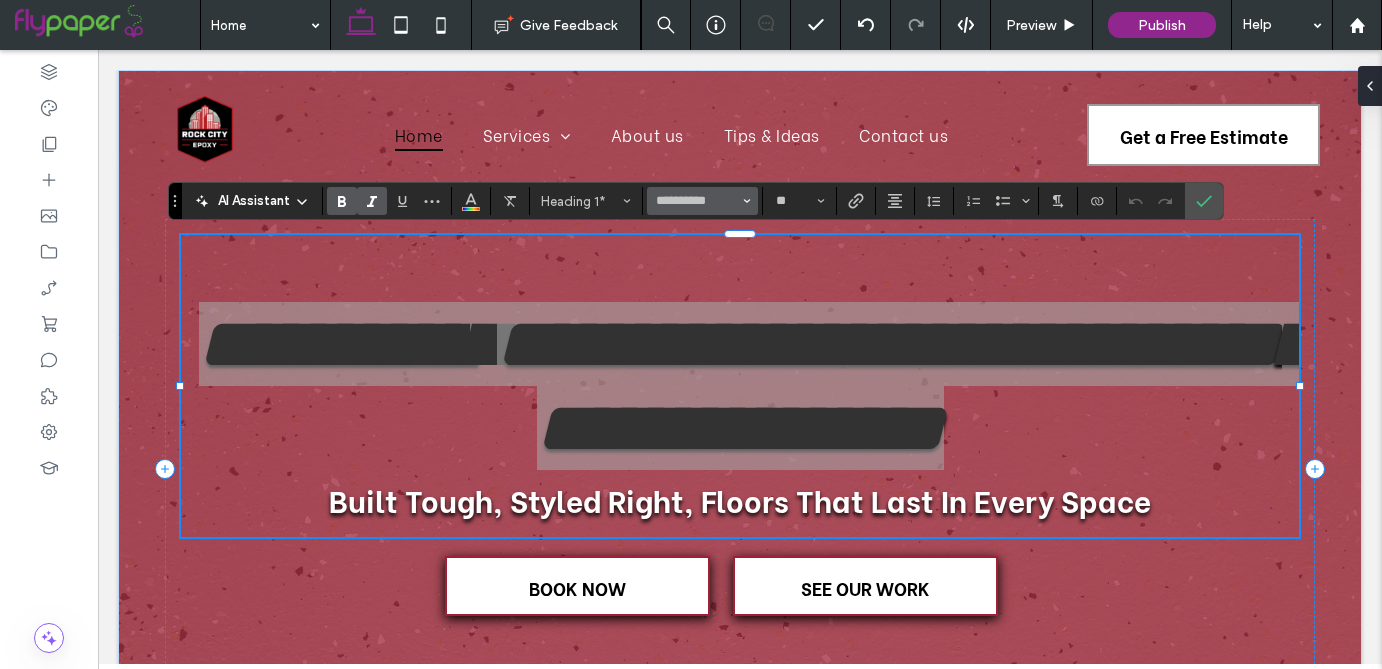 click on "**********" at bounding box center (696, 201) 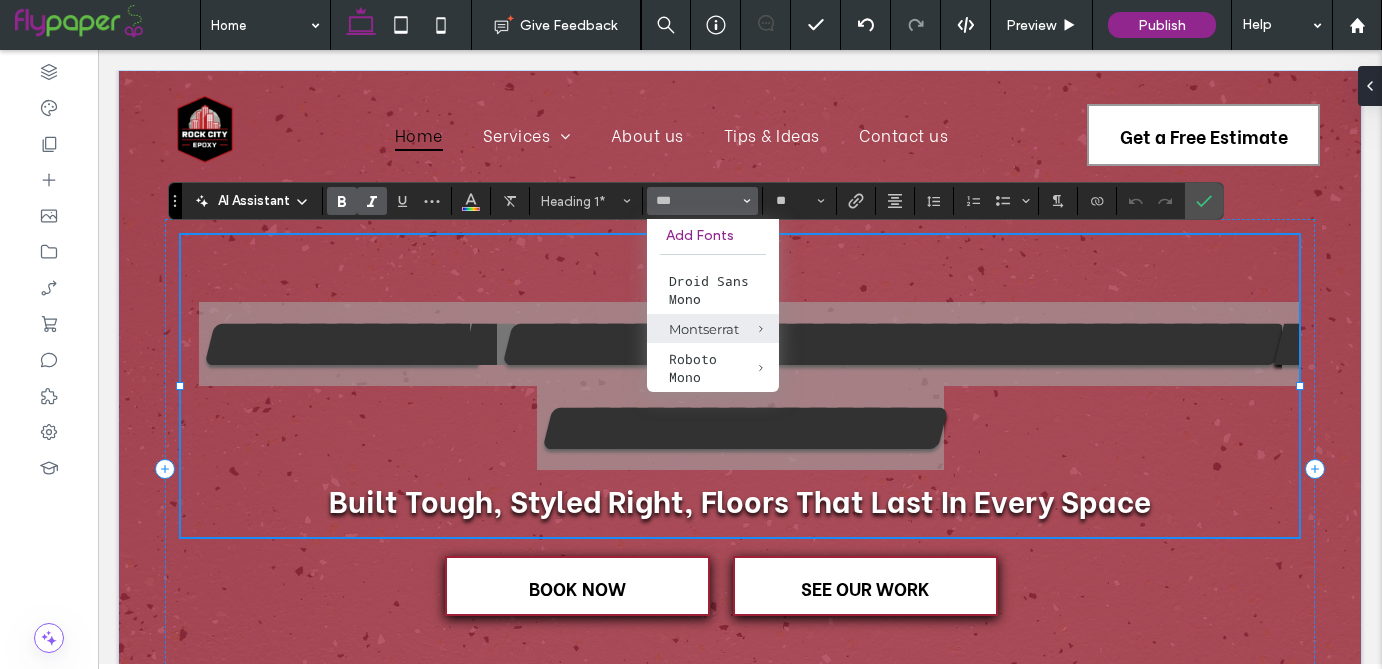 click on "Montserrat" at bounding box center (713, 329) 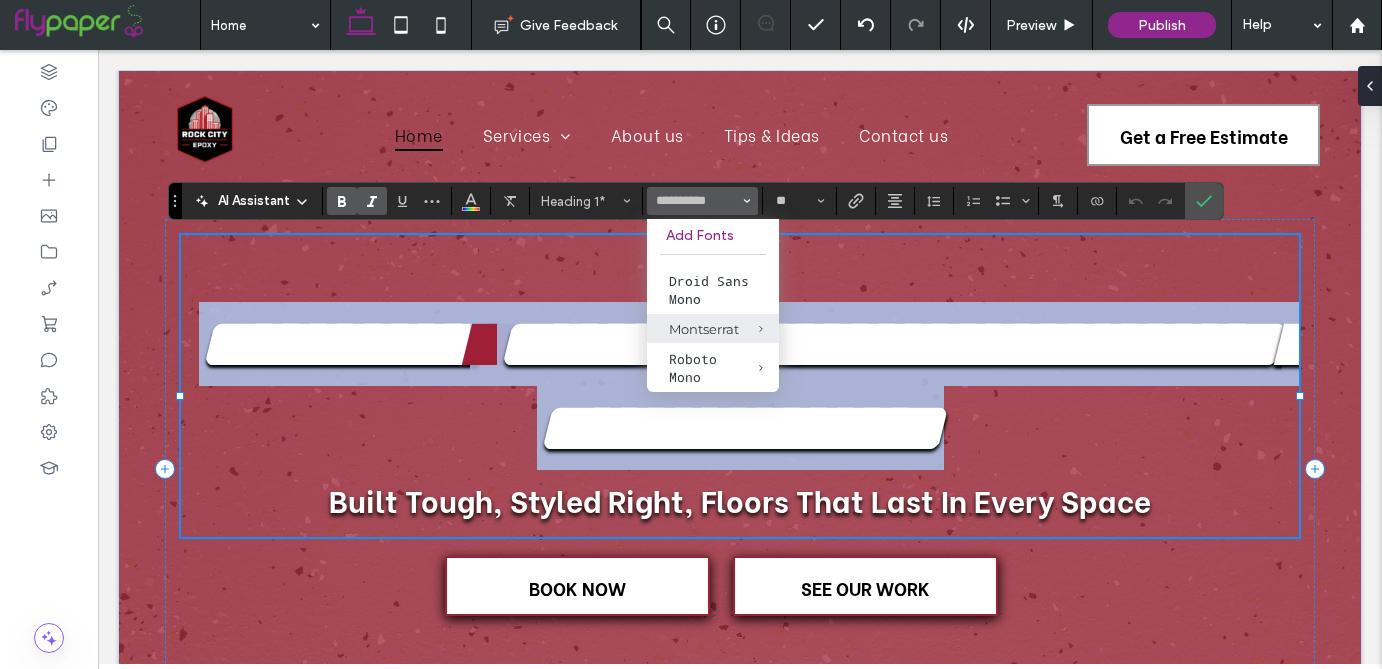 type on "**********" 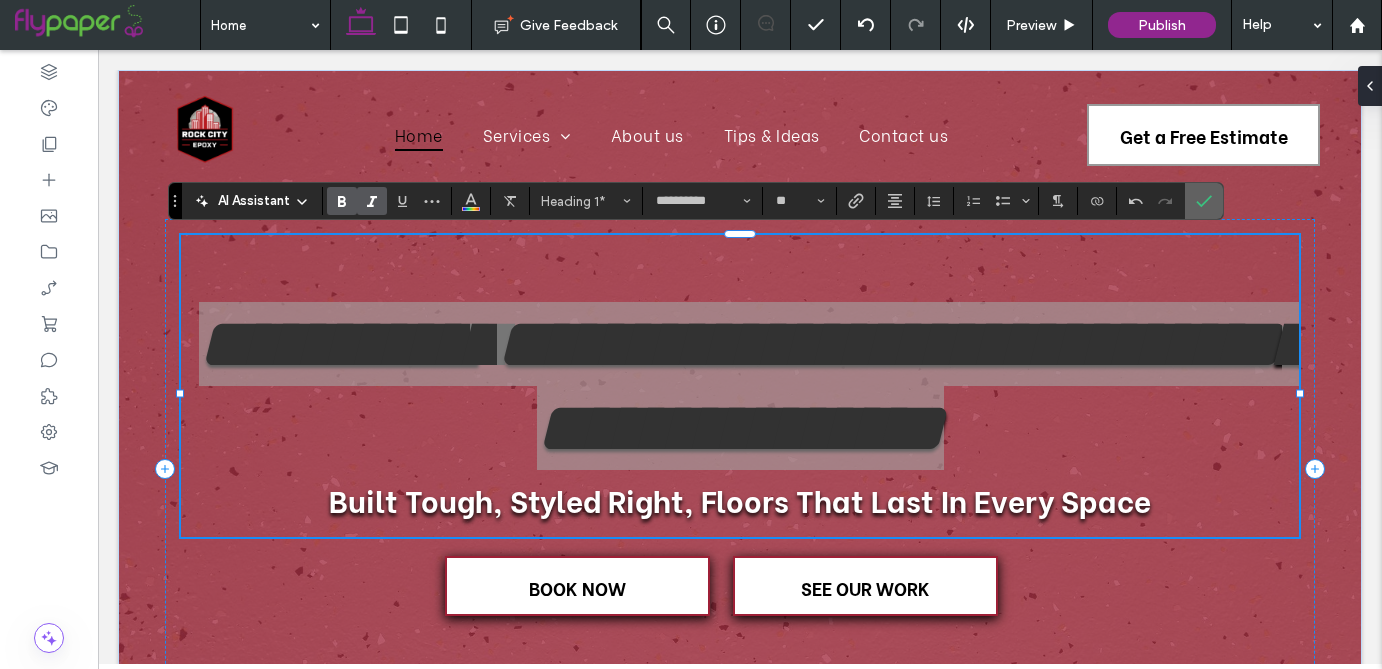 click at bounding box center [1204, 201] 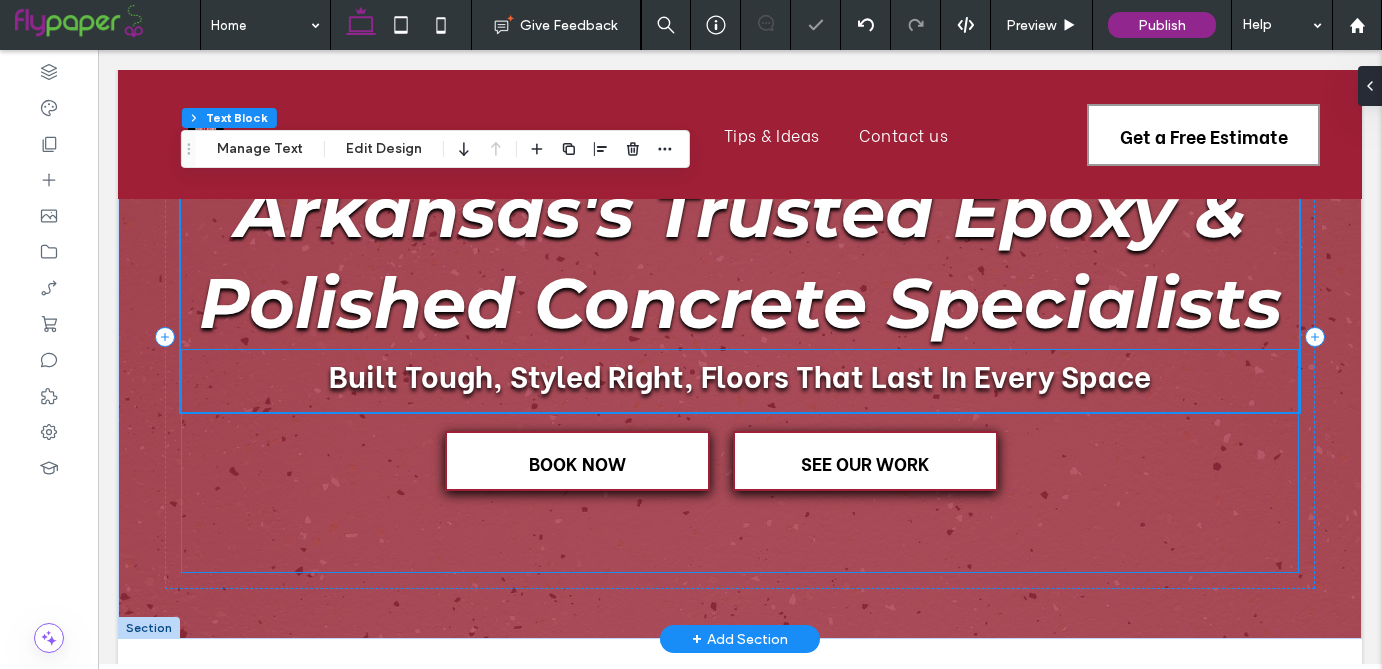 scroll, scrollTop: 155, scrollLeft: 0, axis: vertical 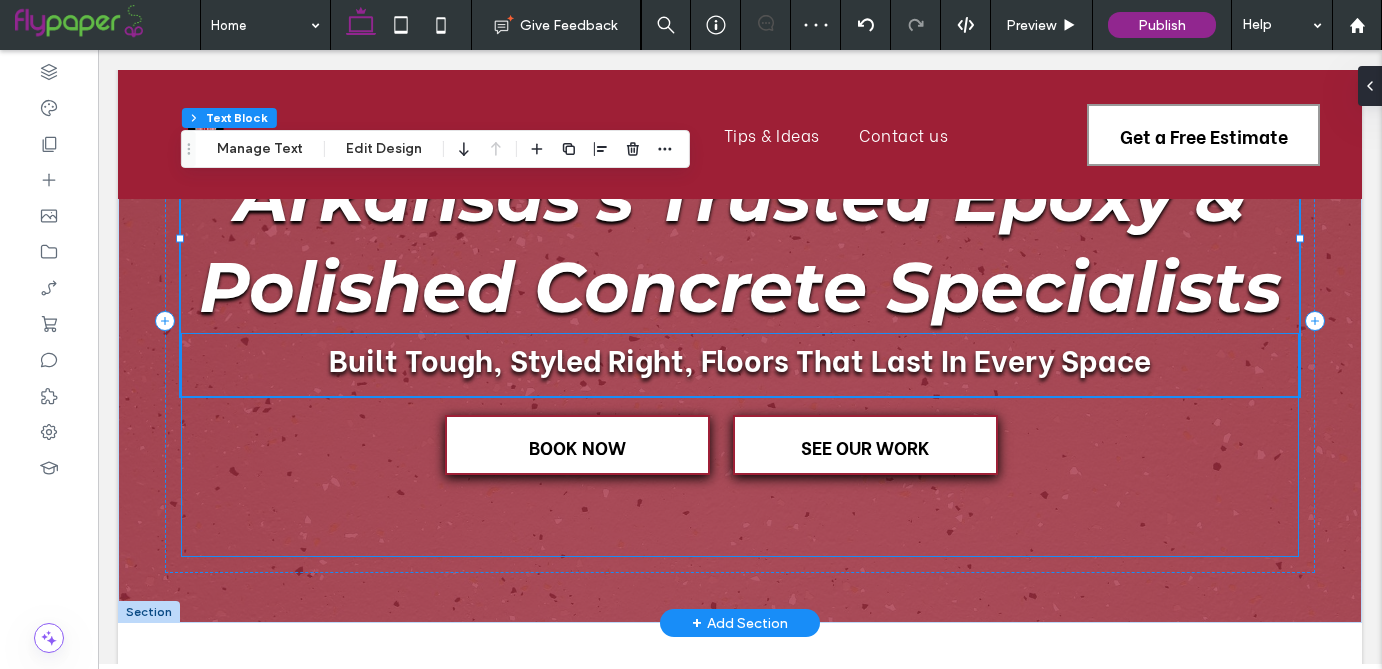 click on "SEE OUR WORK" at bounding box center (865, 445) 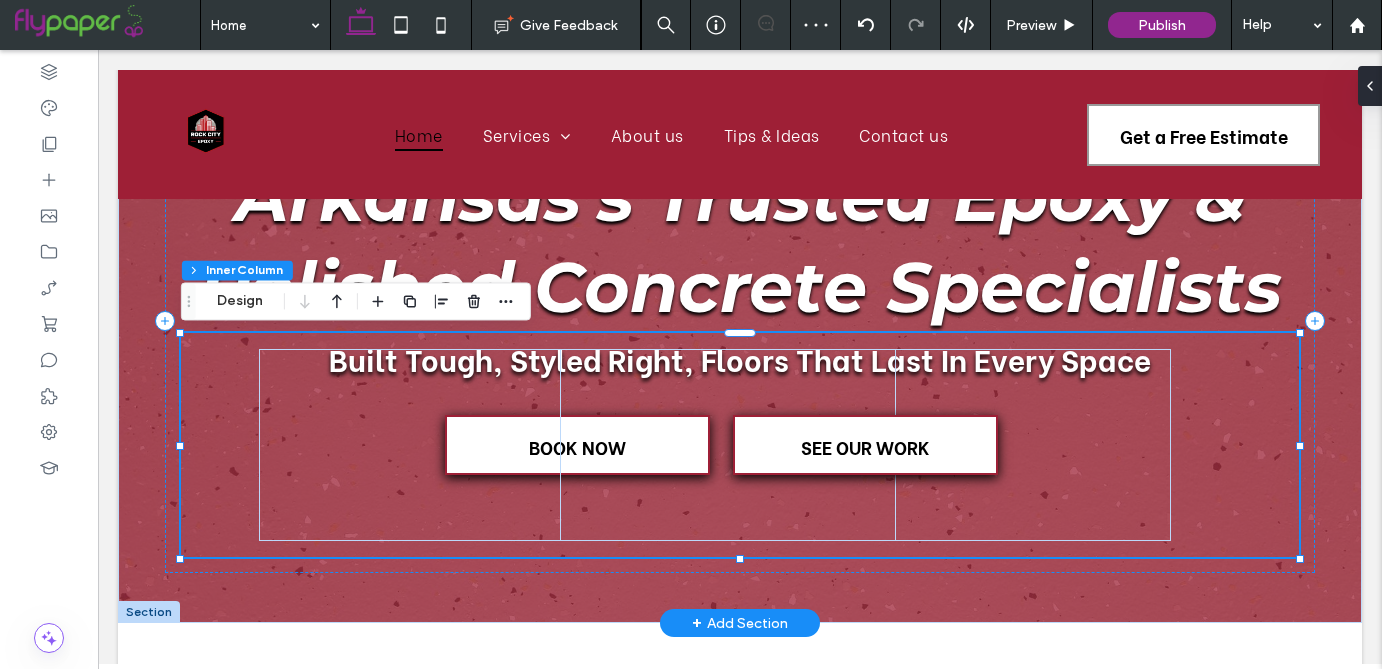 click on "SEE OUR WORK" at bounding box center [865, 445] 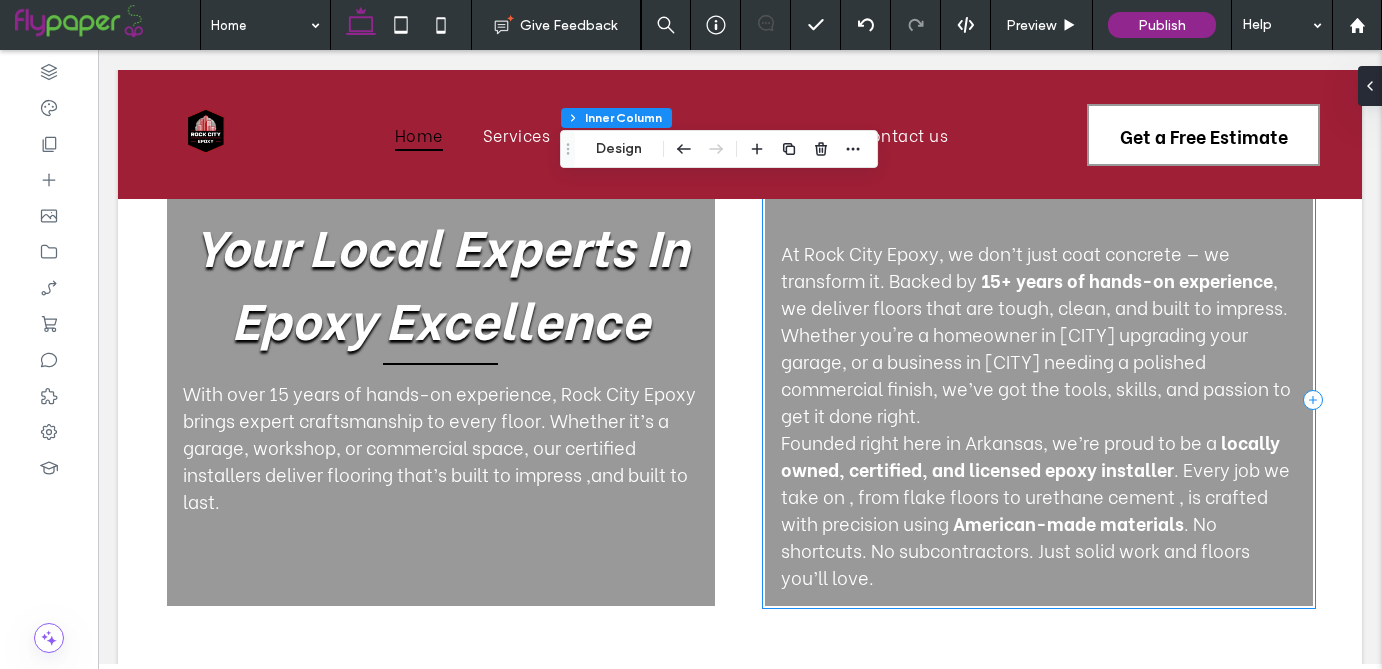 scroll, scrollTop: 714, scrollLeft: 0, axis: vertical 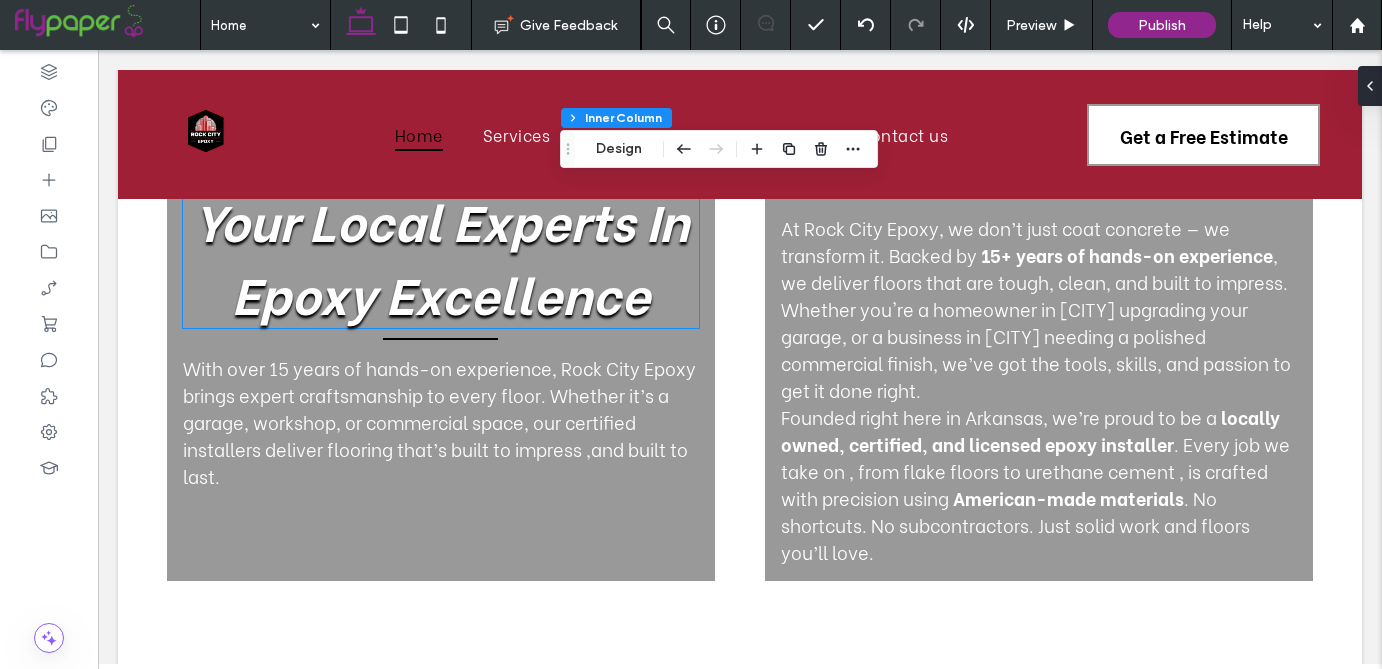 click on "Your Local Experts In Epoxy Excellence" at bounding box center (441, 255) 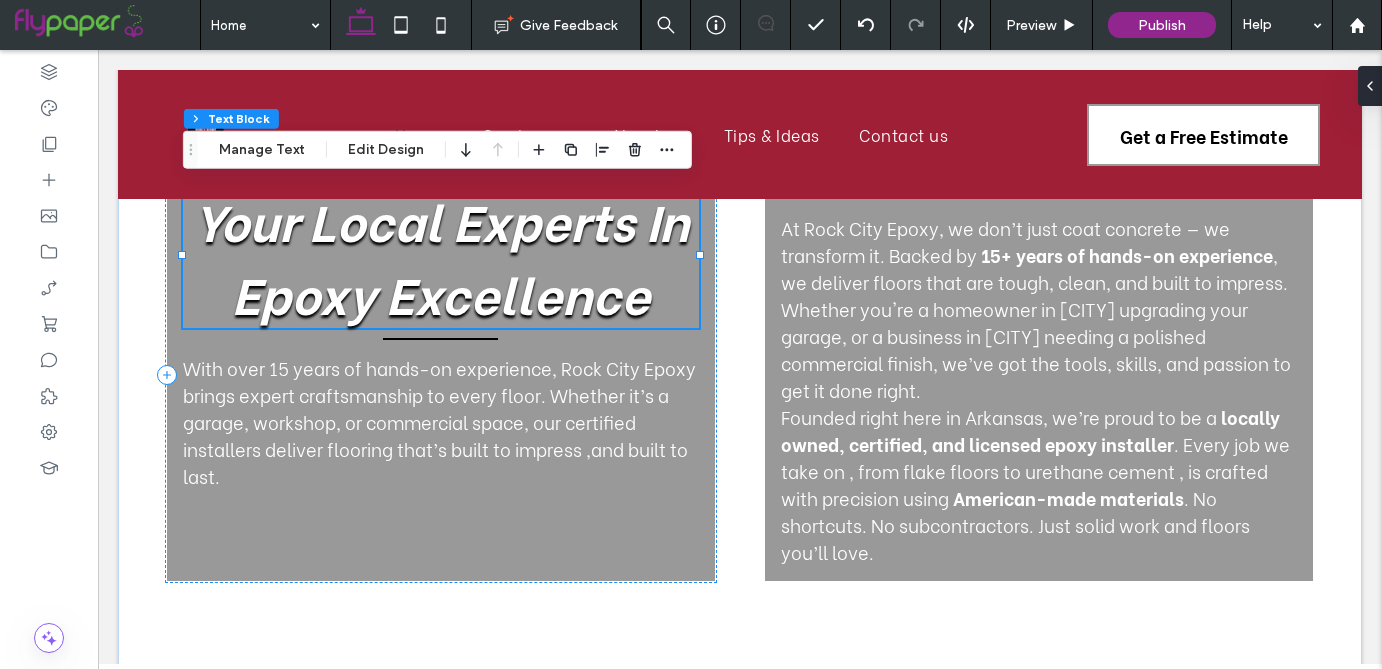 click on "Your Local Experts In Epoxy Excellence" at bounding box center [441, 255] 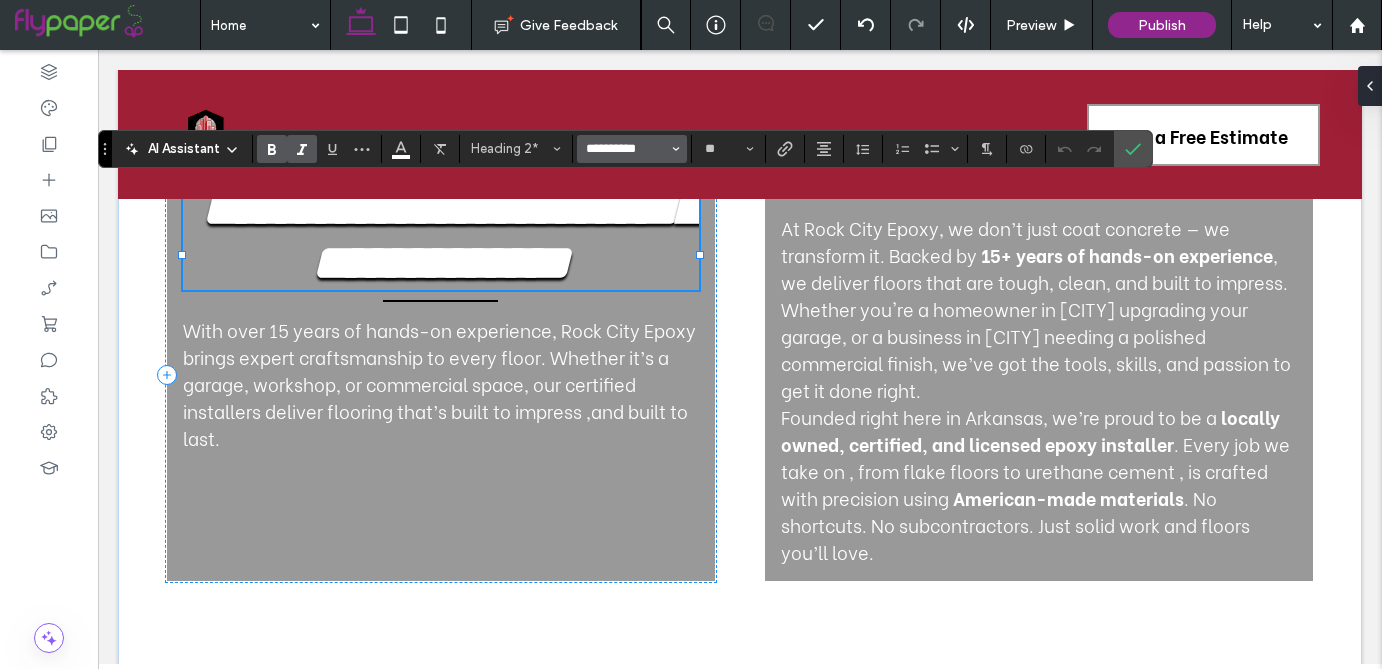 click on "**********" at bounding box center [626, 149] 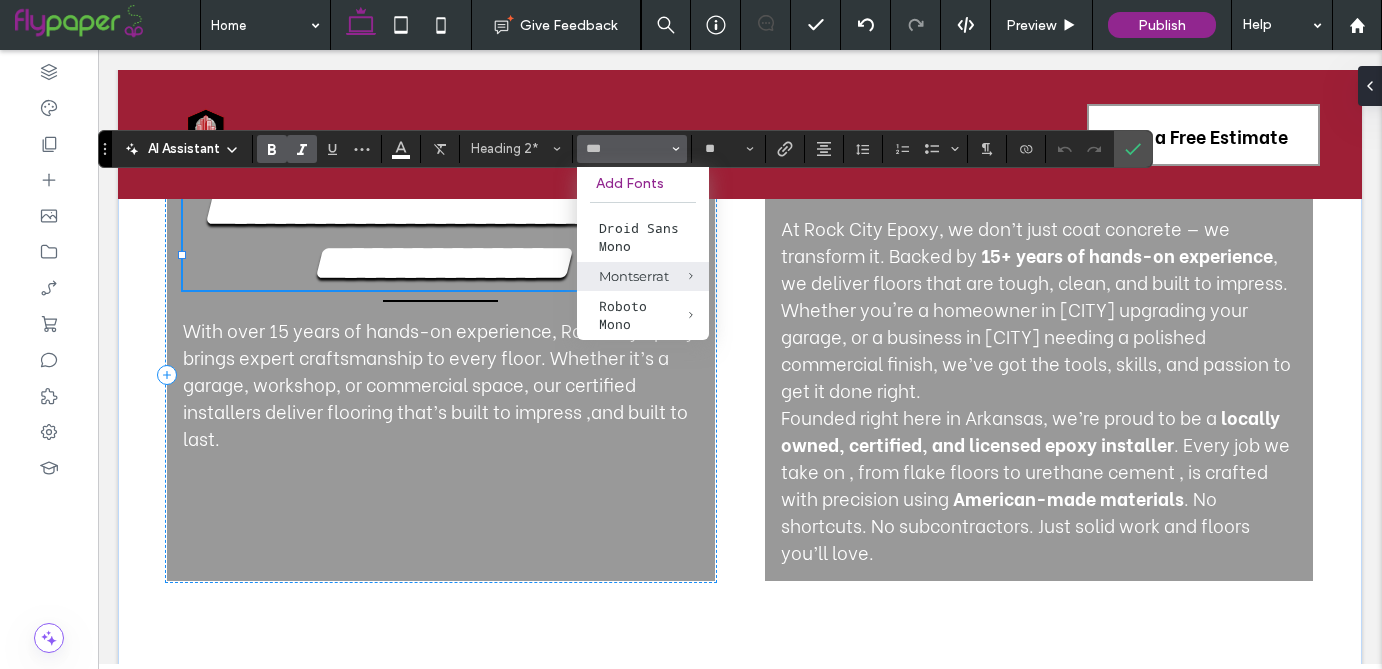click on "Montserrat" at bounding box center [643, 276] 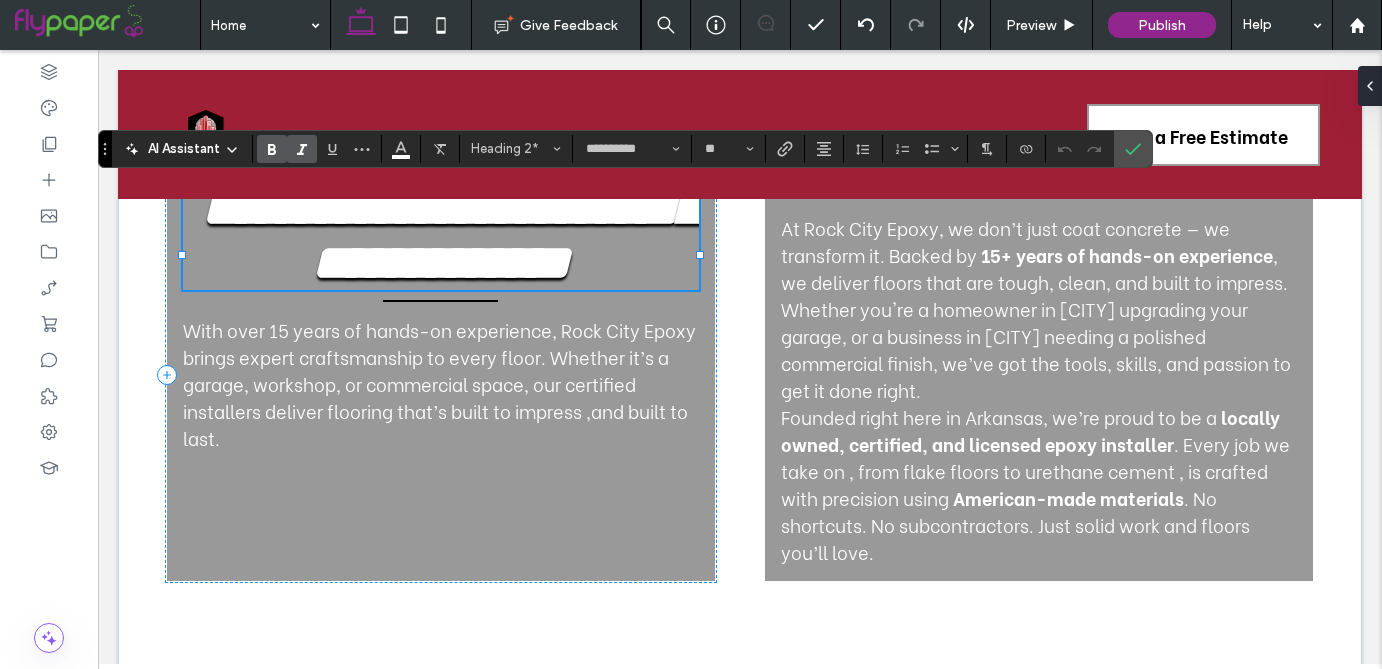 type on "**********" 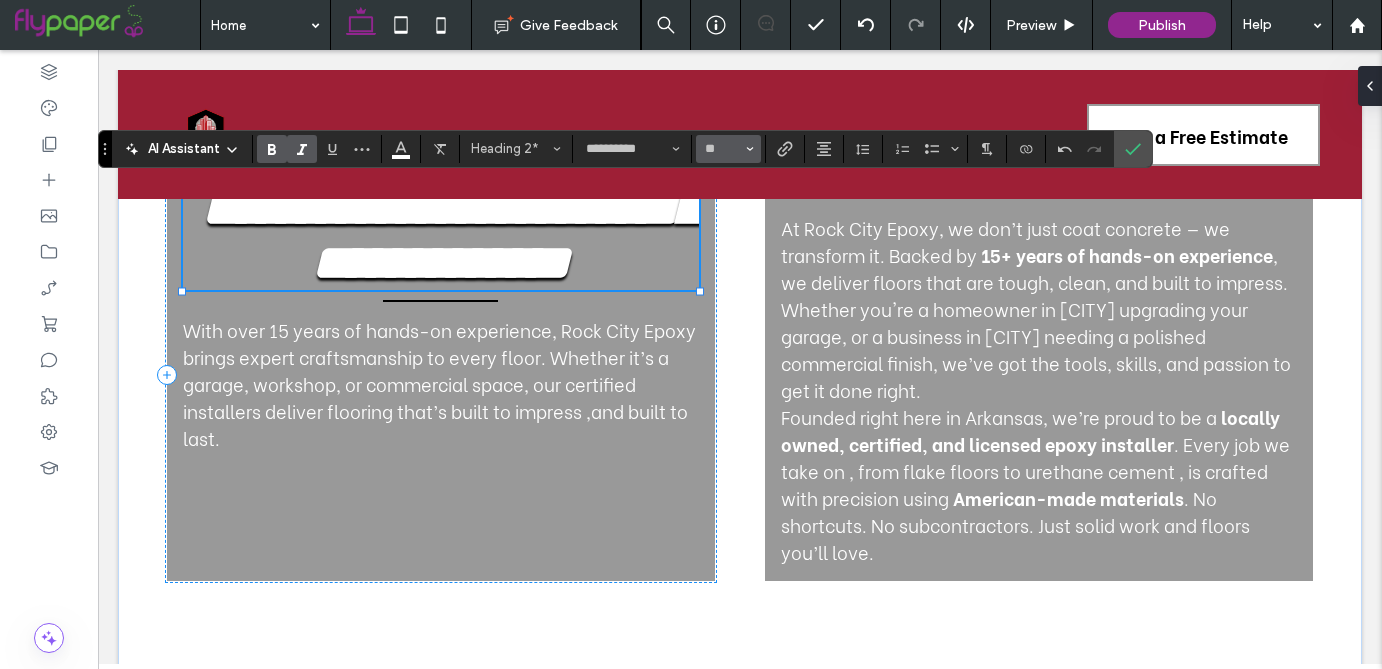 click on "**" at bounding box center [722, 149] 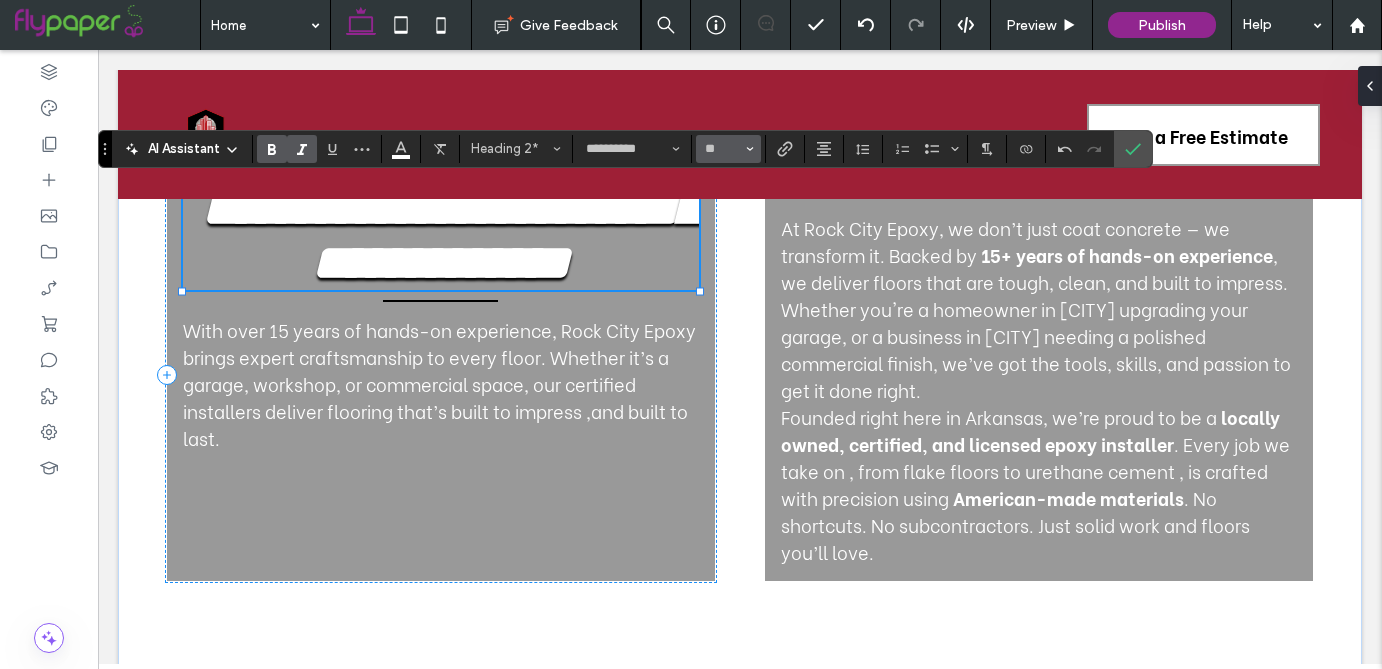 type on "**" 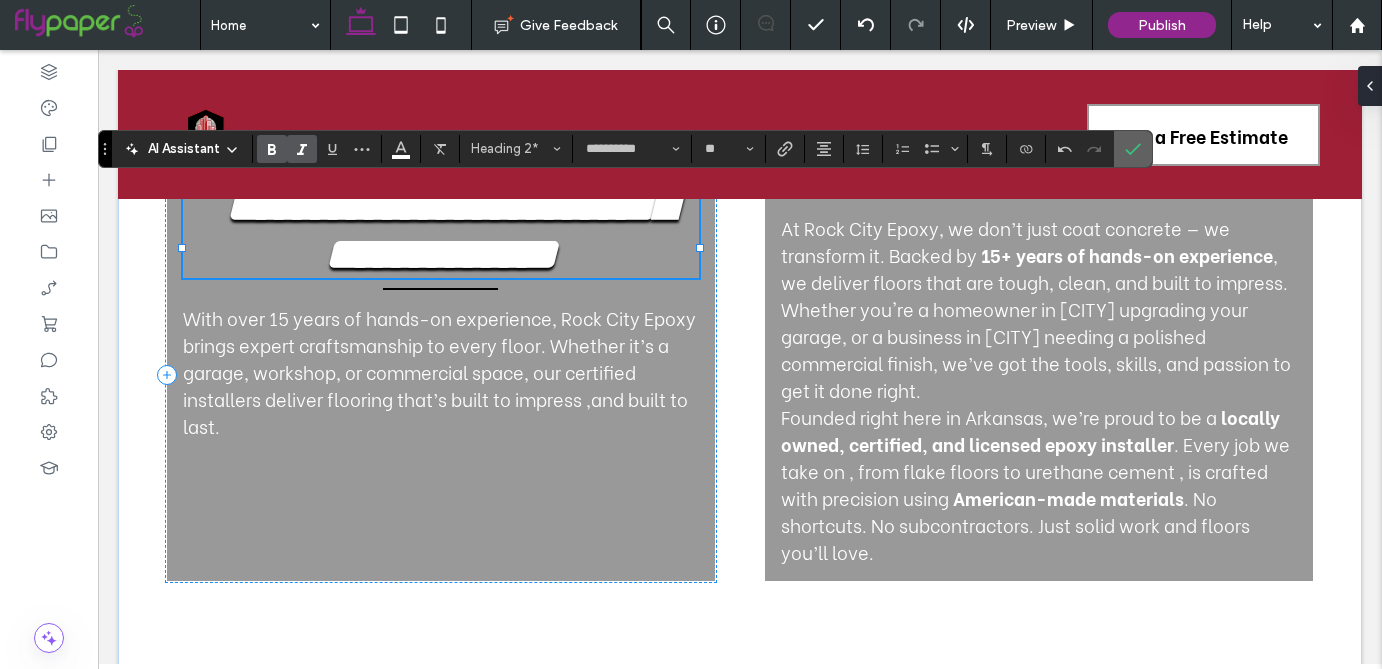 click at bounding box center (1129, 149) 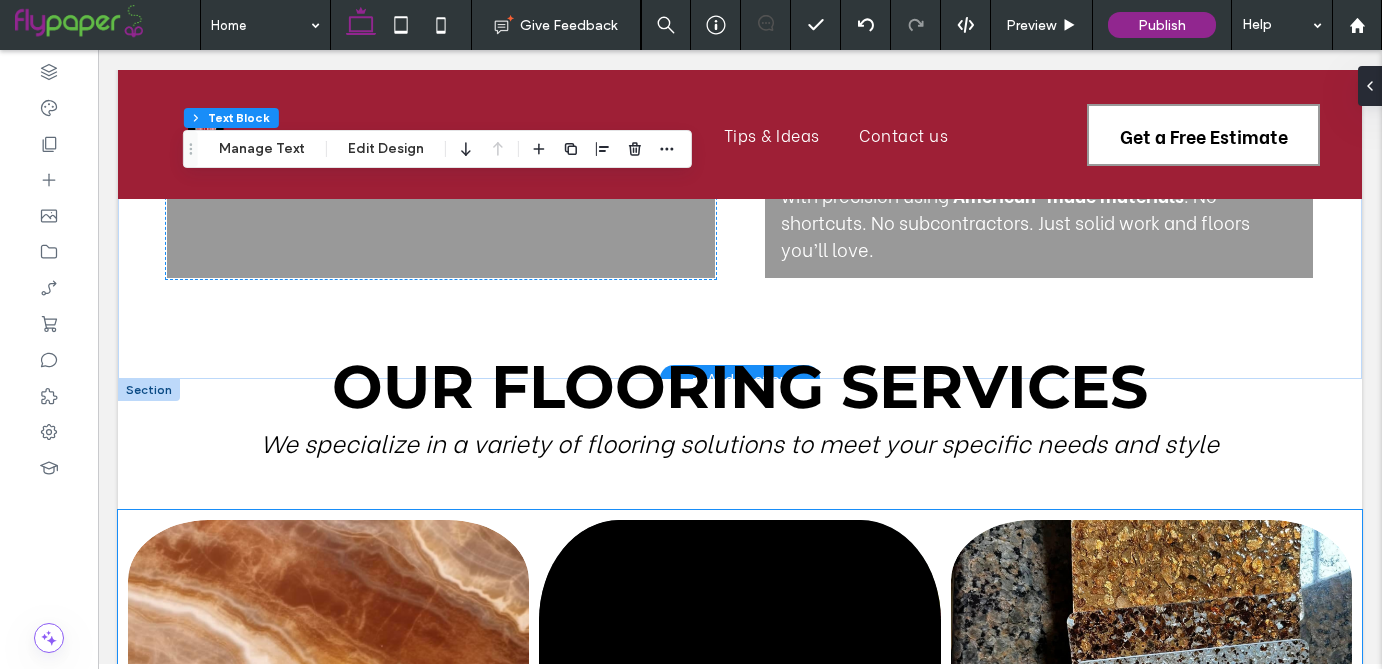 scroll, scrollTop: 975, scrollLeft: 0, axis: vertical 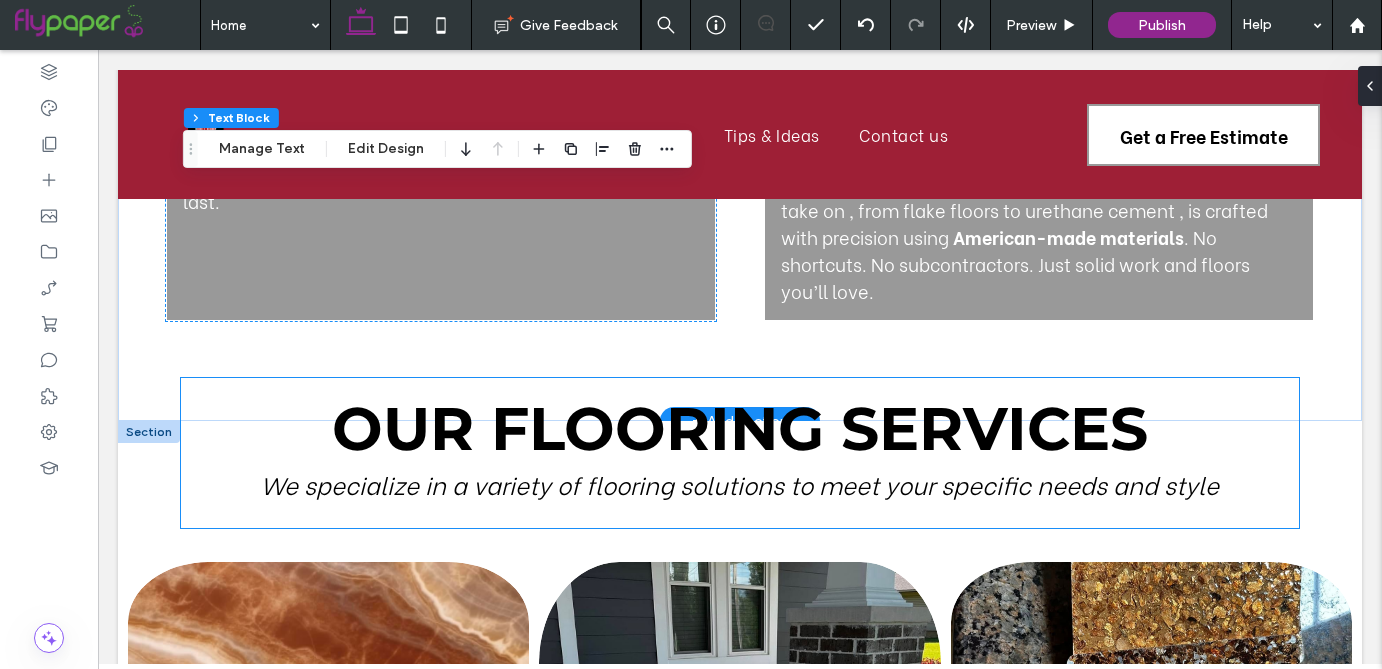 click on "OUR FLOORING SERVICES" at bounding box center [740, 428] 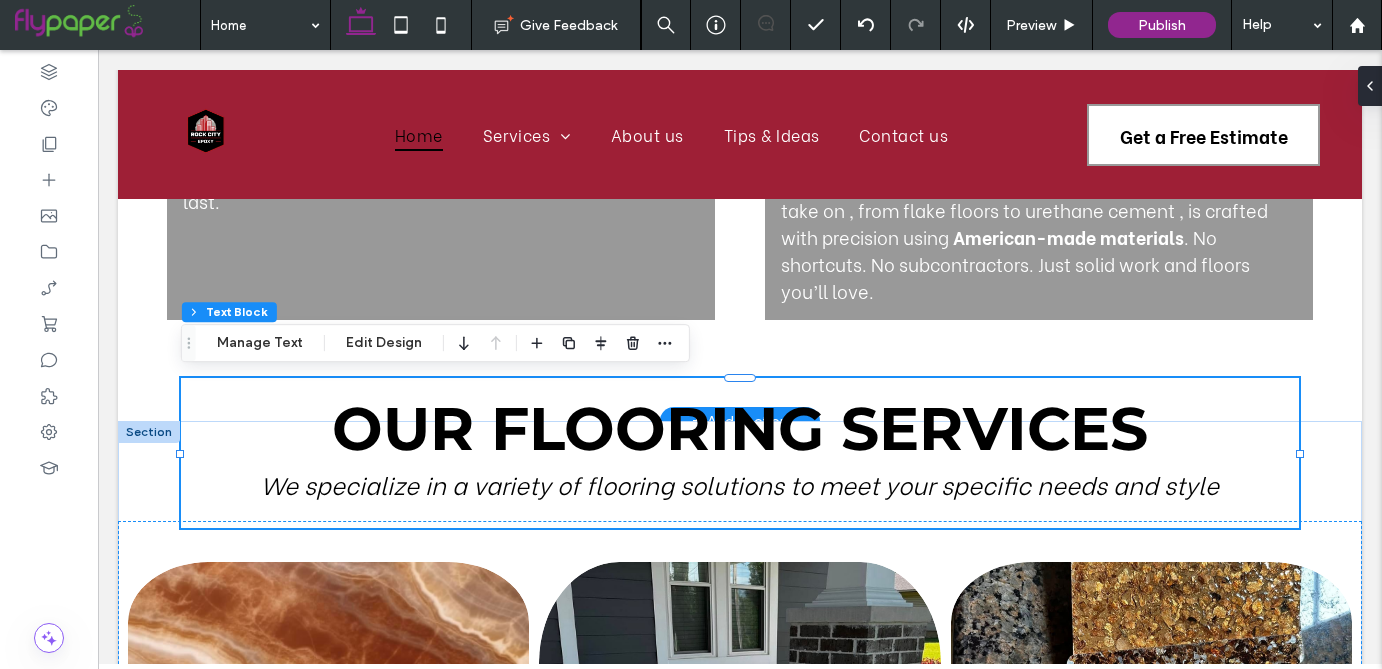 click on "OUR FLOORING SERVICES" at bounding box center [740, 428] 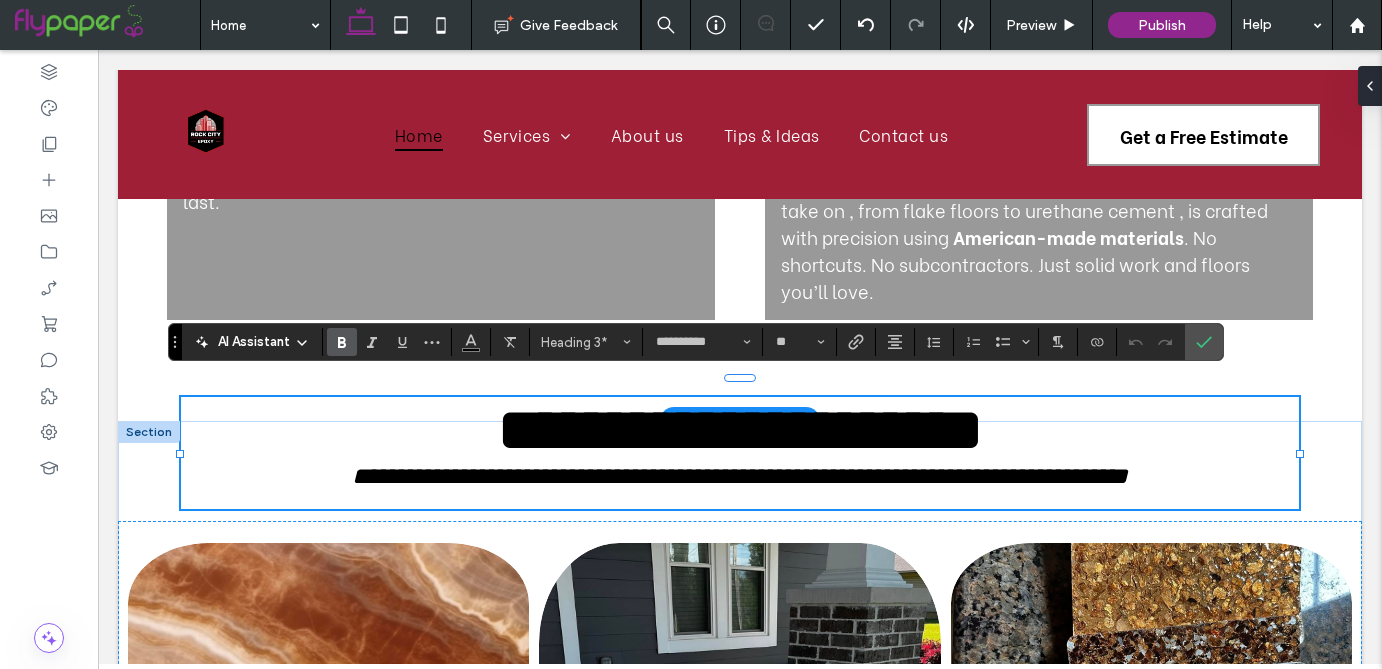 type 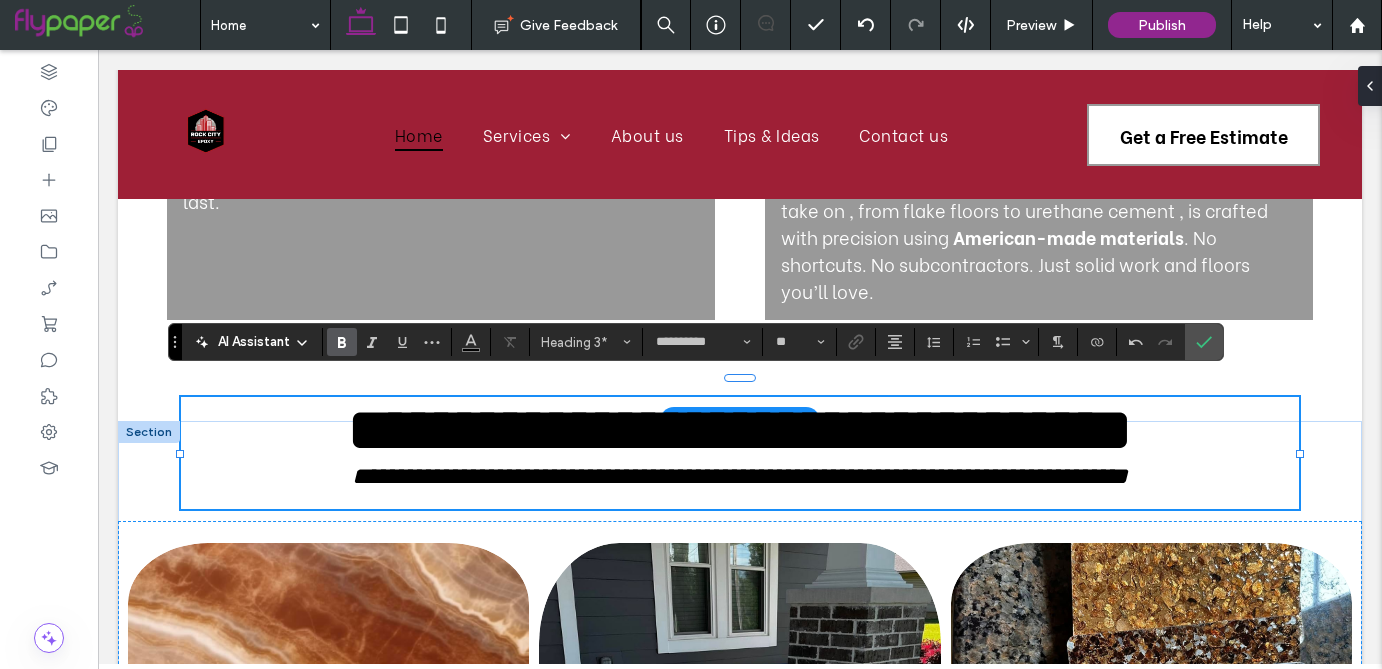 scroll, scrollTop: 931, scrollLeft: 0, axis: vertical 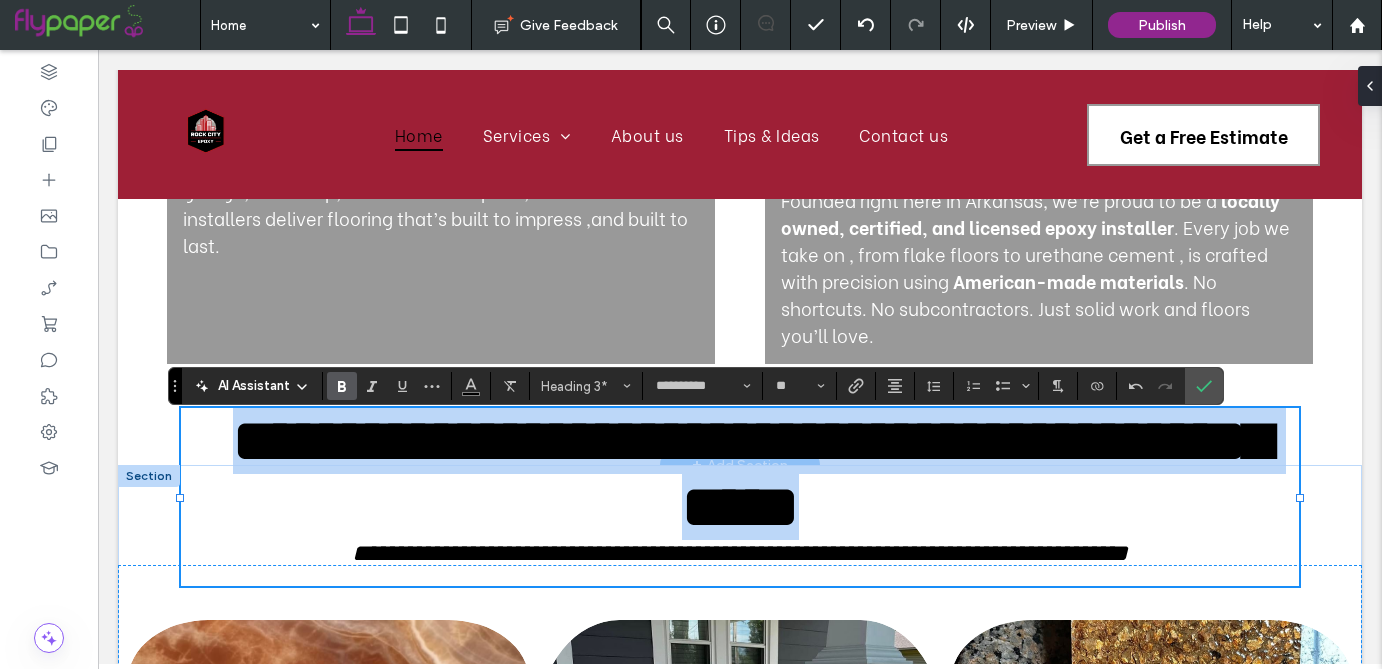 drag, startPoint x: 1077, startPoint y: 515, endPoint x: 235, endPoint y: 432, distance: 846.081 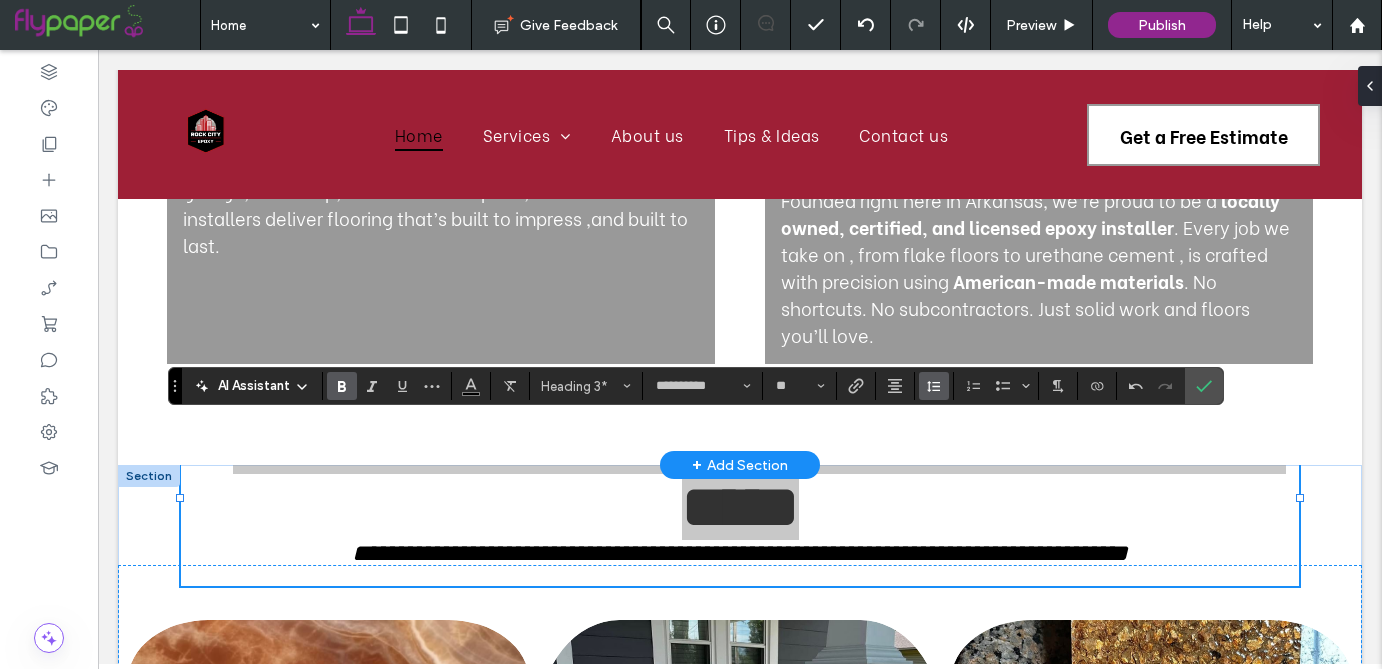 click 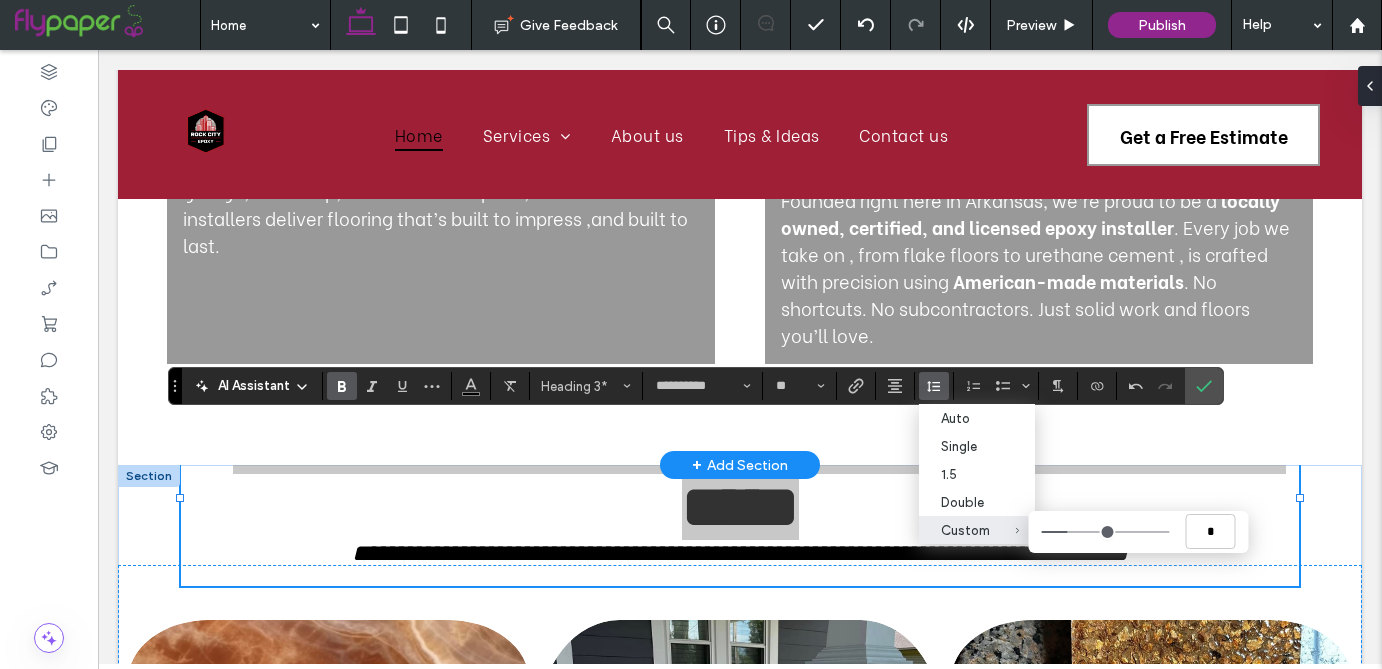 click on "Custom *" at bounding box center (977, 530) 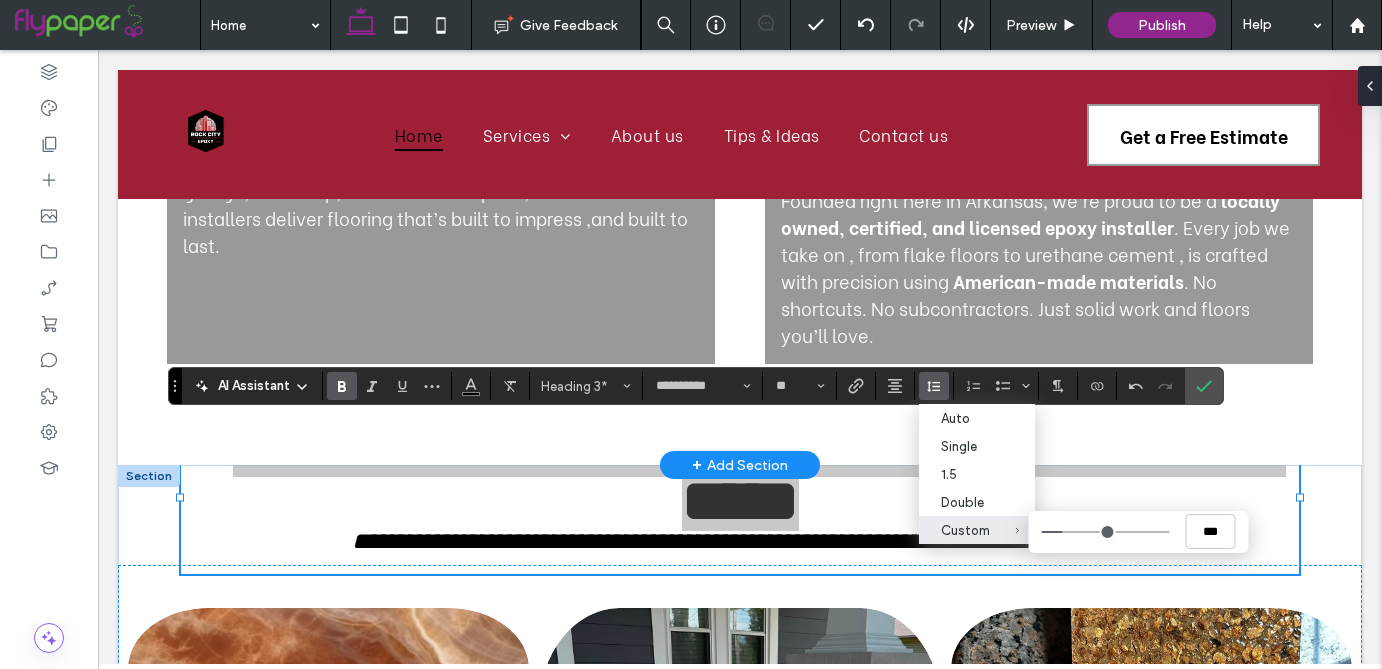 type on "***" 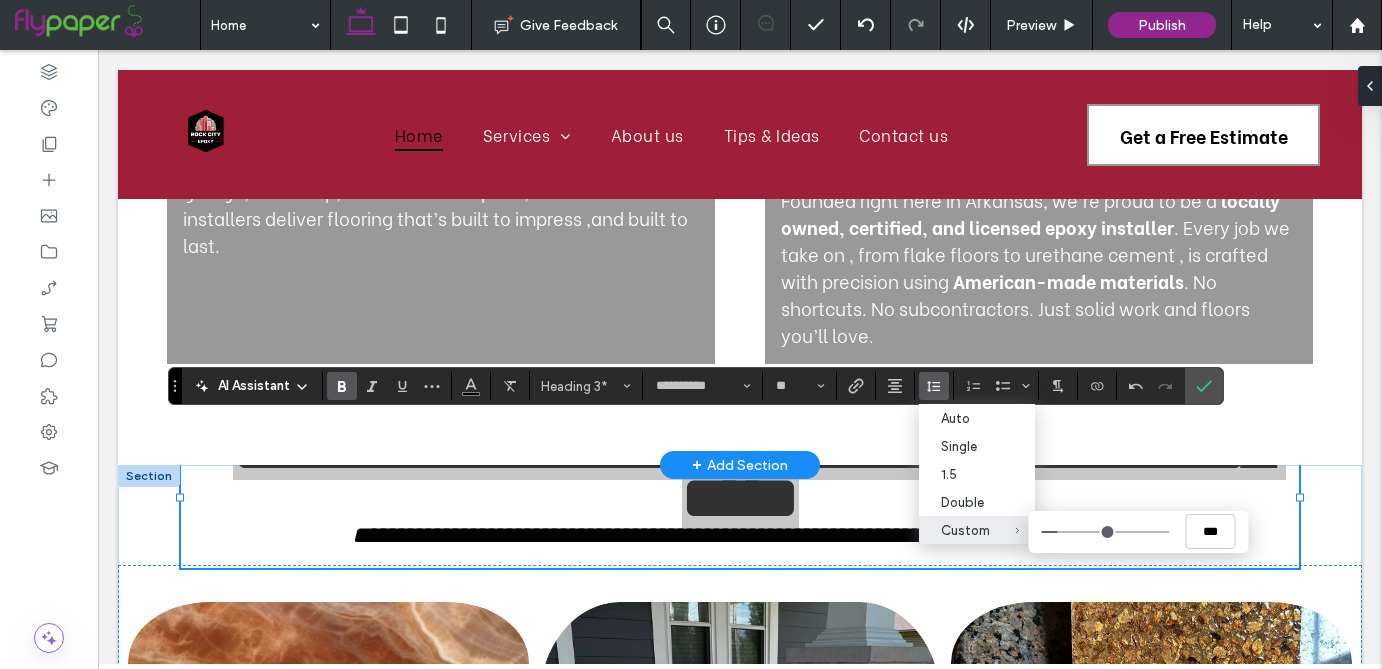 type on "***" 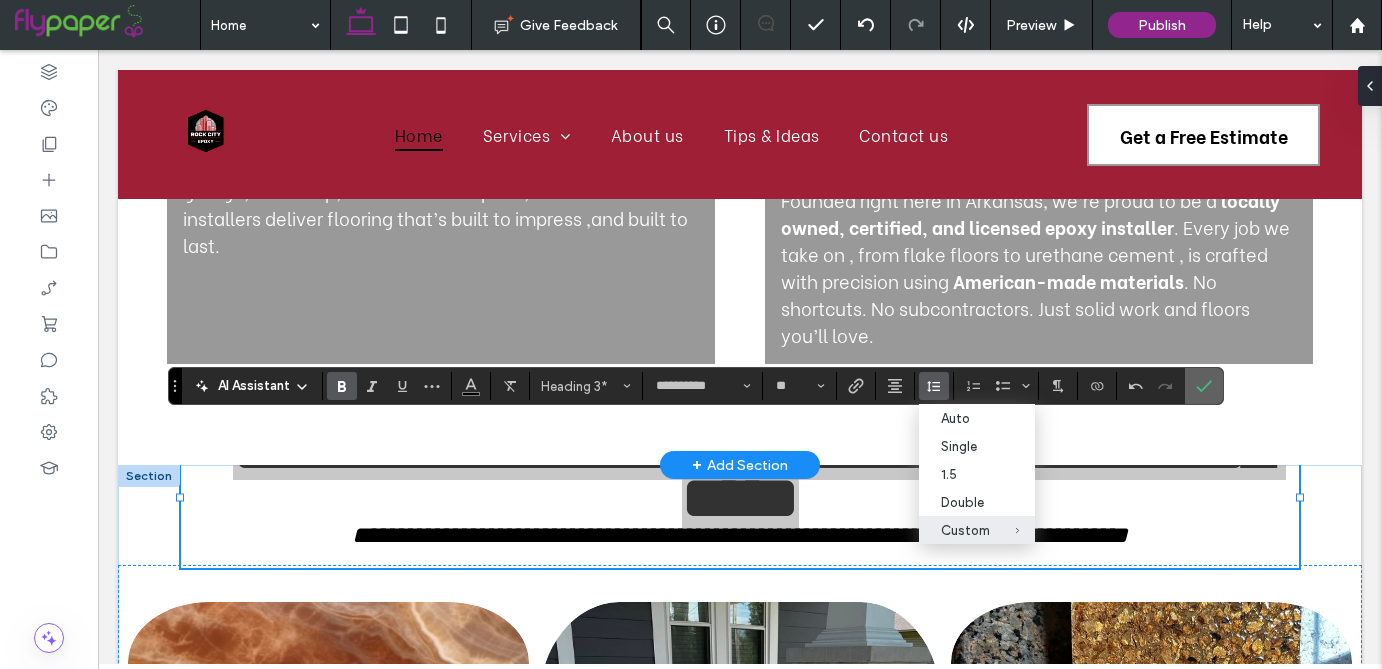 click 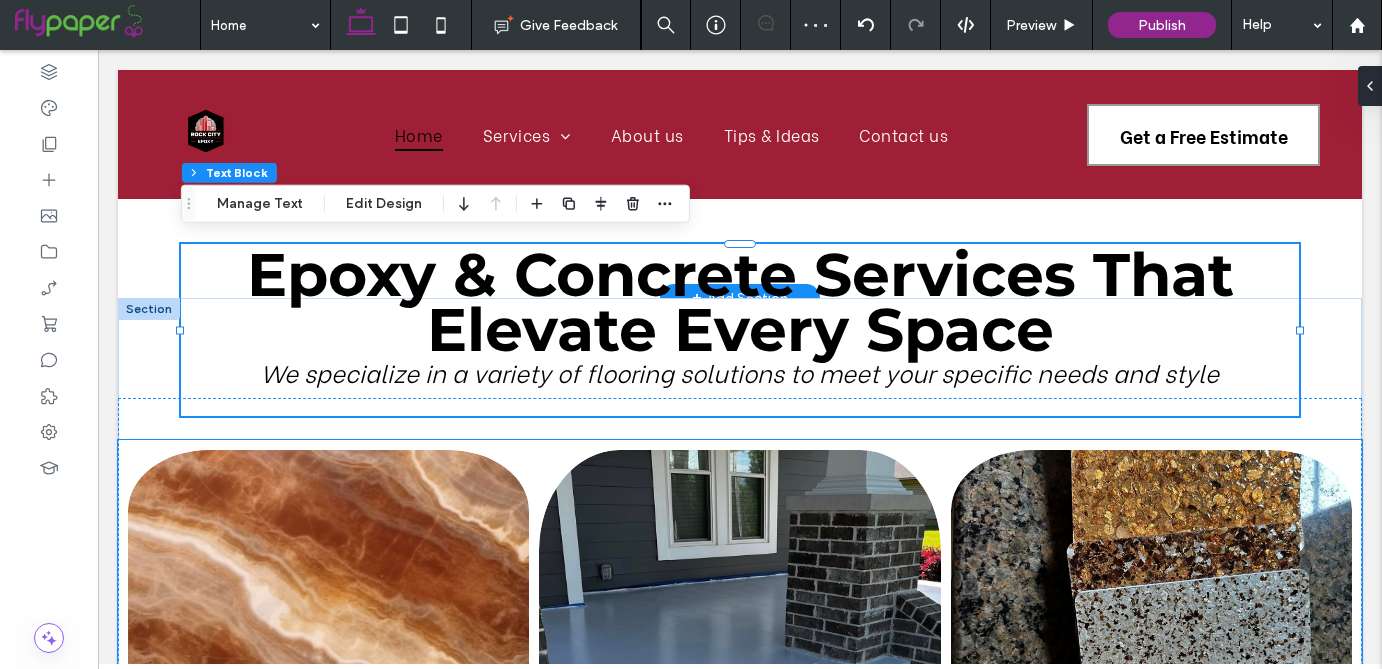 scroll, scrollTop: 1134, scrollLeft: 0, axis: vertical 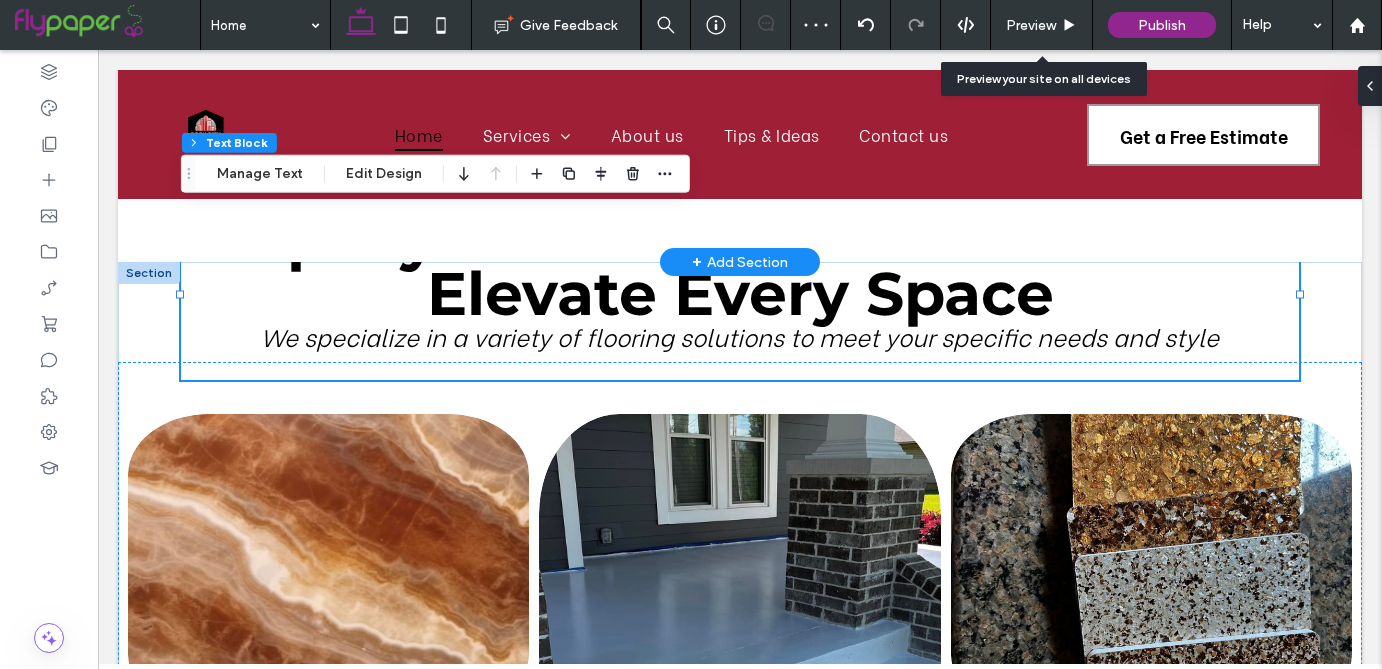 click on "Preview" at bounding box center [1031, 25] 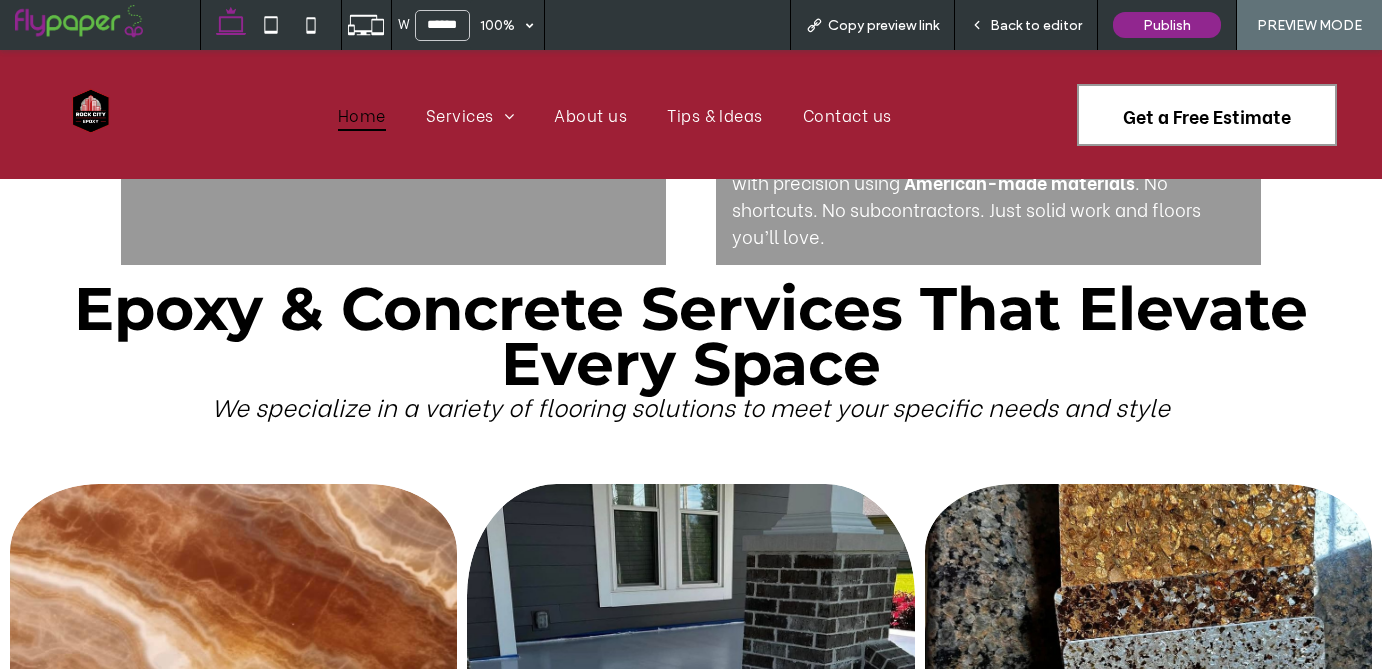 scroll, scrollTop: 1079, scrollLeft: 0, axis: vertical 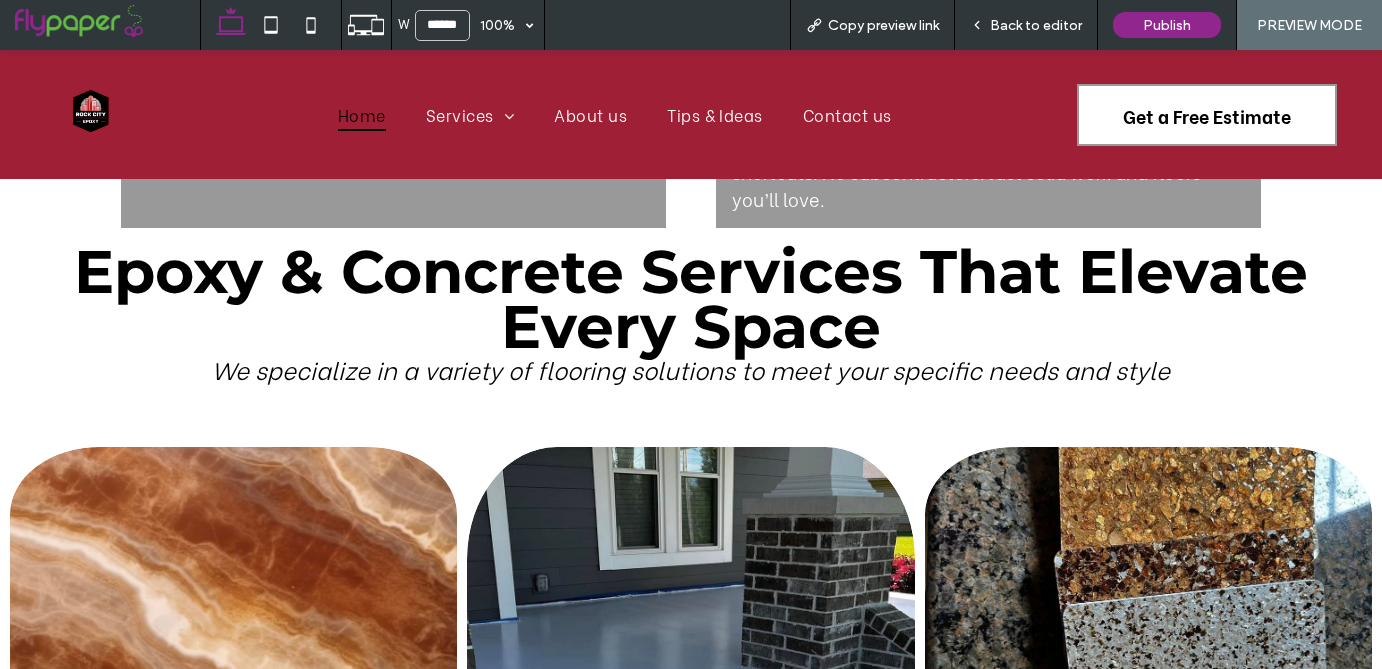 click on "Back to editor" at bounding box center (1036, 25) 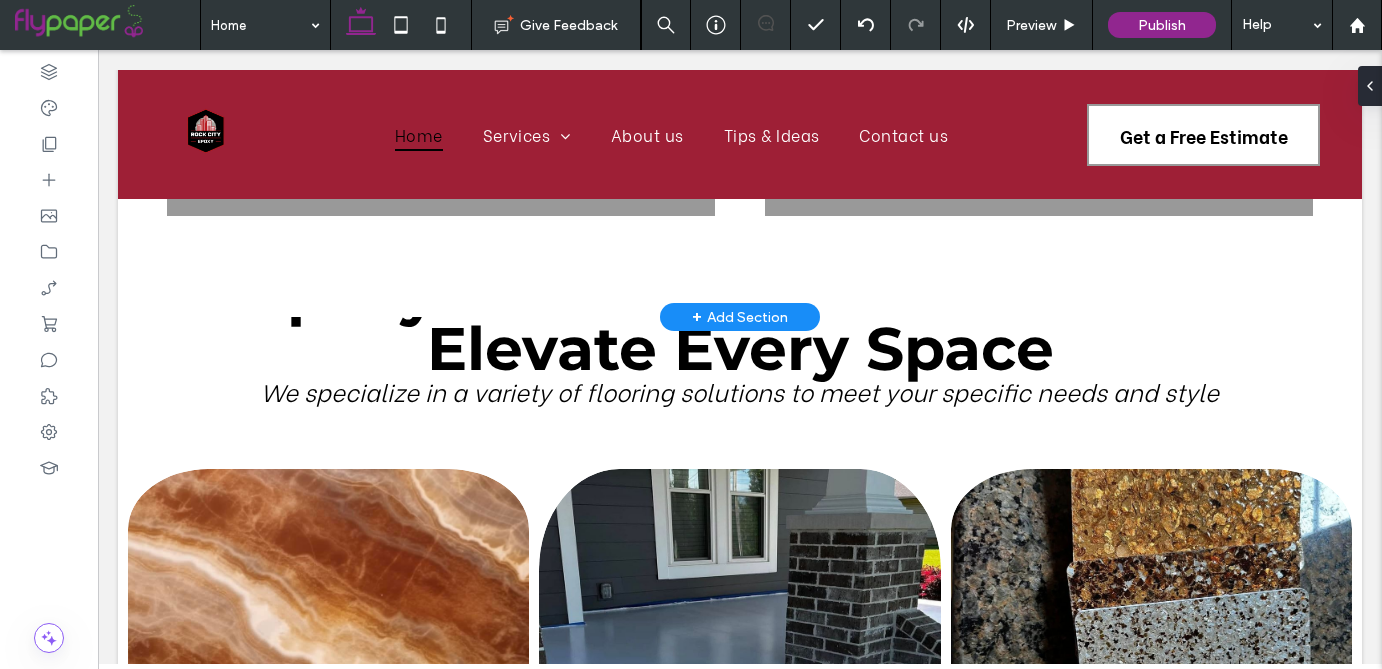 scroll, scrollTop: 1055, scrollLeft: 0, axis: vertical 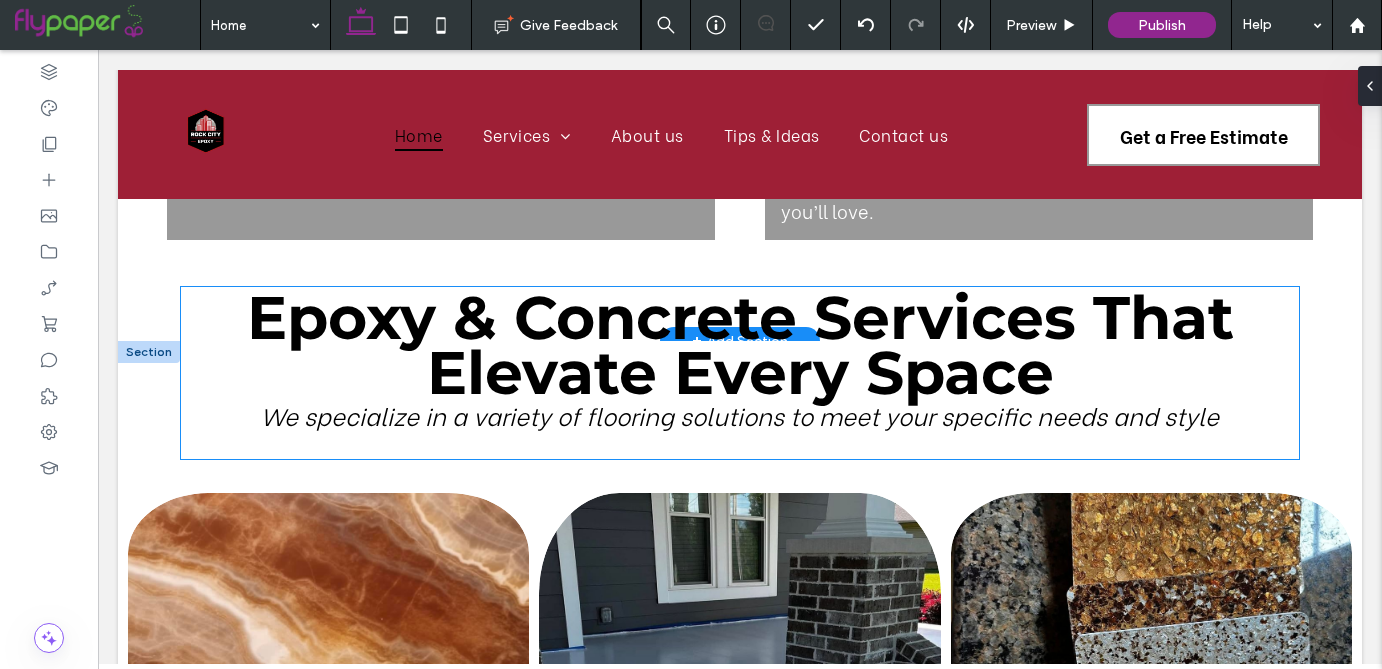 click on "Epoxy & Concrete Services That Elevate Every Space" at bounding box center [740, 345] 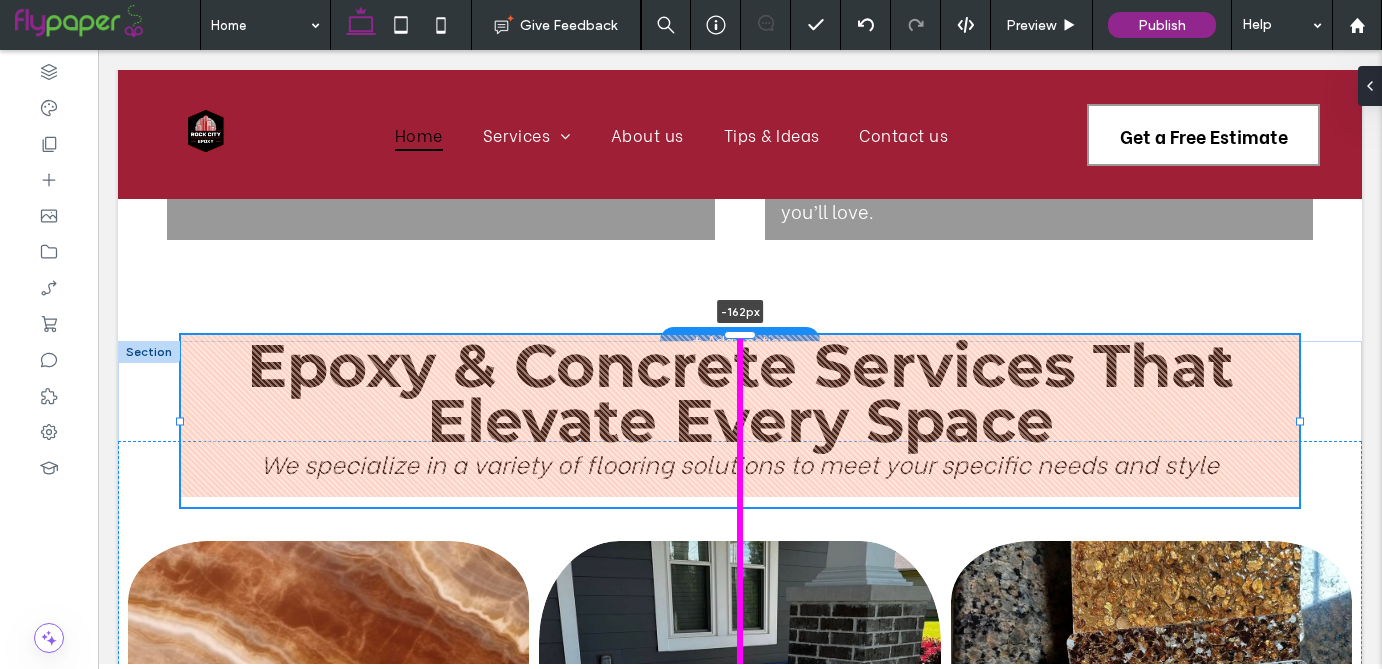 drag, startPoint x: 744, startPoint y: 284, endPoint x: 733, endPoint y: 377, distance: 93.64828 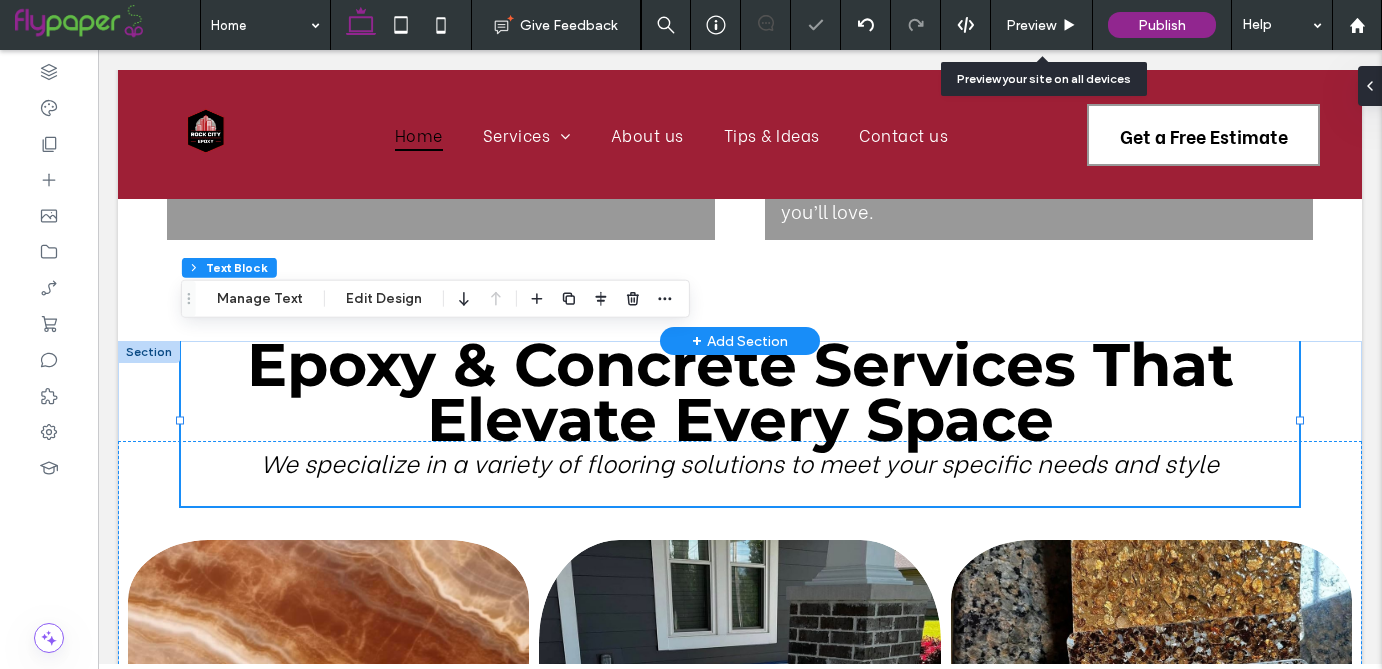 click on "Preview" at bounding box center (1031, 25) 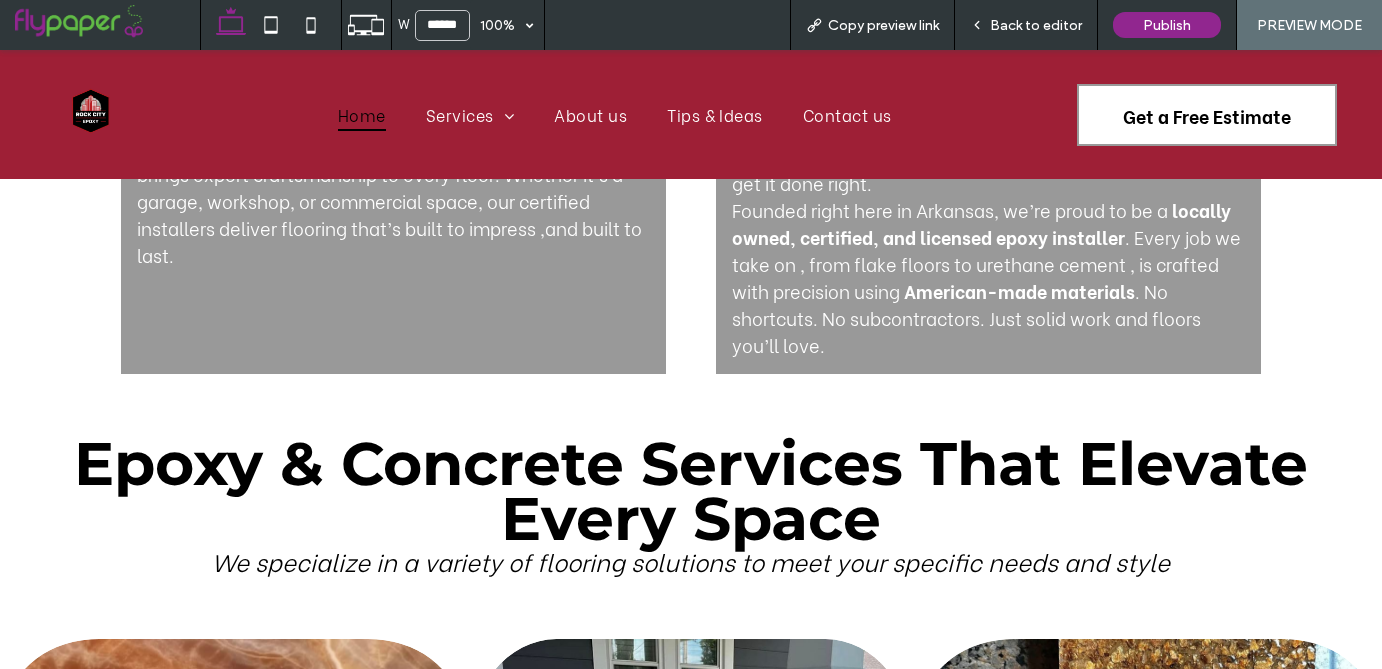 scroll, scrollTop: 955, scrollLeft: 0, axis: vertical 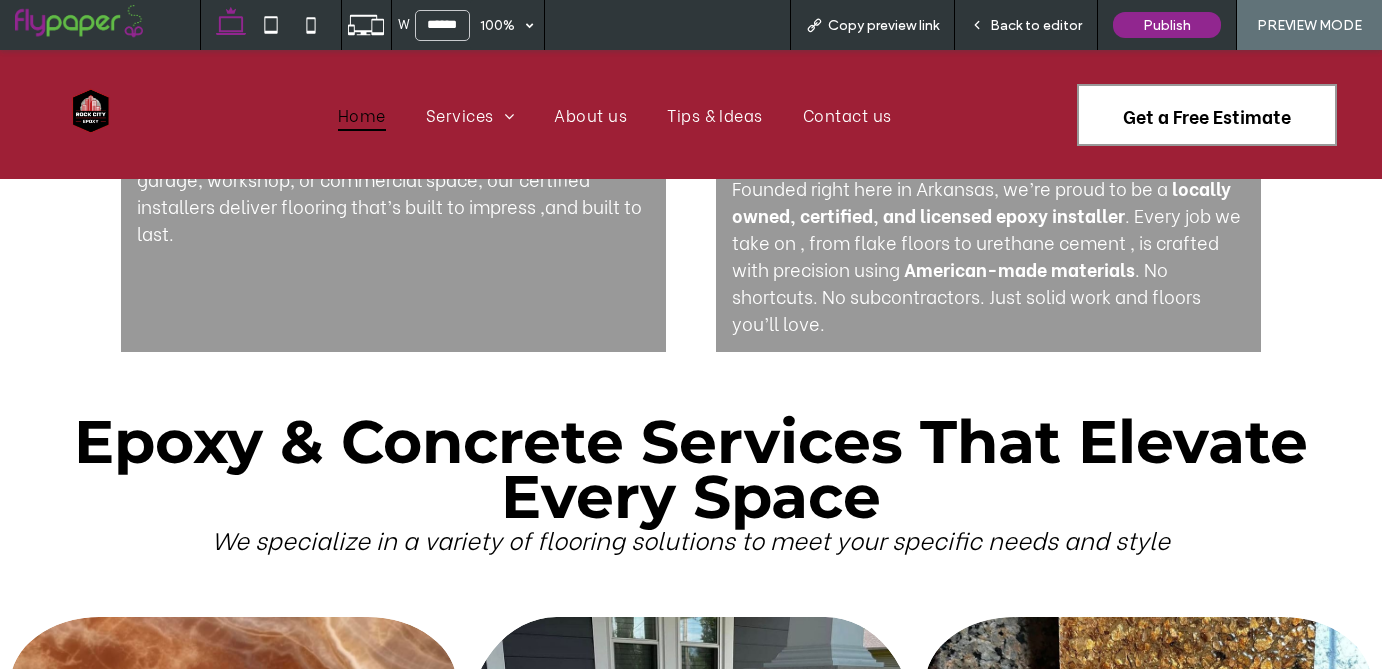 click on "Epoxy & Concrete Services That Elevate Every Space" at bounding box center (691, 469) 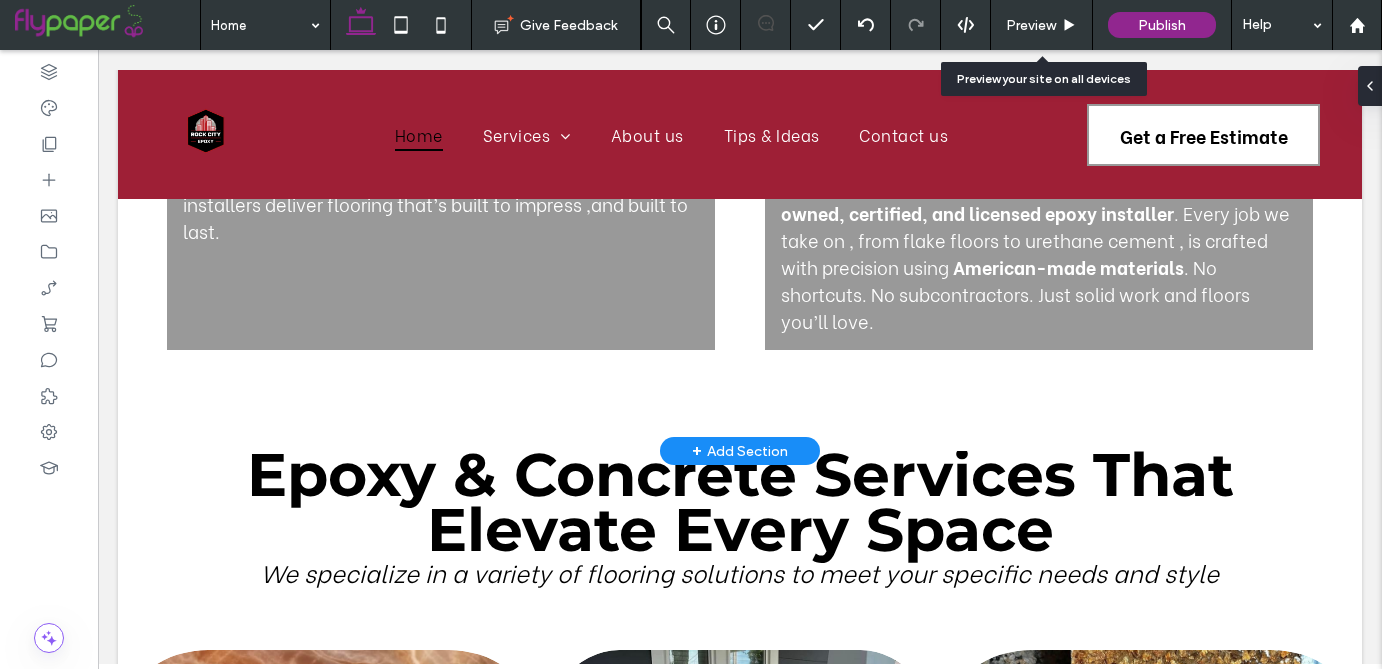 scroll, scrollTop: 932, scrollLeft: 0, axis: vertical 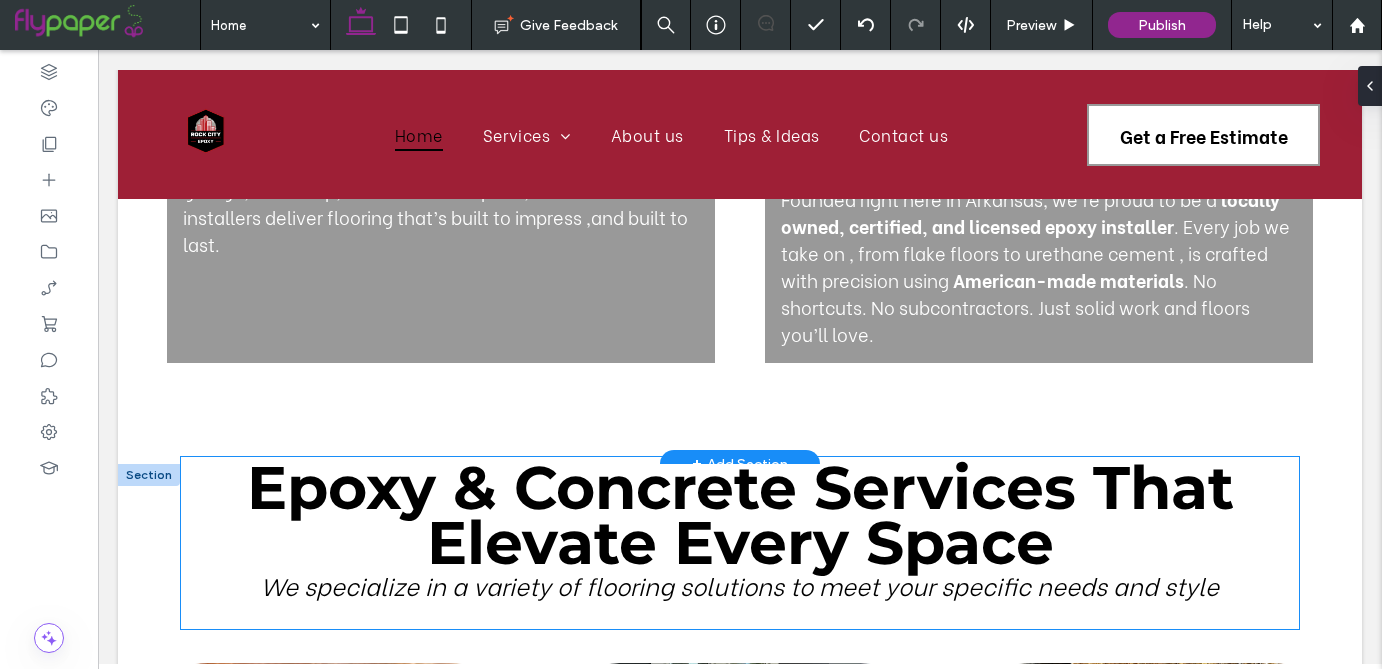 click on "We specialize in a variety of flooring solutions to meet your specific needs and style" at bounding box center (740, 584) 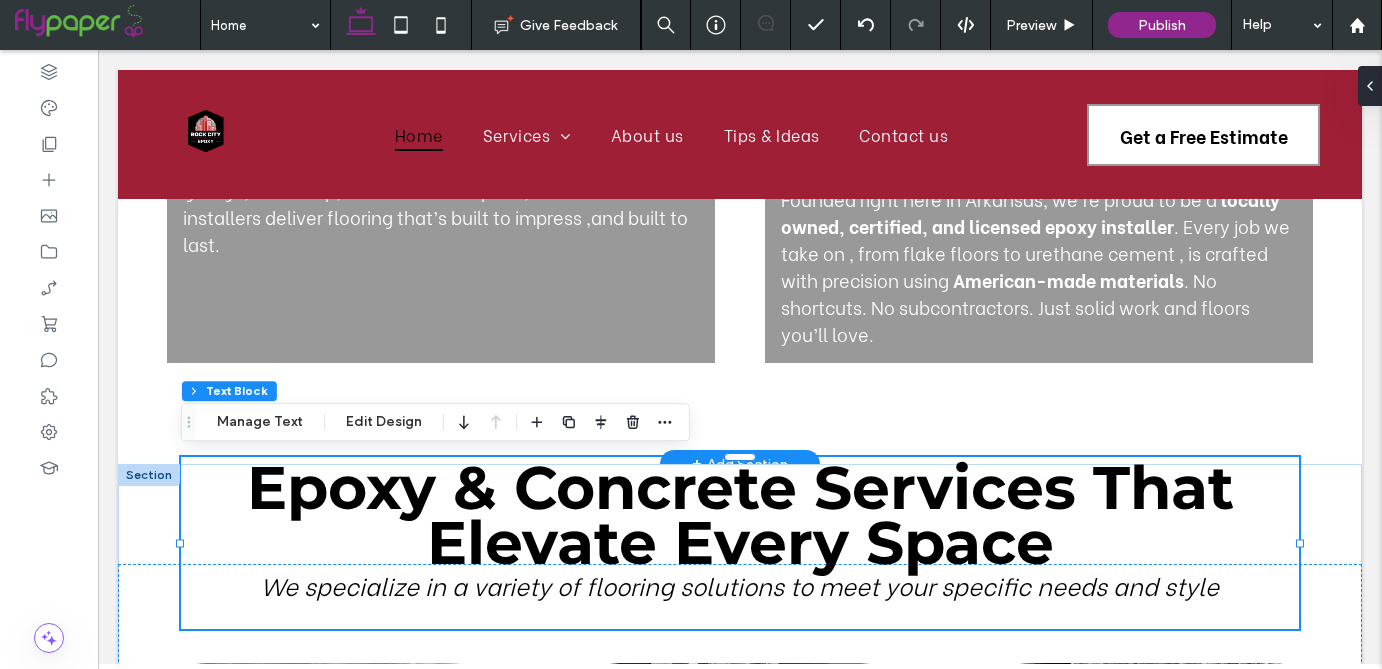 click on "We specialize in a variety of flooring solutions to meet your specific needs and style" at bounding box center (740, 584) 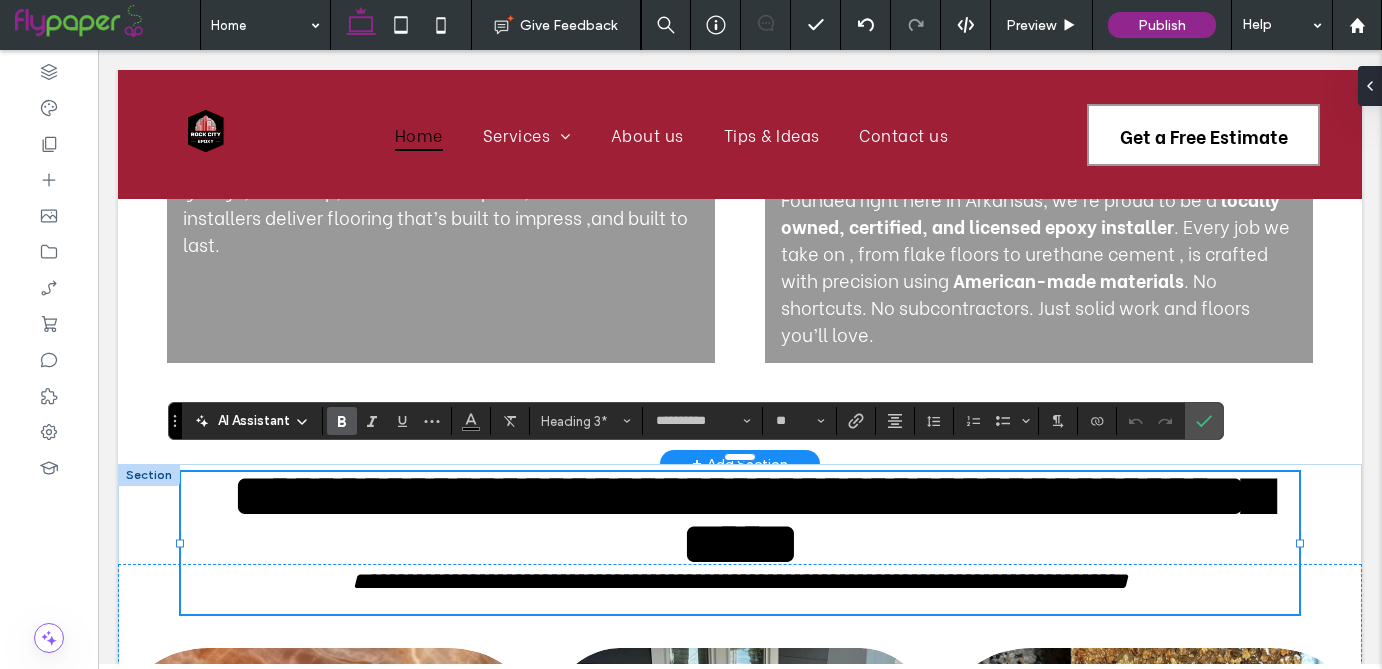 type on "**********" 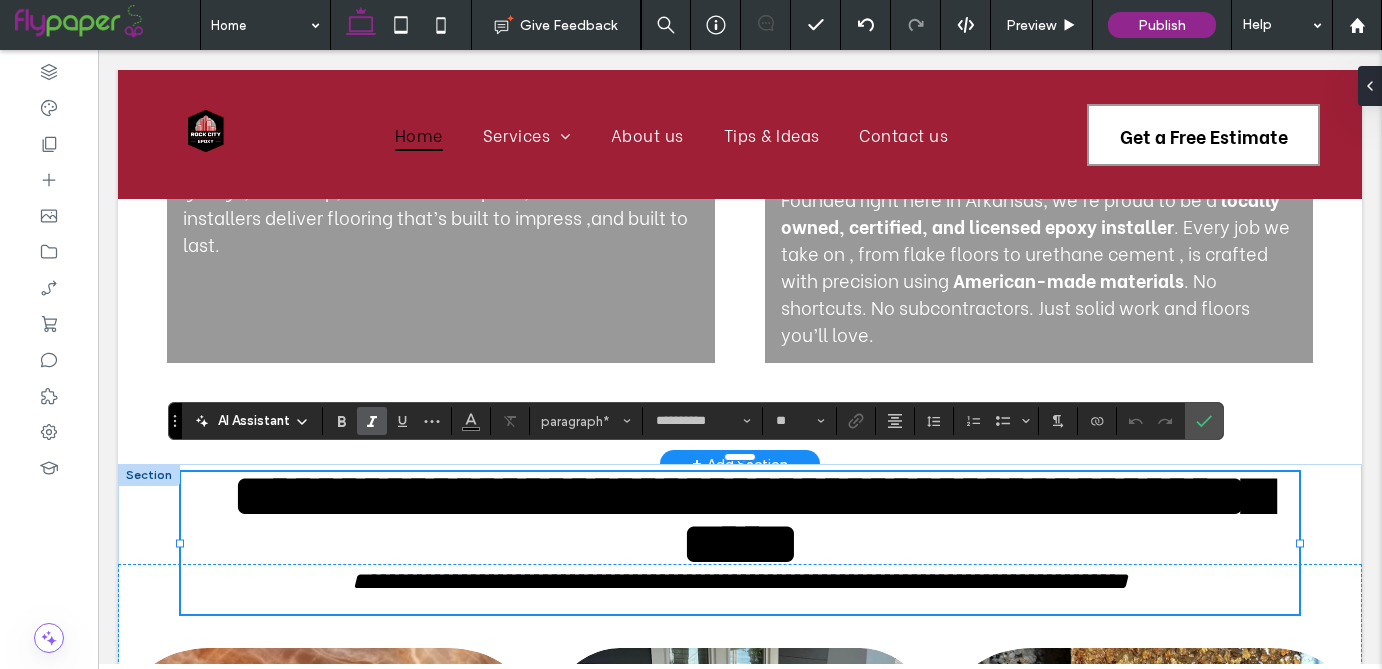 click on "**********" at bounding box center [740, 581] 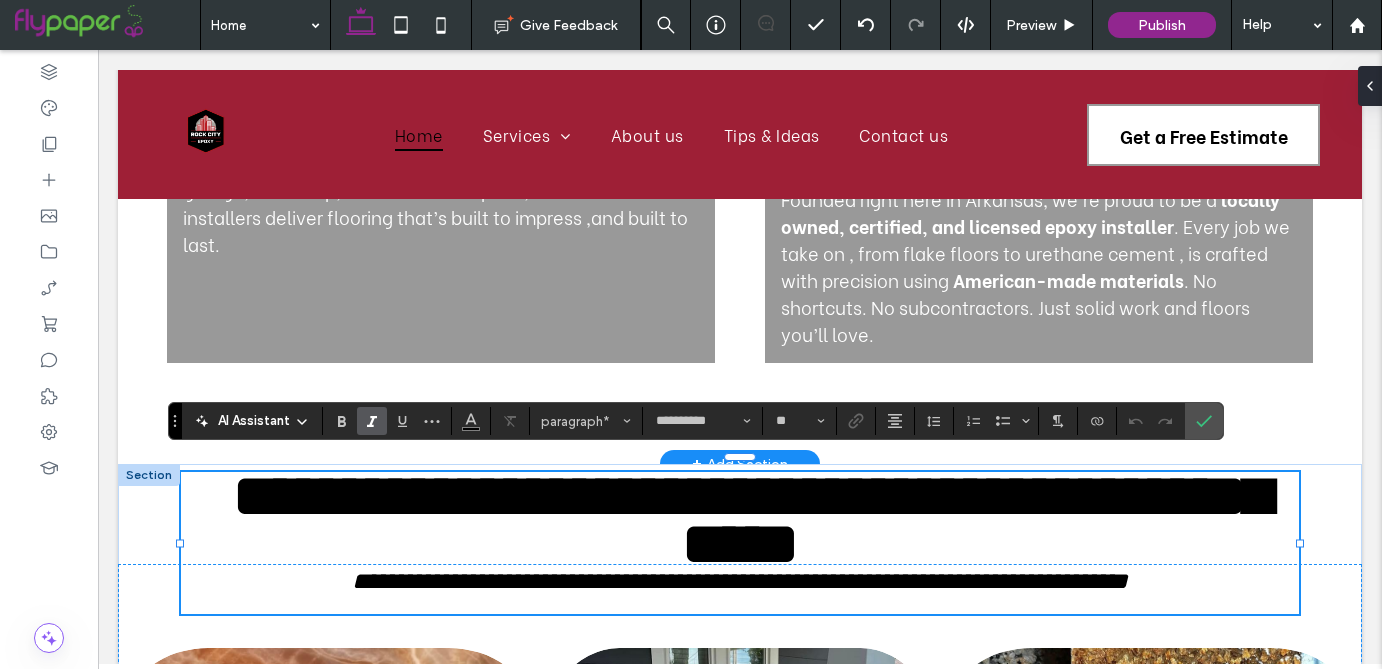 click on "**********" at bounding box center (740, 581) 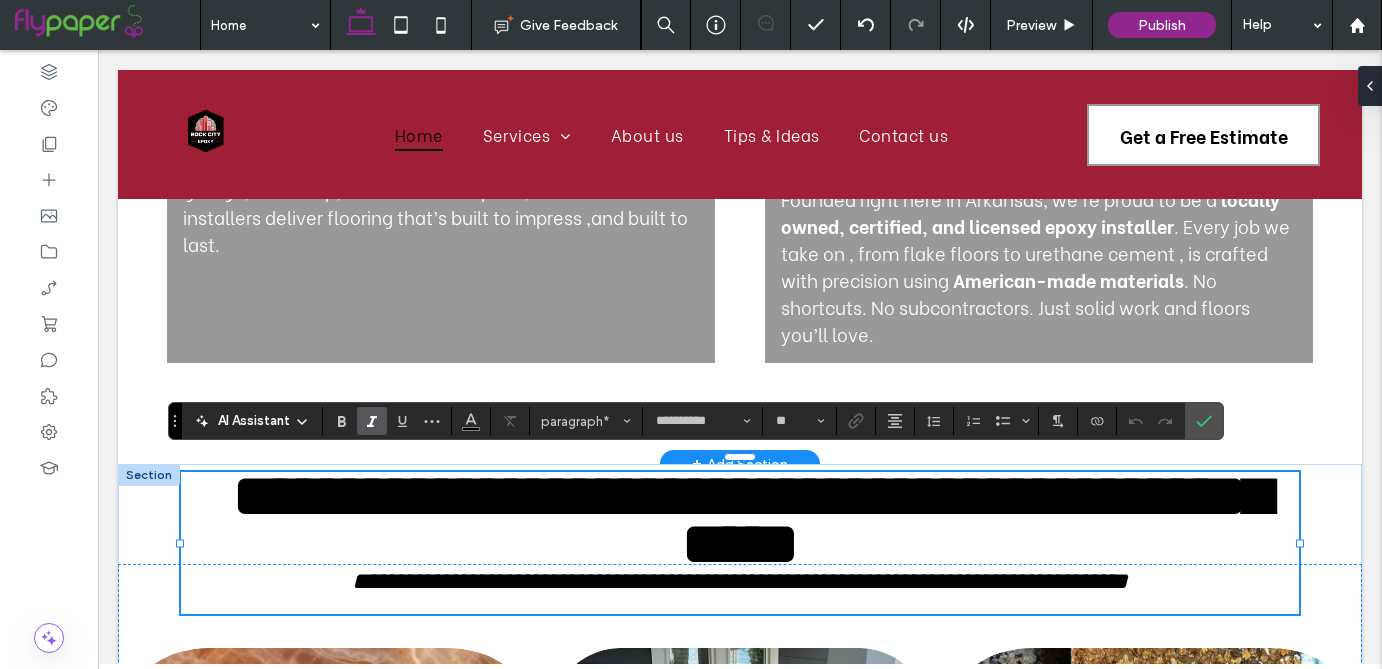 type on "**********" 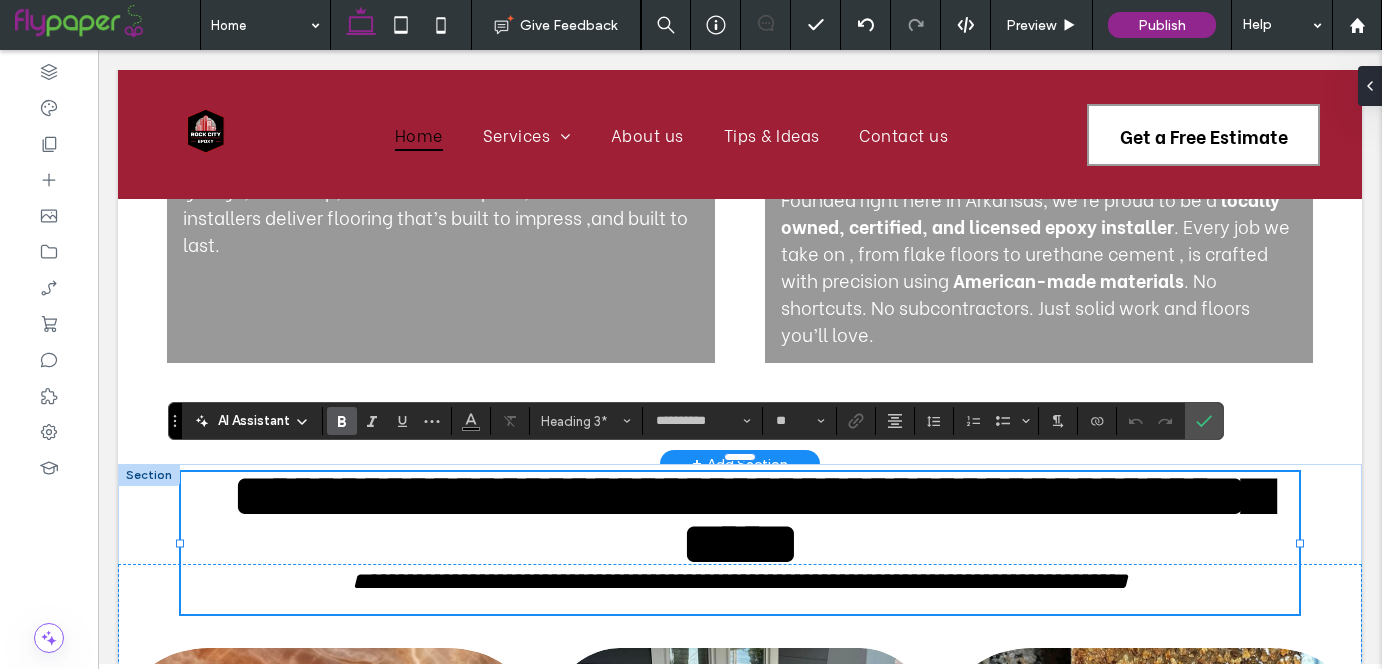 click on "**********" at bounding box center [751, 520] 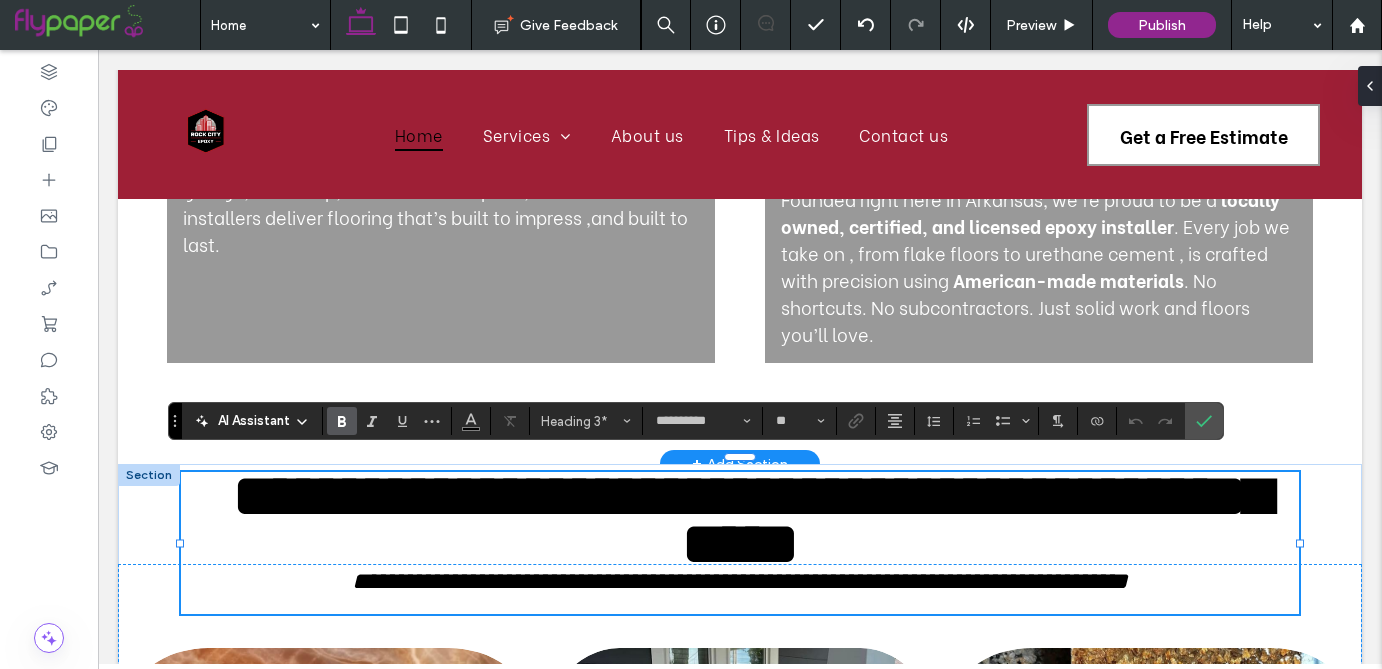type on "**********" 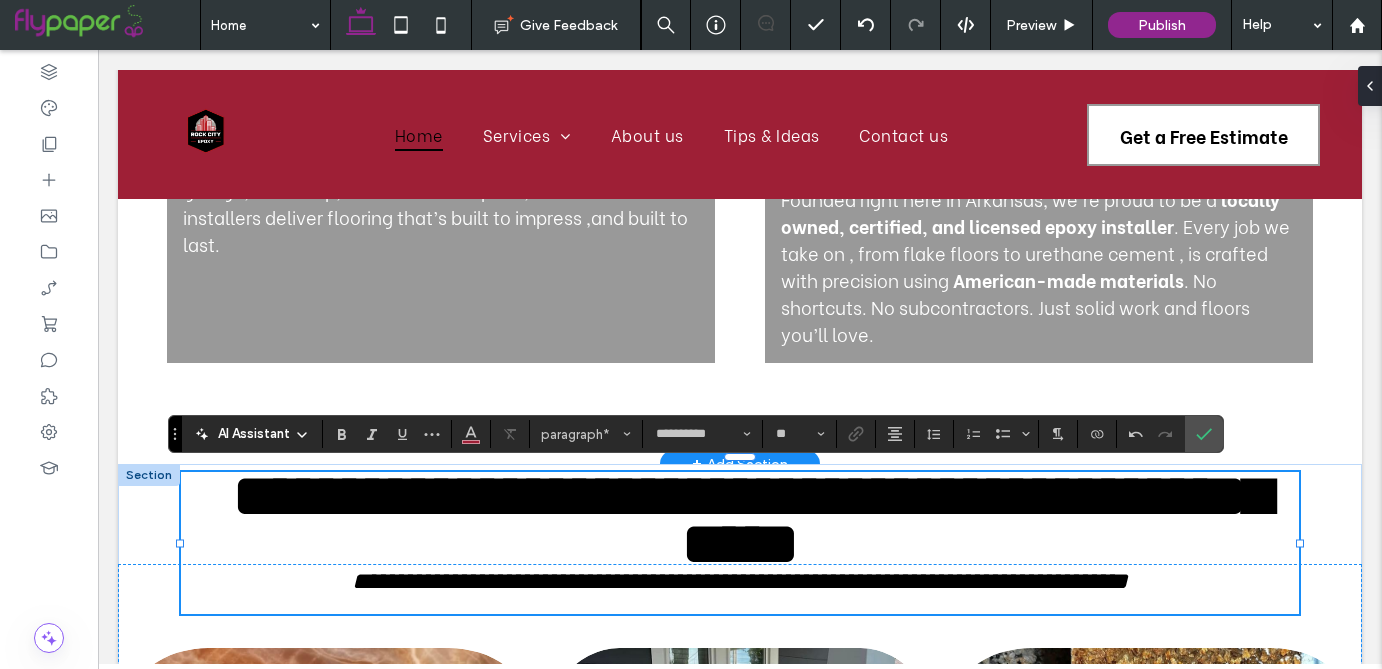 type on "**" 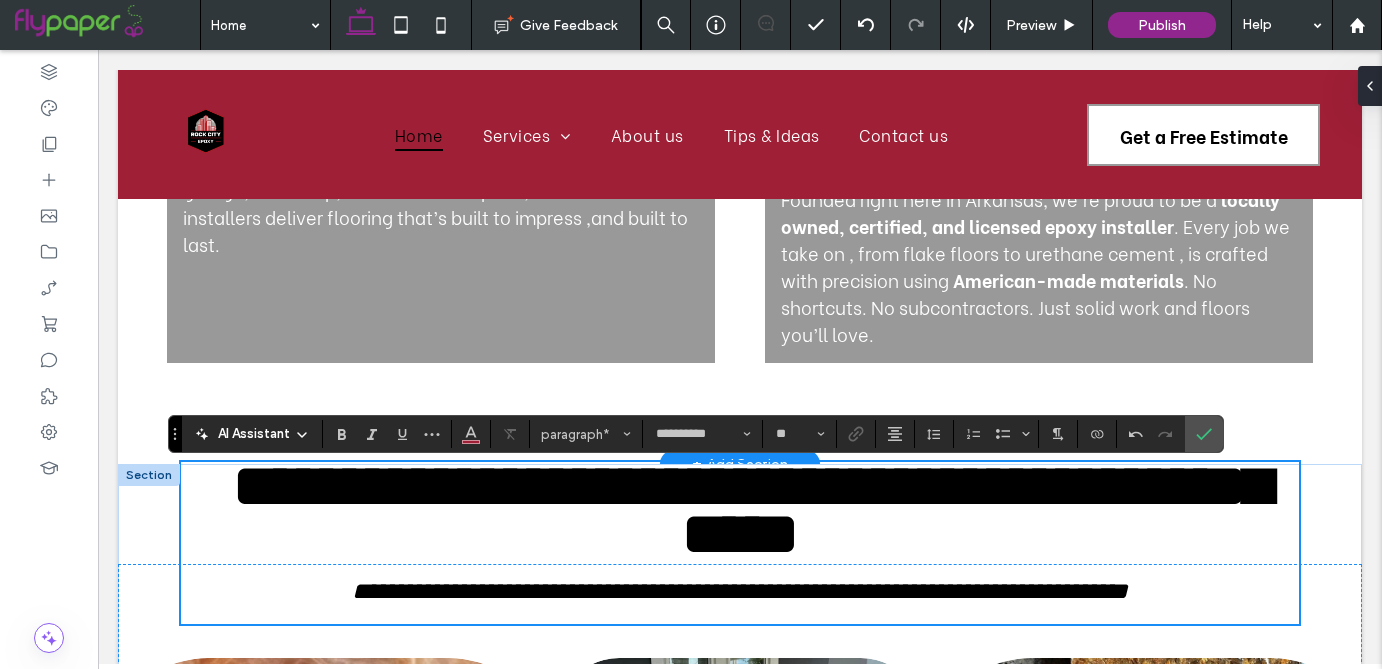 scroll, scrollTop: 919, scrollLeft: 0, axis: vertical 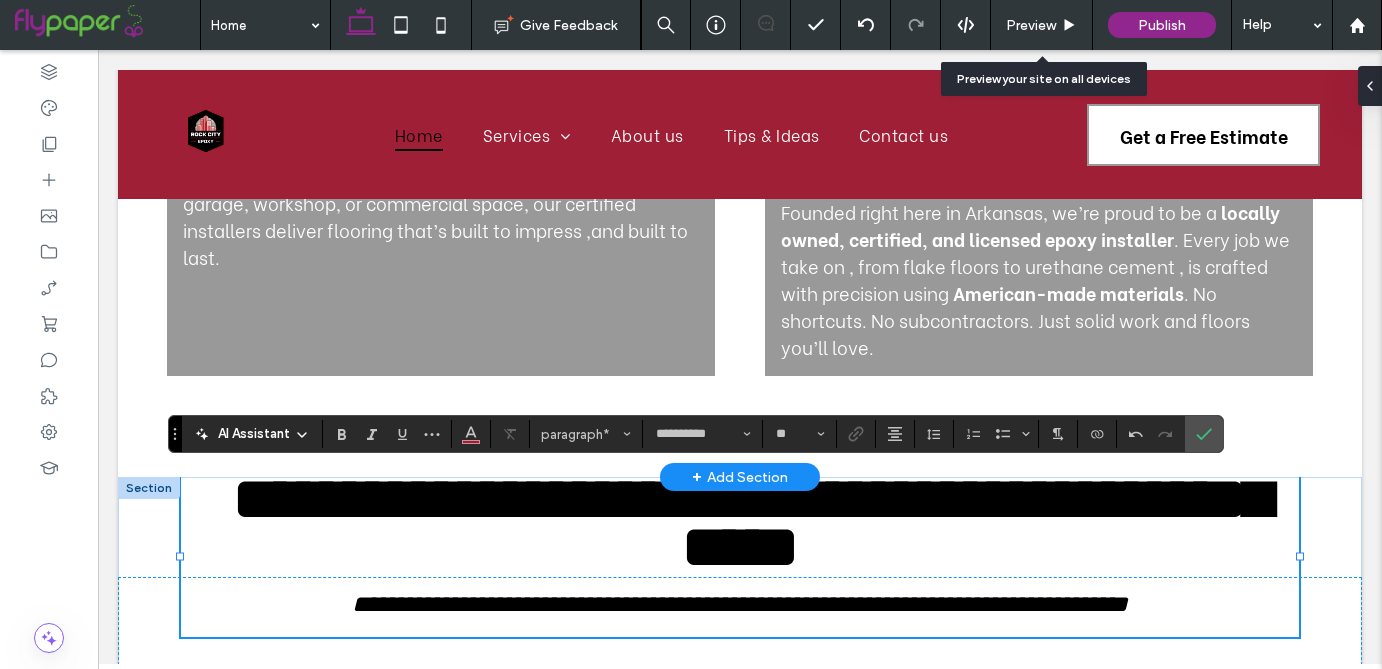 click on "Preview" at bounding box center [1031, 25] 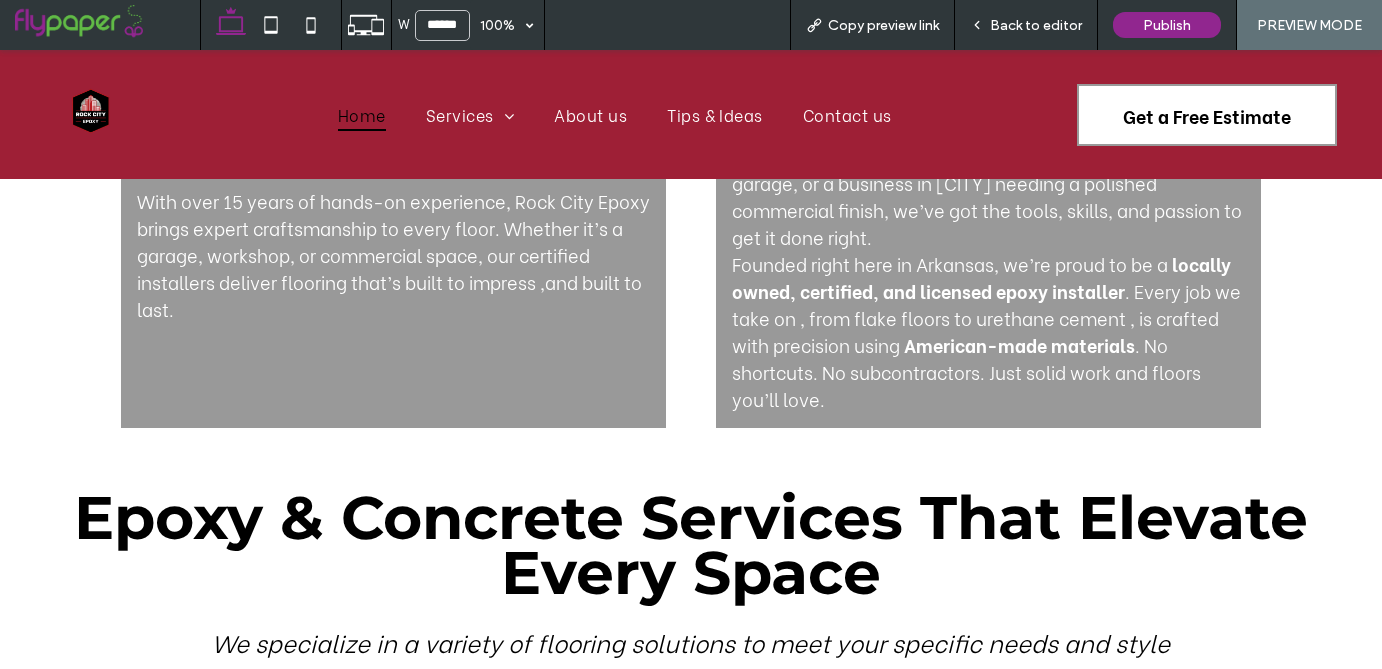 scroll, scrollTop: 871, scrollLeft: 0, axis: vertical 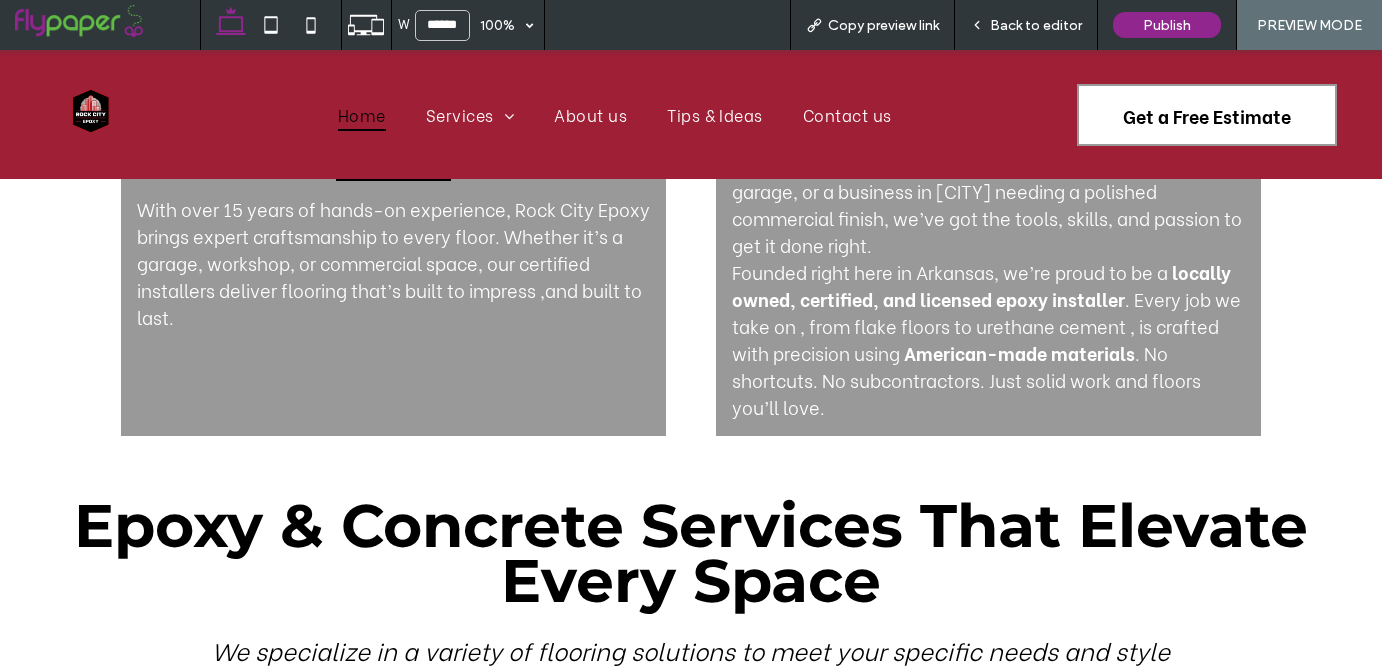 click on "Epoxy & Concrete Services That Elevate Every Space" at bounding box center (691, 553) 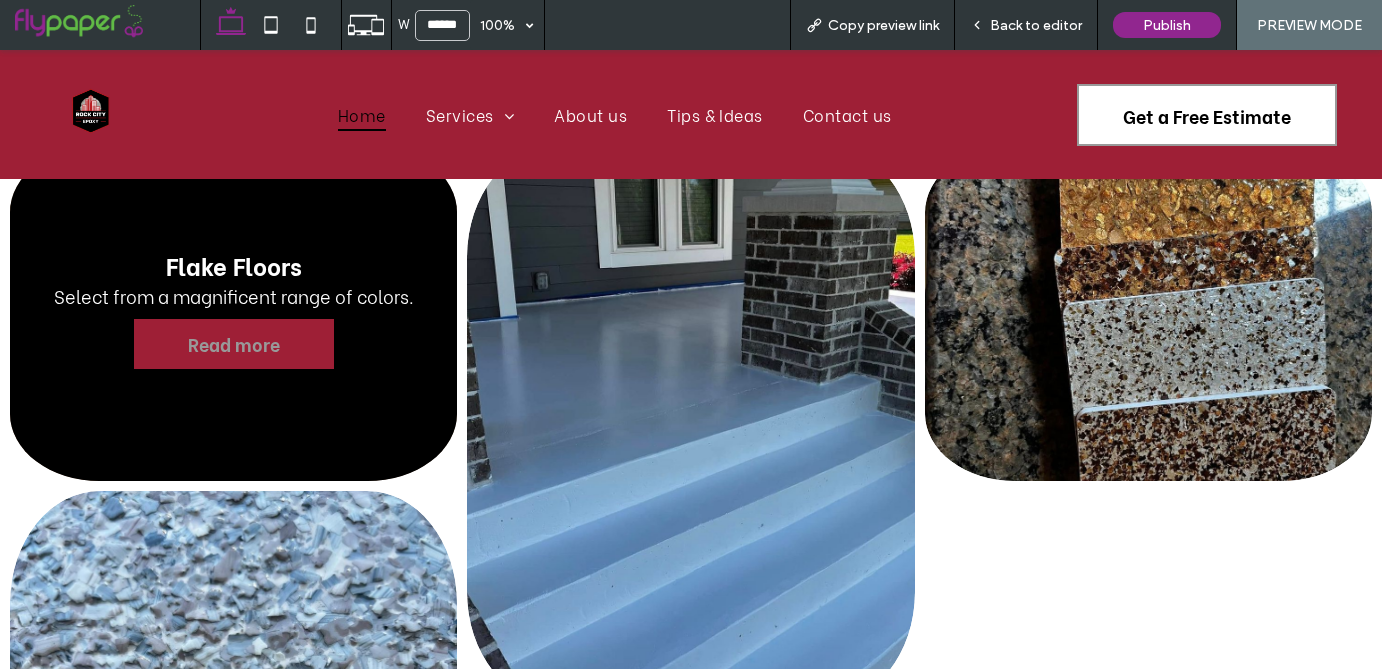 scroll, scrollTop: 1419, scrollLeft: 0, axis: vertical 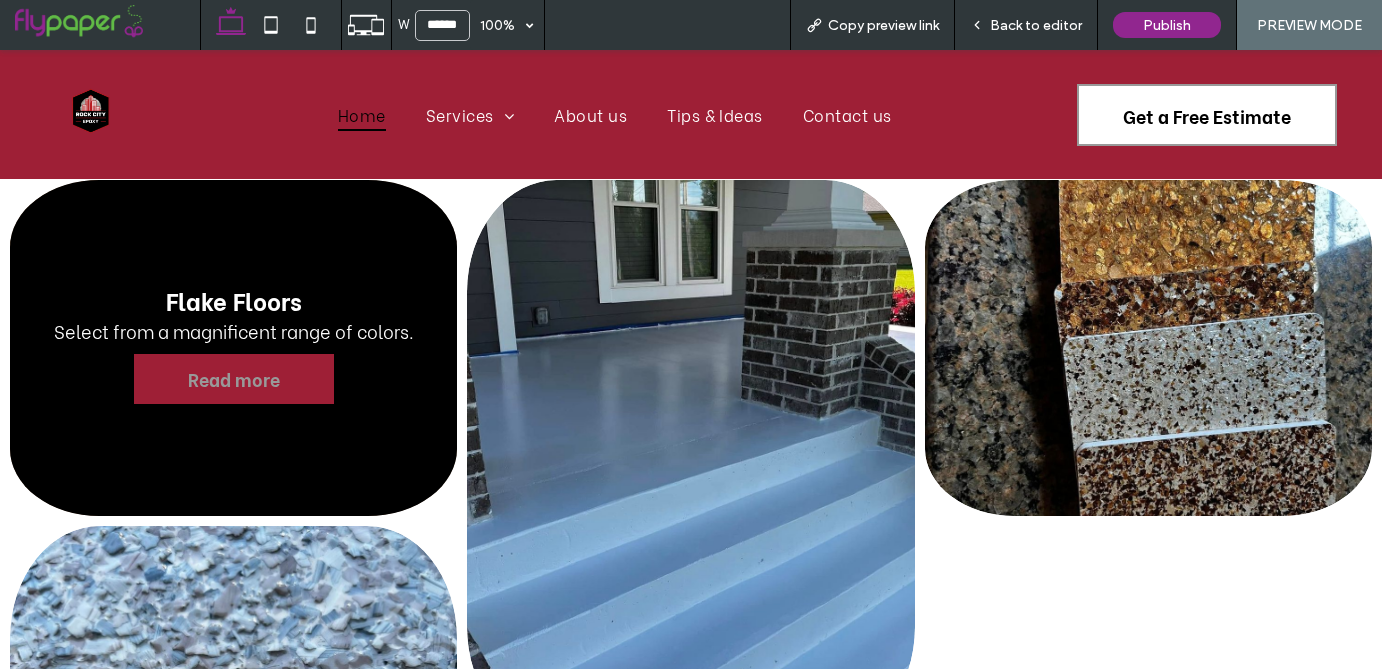 click on "Read more" at bounding box center [234, 378] 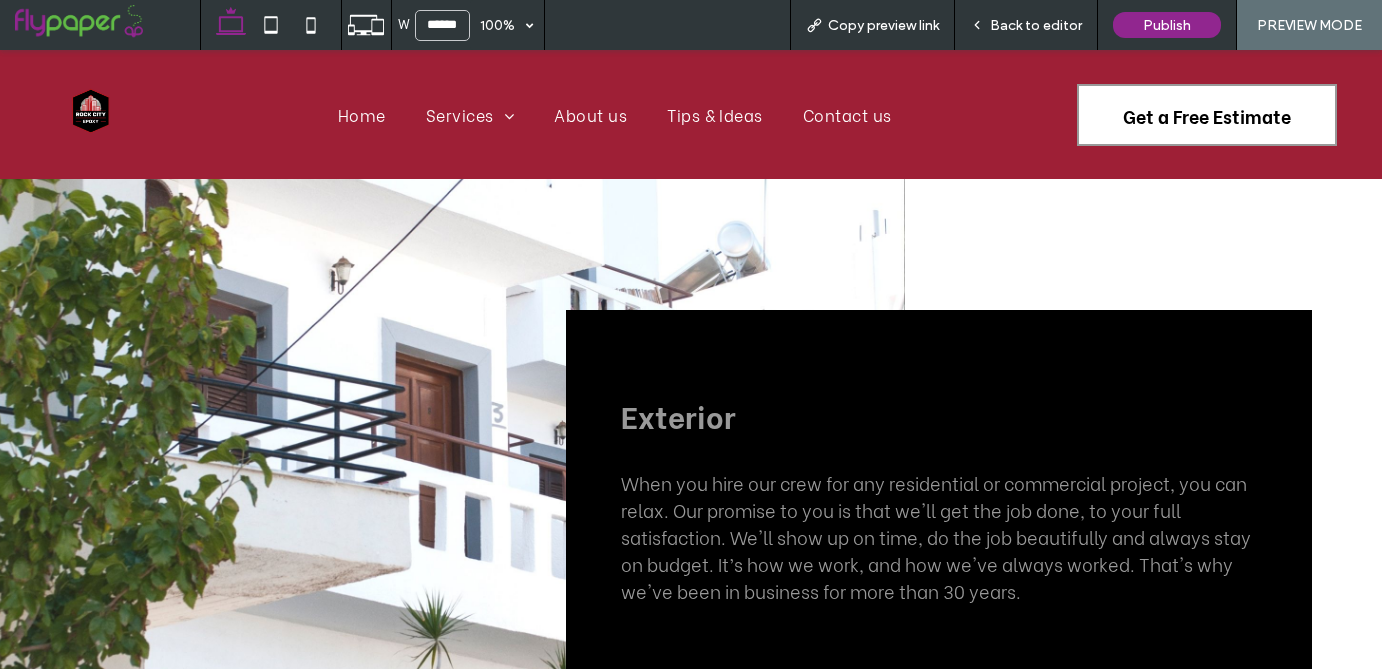 scroll, scrollTop: 1312, scrollLeft: 0, axis: vertical 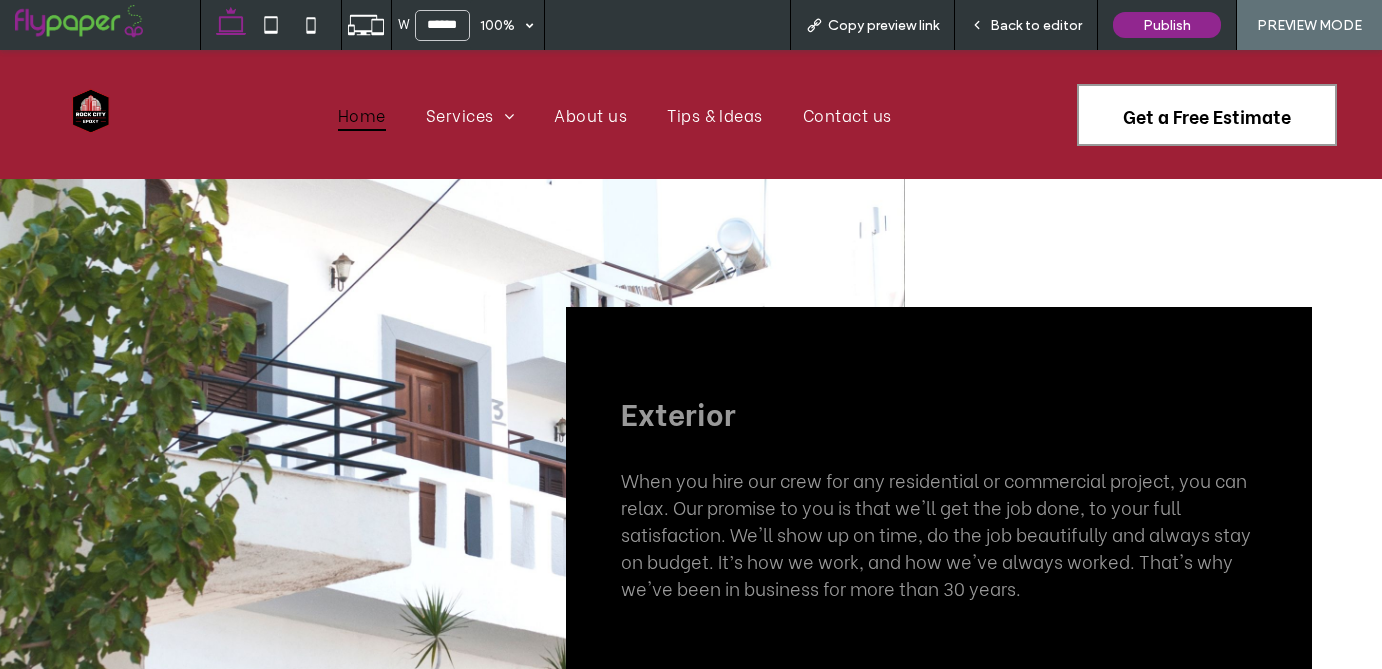 click on "Home" at bounding box center (362, 114) 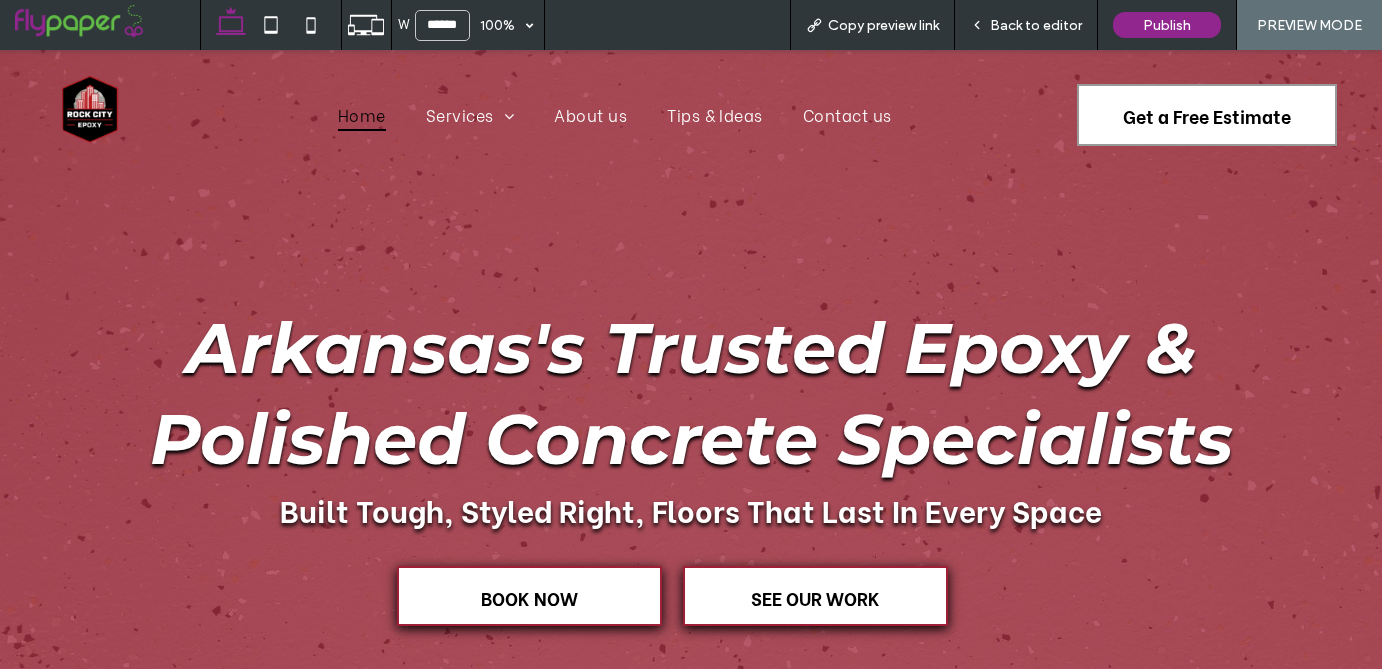 scroll, scrollTop: 0, scrollLeft: 0, axis: both 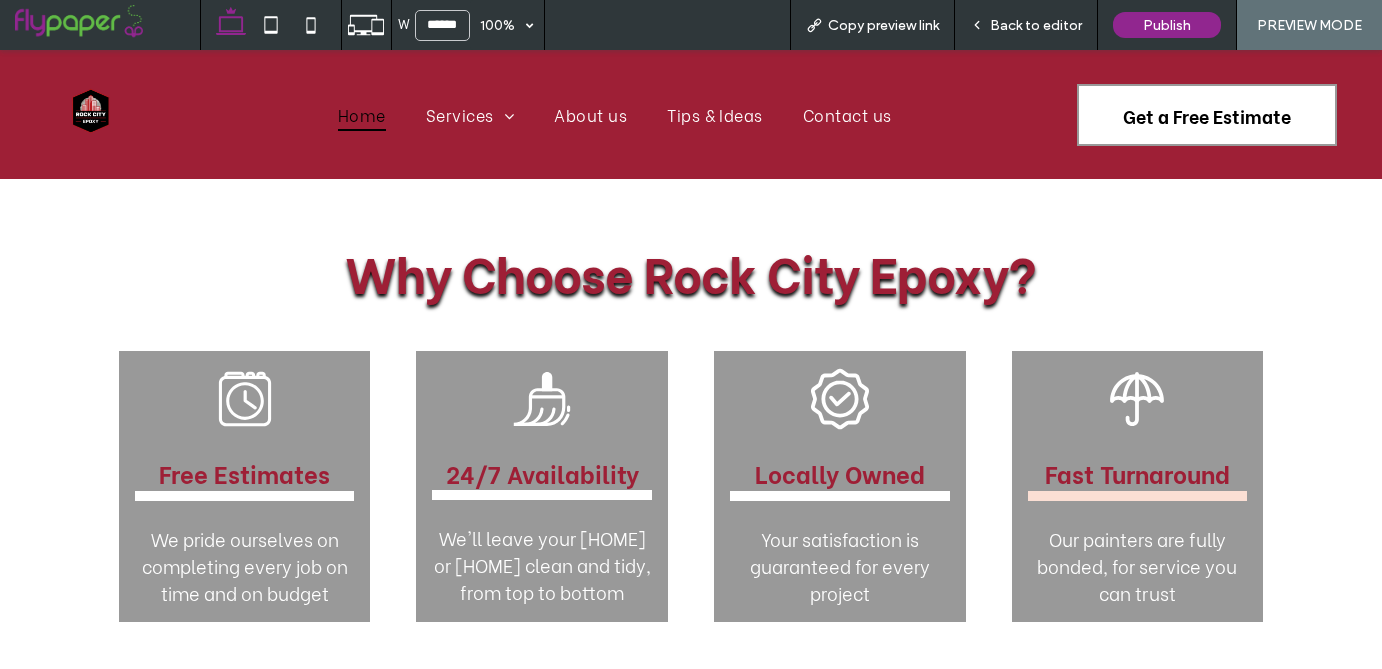 click on "Back to editor" at bounding box center [1036, 25] 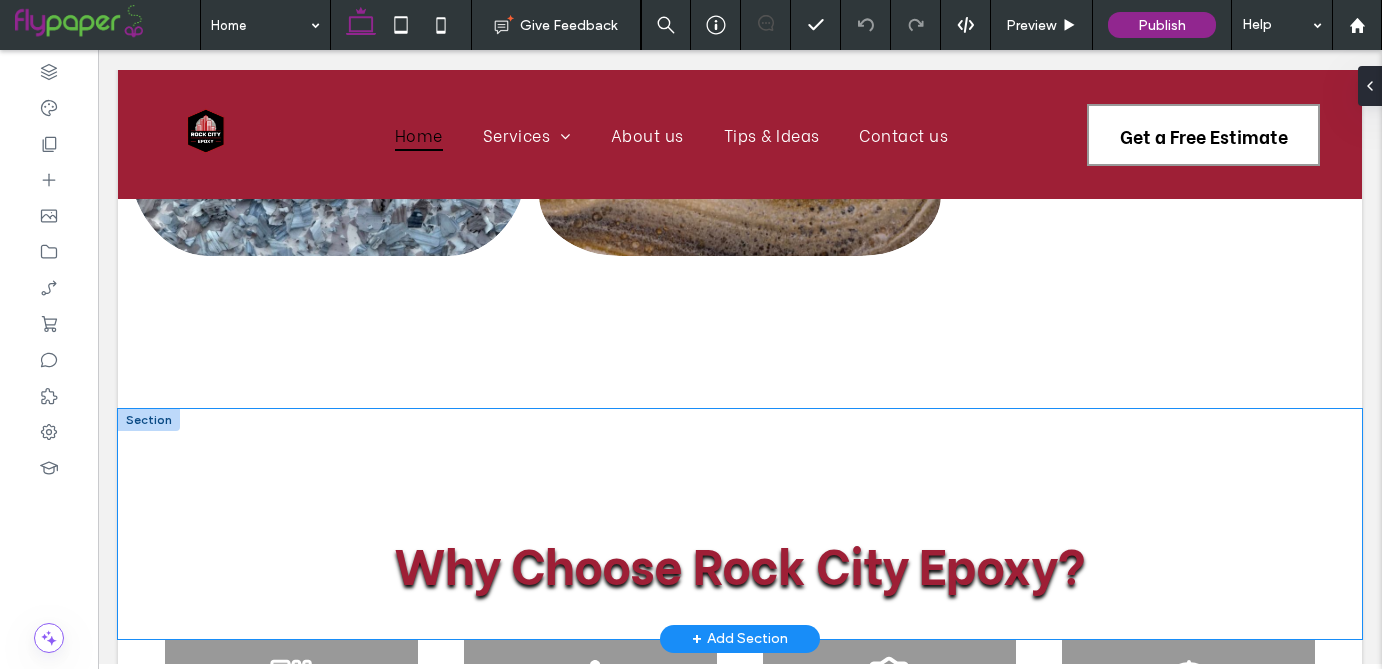 scroll, scrollTop: 2084, scrollLeft: 0, axis: vertical 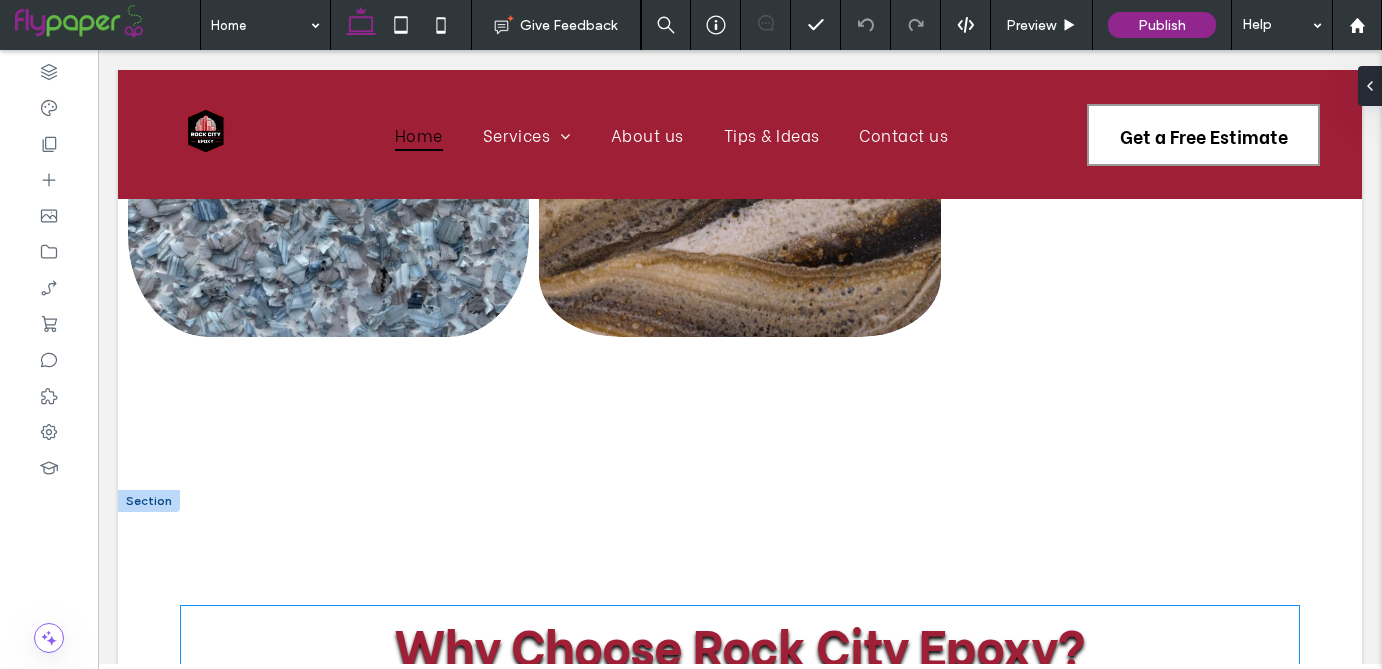 click on "Why Choose Rock City Epoxy?" at bounding box center (740, 642) 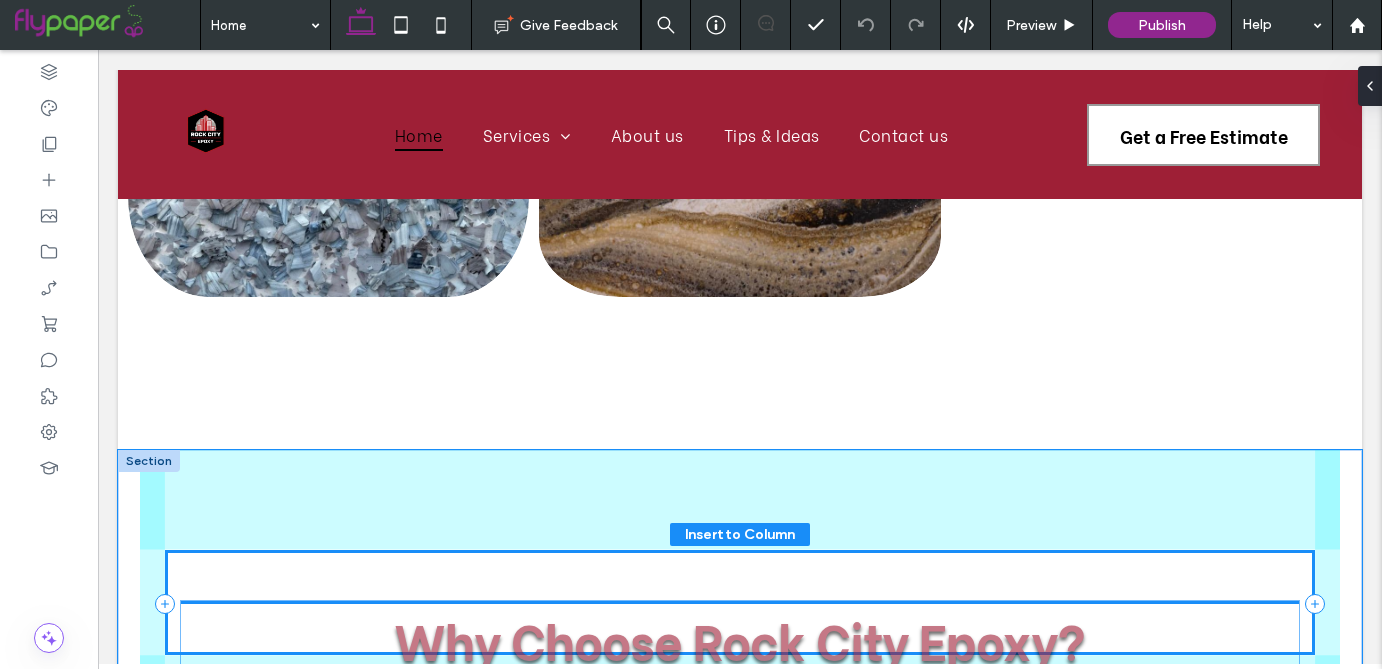 scroll, scrollTop: 2149, scrollLeft: 0, axis: vertical 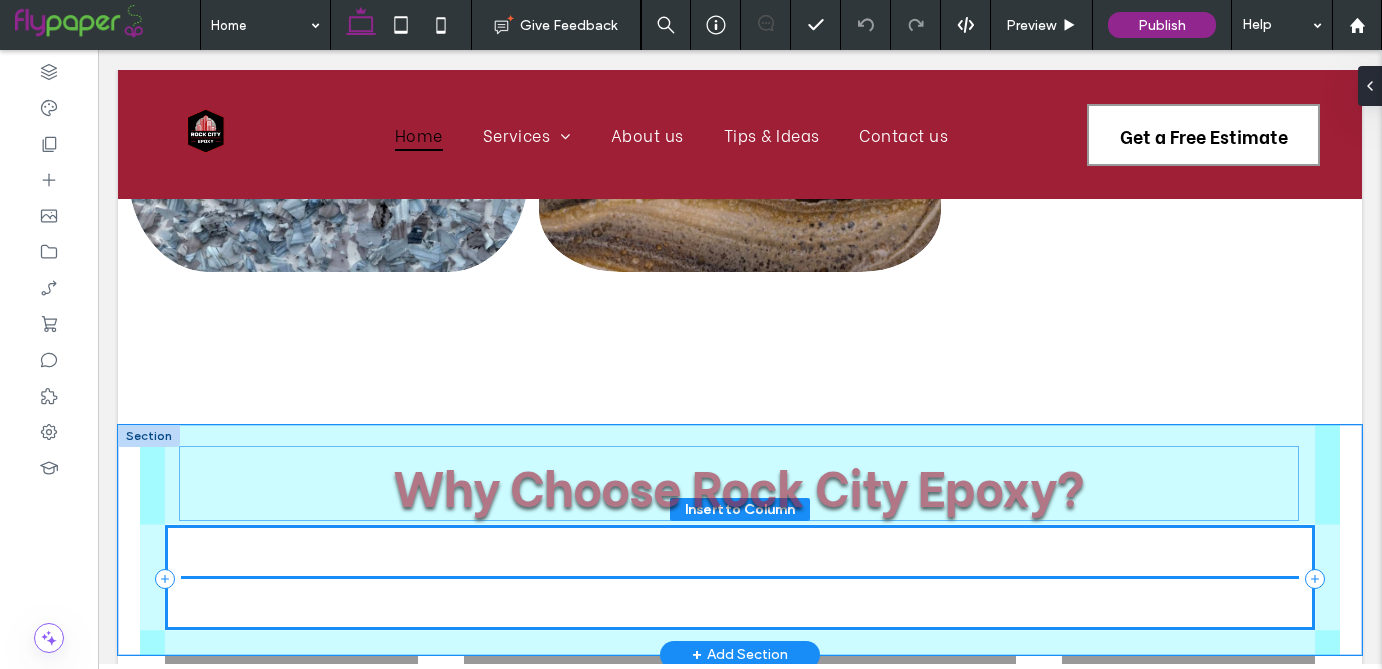 drag, startPoint x: 750, startPoint y: 609, endPoint x: 749, endPoint y: 453, distance: 156.0032 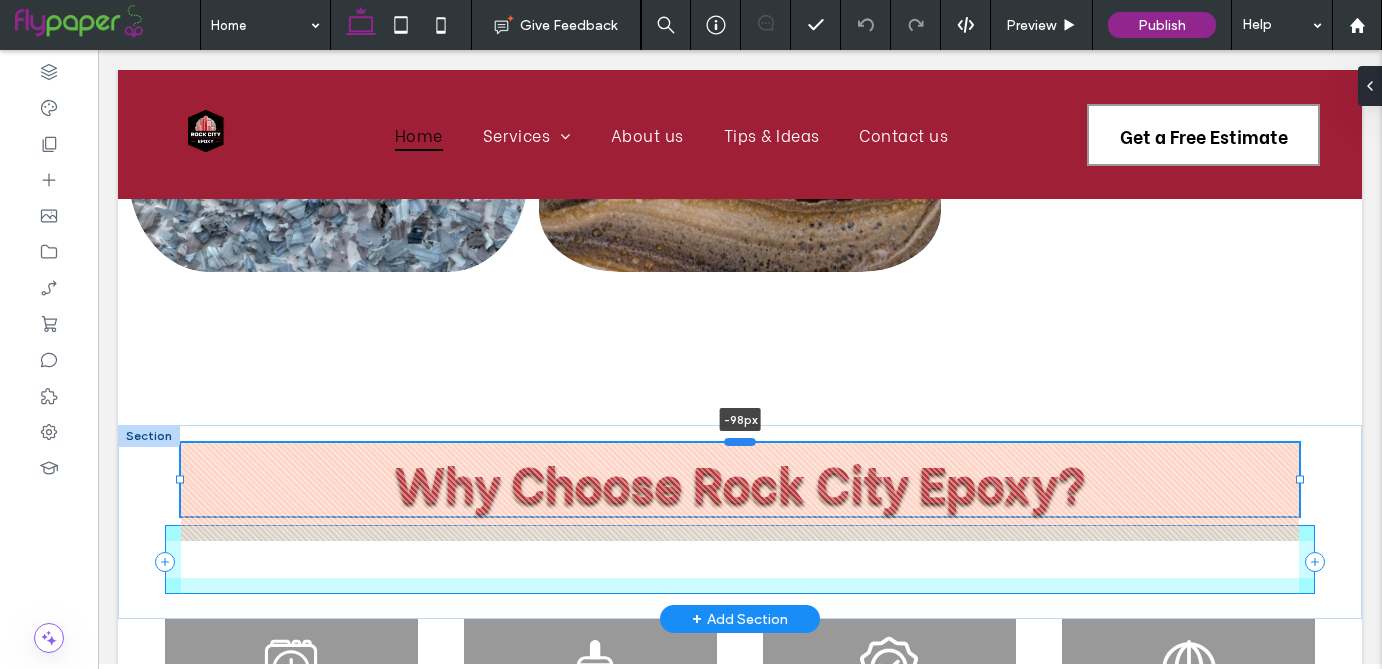 drag, startPoint x: 741, startPoint y: 535, endPoint x: 739, endPoint y: 436, distance: 99.0202 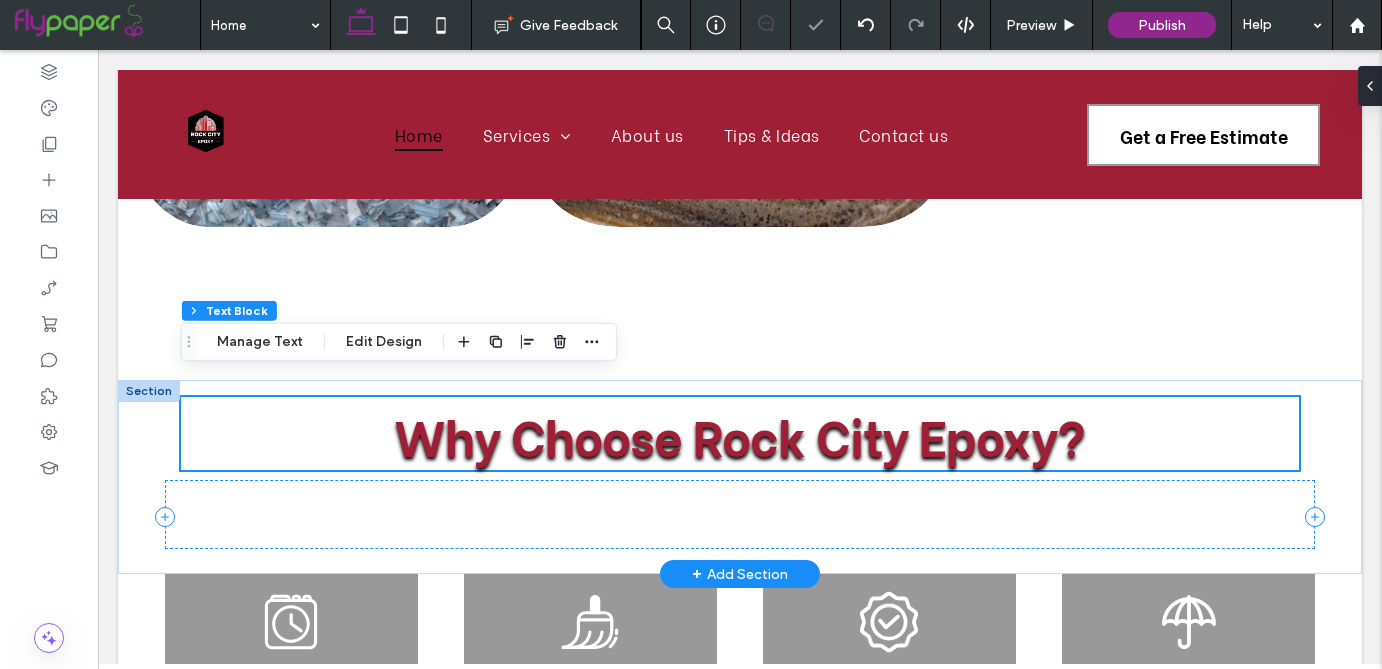scroll, scrollTop: 2226, scrollLeft: 0, axis: vertical 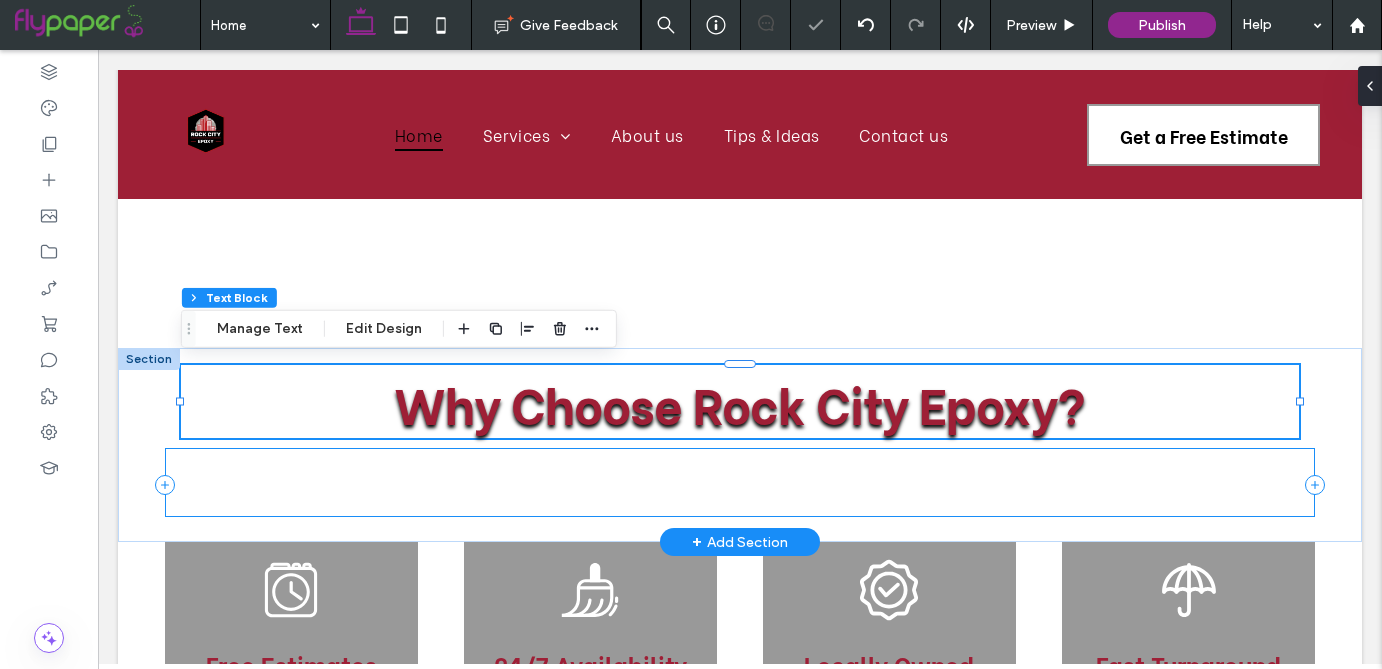 click on "Why Choose Rock City Epoxy?
-99px" at bounding box center (740, 483) 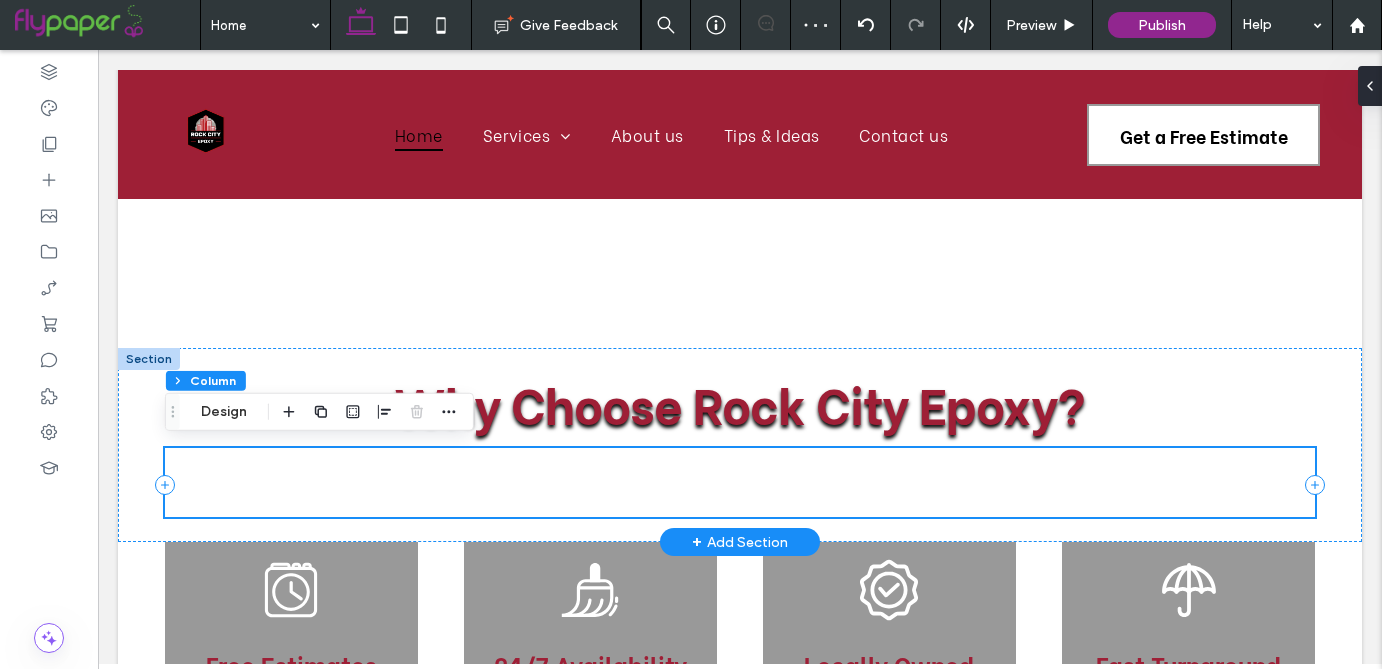 click on "Why Choose Rock City Epoxy?" at bounding box center (740, 483) 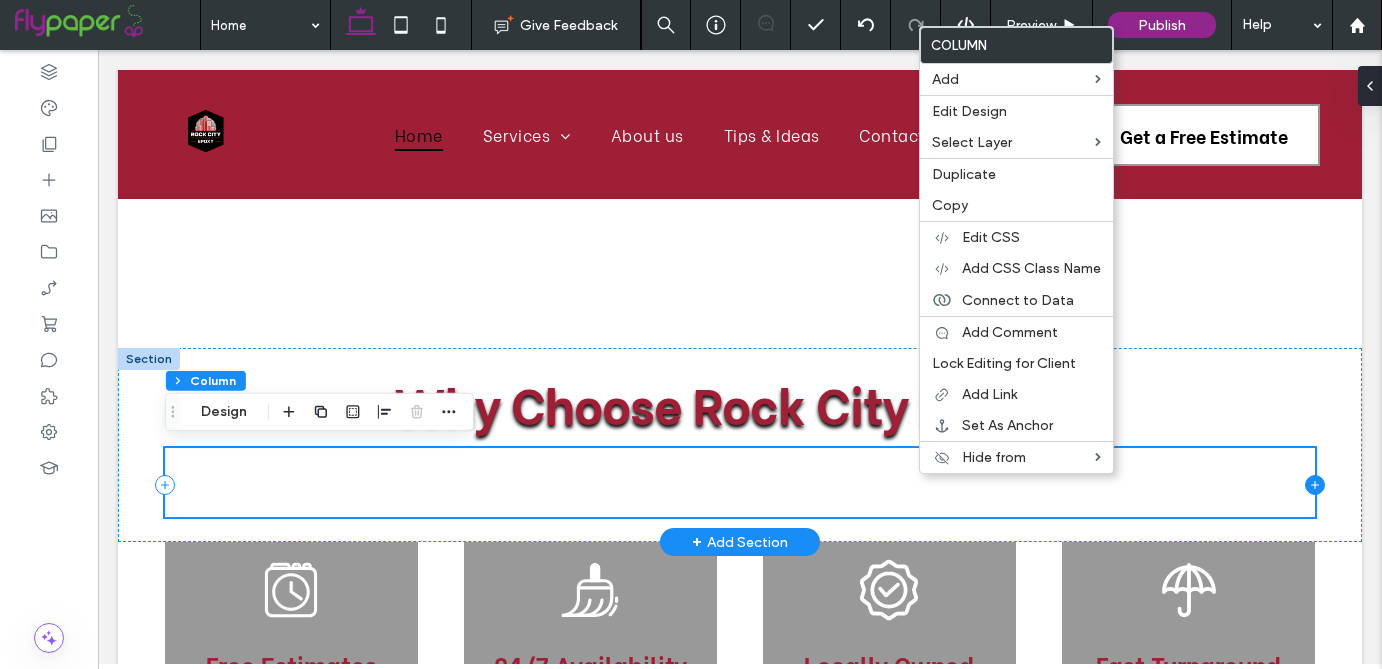 click 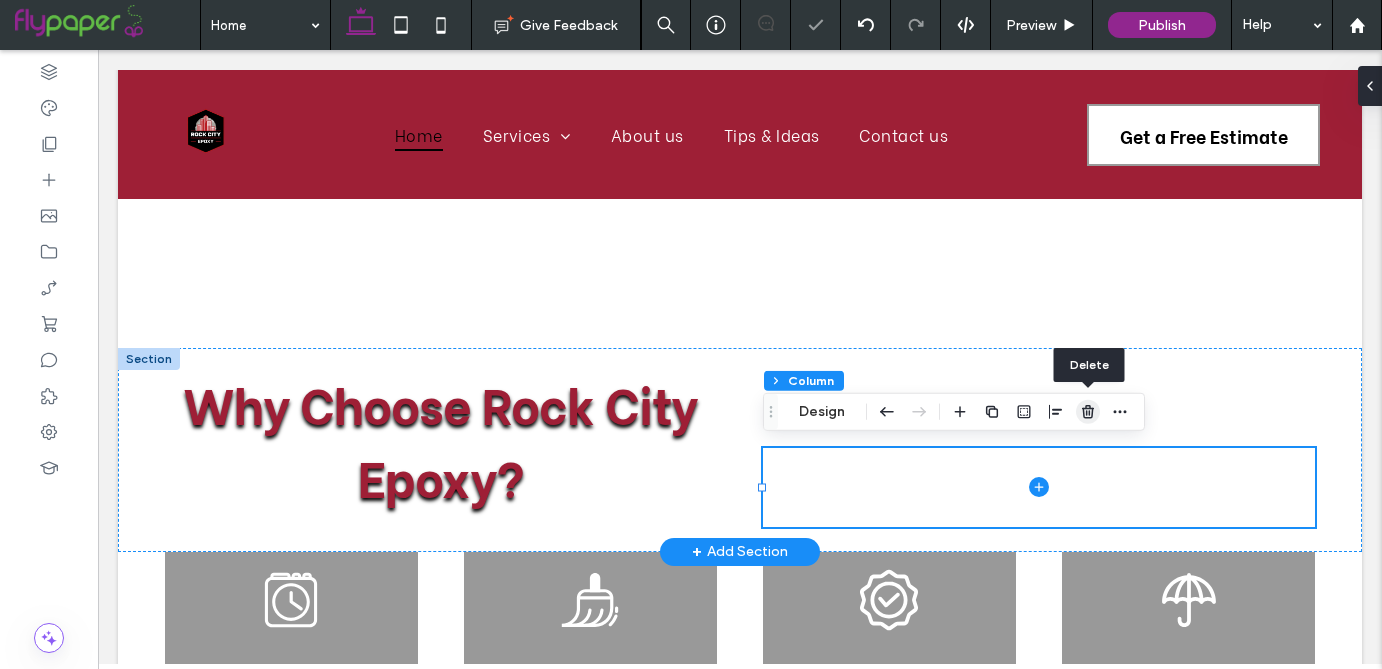 click 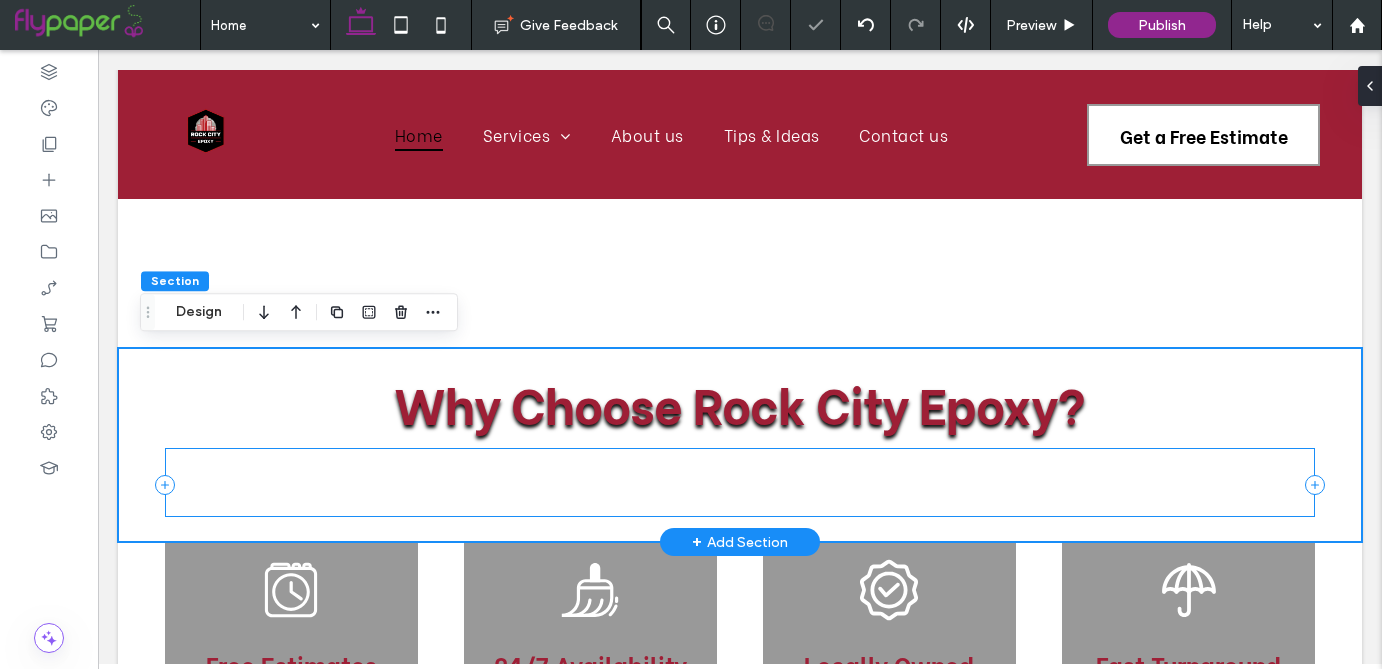 click on "Why Choose Rock City Epoxy?" at bounding box center (740, 483) 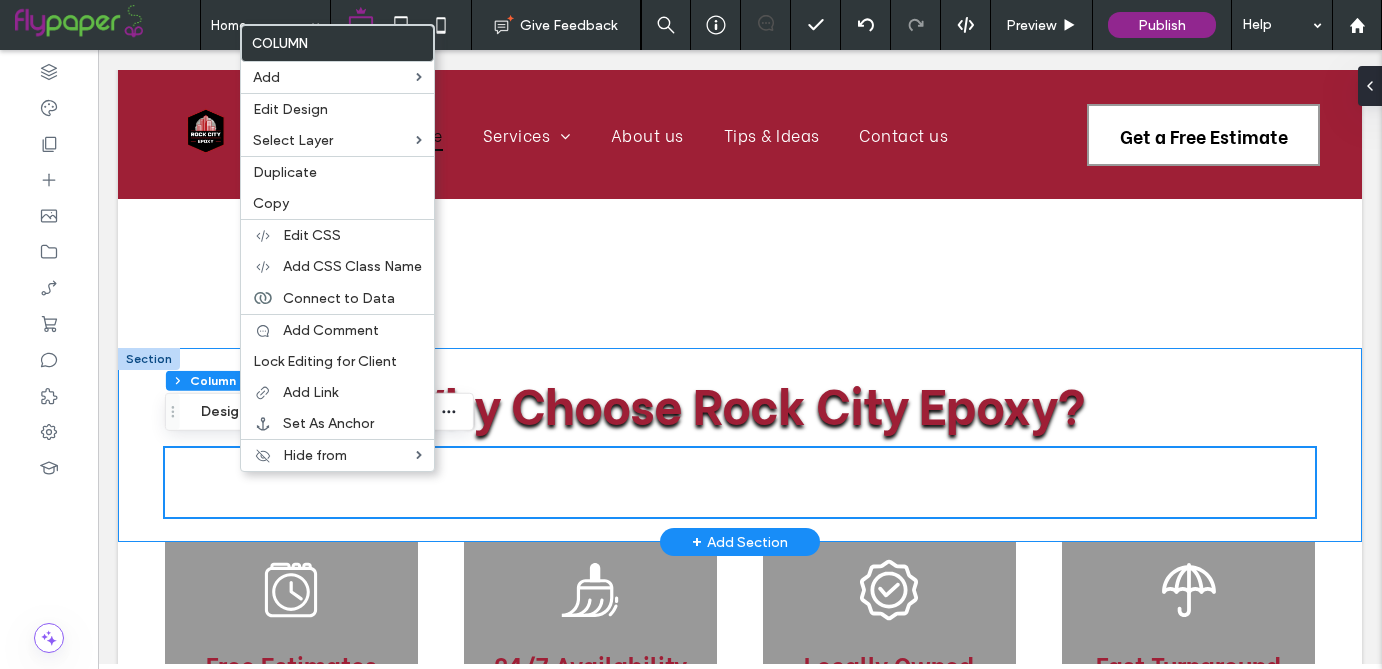 click on "Why Choose Rock City Epoxy?" at bounding box center (740, 445) 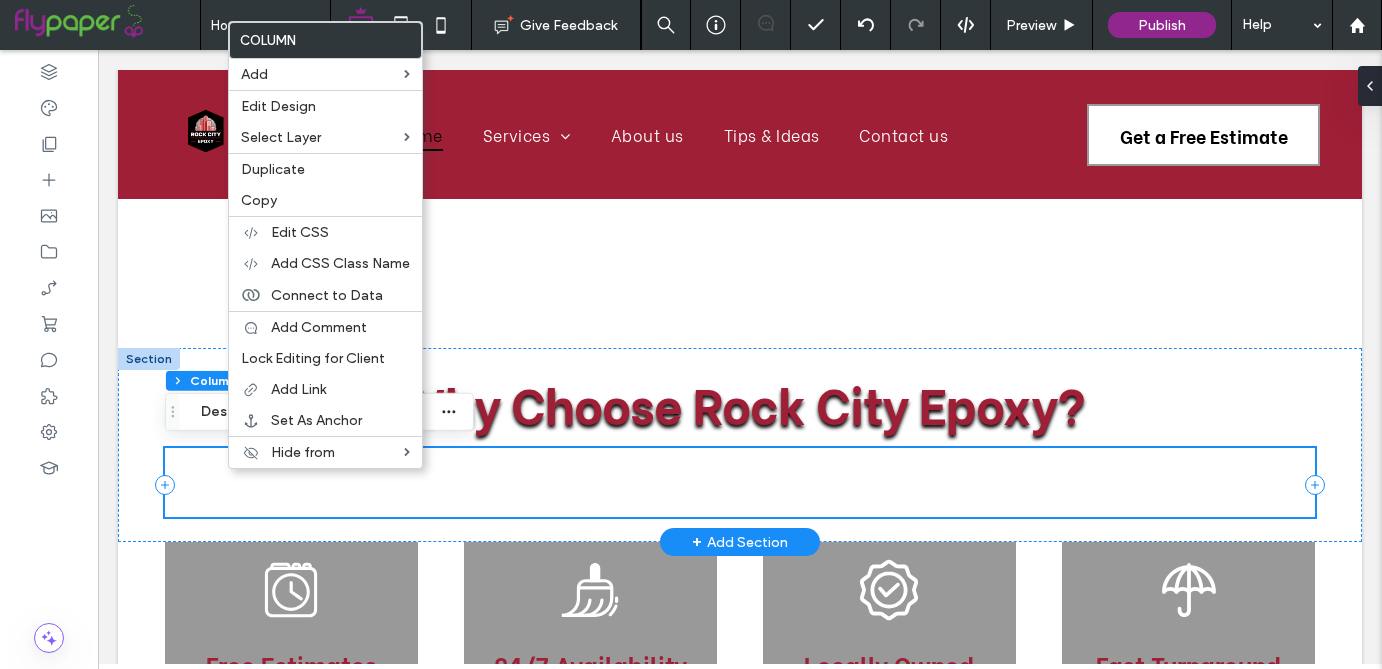 click on "Why Choose Rock City Epoxy?" at bounding box center [740, 483] 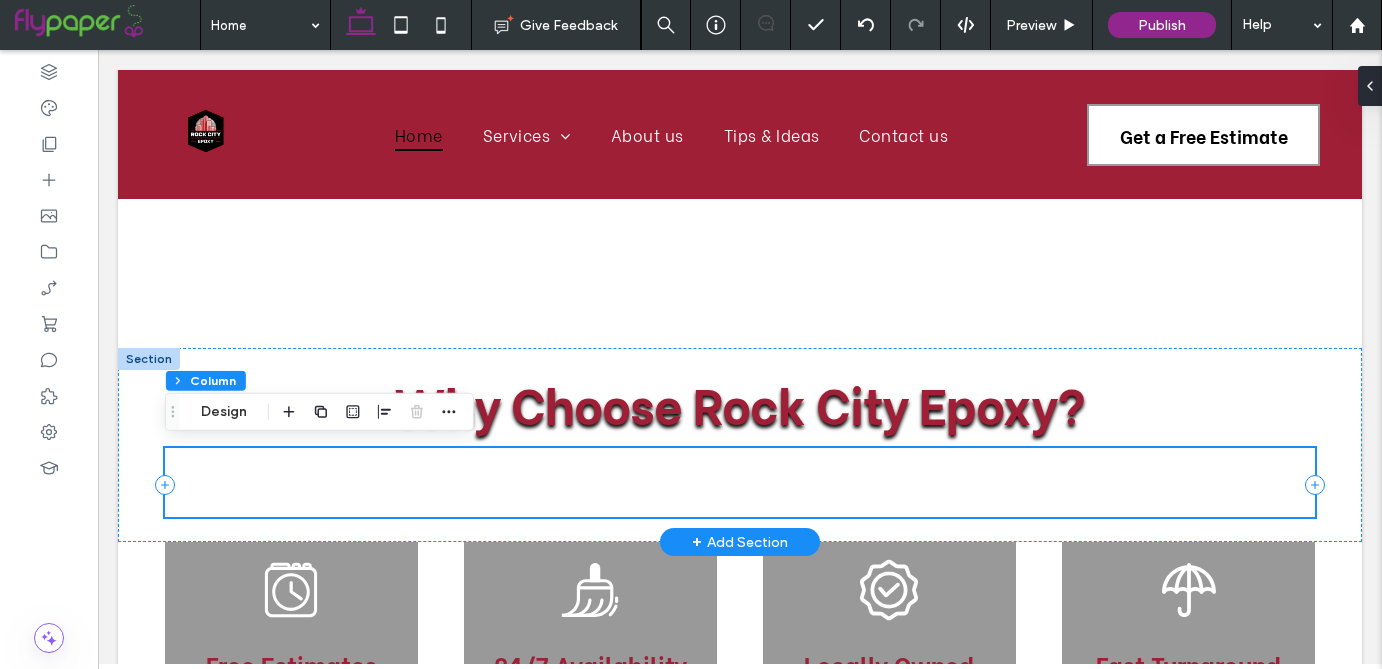 click on "Why Choose Rock City Epoxy?" at bounding box center [740, 483] 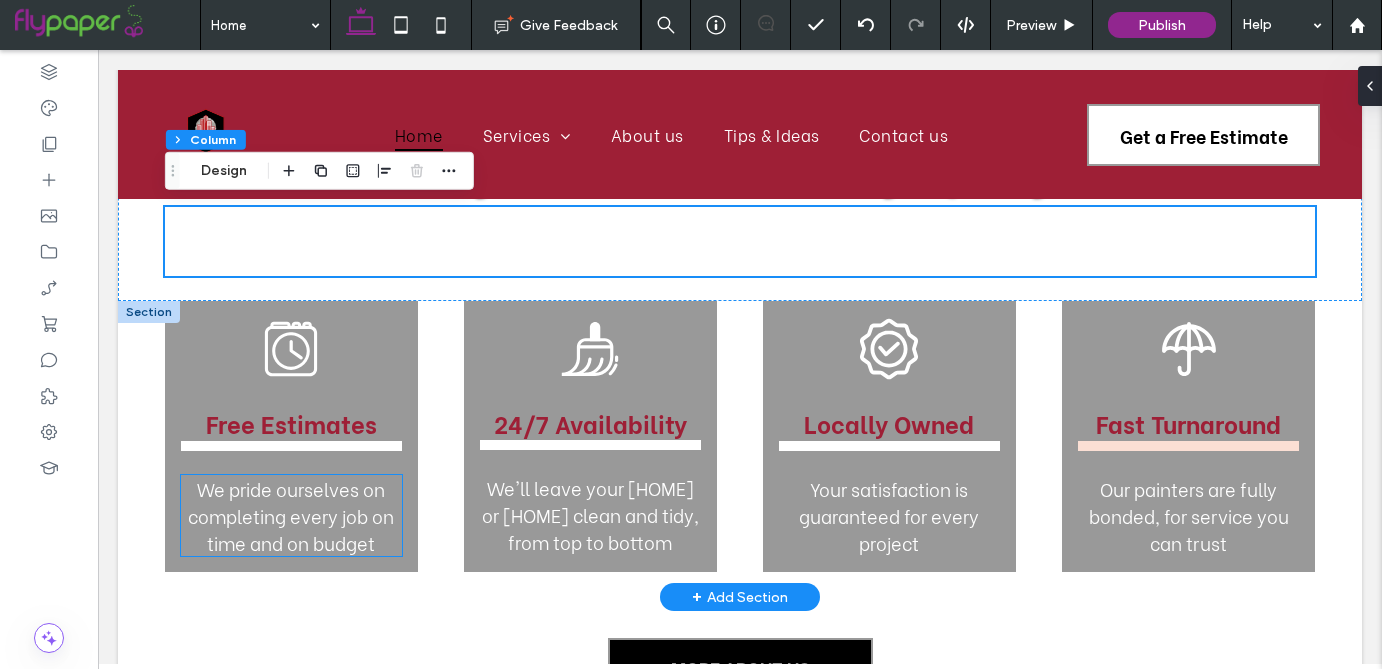 scroll, scrollTop: 2231, scrollLeft: 0, axis: vertical 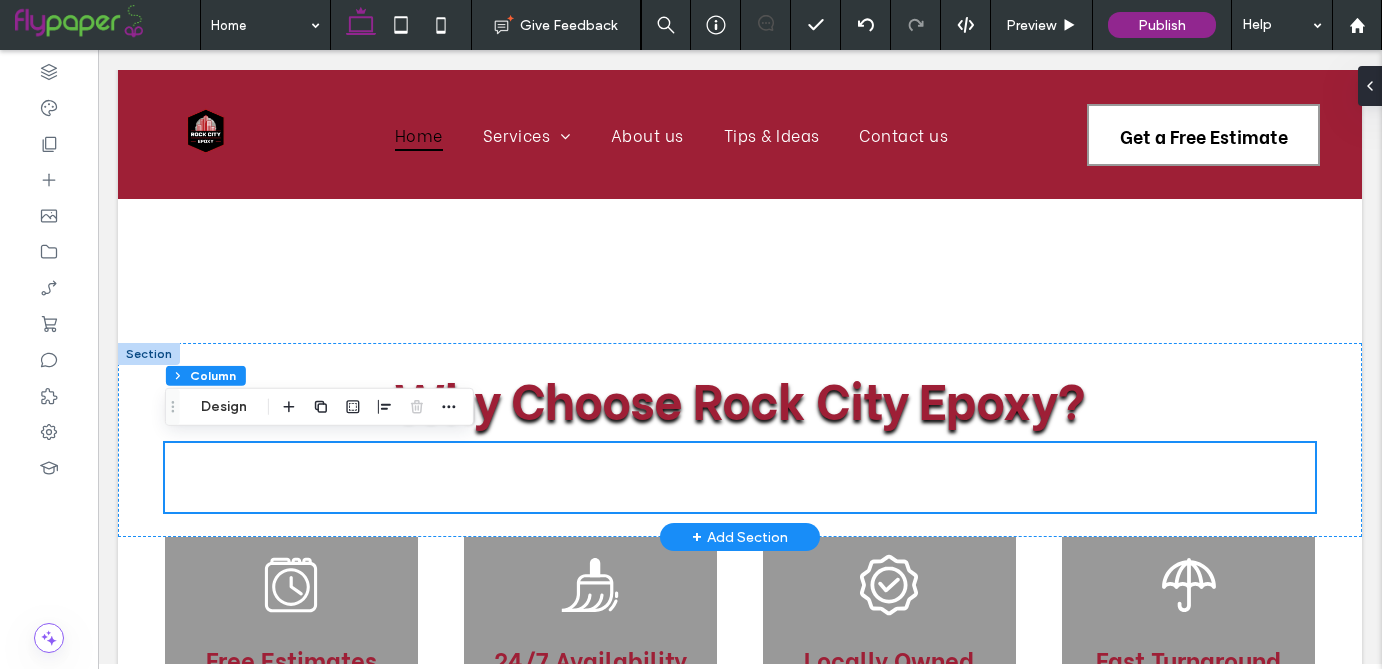 click at bounding box center [149, 354] 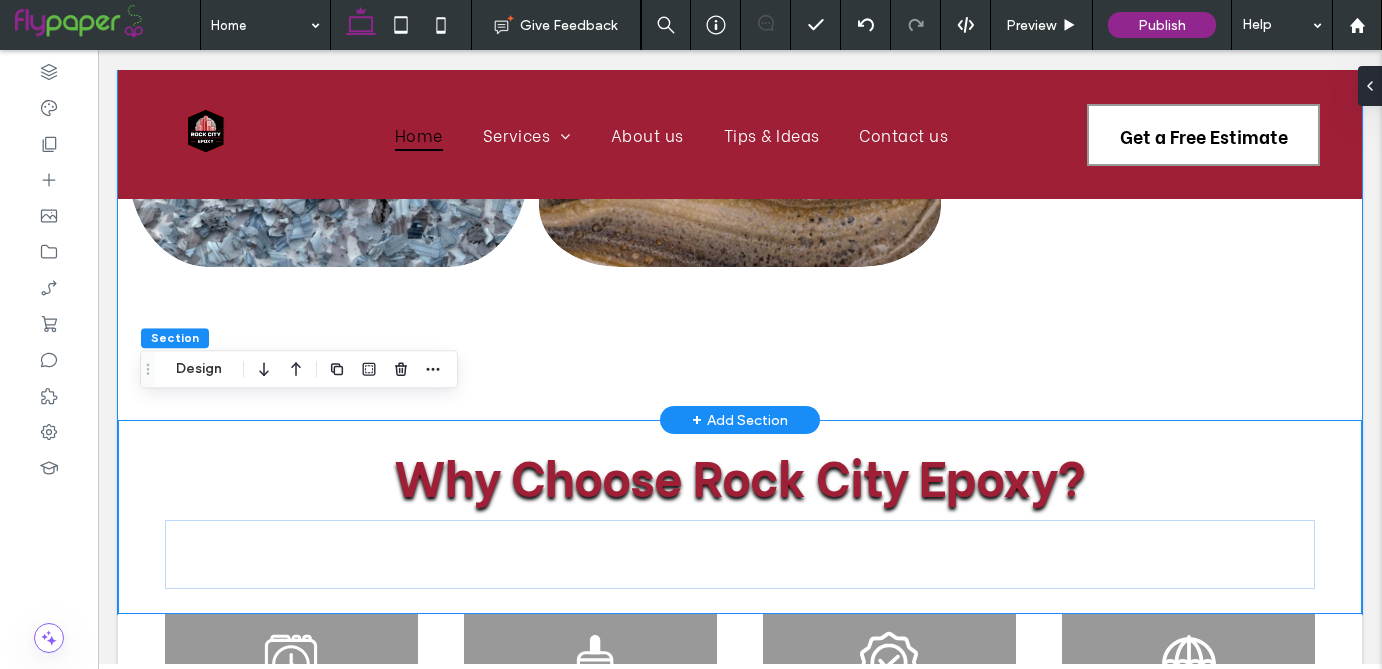 scroll, scrollTop: 2130, scrollLeft: 0, axis: vertical 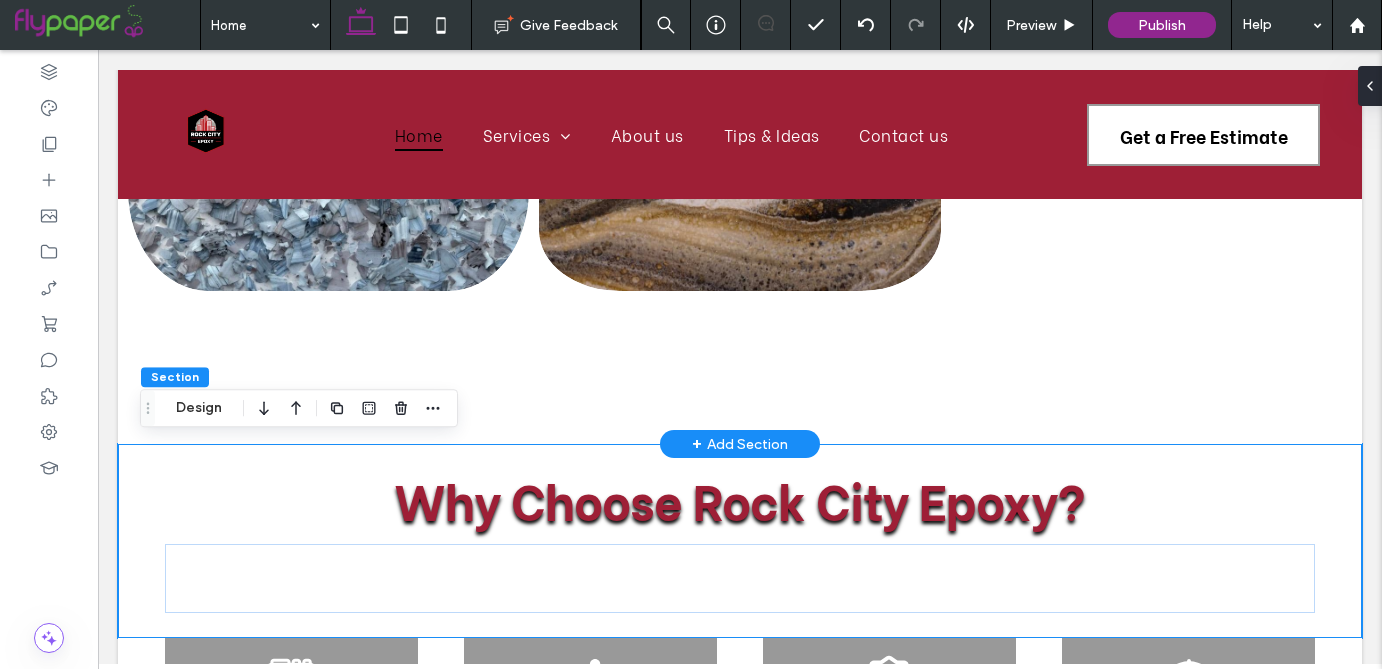 click on "+" at bounding box center (697, 444) 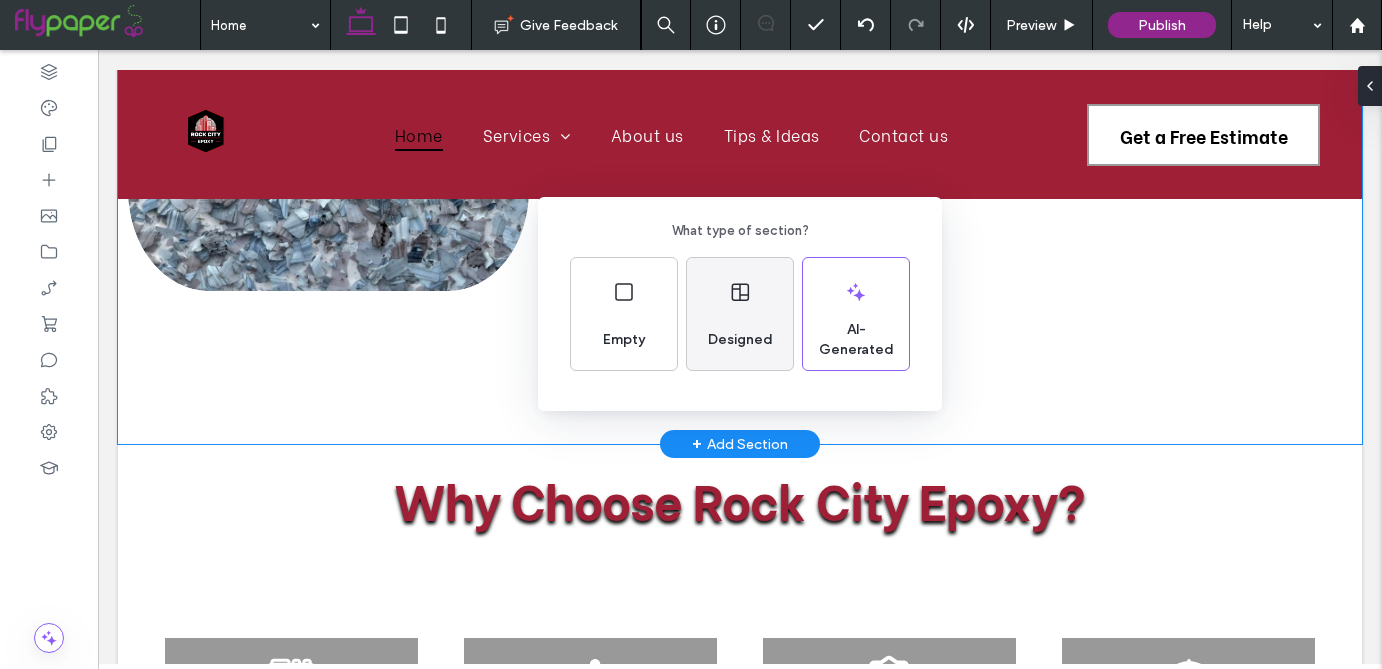 click on "Designed" at bounding box center [740, 314] 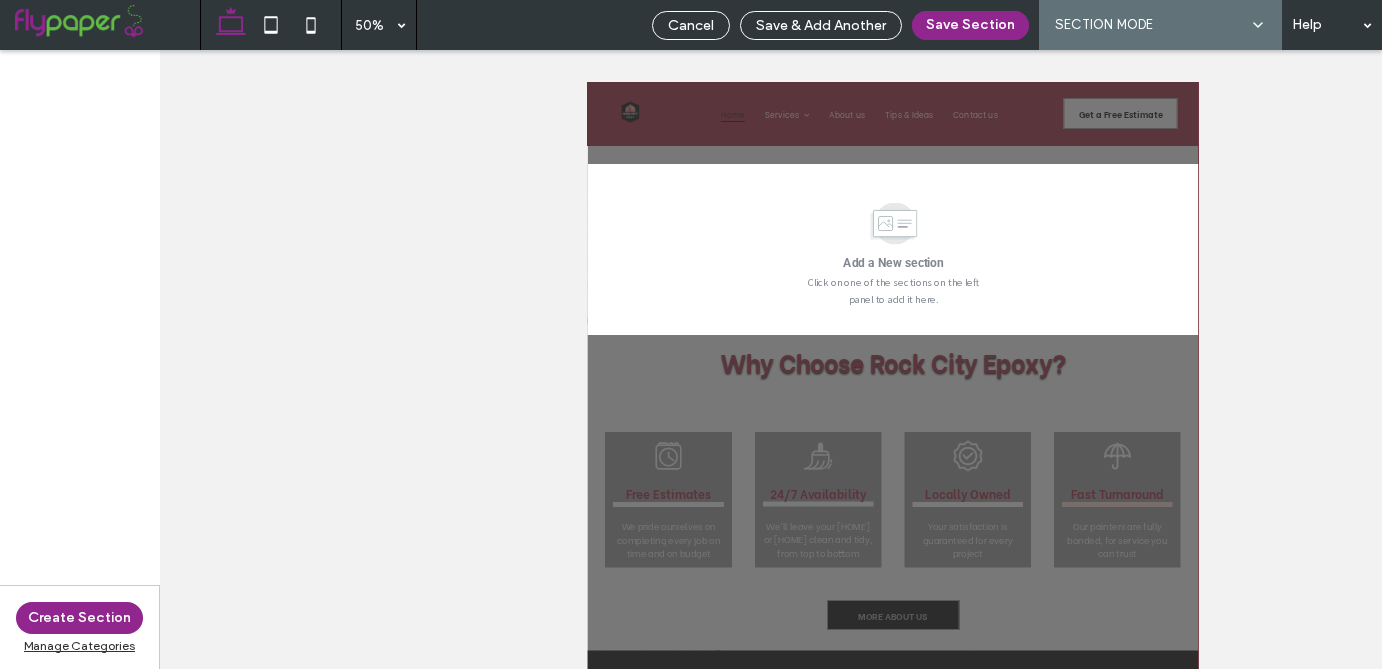 scroll, scrollTop: 2335, scrollLeft: 0, axis: vertical 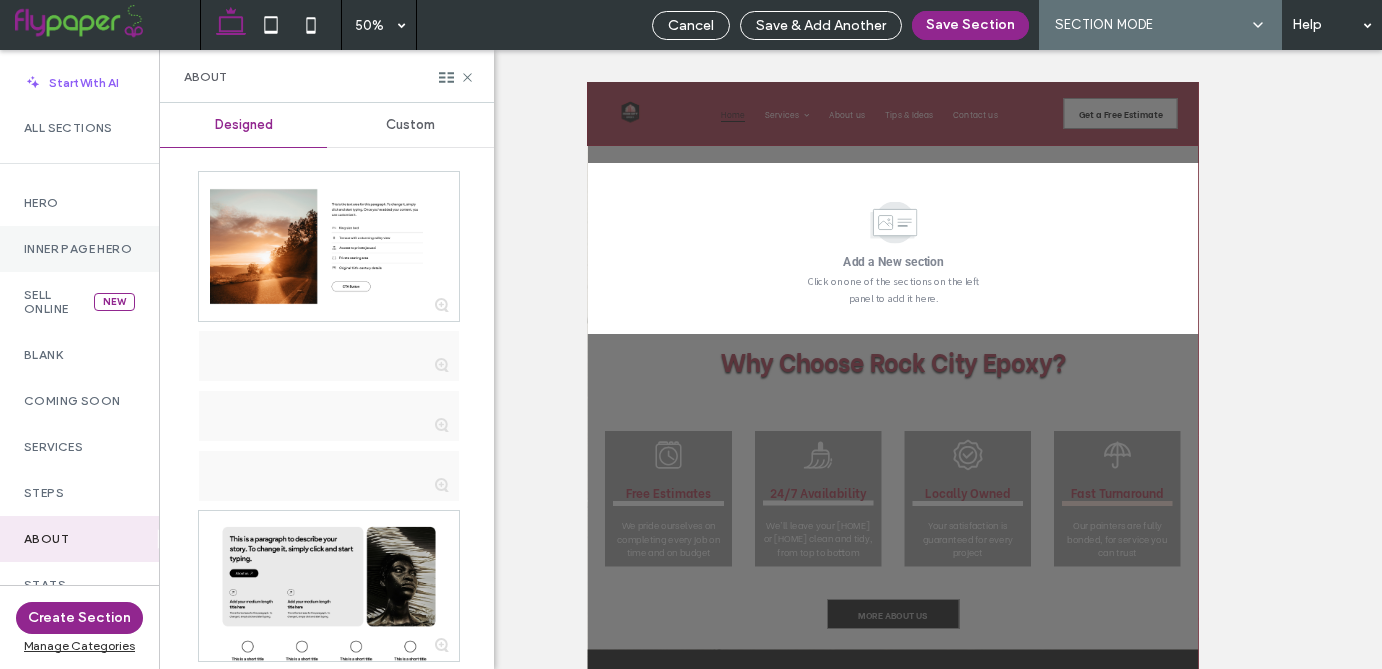 click on "Inner Page Hero" at bounding box center (79, 249) 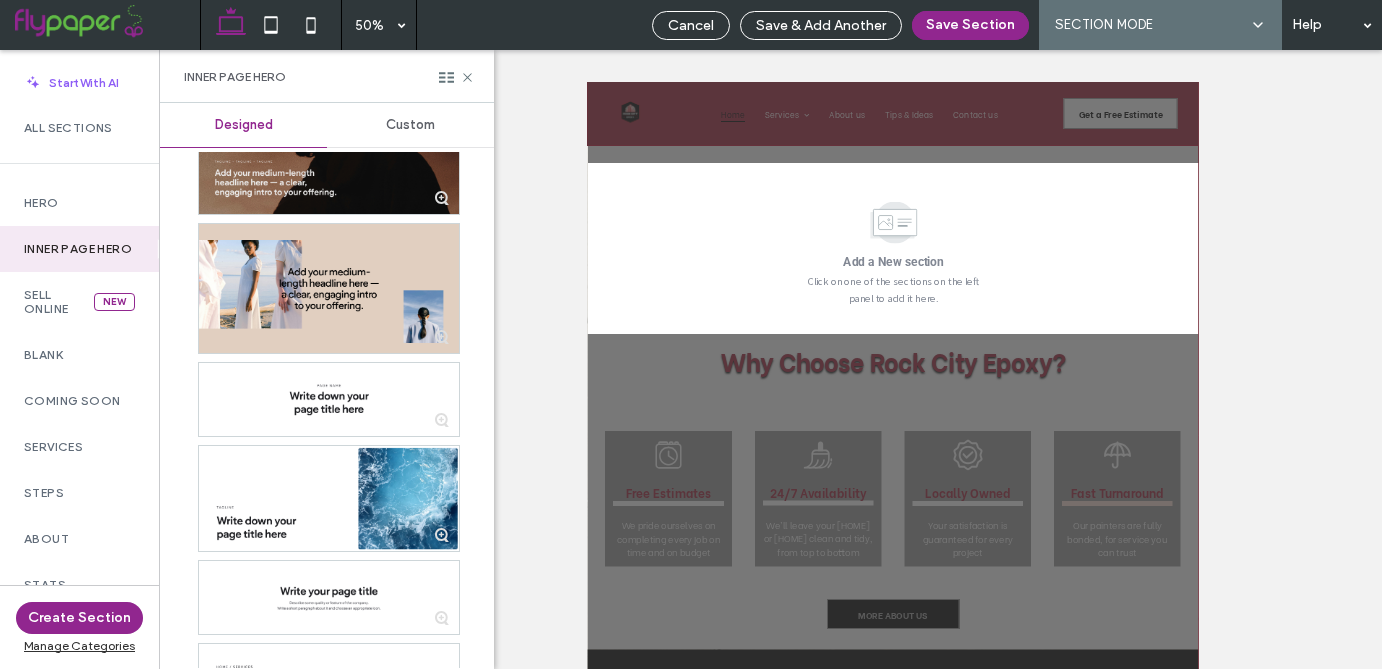 scroll, scrollTop: 380, scrollLeft: 0, axis: vertical 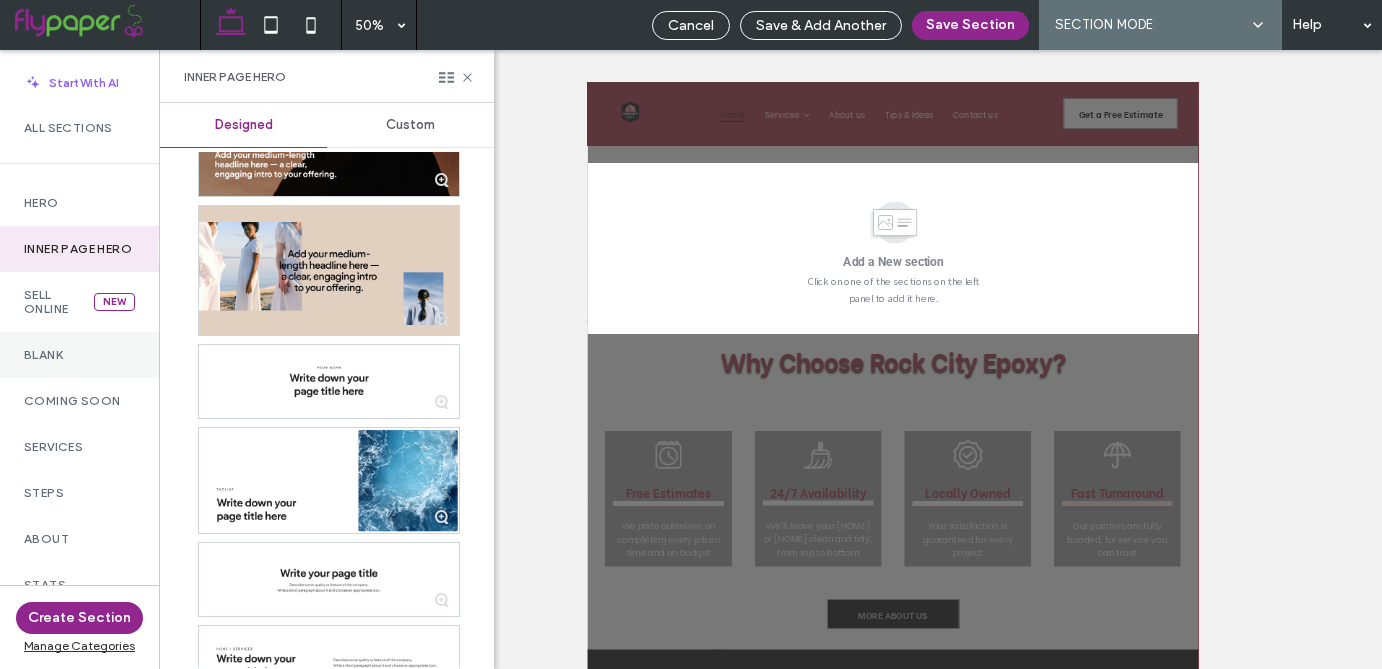 click on "Blank" at bounding box center [79, 355] 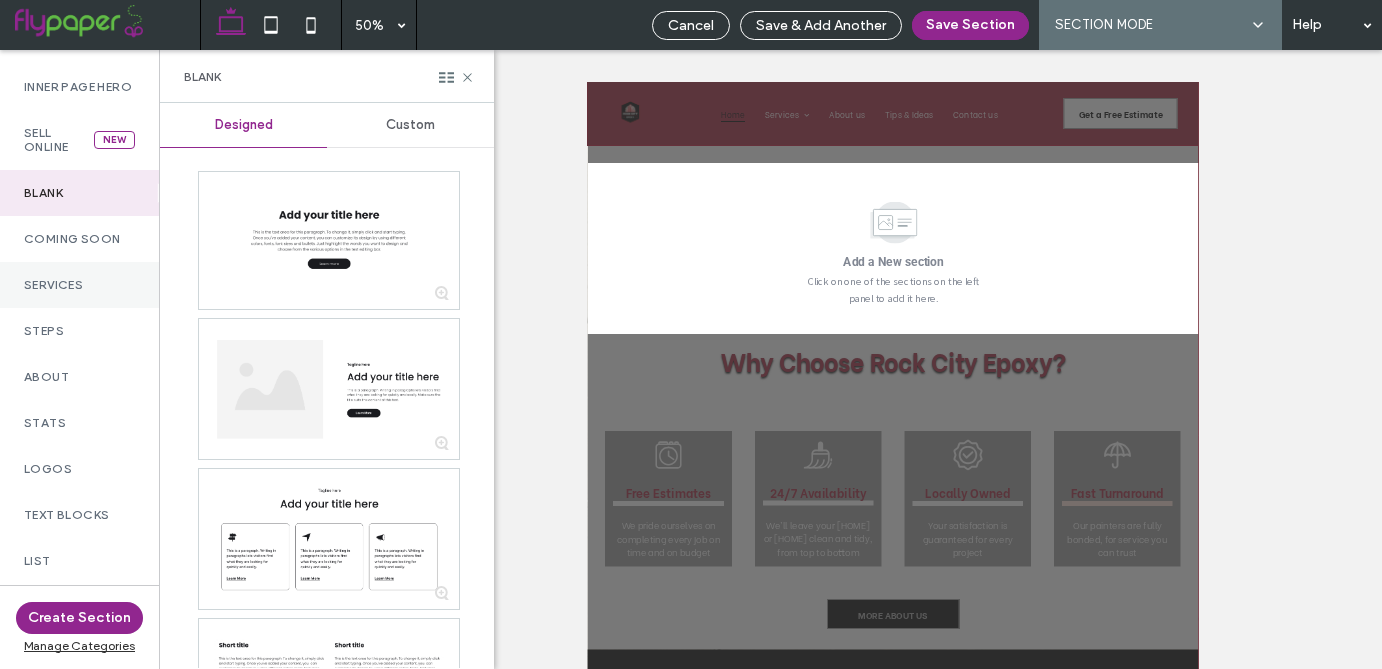 scroll, scrollTop: 201, scrollLeft: 0, axis: vertical 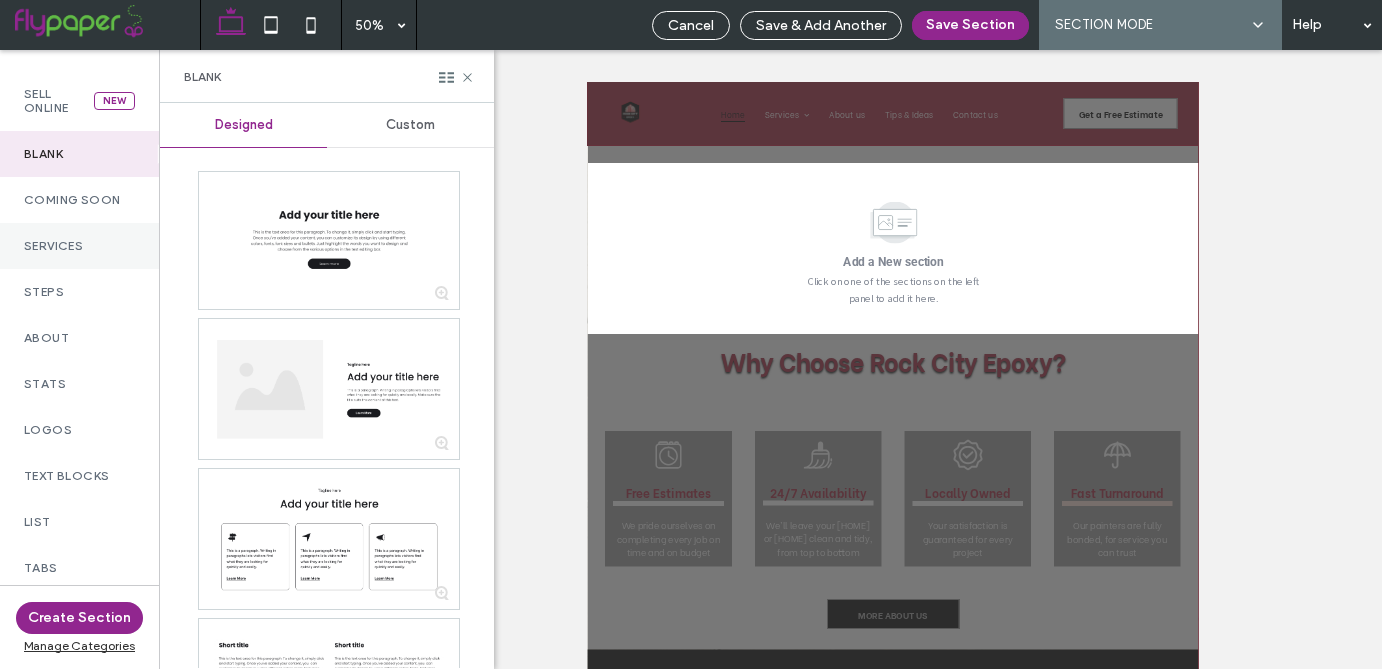 click on "Services" at bounding box center [79, 246] 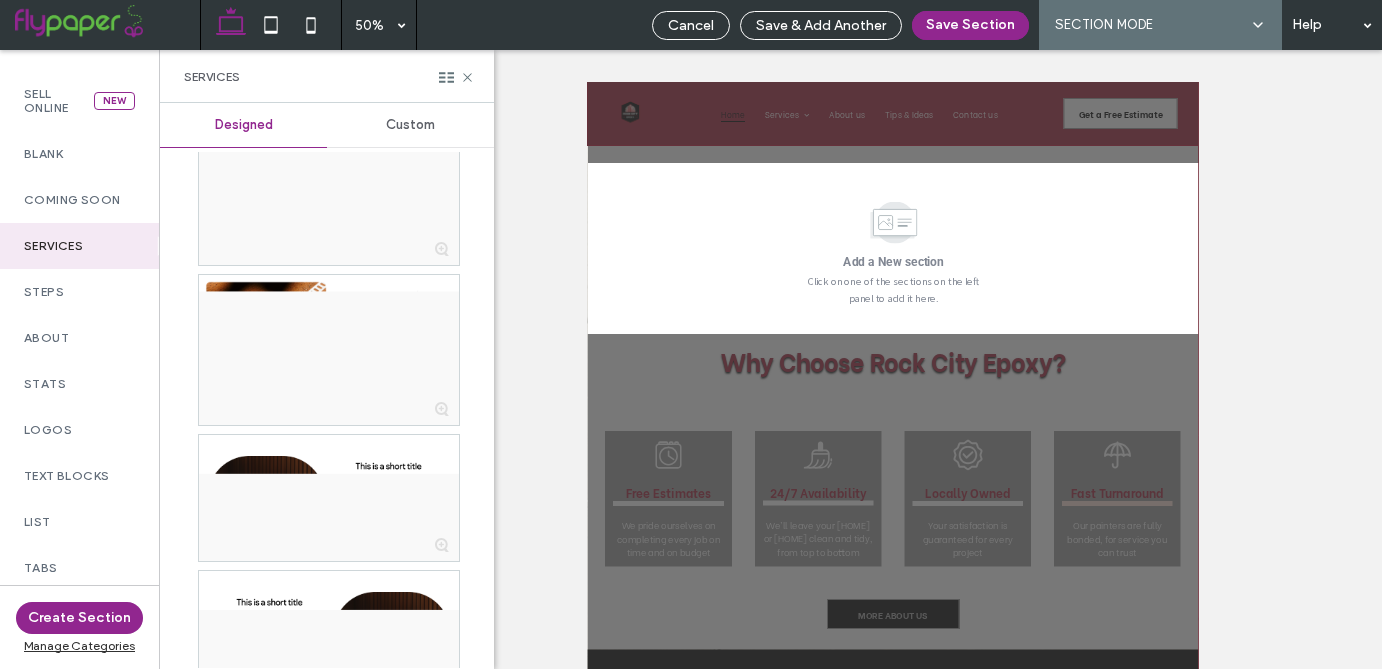 scroll, scrollTop: 5317, scrollLeft: 0, axis: vertical 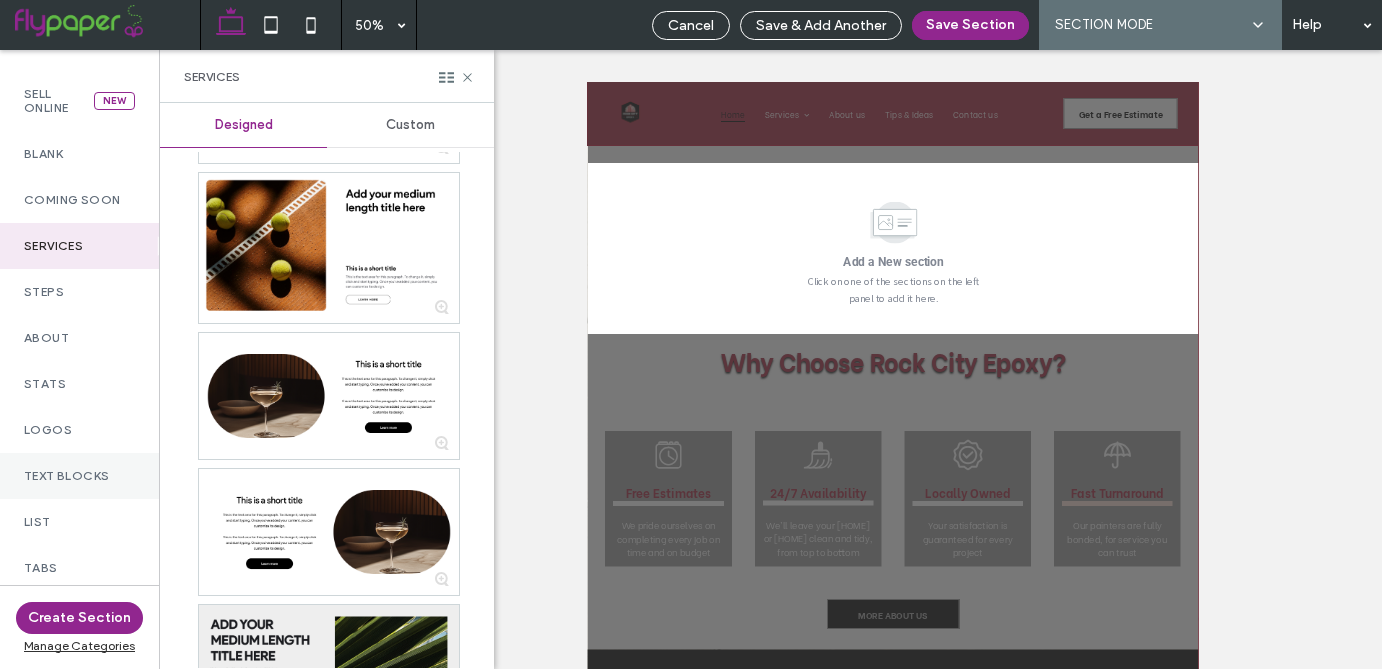 click on "Text Blocks" at bounding box center (79, 476) 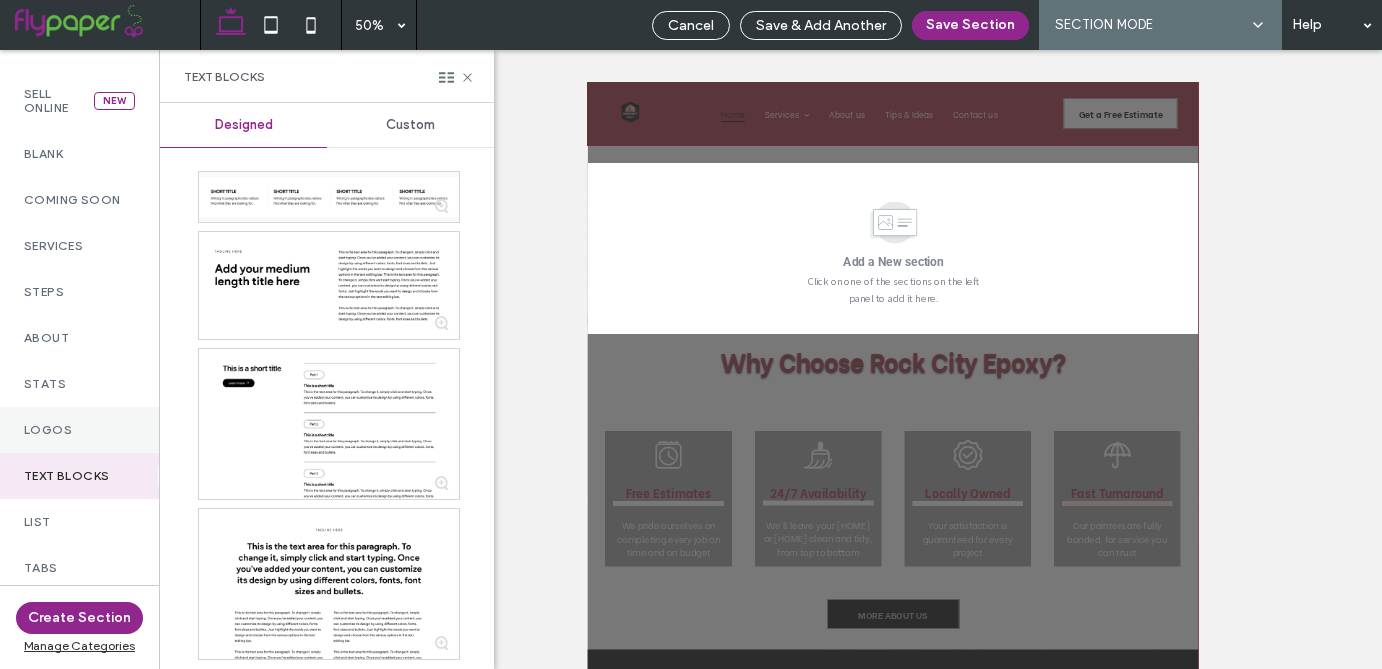 click on "Logos" at bounding box center [79, 430] 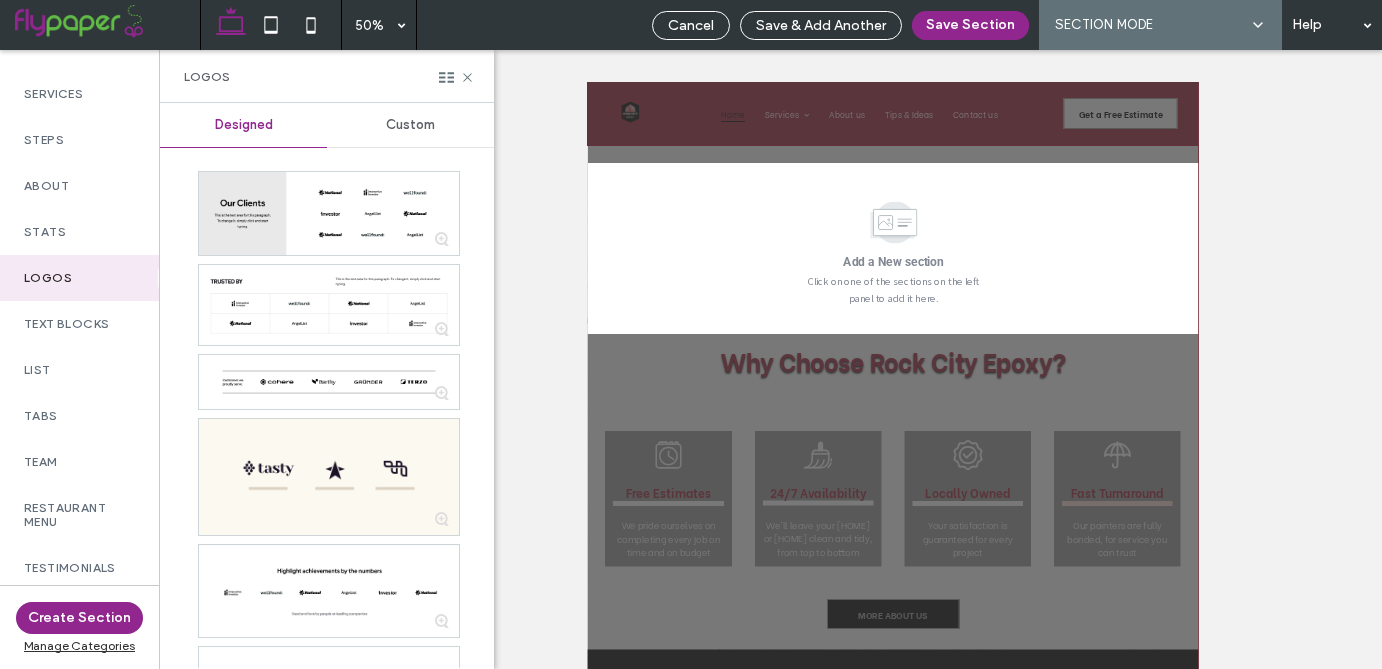 scroll, scrollTop: 394, scrollLeft: 0, axis: vertical 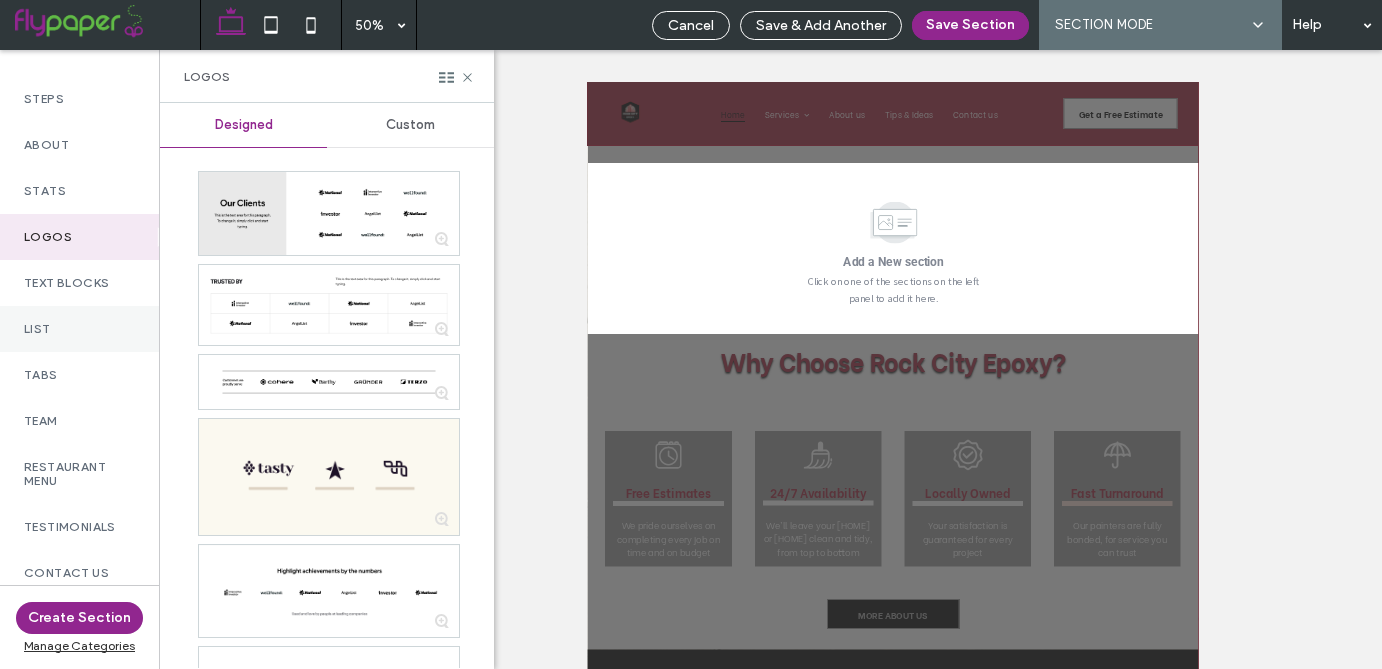 click on "List" at bounding box center [79, 329] 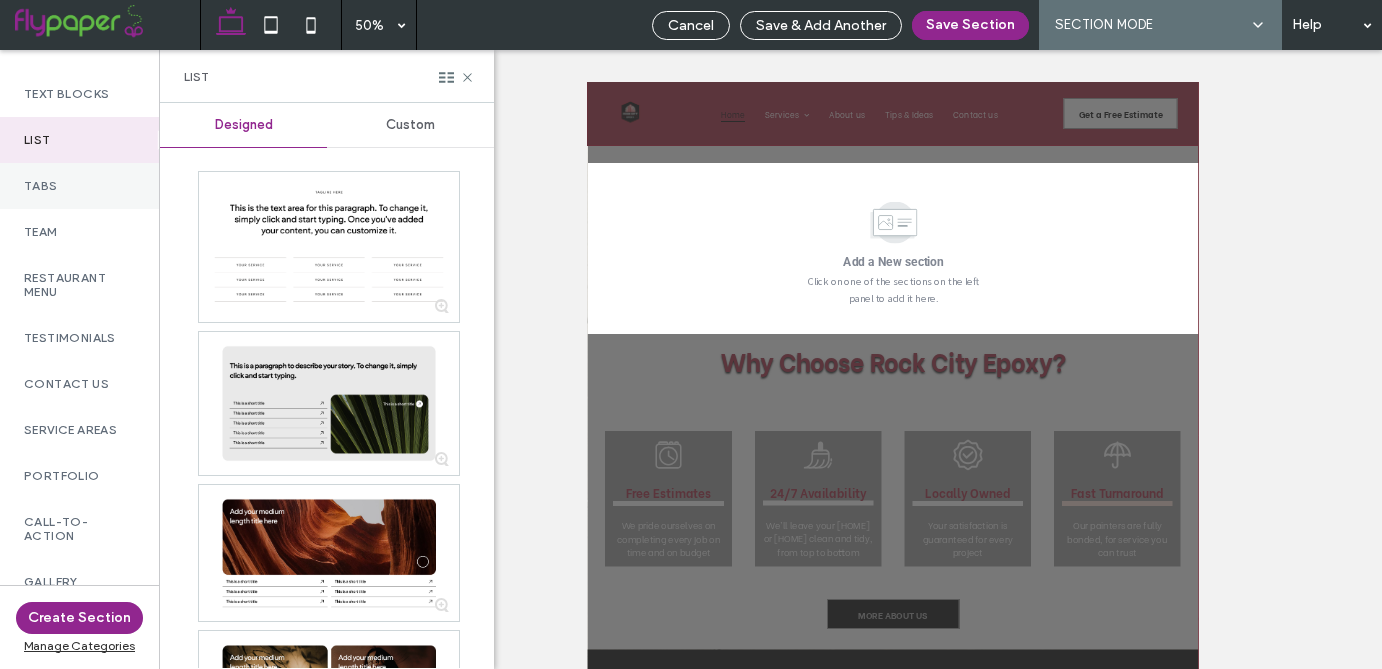 scroll, scrollTop: 646, scrollLeft: 0, axis: vertical 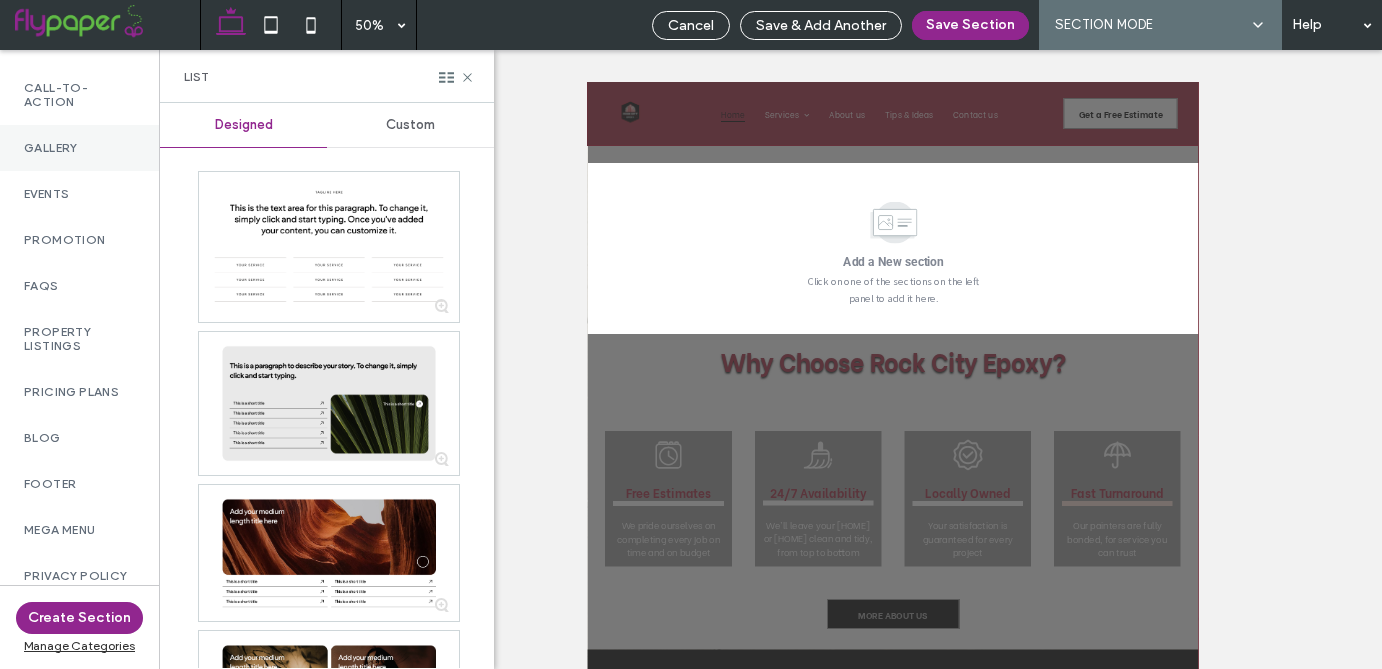 click on "Mega menu" at bounding box center [79, 530] 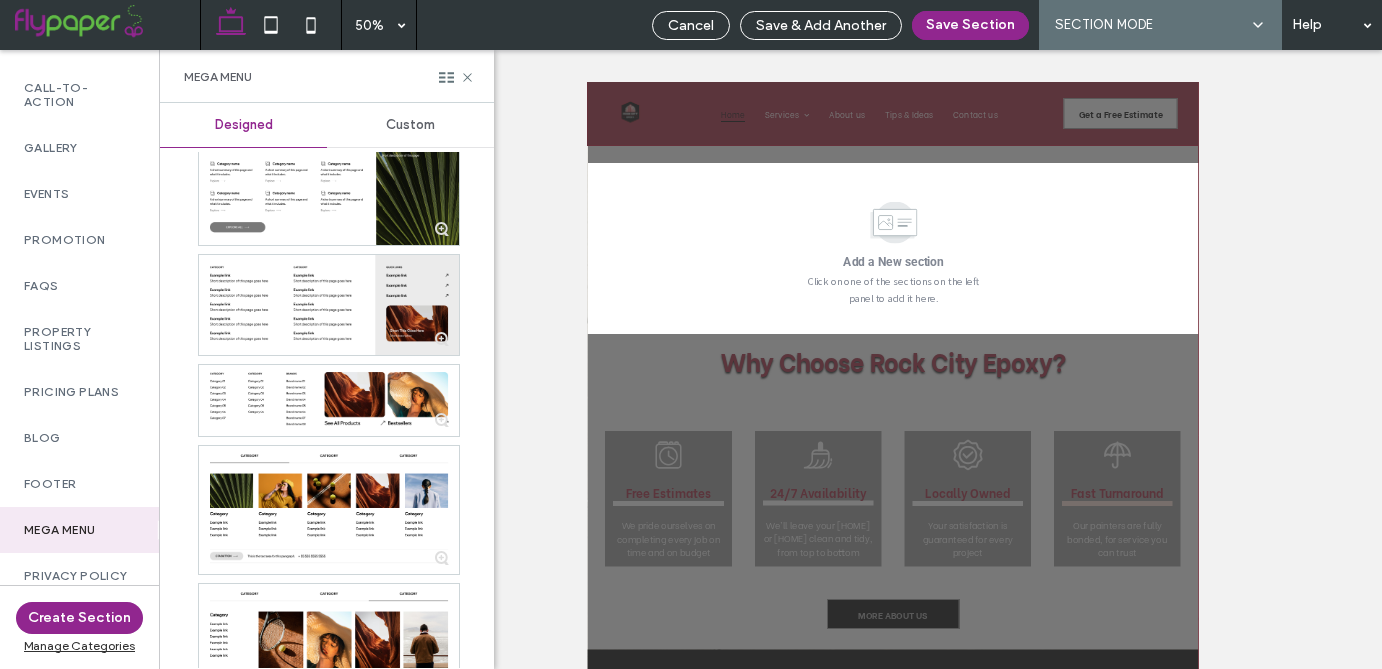 scroll, scrollTop: 423, scrollLeft: 0, axis: vertical 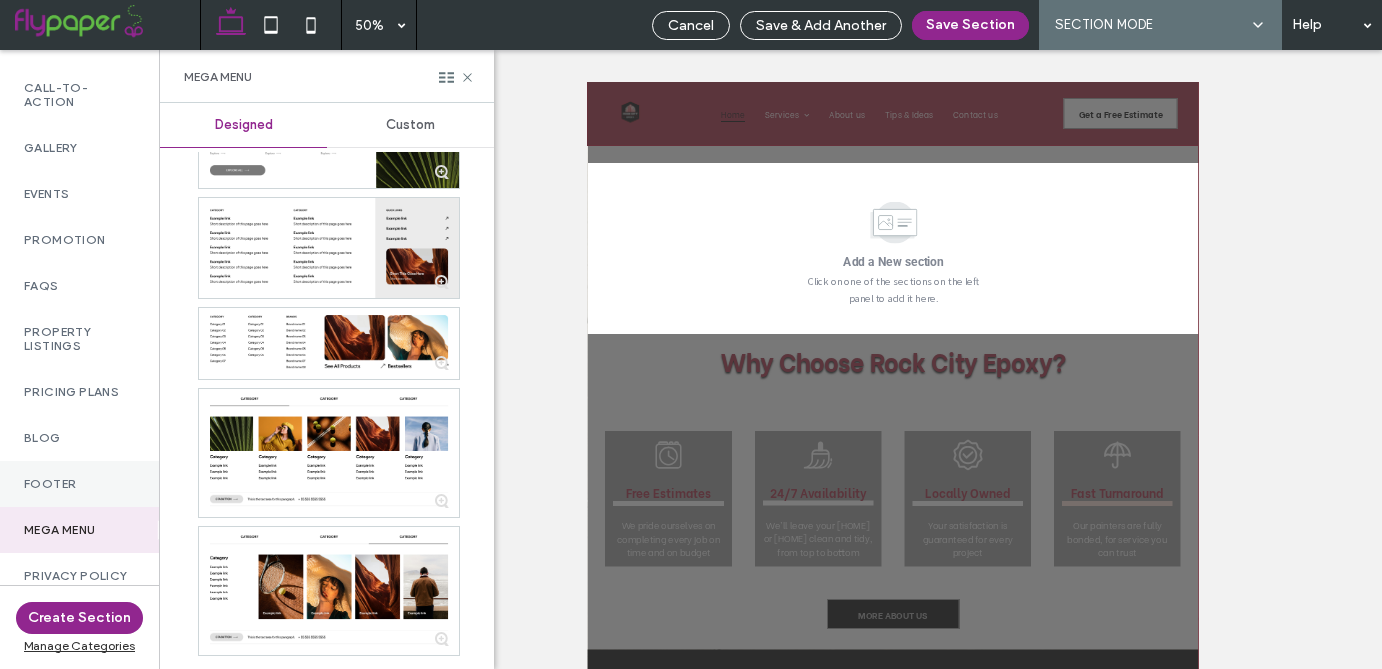 click on "Footer" at bounding box center (79, 484) 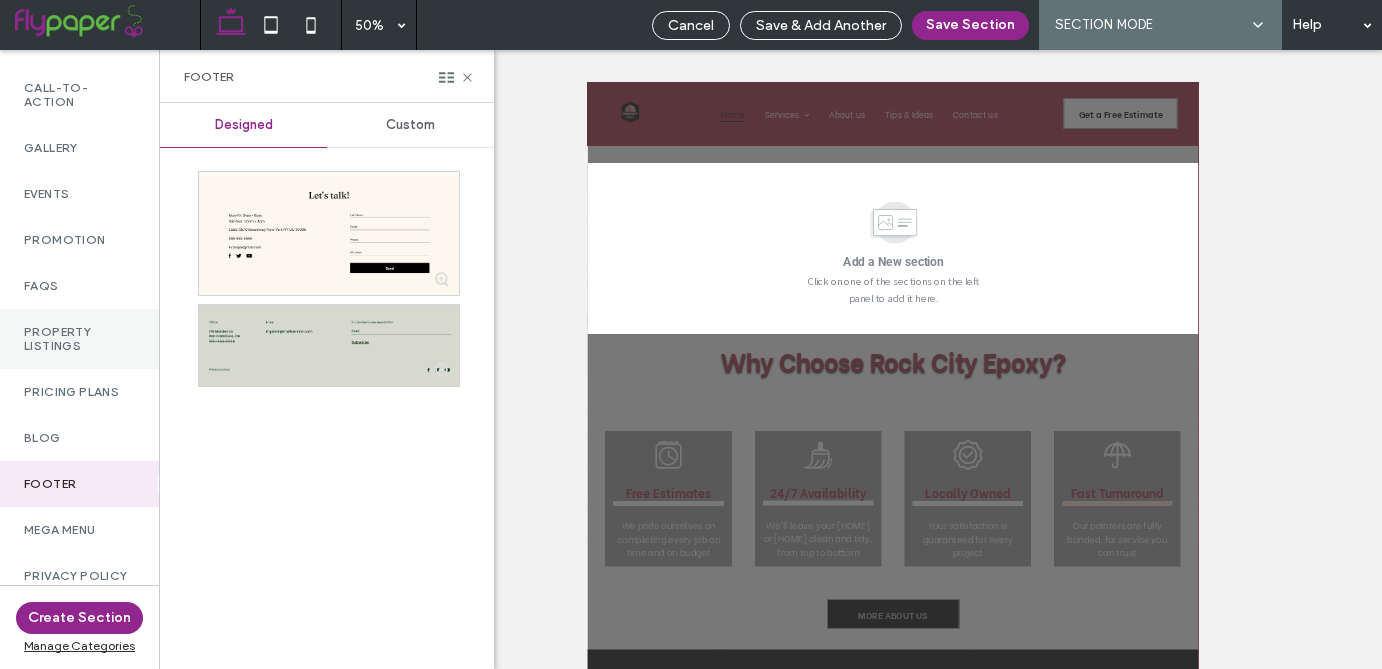 click on "Property Listings" at bounding box center (79, 339) 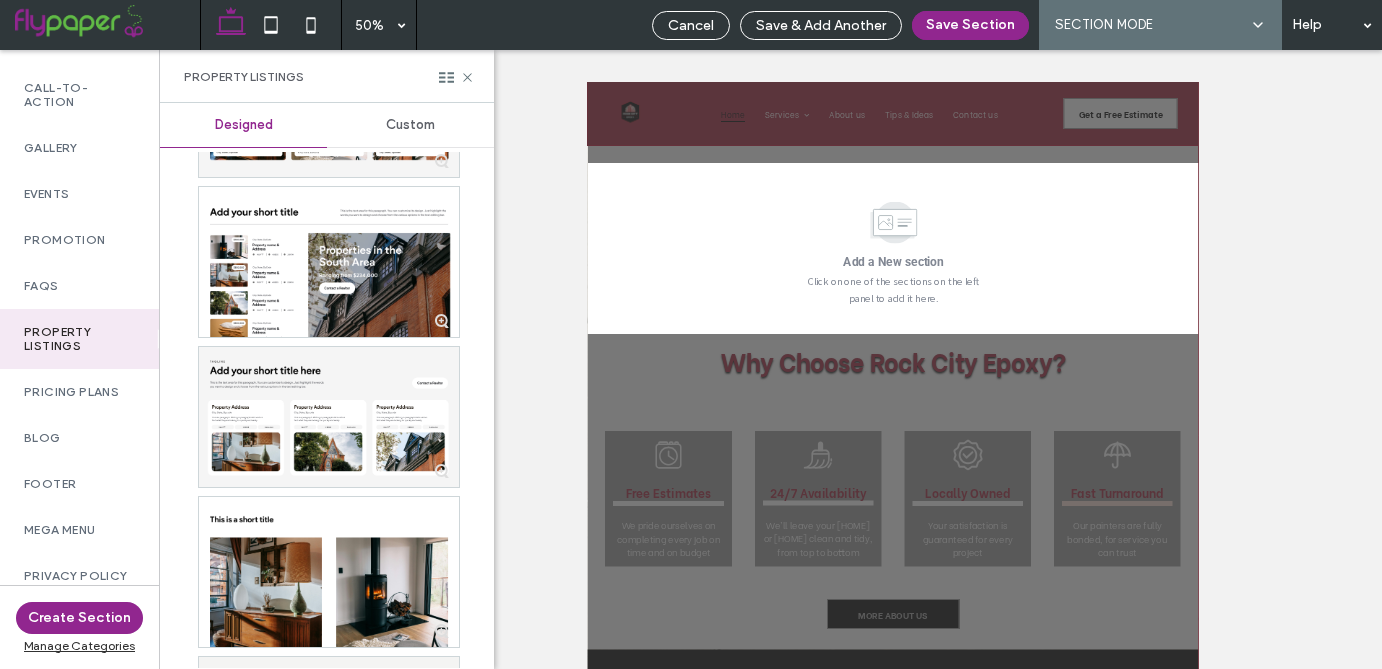 scroll, scrollTop: 688, scrollLeft: 0, axis: vertical 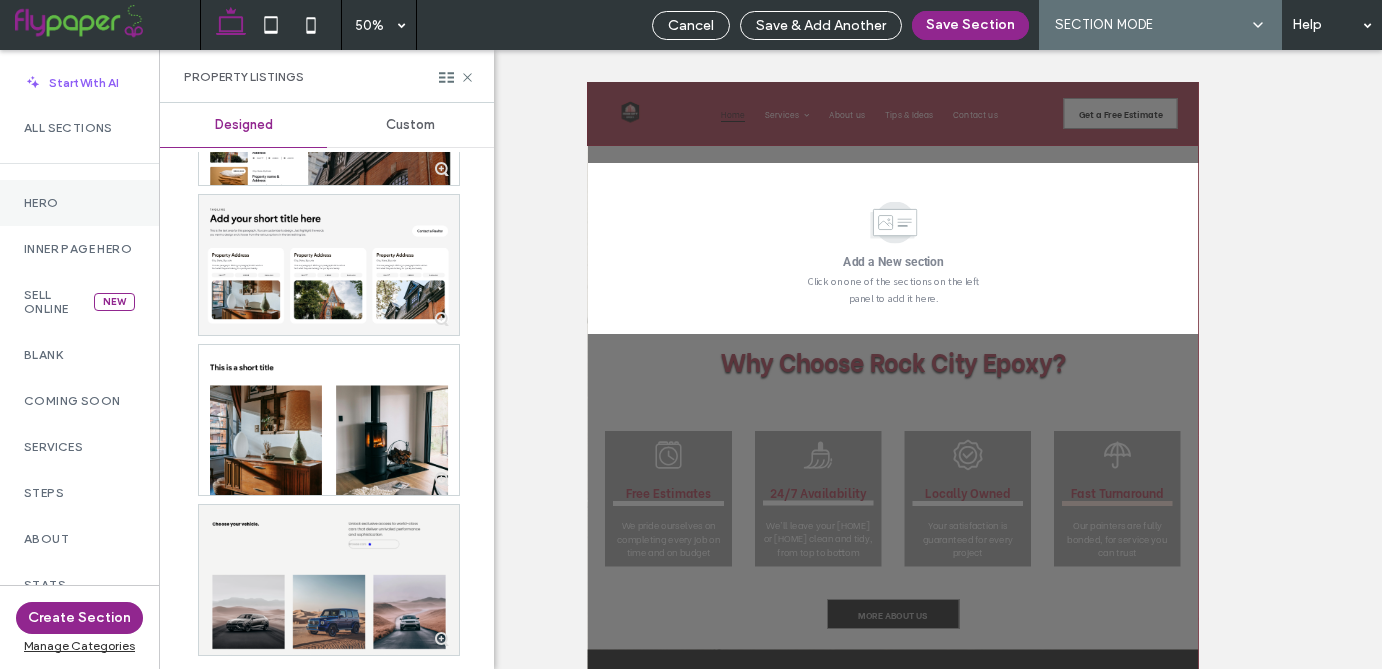 click on "Hero" at bounding box center [79, 203] 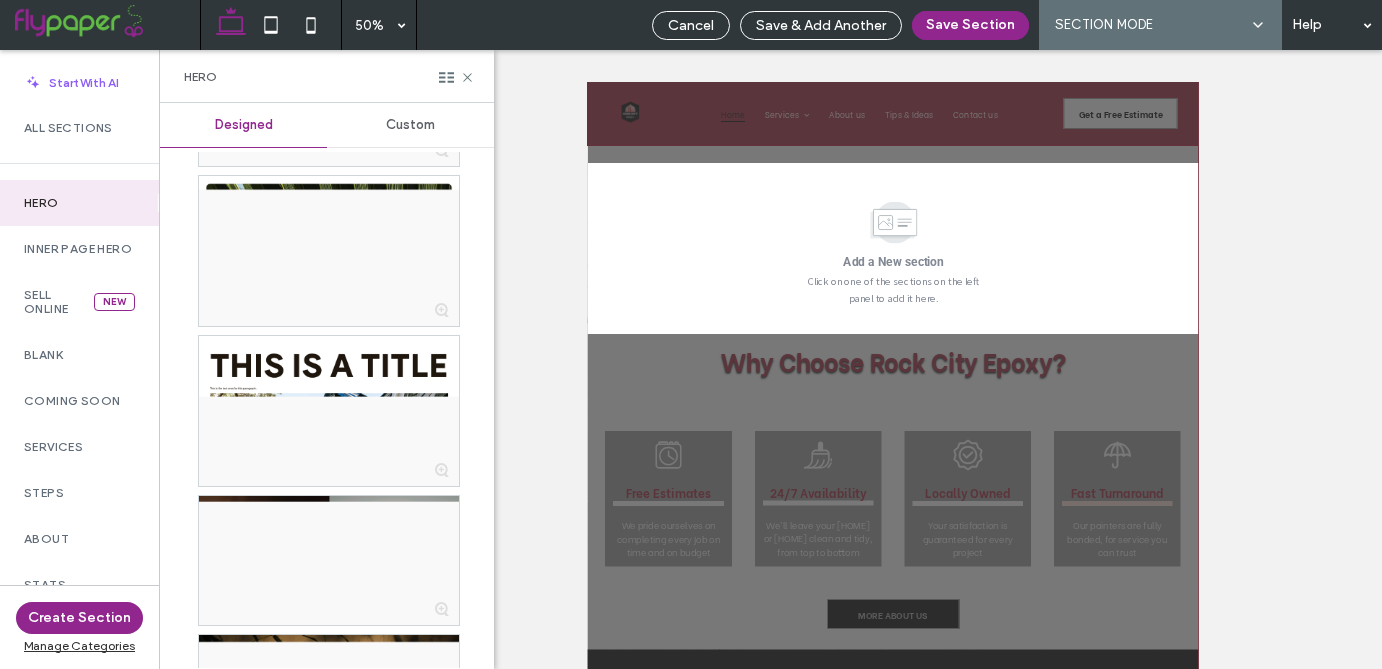 scroll, scrollTop: 3598, scrollLeft: 0, axis: vertical 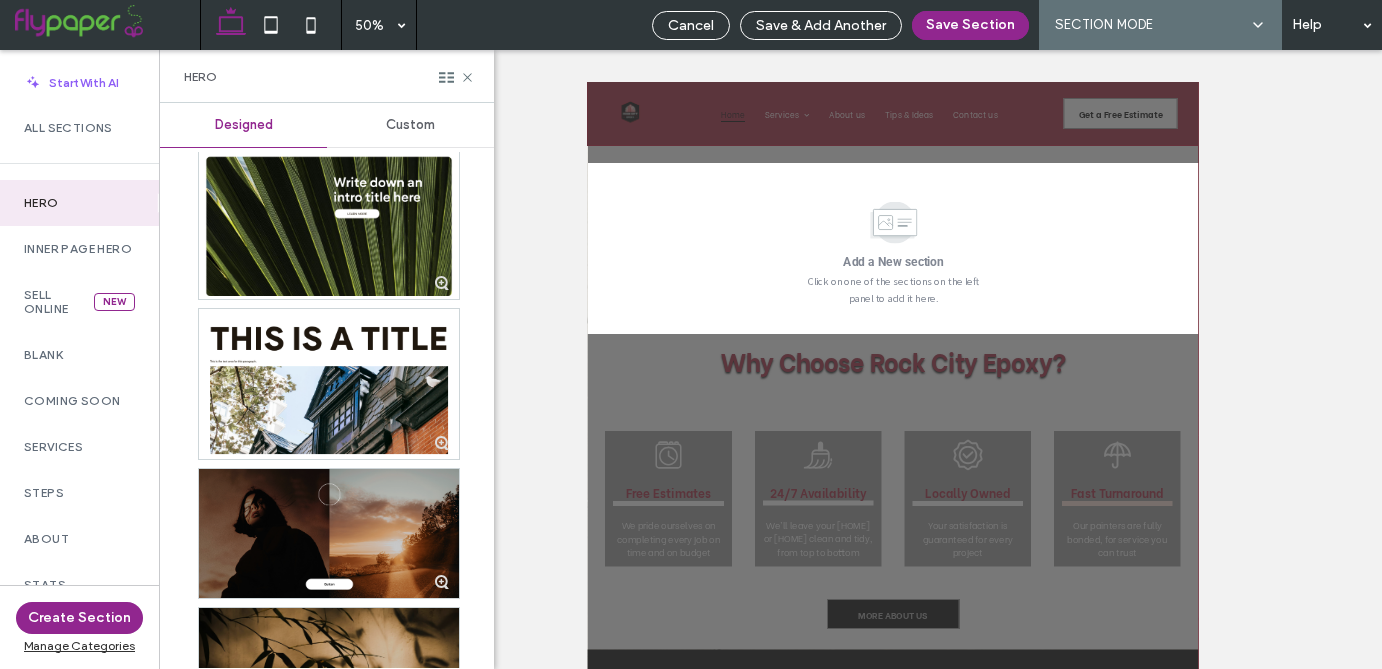 click at bounding box center (1198, 683) 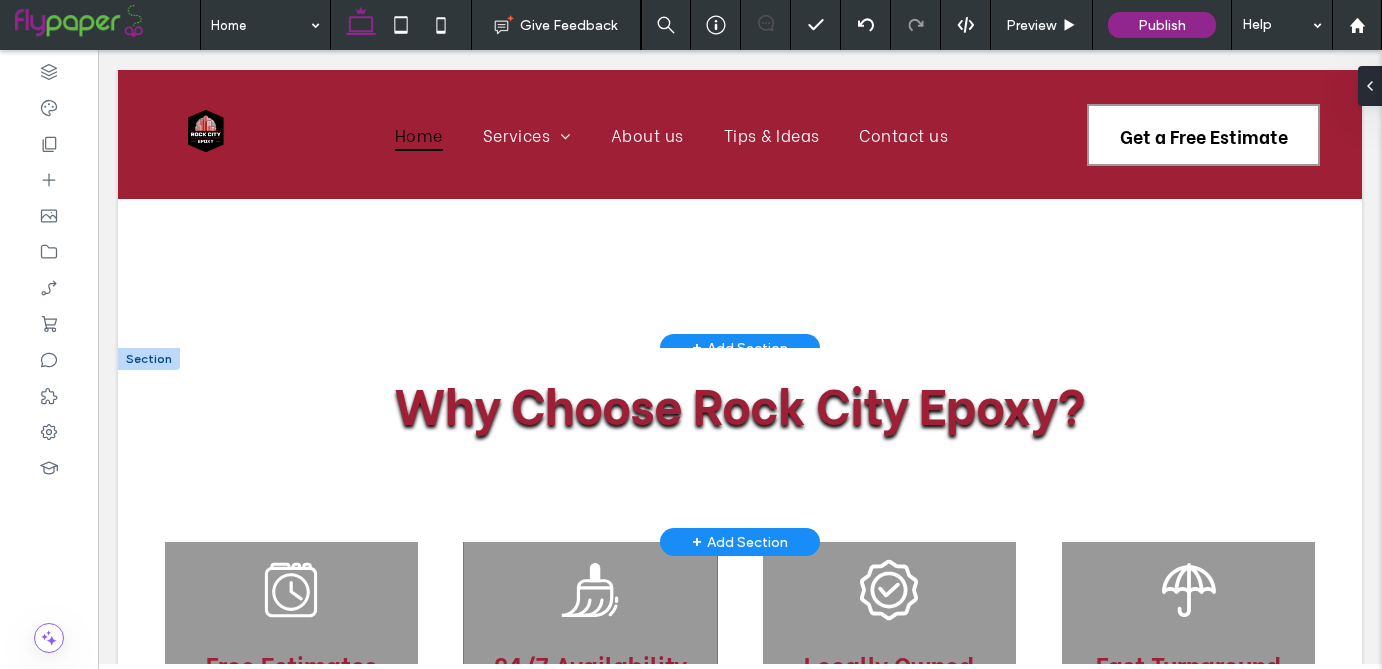 scroll, scrollTop: 2234, scrollLeft: 0, axis: vertical 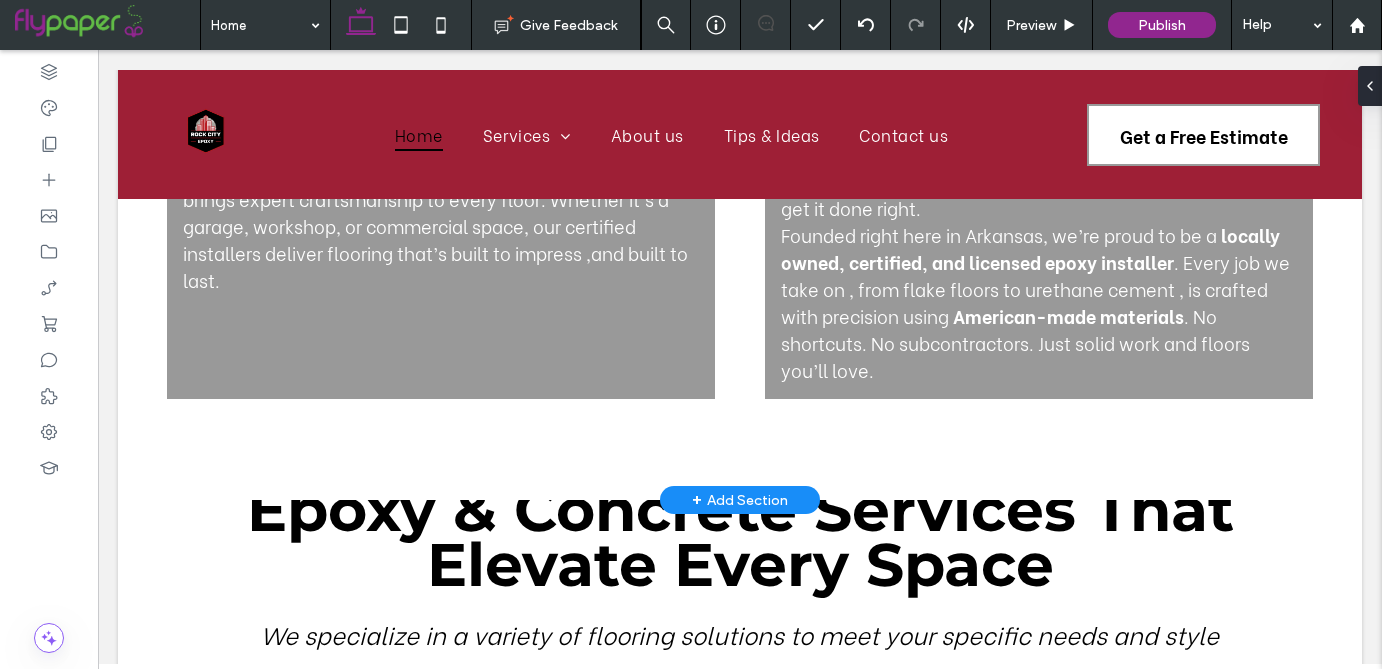 click on "+ Add Section" at bounding box center [740, 500] 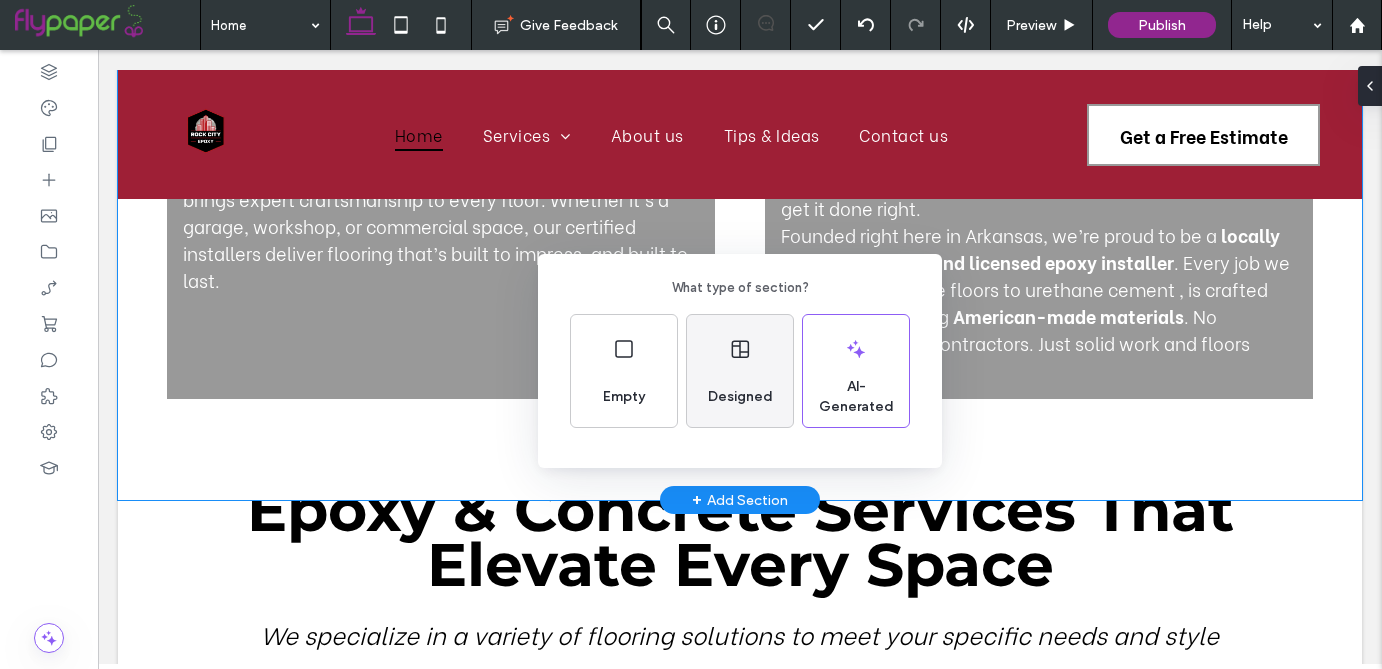 click on "Designed" at bounding box center (740, 397) 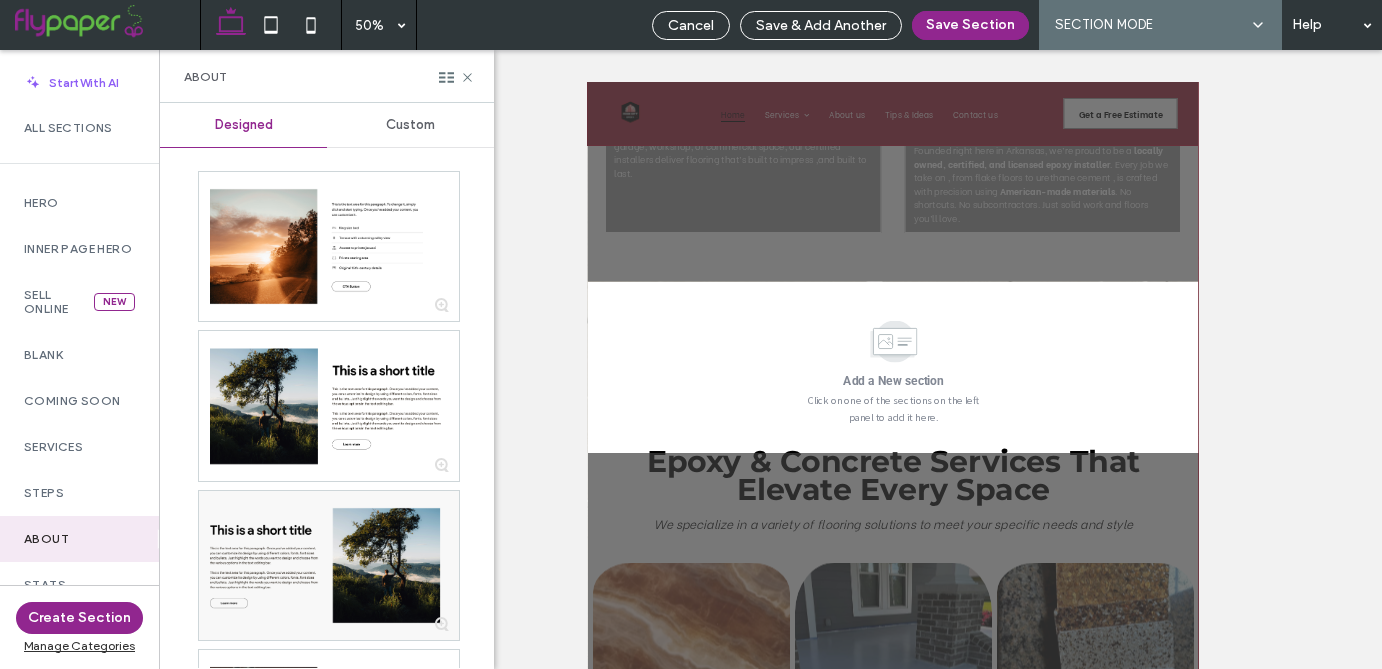 scroll, scrollTop: 922, scrollLeft: 0, axis: vertical 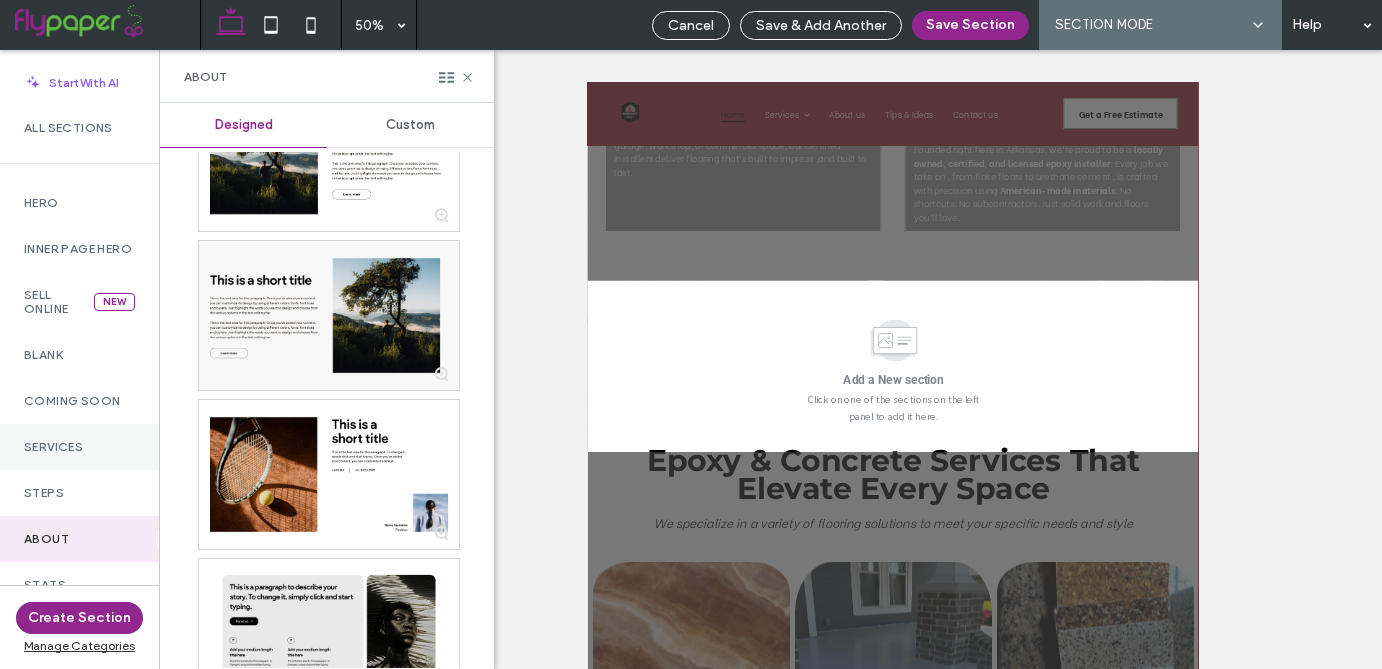 click on "Services" at bounding box center (79, 447) 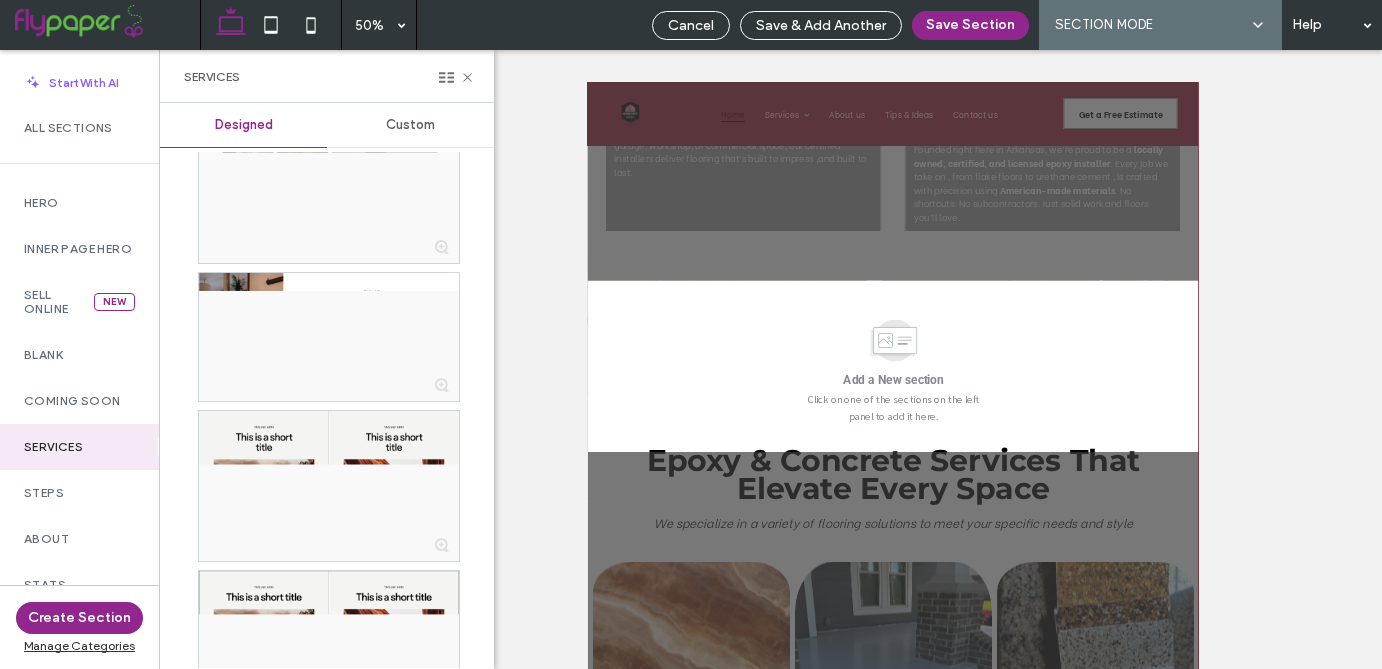 scroll, scrollTop: 956, scrollLeft: 0, axis: vertical 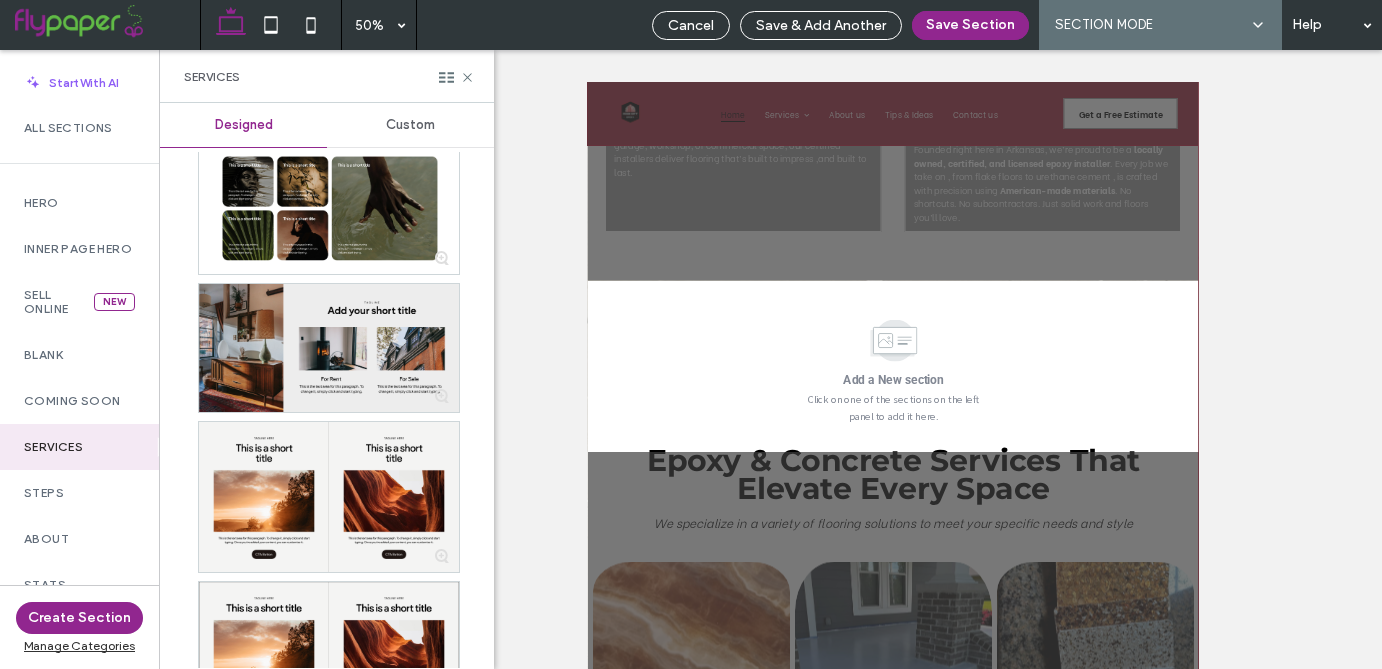 click at bounding box center (329, 348) 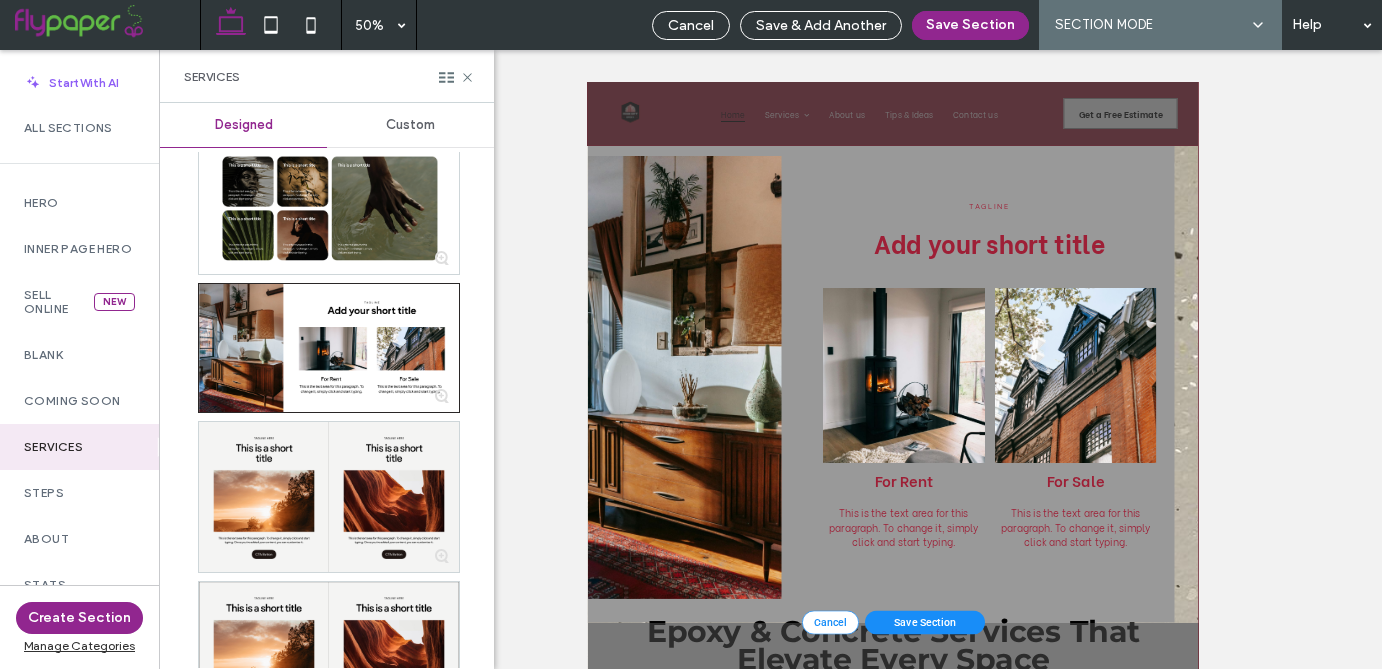 scroll, scrollTop: 1213, scrollLeft: 0, axis: vertical 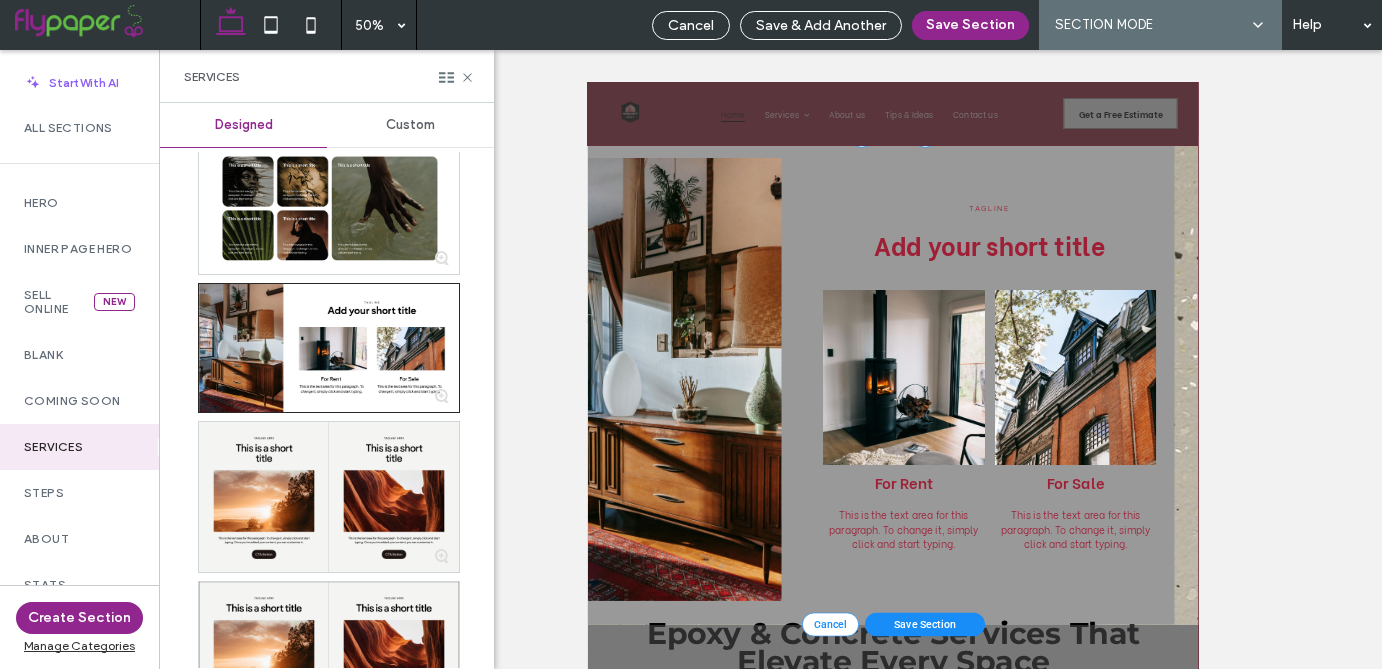 click on "Save Section" at bounding box center (1261, 1168) 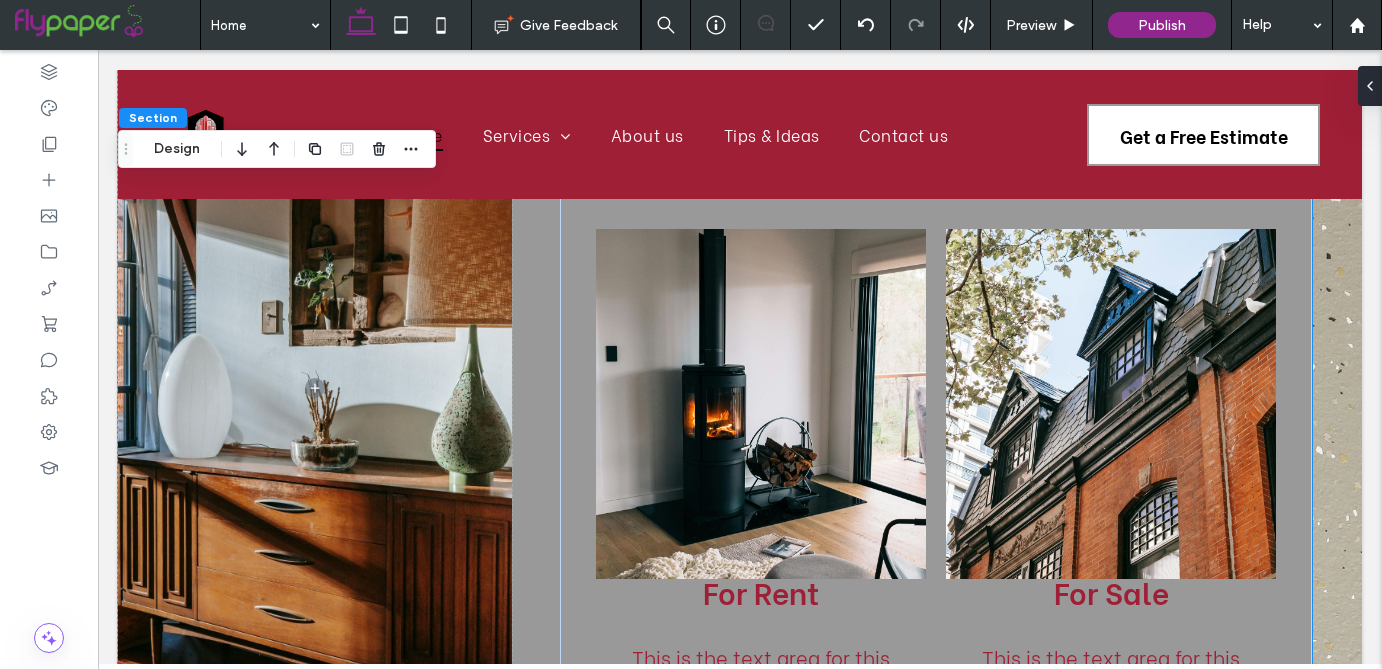 scroll, scrollTop: 1439, scrollLeft: 0, axis: vertical 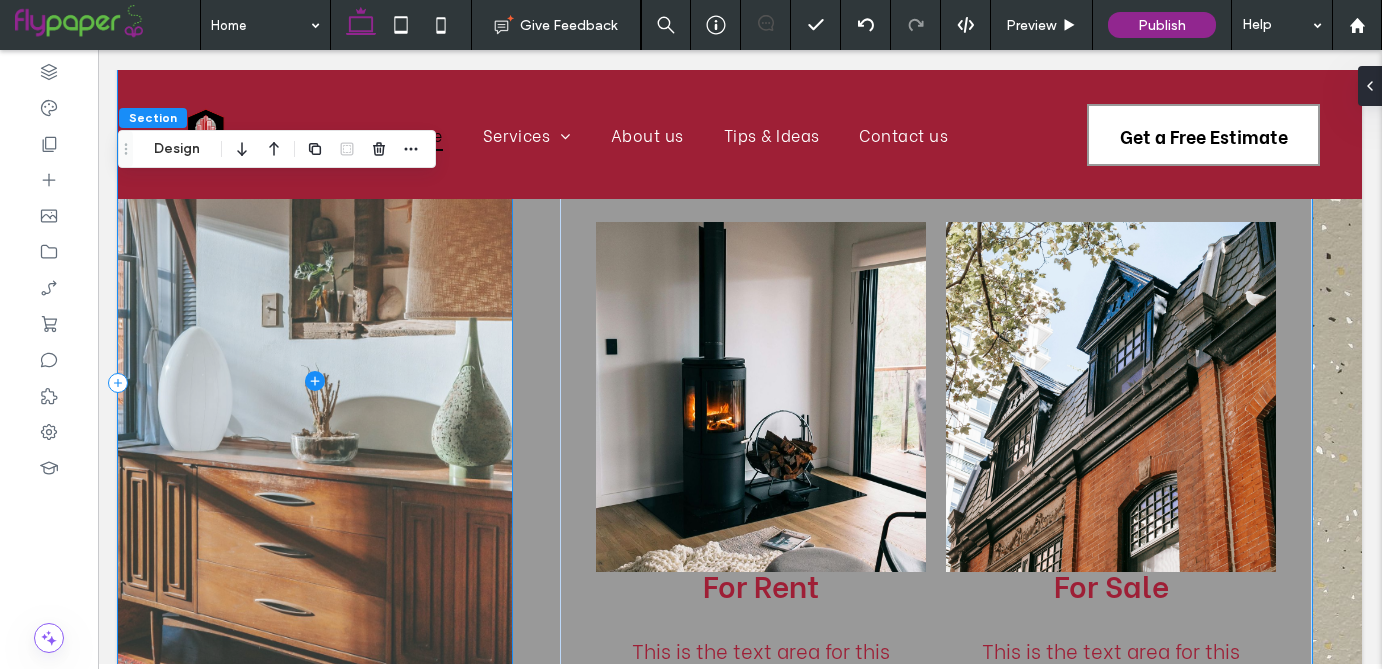 click 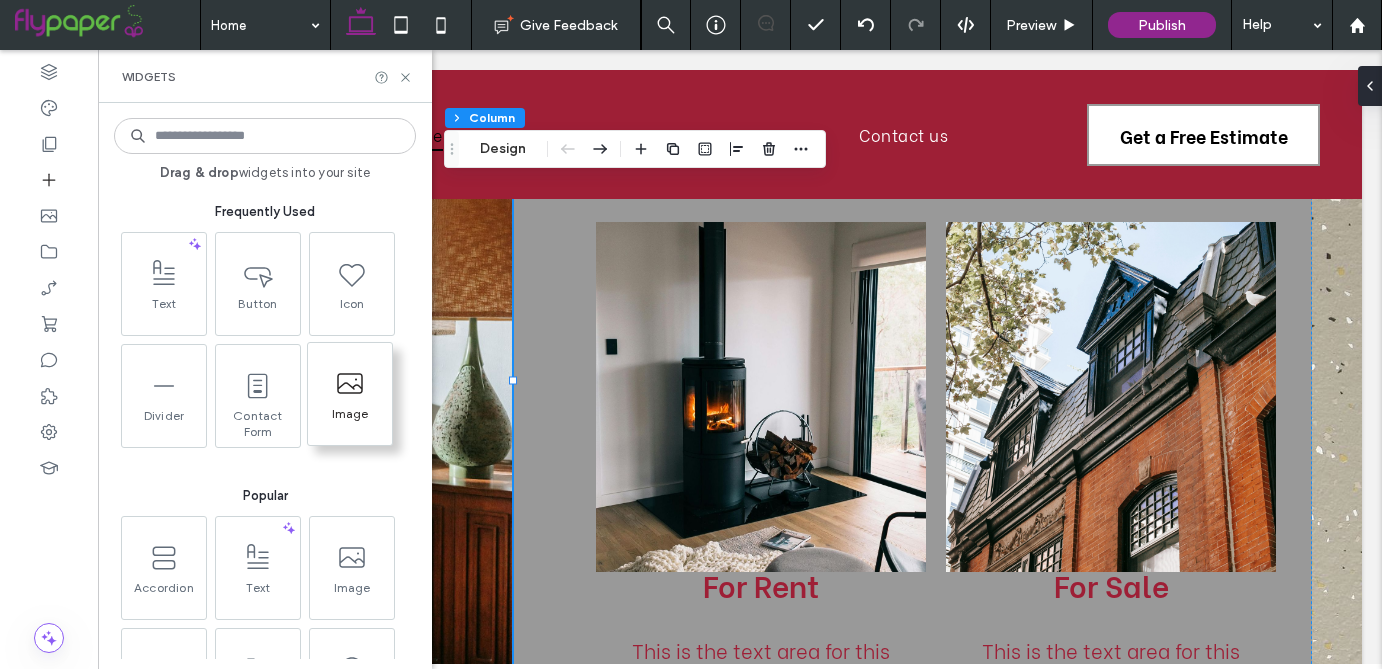 click 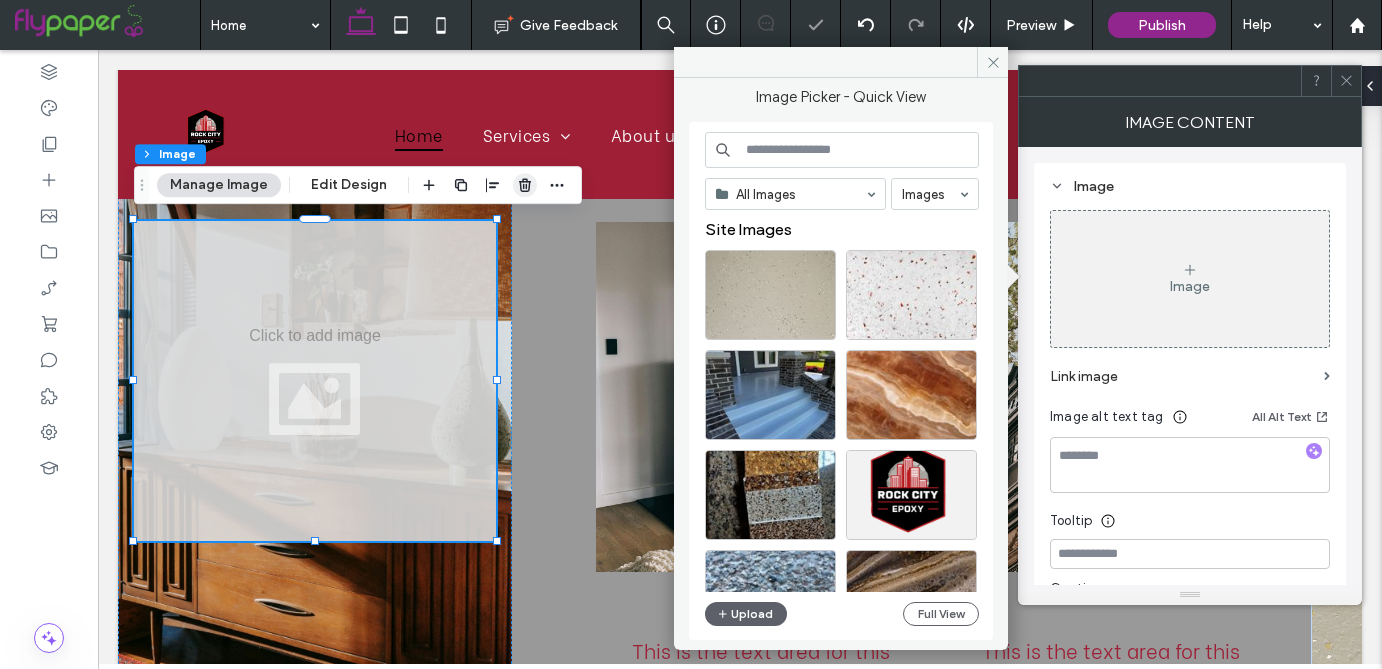 click 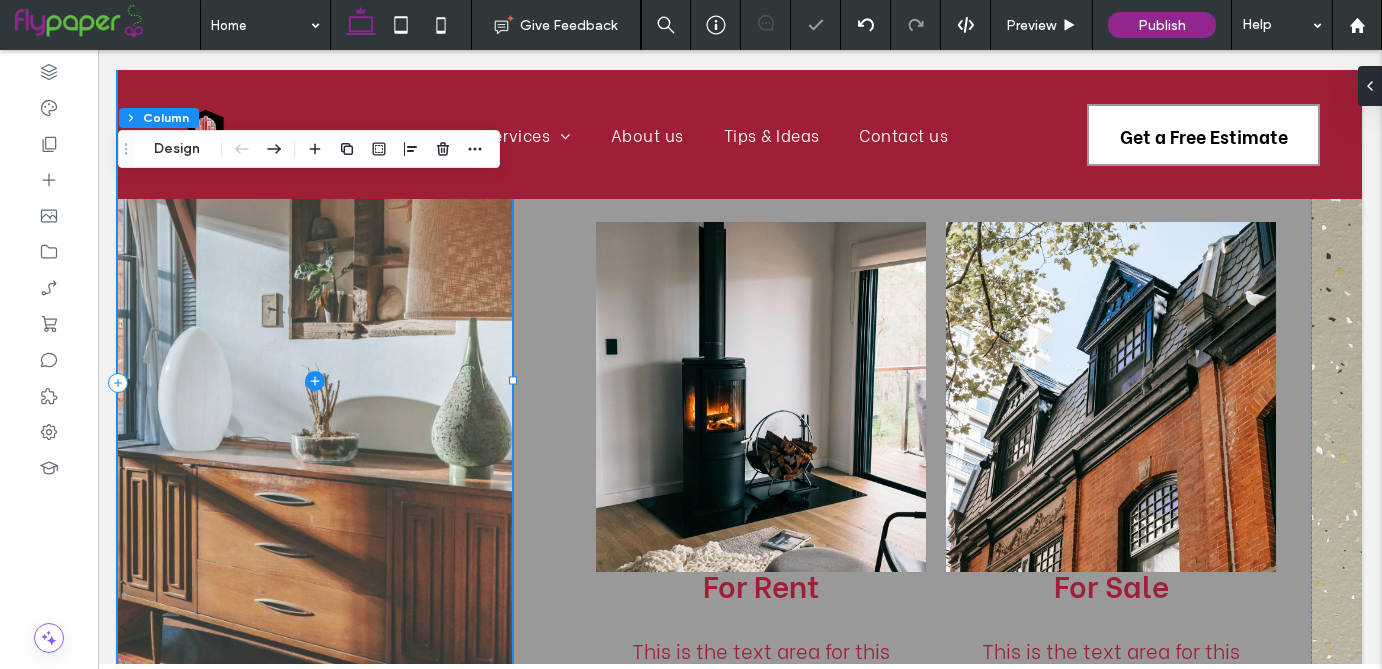 click 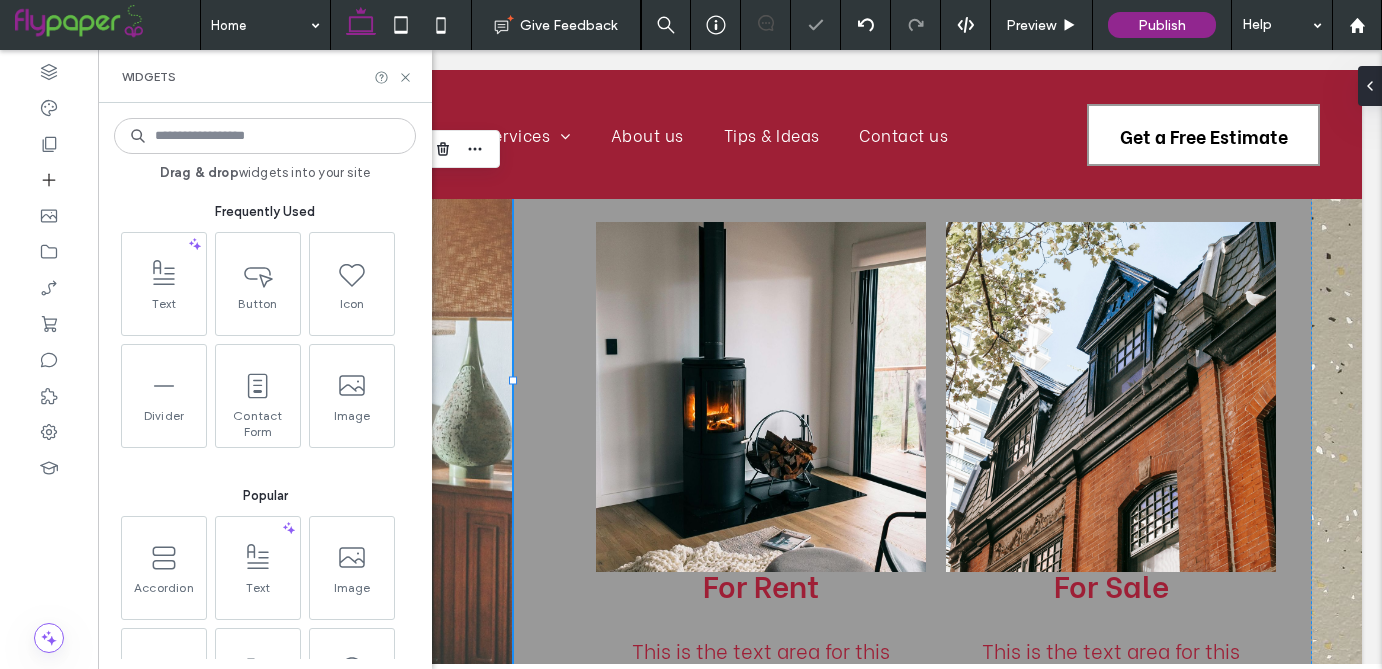 click at bounding box center (315, 380) 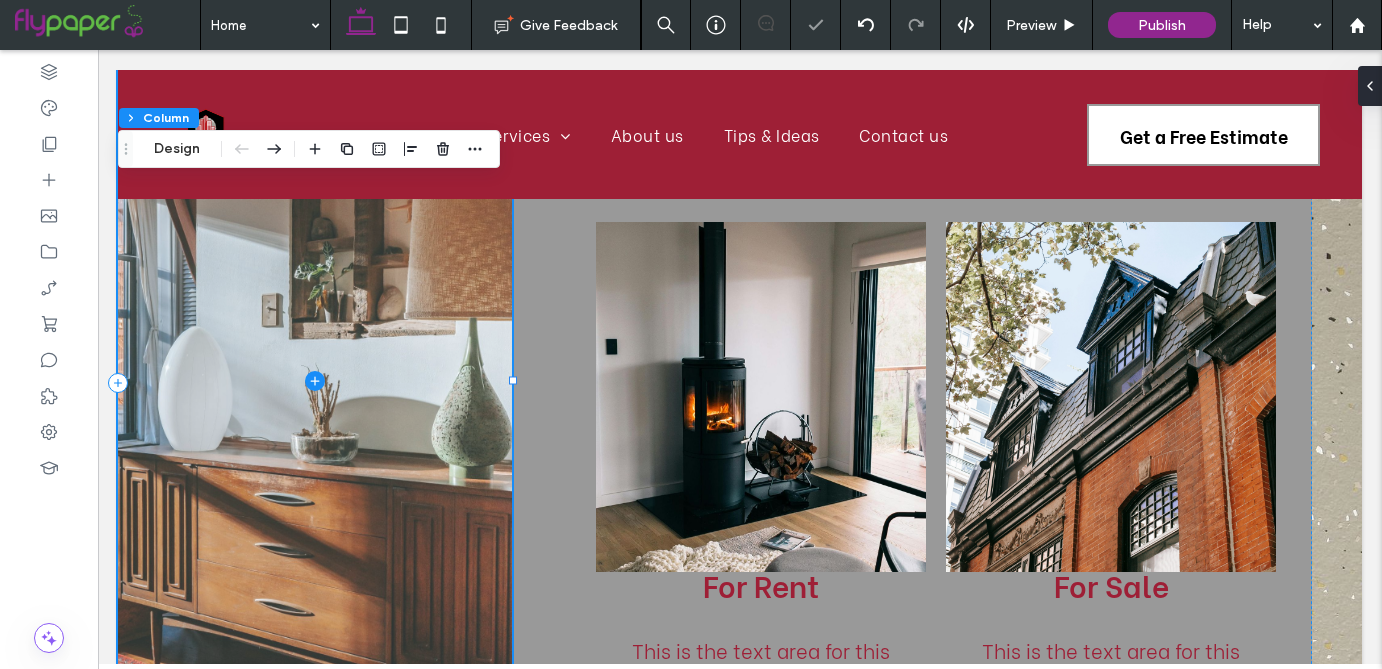 click at bounding box center [315, 380] 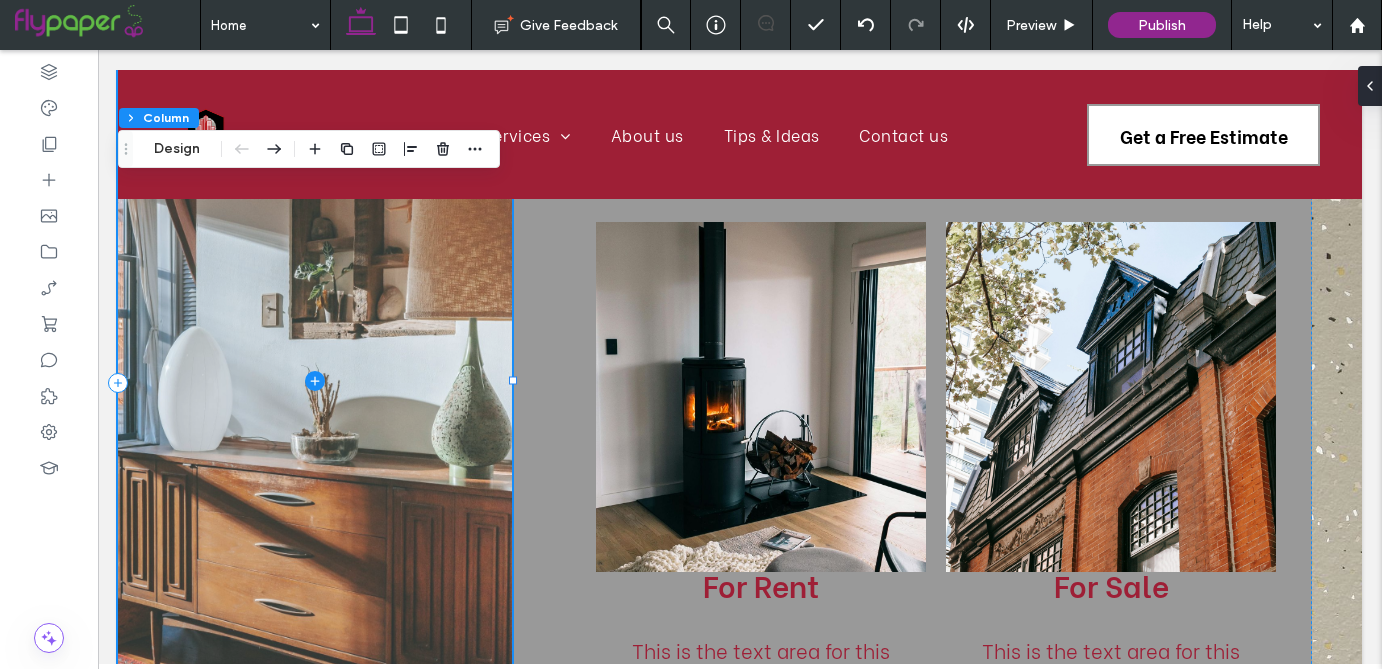 click at bounding box center [315, 380] 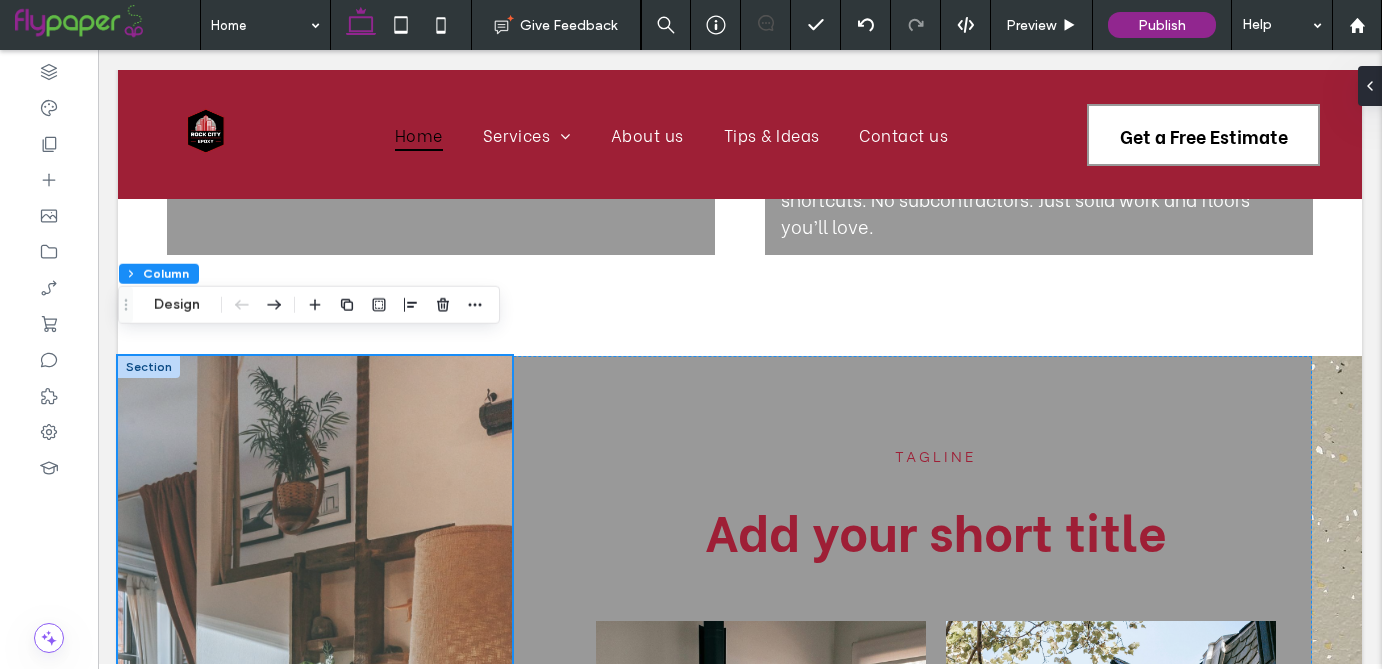scroll, scrollTop: 962, scrollLeft: 0, axis: vertical 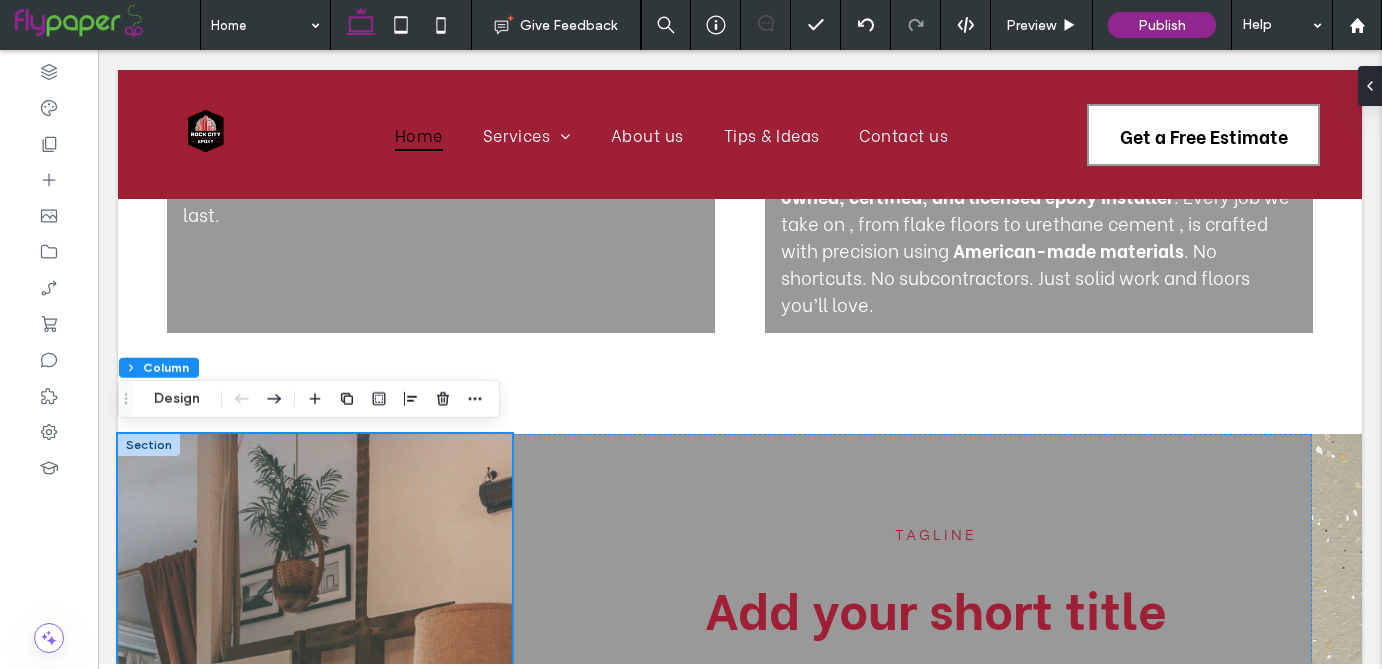 click at bounding box center (315, 857) 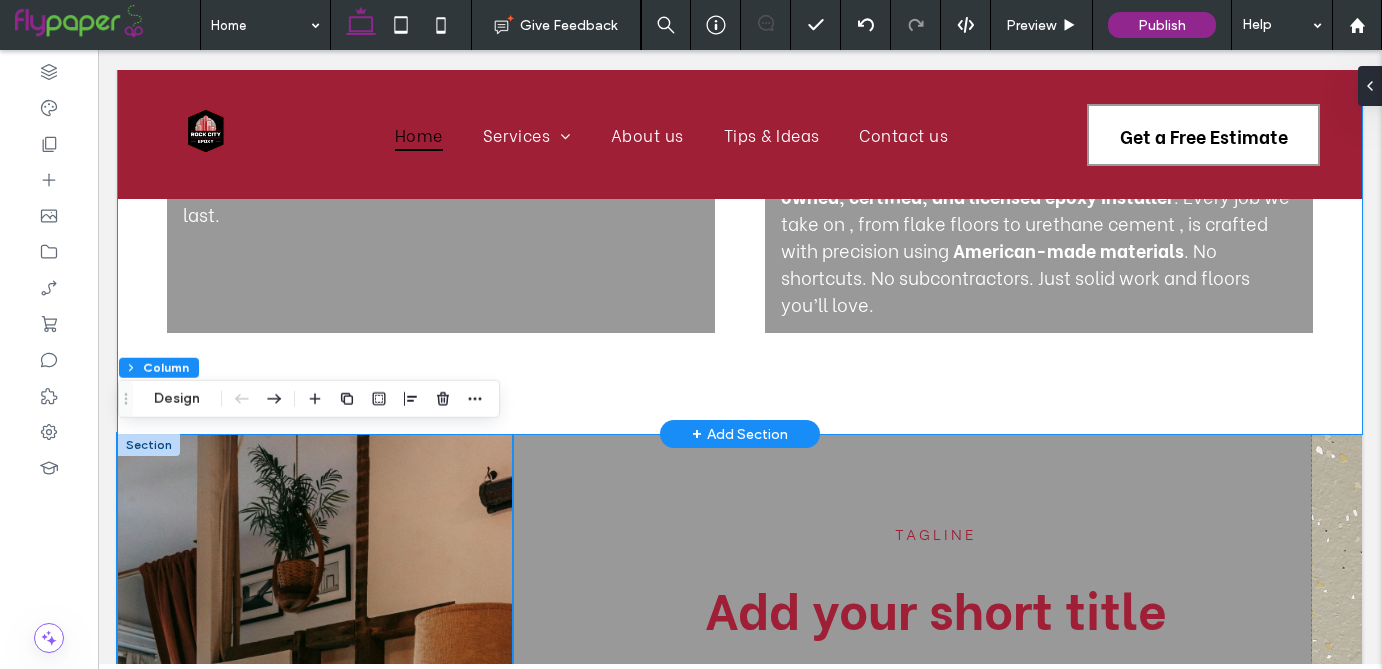 click on "Your Local Experts In Epoxy Excellence
With over 15 years of hands-on experience, Rock City Epoxy brings expert craftsmanship to every floor. Whether it’s a garage, workshop, or commercial space, our certified installers deliver flooring that’s built to impress ,and built to last.
At Rock City Epoxy, we don’t just coat concrete — we transform it. Backed by
15+ years of hands-on experience , we deliver floors that are tough, clean, and built to impress. Whether you're a homeowner in Little Rock upgrading your garage, or a business in Conway needing a polished commercial finish, we’ve got the tools, skills, and passion to get it done right. Founded right here in Arkansas, we’re proud to be a
locally owned, certified, and licensed epoxy installer . Every job we take on , from flake floors to urethane cement , is crafted with precision using
American-made materials . No shortcuts. No subcontractors. Just solid work and floors you’ll love." at bounding box center (740, 125) 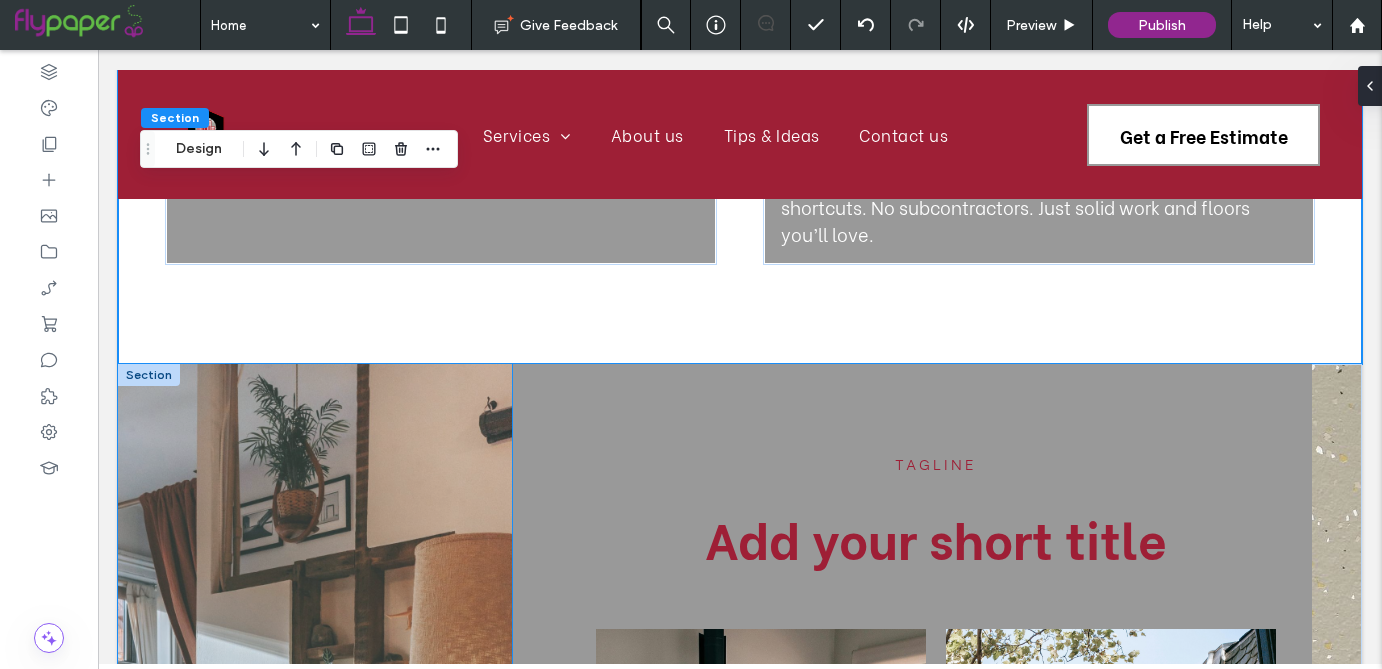 scroll, scrollTop: 1361, scrollLeft: 0, axis: vertical 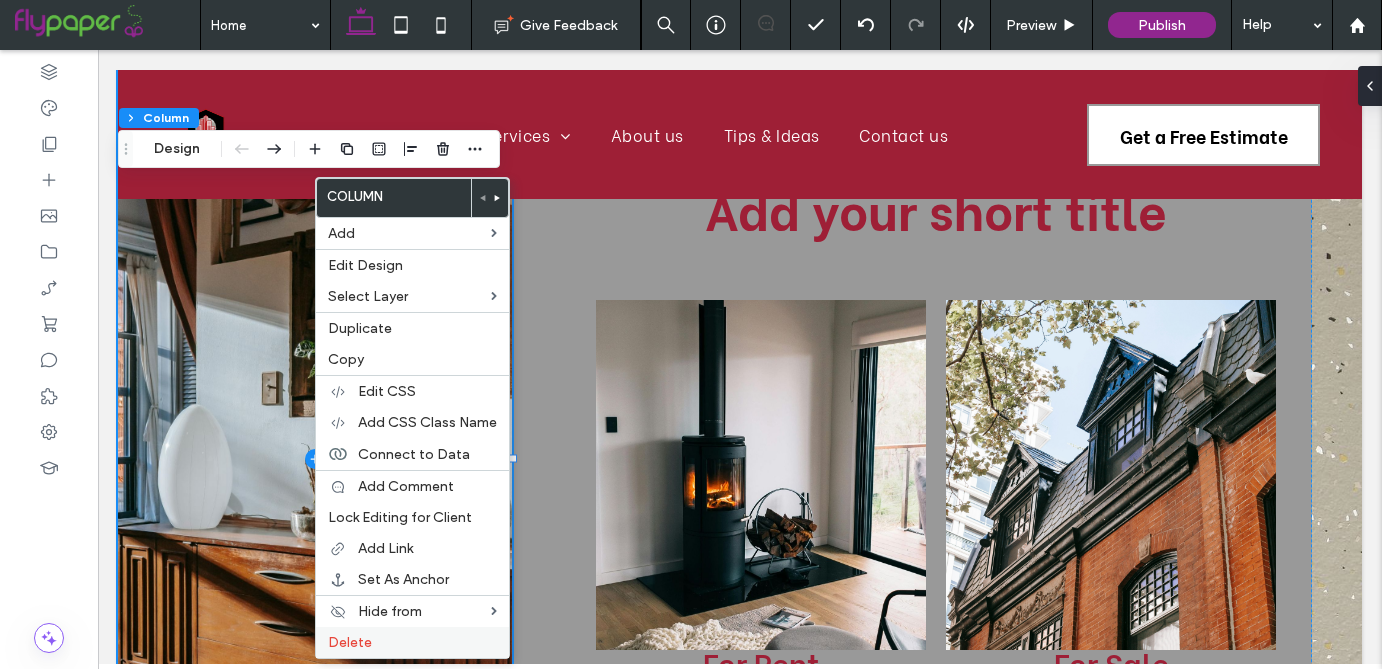 click on "Delete" at bounding box center [350, 642] 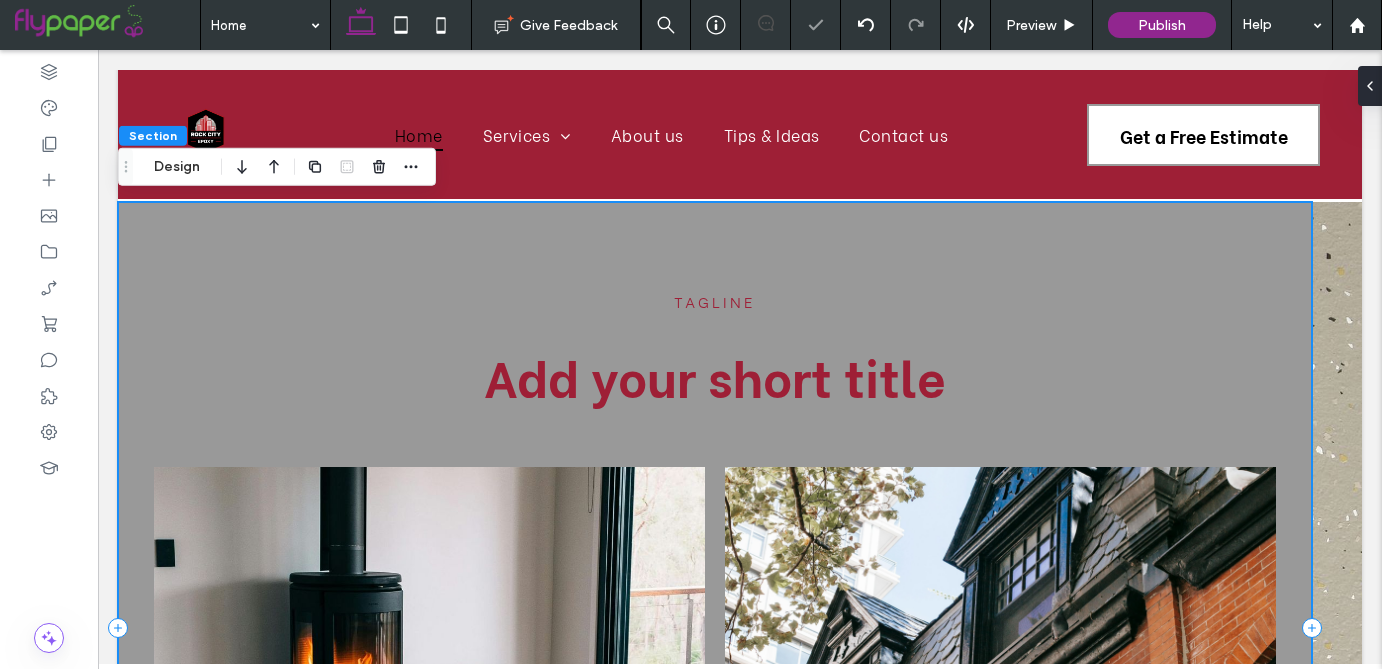 scroll, scrollTop: 1188, scrollLeft: 0, axis: vertical 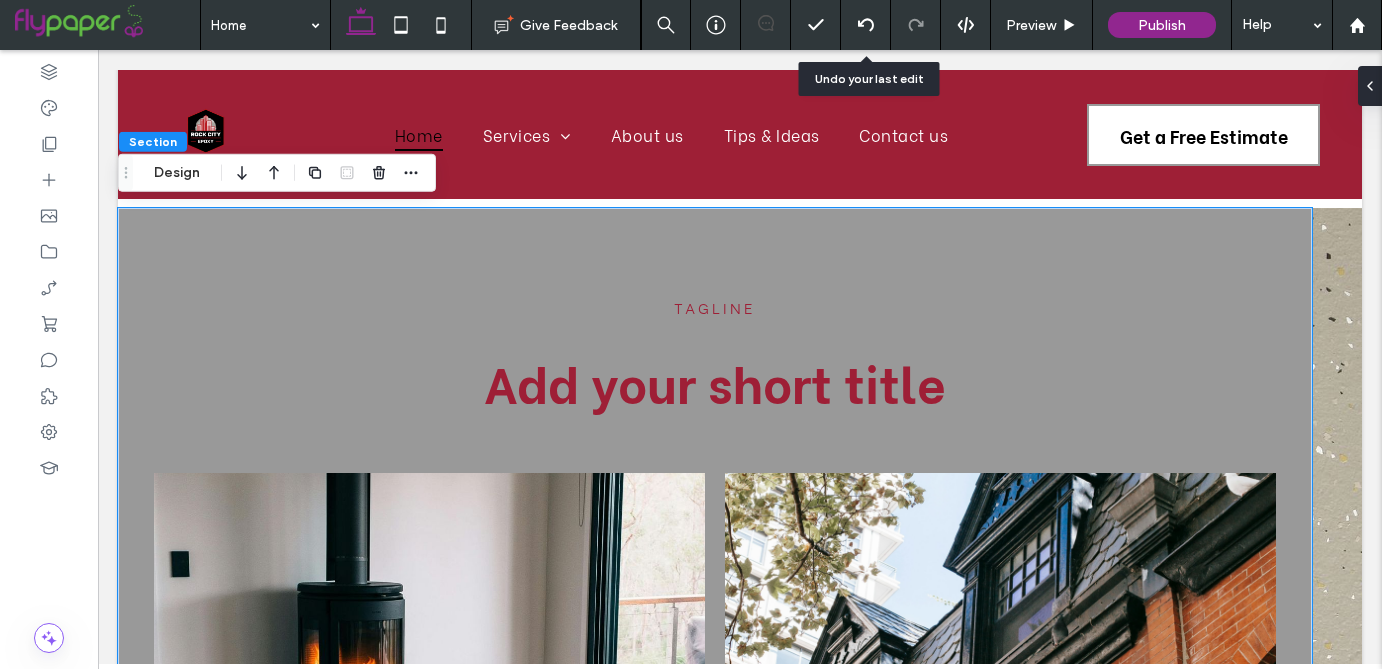 click at bounding box center (866, 25) 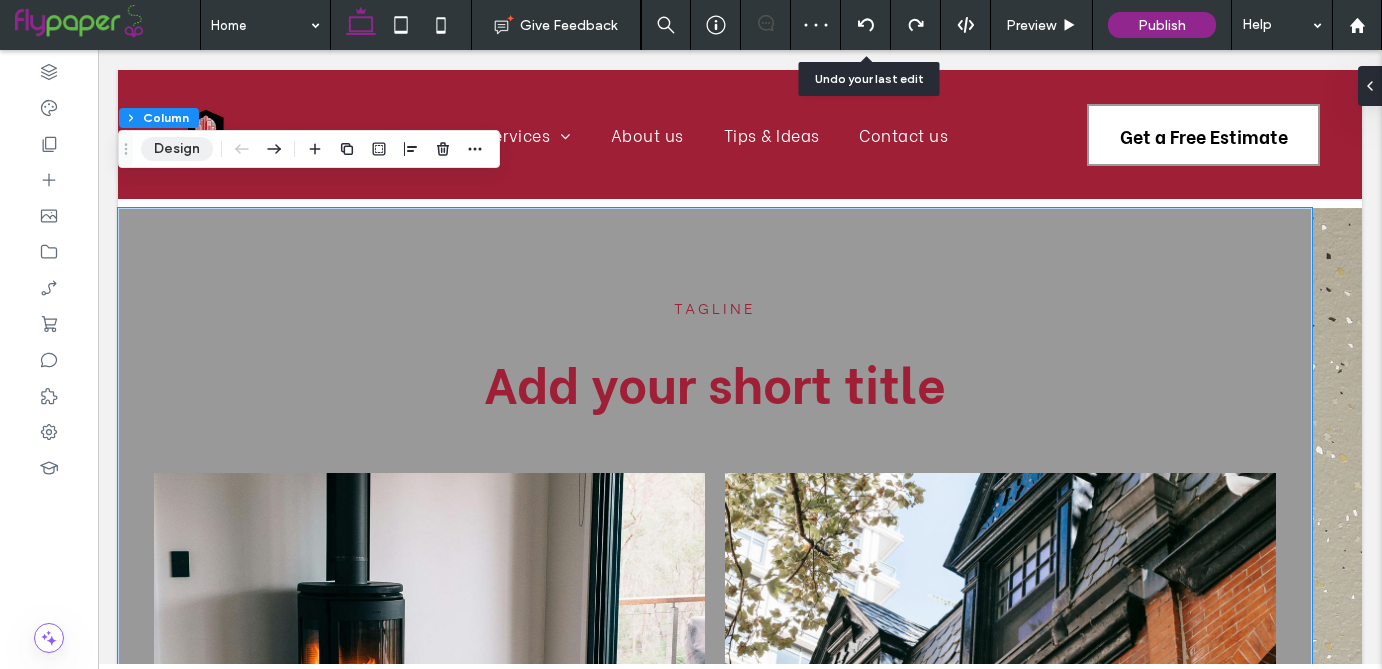 click on "Design" at bounding box center [177, 149] 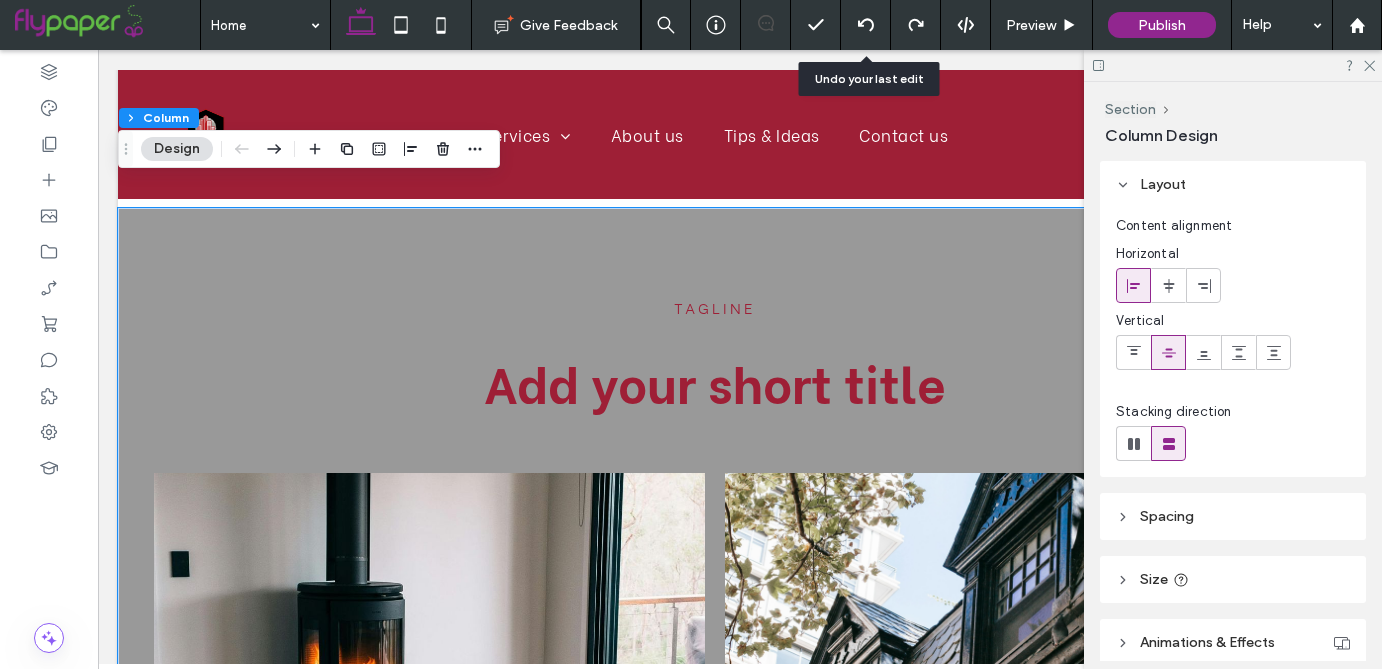 scroll, scrollTop: 376, scrollLeft: 0, axis: vertical 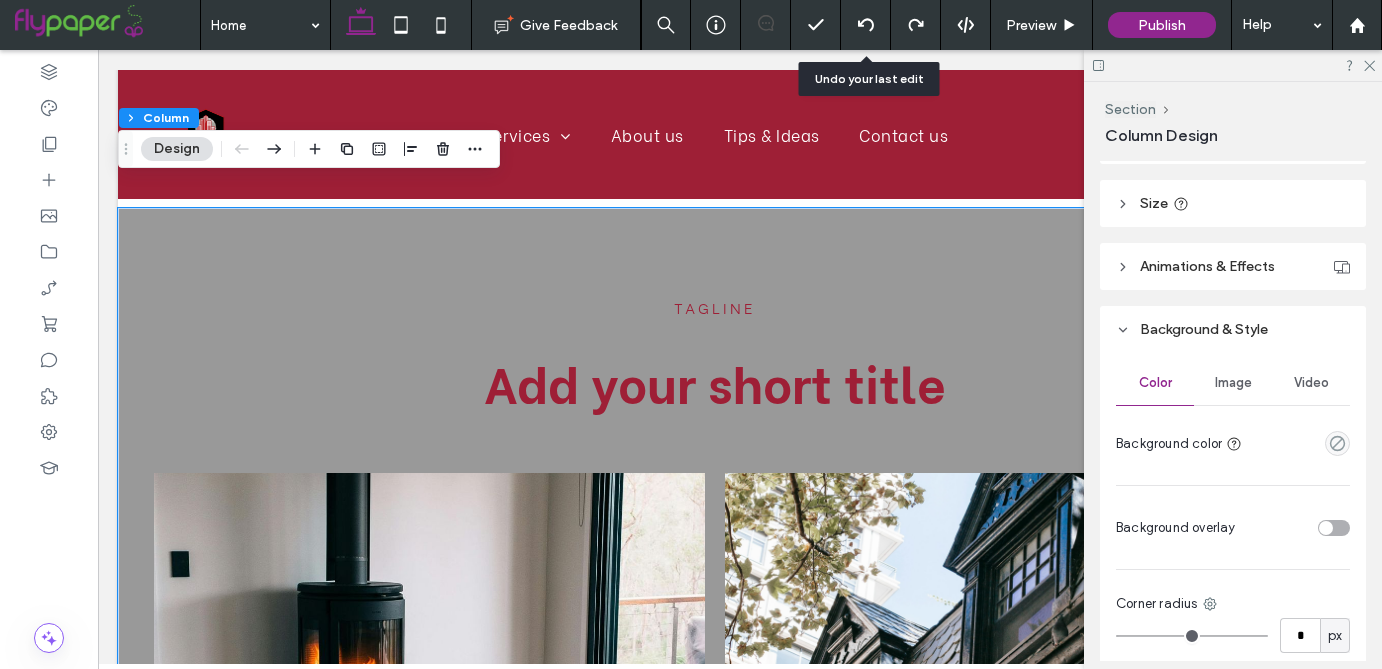click on "Image" at bounding box center (1233, 383) 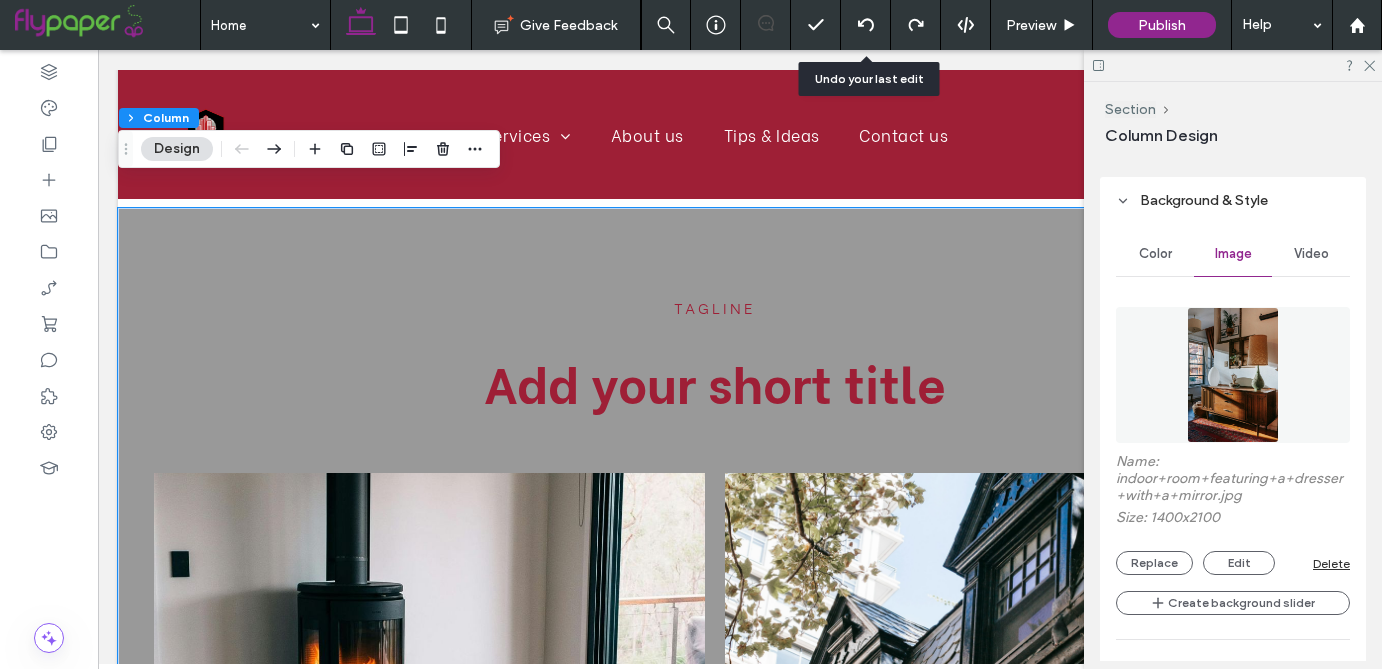 scroll, scrollTop: 558, scrollLeft: 0, axis: vertical 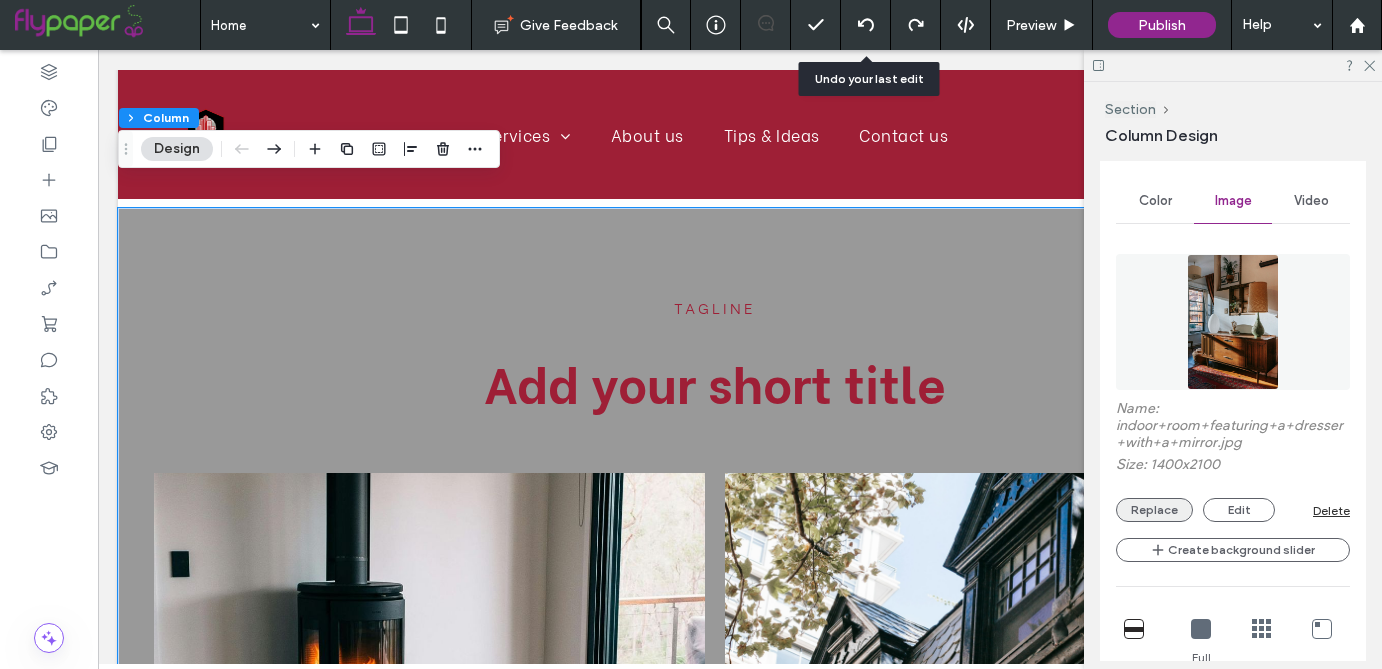 click on "Replace" at bounding box center [1154, 510] 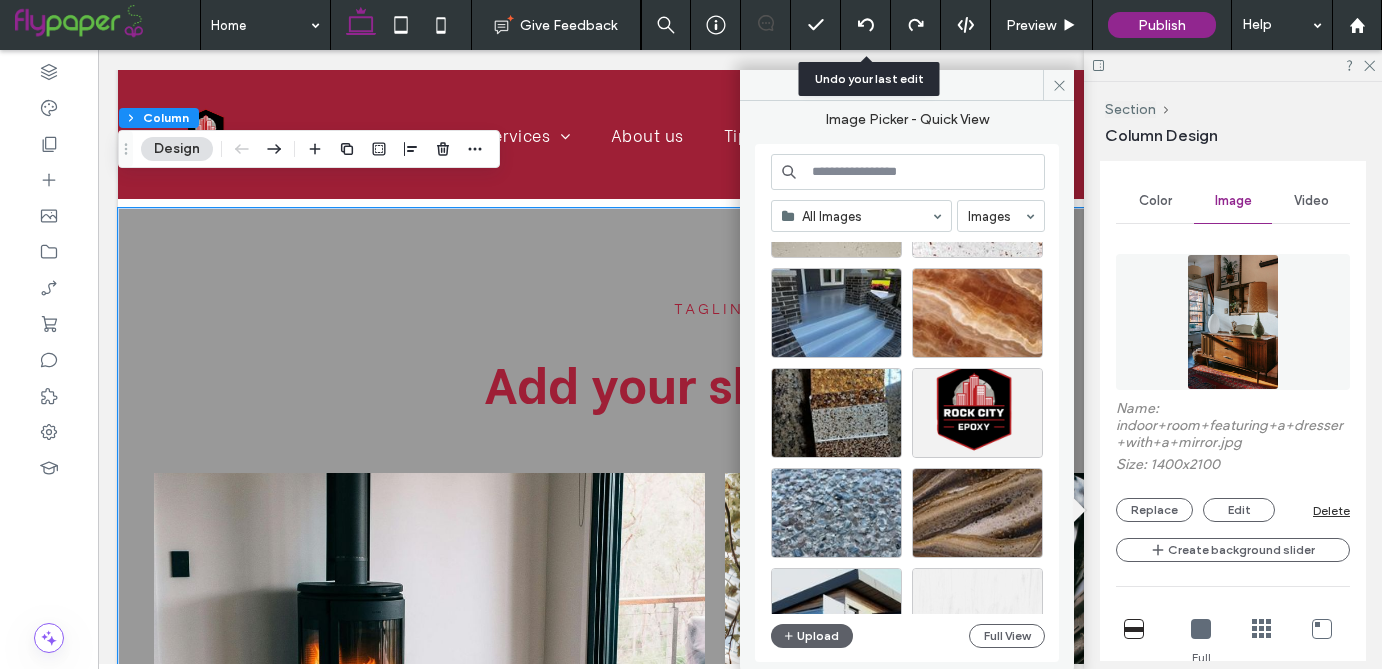 scroll, scrollTop: 133, scrollLeft: 0, axis: vertical 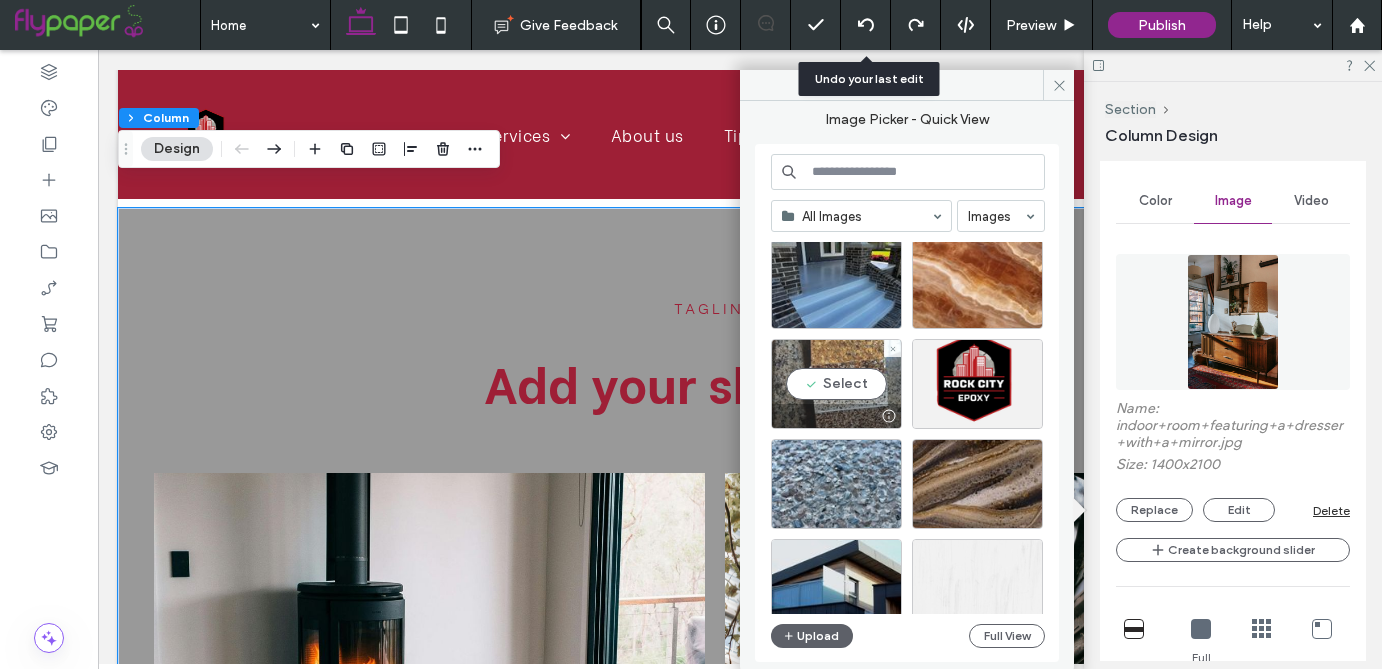 click on "Select" at bounding box center (836, 384) 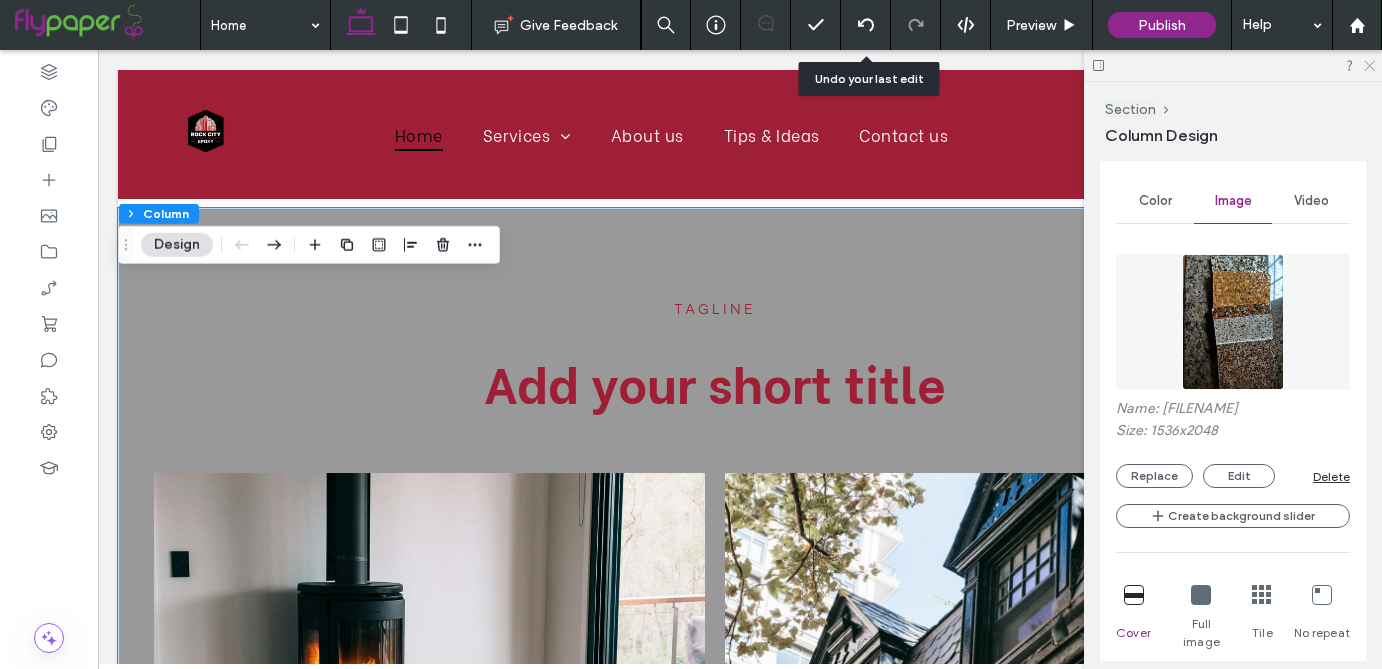 click 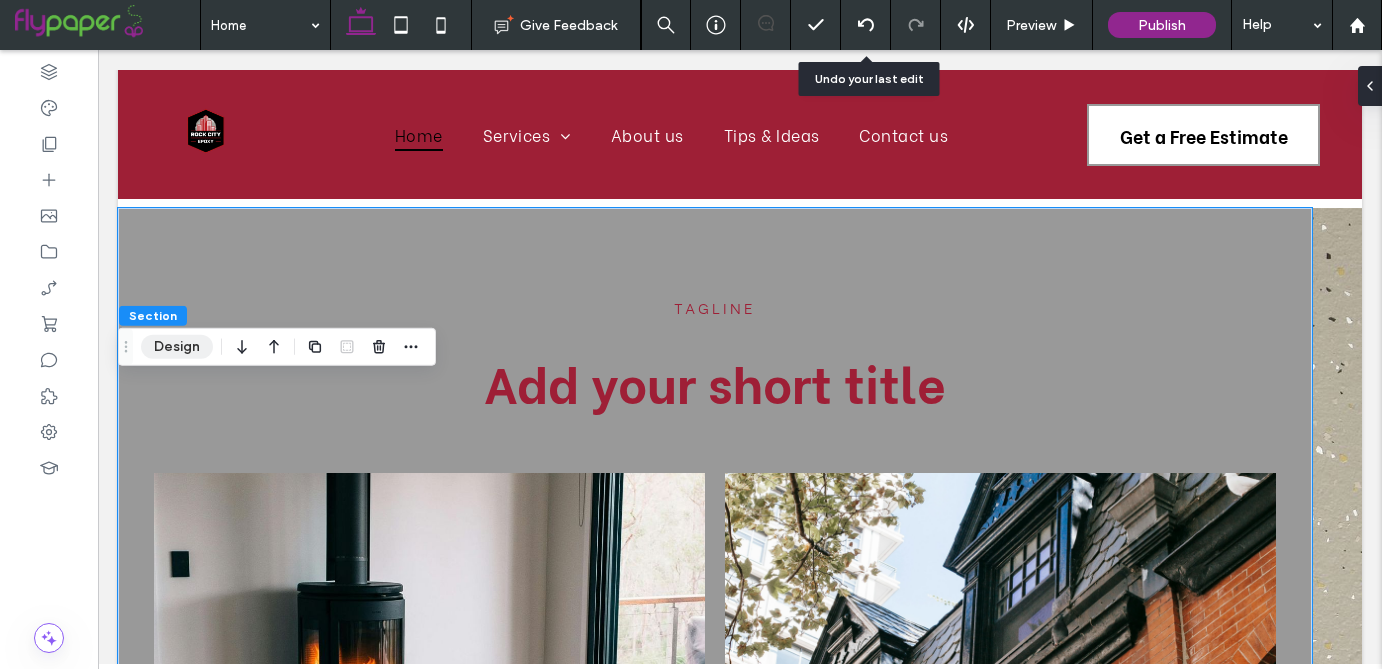 click on "Design" at bounding box center (177, 347) 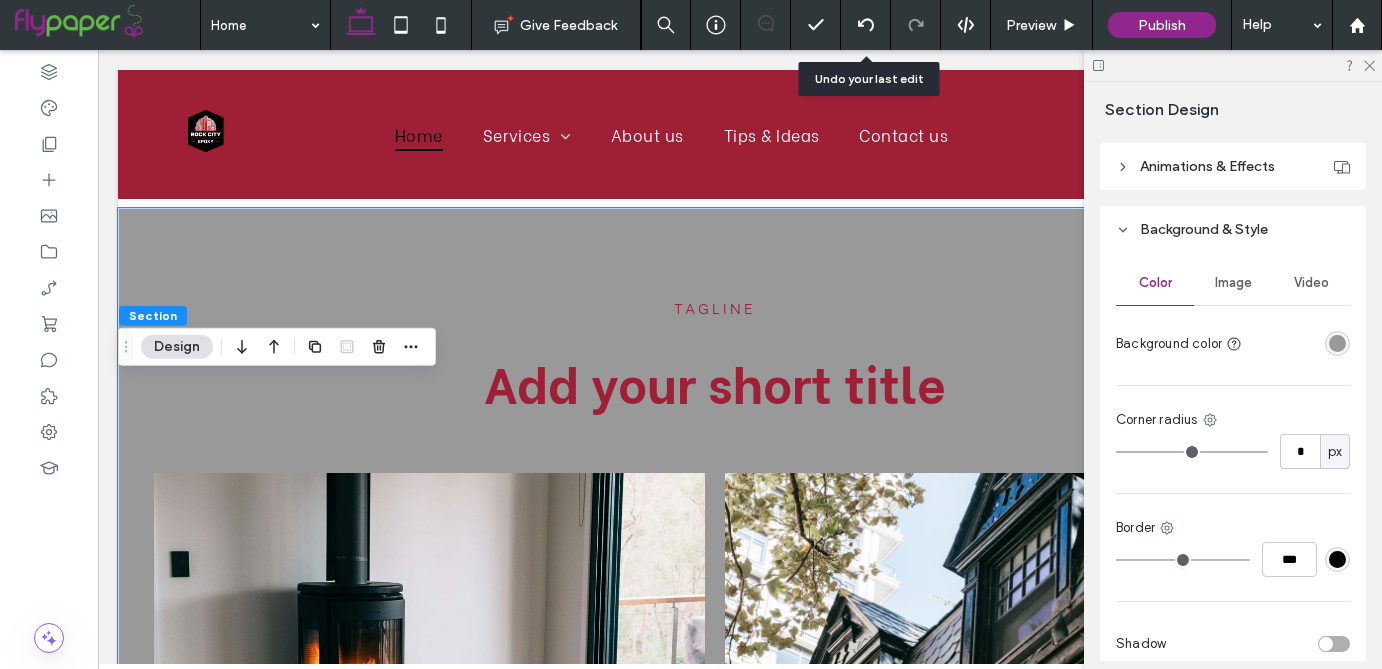 scroll, scrollTop: 341, scrollLeft: 0, axis: vertical 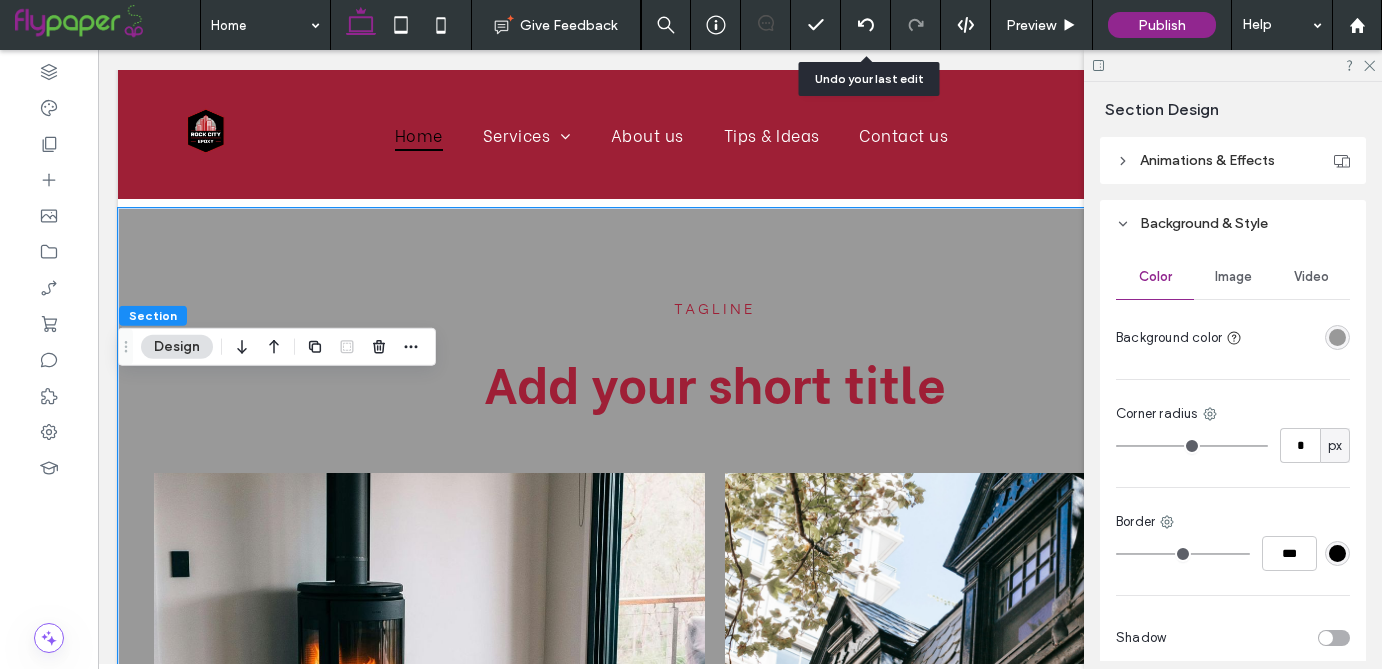 click at bounding box center [1337, 337] 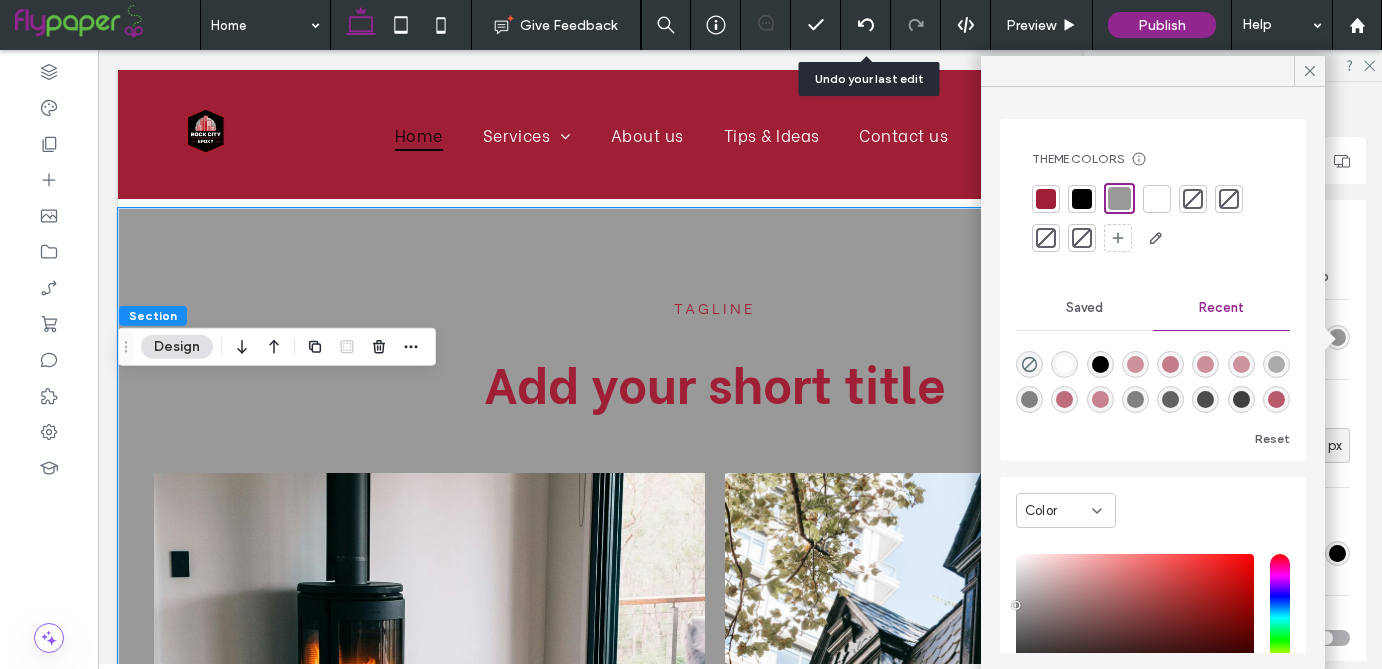 click at bounding box center (1157, 199) 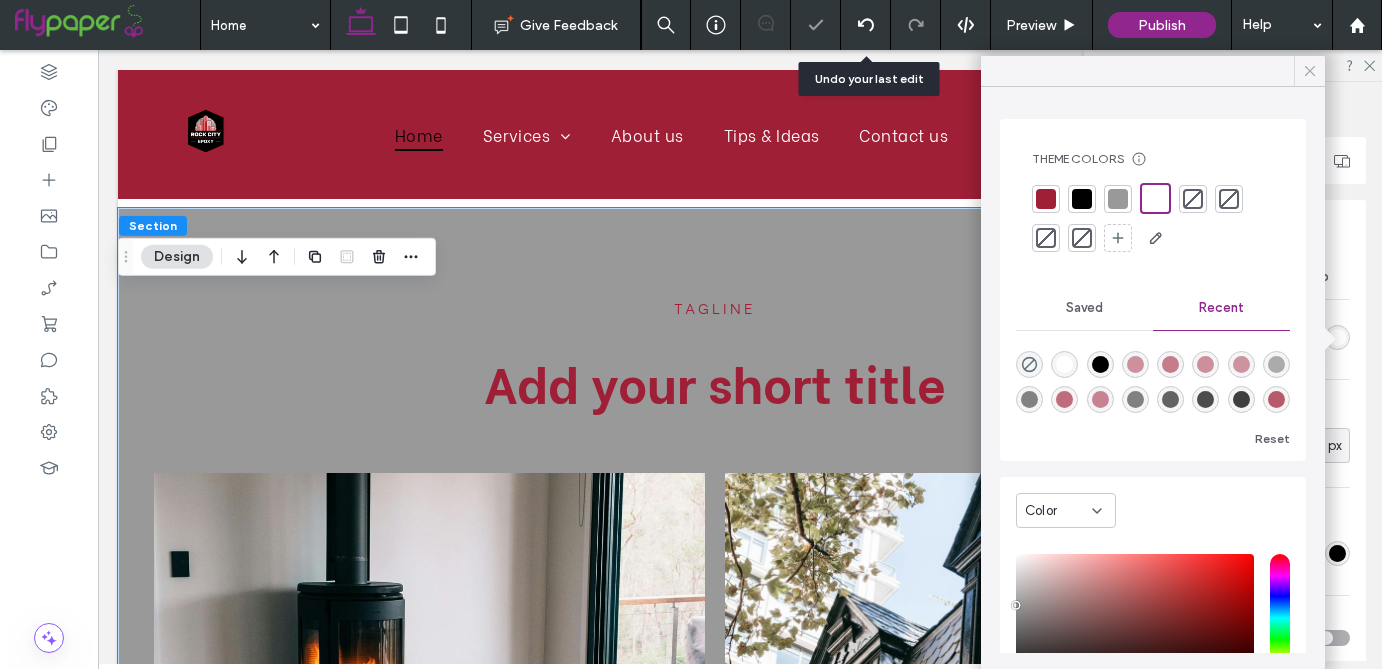 click 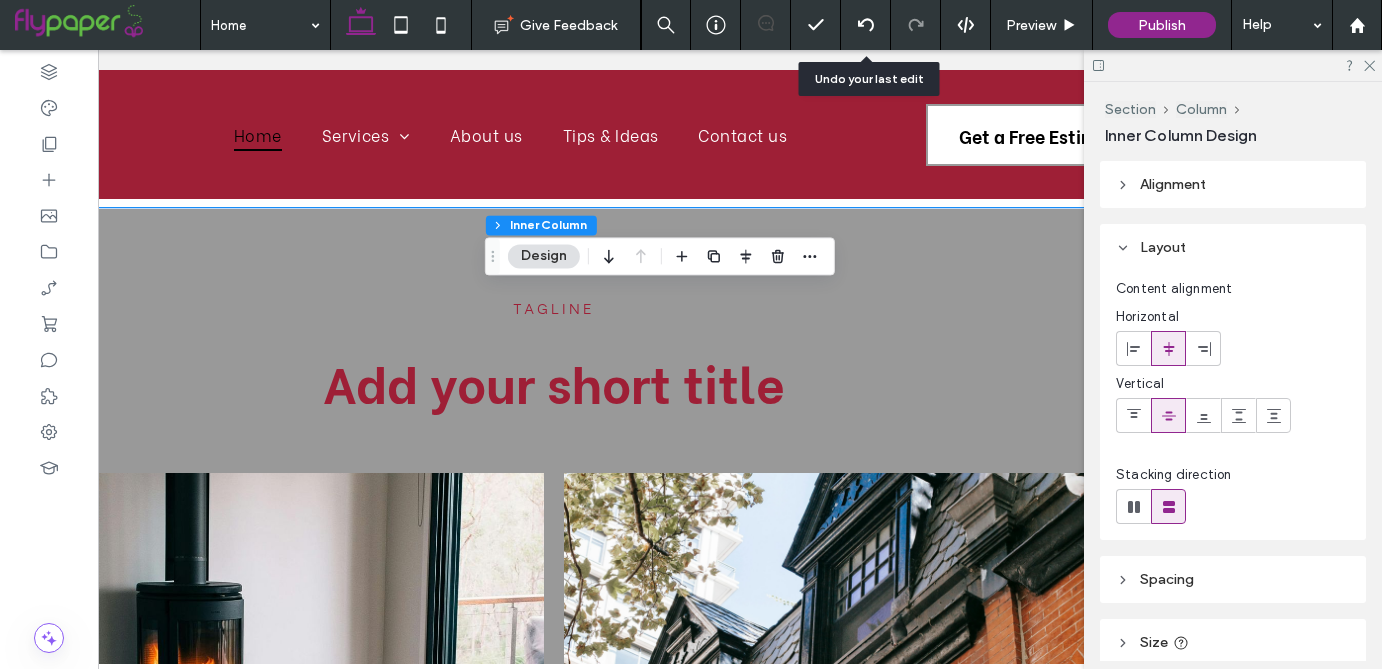 scroll, scrollTop: 0, scrollLeft: 298, axis: horizontal 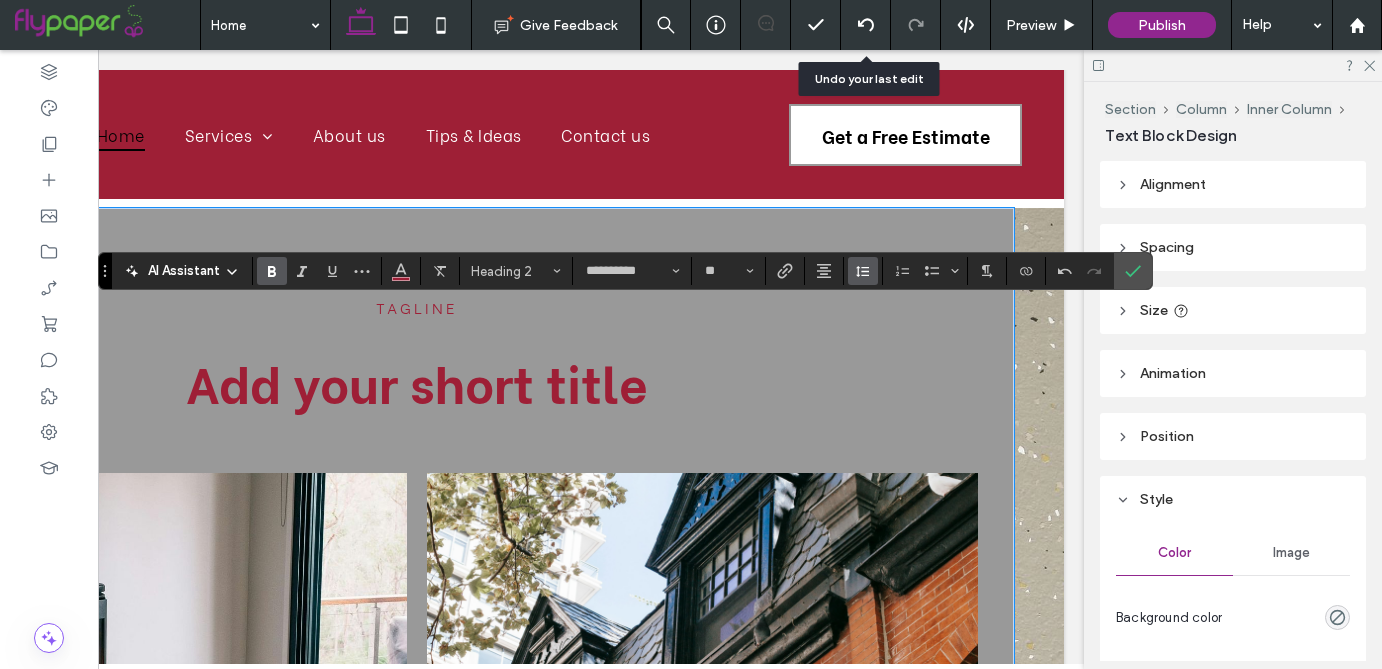 click at bounding box center (863, 271) 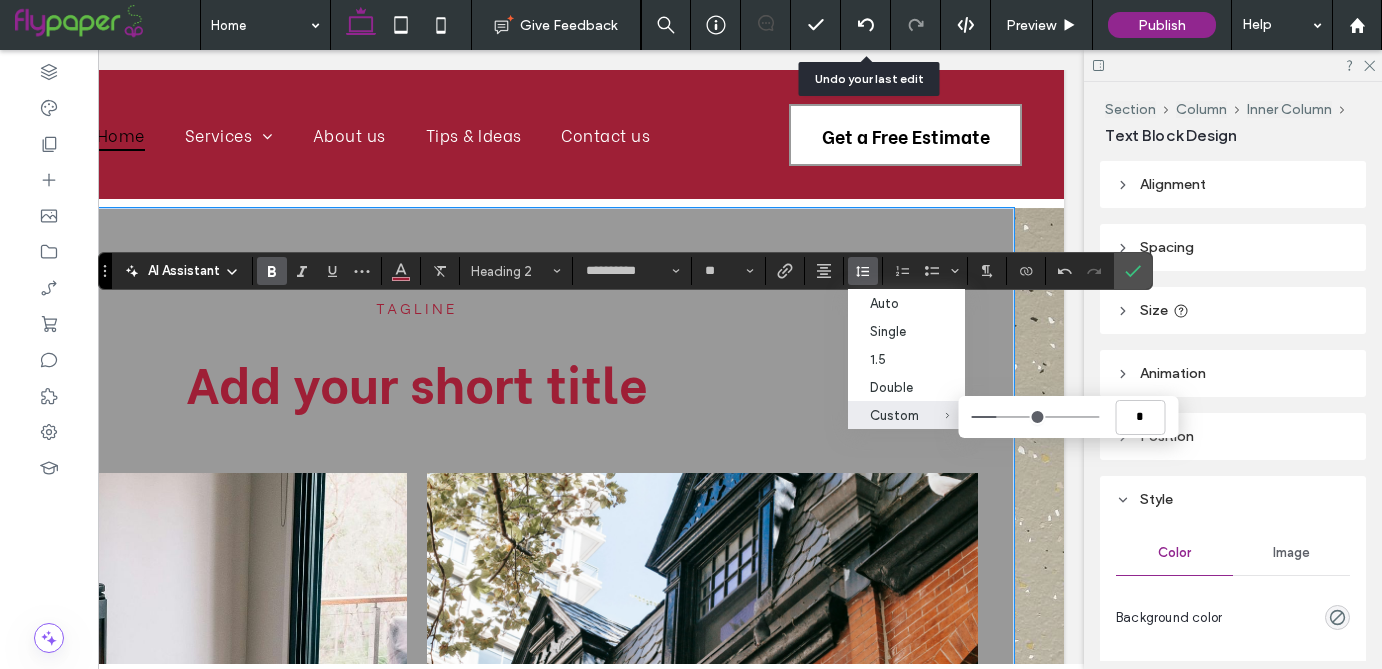 type on "***" 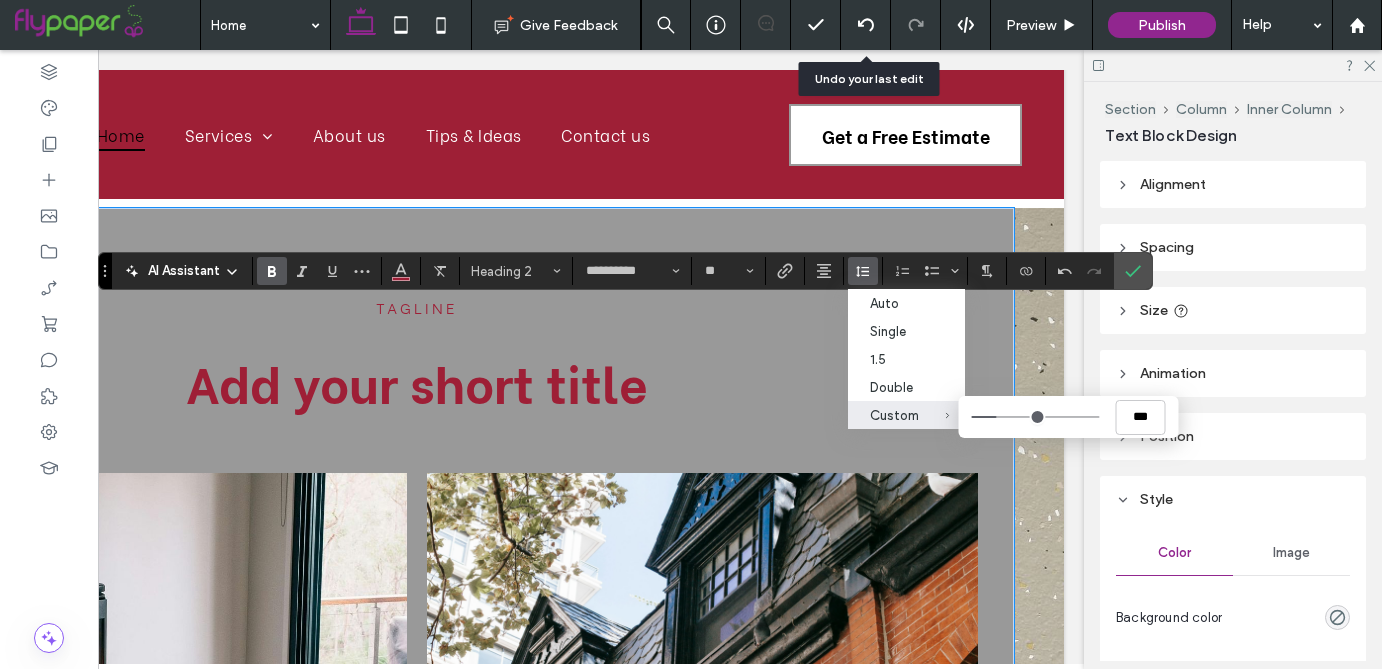 type on "***" 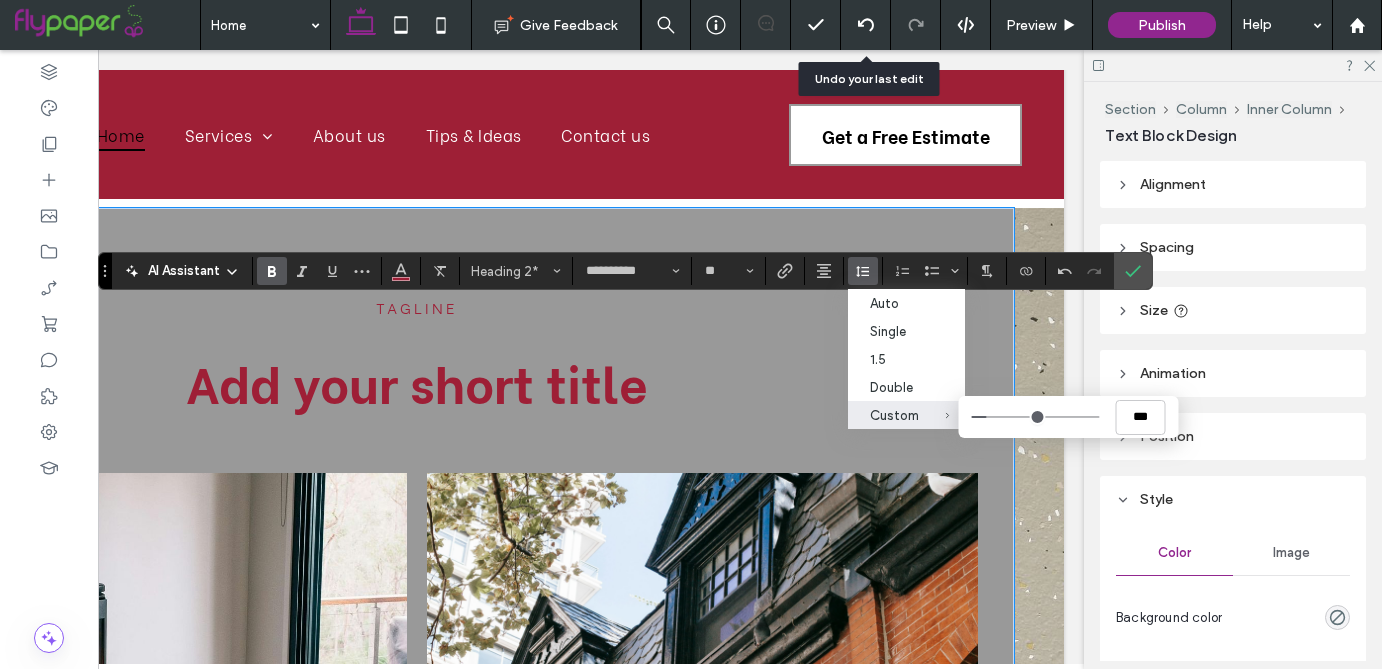 drag, startPoint x: 1001, startPoint y: 420, endPoint x: 990, endPoint y: 421, distance: 11.045361 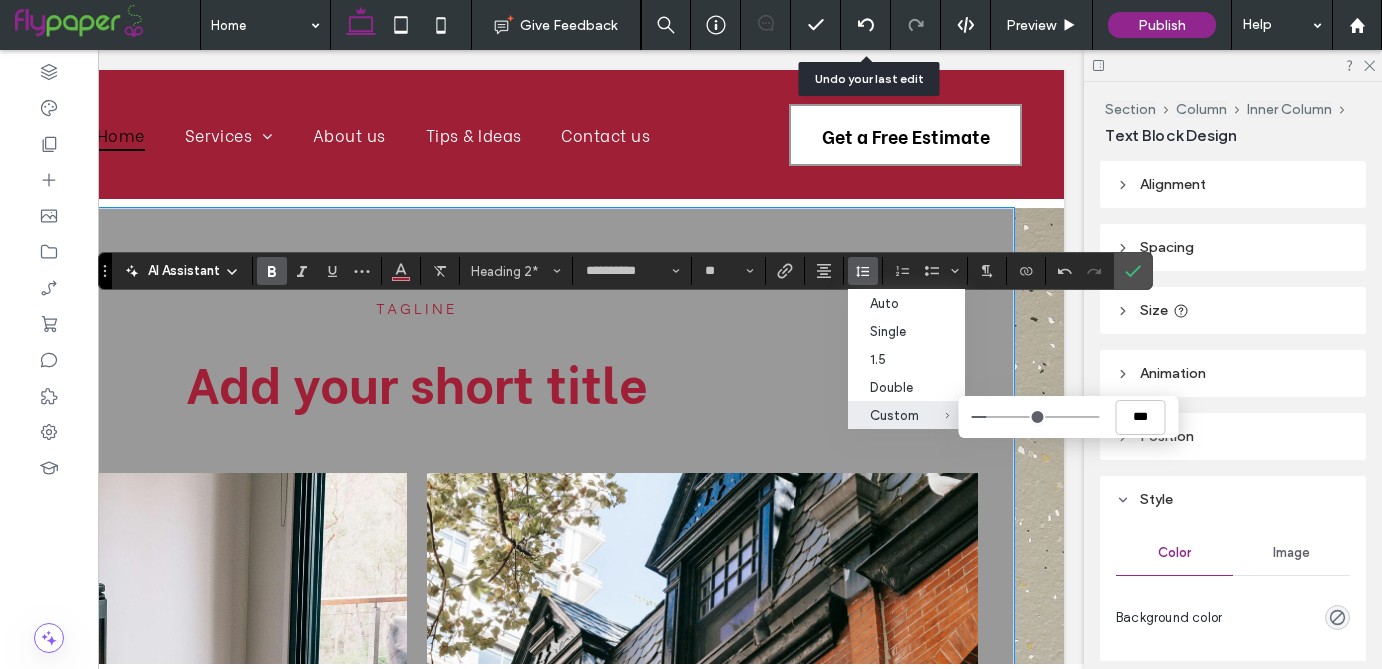 click on "Custom ***" at bounding box center [1035, 417] 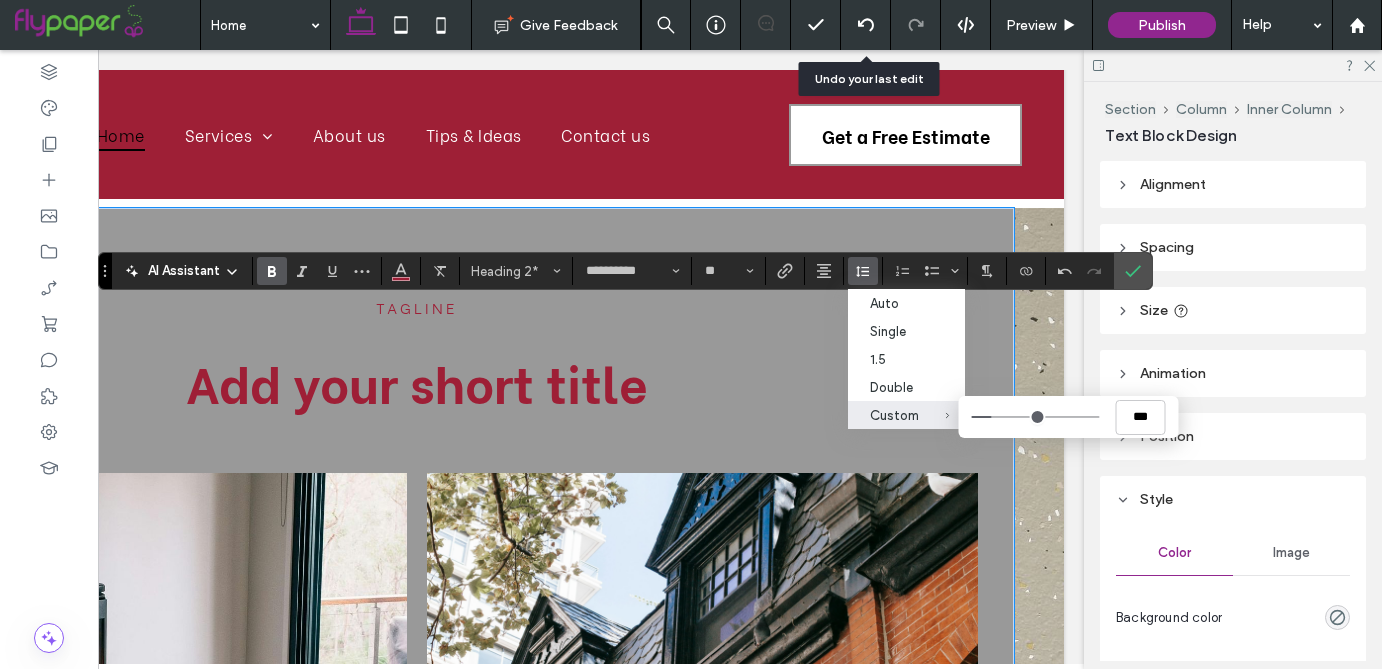 type on "***" 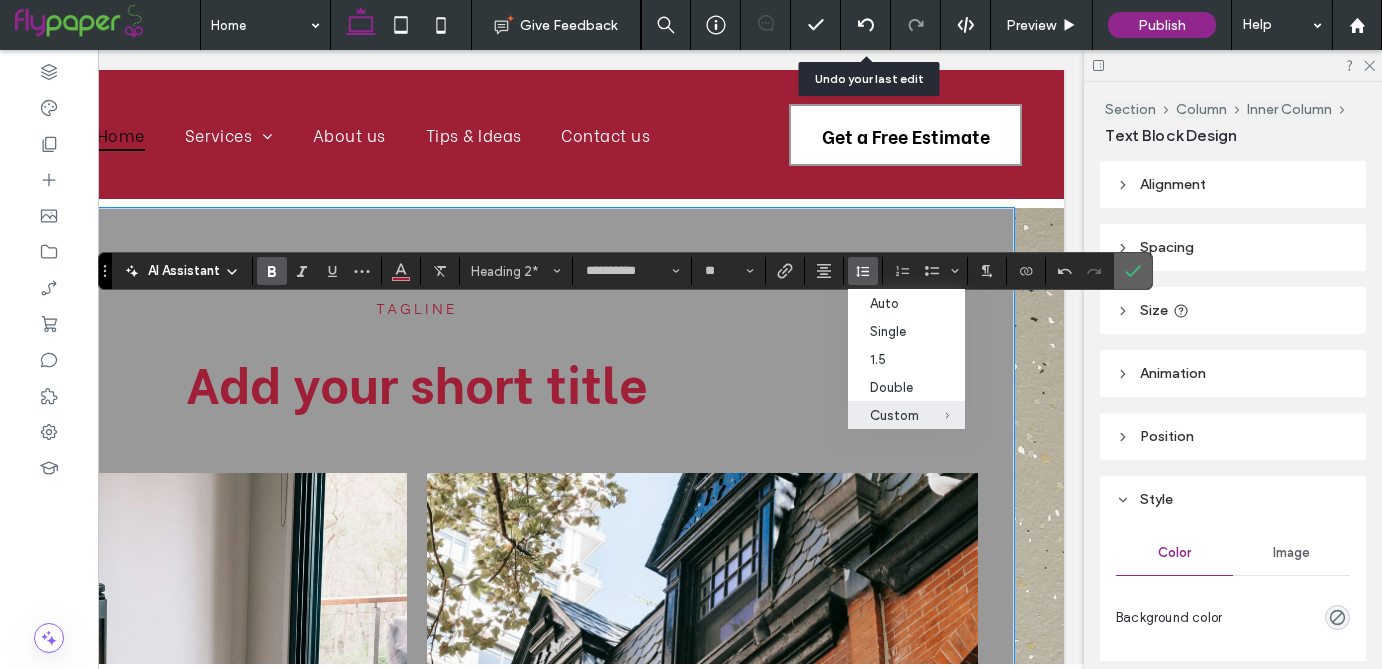 click 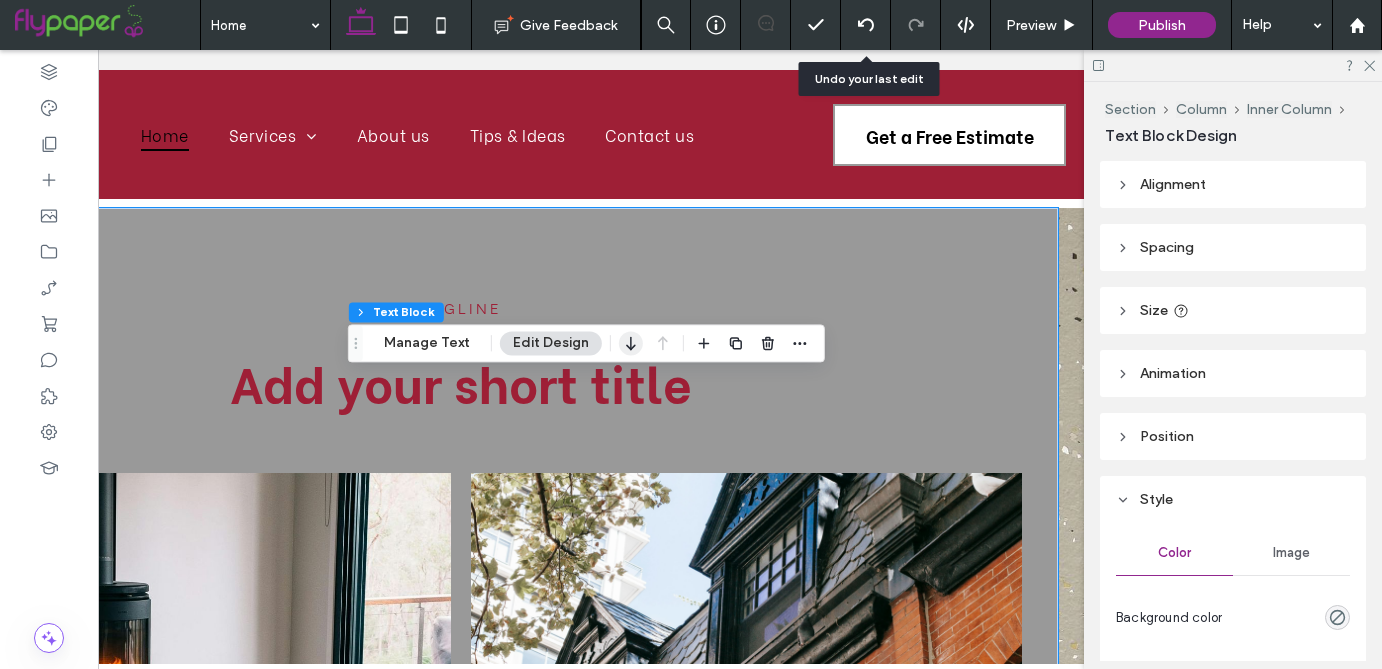 scroll, scrollTop: 0, scrollLeft: 244, axis: horizontal 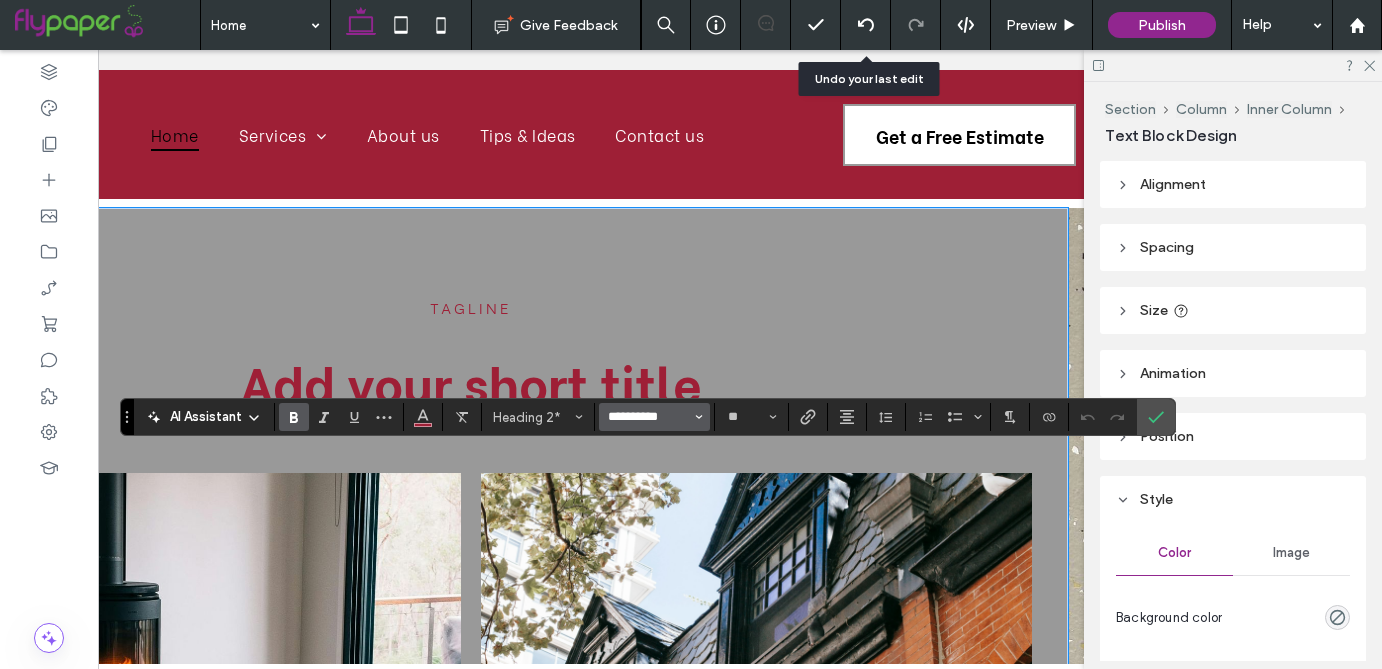 click on "**********" at bounding box center (648, 417) 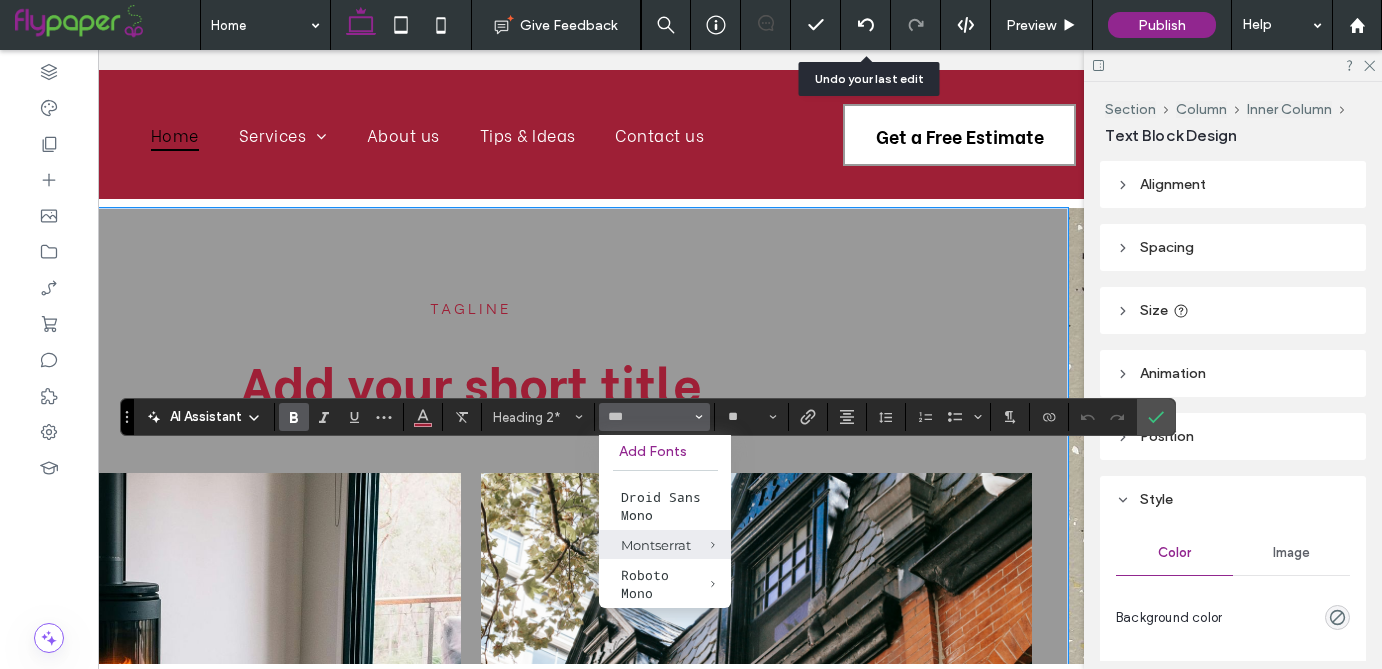 click on "Montserrat" at bounding box center [665, 544] 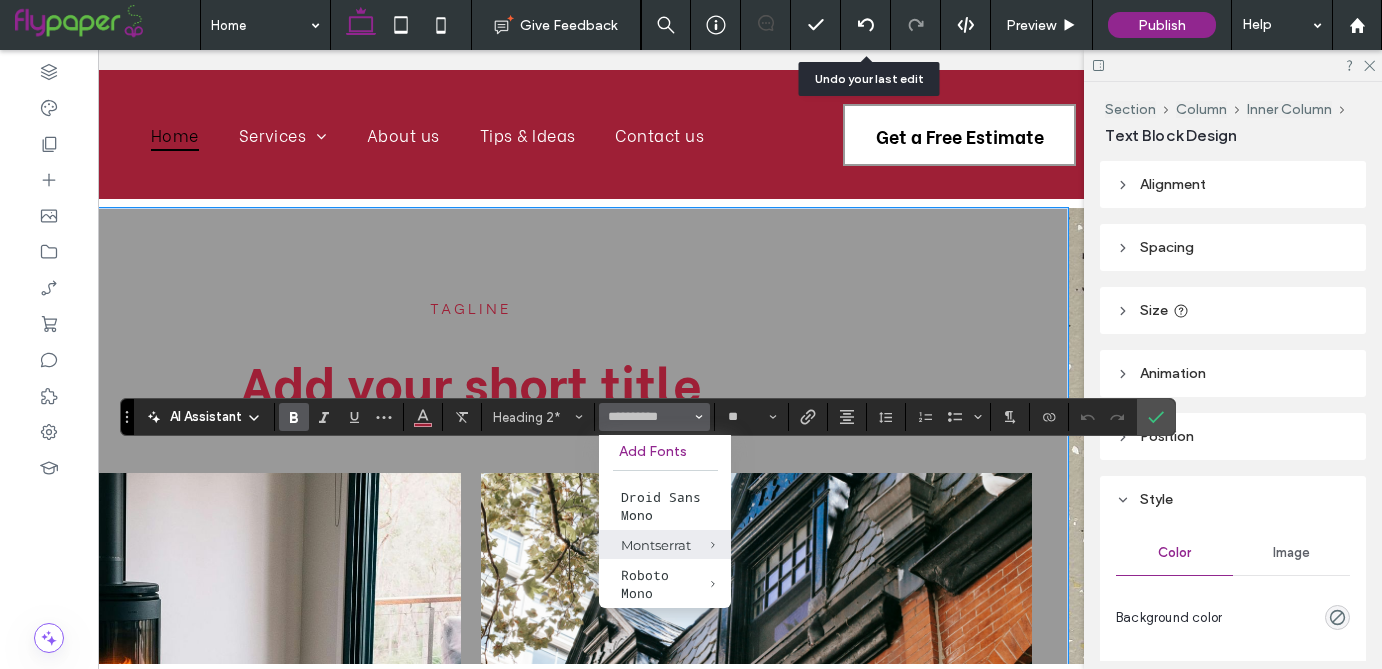 type on "**********" 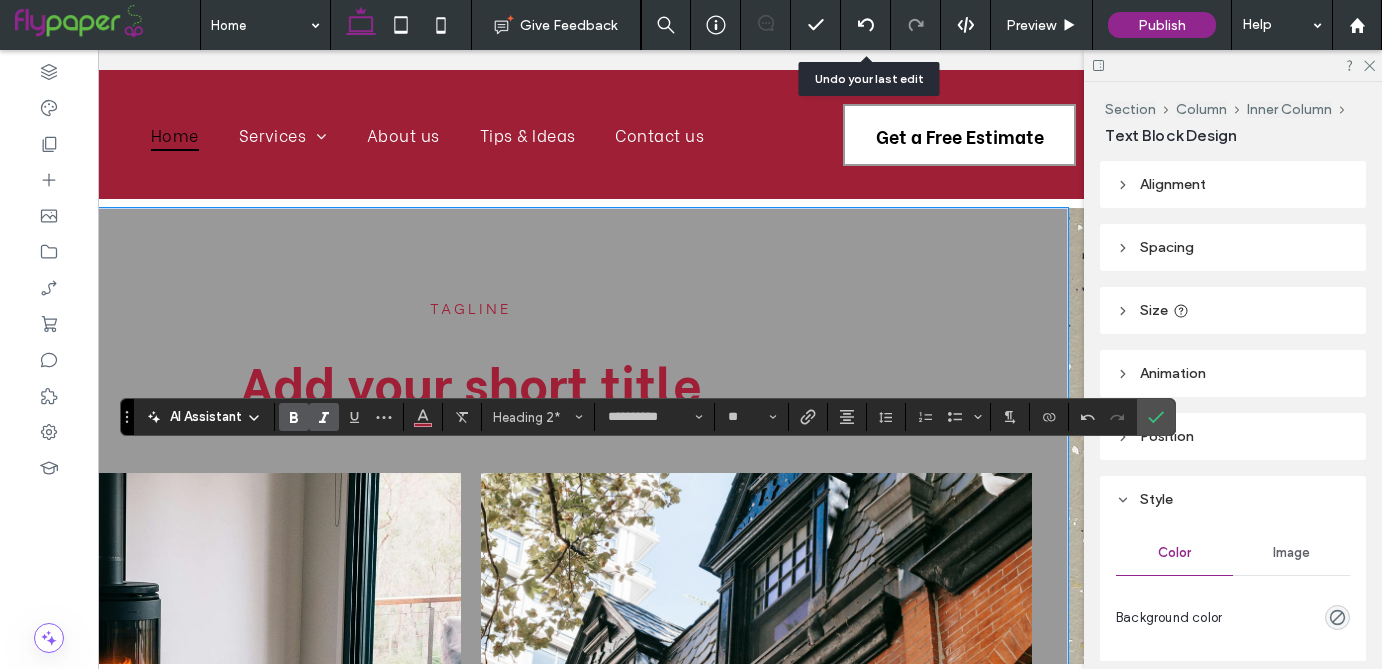 click 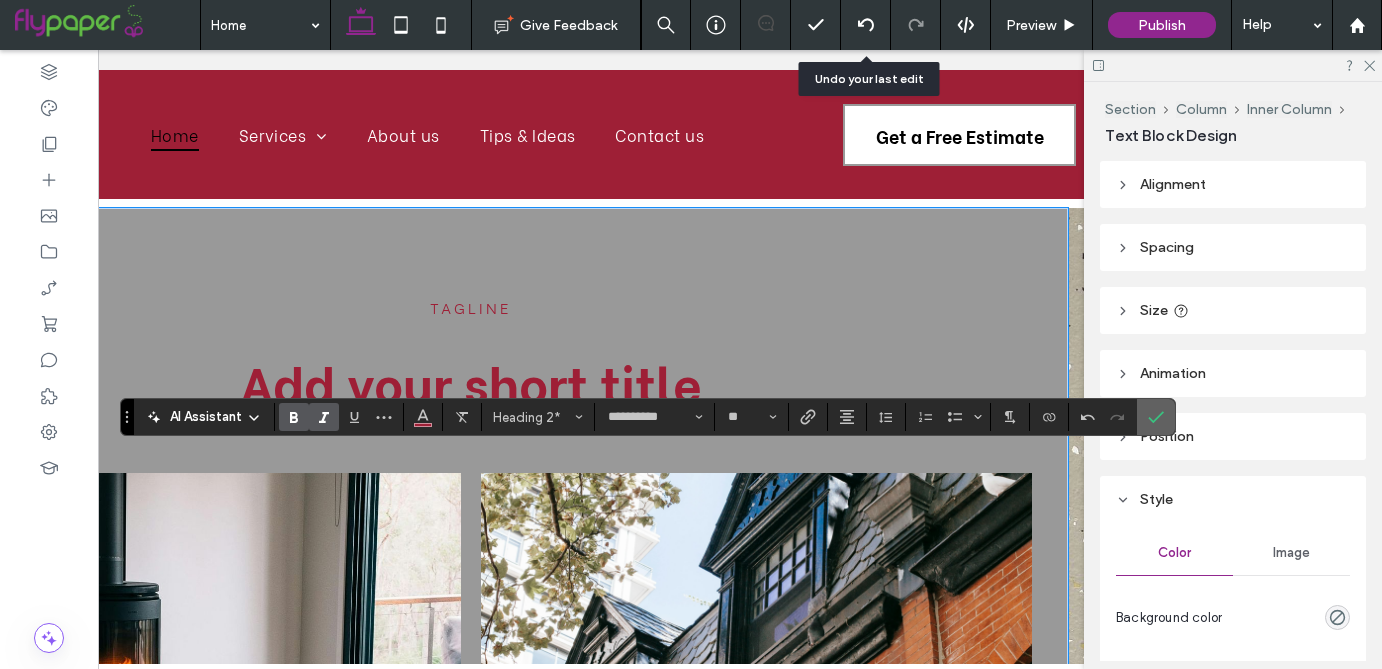 click 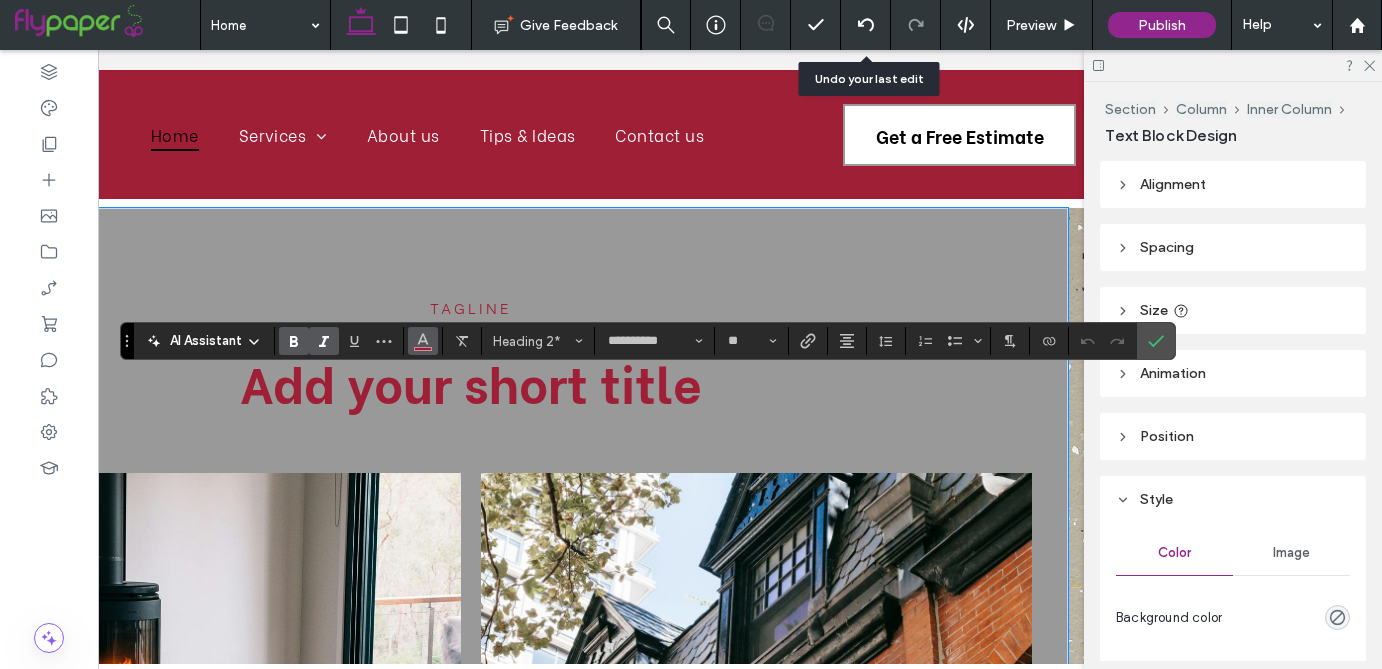click at bounding box center [423, 339] 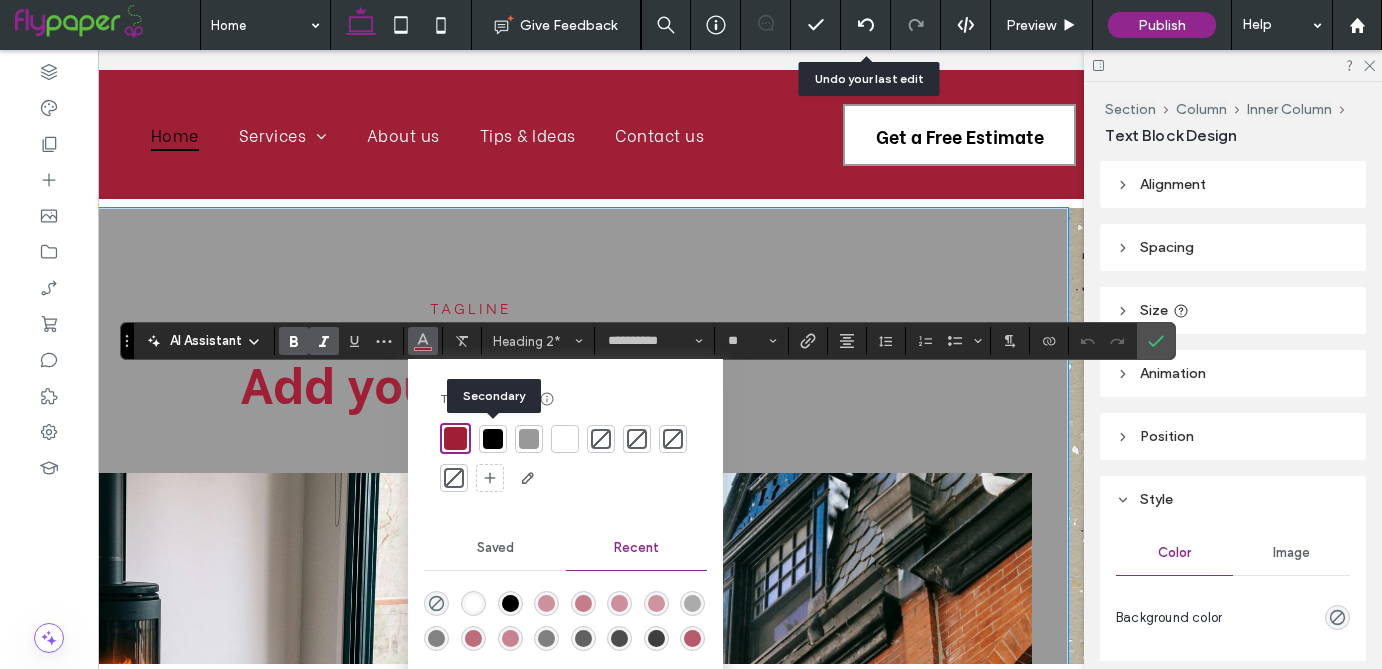 click at bounding box center [493, 439] 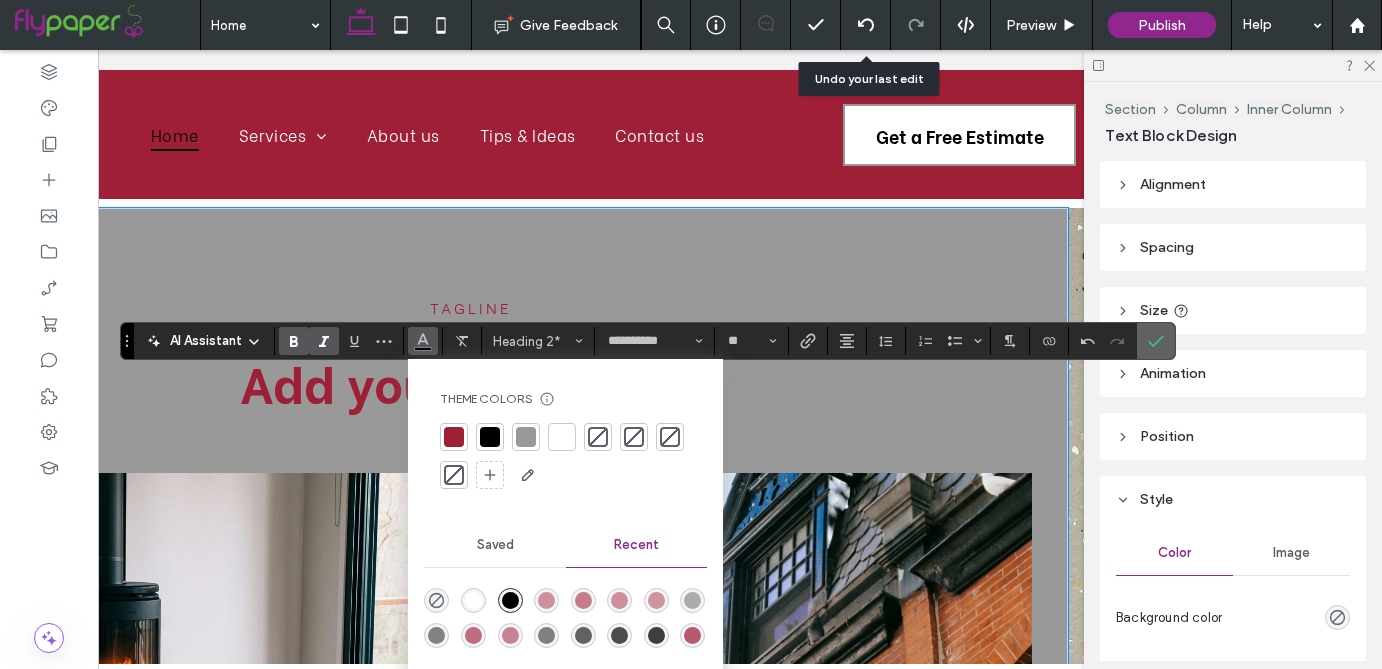 click 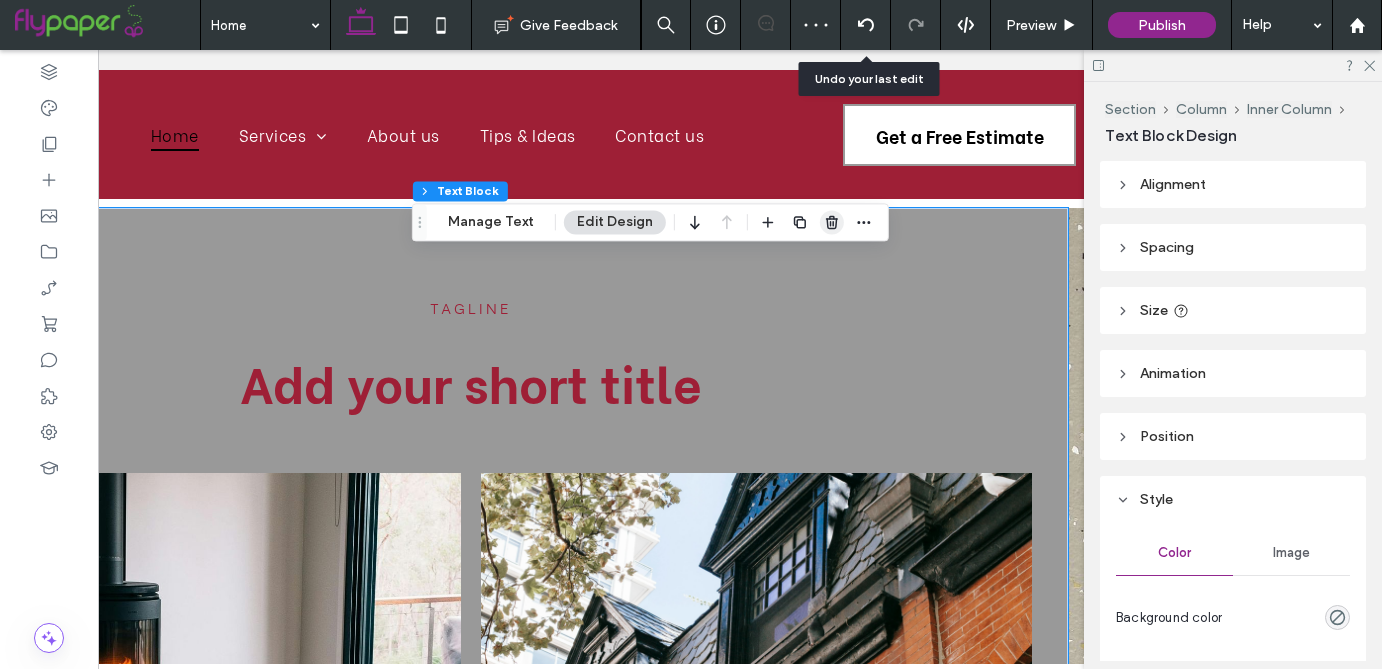 scroll, scrollTop: 0, scrollLeft: 0, axis: both 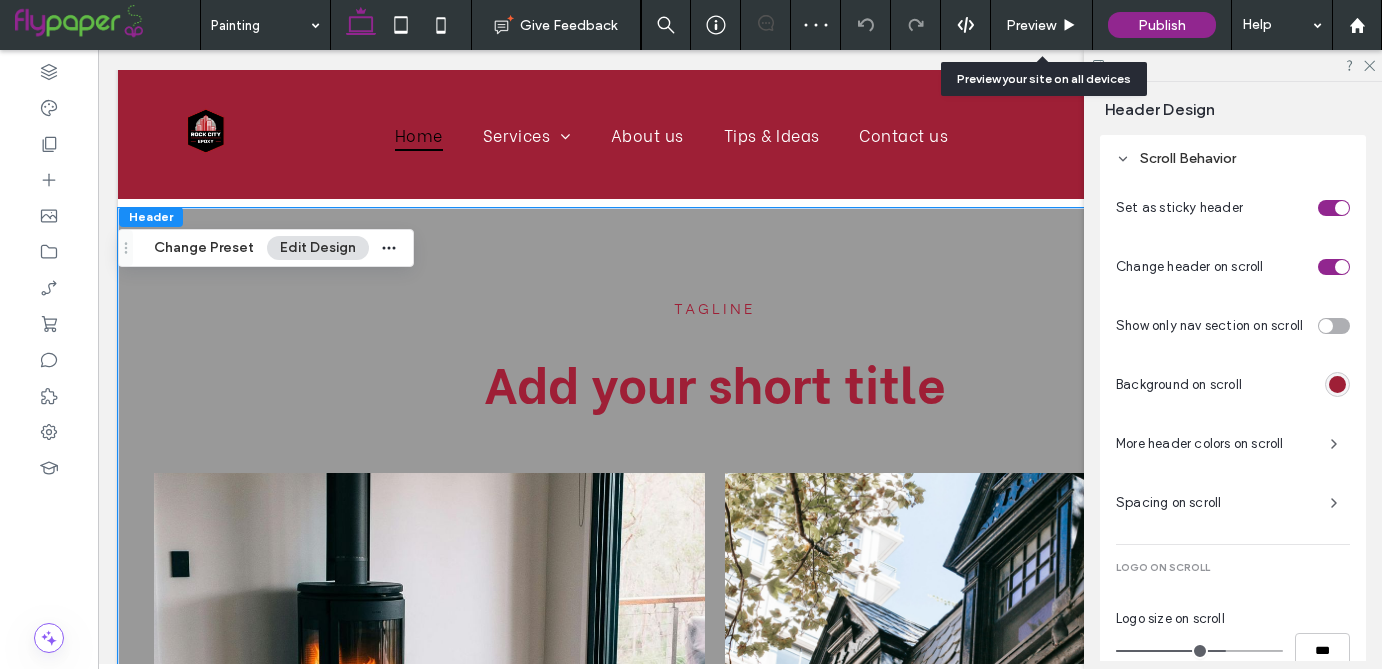 click on "Preview" at bounding box center (1031, 25) 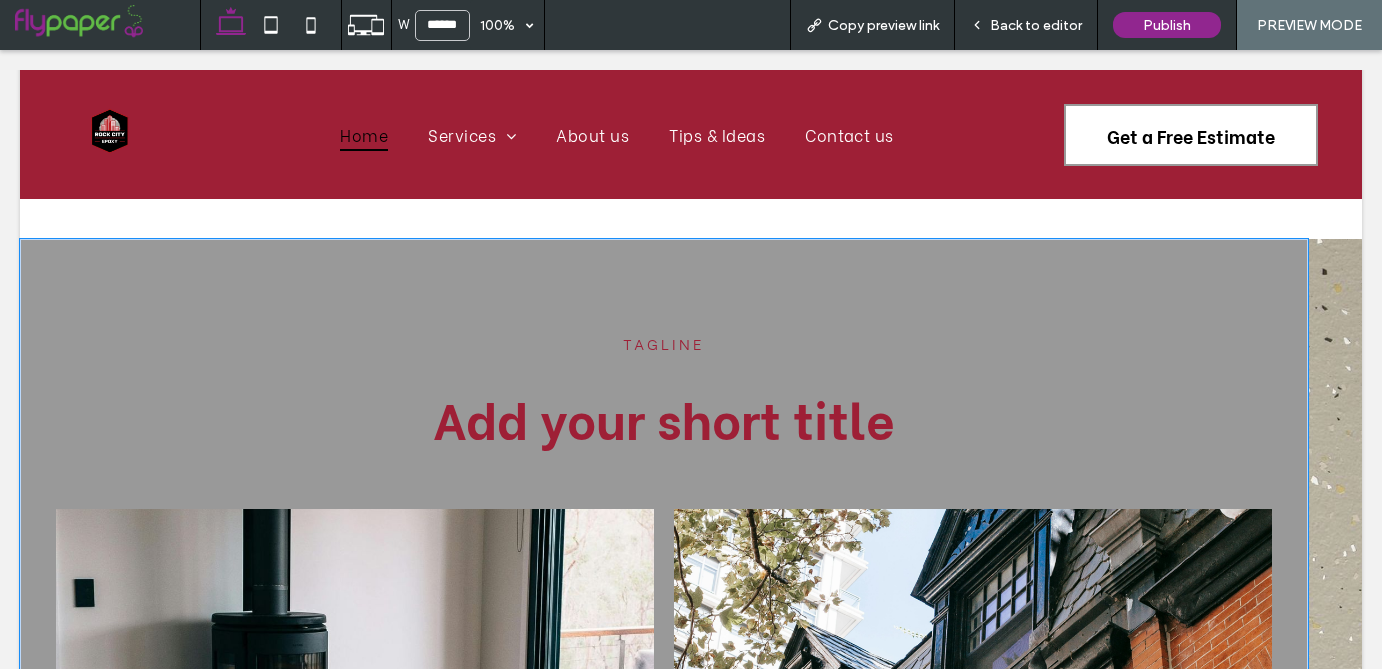 click on "Back to editor" at bounding box center (1036, 25) 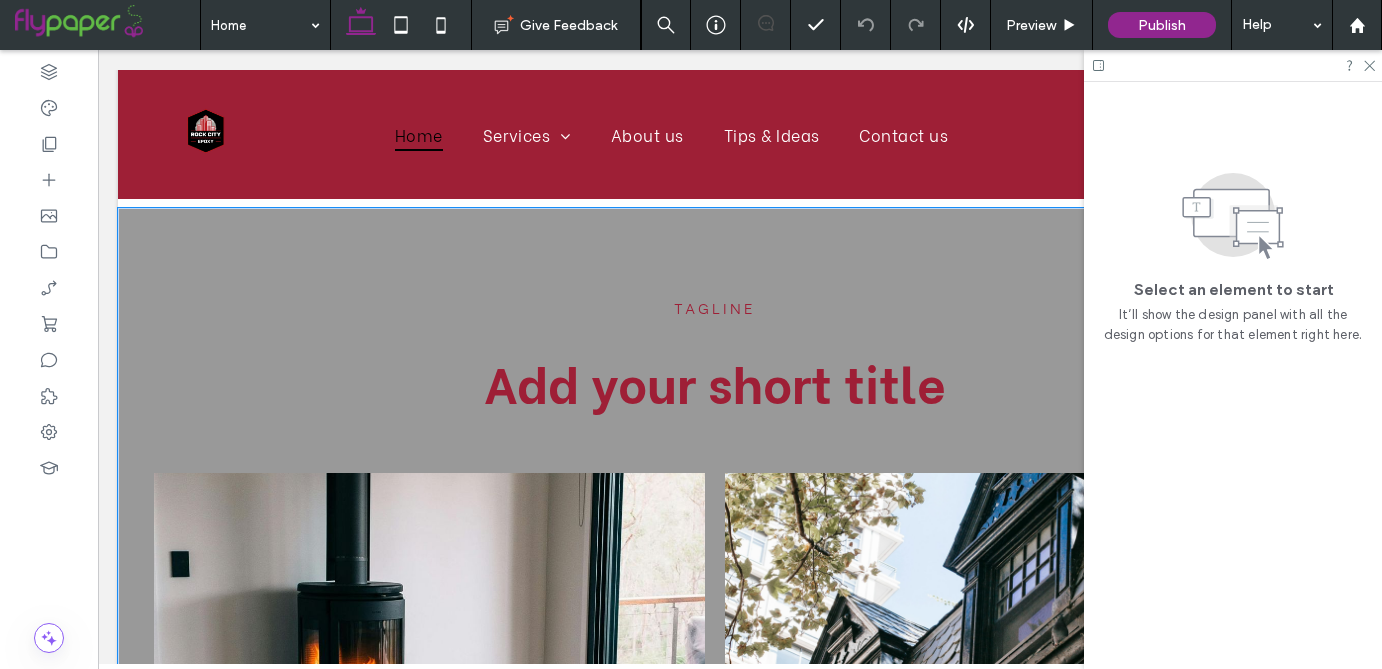 scroll, scrollTop: 0, scrollLeft: 4, axis: horizontal 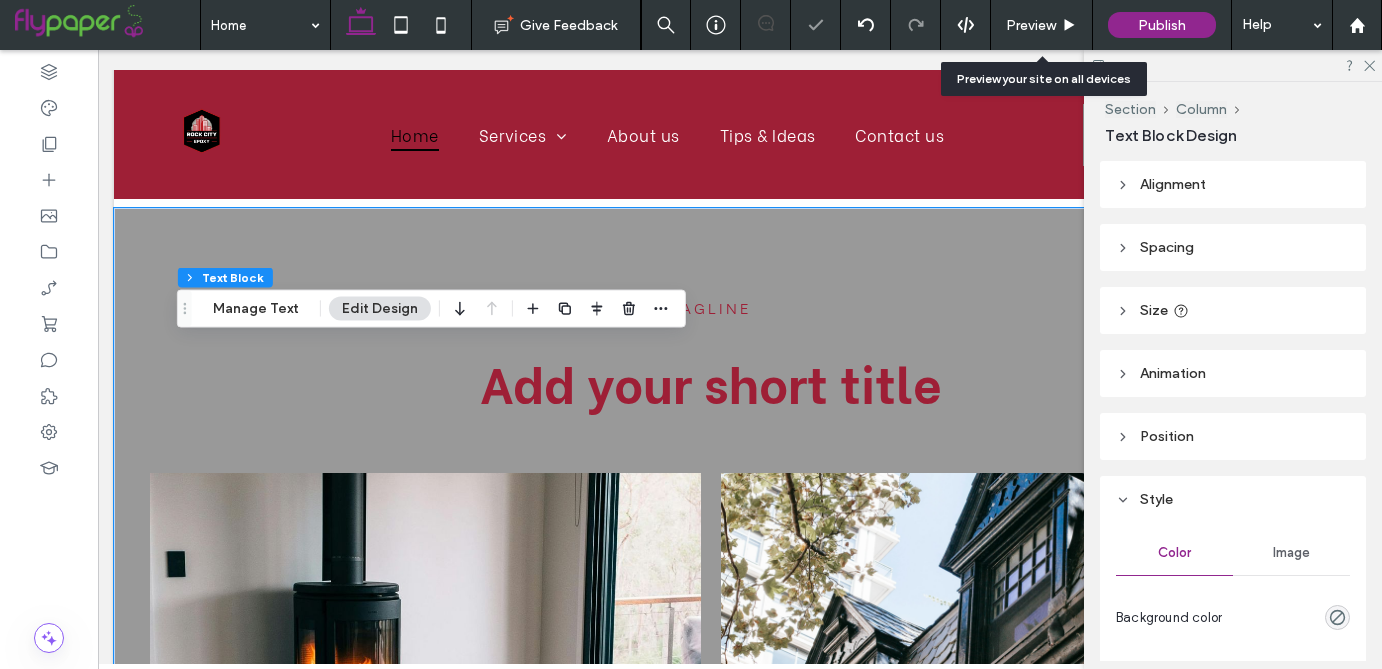 click on "Preview" at bounding box center (1031, 25) 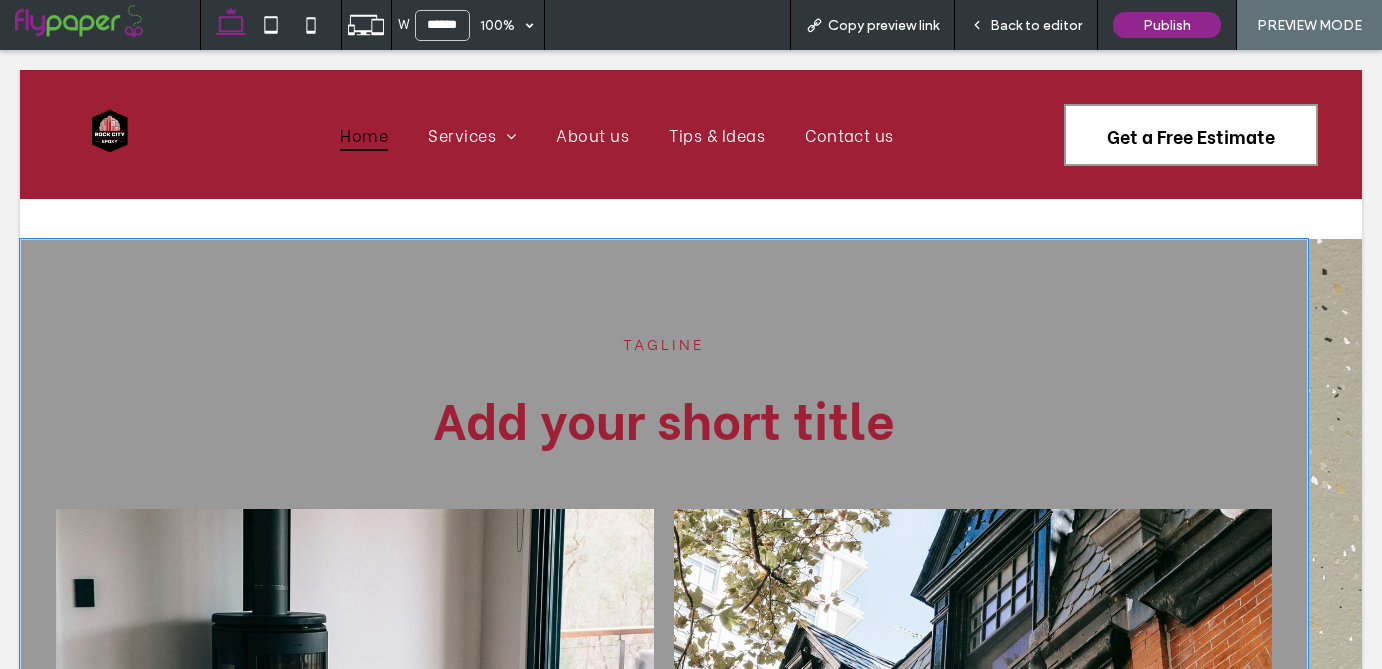 click on "Back to editor" at bounding box center (1036, 25) 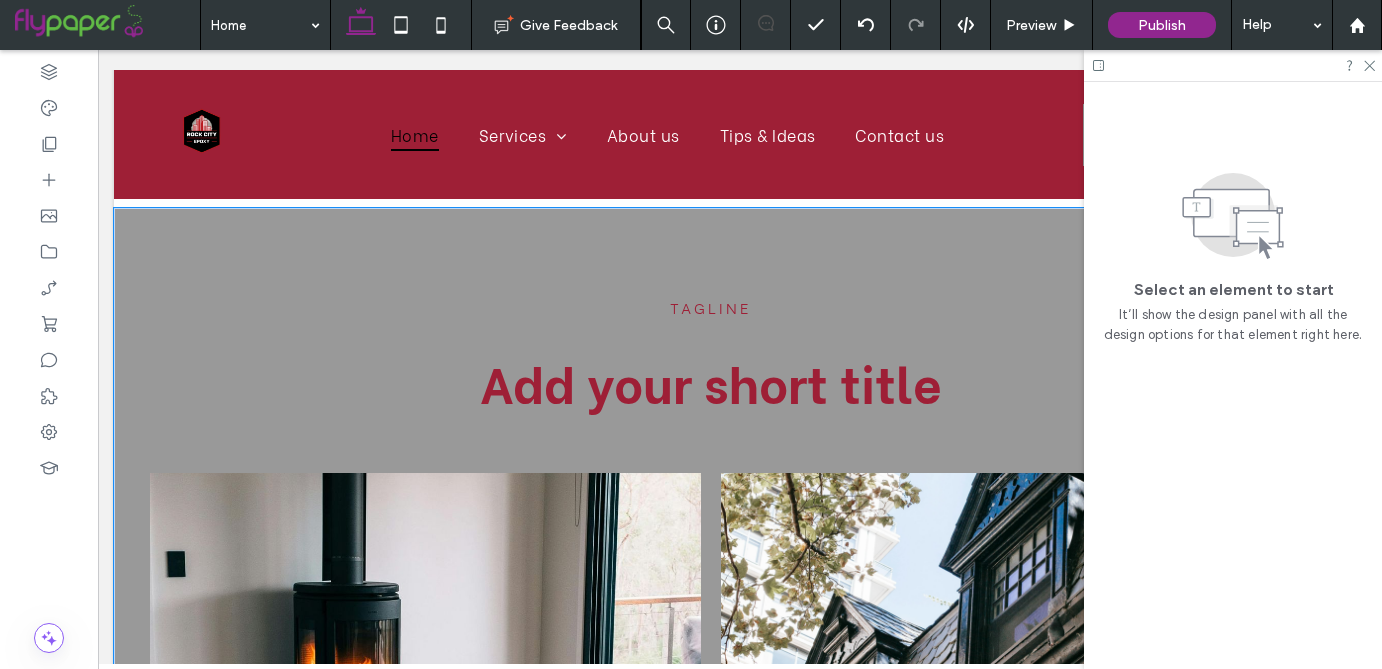 click at bounding box center (1233, 65) 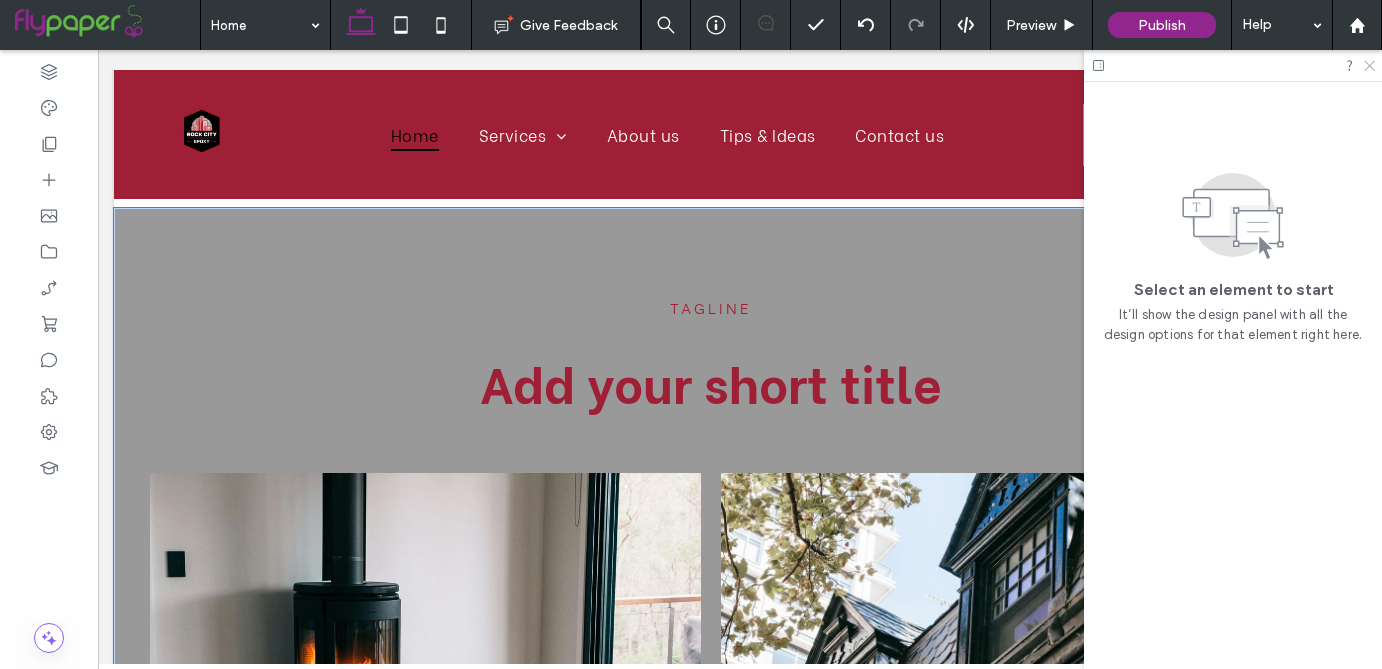 click 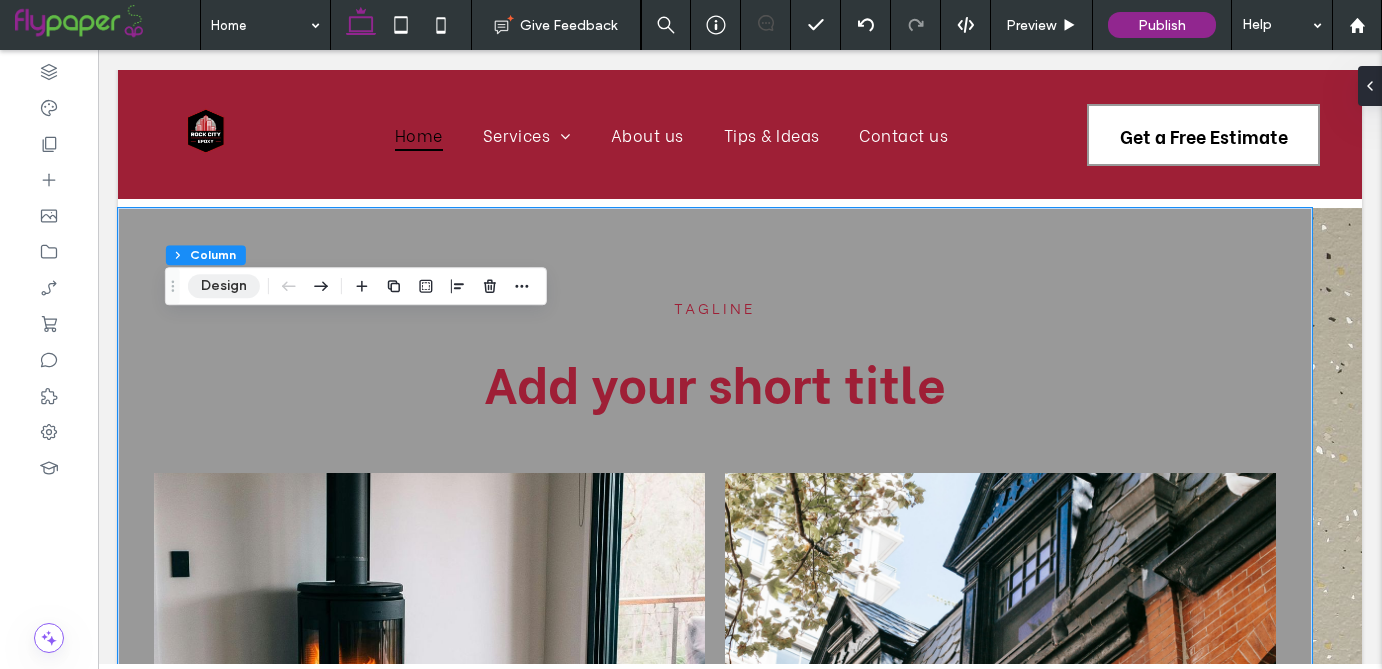 click on "Design" at bounding box center [224, 286] 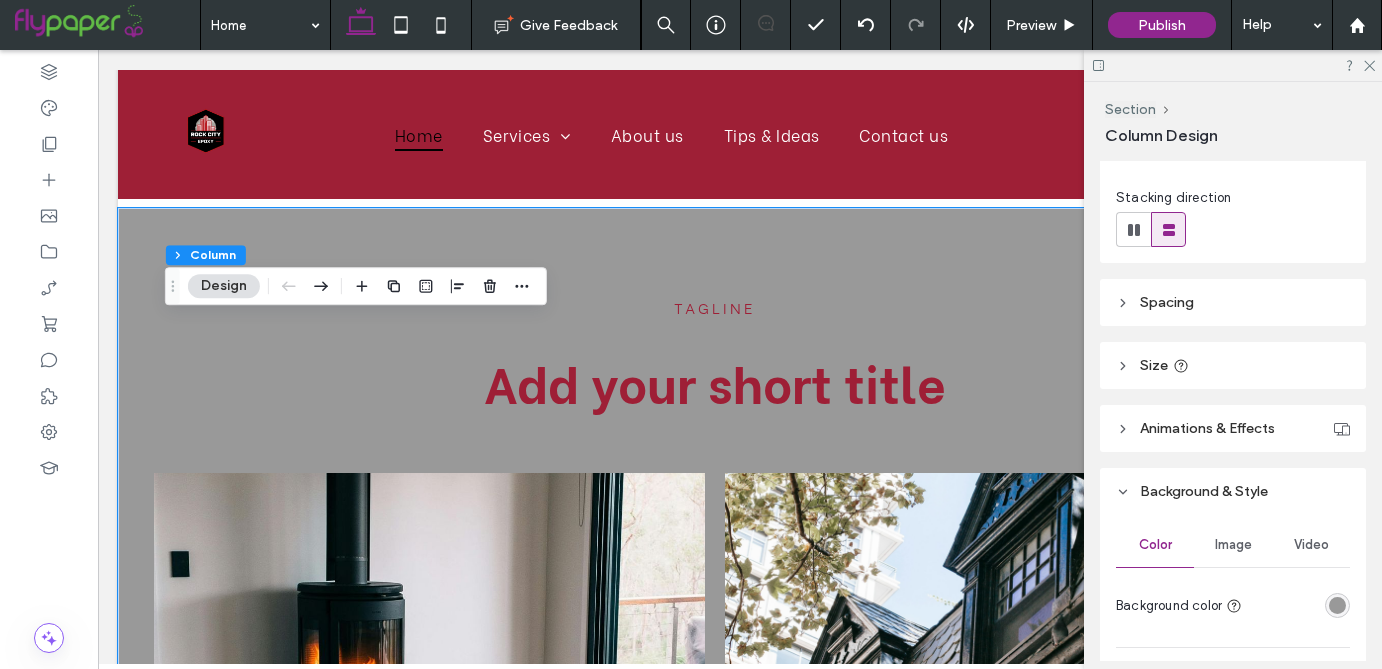 scroll, scrollTop: 217, scrollLeft: 0, axis: vertical 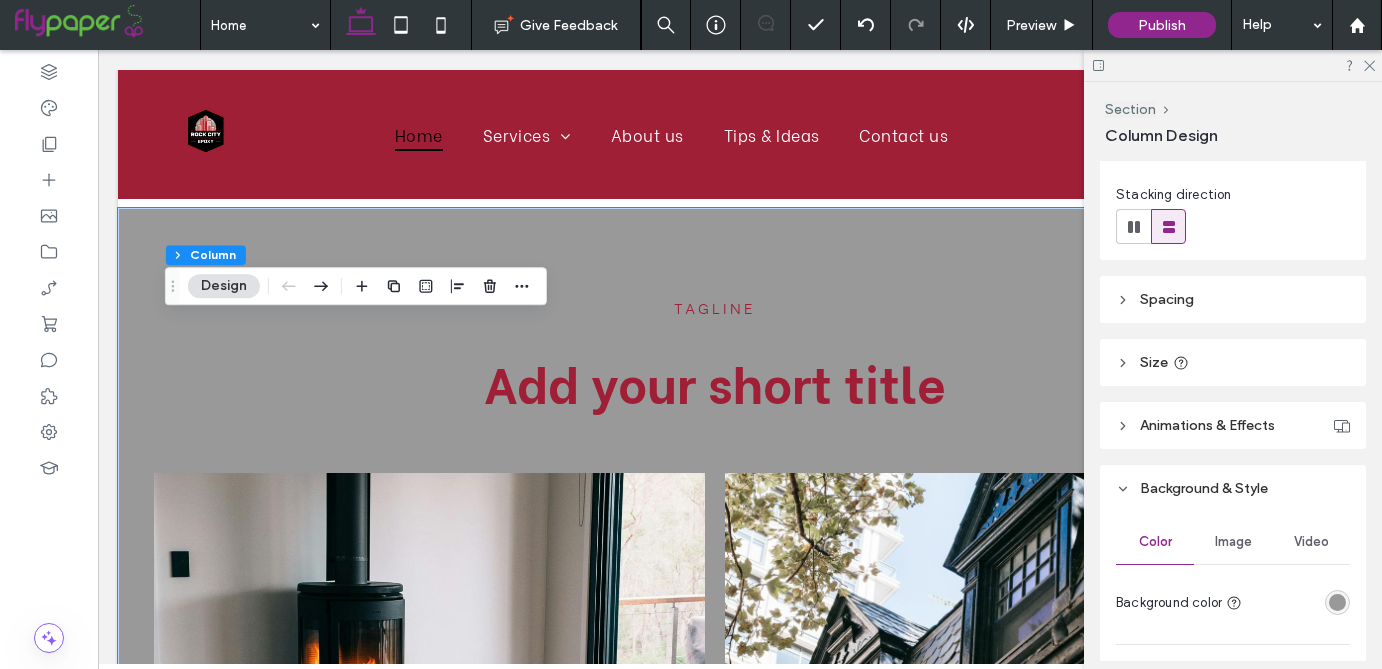 click at bounding box center (1337, 602) 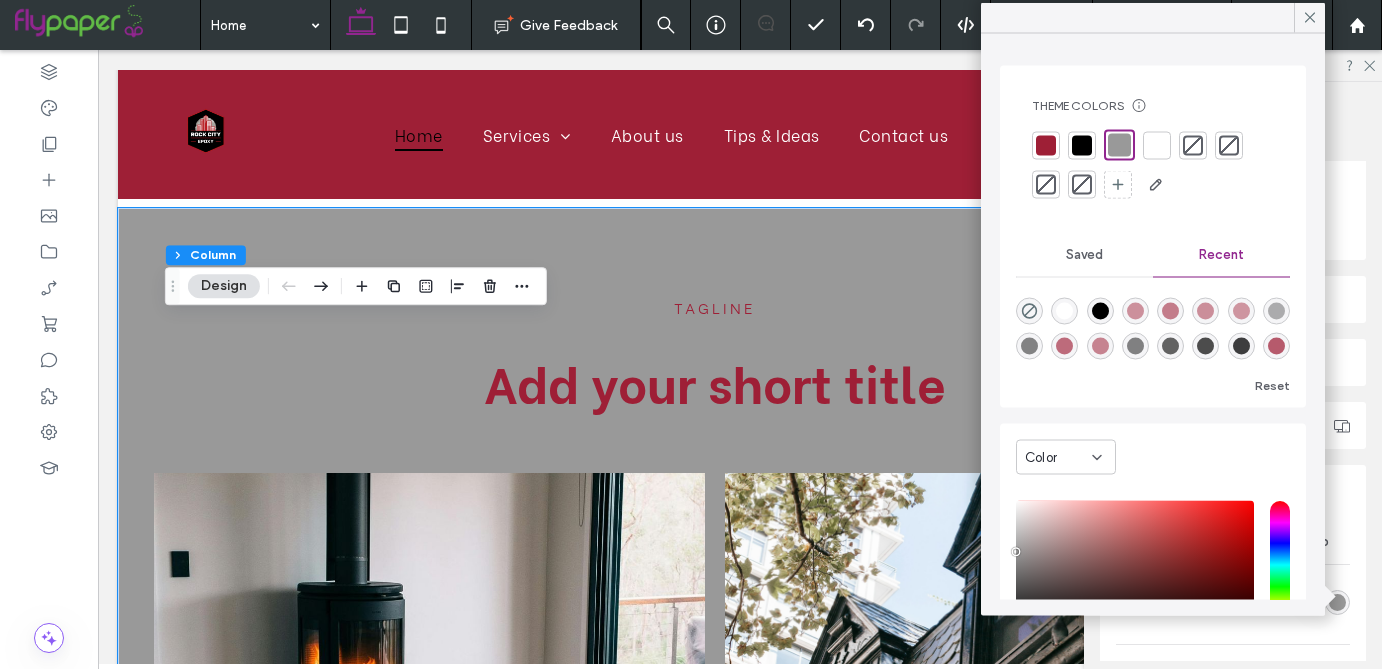 click at bounding box center [1082, 145] 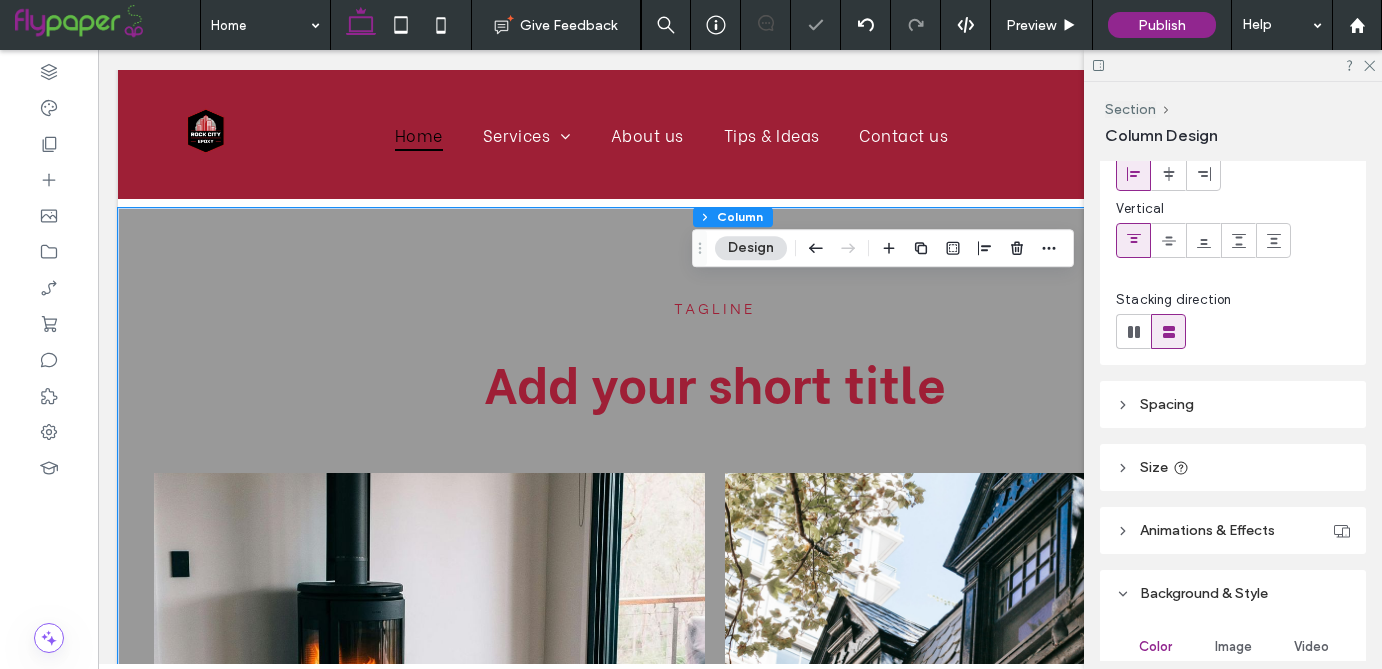 scroll, scrollTop: 254, scrollLeft: 0, axis: vertical 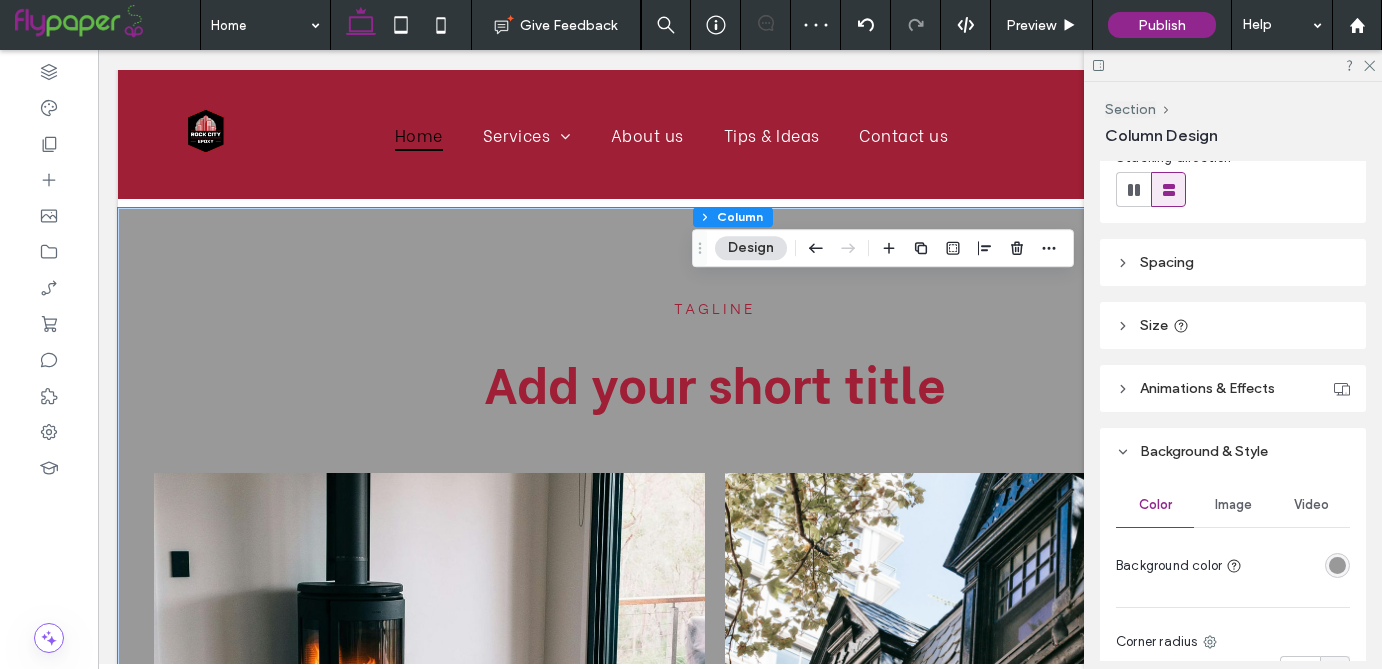 click at bounding box center [1337, 565] 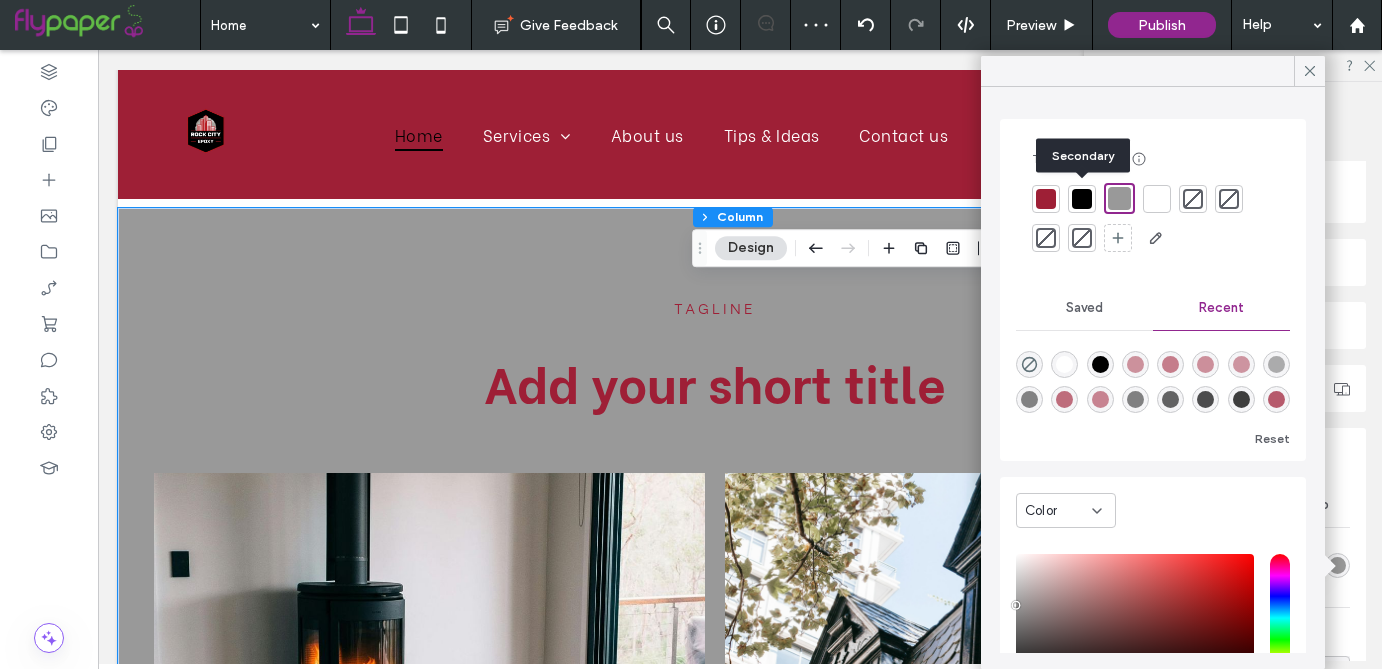 click at bounding box center [1082, 199] 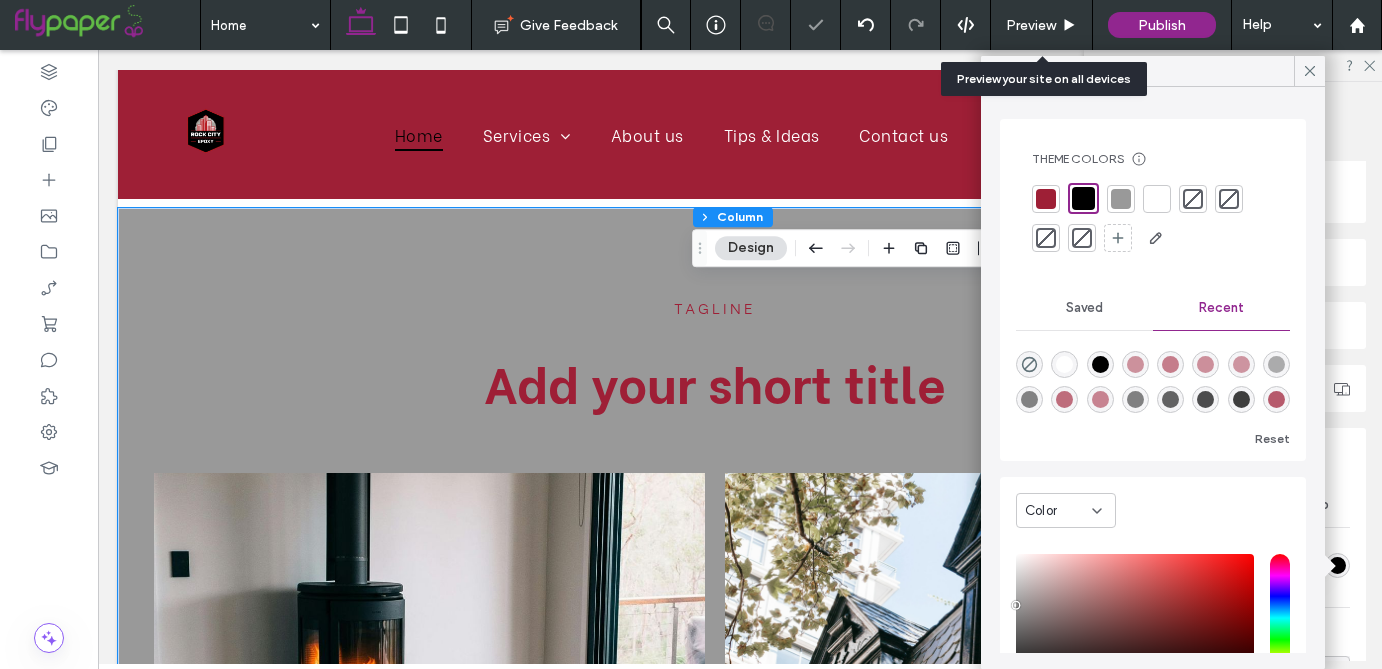 click on "Preview" at bounding box center [1031, 25] 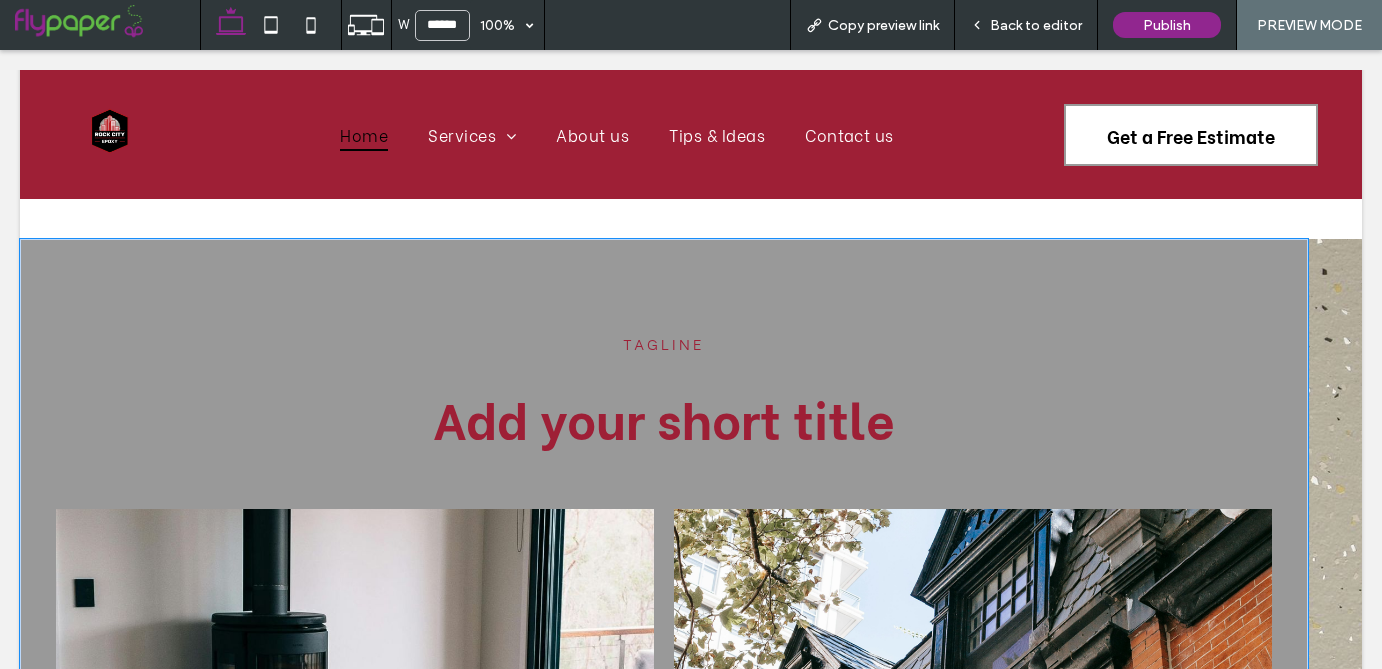 click on "Back to editor" at bounding box center [1026, 25] 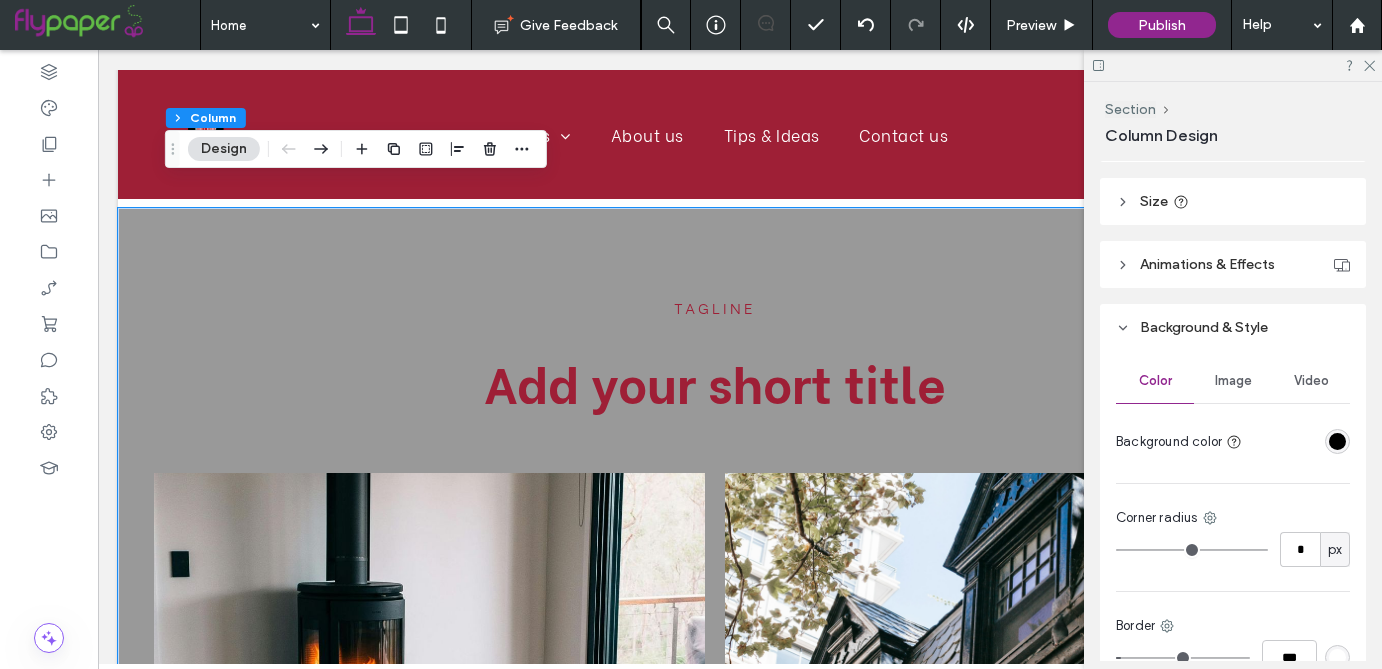 scroll, scrollTop: 432, scrollLeft: 0, axis: vertical 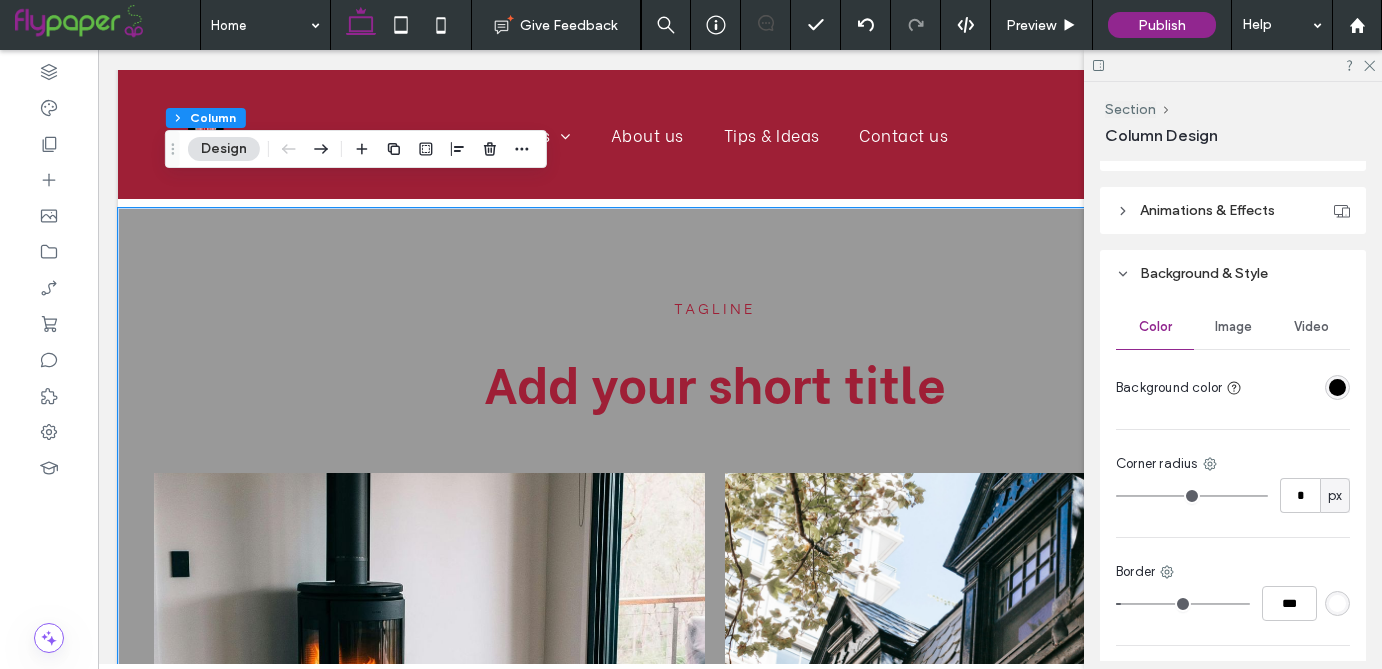 click at bounding box center [1337, 603] 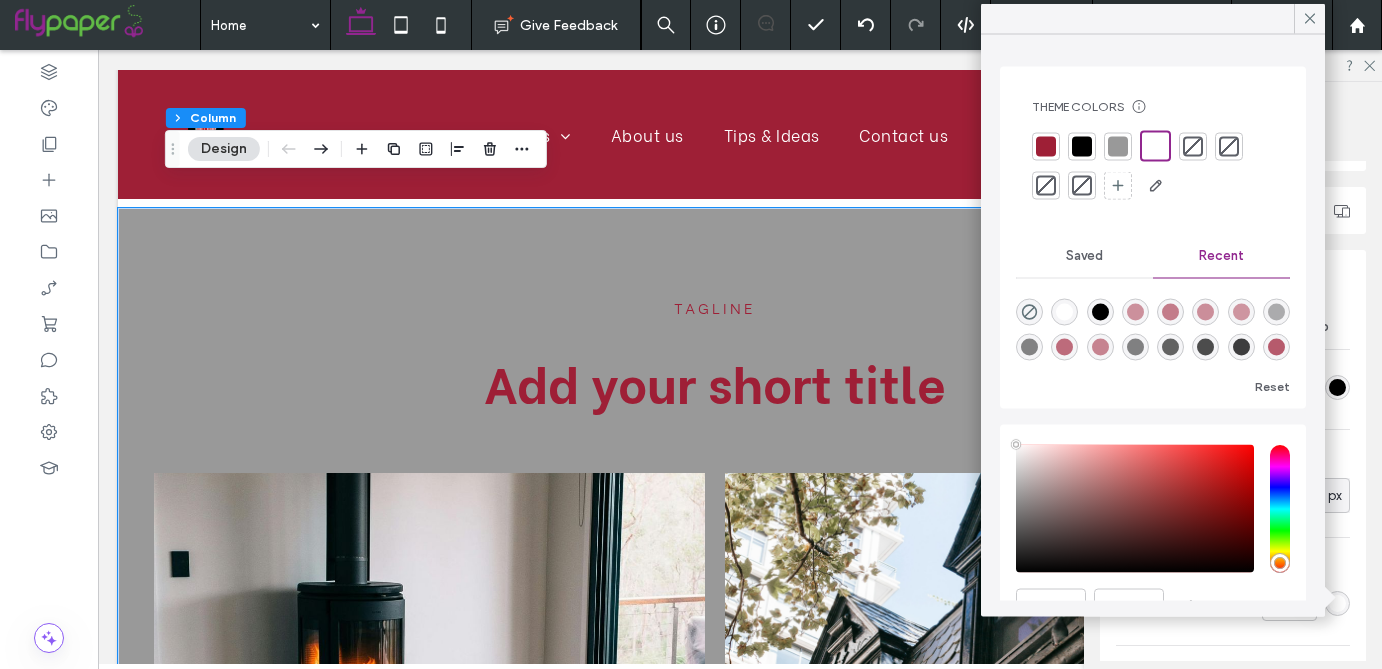 click at bounding box center (1118, 146) 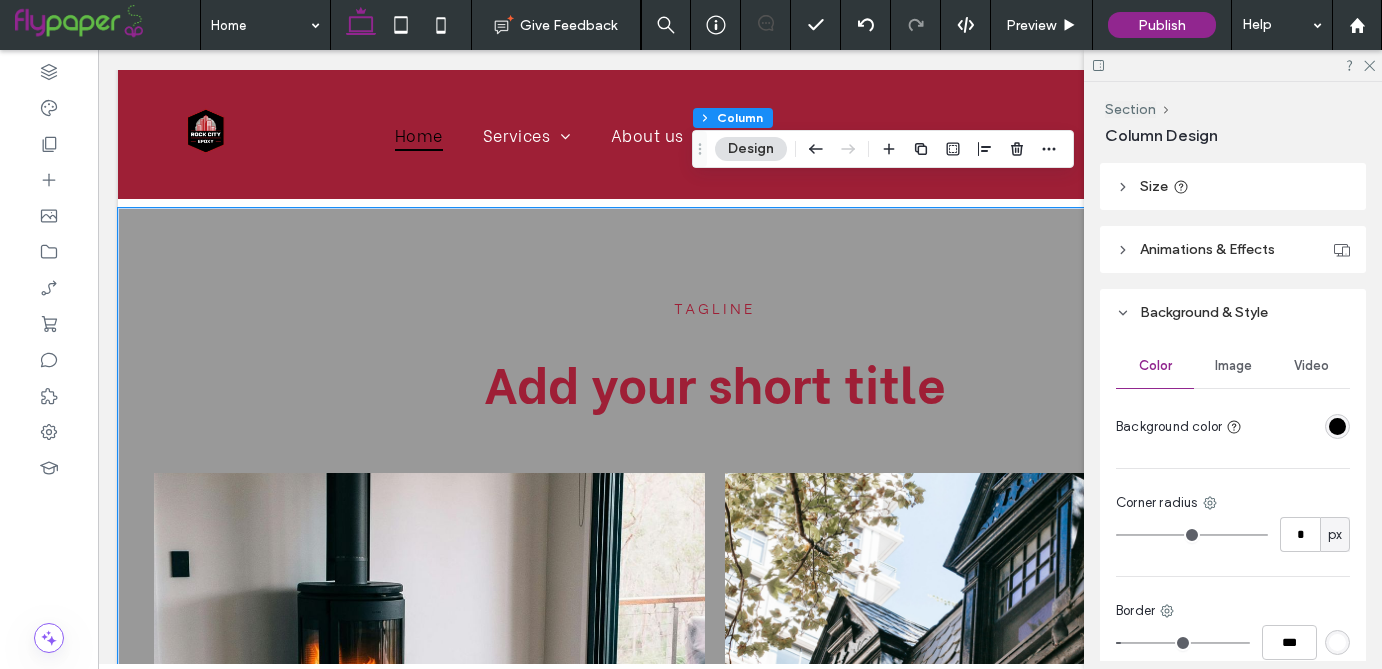 scroll, scrollTop: 397, scrollLeft: 0, axis: vertical 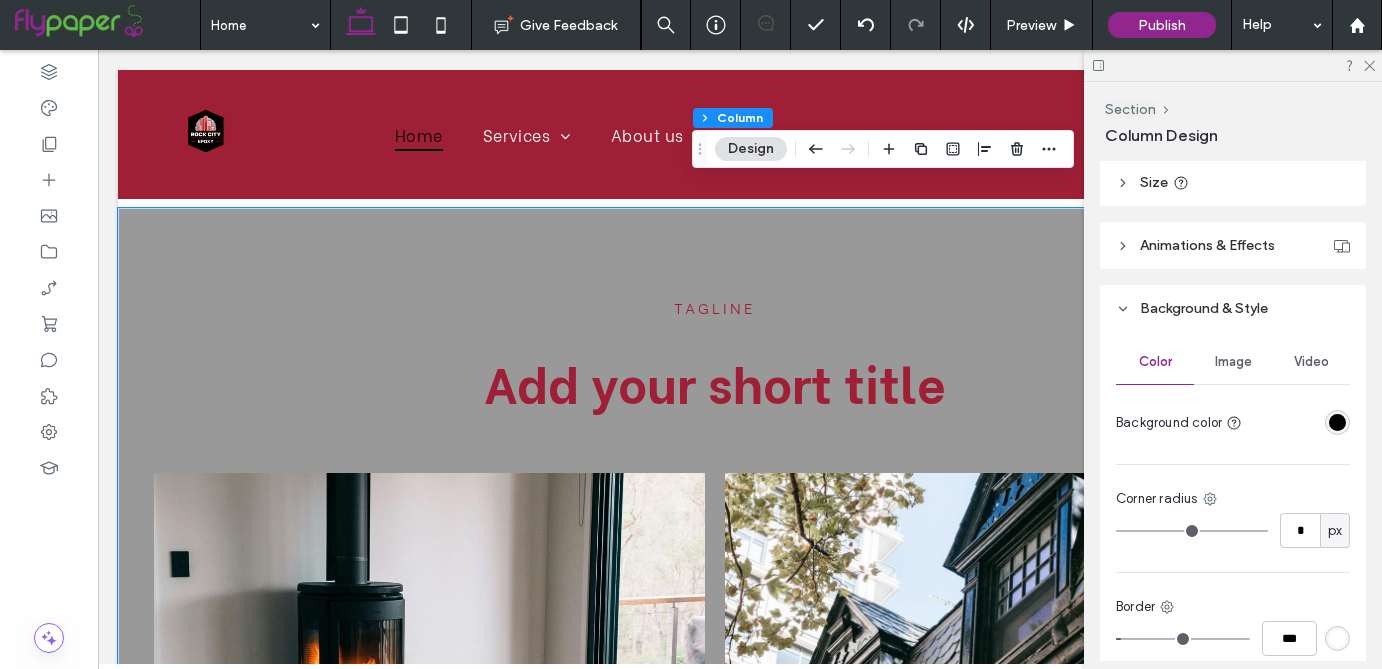 click at bounding box center (1337, 638) 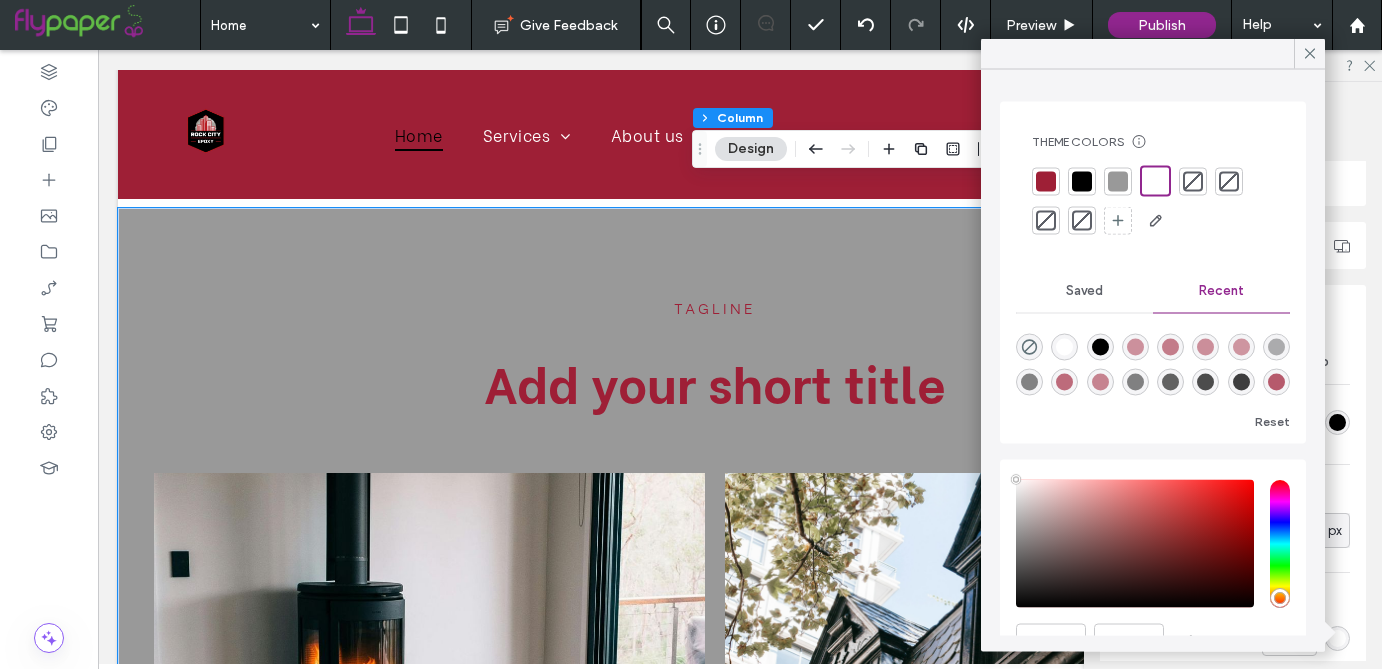 click at bounding box center (1118, 181) 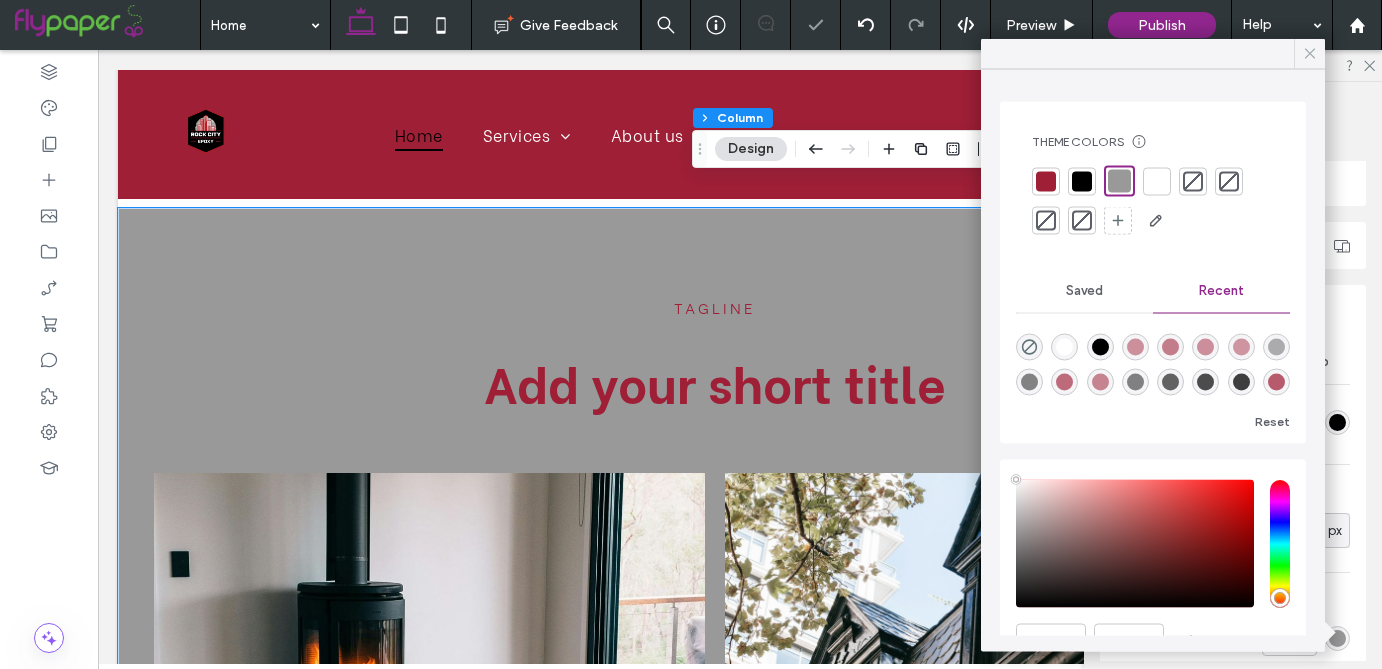 click 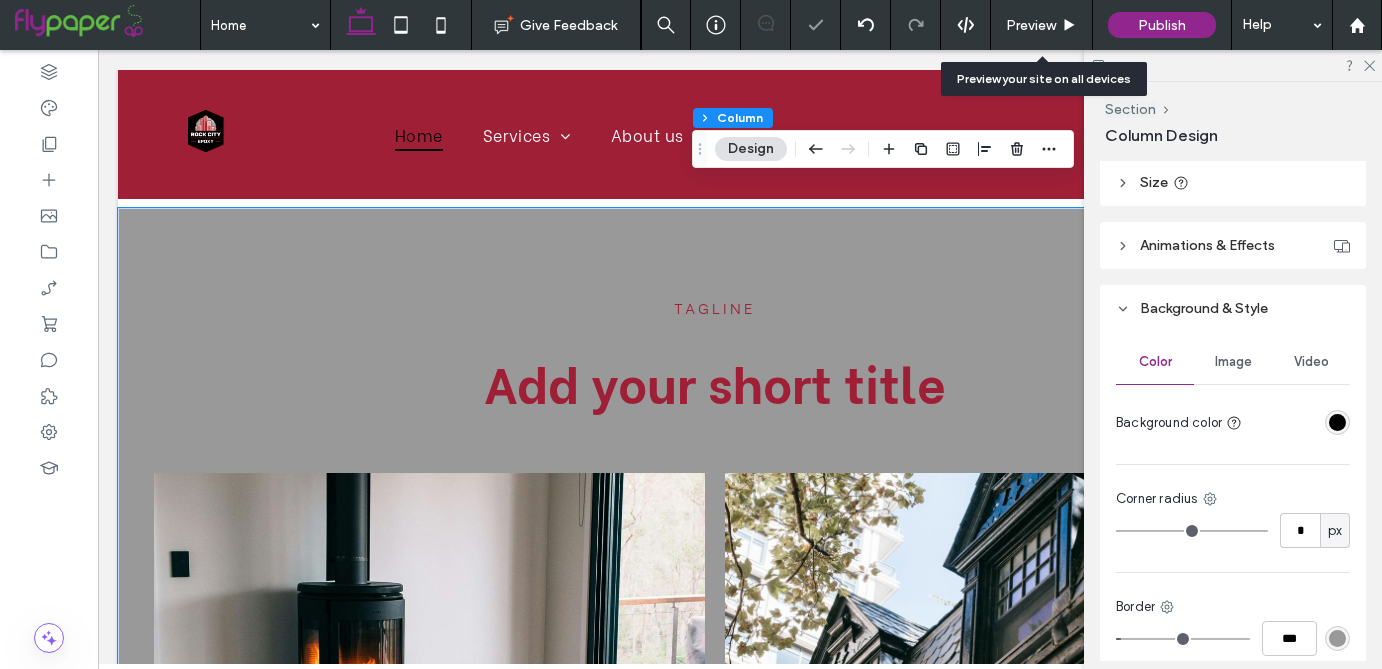 click on "Preview" at bounding box center (1031, 25) 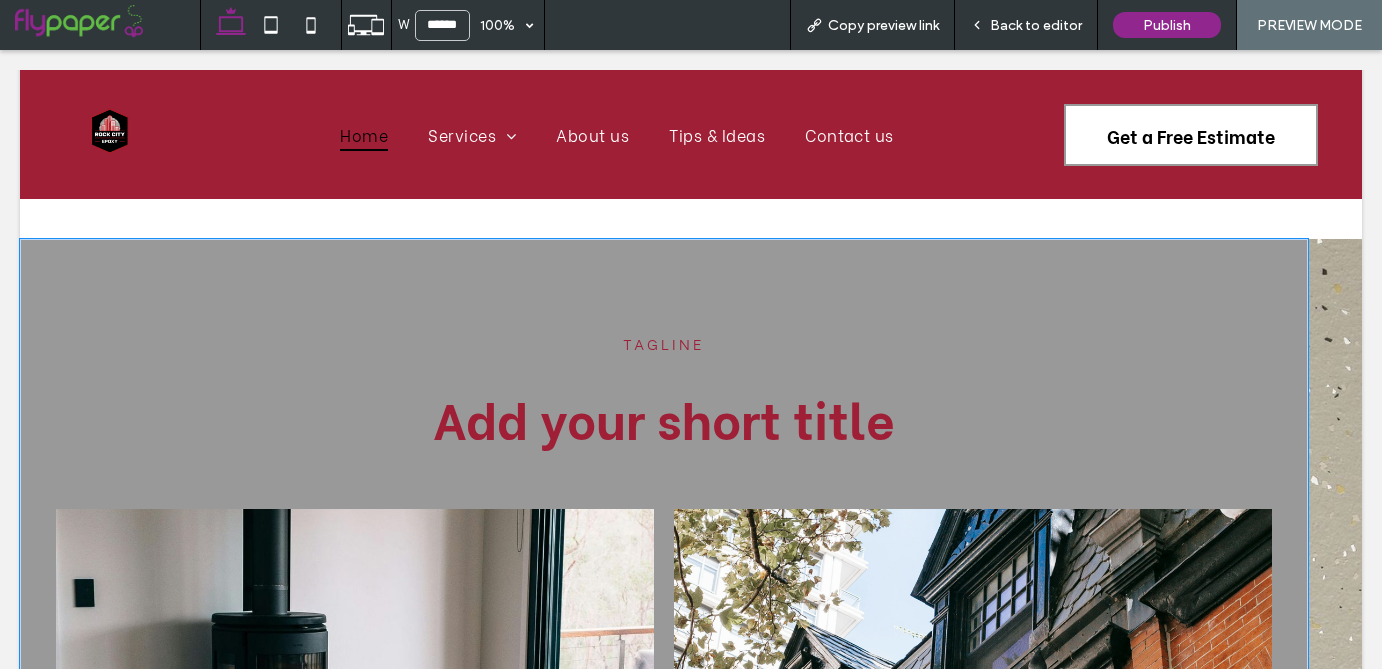 click on "Back to editor" at bounding box center [1036, 25] 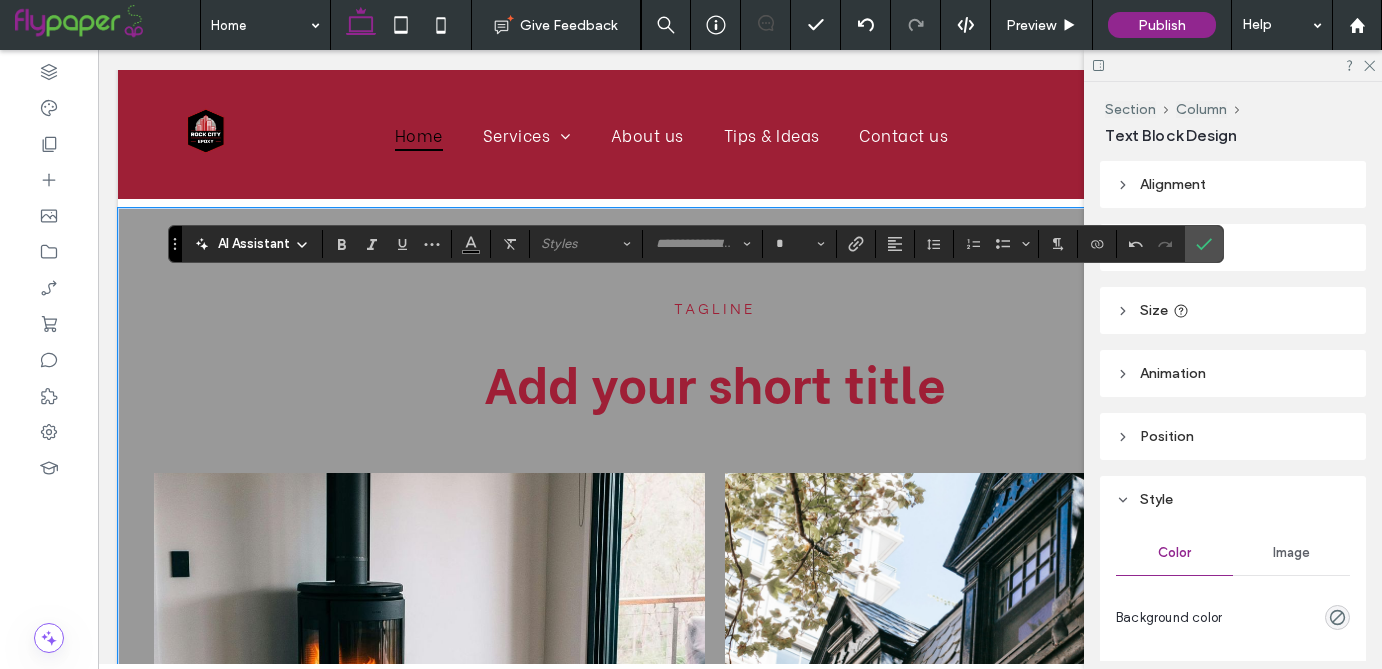 type on "**********" 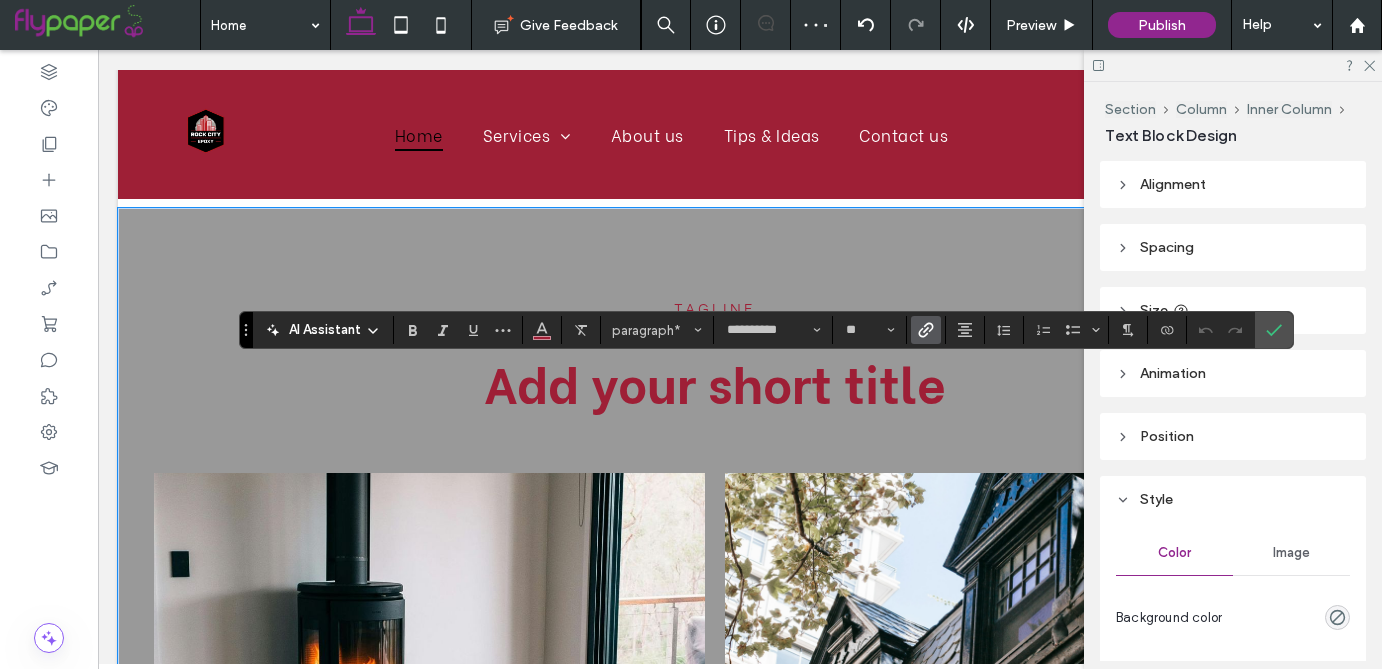 type on "**" 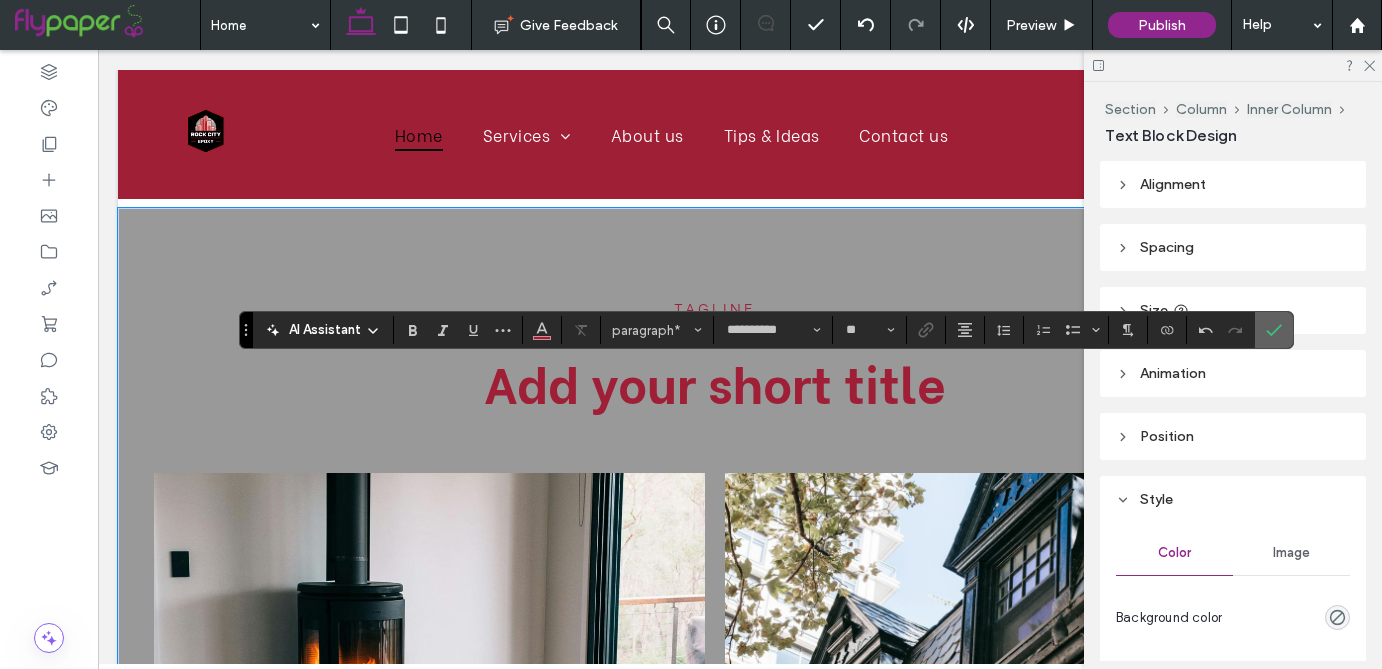 click 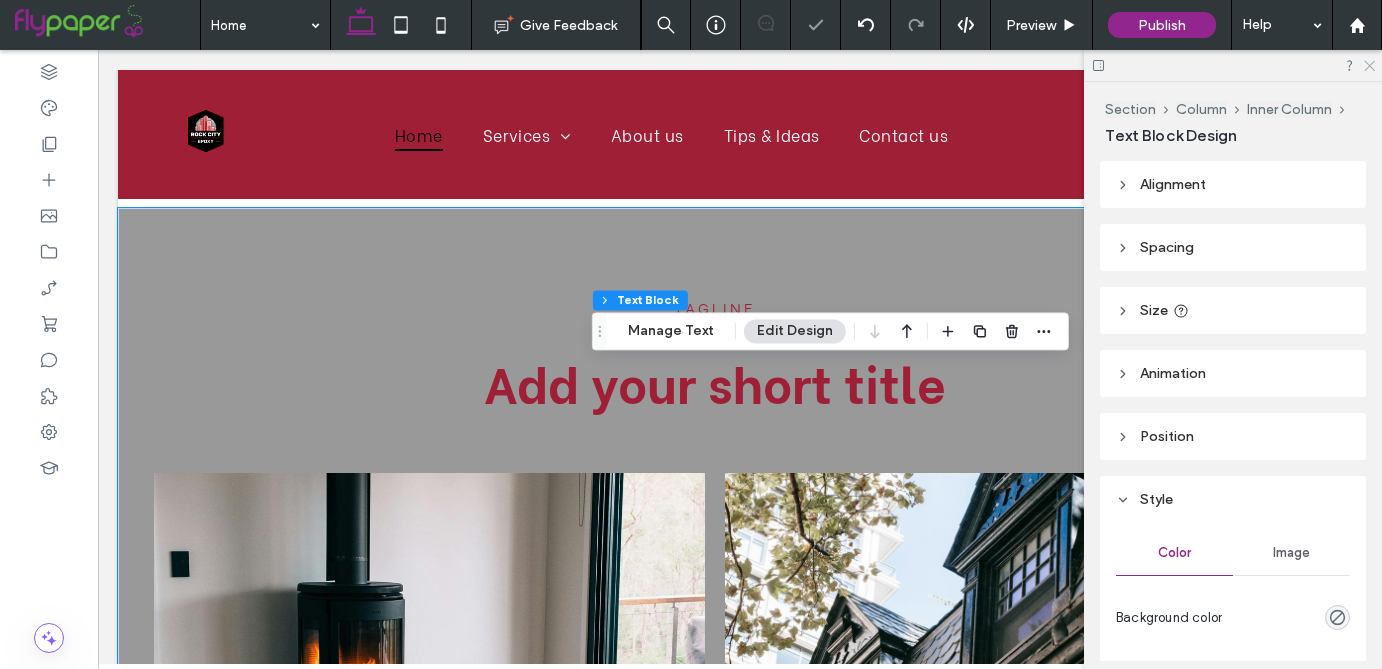 click 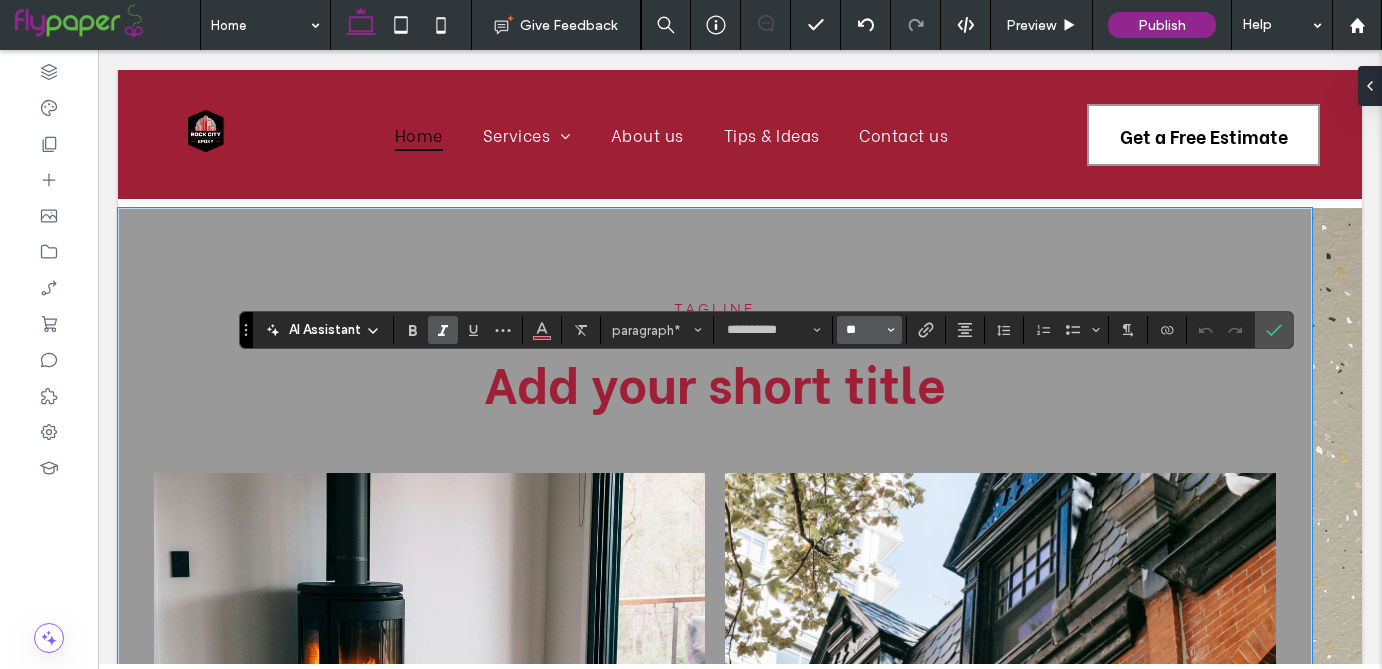 click on "**" at bounding box center [863, 330] 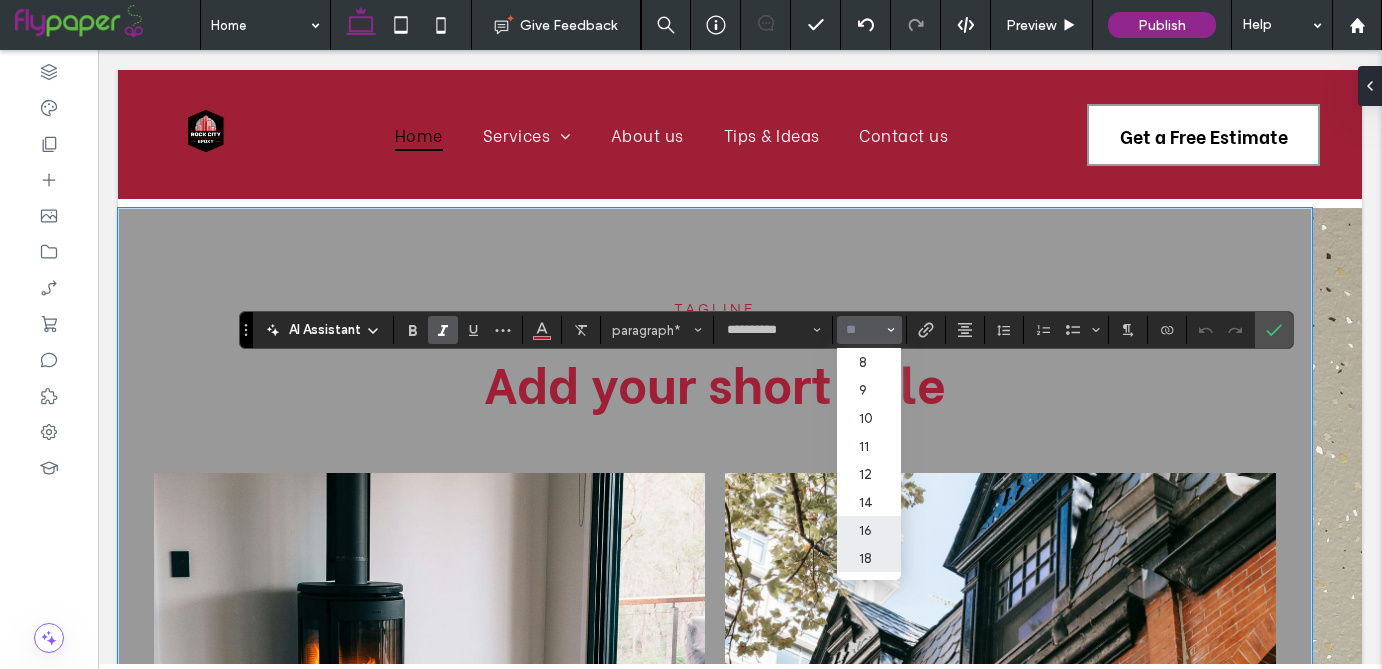 click on "16" at bounding box center [869, 530] 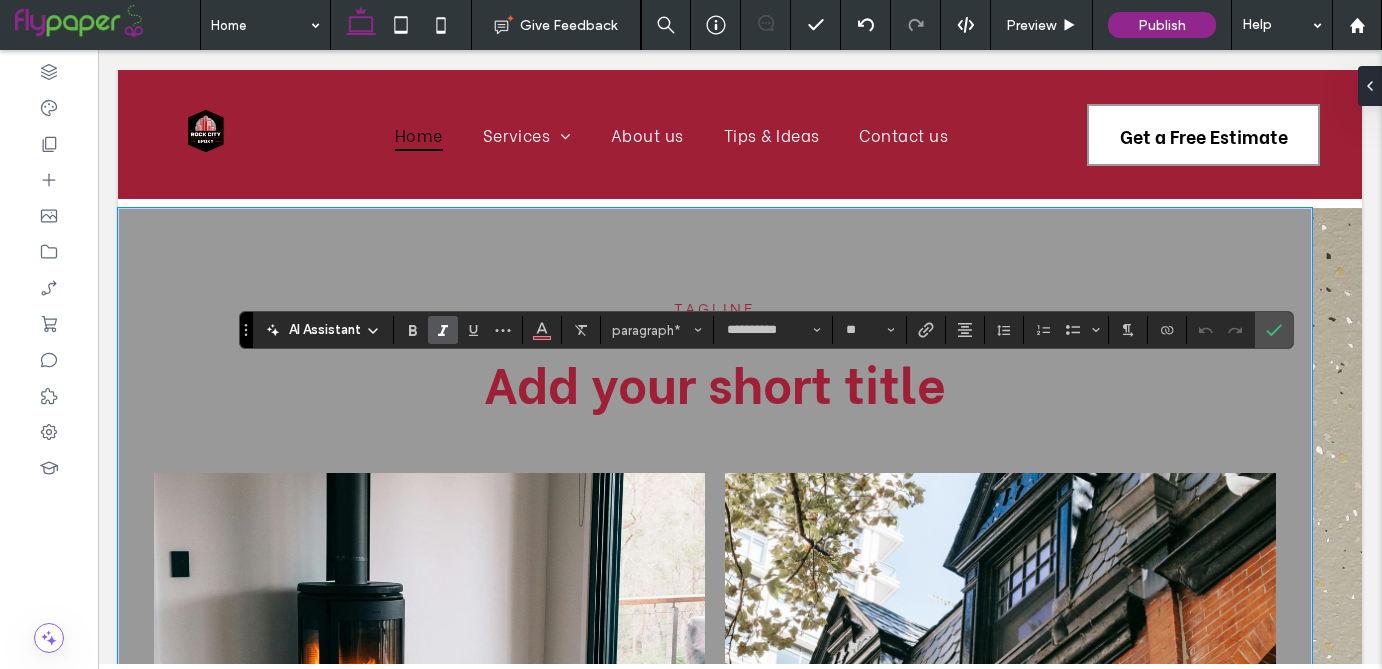 type on "**" 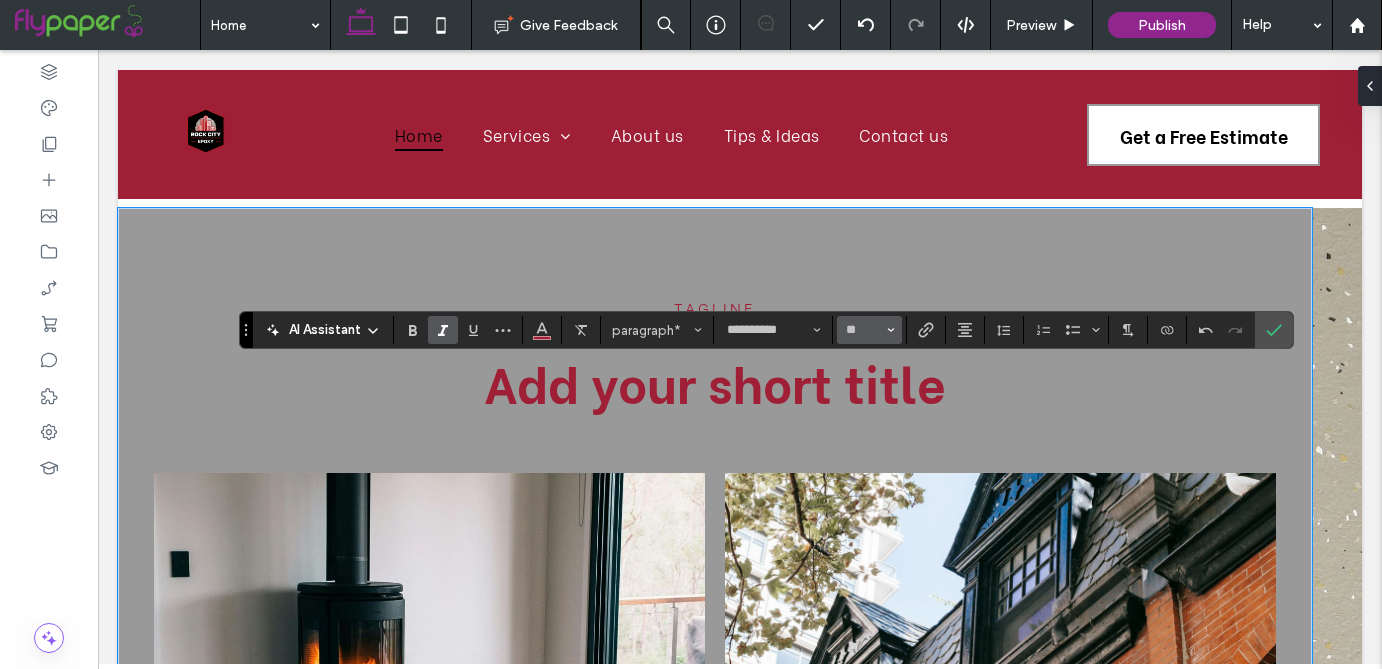 click at bounding box center [891, 330] 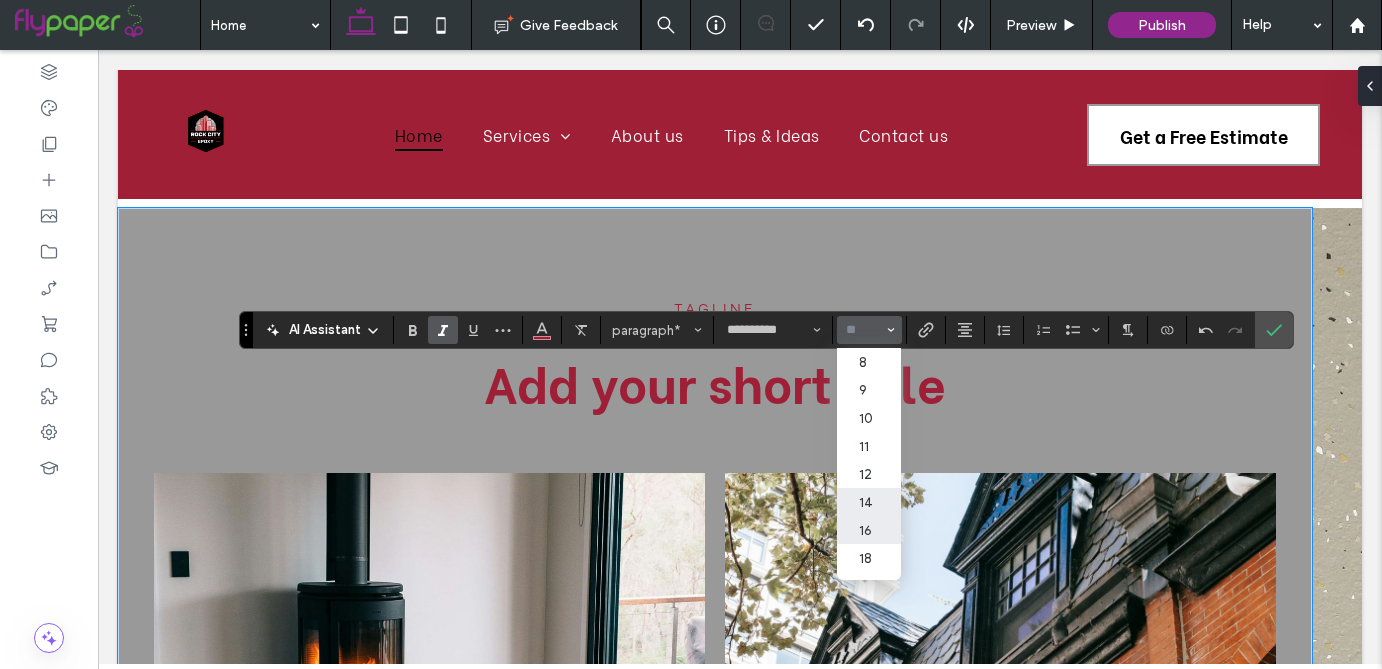 click on "14" at bounding box center [869, 502] 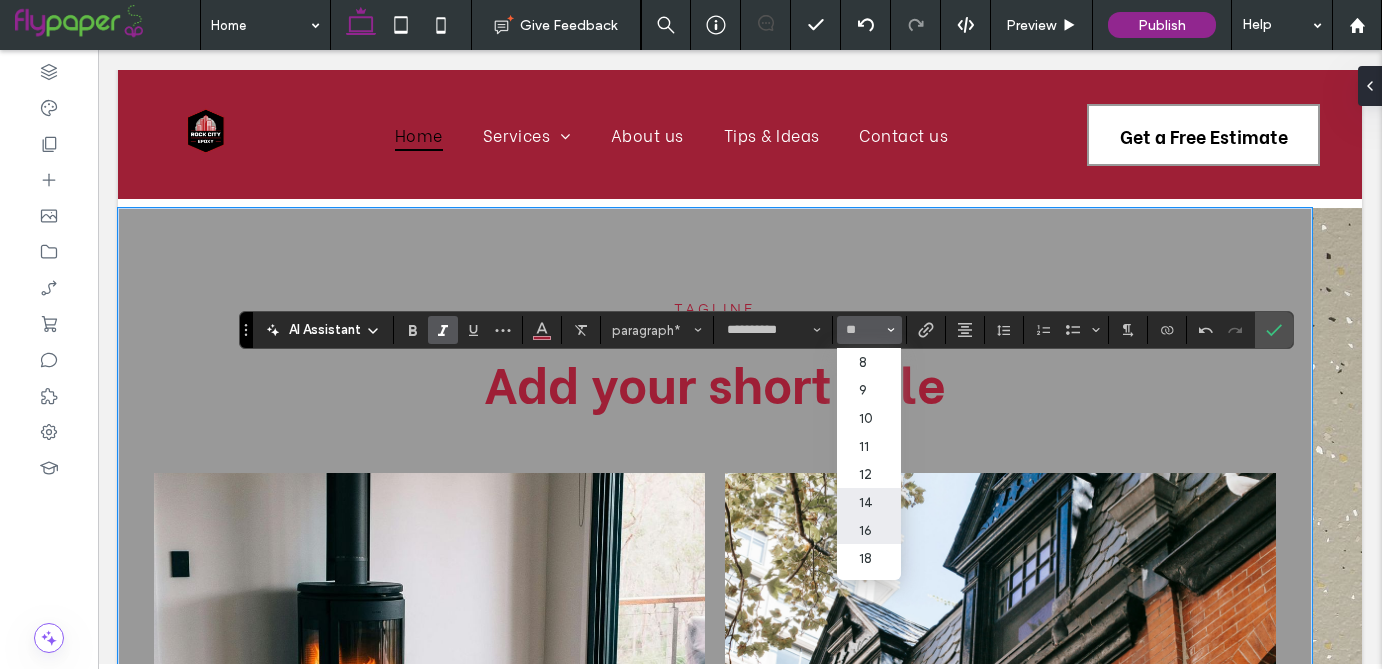 type on "**" 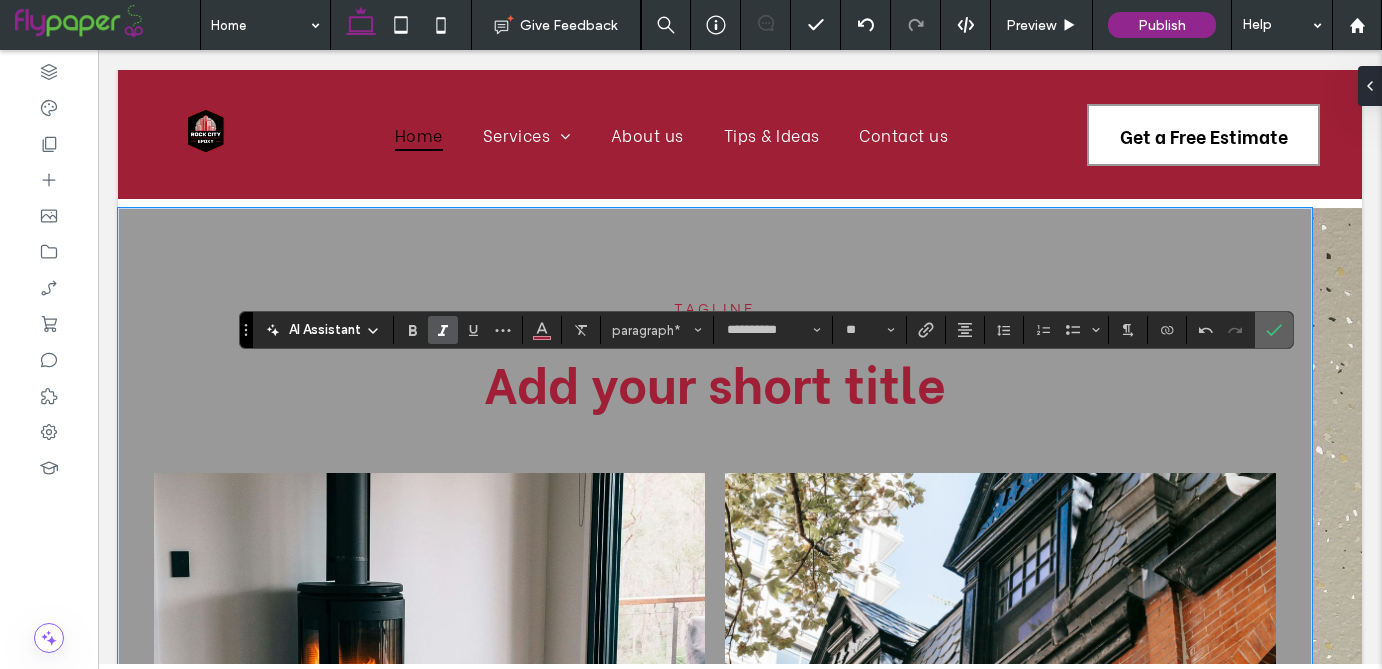 click at bounding box center [1274, 330] 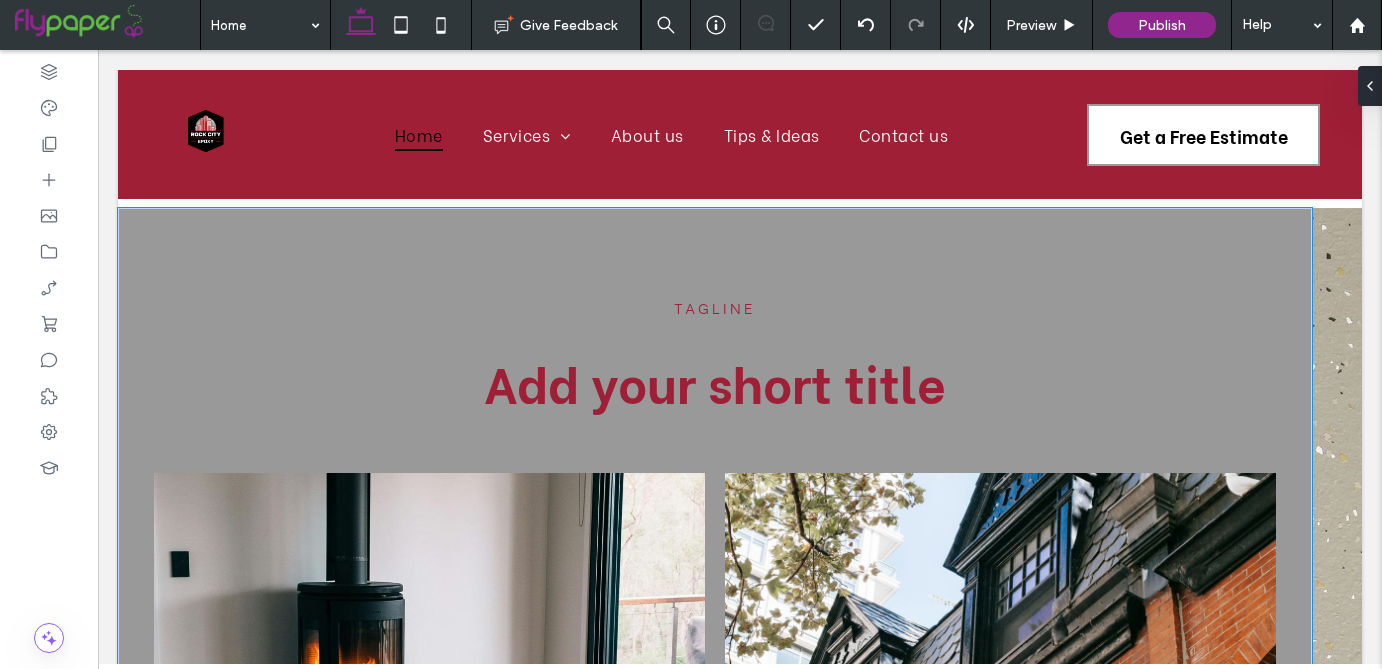 type on "**********" 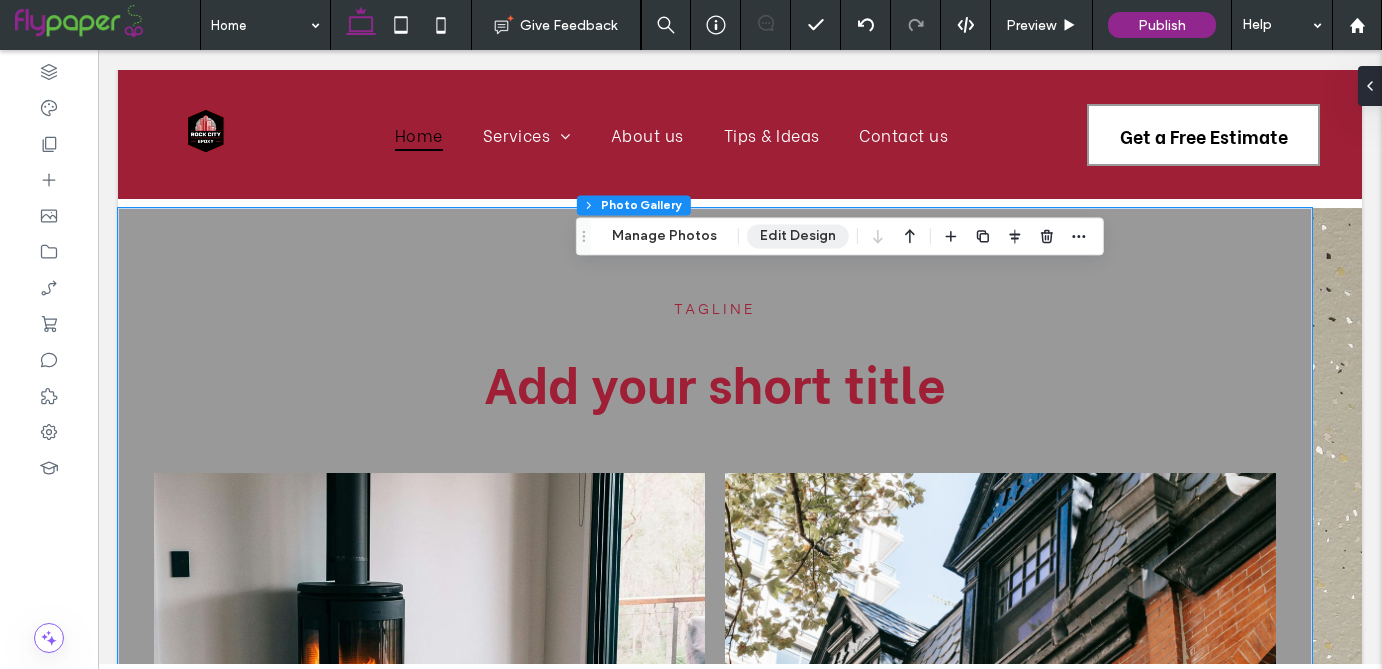 click on "Edit Design" at bounding box center (798, 236) 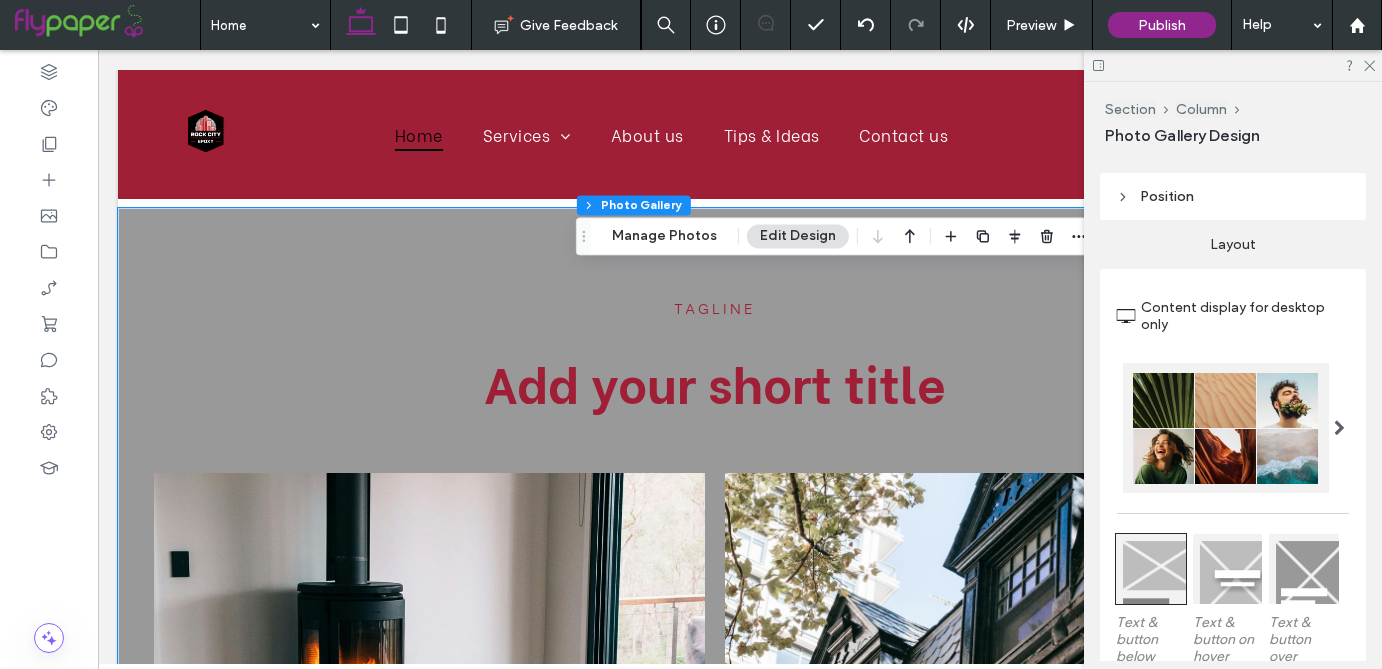scroll, scrollTop: 291, scrollLeft: 0, axis: vertical 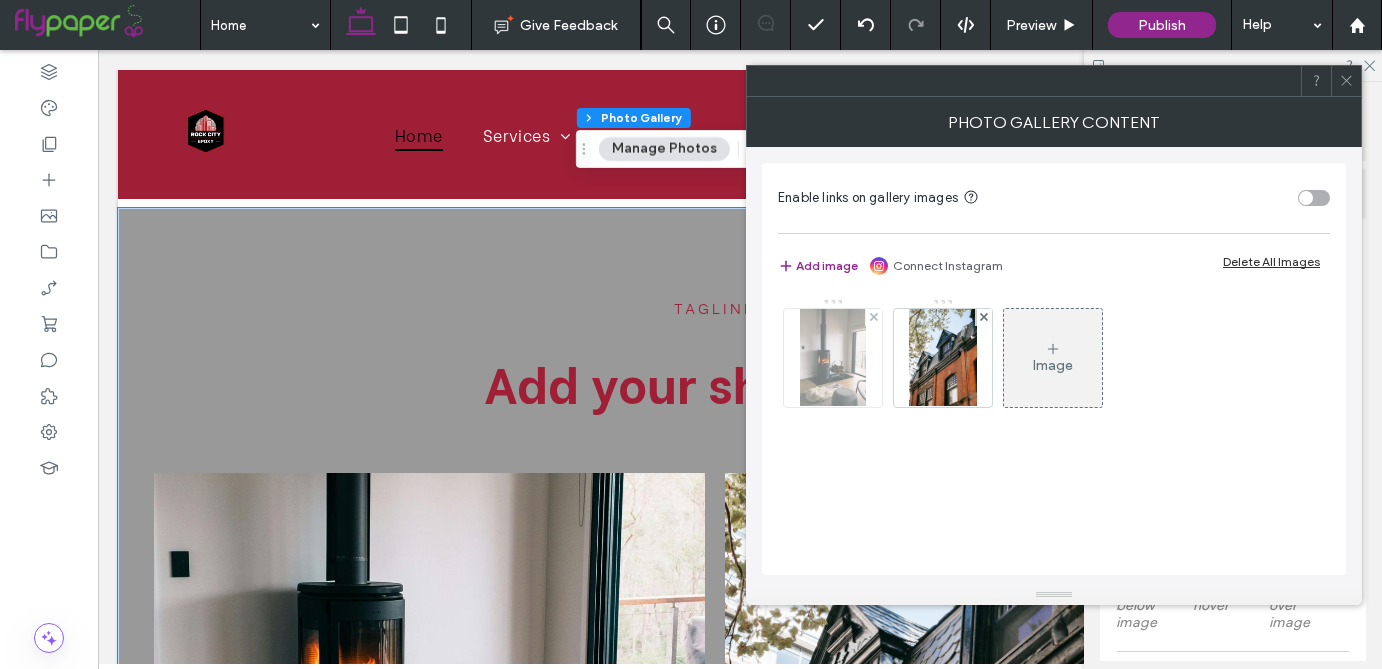 click at bounding box center (833, 358) 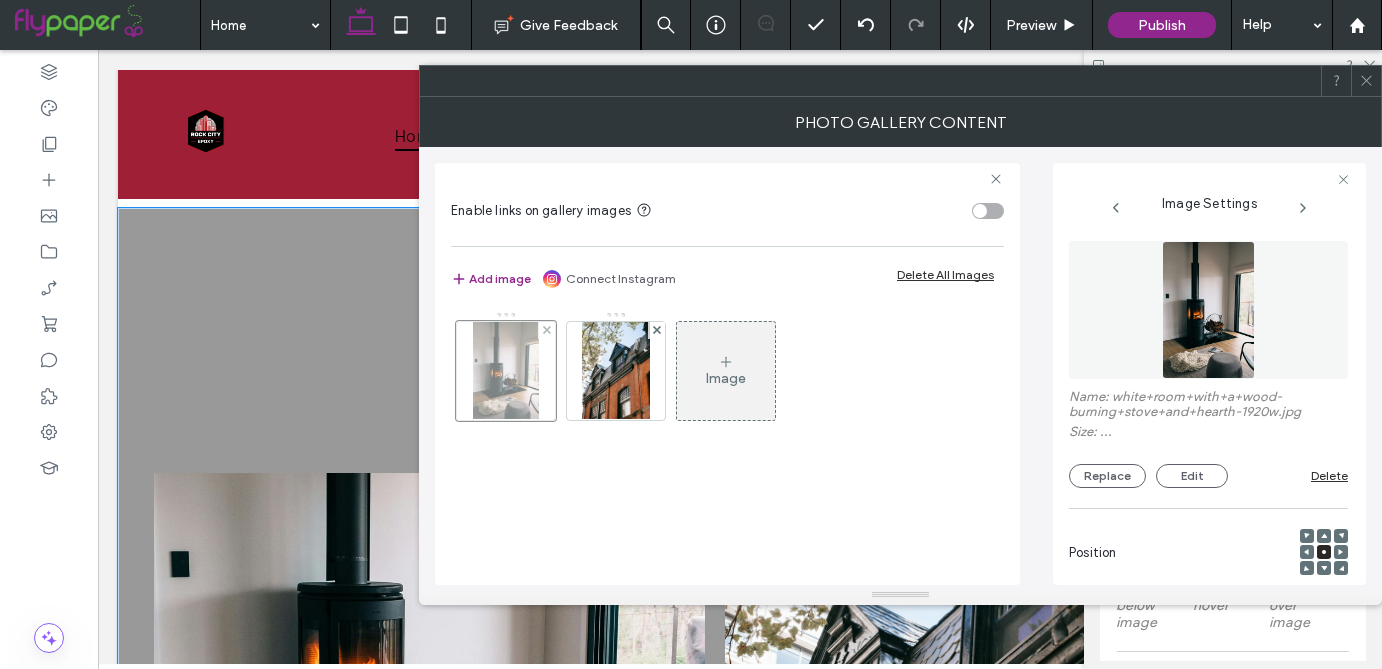 scroll, scrollTop: 0, scrollLeft: 26, axis: horizontal 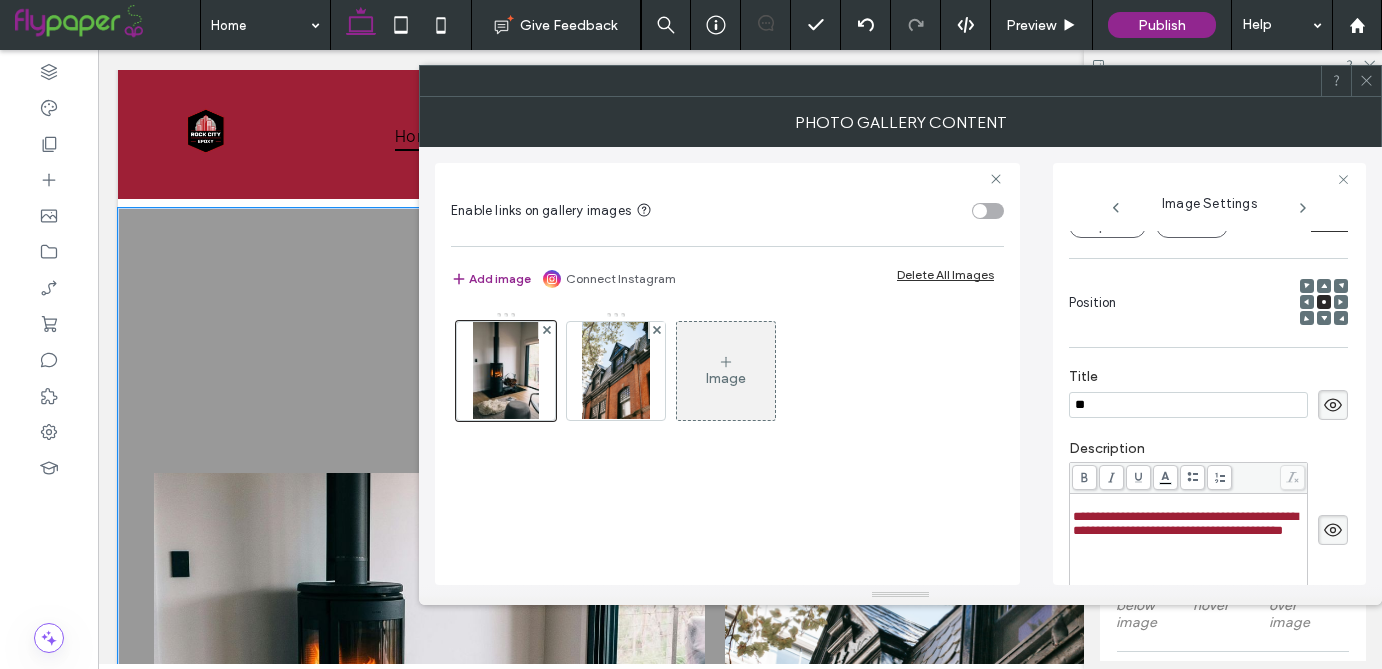 type on "*" 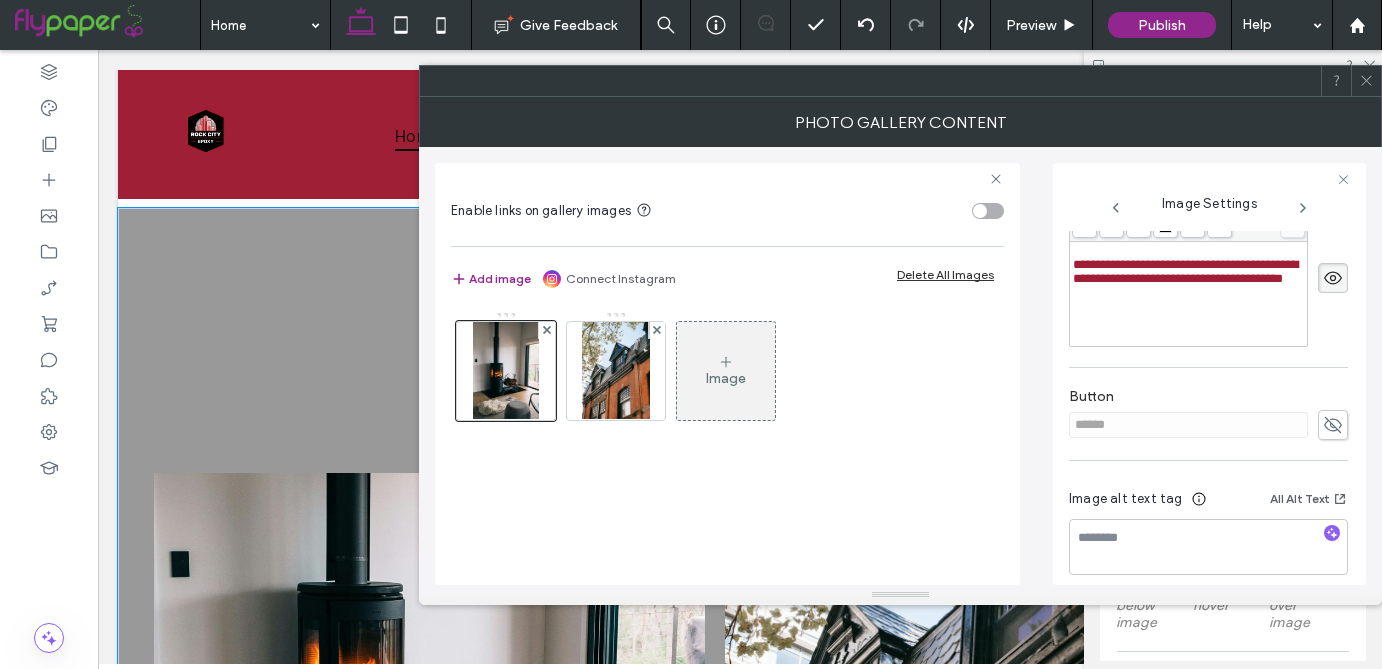 scroll, scrollTop: 521, scrollLeft: 0, axis: vertical 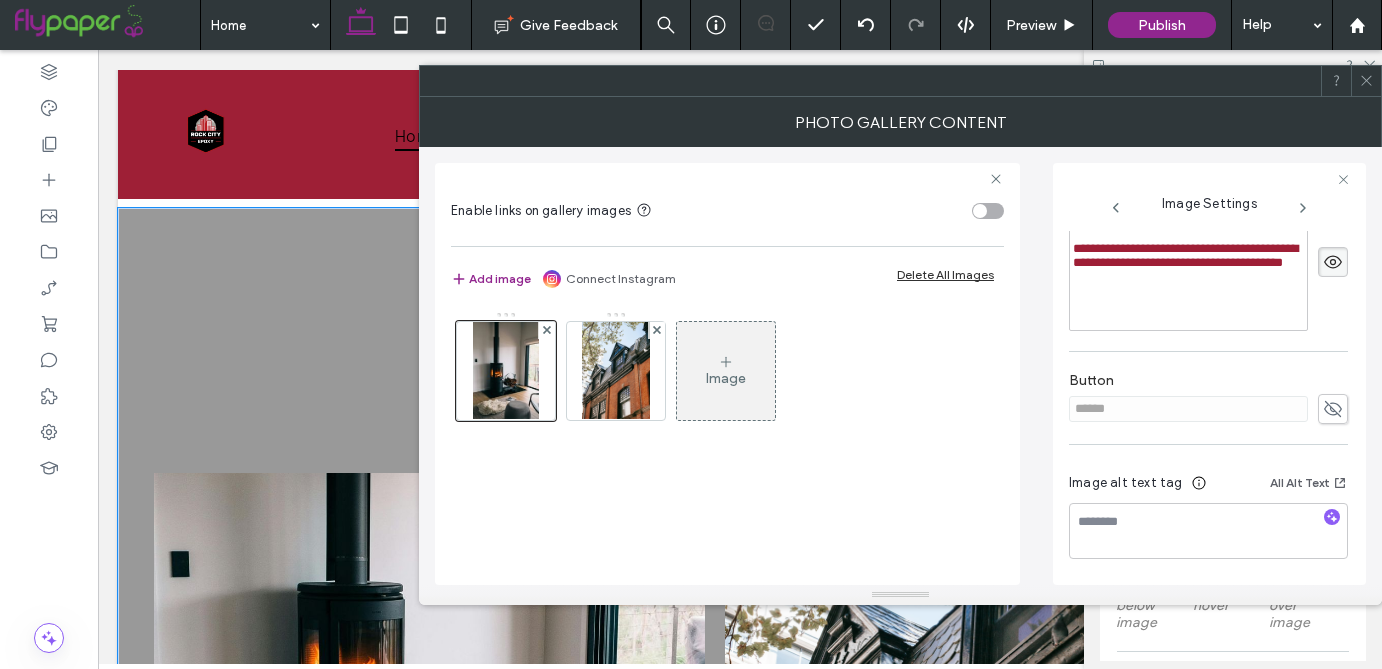 type on "**********" 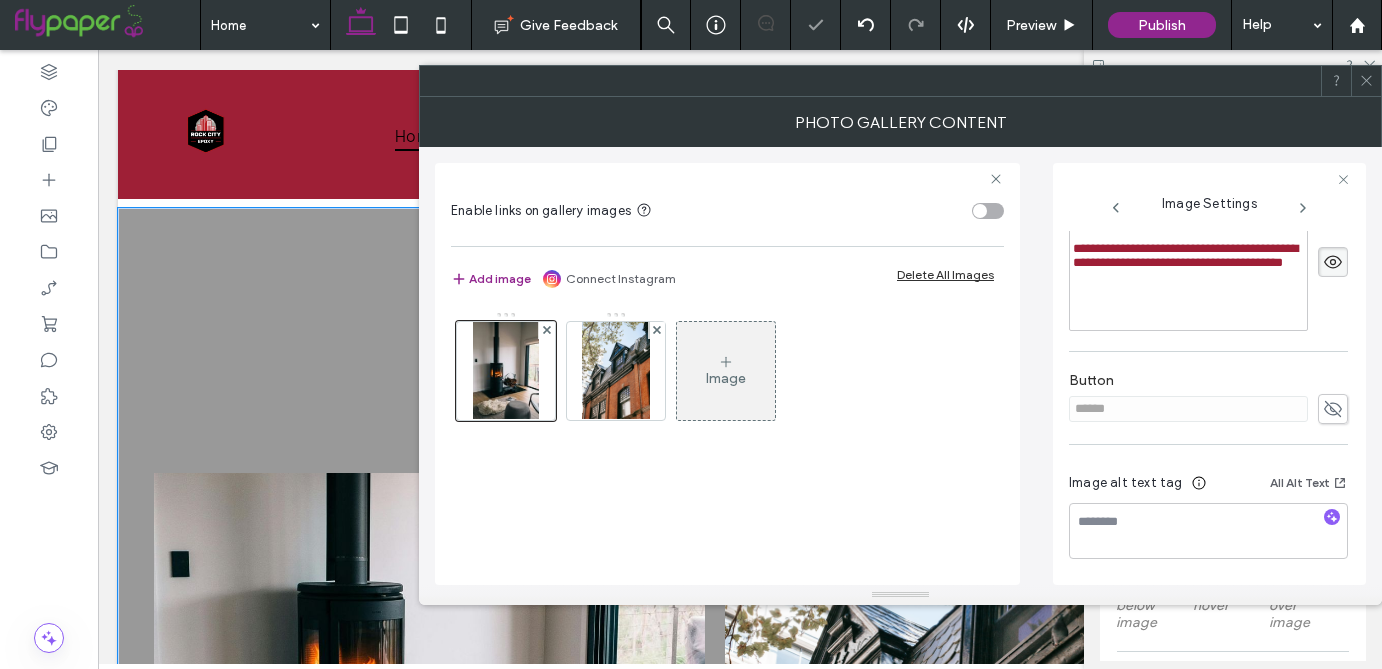click on "**********" at bounding box center [1208, 148] 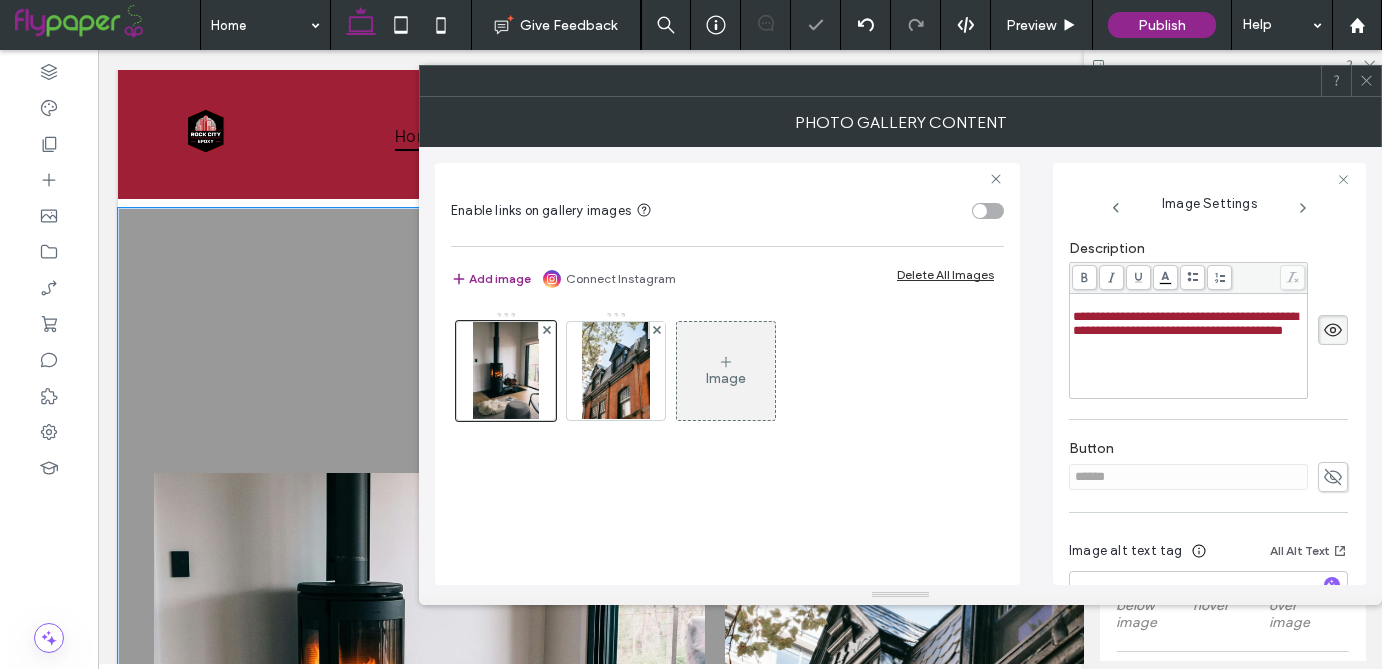 scroll, scrollTop: 499, scrollLeft: 0, axis: vertical 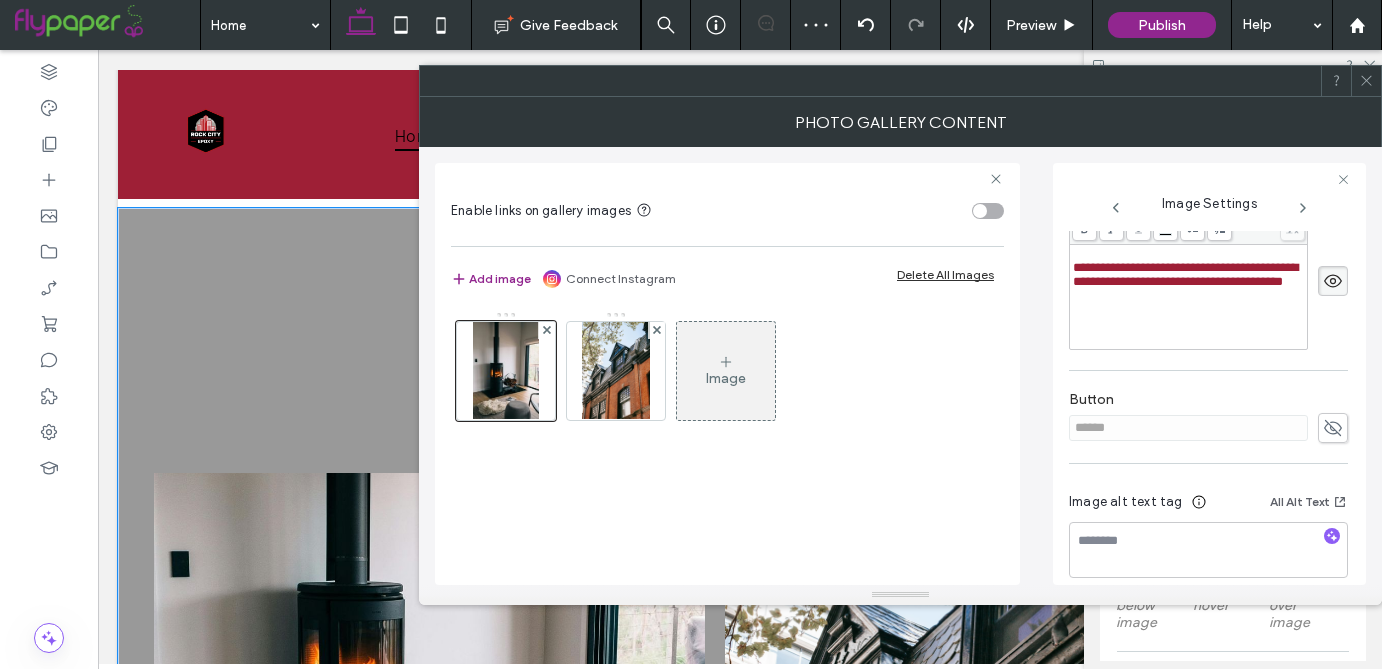 click 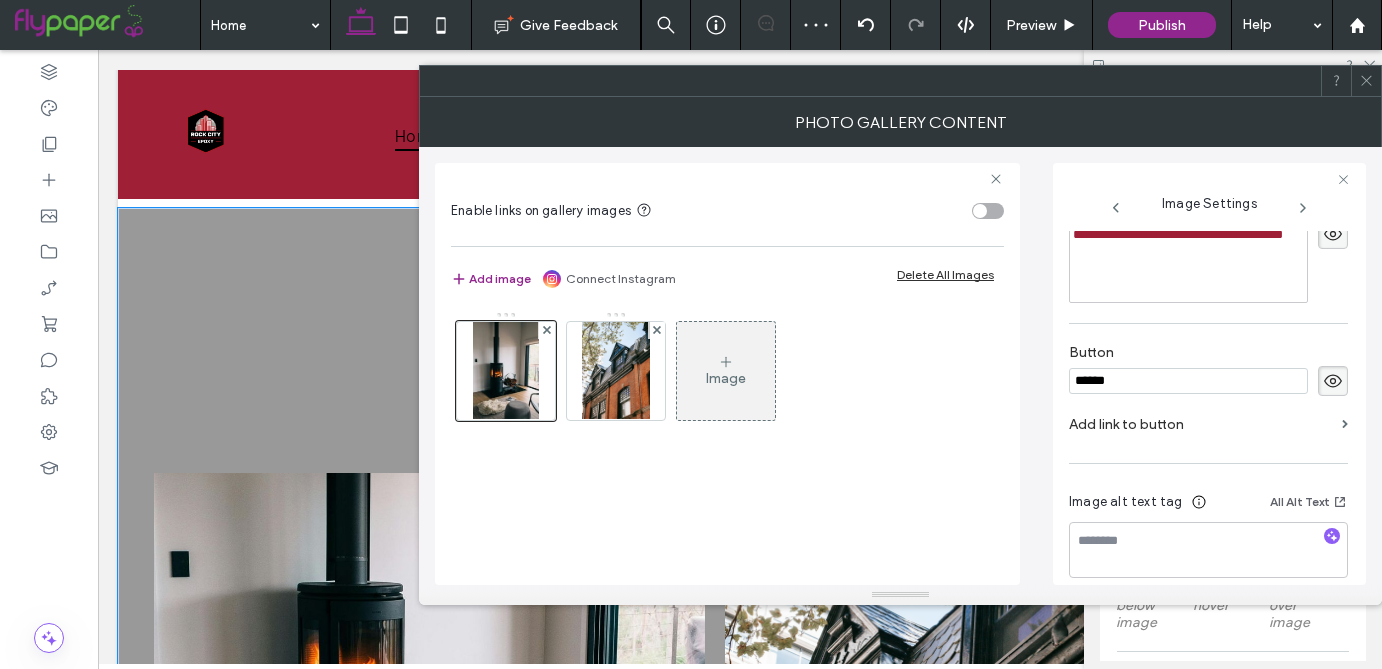scroll, scrollTop: 544, scrollLeft: 0, axis: vertical 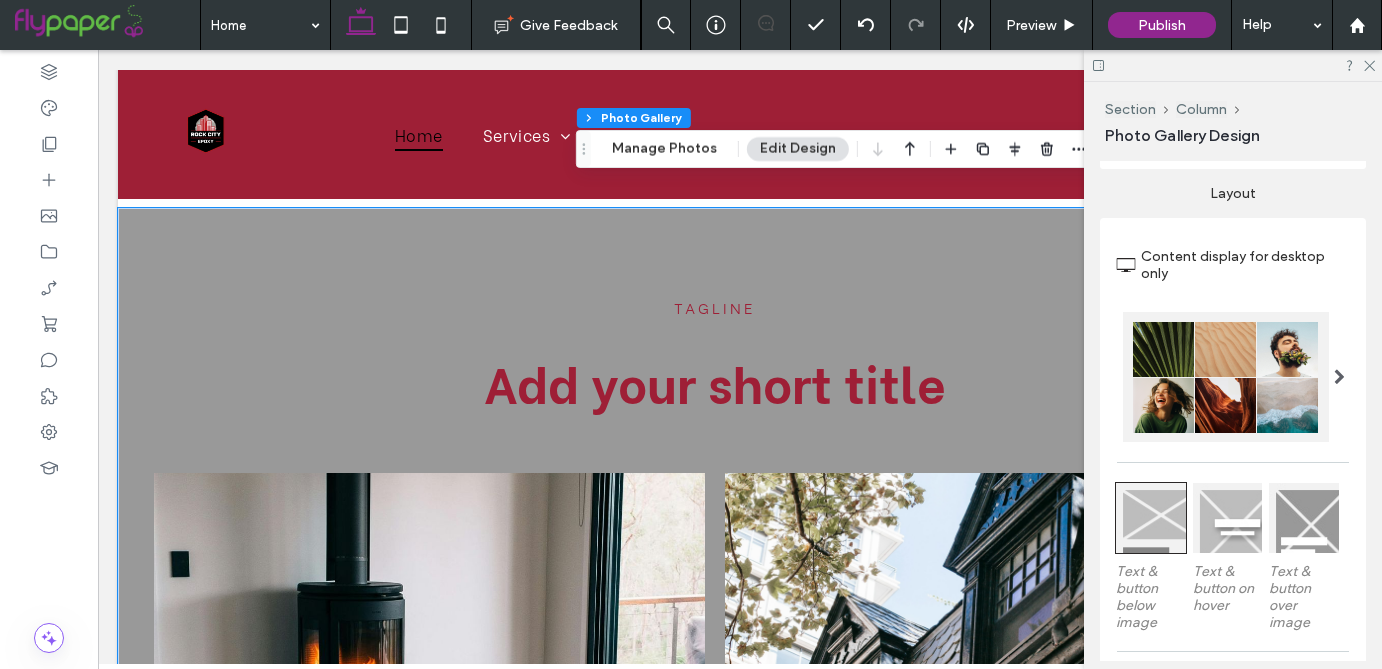 click on "Edit Design" at bounding box center (798, 149) 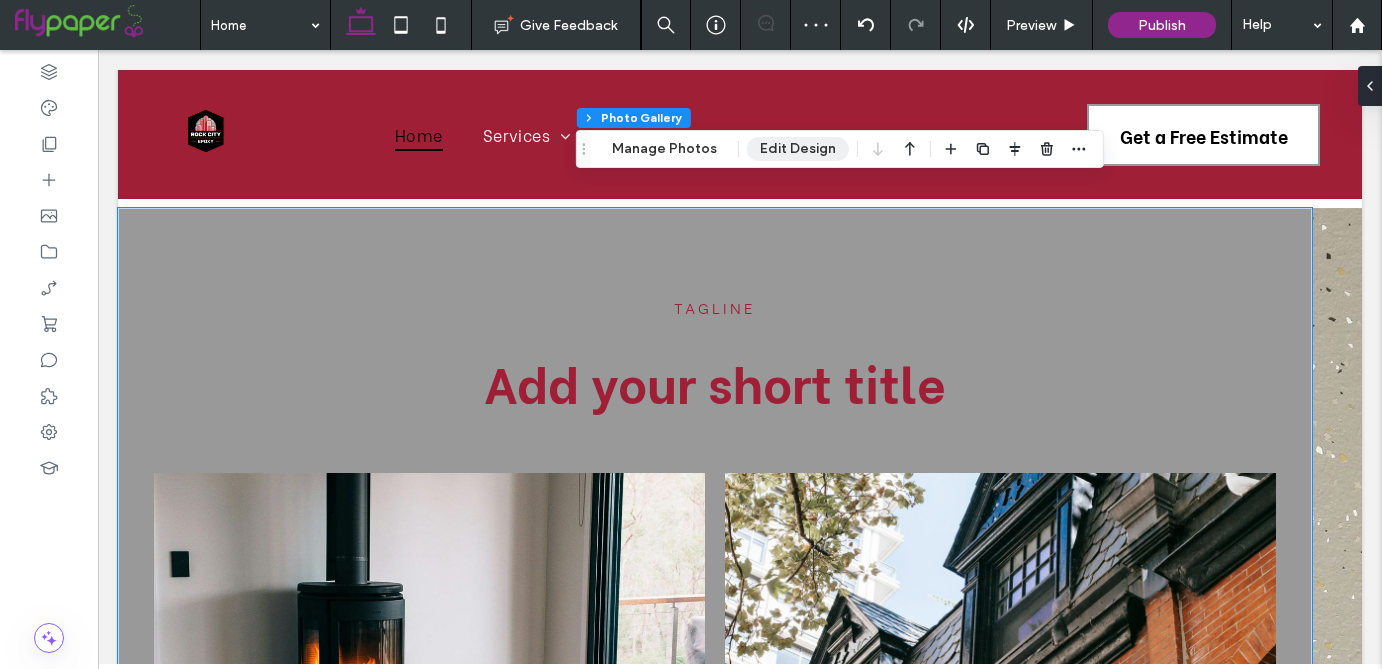 click on "Edit Design" at bounding box center [798, 149] 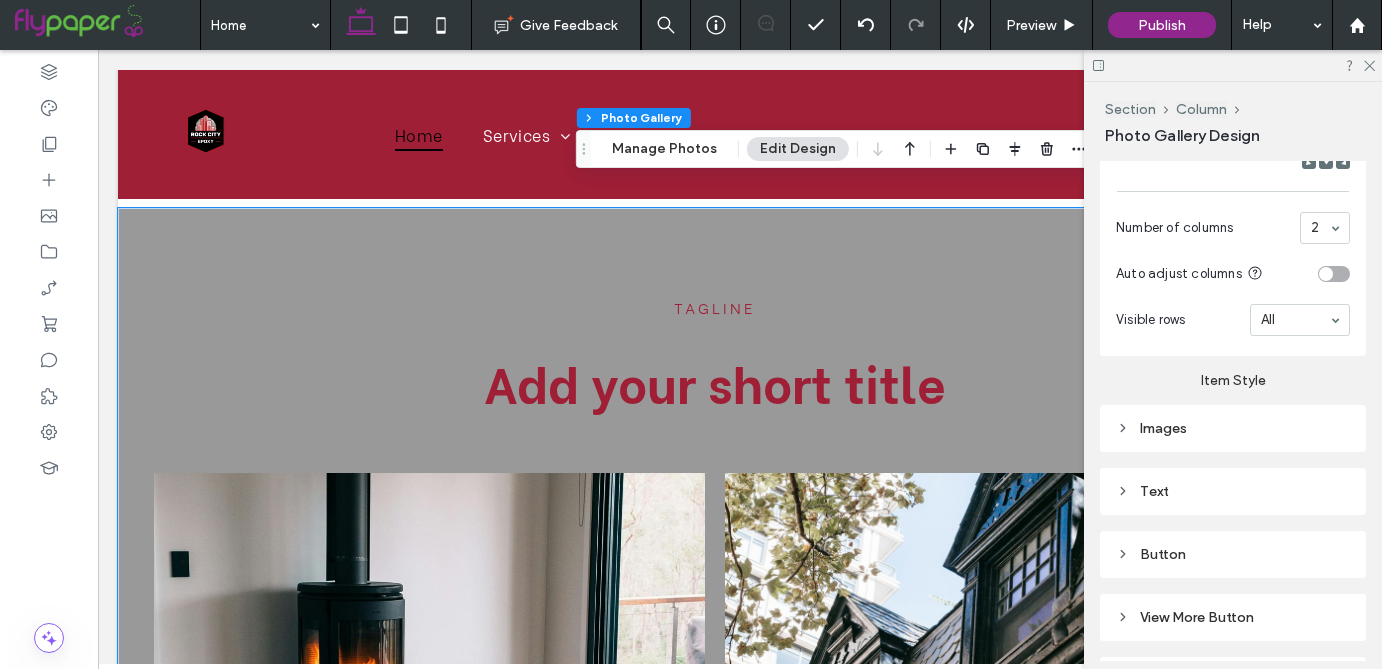 scroll, scrollTop: 896, scrollLeft: 0, axis: vertical 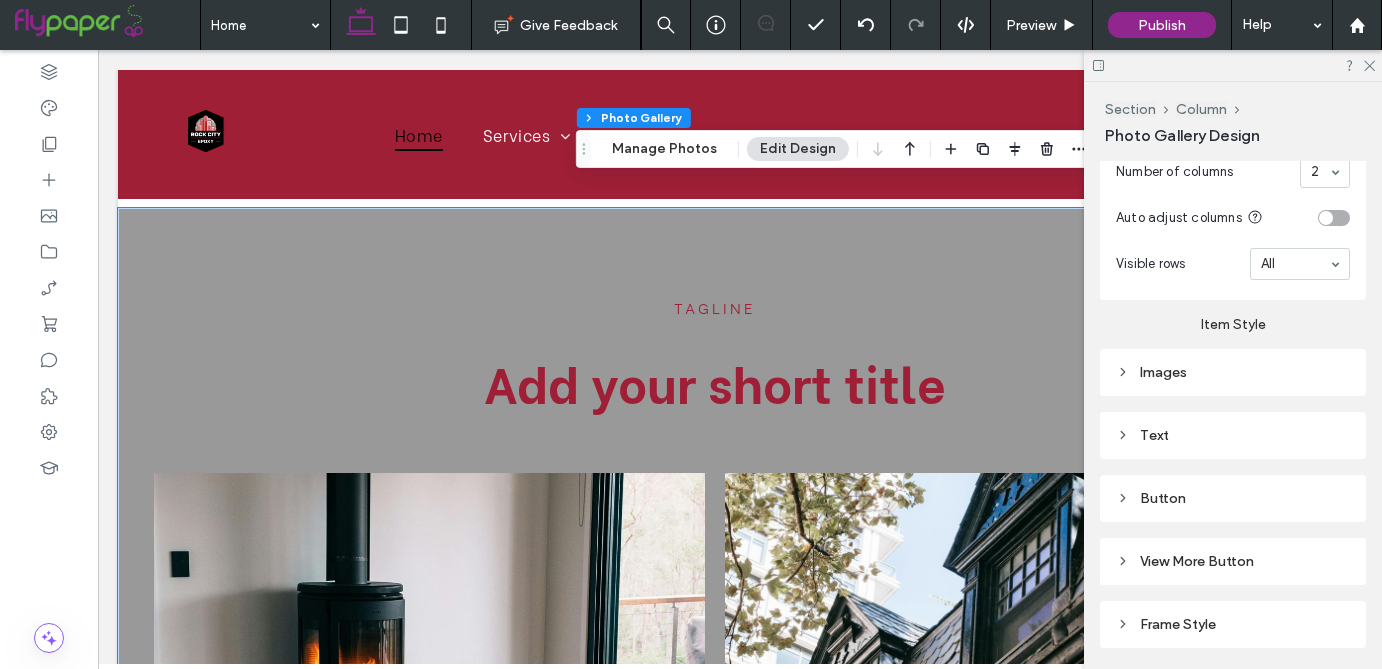 click on "Button" at bounding box center (1233, 498) 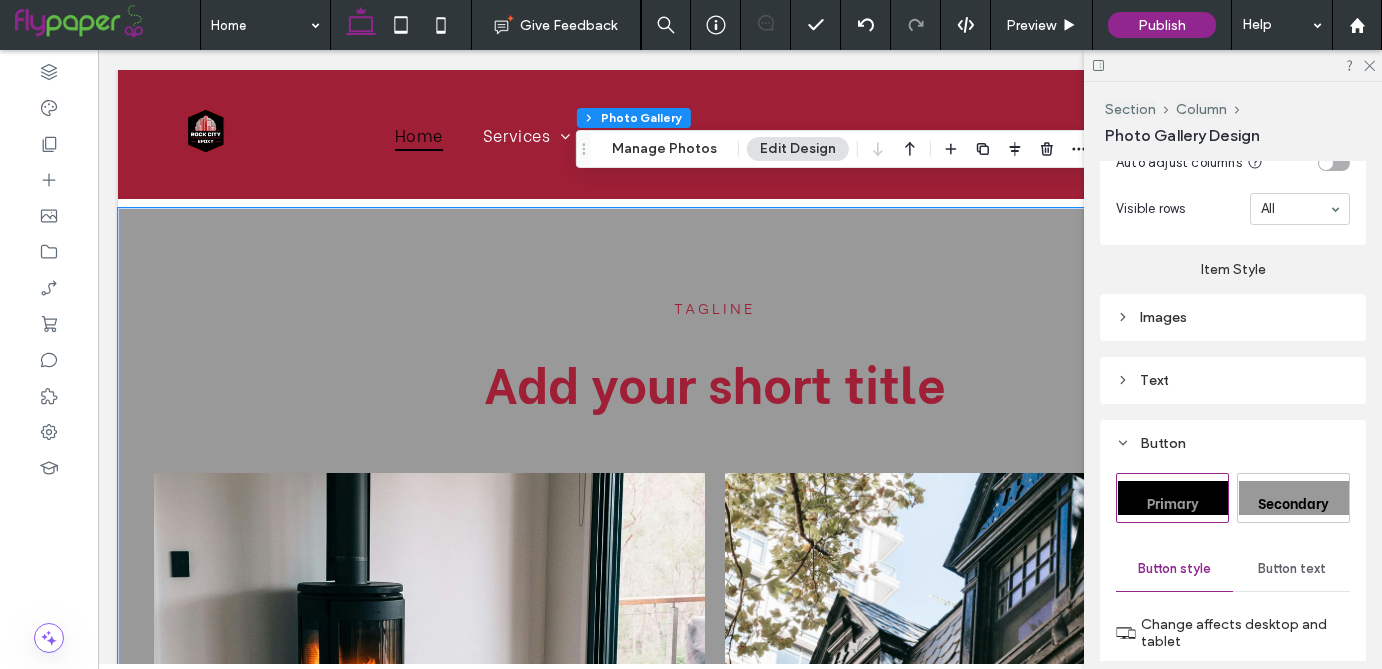scroll, scrollTop: 957, scrollLeft: 0, axis: vertical 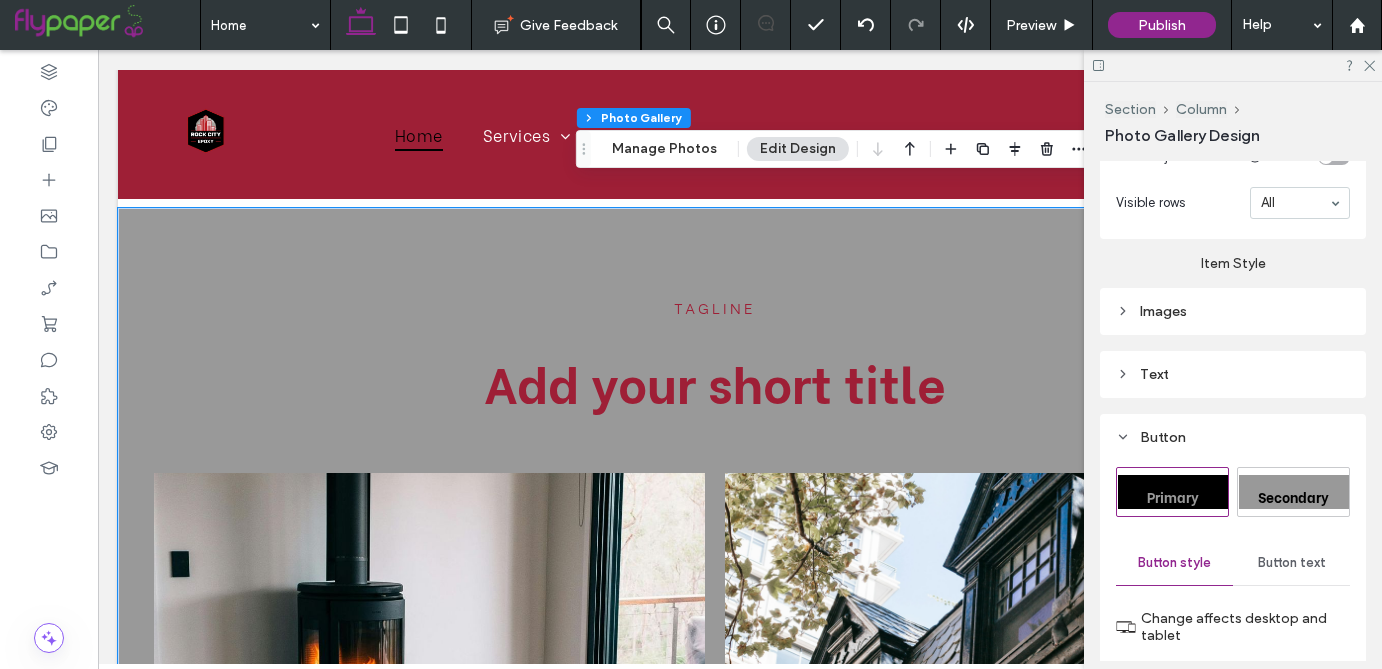 click on "Secondary" at bounding box center [1293, 495] 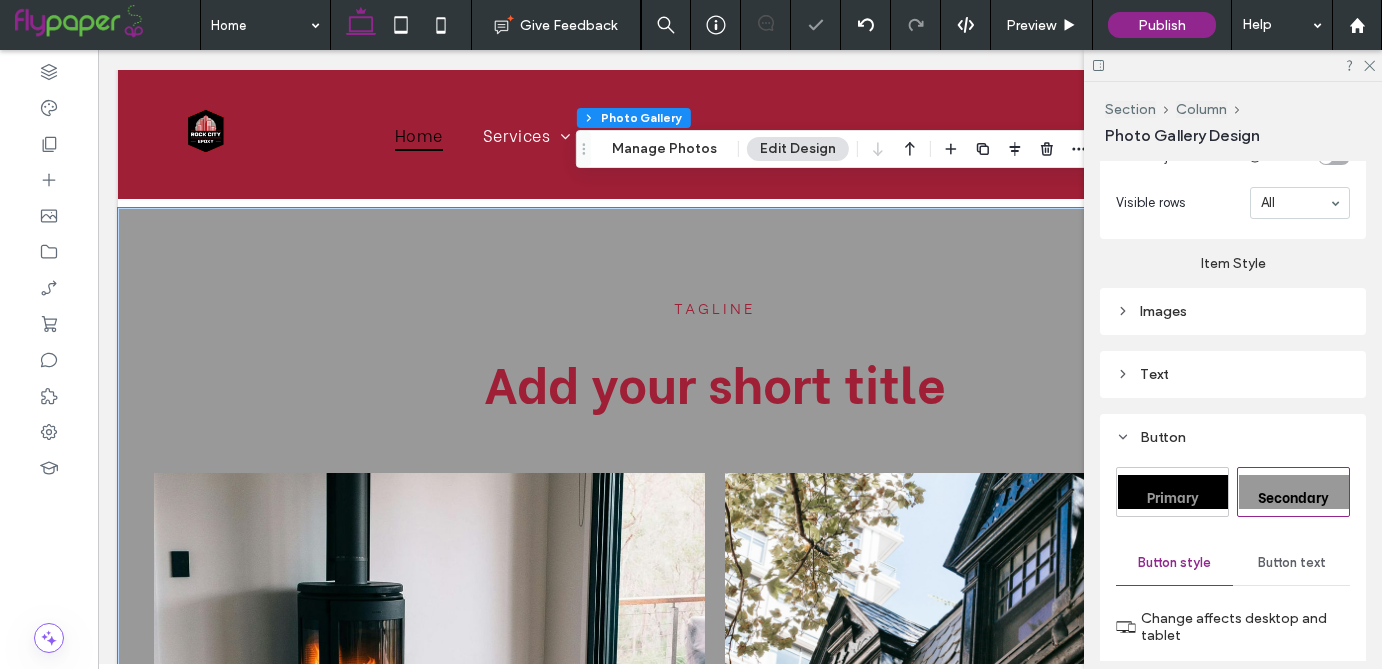 click on "Primary" at bounding box center [1173, 495] 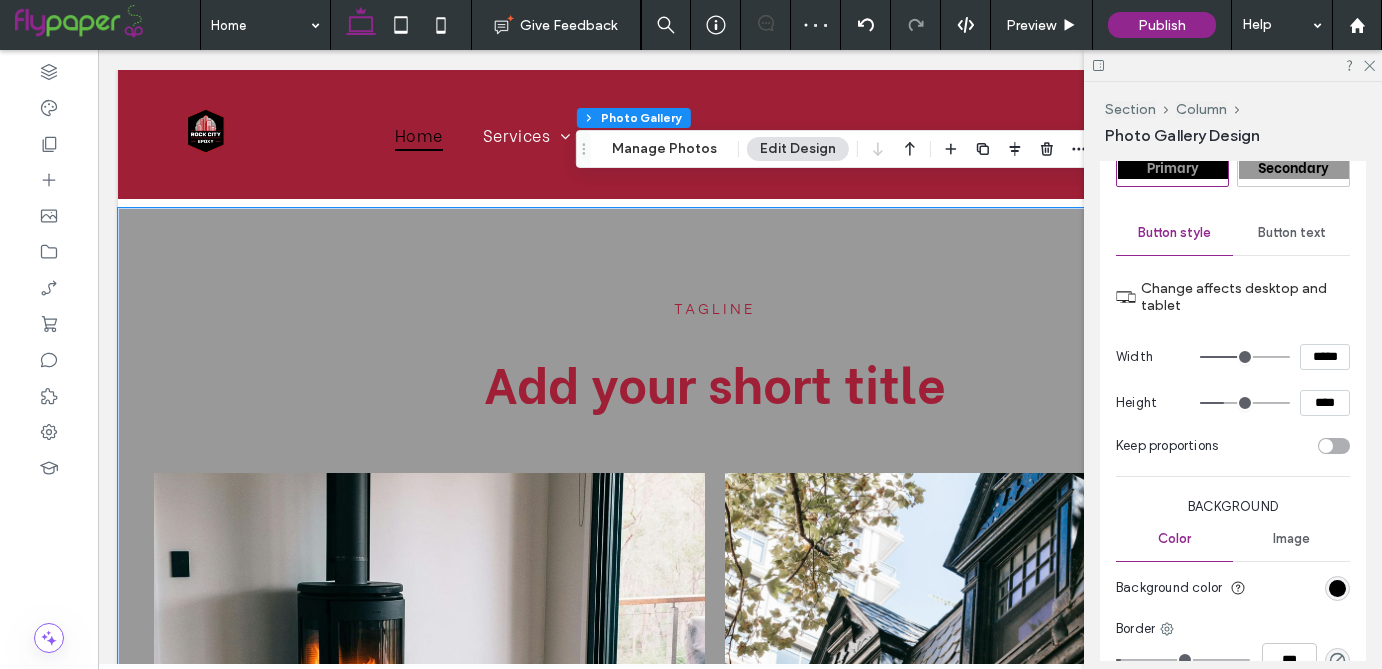 scroll, scrollTop: 1291, scrollLeft: 0, axis: vertical 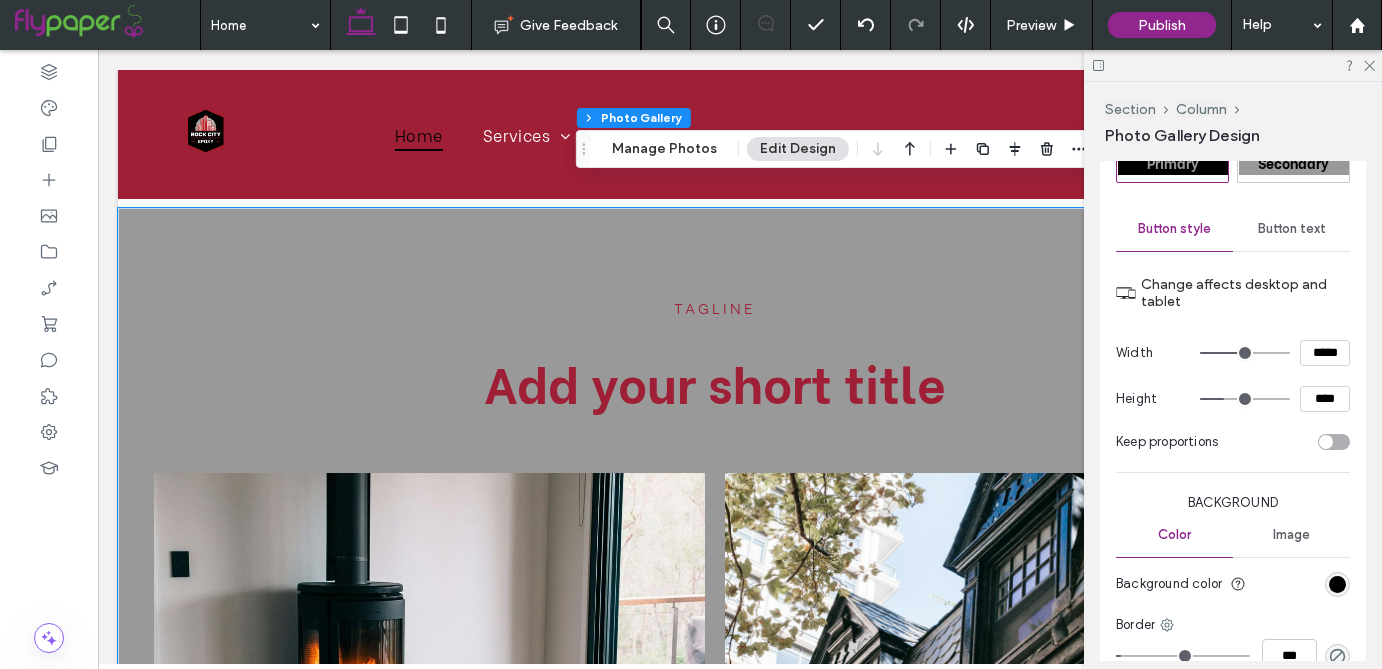 type on "**" 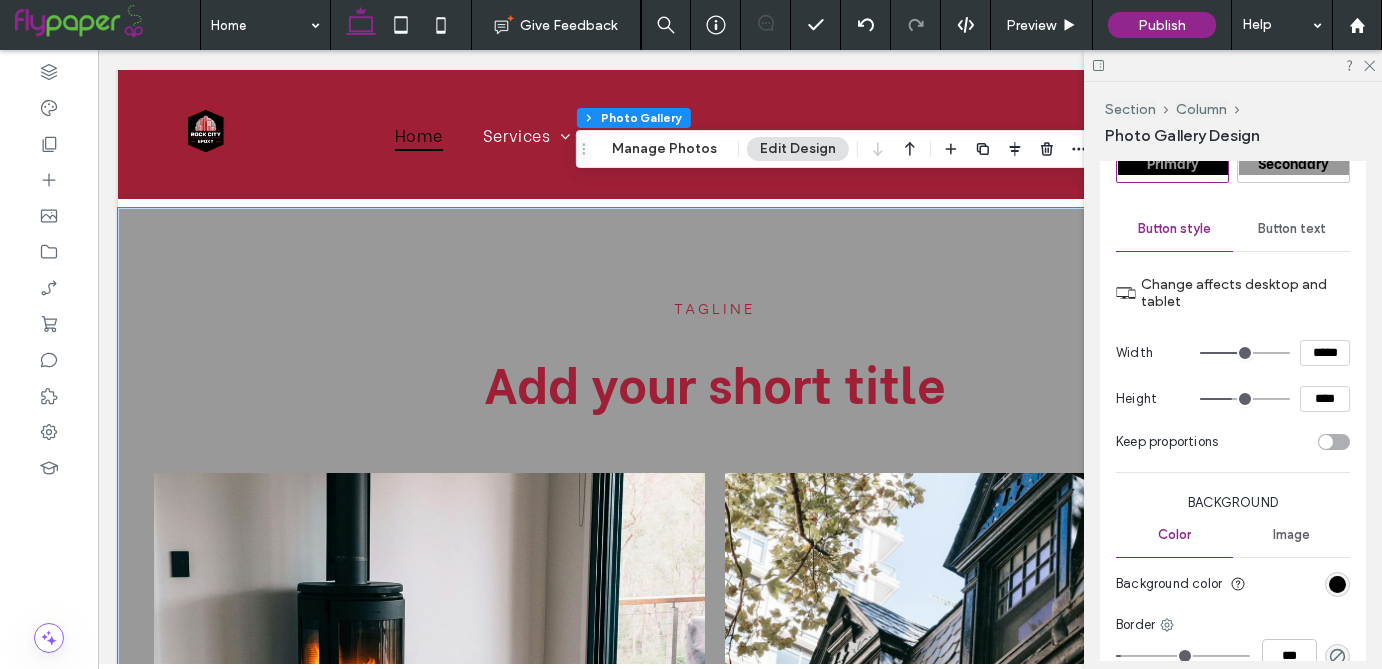 type on "**" 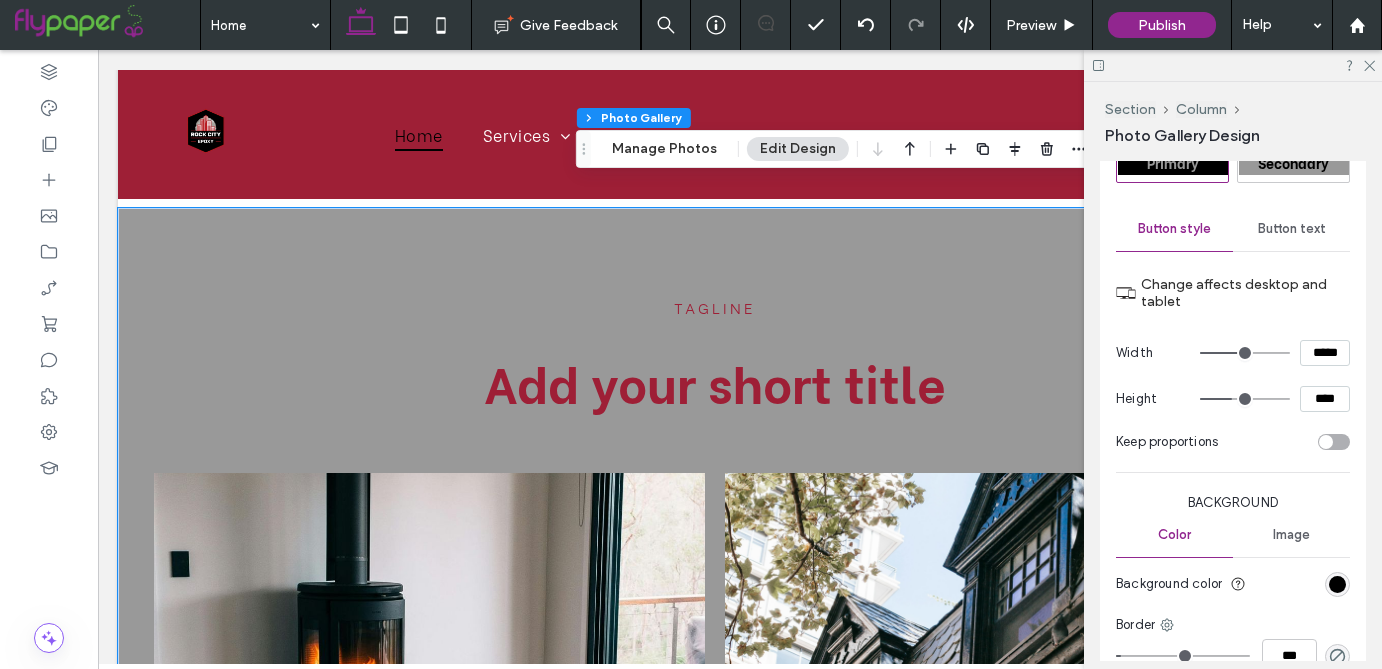 type on "****" 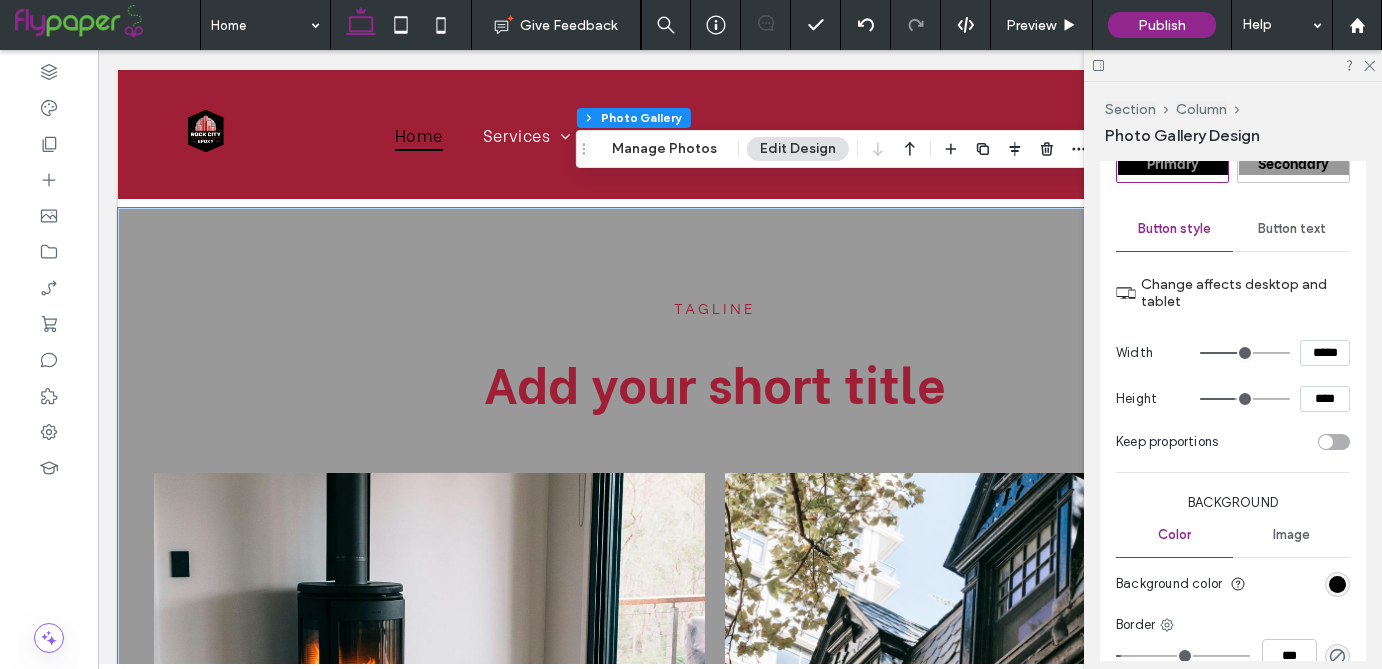 type on "**" 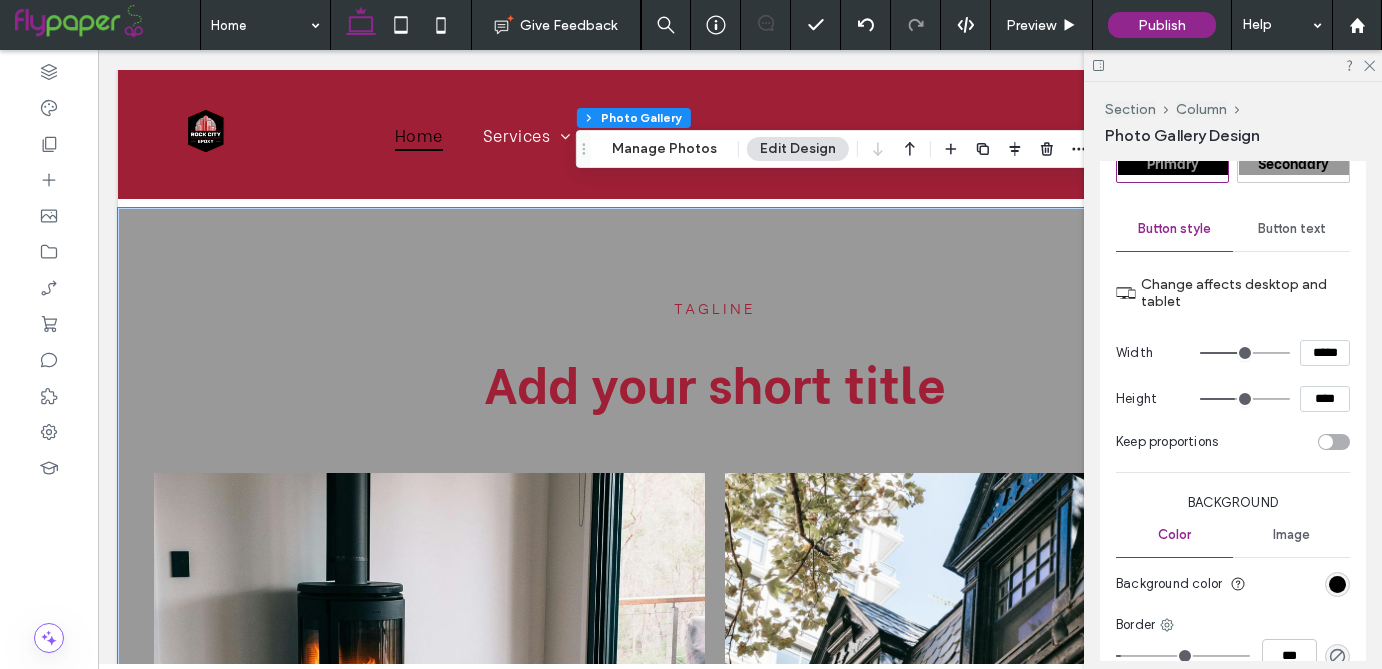 type on "****" 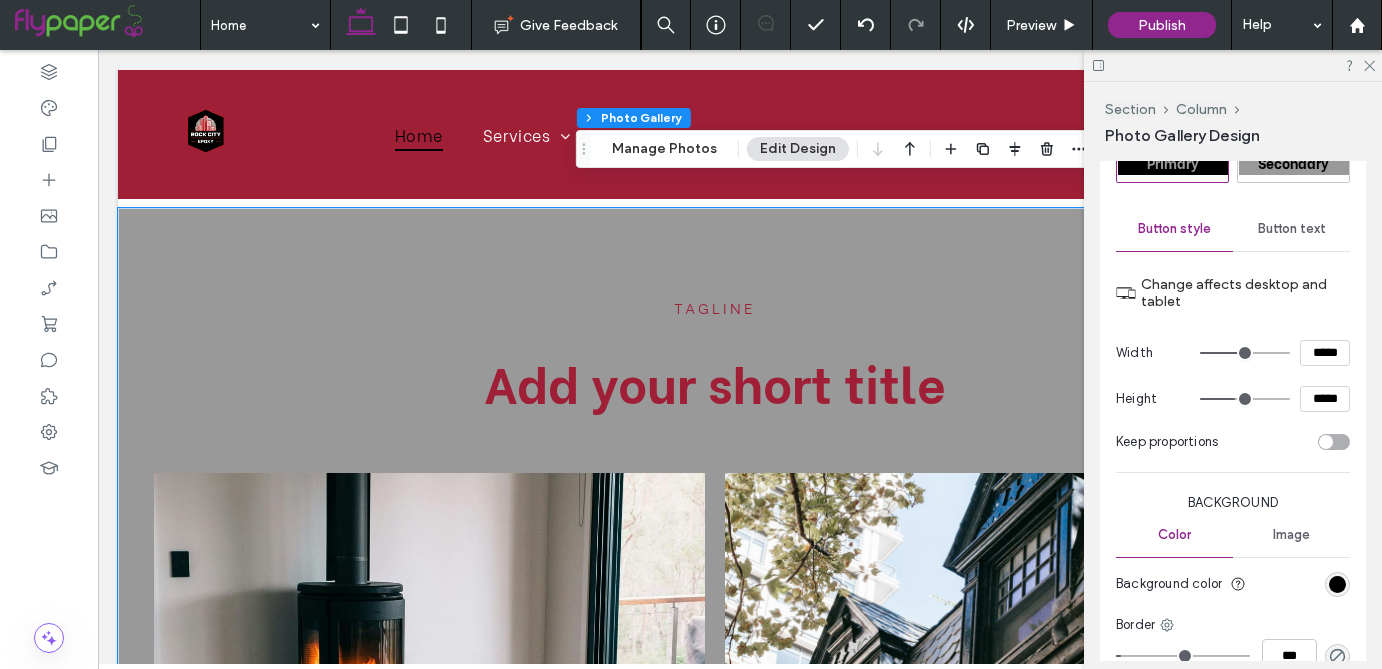 type on "***" 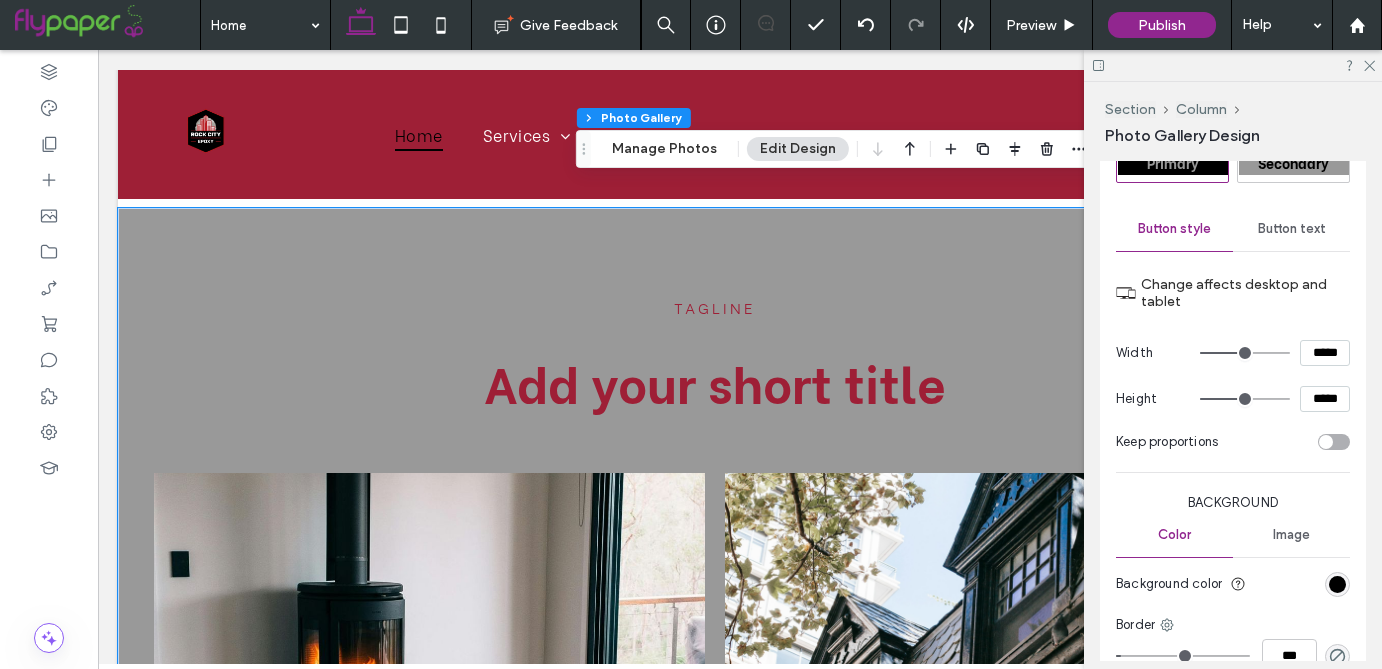 drag, startPoint x: 1229, startPoint y: 402, endPoint x: 1242, endPoint y: 402, distance: 13 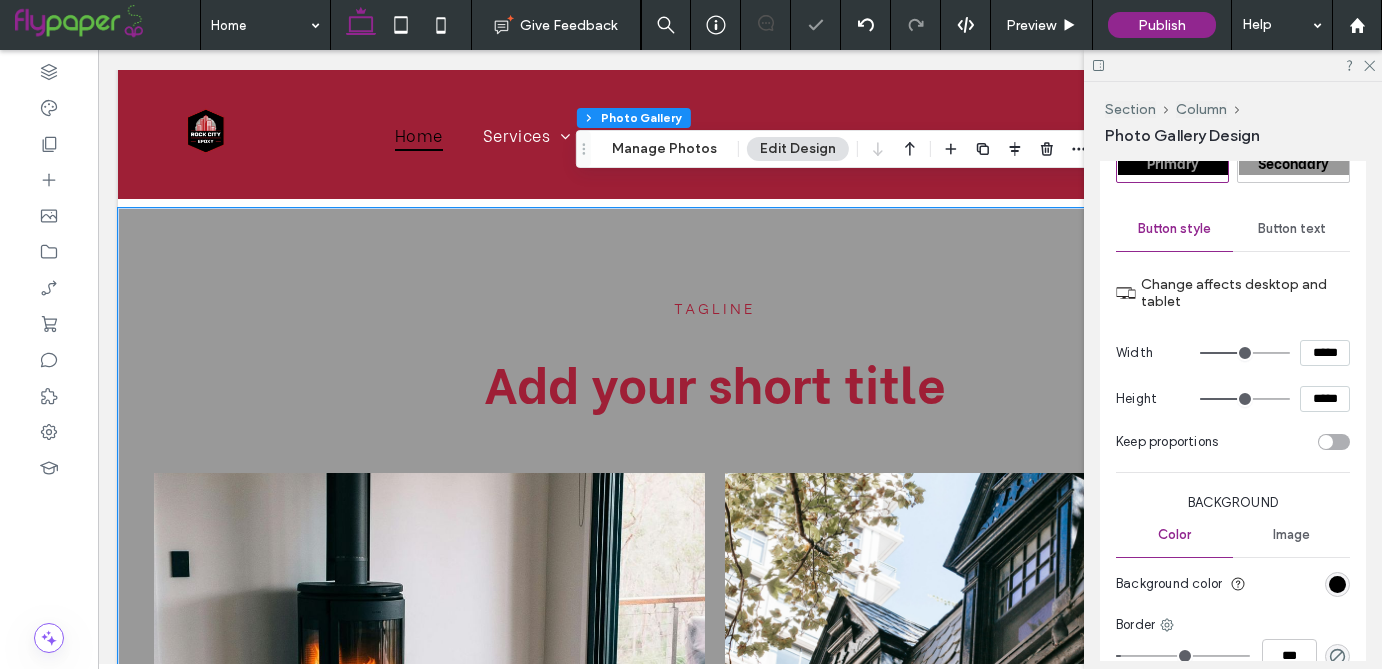 type on "***" 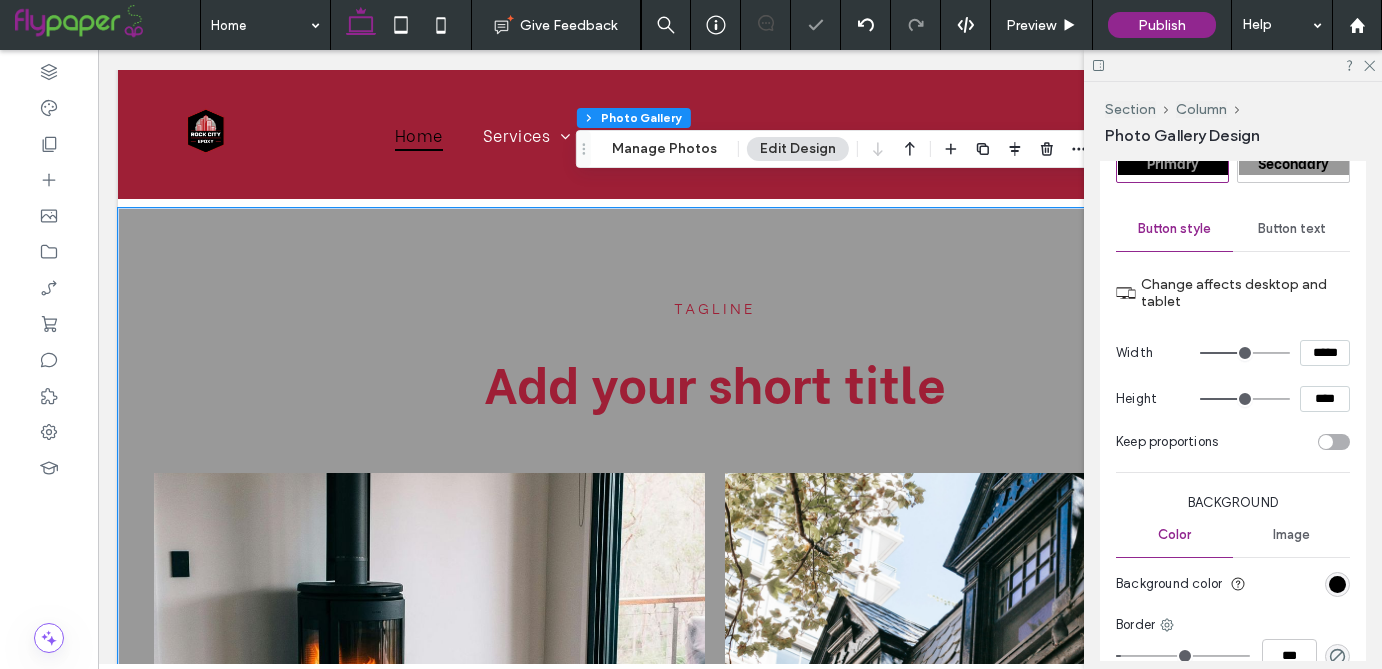 type on "**" 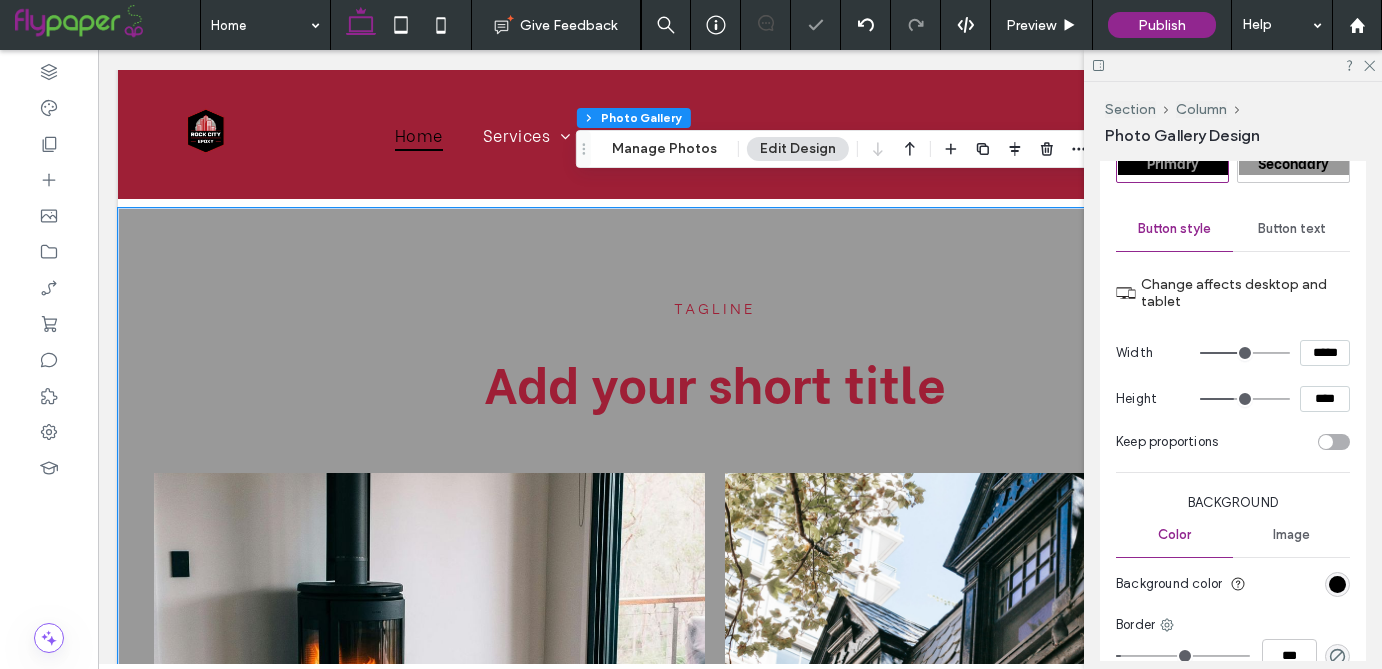 type on "**" 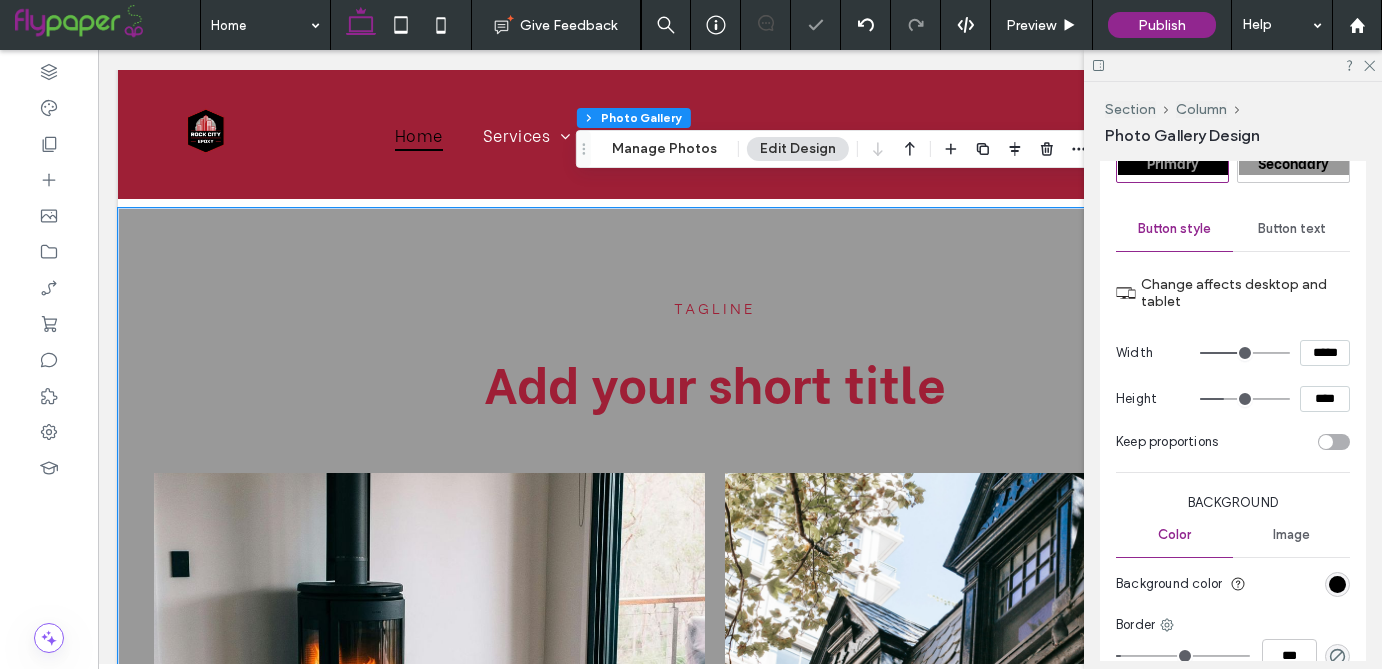 drag, startPoint x: 1246, startPoint y: 402, endPoint x: 1227, endPoint y: 403, distance: 19.026299 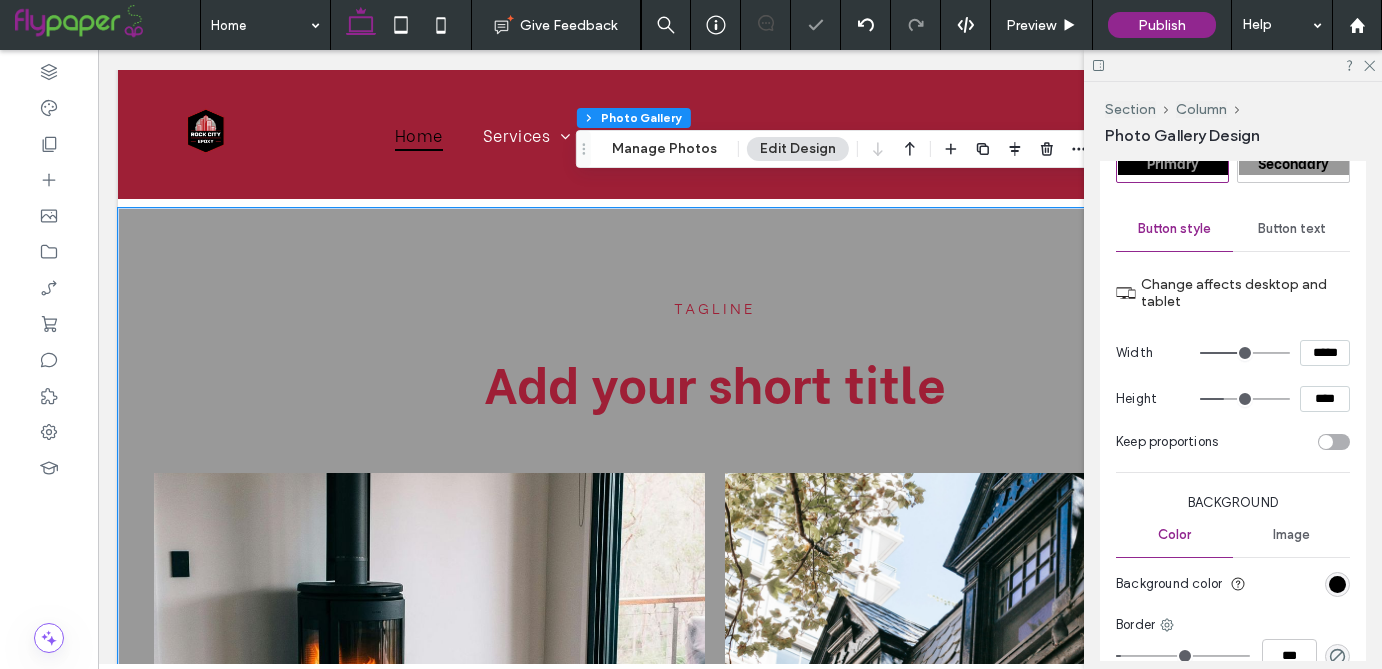type on "**" 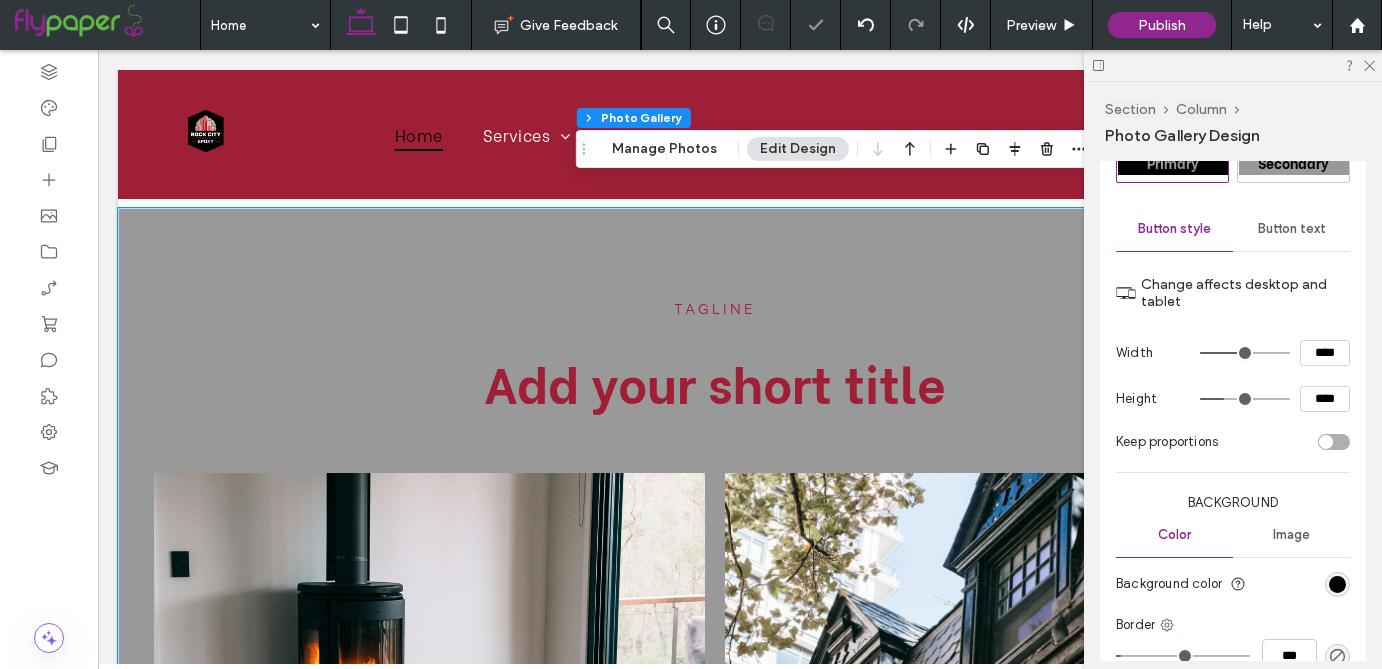 type on "**" 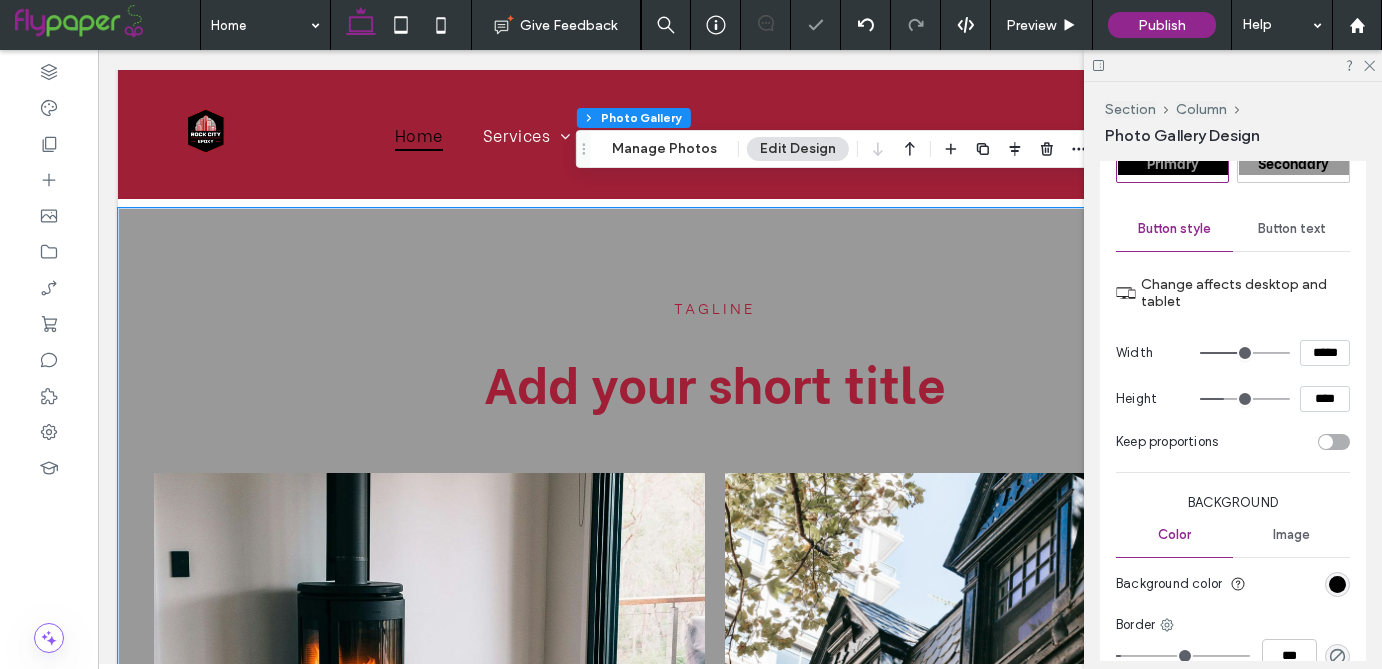 type on "***" 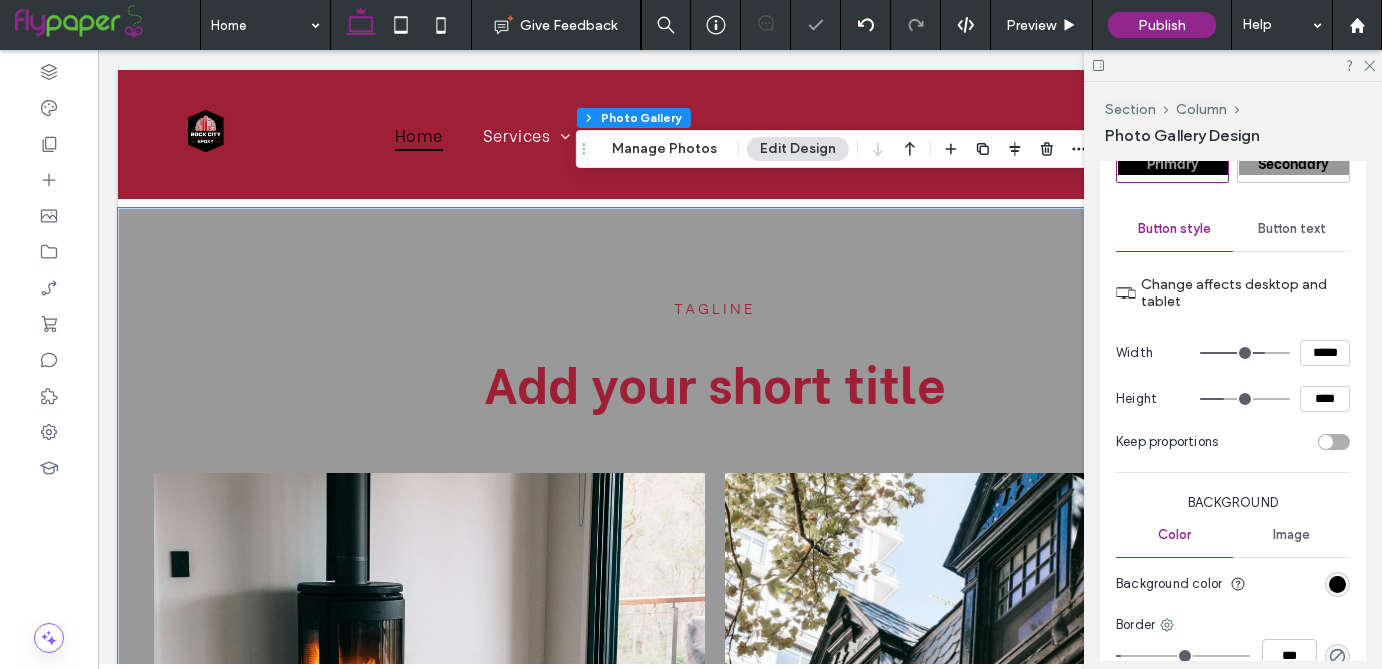 type on "***" 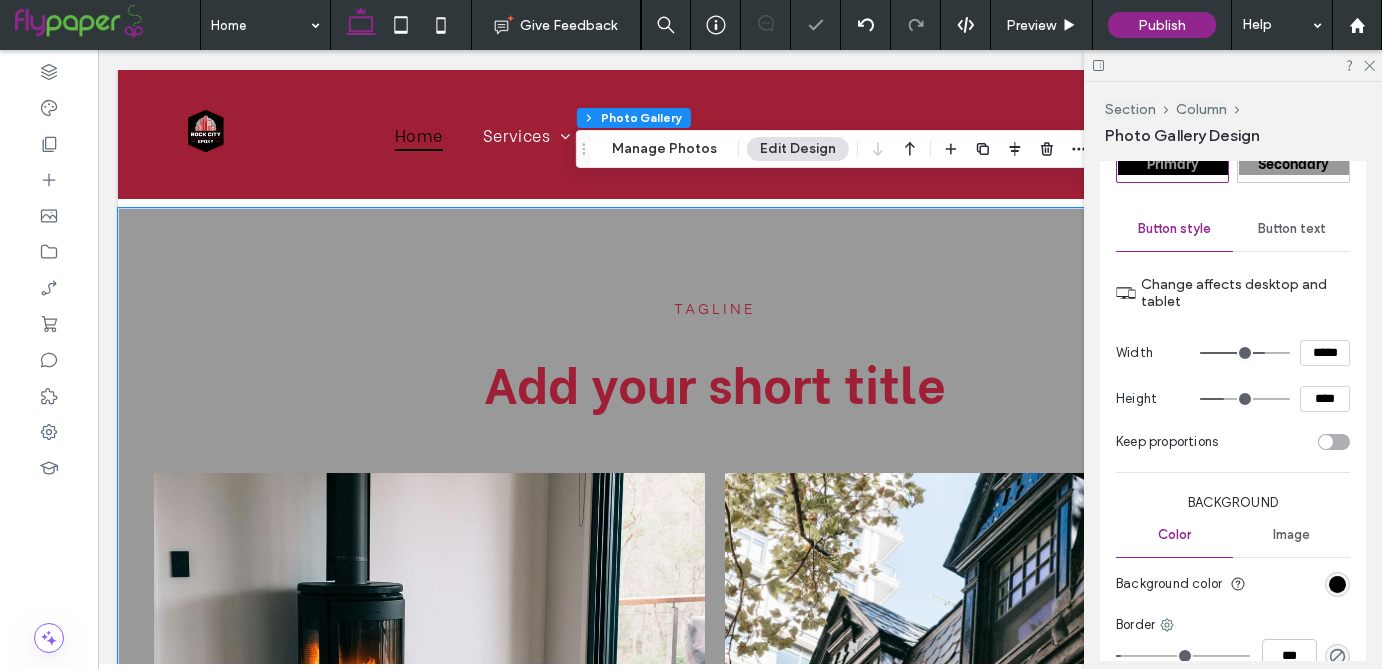 type on "***" 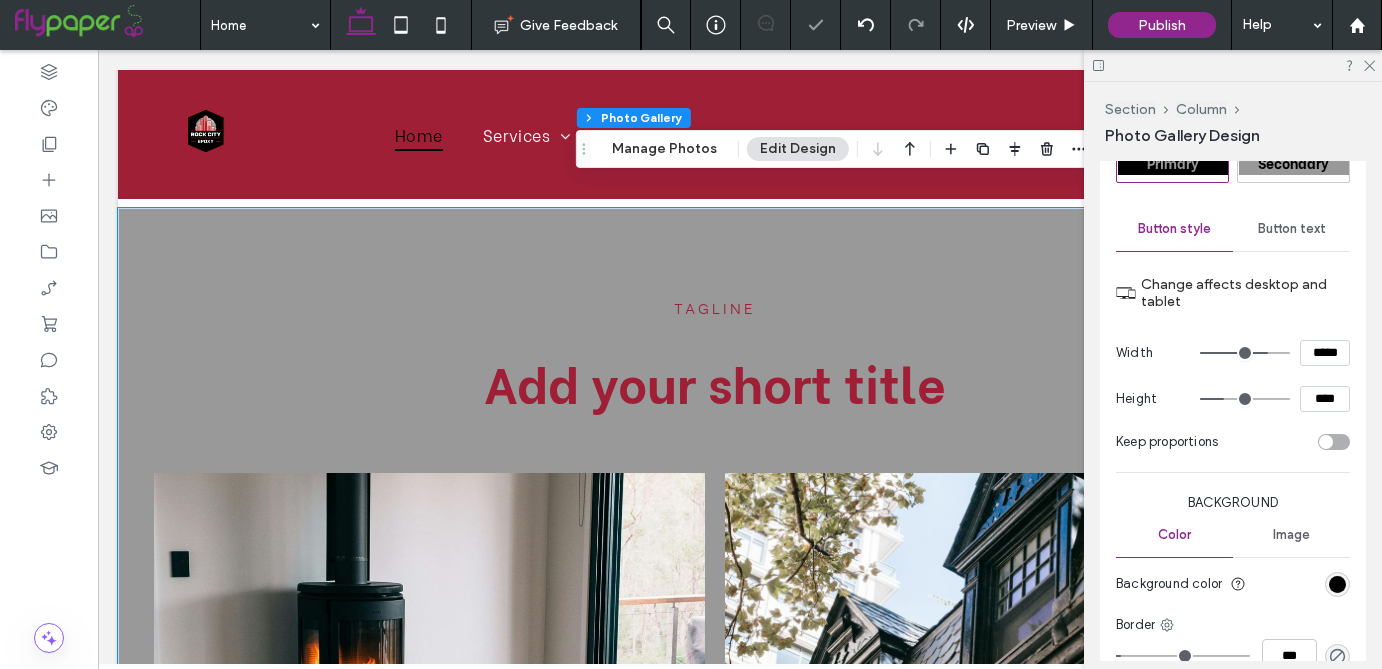 type on "***" 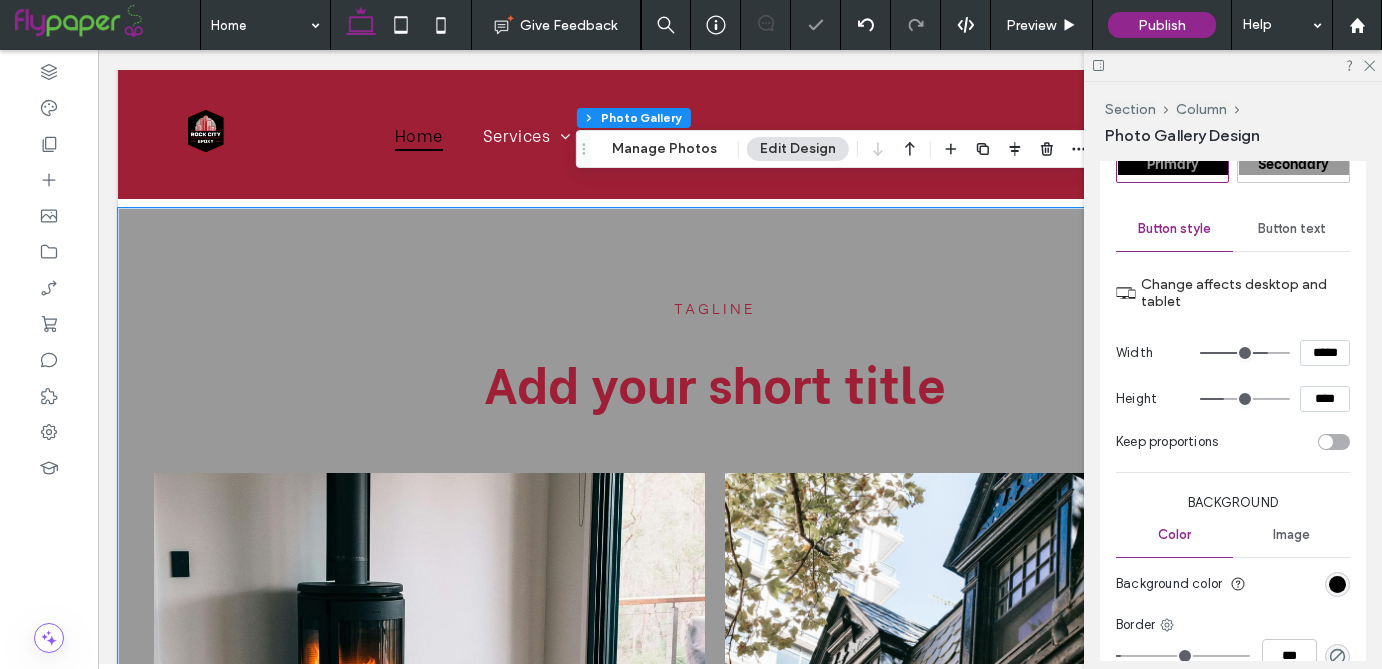 type on "*****" 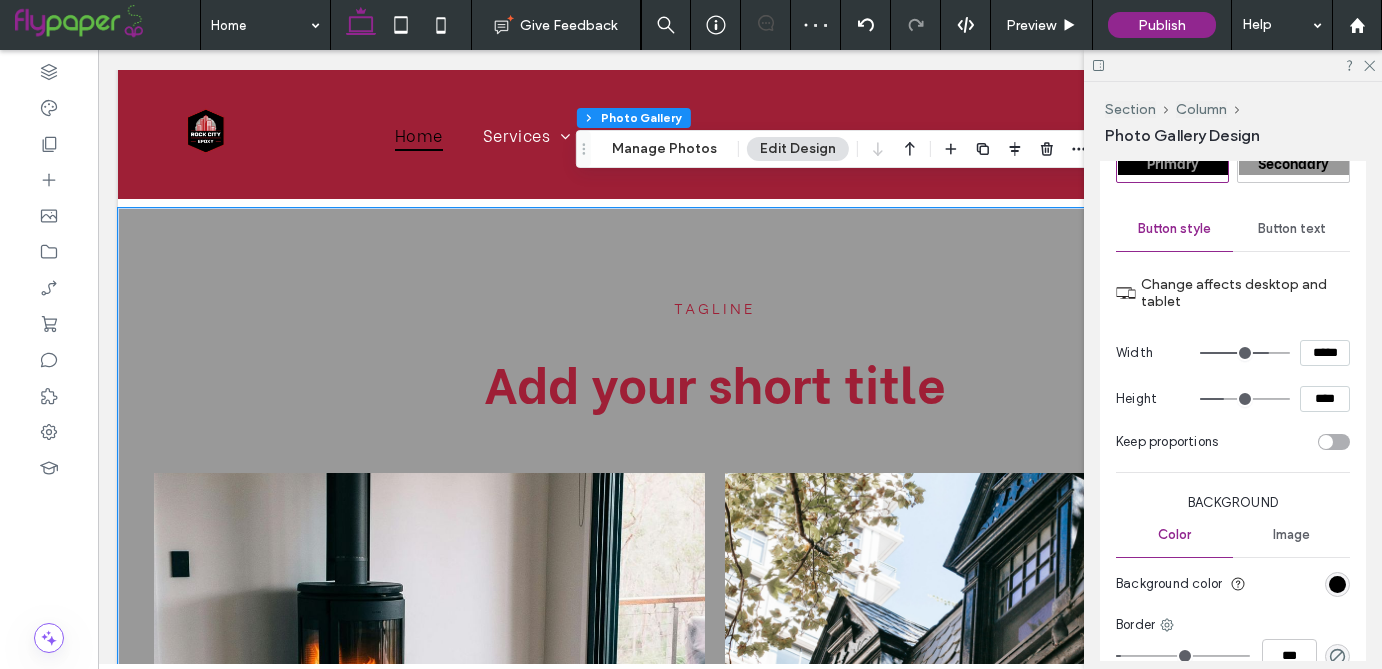 type on "***" 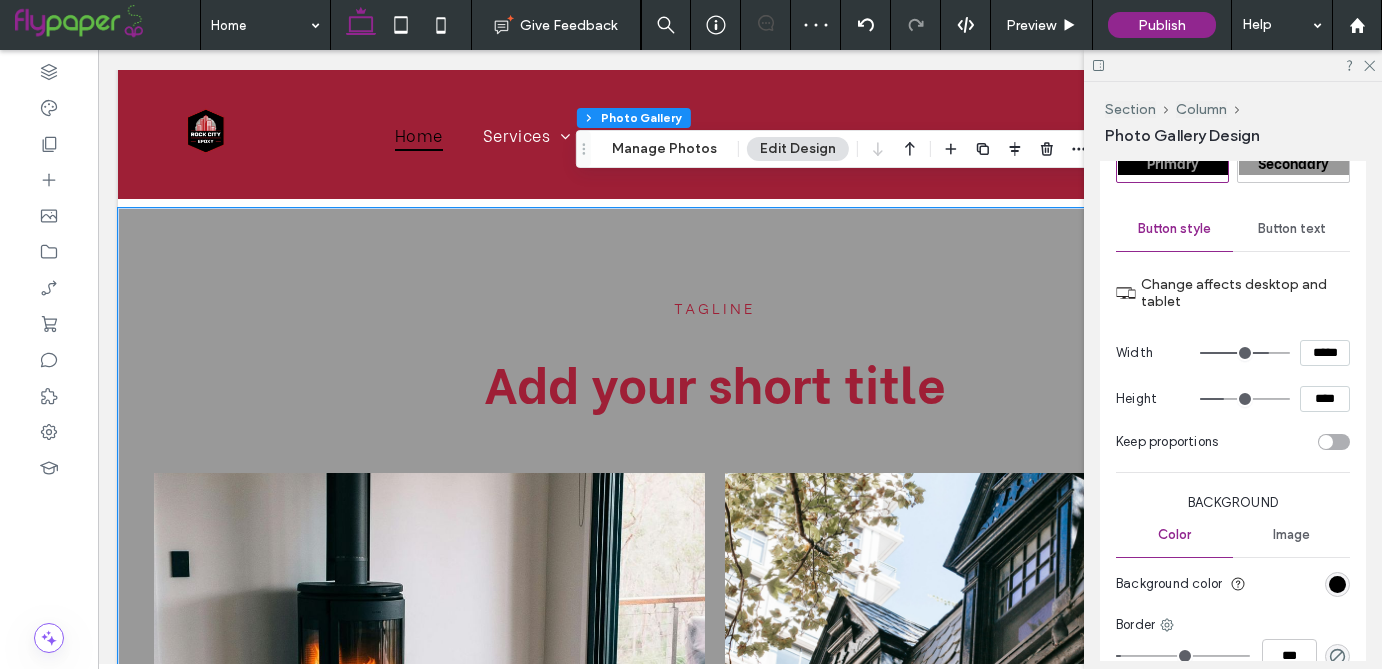 type on "*****" 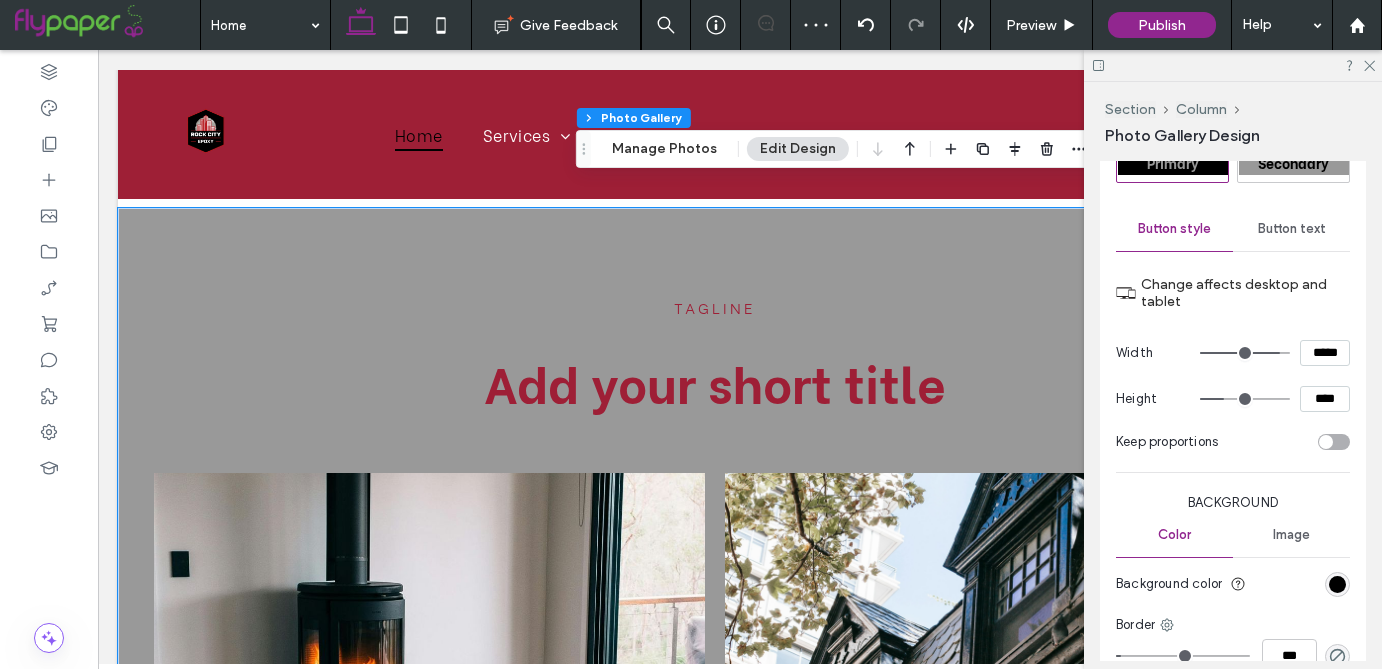 type on "***" 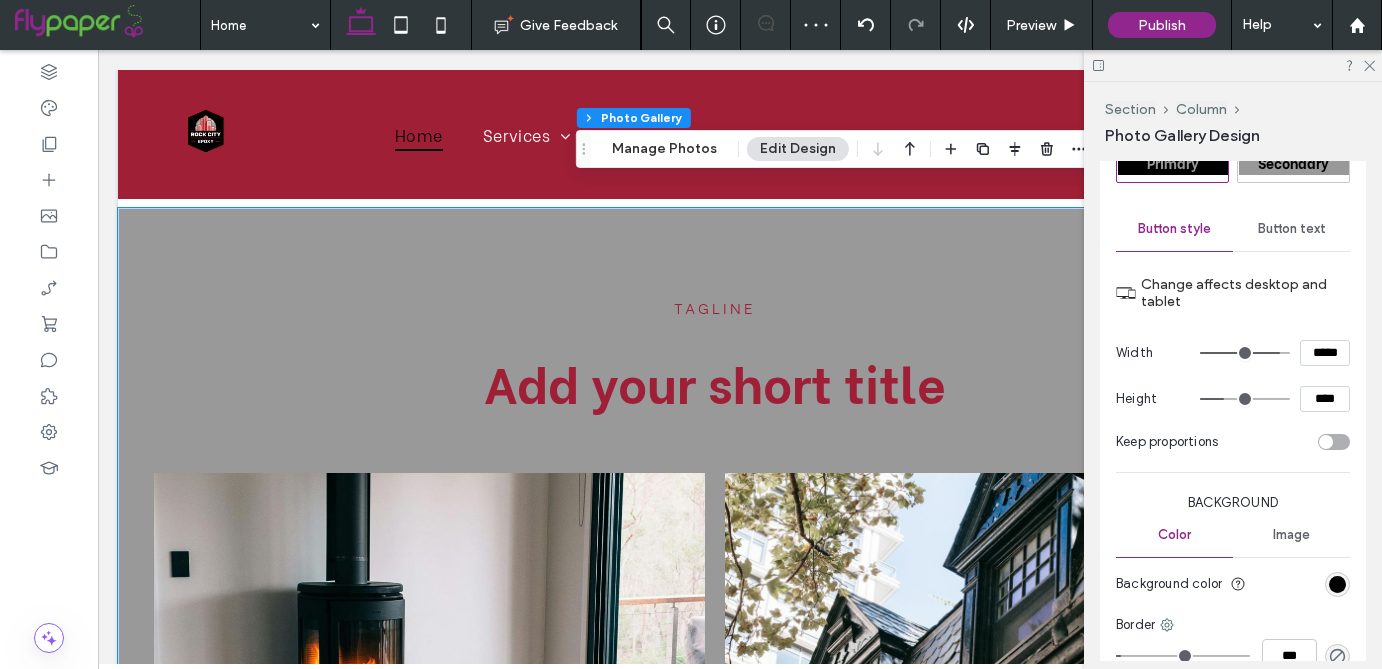 type on "*****" 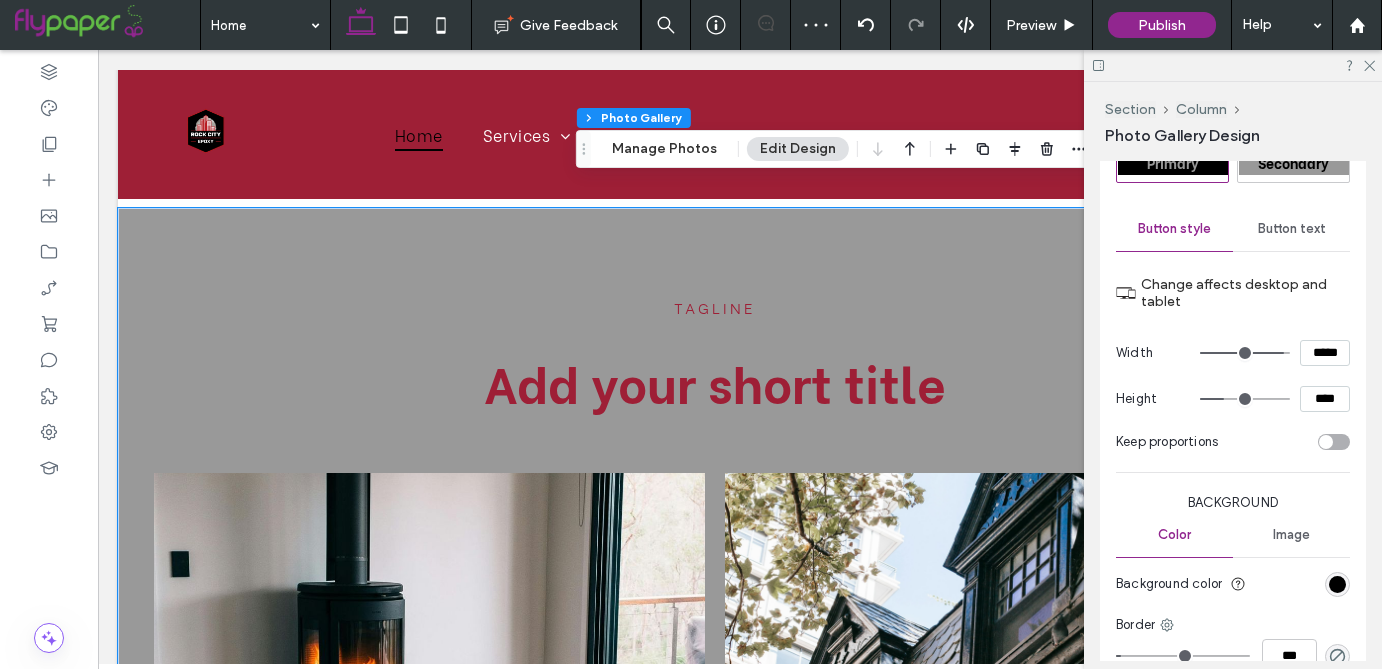 type on "***" 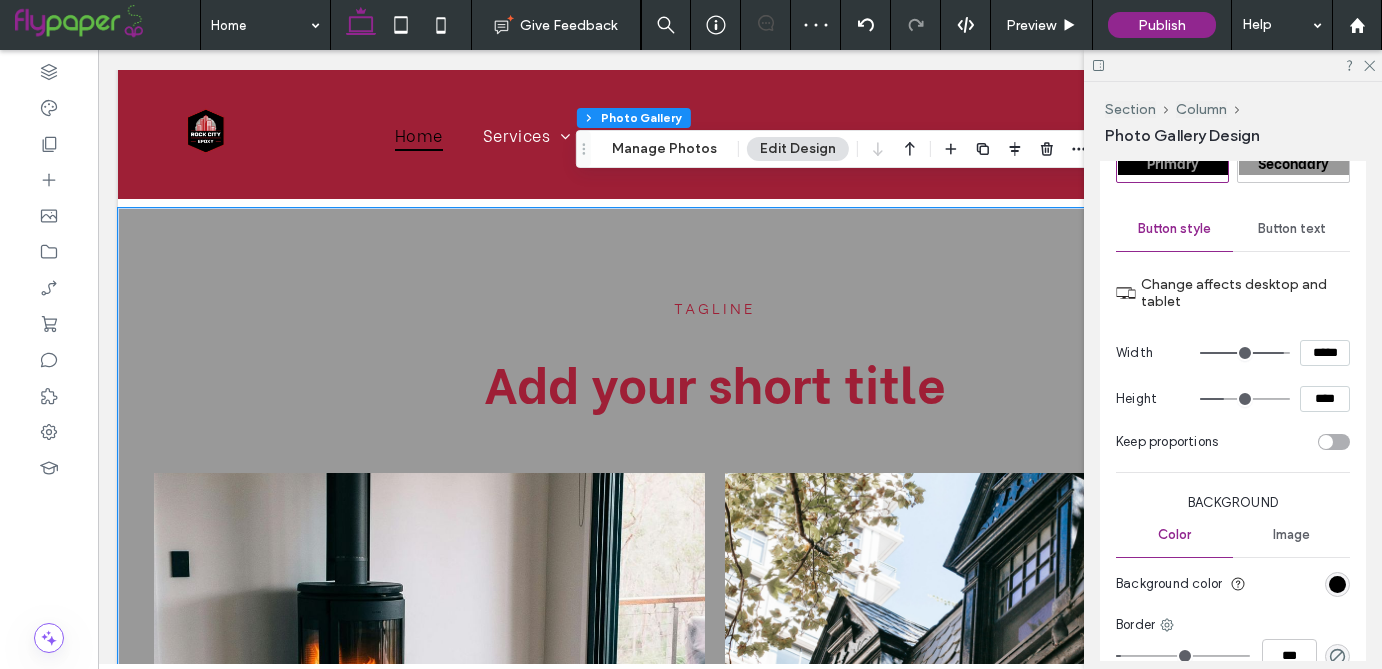 type on "*****" 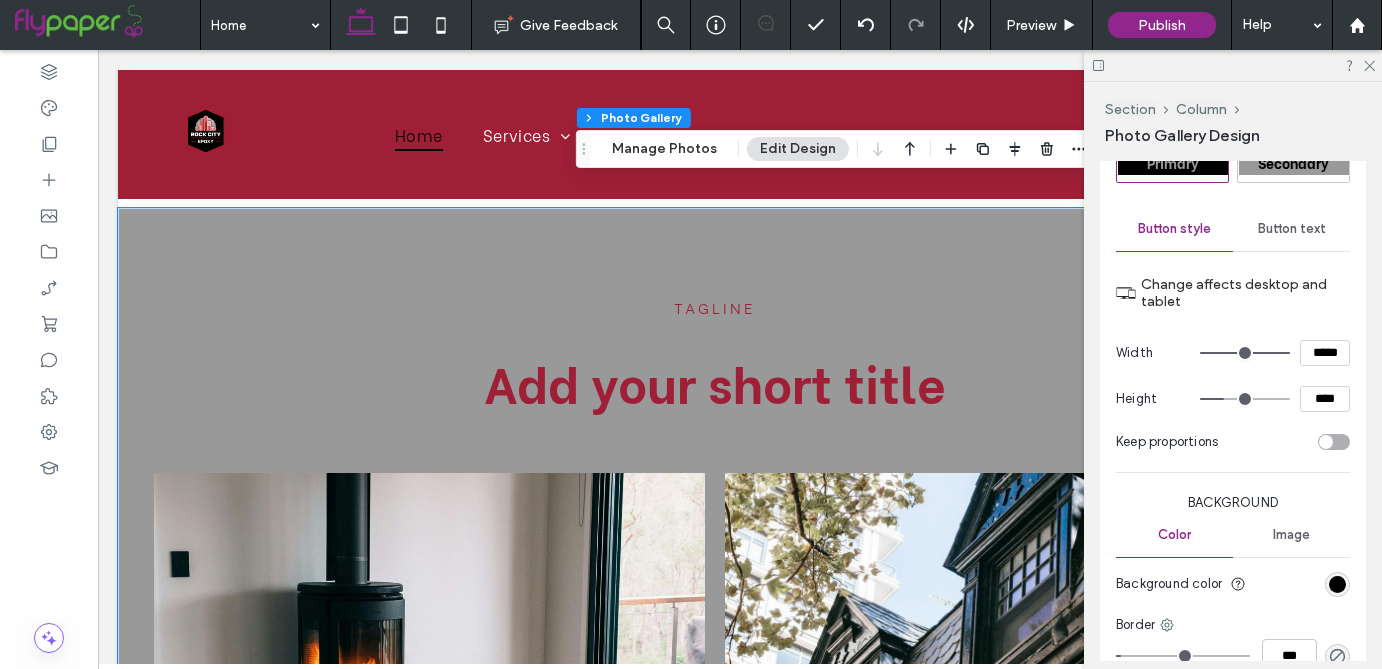drag, startPoint x: 1241, startPoint y: 357, endPoint x: 1298, endPoint y: 355, distance: 57.035076 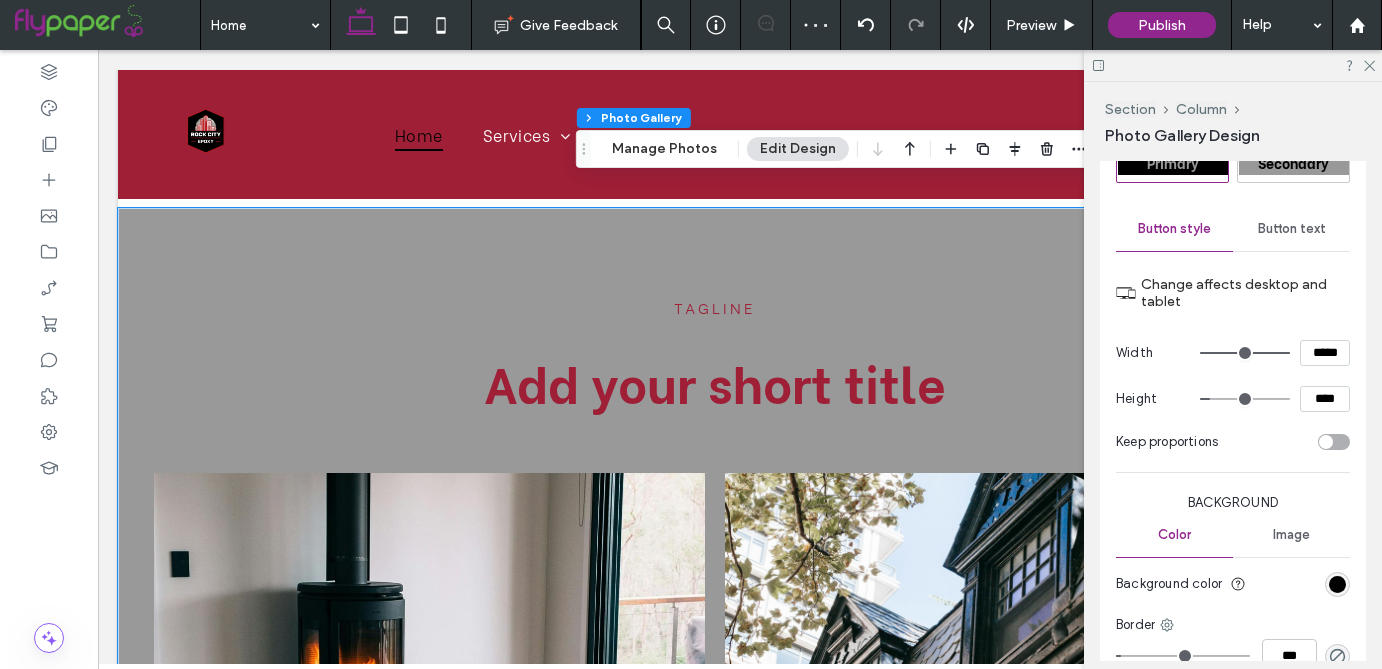 drag, startPoint x: 1227, startPoint y: 403, endPoint x: 1215, endPoint y: 402, distance: 12.0415945 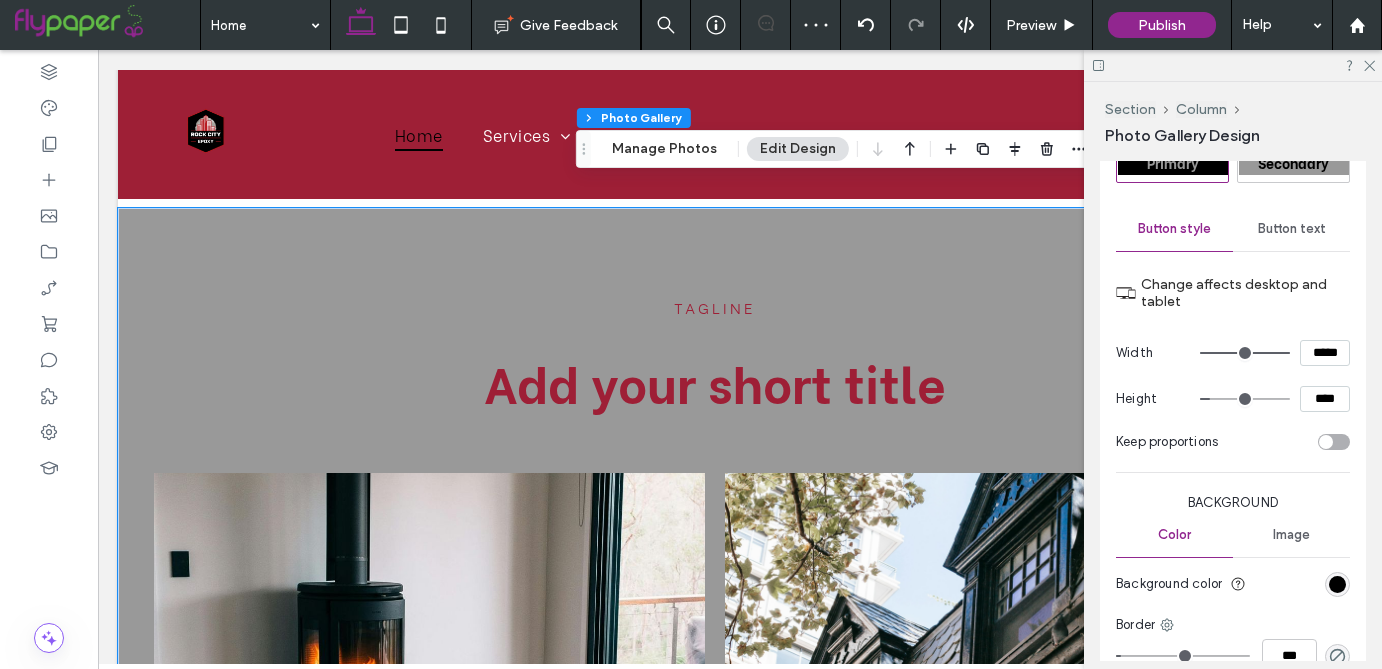 click at bounding box center [1245, 399] 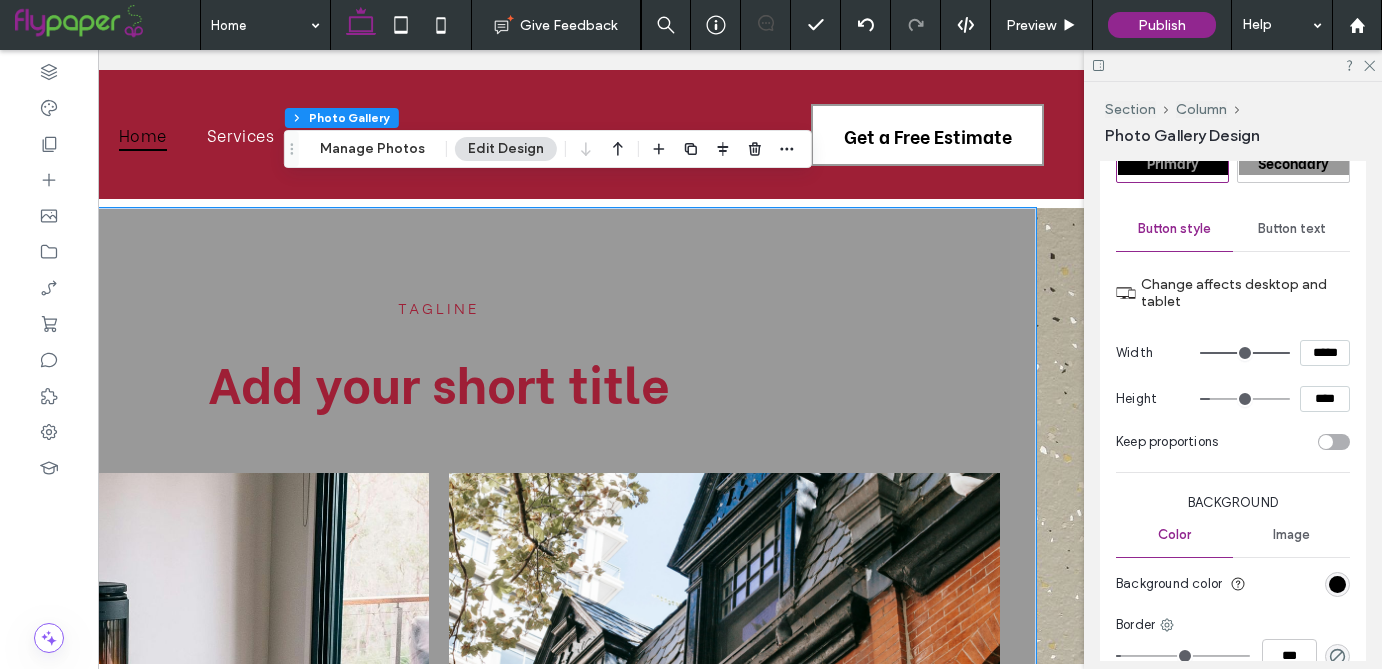 scroll, scrollTop: 0, scrollLeft: 298, axis: horizontal 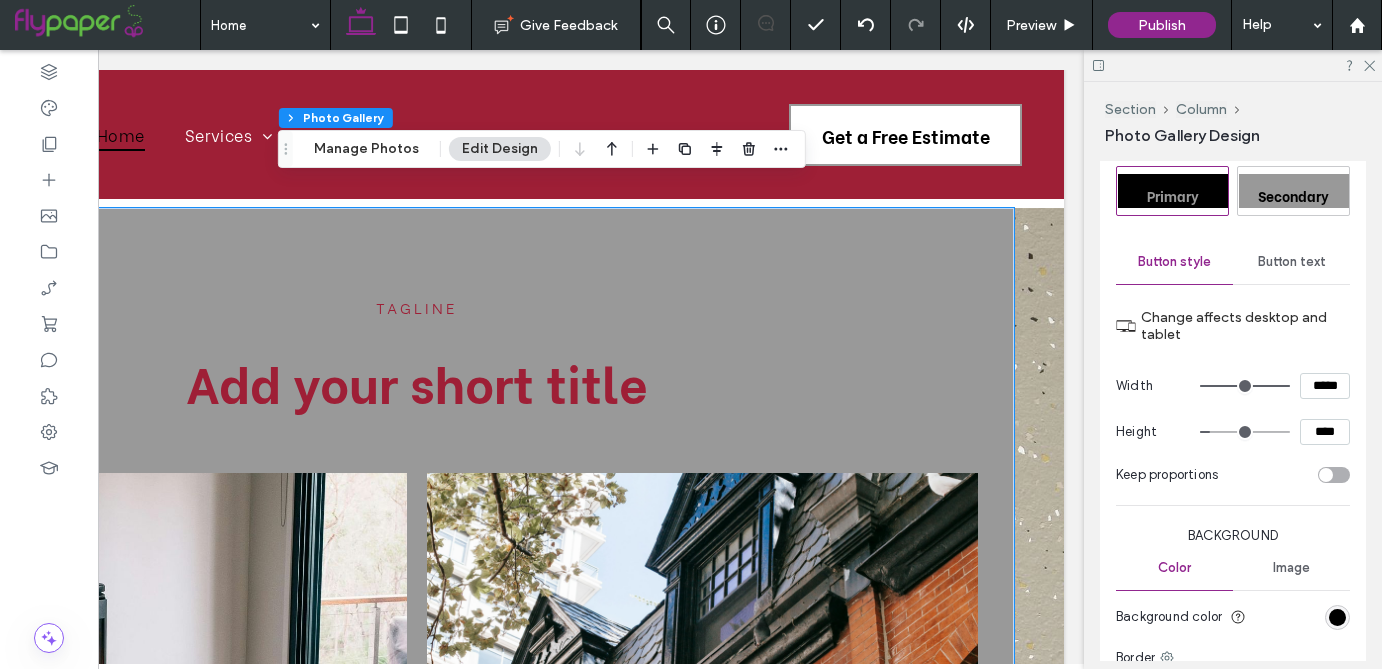 click on "Button text" at bounding box center [1292, 262] 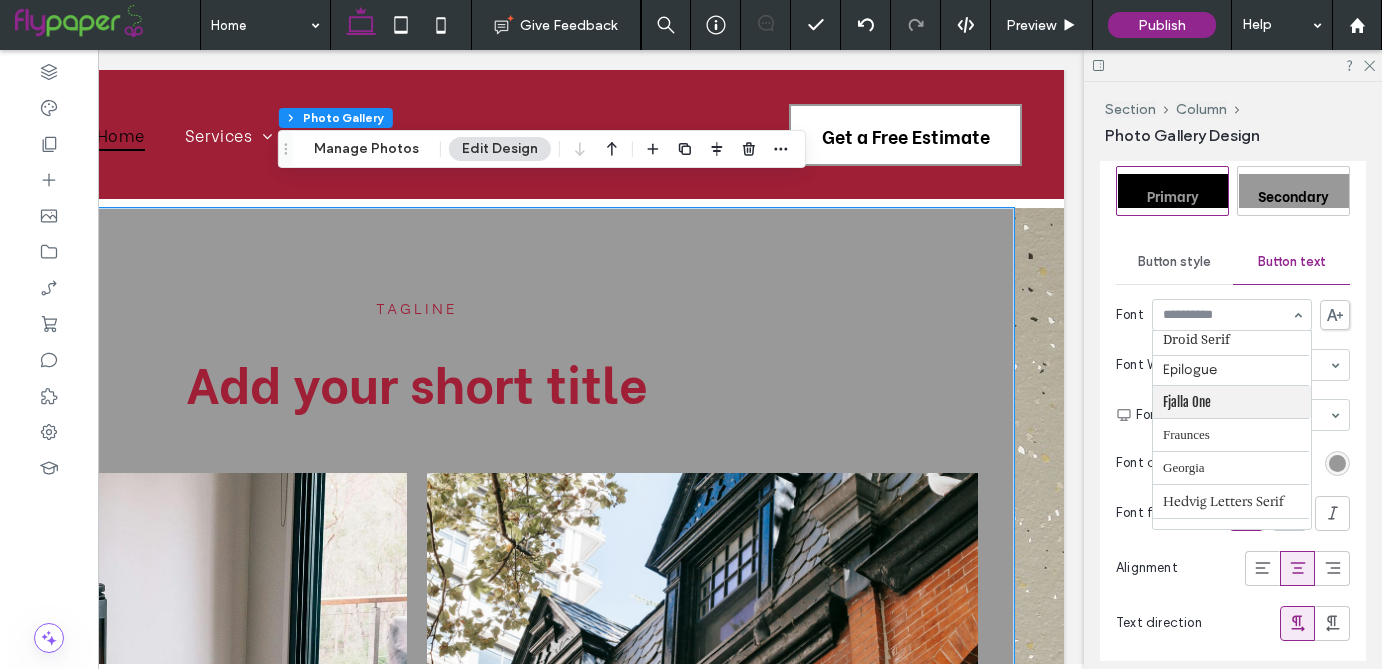 scroll, scrollTop: 546, scrollLeft: 0, axis: vertical 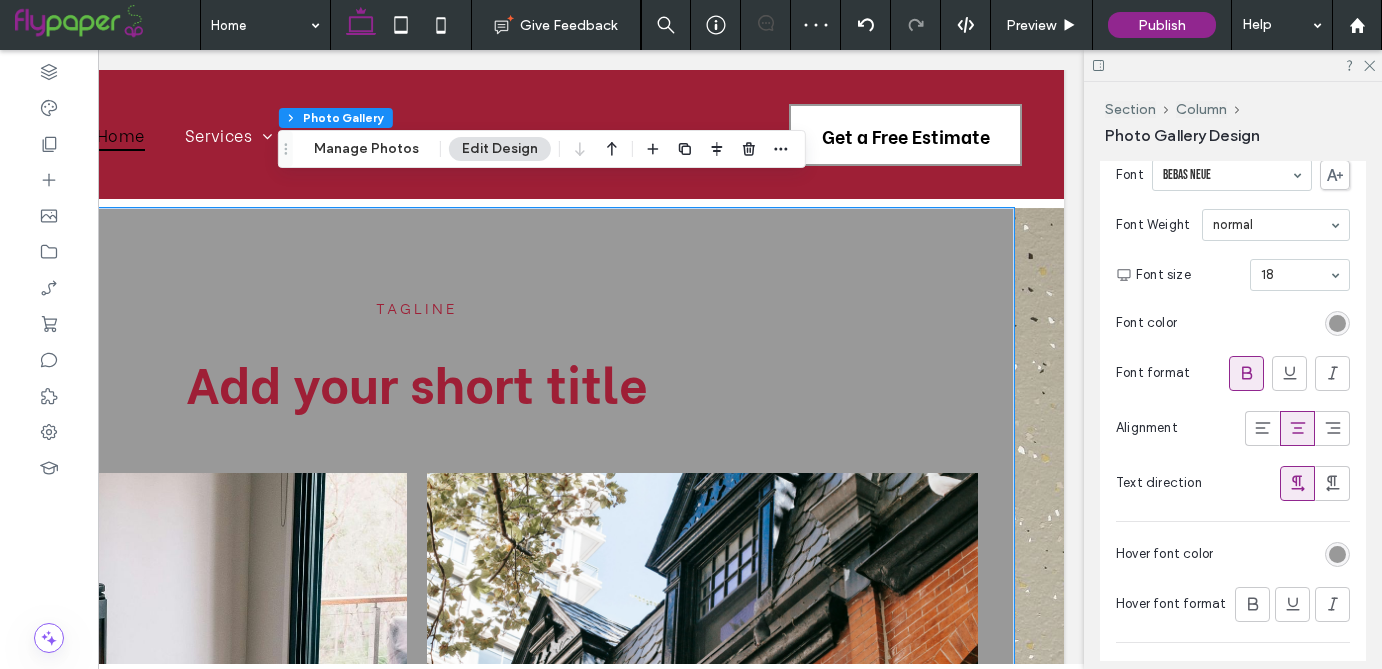 click at bounding box center [1232, 175] 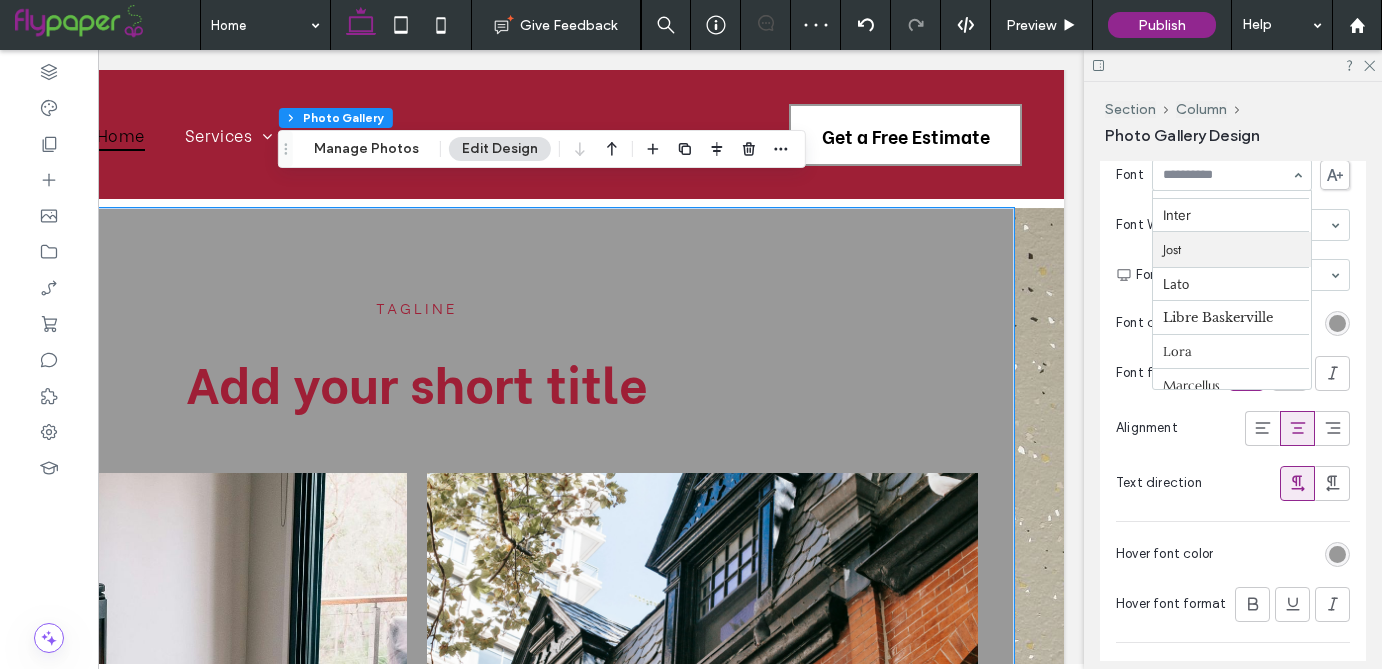 scroll, scrollTop: 810, scrollLeft: 0, axis: vertical 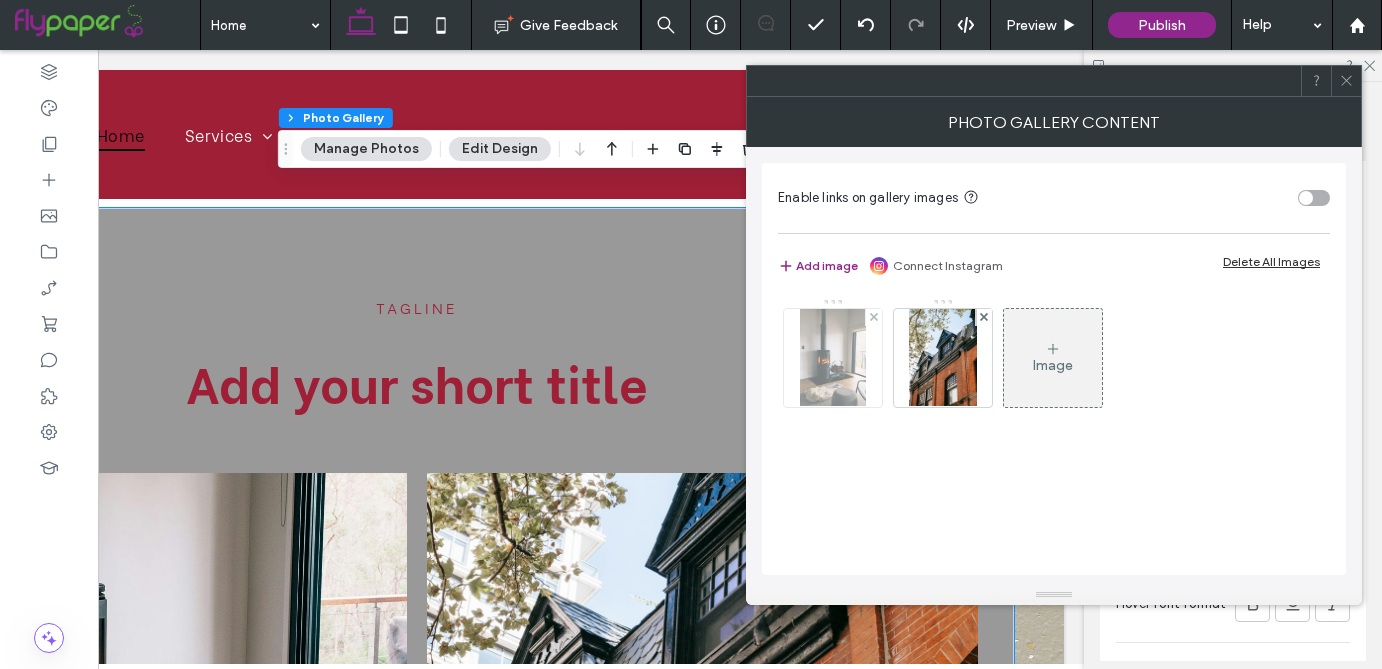 click at bounding box center [833, 358] 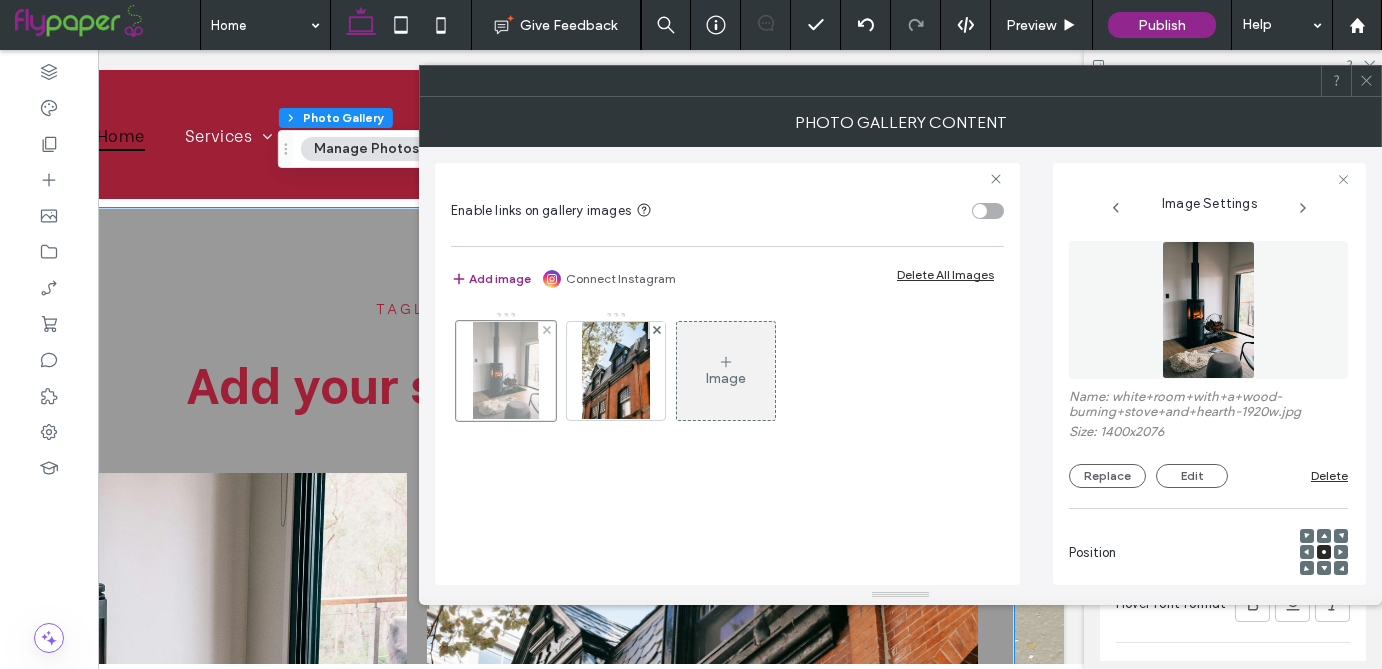 scroll, scrollTop: 0, scrollLeft: 17, axis: horizontal 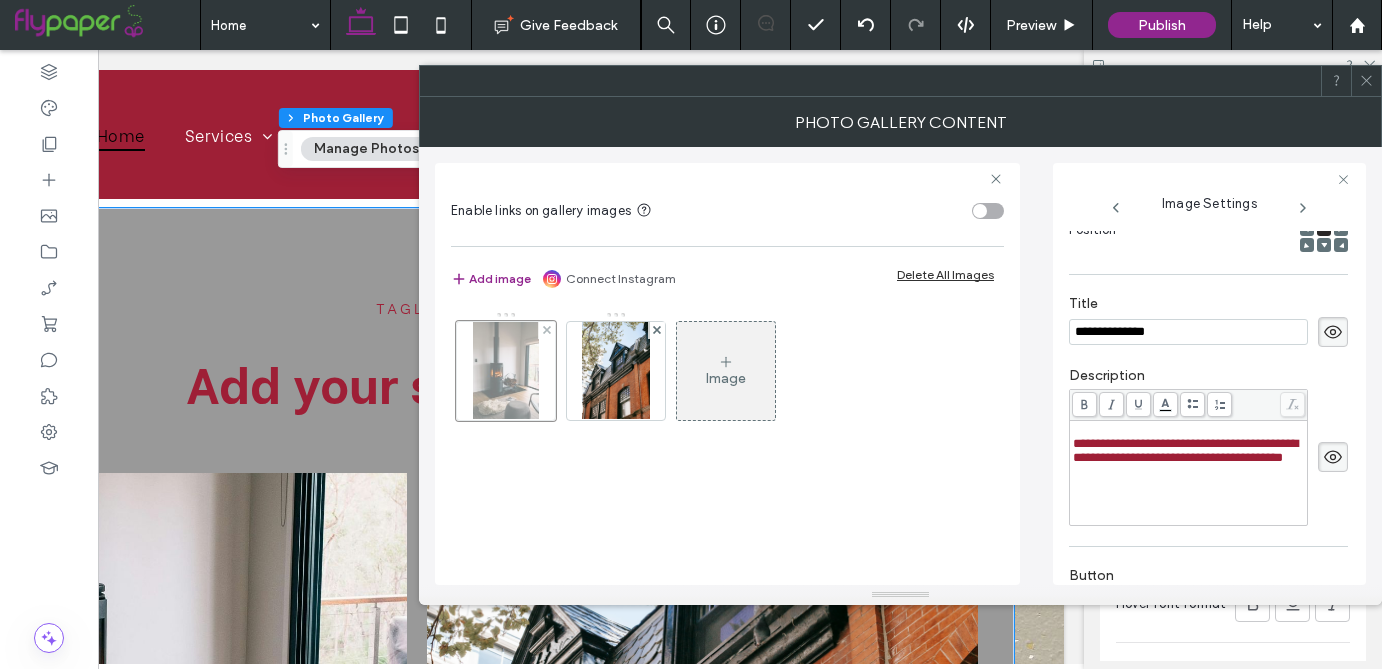 click at bounding box center (506, 371) 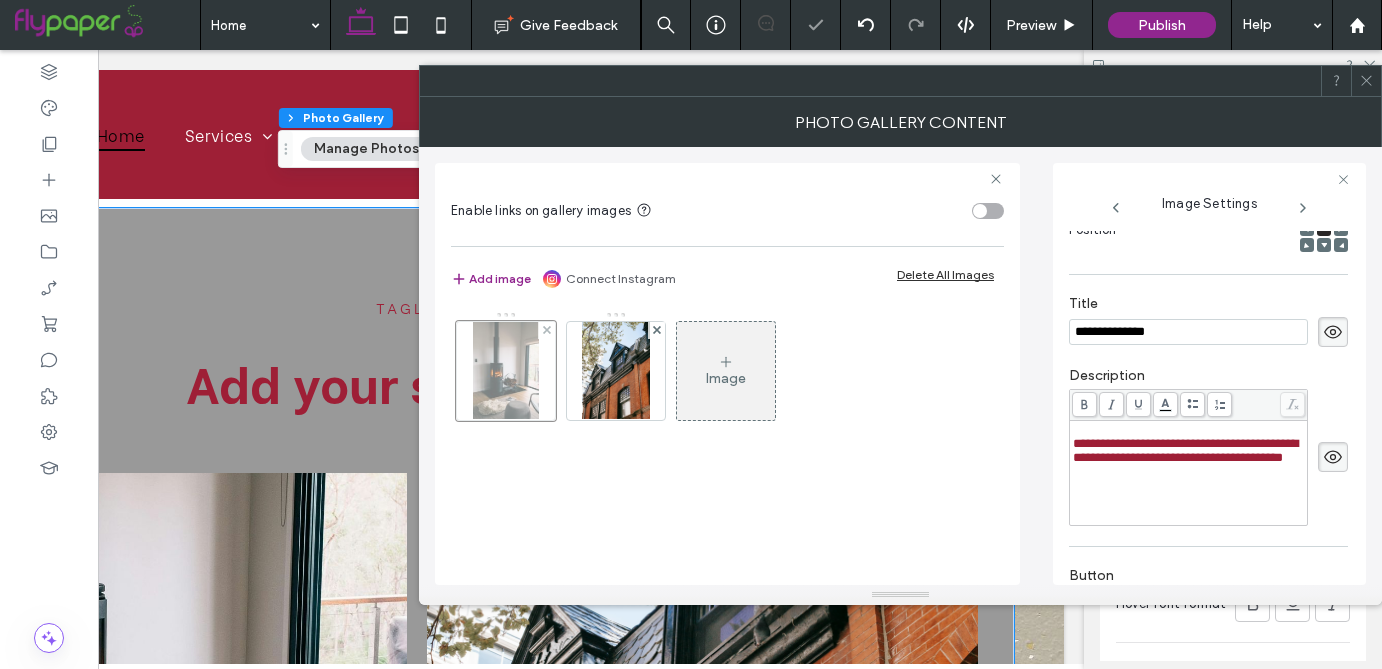 click at bounding box center (506, 371) 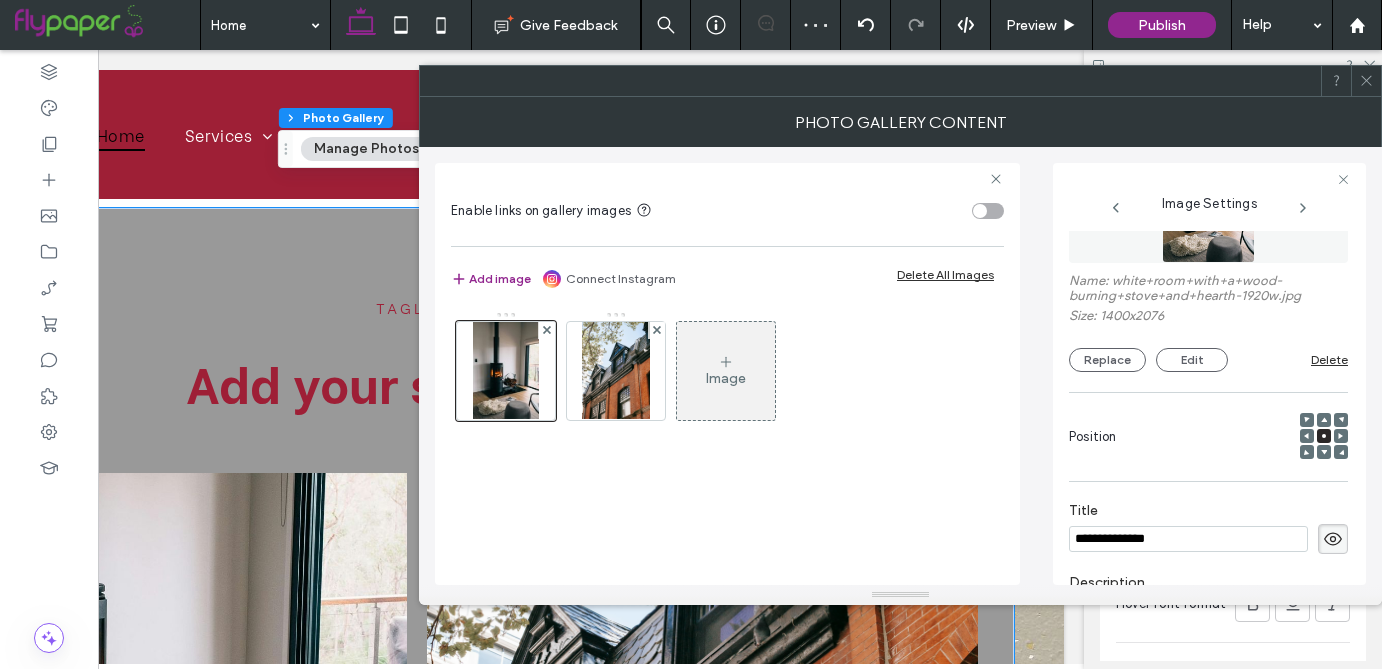 scroll, scrollTop: 0, scrollLeft: 0, axis: both 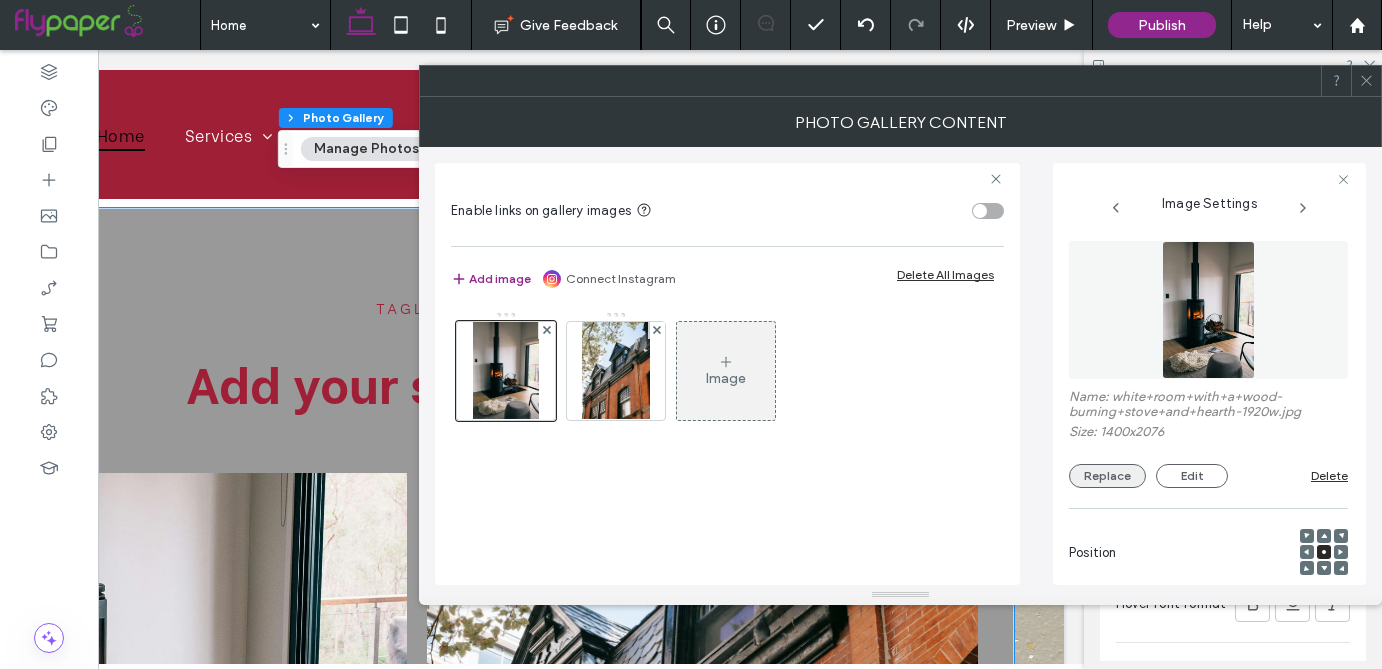 click on "Replace" at bounding box center (1107, 476) 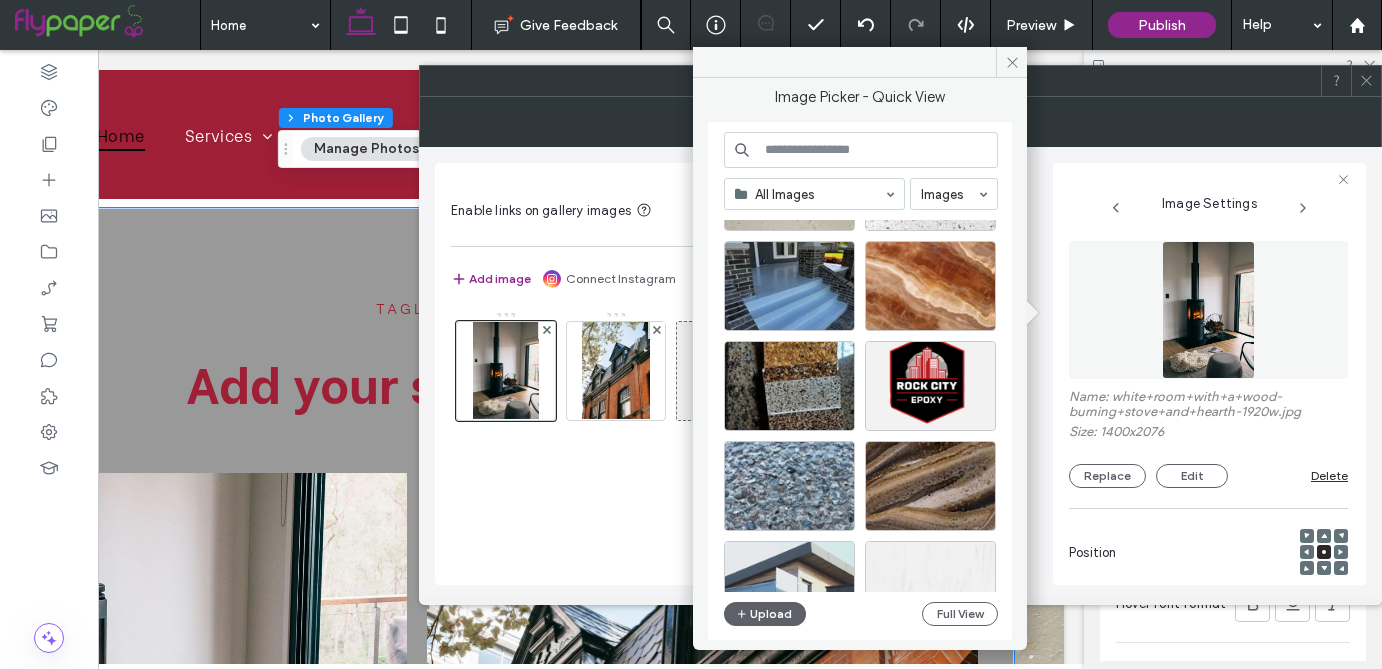scroll, scrollTop: 96, scrollLeft: 0, axis: vertical 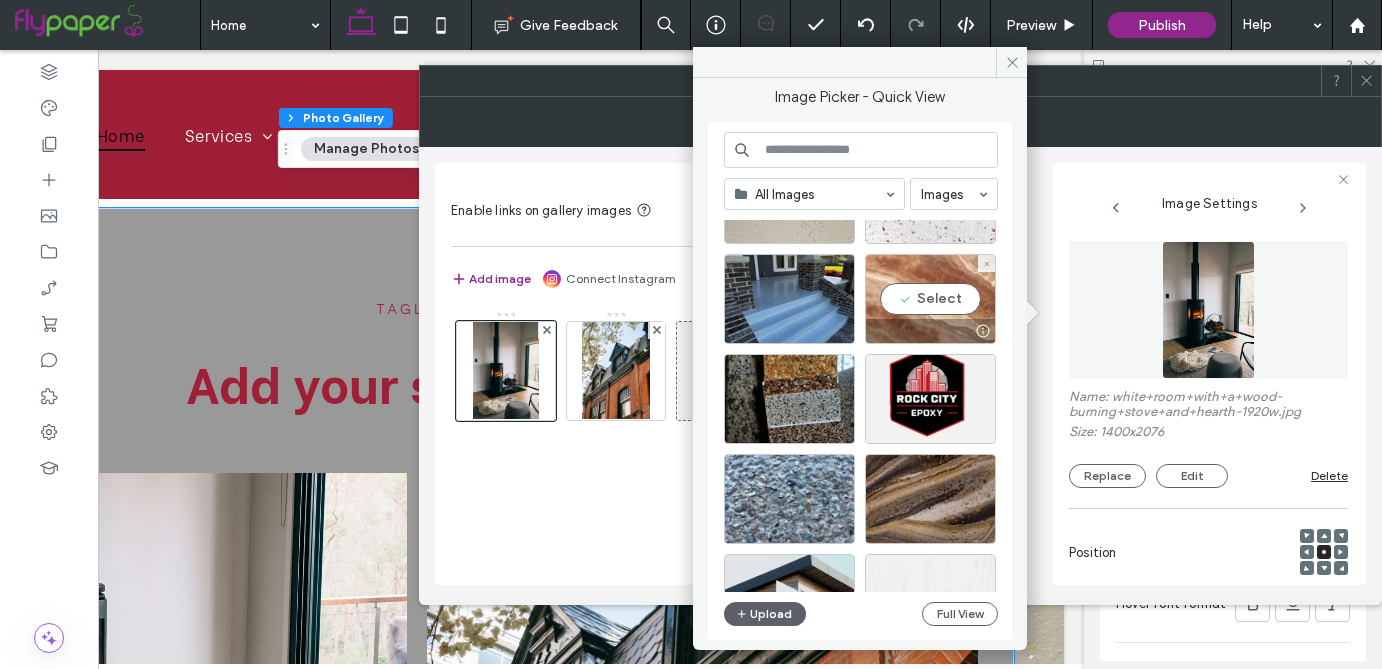 click on "Select" at bounding box center [930, 299] 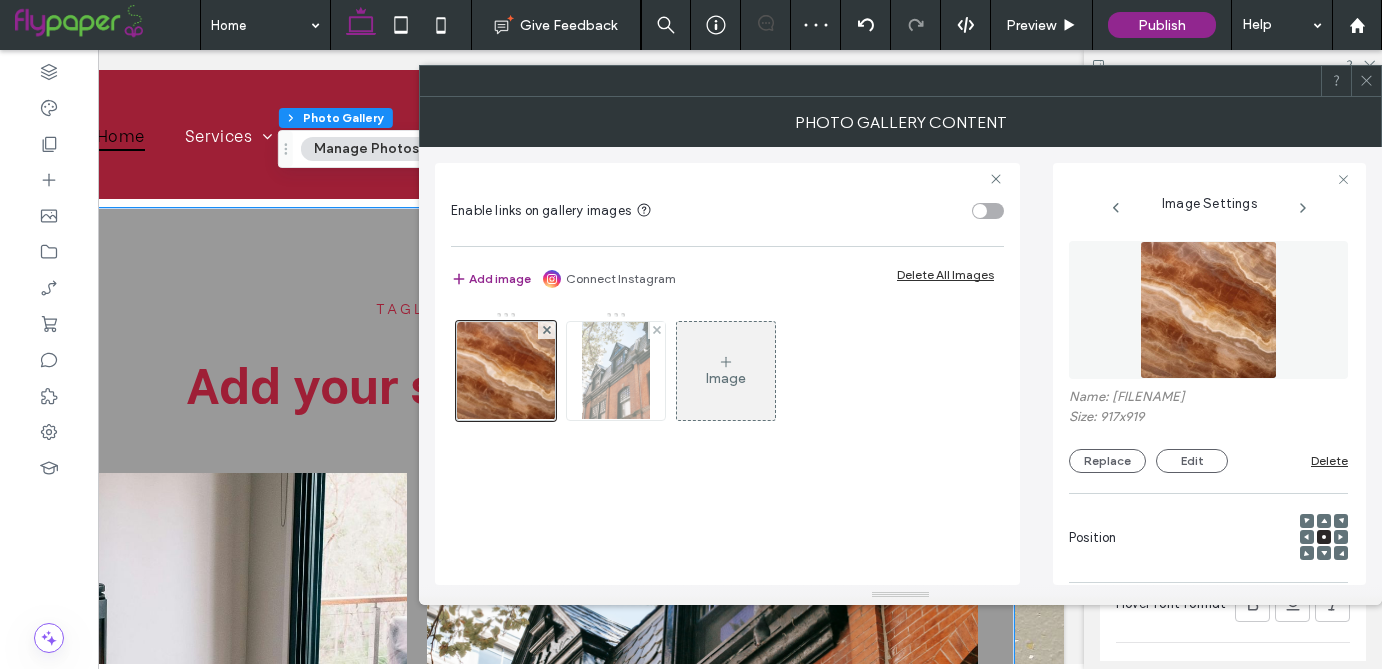 click at bounding box center (616, 371) 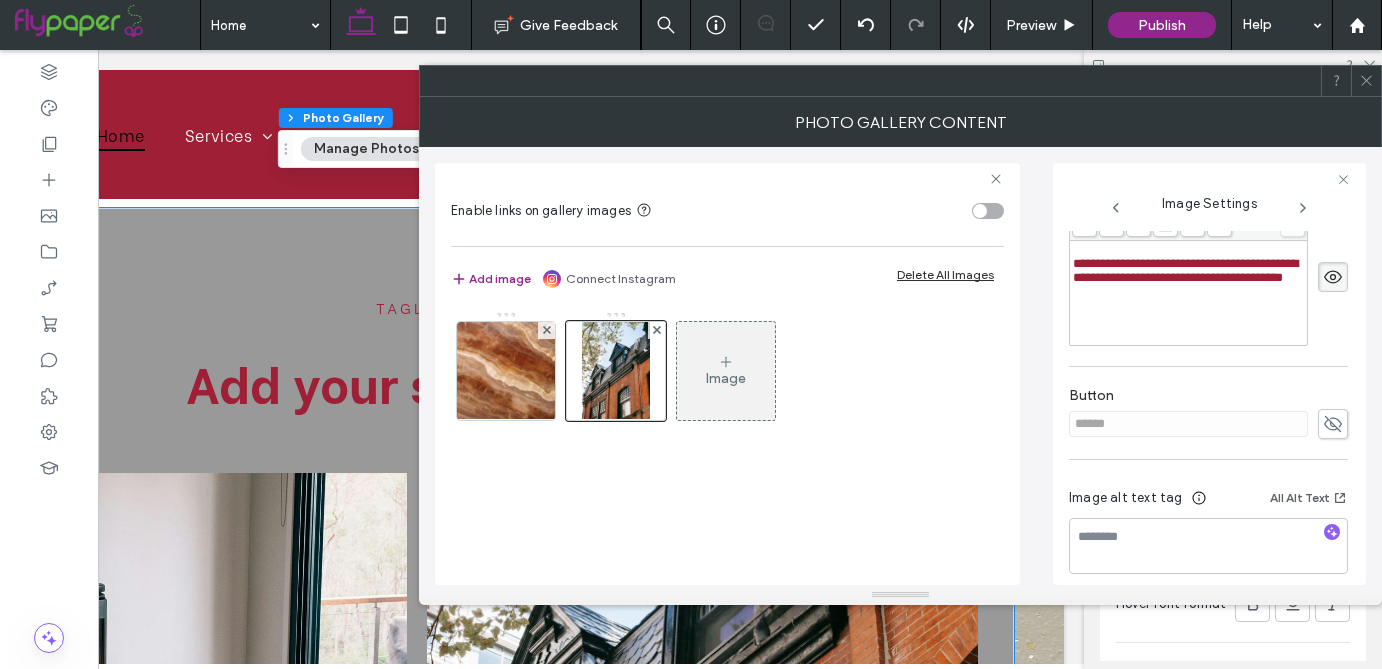 click on "**********" at bounding box center (1208, 163) 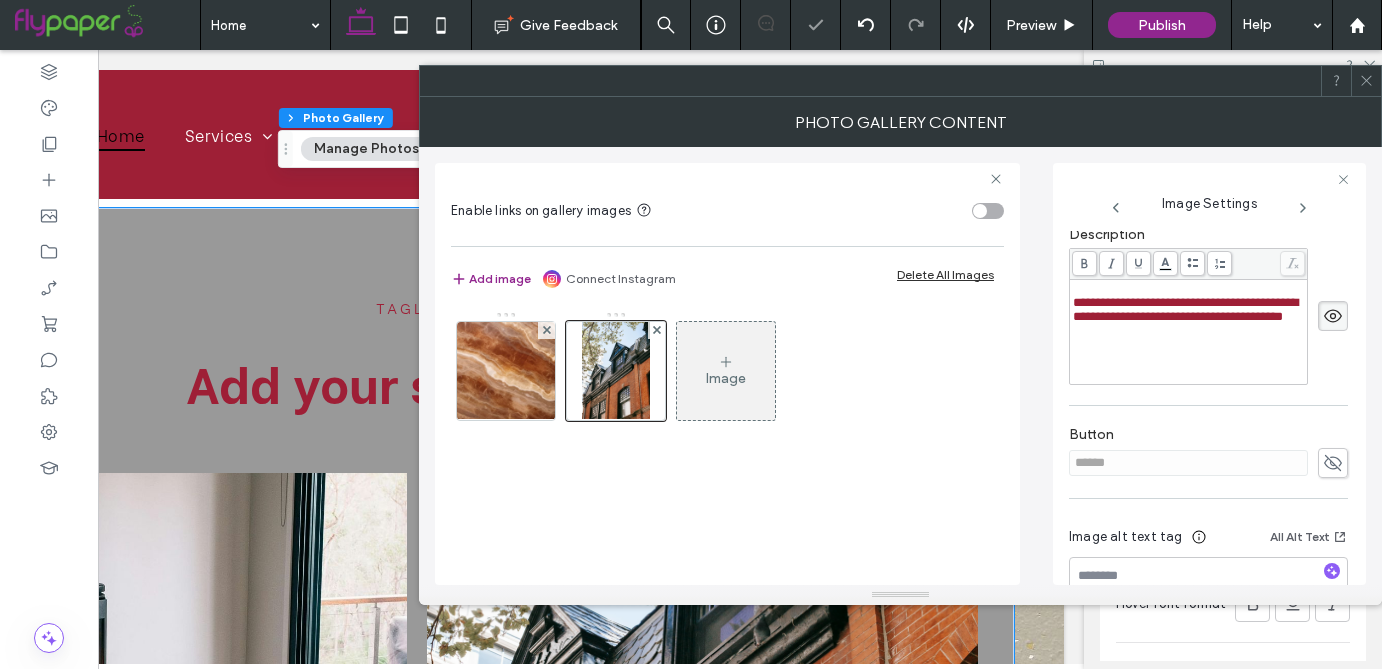 scroll, scrollTop: 480, scrollLeft: 0, axis: vertical 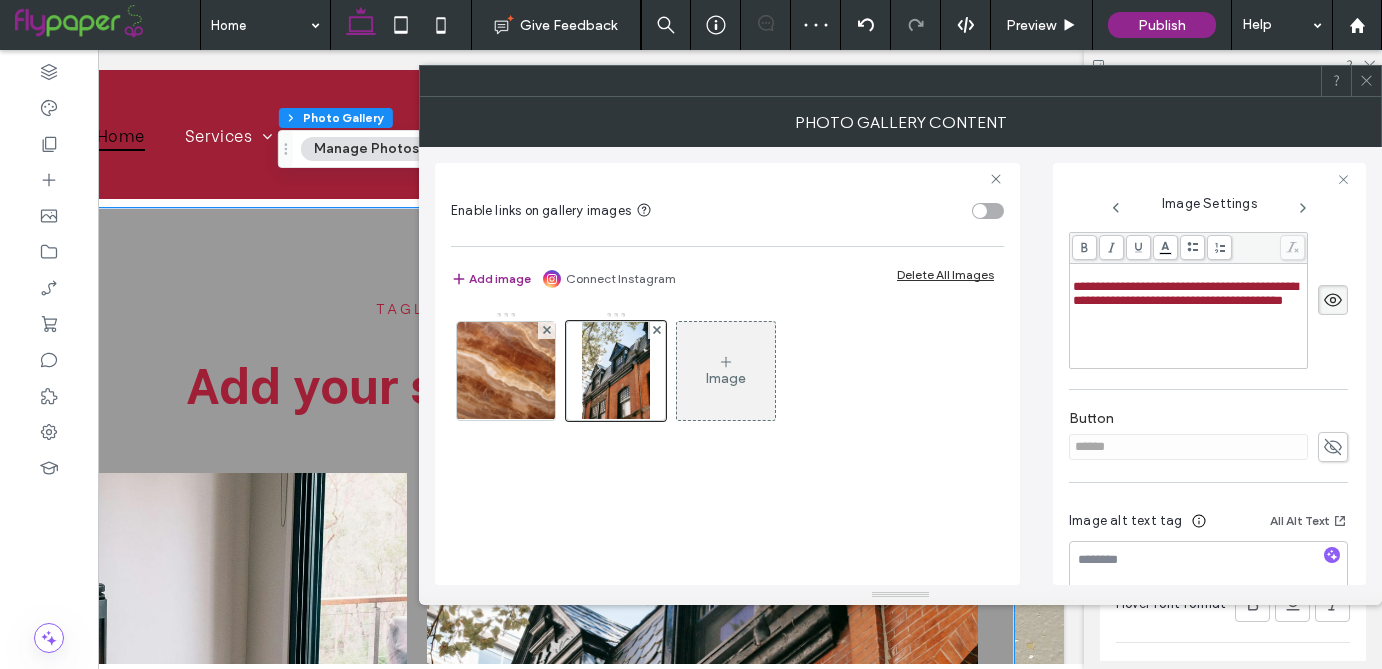click 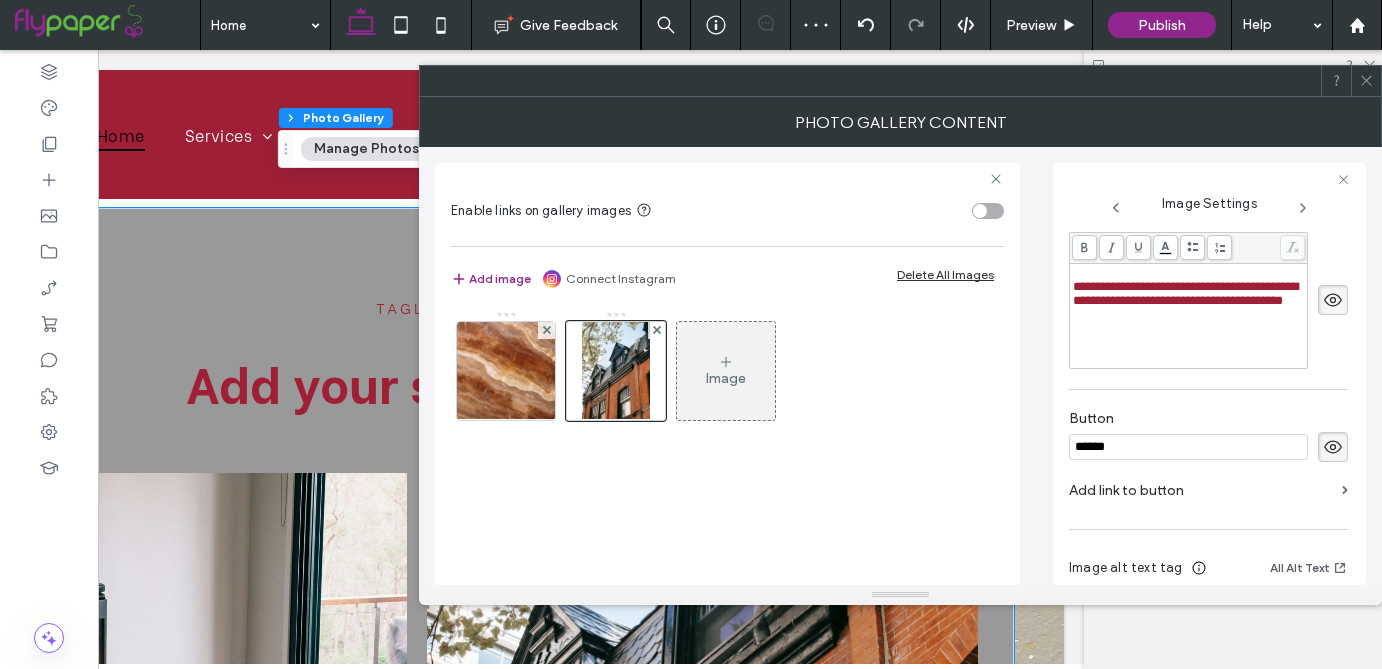 drag, startPoint x: 1174, startPoint y: 449, endPoint x: 856, endPoint y: 451, distance: 318.0063 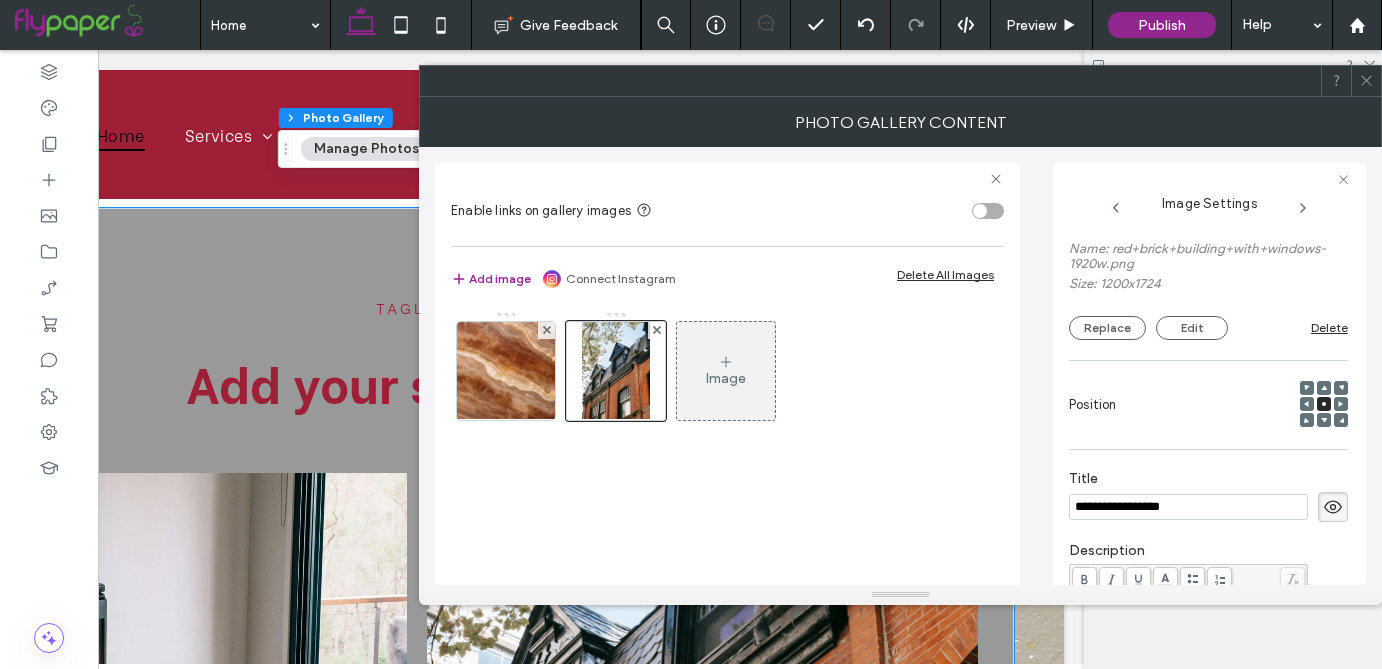 scroll, scrollTop: 151, scrollLeft: 0, axis: vertical 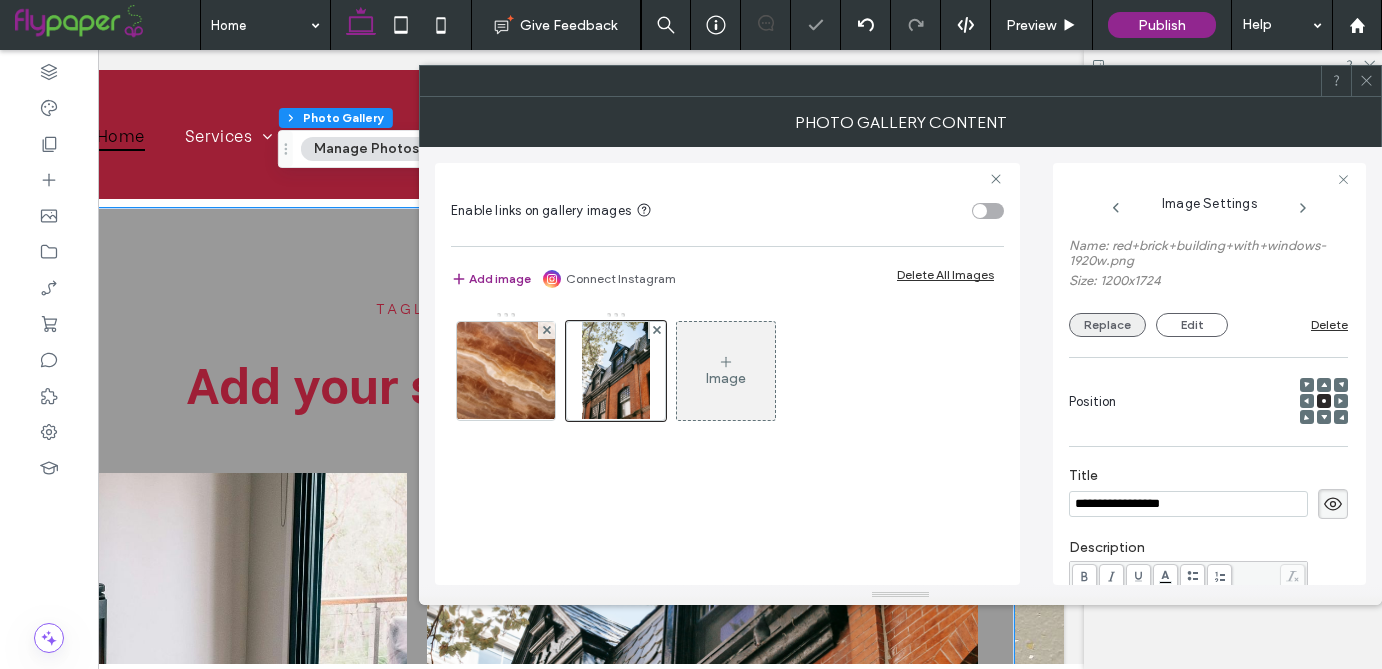 click on "Replace" at bounding box center [1107, 325] 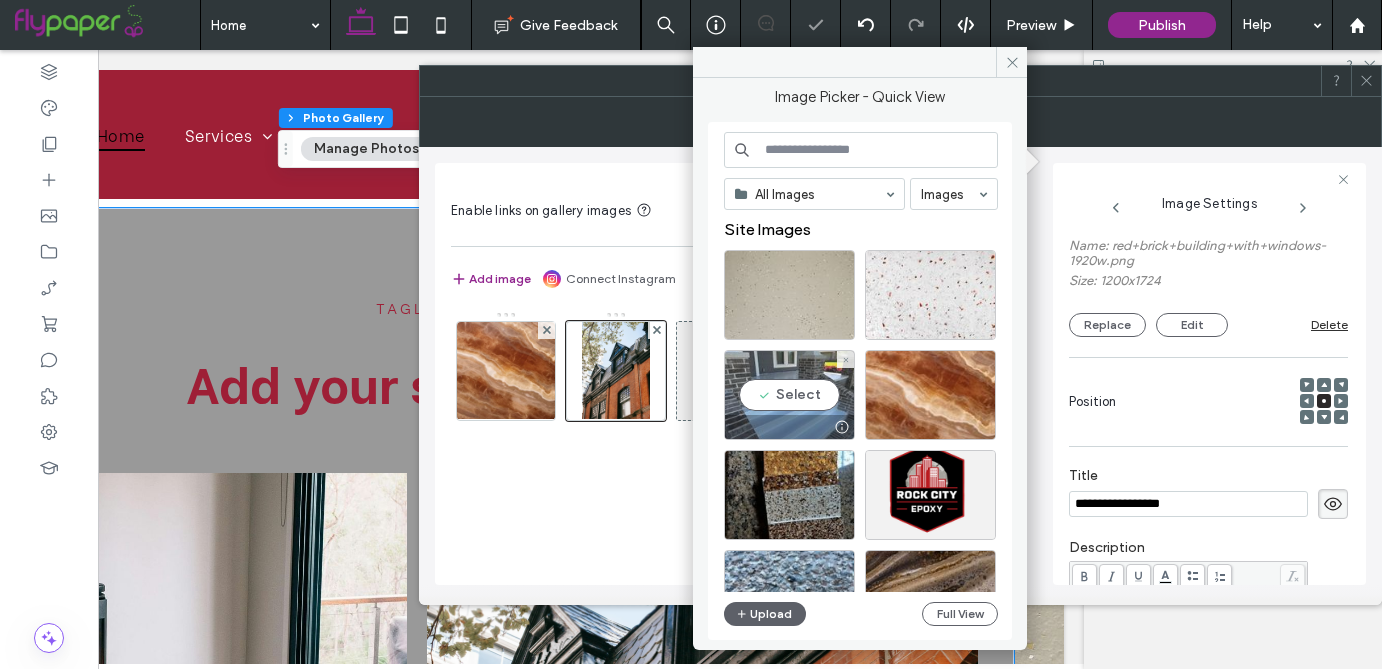 click on "Select" at bounding box center (789, 395) 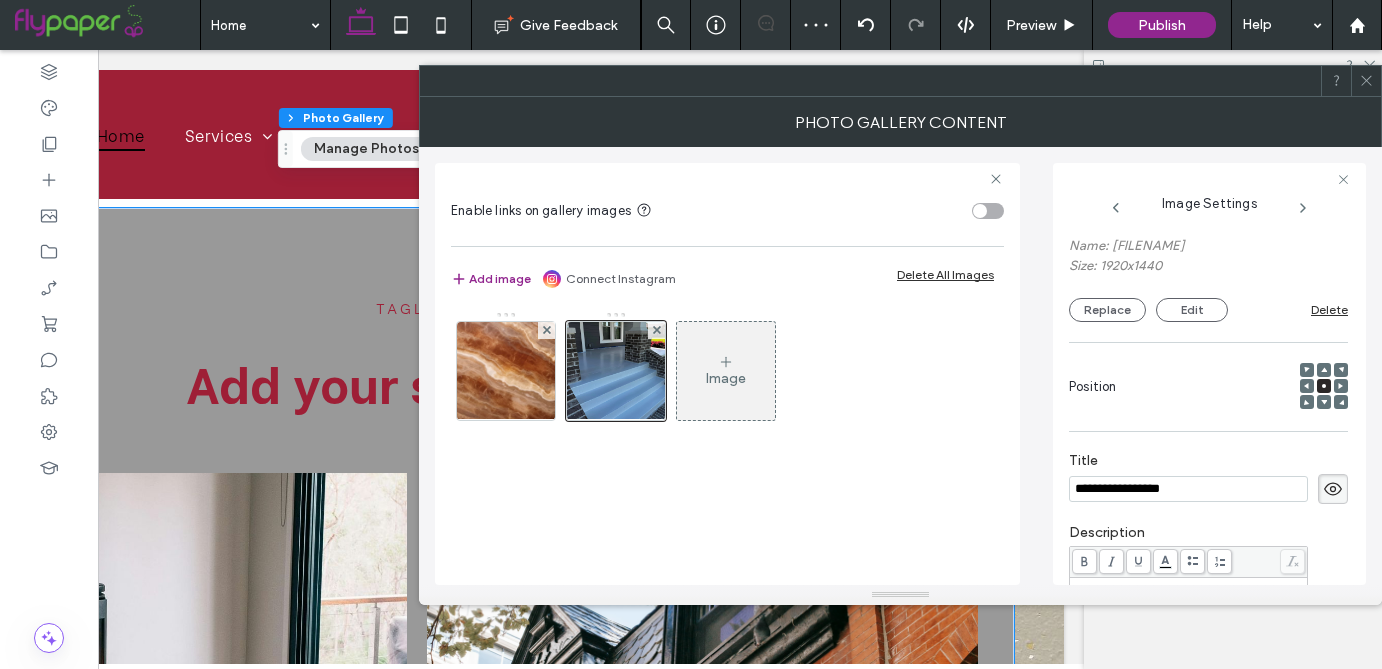 scroll, scrollTop: 0, scrollLeft: 0, axis: both 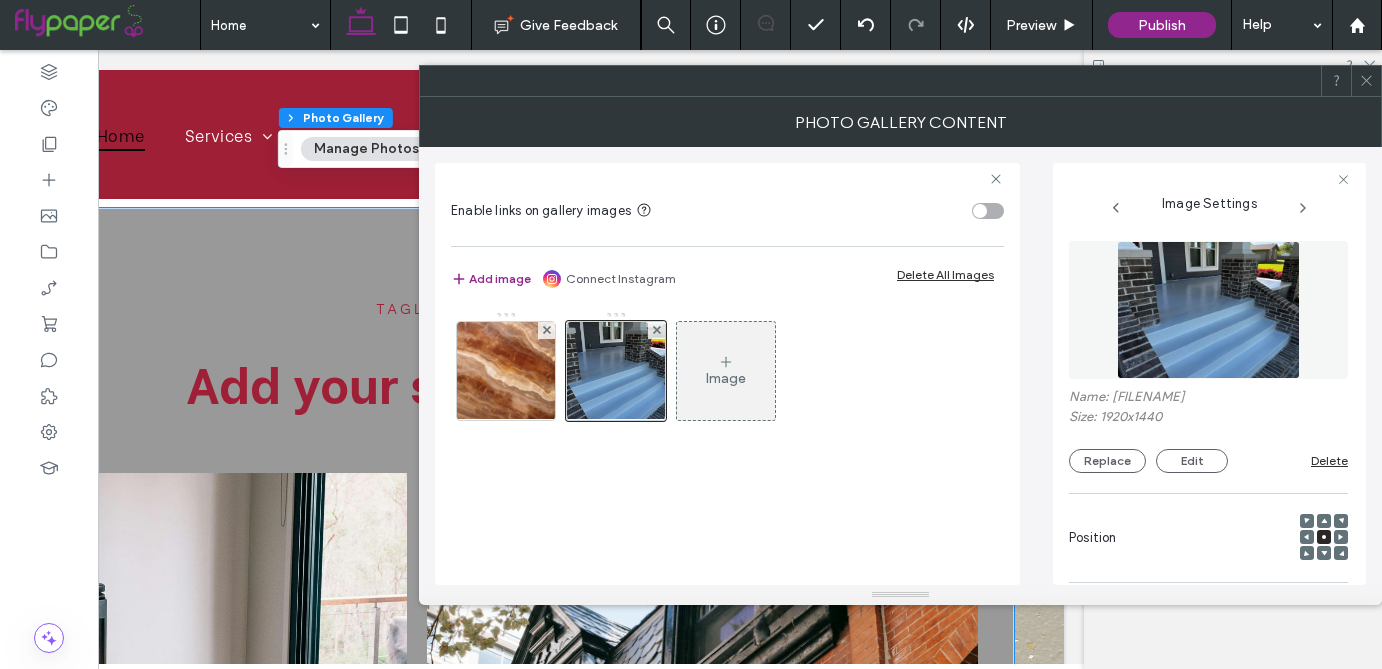 click on "Image Settings" at bounding box center (1209, 203) 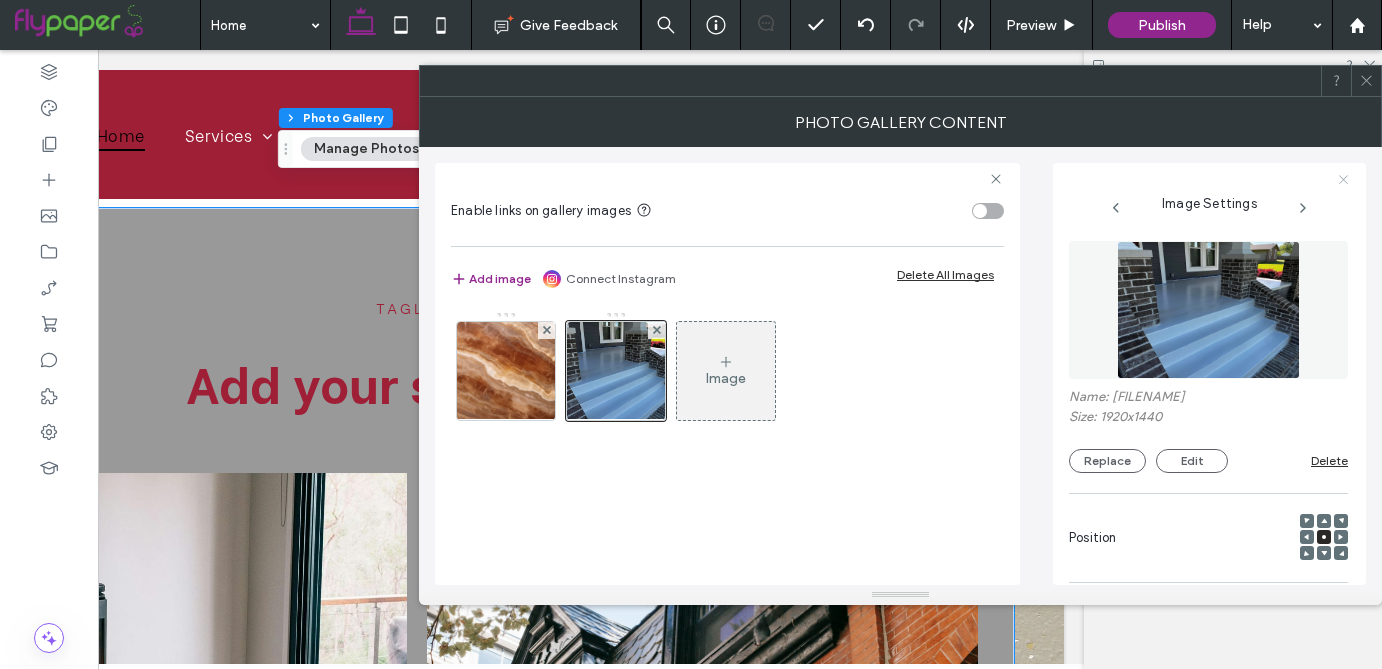click 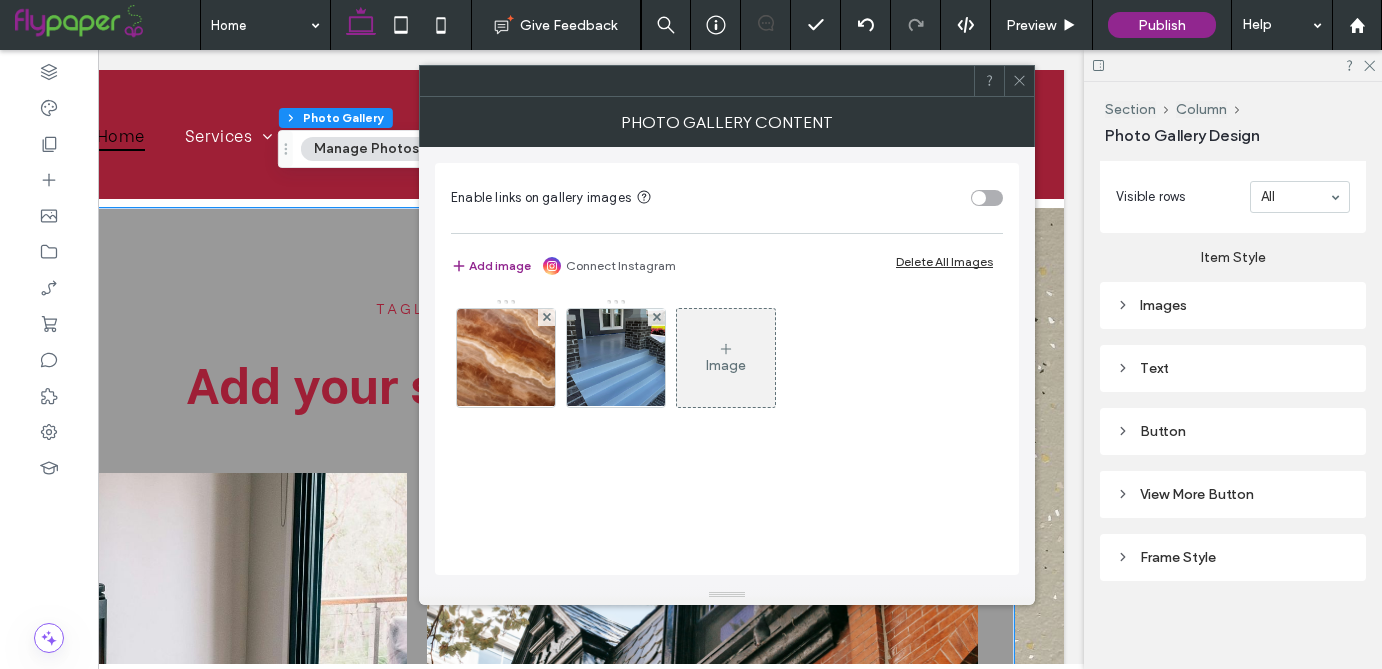 click 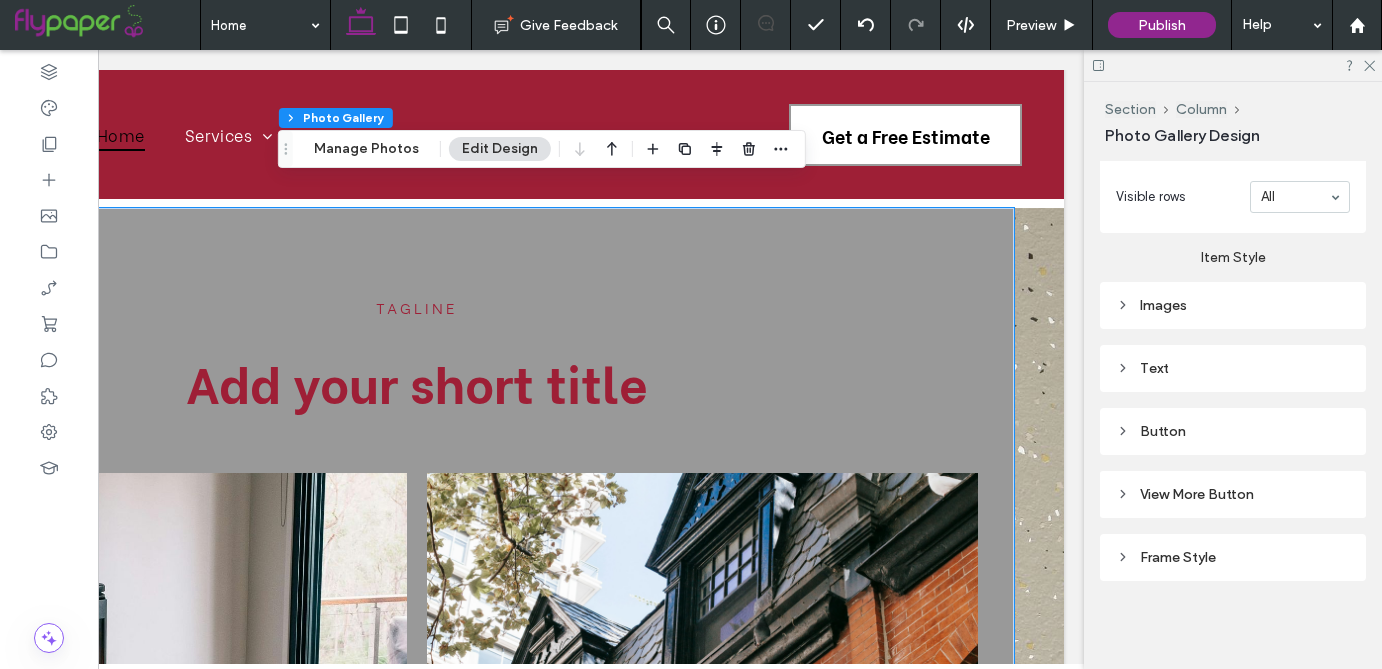 click on "Text" at bounding box center [1233, 368] 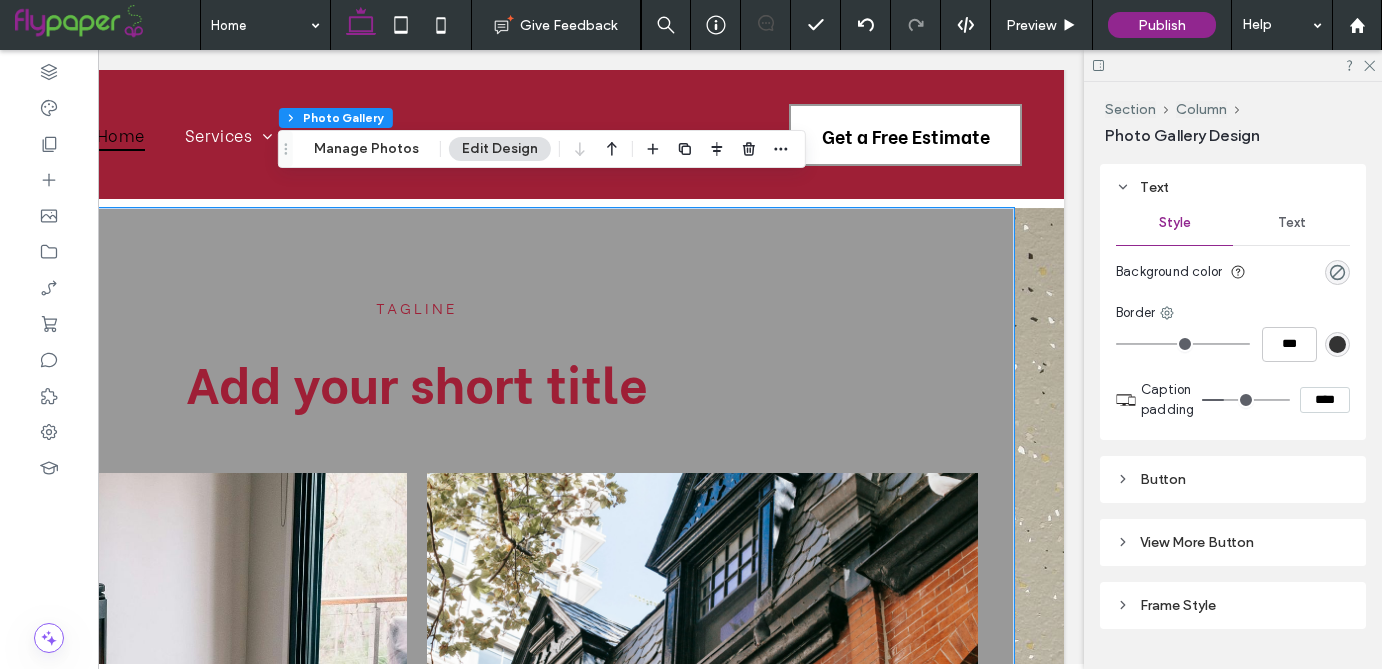 scroll, scrollTop: 1086, scrollLeft: 0, axis: vertical 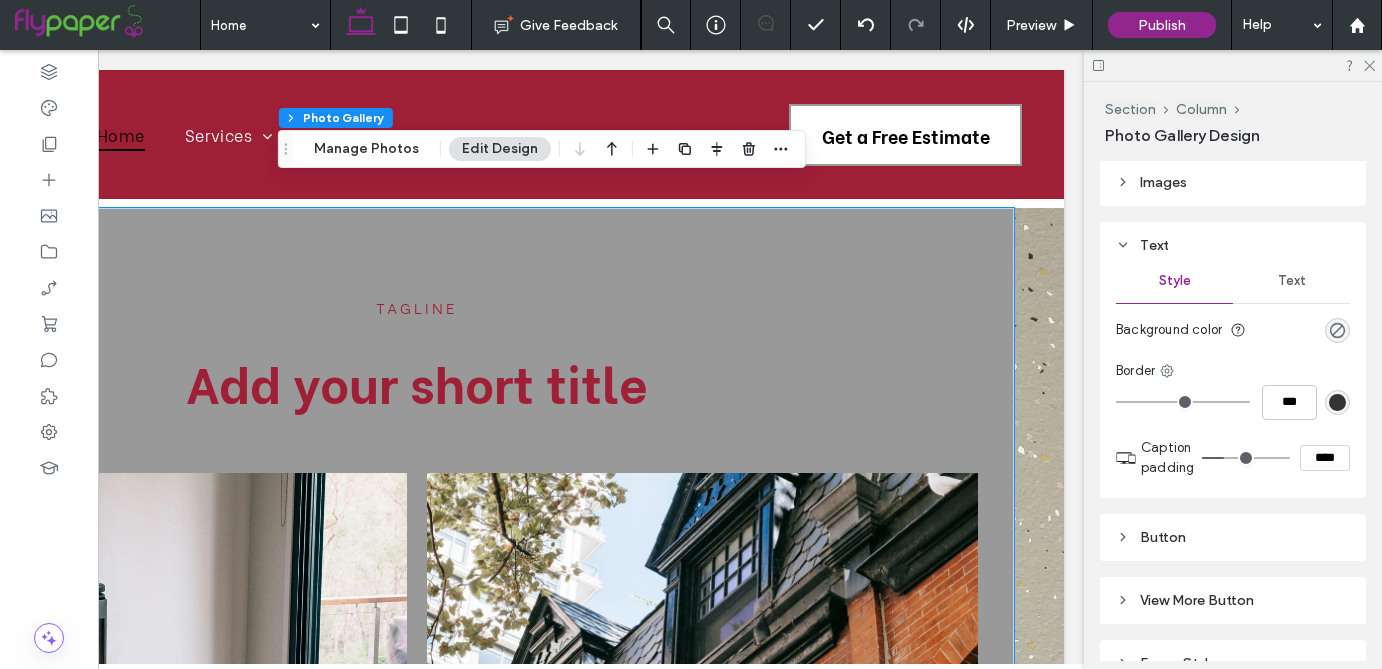 click on "Text" at bounding box center (1291, 281) 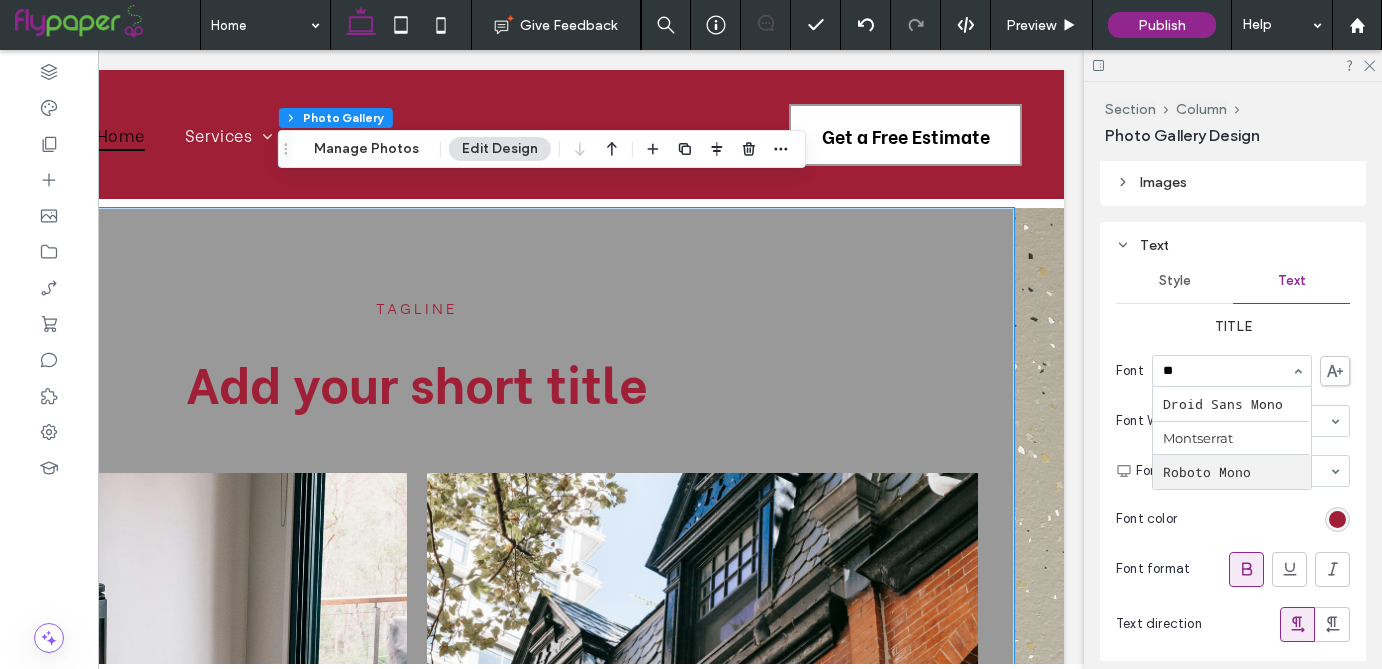 scroll, scrollTop: 0, scrollLeft: 0, axis: both 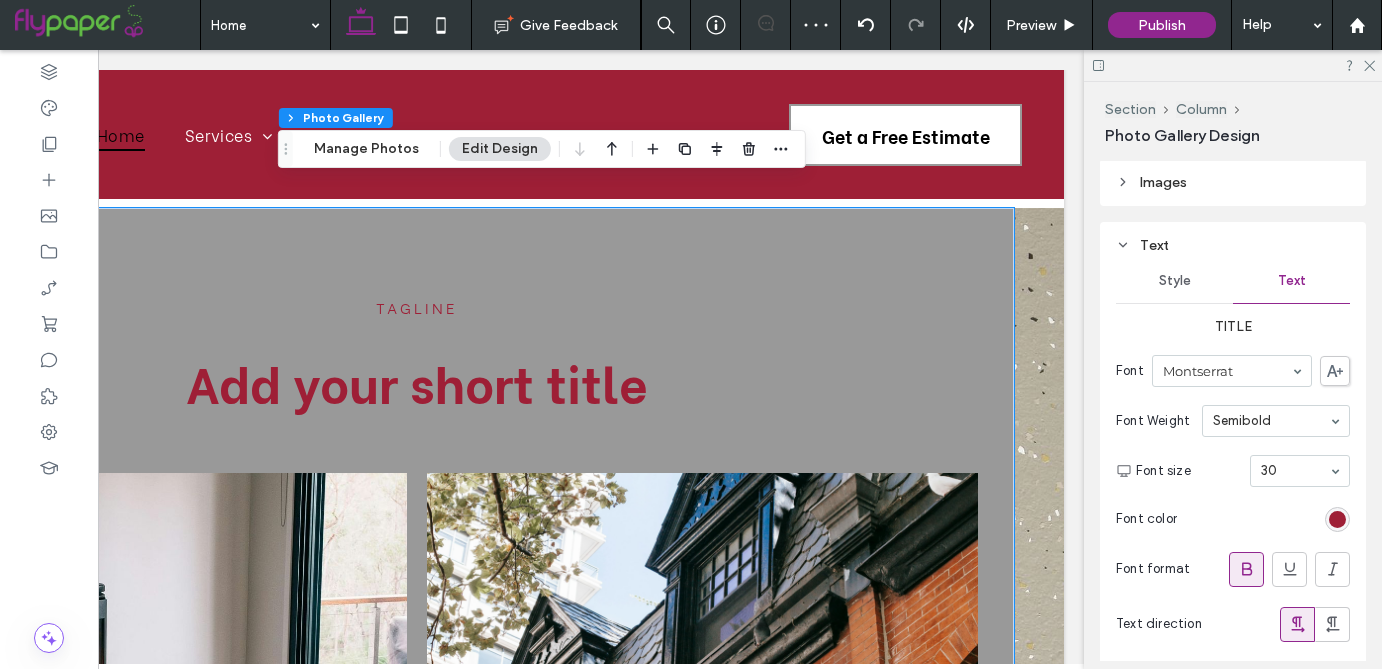 click 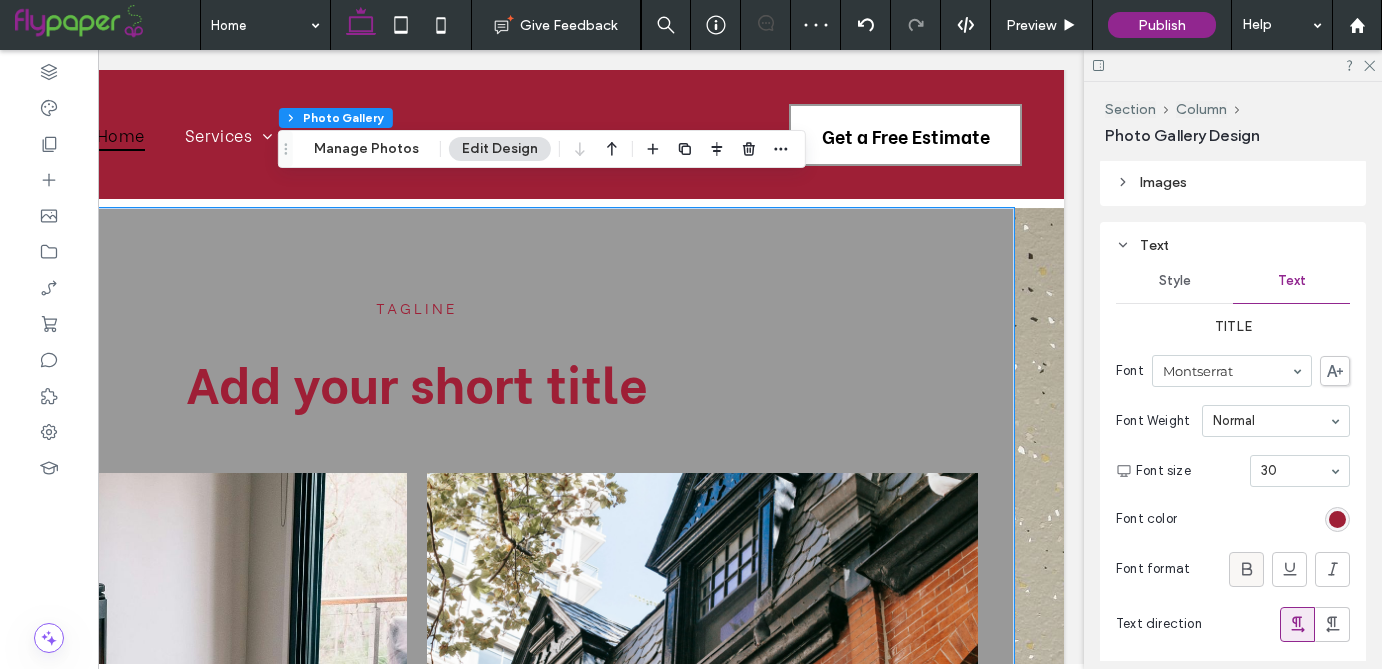 click 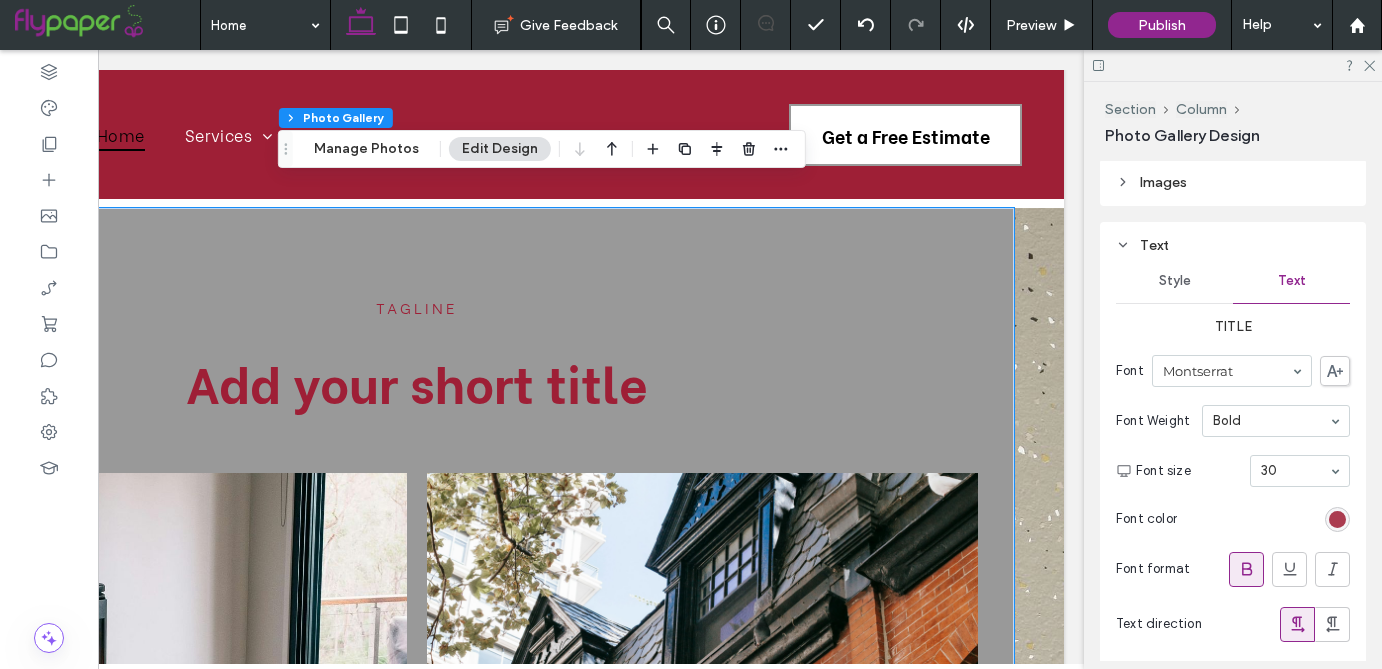 click at bounding box center (1337, 519) 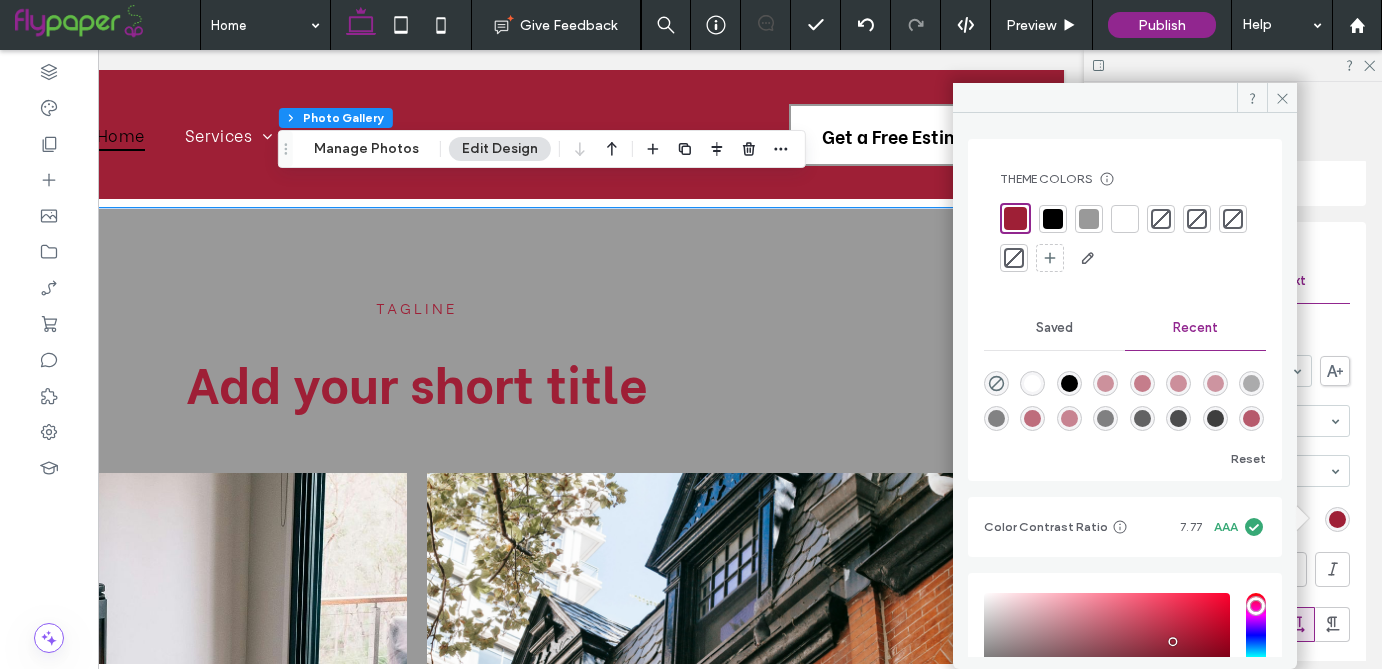 click at bounding box center (1053, 219) 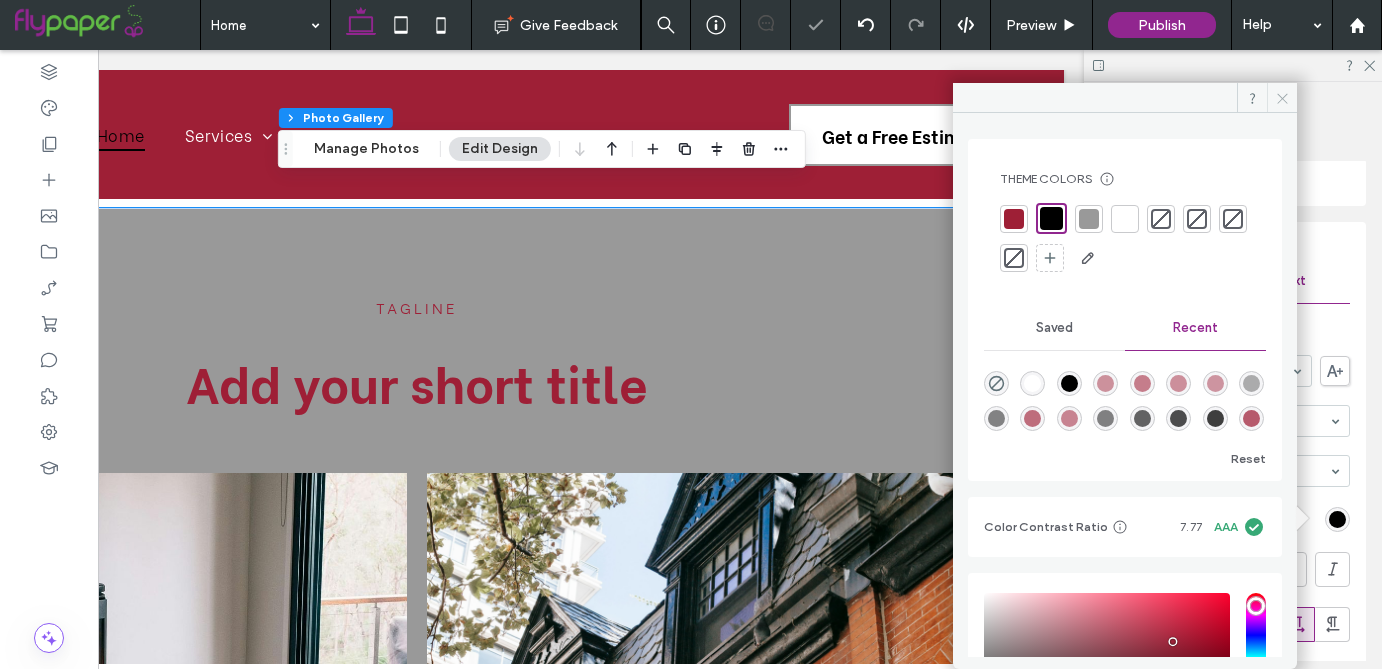 click at bounding box center (1282, 98) 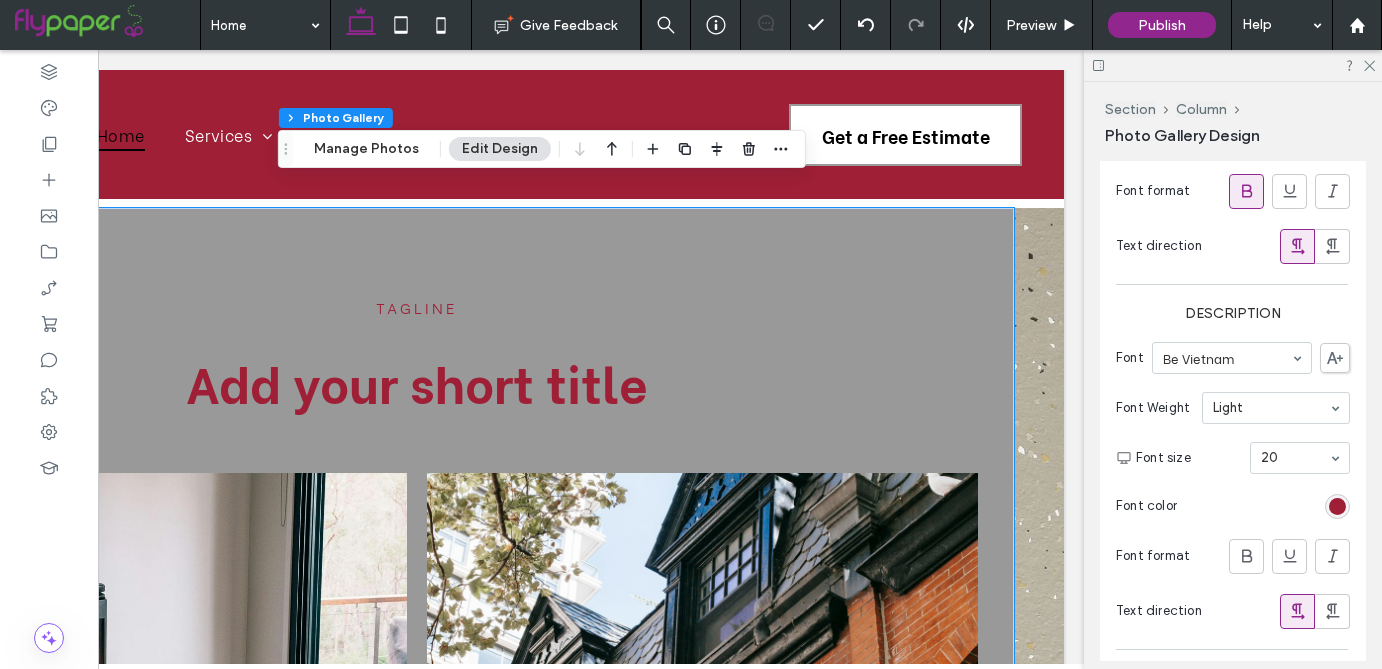 scroll, scrollTop: 1465, scrollLeft: 0, axis: vertical 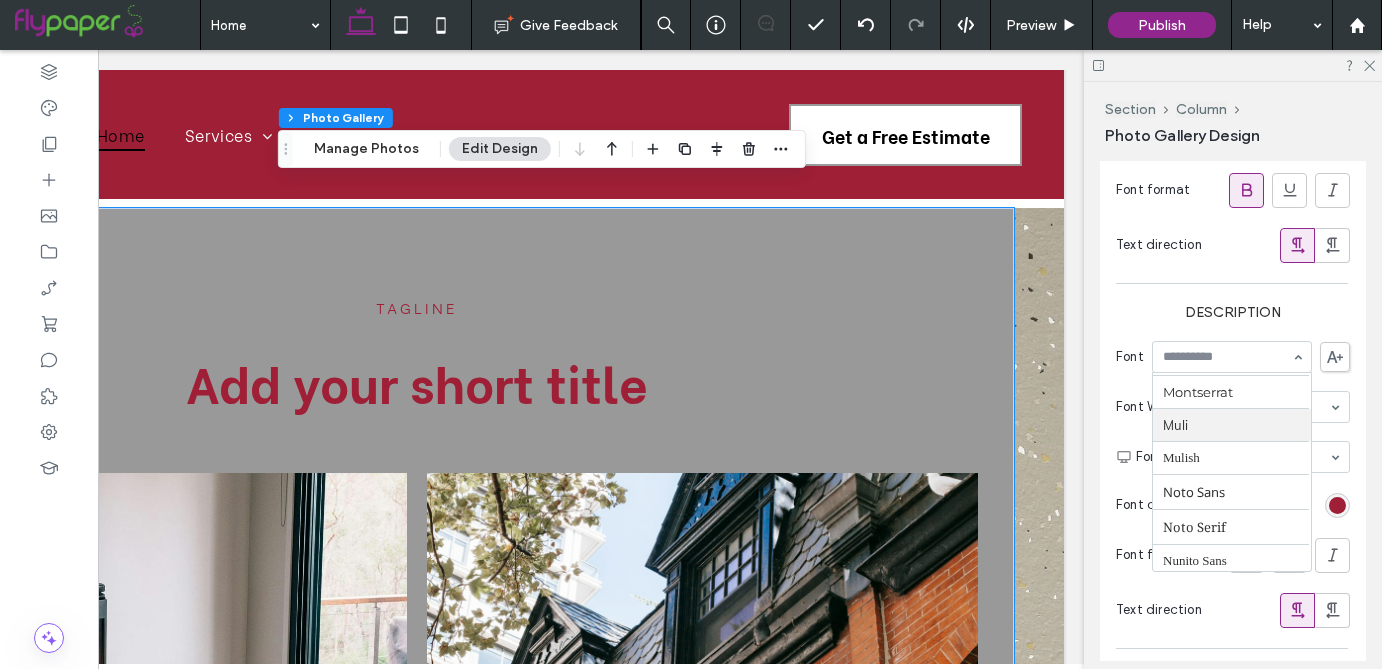 click on "Text direction" at bounding box center (1159, 610) 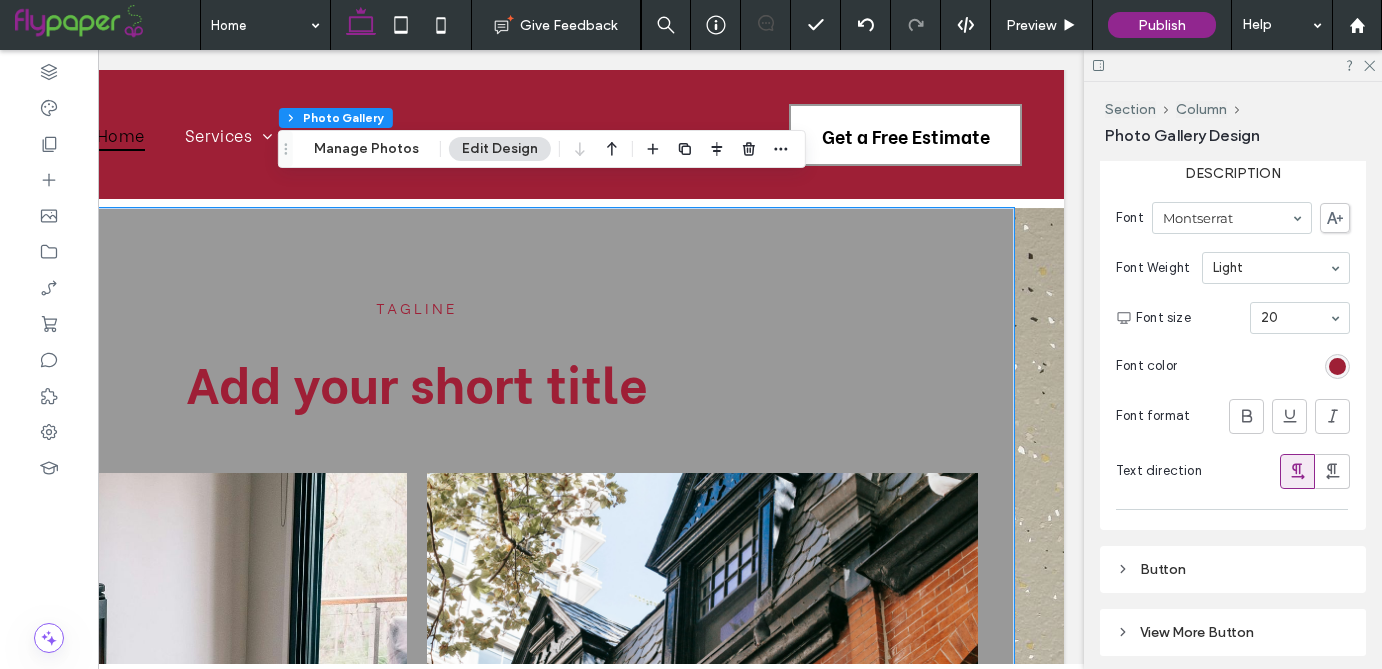 scroll, scrollTop: 1613, scrollLeft: 0, axis: vertical 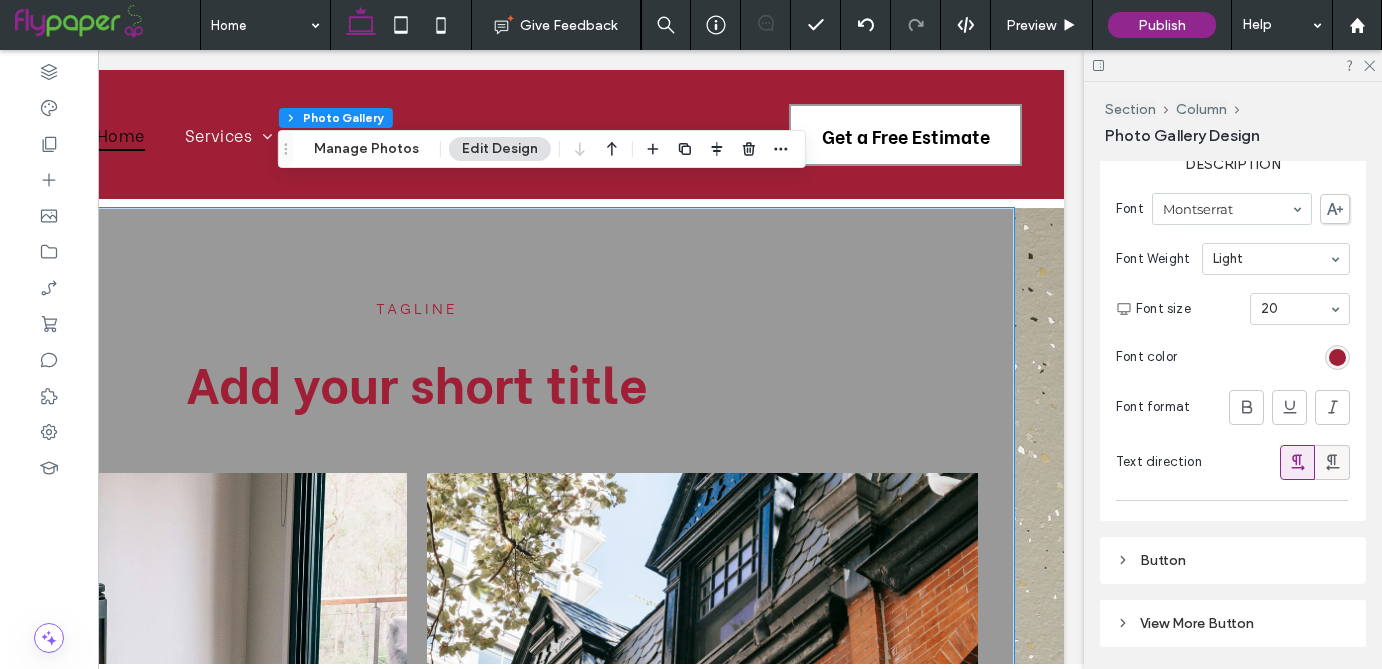 click 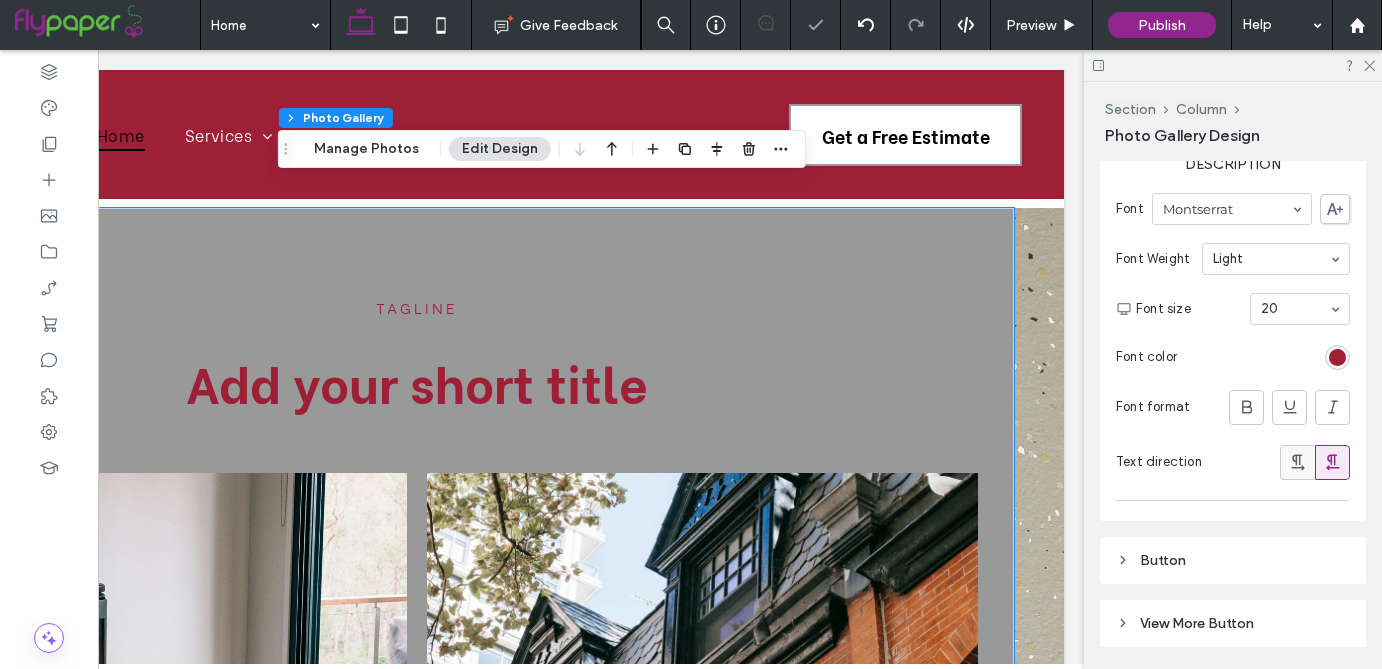 click 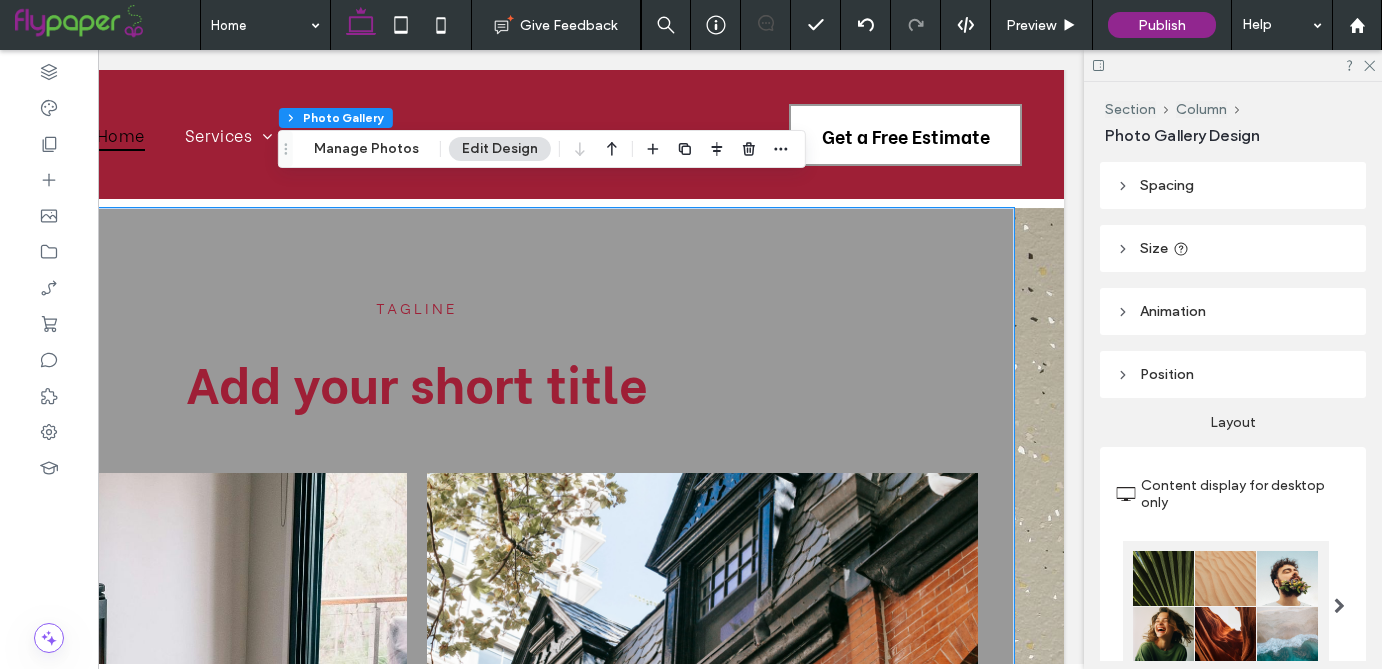 scroll, scrollTop: 75, scrollLeft: 0, axis: vertical 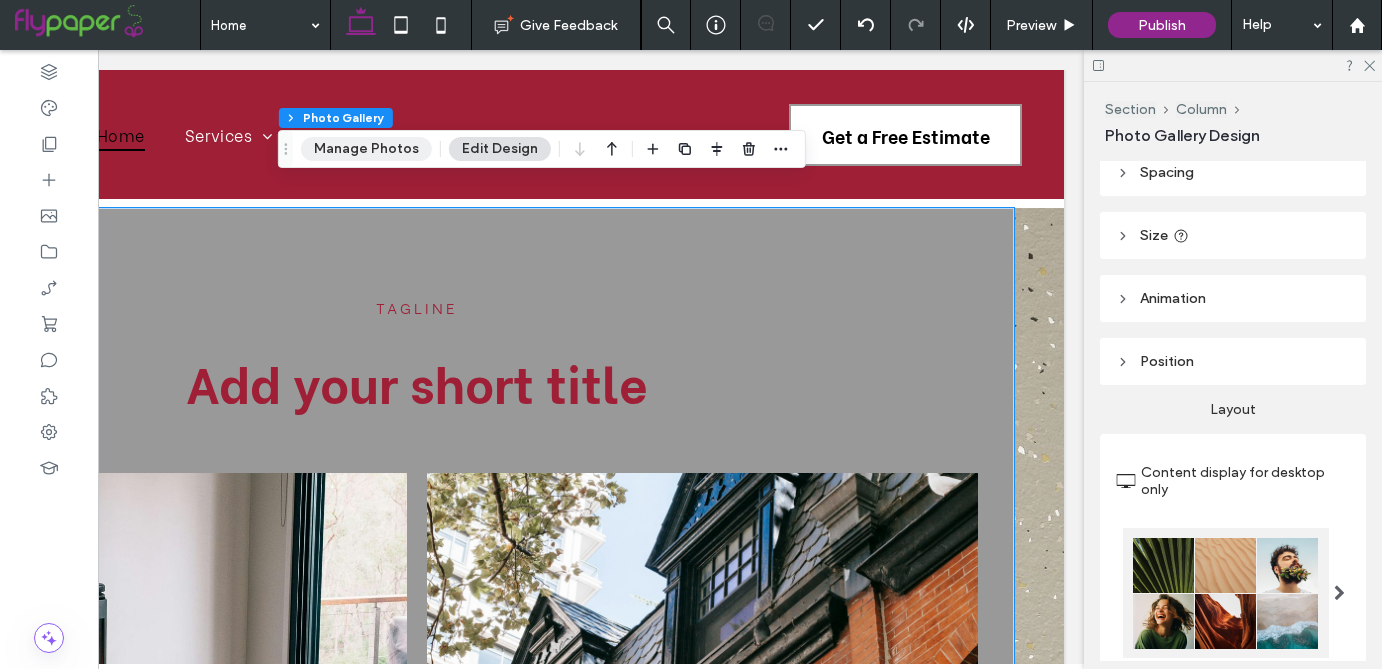 click on "Manage Photos" at bounding box center (366, 149) 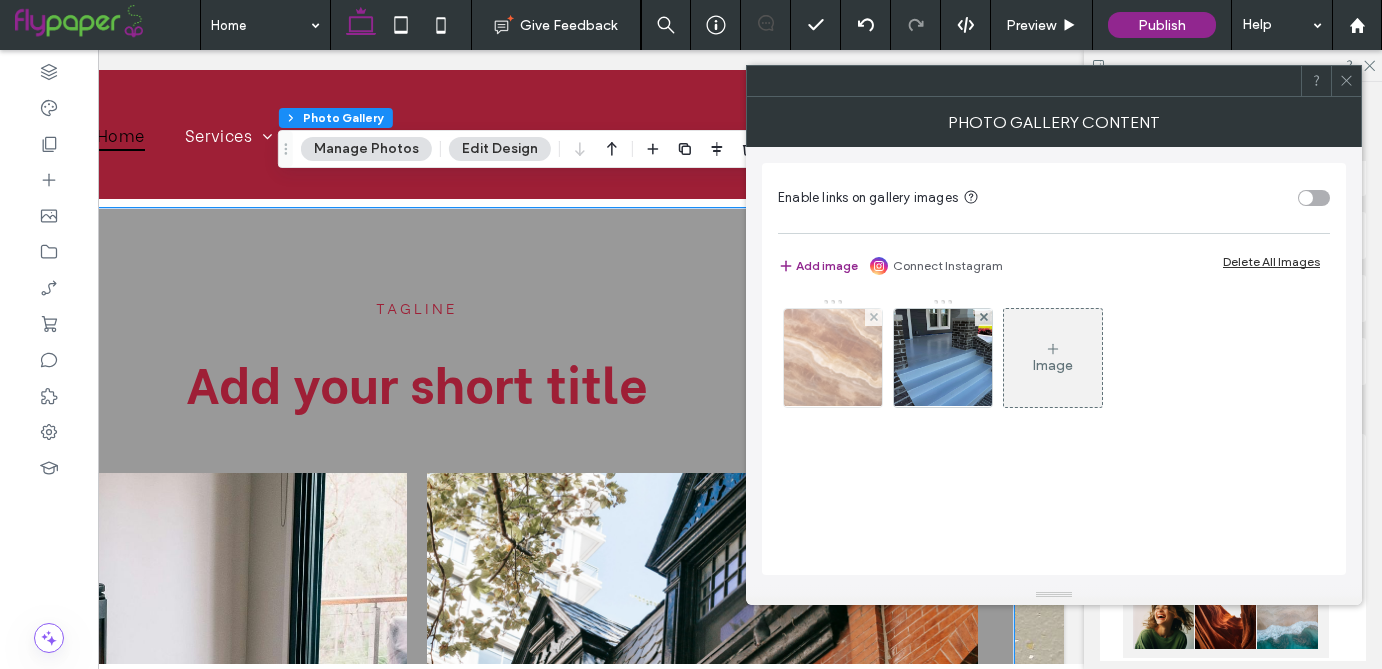 click at bounding box center [833, 358] 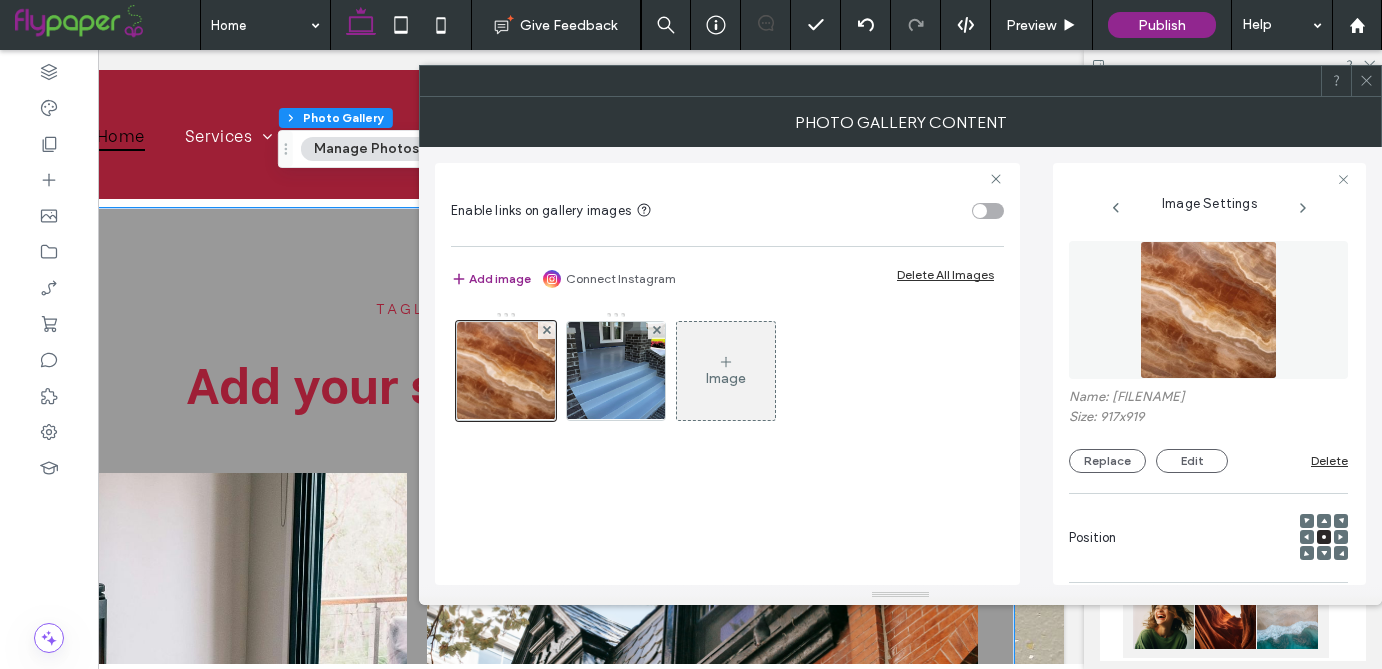 scroll, scrollTop: 0, scrollLeft: 10, axis: horizontal 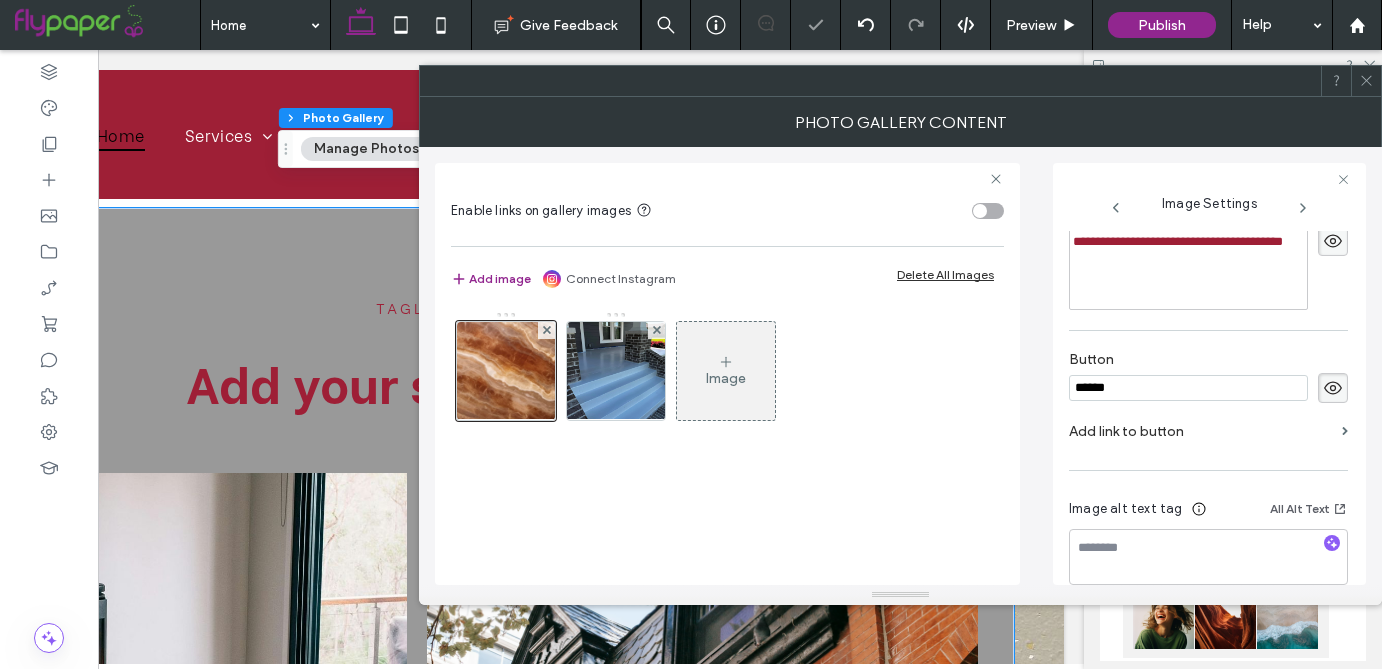 click on "**********" at bounding box center (1189, 257) 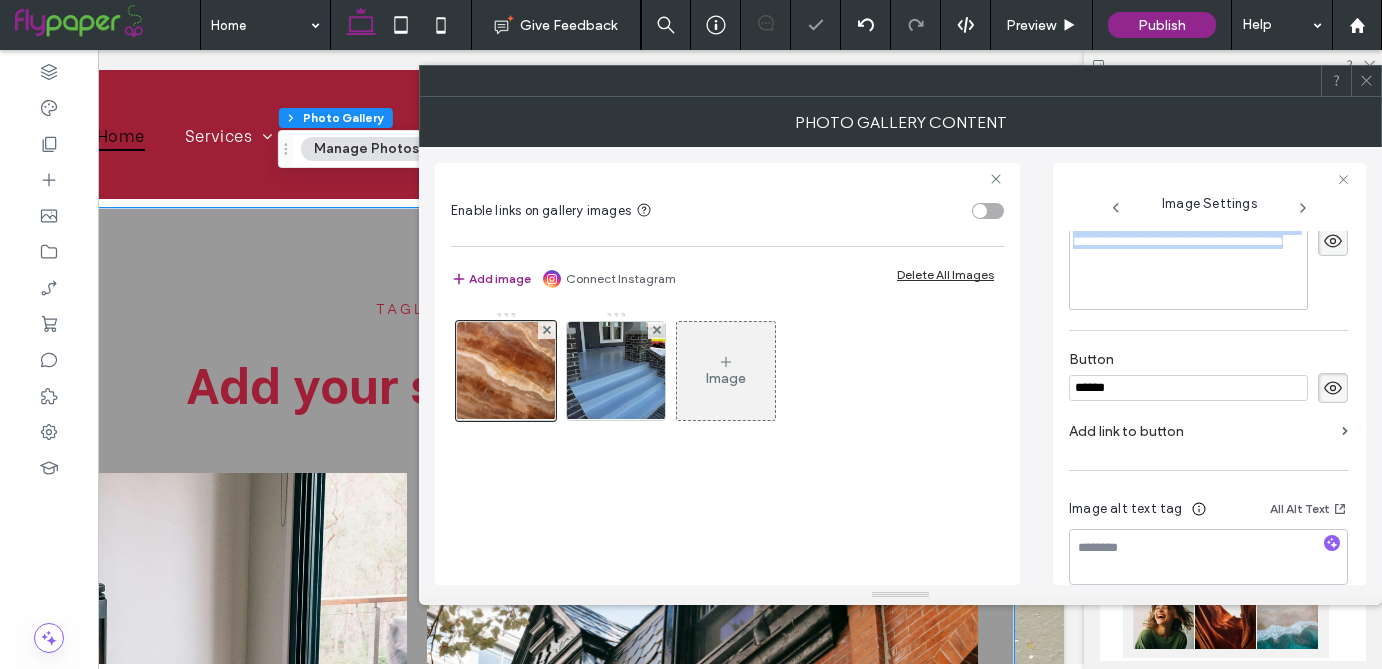drag, startPoint x: 1227, startPoint y: 306, endPoint x: 1073, endPoint y: 265, distance: 159.36436 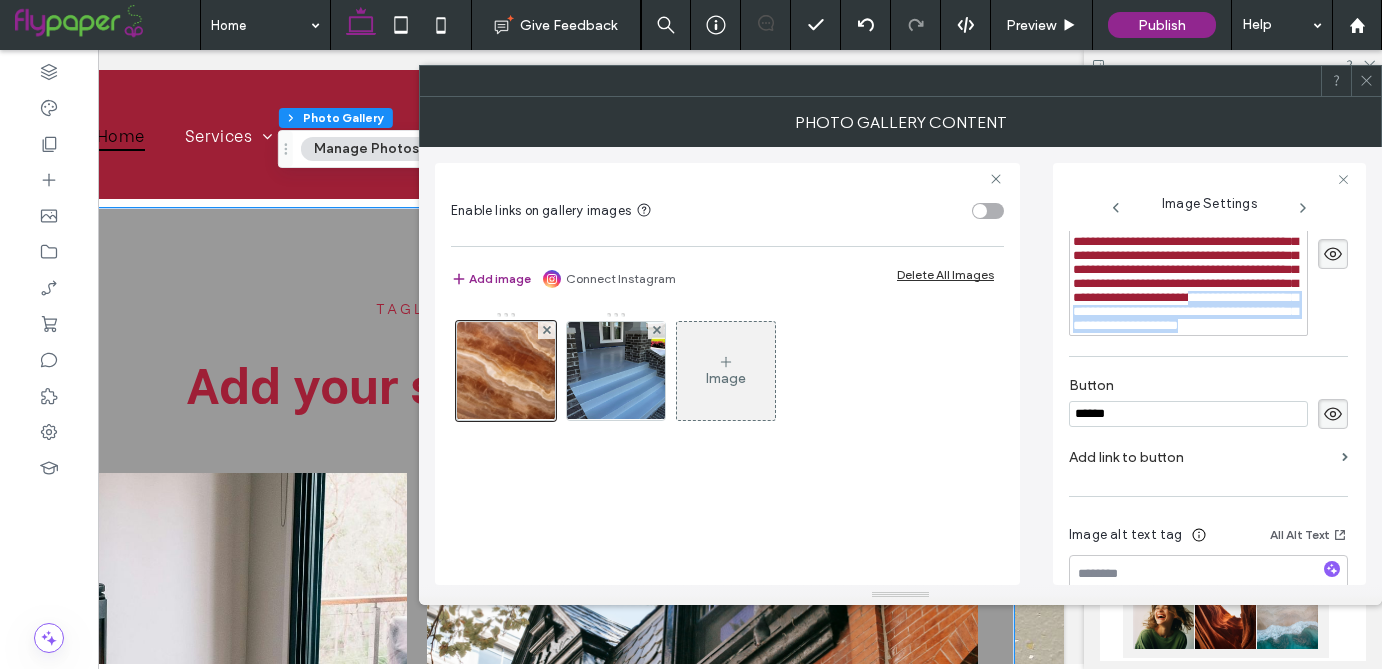 drag, startPoint x: 1128, startPoint y: 429, endPoint x: 1165, endPoint y: 376, distance: 64.63745 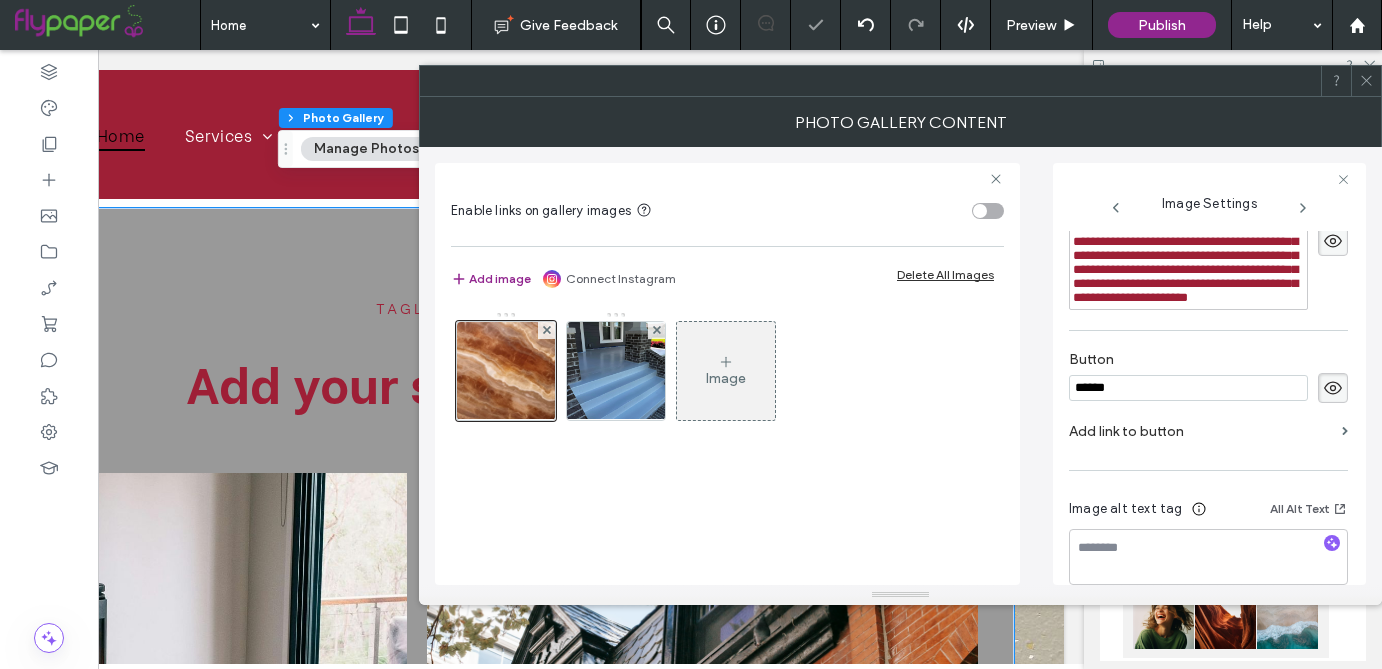 click on "**********" at bounding box center [1208, 241] 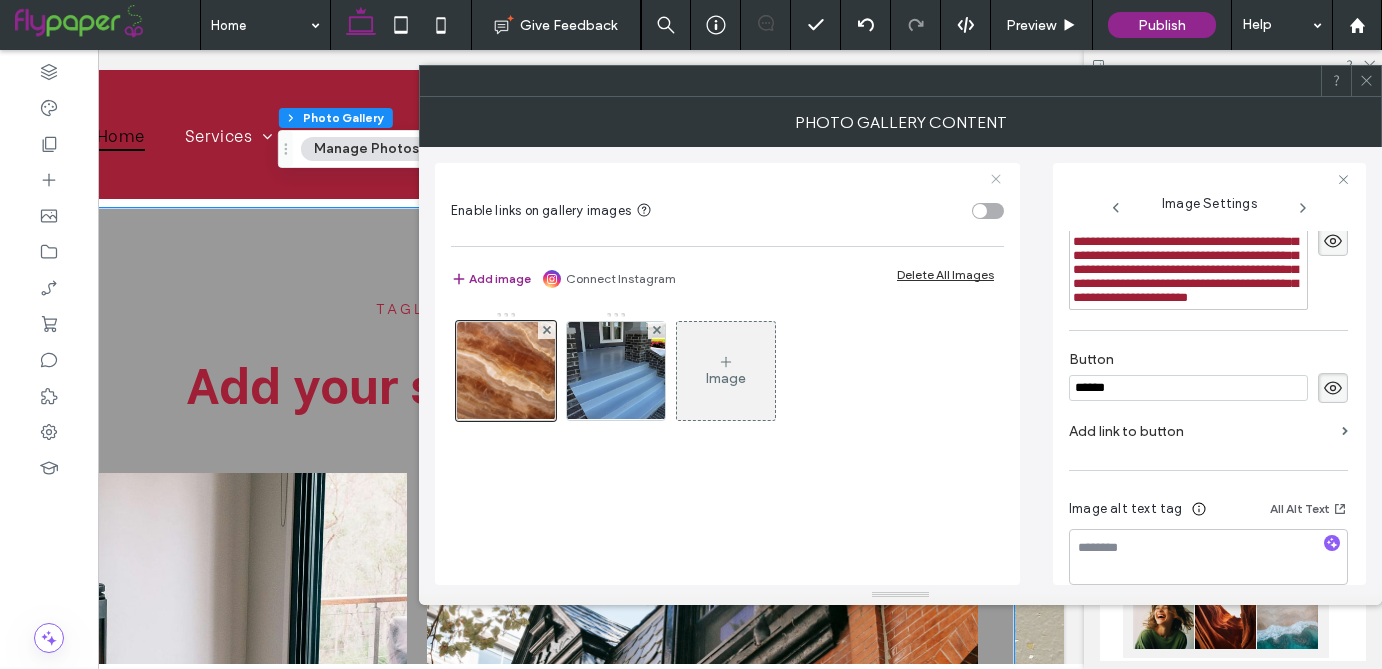 click 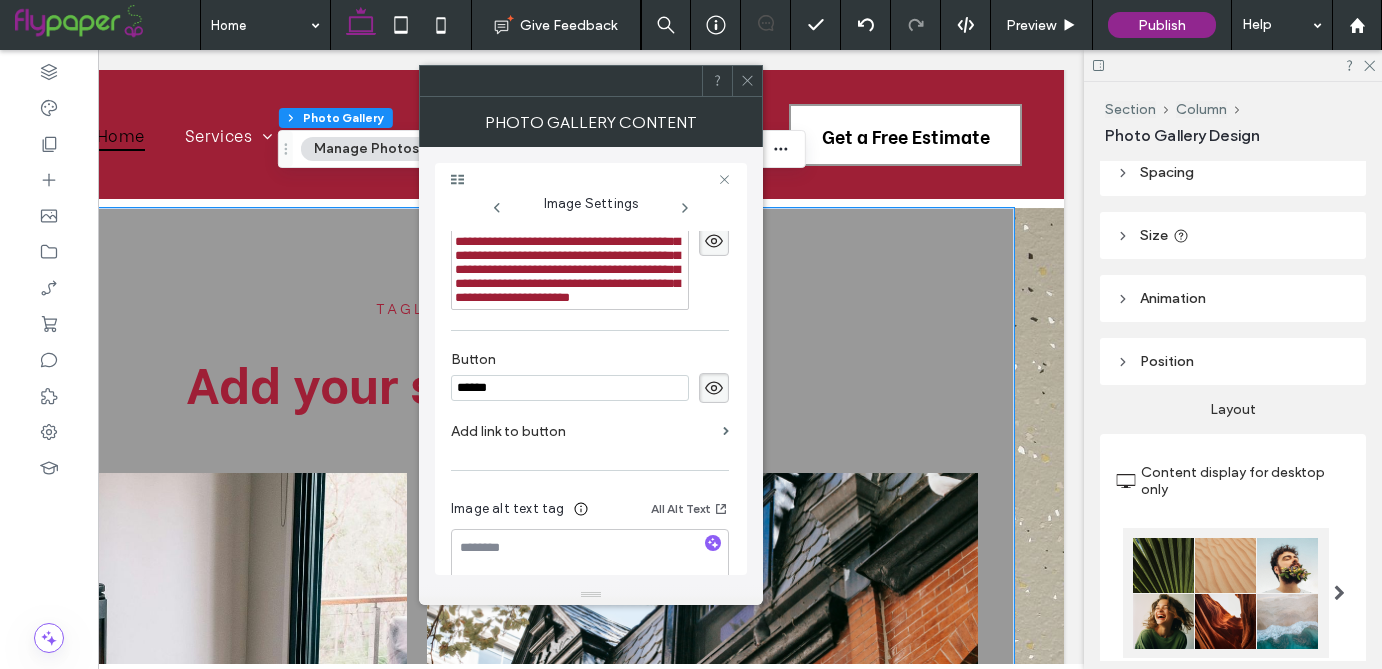 click at bounding box center [747, 81] 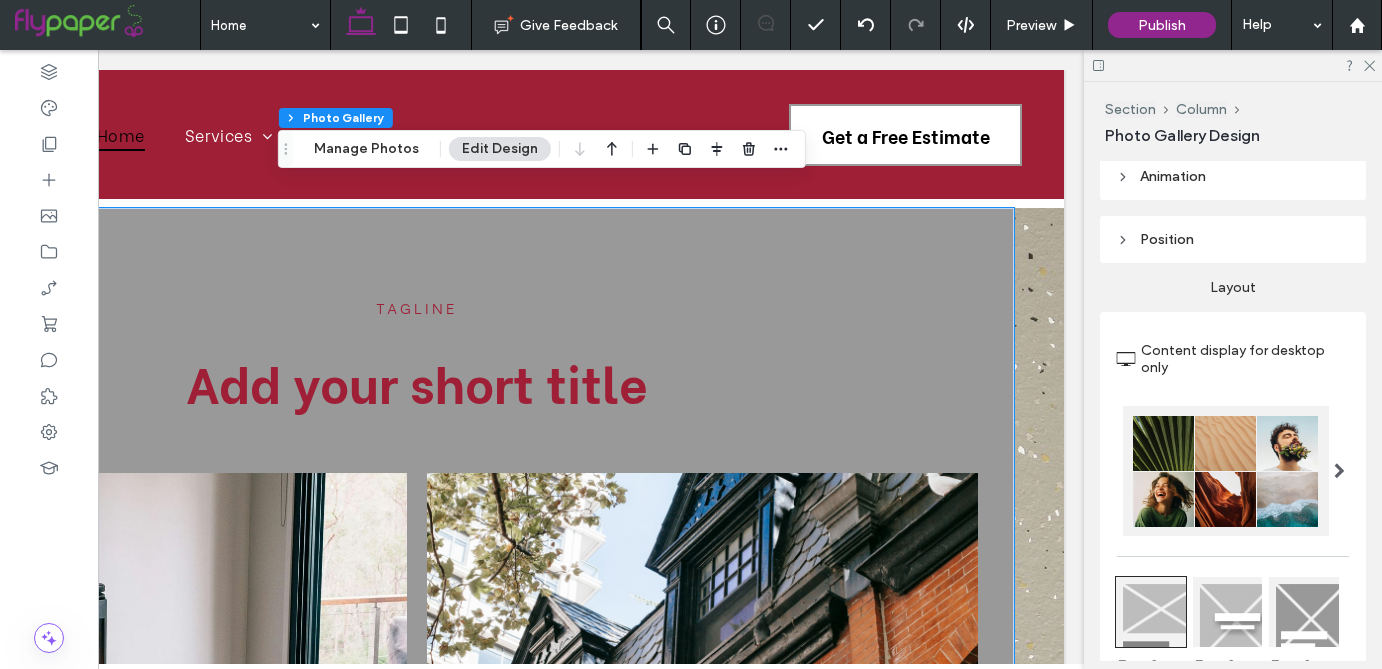 scroll, scrollTop: 0, scrollLeft: 0, axis: both 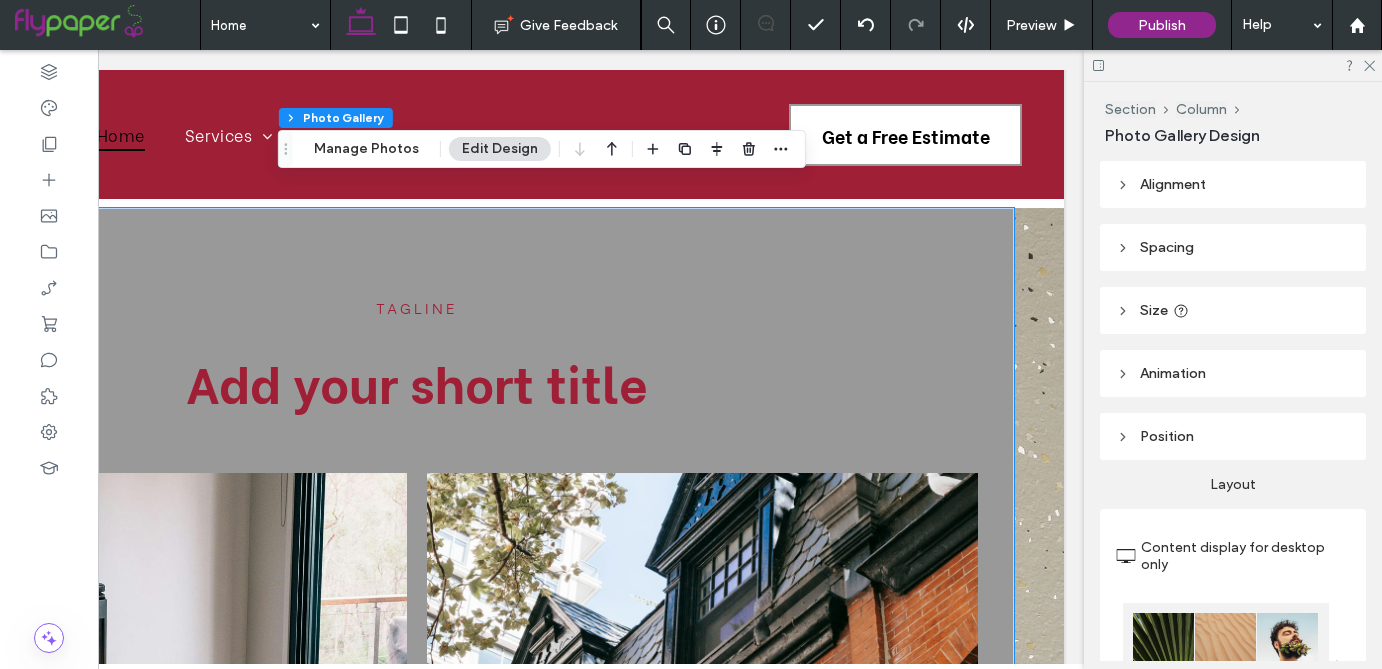 click 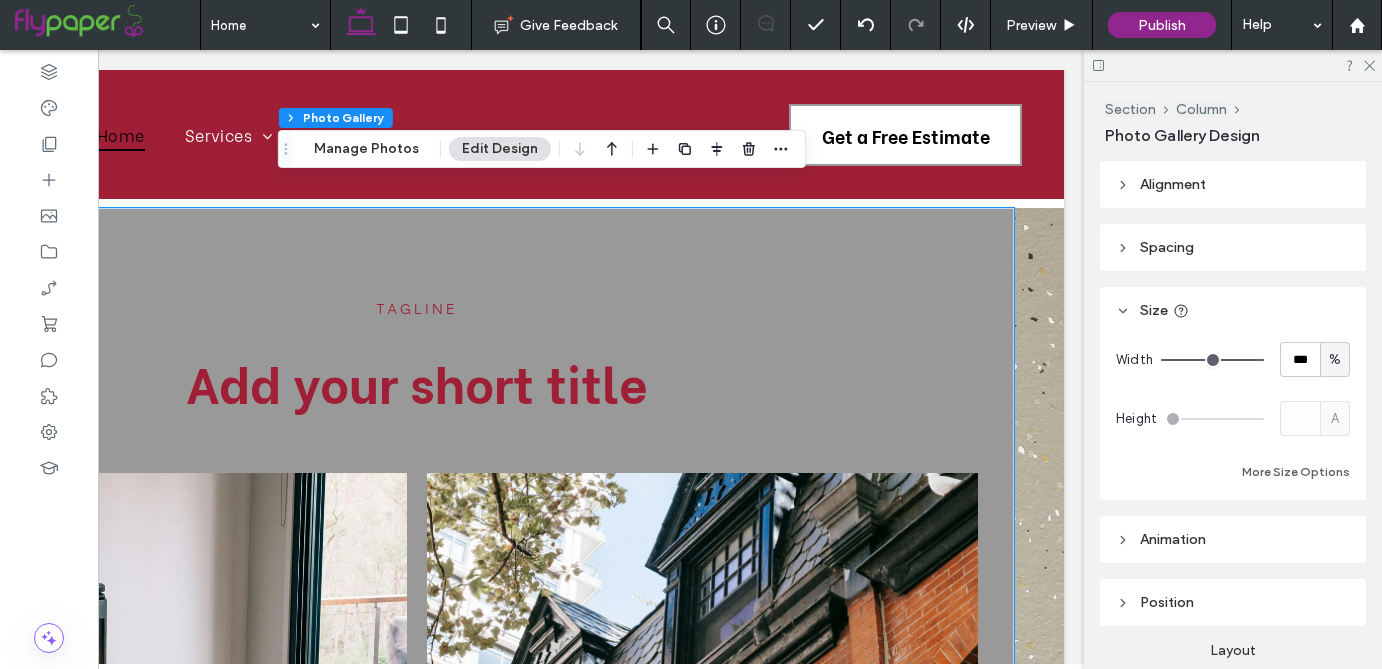 click on "Spacing" at bounding box center [1167, 247] 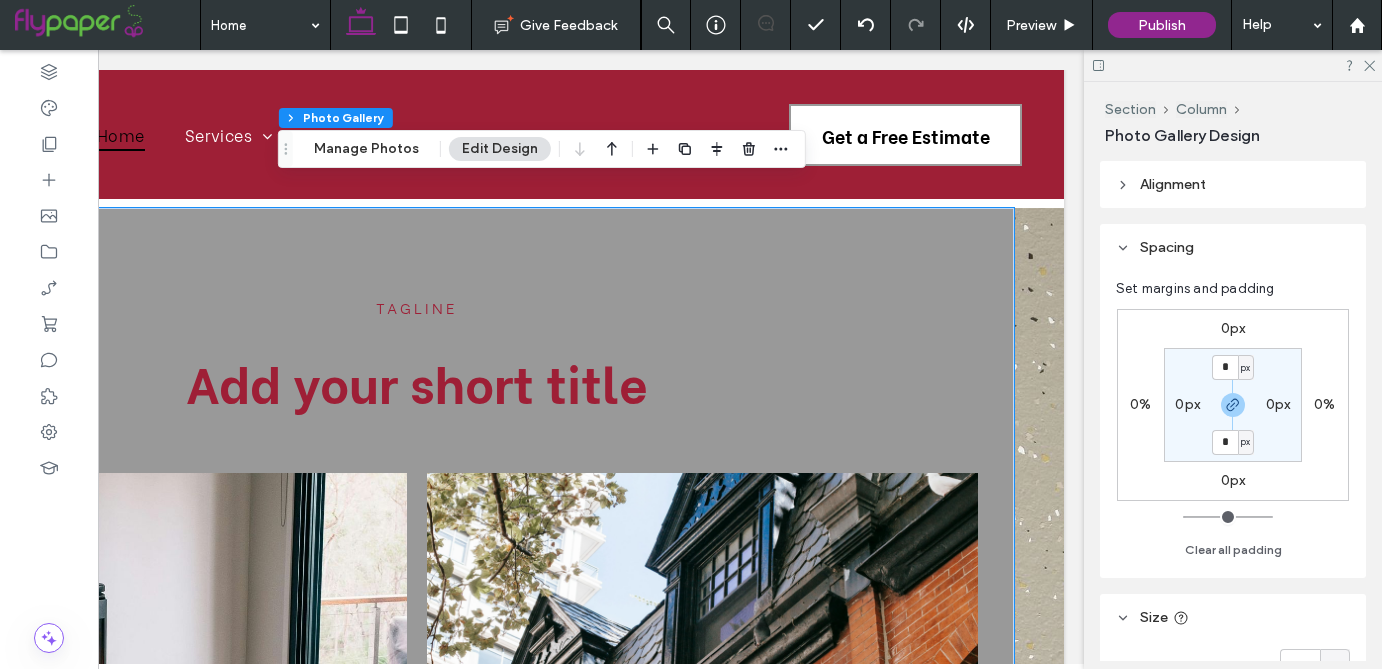 click on "Alignment" at bounding box center (1173, 184) 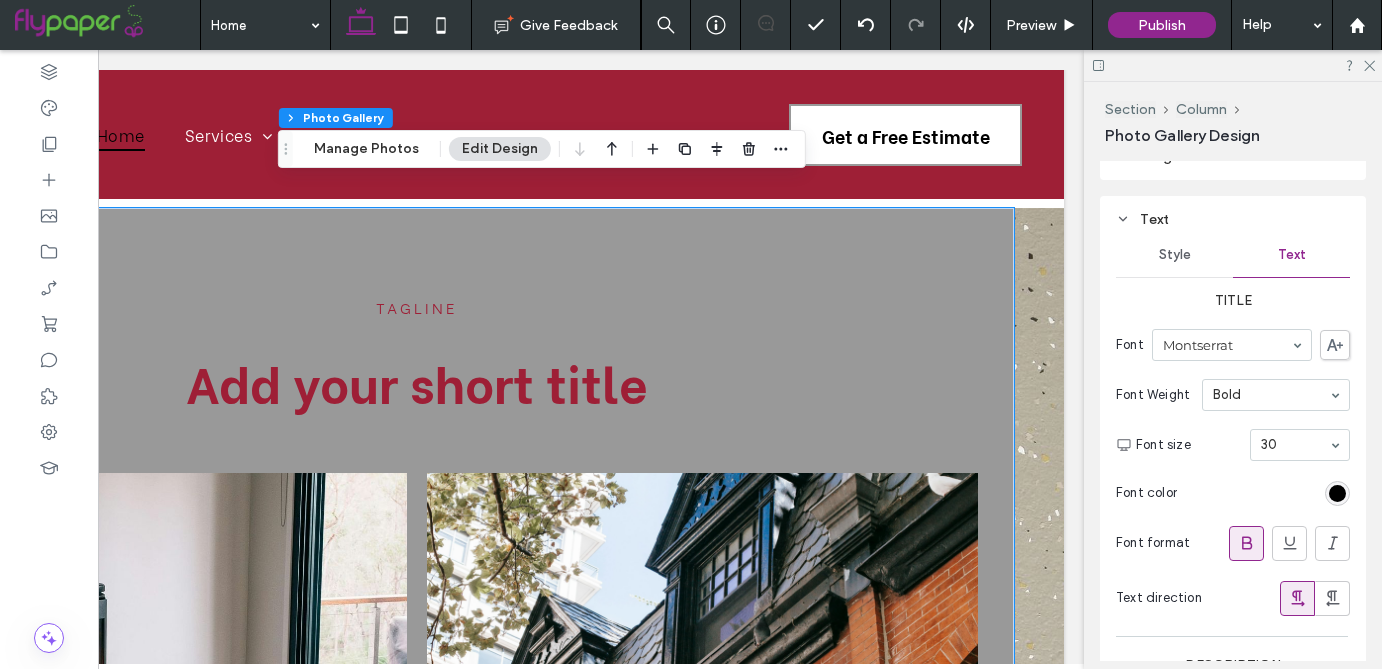 scroll, scrollTop: 1649, scrollLeft: 0, axis: vertical 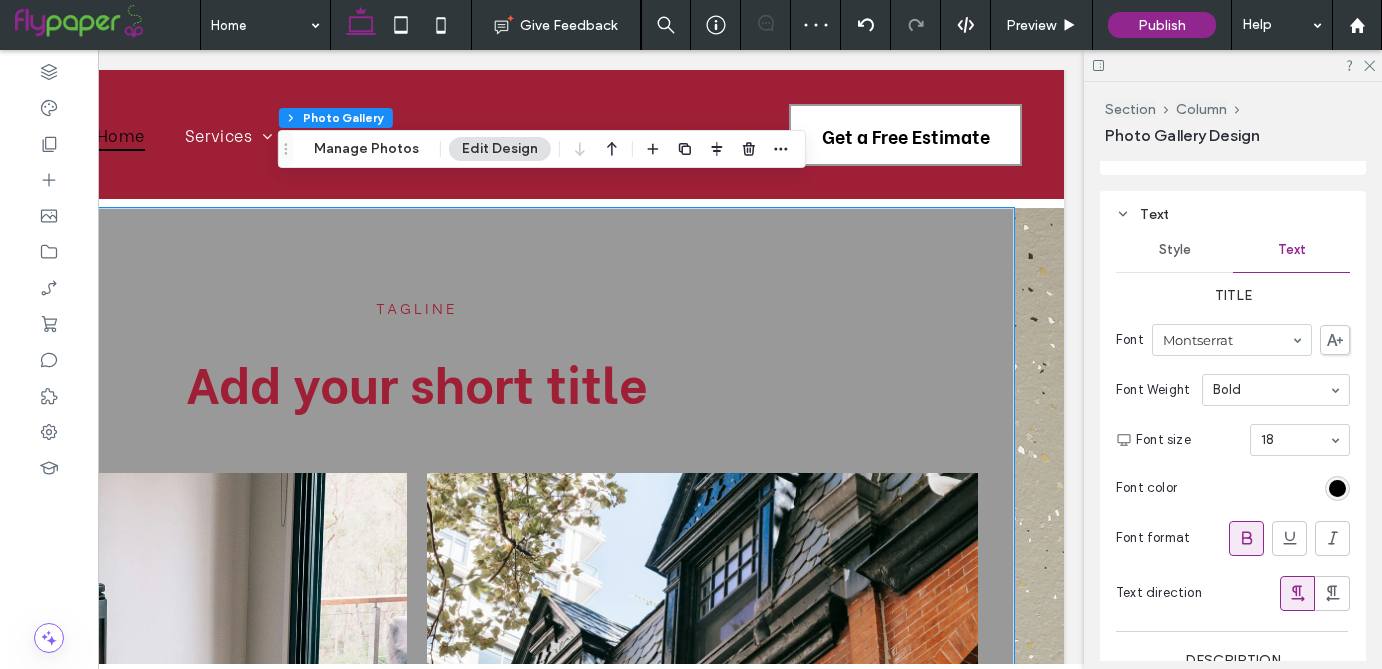 click at bounding box center (1295, 440) 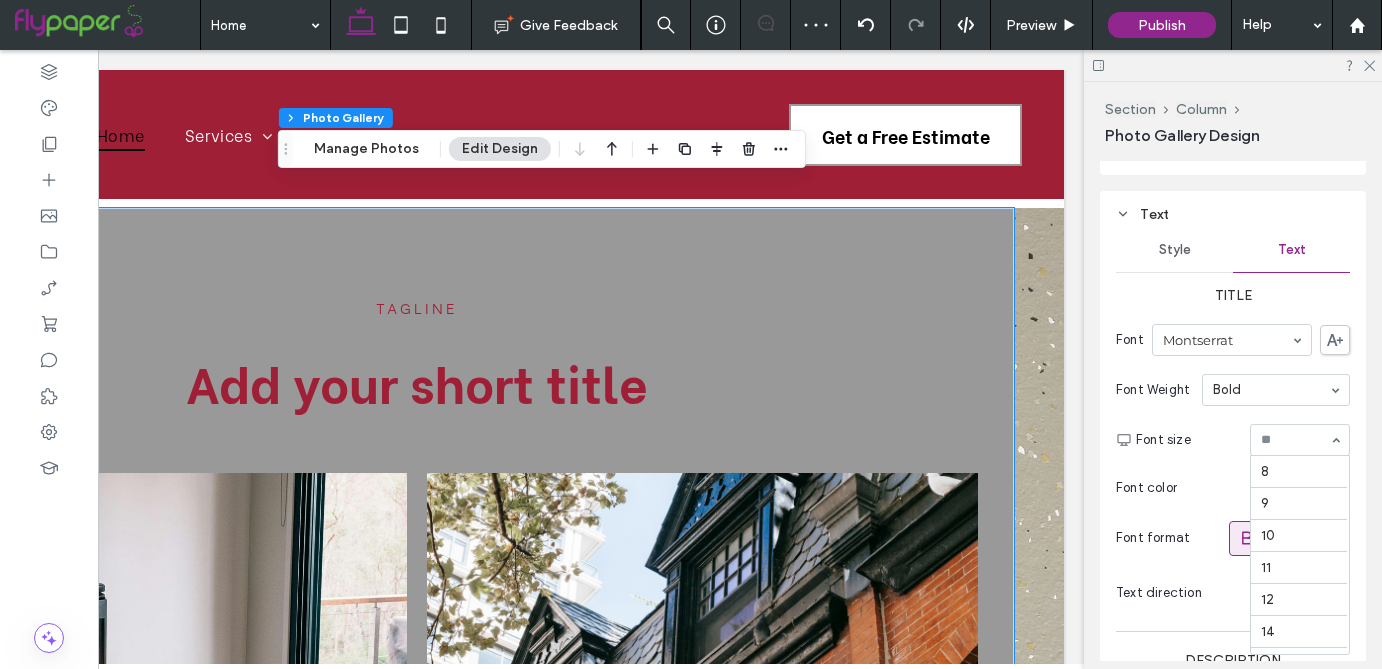 scroll, scrollTop: 231, scrollLeft: 0, axis: vertical 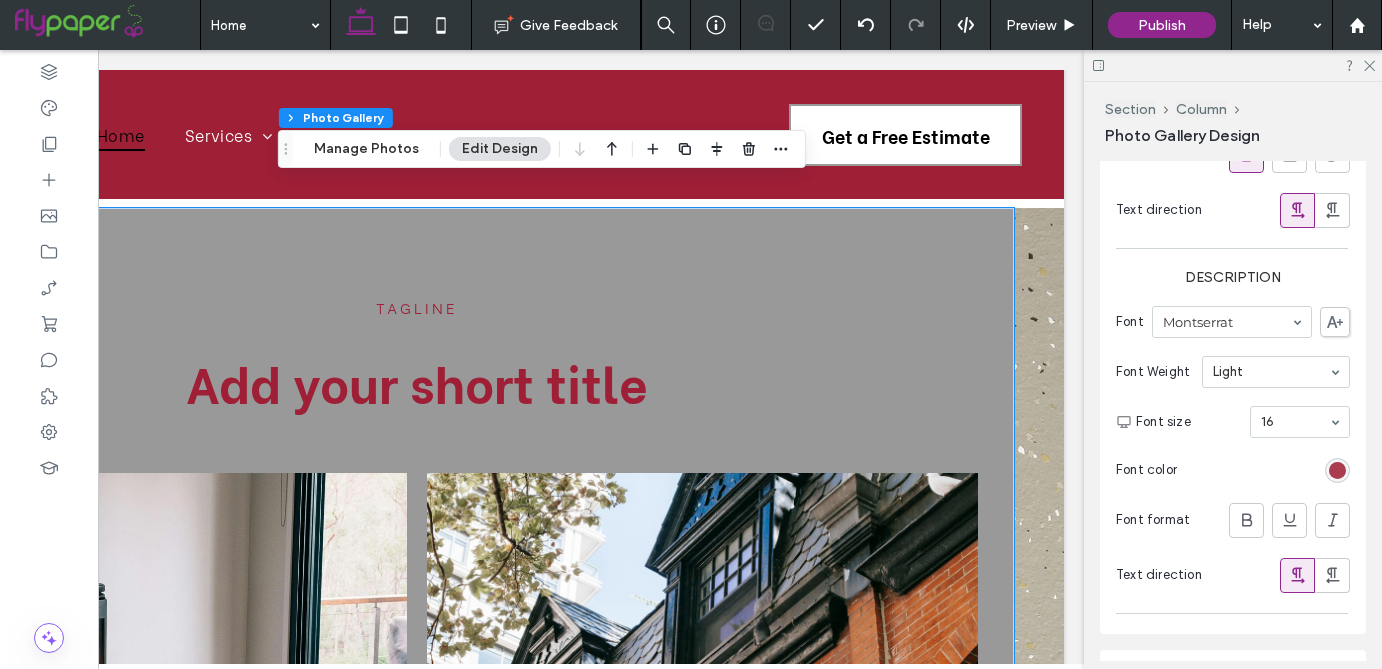 click at bounding box center [1337, 470] 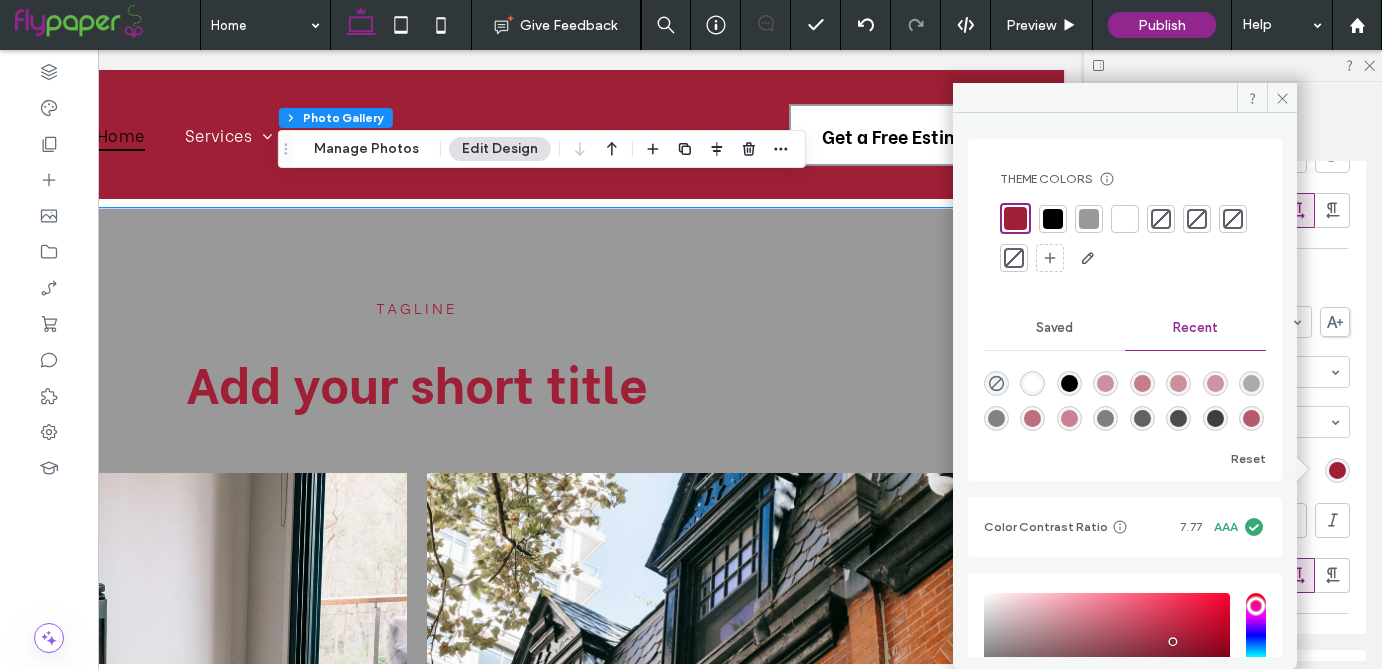 click at bounding box center (1053, 219) 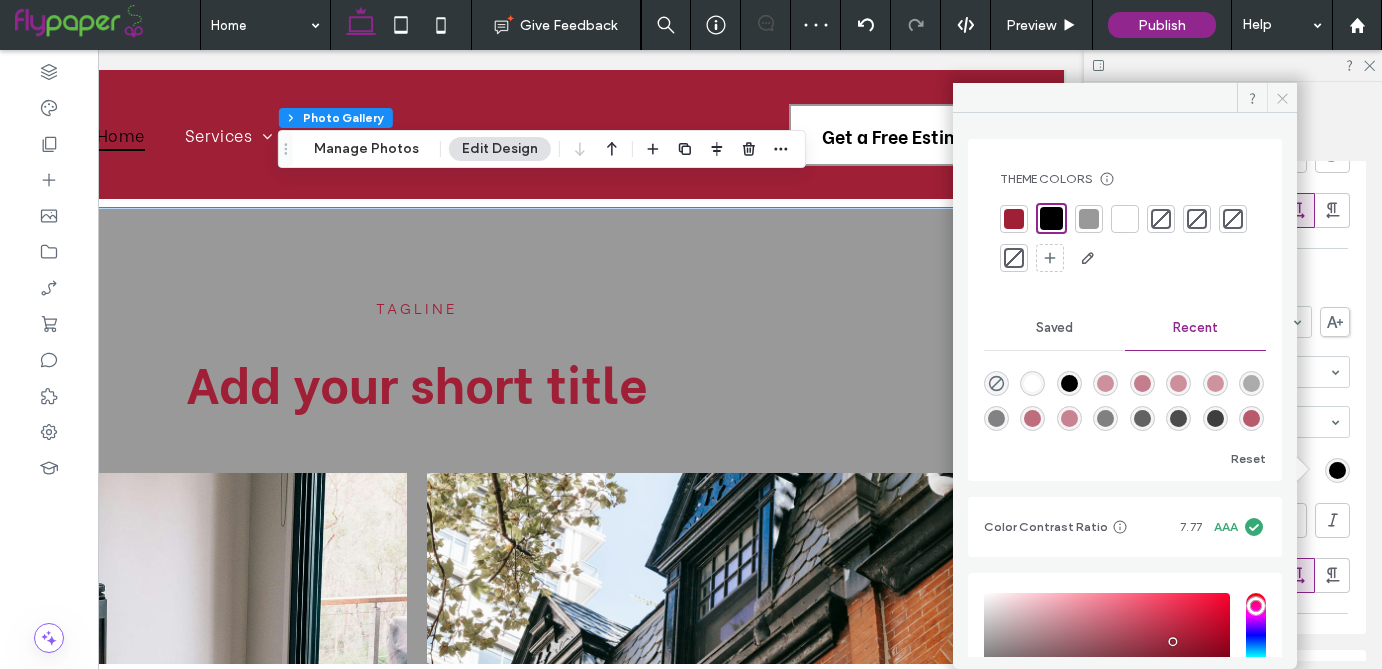 click 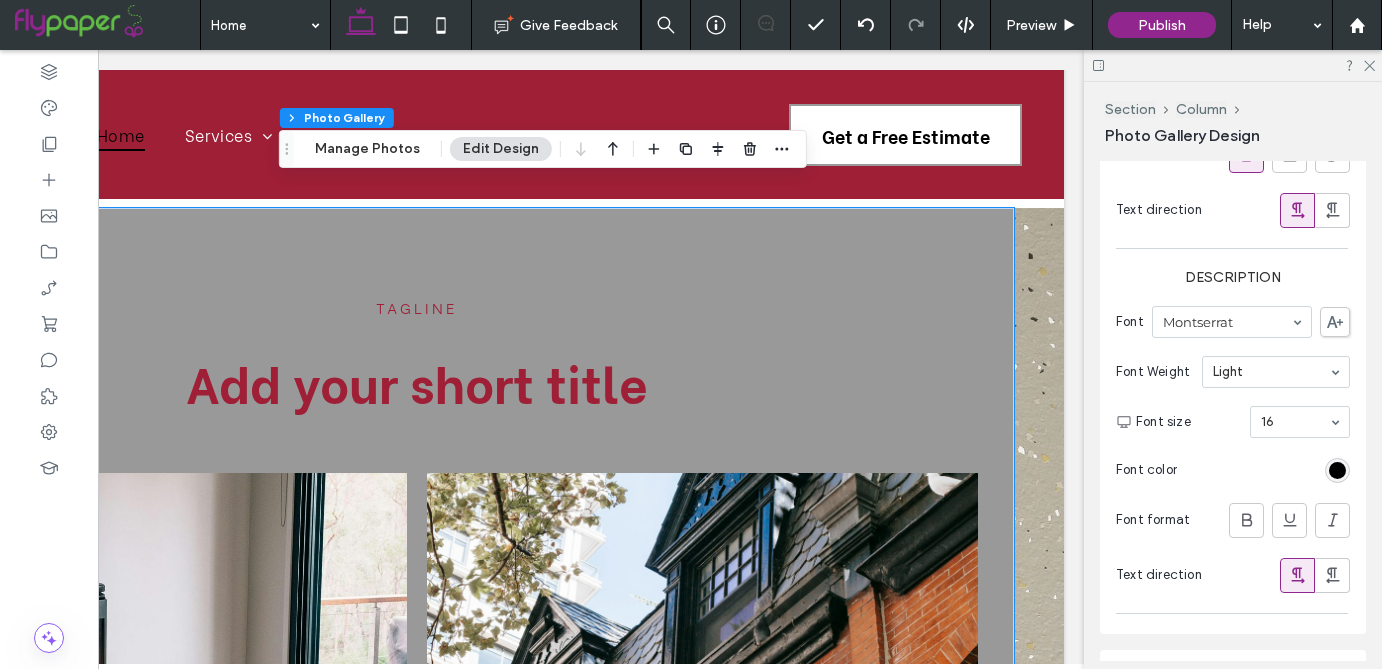 scroll, scrollTop: 0, scrollLeft: 297, axis: horizontal 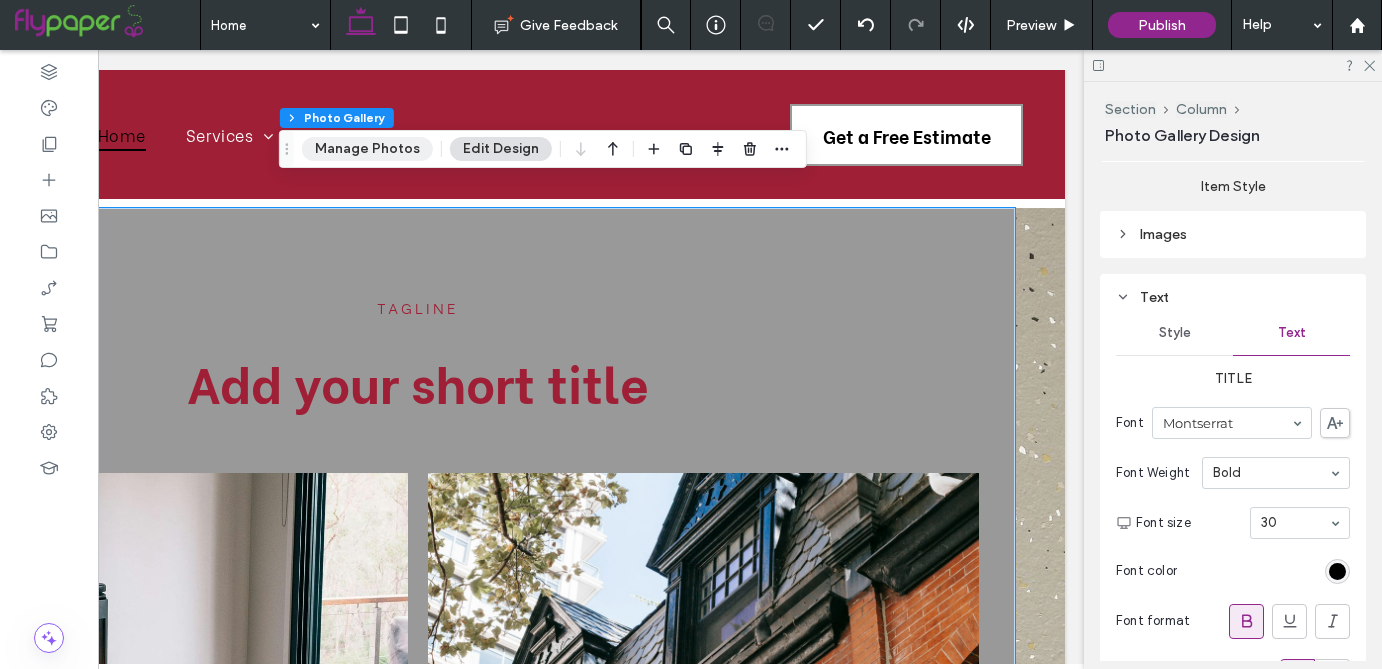 click on "Manage Photos" at bounding box center [367, 149] 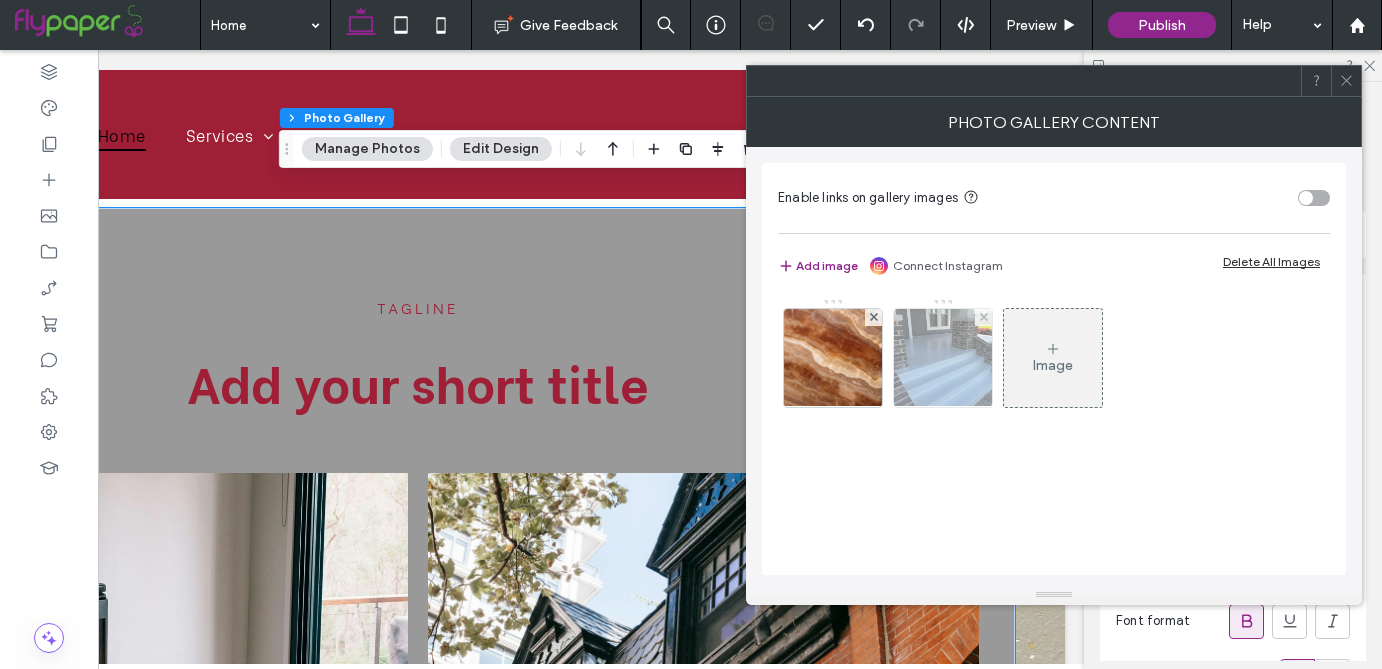 click at bounding box center [943, 358] 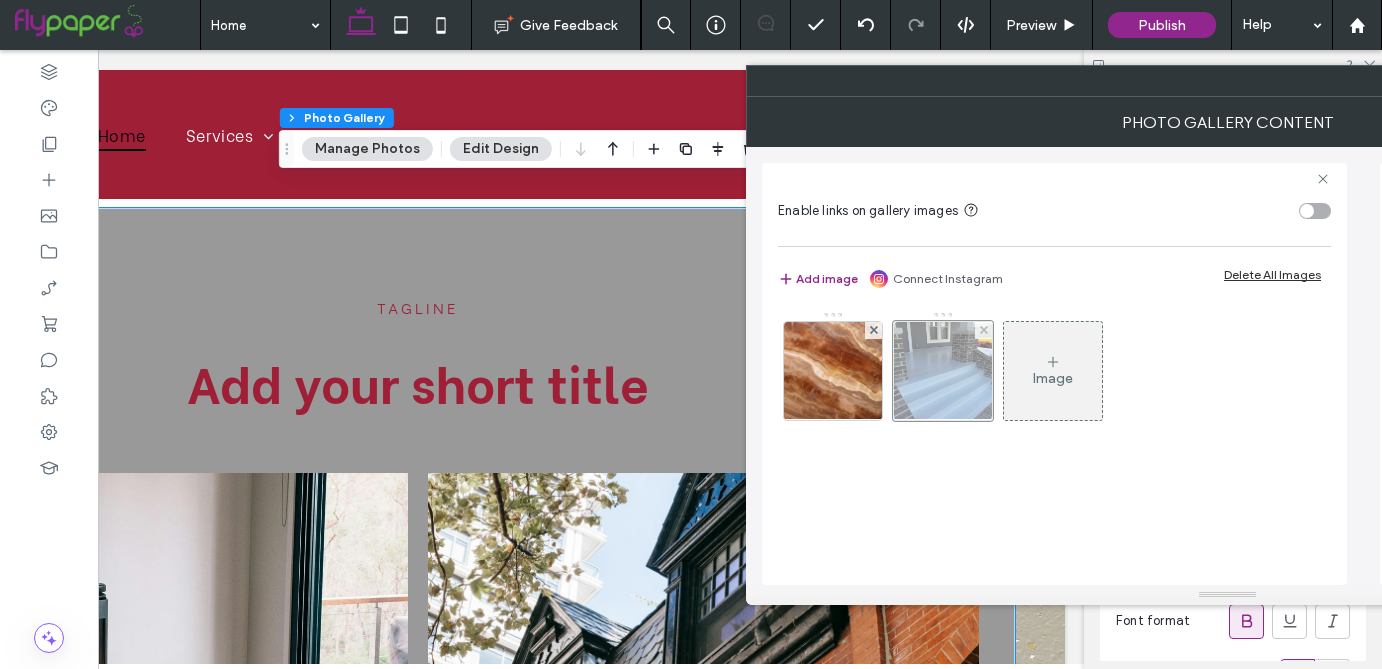 scroll, scrollTop: 0, scrollLeft: 10, axis: horizontal 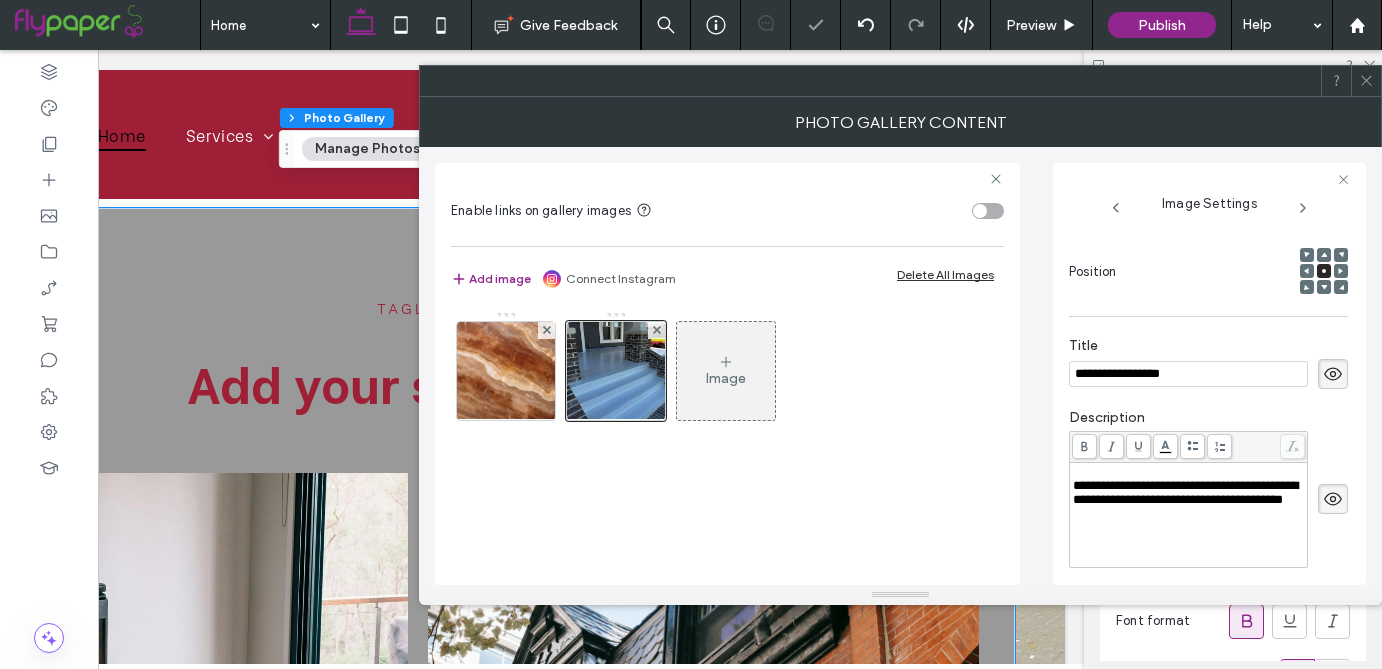 click on "**********" at bounding box center [1185, 492] 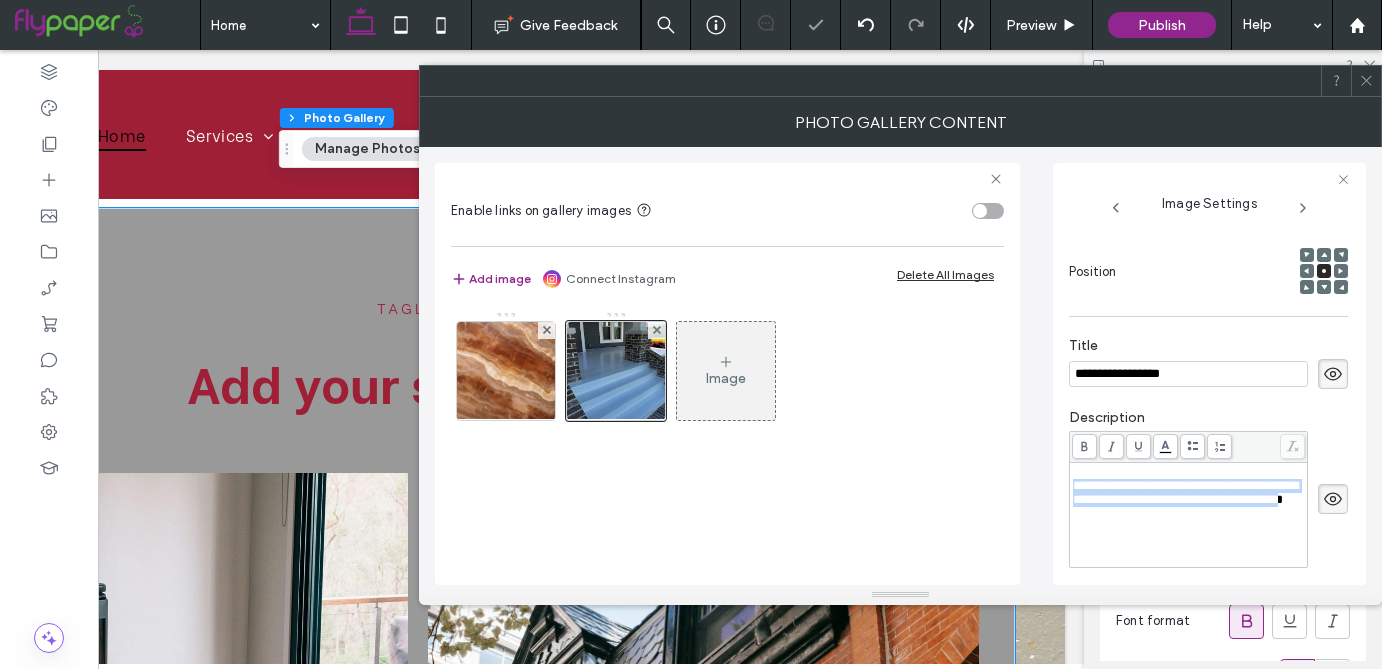 drag, startPoint x: 1211, startPoint y: 559, endPoint x: 1063, endPoint y: 529, distance: 151.00993 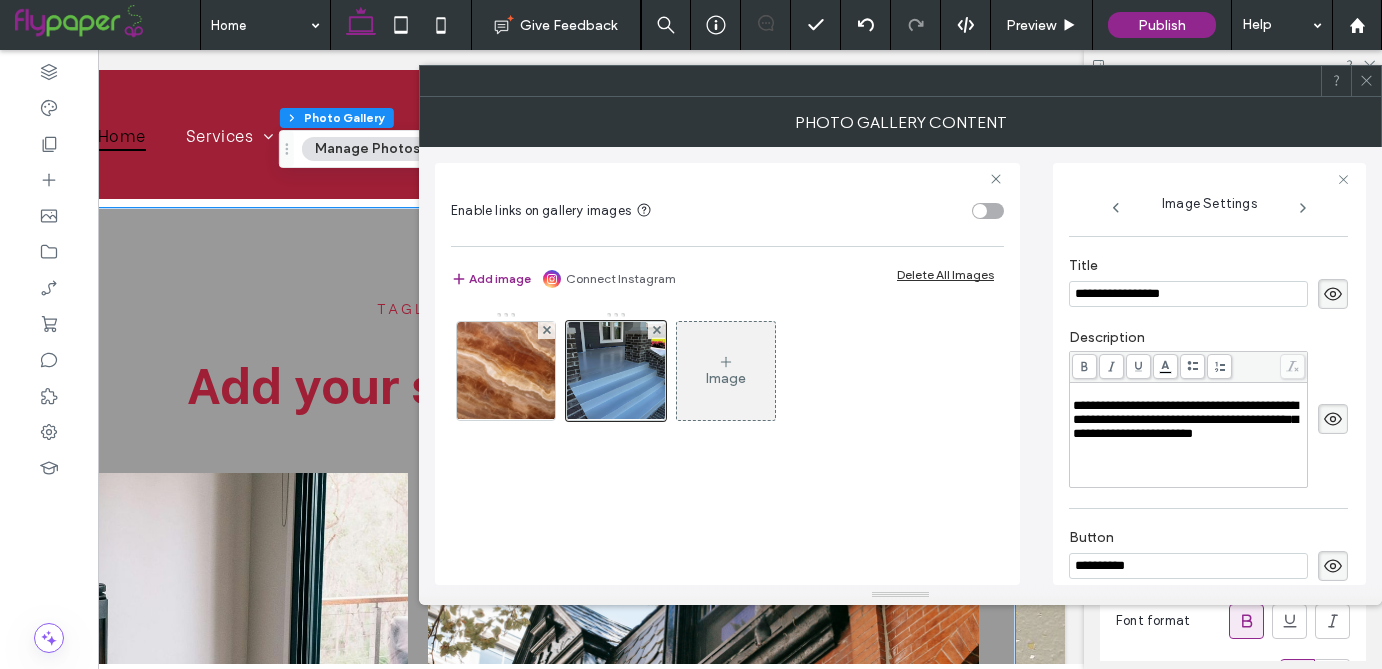 scroll, scrollTop: 350, scrollLeft: 0, axis: vertical 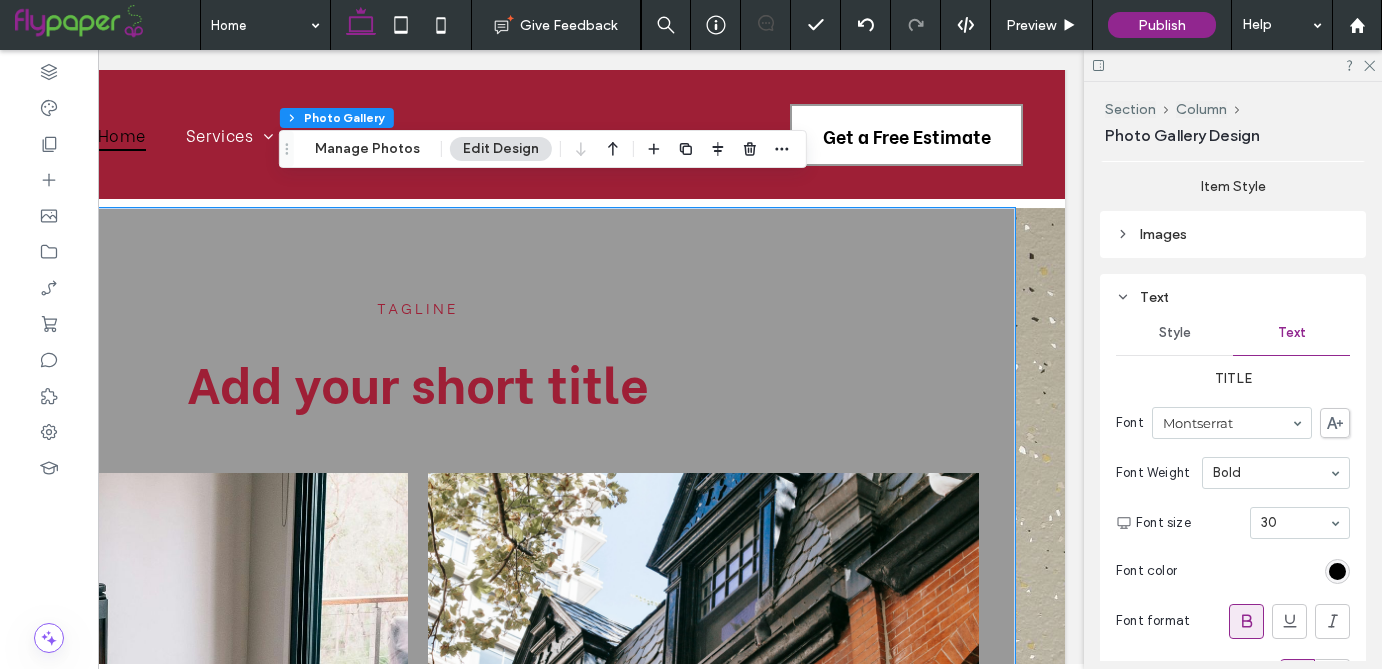 click on "Section Column Photo Gallery Manage Photos Edit Design" at bounding box center (543, 149) 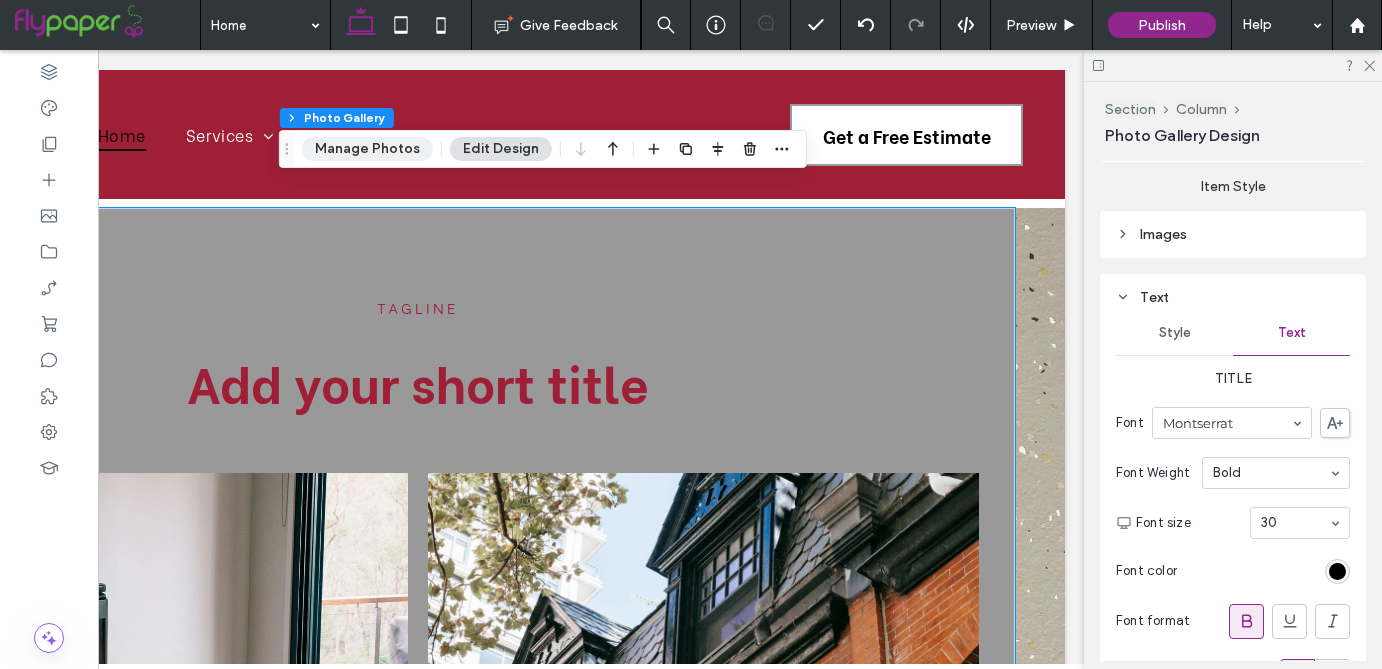 click on "Manage Photos" at bounding box center [367, 149] 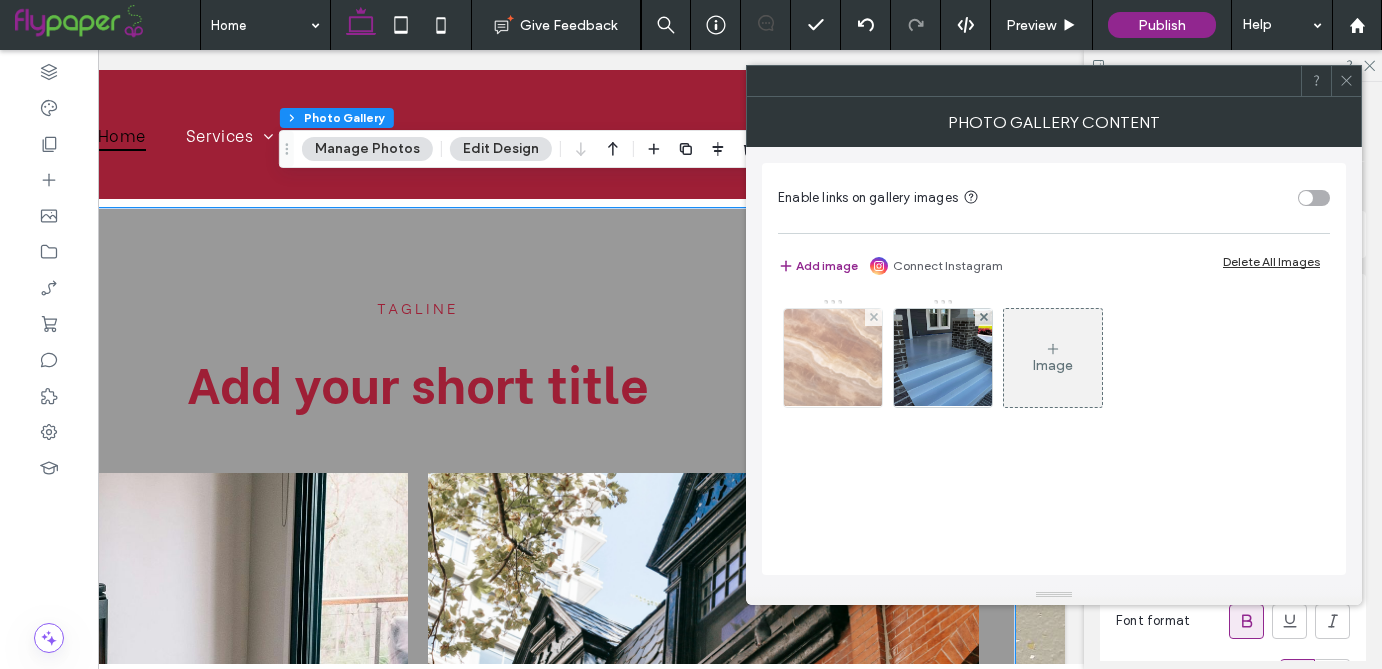 click at bounding box center [833, 358] 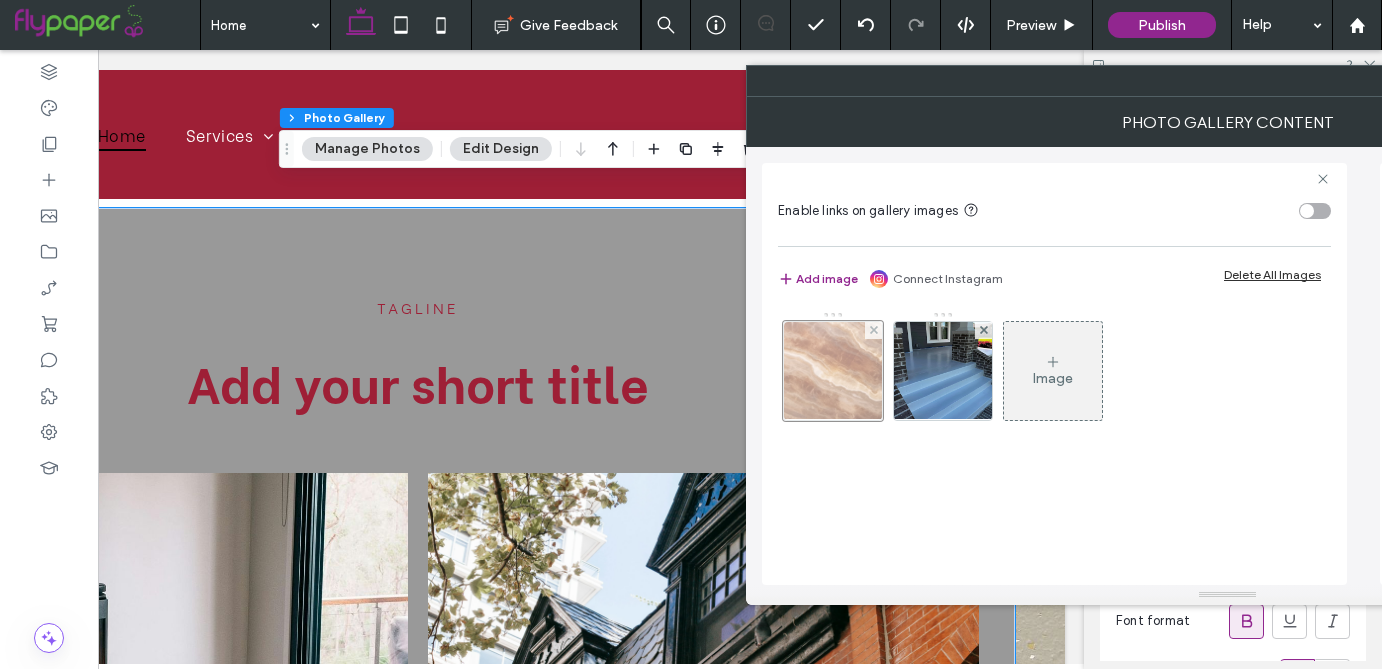 scroll, scrollTop: 0, scrollLeft: 17, axis: horizontal 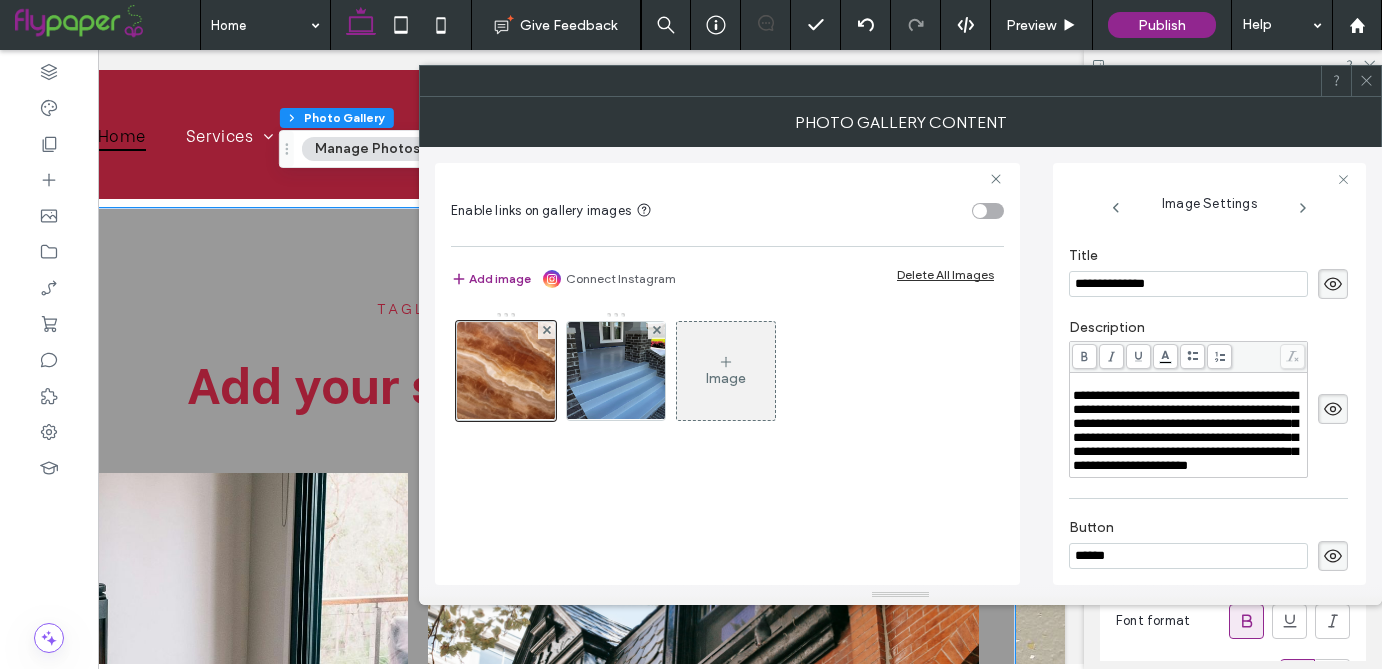 click on "**********" at bounding box center [1185, 430] 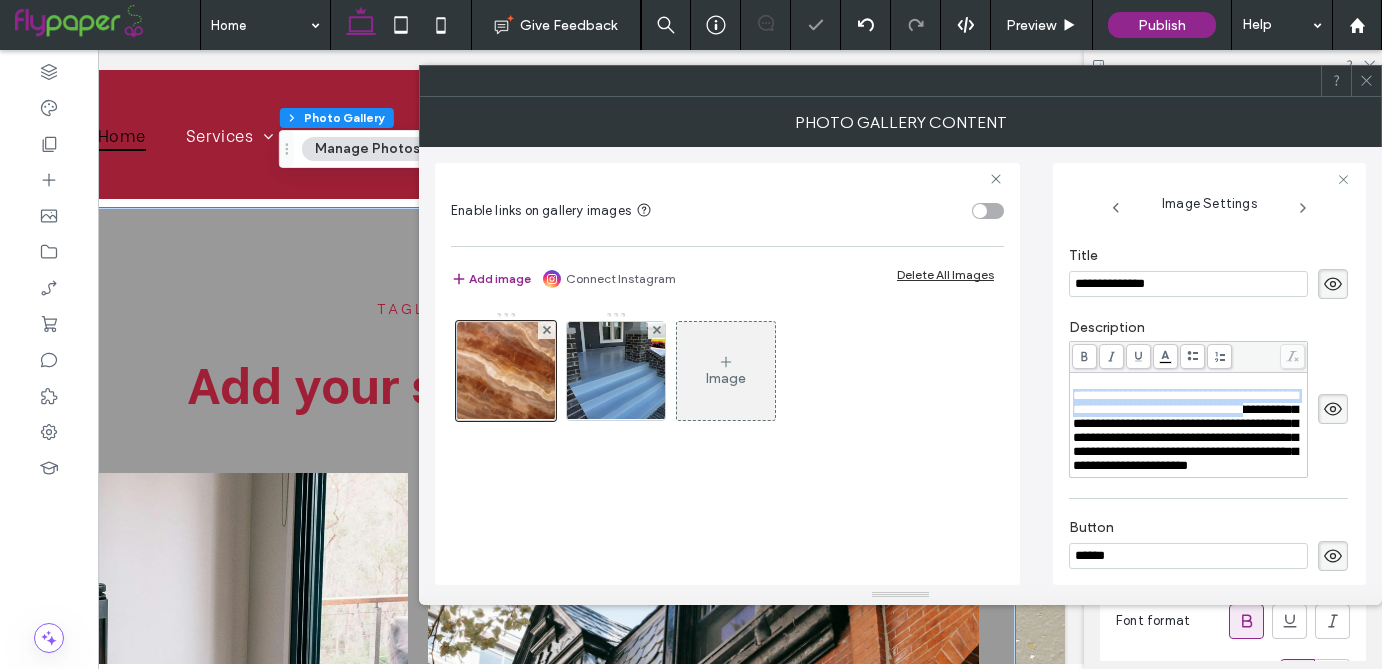 drag, startPoint x: 1176, startPoint y: 465, endPoint x: 1064, endPoint y: 436, distance: 115.69356 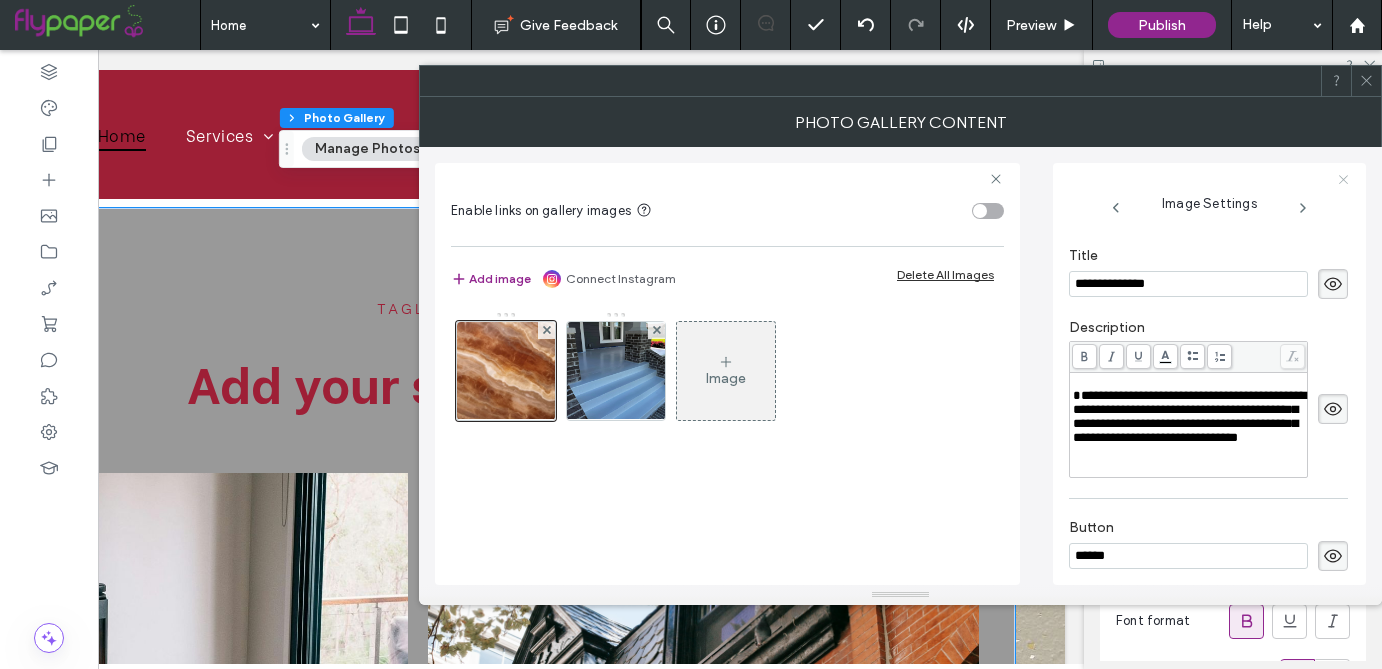 click 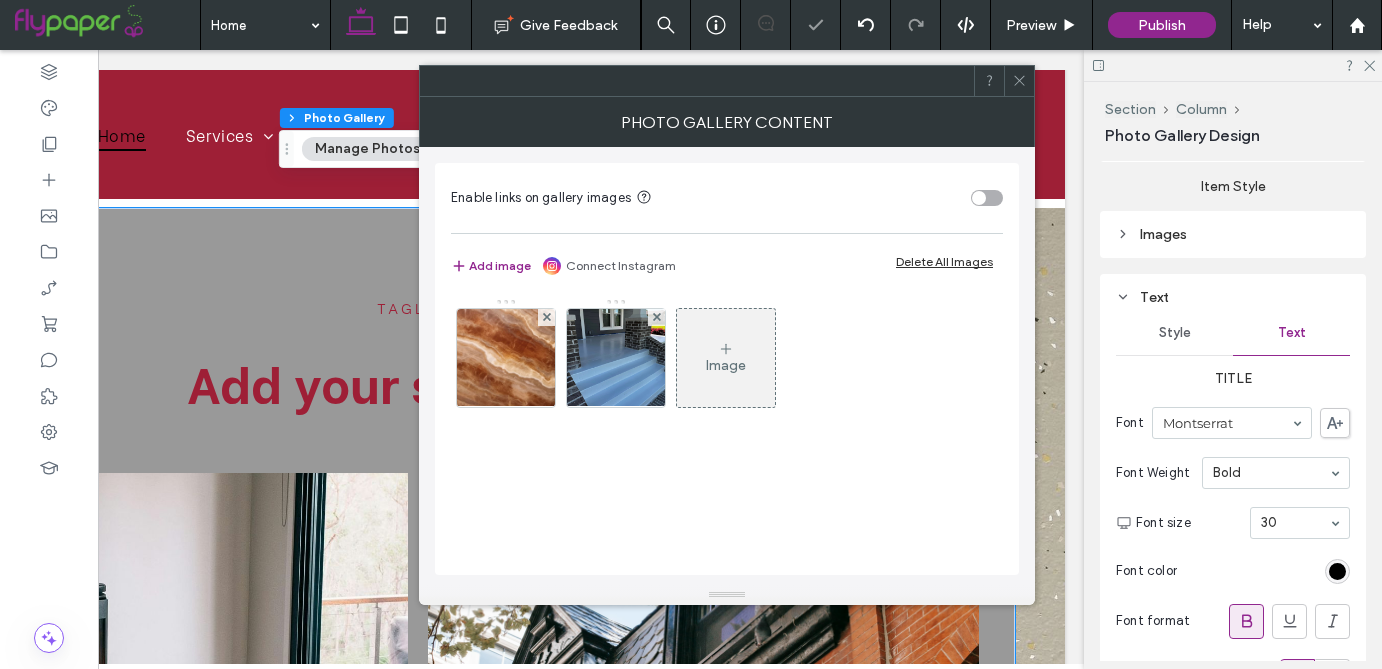 click at bounding box center (1019, 81) 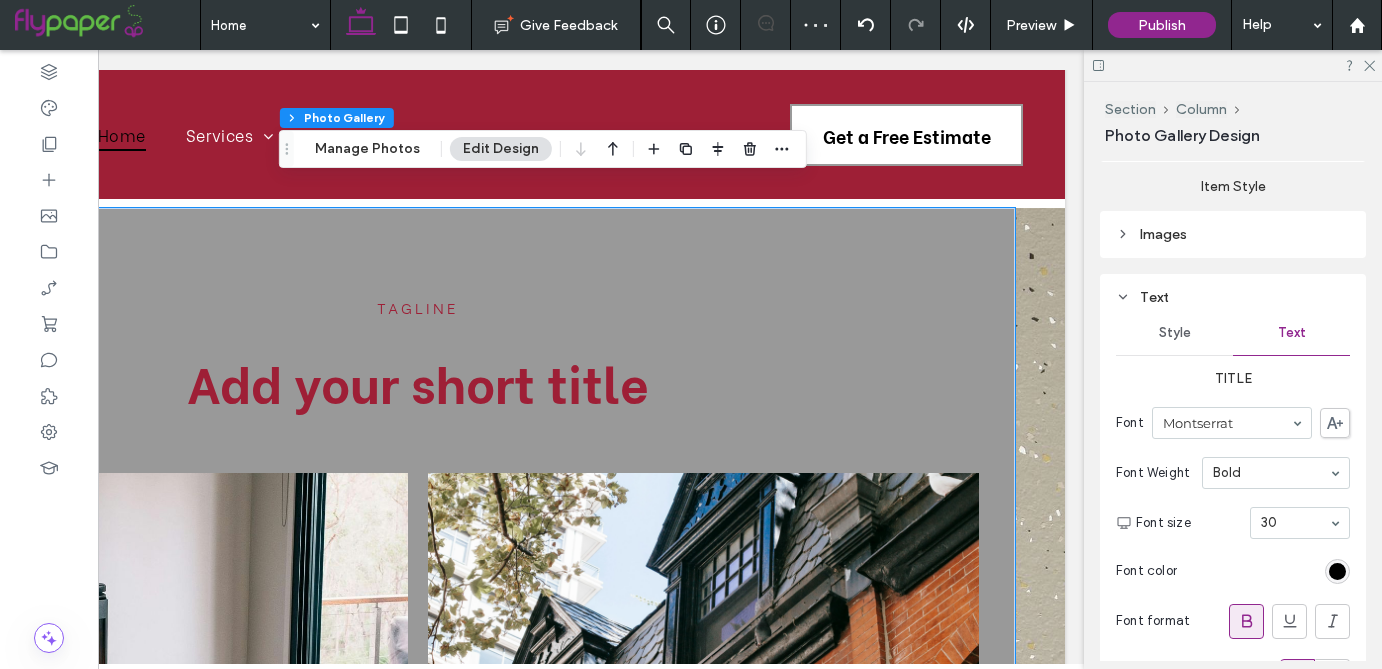 scroll, scrollTop: 0, scrollLeft: 298, axis: horizontal 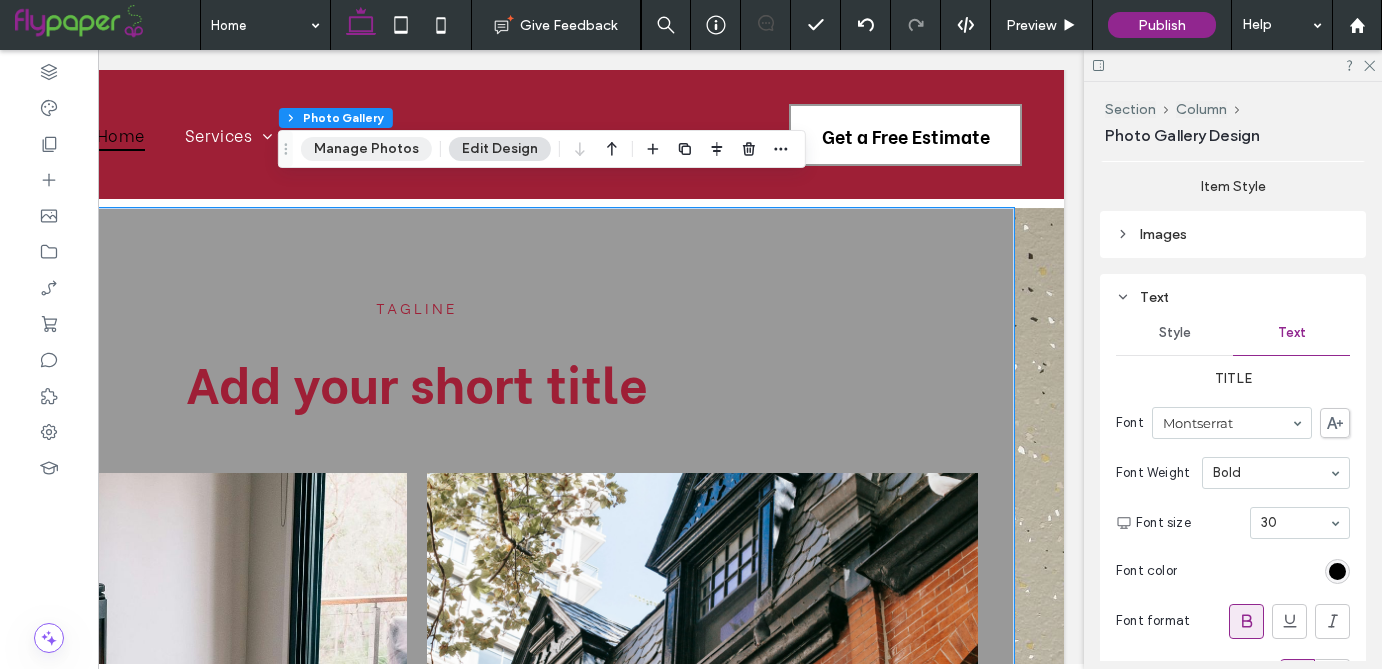 click on "Manage Photos" at bounding box center (366, 149) 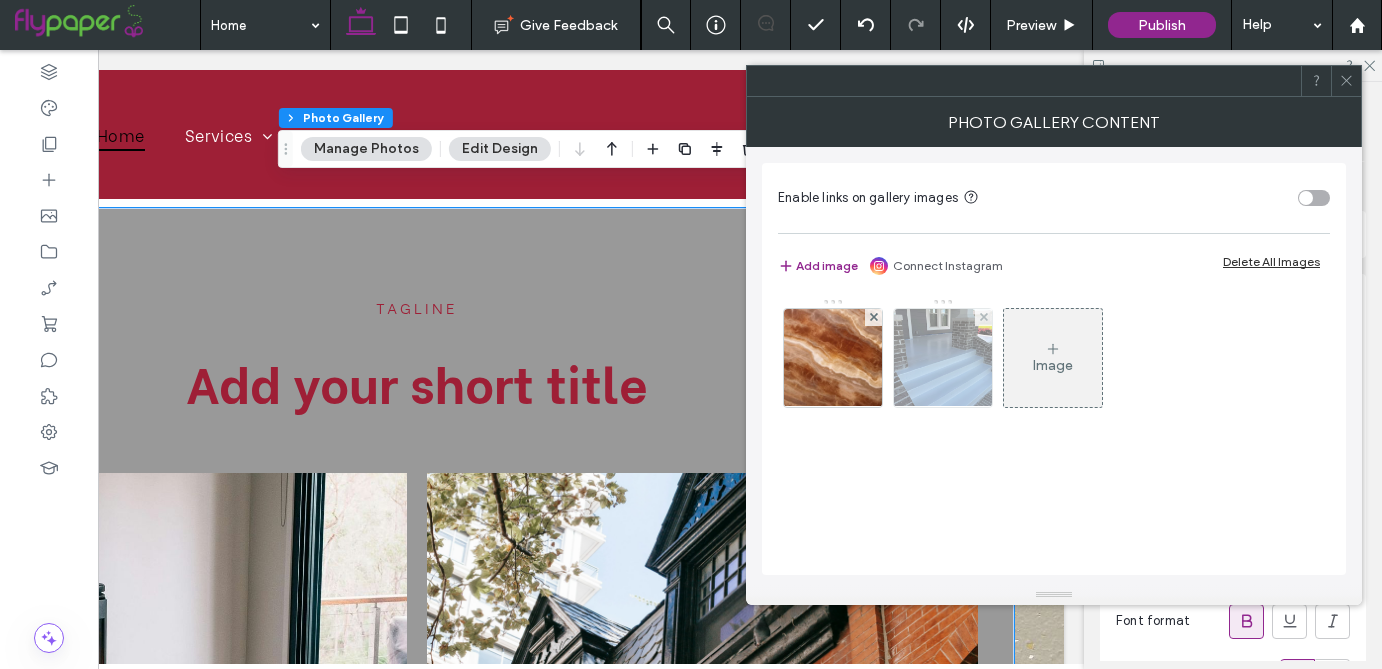 click at bounding box center [943, 358] 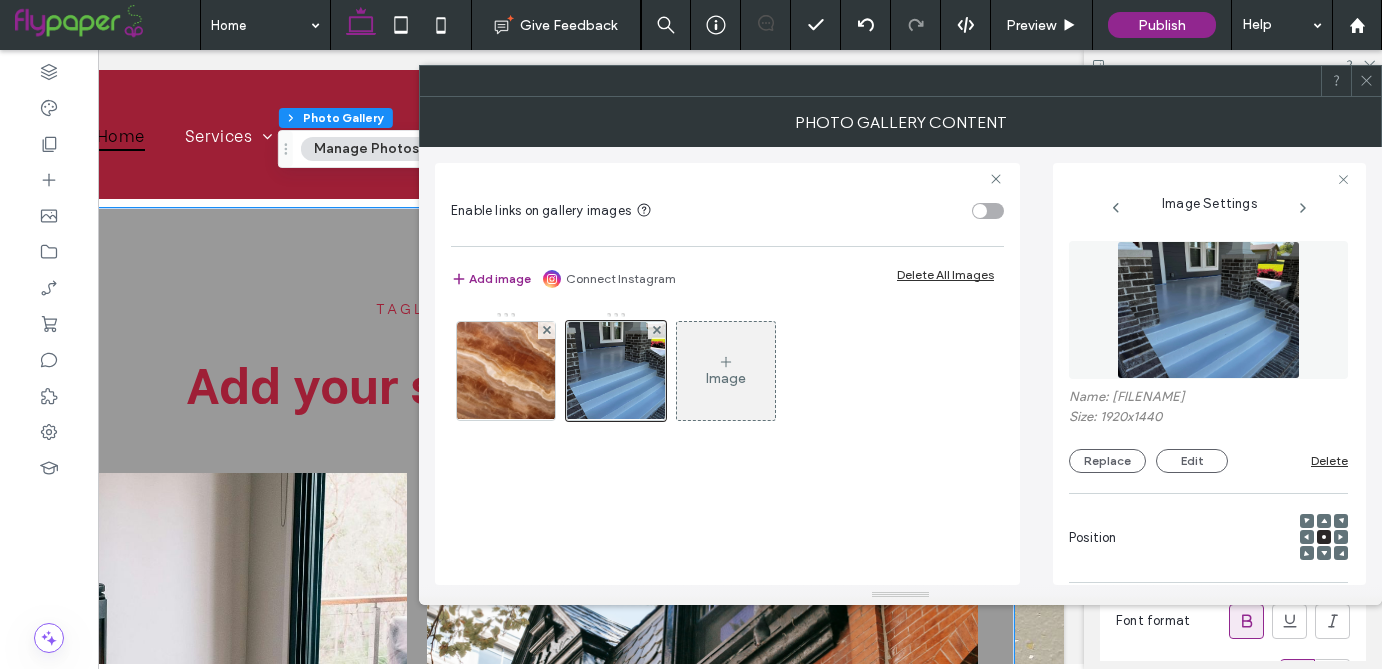 scroll, scrollTop: 0, scrollLeft: 0, axis: both 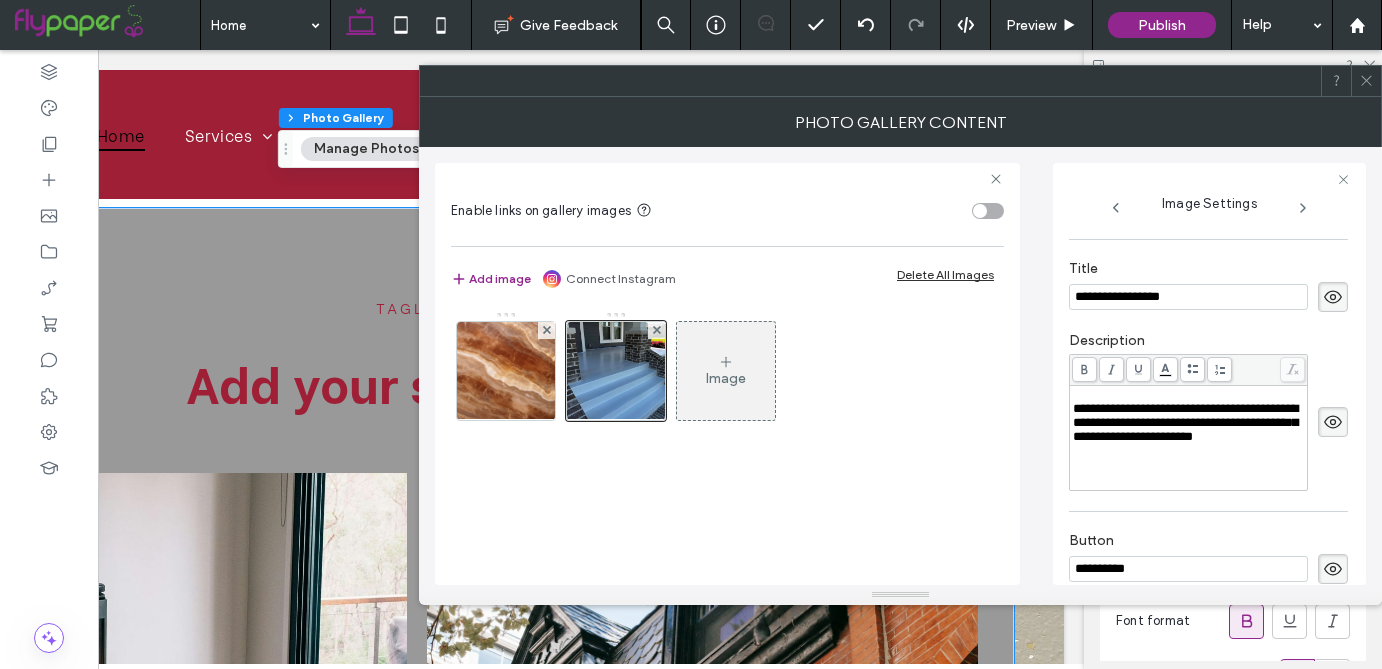 click on "**********" at bounding box center (1189, 423) 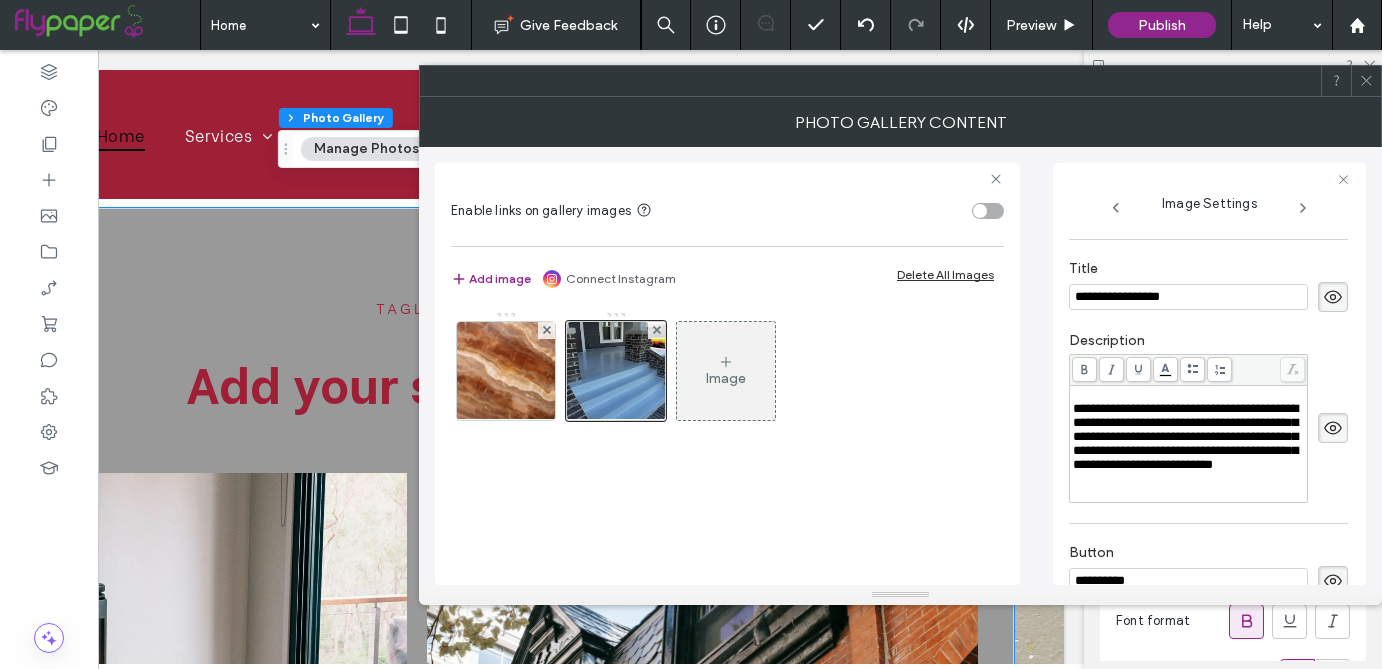 click on "**********" at bounding box center [1185, 436] 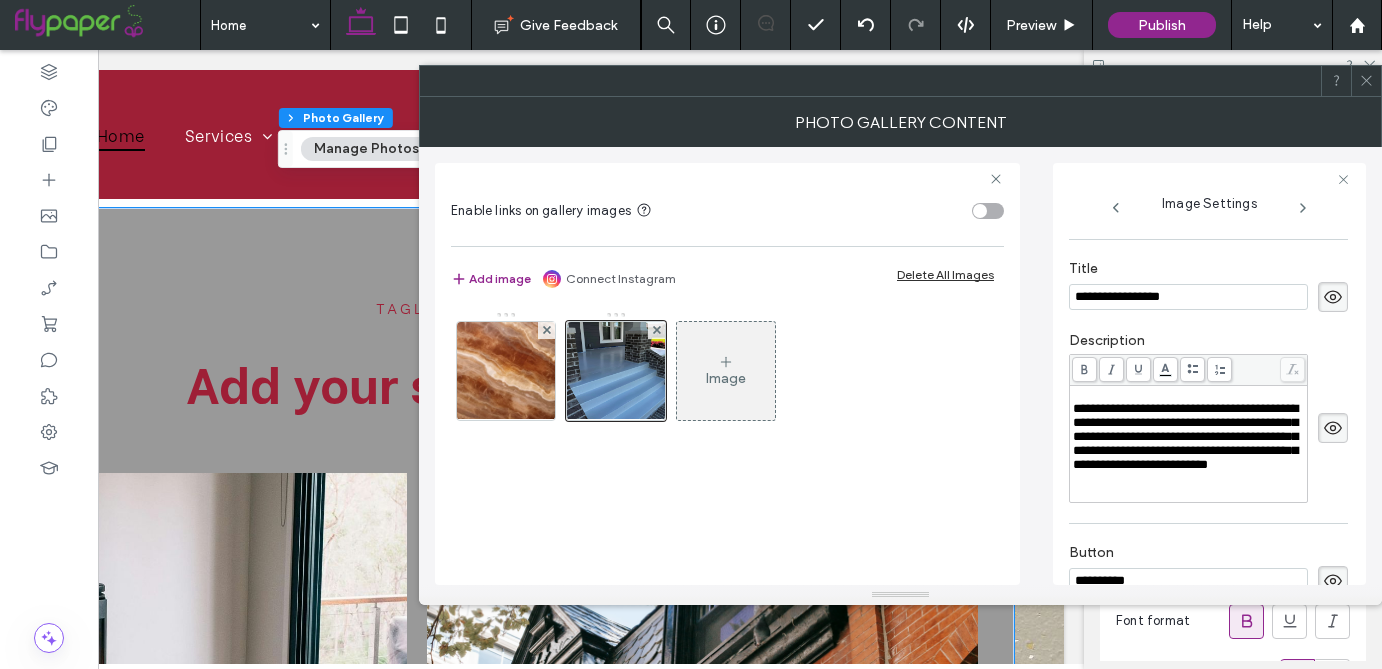 click on "Image" at bounding box center (727, 438) 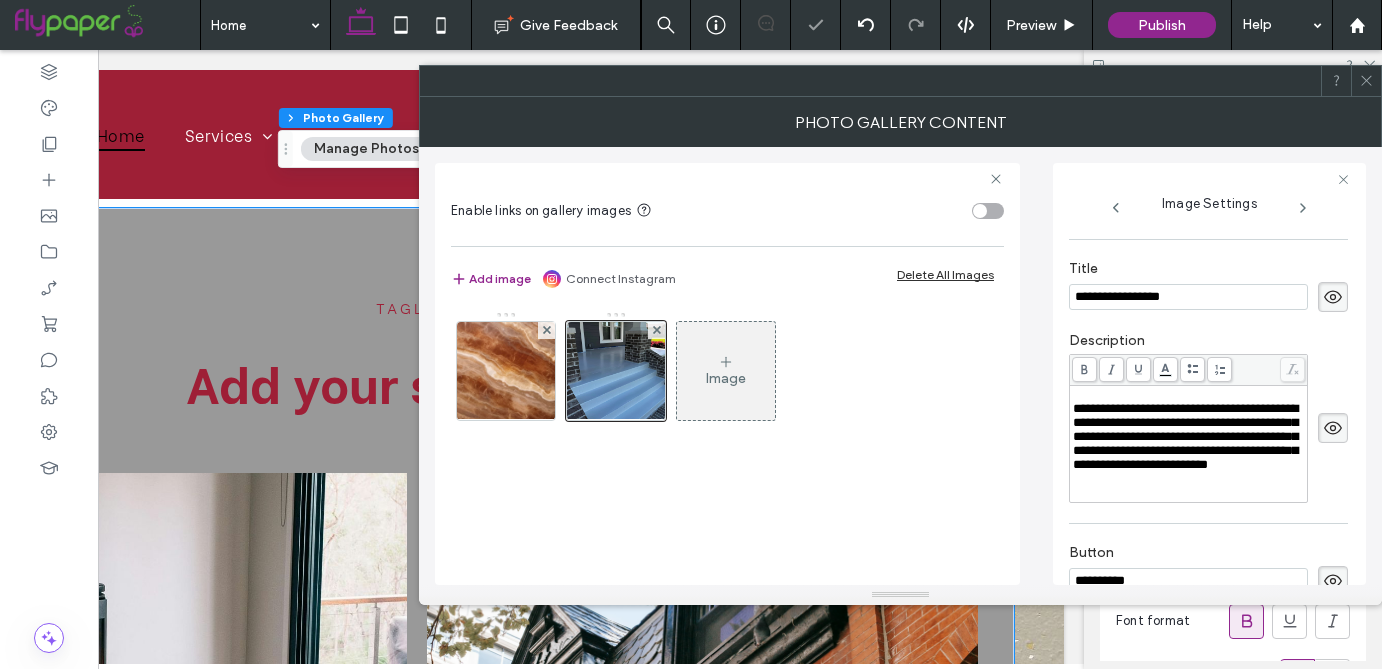 click 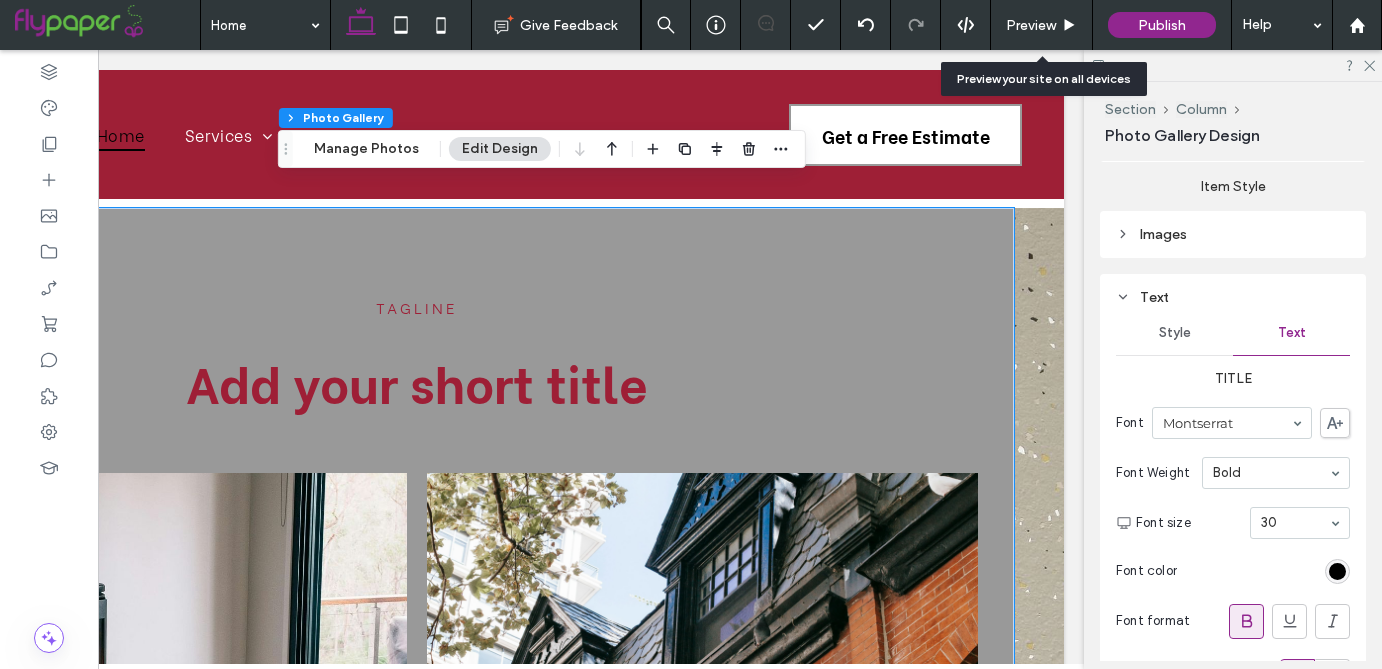 click on "Preview" at bounding box center [1042, 25] 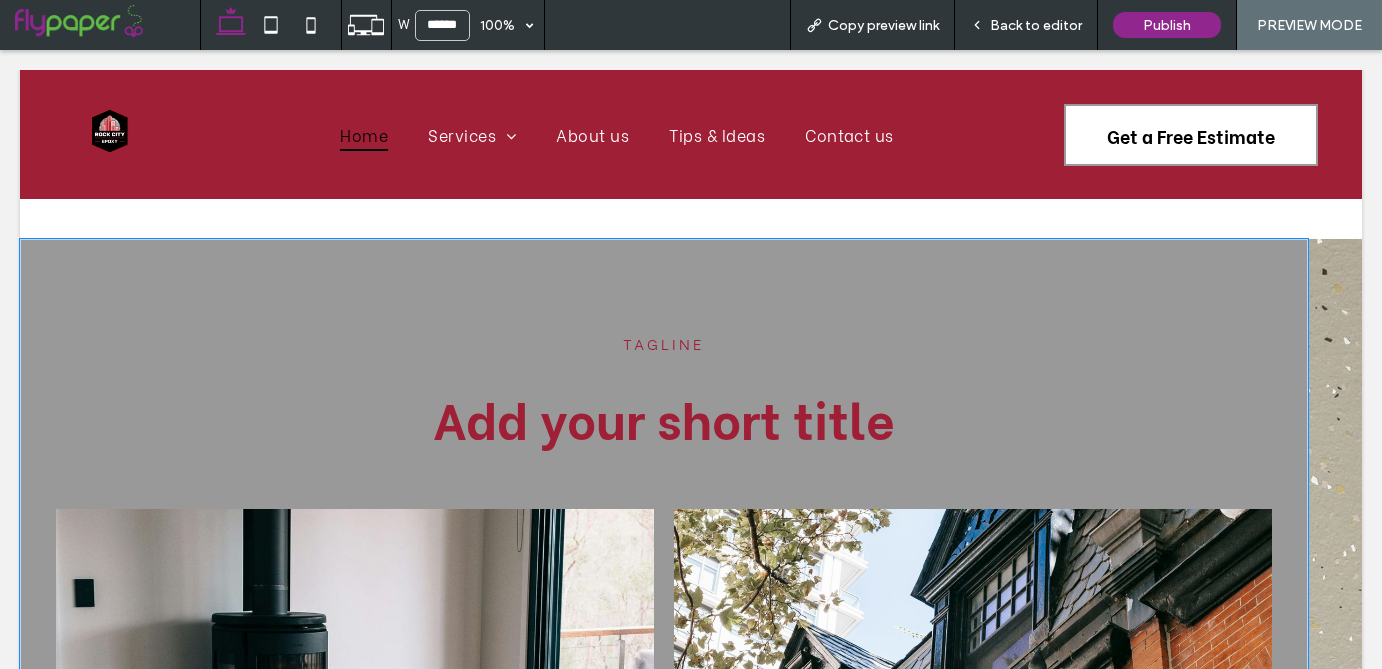 click on "Back to editor" at bounding box center [1036, 25] 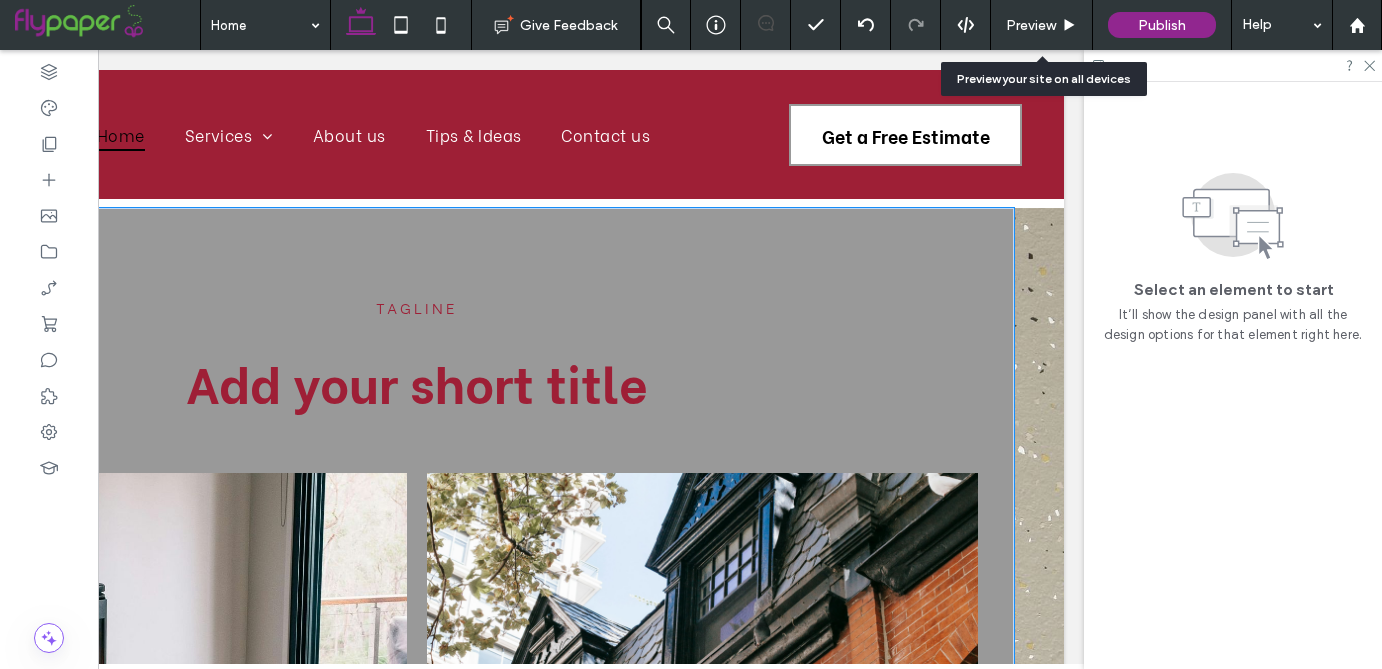 click on "Preview" at bounding box center [1042, 25] 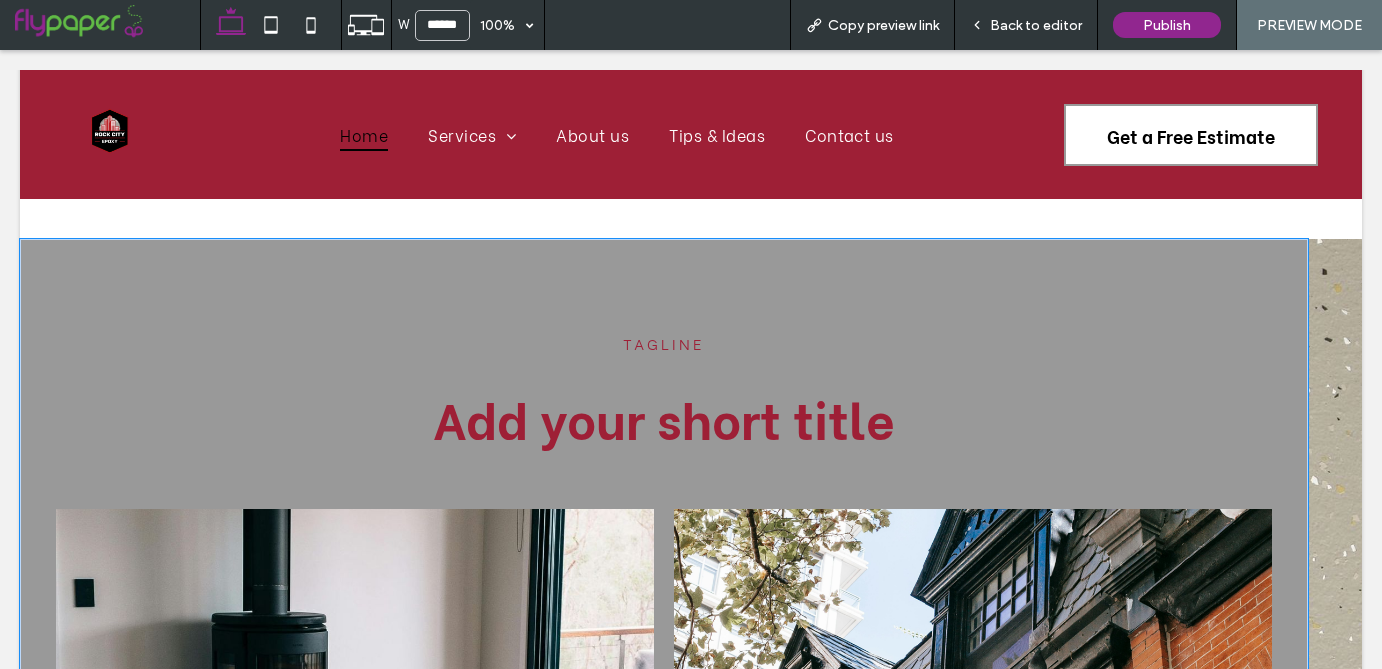 click on "Back to editor" at bounding box center [1036, 25] 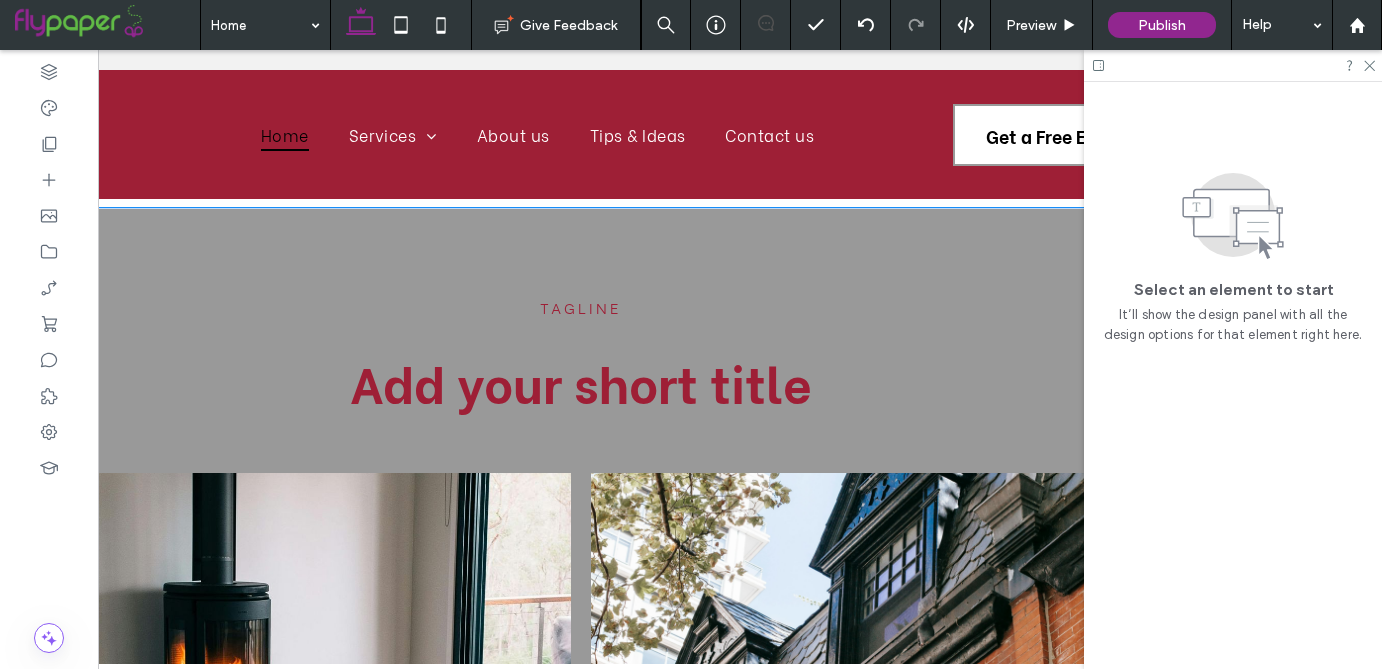 scroll, scrollTop: 0, scrollLeft: 0, axis: both 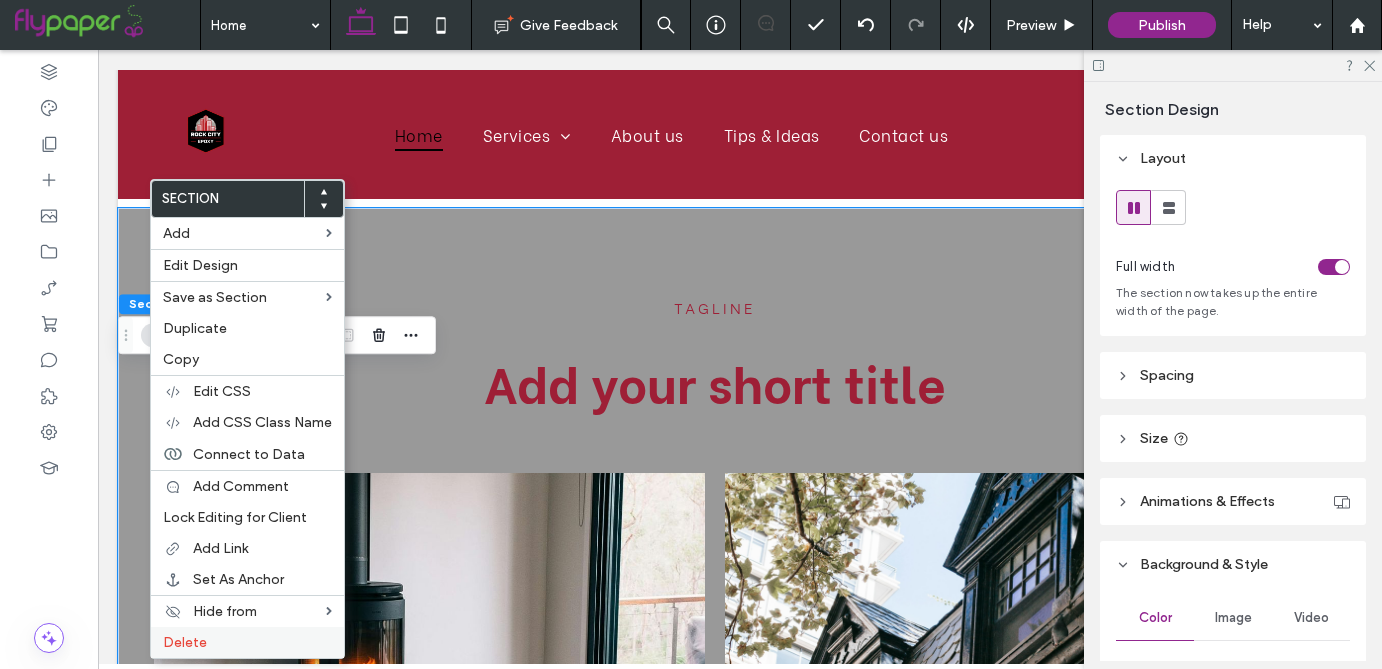 click on "Delete" at bounding box center [247, 642] 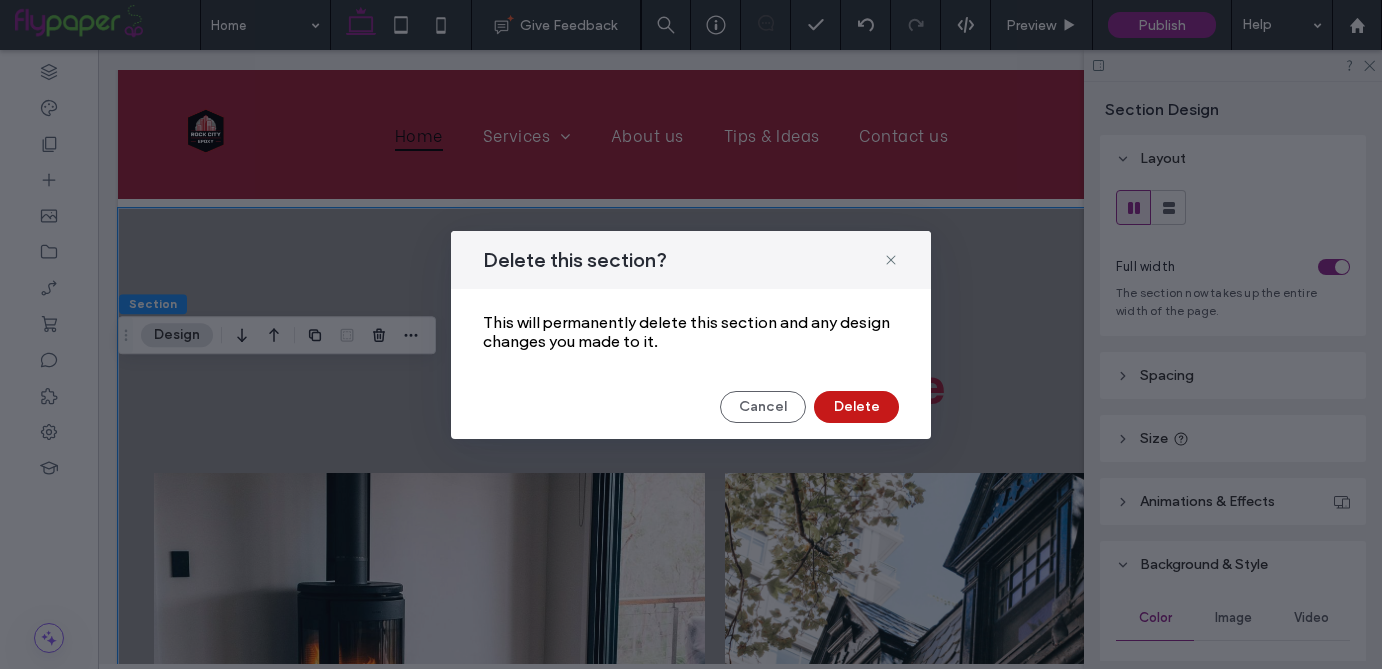 click on "Delete" at bounding box center (856, 407) 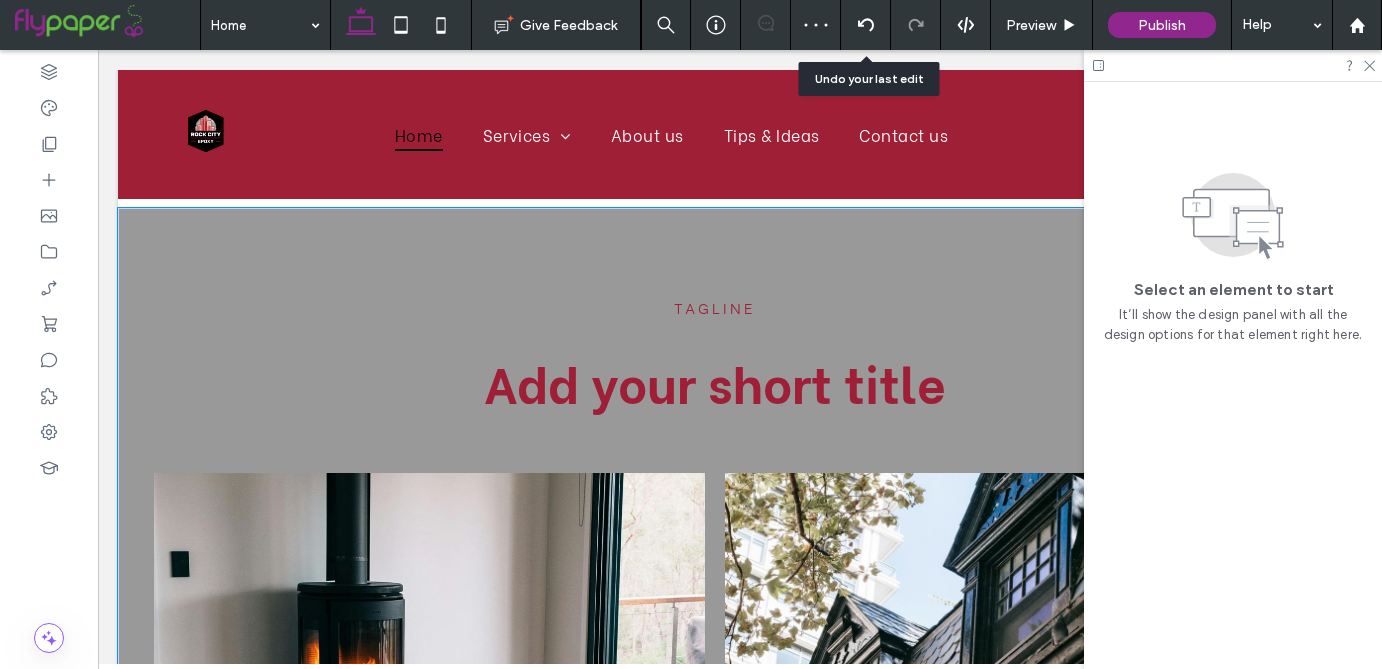 click at bounding box center (865, 25) 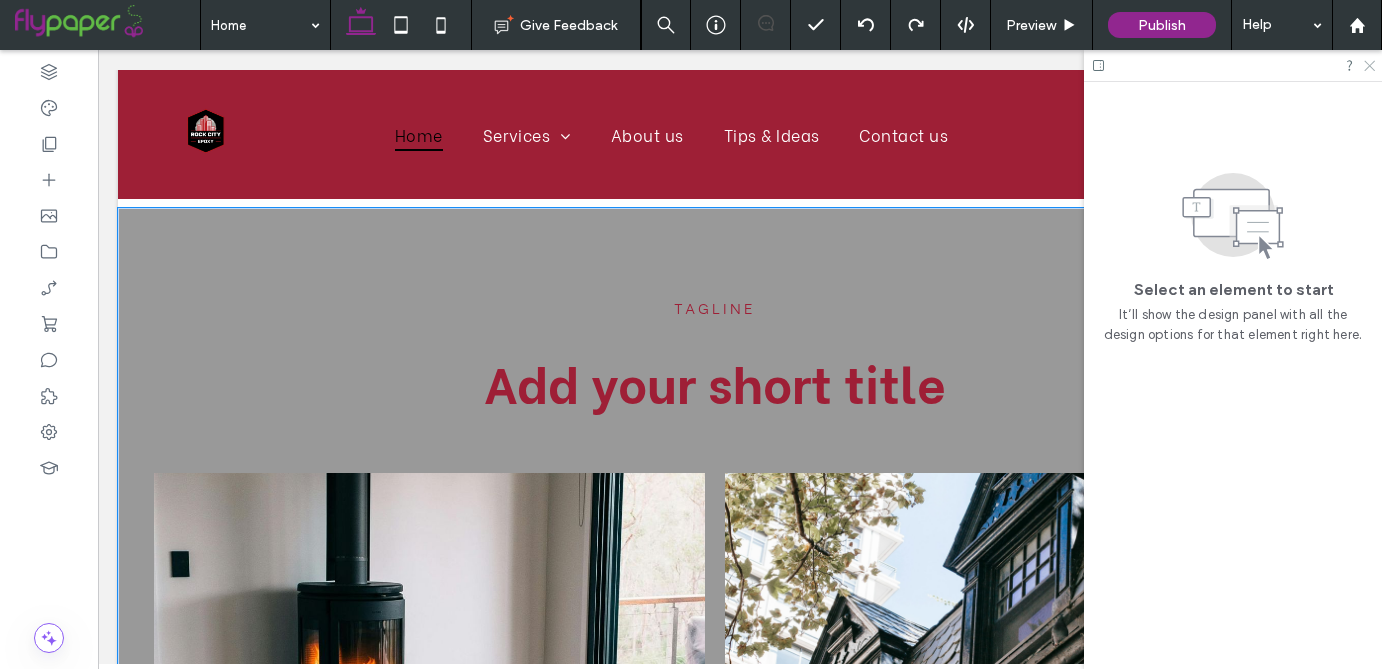 click 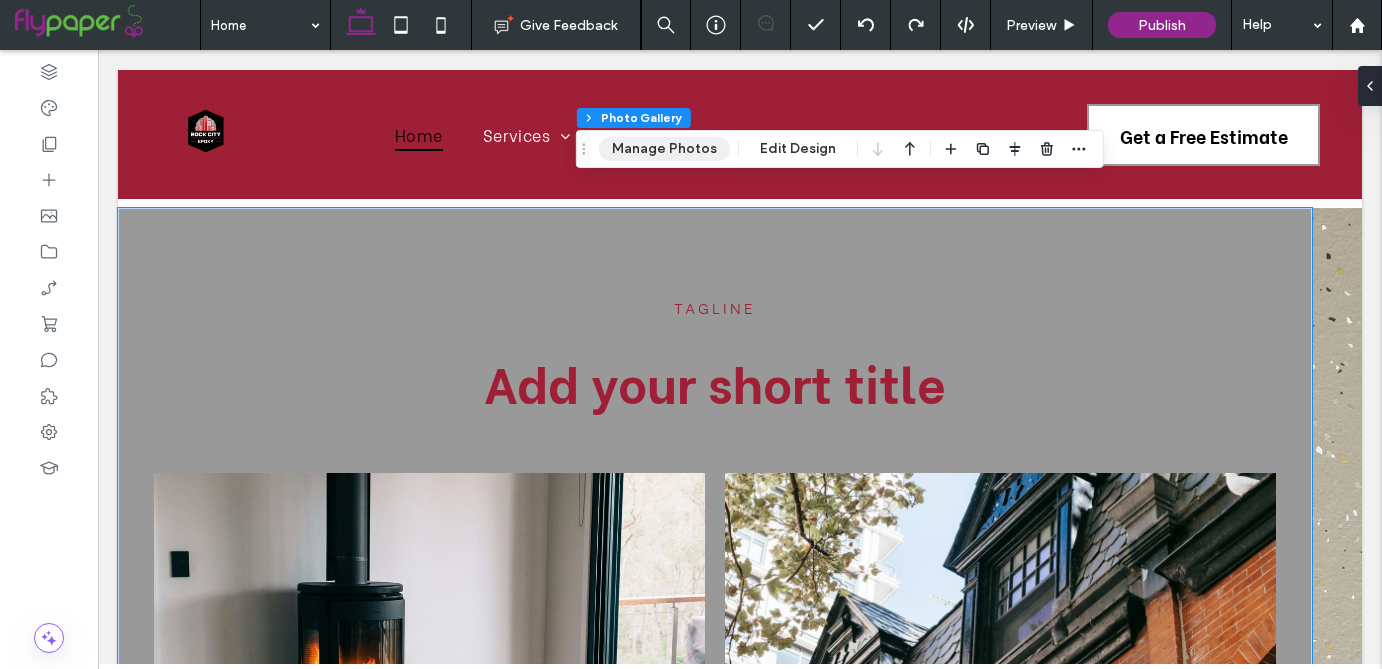 click on "Manage Photos" at bounding box center [664, 149] 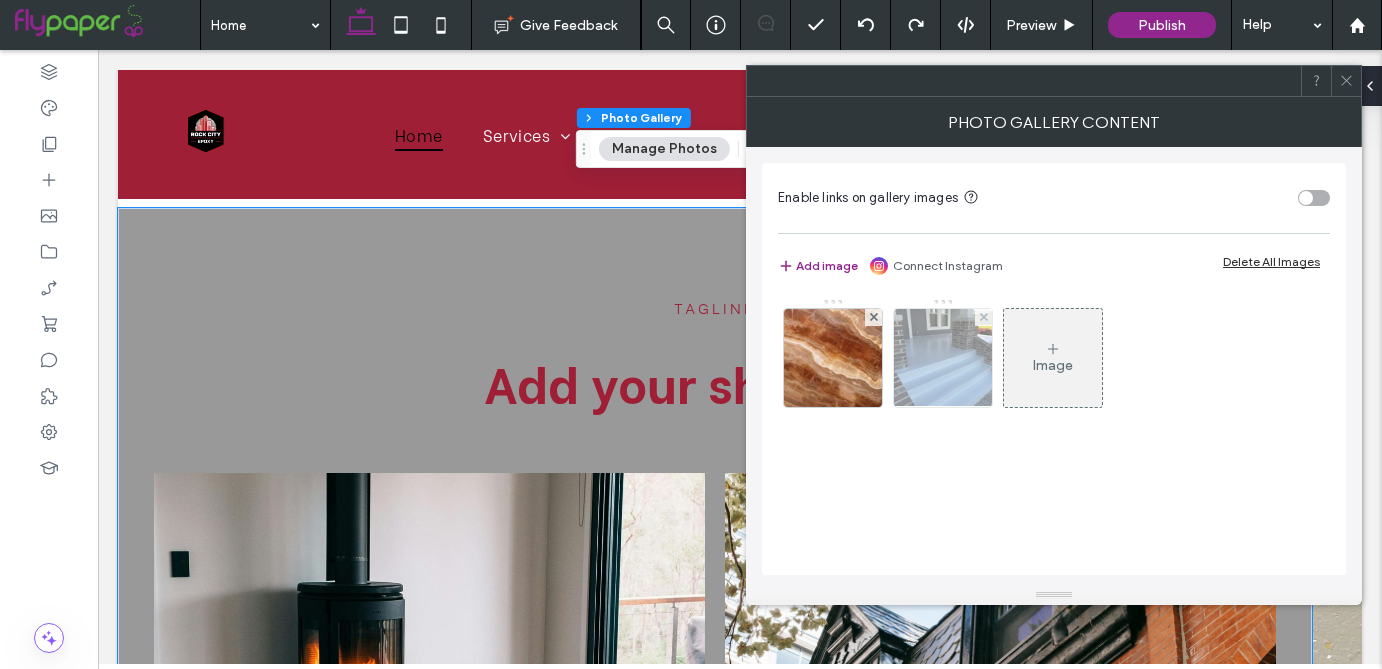 click at bounding box center (943, 358) 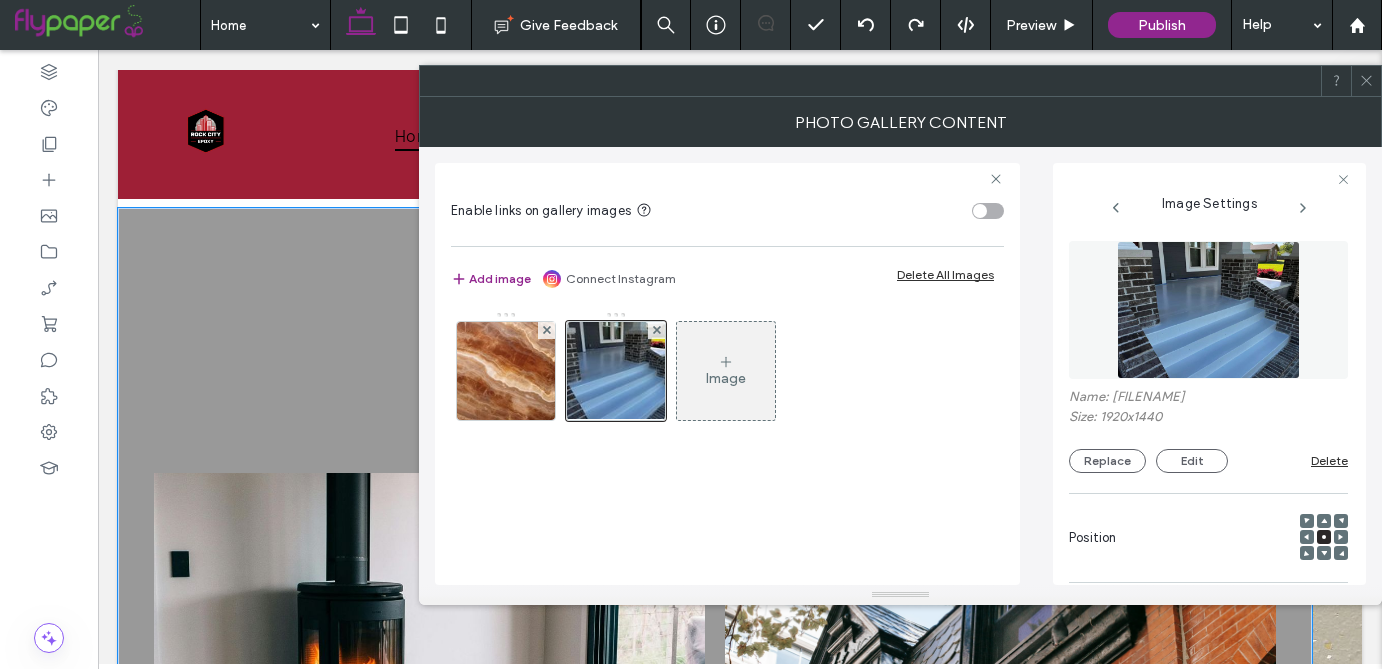 scroll, scrollTop: 0, scrollLeft: 17, axis: horizontal 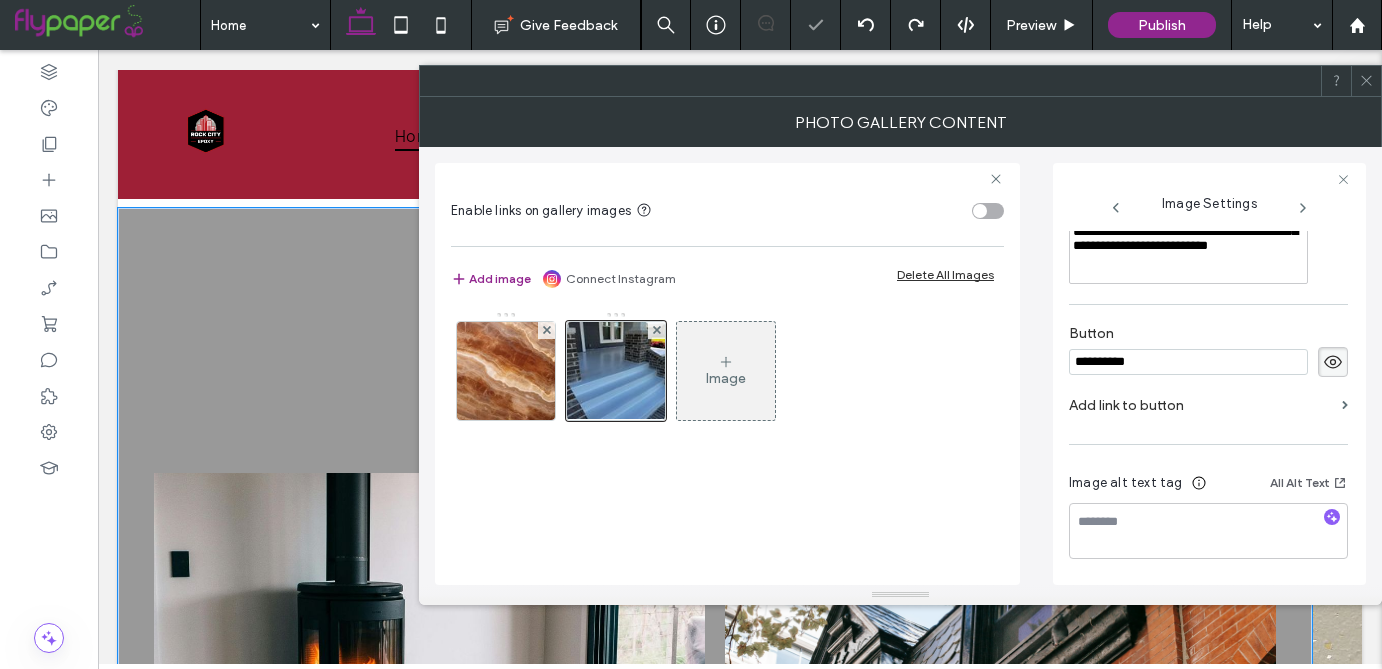 click 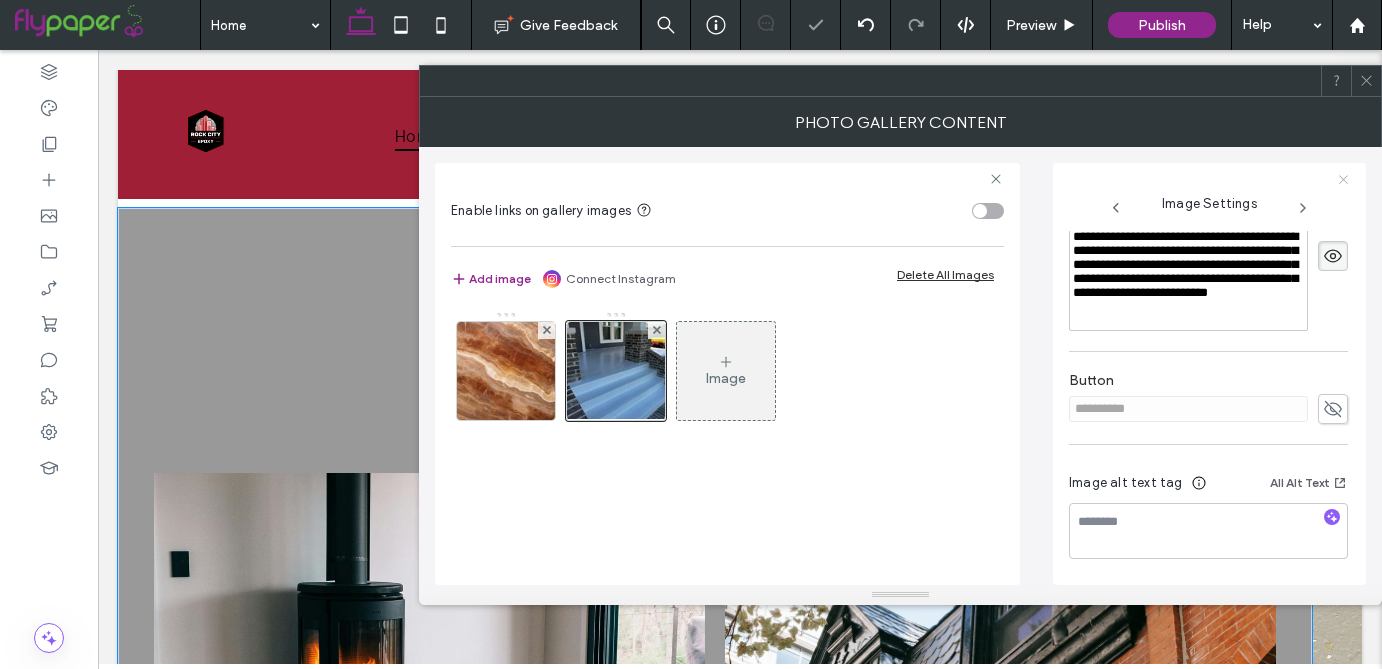 click 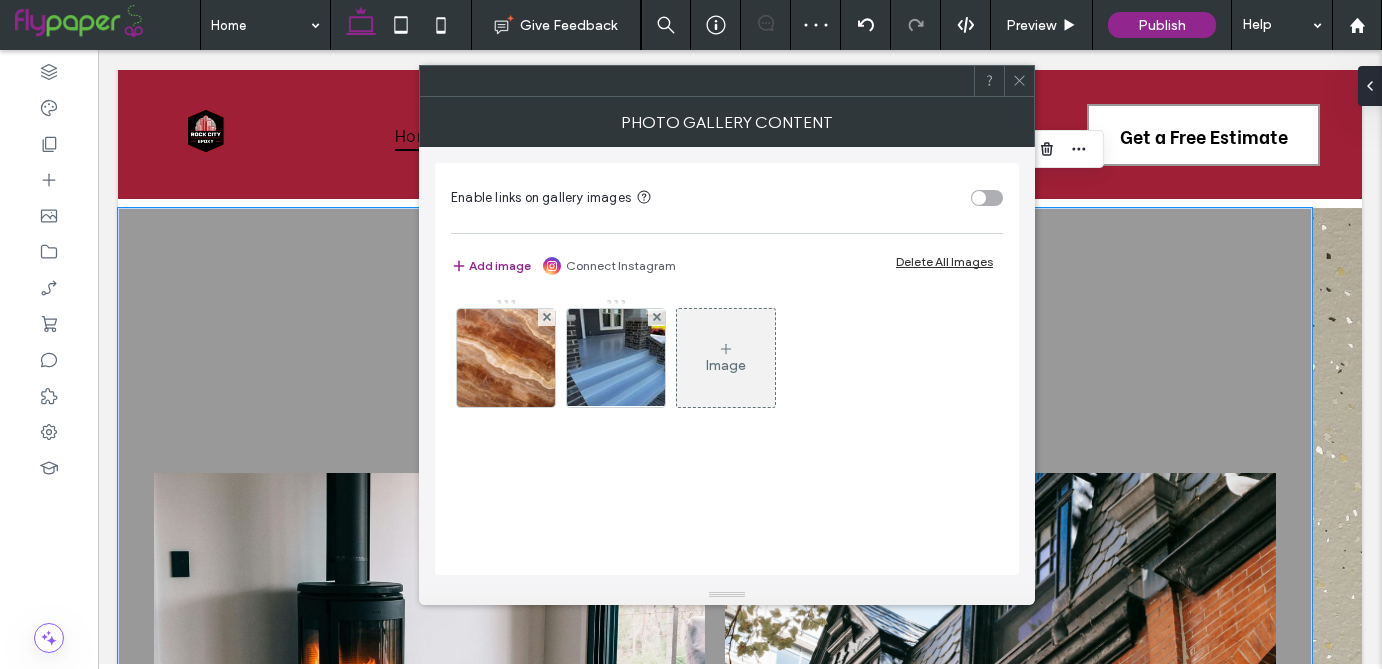 click 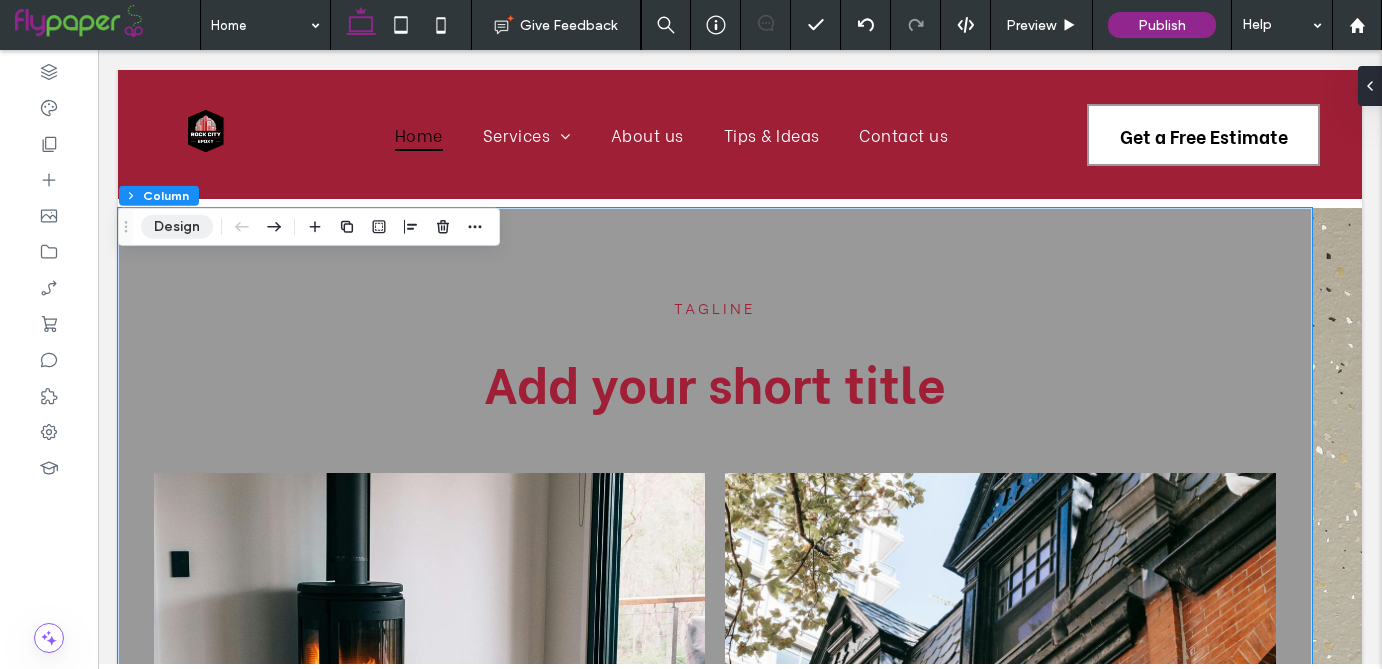click on "Design" at bounding box center (177, 227) 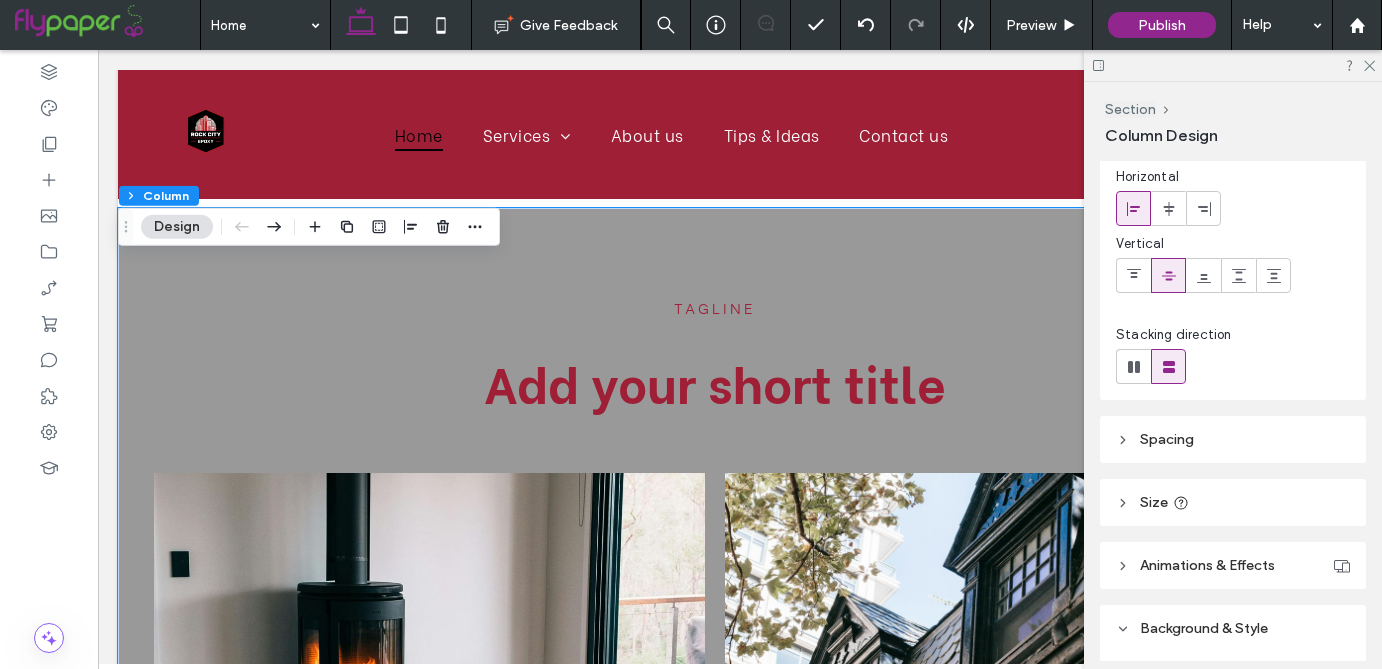 scroll, scrollTop: 0, scrollLeft: 0, axis: both 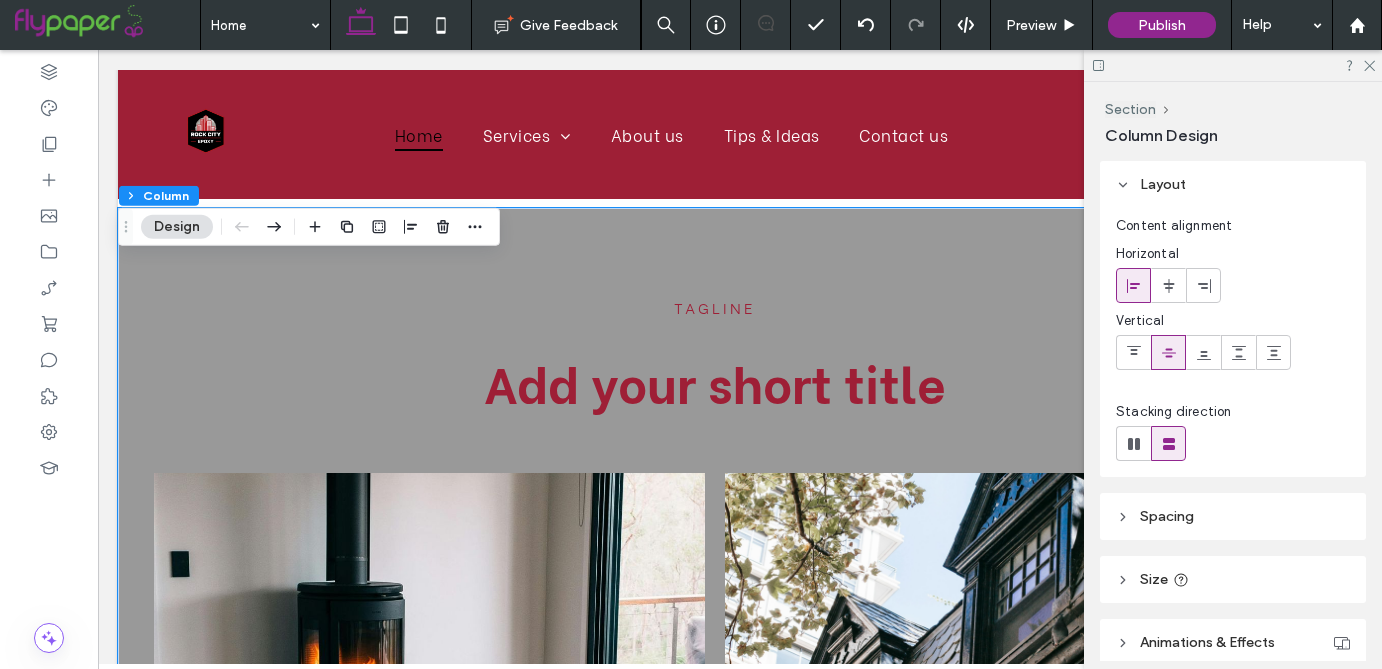 click on "Size" at bounding box center [1154, 579] 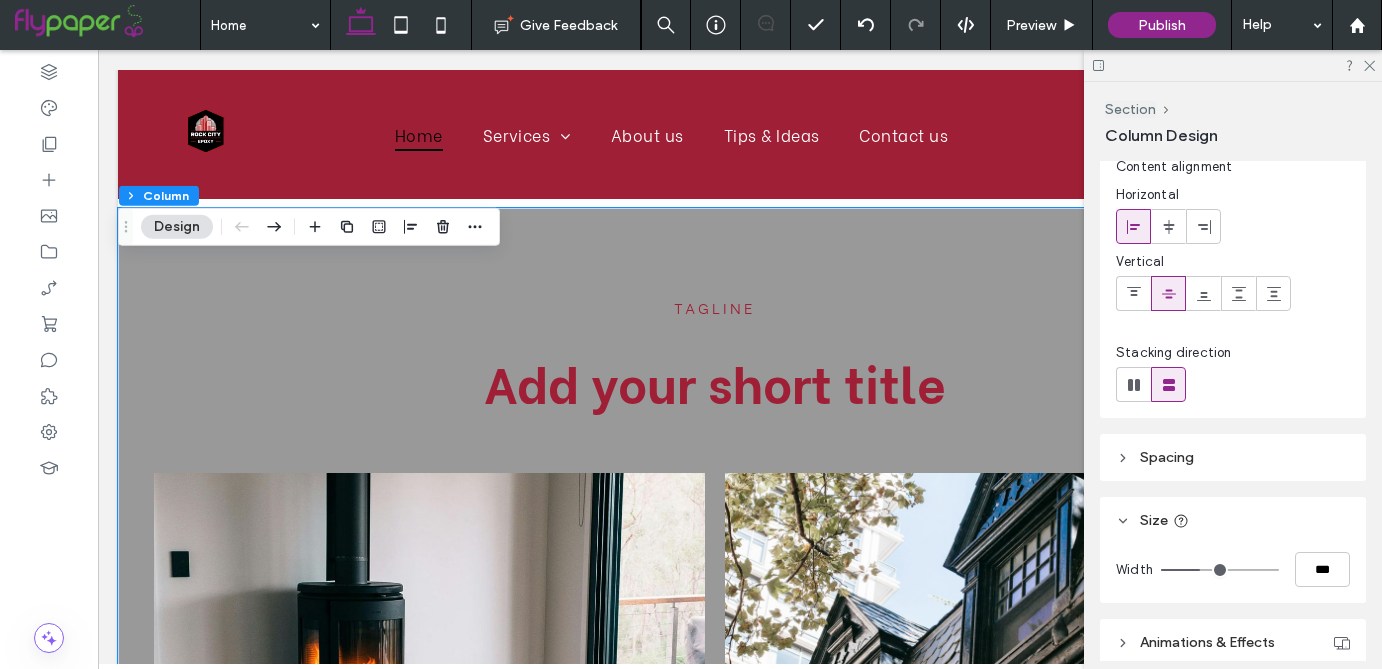 scroll, scrollTop: 63, scrollLeft: 0, axis: vertical 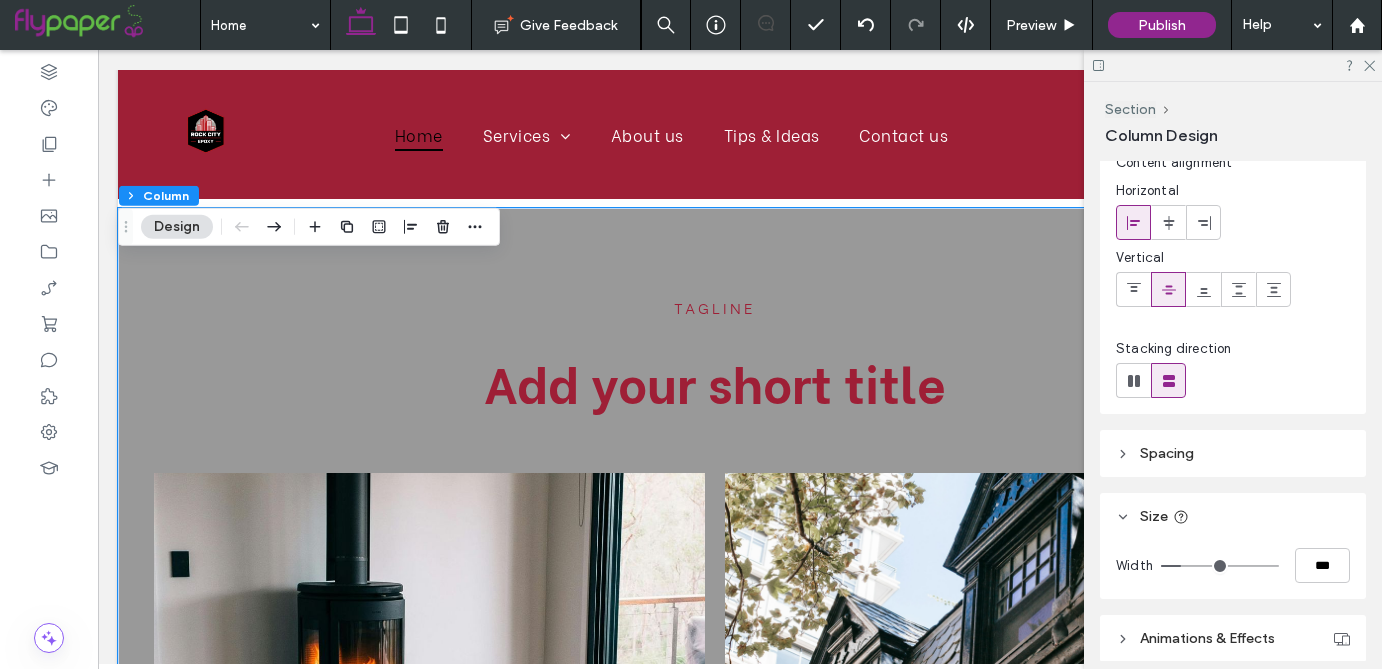 drag, startPoint x: 1202, startPoint y: 564, endPoint x: 1185, endPoint y: 565, distance: 17.029387 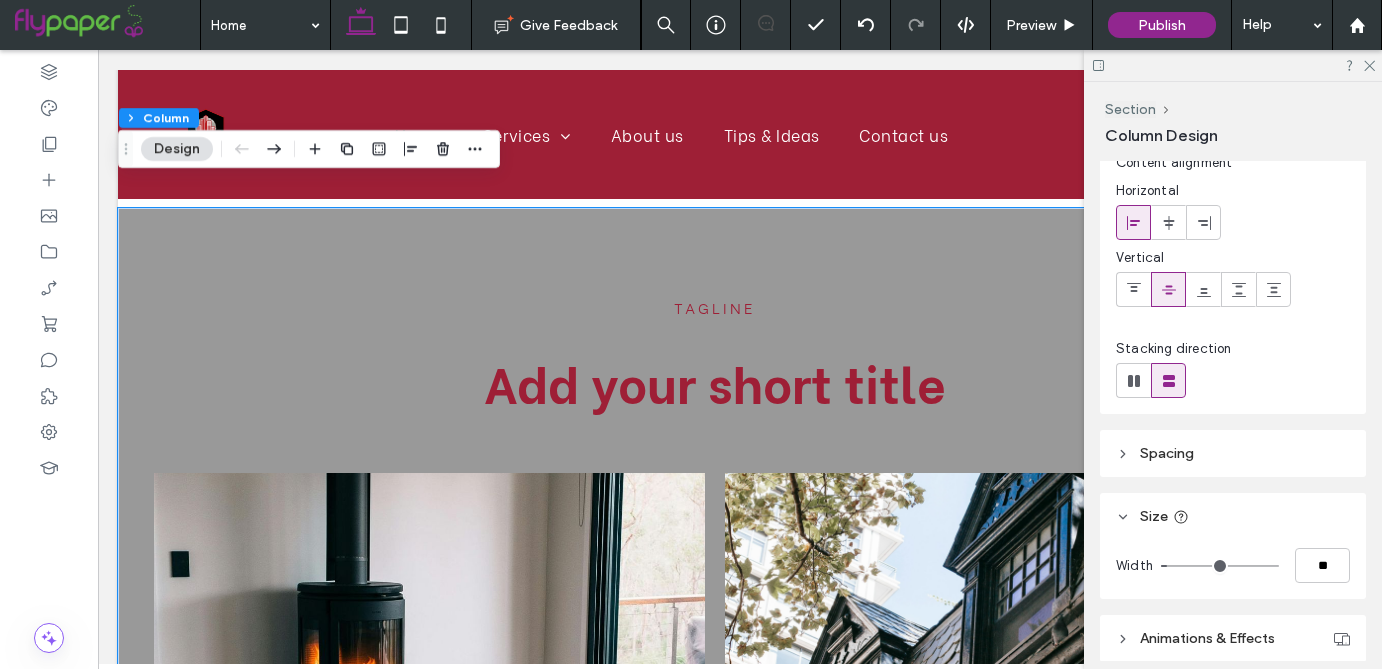 drag, startPoint x: 1184, startPoint y: 565, endPoint x: 1173, endPoint y: 567, distance: 11.18034 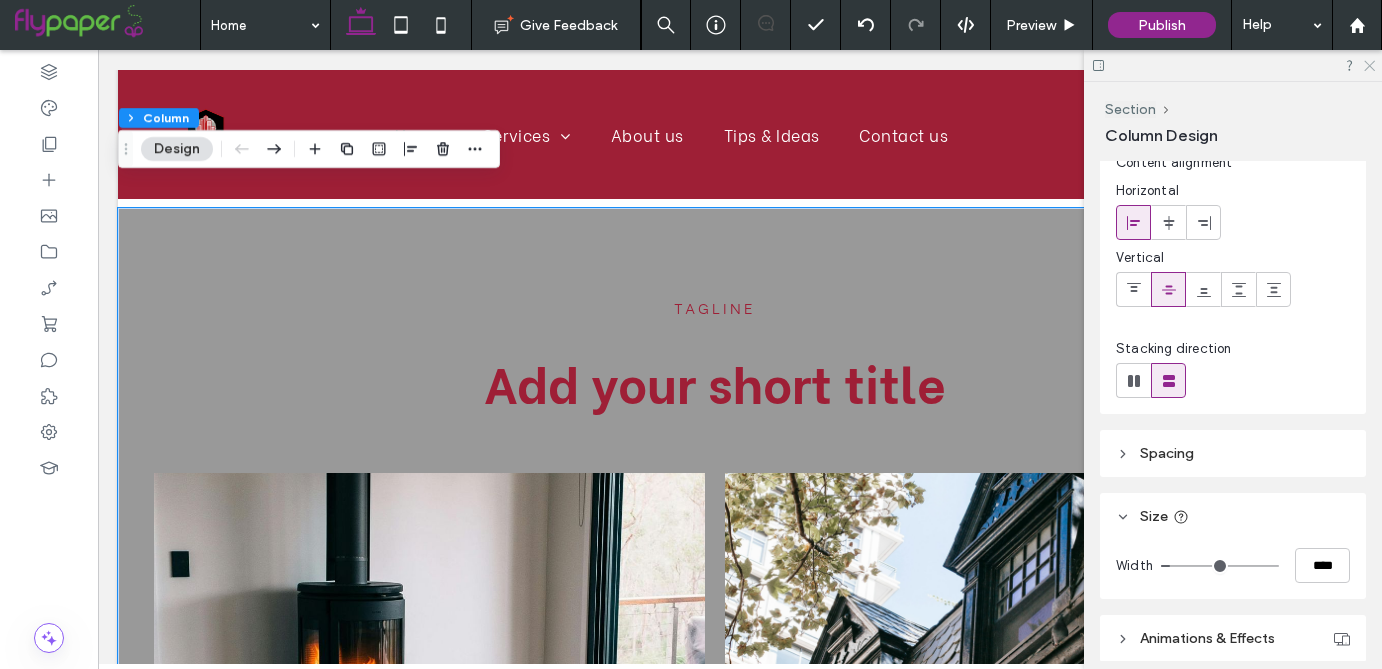 click 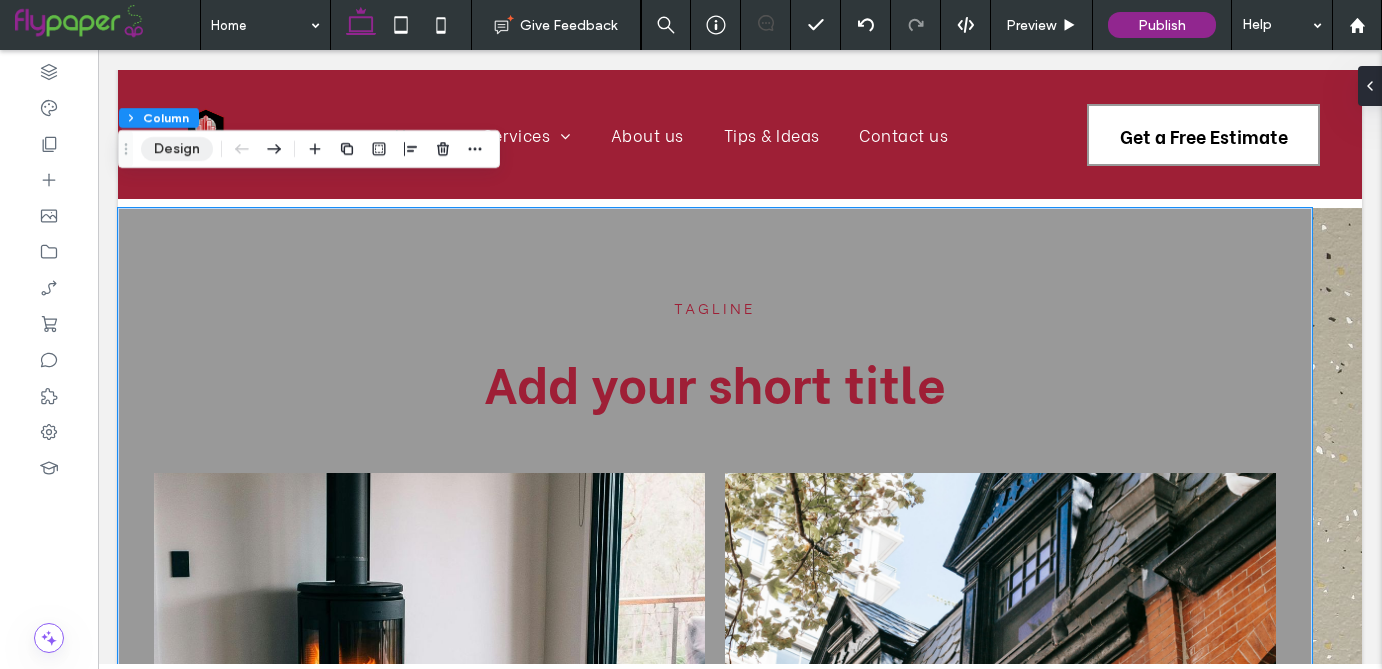 click on "Design" at bounding box center (177, 149) 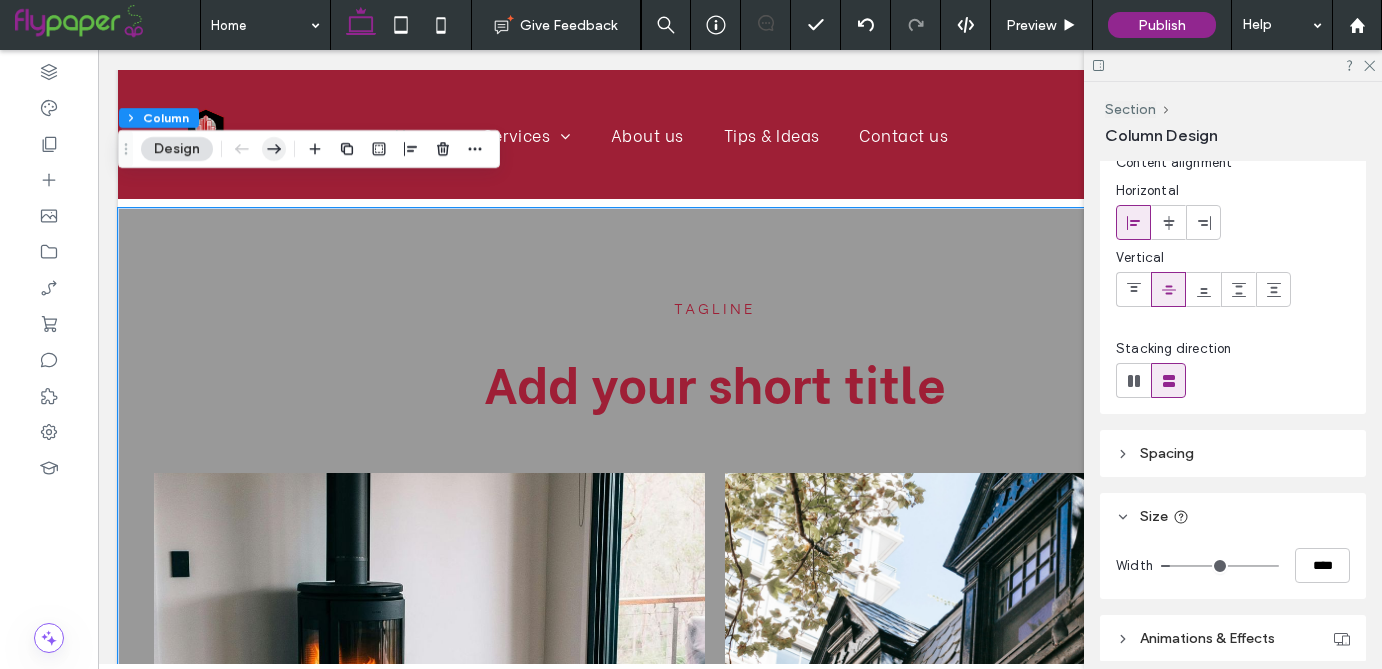 click 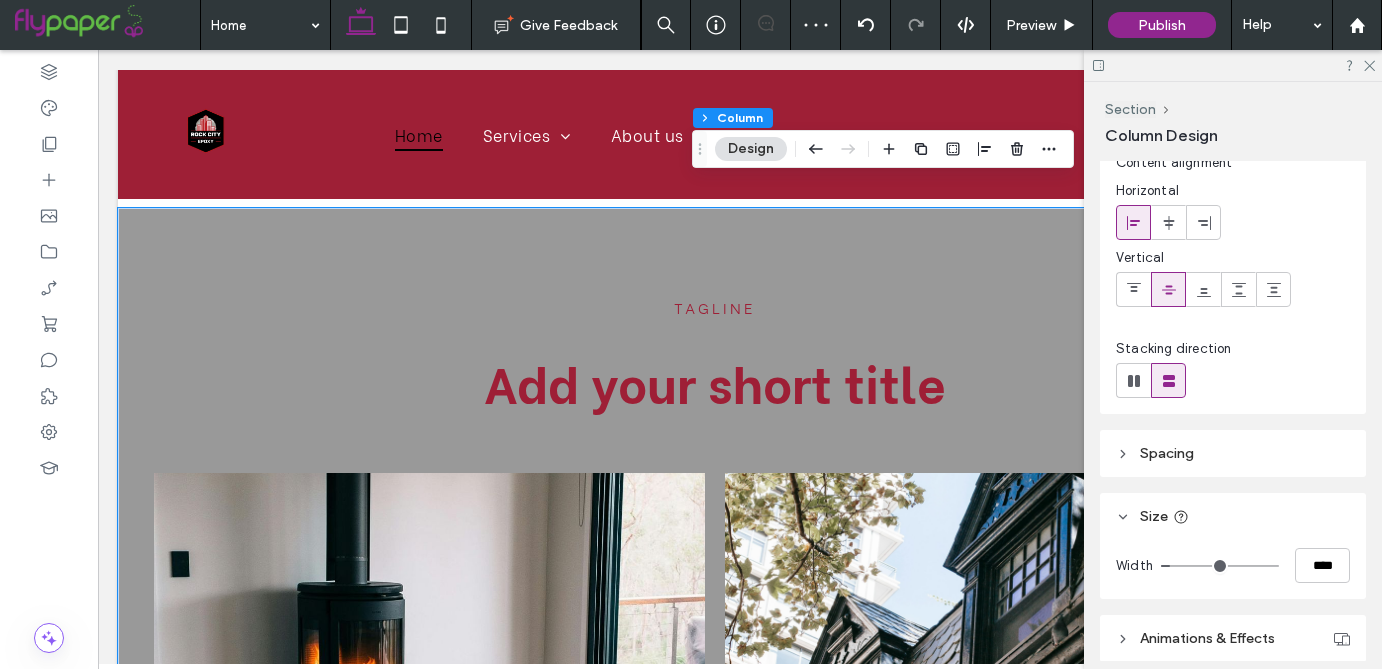 click at bounding box center [1233, 65] 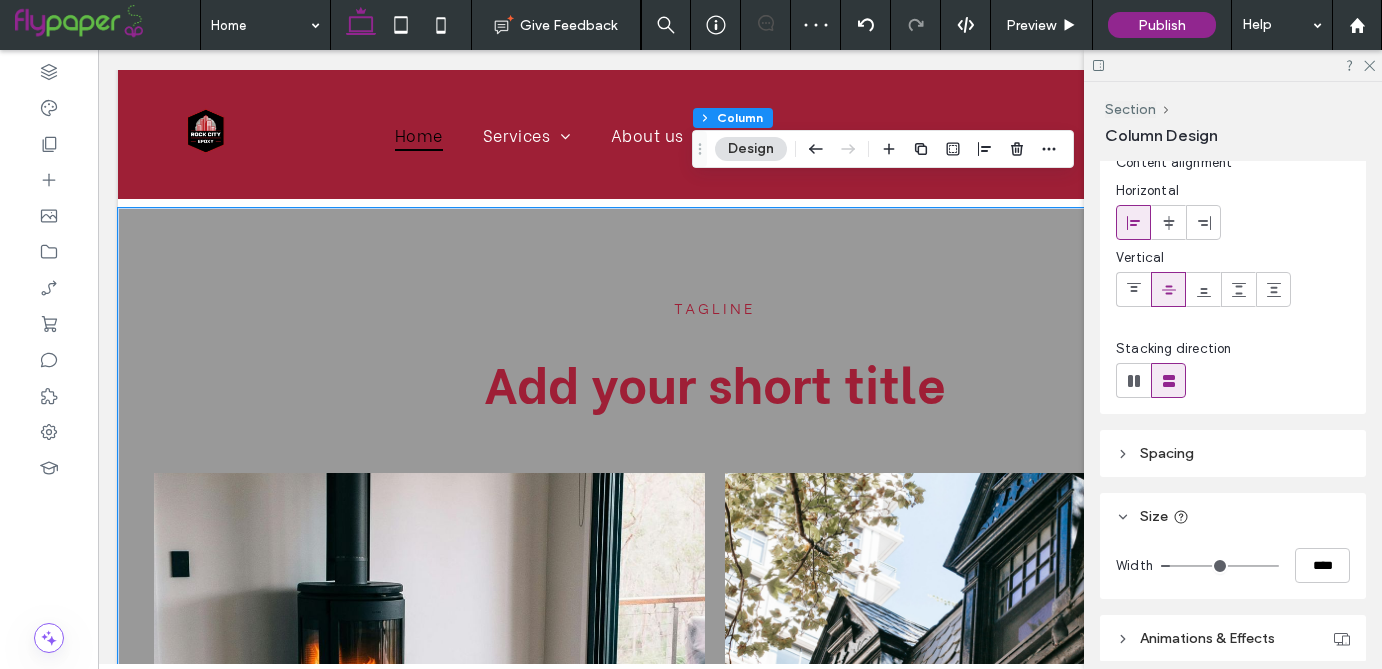 click at bounding box center (1233, 65) 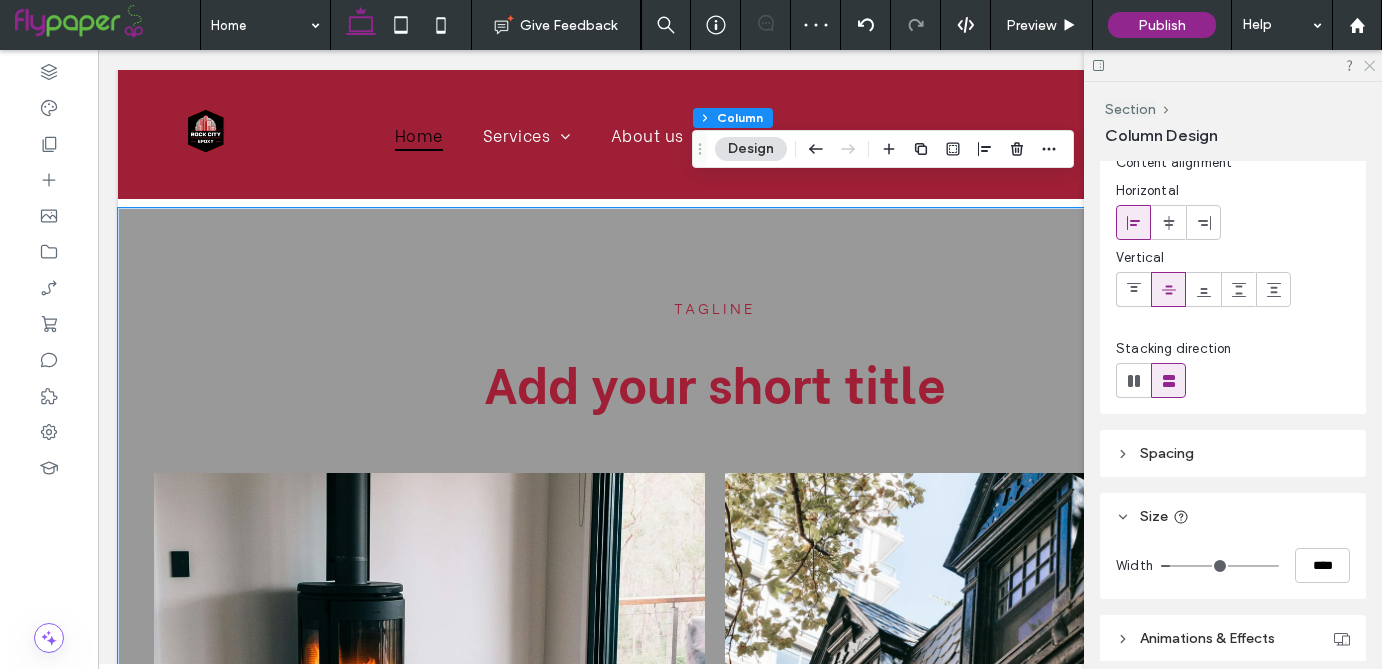 click 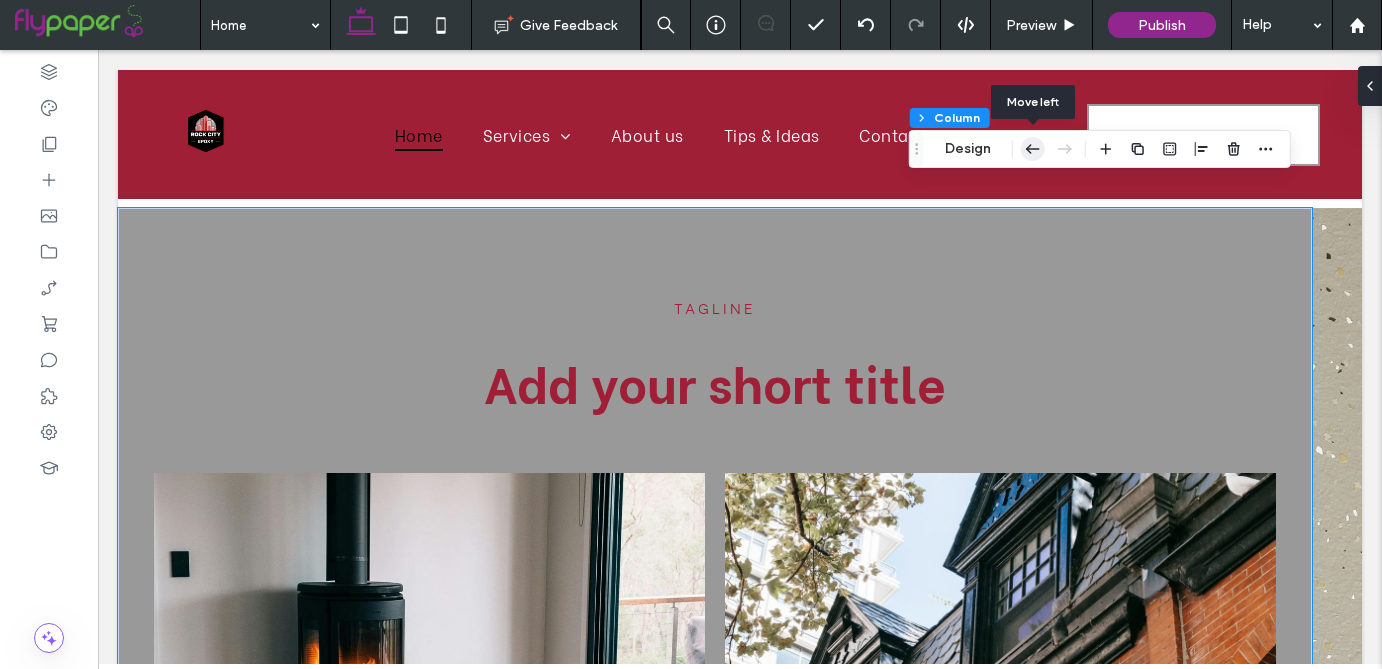 click 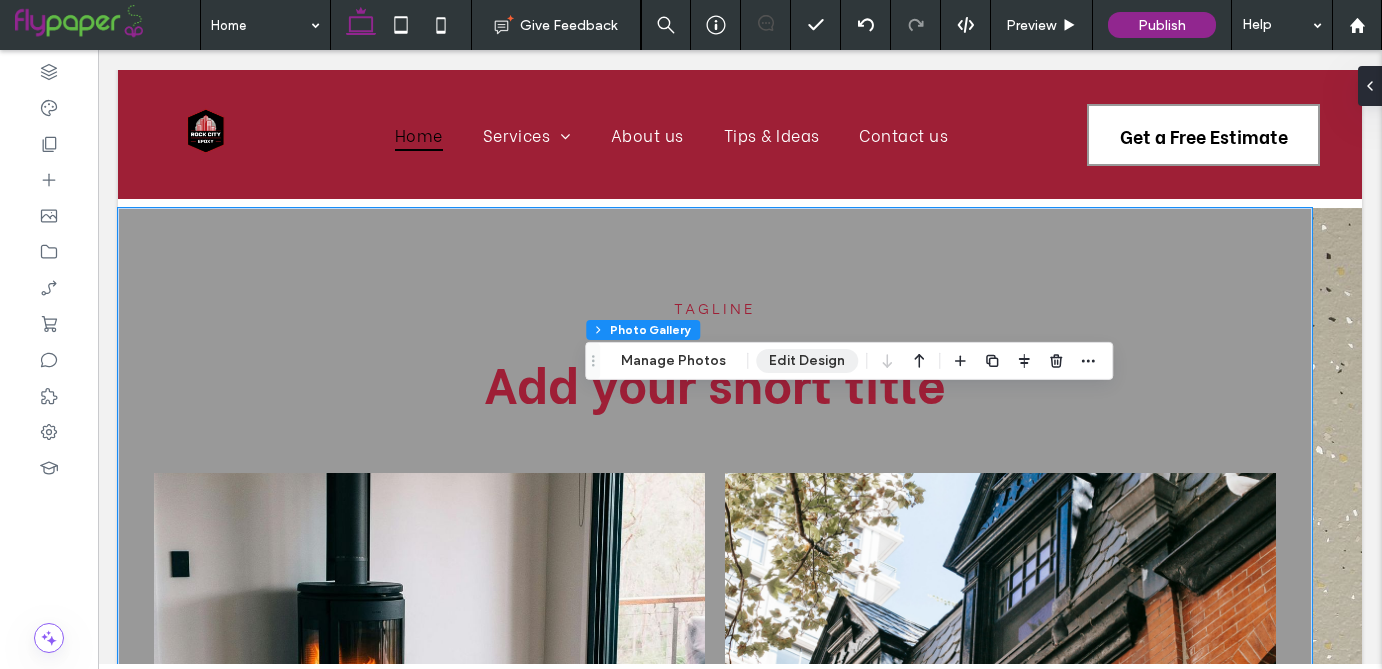 click on "Edit Design" at bounding box center (807, 361) 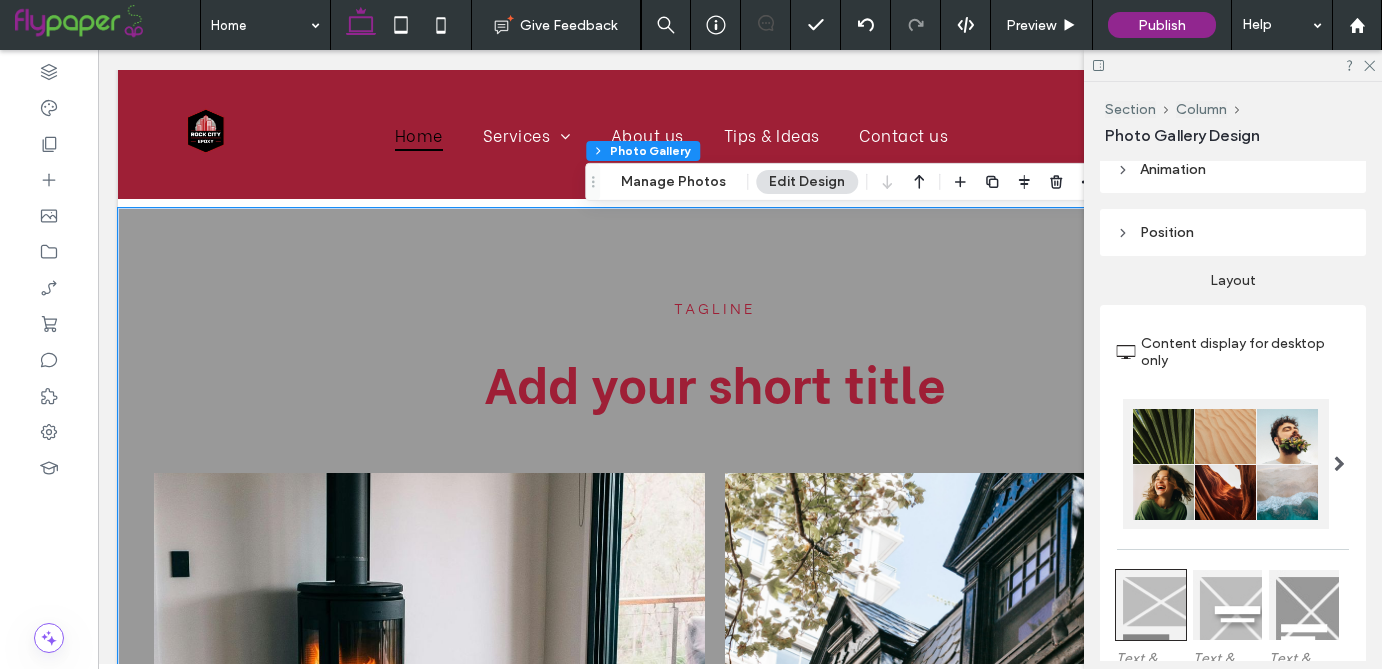 scroll, scrollTop: 754, scrollLeft: 0, axis: vertical 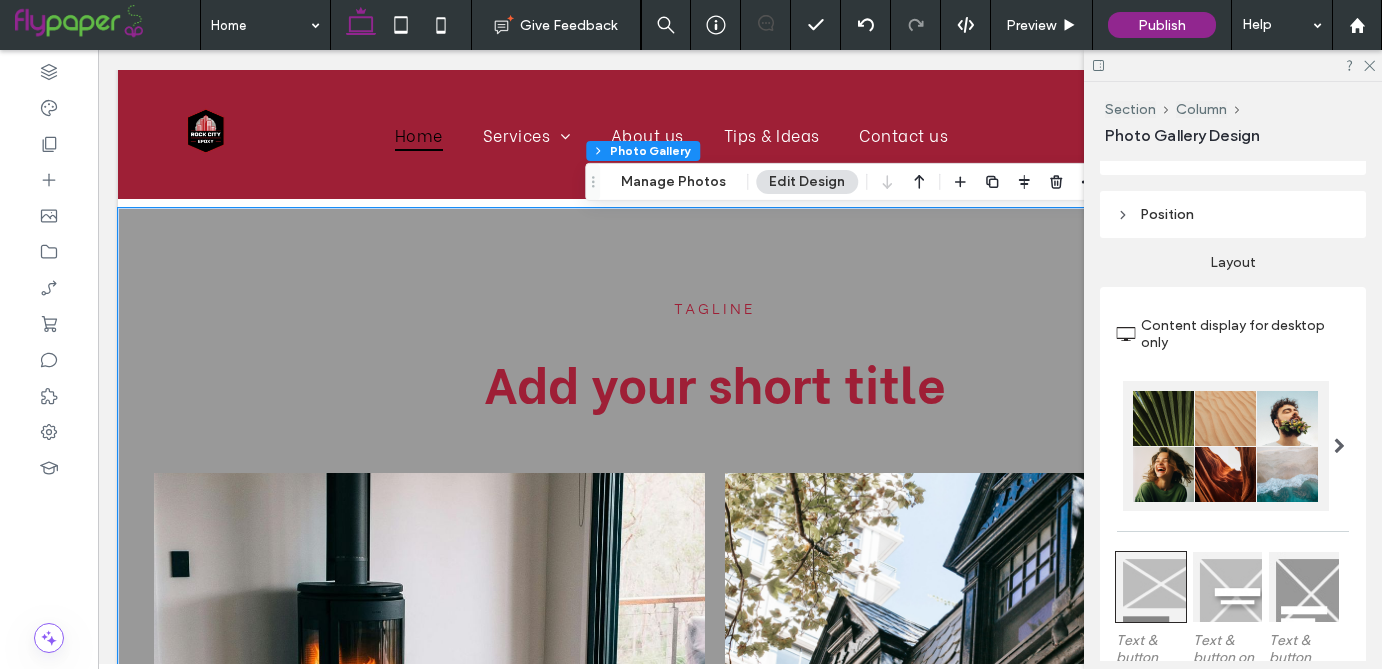 click at bounding box center (1339, 446) 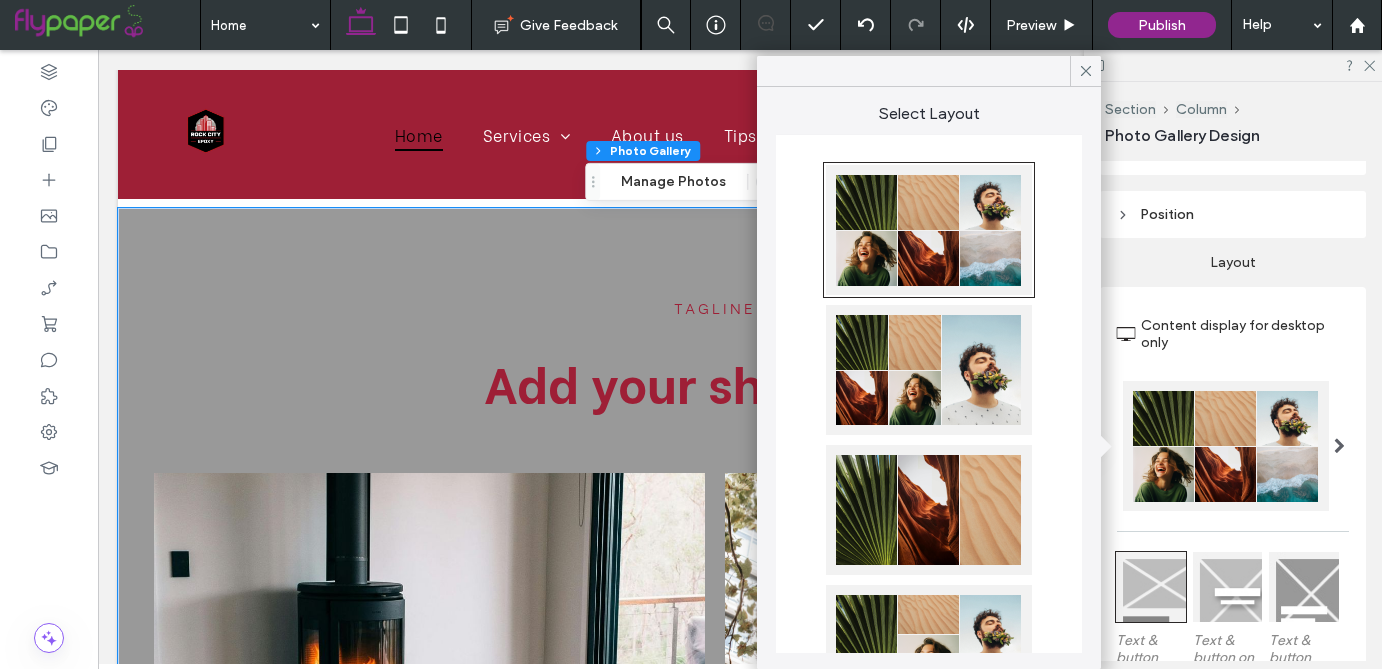 click at bounding box center [1228, 587] 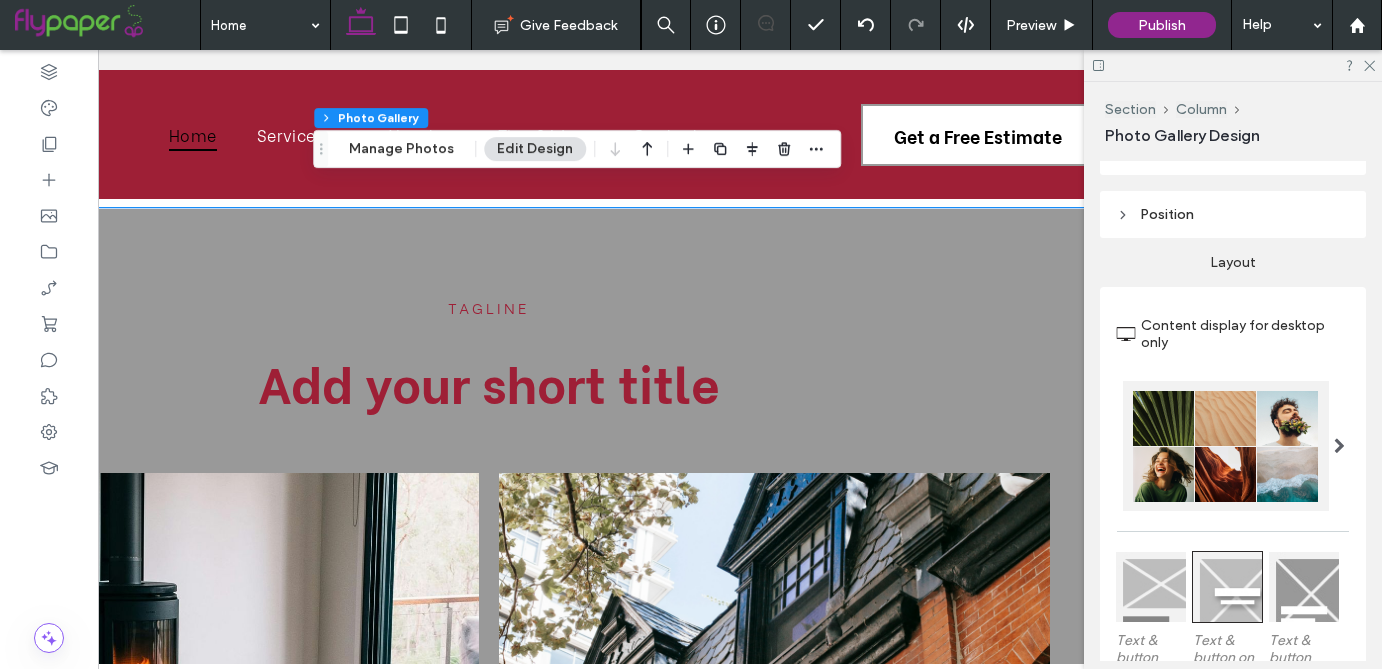 scroll, scrollTop: 0, scrollLeft: 298, axis: horizontal 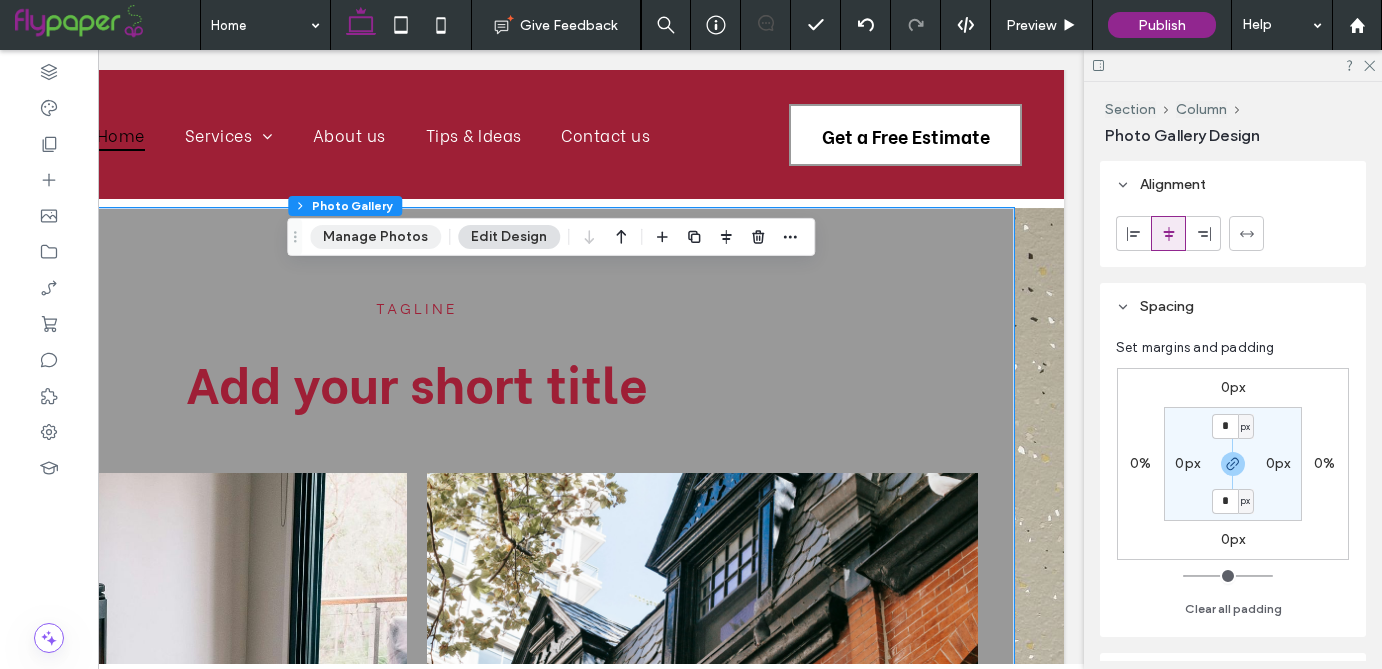 click on "Manage Photos" at bounding box center [375, 237] 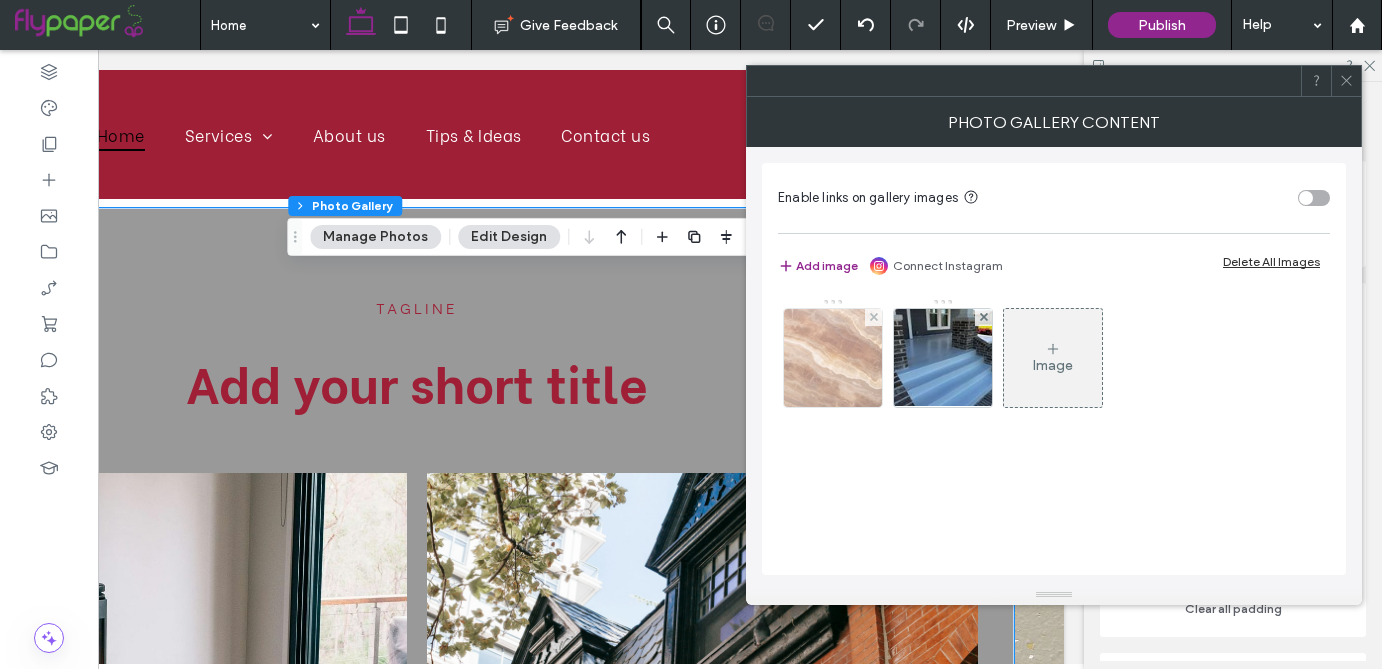 click at bounding box center (833, 358) 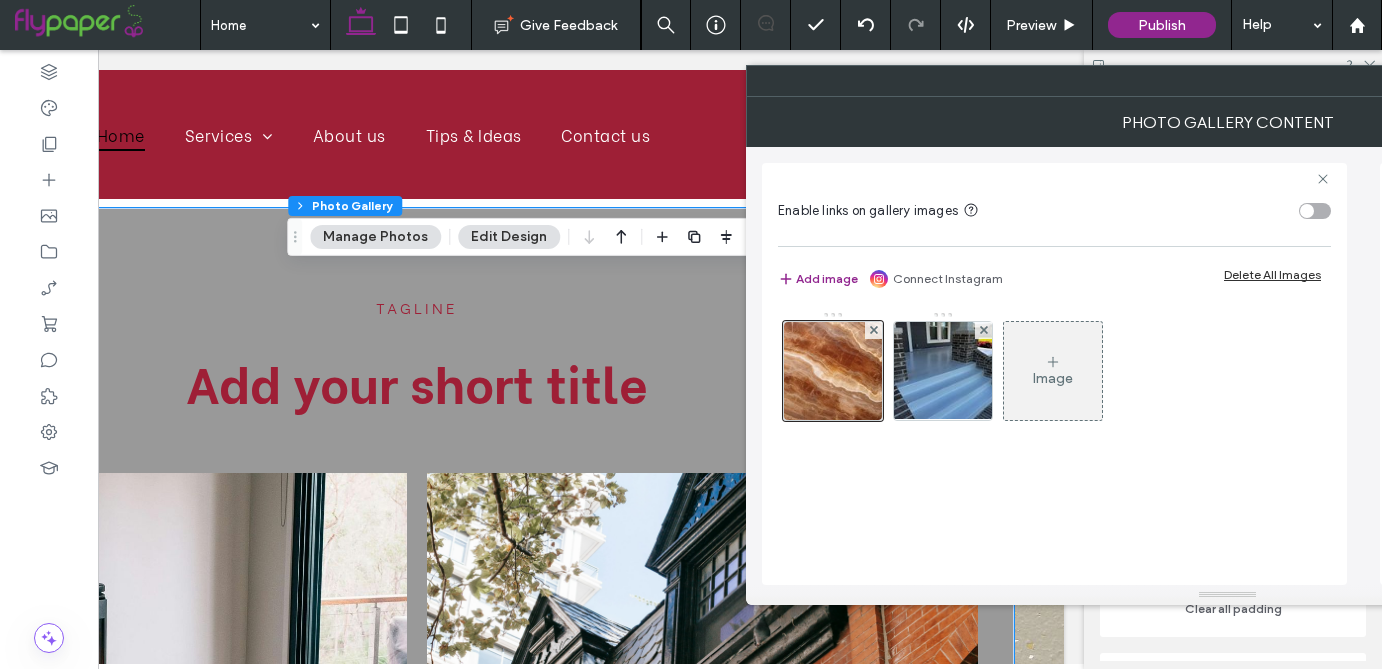 scroll, scrollTop: 0, scrollLeft: 17, axis: horizontal 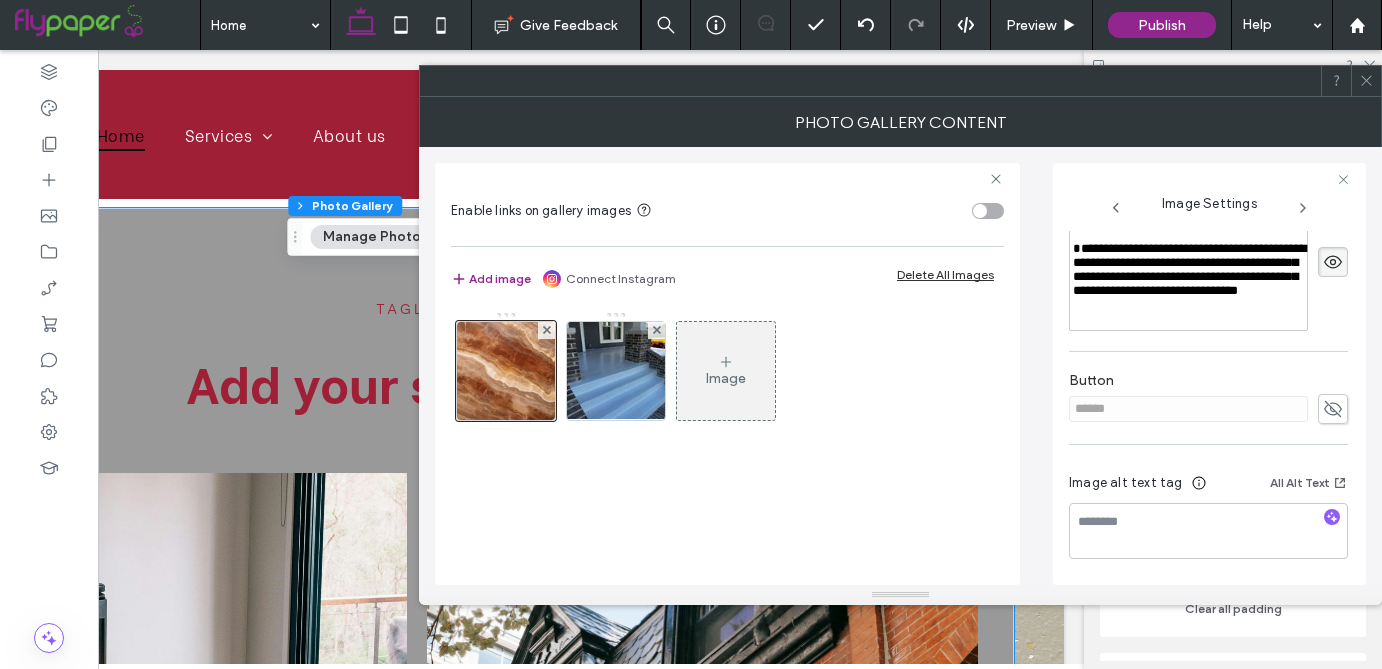 click 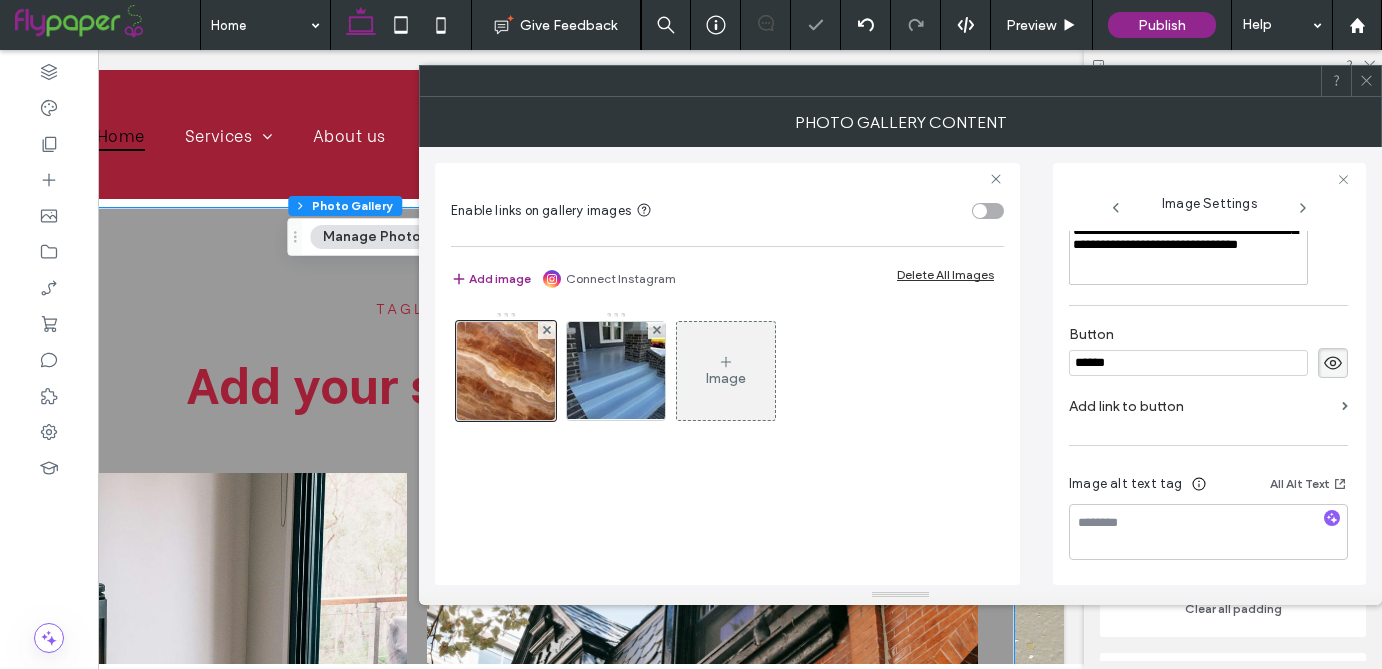 drag, startPoint x: 1190, startPoint y: 404, endPoint x: 877, endPoint y: 390, distance: 313.31296 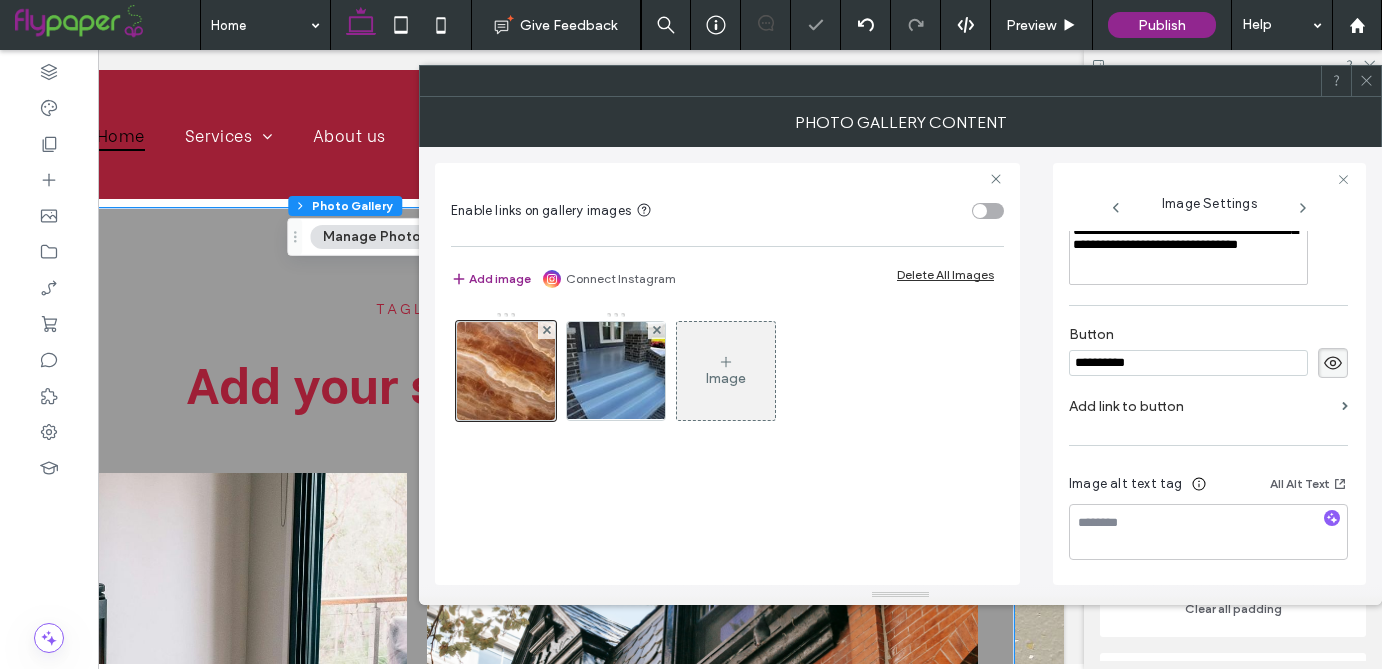 click on "Add link to button" at bounding box center (1201, 406) 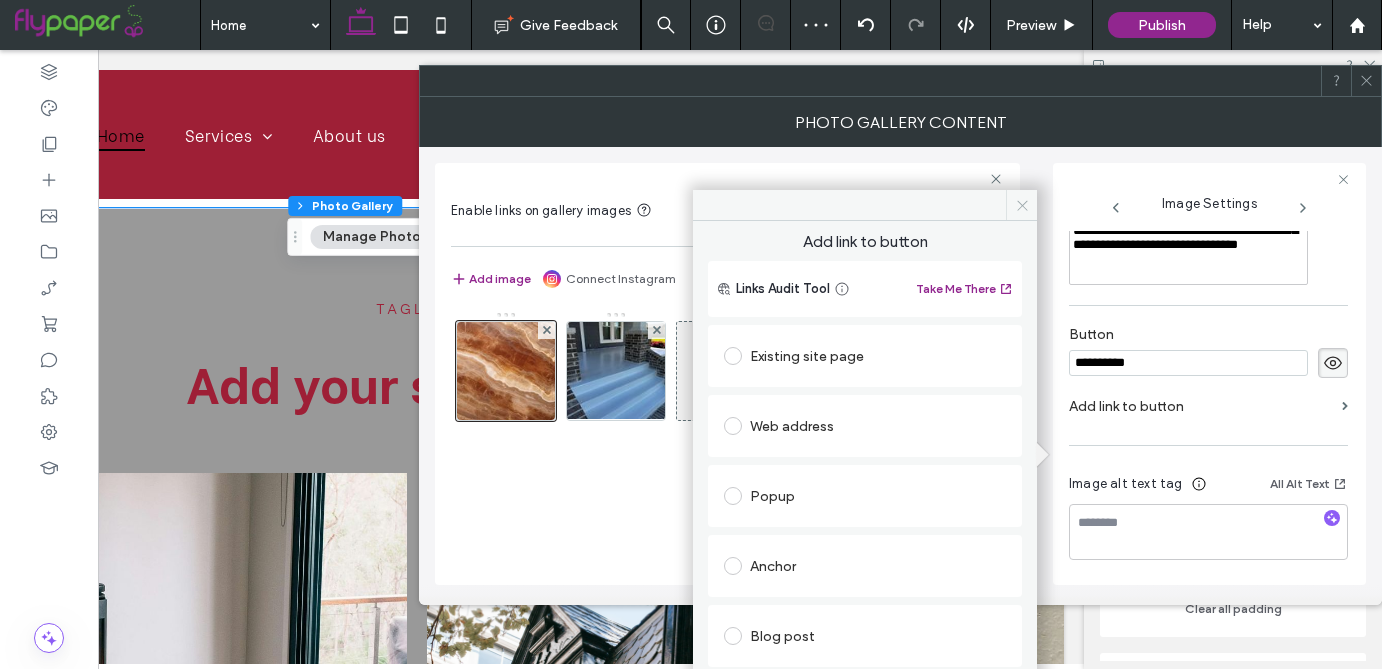 click 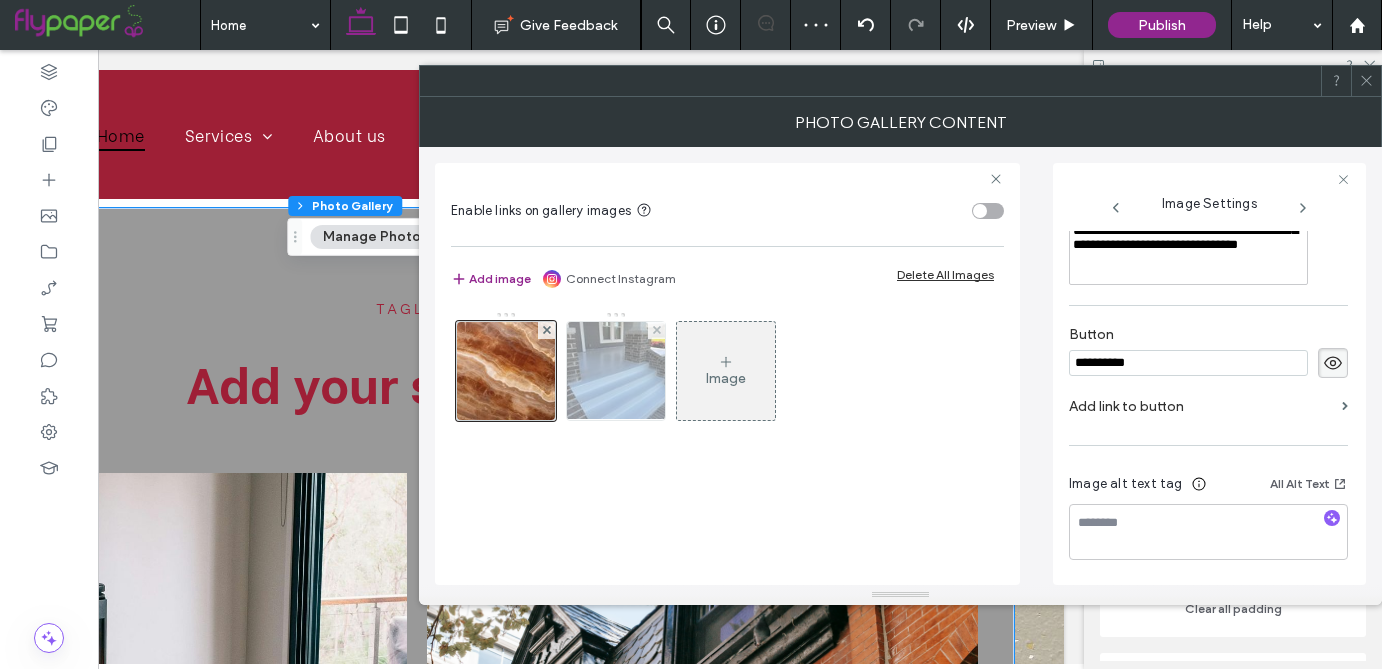 click at bounding box center (616, 371) 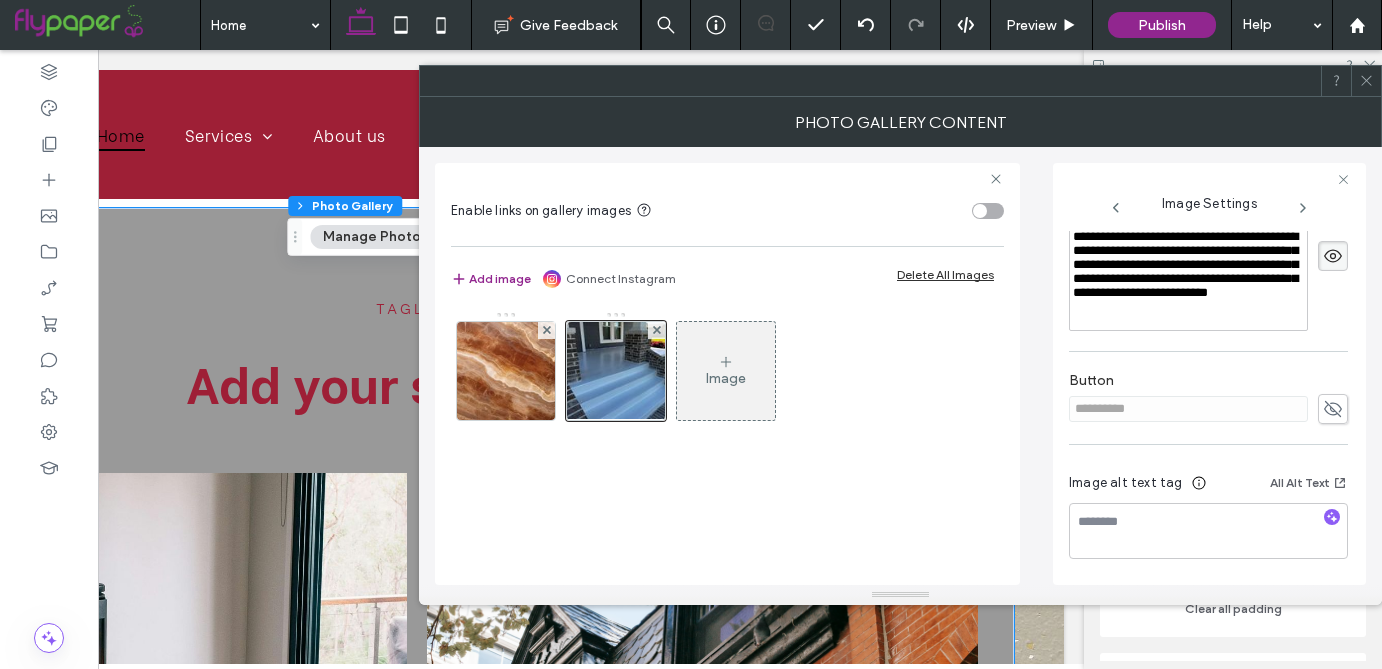 scroll, scrollTop: 532, scrollLeft: 0, axis: vertical 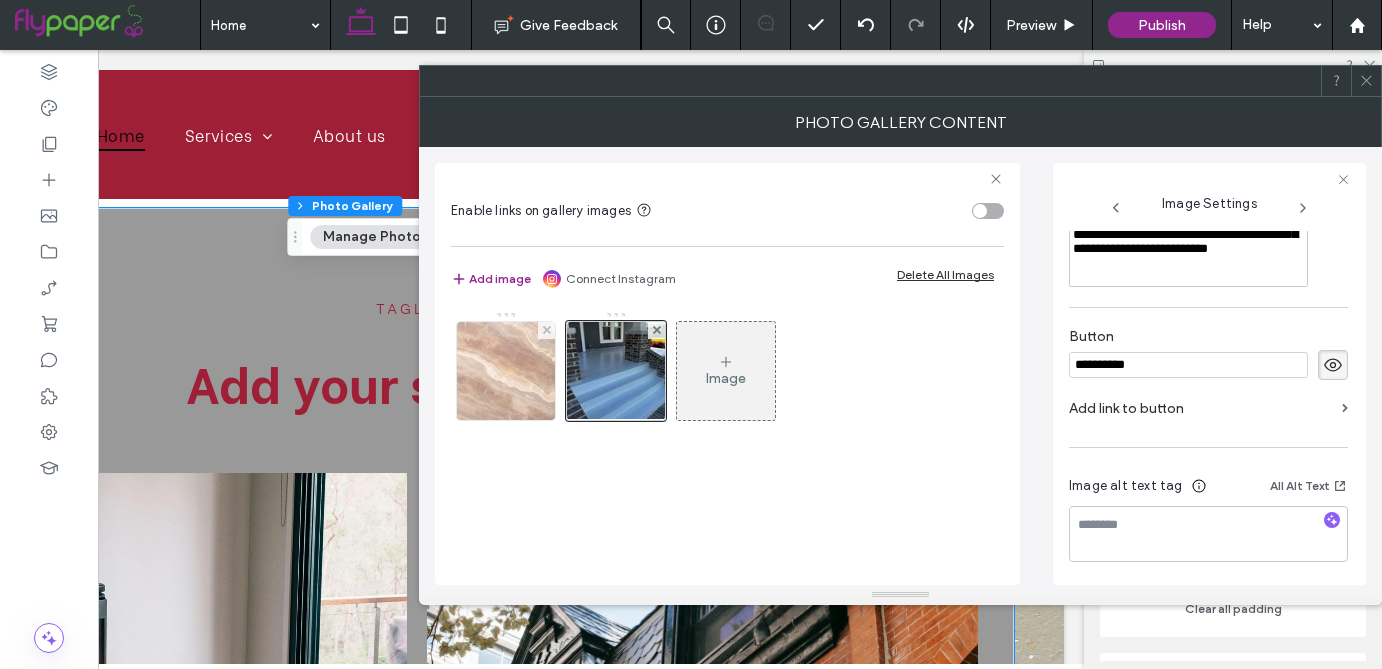 click at bounding box center (506, 371) 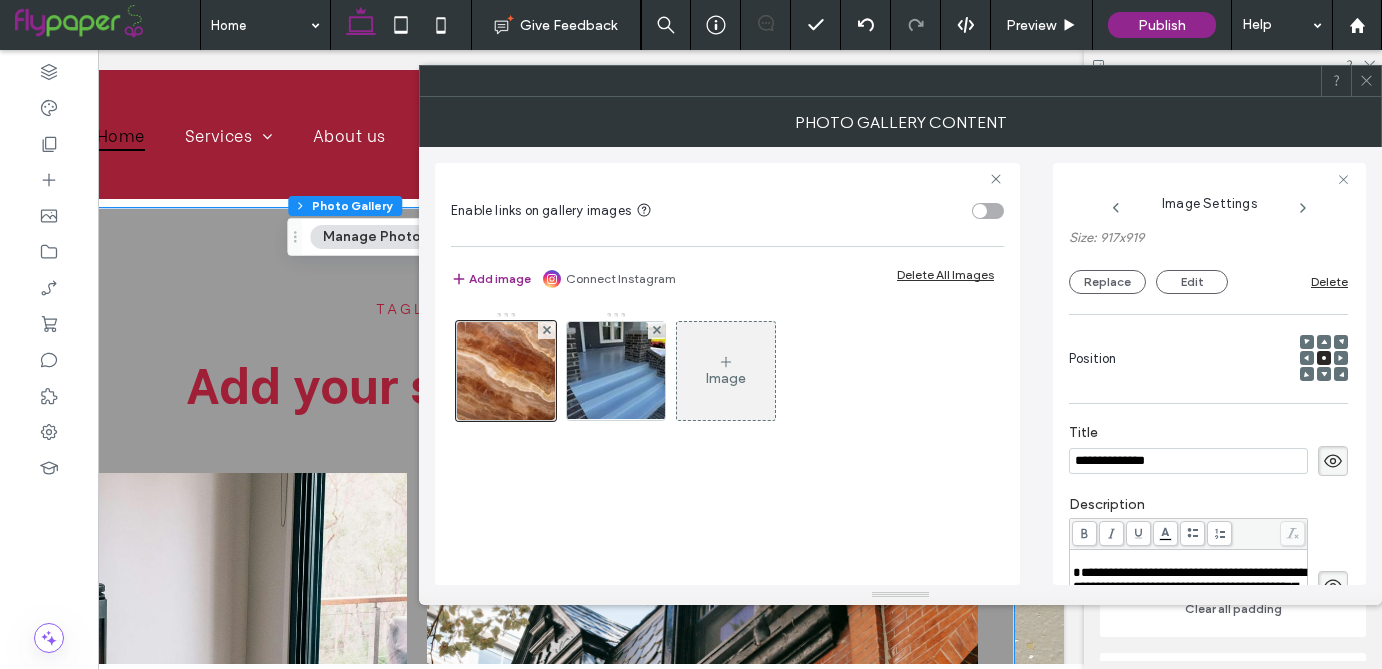 scroll, scrollTop: 0, scrollLeft: 0, axis: both 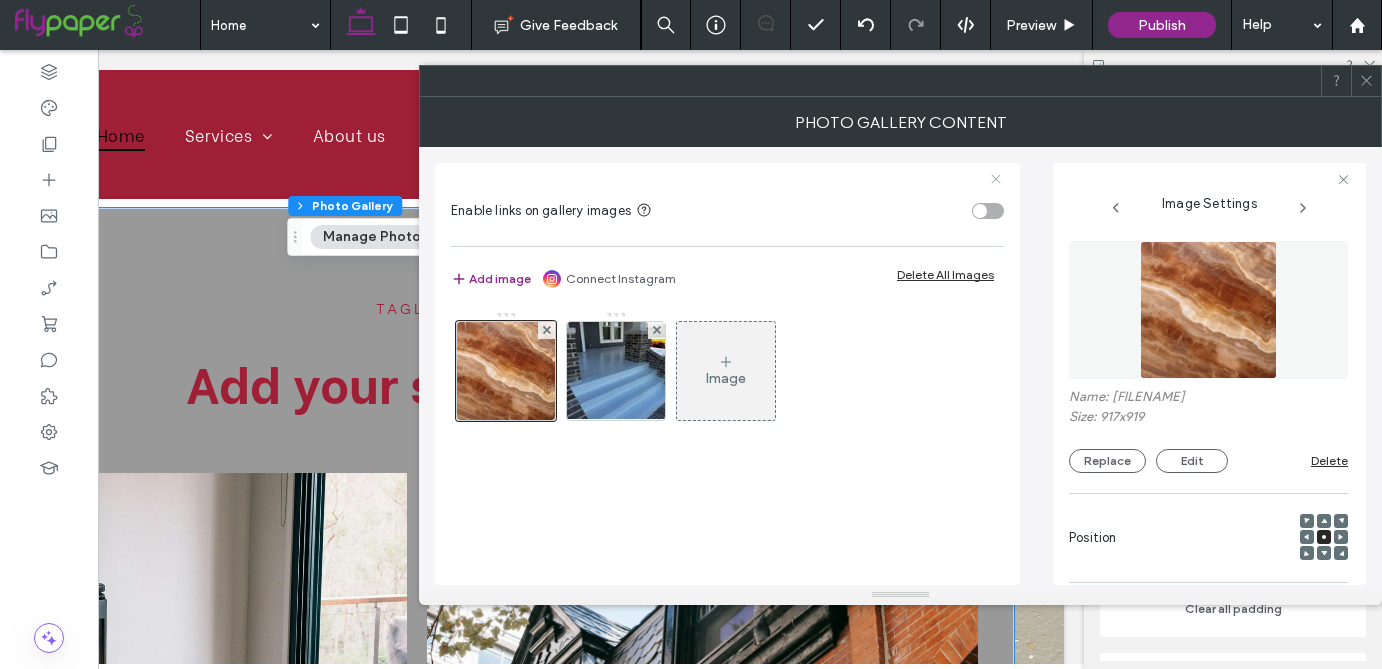 click 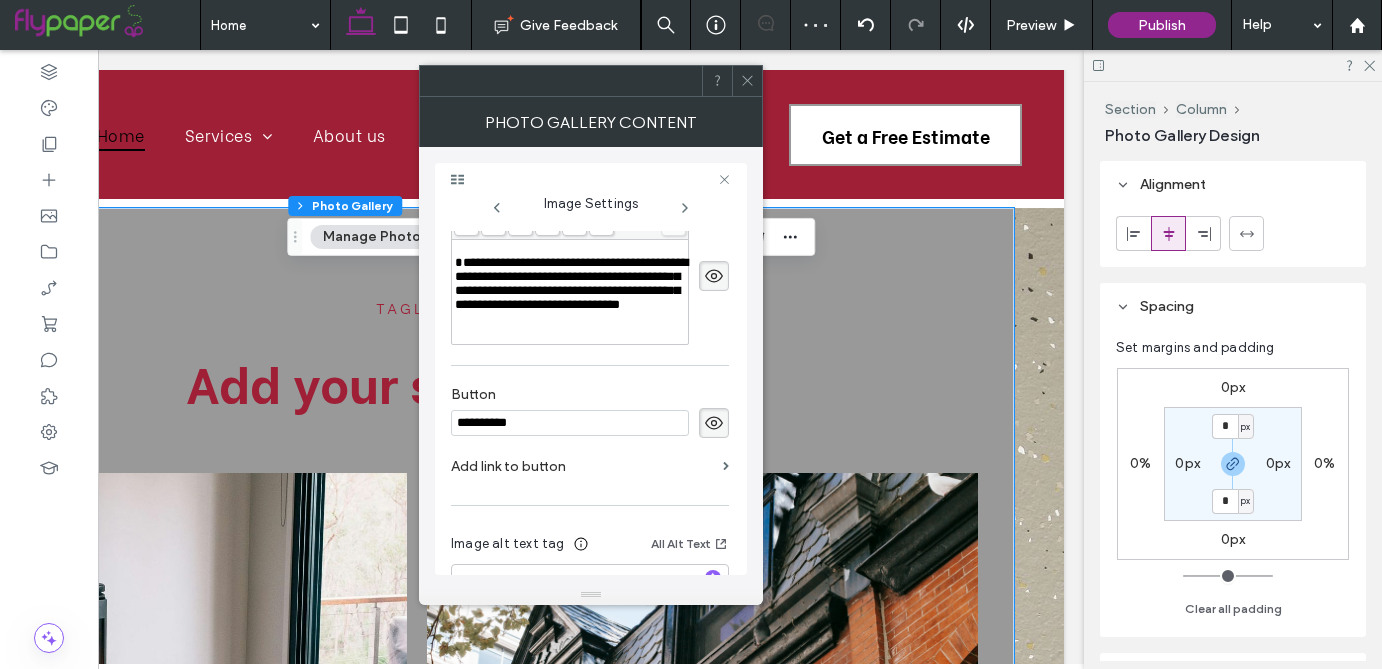 scroll, scrollTop: 377, scrollLeft: 0, axis: vertical 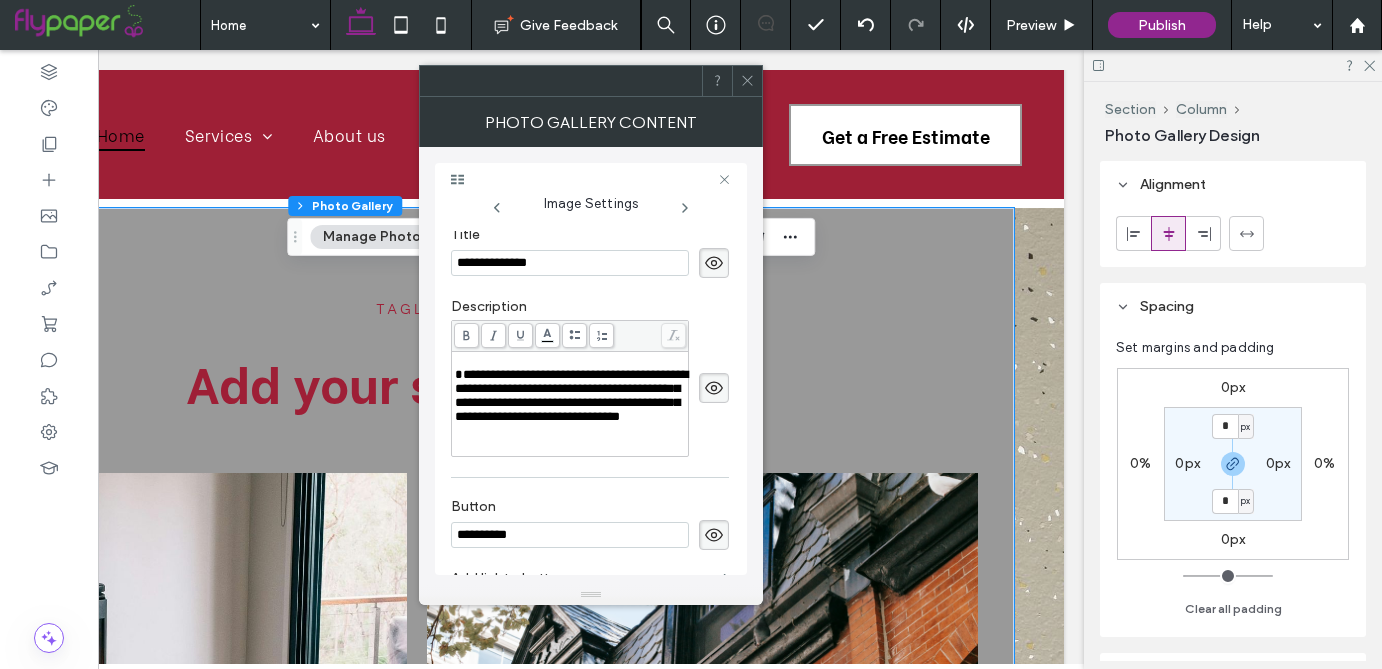 click at bounding box center [747, 81] 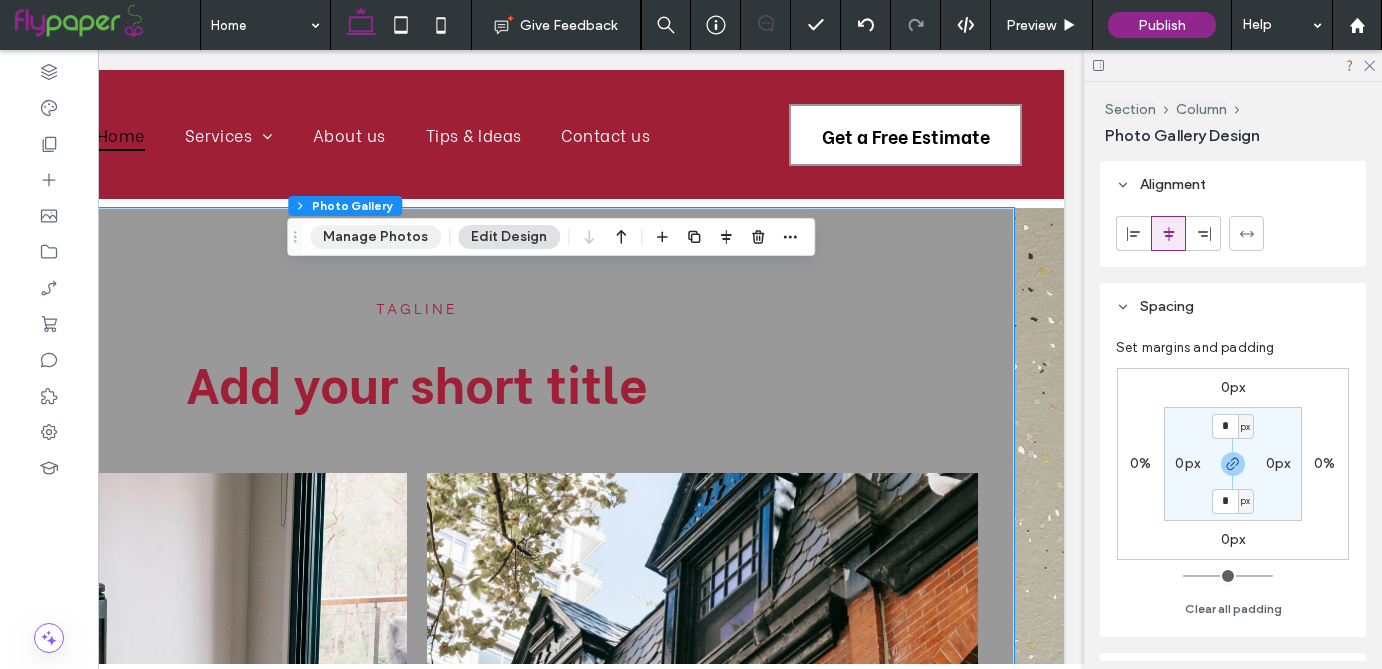 click on "Manage Photos" at bounding box center [375, 237] 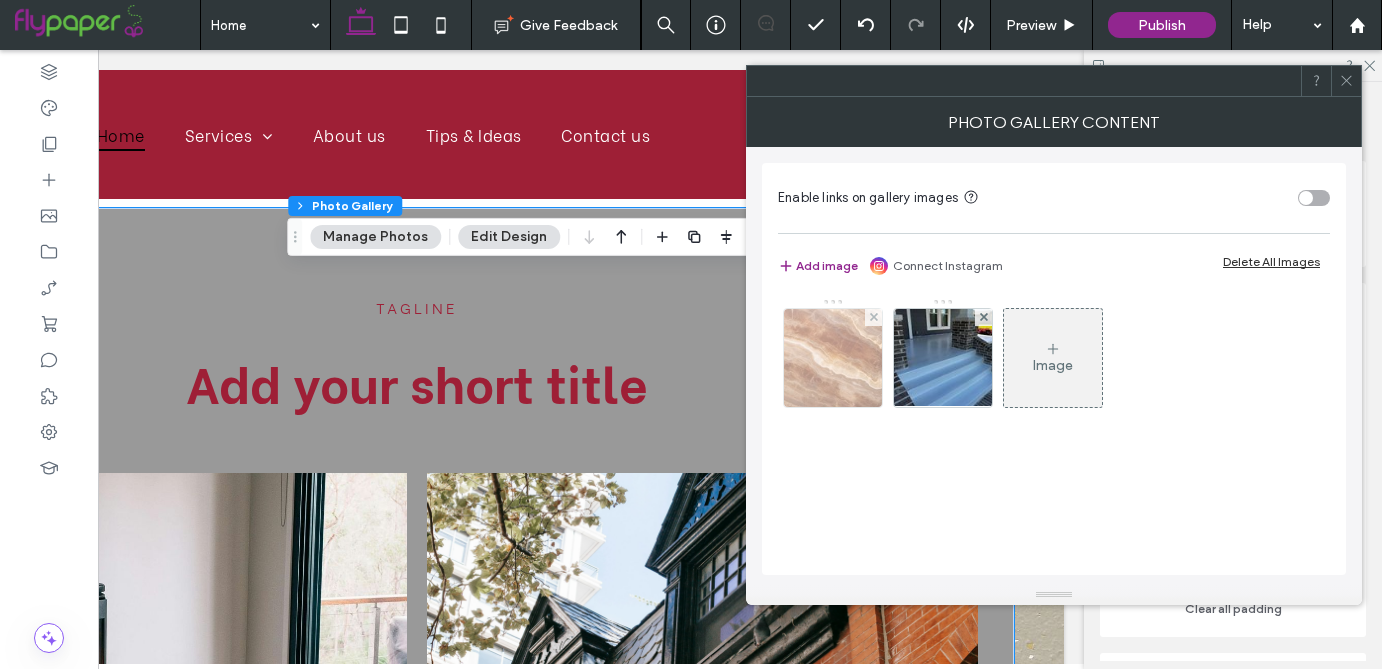 click at bounding box center [833, 358] 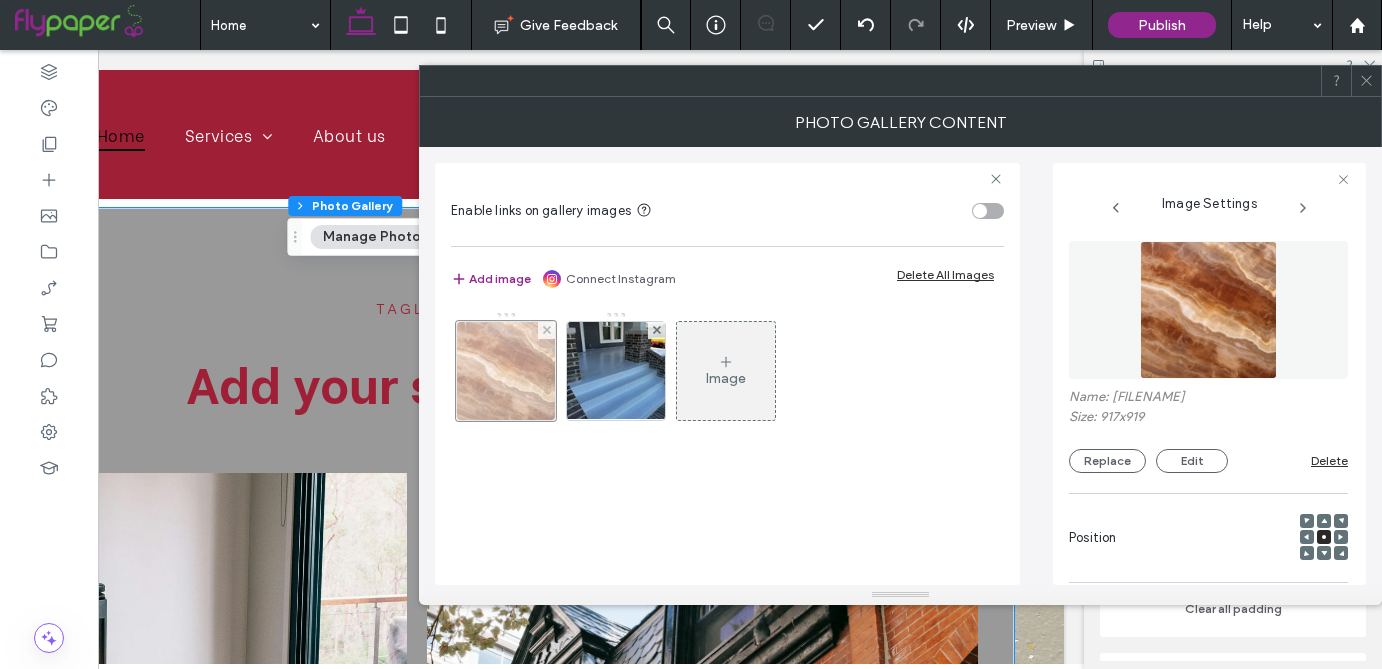 scroll, scrollTop: 0, scrollLeft: 17, axis: horizontal 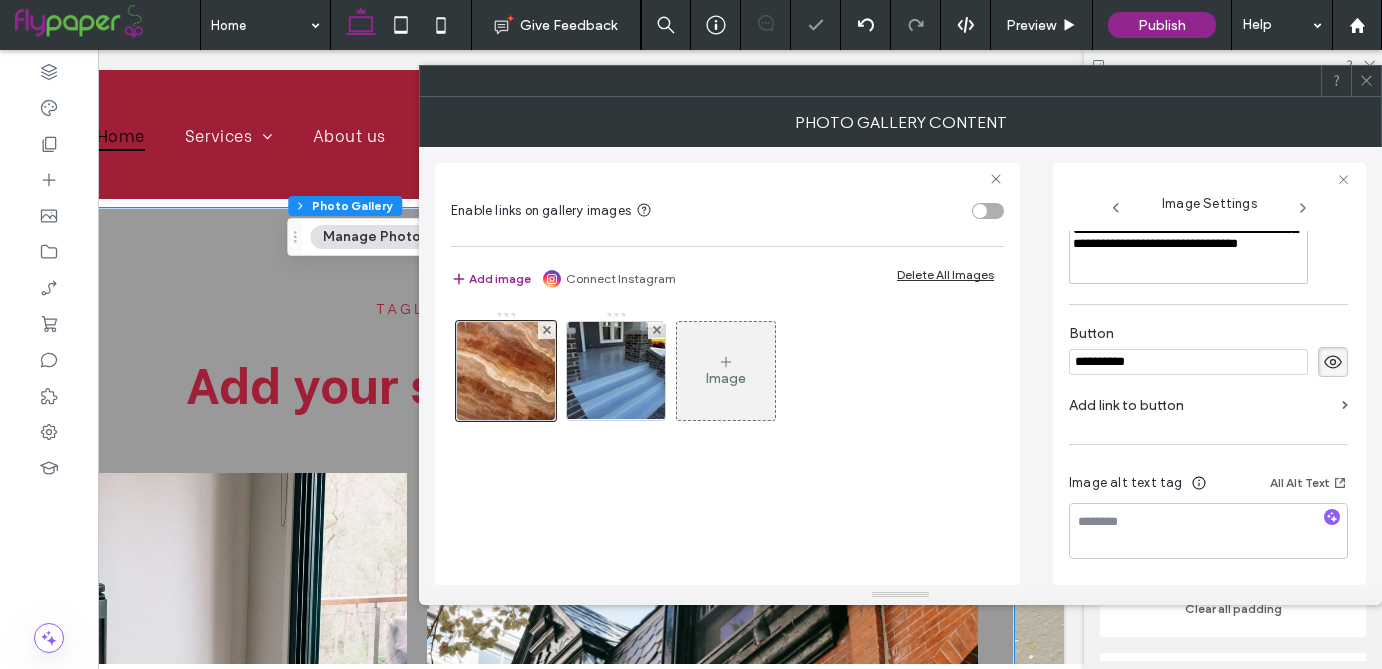 click at bounding box center (1366, 81) 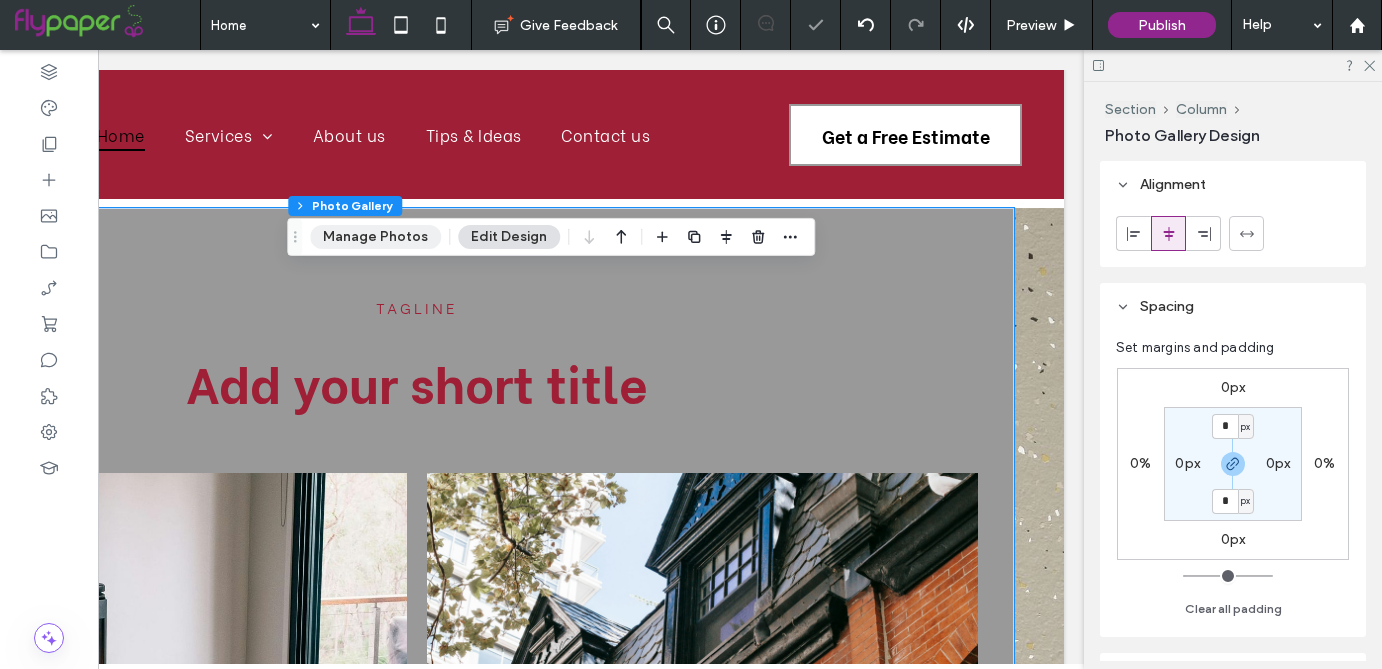 click on "Manage Photos" at bounding box center (375, 237) 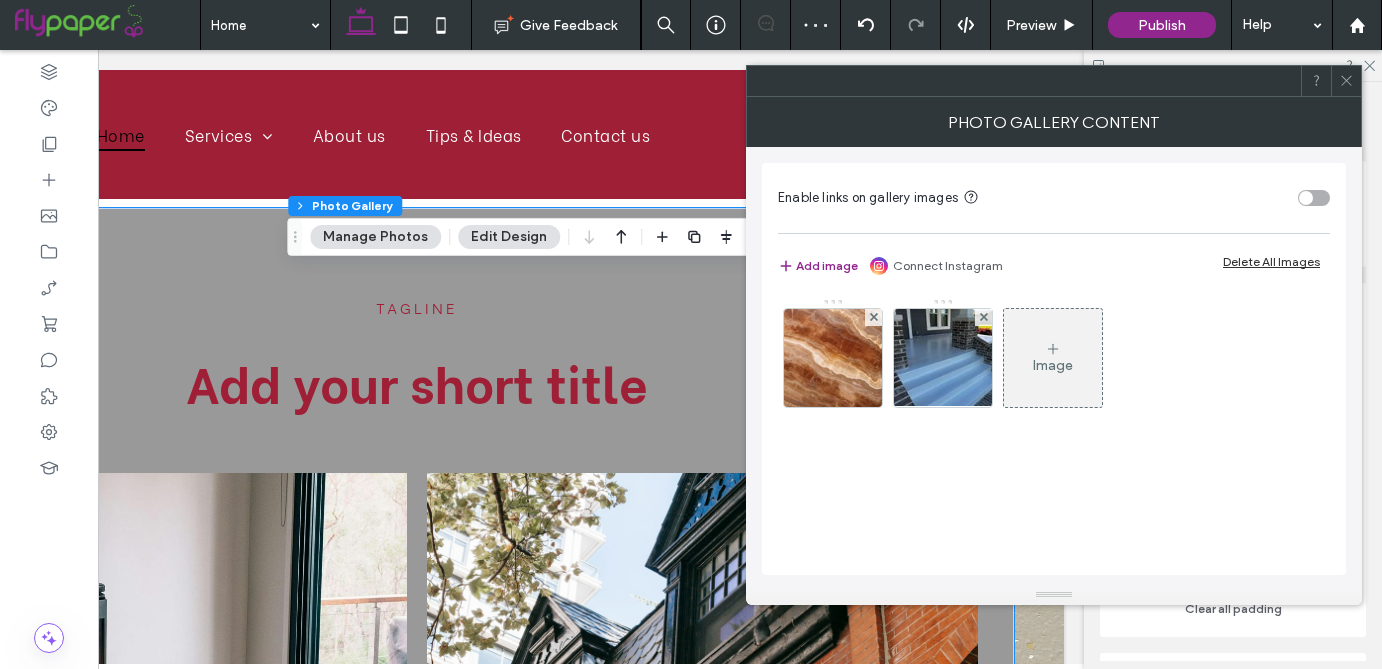 click on "Manage Photos" at bounding box center [375, 237] 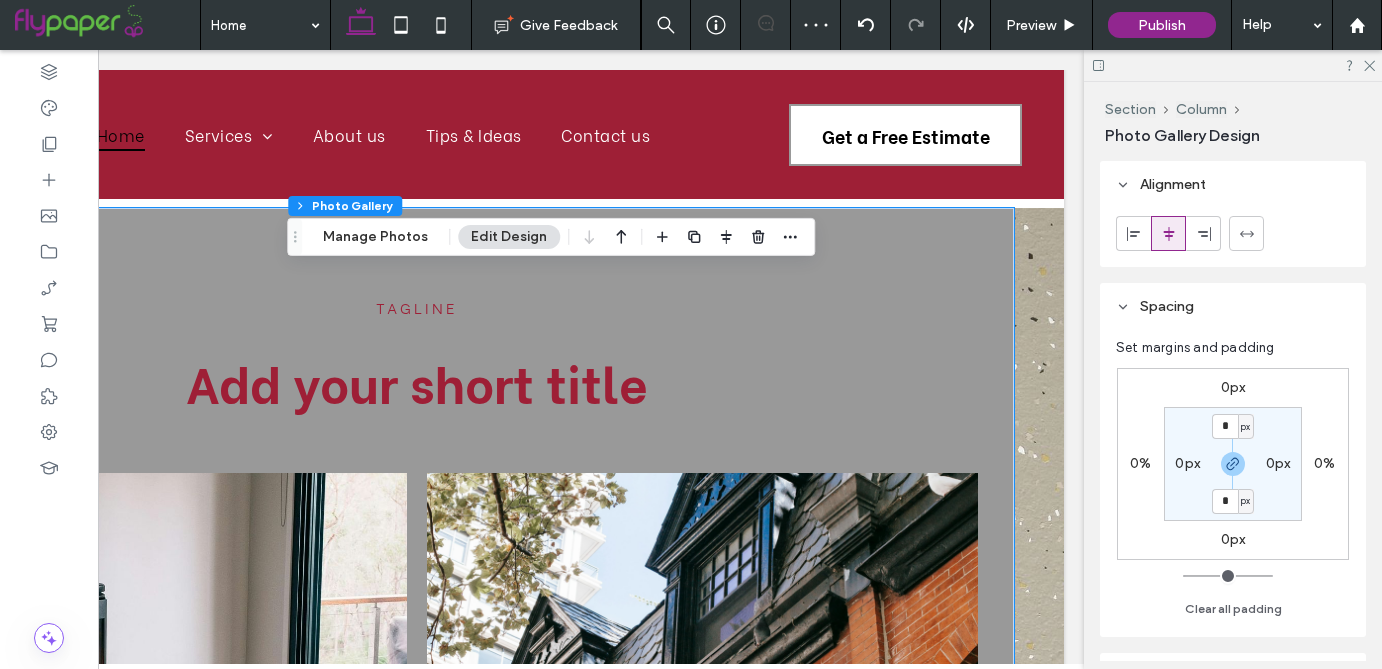 click on "Edit Design" at bounding box center [509, 237] 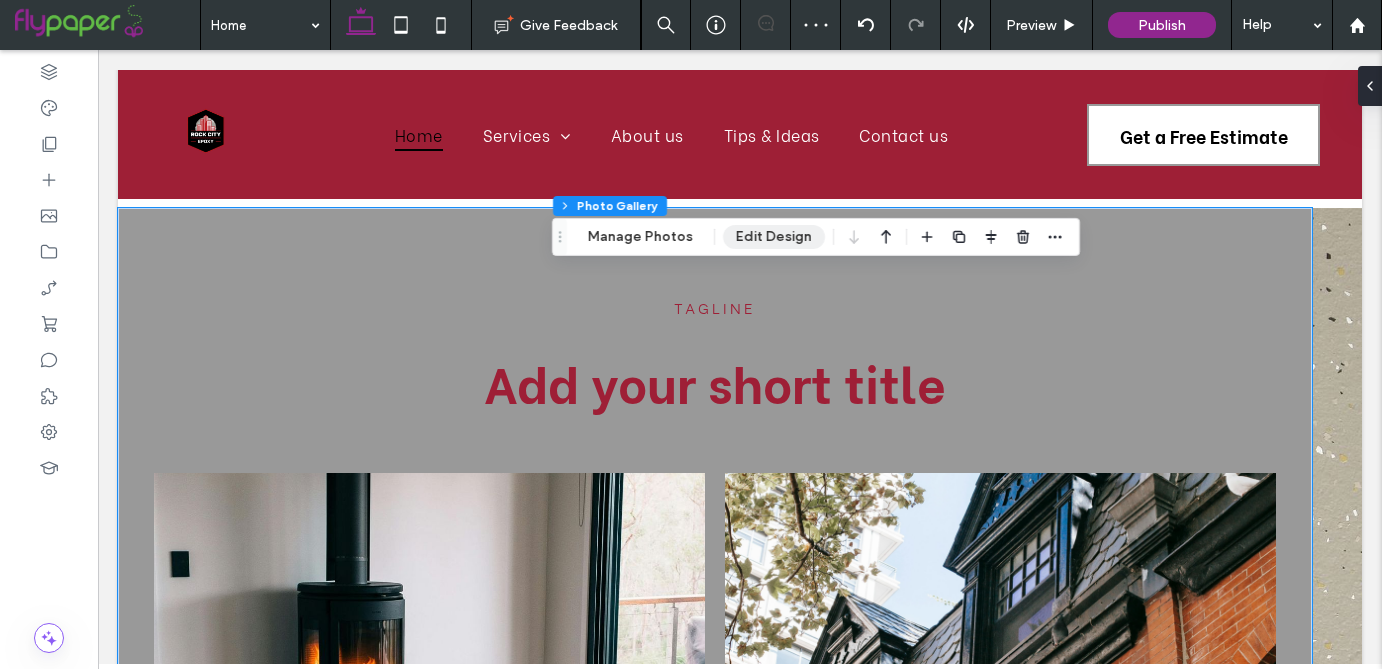 click on "Edit Design" at bounding box center (774, 237) 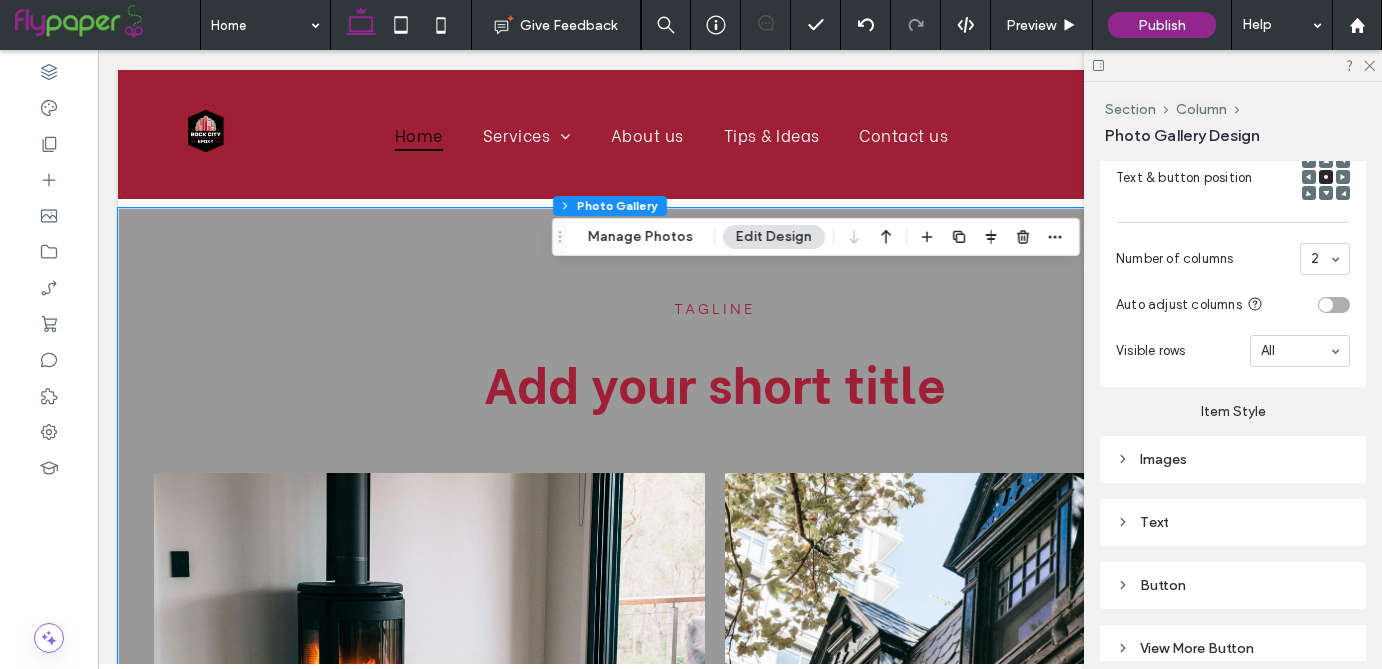 scroll, scrollTop: 1423, scrollLeft: 0, axis: vertical 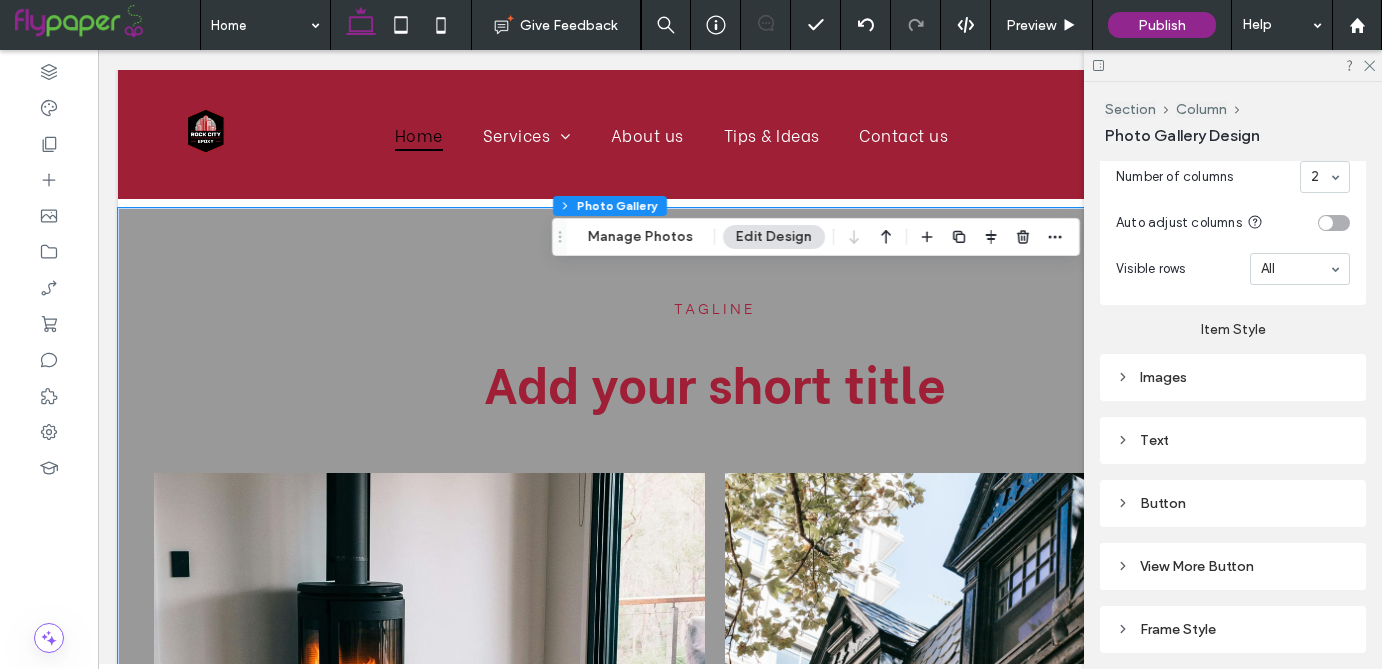 click on "Text" at bounding box center (1233, 440) 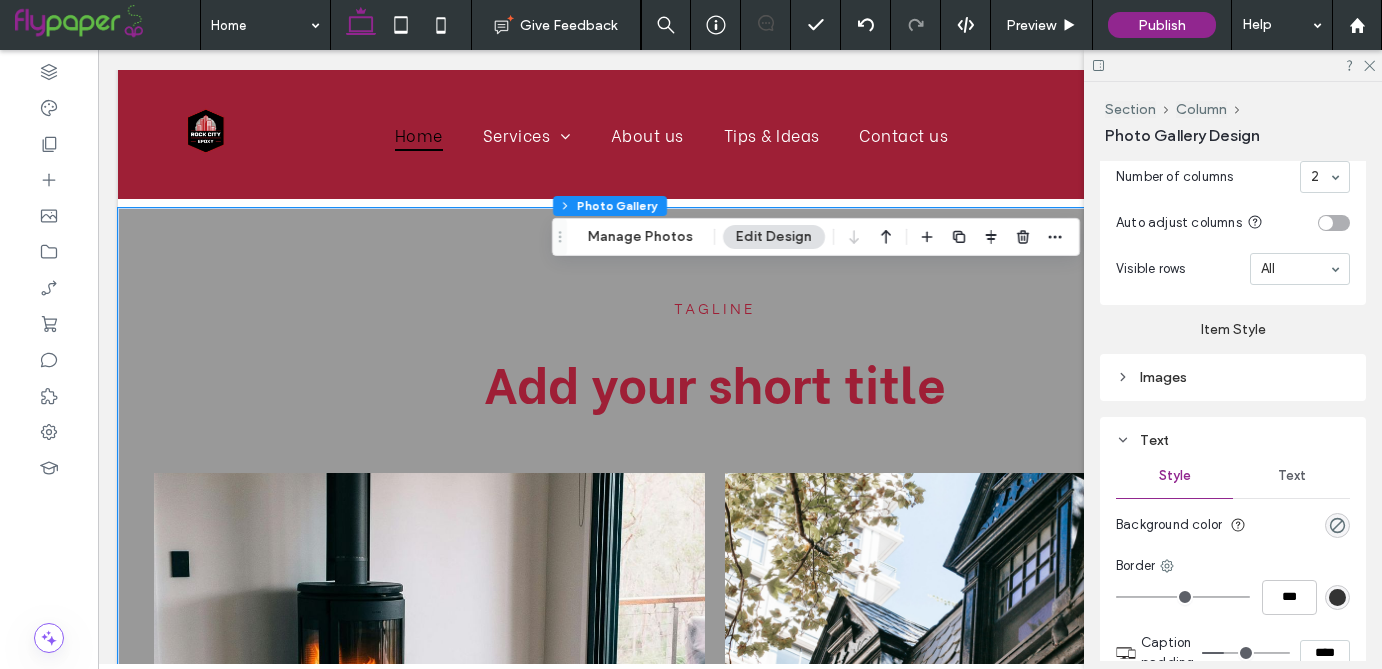 scroll, scrollTop: 1613, scrollLeft: 0, axis: vertical 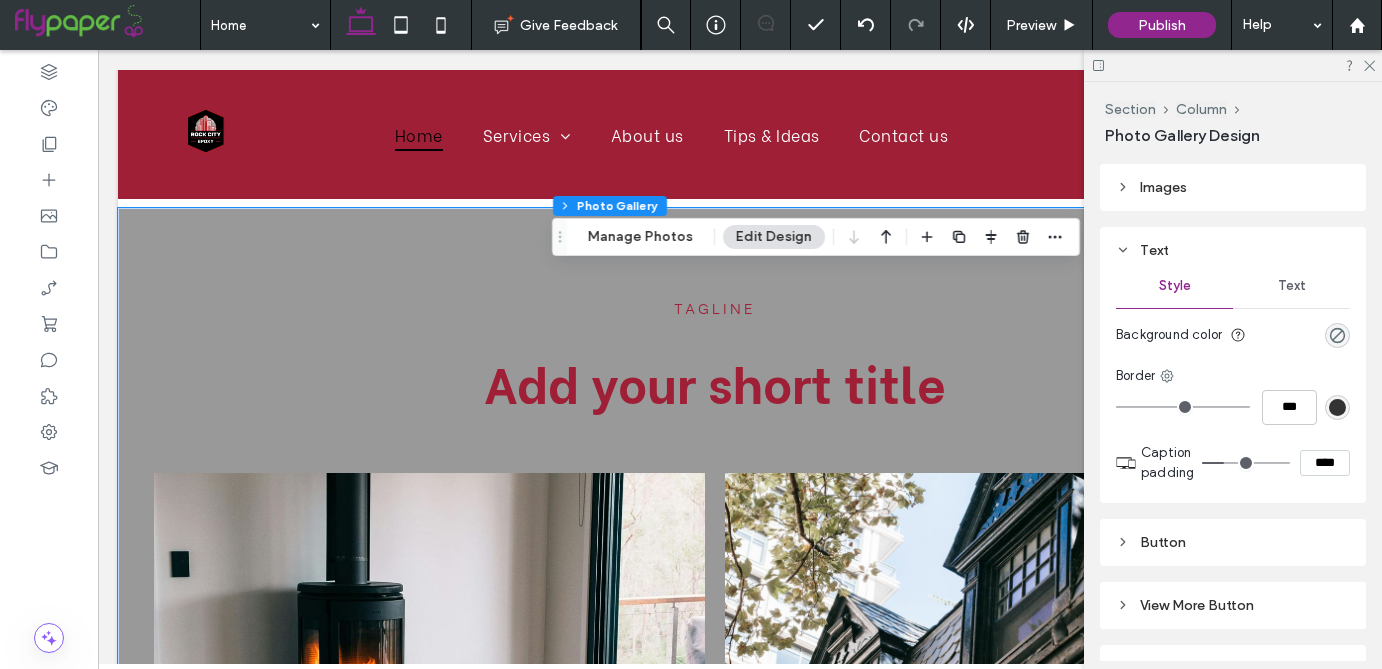 click on "Text" at bounding box center (1292, 286) 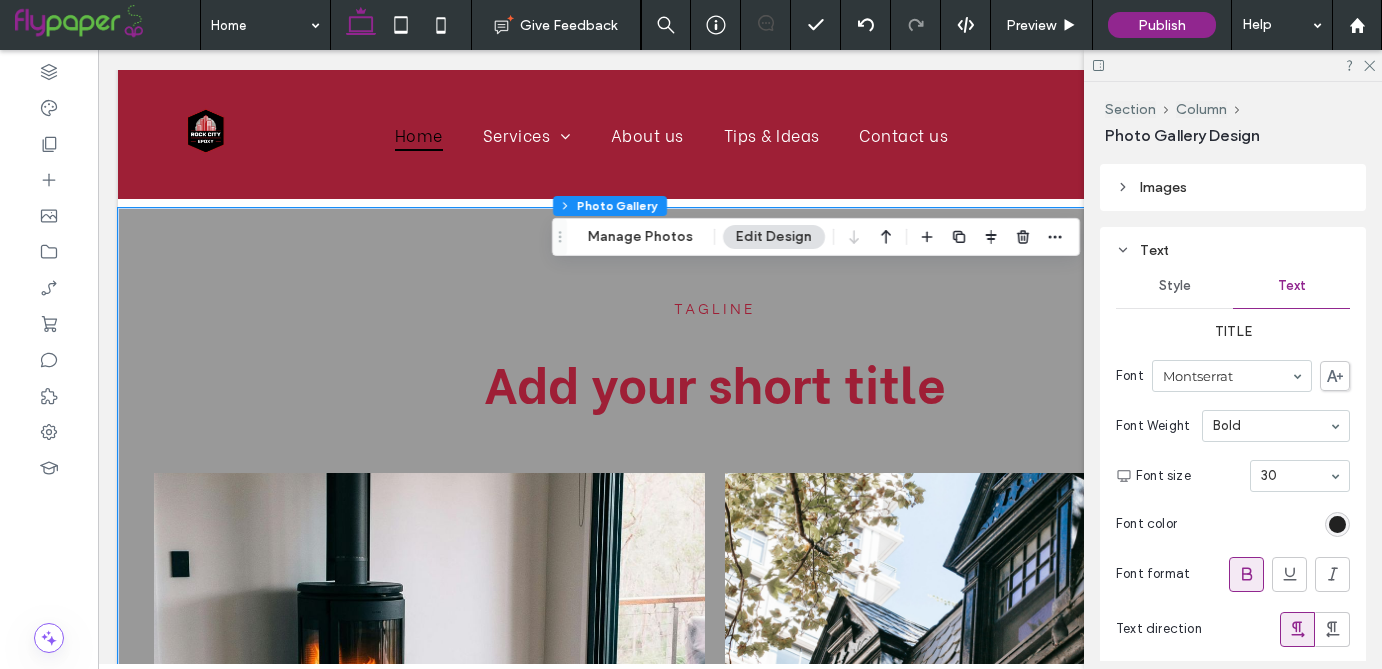 click at bounding box center [1337, 524] 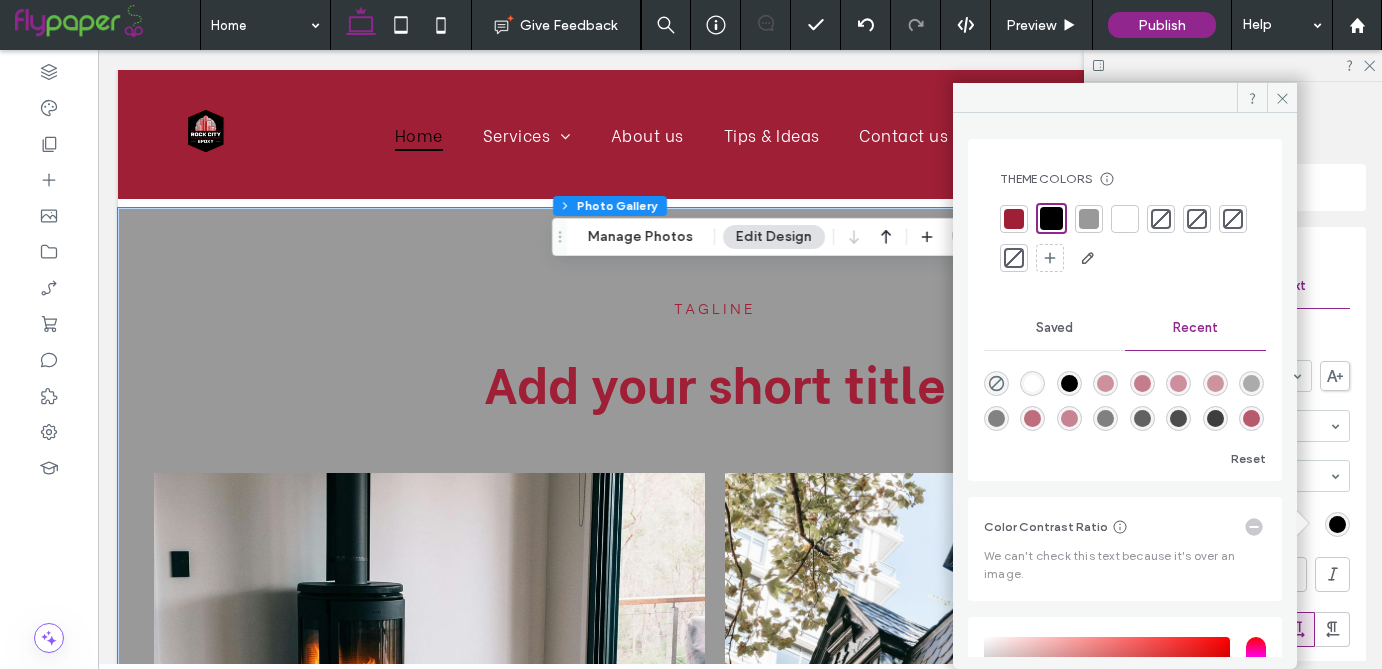 click at bounding box center (1125, 219) 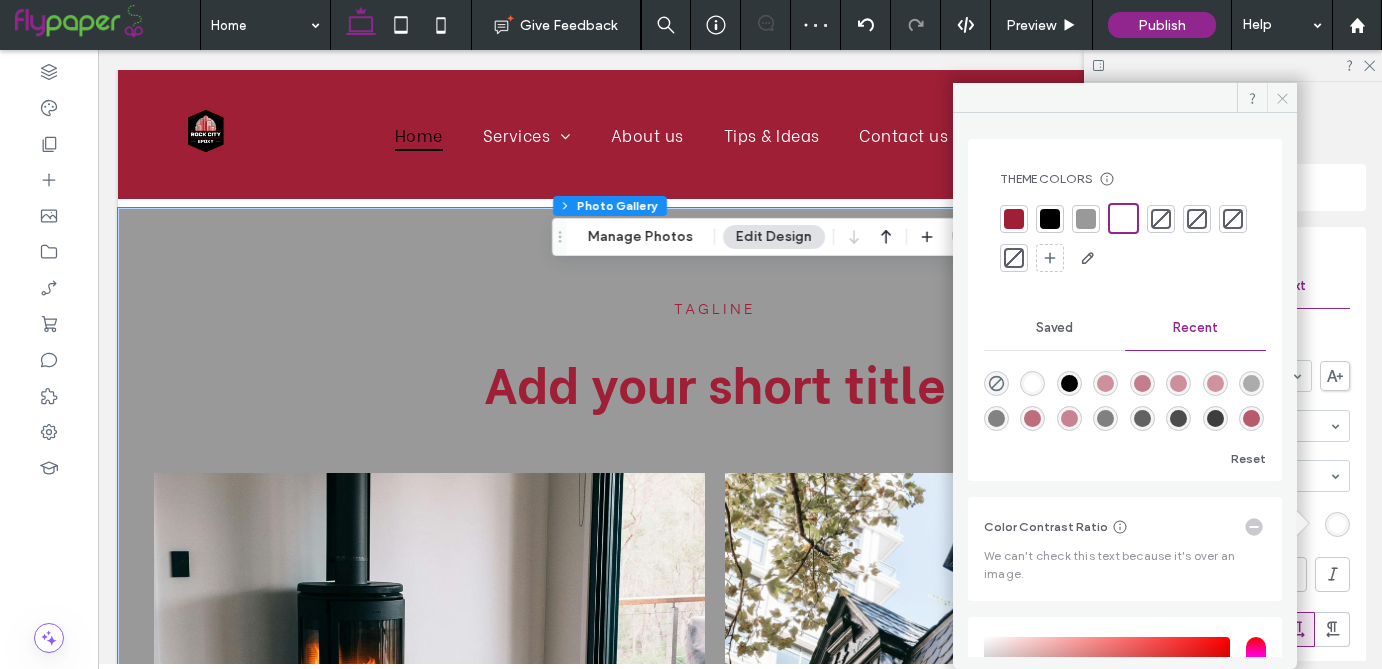click 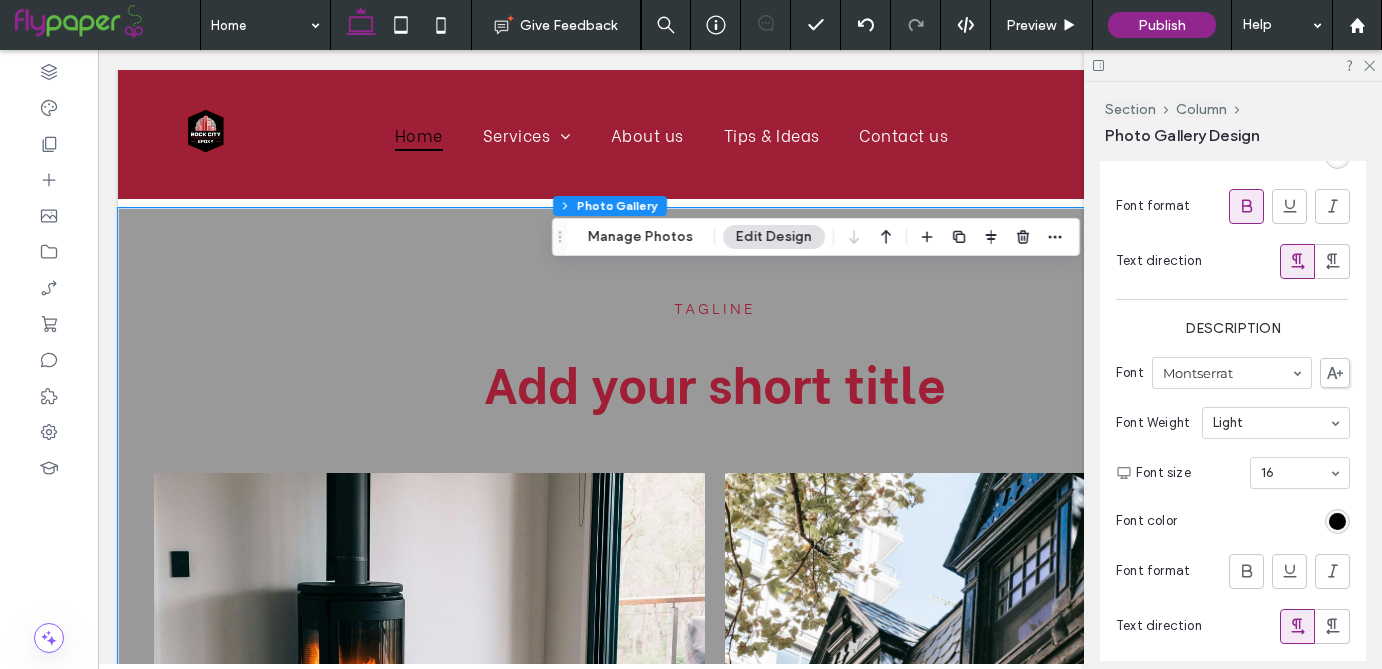 scroll, scrollTop: 1990, scrollLeft: 0, axis: vertical 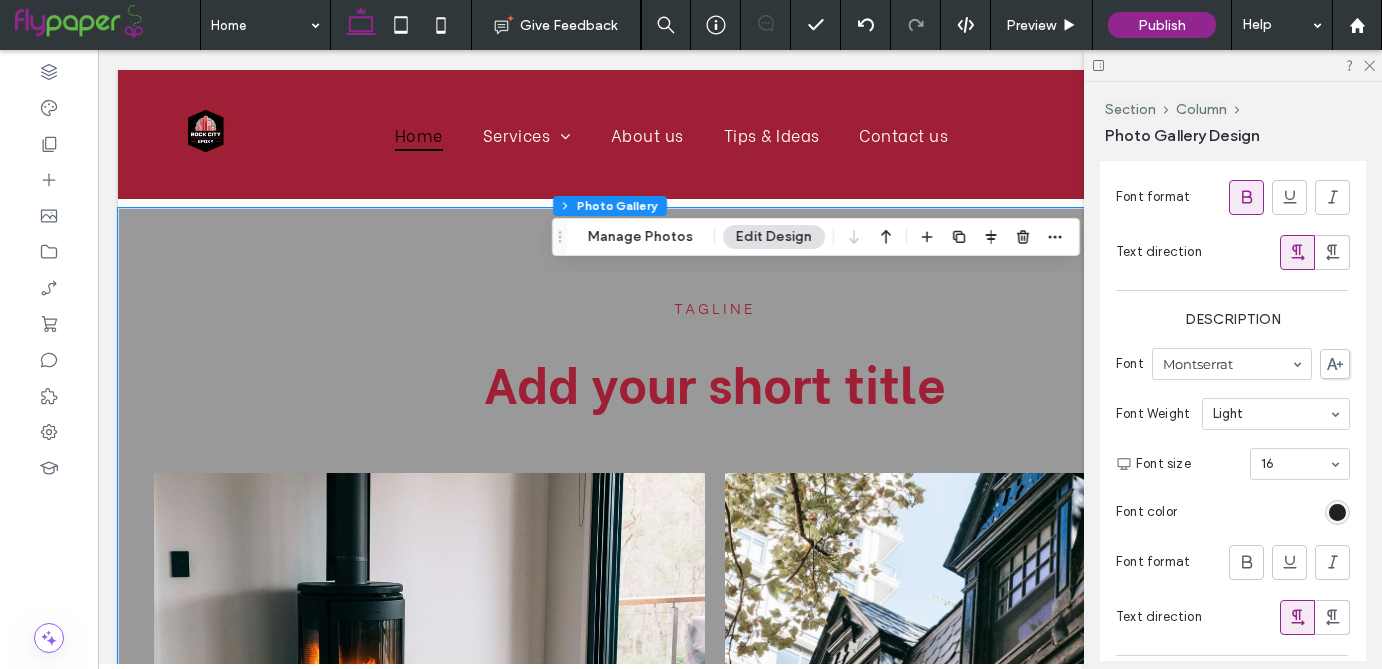 click at bounding box center [1337, 512] 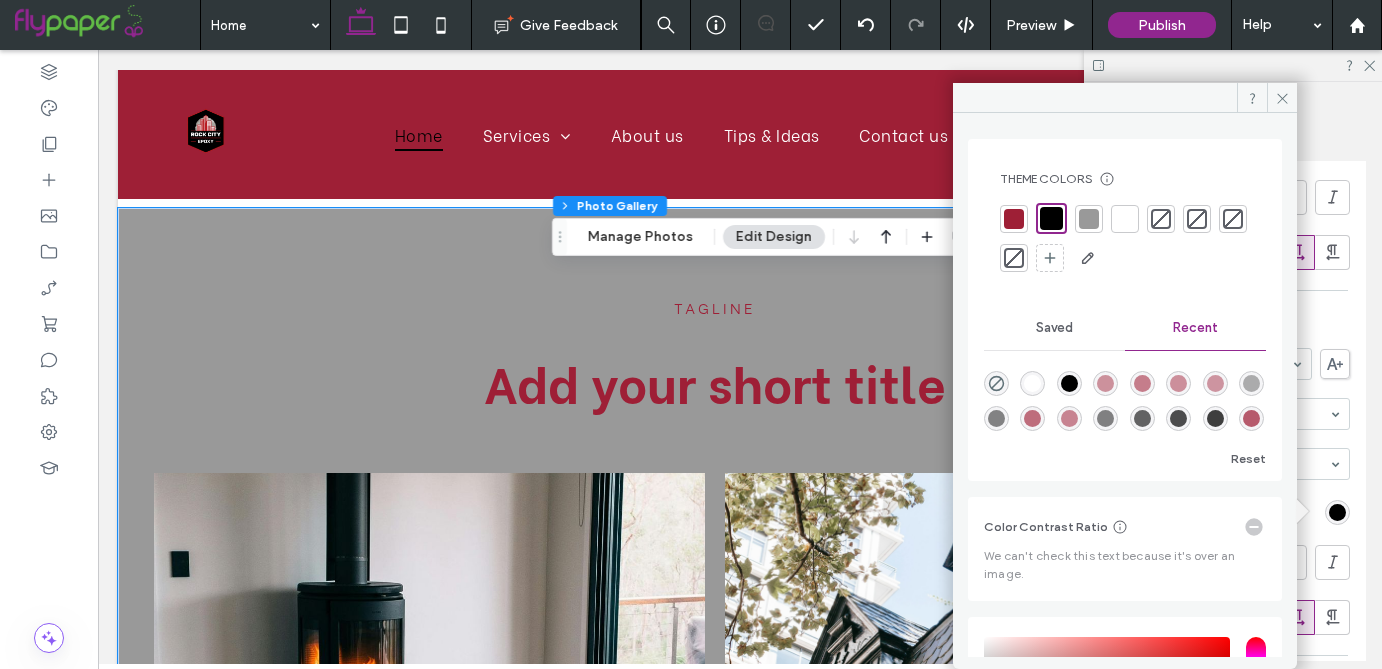 click at bounding box center [1125, 219] 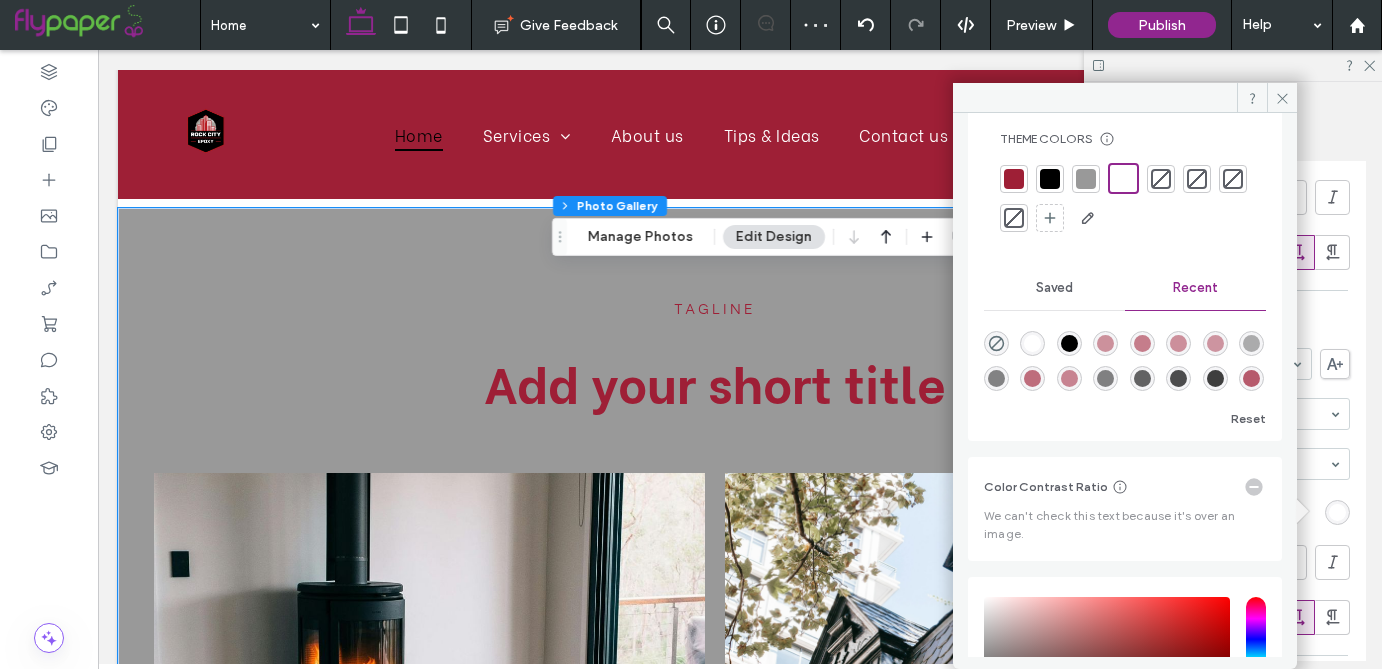 scroll, scrollTop: 52, scrollLeft: 0, axis: vertical 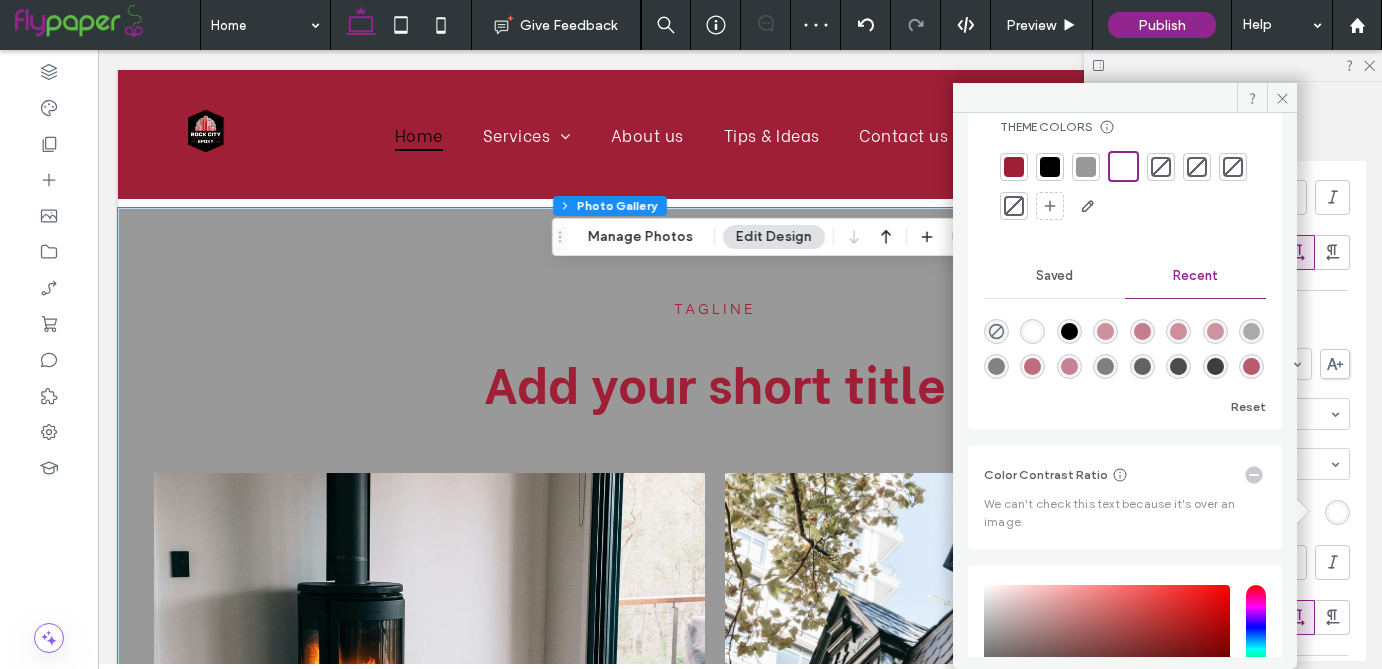 click on "Font color" at bounding box center (1233, 512) 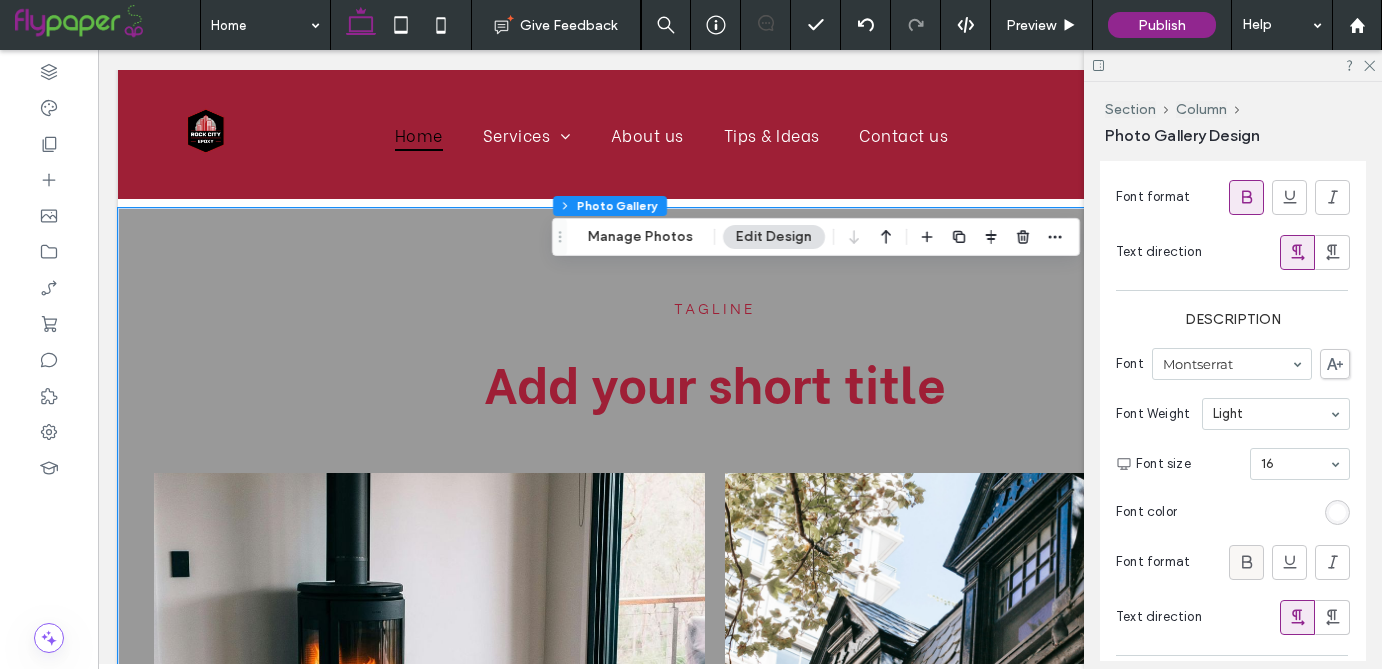 click 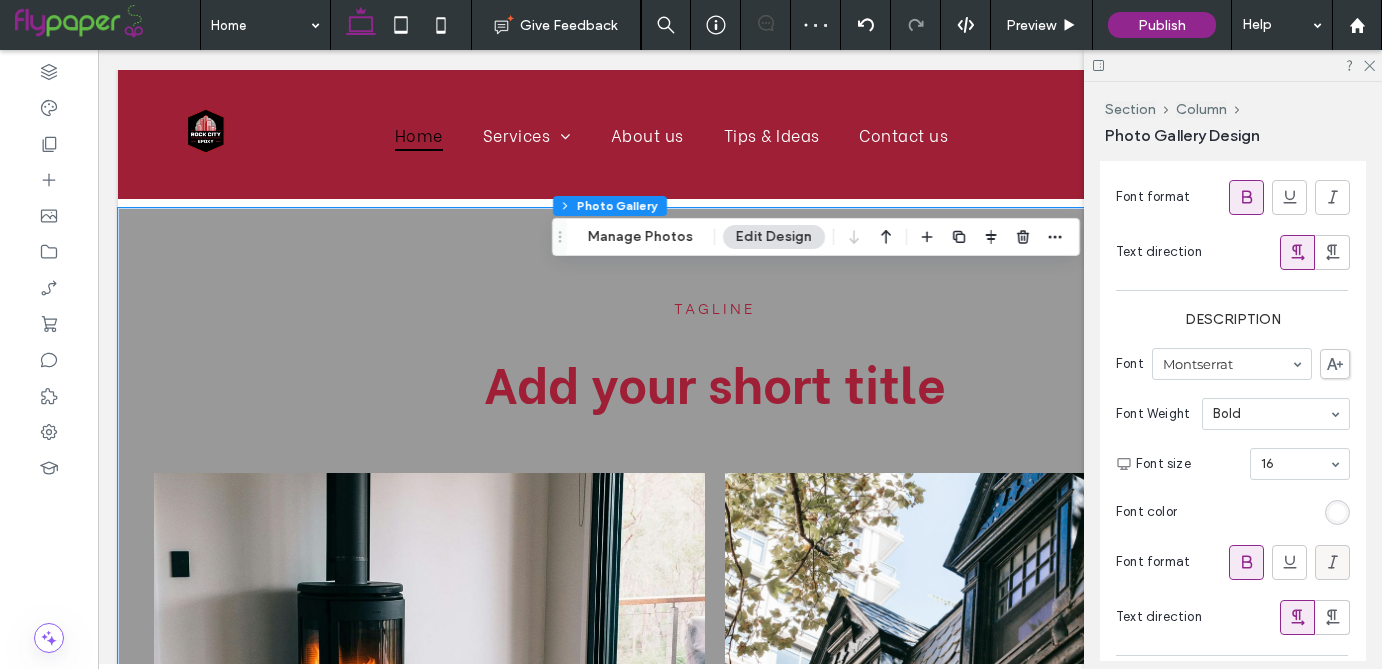 click 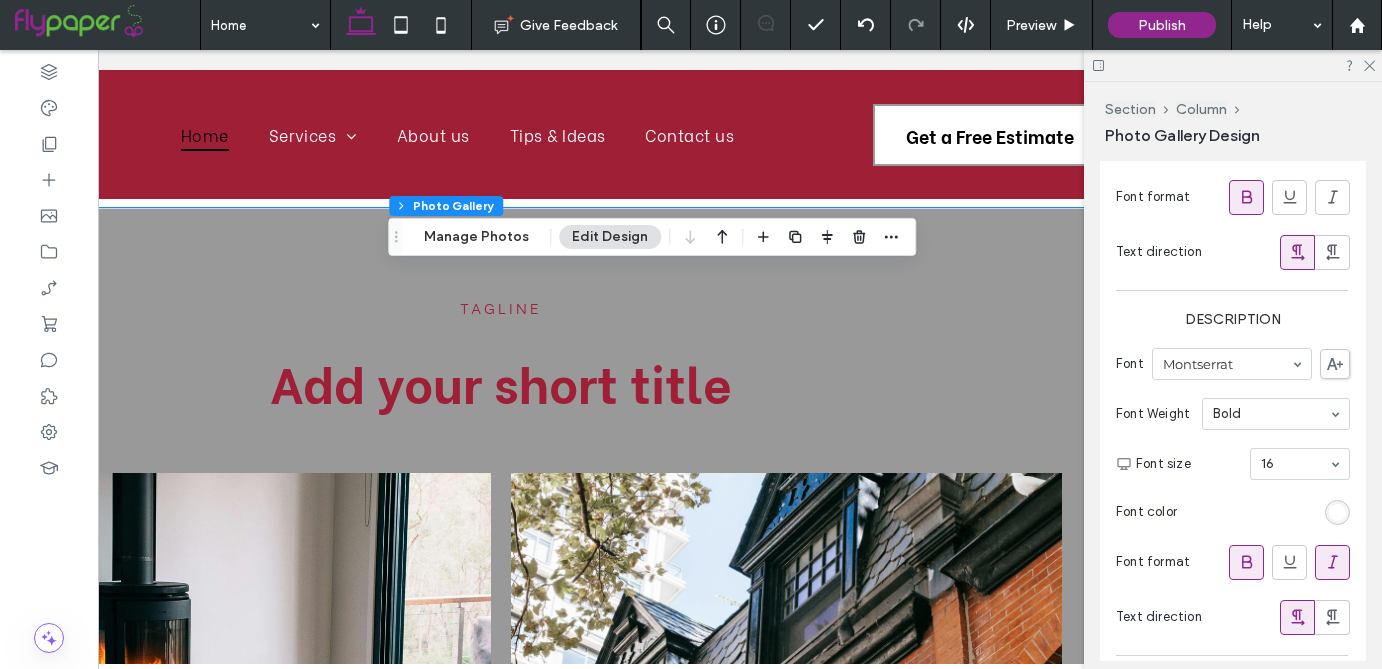 scroll, scrollTop: 0, scrollLeft: 219, axis: horizontal 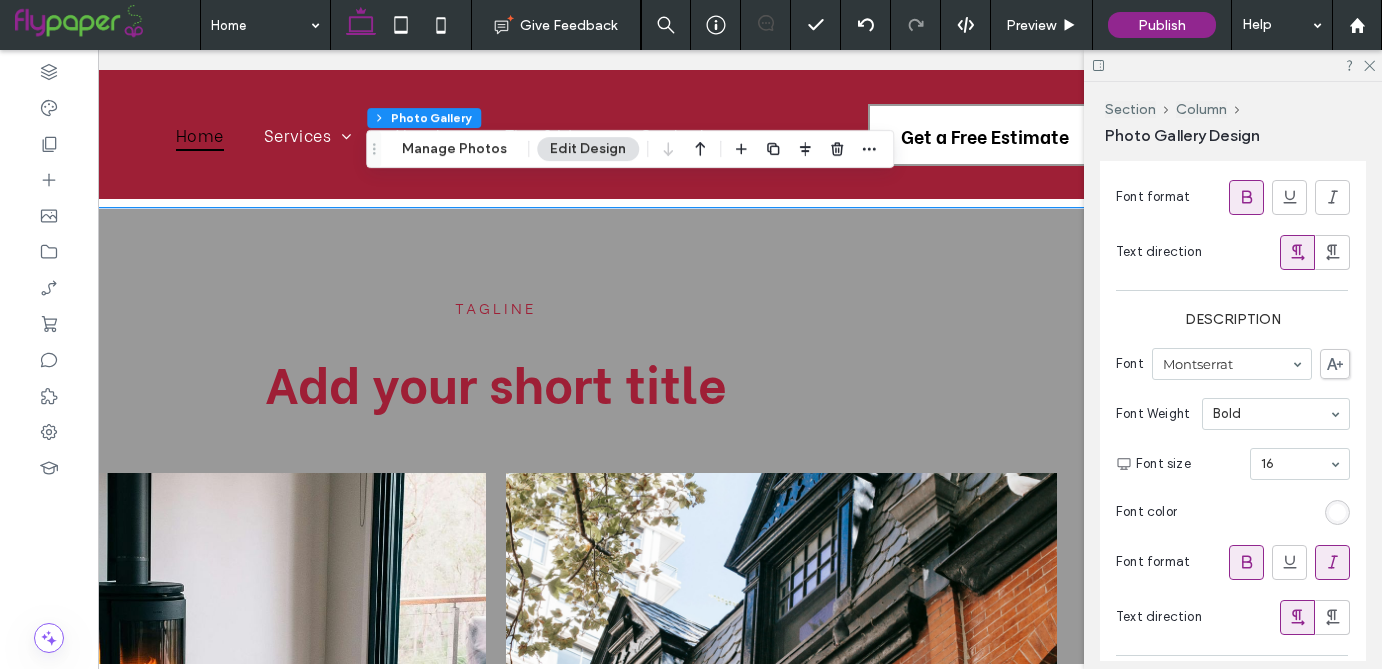click at bounding box center (1337, 512) 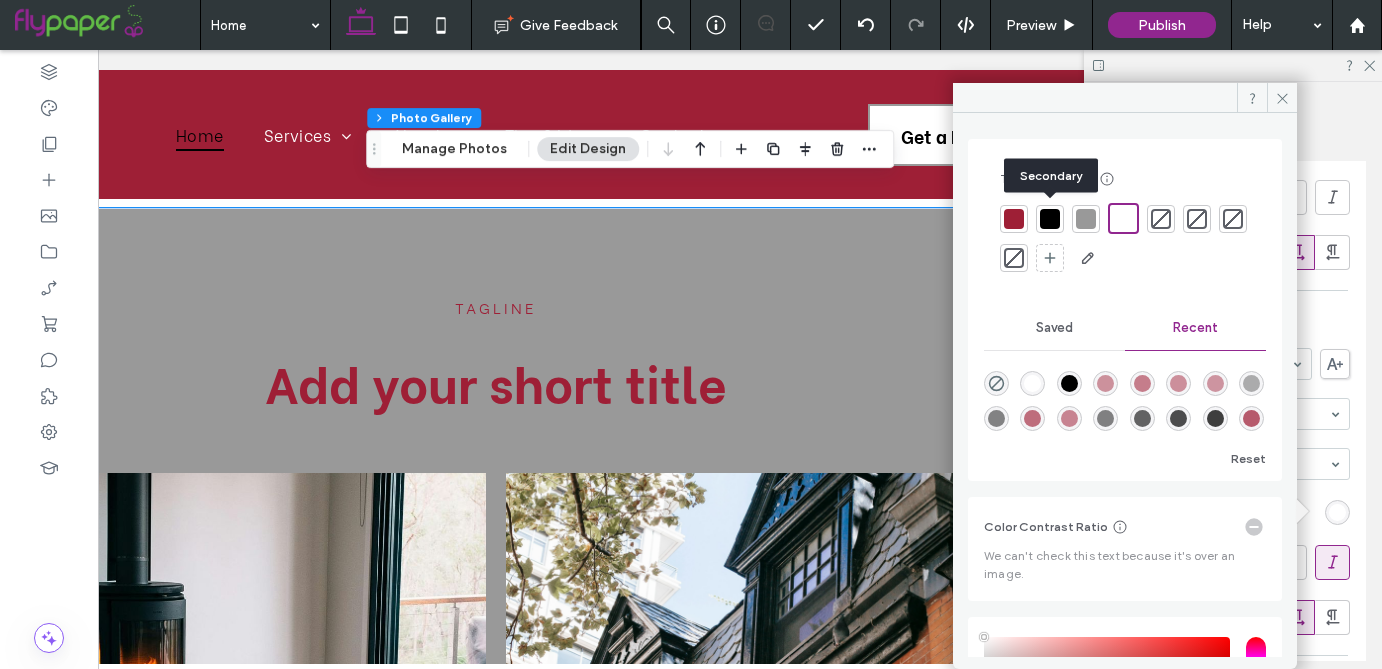 click at bounding box center [1050, 219] 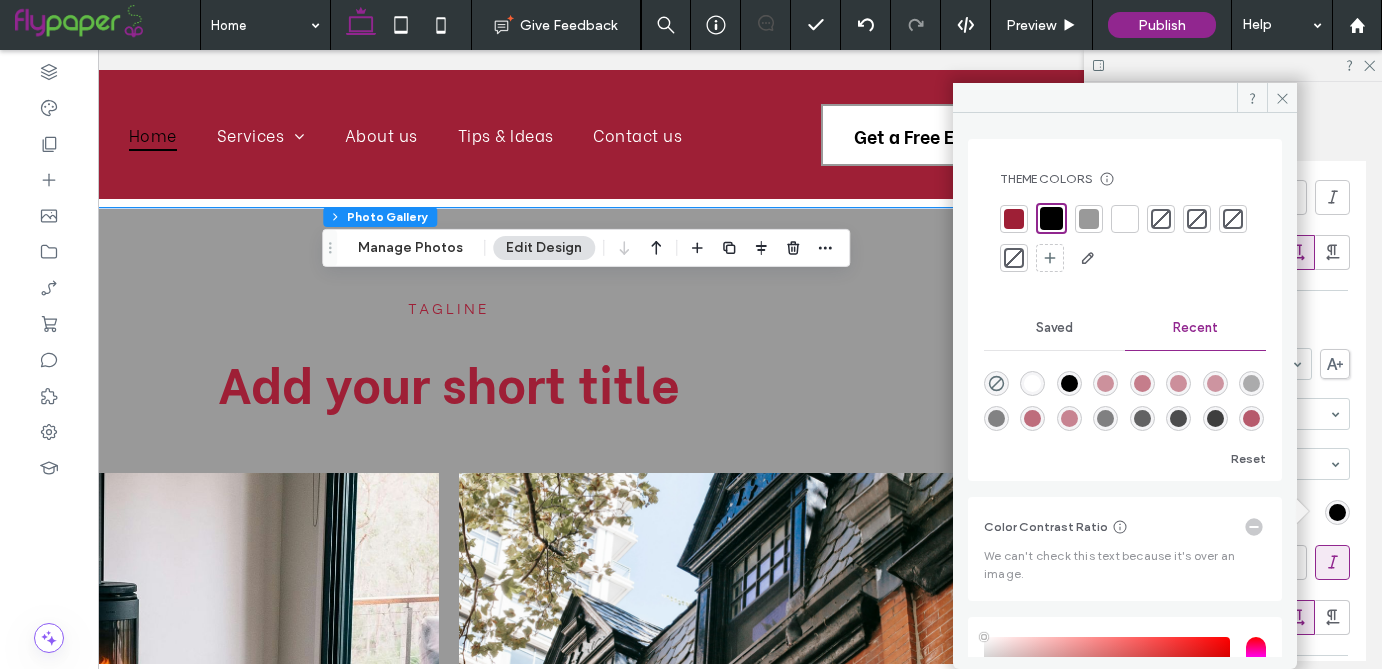 scroll, scrollTop: 0, scrollLeft: 298, axis: horizontal 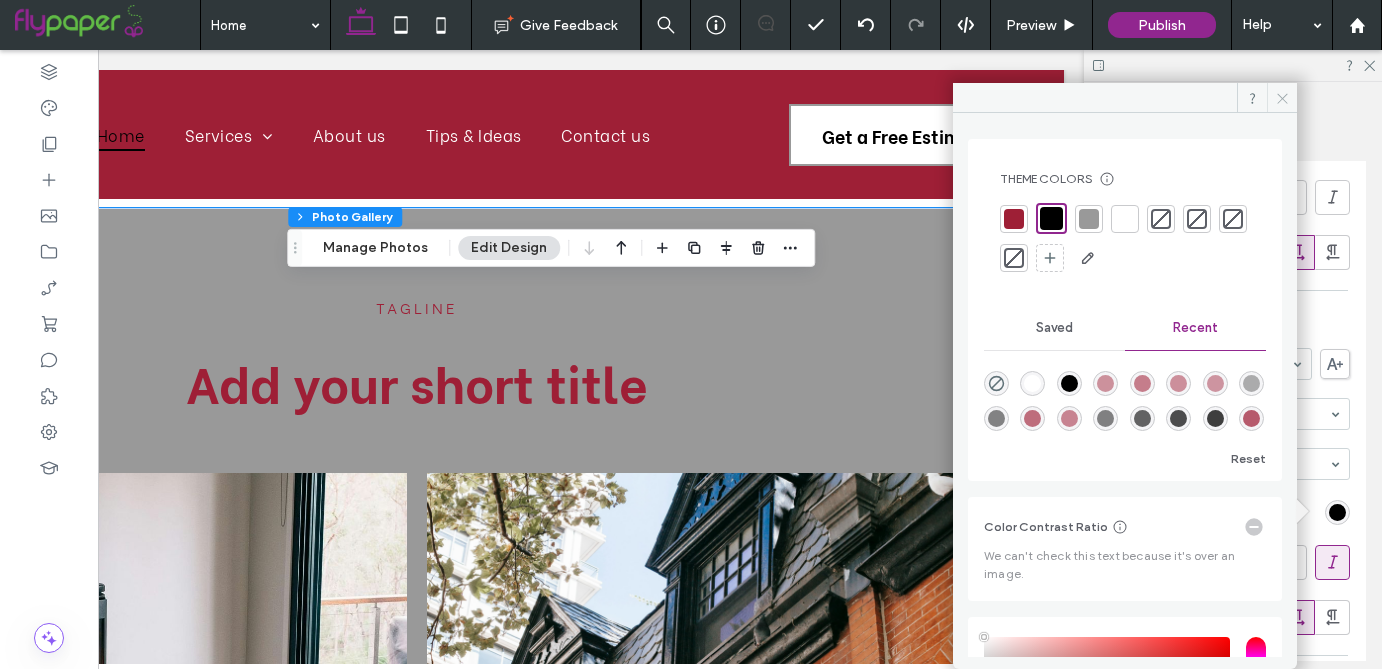click at bounding box center [1282, 98] 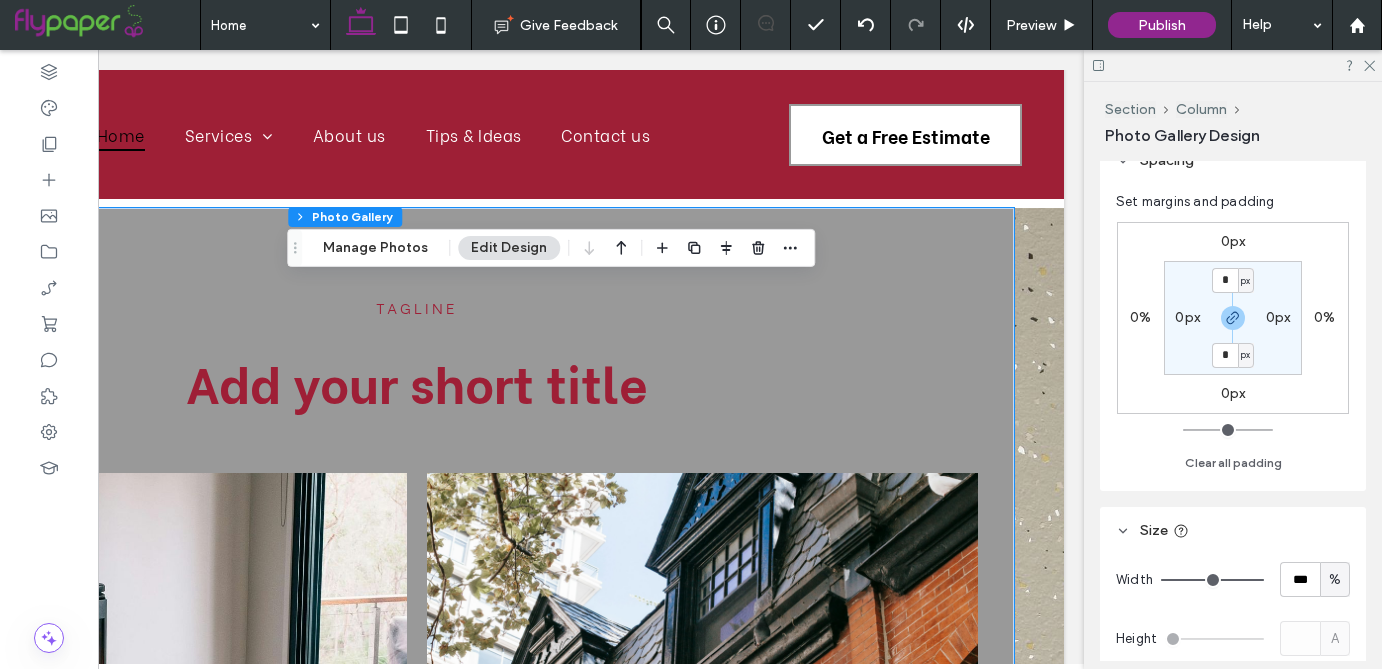scroll, scrollTop: 321, scrollLeft: 0, axis: vertical 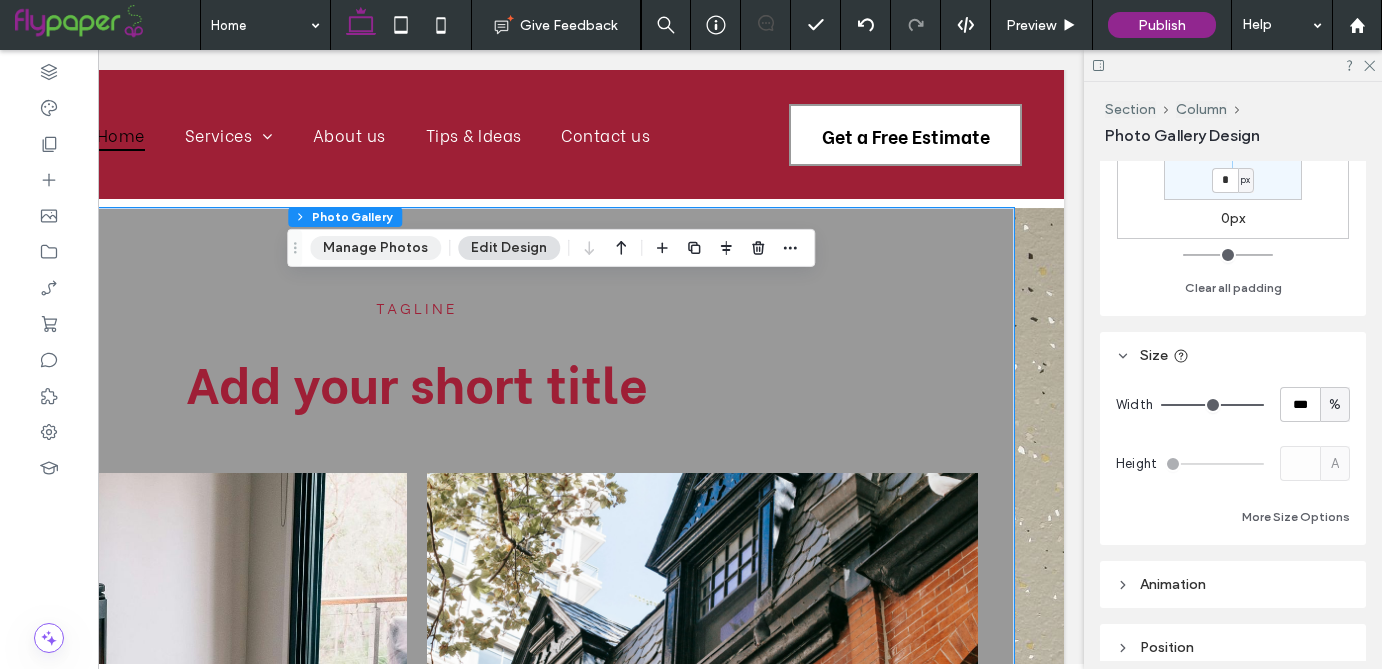 click on "Manage Photos" at bounding box center (375, 248) 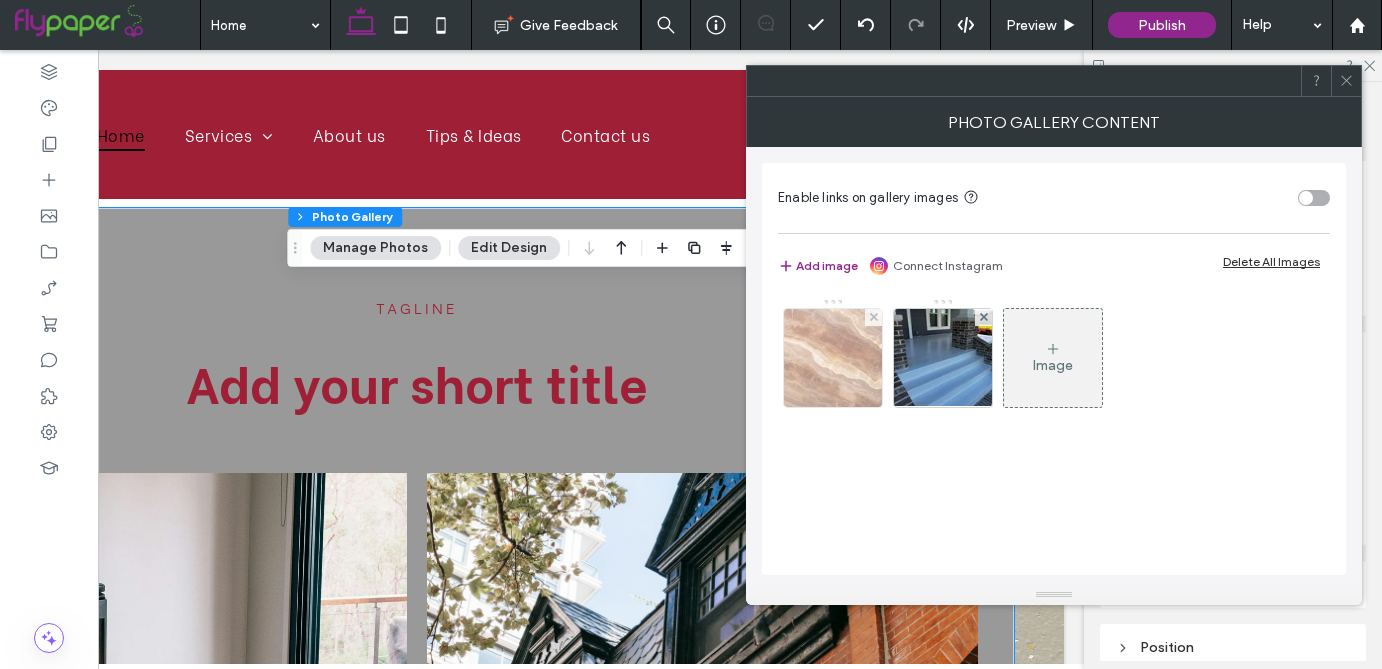 click at bounding box center (833, 358) 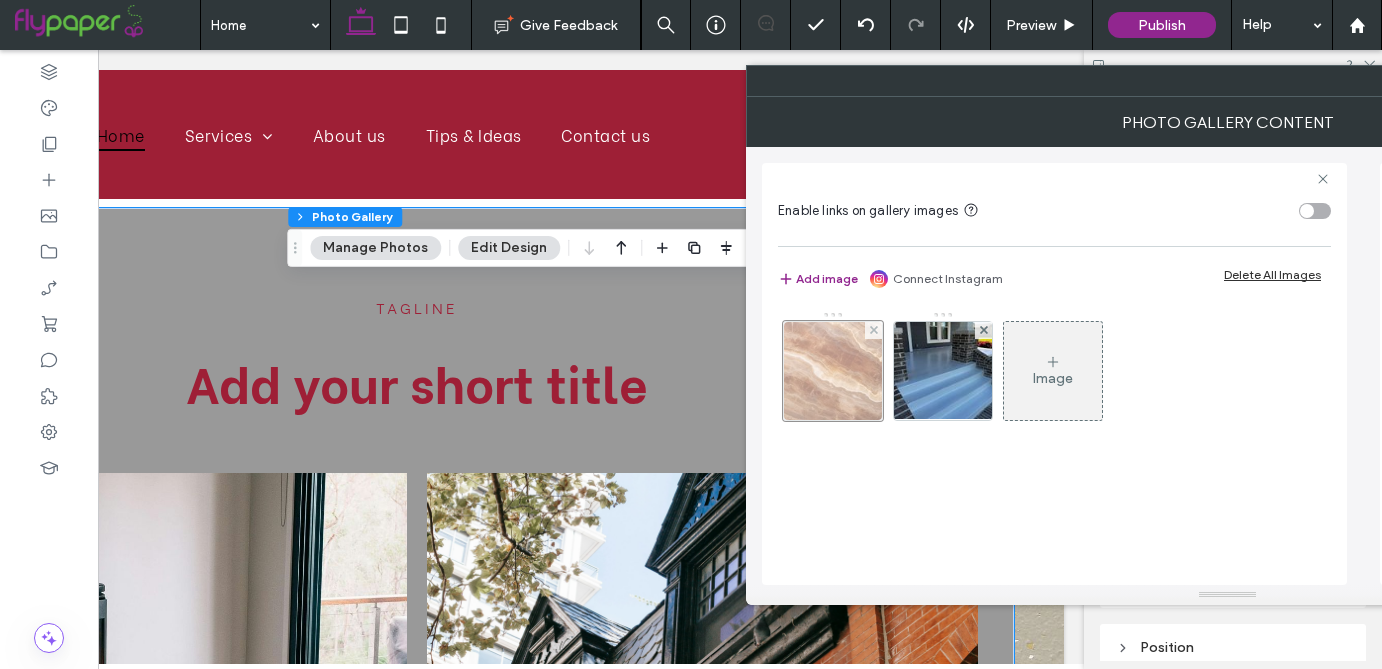 scroll, scrollTop: 0, scrollLeft: 51, axis: horizontal 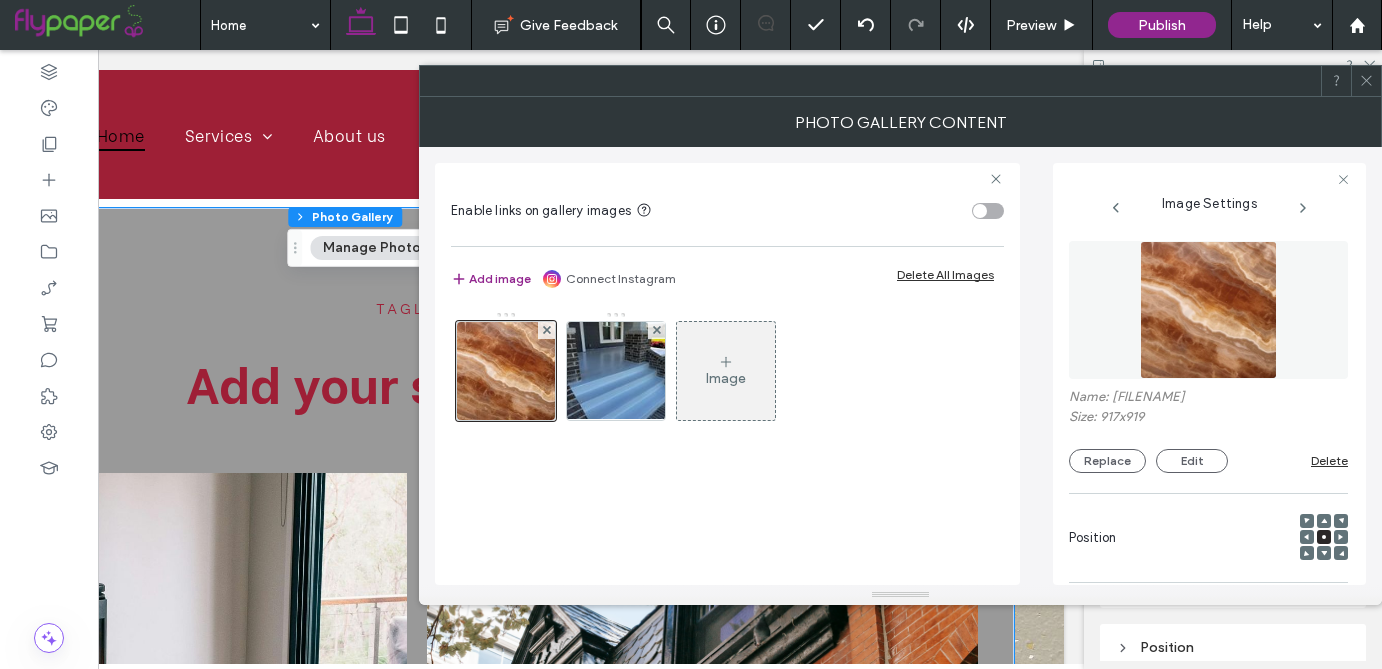 click on "Section Column Photo Gallery Manage Photos Edit Design" at bounding box center [551, 248] 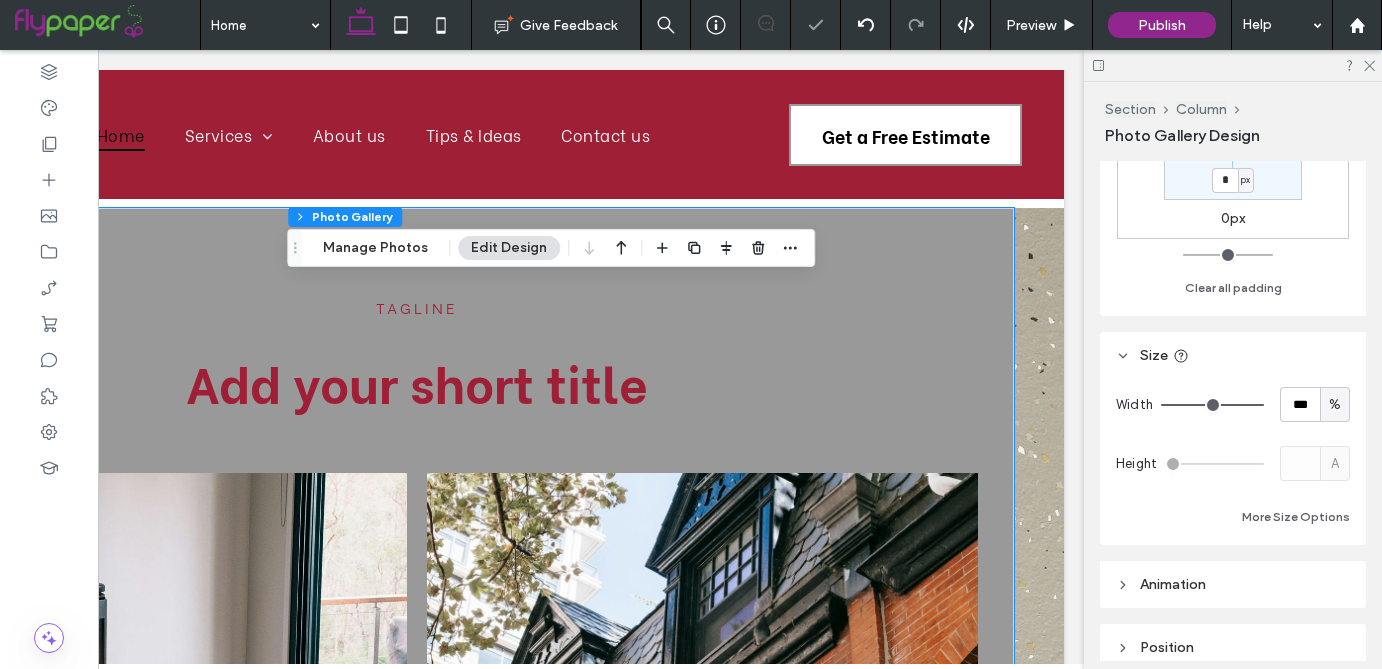click on "Edit Design" at bounding box center (509, 248) 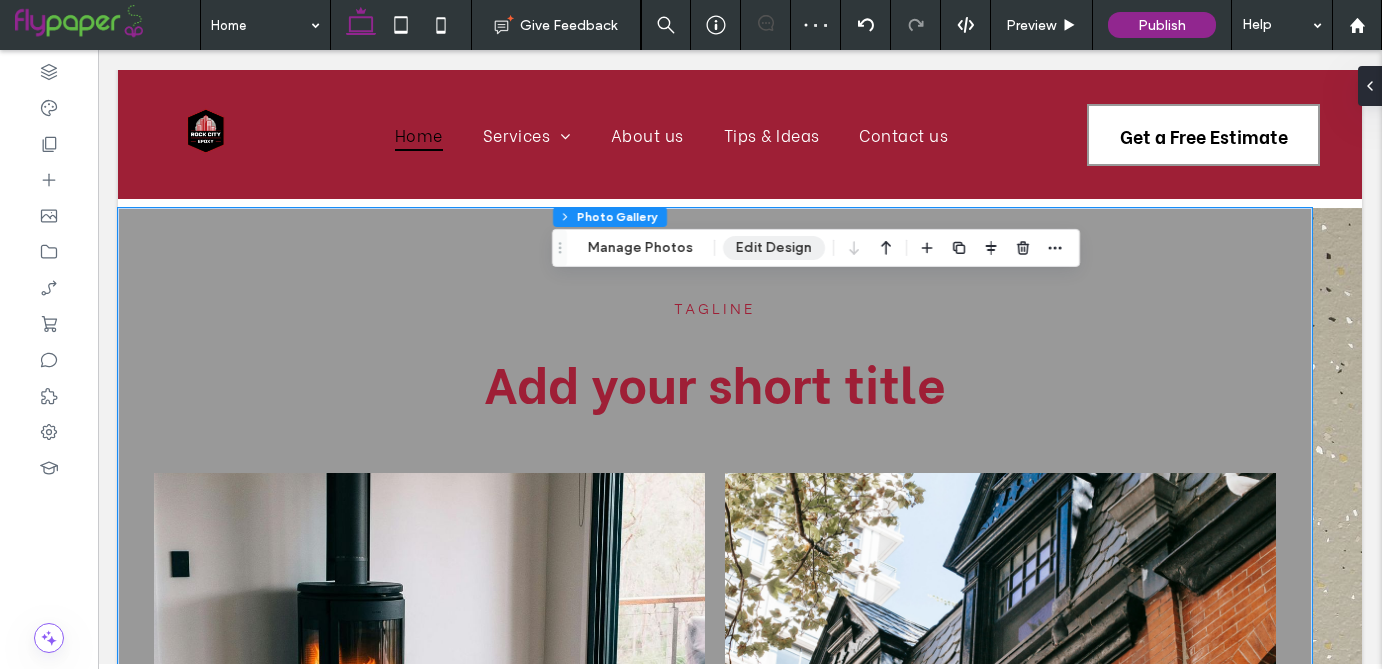 click on "Edit Design" at bounding box center [774, 248] 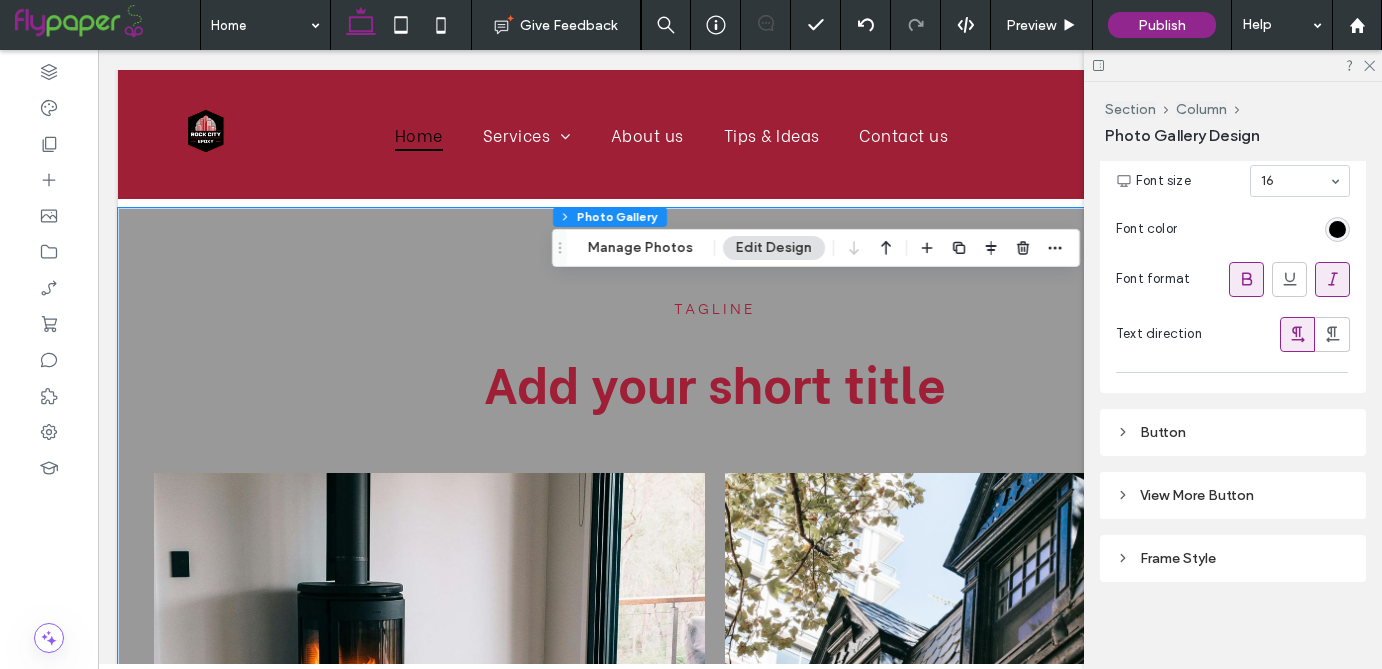 scroll, scrollTop: 2271, scrollLeft: 0, axis: vertical 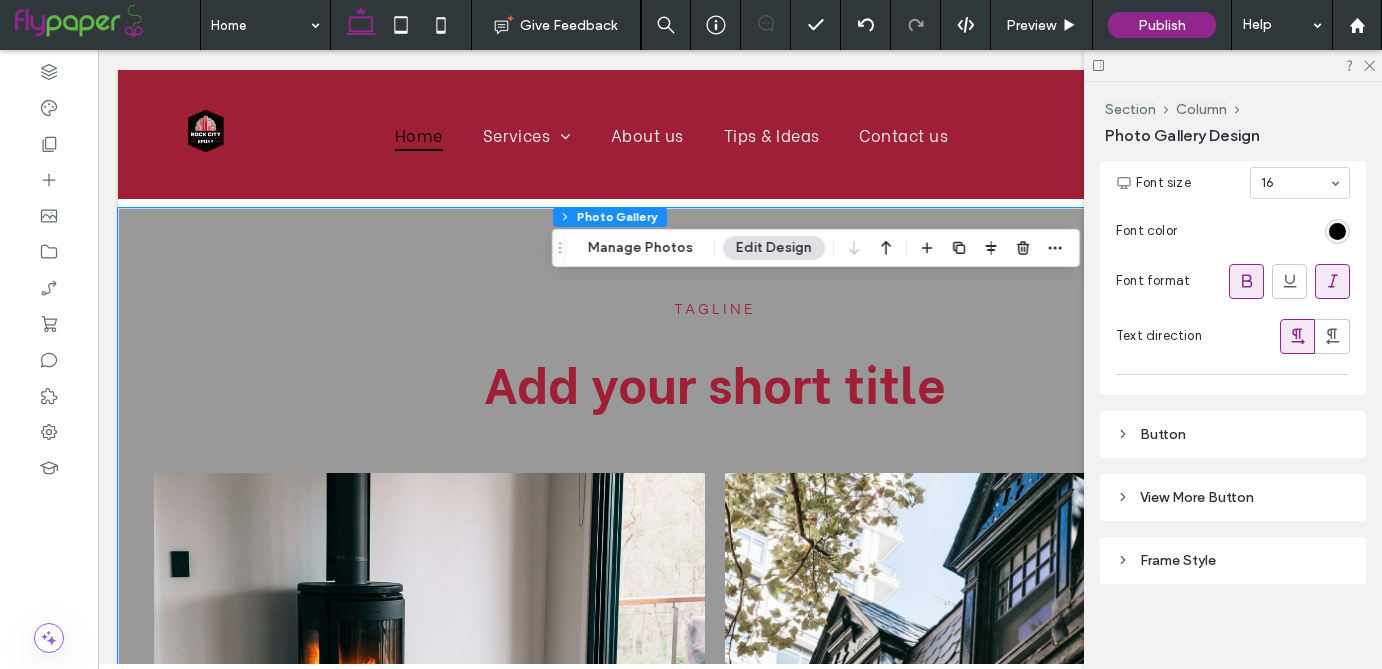 click on "Frame Style" at bounding box center (1233, 560) 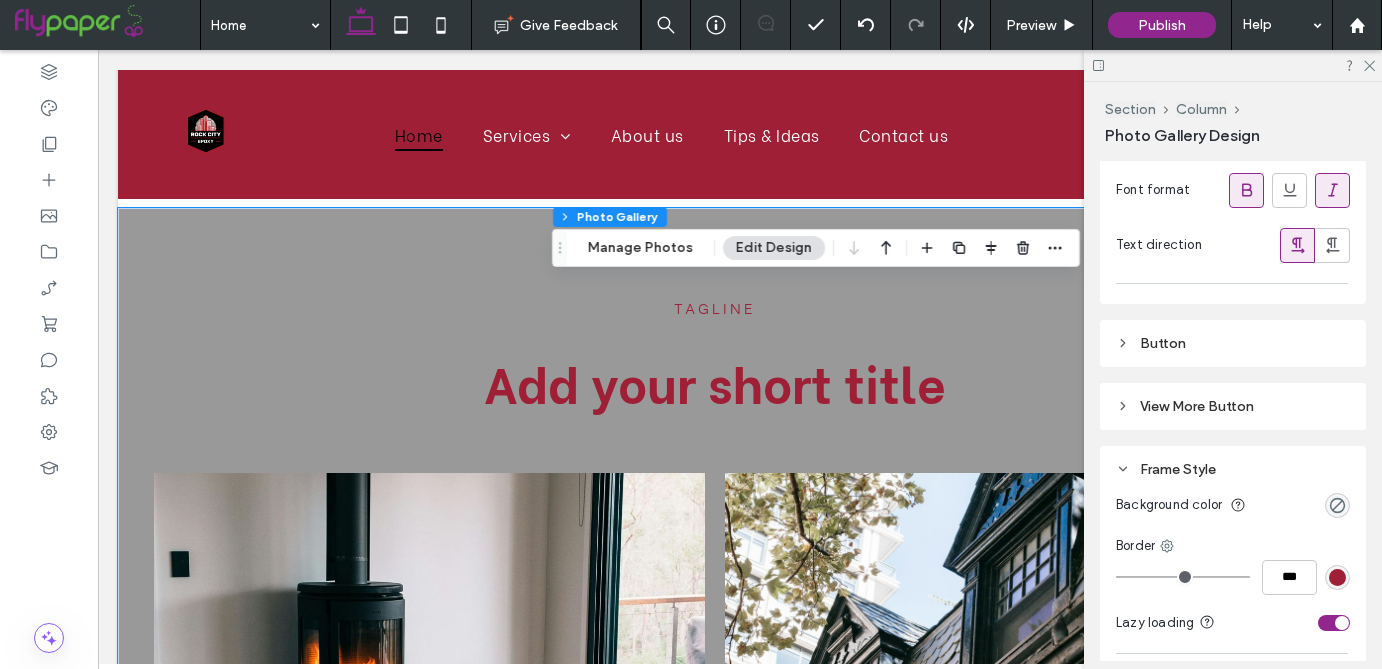 scroll, scrollTop: 2494, scrollLeft: 0, axis: vertical 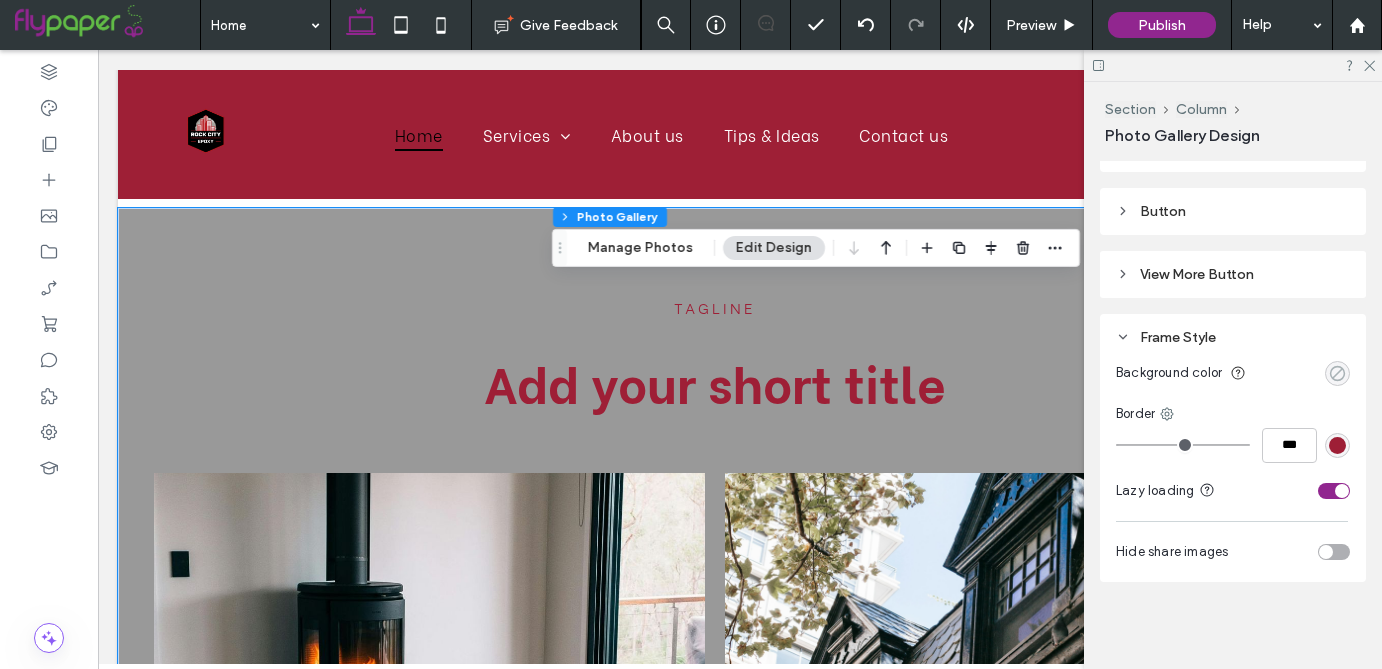 click at bounding box center (1337, 373) 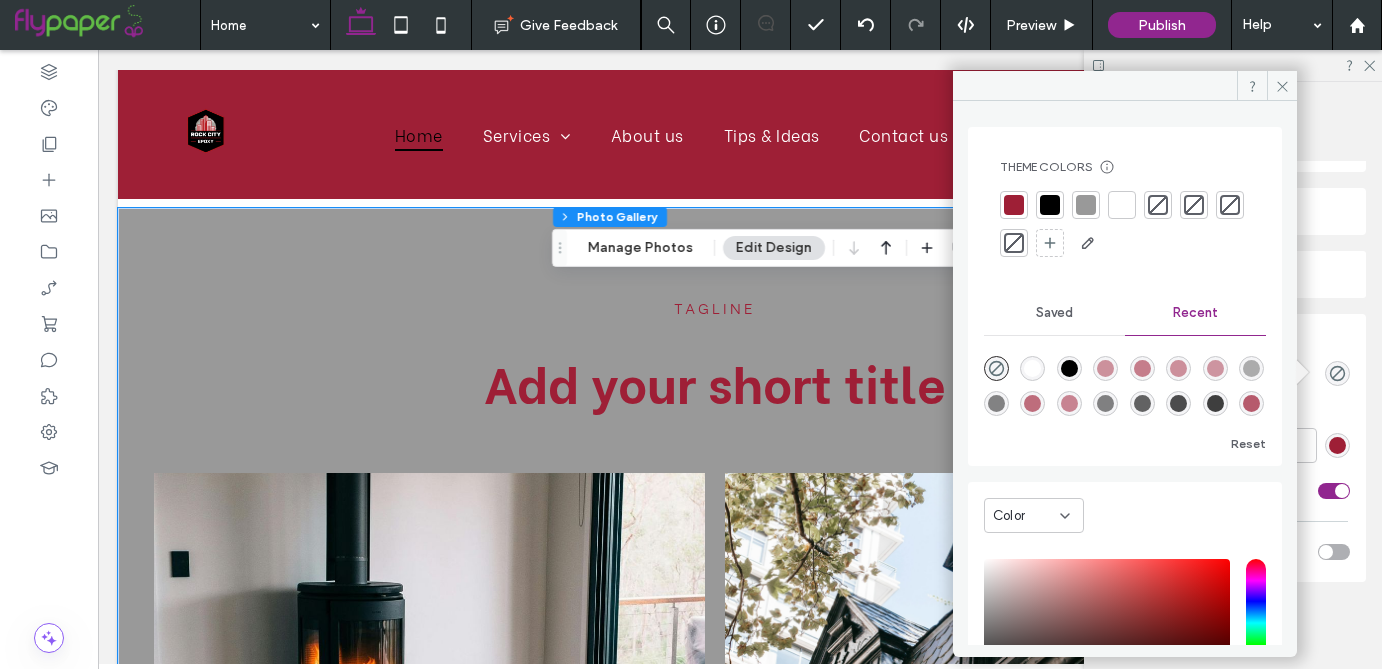 click at bounding box center (1086, 205) 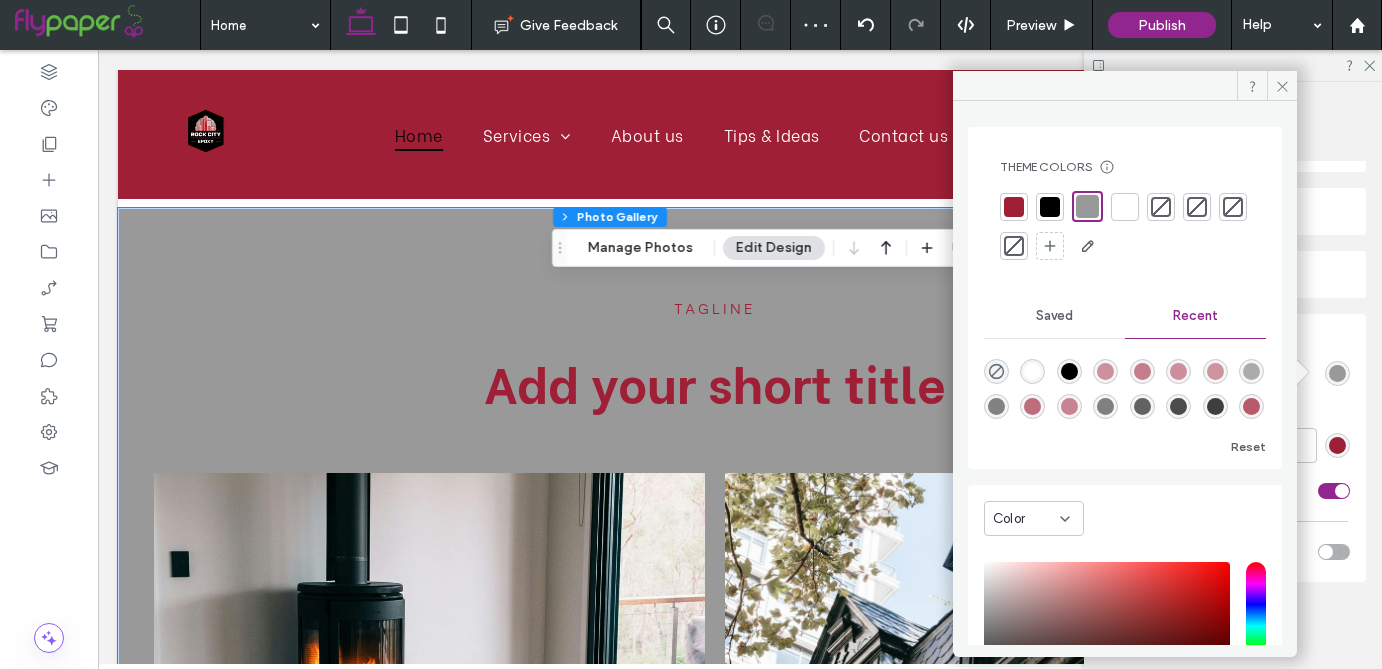 click at bounding box center (1161, 207) 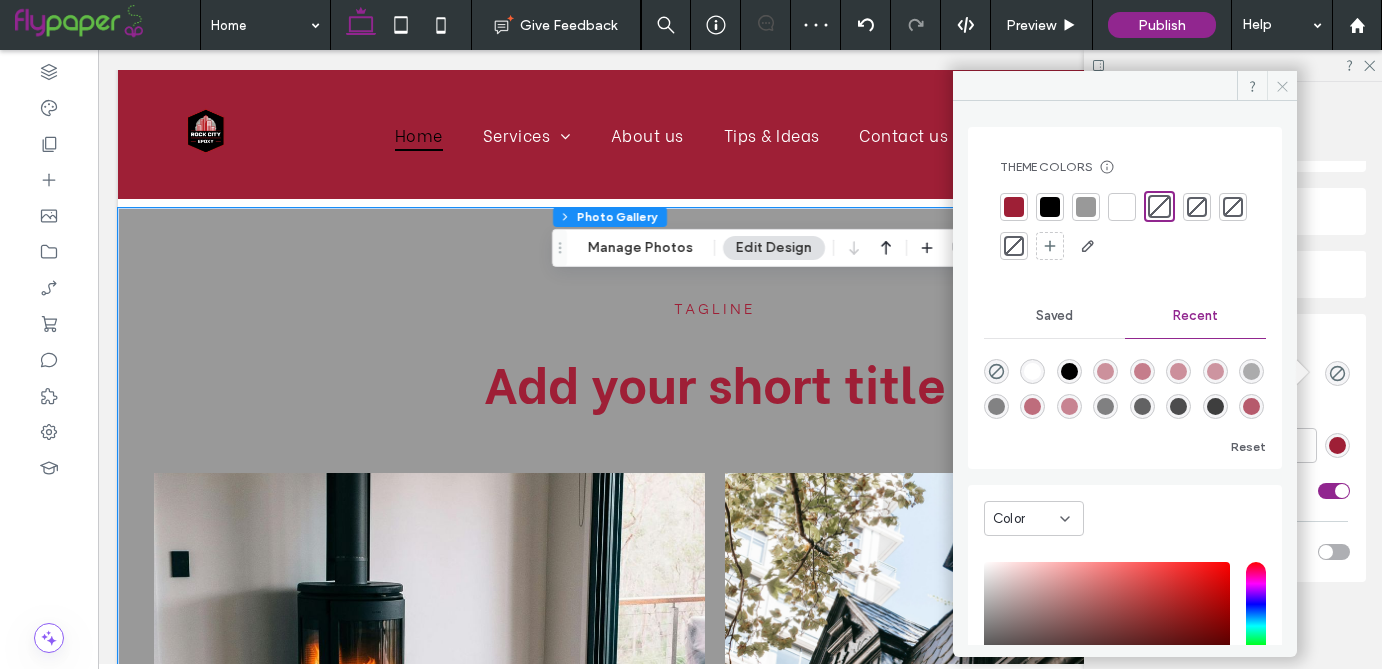 click 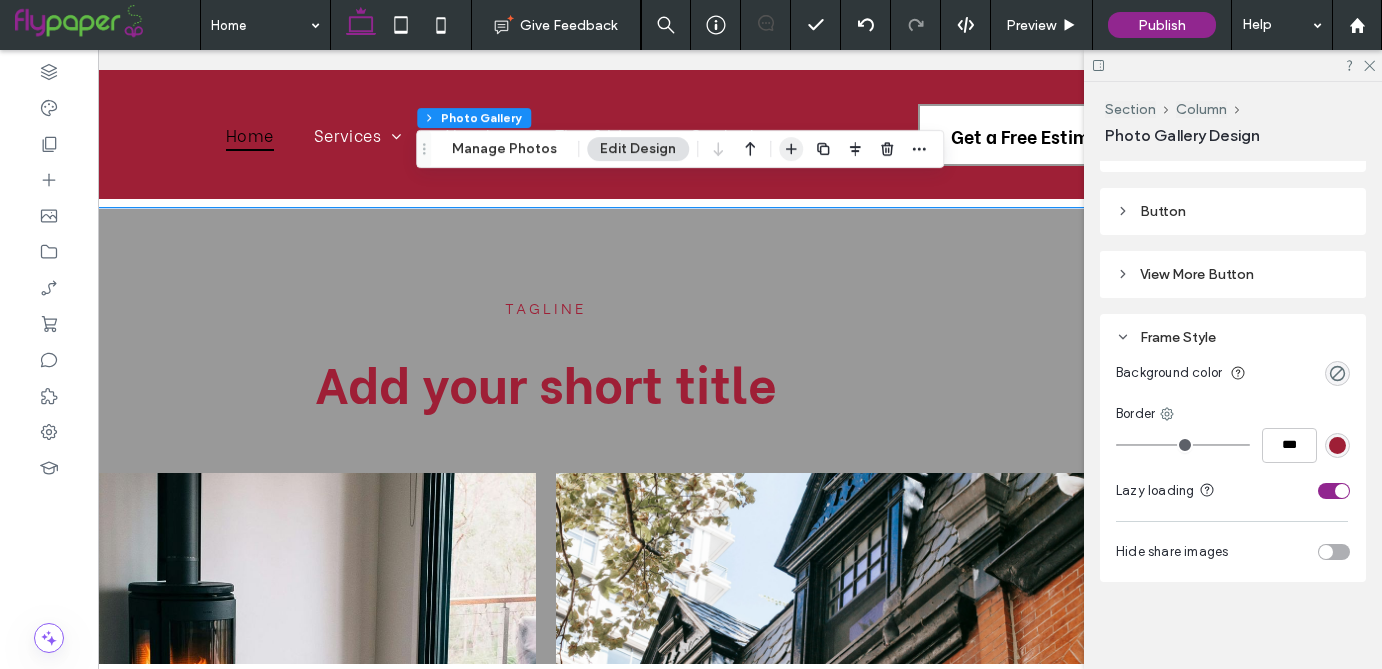 scroll, scrollTop: 0, scrollLeft: 203, axis: horizontal 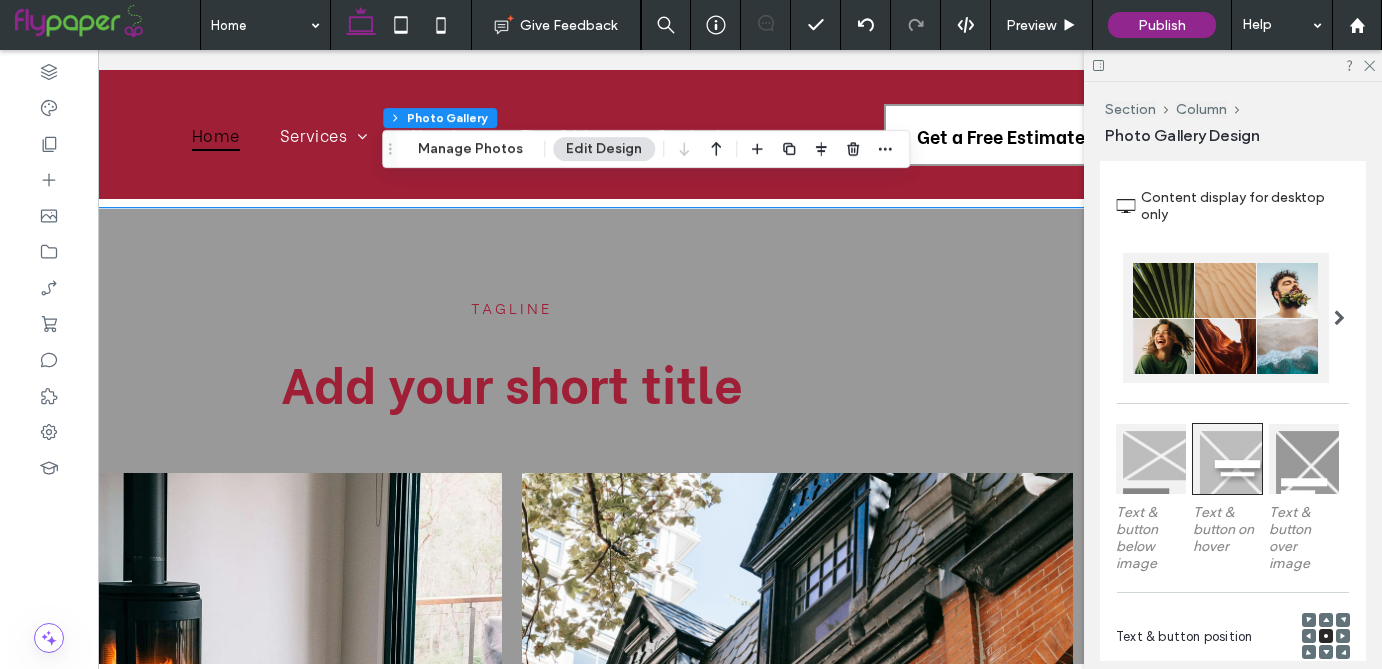 click at bounding box center [1304, 459] 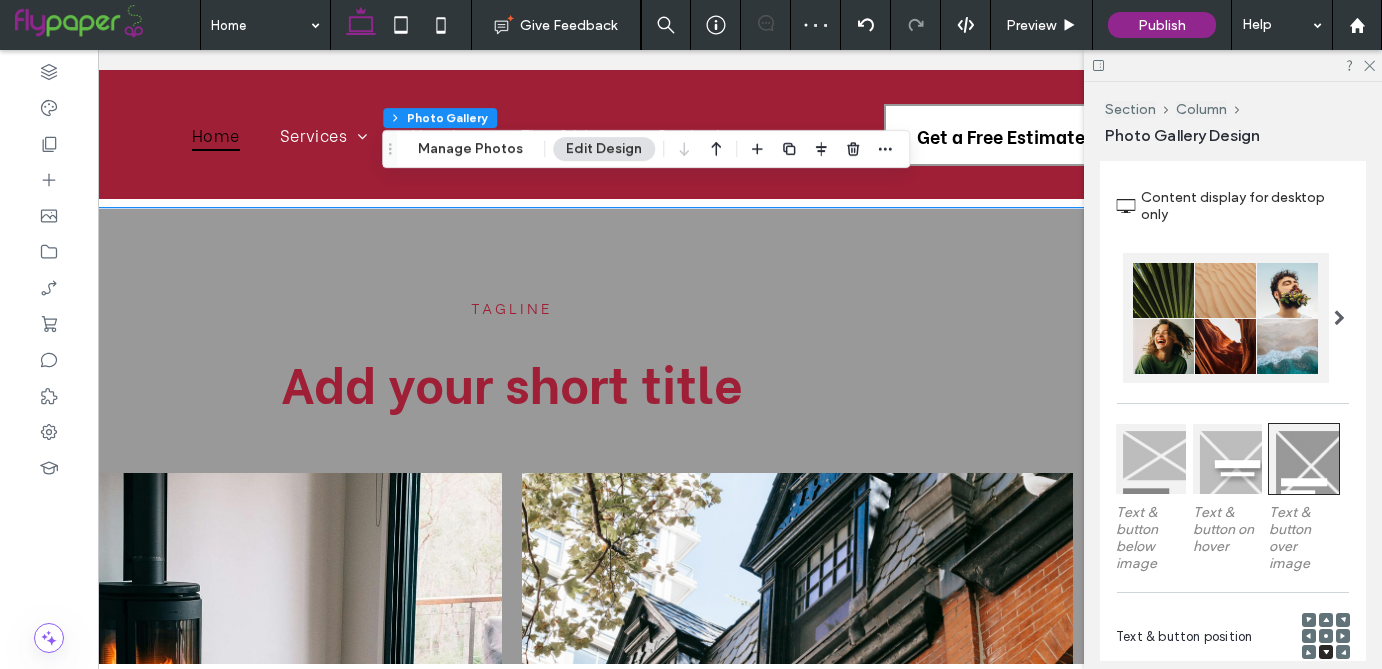 click at bounding box center (1151, 459) 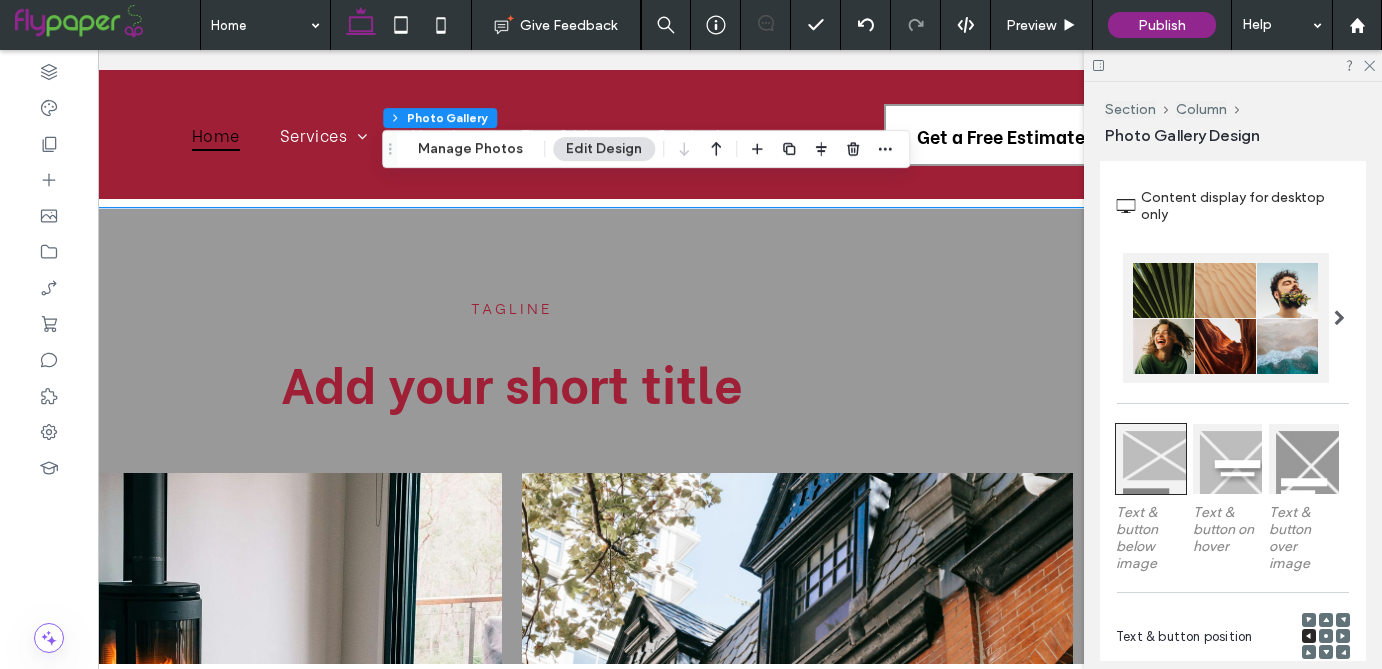 scroll, scrollTop: 0, scrollLeft: 298, axis: horizontal 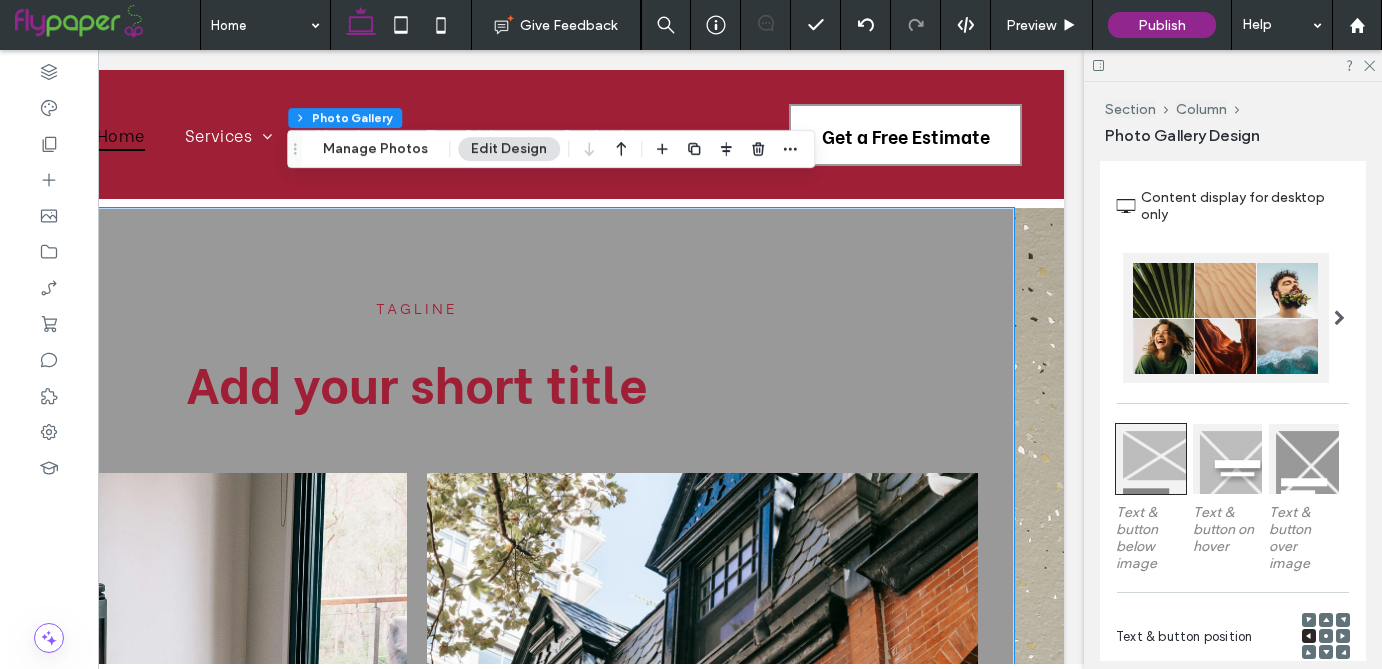 click 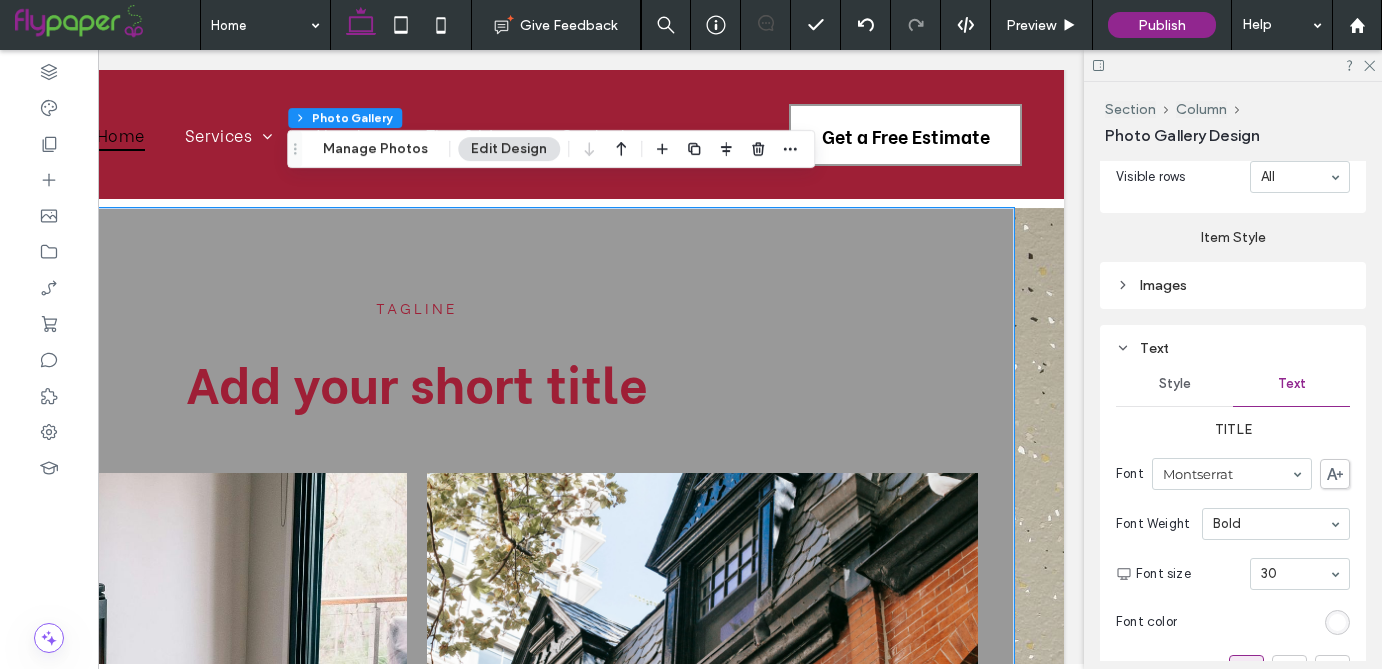 scroll, scrollTop: 1544, scrollLeft: 0, axis: vertical 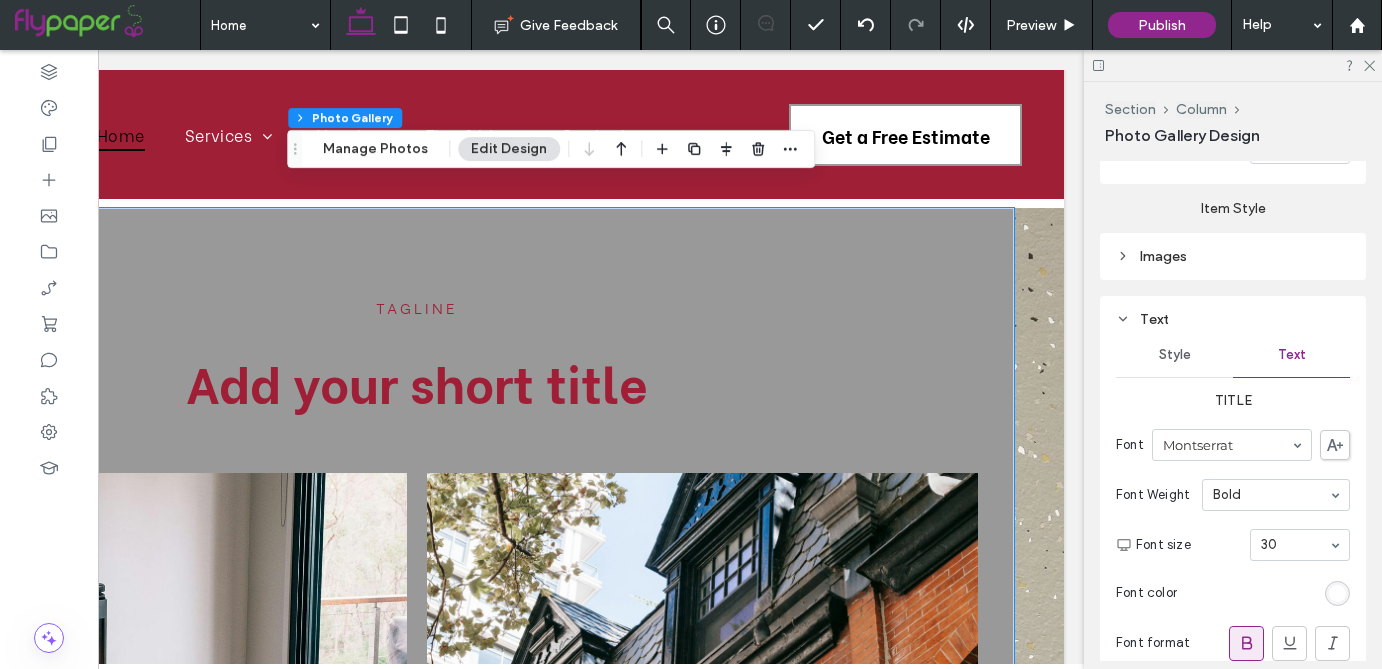click at bounding box center (1337, 593) 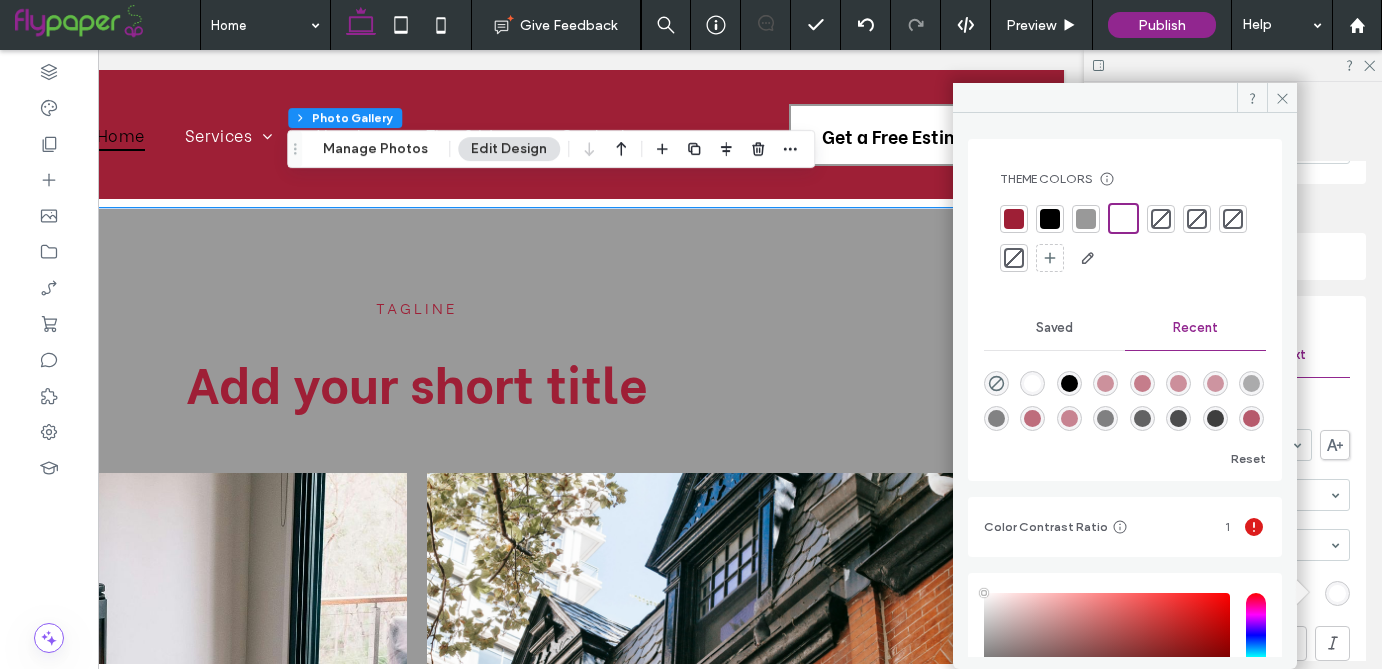 click at bounding box center [1050, 219] 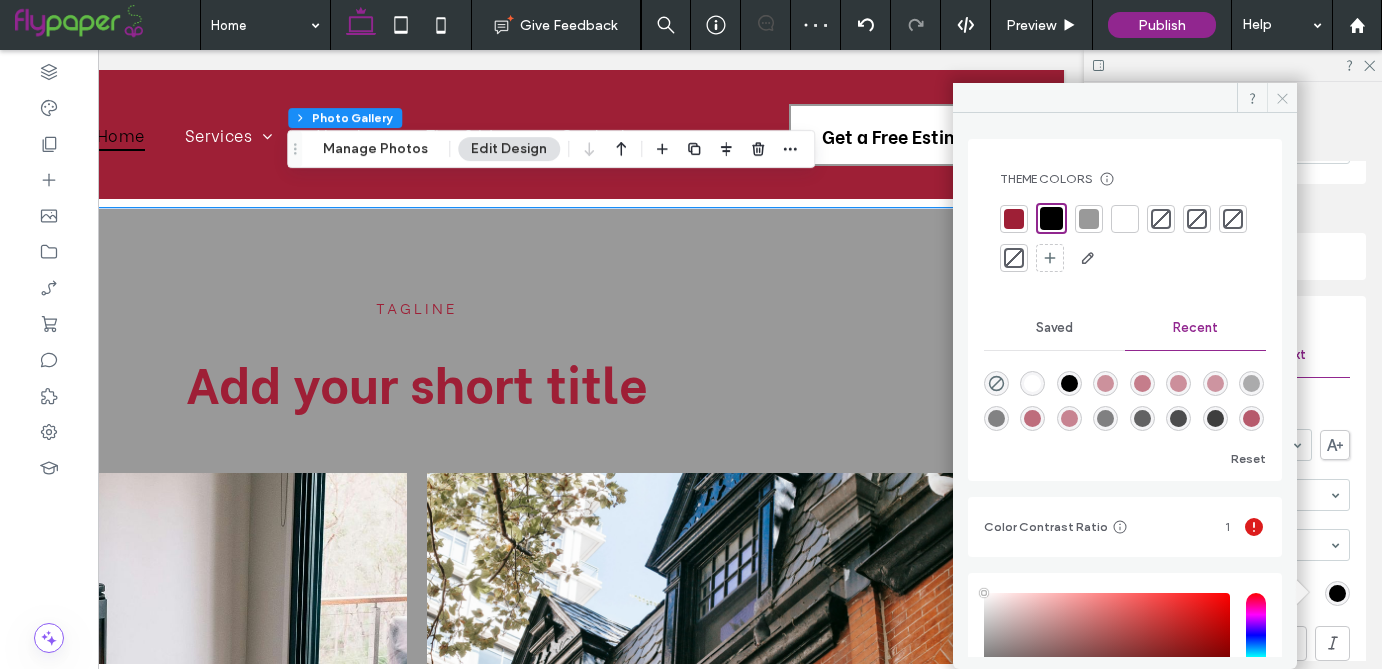 click 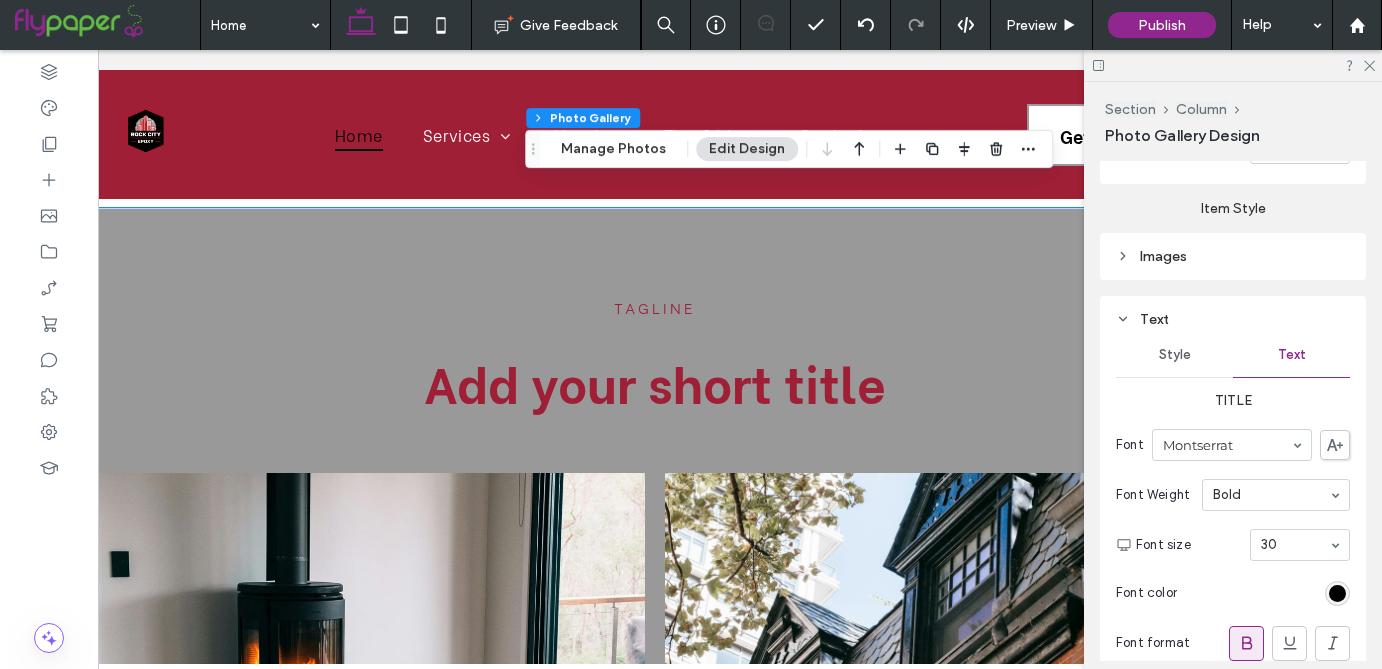 scroll, scrollTop: 0, scrollLeft: 0, axis: both 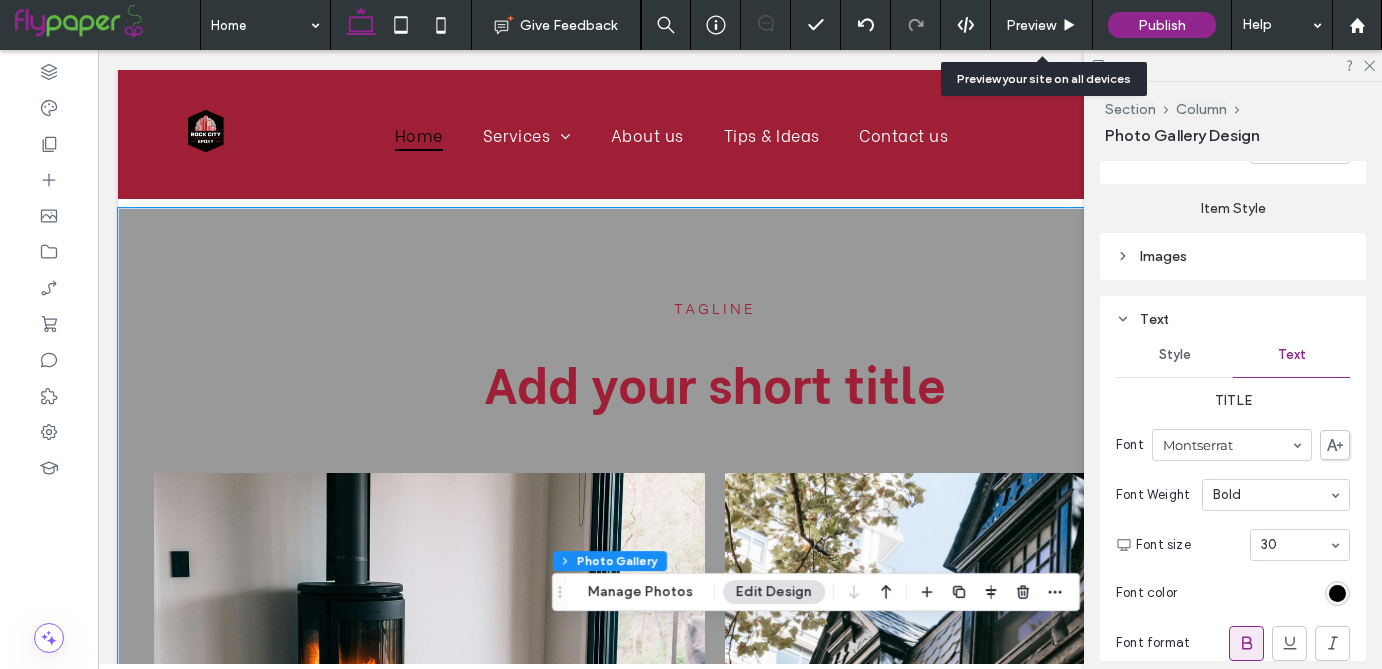 click on "Preview" at bounding box center [1042, 25] 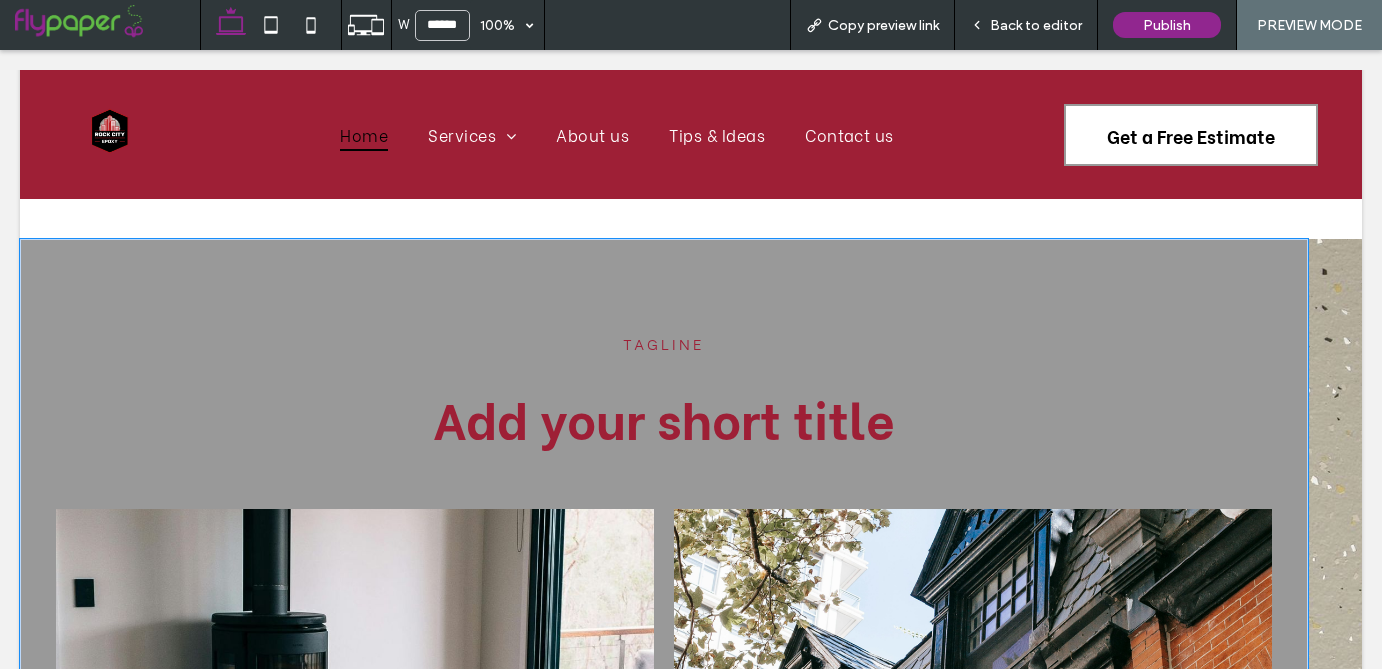 click on "Back to editor" at bounding box center (1036, 25) 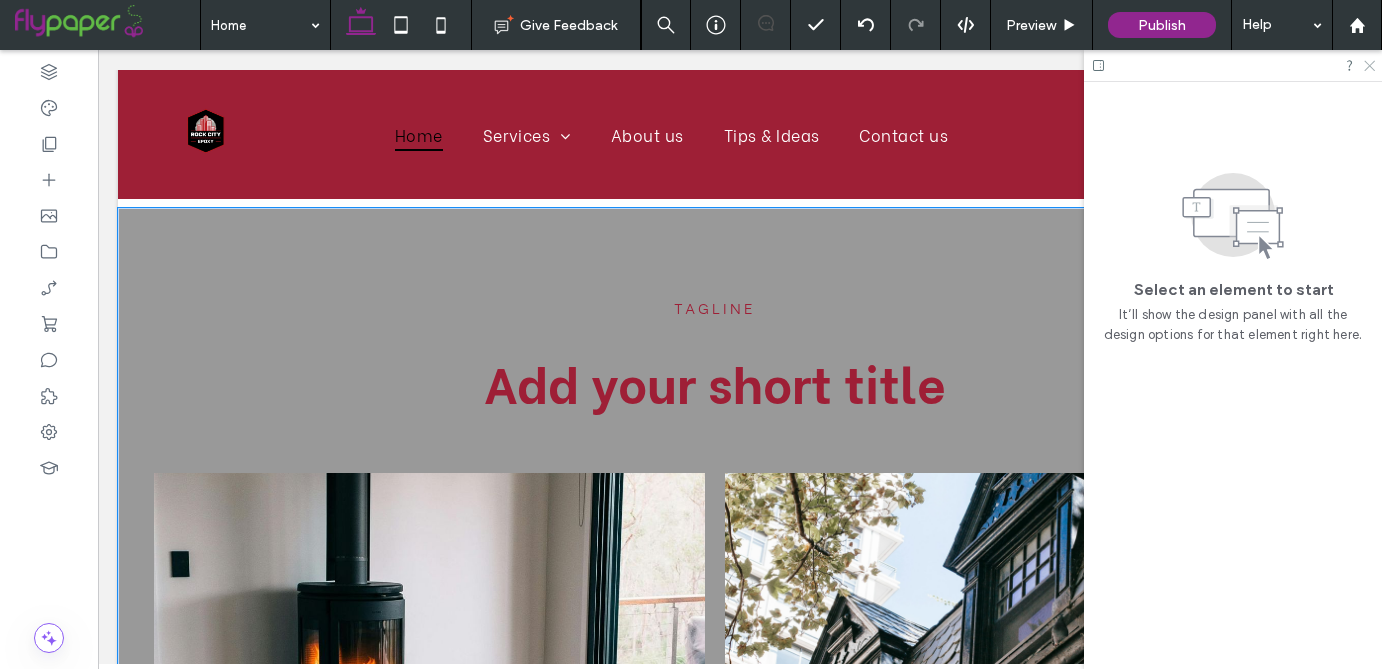 click 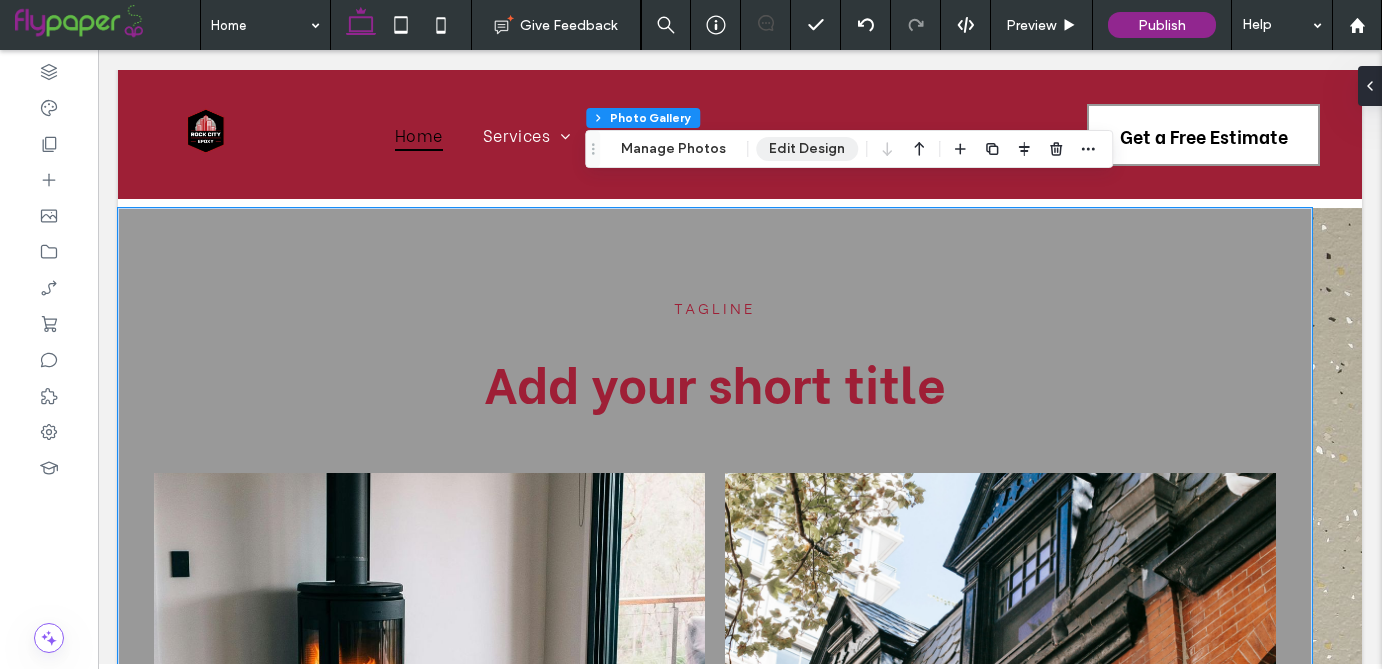 click on "Edit Design" at bounding box center (807, 149) 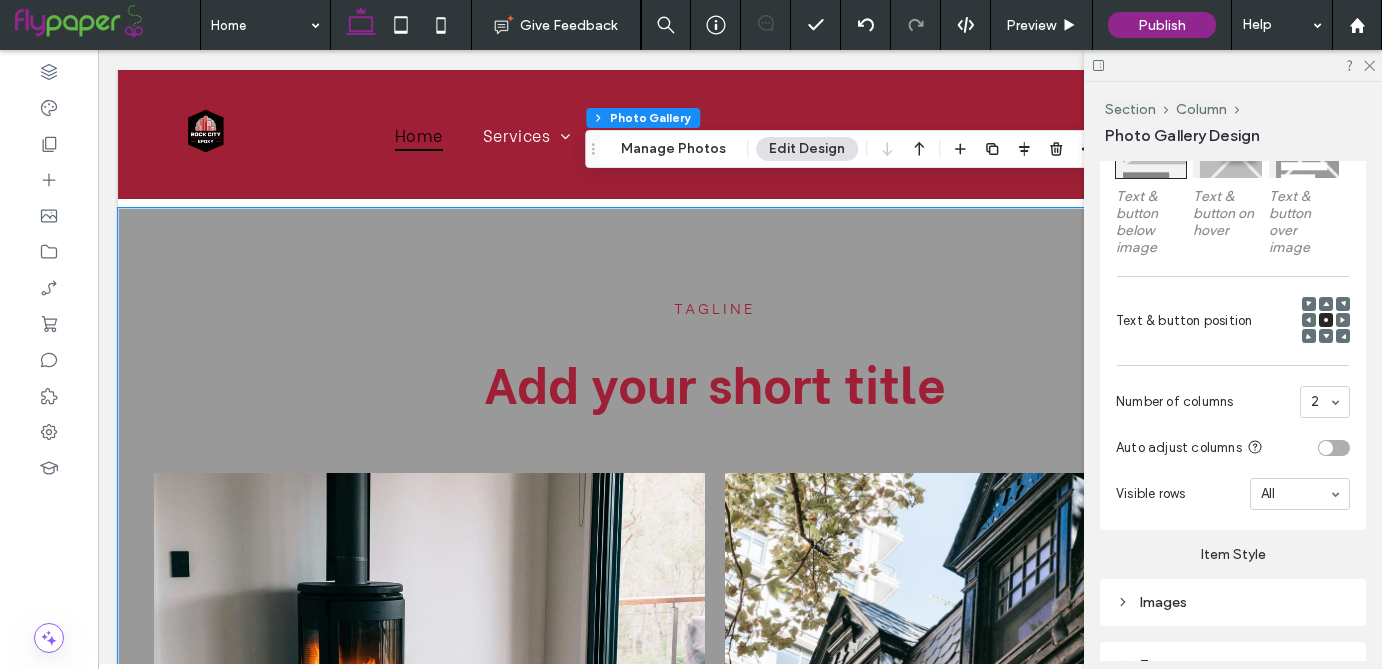 scroll, scrollTop: 1174, scrollLeft: 0, axis: vertical 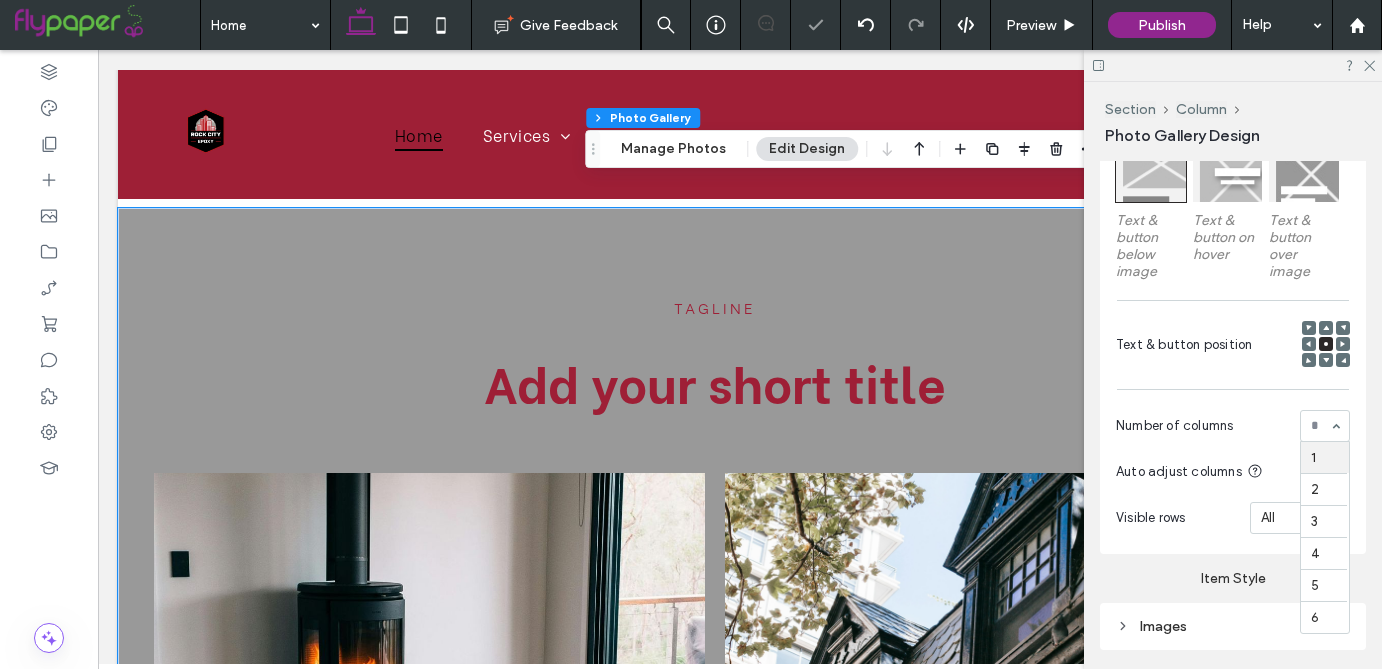 click on "1 2 3 4 5 6" at bounding box center (1325, 426) 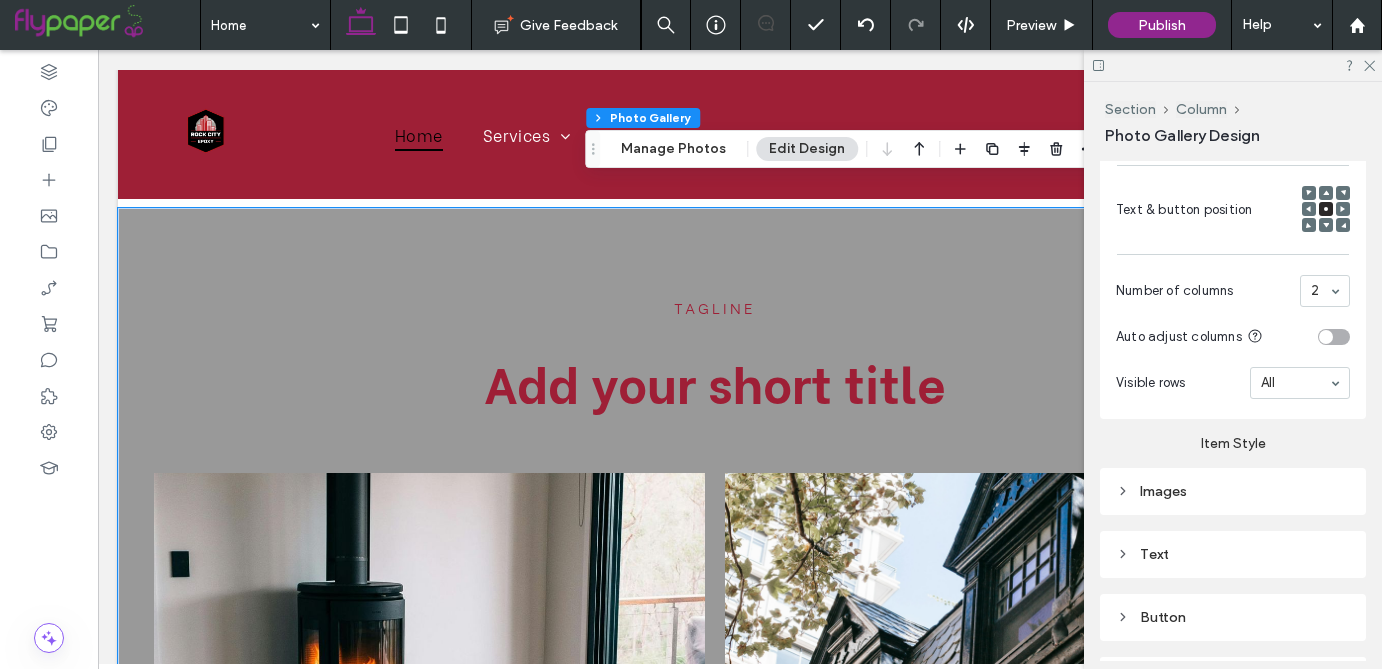 scroll, scrollTop: 1327, scrollLeft: 0, axis: vertical 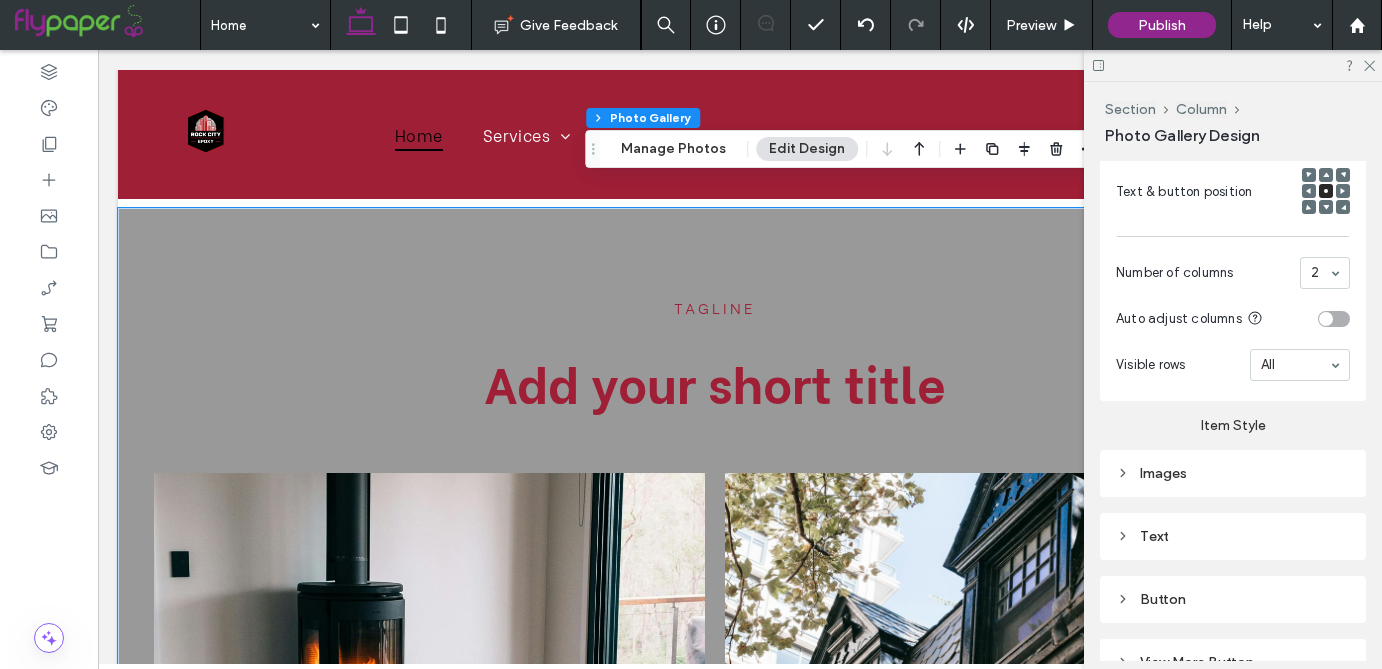 click on "Images" at bounding box center (1233, 473) 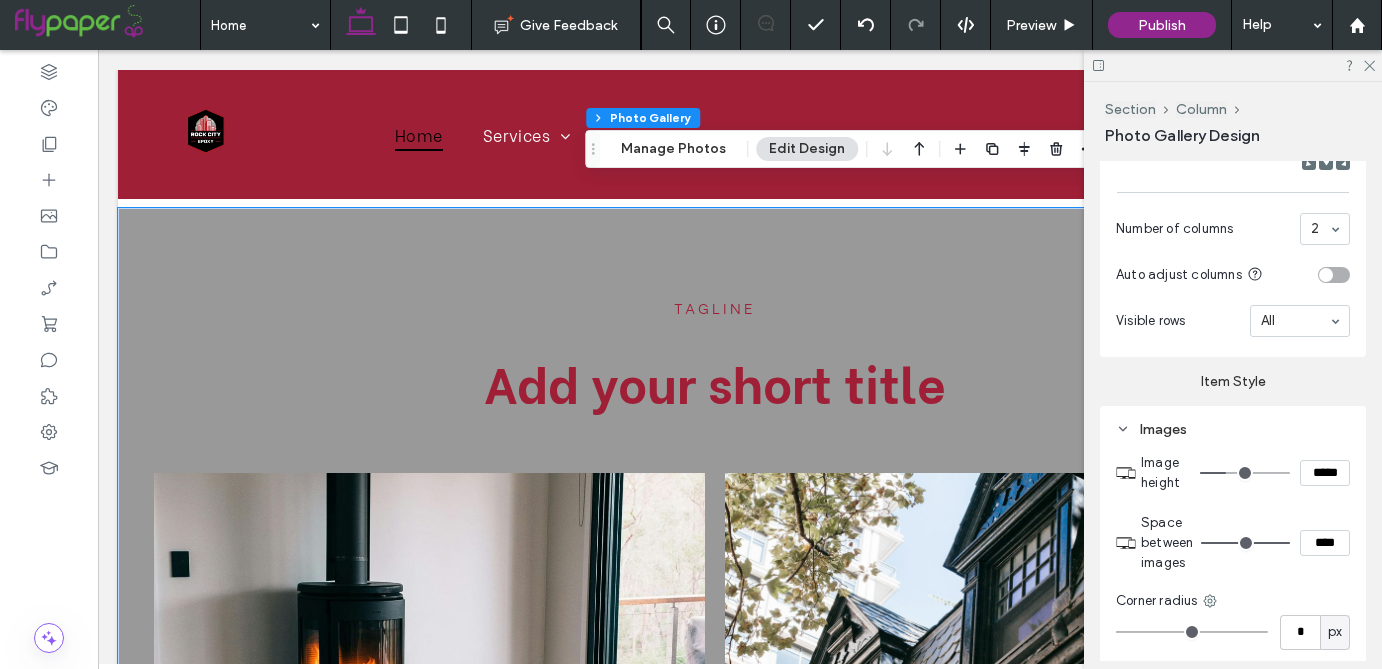scroll, scrollTop: 1373, scrollLeft: 0, axis: vertical 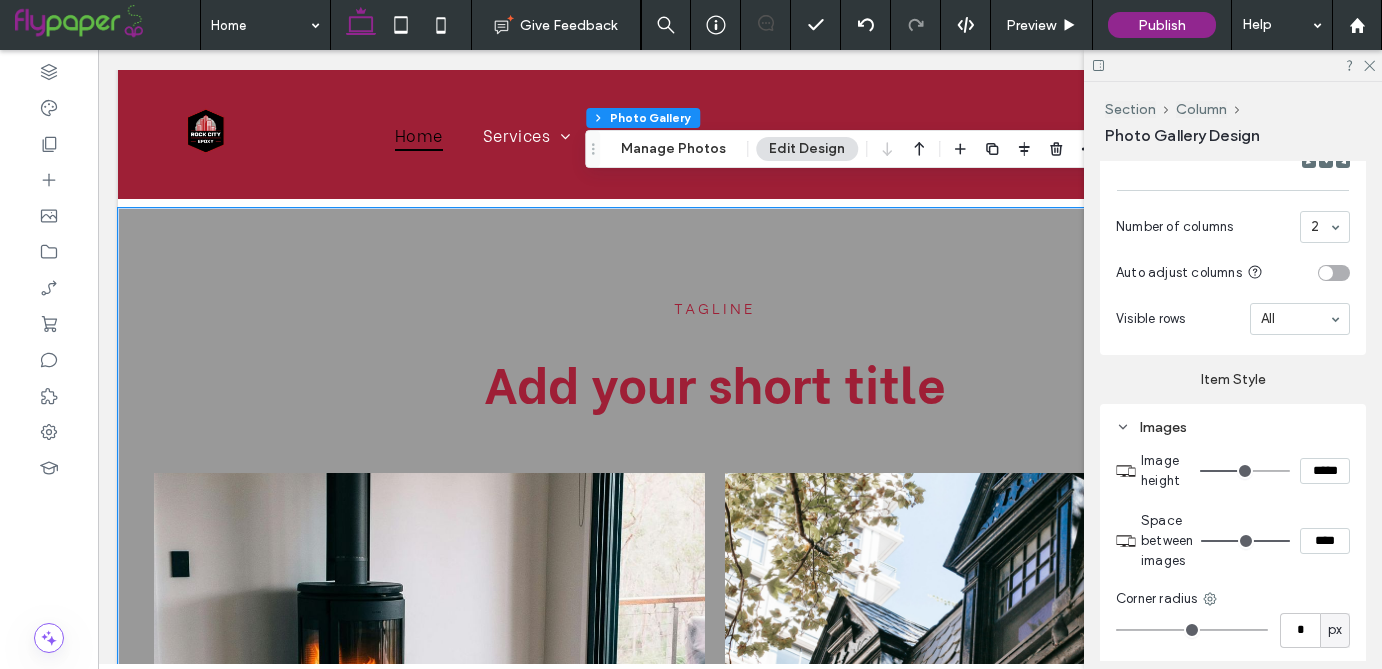 click at bounding box center [1245, 471] 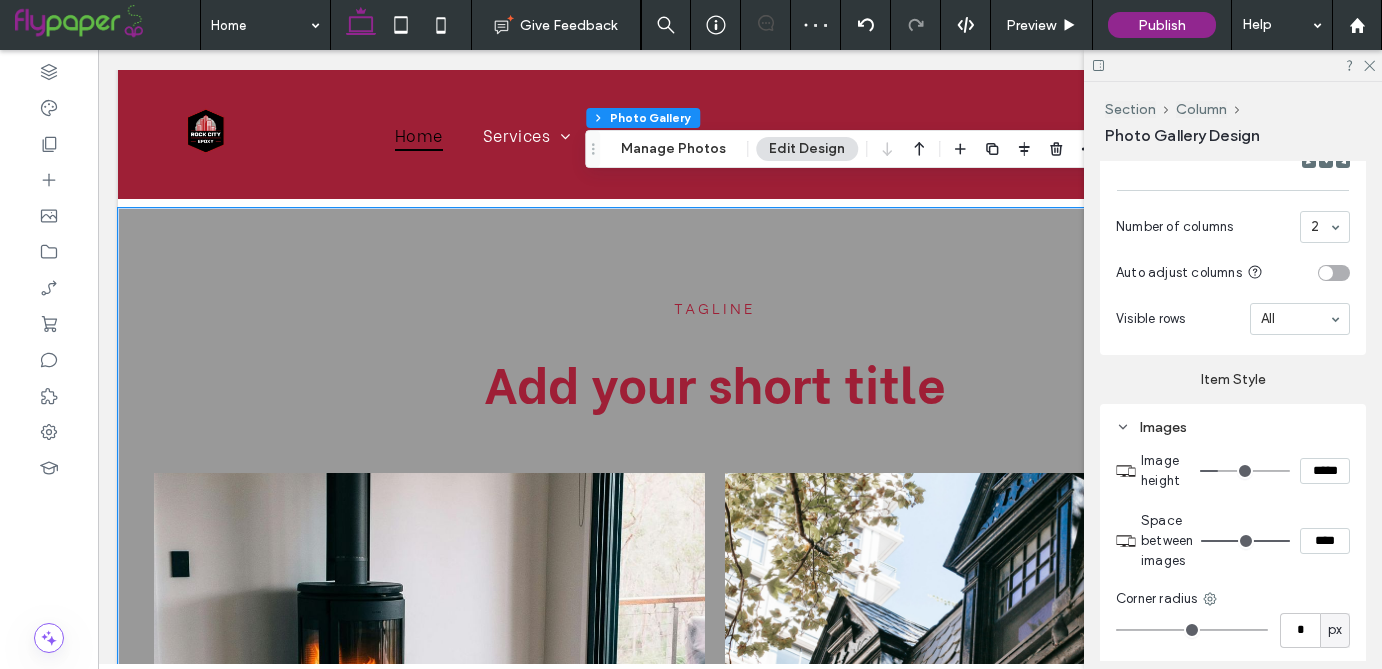 drag, startPoint x: 1240, startPoint y: 473, endPoint x: 1222, endPoint y: 474, distance: 18.027756 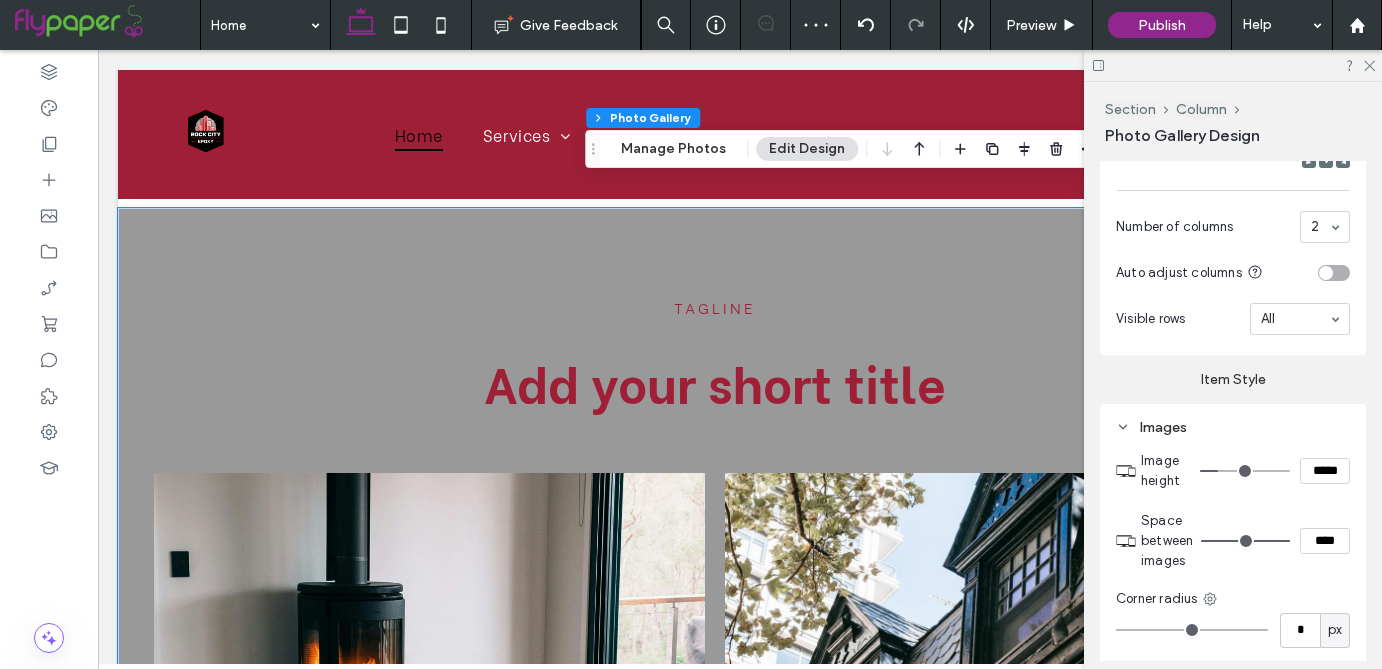 click at bounding box center (1245, 471) 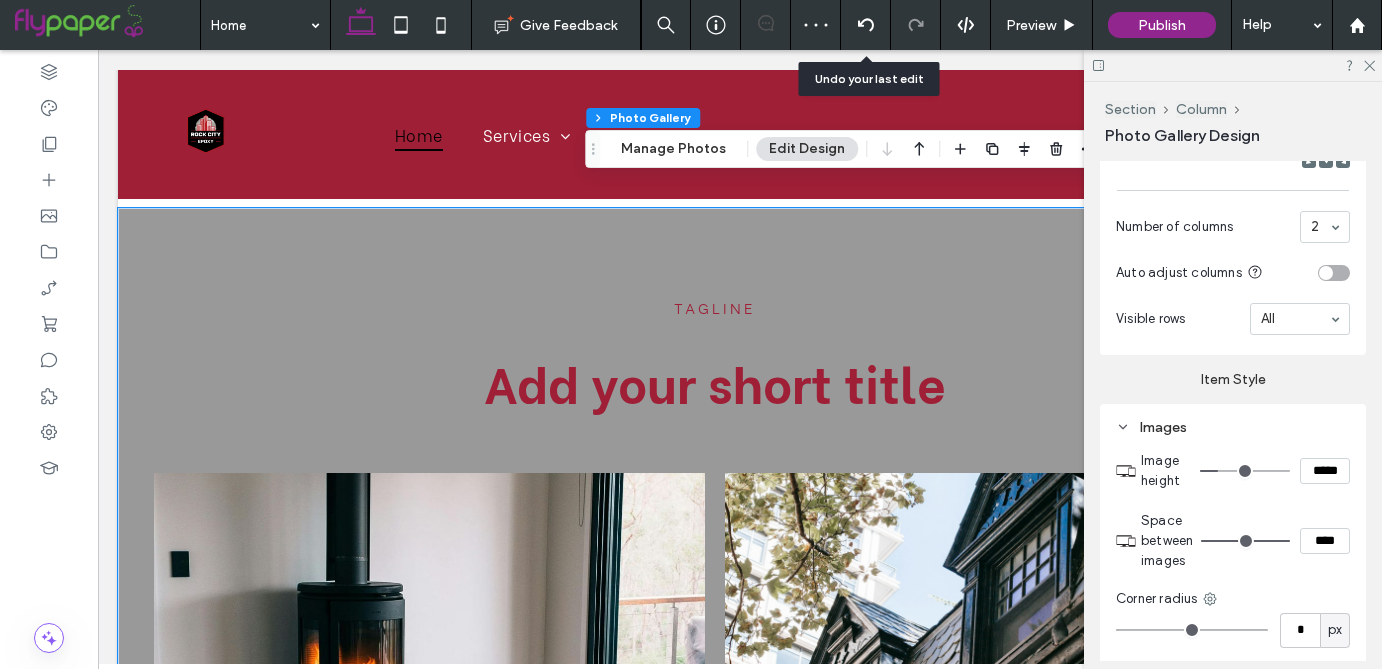 click 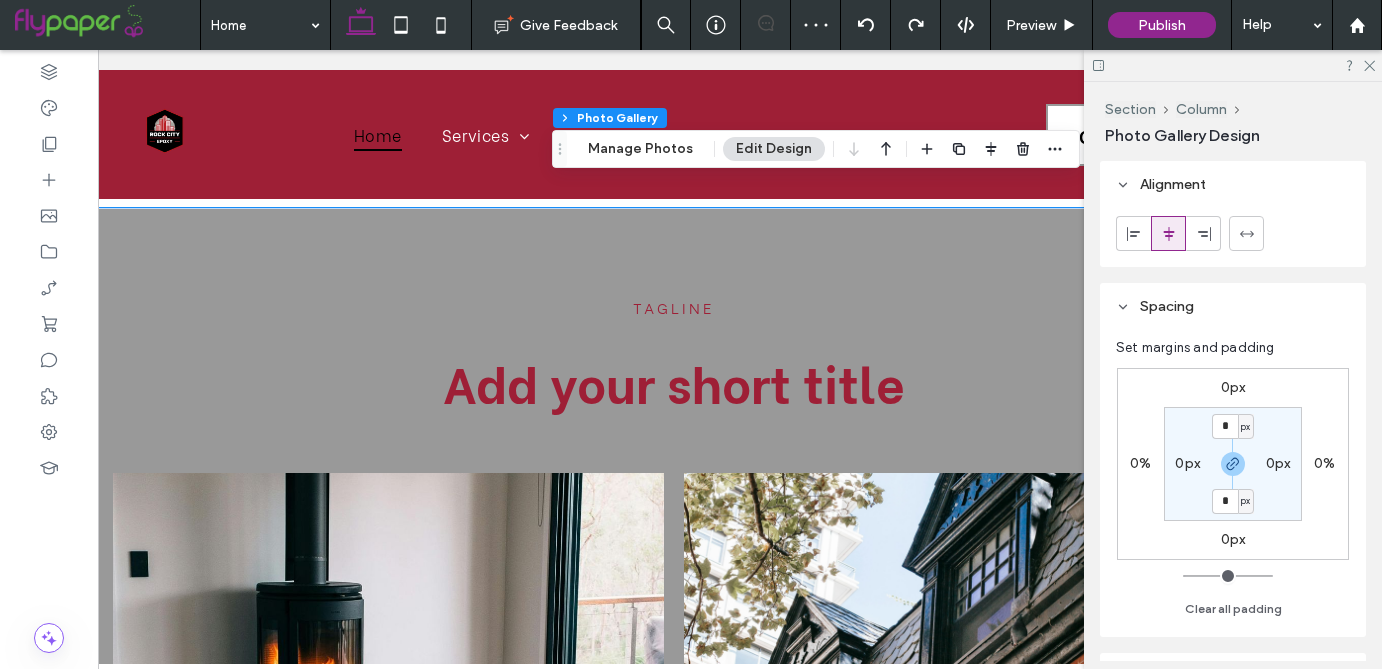scroll, scrollTop: 0, scrollLeft: 110, axis: horizontal 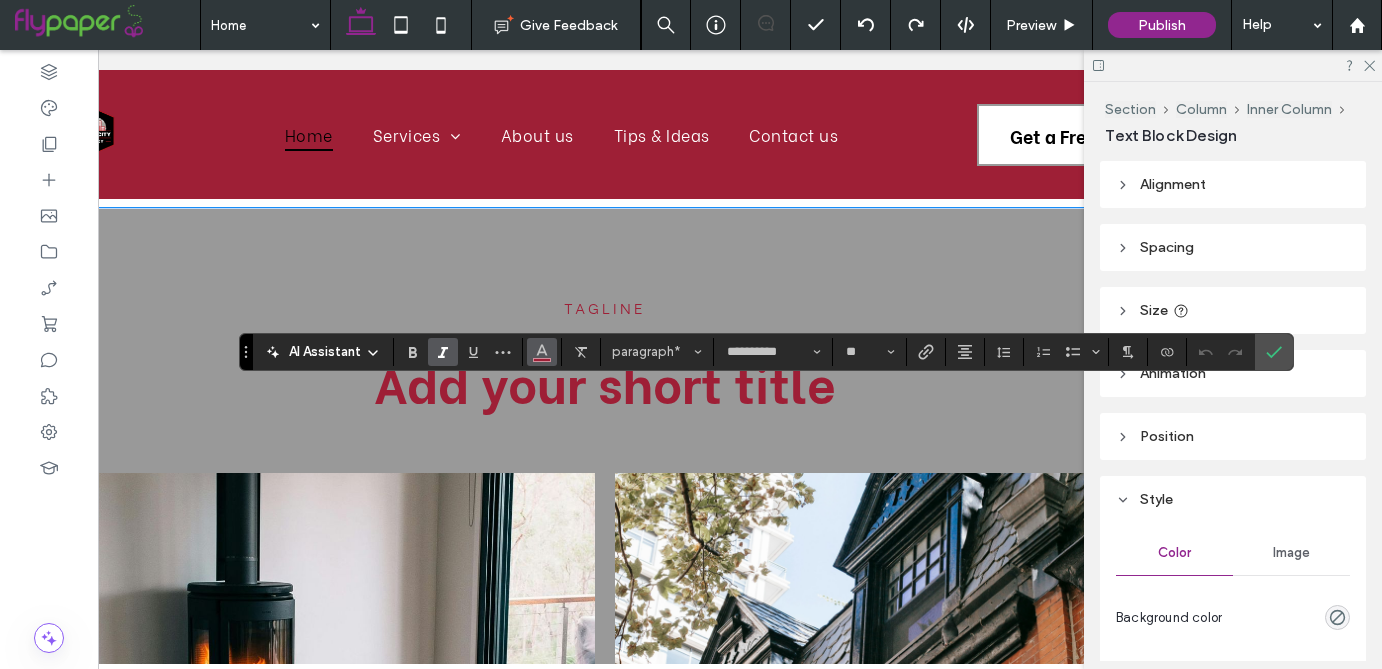 click 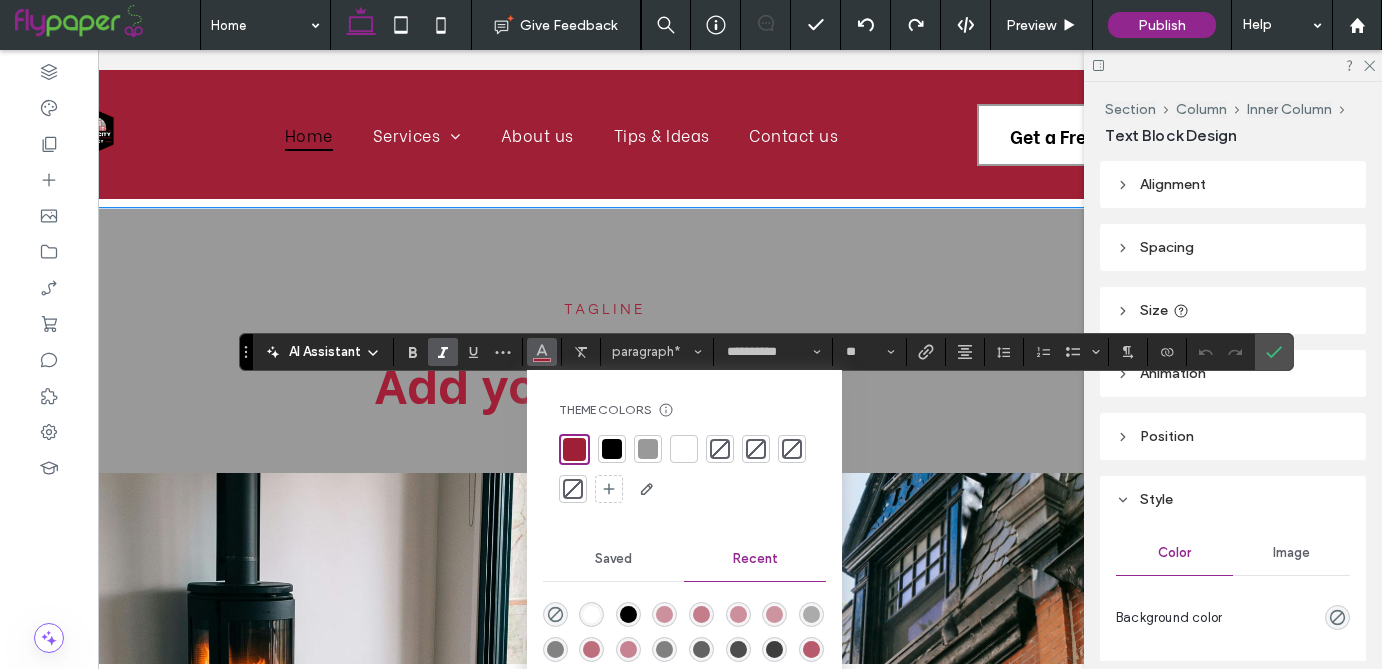 click at bounding box center (612, 449) 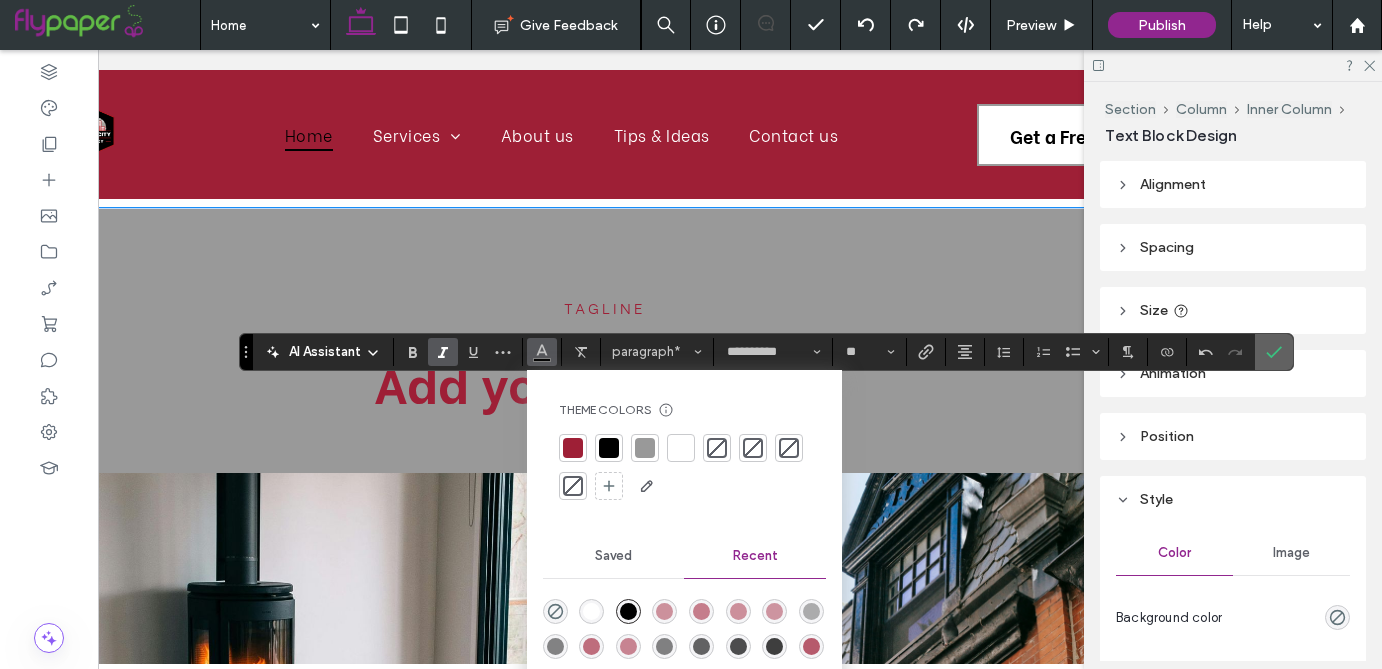 click 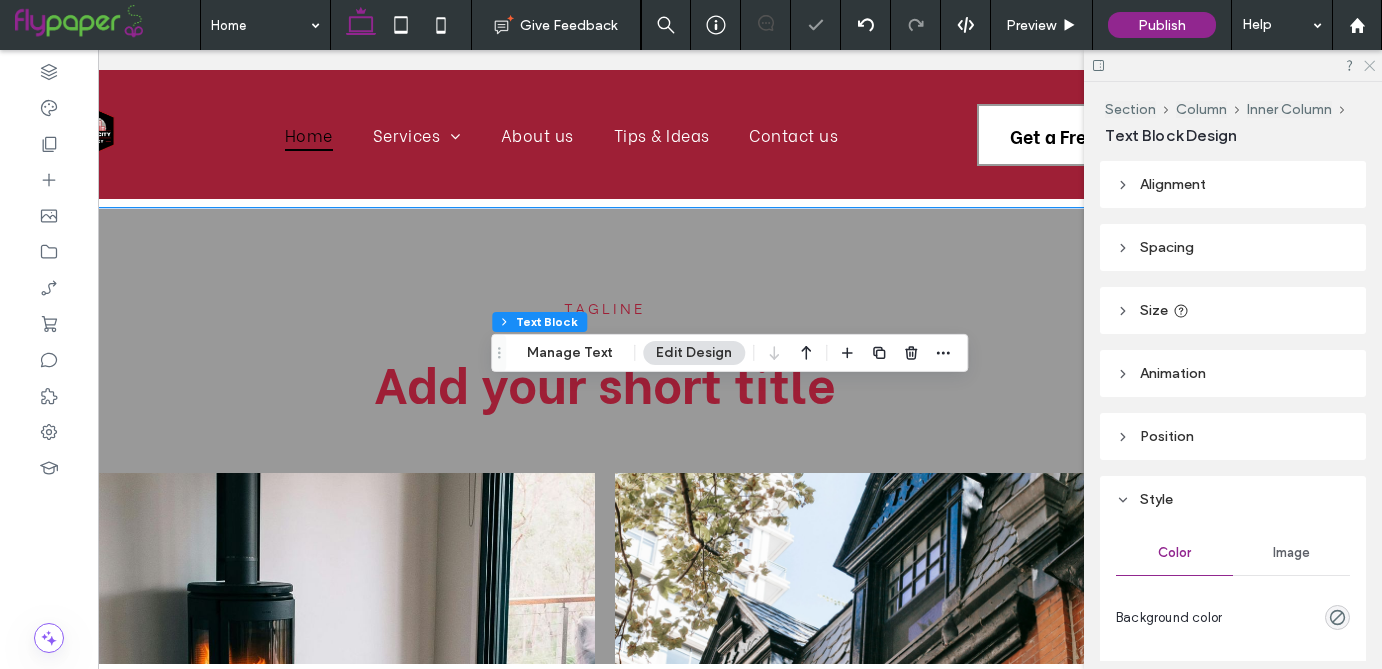 click 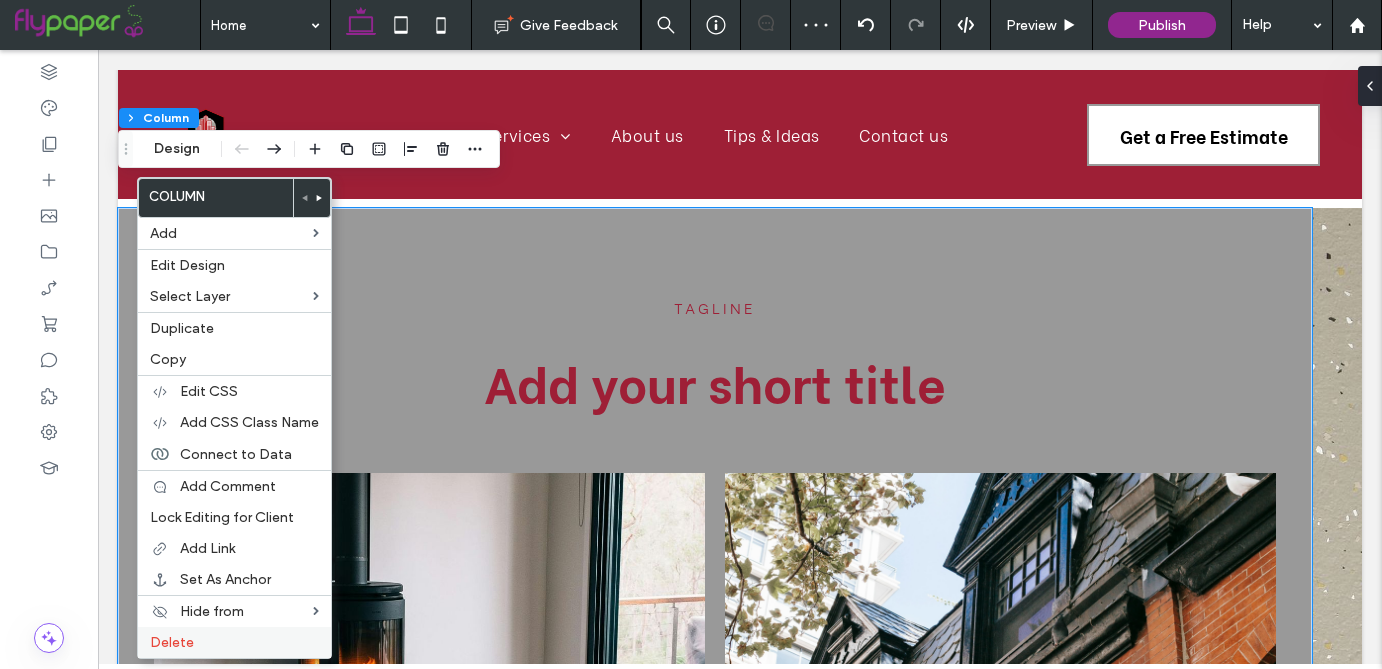 click on "Delete" at bounding box center (172, 642) 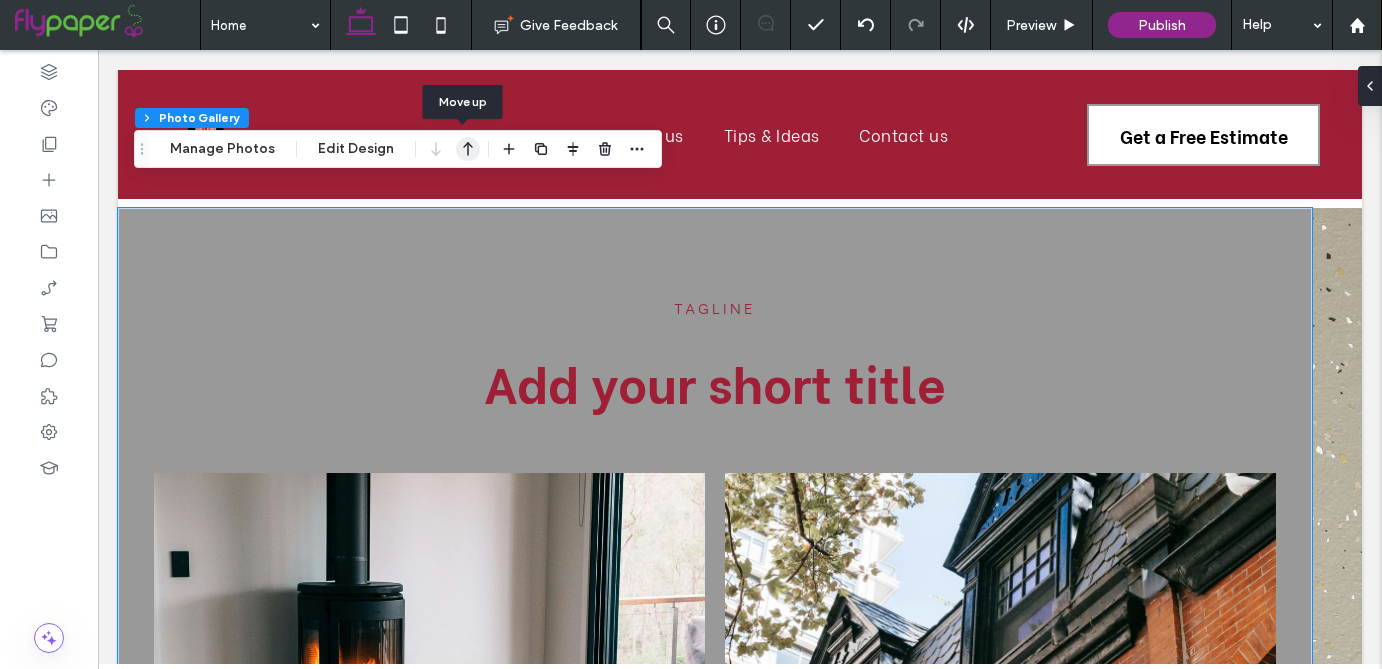 click 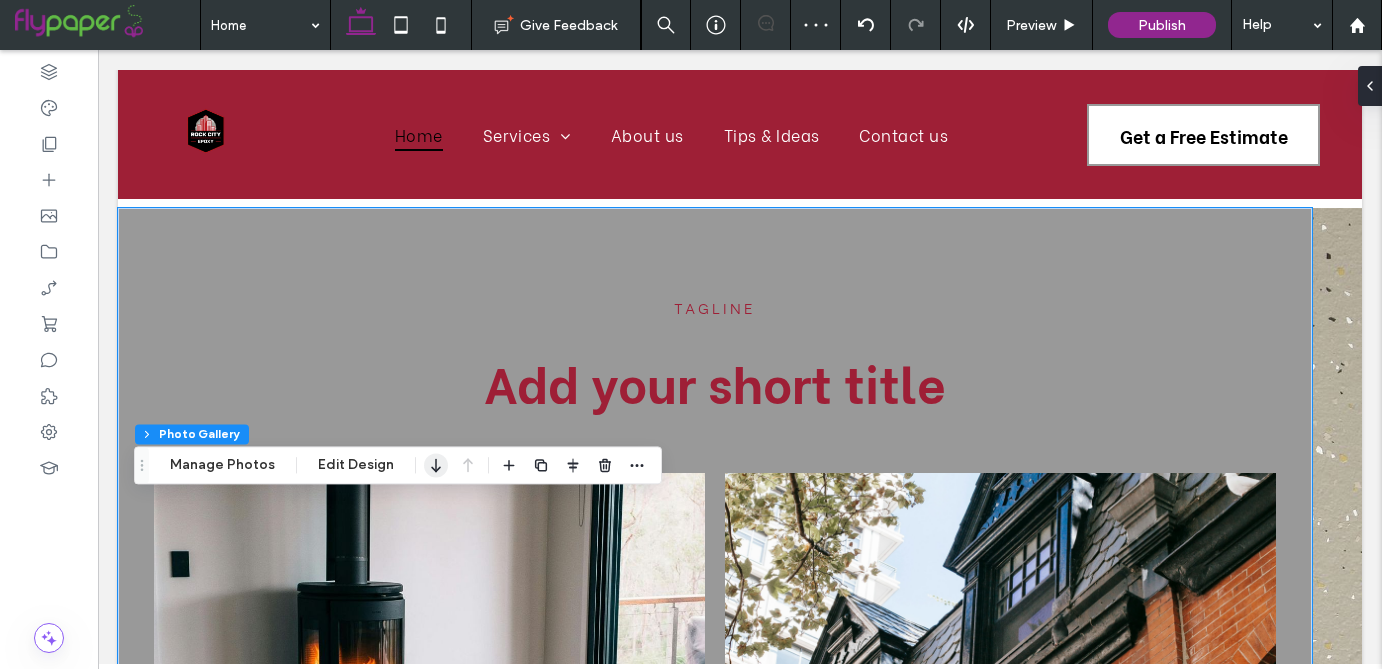 click 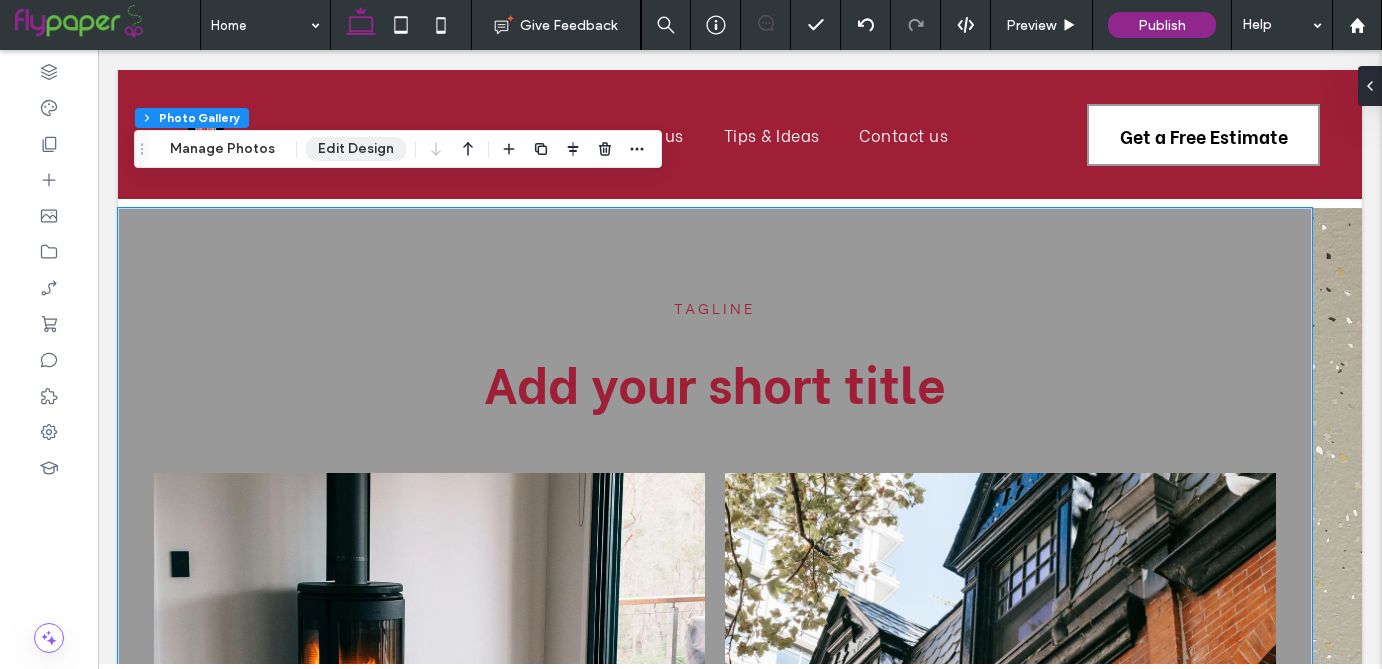 click on "Edit Design" at bounding box center [356, 149] 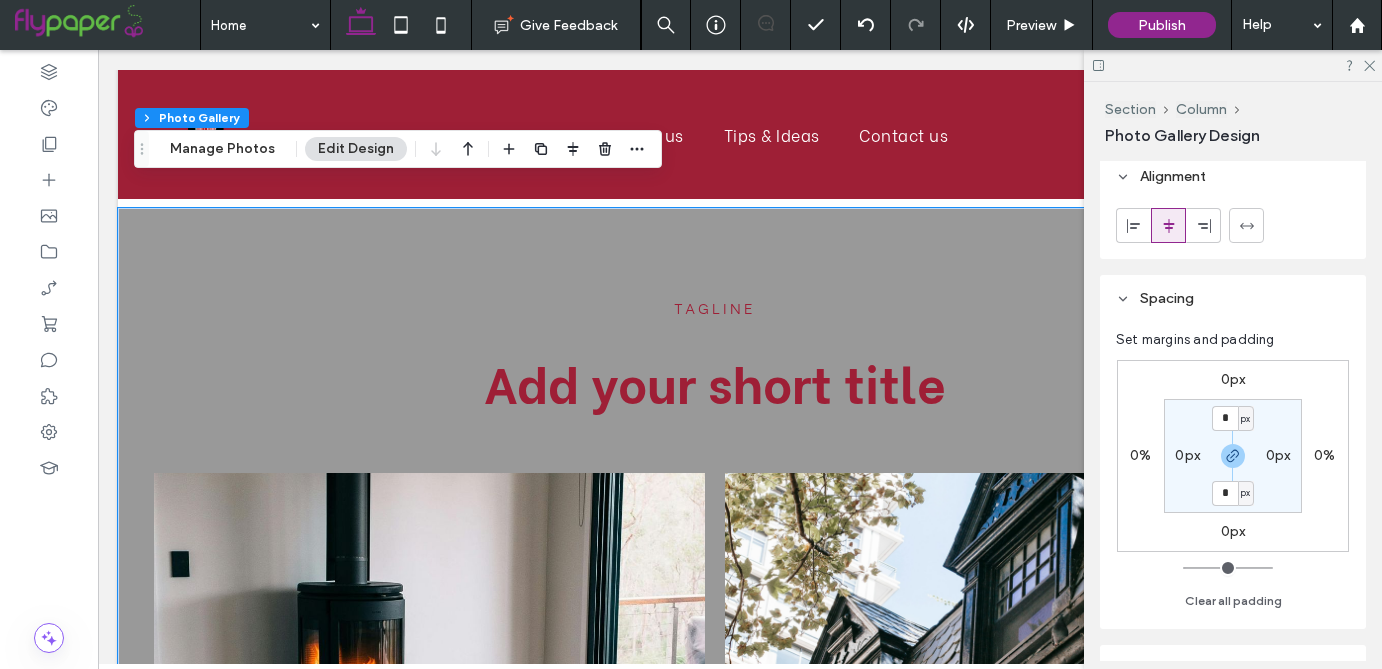 scroll, scrollTop: 18, scrollLeft: 0, axis: vertical 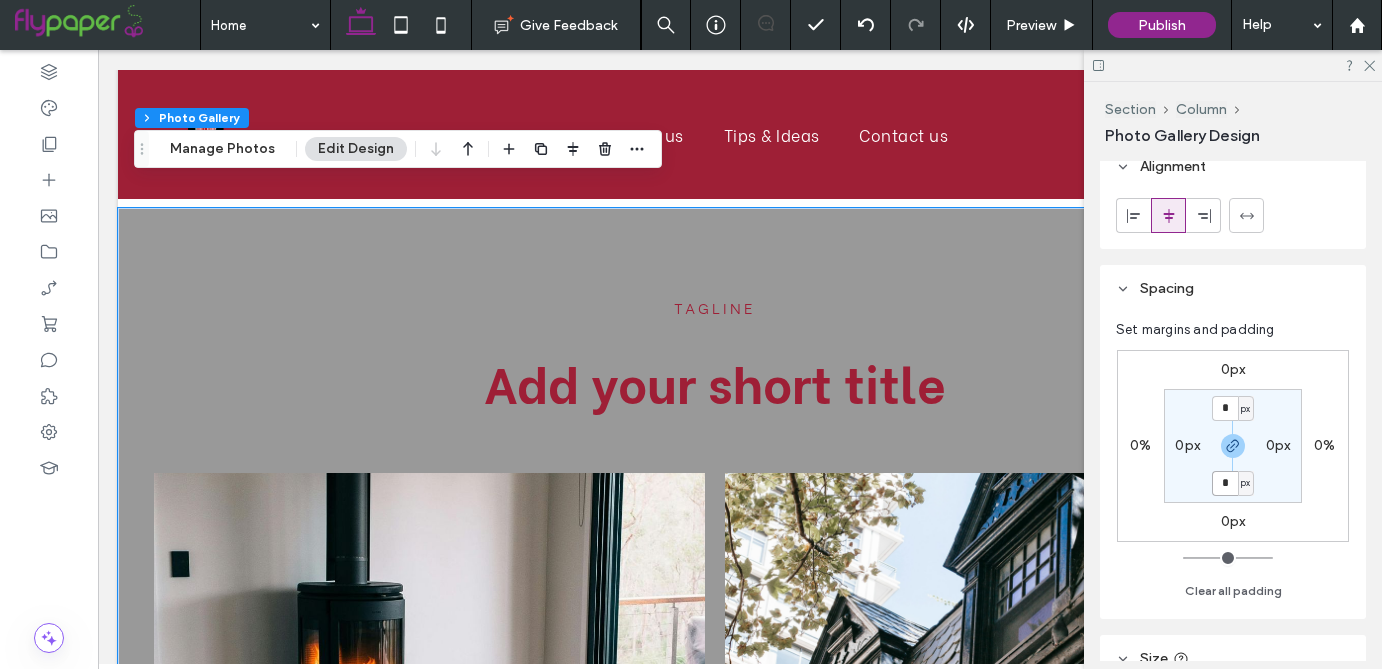 click on "*" at bounding box center (1225, 483) 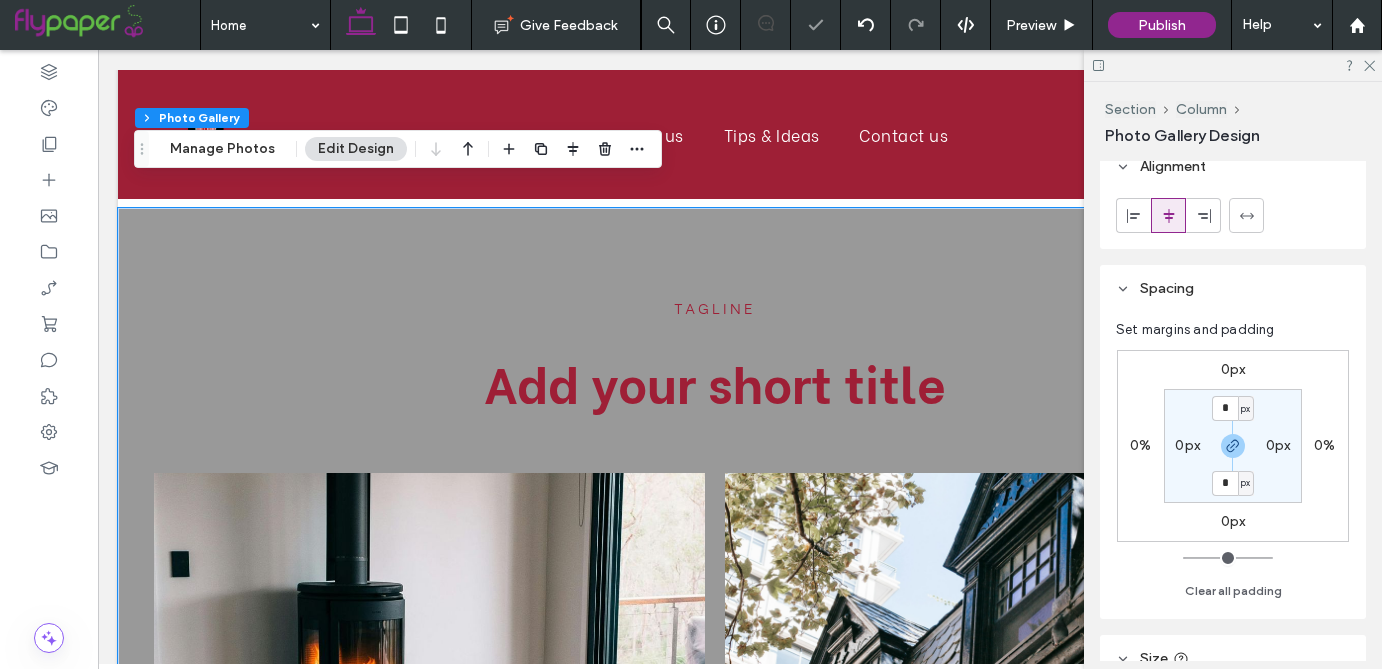 click on "Clear all padding" at bounding box center [1233, 586] 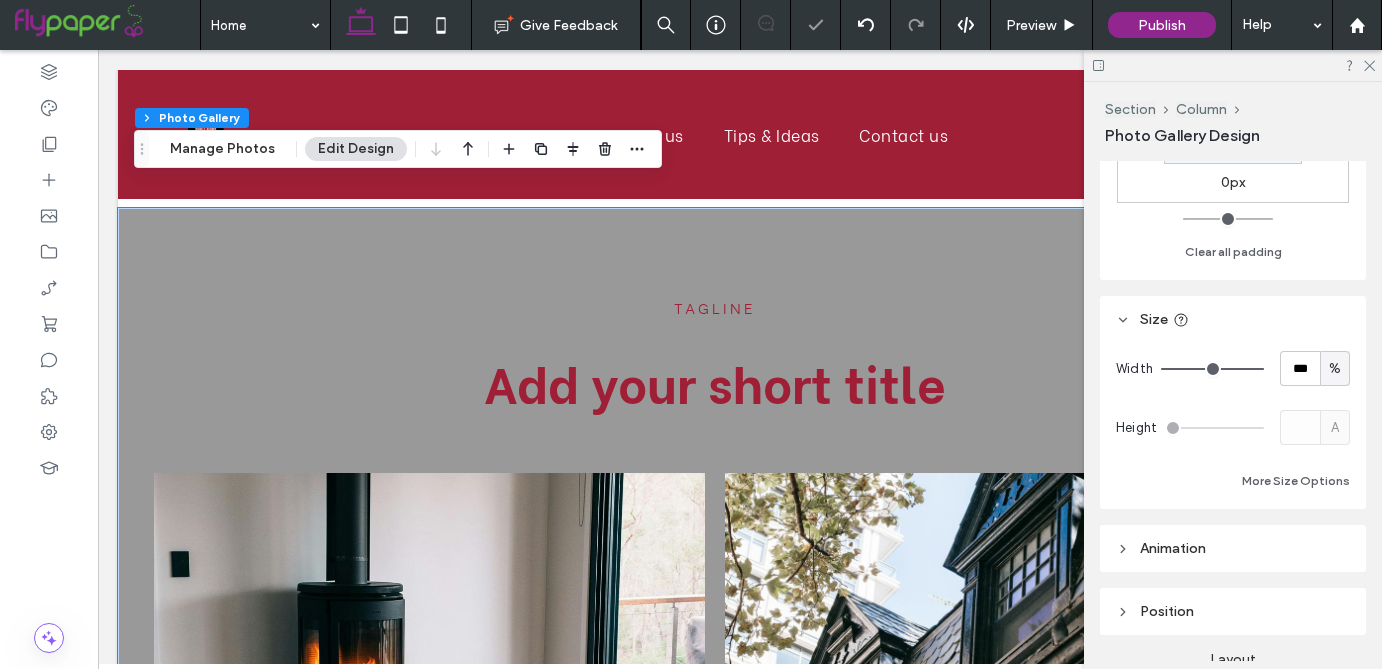 scroll, scrollTop: 387, scrollLeft: 0, axis: vertical 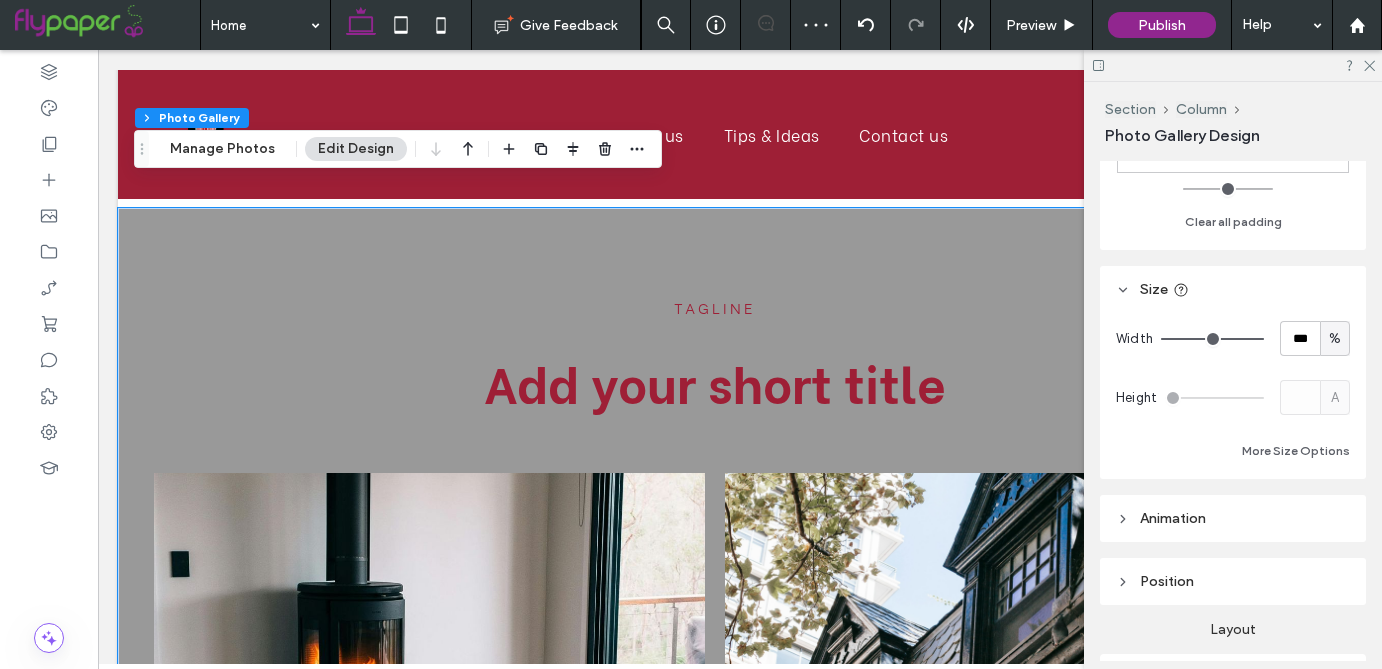 click on "Animation" at bounding box center (1233, 518) 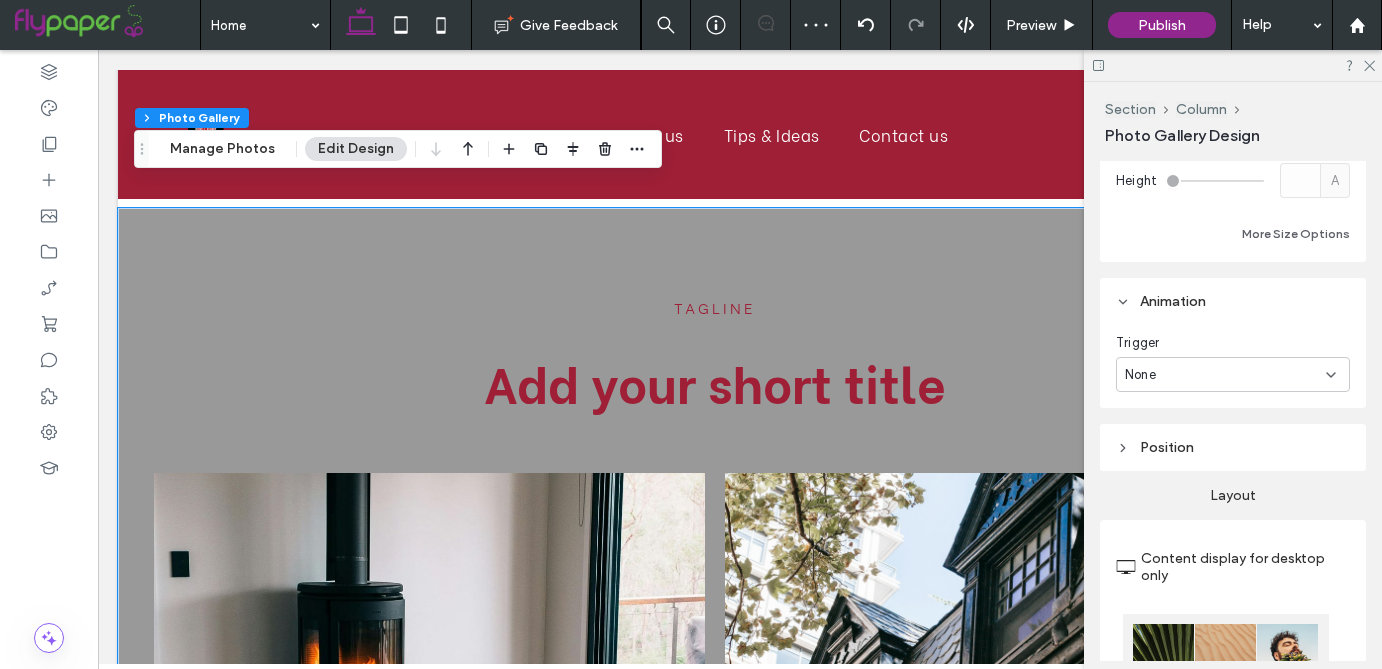 scroll, scrollTop: 631, scrollLeft: 0, axis: vertical 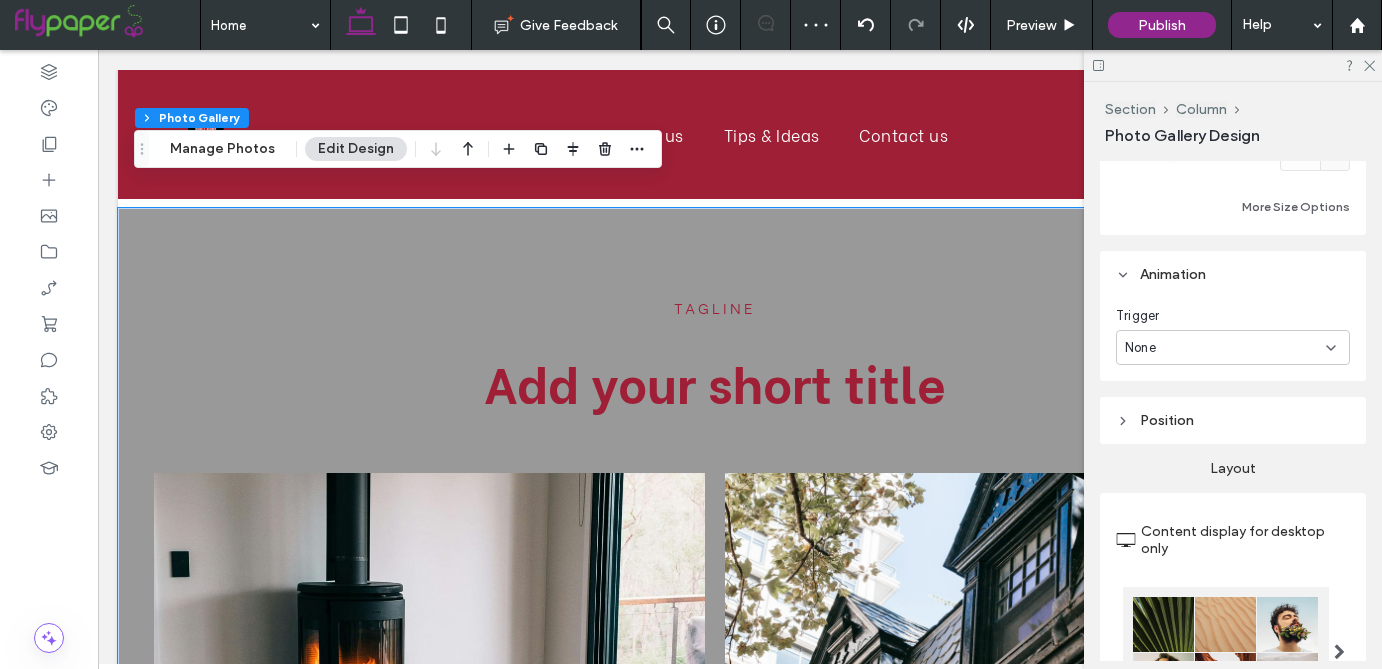 click on "Position" at bounding box center [1233, 420] 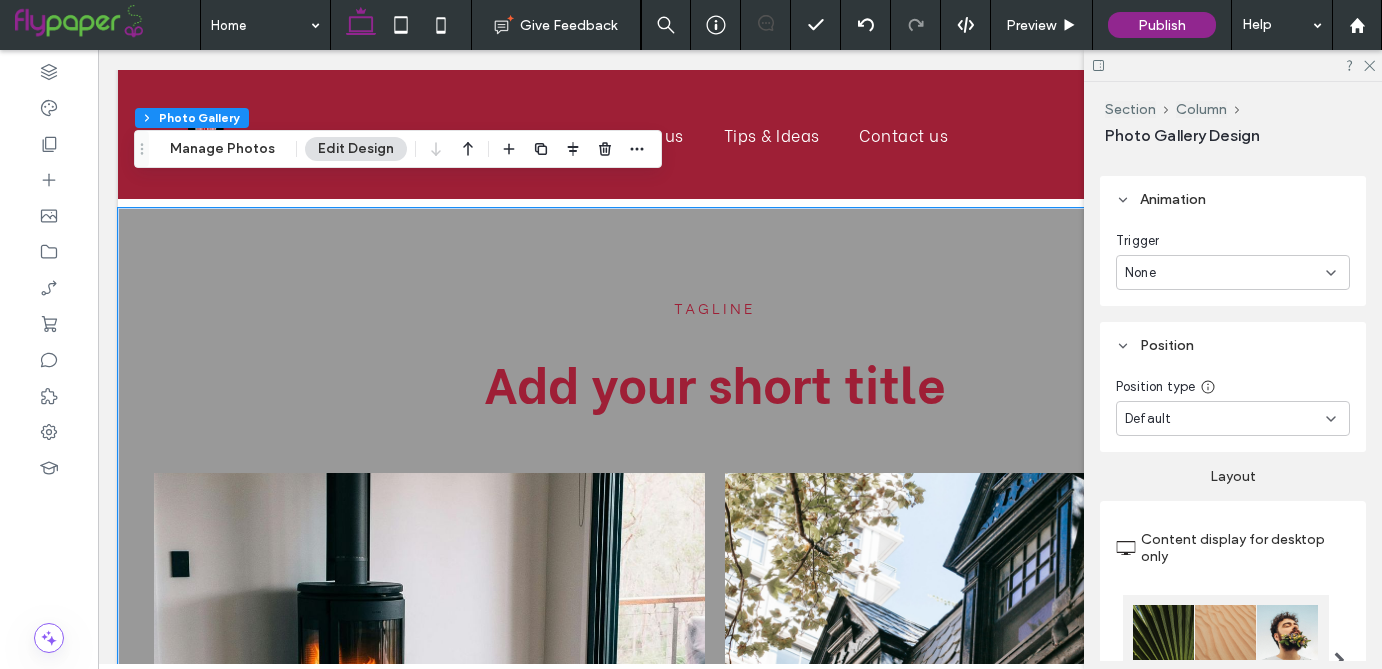 scroll, scrollTop: 763, scrollLeft: 0, axis: vertical 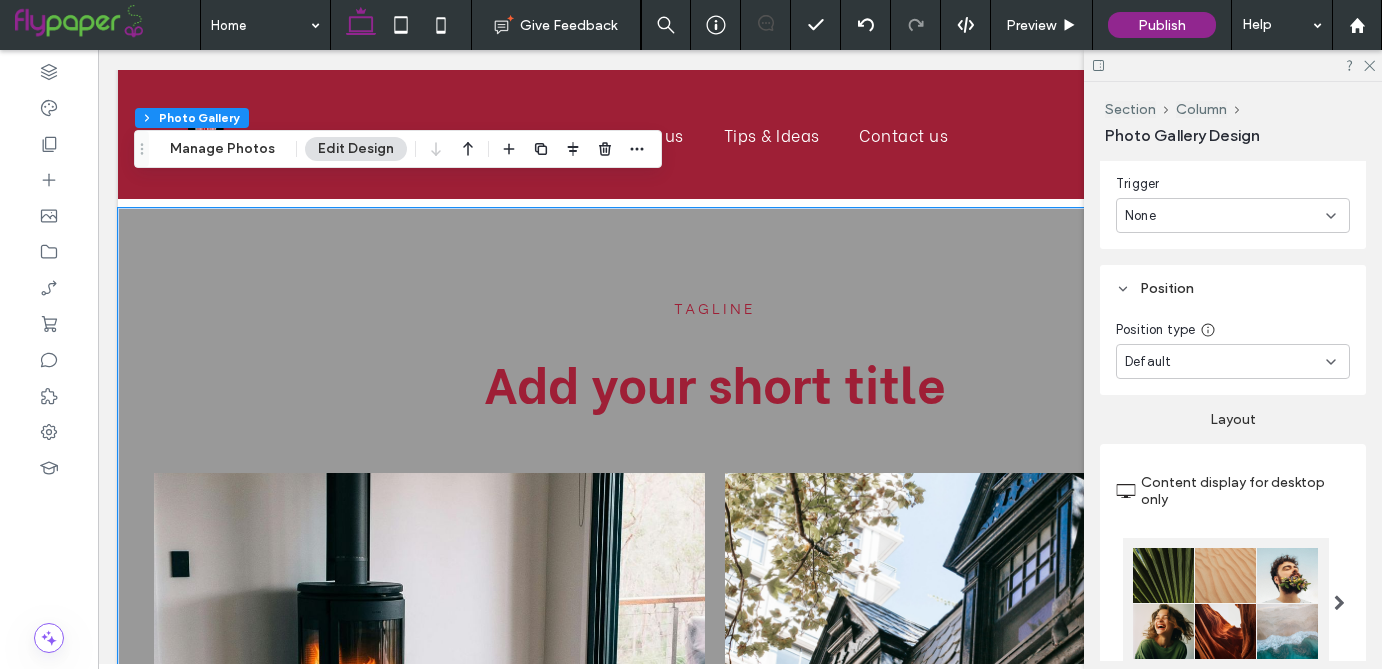 click on "Default" at bounding box center (1148, 362) 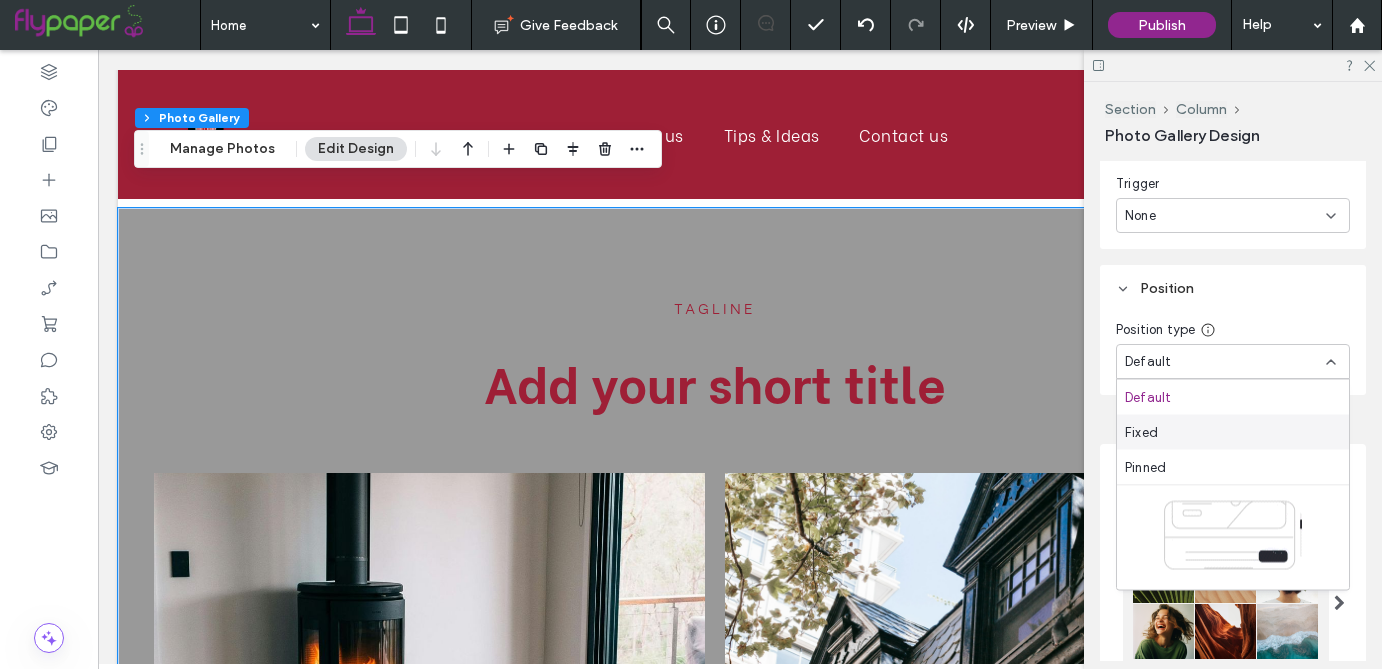click on "Fixed" at bounding box center (1233, 432) 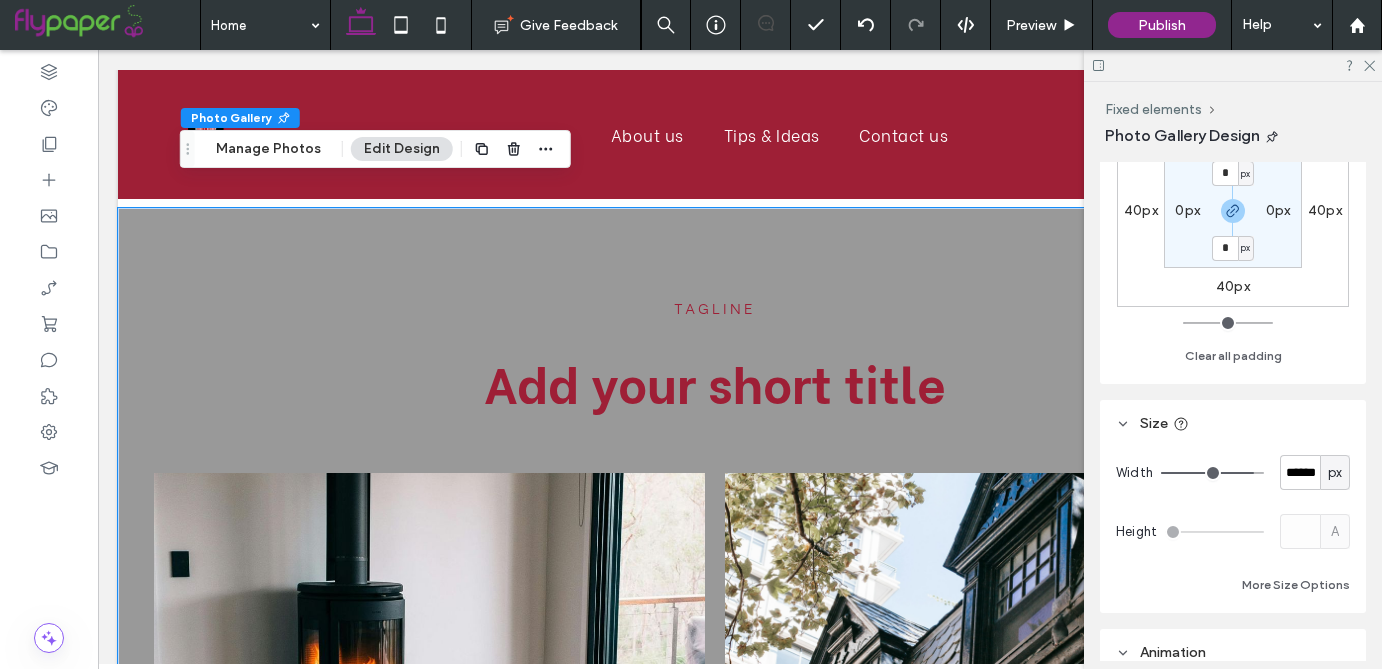 scroll, scrollTop: 401, scrollLeft: 0, axis: vertical 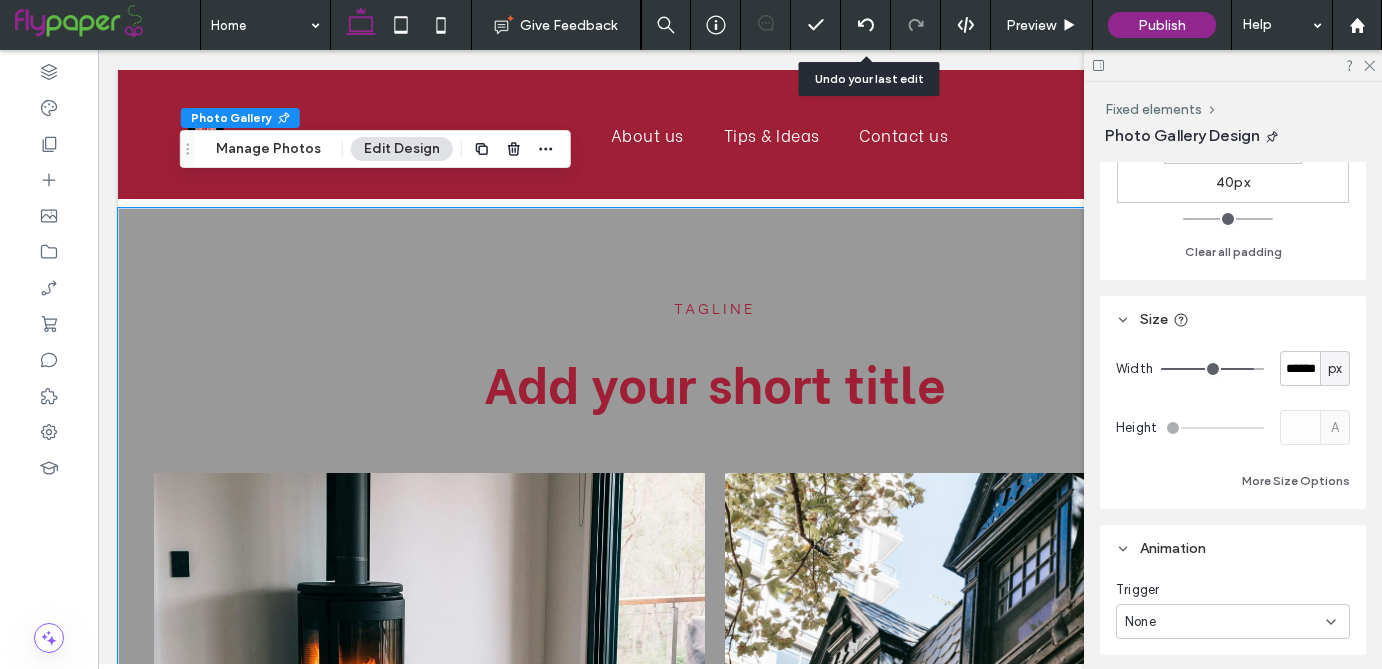 click at bounding box center (865, 25) 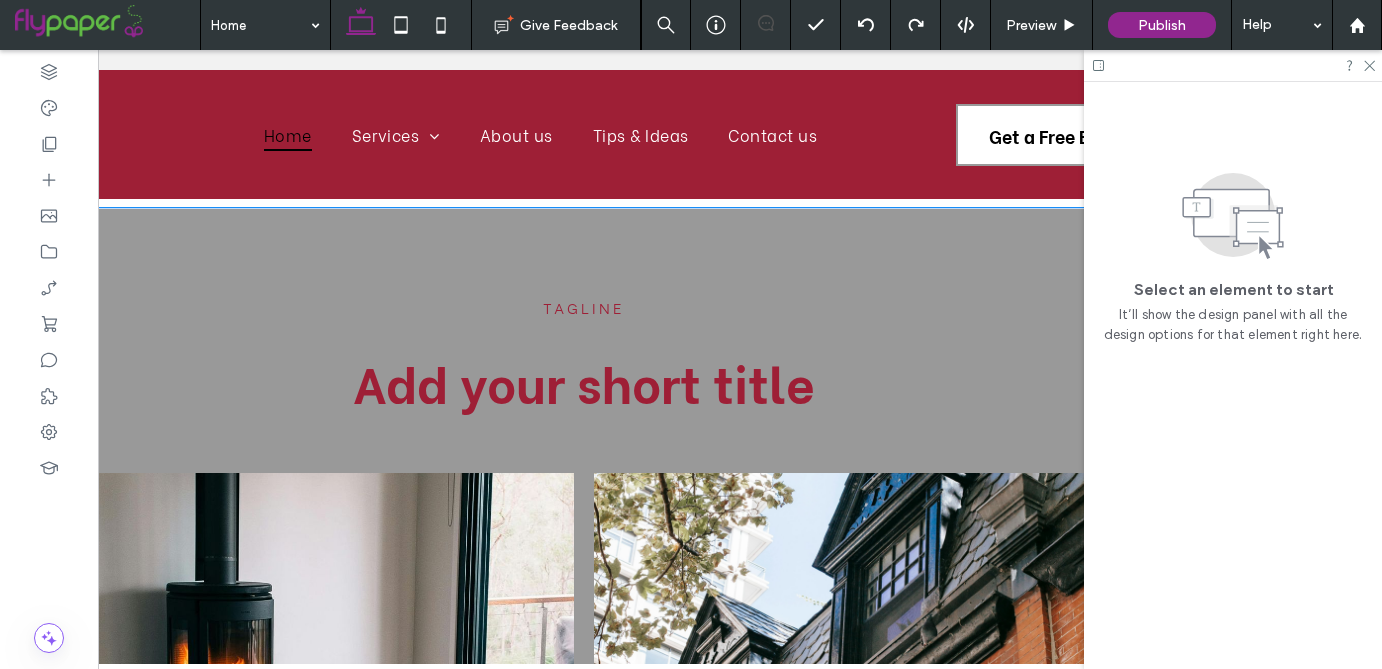 scroll, scrollTop: 0, scrollLeft: 298, axis: horizontal 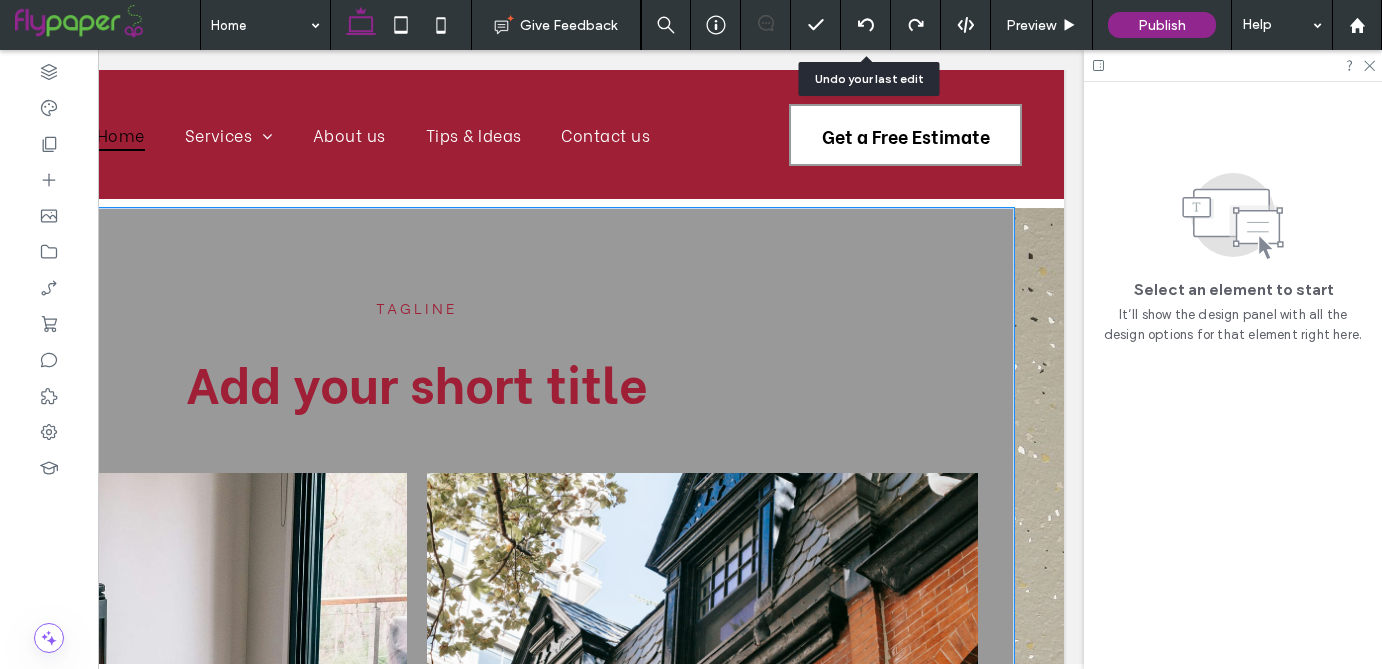 click 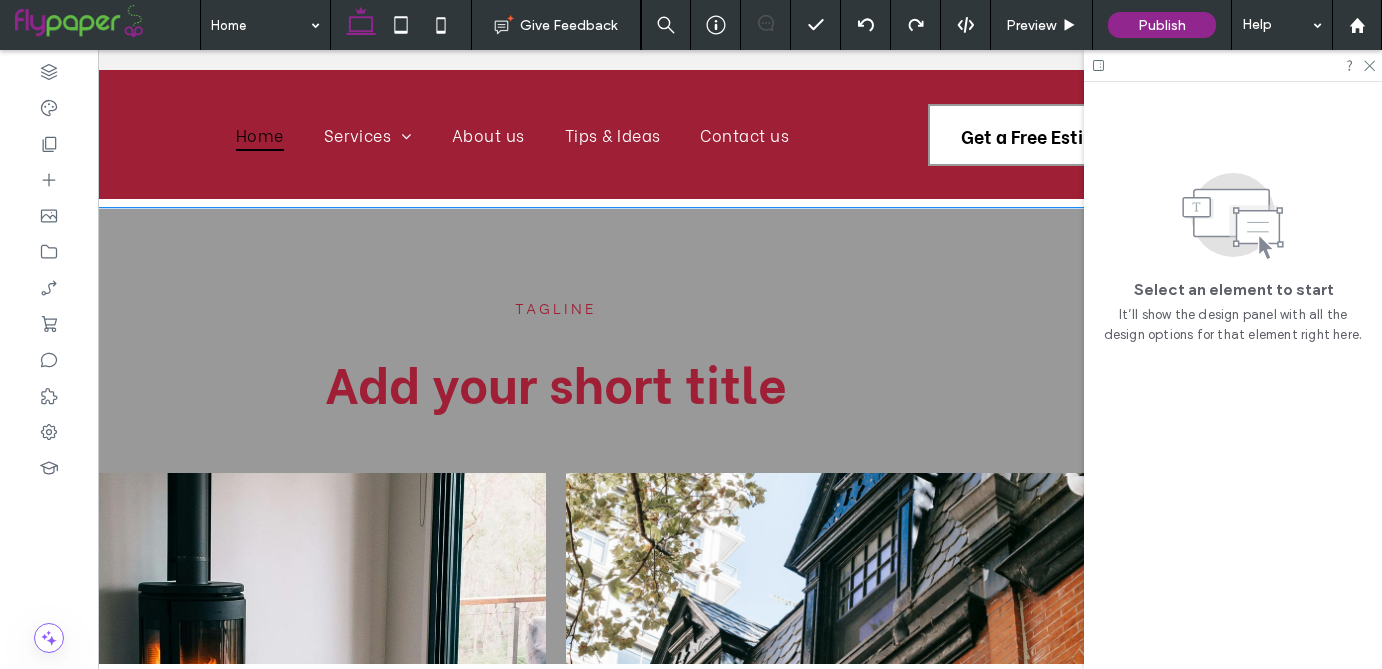 scroll, scrollTop: 0, scrollLeft: 81, axis: horizontal 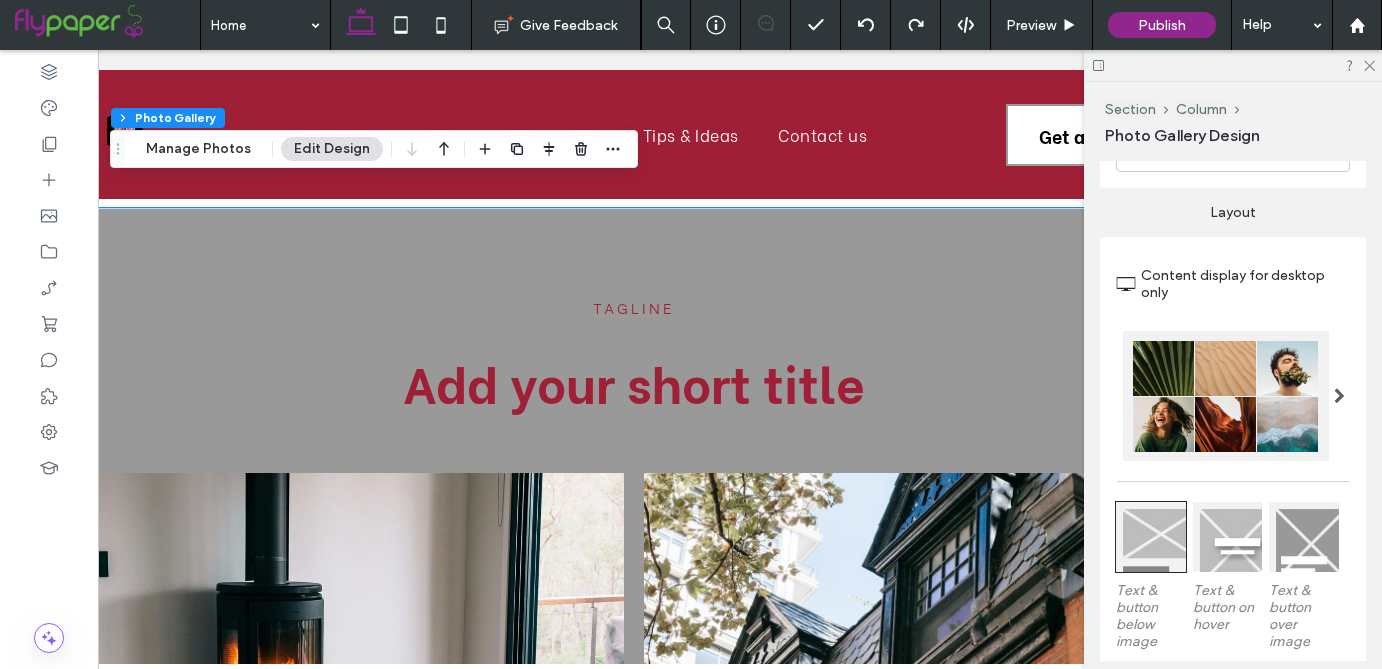 click at bounding box center [1339, 396] 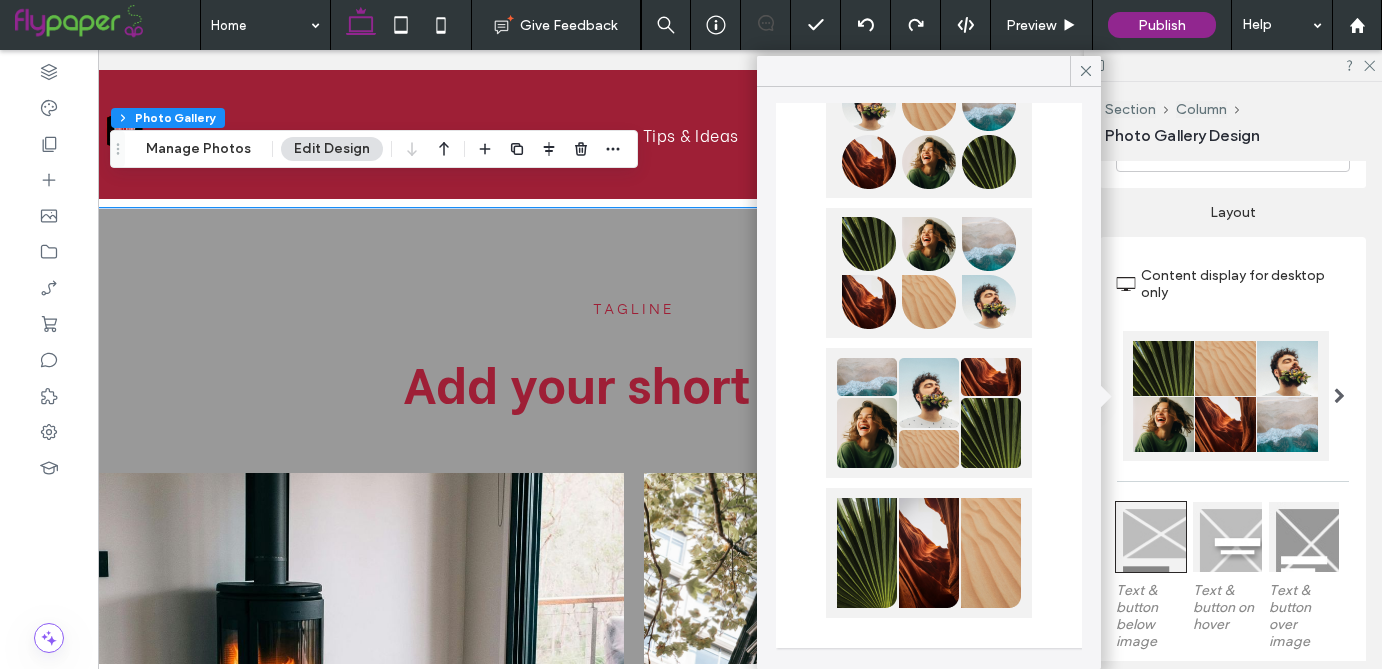 scroll, scrollTop: 881, scrollLeft: 0, axis: vertical 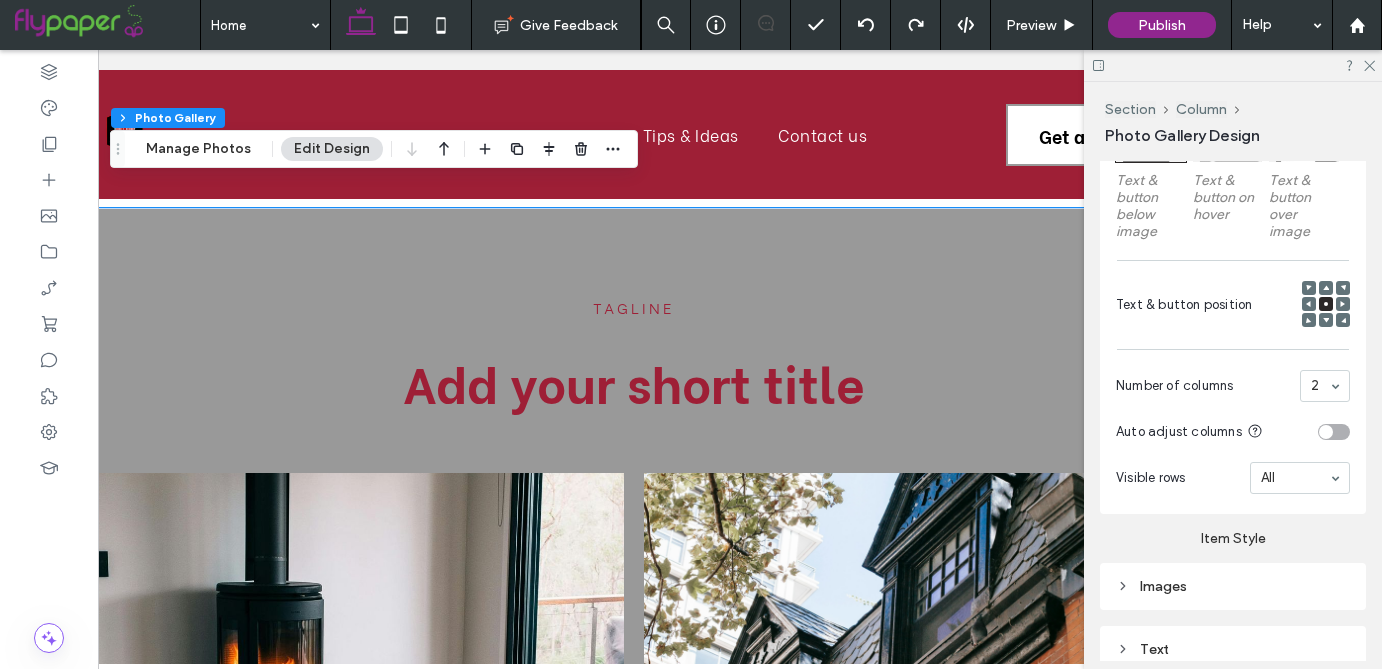 click at bounding box center (1326, 288) 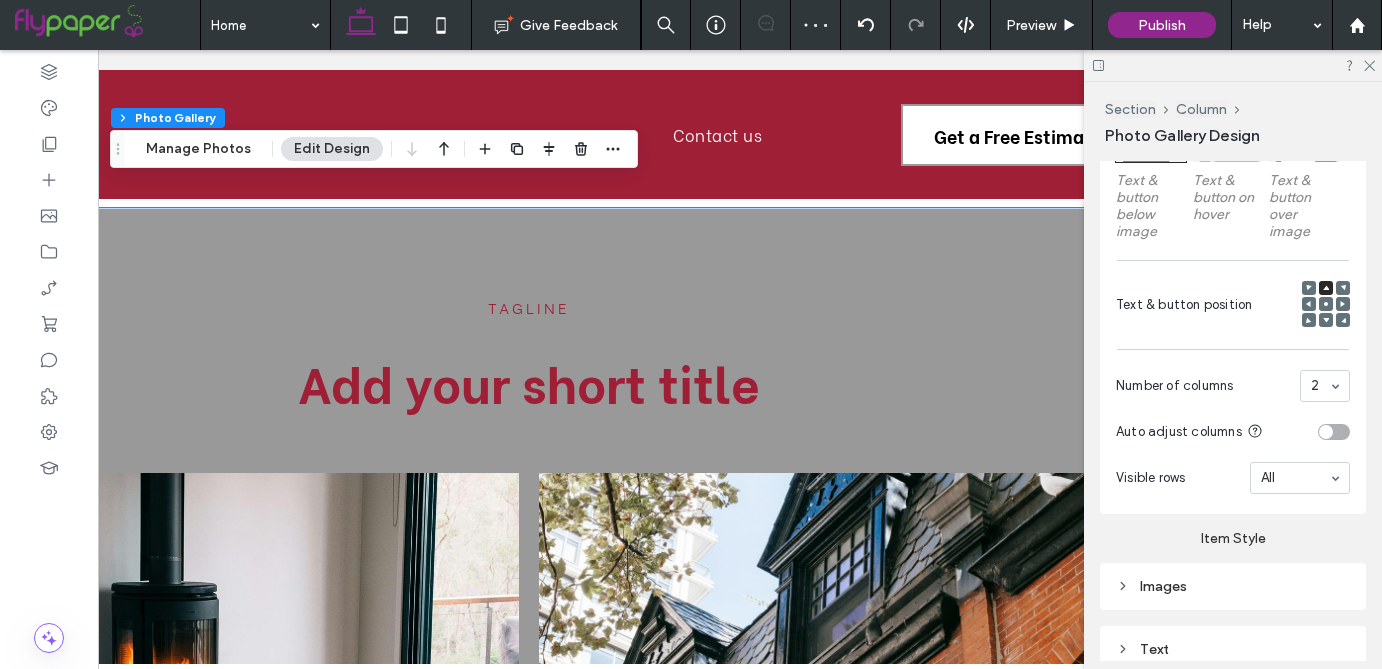 scroll, scrollTop: 0, scrollLeft: 194, axis: horizontal 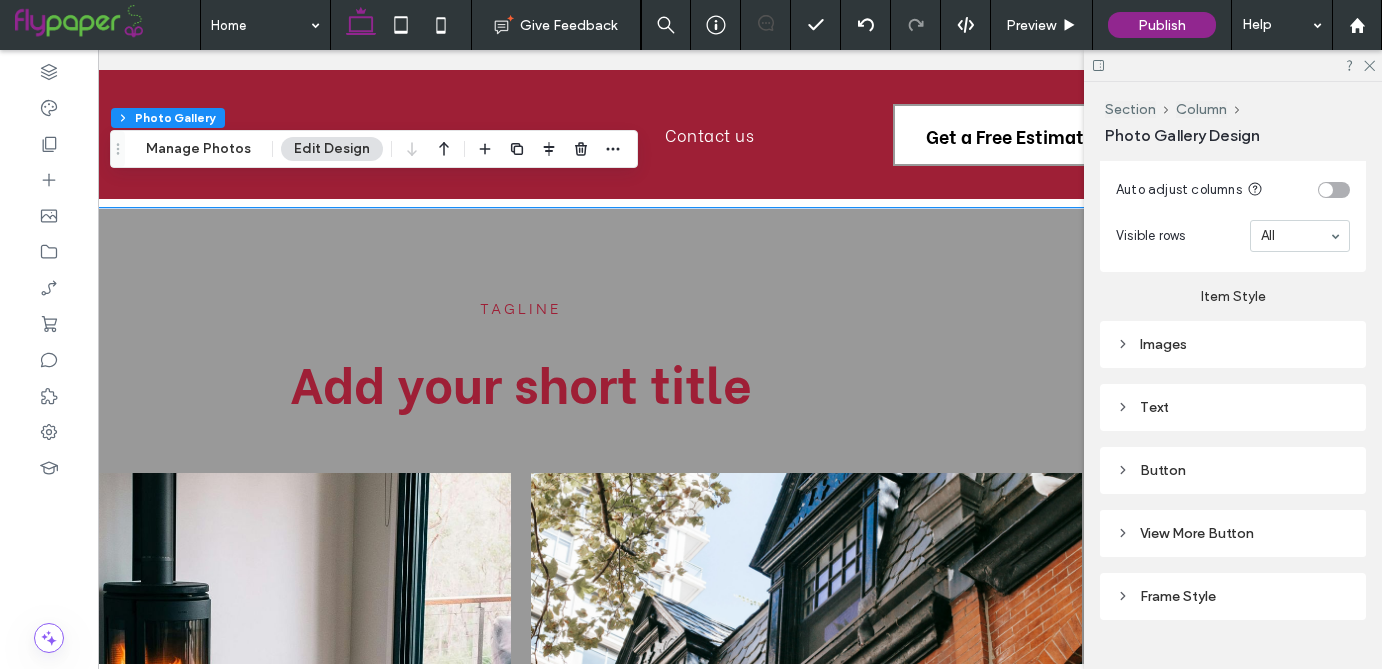 click on "Button" at bounding box center [1233, 470] 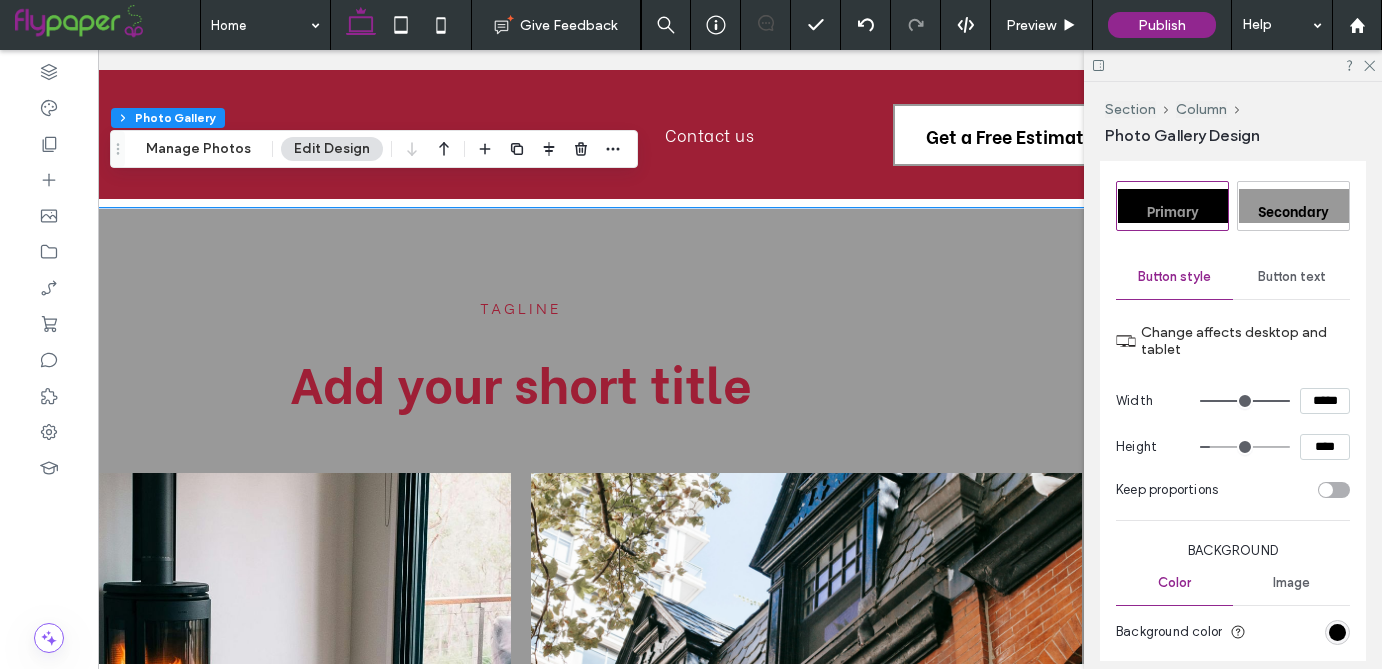 scroll, scrollTop: 1946, scrollLeft: 0, axis: vertical 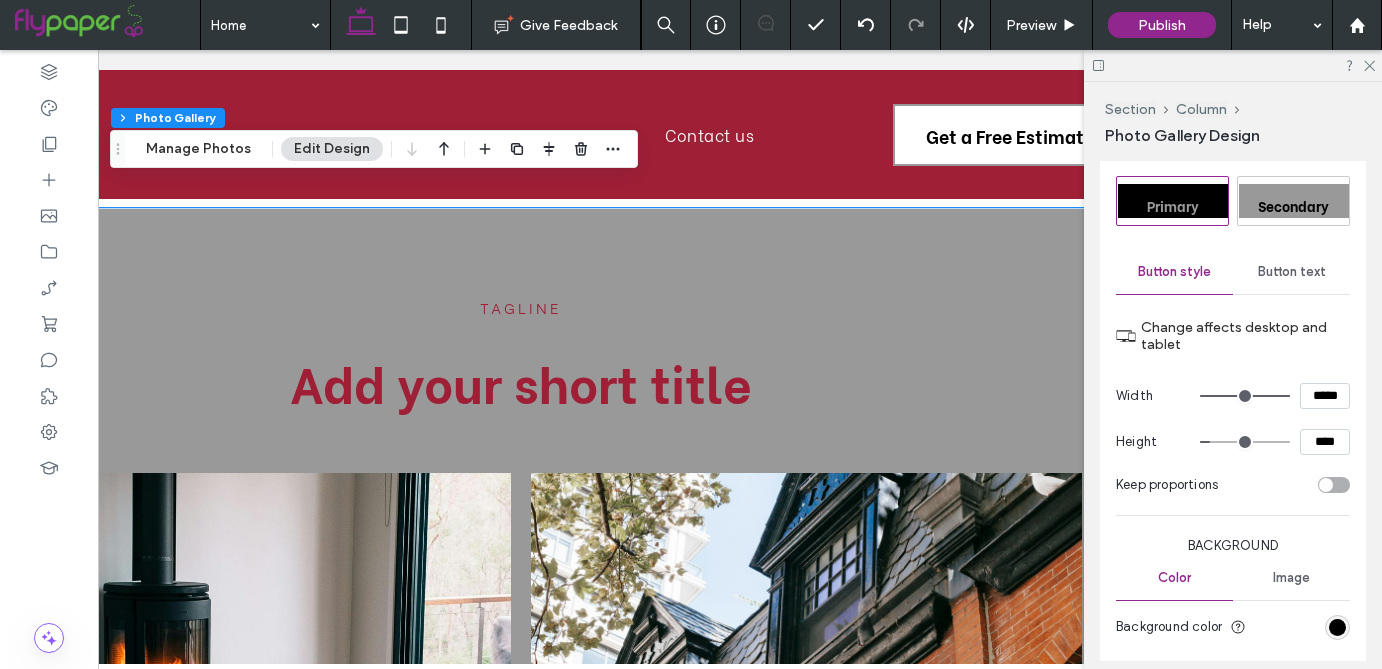 click at bounding box center (1326, 485) 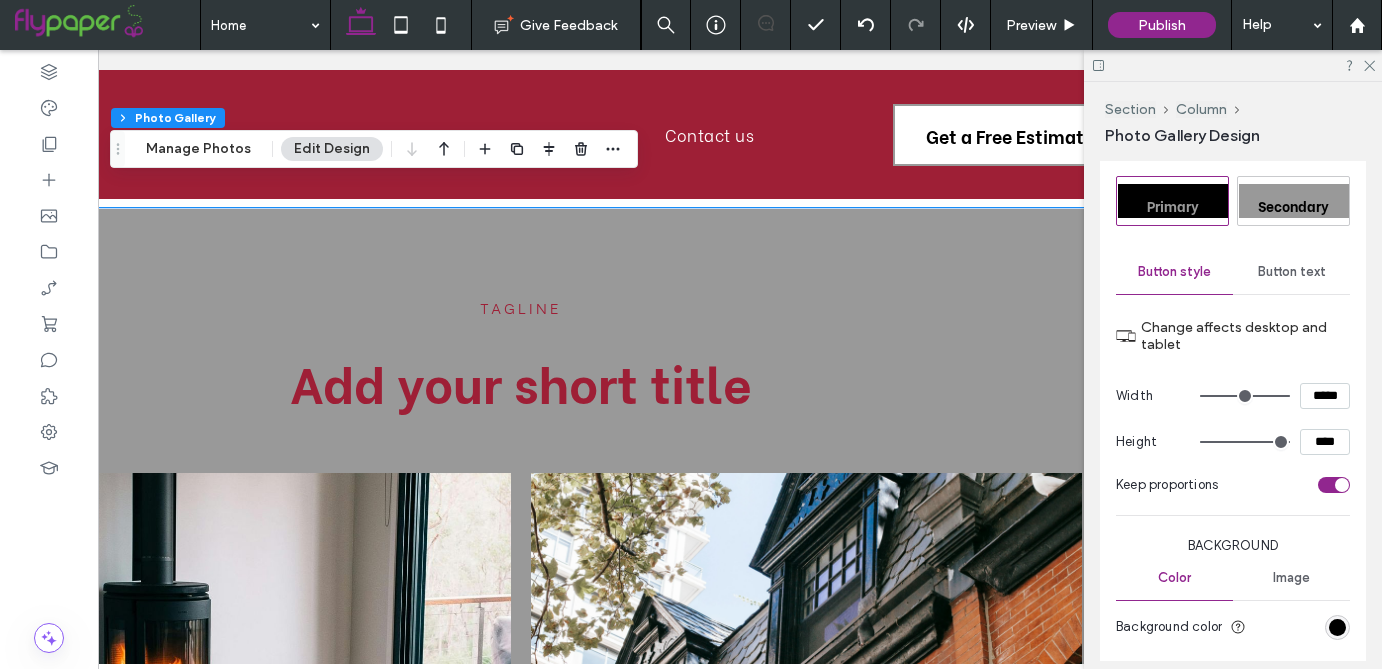 click at bounding box center [1342, 485] 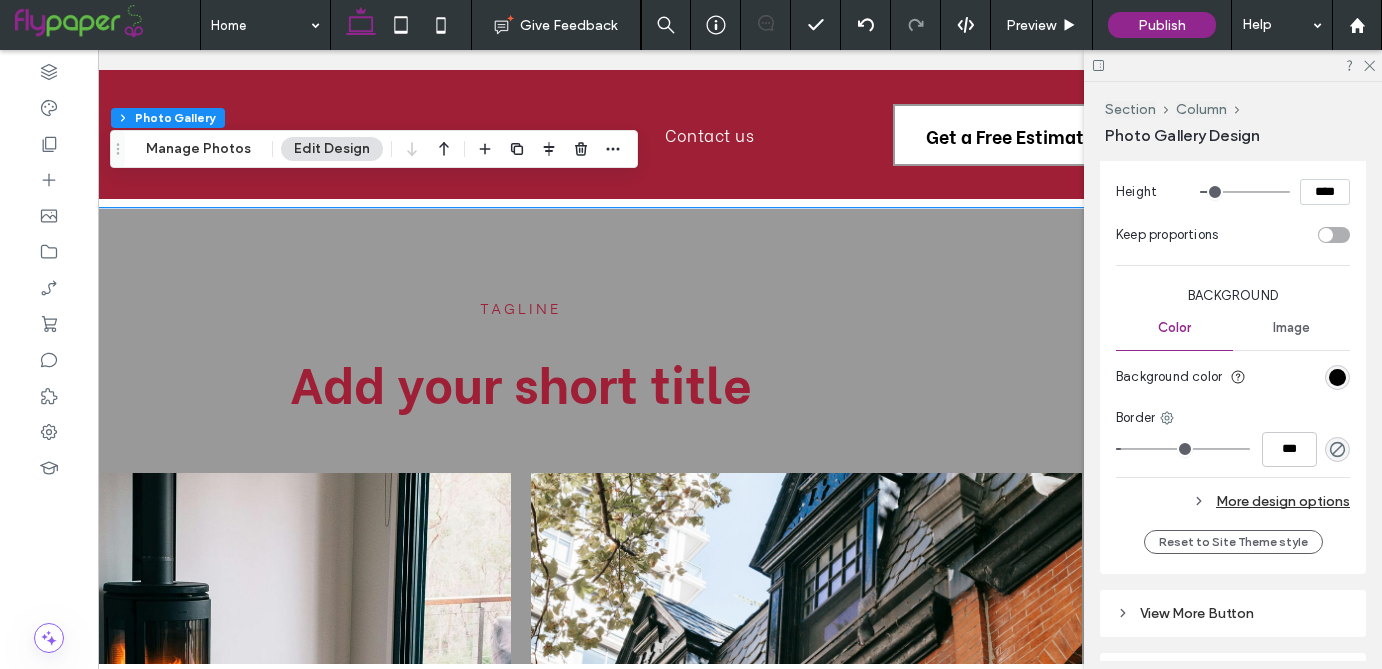 scroll, scrollTop: 2197, scrollLeft: 0, axis: vertical 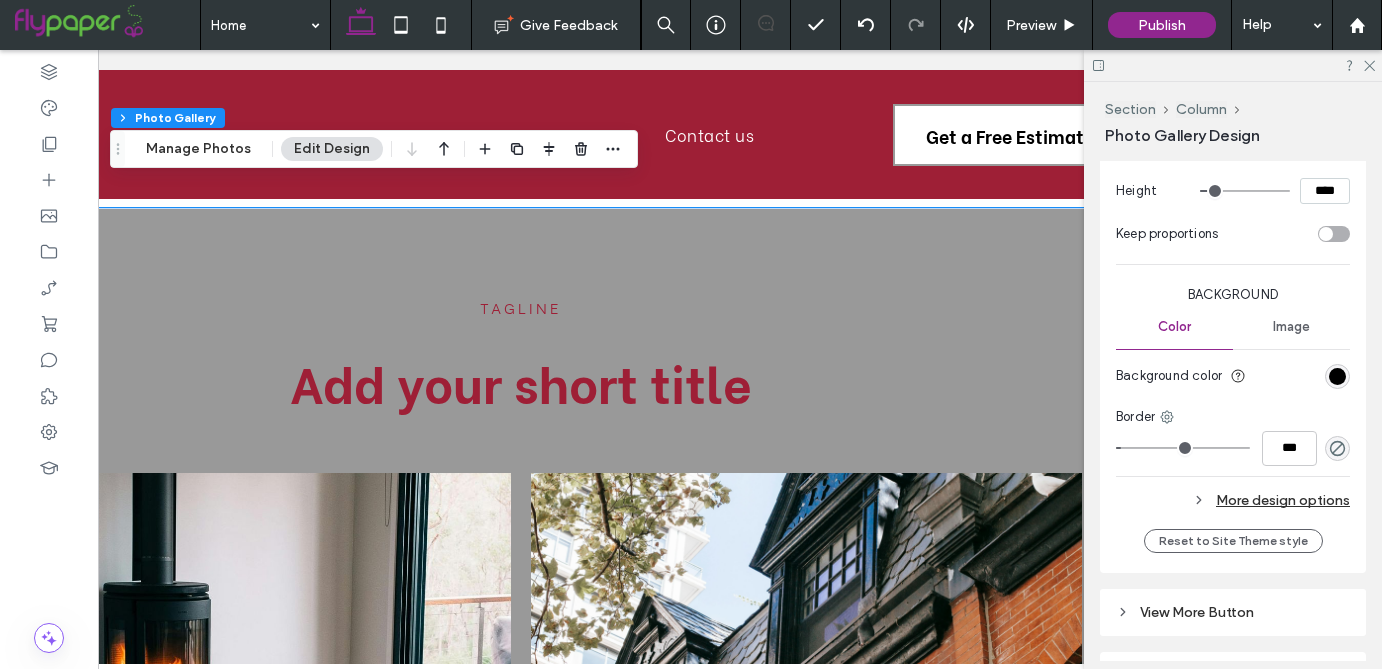click on "More design options" at bounding box center (1233, 500) 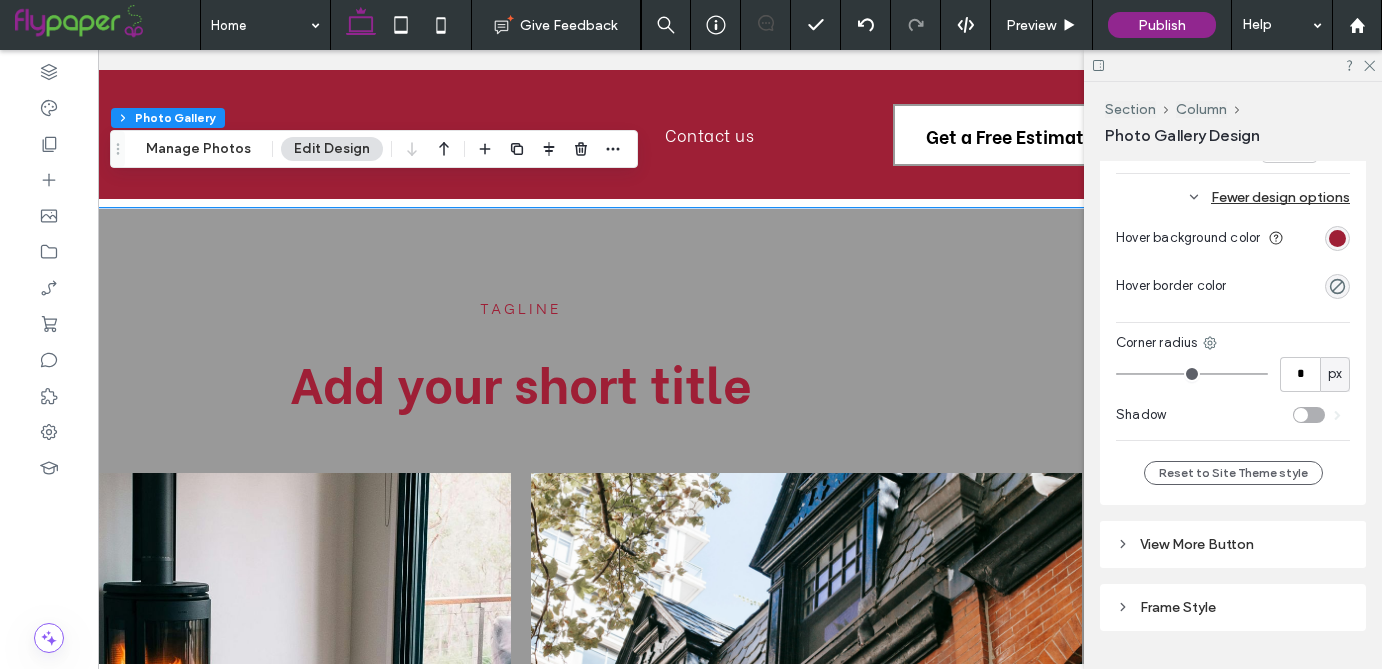 scroll, scrollTop: 2502, scrollLeft: 0, axis: vertical 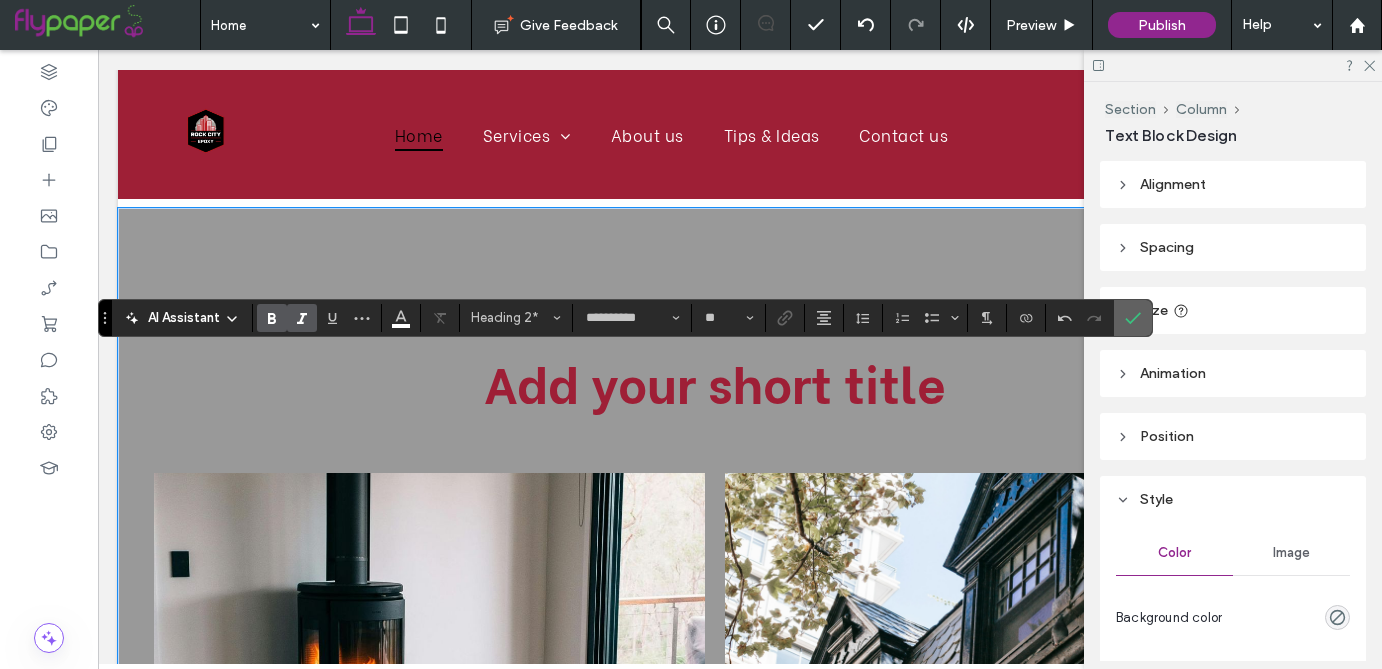 click 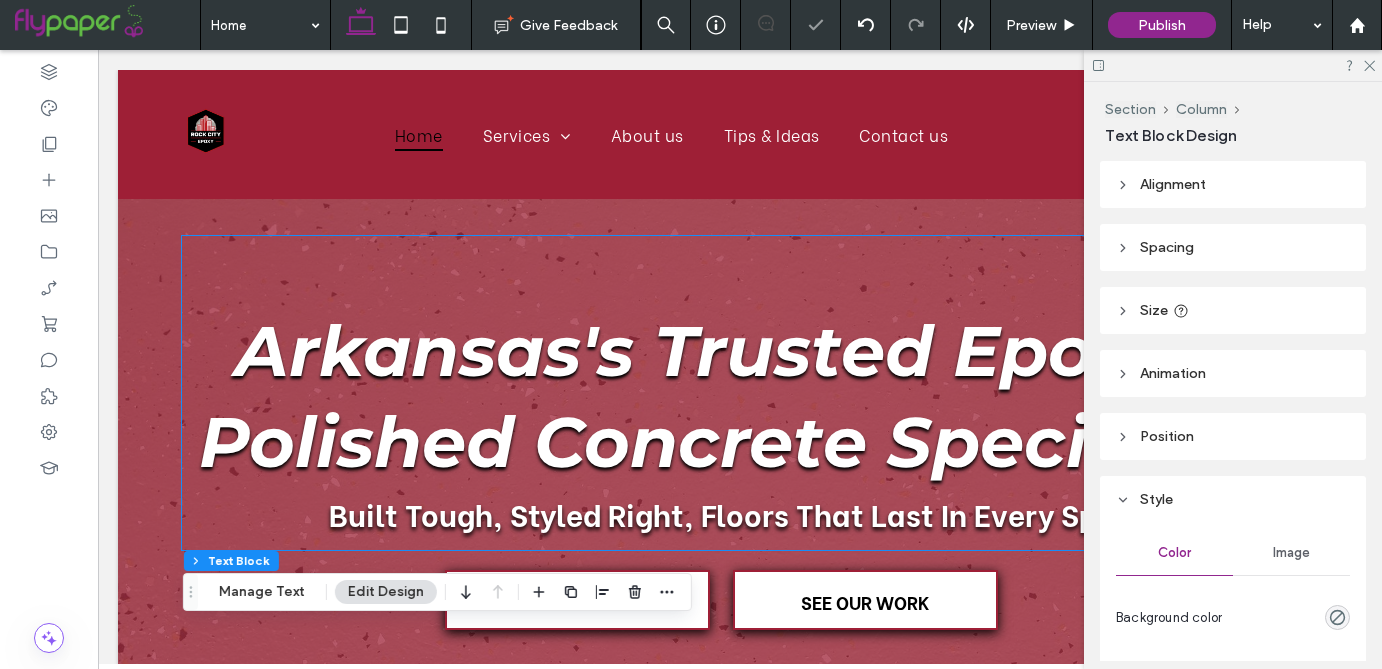 scroll, scrollTop: 41, scrollLeft: 0, axis: vertical 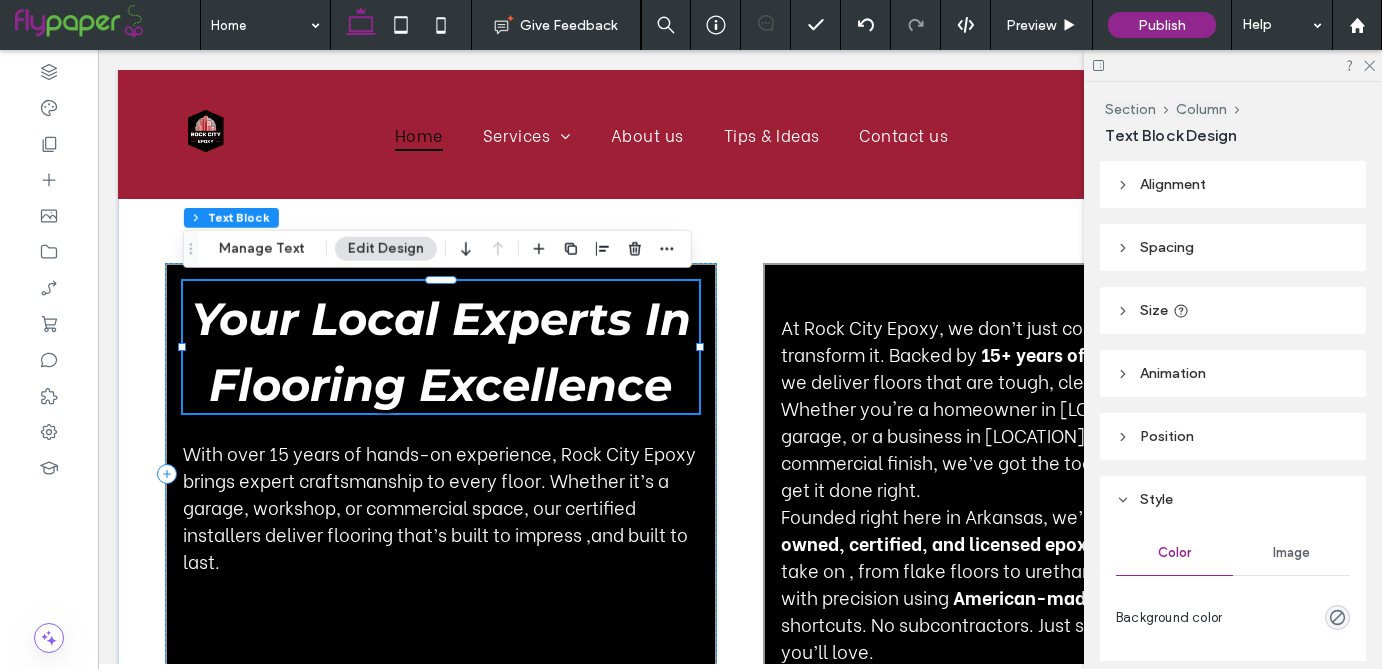 click on "Your Local Experts In Flooring Excellence" at bounding box center (441, 351) 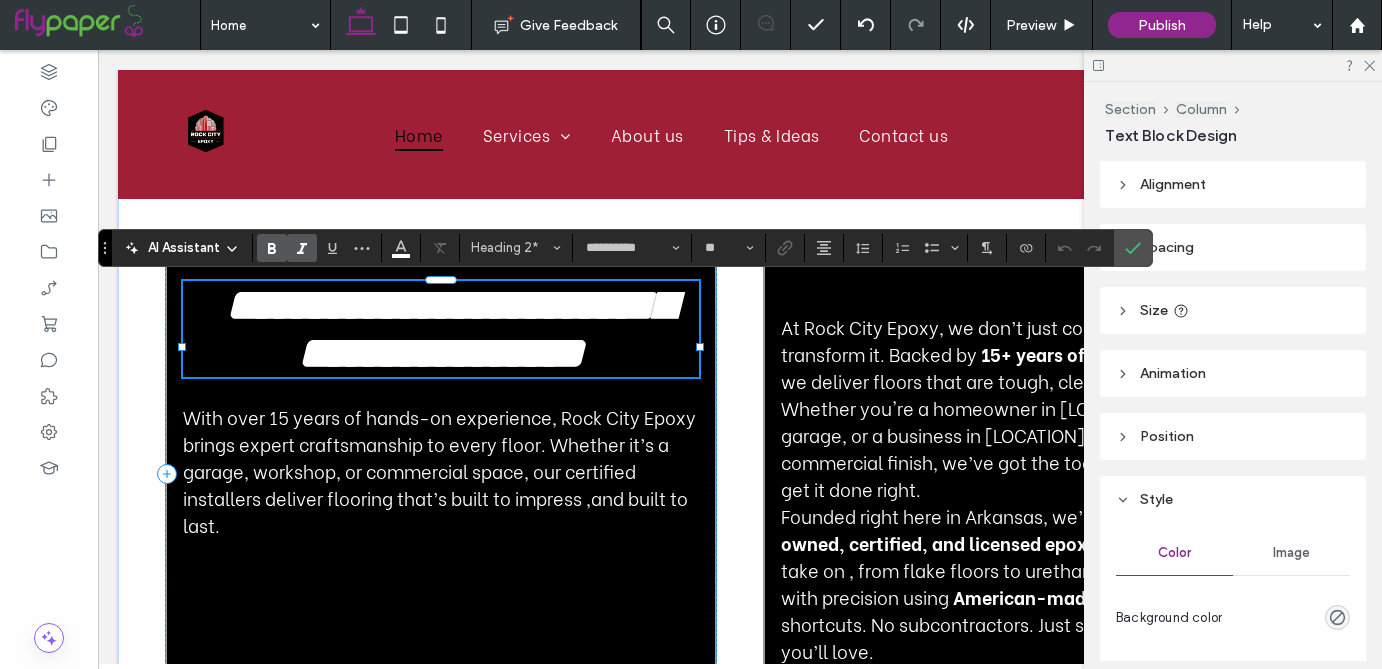 type 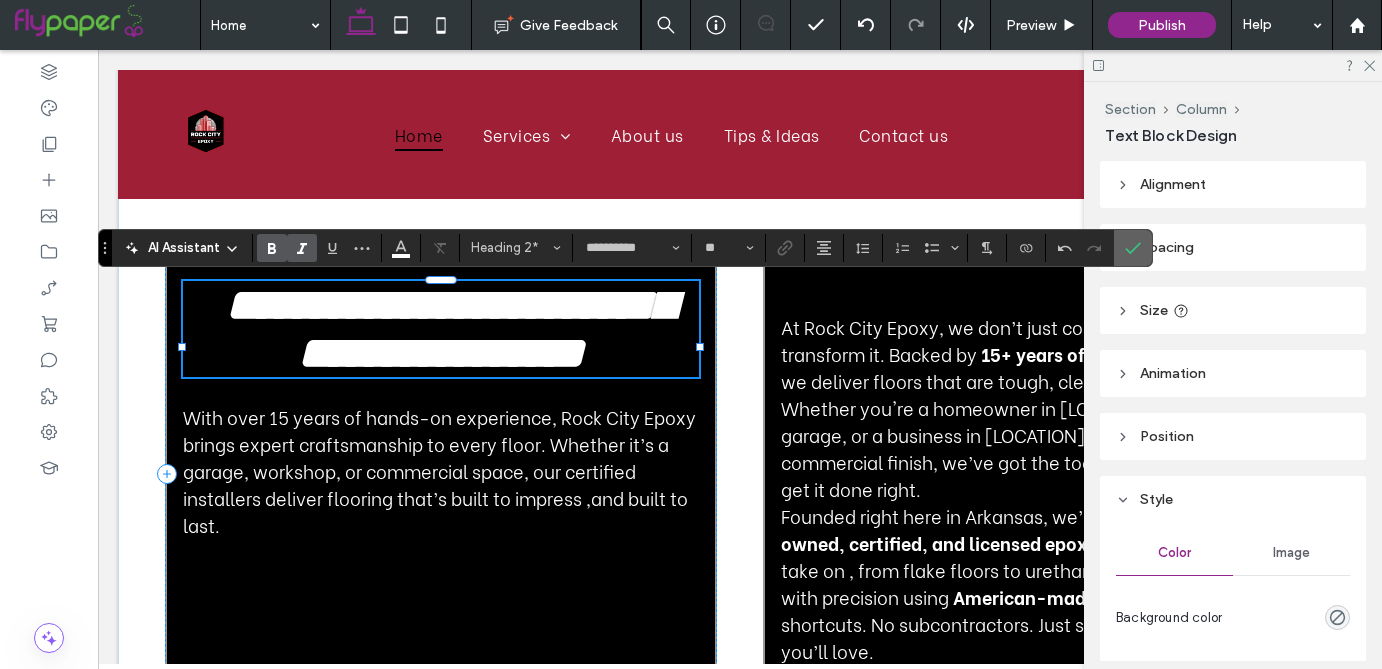 click 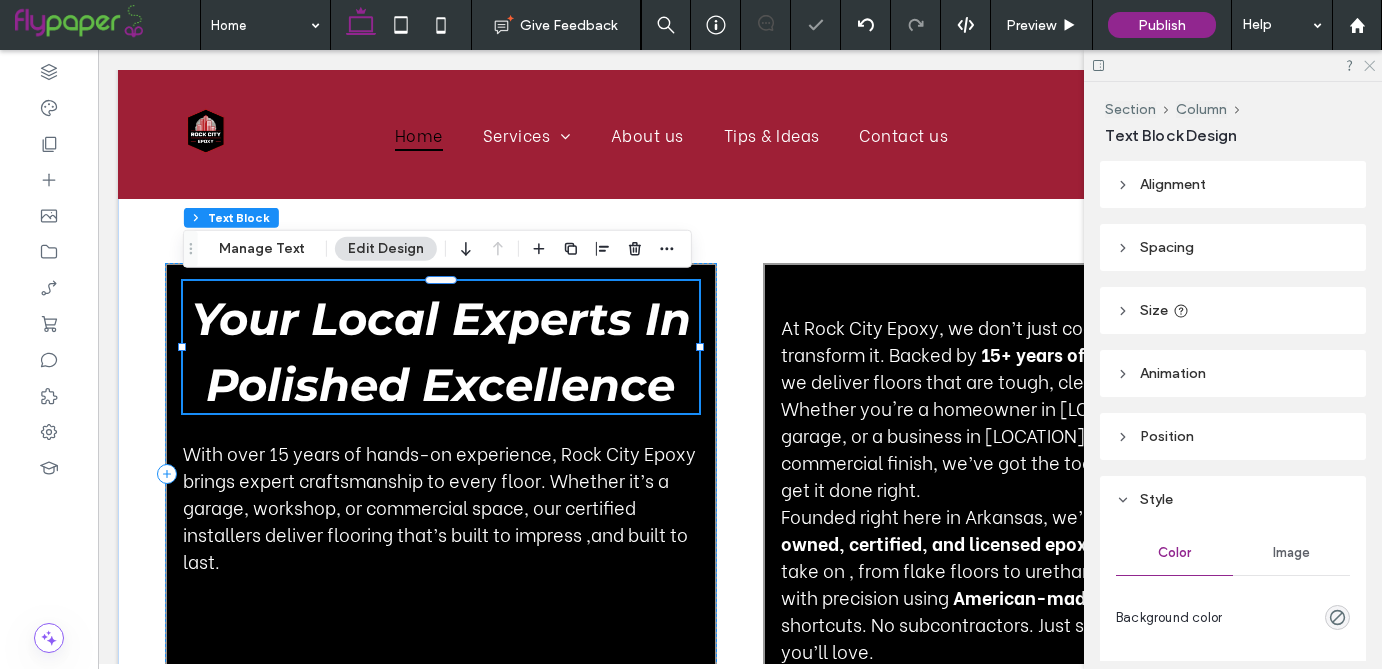 click 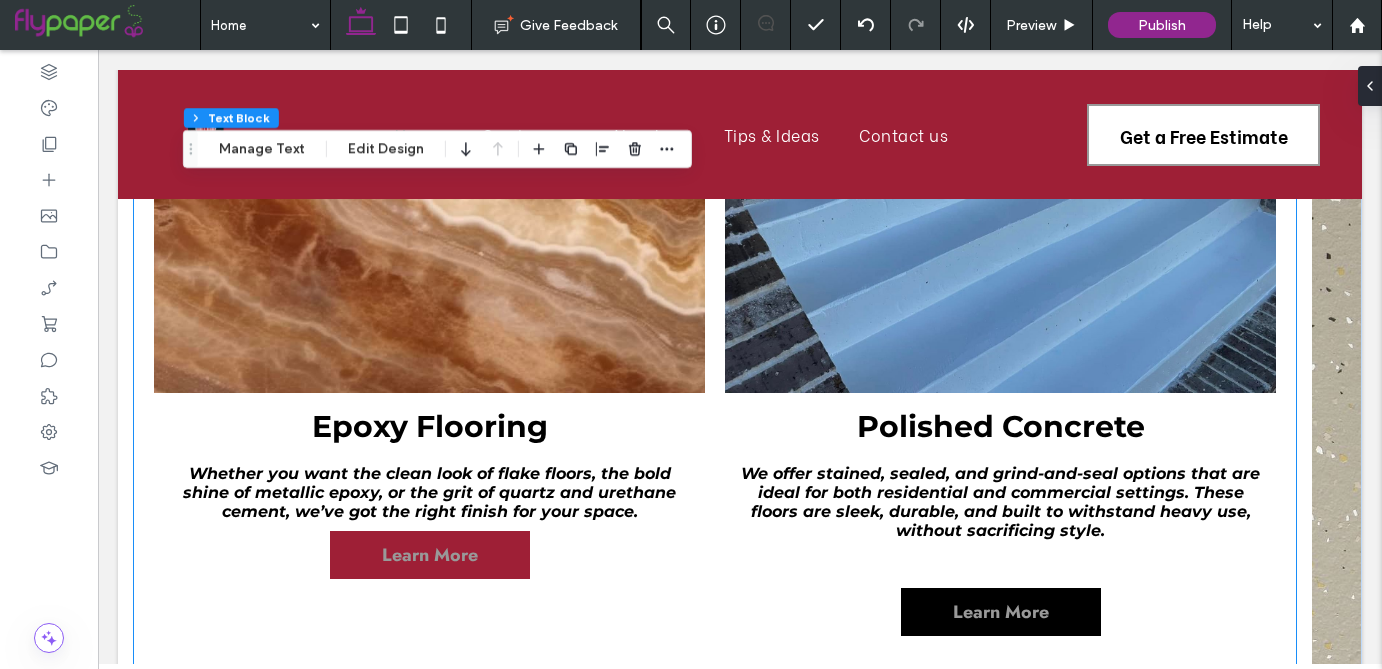 scroll, scrollTop: 1843, scrollLeft: 0, axis: vertical 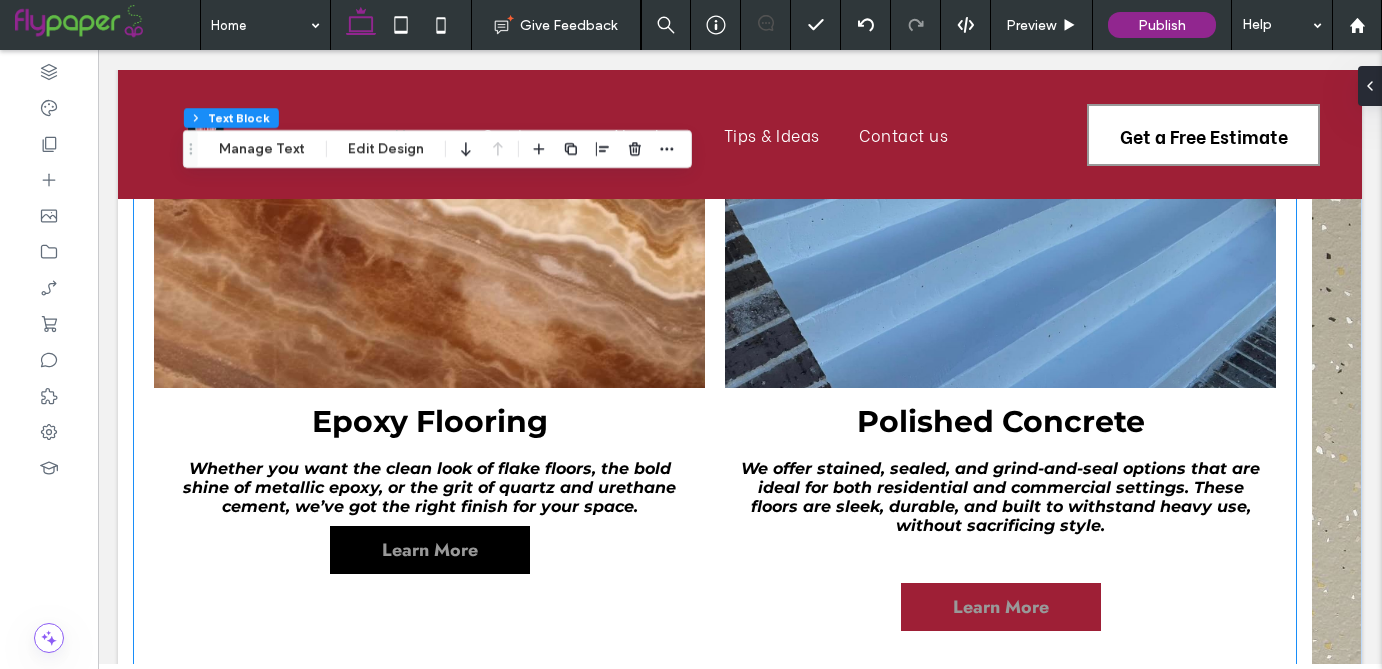 click on "Learn More" at bounding box center [1001, 607] 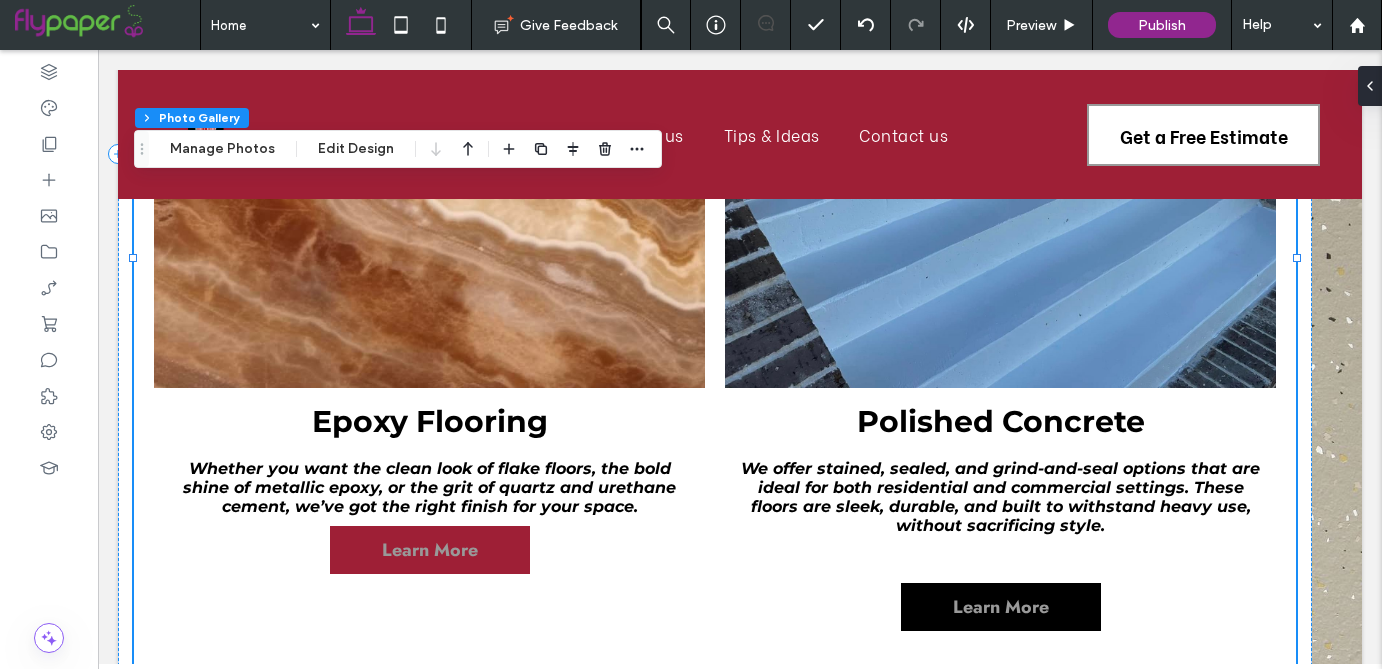 click on "Learn More" at bounding box center (430, 550) 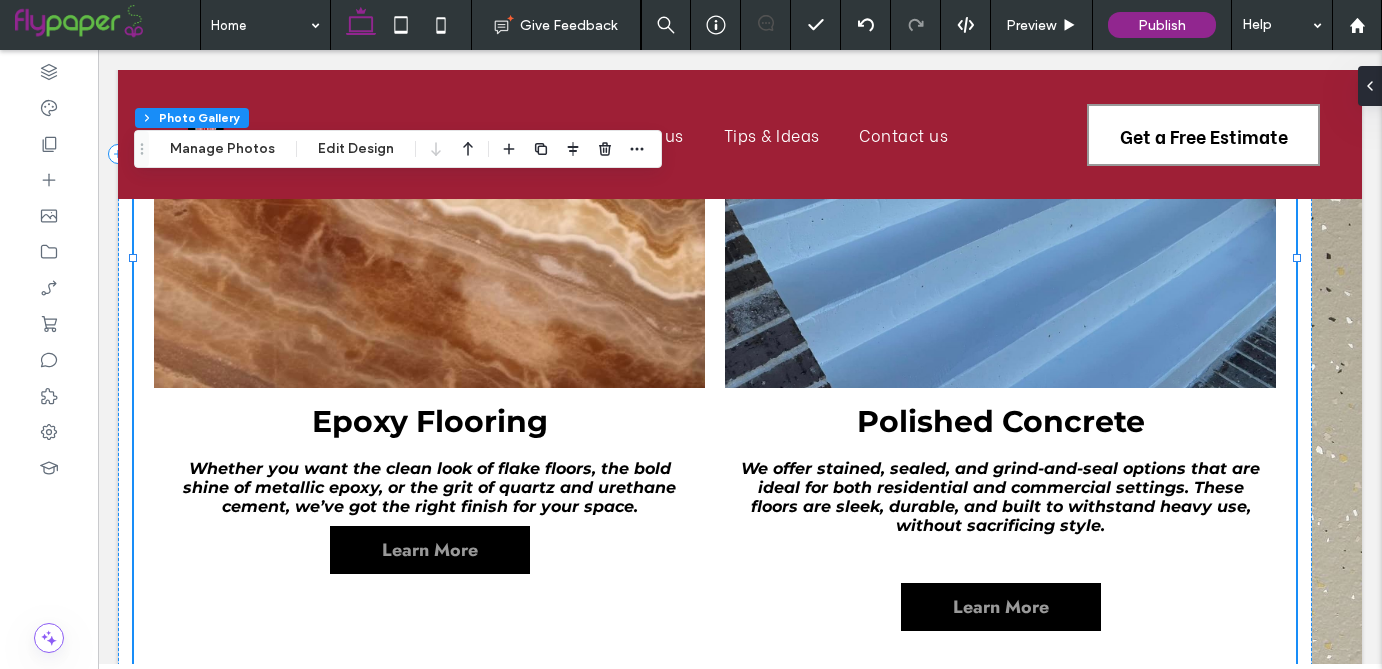 click on "Polished Concrete
We offer stained, sealed, and grind-and-seal options that are ideal for both residential and commercial settings. These floors are sleek, durable, and built to withstand heavy use, without sacrificing style.
Learn More" at bounding box center (1000, 523) 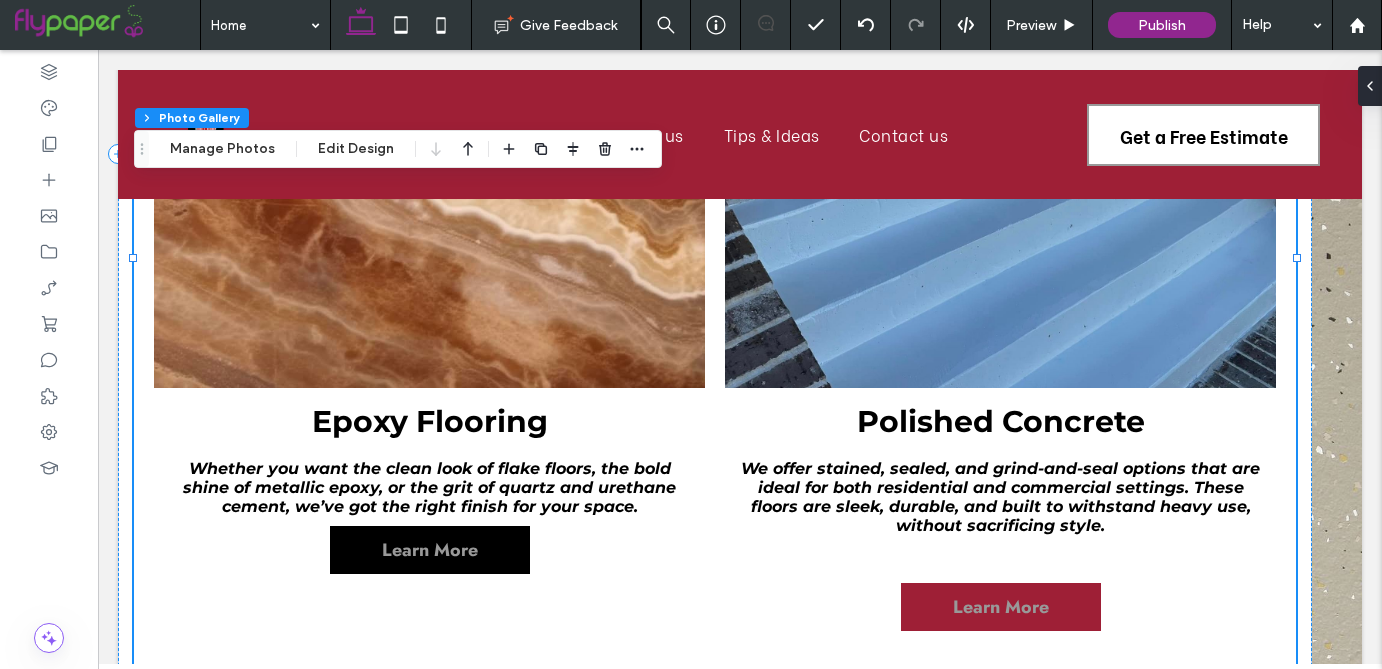 click on "Learn More" at bounding box center [1001, 607] 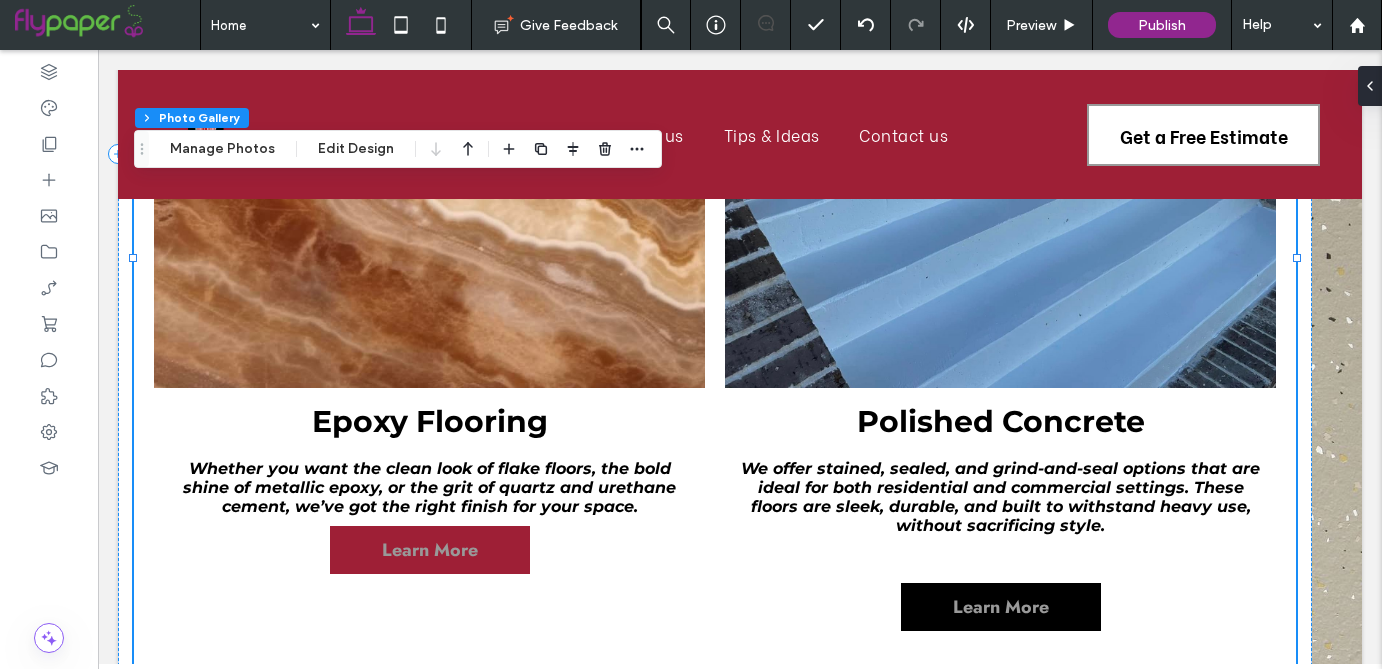 click on "Learn More" at bounding box center (430, 550) 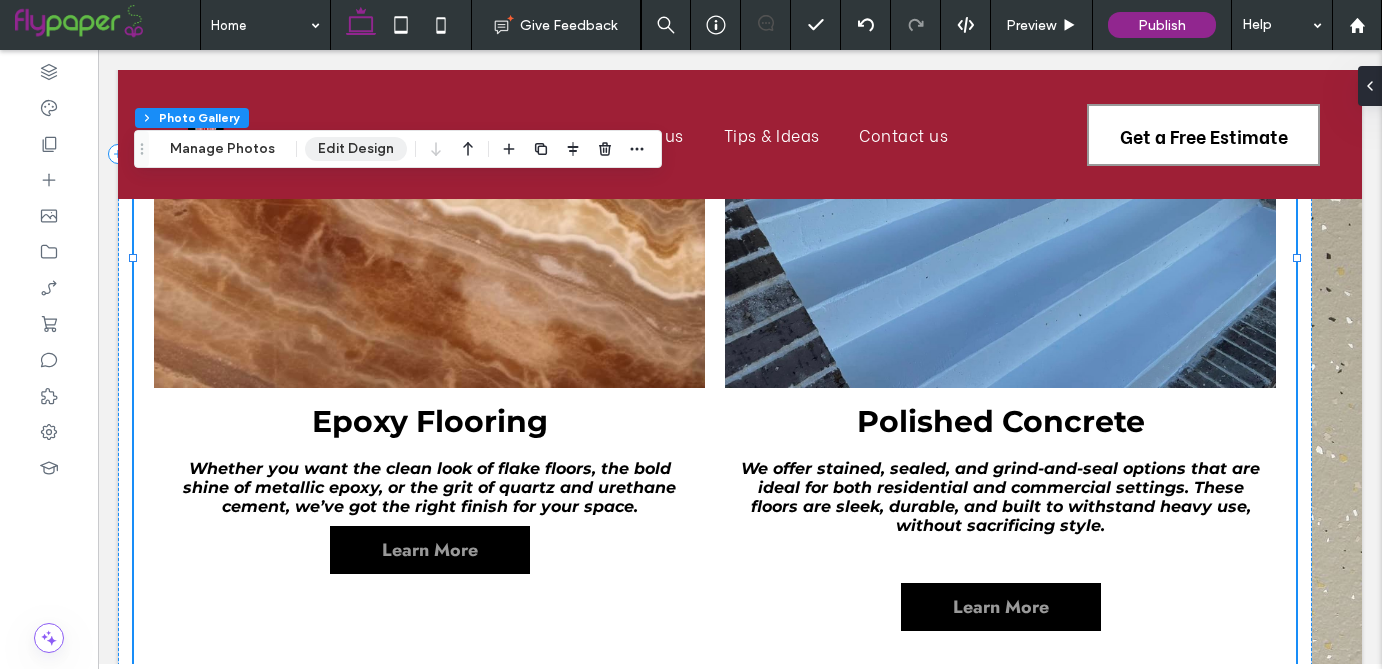 click on "Edit Design" at bounding box center [356, 149] 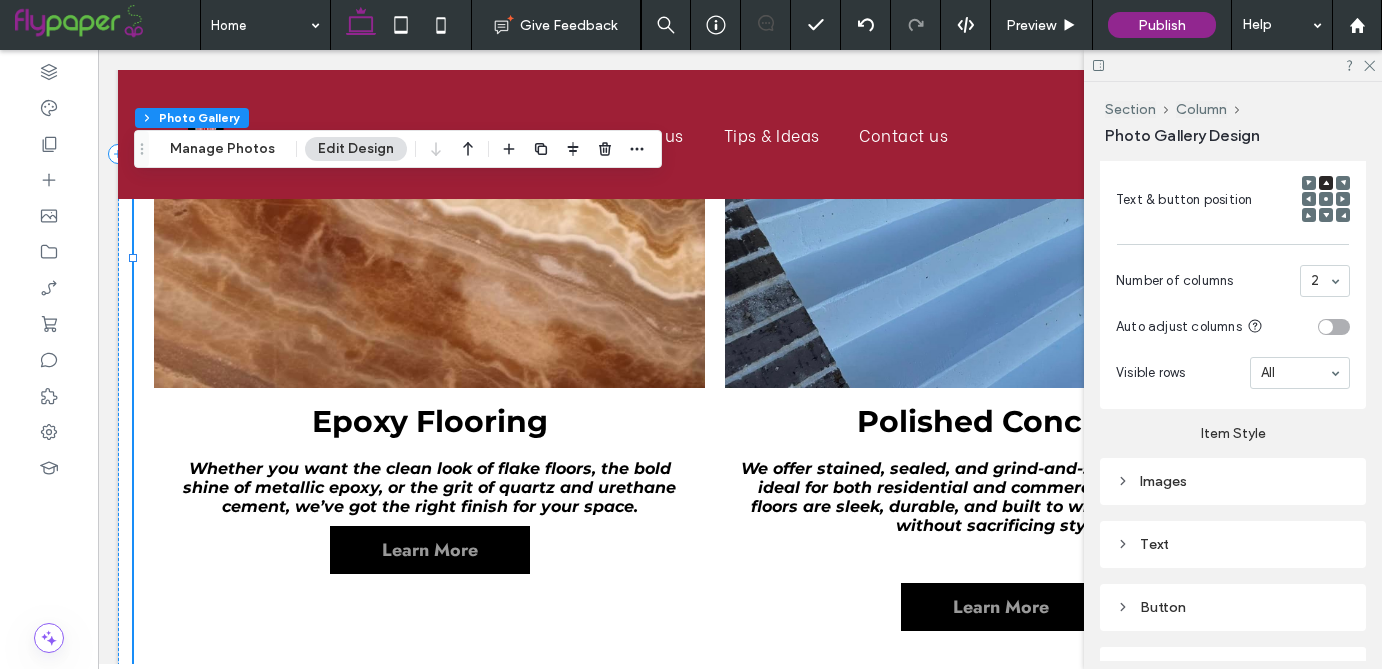 scroll, scrollTop: 1547, scrollLeft: 0, axis: vertical 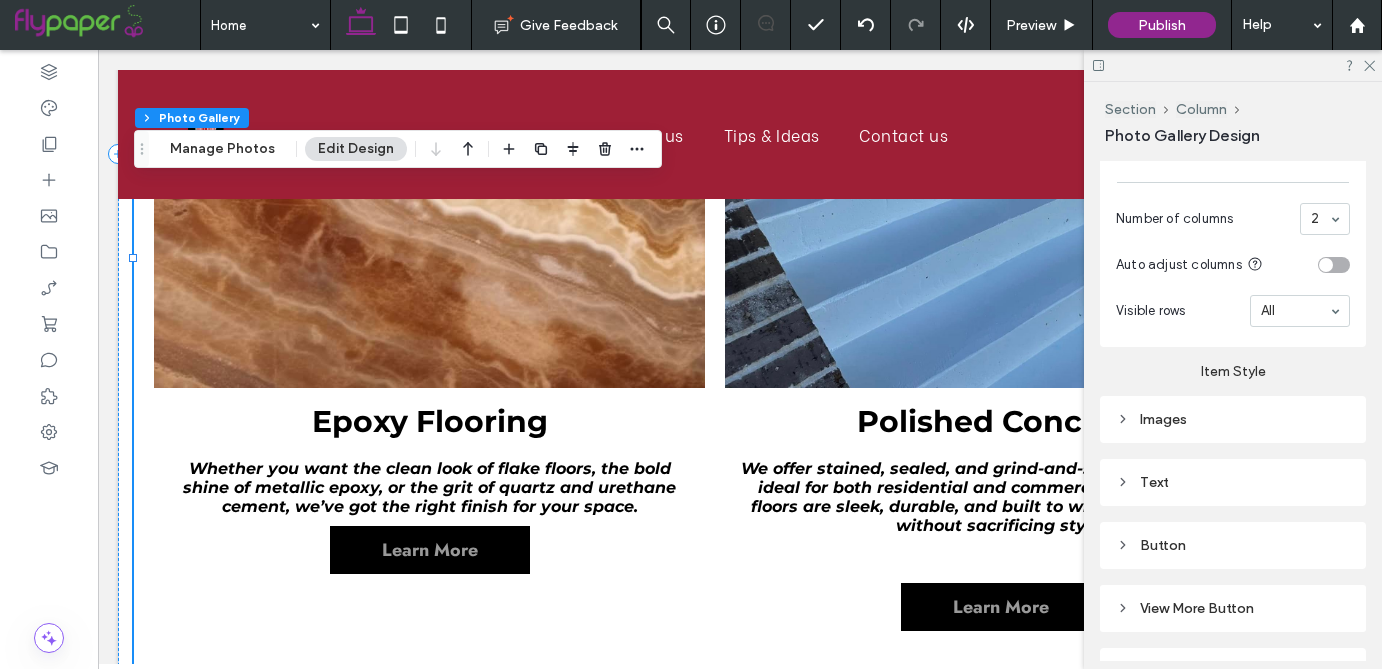 click on "Button" at bounding box center [1233, 545] 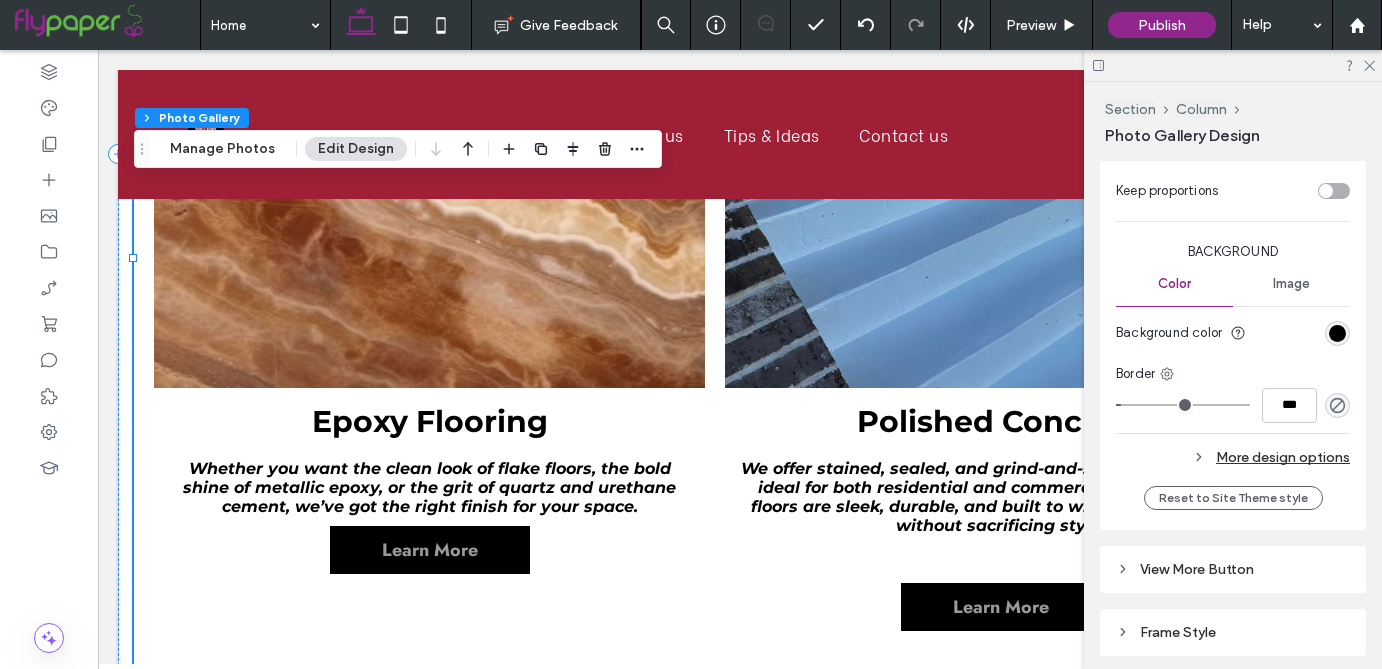 scroll, scrollTop: 2265, scrollLeft: 0, axis: vertical 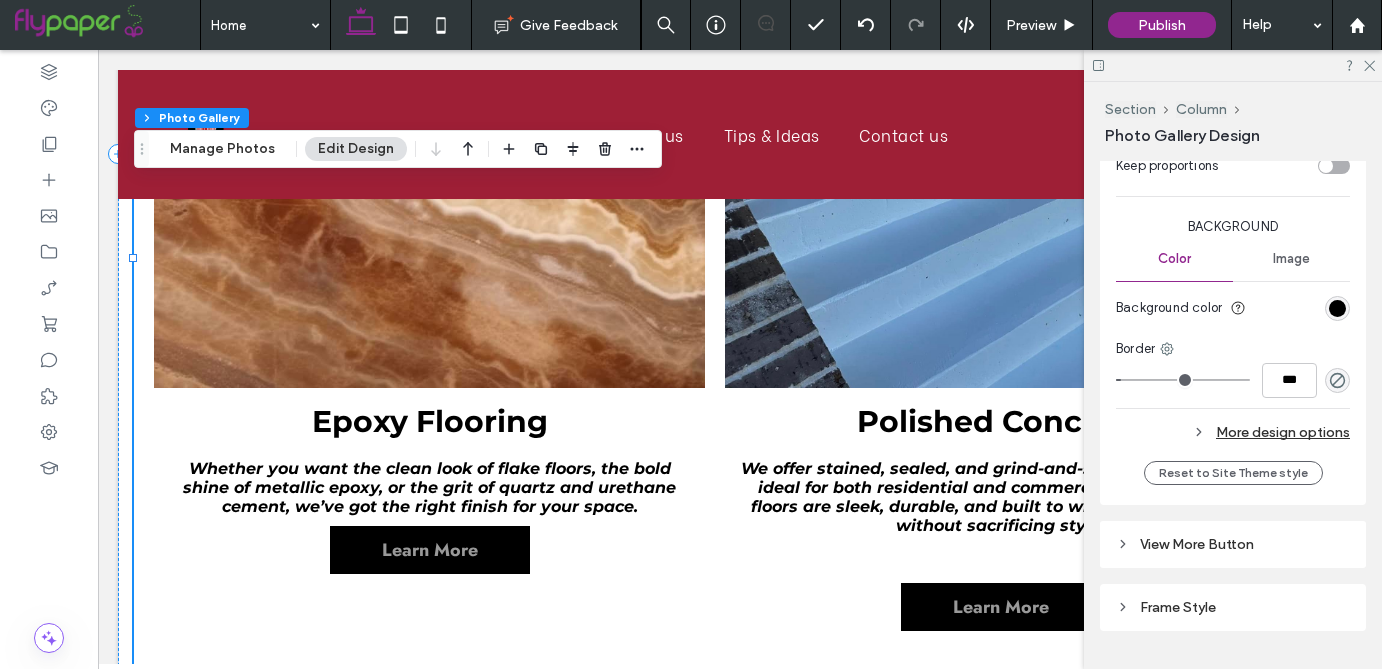 click on "View More Button" at bounding box center (1233, 544) 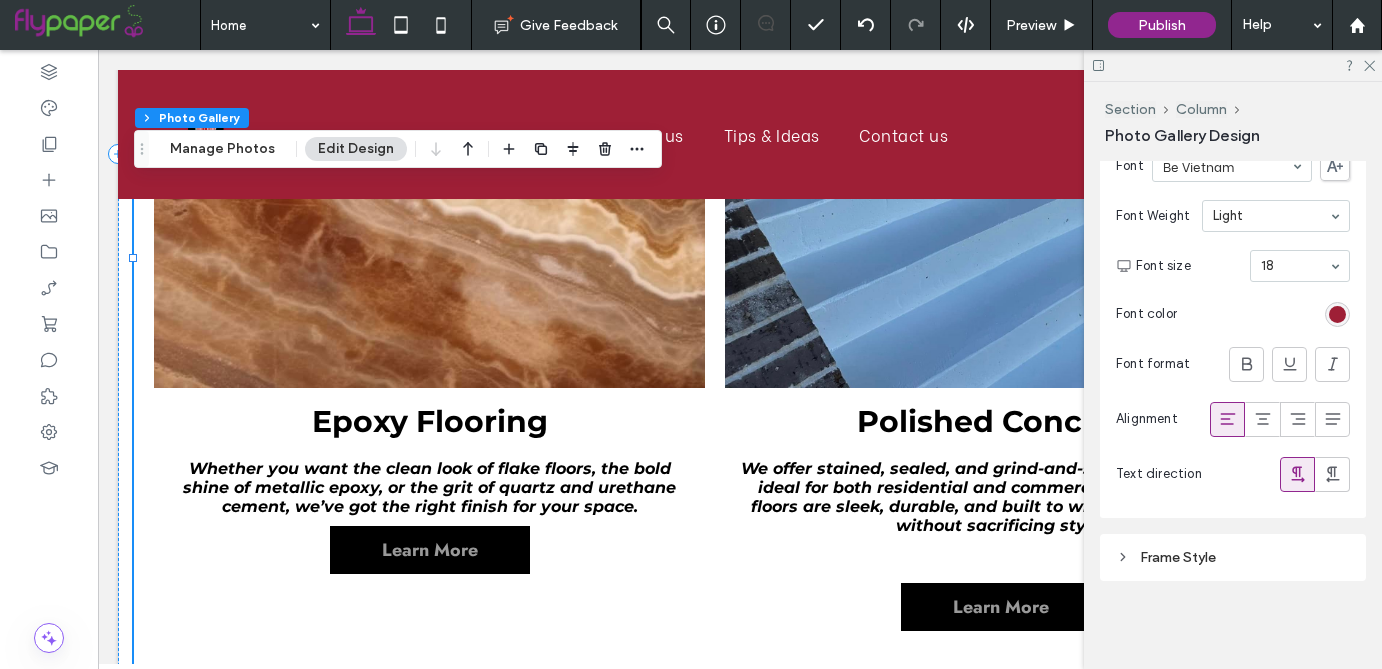 scroll, scrollTop: 2684, scrollLeft: 0, axis: vertical 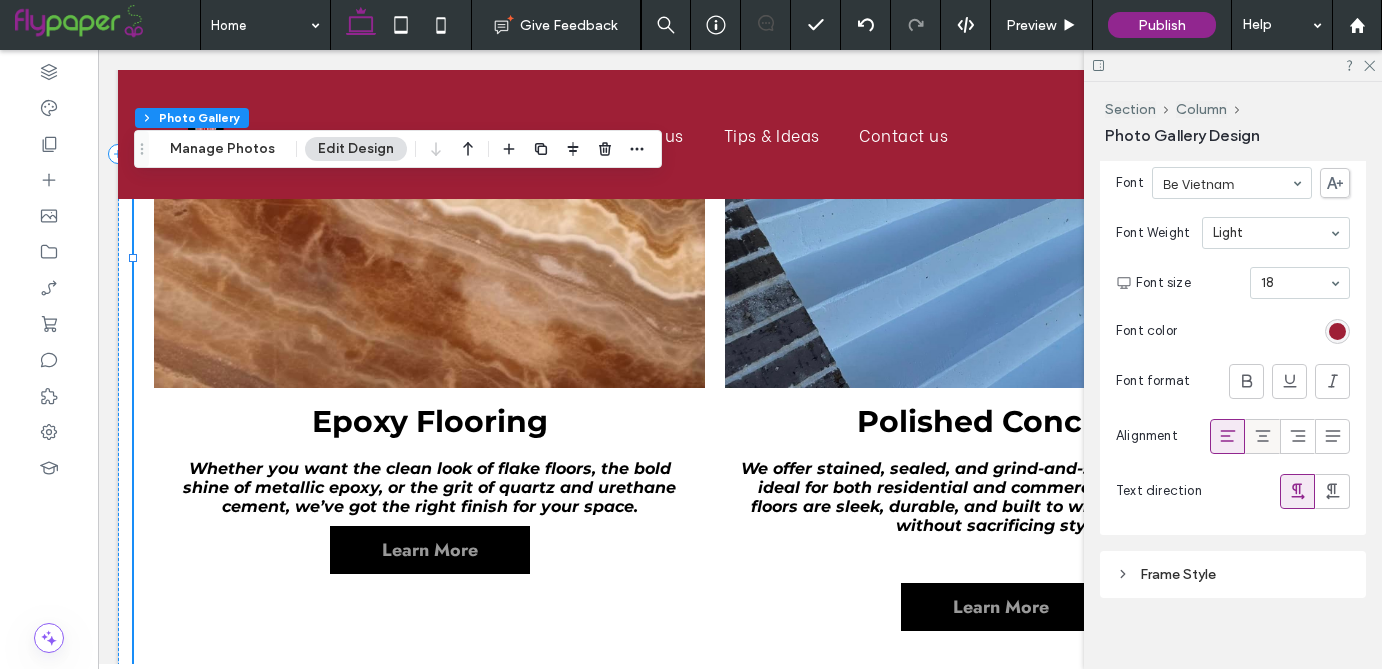 click 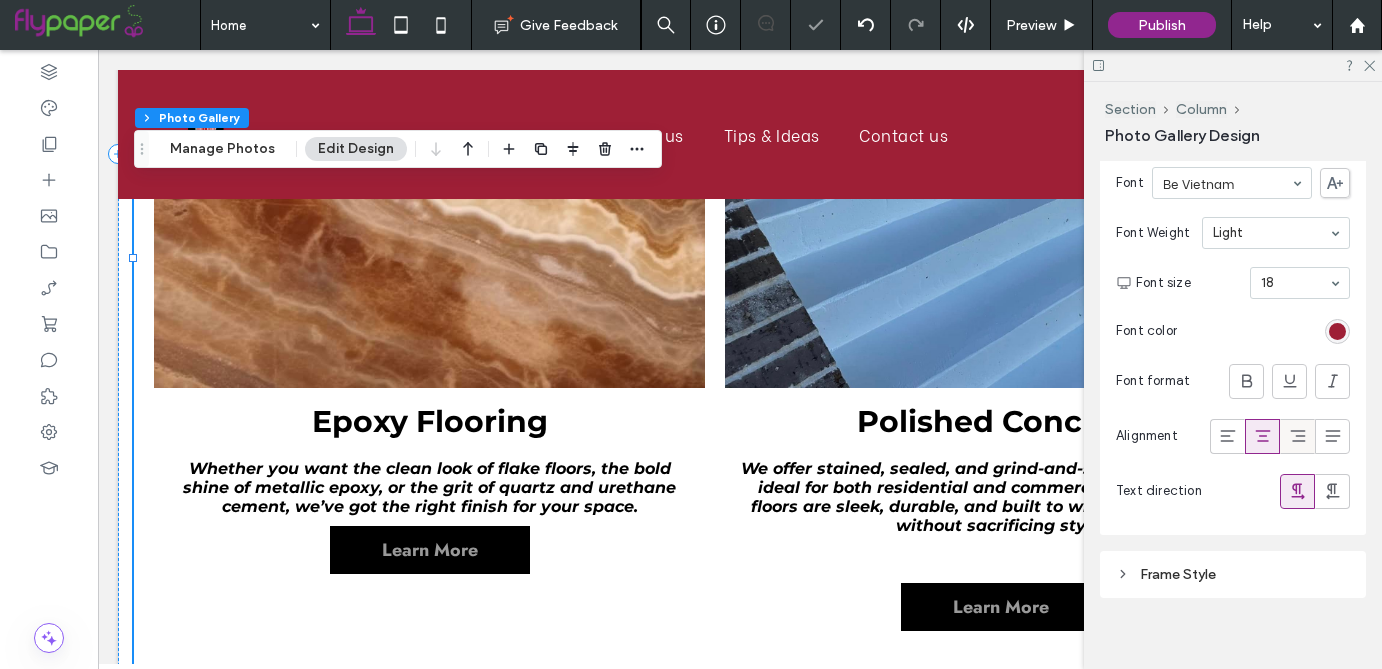 click at bounding box center (1297, 436) 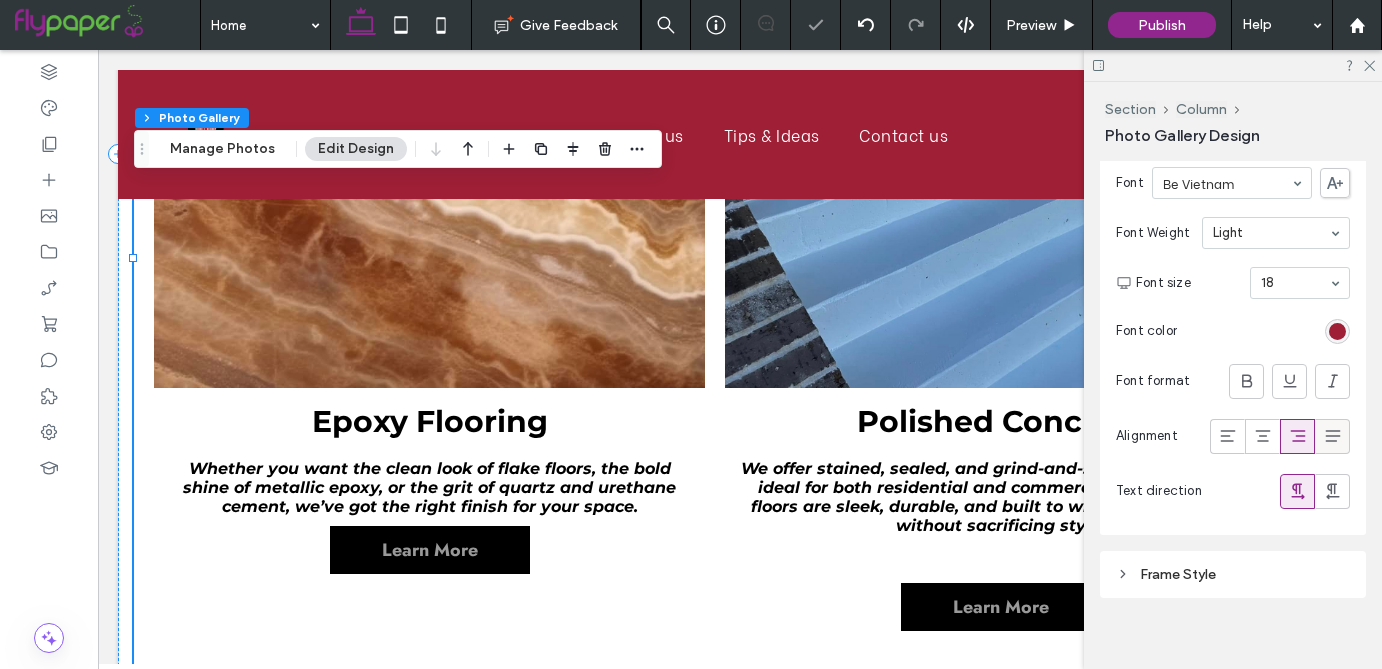 click 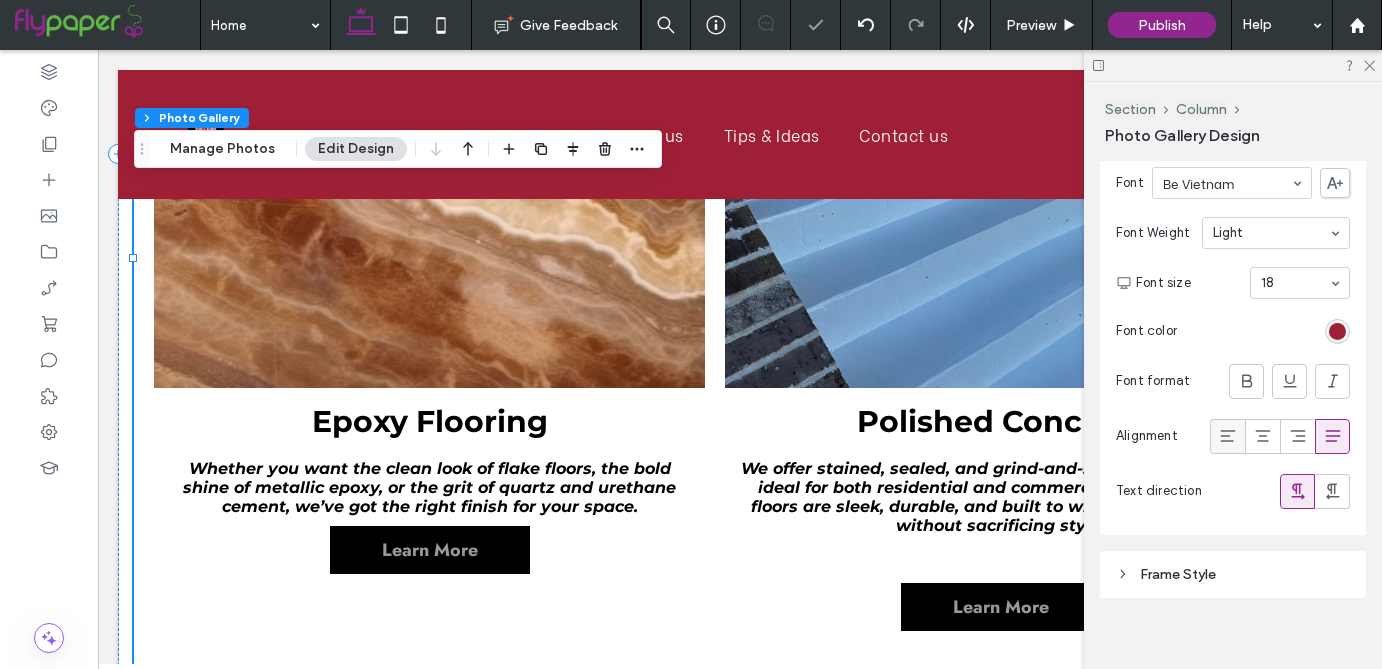 click 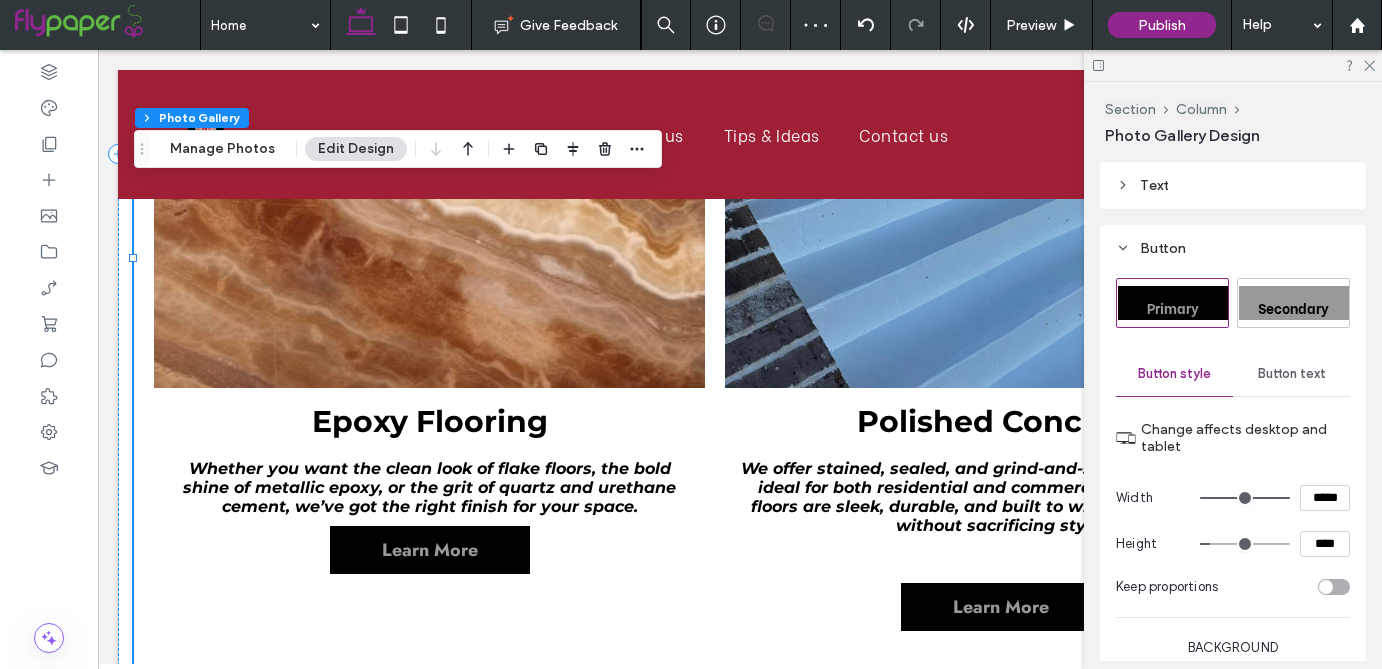 scroll, scrollTop: 1743, scrollLeft: 0, axis: vertical 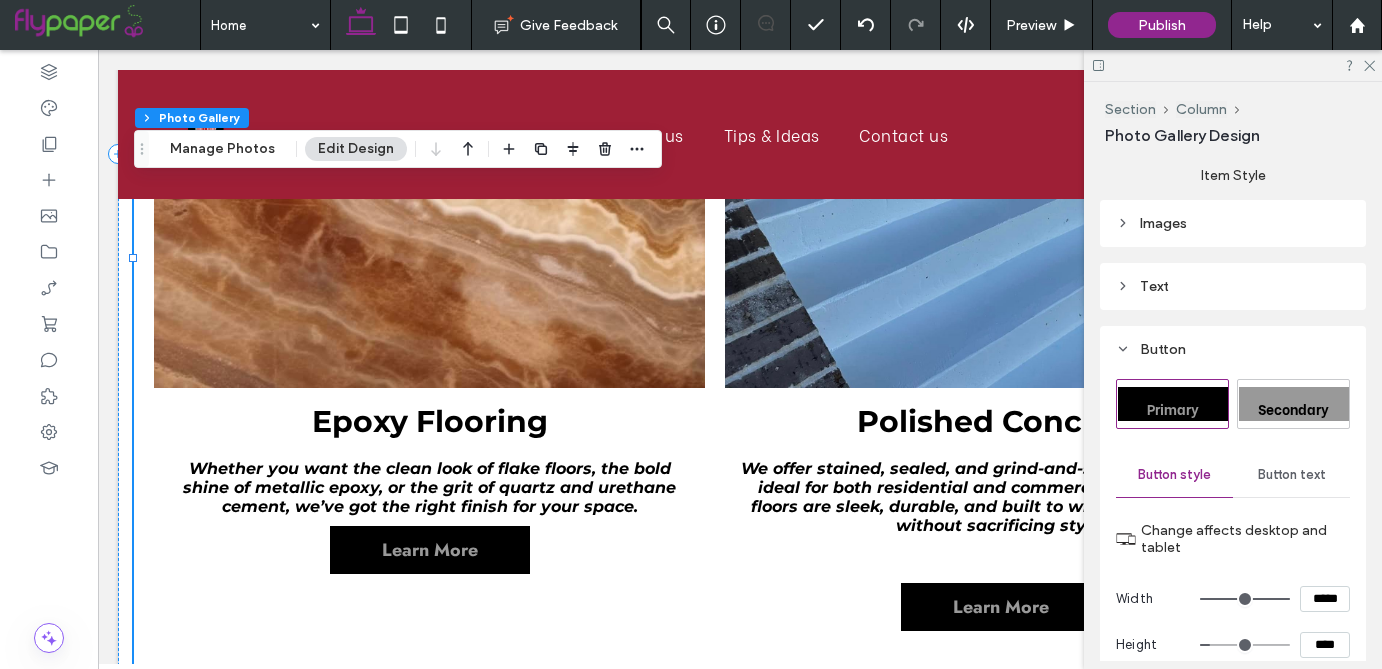 click on "Button text" at bounding box center [1291, 475] 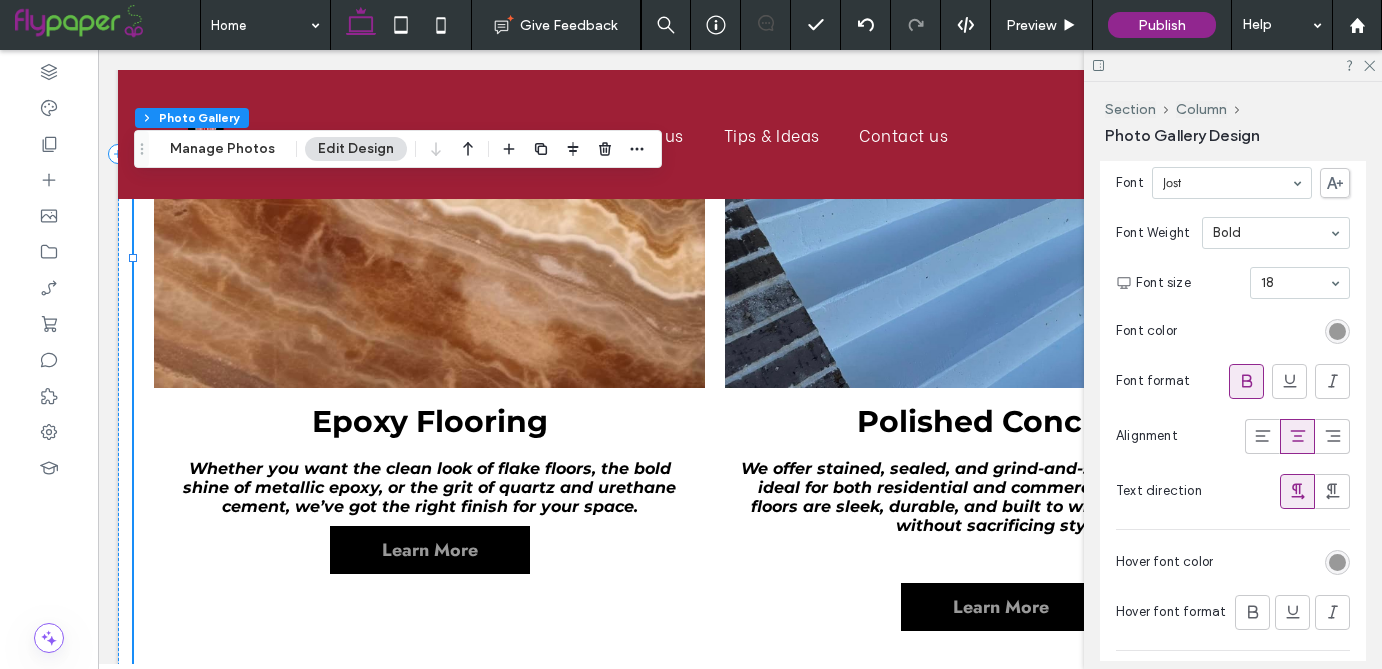scroll, scrollTop: 2243, scrollLeft: 0, axis: vertical 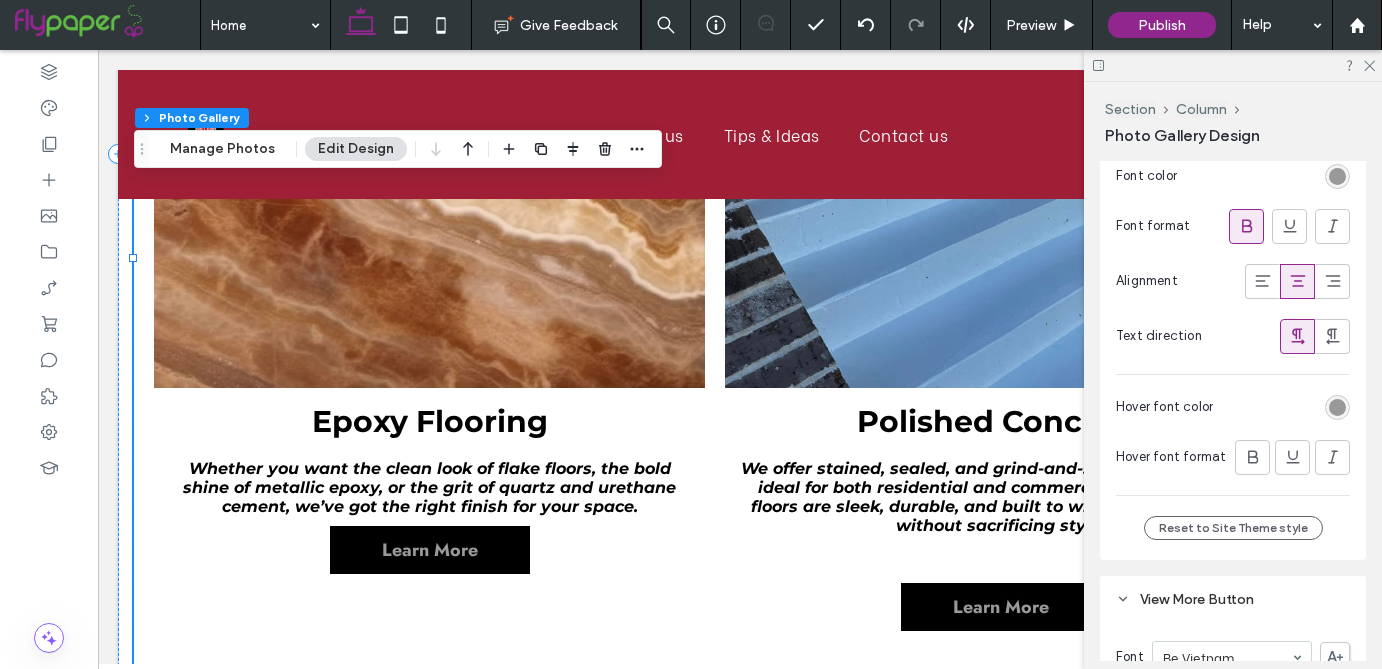 click at bounding box center (1233, 65) 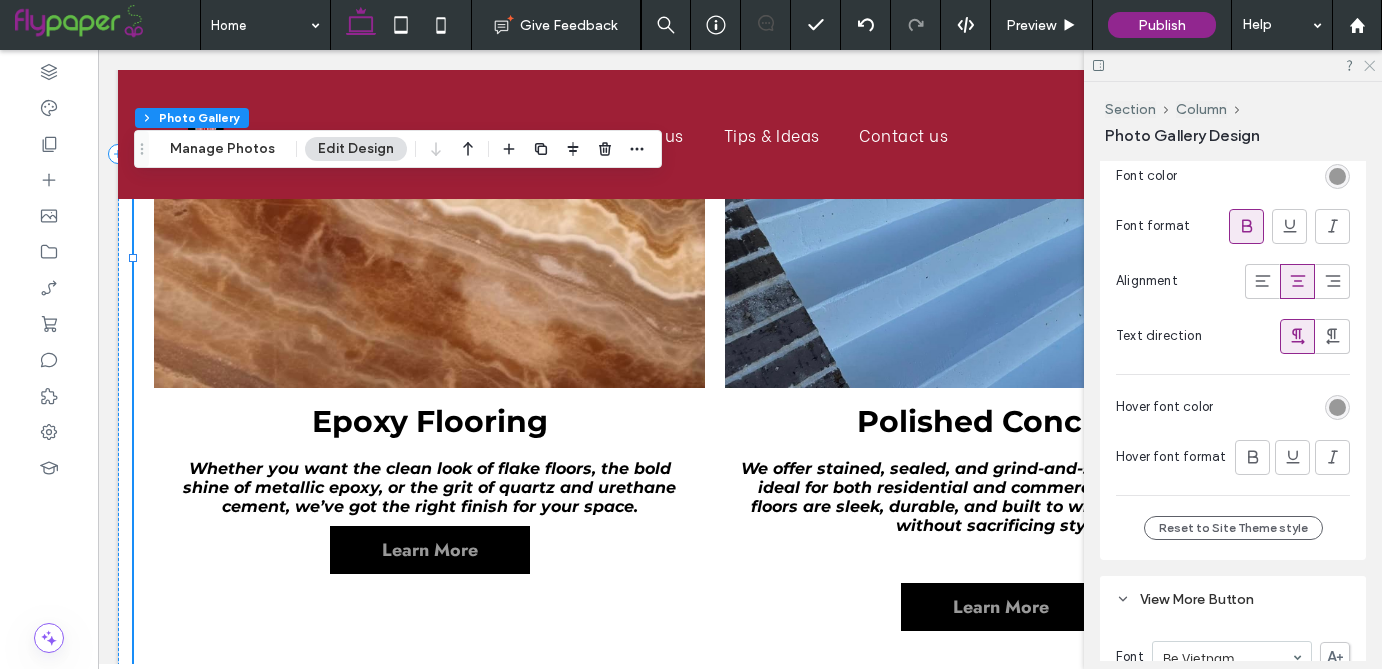 click 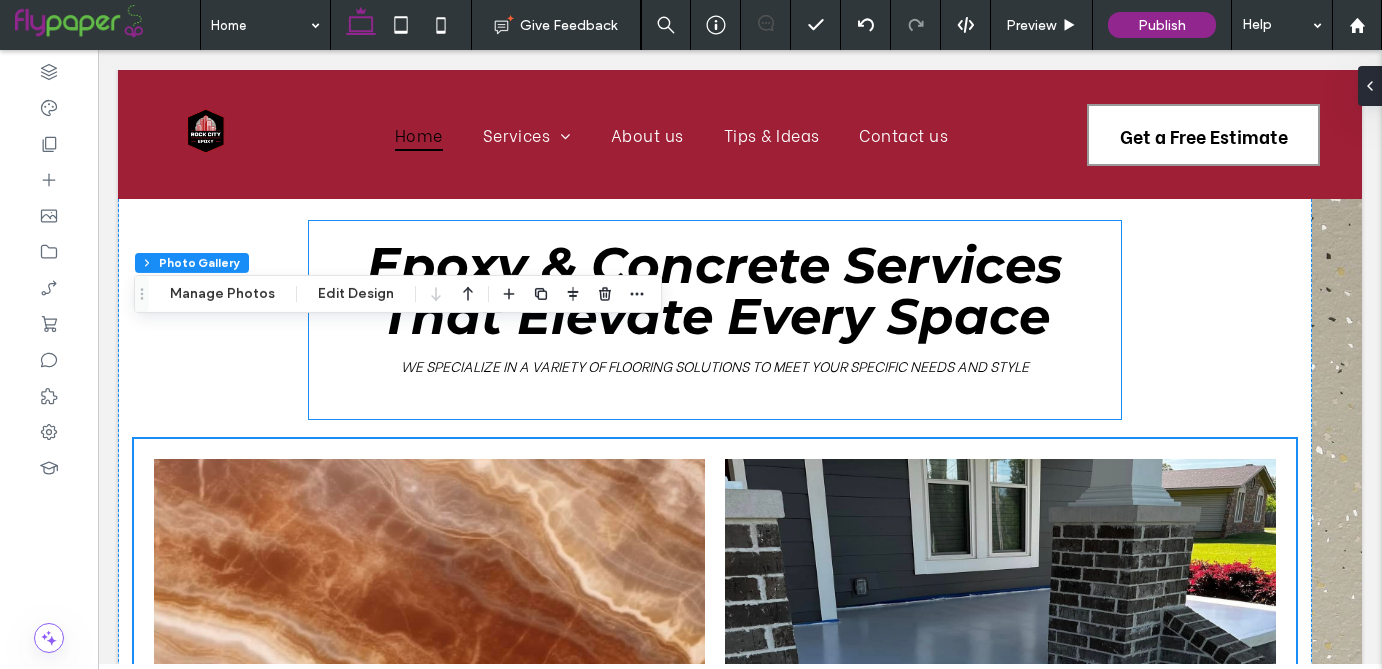 scroll, scrollTop: 1234, scrollLeft: 0, axis: vertical 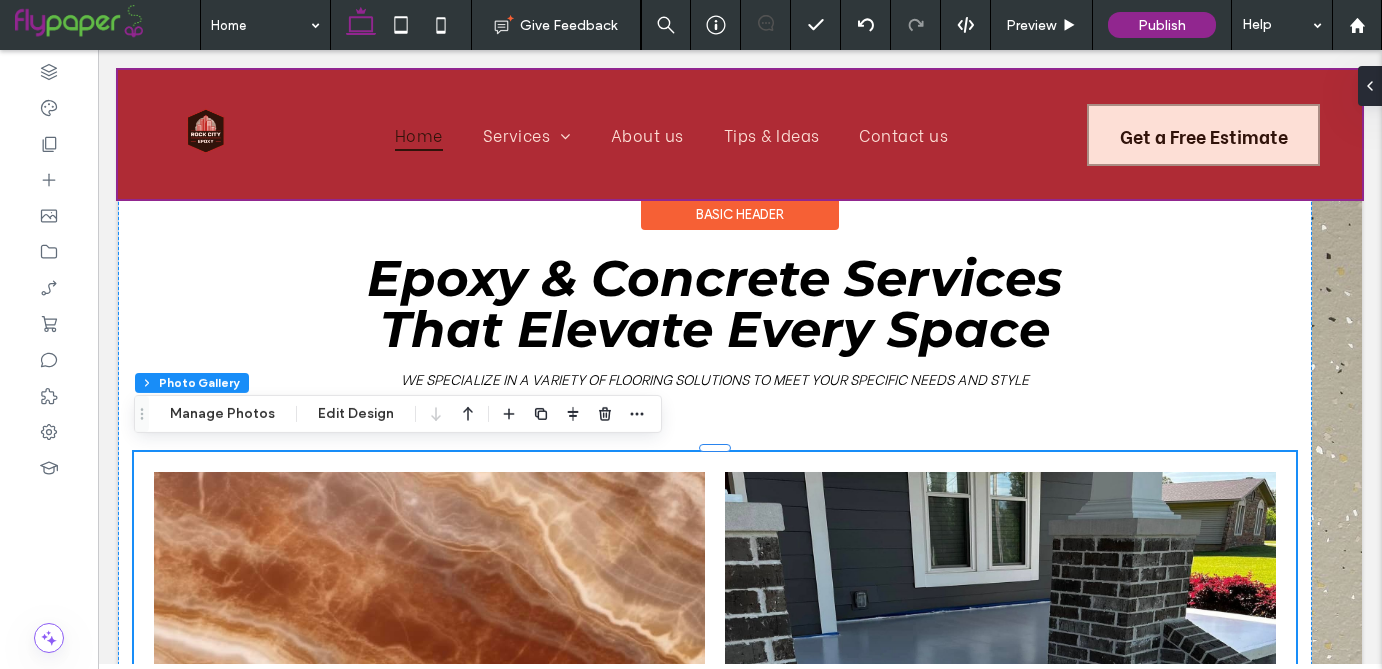 click at bounding box center [740, 134] 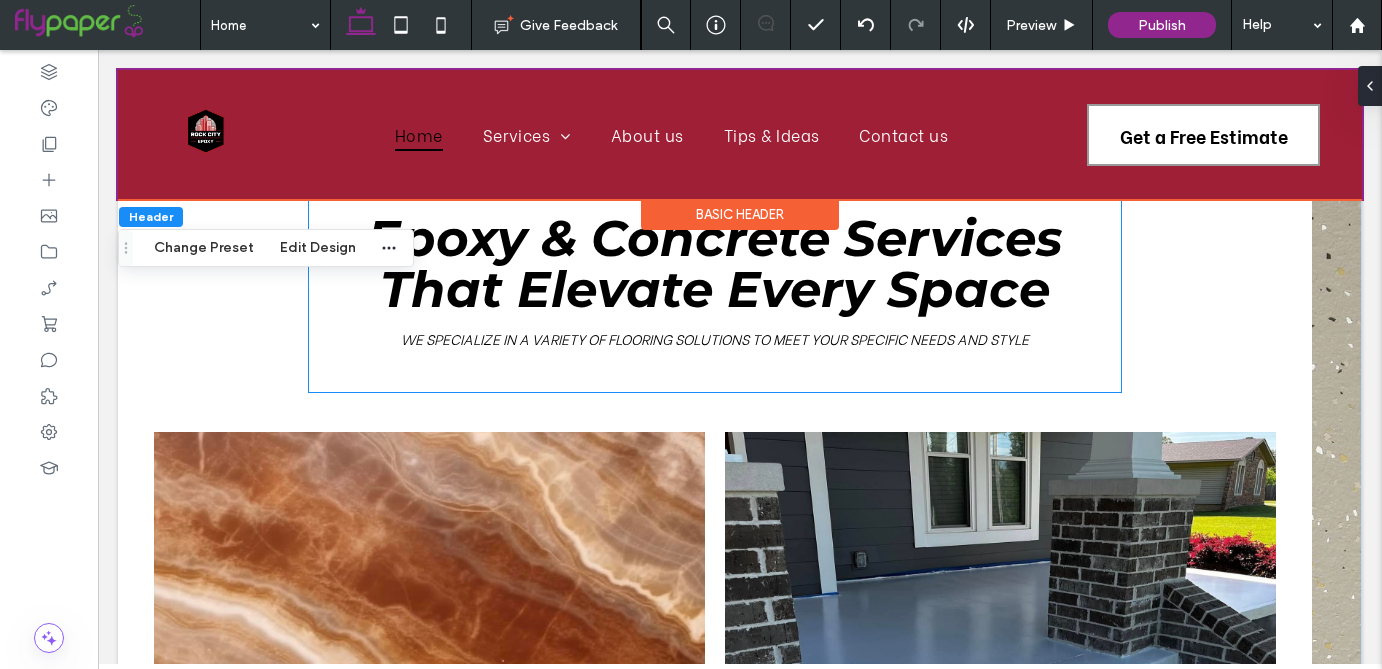 scroll, scrollTop: 1276, scrollLeft: 0, axis: vertical 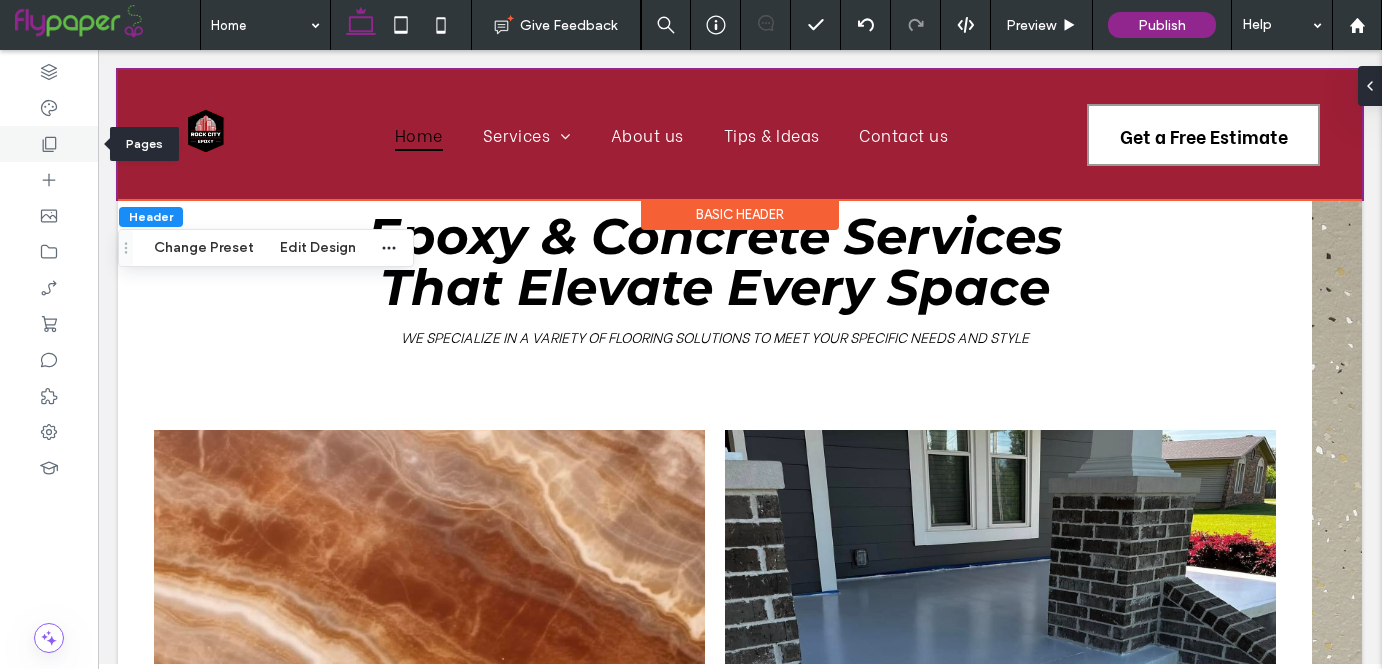 click 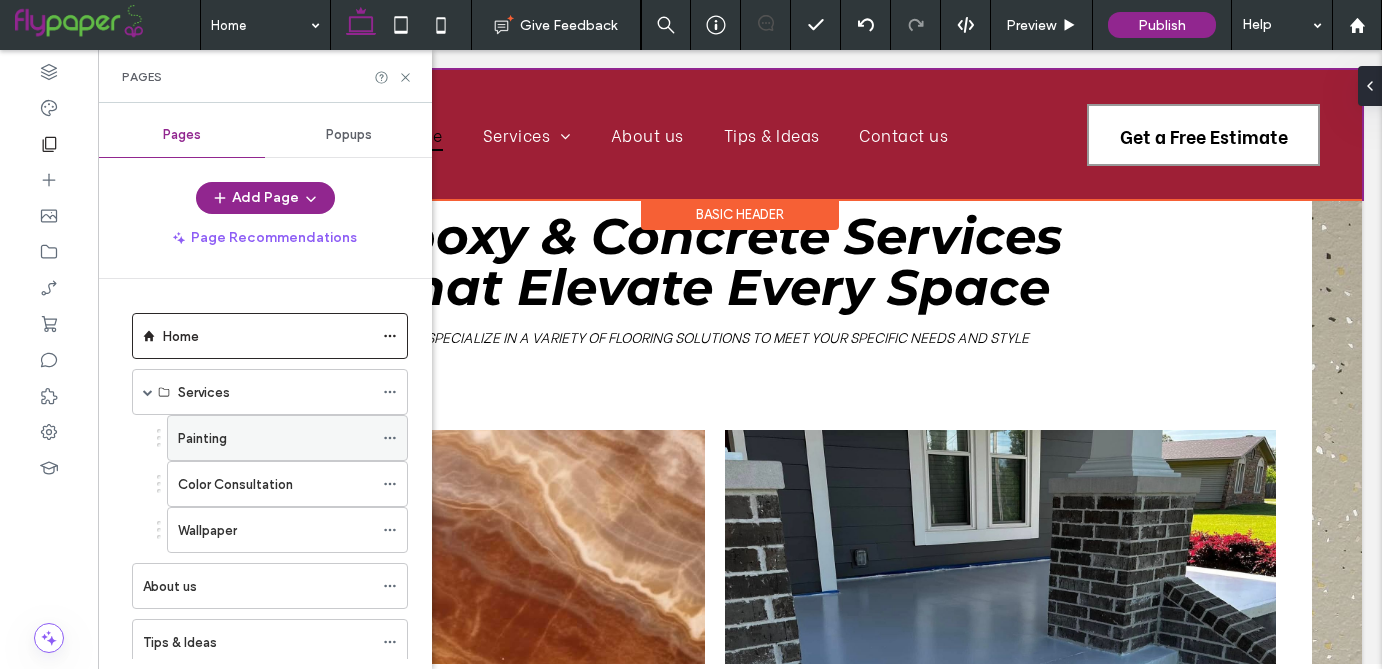 click 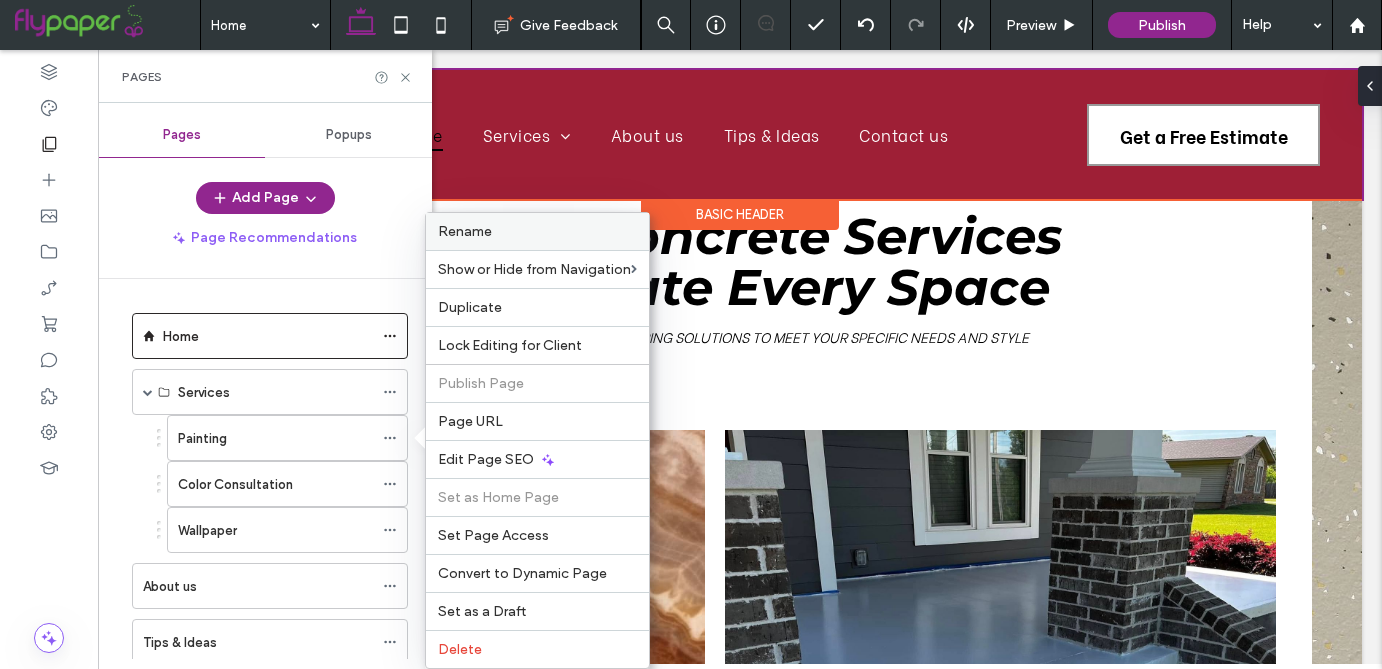 click on "Rename" at bounding box center (465, 231) 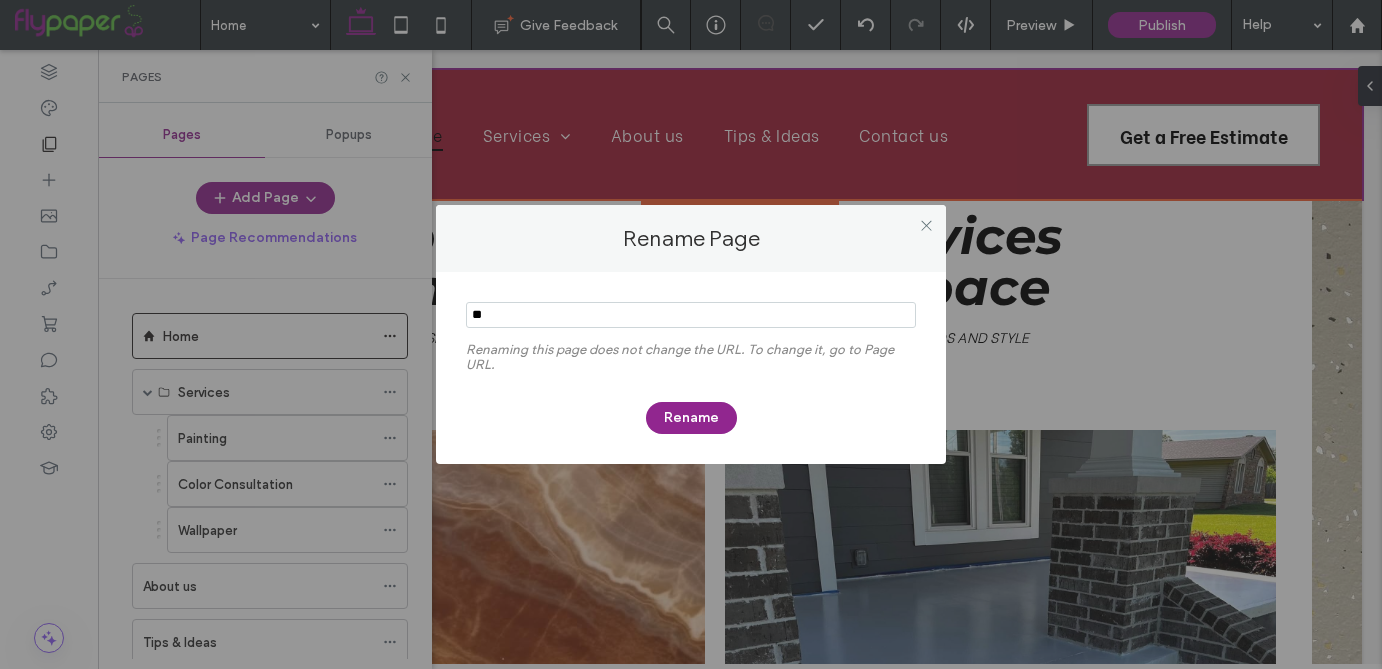type on "*" 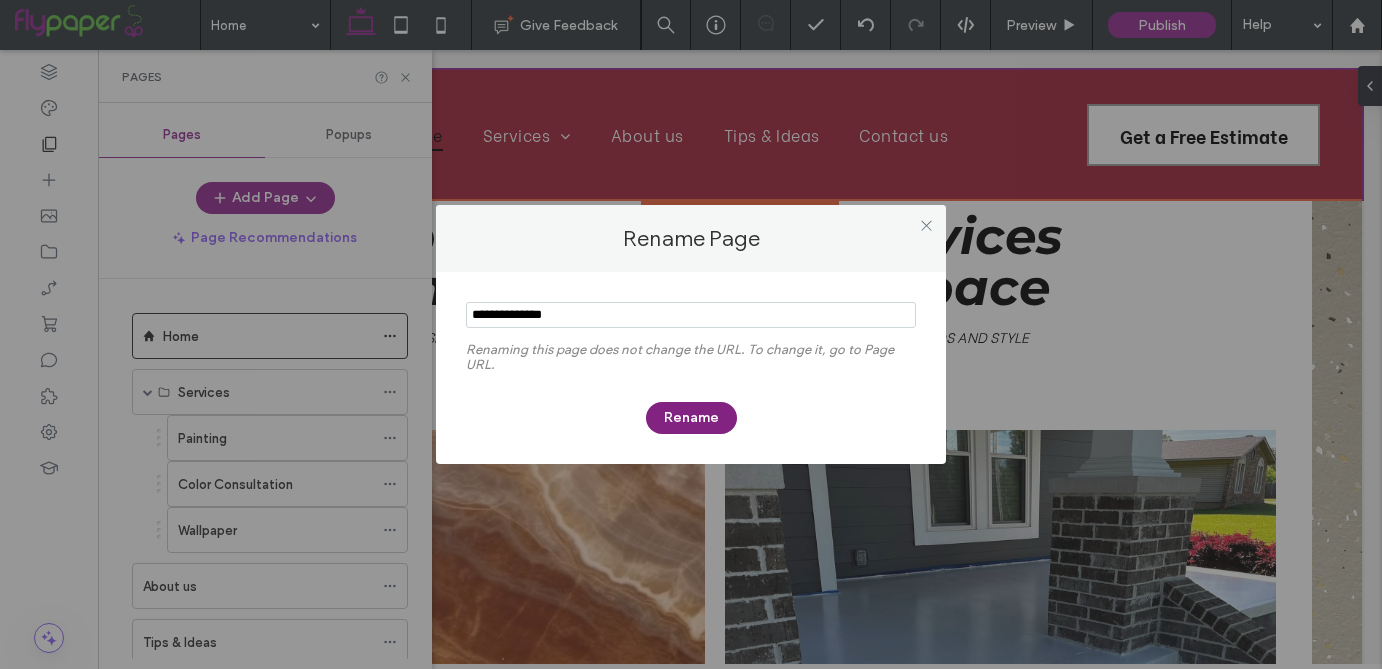 type on "**********" 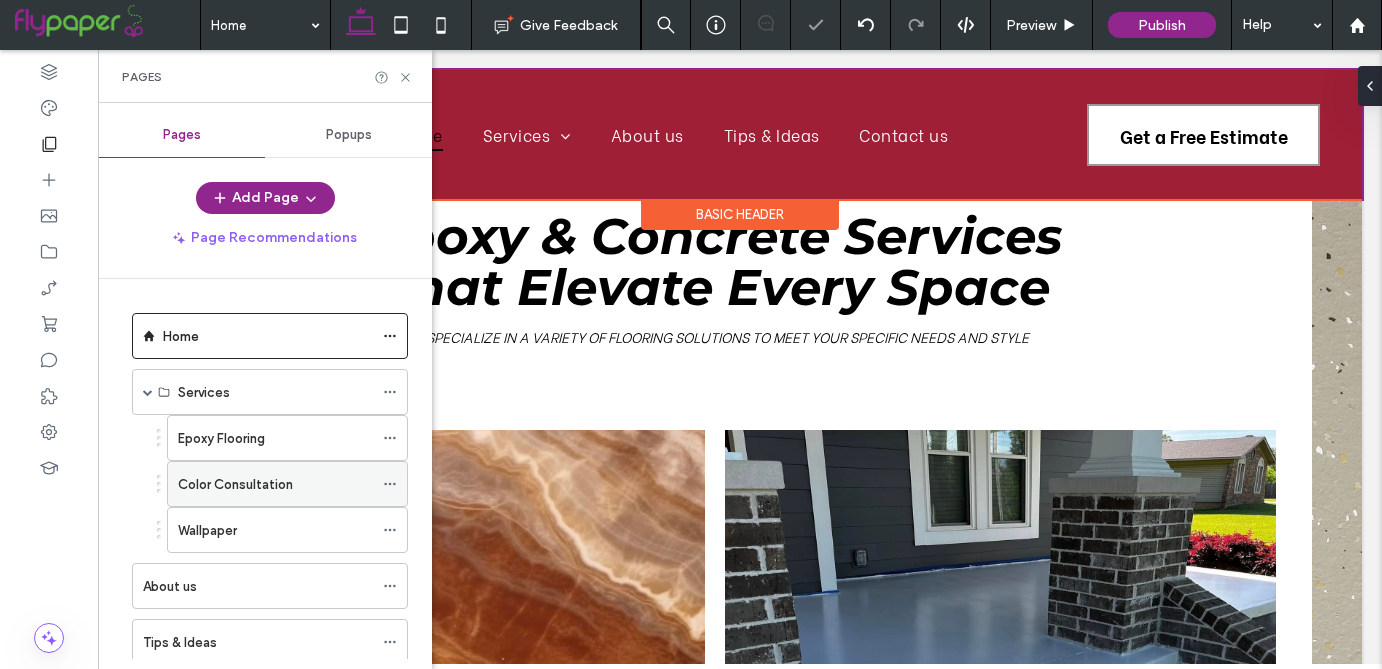 click 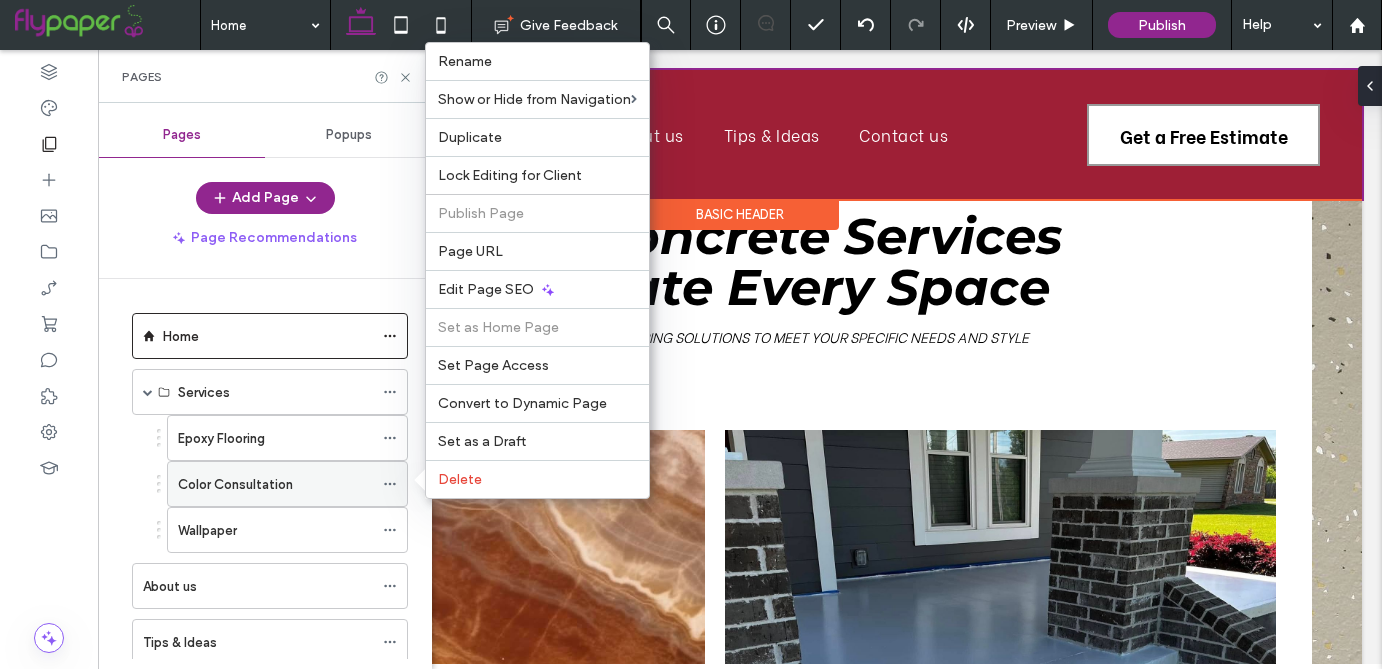 click 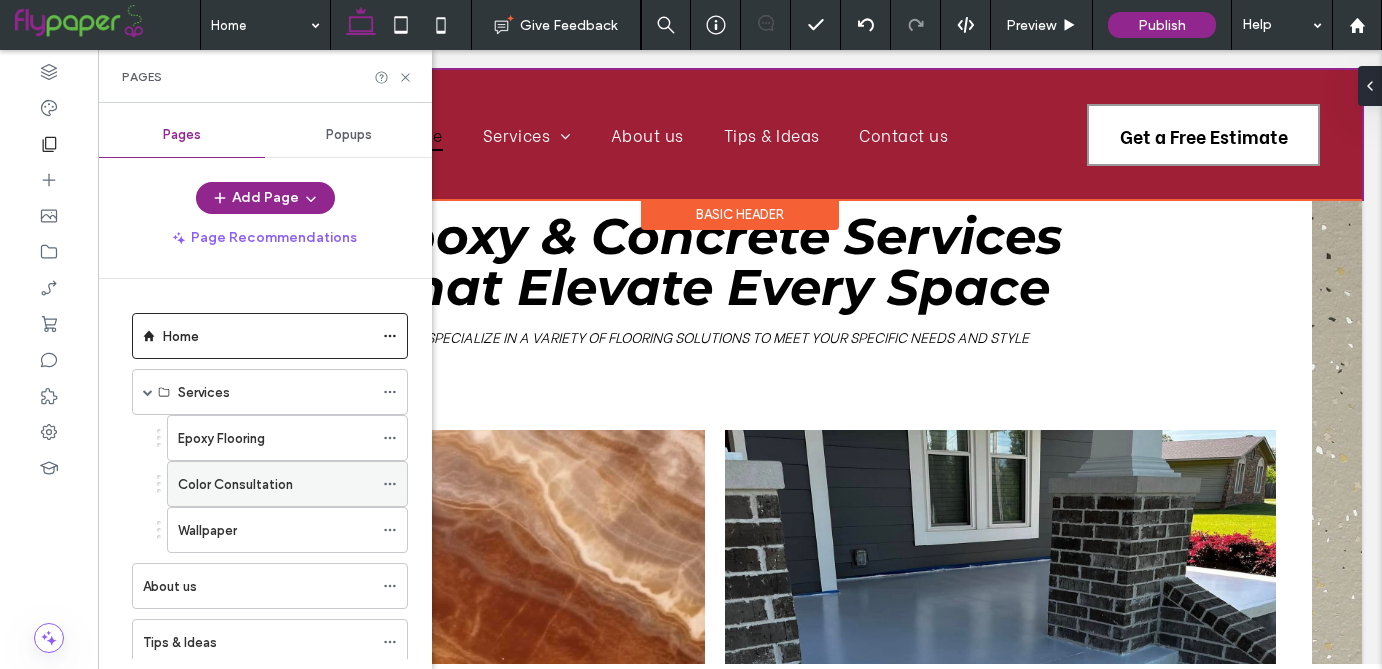 click 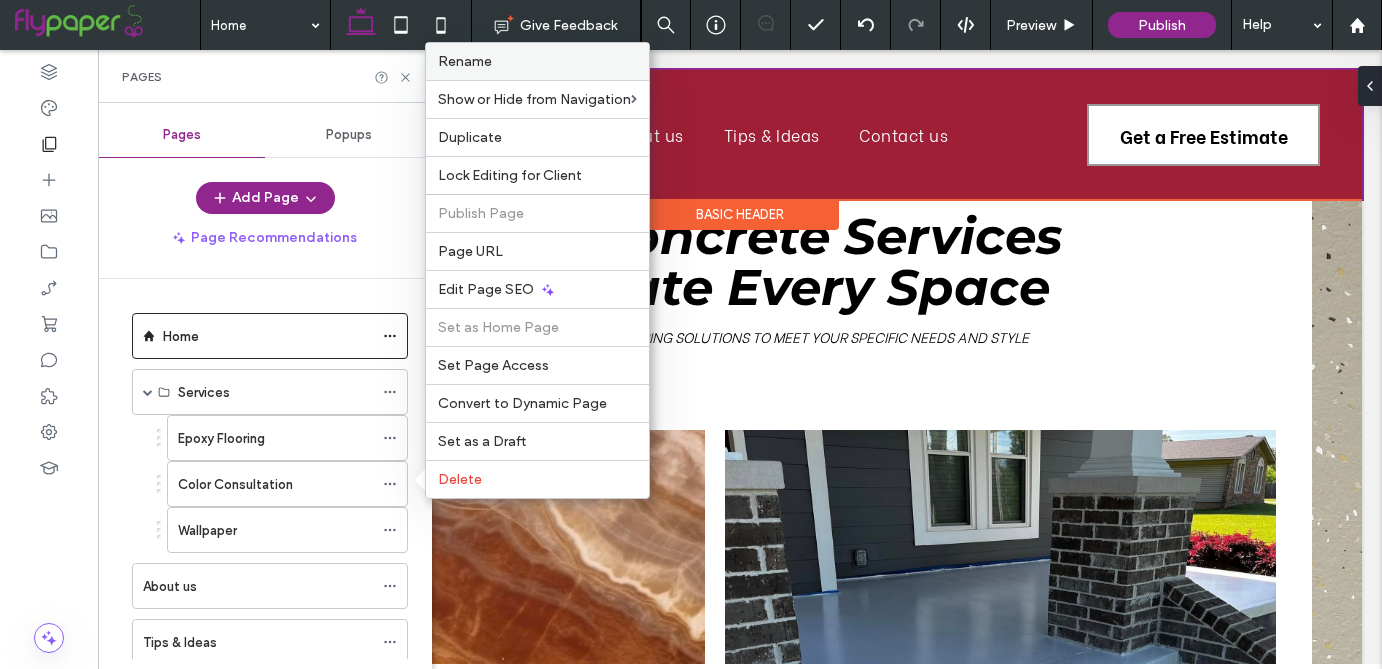 click on "Rename" at bounding box center [537, 61] 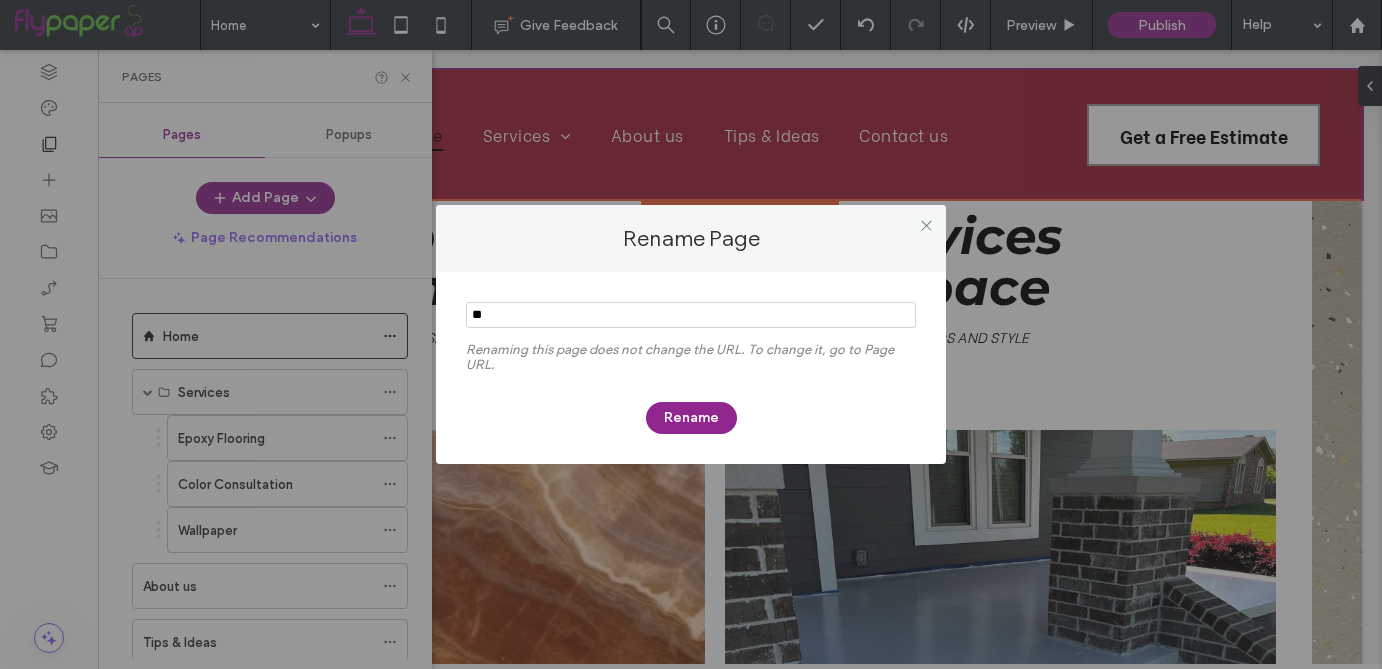 type on "*" 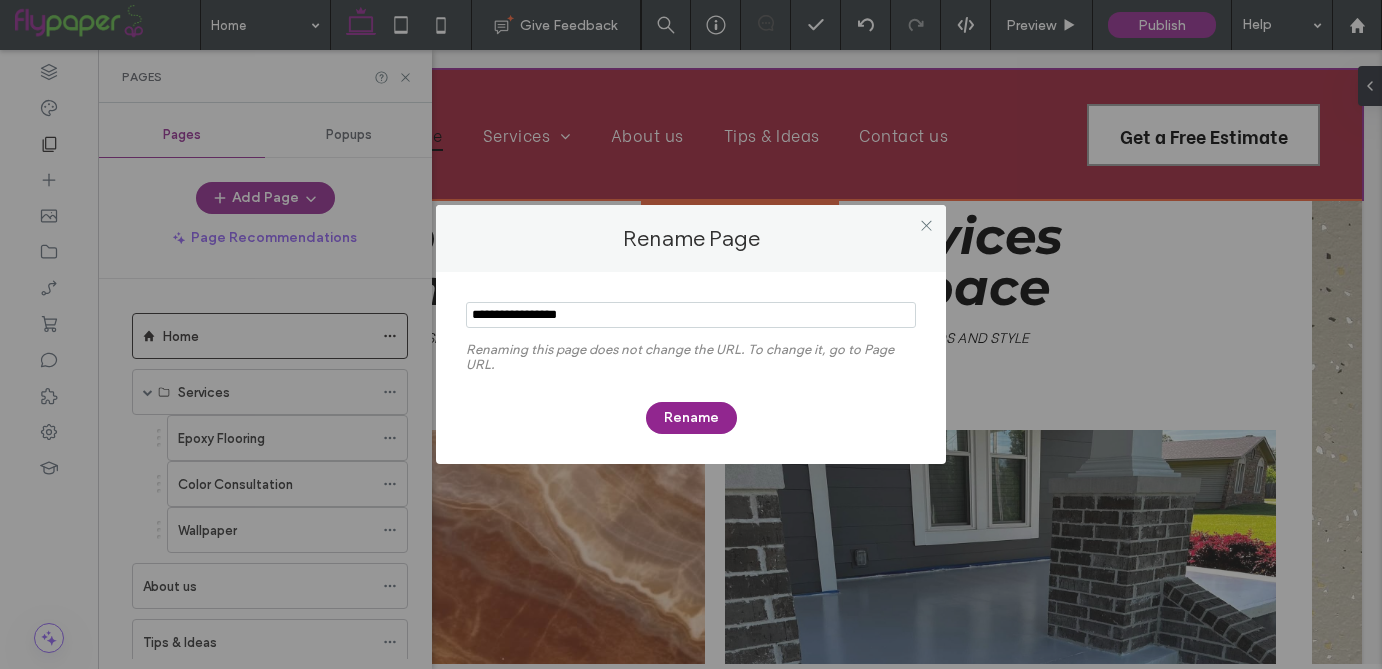type on "**********" 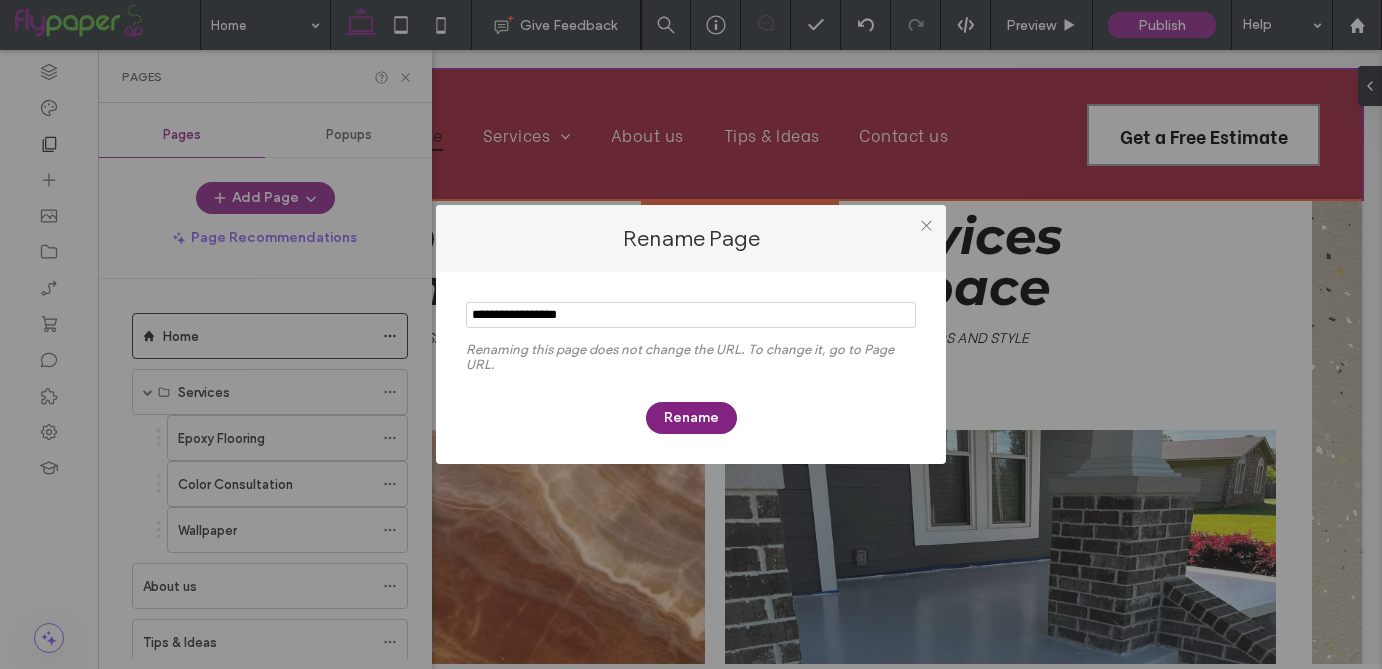 click on "Rename" at bounding box center (691, 418) 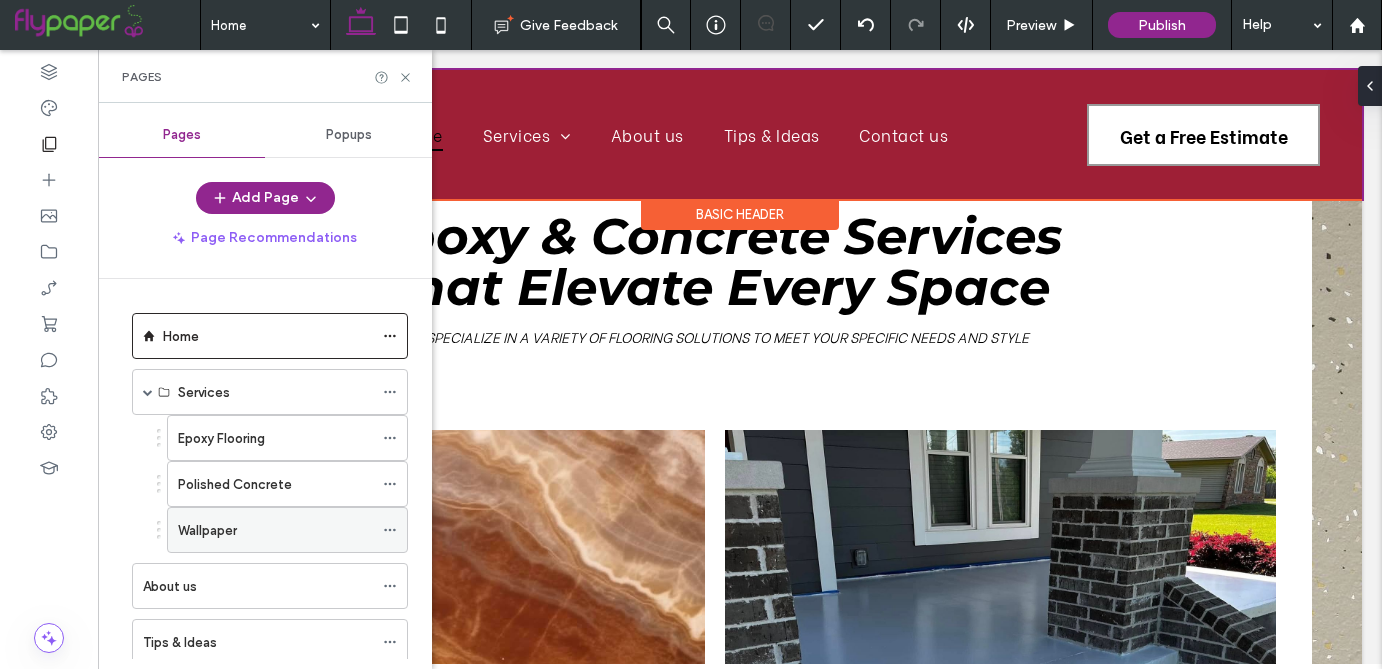 click 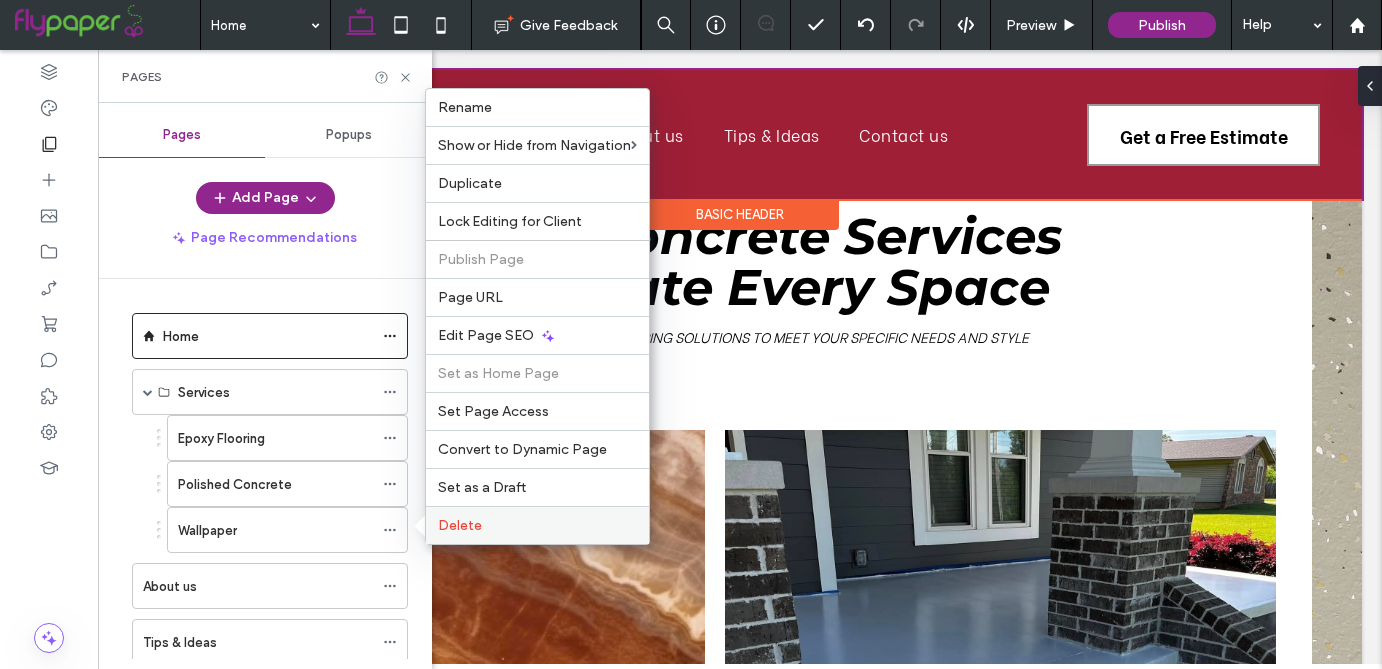 click on "Delete" at bounding box center (460, 525) 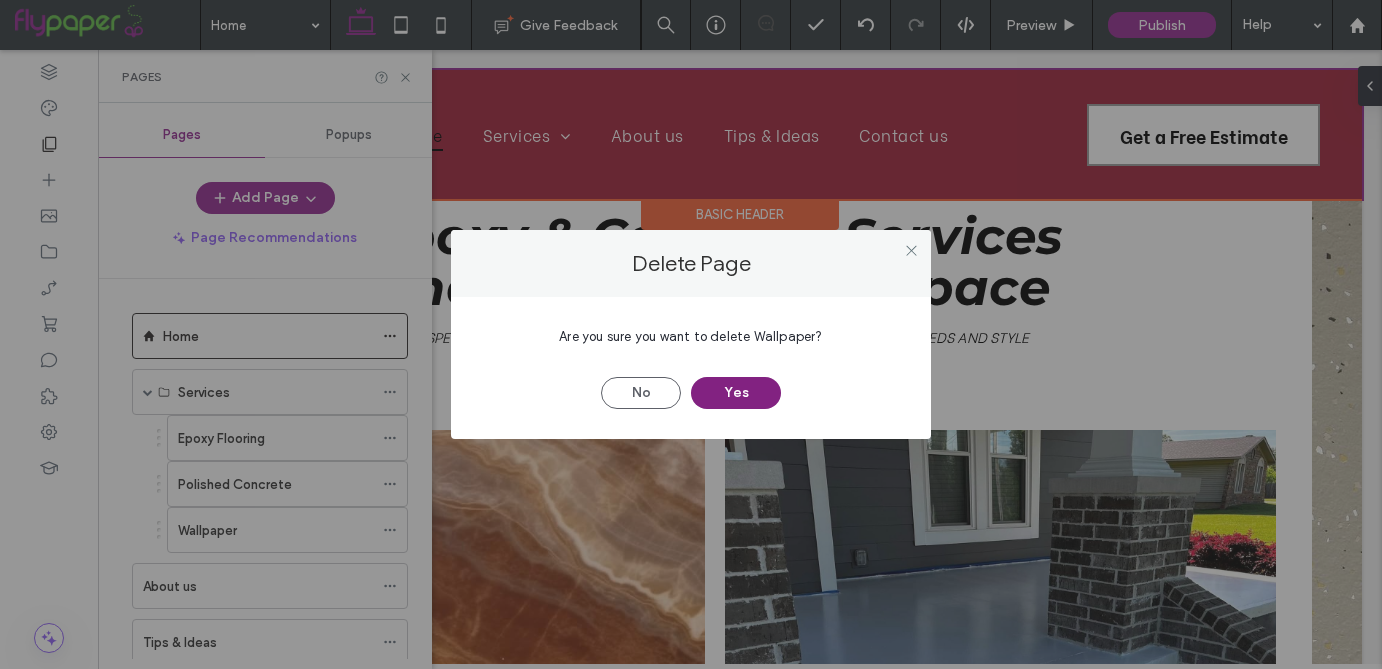 click on "Yes" at bounding box center (736, 393) 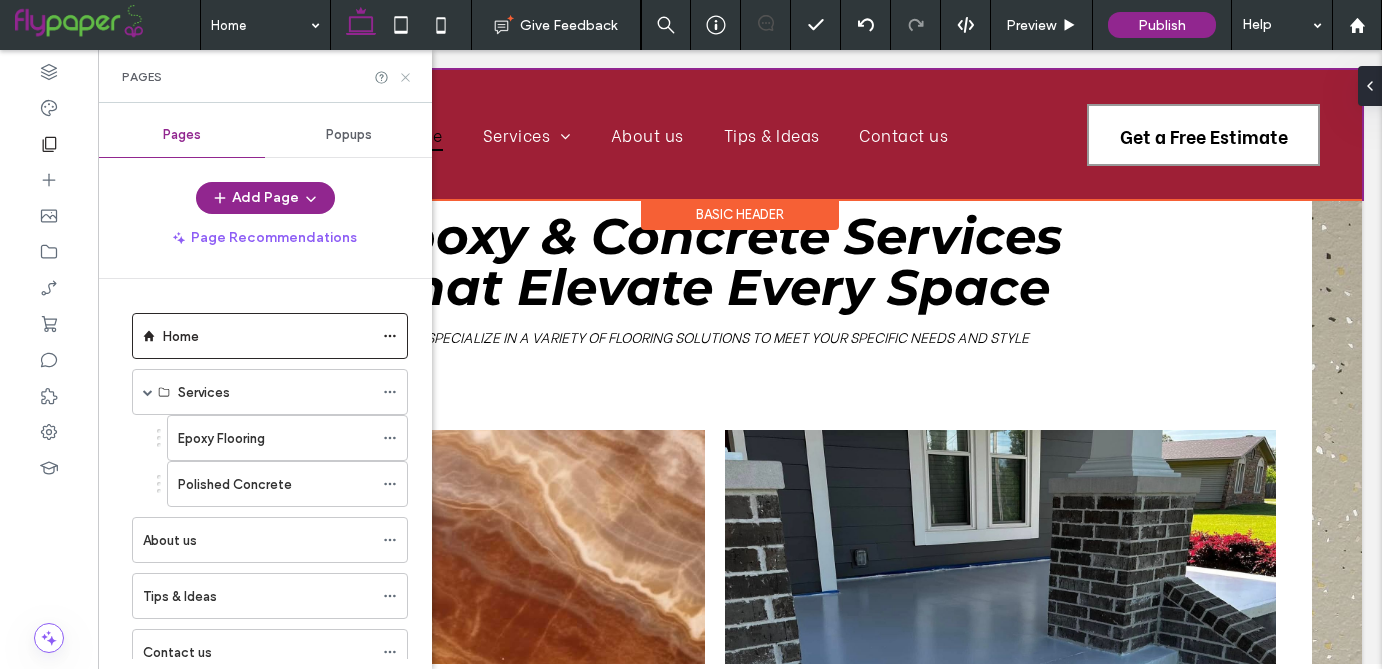 click 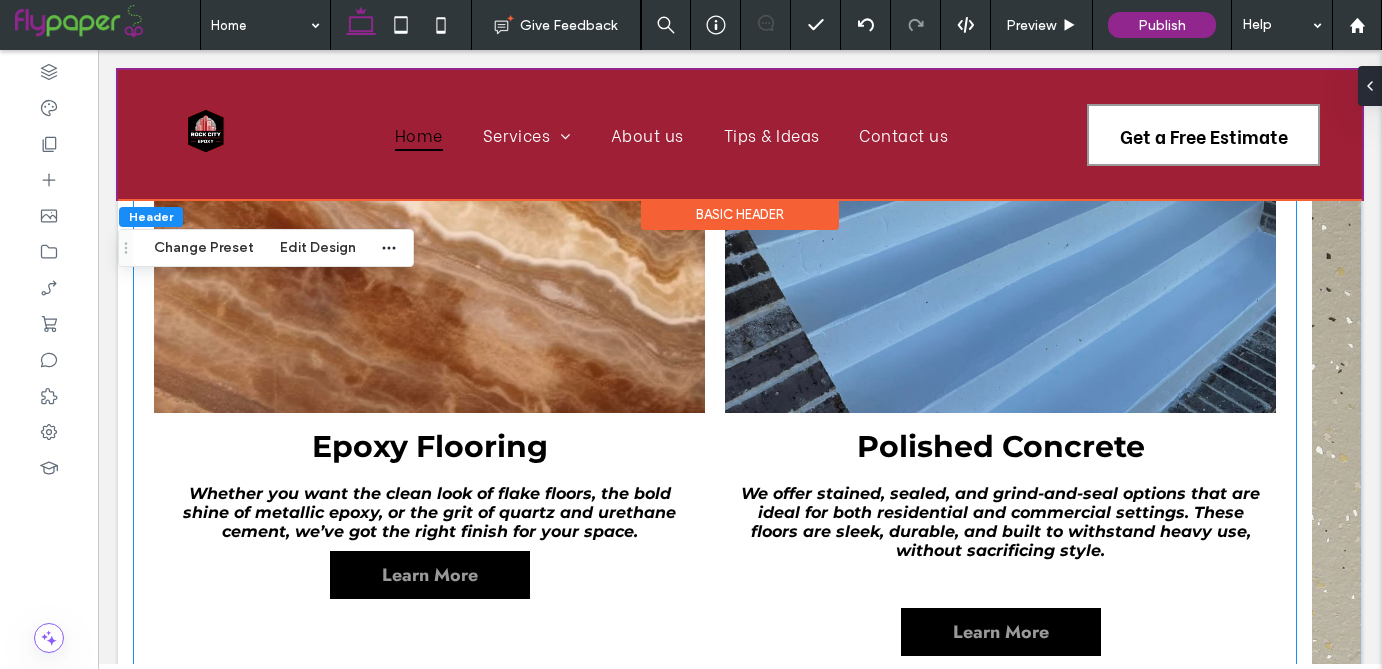 scroll, scrollTop: 1823, scrollLeft: 0, axis: vertical 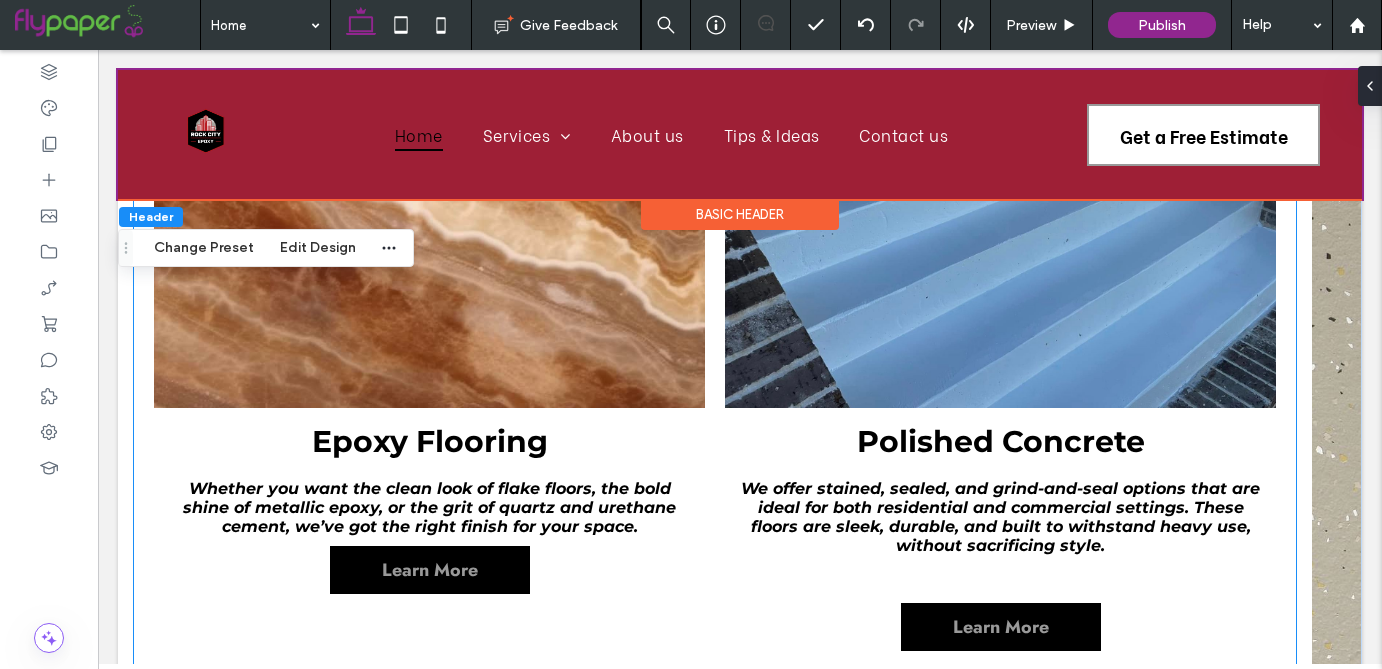 click on "Whether you want the clean look of flake floors, the bold shine of metallic epoxy, or the grit of quartz and urethane cement, we’ve got the right finish for your space." at bounding box center (429, 498) 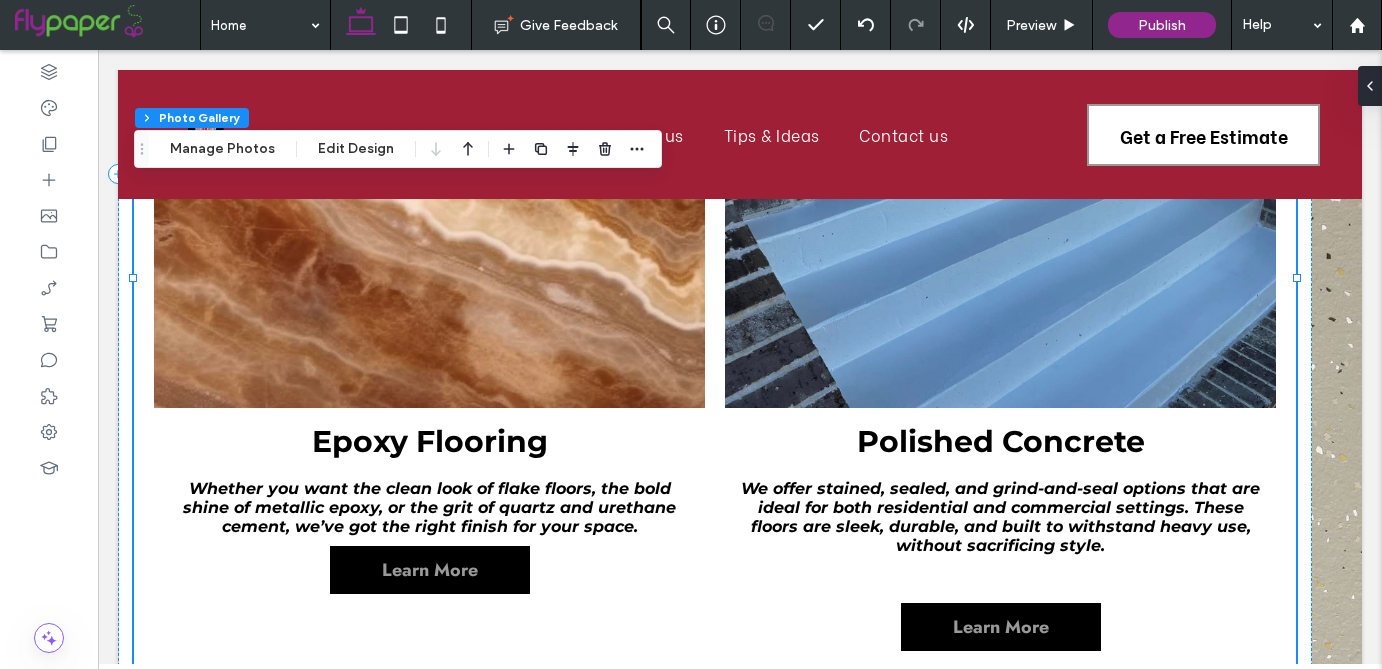 click on "Epoxy Flooring" at bounding box center [430, 441] 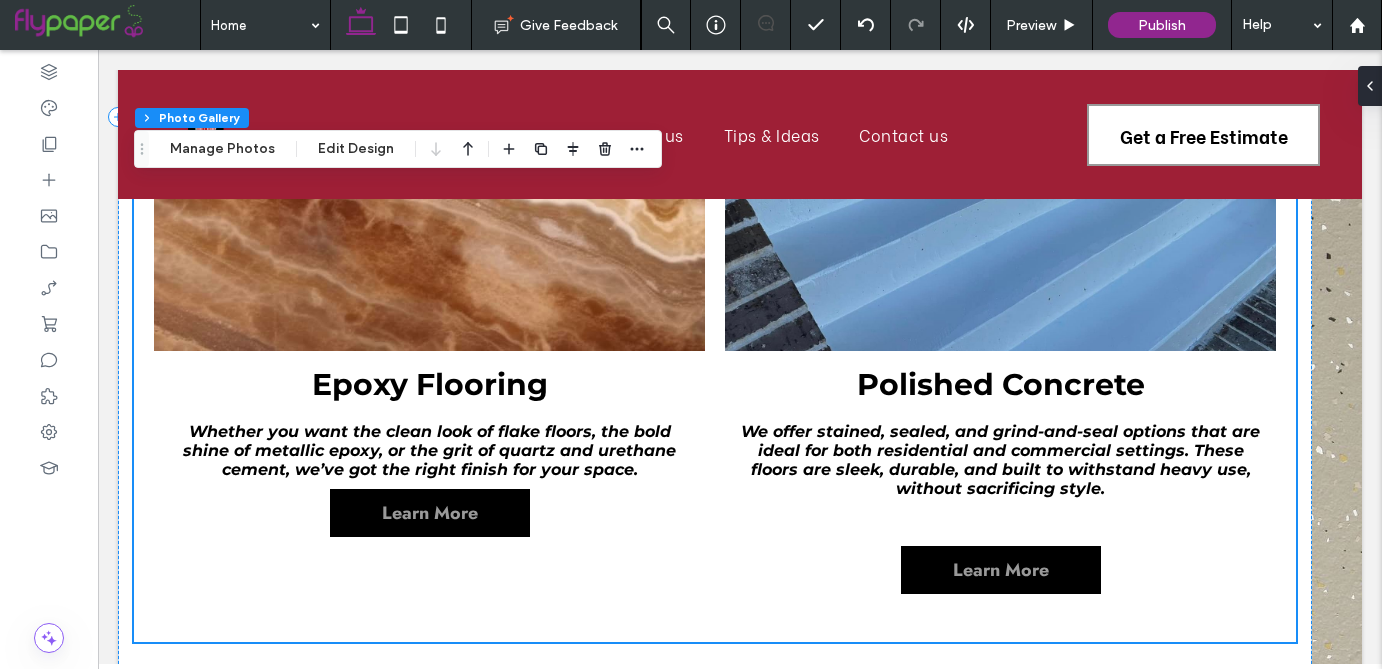 scroll, scrollTop: 1884, scrollLeft: 0, axis: vertical 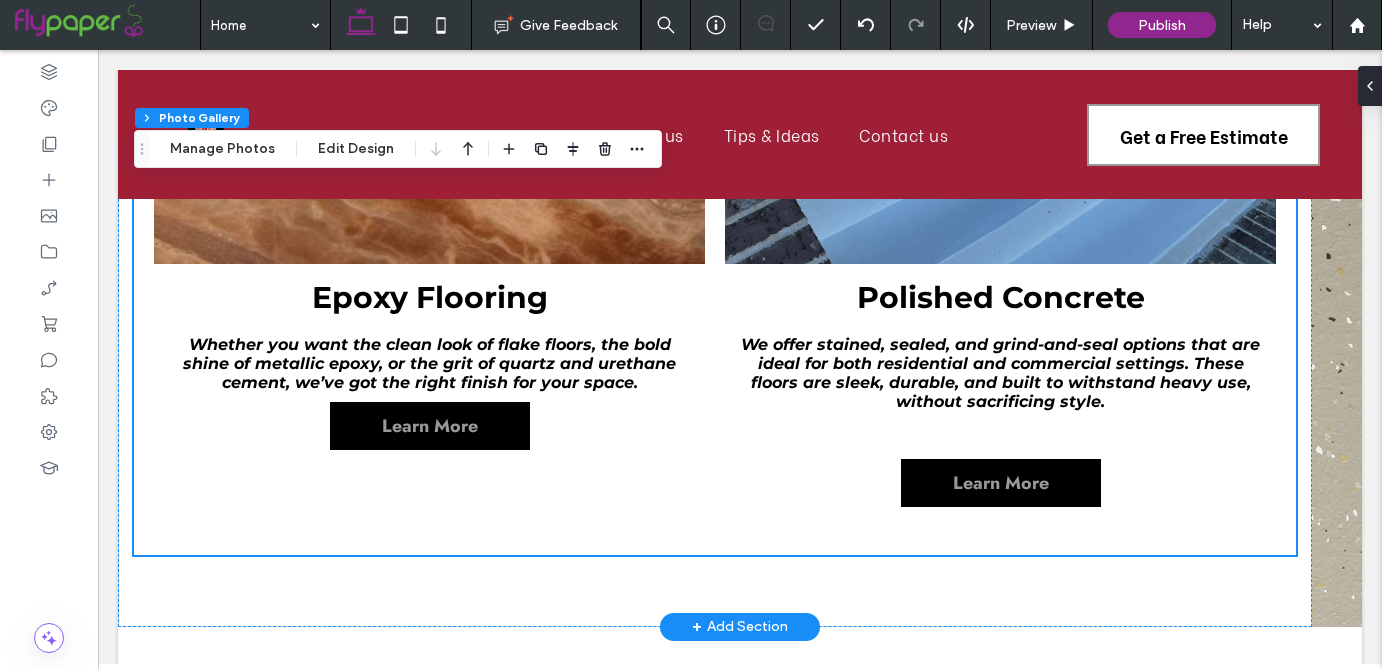 click on "We offer stained, sealed, and grind-and-seal options that are ideal for both residential and commercial settings. These floors are sleek, durable, and built to withstand heavy use, without sacrificing style." at bounding box center (1000, 373) 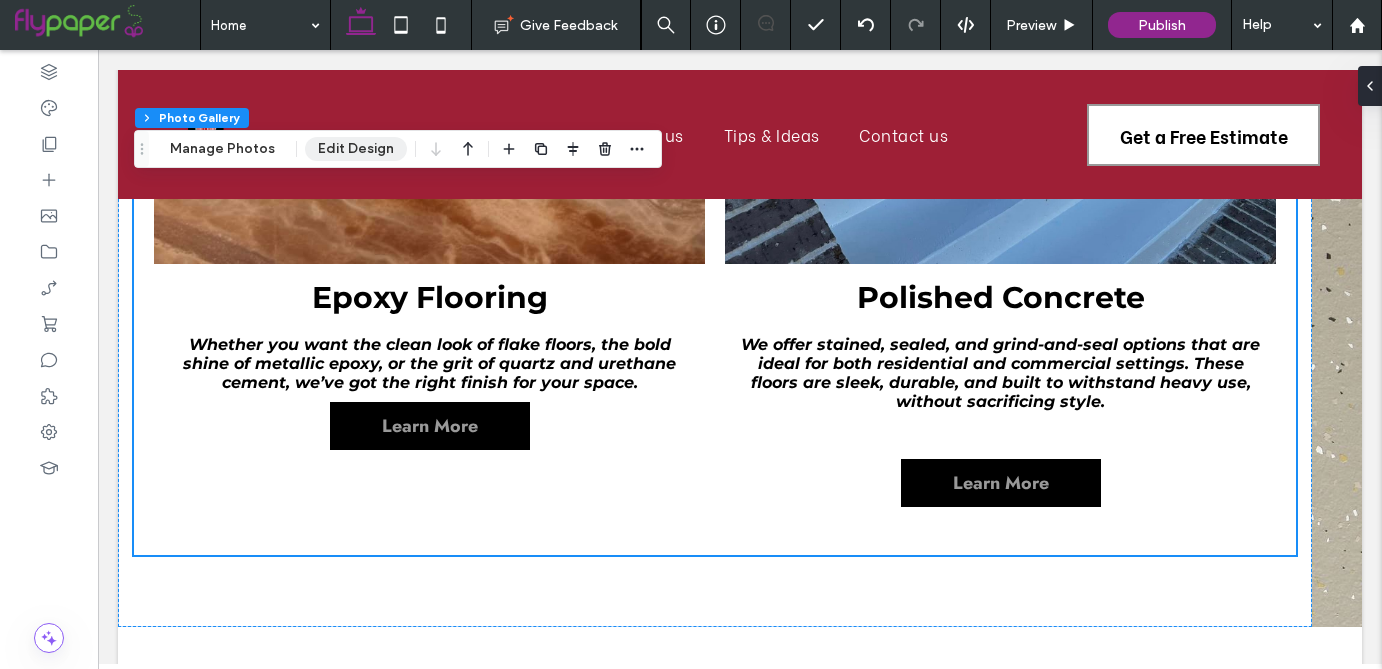 click on "Edit Design" at bounding box center (356, 149) 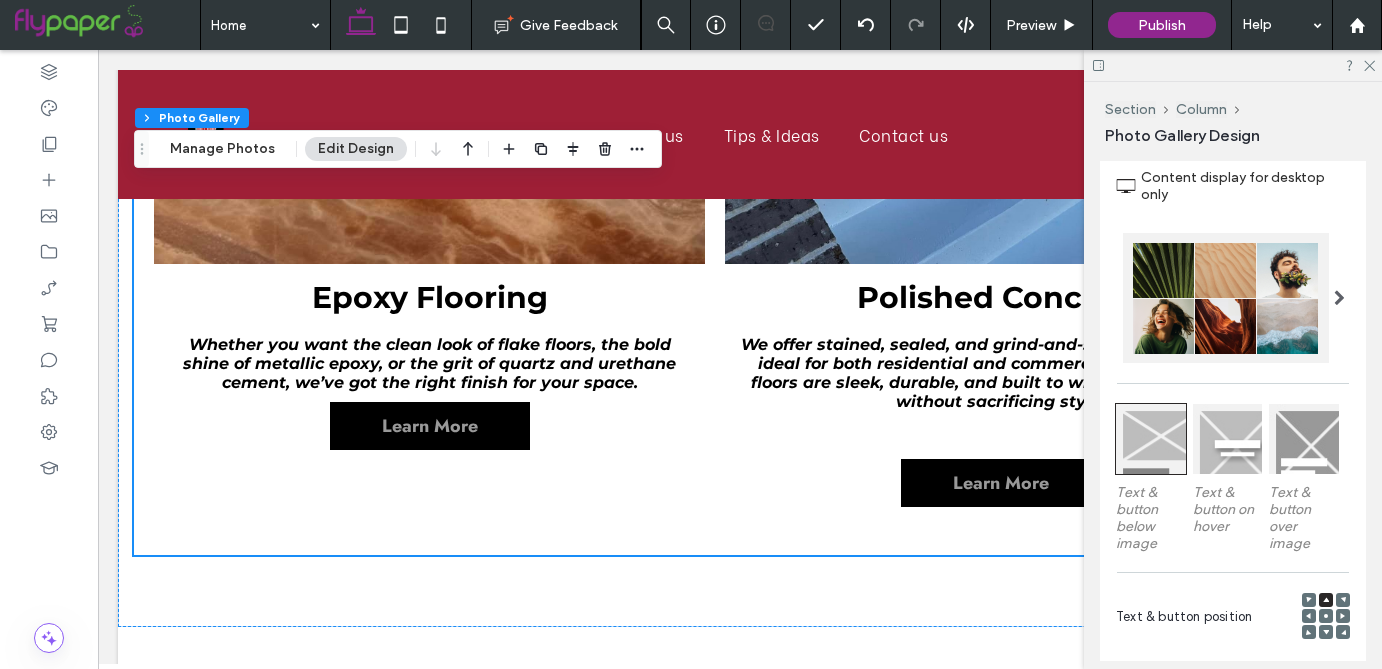 scroll, scrollTop: 1070, scrollLeft: 0, axis: vertical 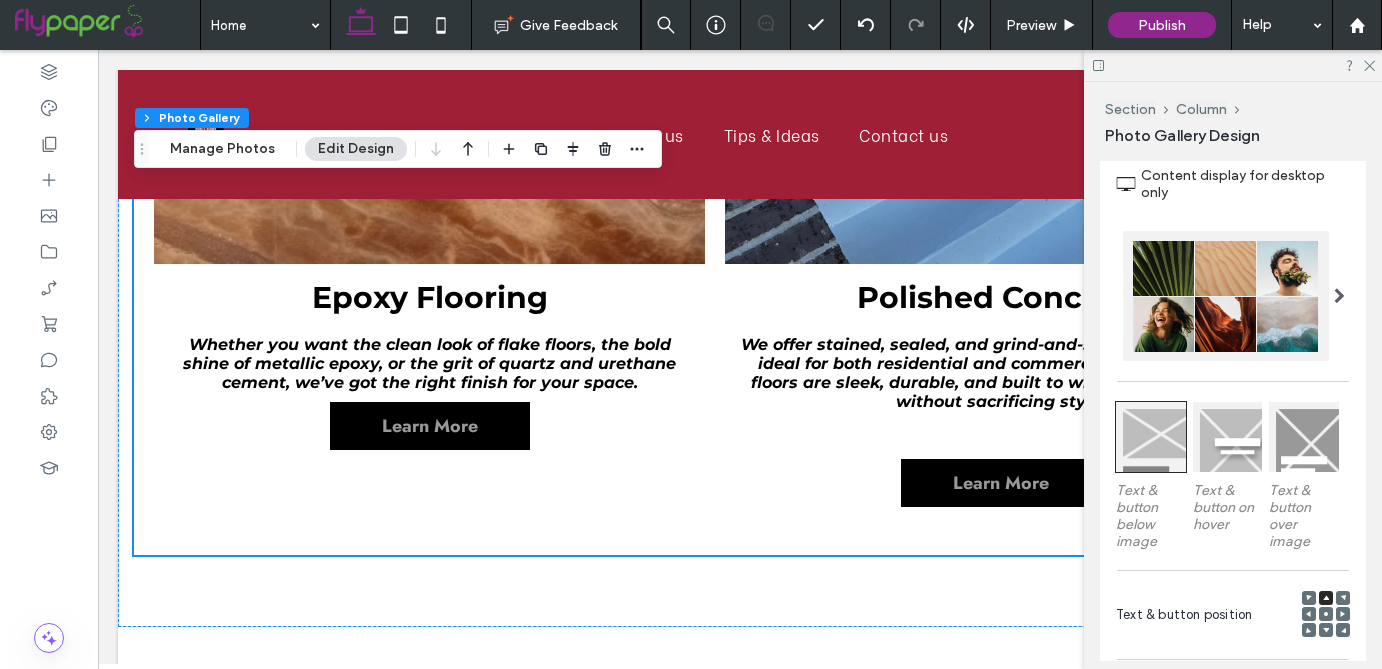 click at bounding box center [1339, 296] 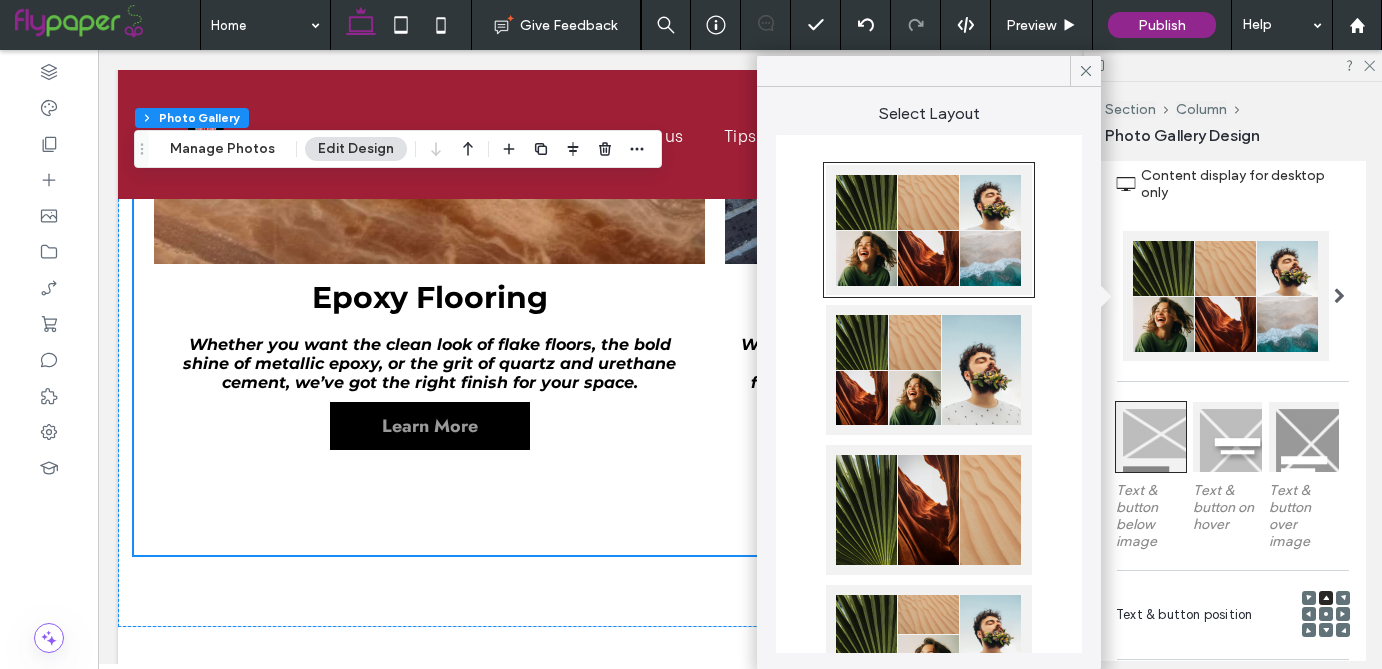 click at bounding box center (929, 370) 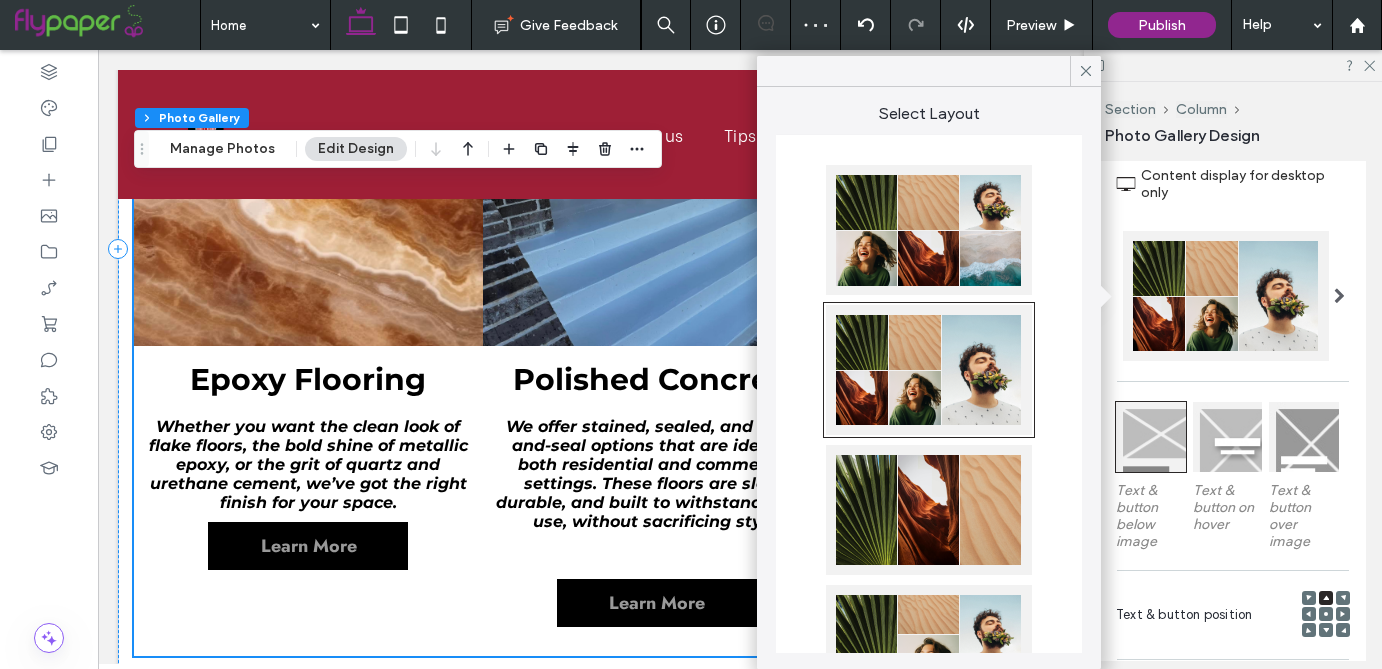 scroll, scrollTop: 1681, scrollLeft: 0, axis: vertical 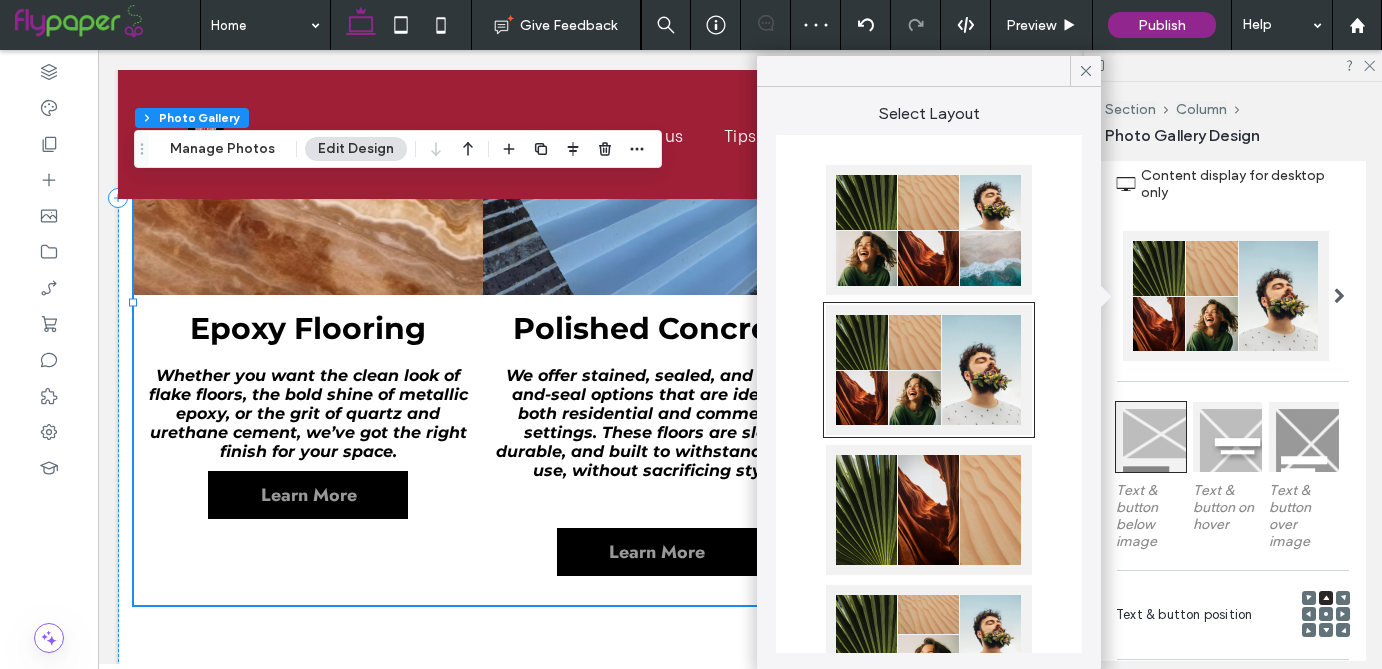 click at bounding box center [929, 510] 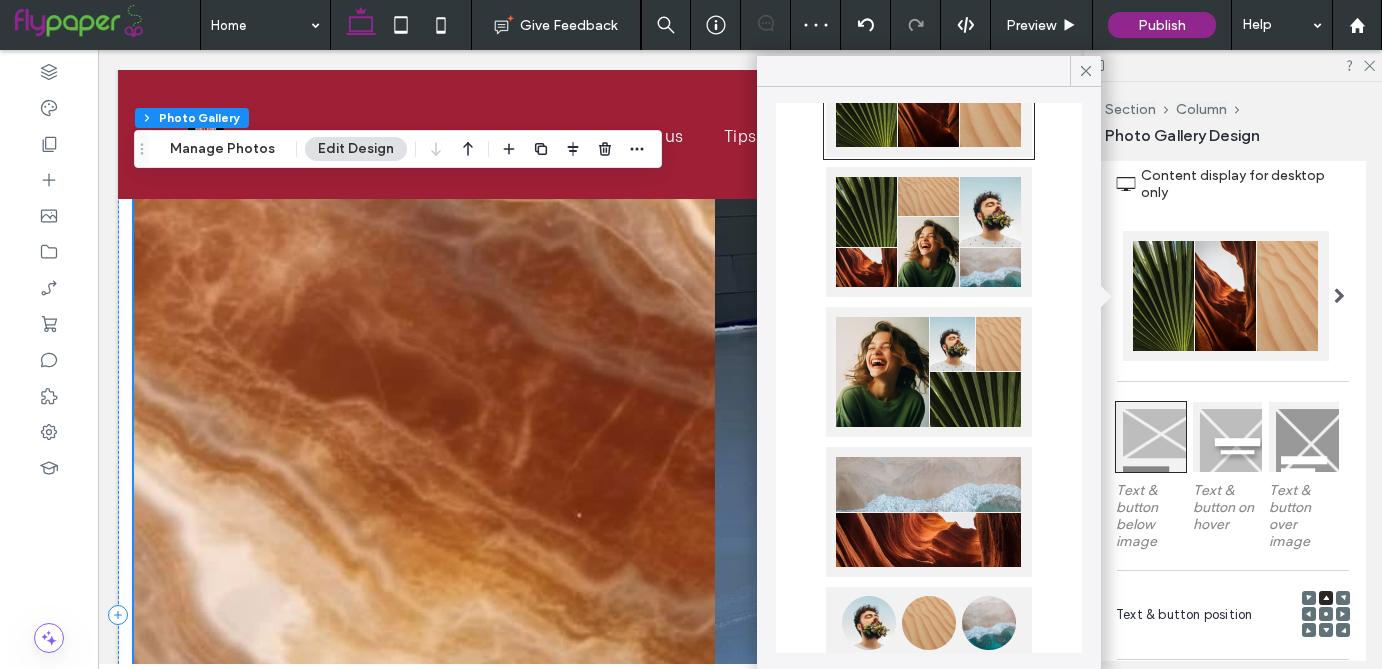 scroll, scrollTop: 469, scrollLeft: 0, axis: vertical 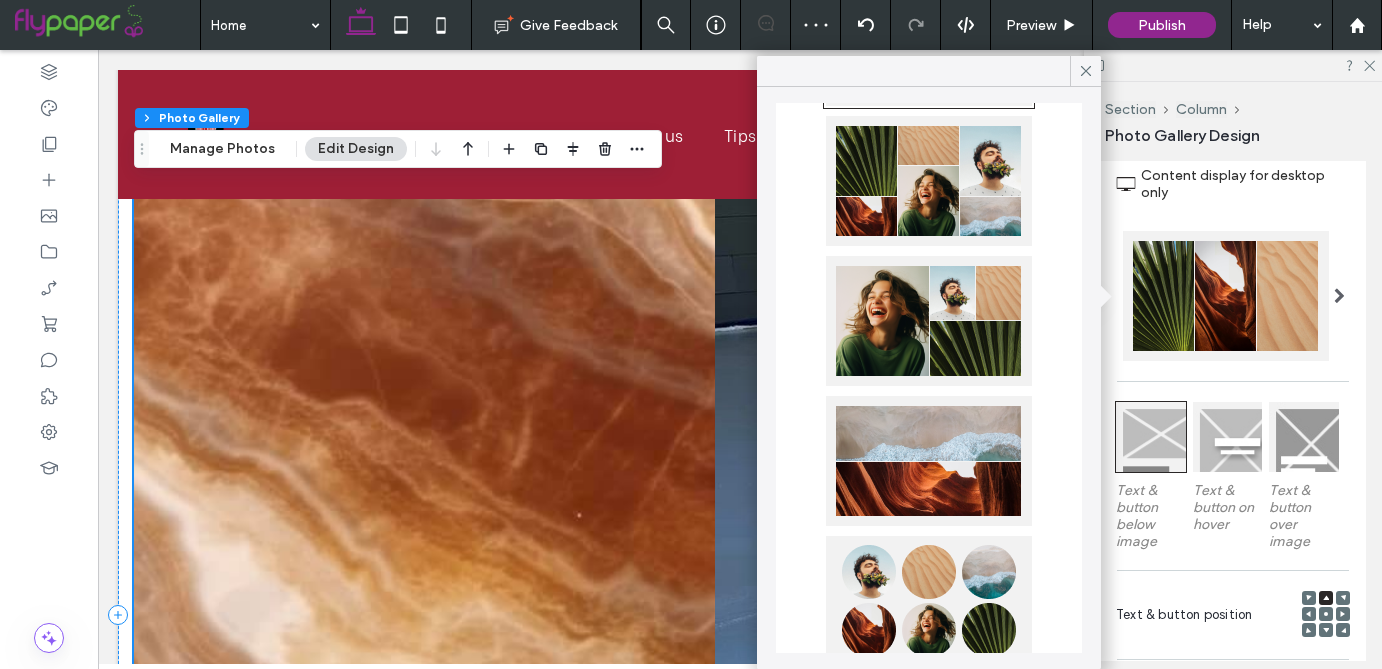 click at bounding box center [929, 461] 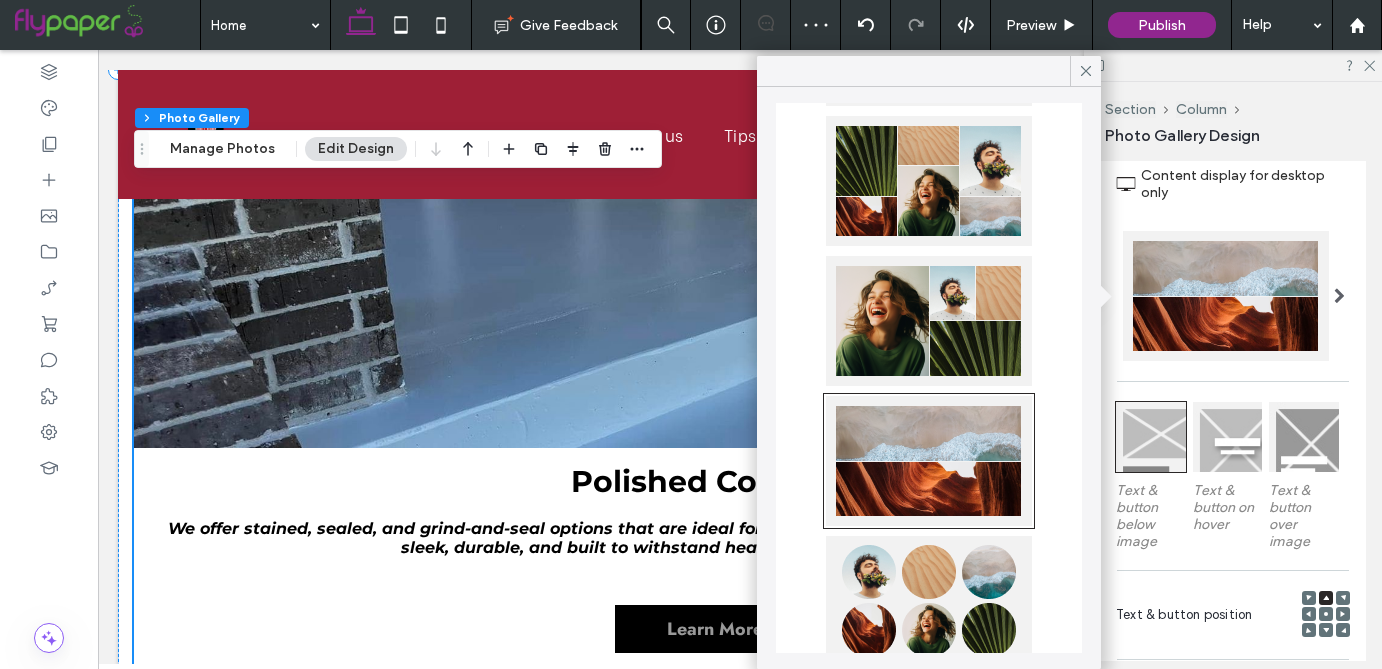 scroll, scrollTop: 2090, scrollLeft: 0, axis: vertical 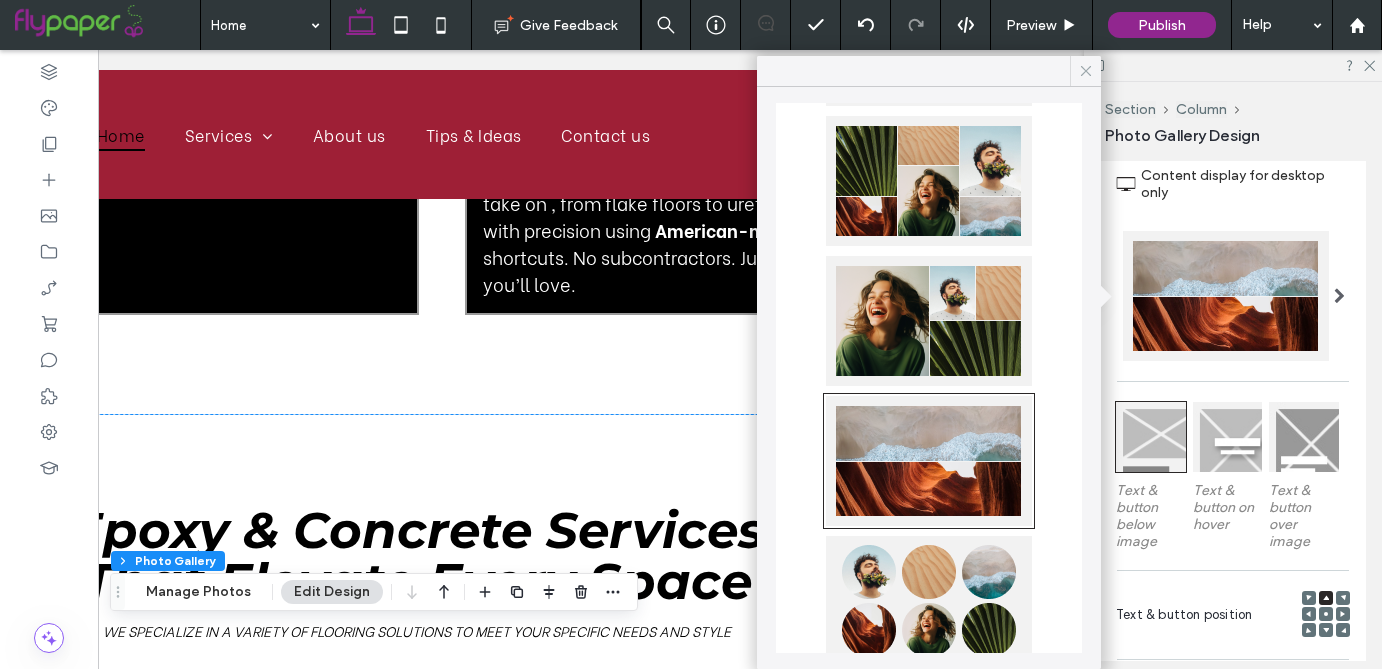 click 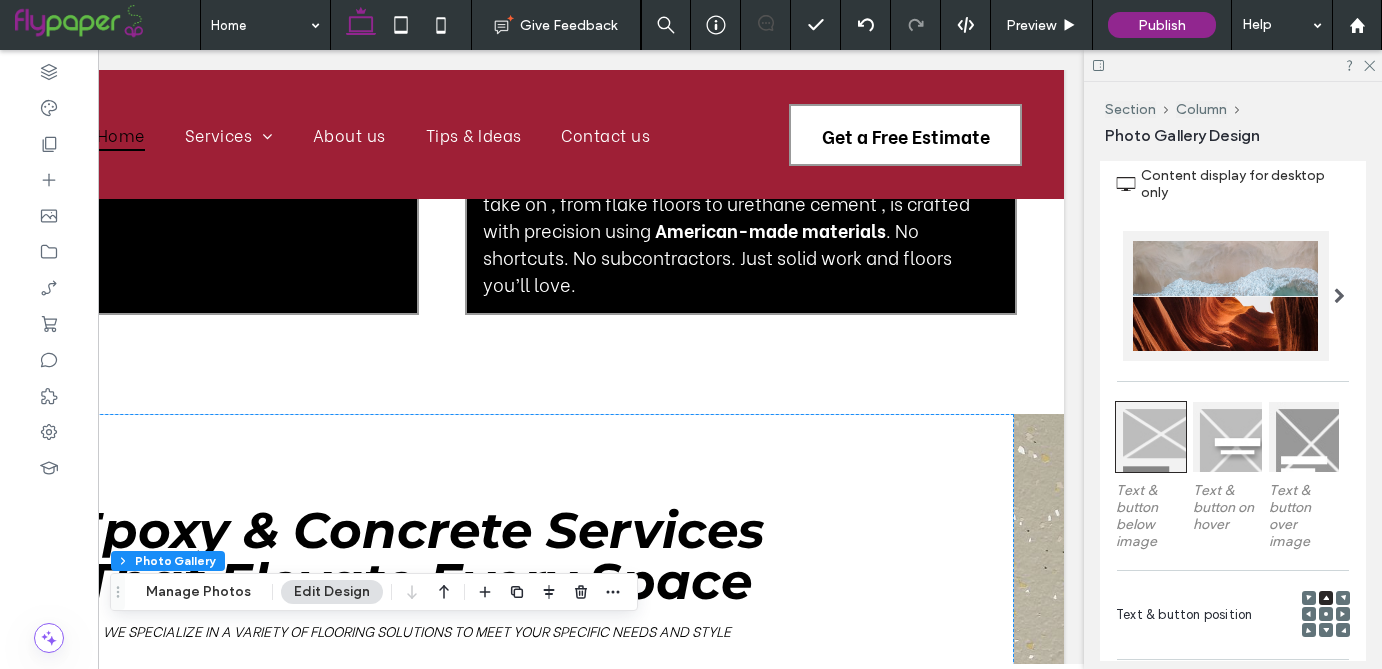 click at bounding box center (1233, 65) 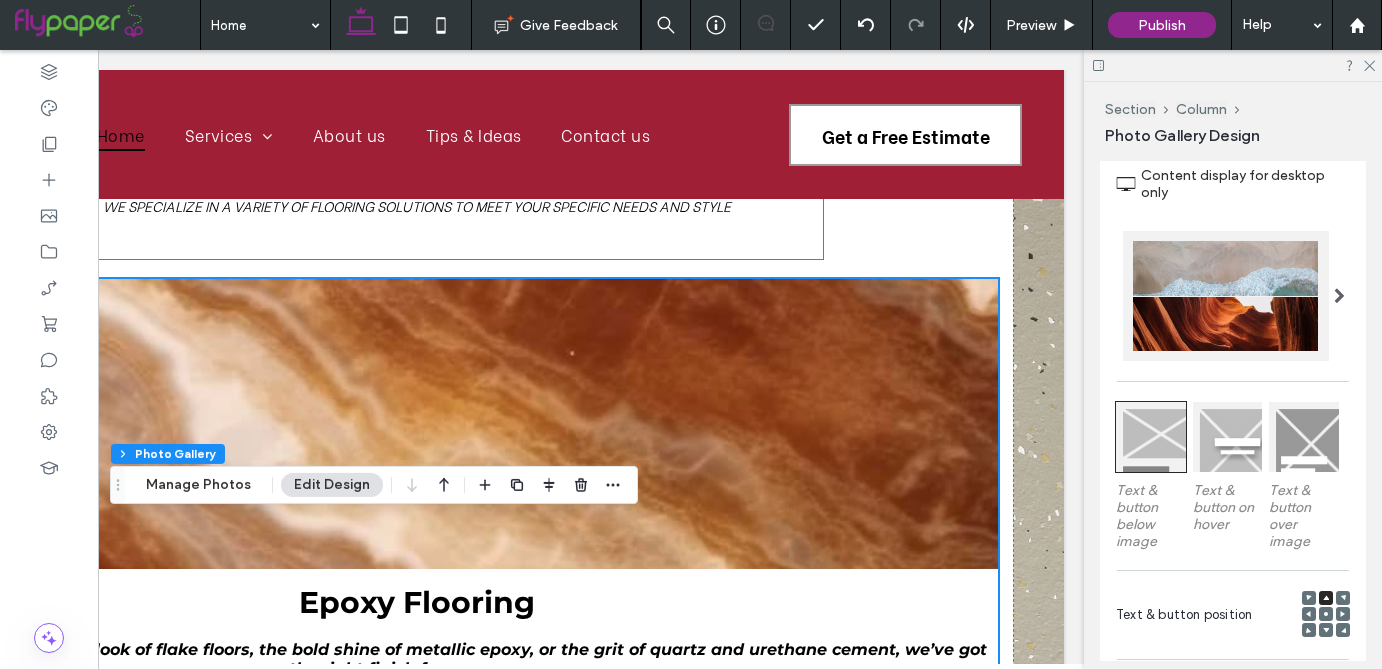 scroll, scrollTop: 1437, scrollLeft: 0, axis: vertical 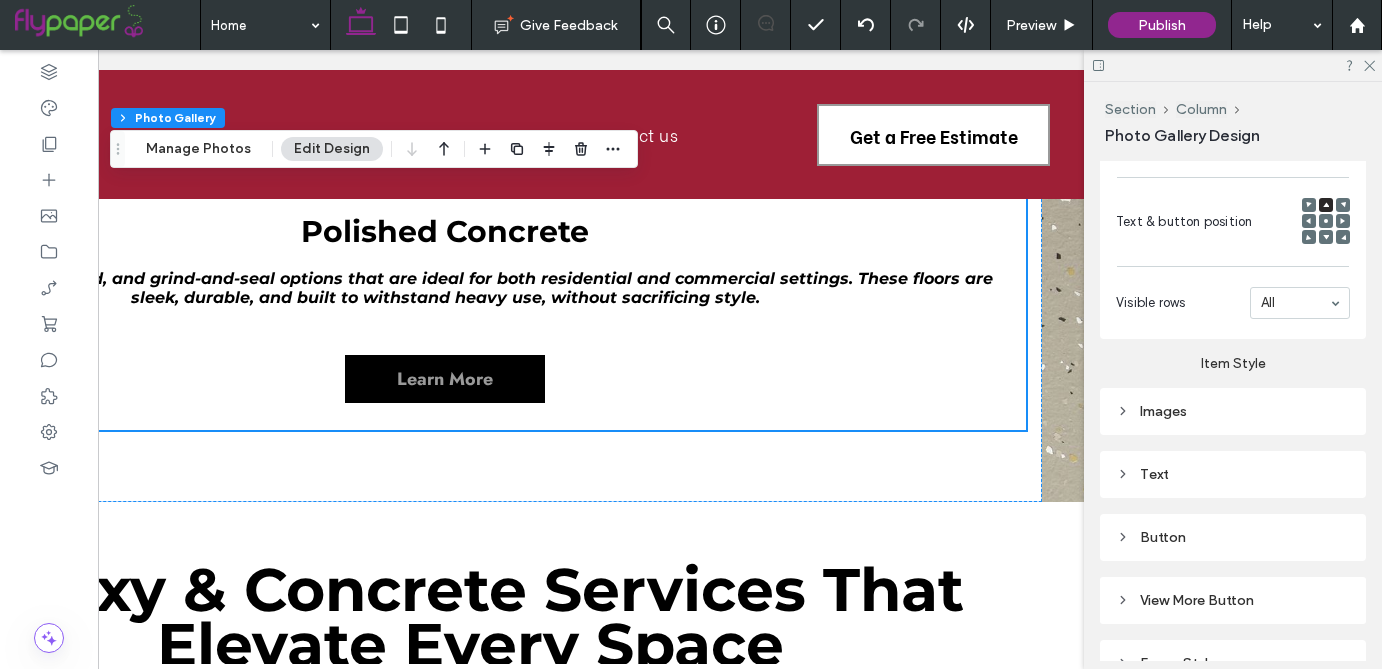click on "Layout Content display for desktop only Text & button below image Text & button on hover Text & button over image Text & button position Visible rows All Item Style Images Text Button View More Button Font Be Vietnam Font Weight Light Font size 18 Font color Font format Alignment Text direction Frame Style" at bounding box center [1233, 191] 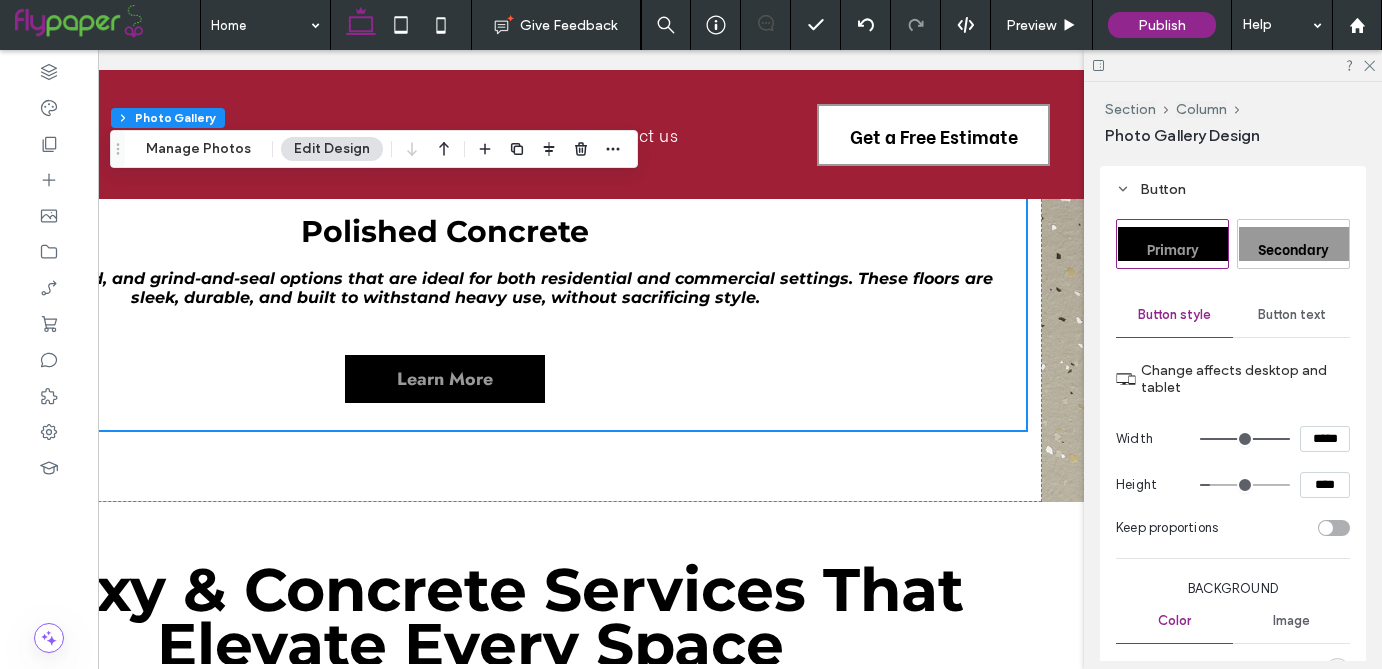 scroll, scrollTop: 1814, scrollLeft: 0, axis: vertical 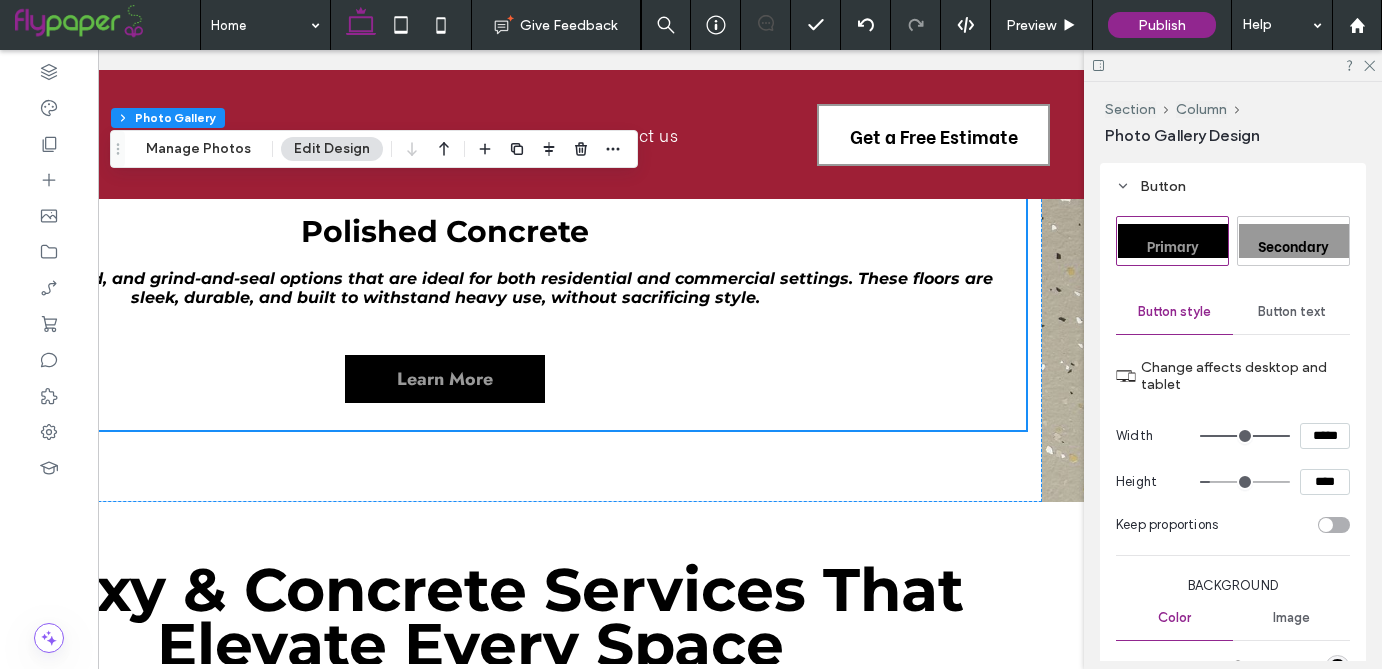 click on "Button text" at bounding box center [1292, 312] 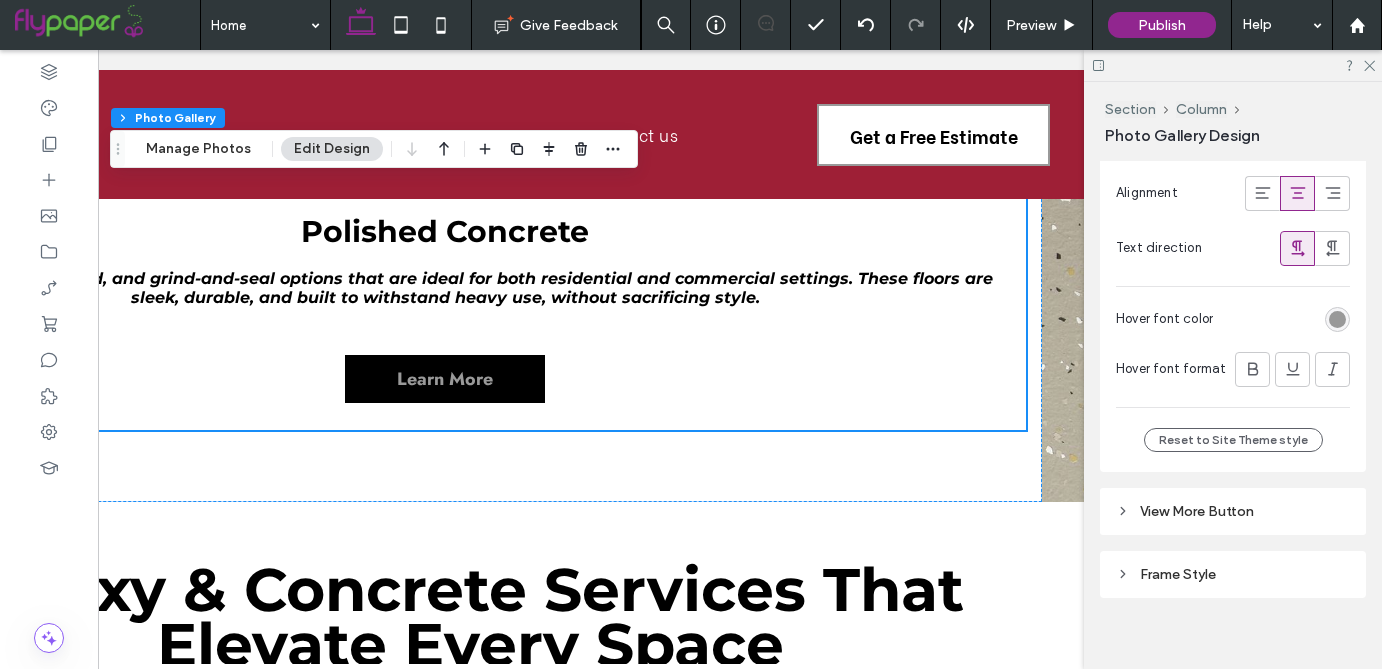 scroll, scrollTop: 2255, scrollLeft: 0, axis: vertical 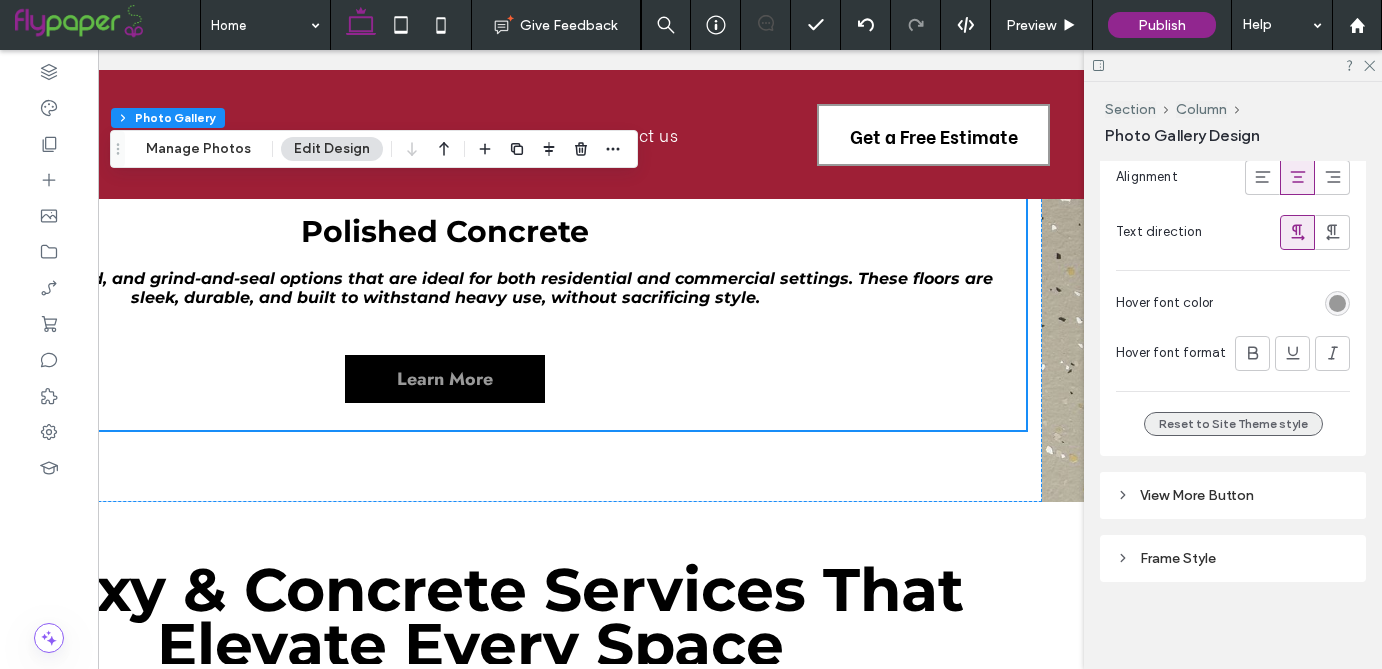 click on "Reset to Site Theme style" at bounding box center [1233, 424] 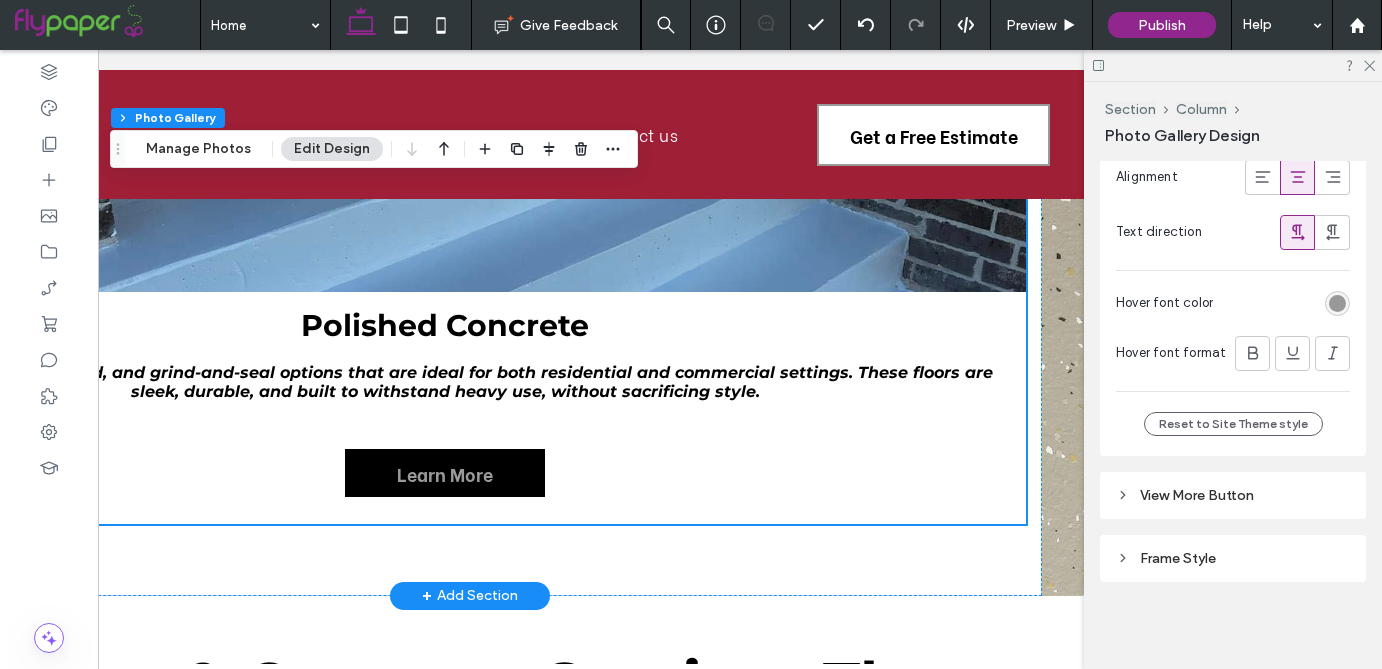 scroll, scrollTop: 2175, scrollLeft: 0, axis: vertical 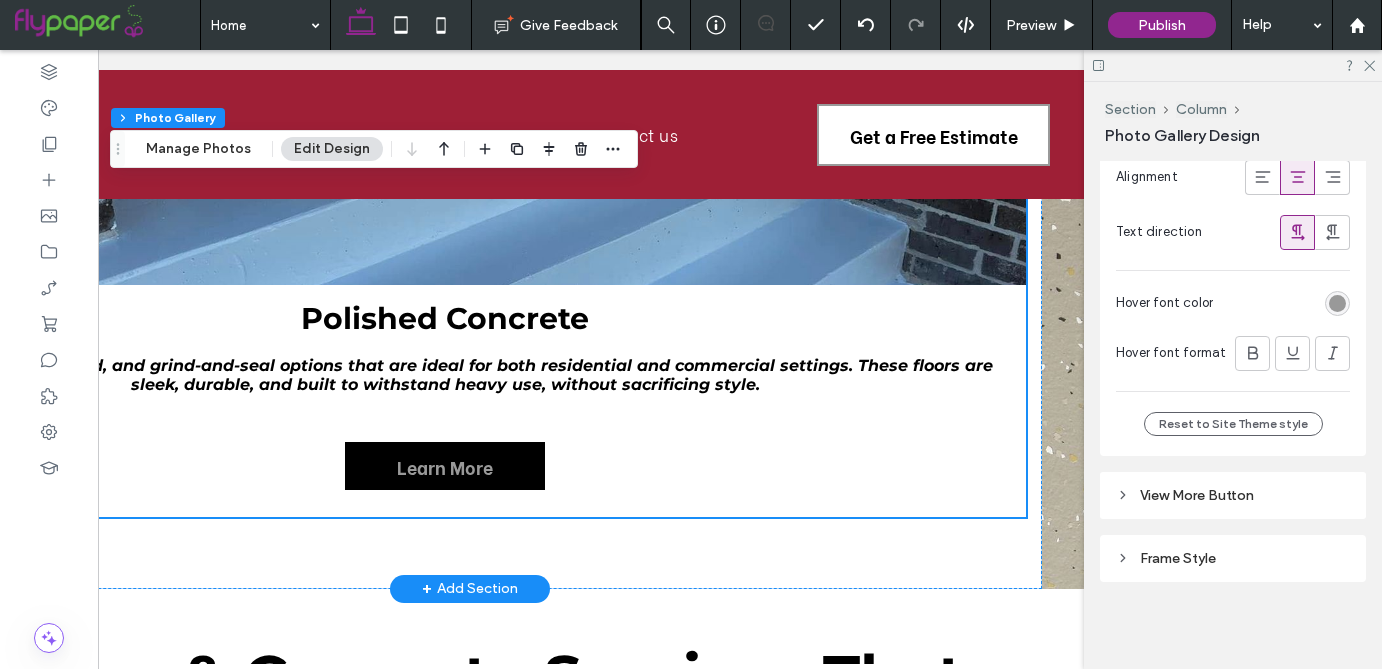 click on "We offer stained, sealed, and grind-and-seal options that are ideal for both residential and commercial settings. These floors are sleek, durable, and built to withstand heavy use, without sacrificing style." at bounding box center (445, 384) 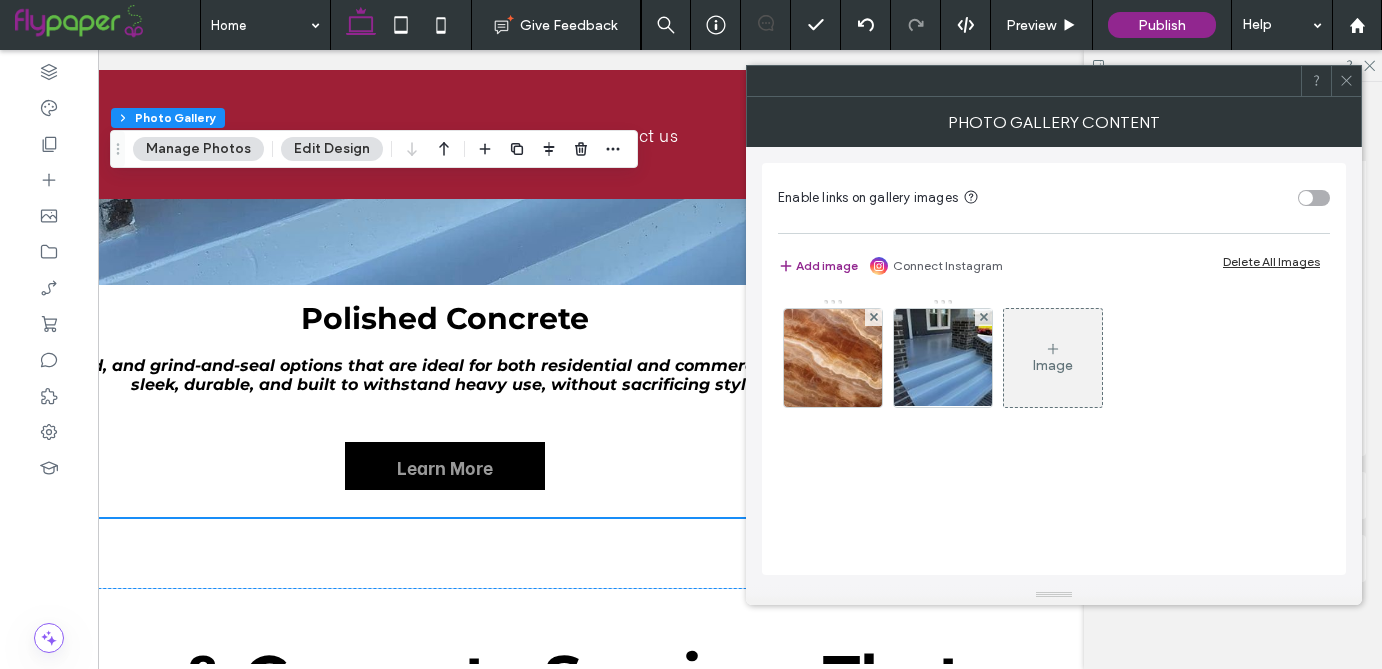 click 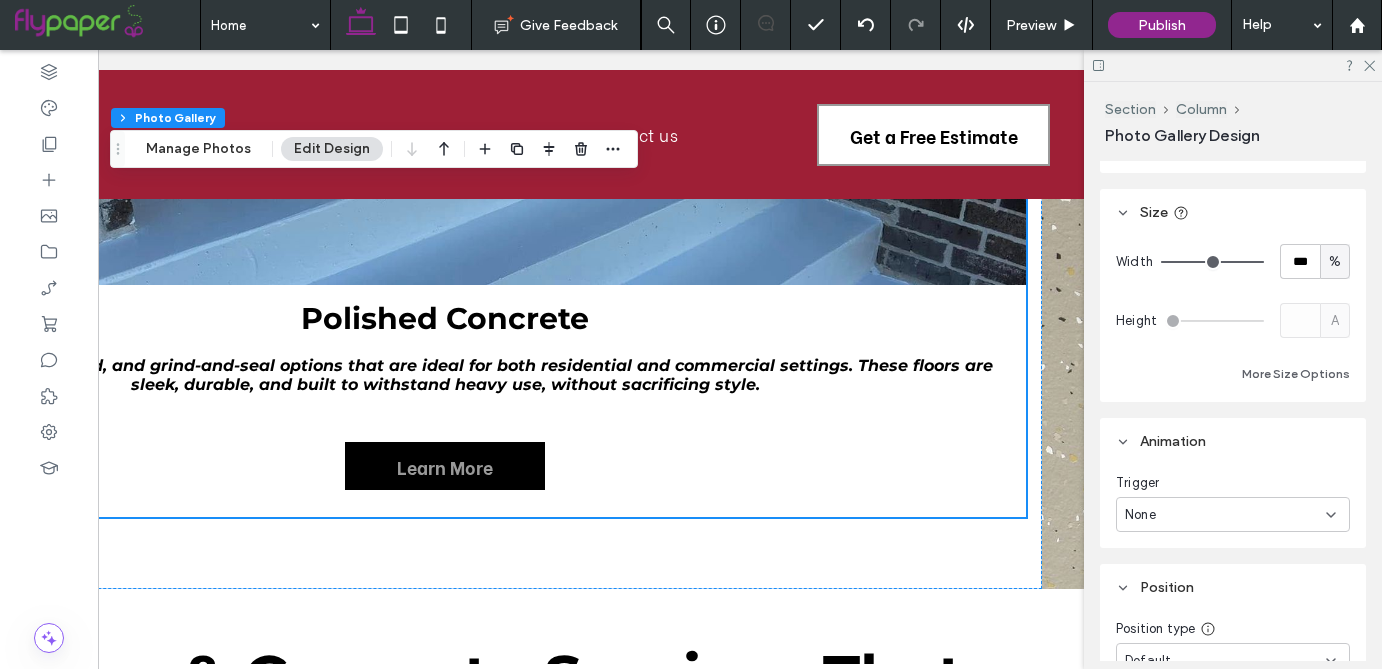 scroll, scrollTop: 472, scrollLeft: 0, axis: vertical 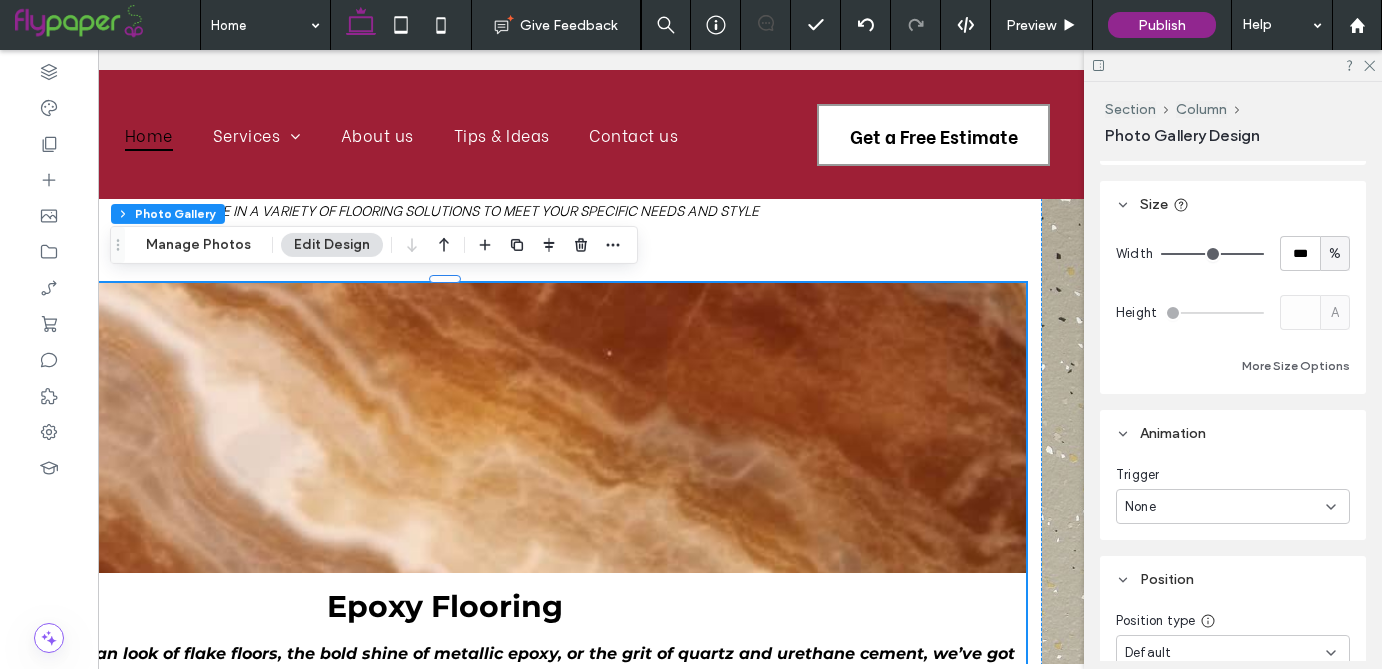 click at bounding box center [445, 428] 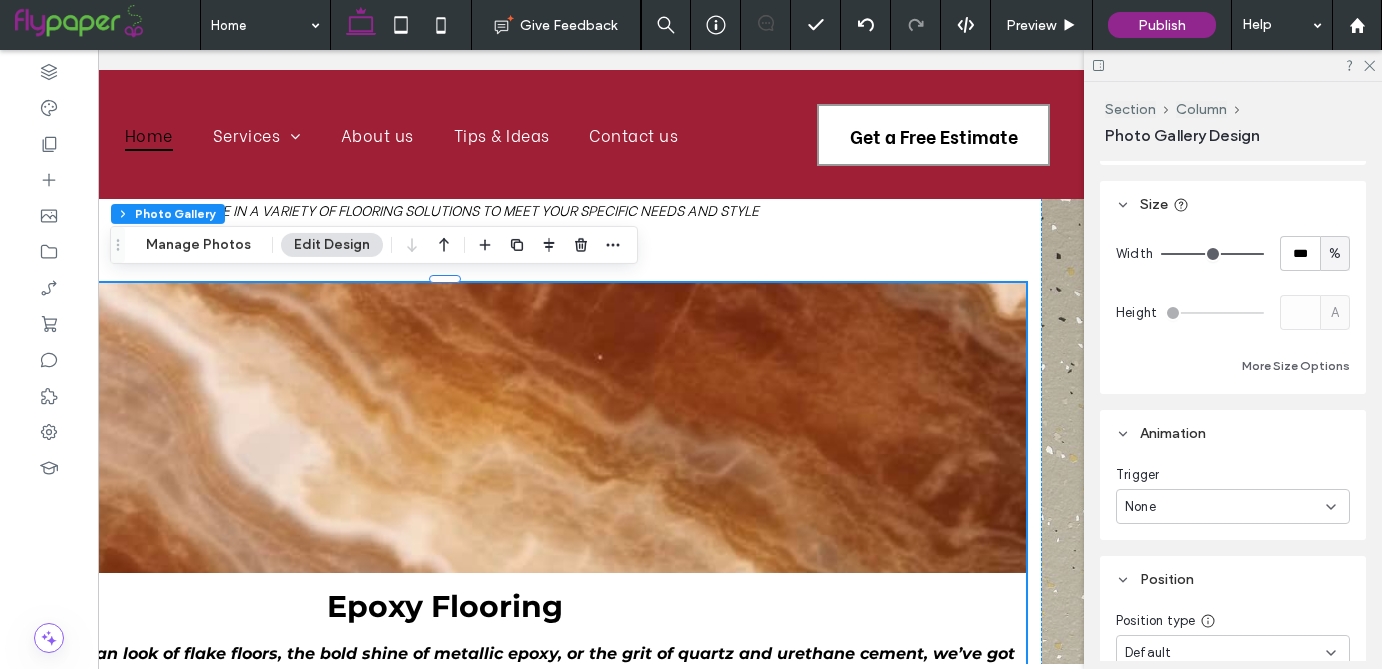 click on "Edit Design" at bounding box center [332, 245] 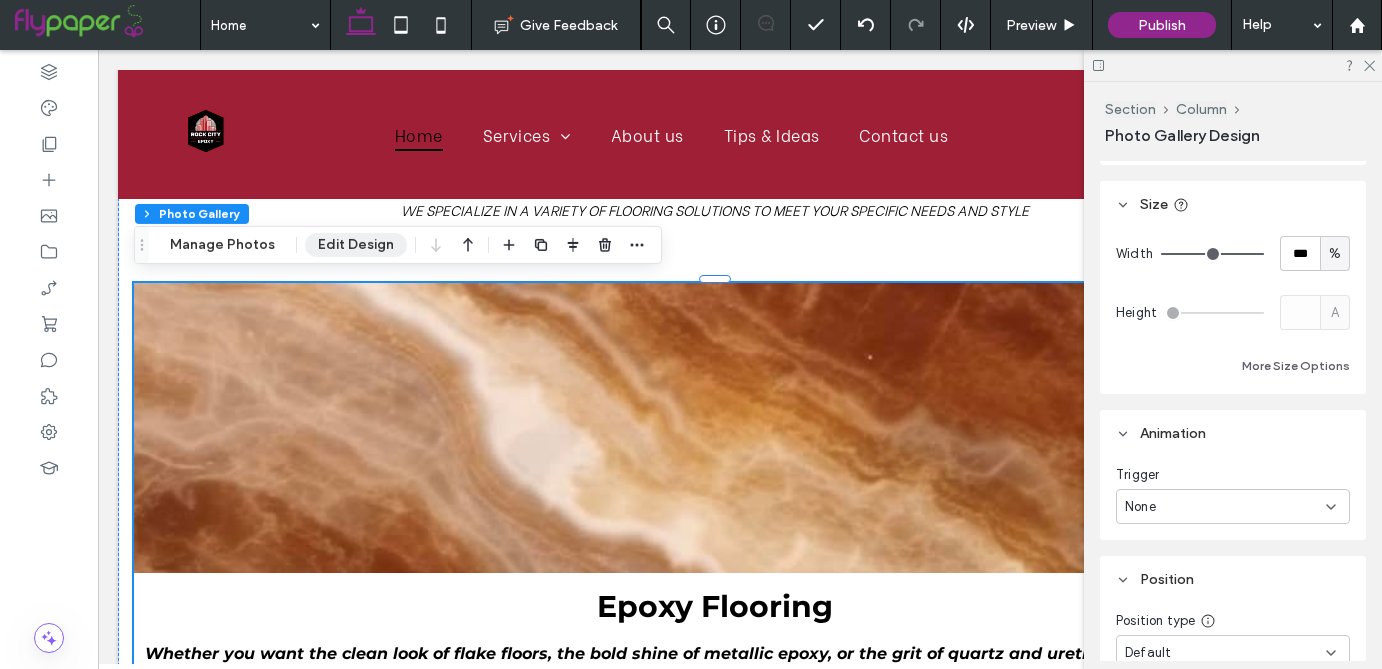 scroll, scrollTop: 0, scrollLeft: 0, axis: both 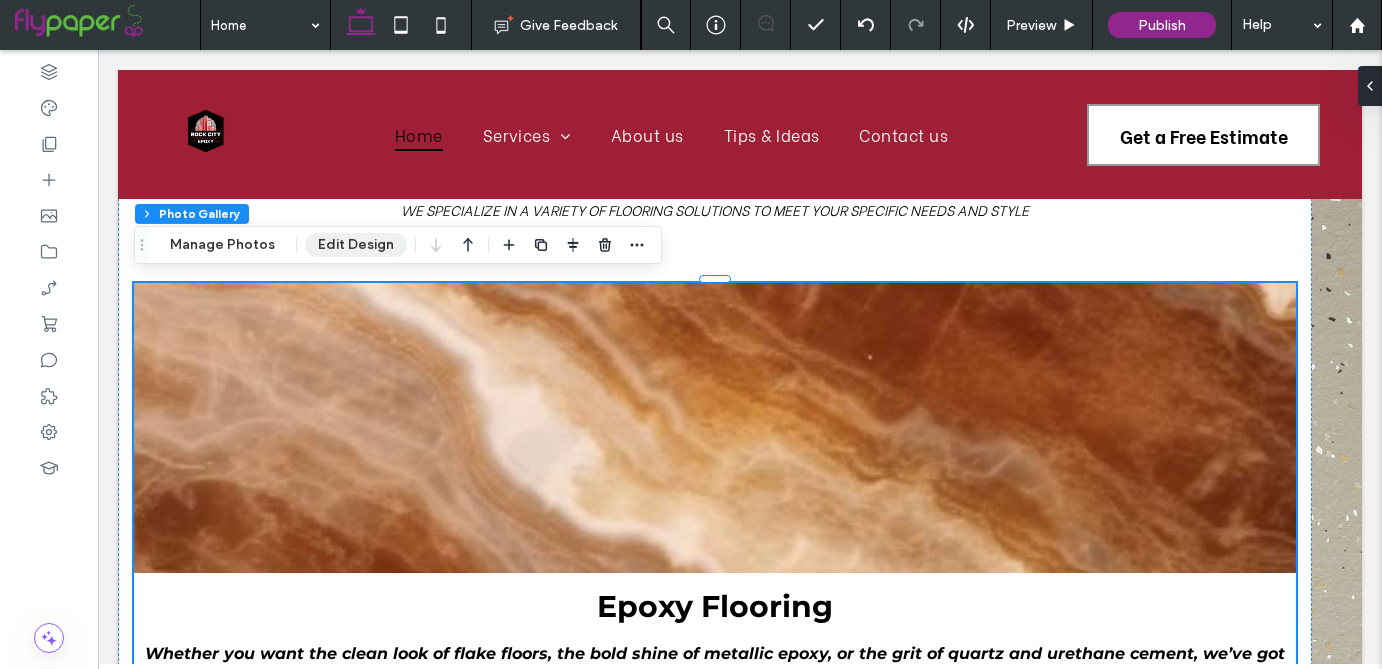 click on "Edit Design" at bounding box center (356, 245) 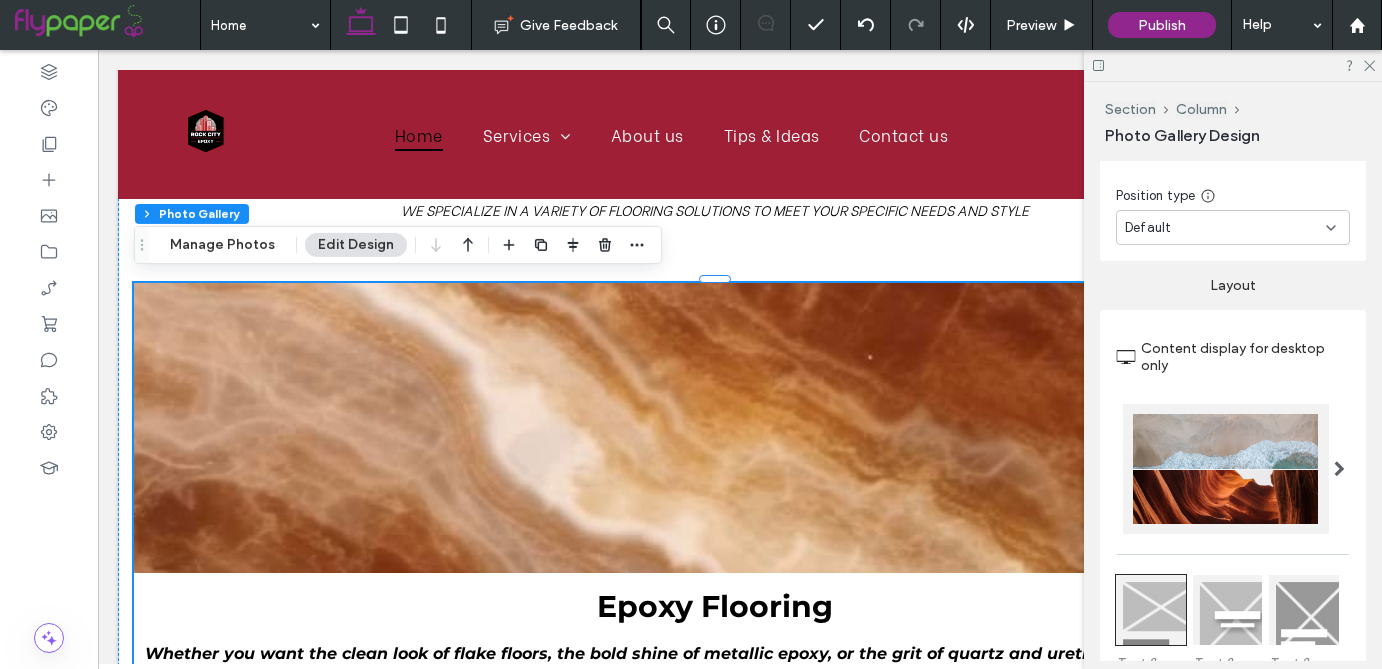 scroll, scrollTop: 902, scrollLeft: 0, axis: vertical 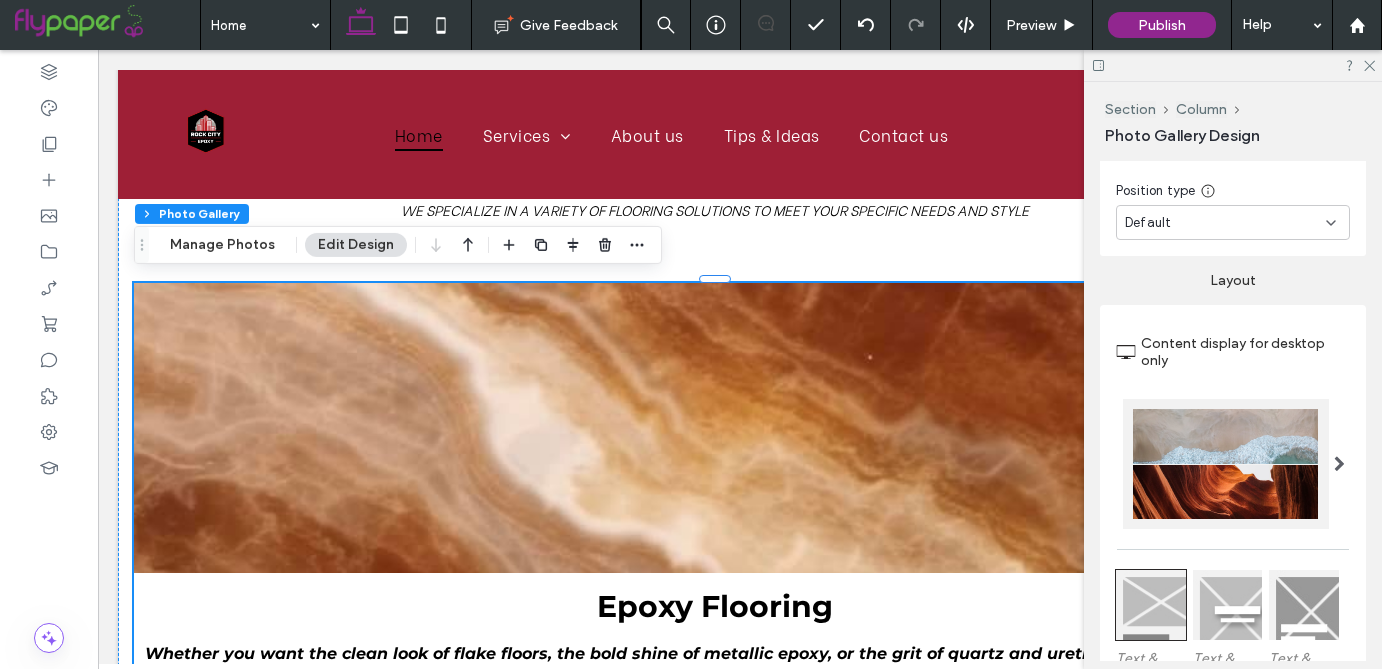 click at bounding box center (1339, 464) 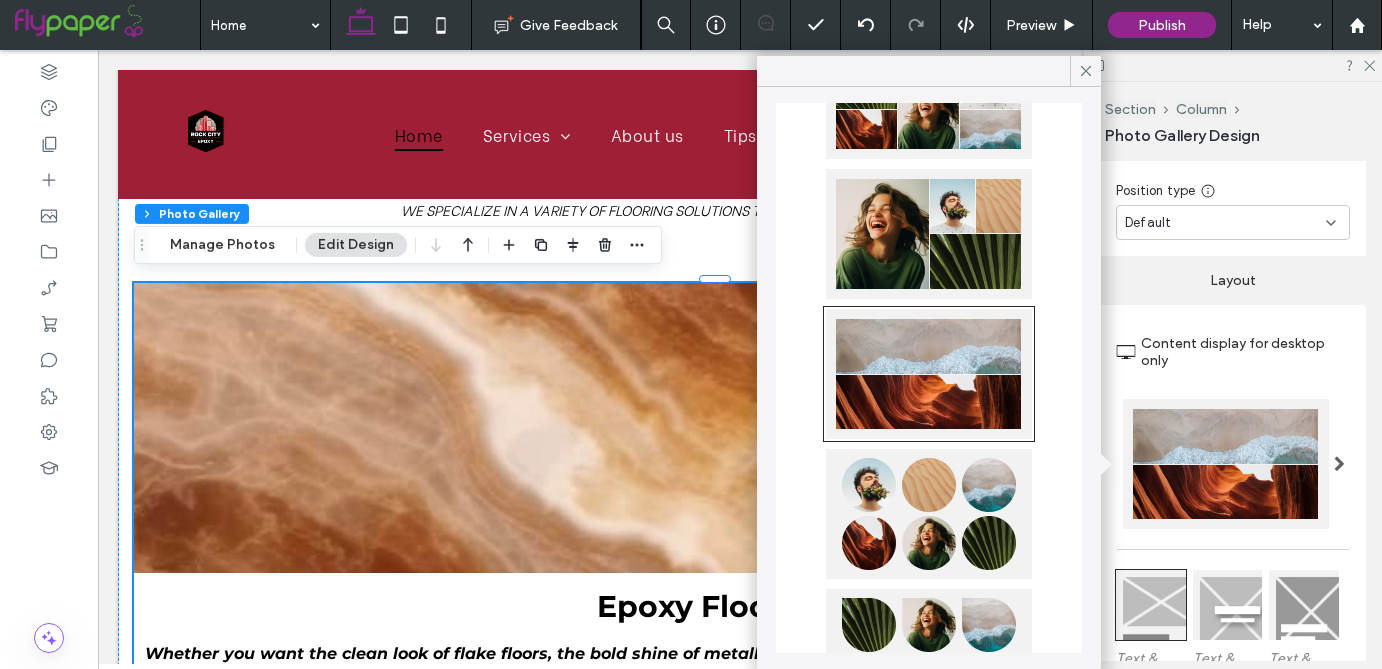 scroll, scrollTop: 560, scrollLeft: 0, axis: vertical 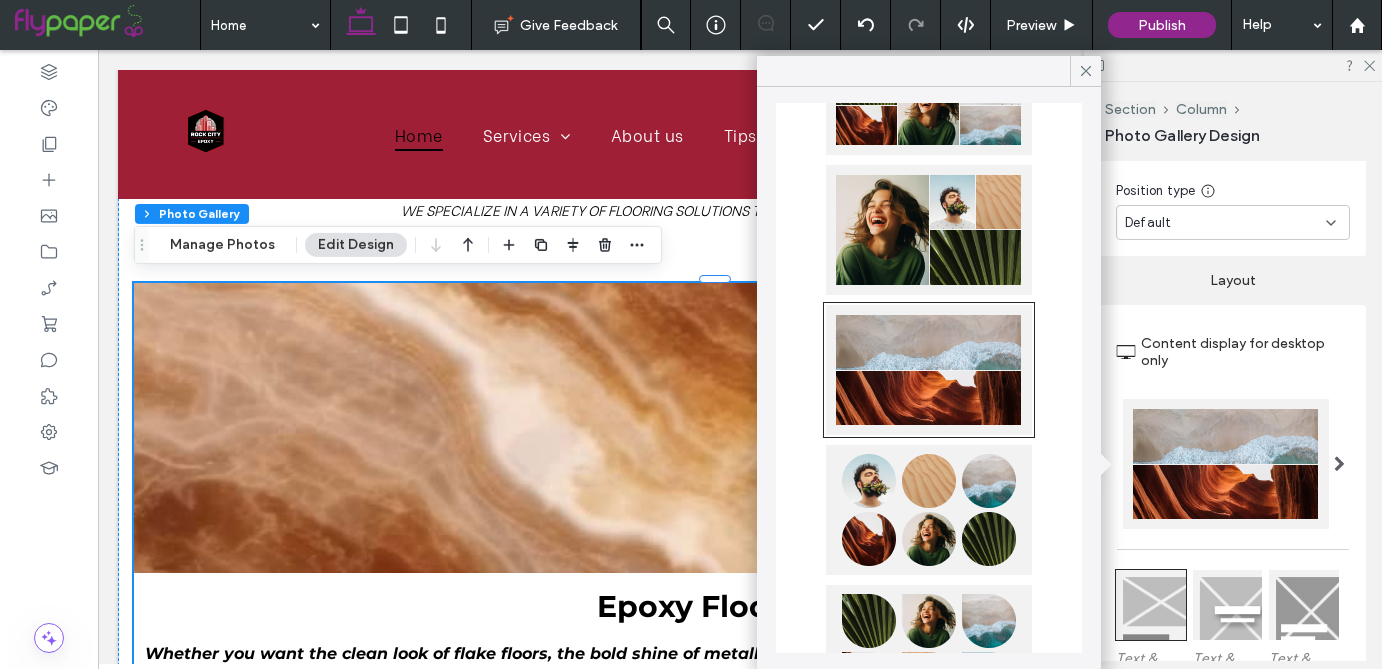 click at bounding box center (929, 510) 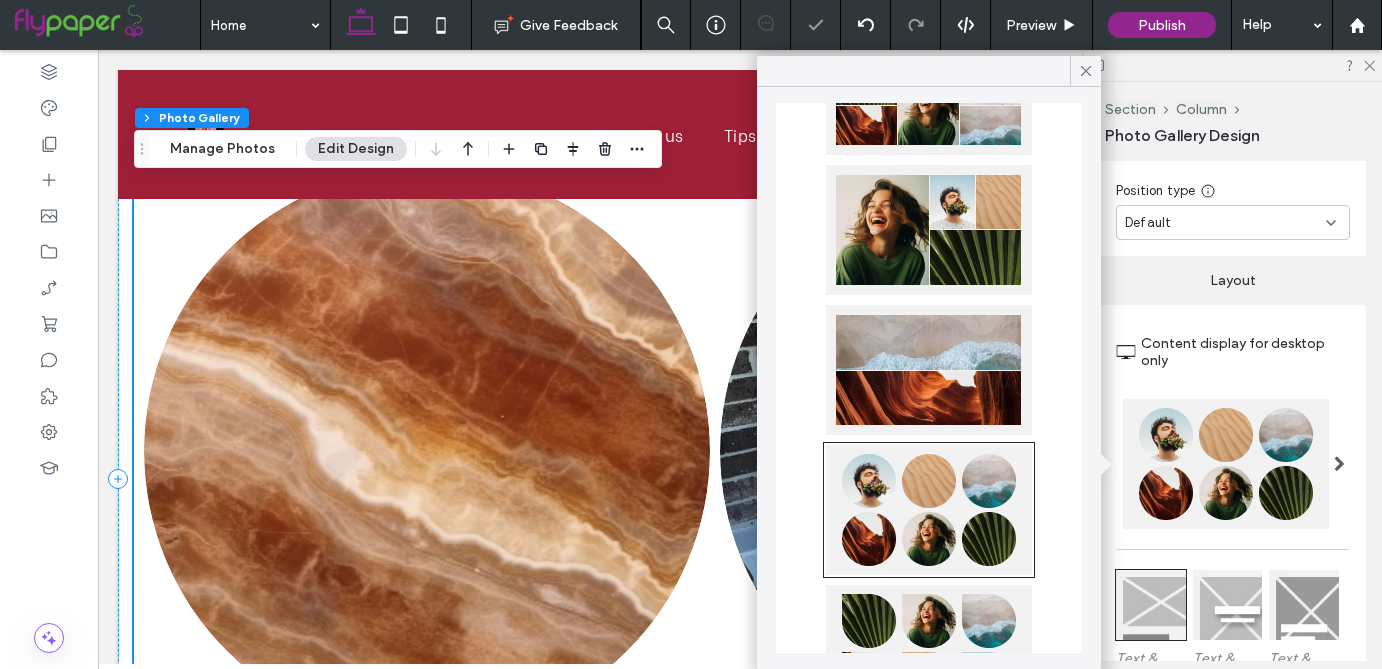scroll, scrollTop: 1709, scrollLeft: 0, axis: vertical 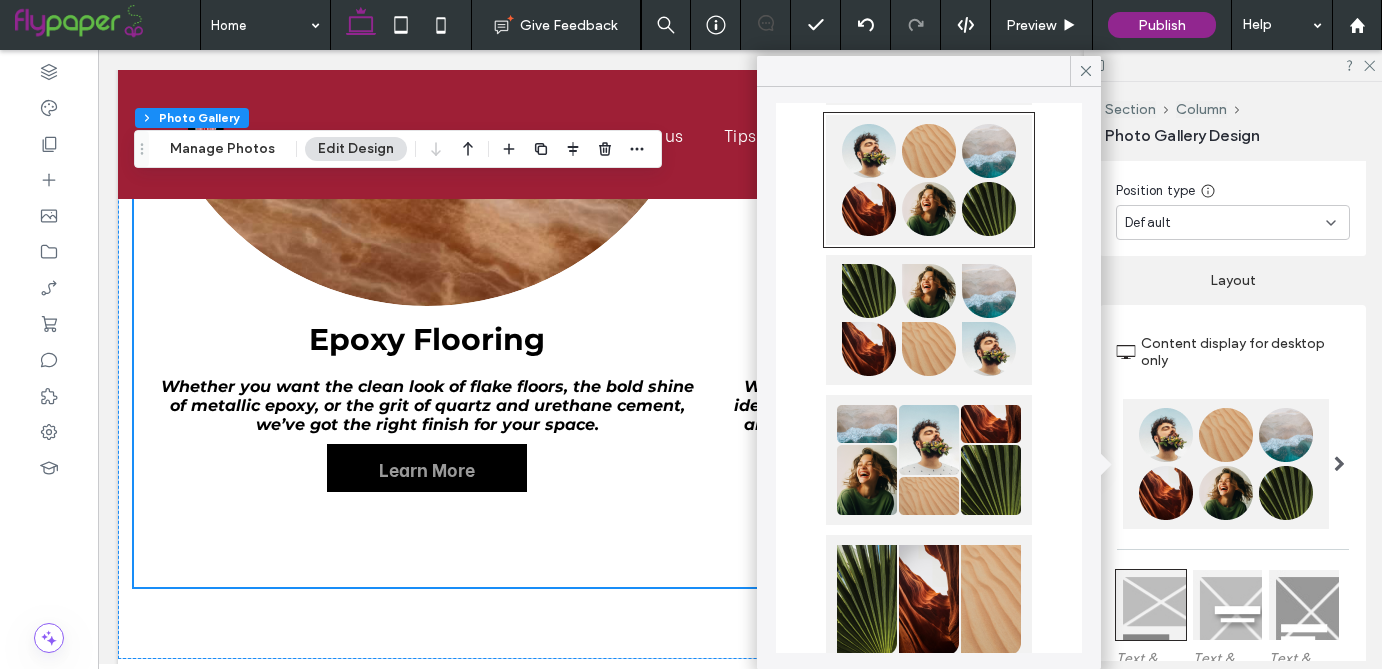 click at bounding box center [929, 460] 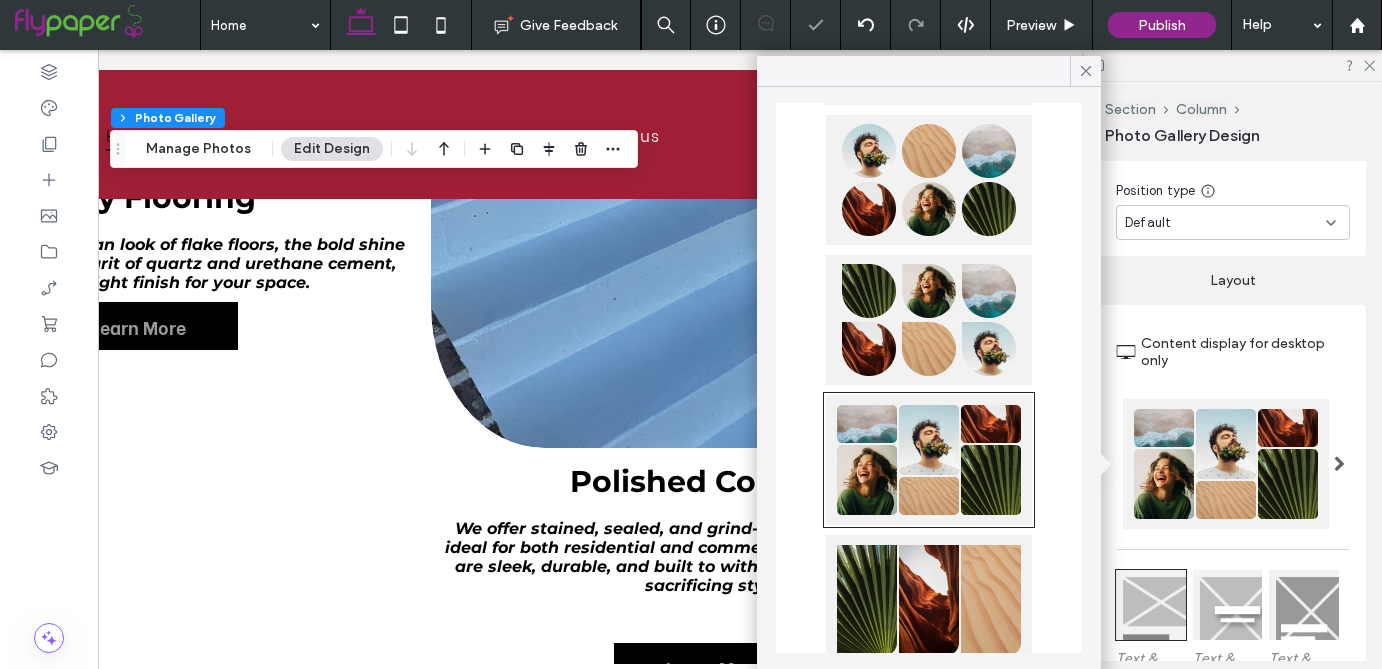 scroll, scrollTop: 0, scrollLeft: 298, axis: horizontal 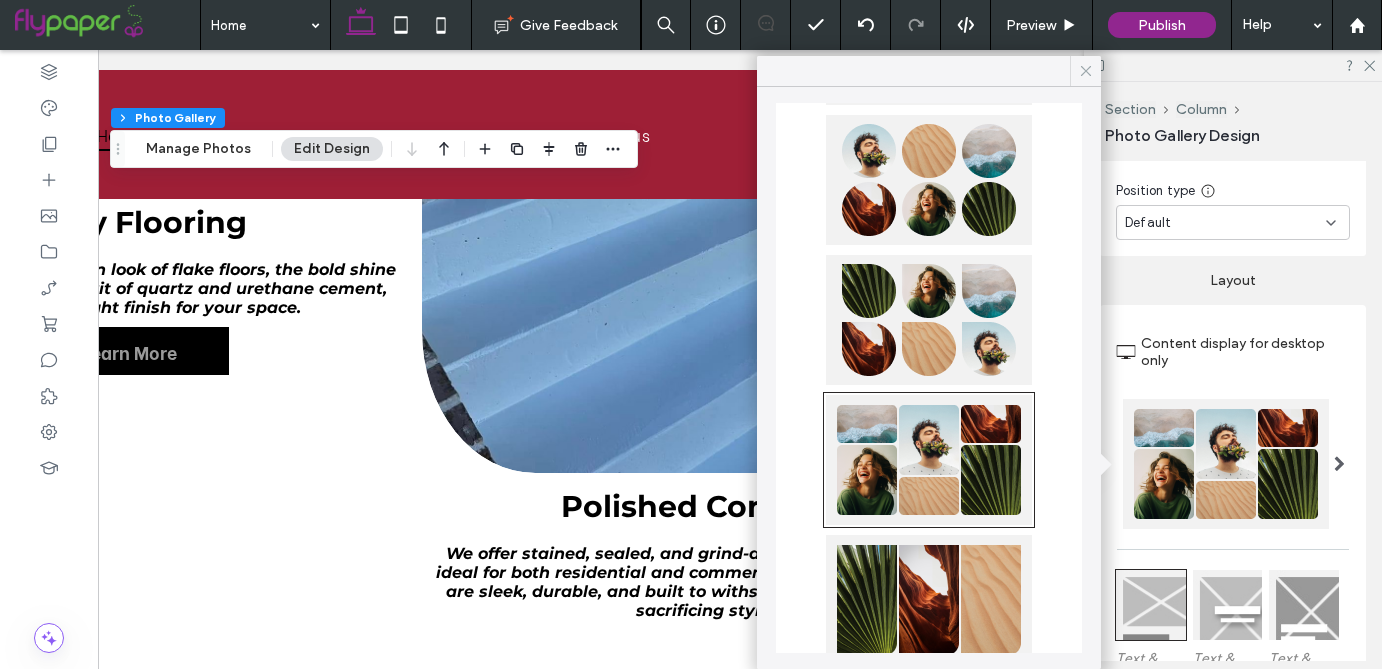 click at bounding box center (1085, 71) 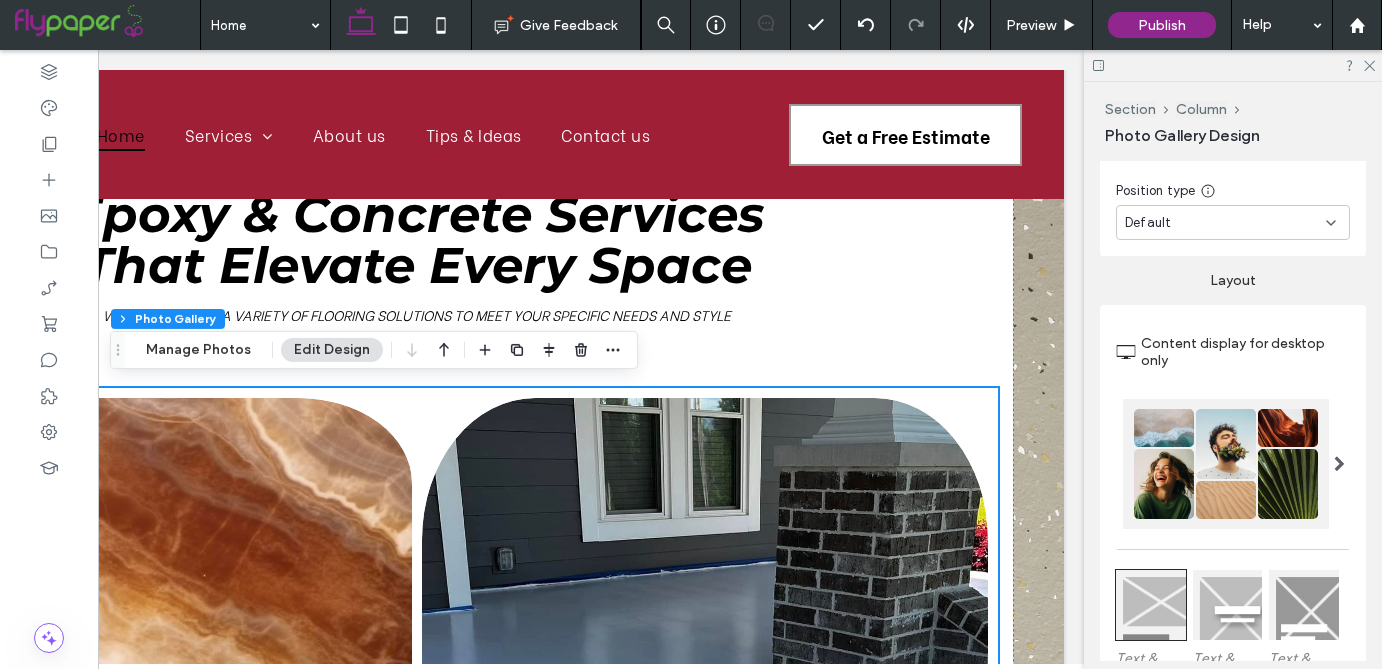 scroll, scrollTop: 1285, scrollLeft: 0, axis: vertical 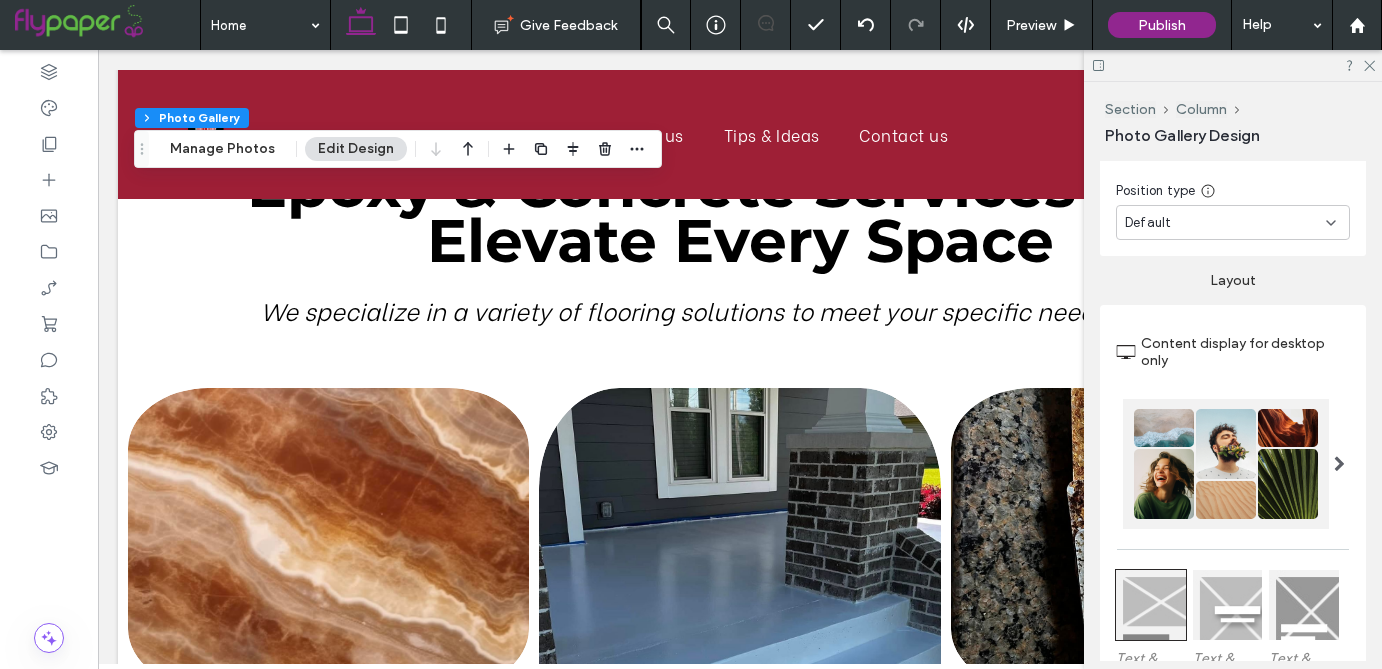 click at bounding box center [1339, 464] 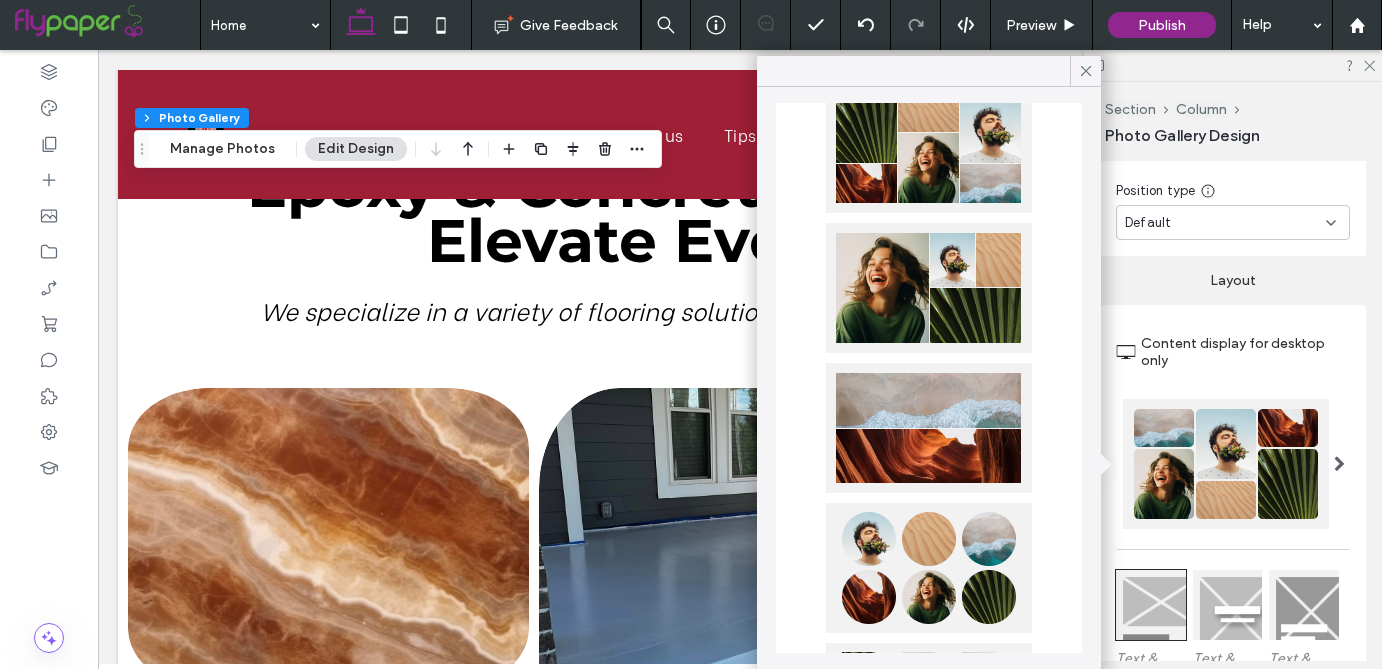 scroll, scrollTop: 581, scrollLeft: 0, axis: vertical 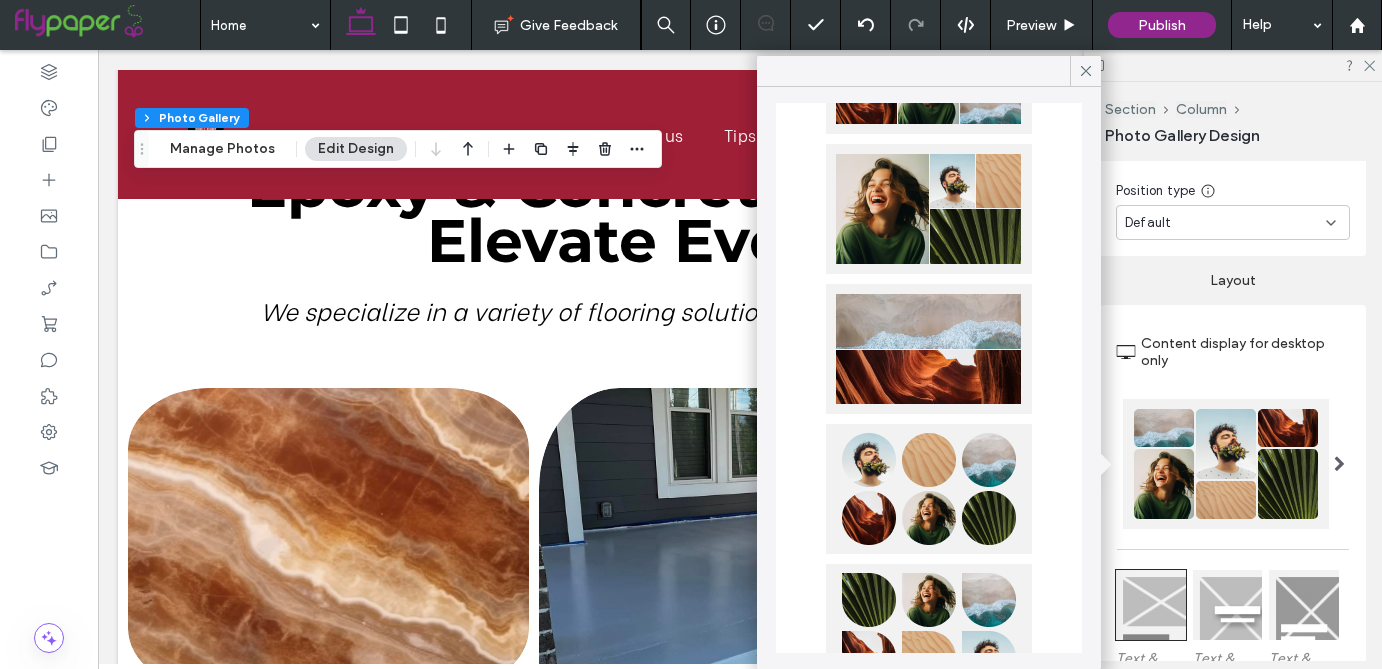 click at bounding box center [929, 209] 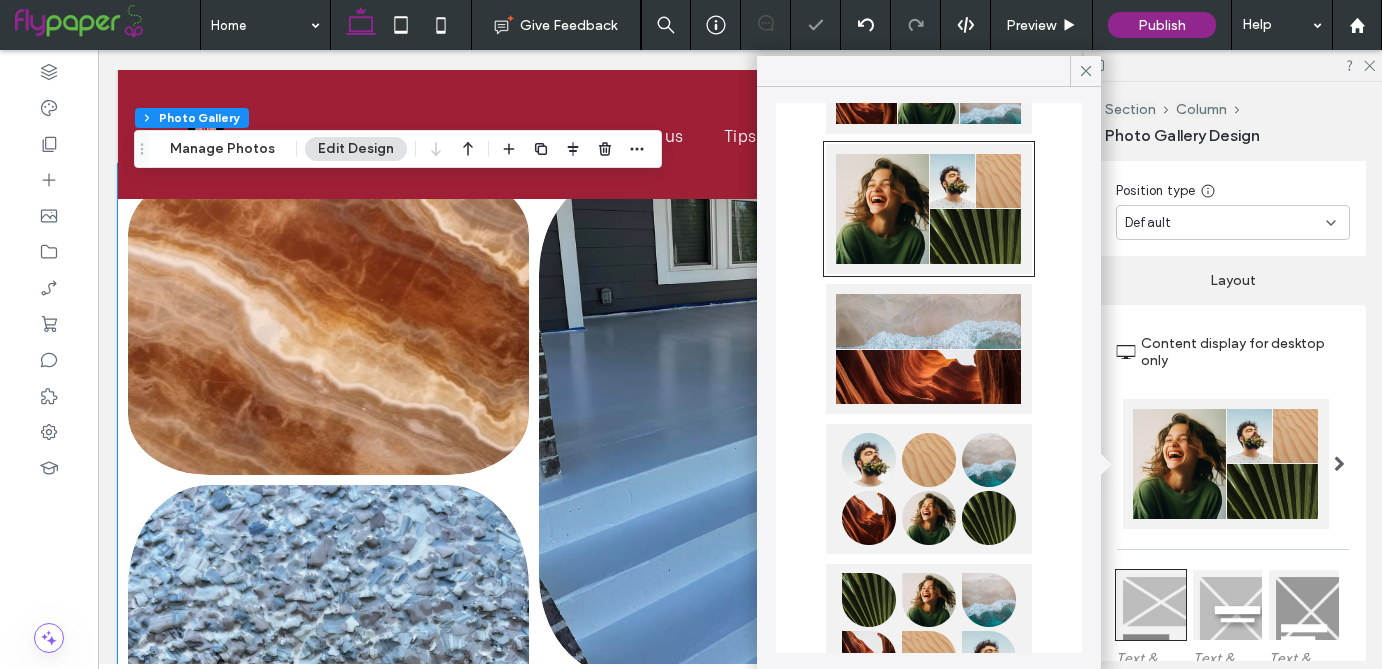 scroll, scrollTop: 3178, scrollLeft: 0, axis: vertical 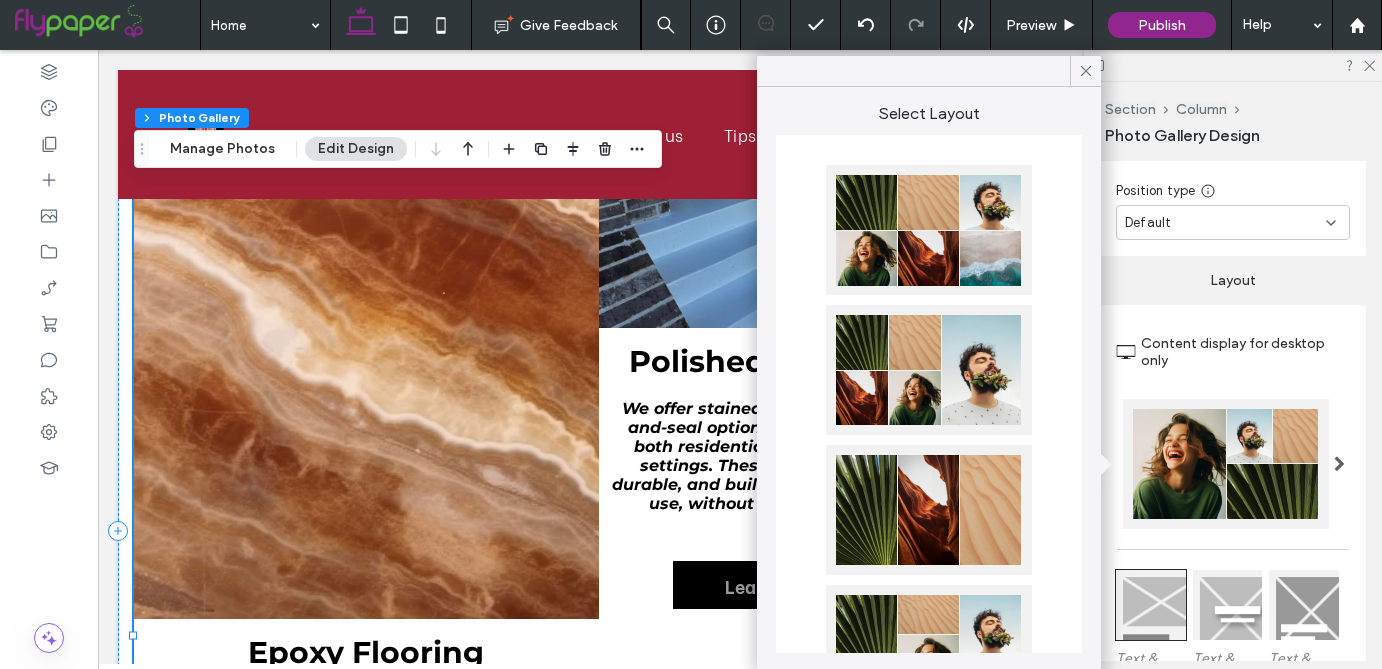 click at bounding box center (929, 510) 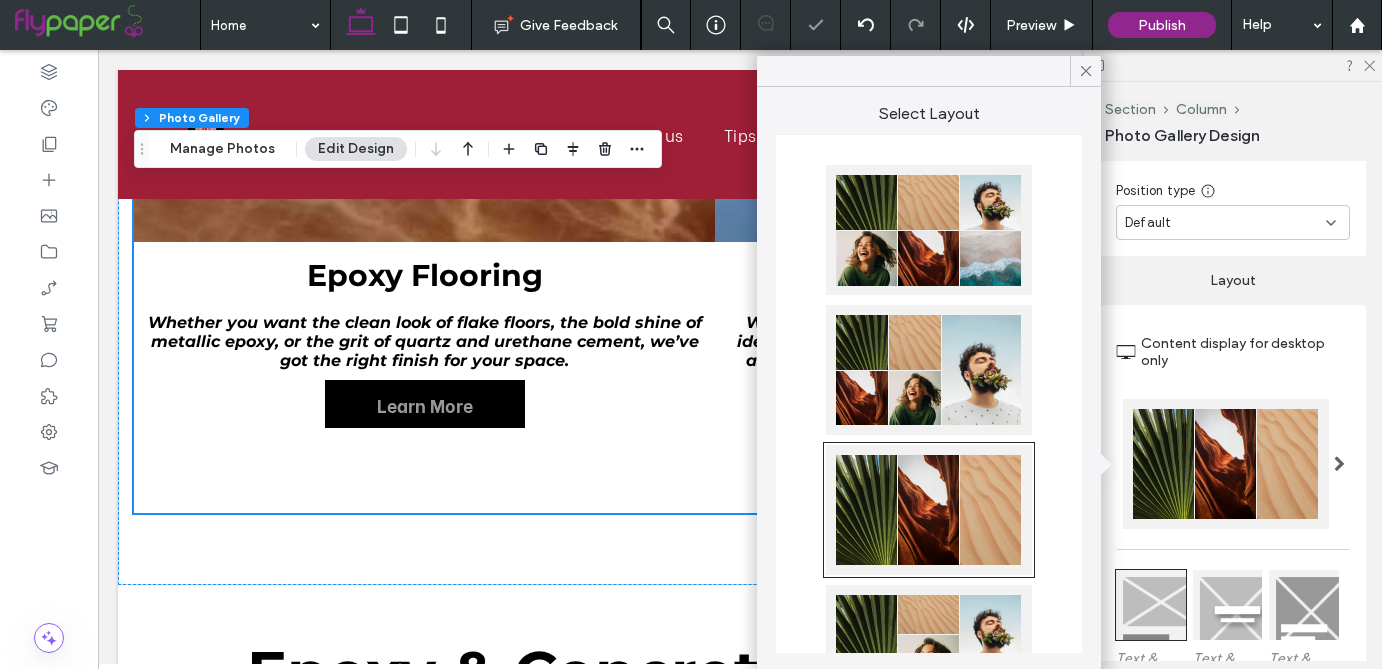 scroll, scrollTop: 2685, scrollLeft: 0, axis: vertical 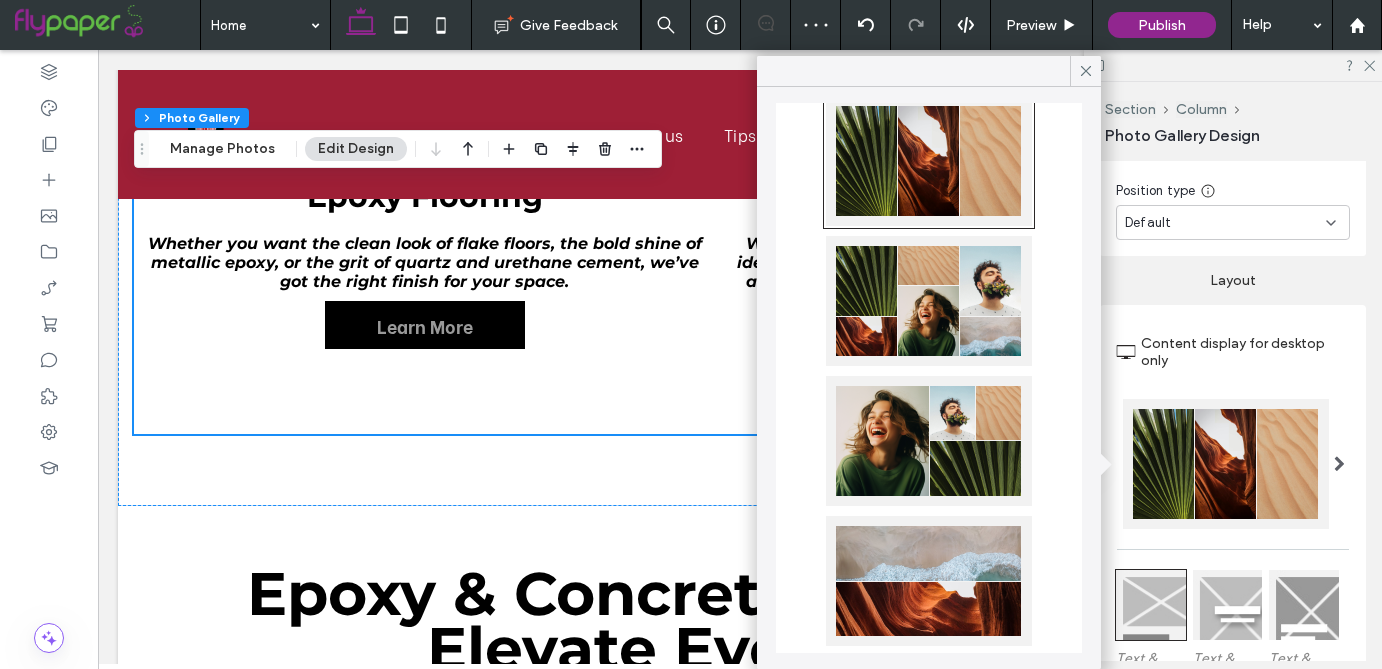 click at bounding box center [929, 301] 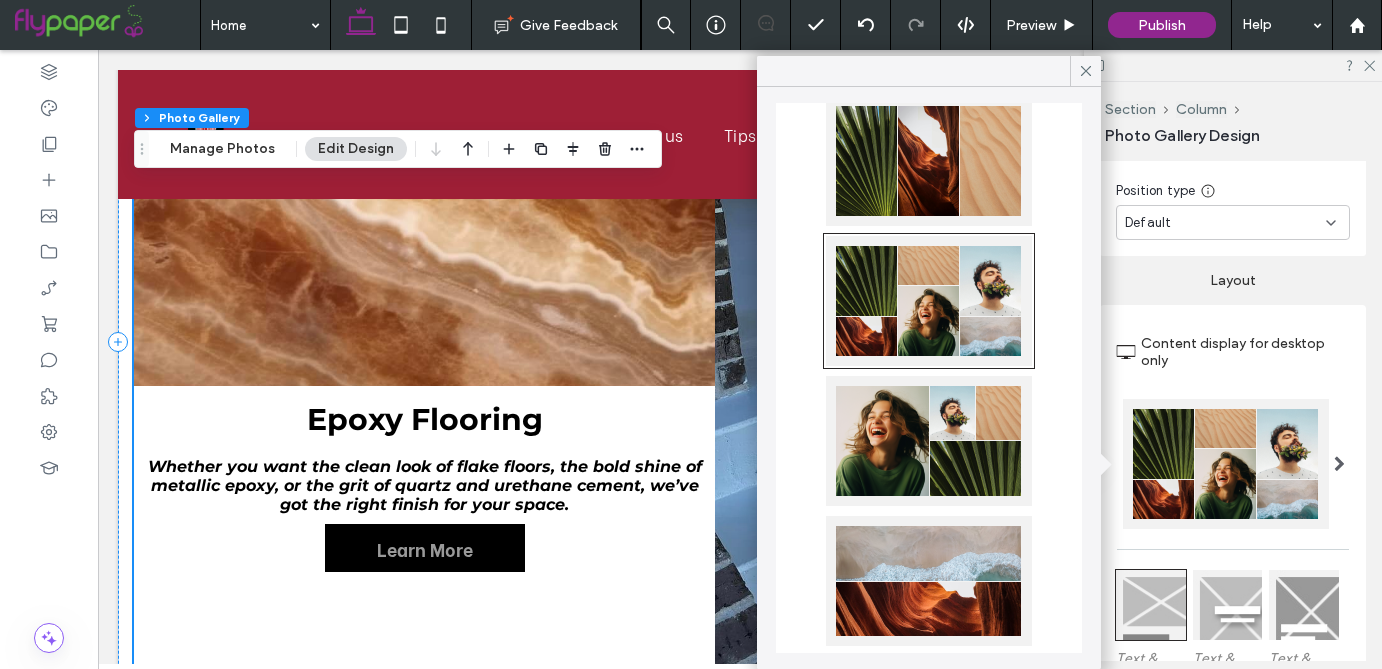 scroll, scrollTop: 1841, scrollLeft: 0, axis: vertical 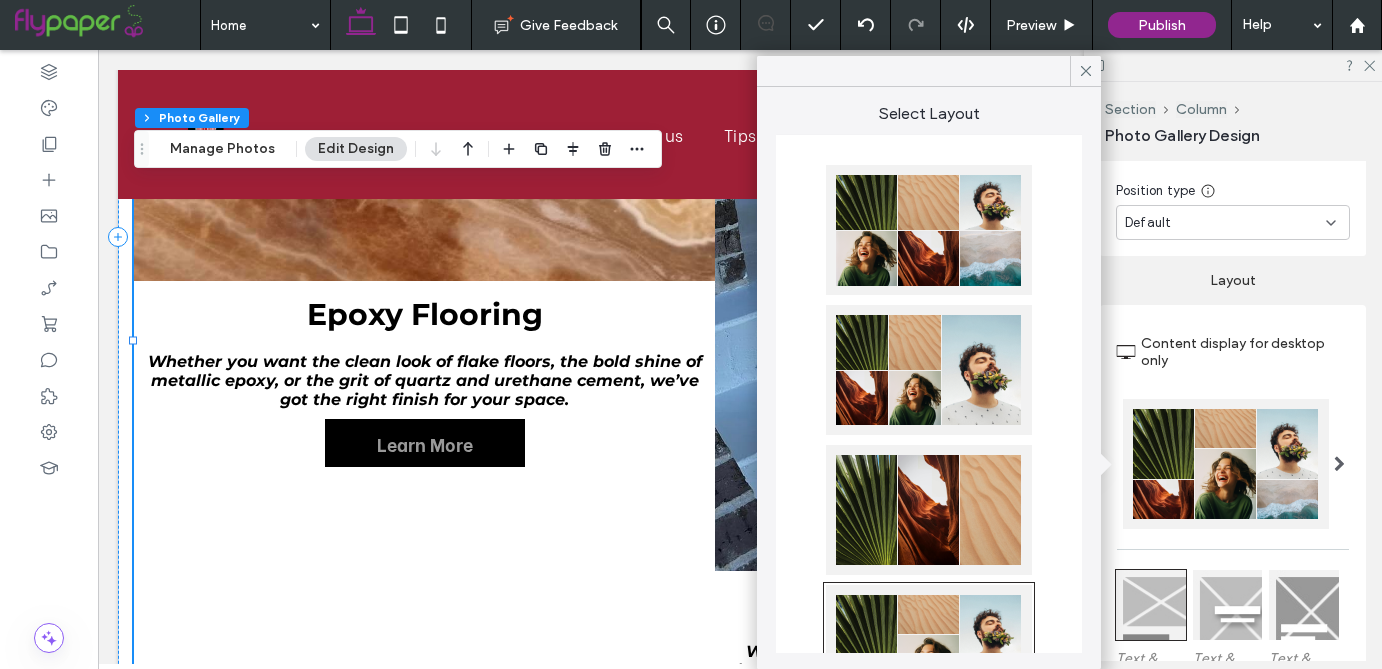 click at bounding box center [929, 230] 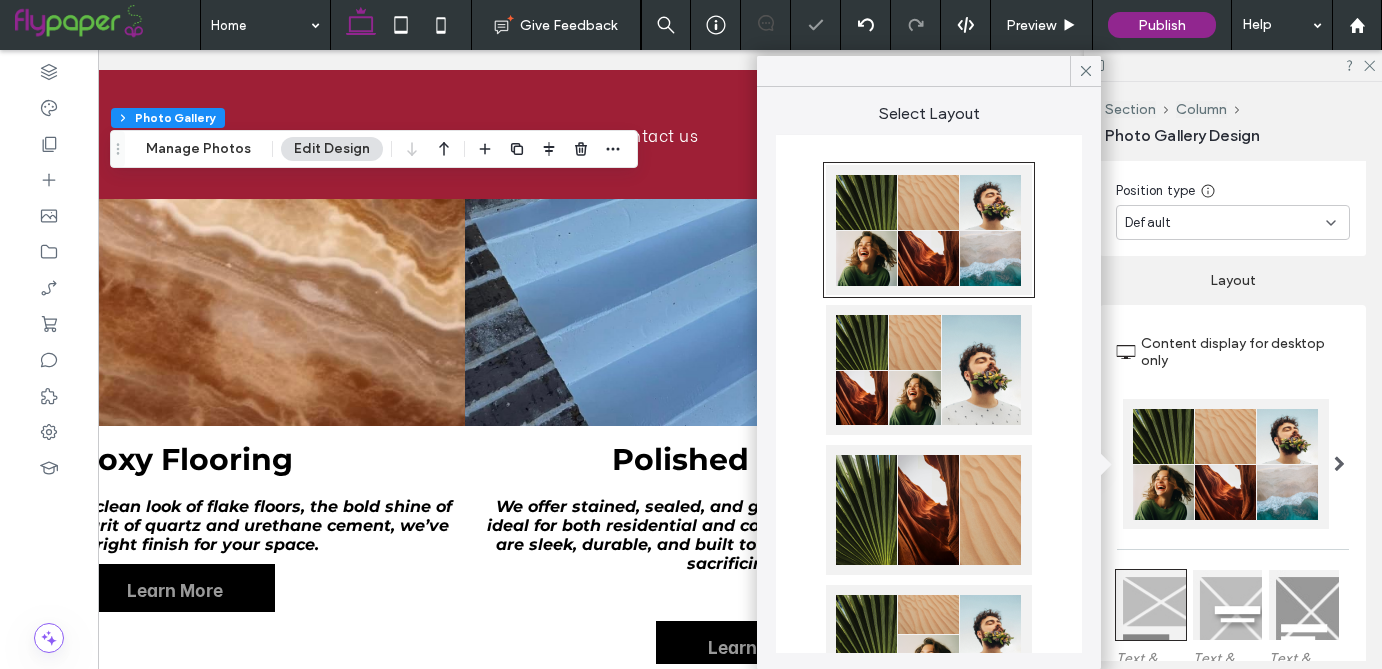 scroll, scrollTop: 0, scrollLeft: 298, axis: horizontal 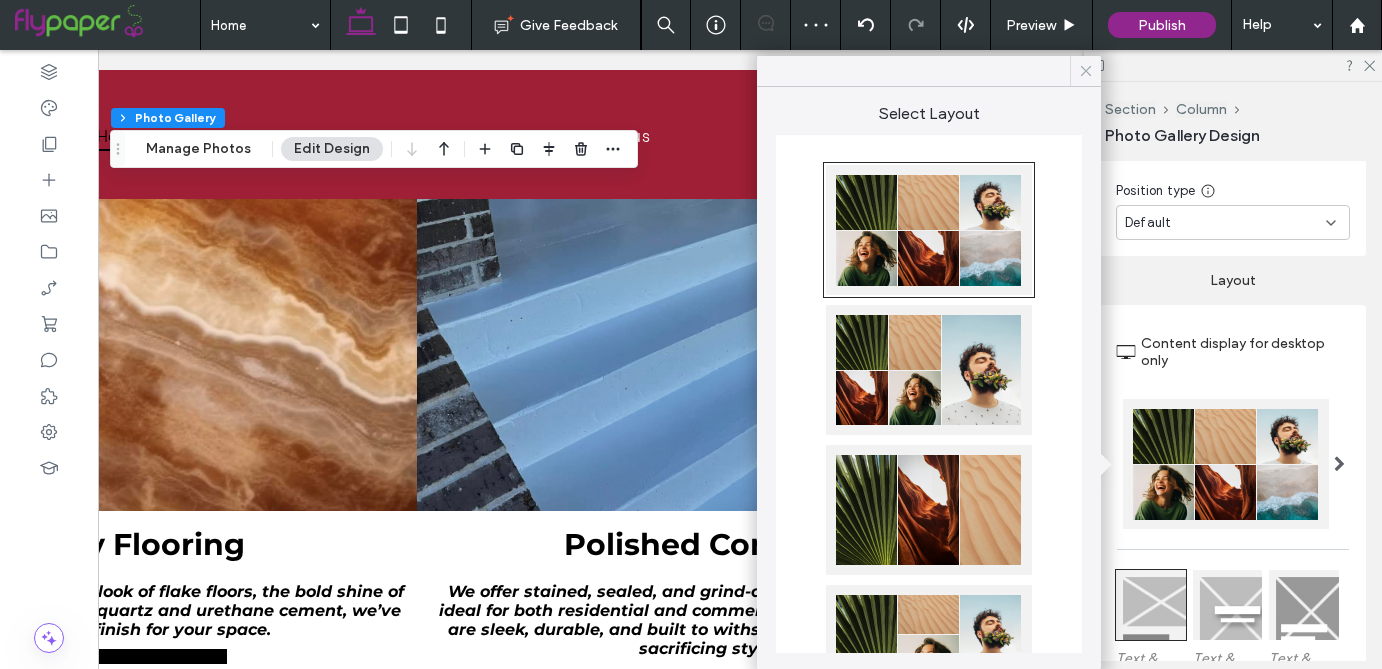 click 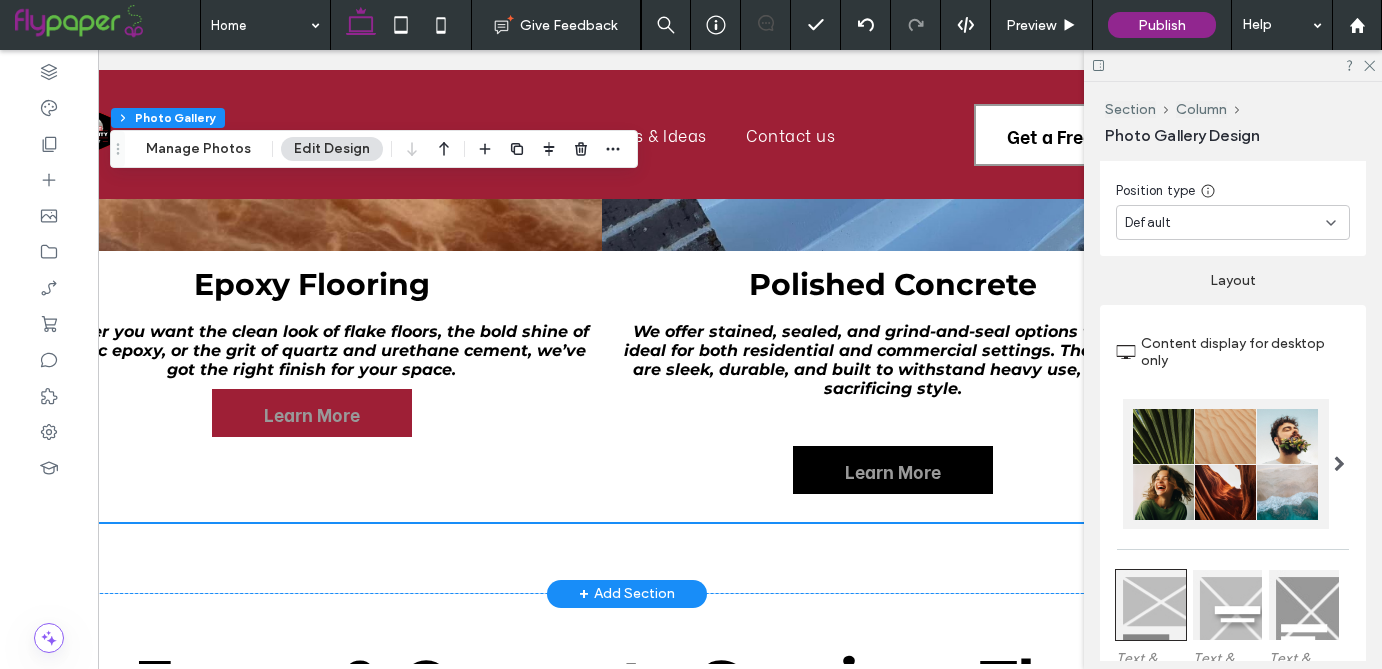 click on "Learn More" at bounding box center (312, 413) 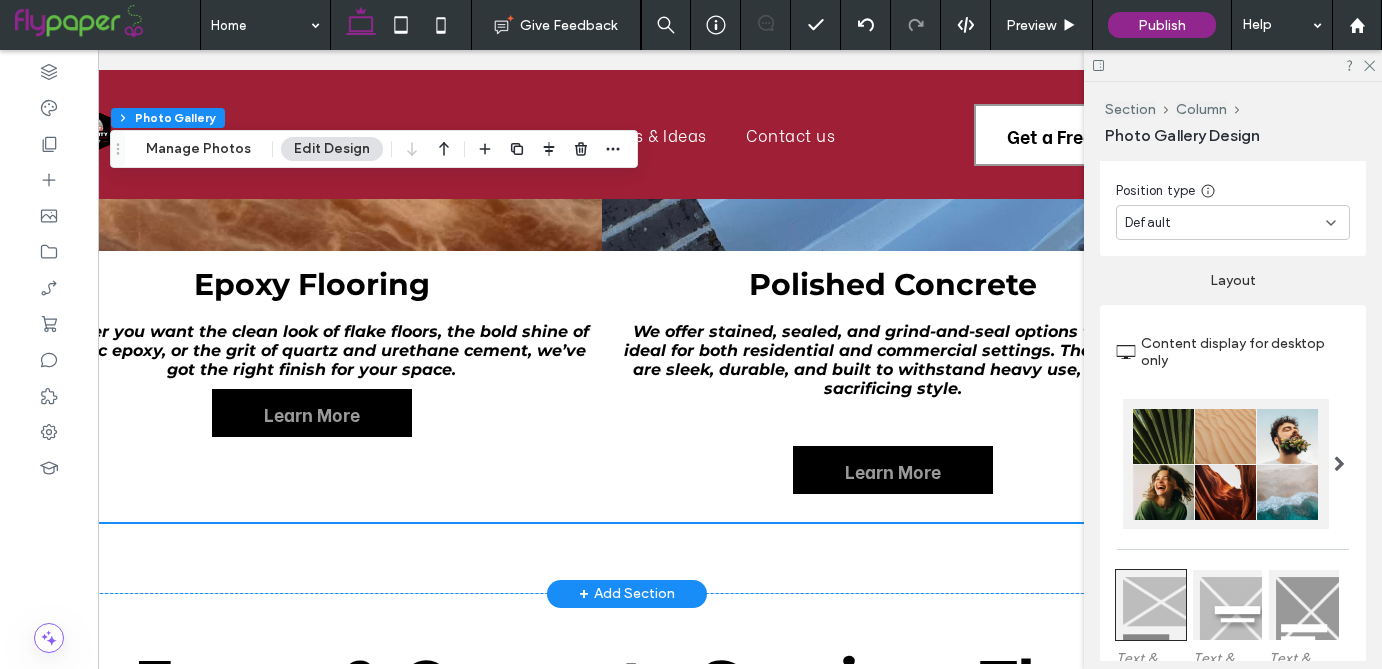 click on "Epoxy Flooring
Whether you want the clean look of flake floors, the bold shine of metallic epoxy, or the grit of quartz and urethane cement, we’ve got the right finish for your space.
Learn More" at bounding box center [311, 386] 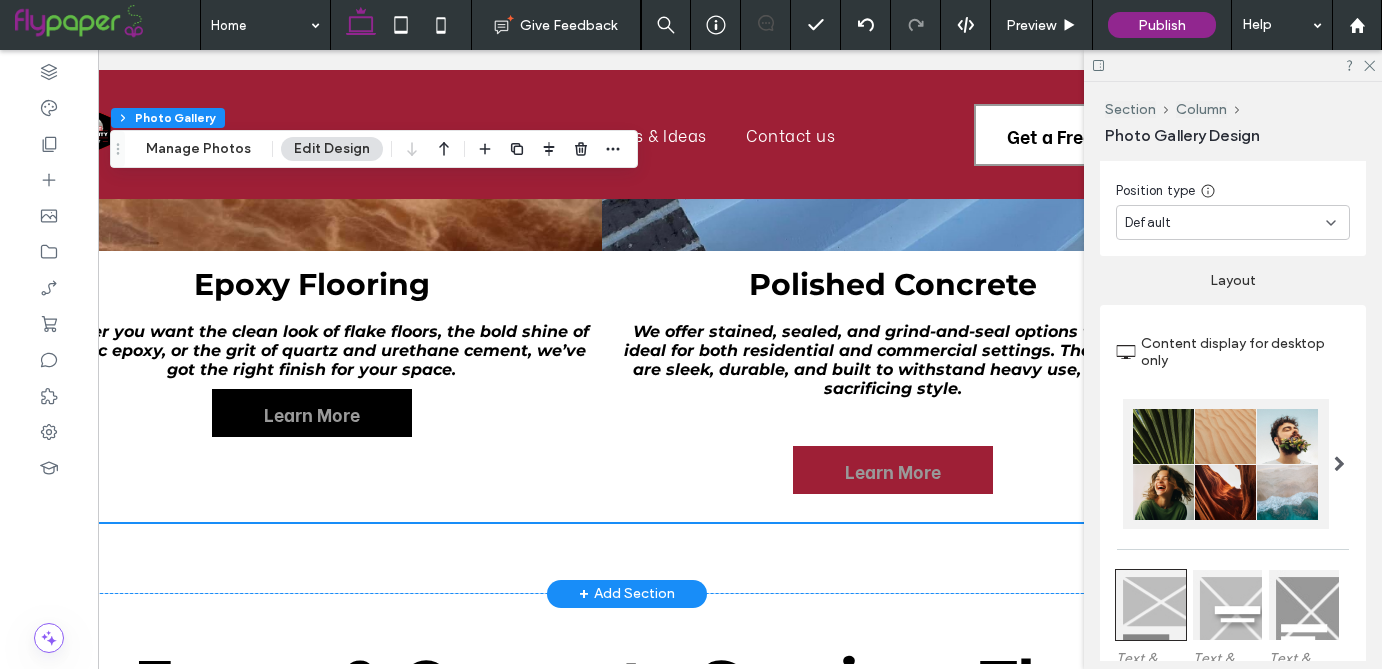 click on "Learn More" at bounding box center (893, 470) 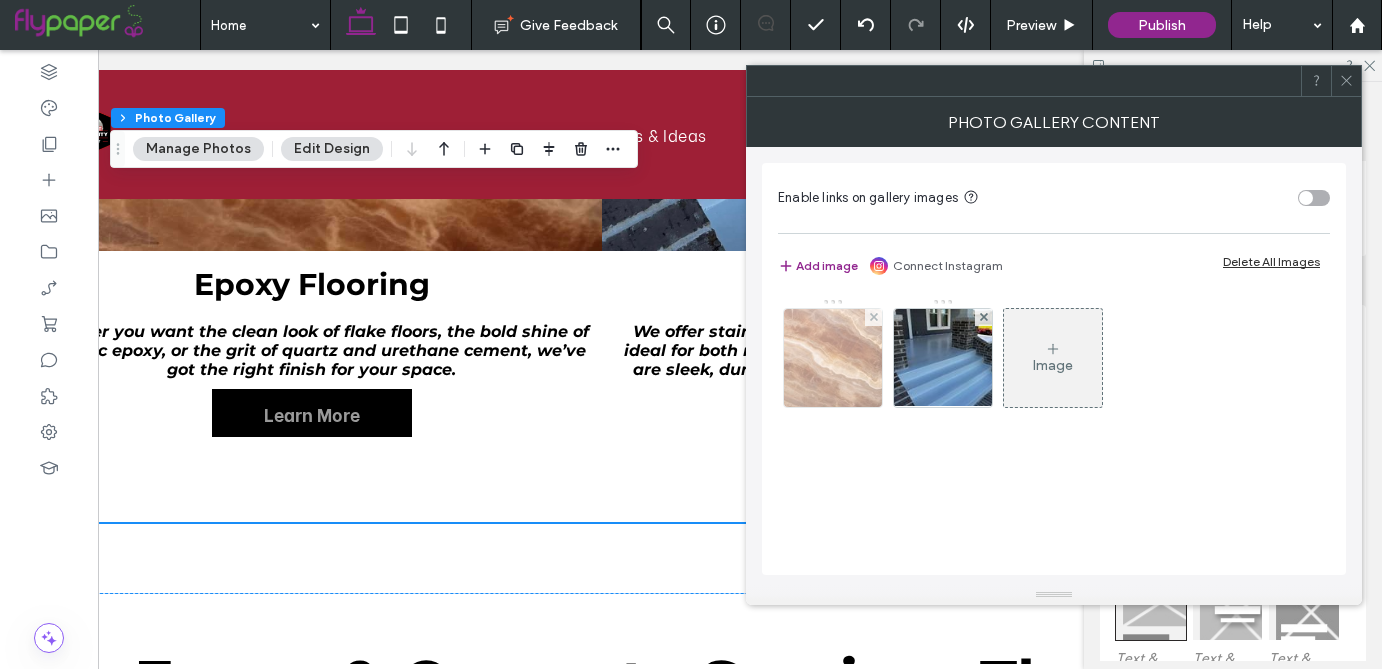 click at bounding box center (833, 358) 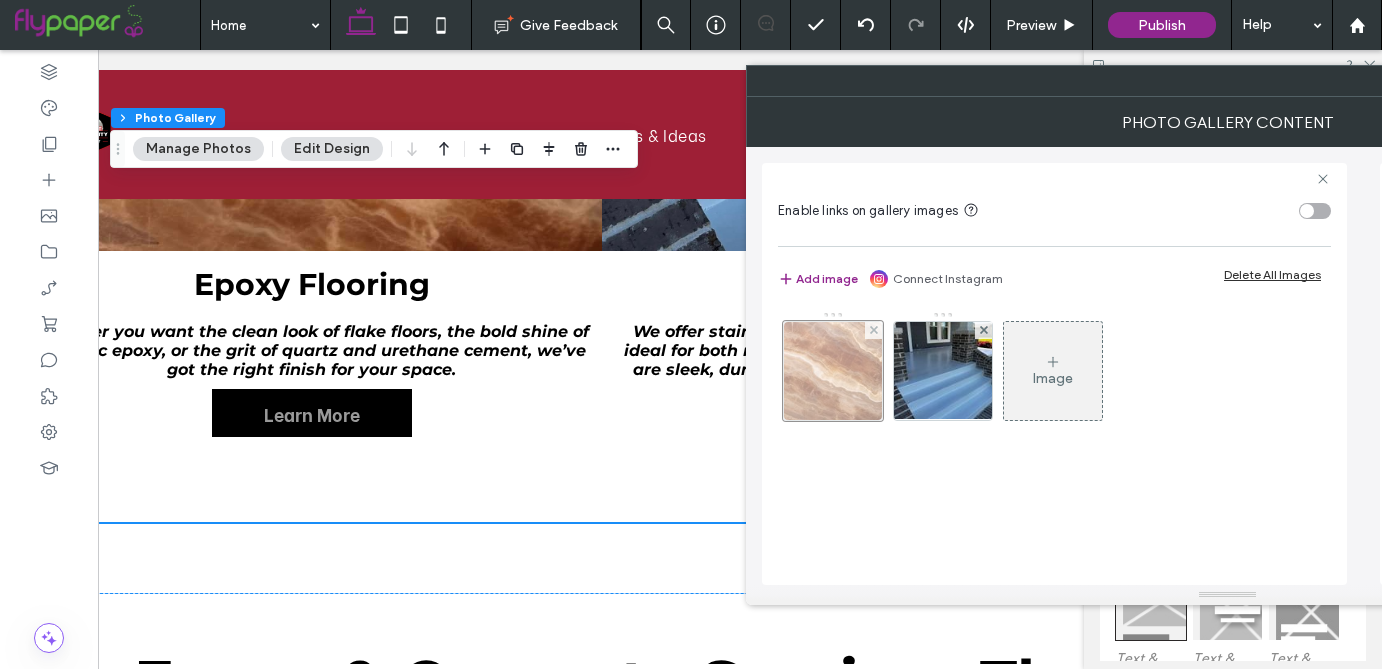 scroll, scrollTop: 0, scrollLeft: 51, axis: horizontal 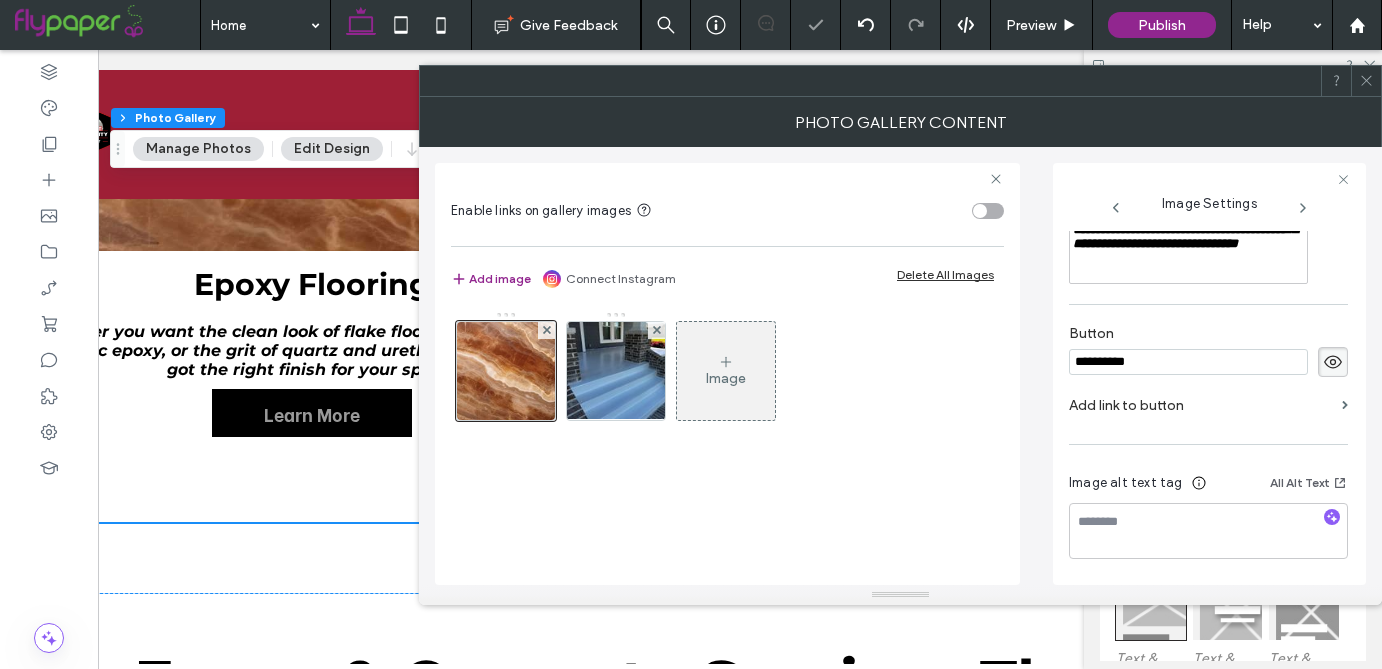 click 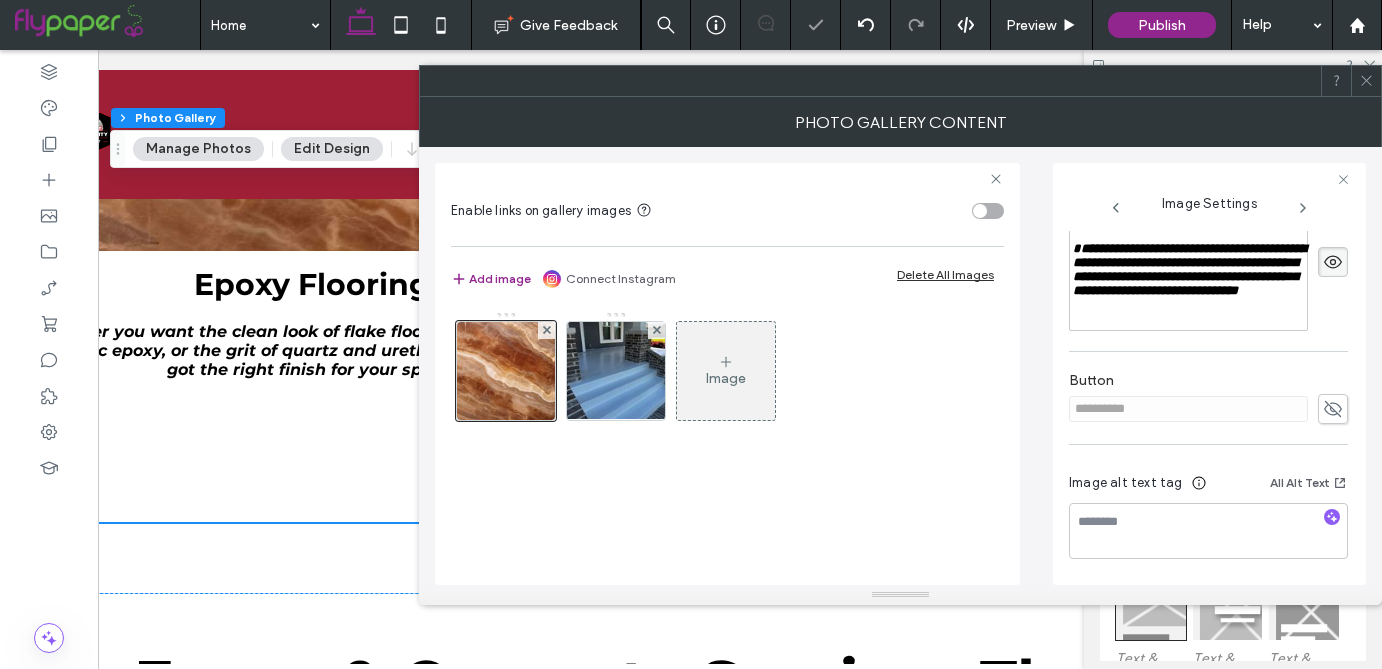 scroll, scrollTop: 549, scrollLeft: 0, axis: vertical 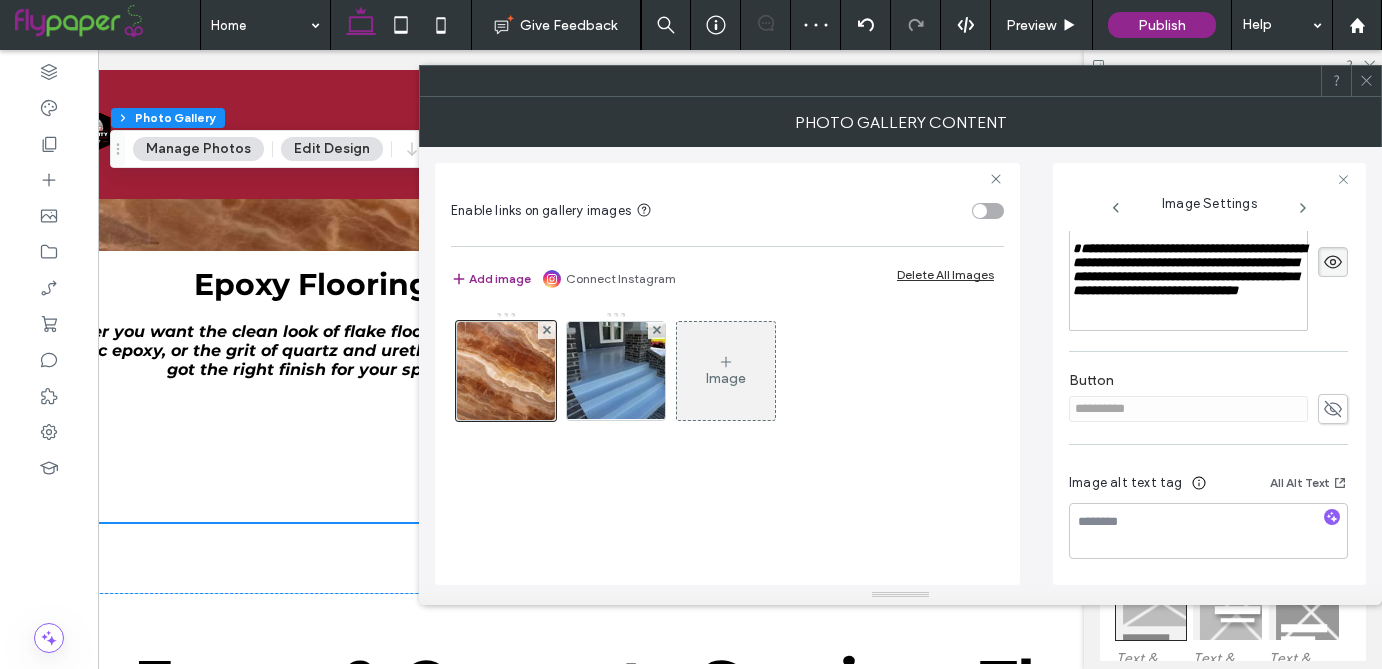 click at bounding box center [1366, 81] 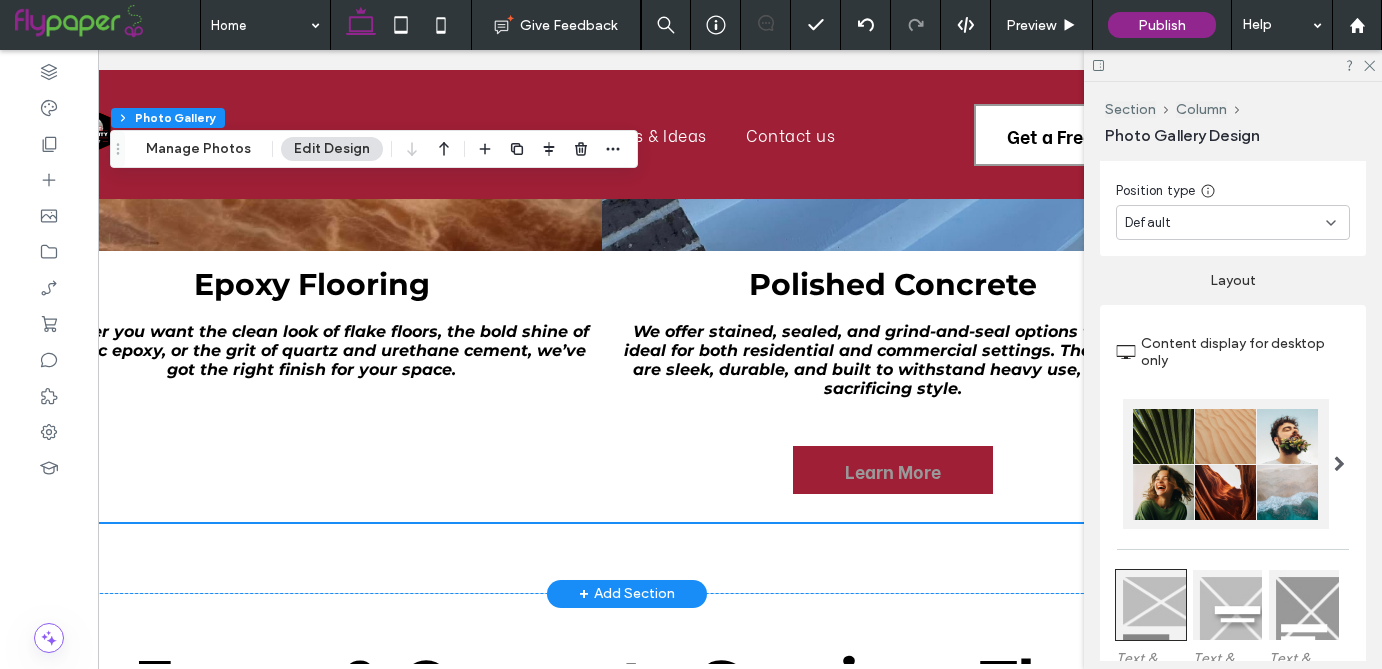 click on "Learn More" at bounding box center [893, 470] 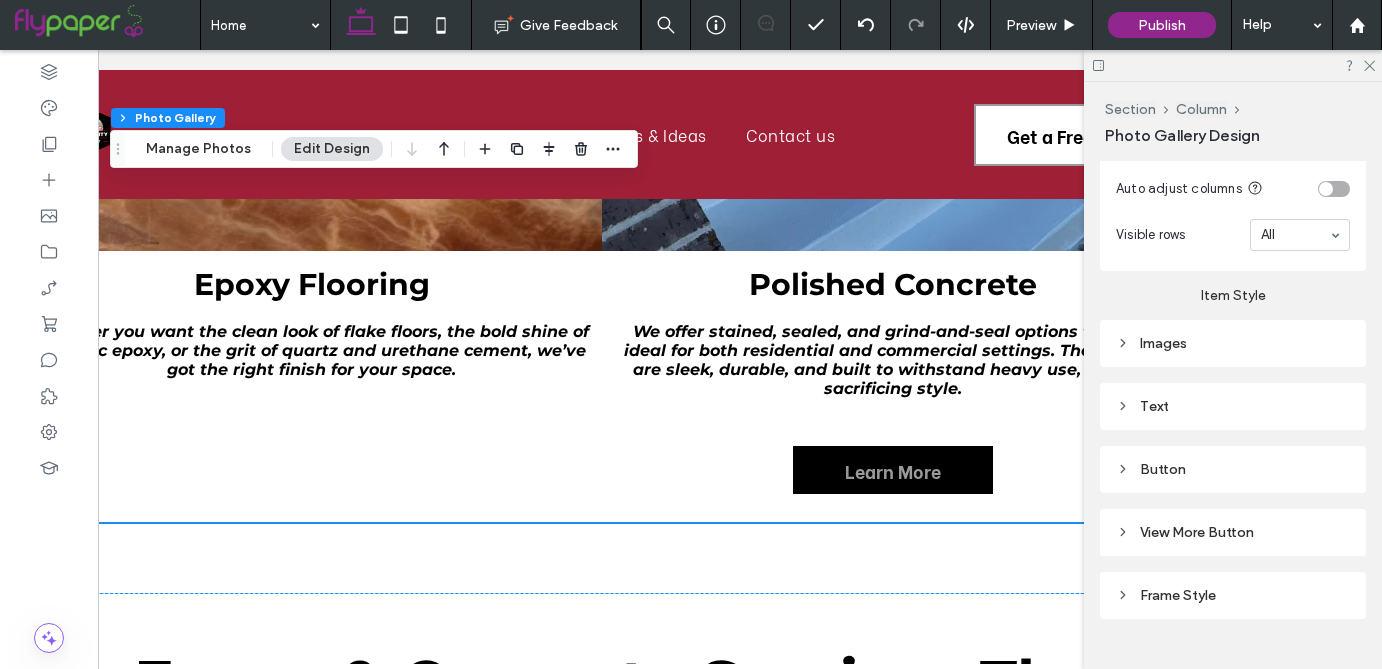 scroll, scrollTop: 1632, scrollLeft: 0, axis: vertical 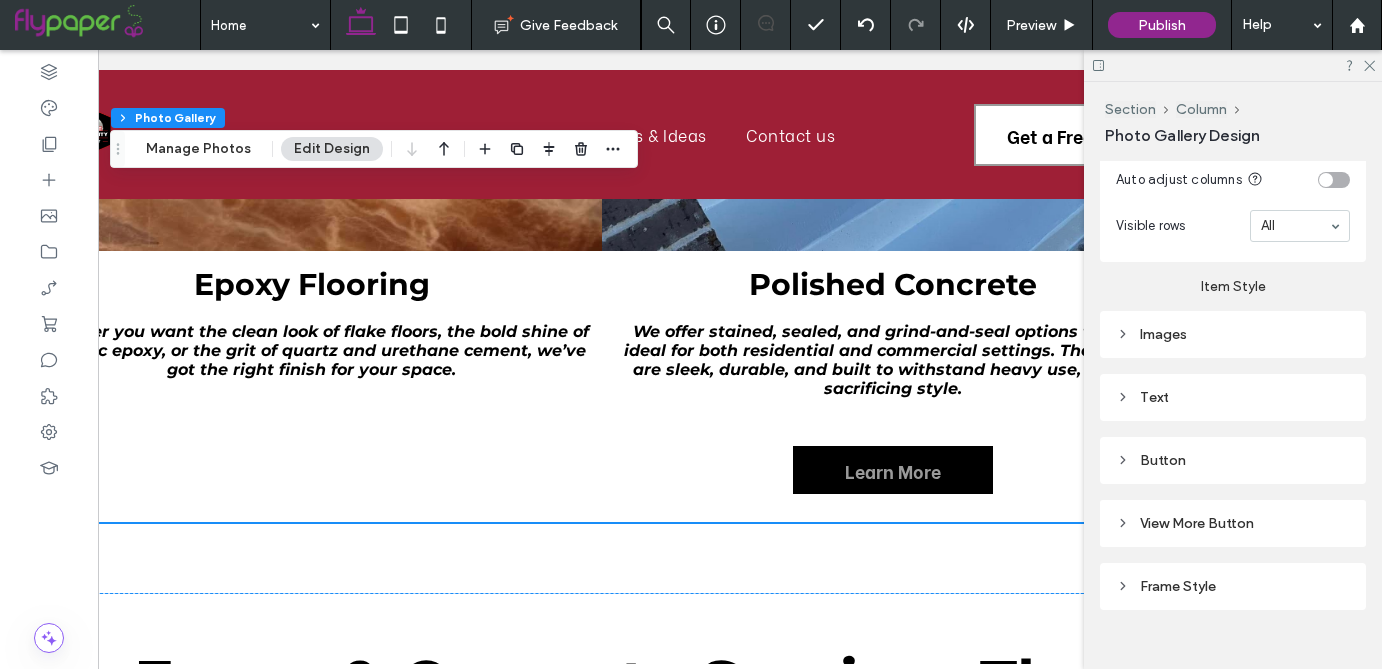 click on "Button" at bounding box center (1233, 460) 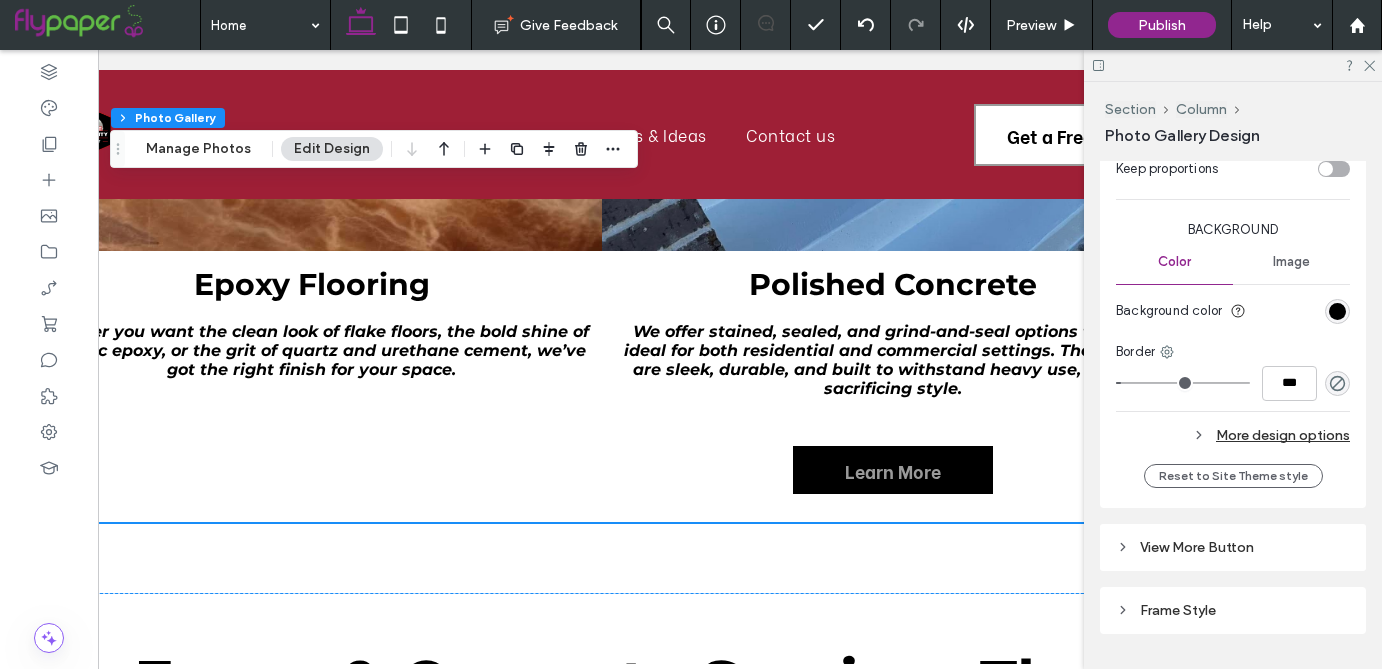 scroll, scrollTop: 2318, scrollLeft: 0, axis: vertical 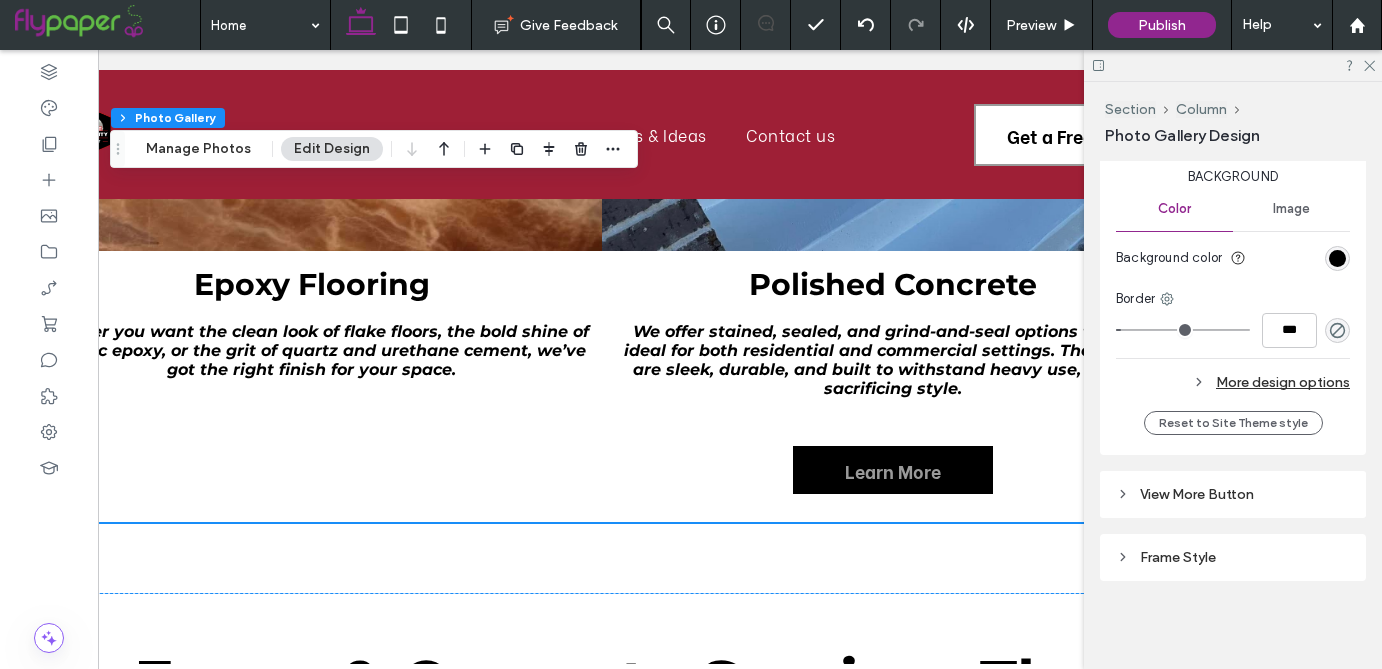 click on "Section Column Photo Gallery Manage Photos Edit Design" at bounding box center (374, 149) 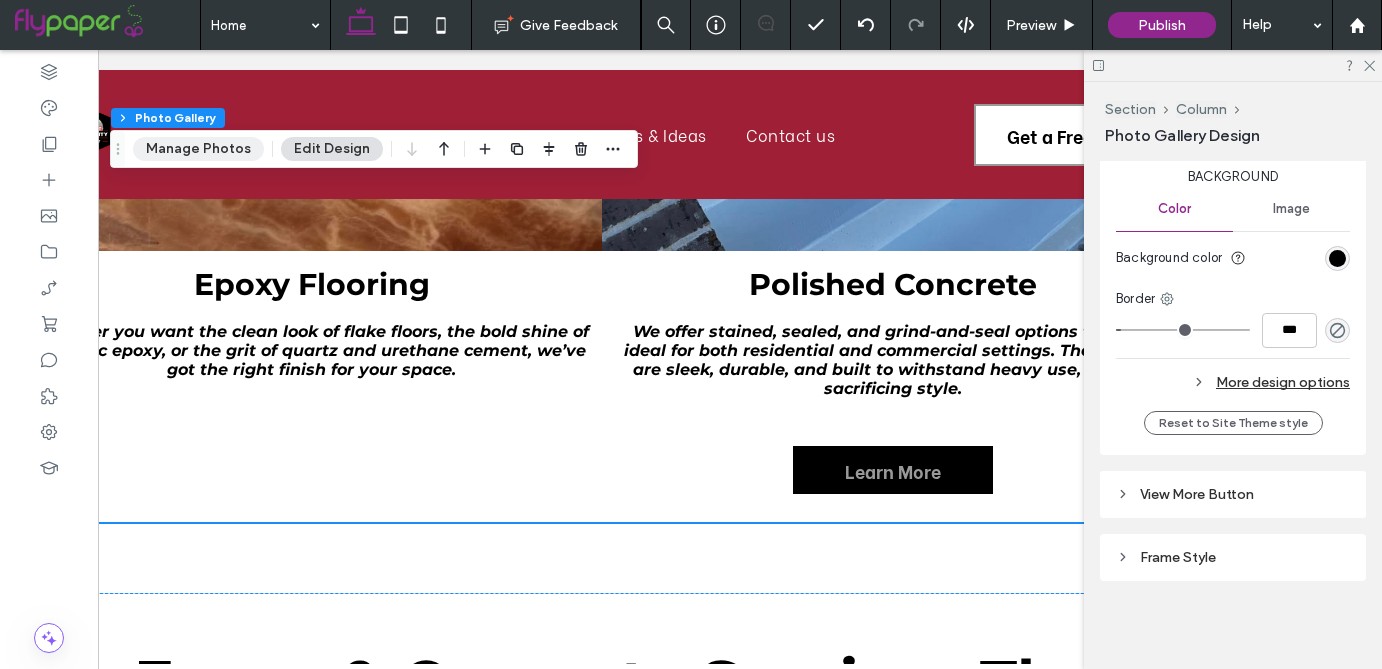 click on "Manage Photos" at bounding box center (198, 149) 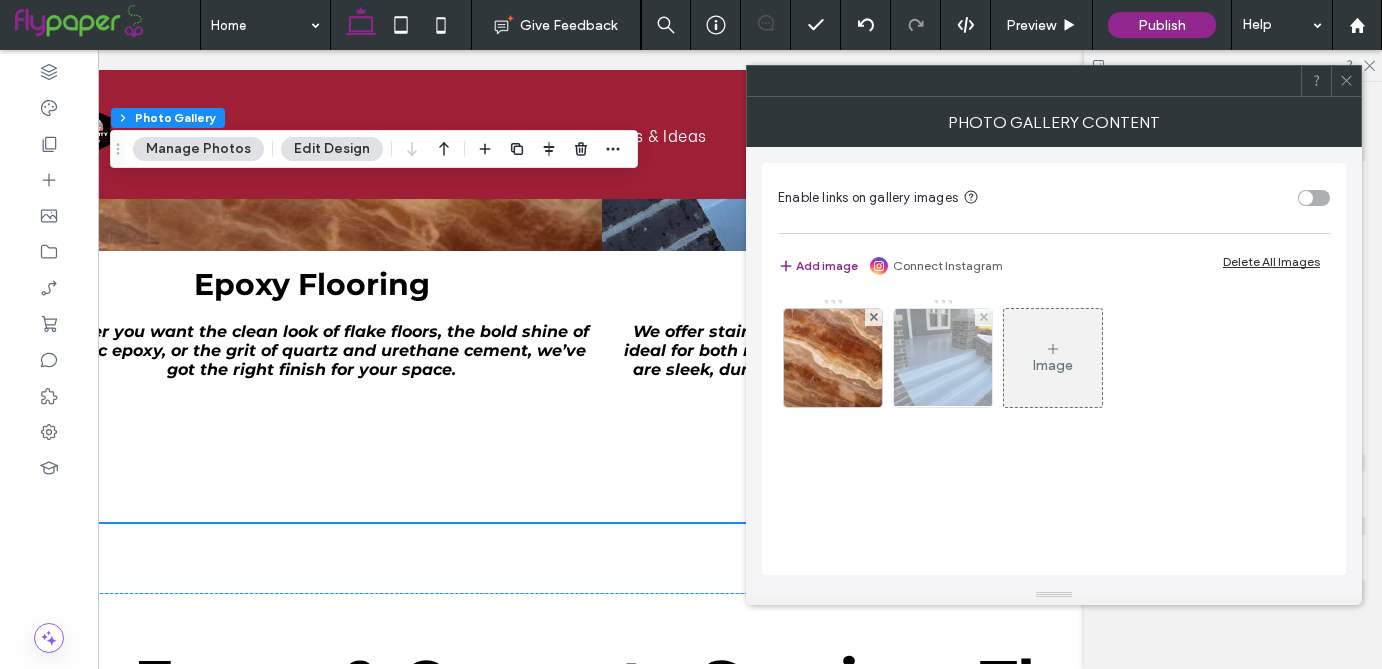 click at bounding box center (943, 358) 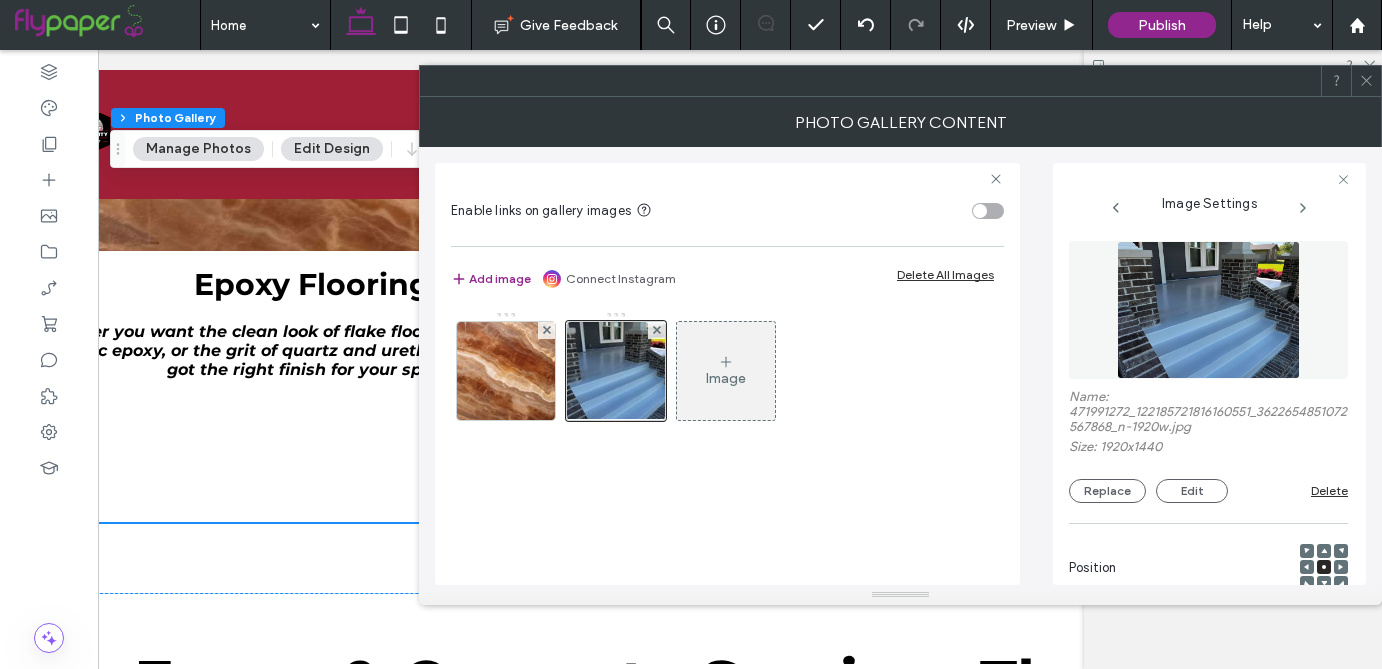 scroll, scrollTop: 0, scrollLeft: 0, axis: both 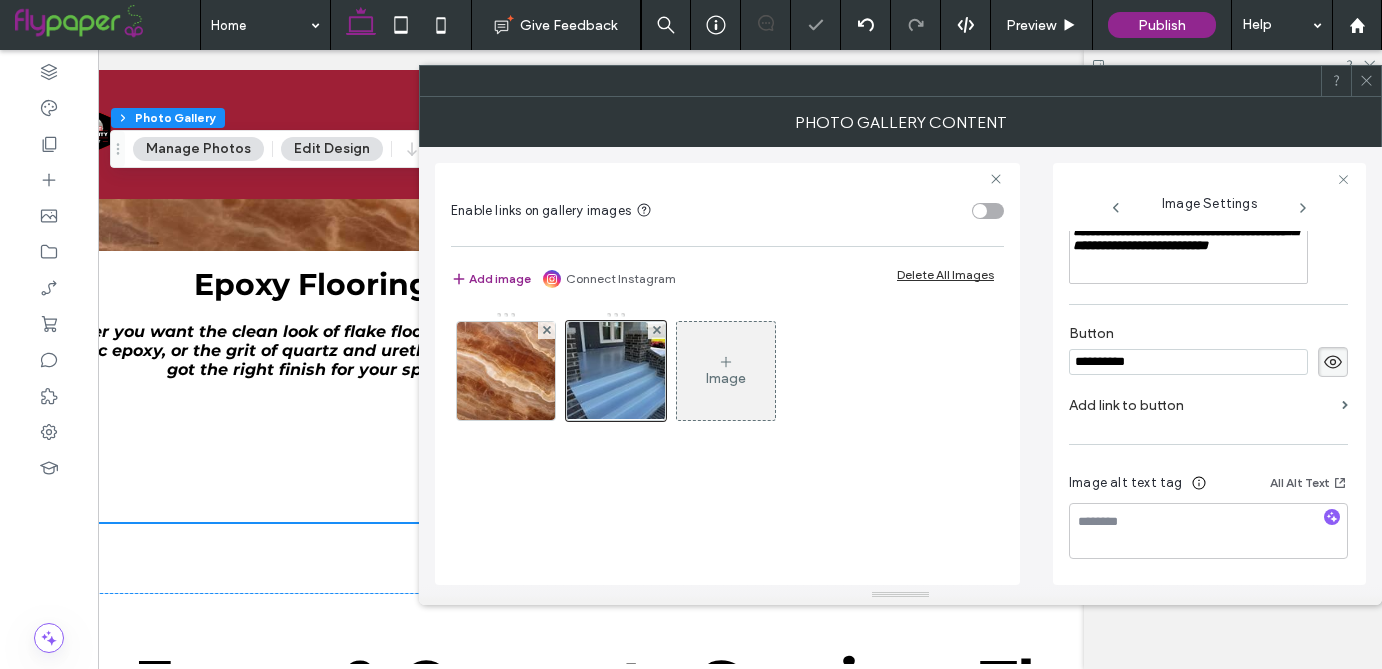click 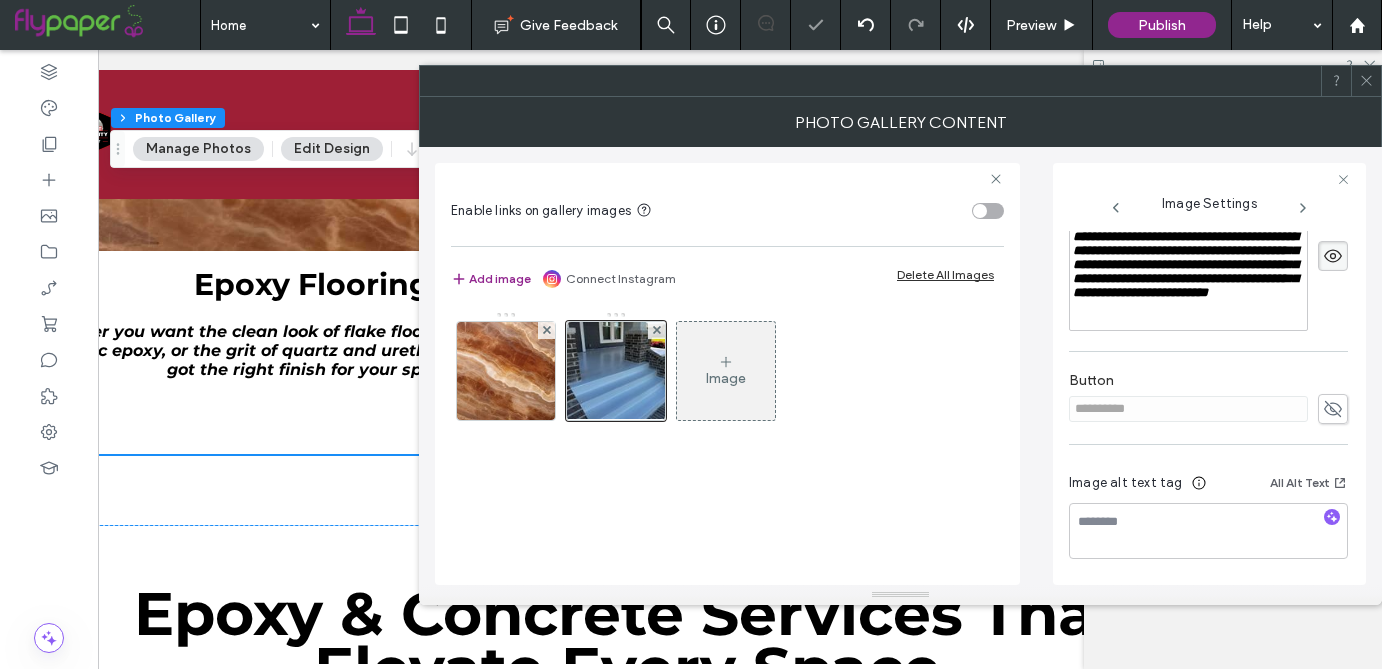 click 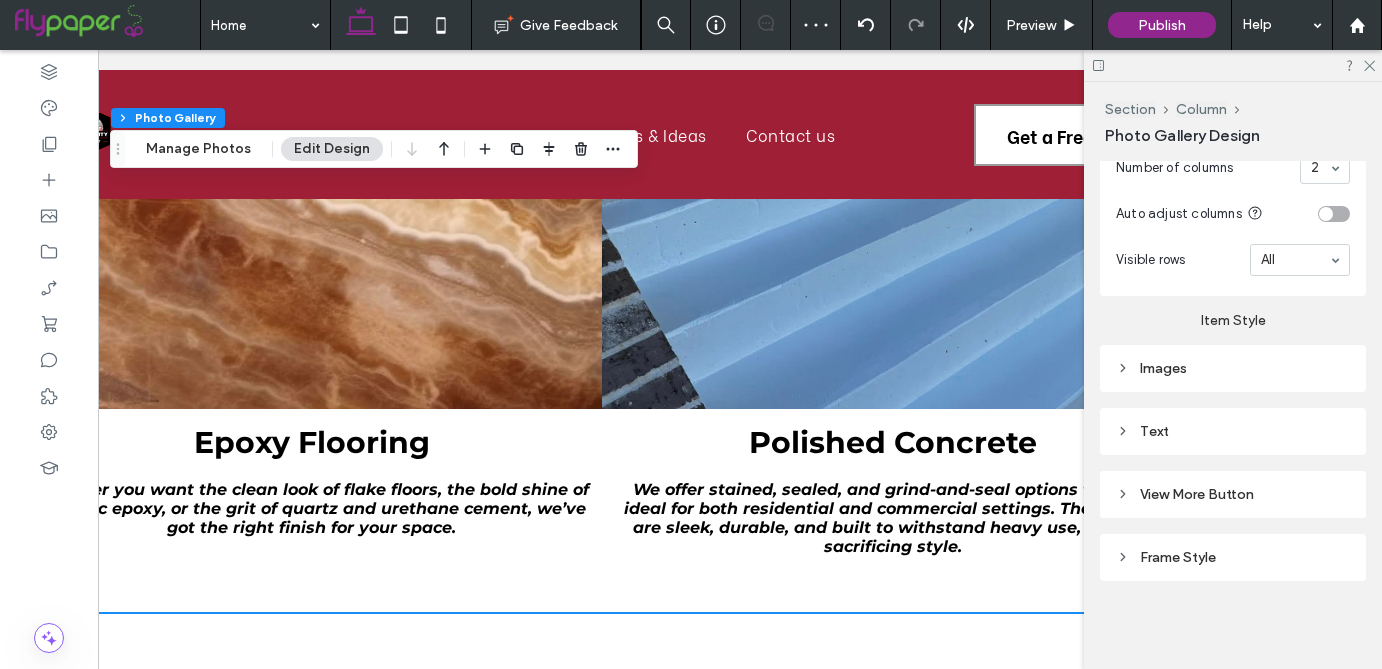 scroll, scrollTop: 1831, scrollLeft: 0, axis: vertical 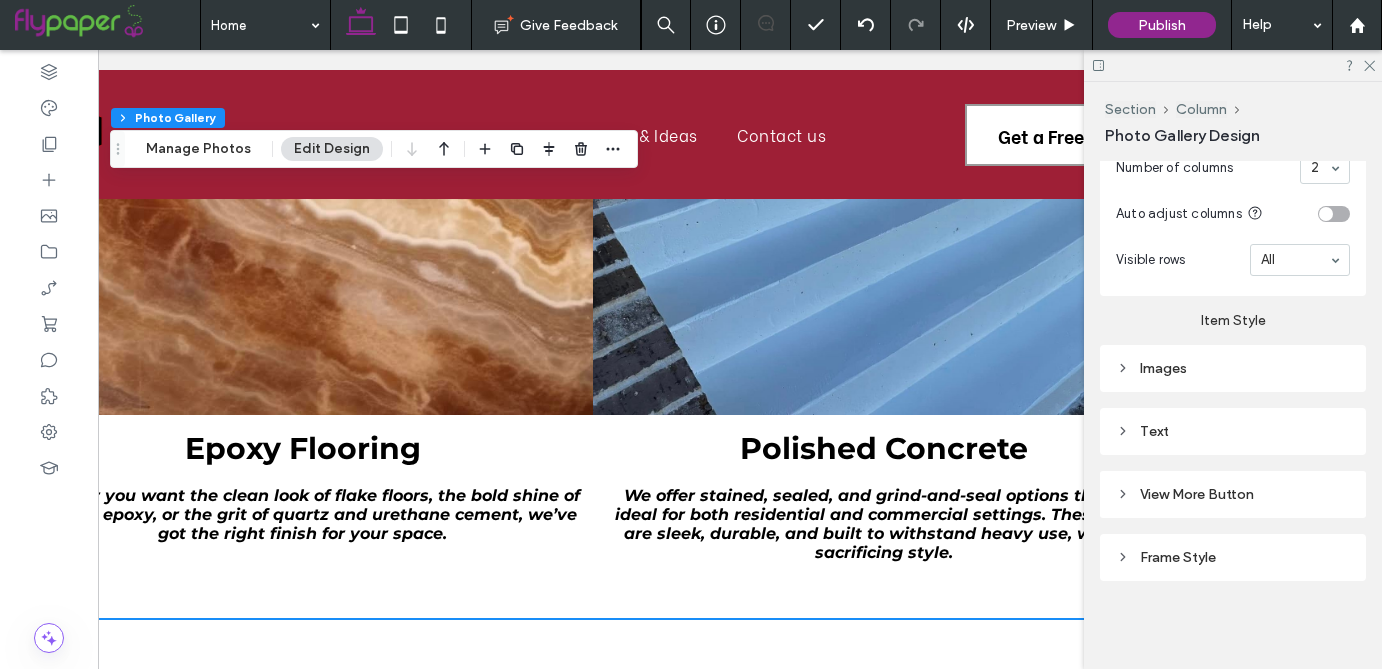click at bounding box center [1233, 65] 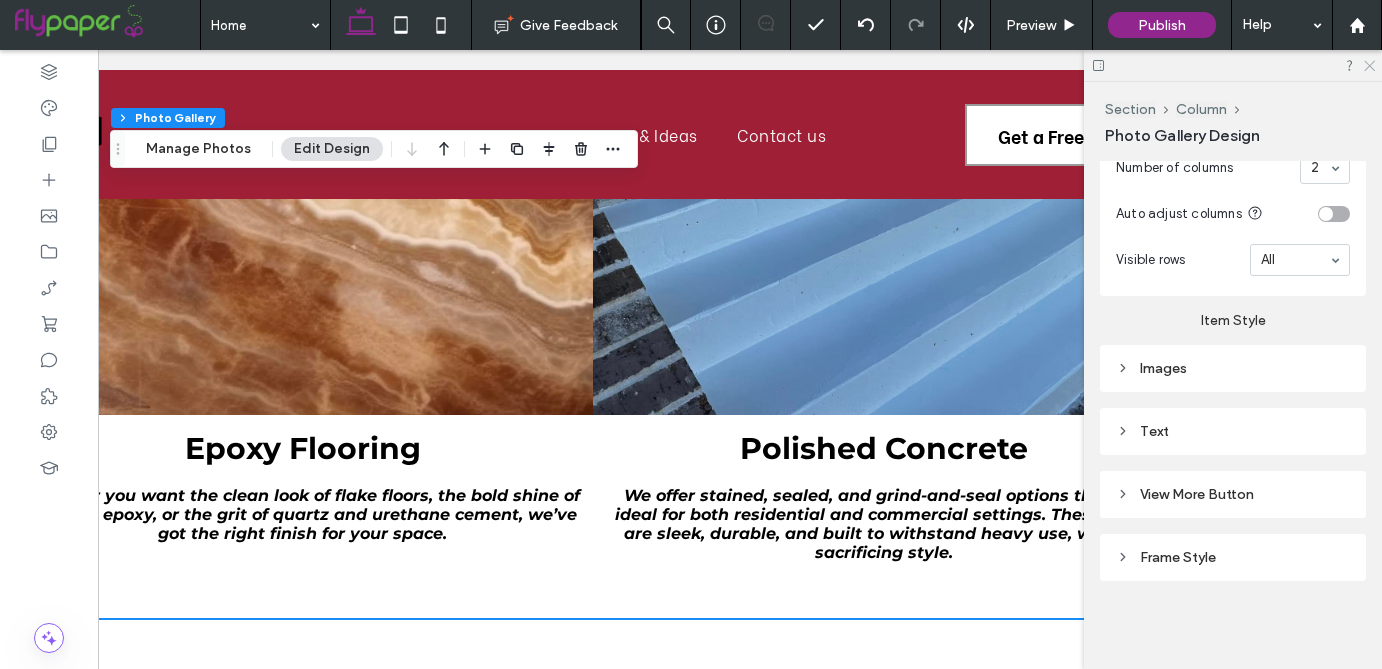 click 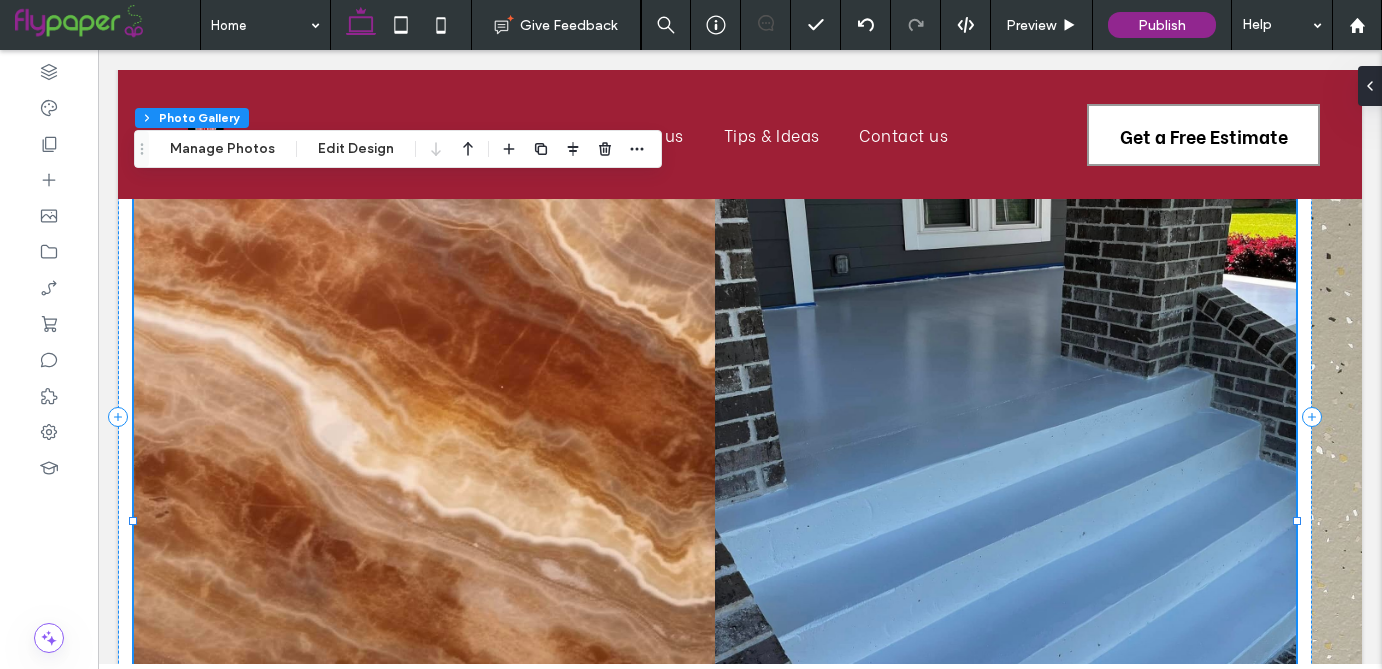 click at bounding box center (1006, 422) 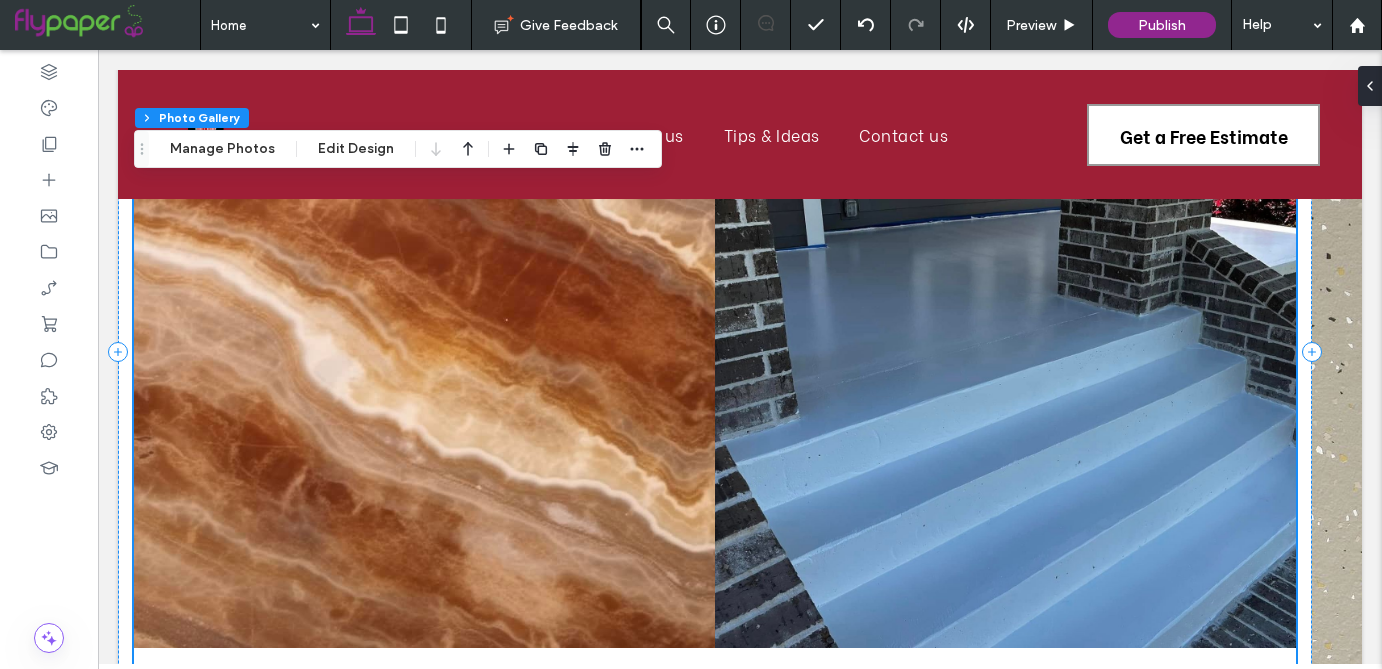 scroll, scrollTop: 1561, scrollLeft: 0, axis: vertical 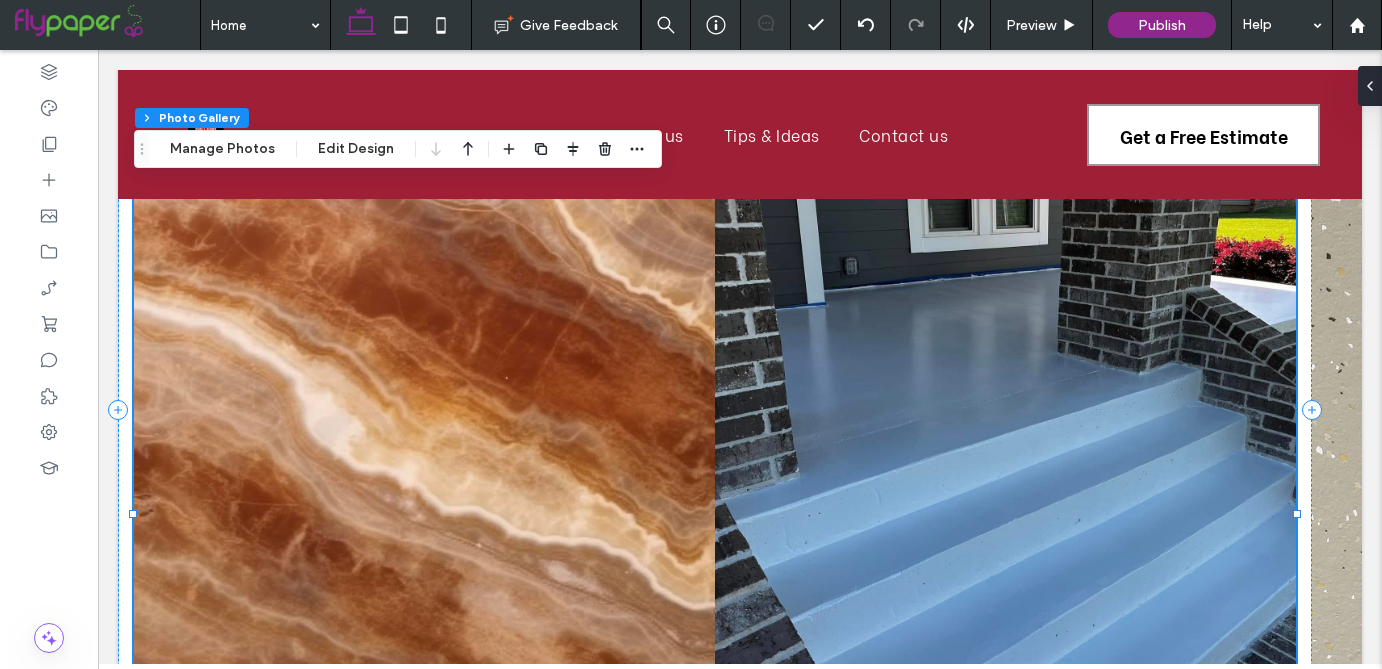 click at bounding box center [425, 415] 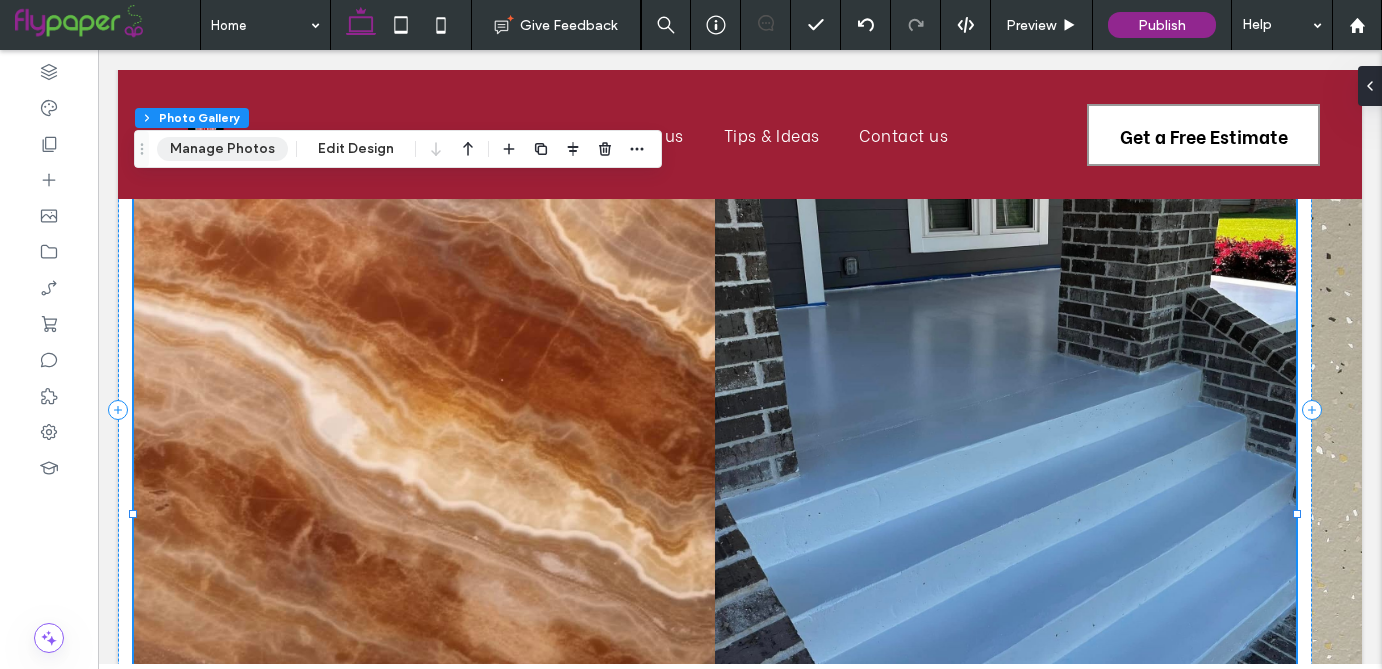 click on "Manage Photos" at bounding box center (222, 149) 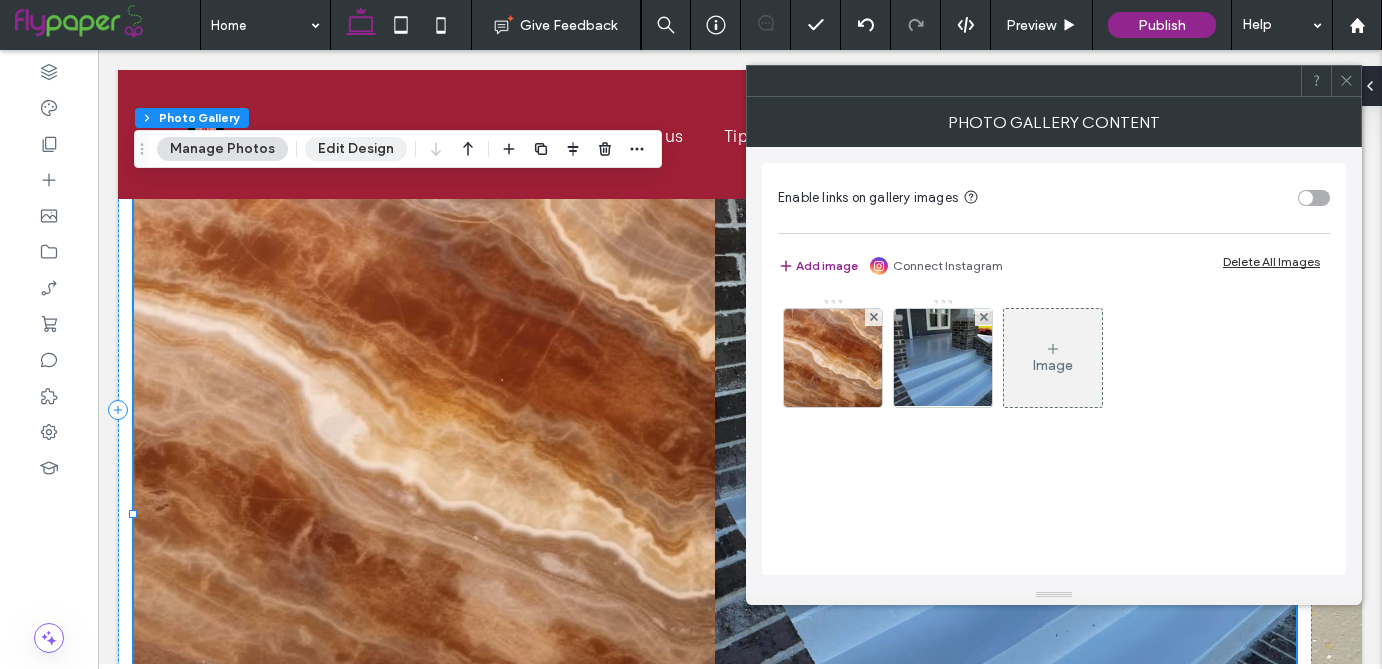 click on "Edit Design" at bounding box center [356, 149] 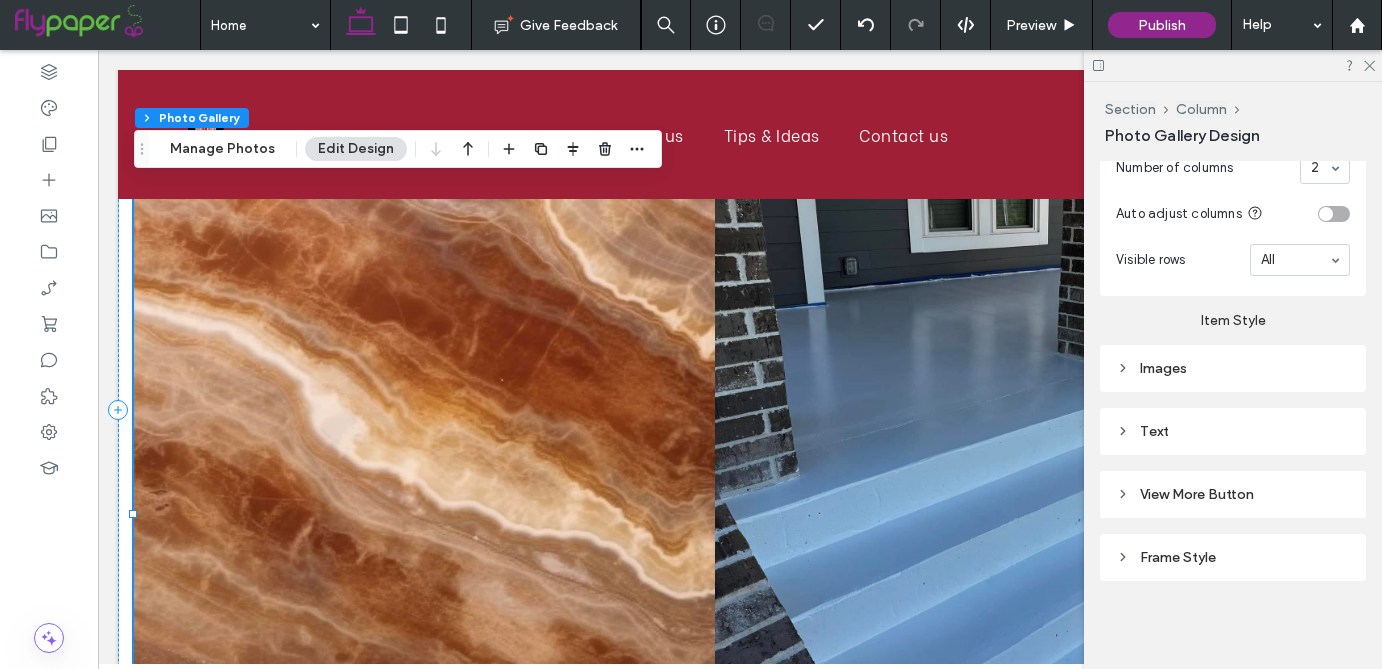 click on "Images" at bounding box center (1233, 368) 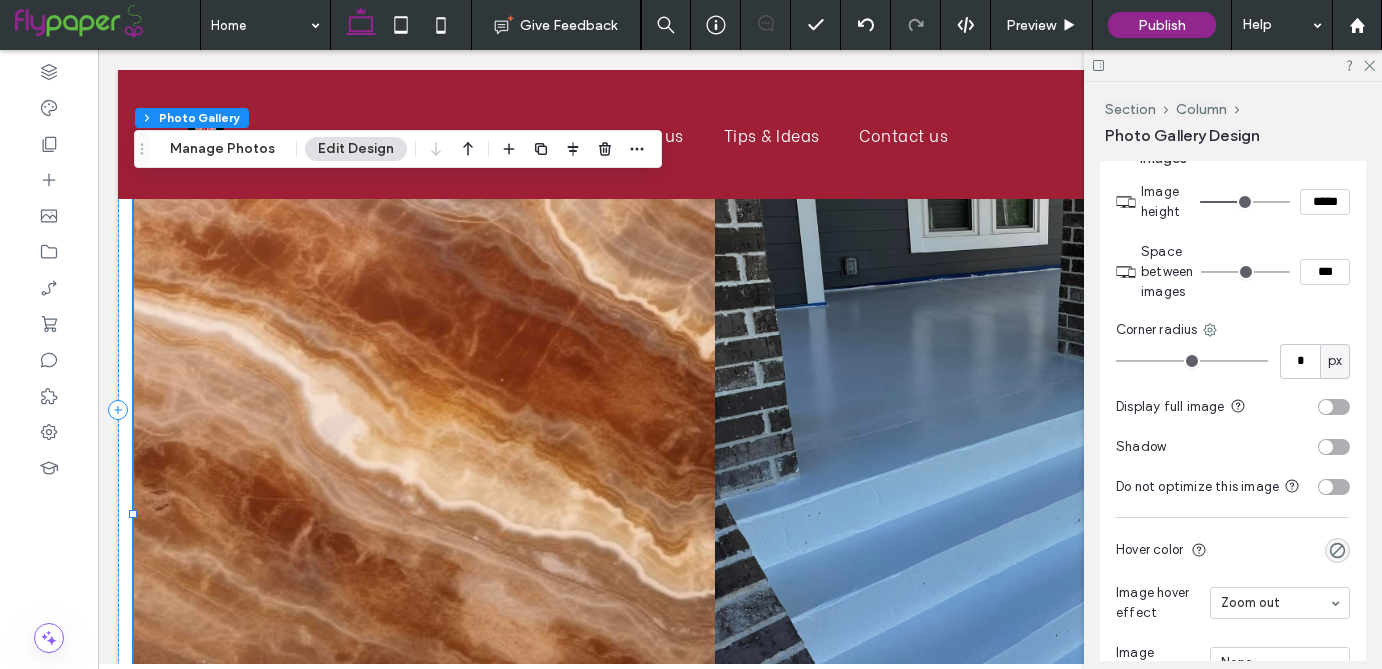 scroll, scrollTop: 1802, scrollLeft: 0, axis: vertical 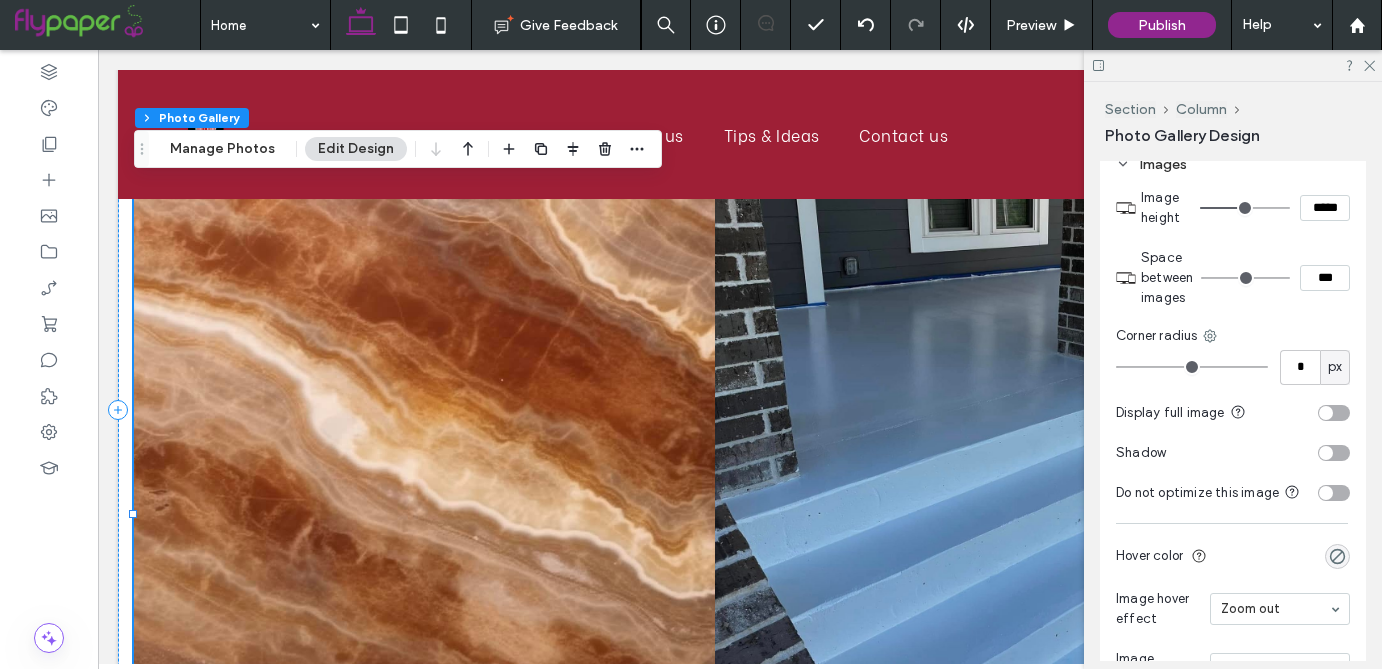 click at bounding box center (1326, 413) 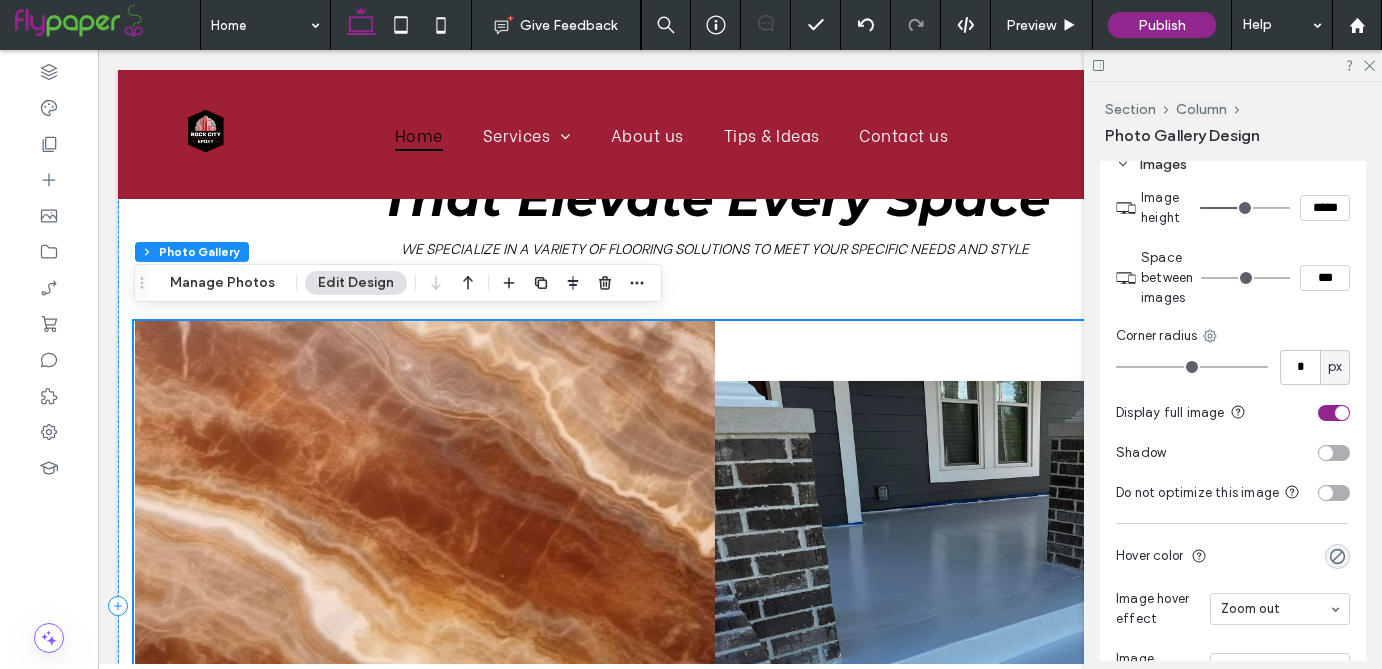 scroll, scrollTop: 1635, scrollLeft: 0, axis: vertical 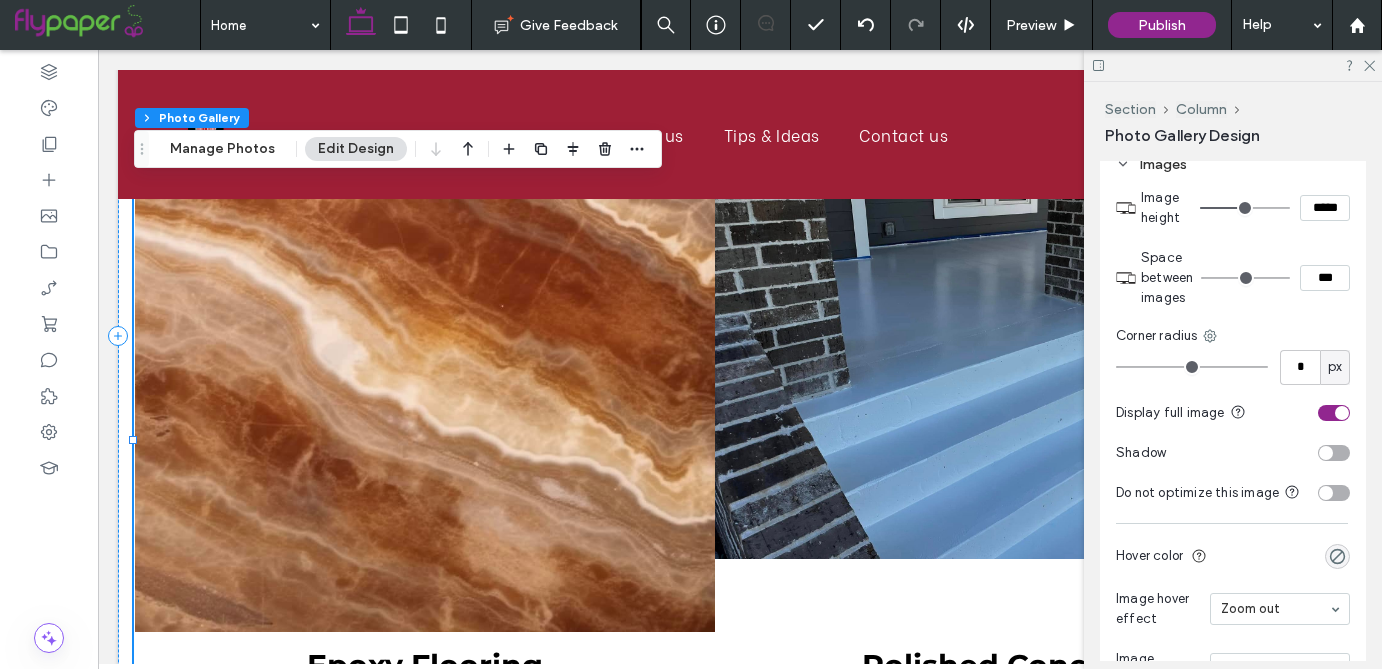 click at bounding box center (1342, 413) 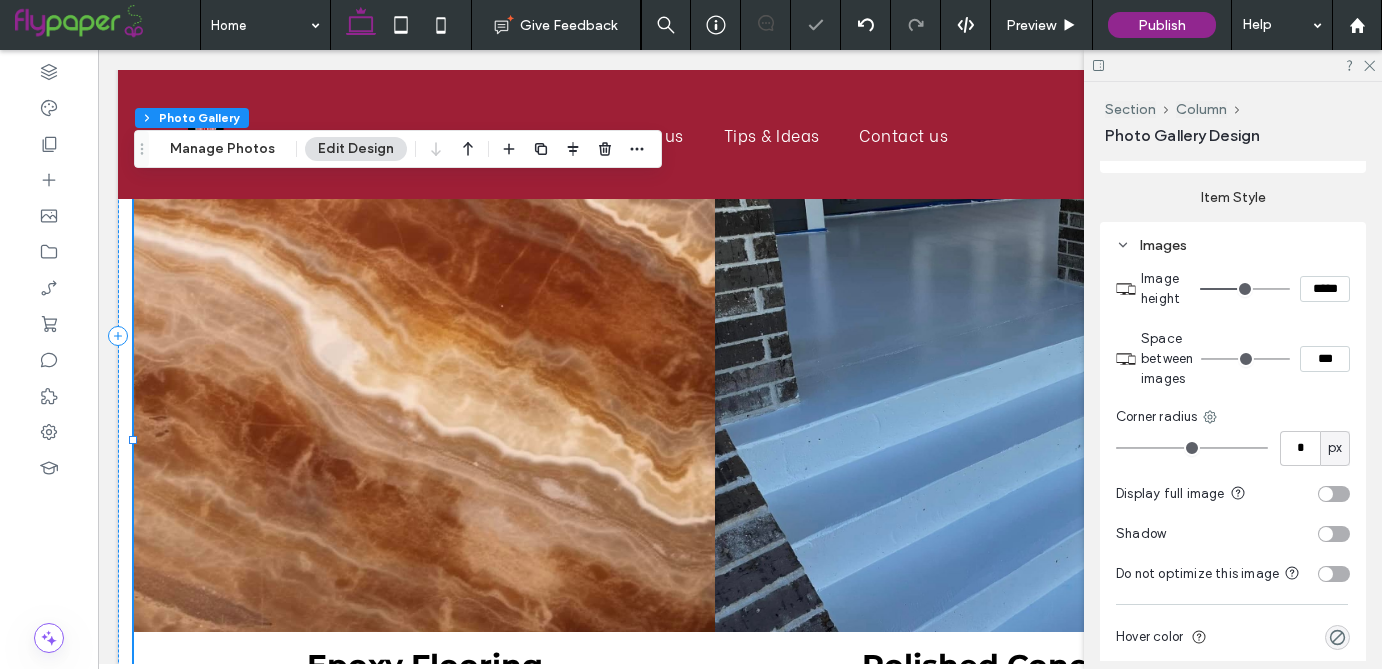 scroll, scrollTop: 1701, scrollLeft: 0, axis: vertical 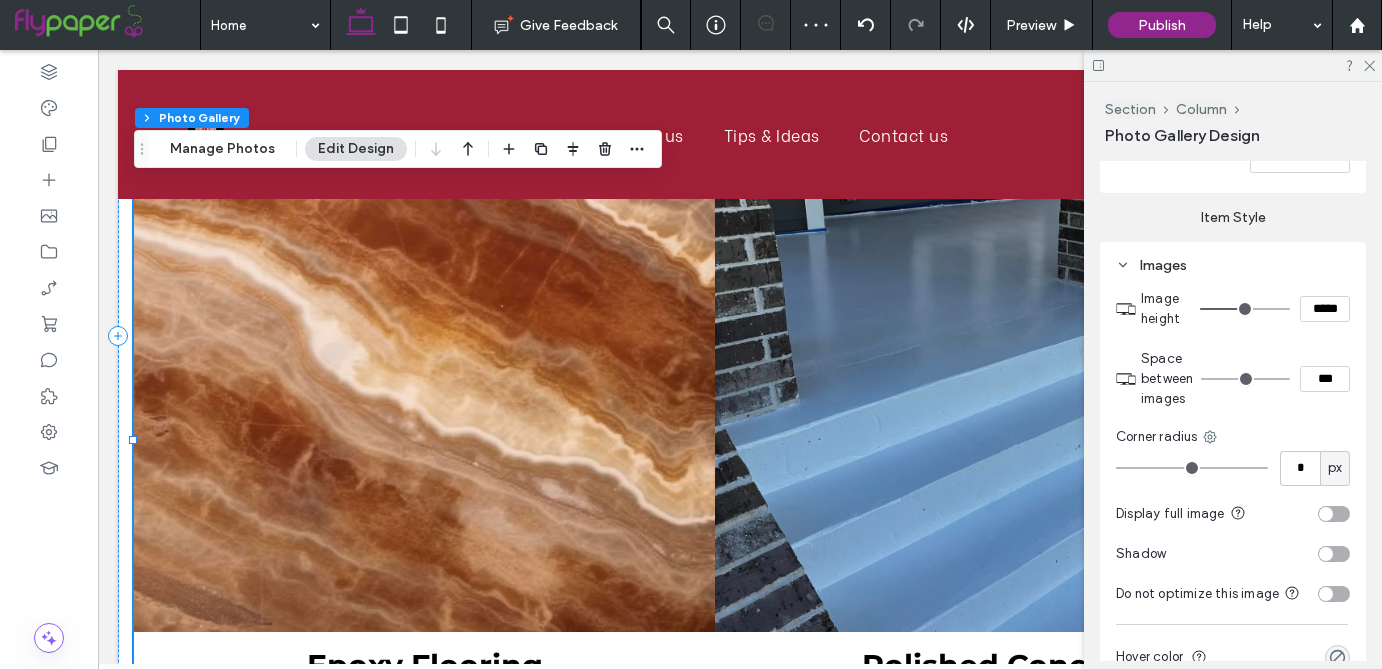 type on "*" 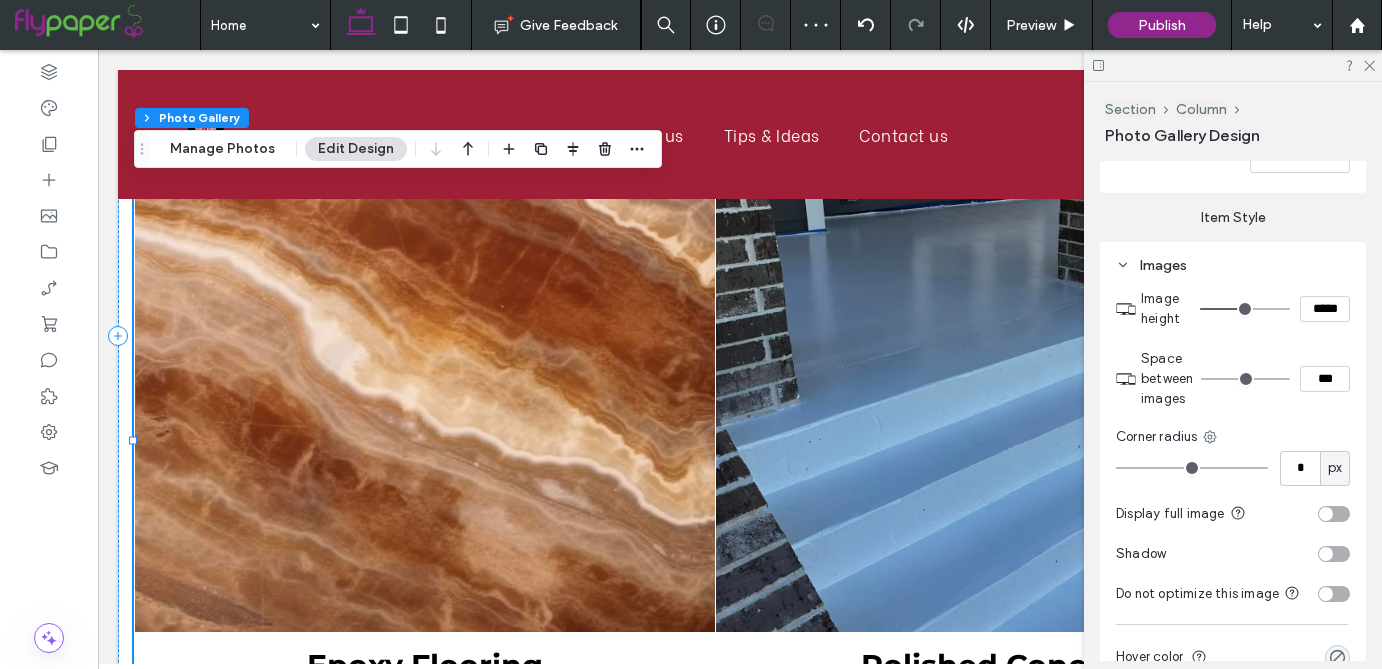 type on "*" 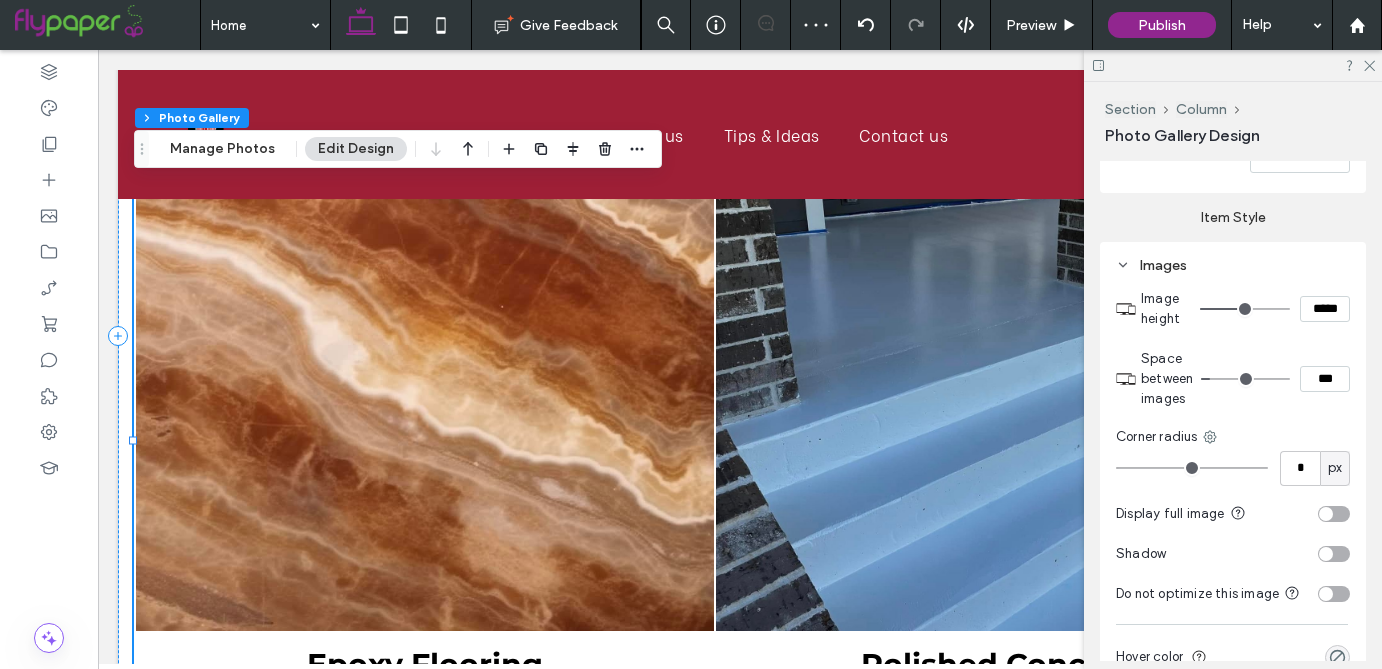 type on "*" 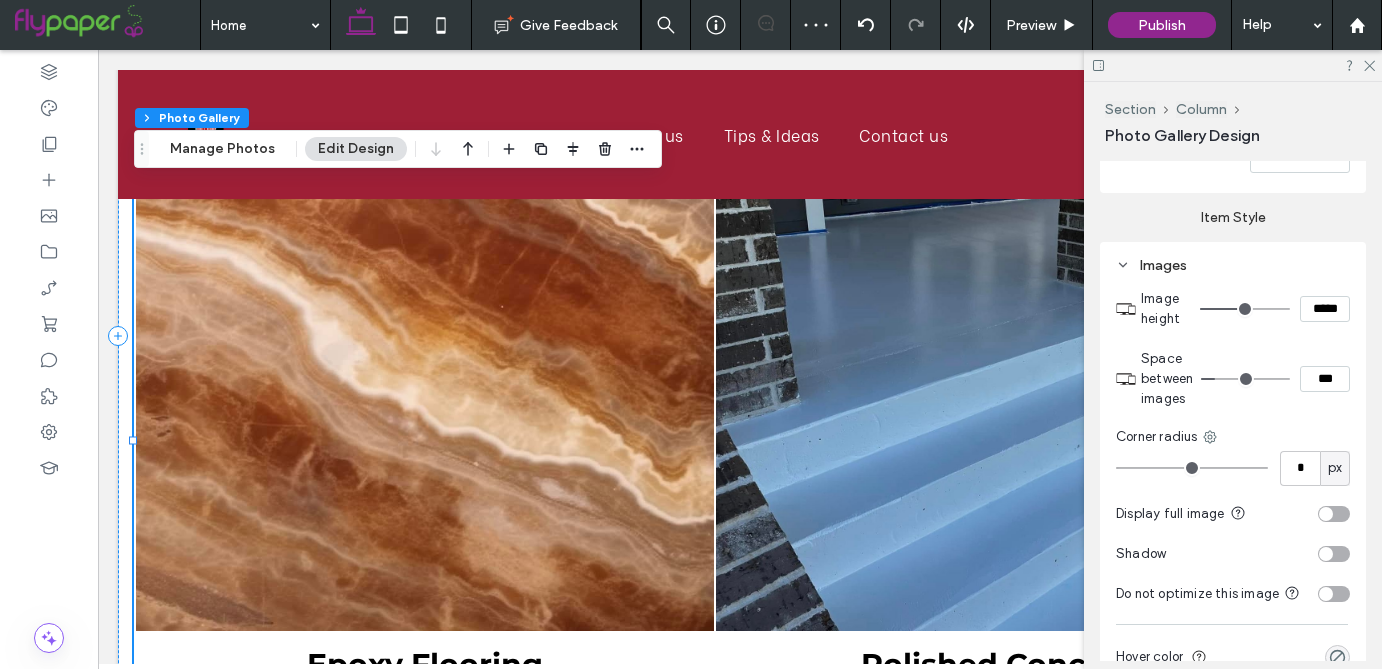 type on "*" 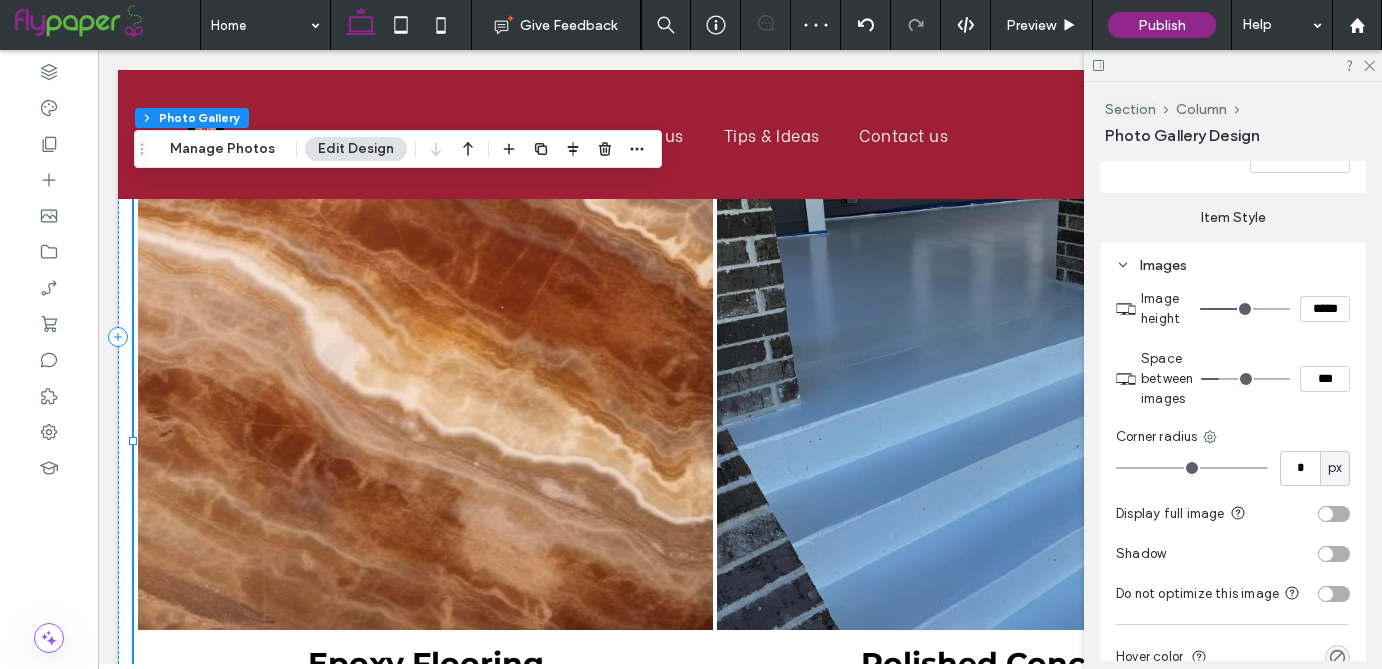 type on "*" 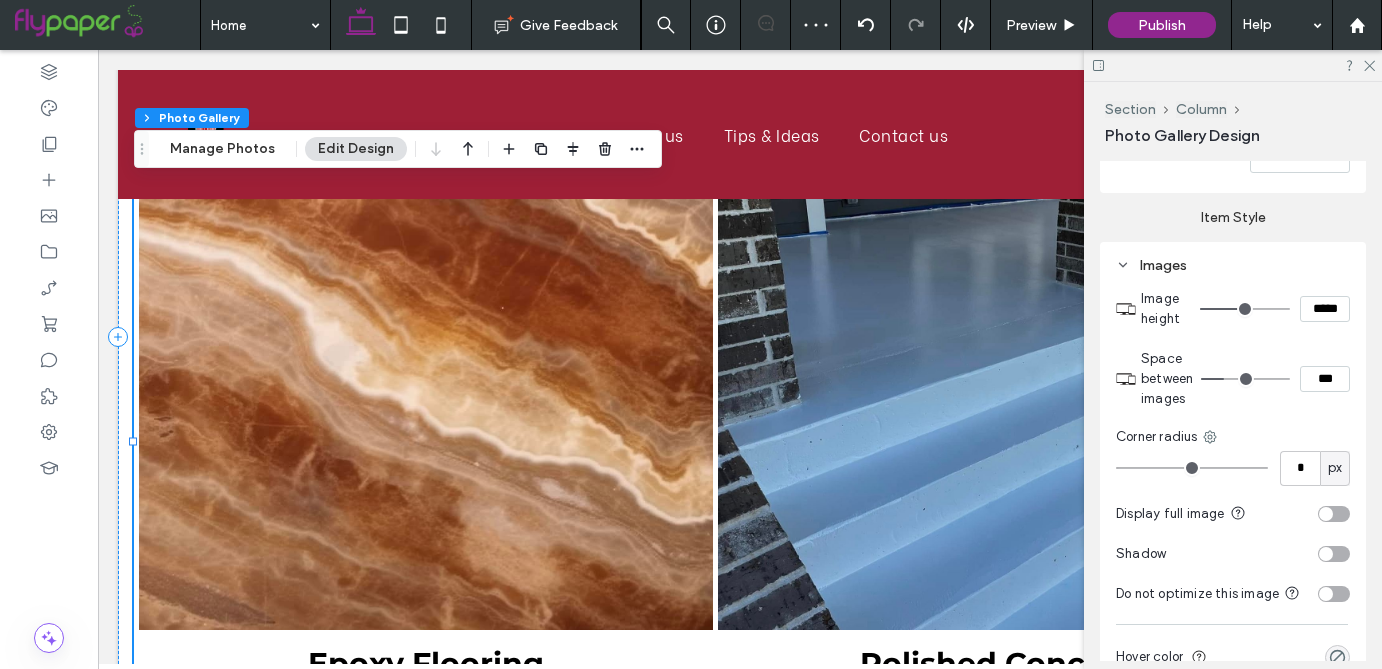 type on "*" 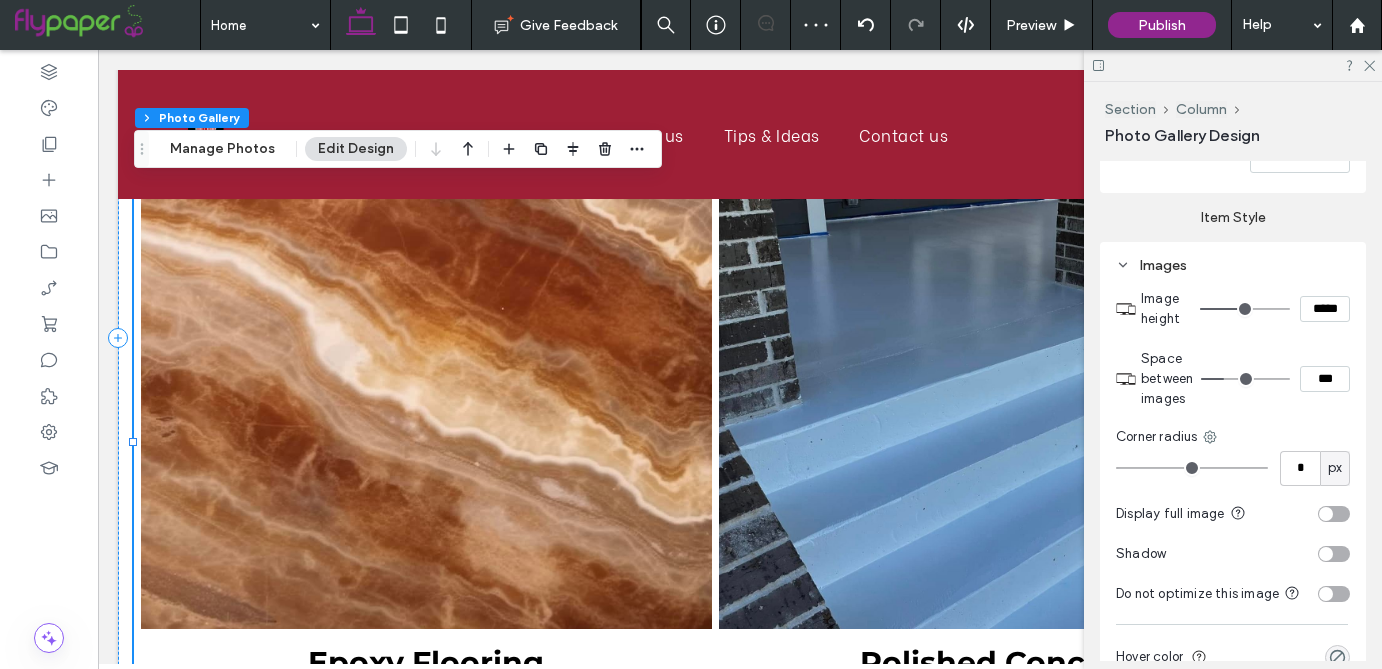 type on "*" 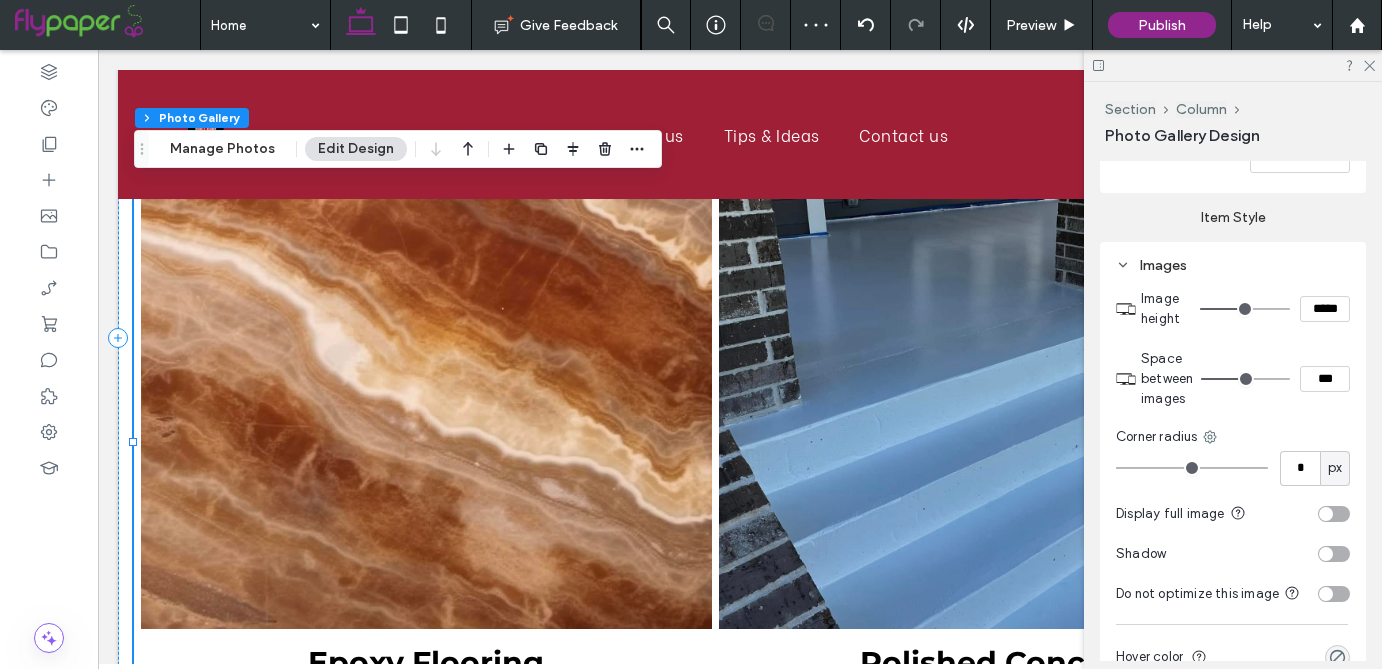 type on "**" 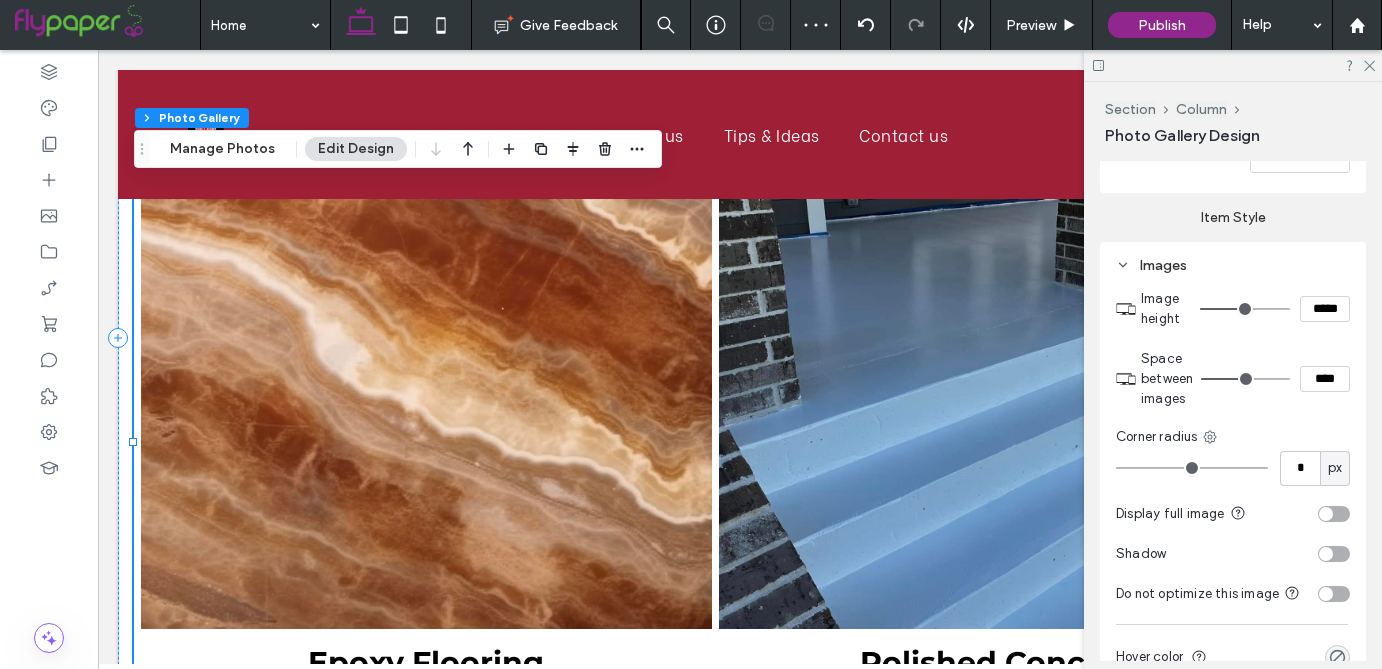 type on "**" 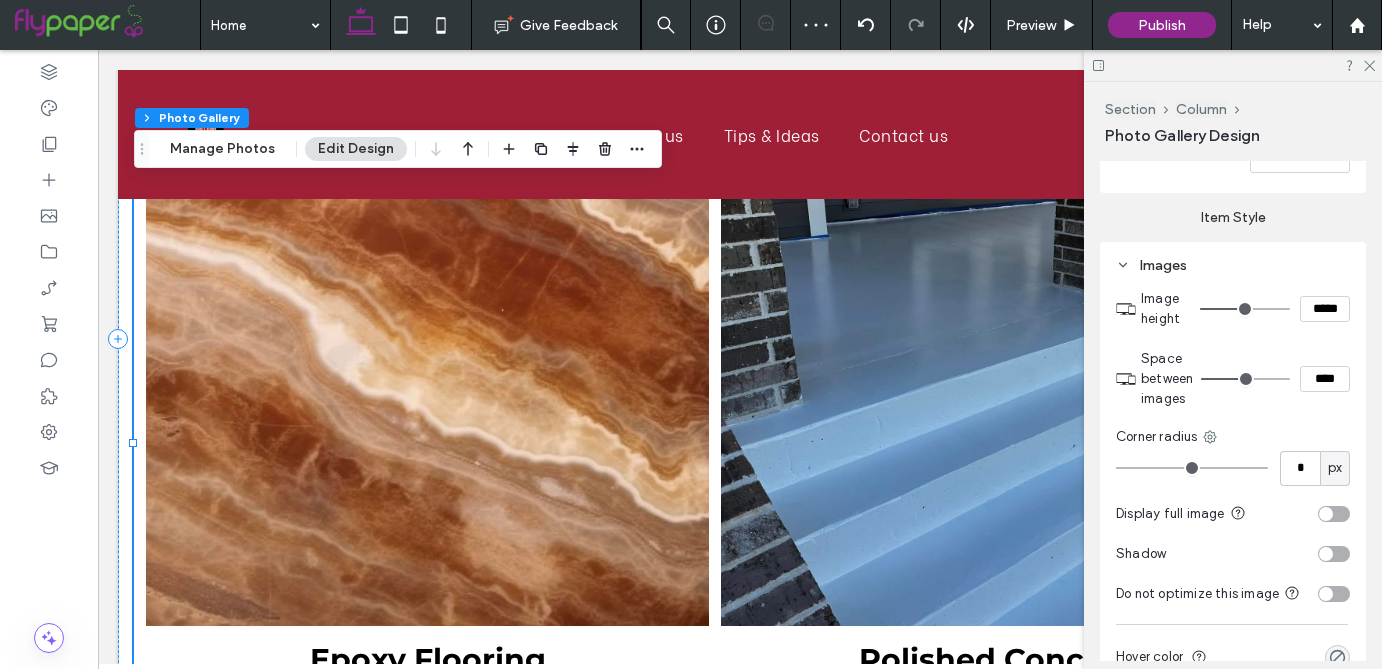 type on "**" 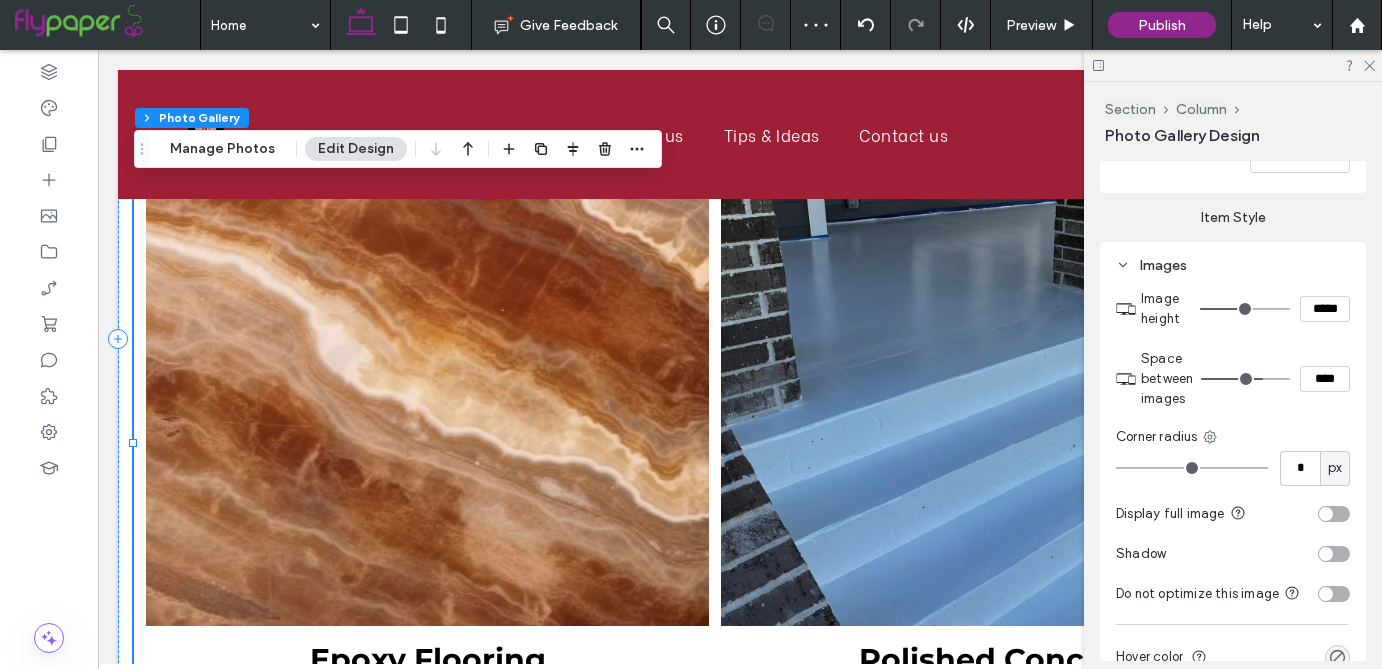 type on "**" 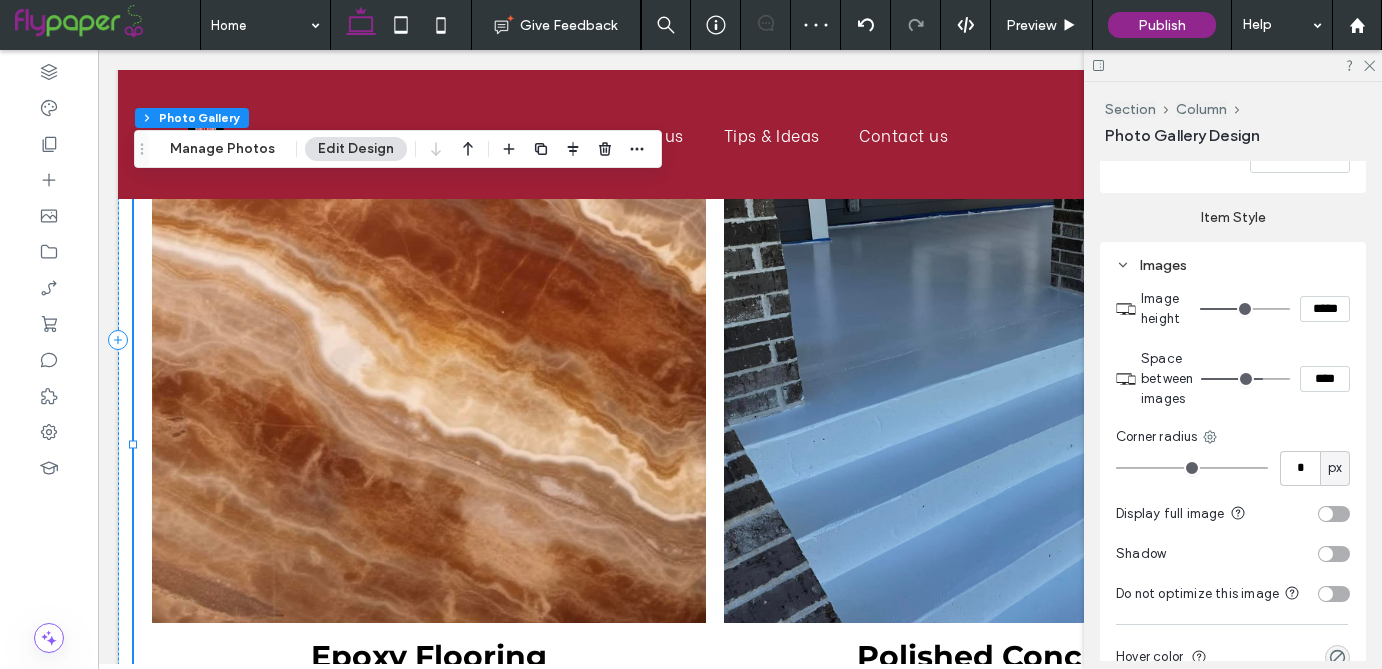 type on "**" 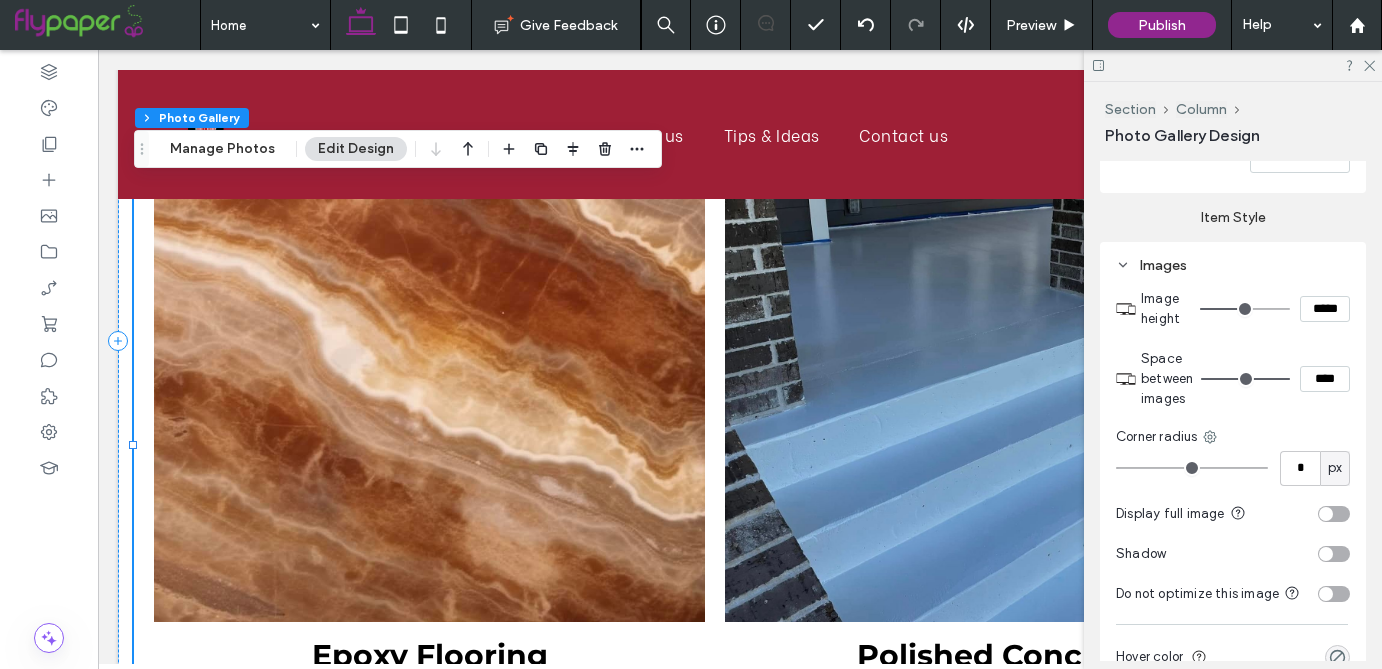 drag, startPoint x: 1211, startPoint y: 376, endPoint x: 1385, endPoint y: 380, distance: 174.04597 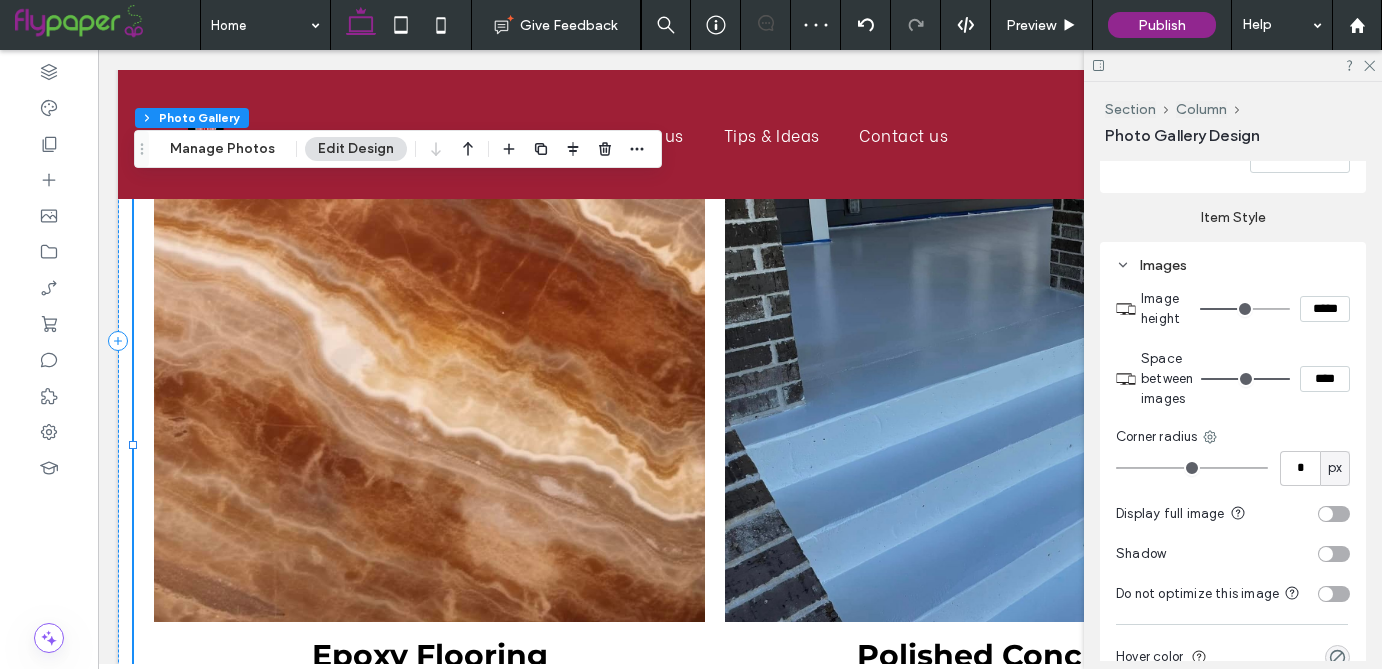 type on "**" 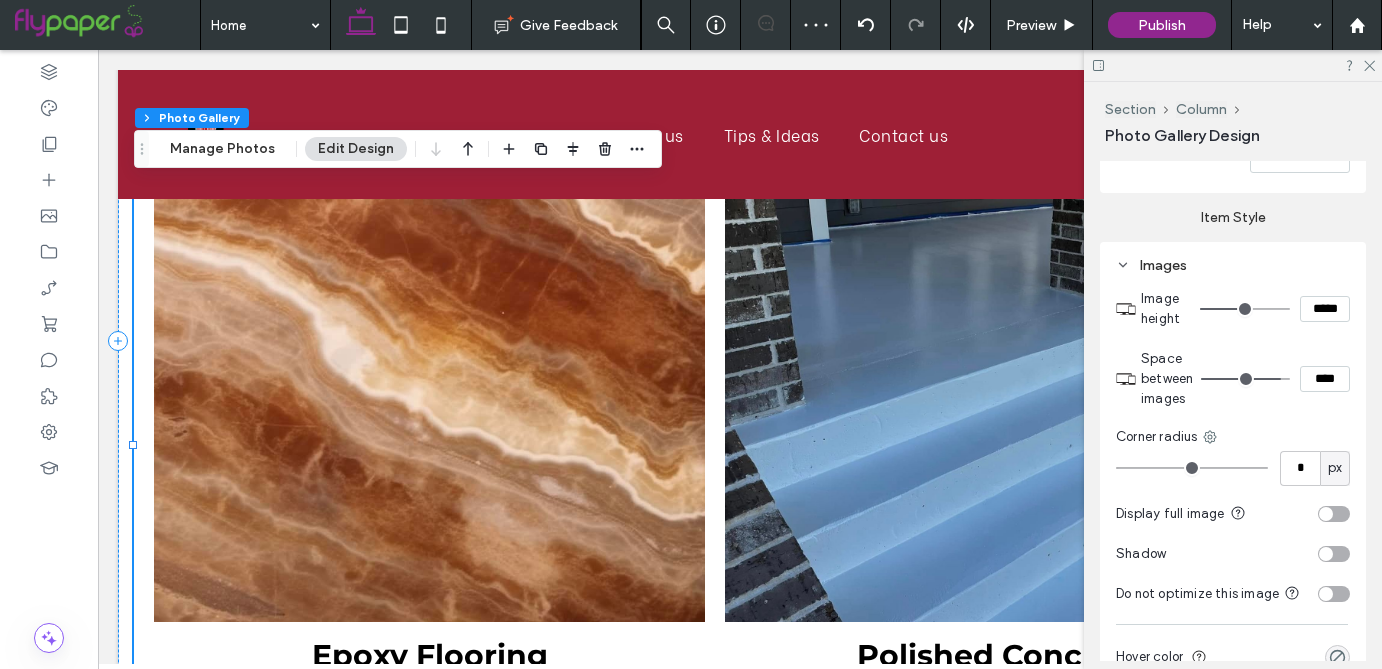 type on "**" 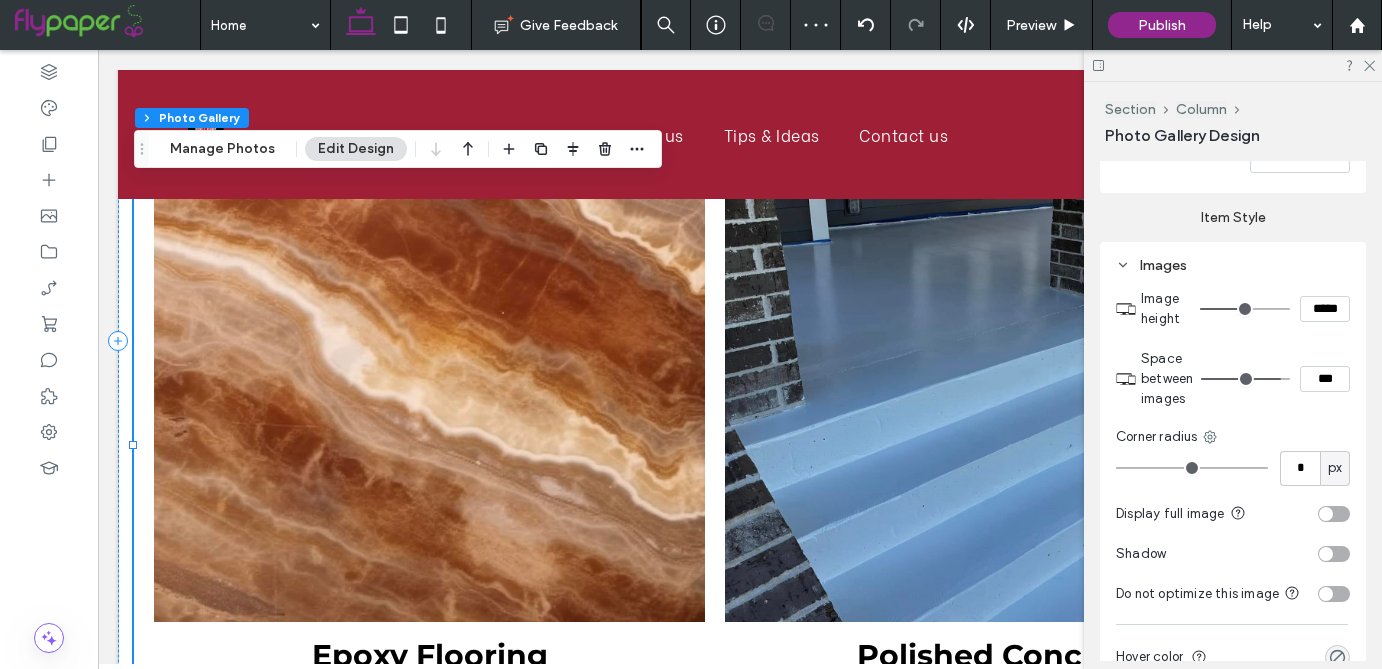 type on "*" 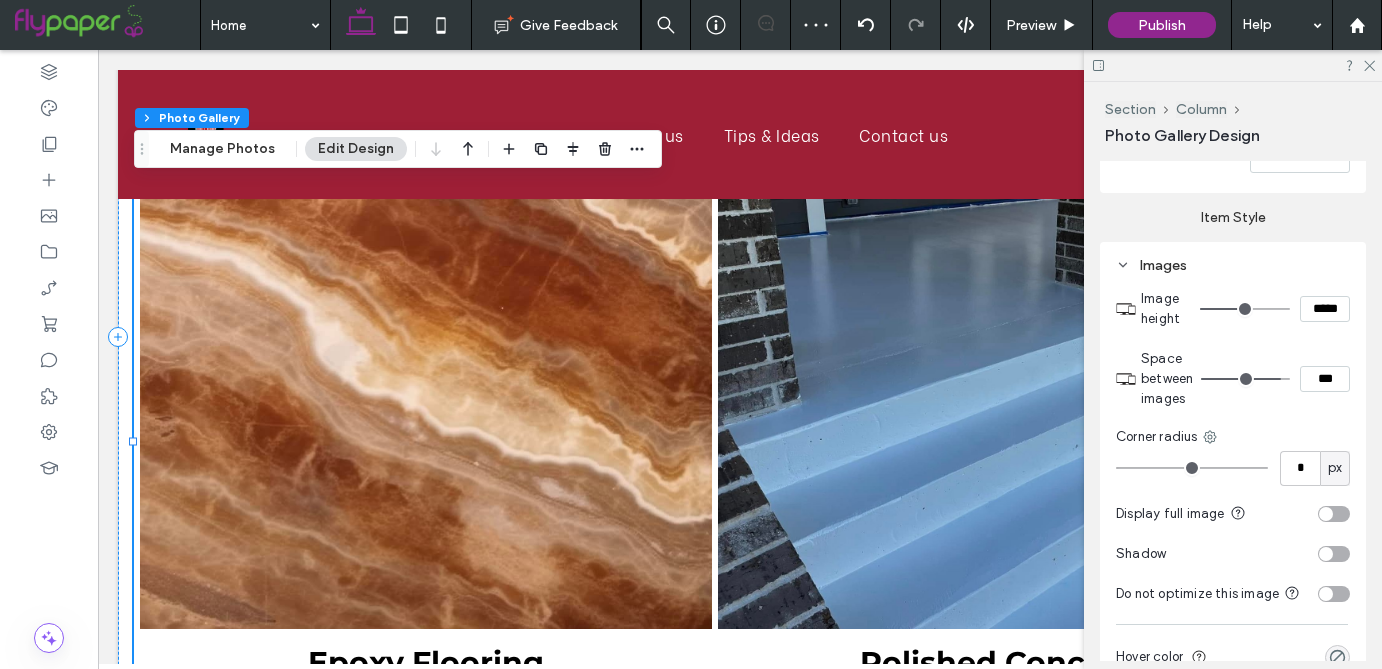 type on "*" 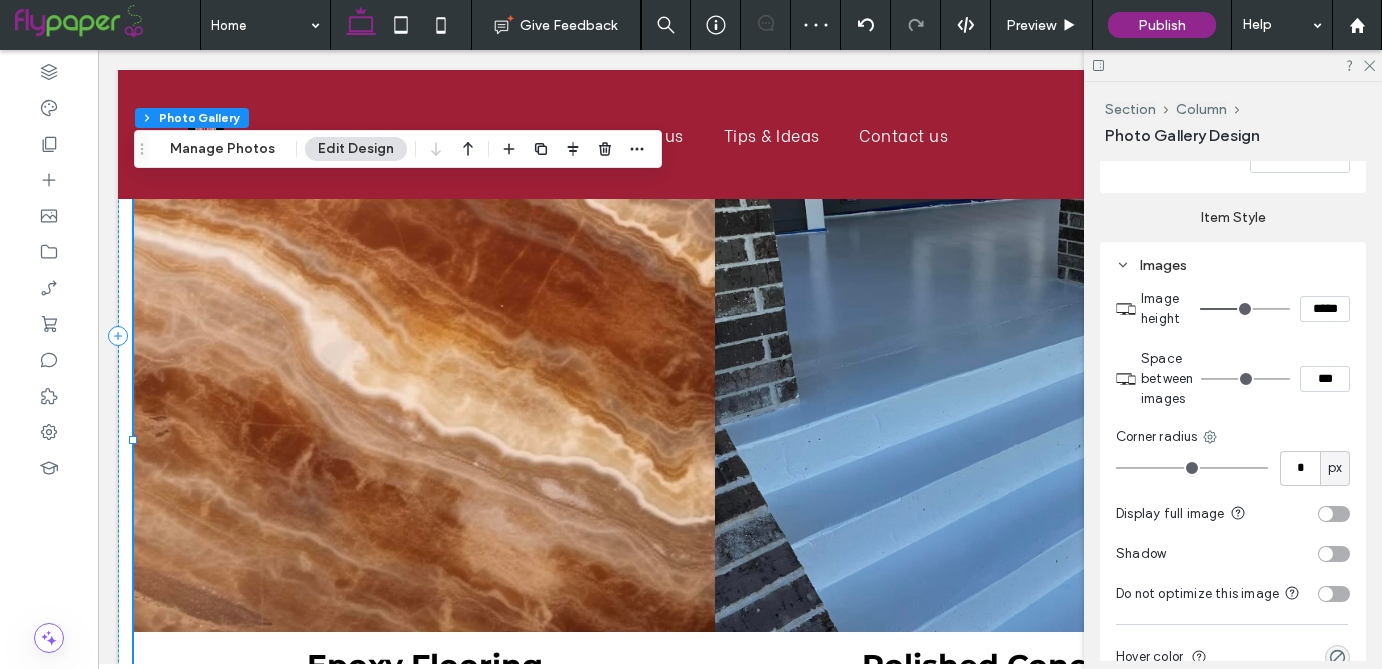 type on "*" 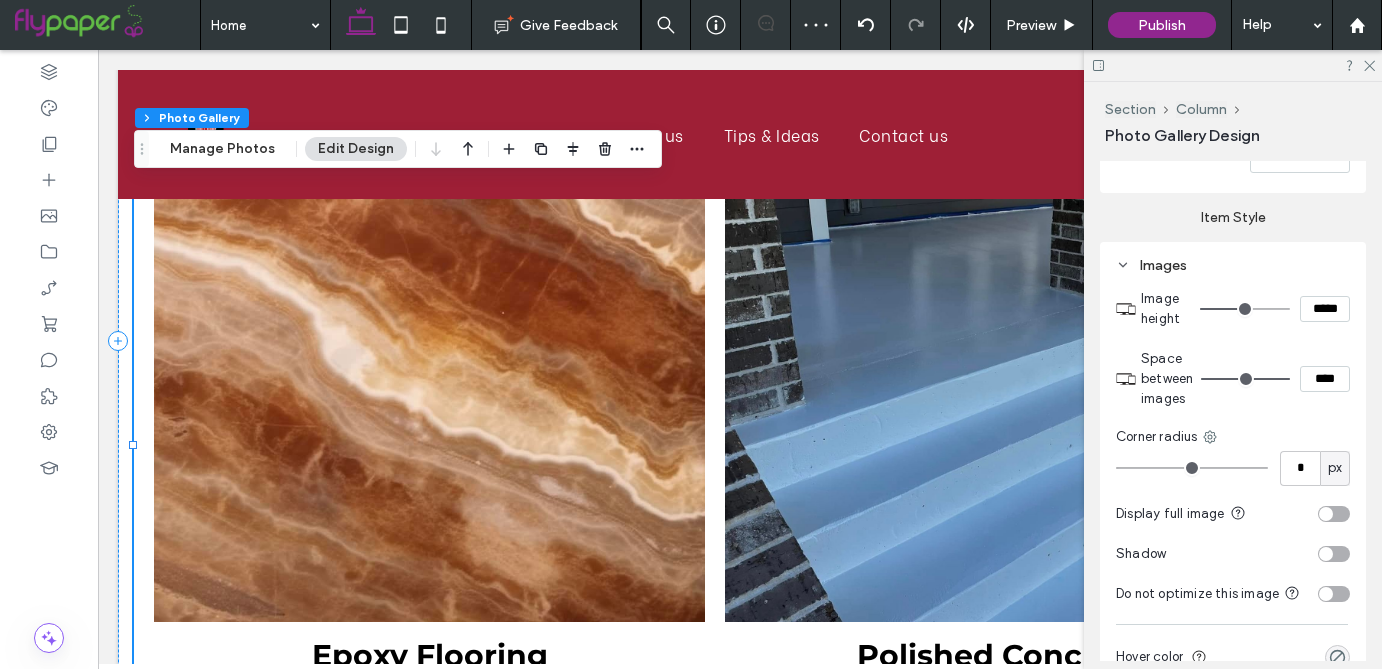 drag, startPoint x: 1281, startPoint y: 381, endPoint x: 1474, endPoint y: 392, distance: 193.31322 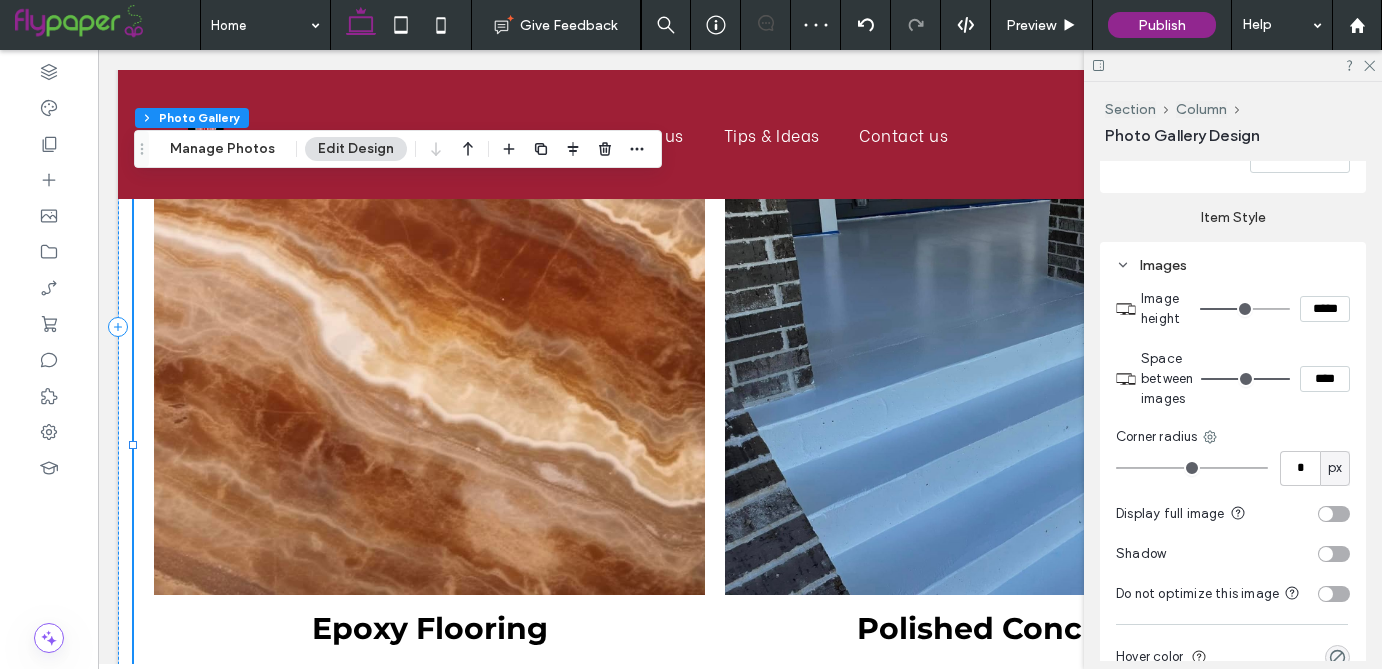 type on "***" 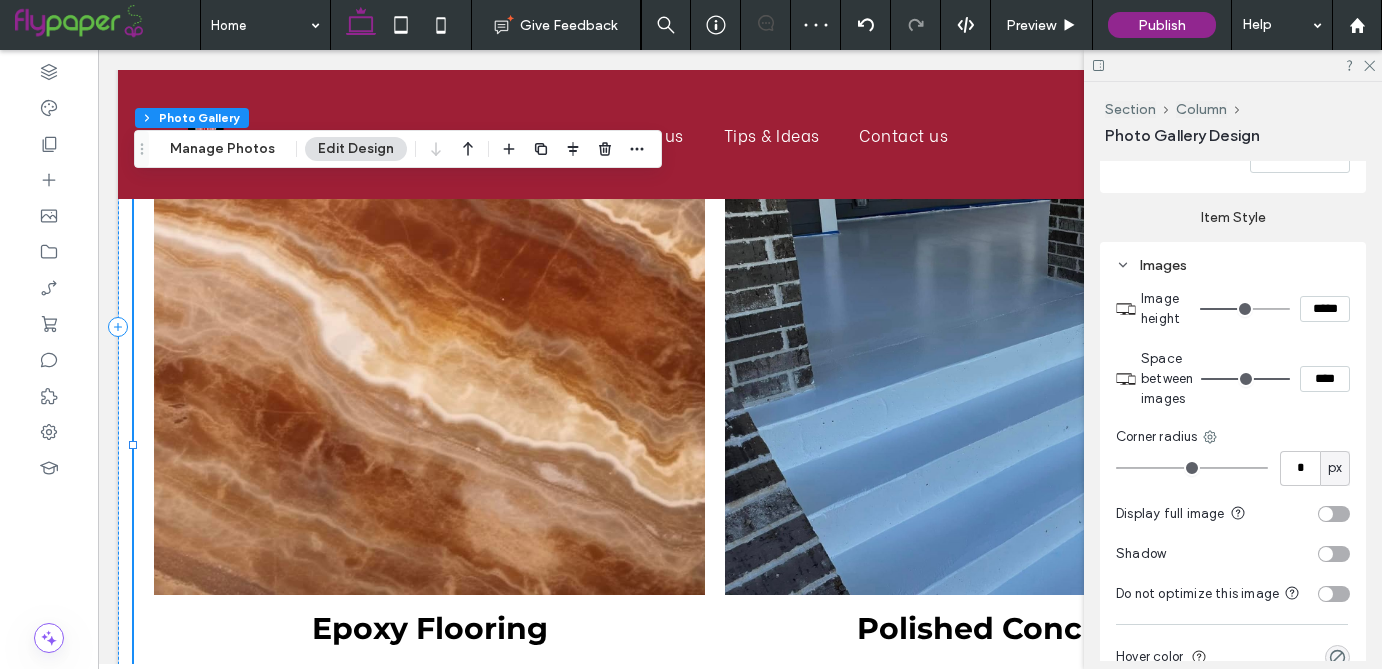 type on "***" 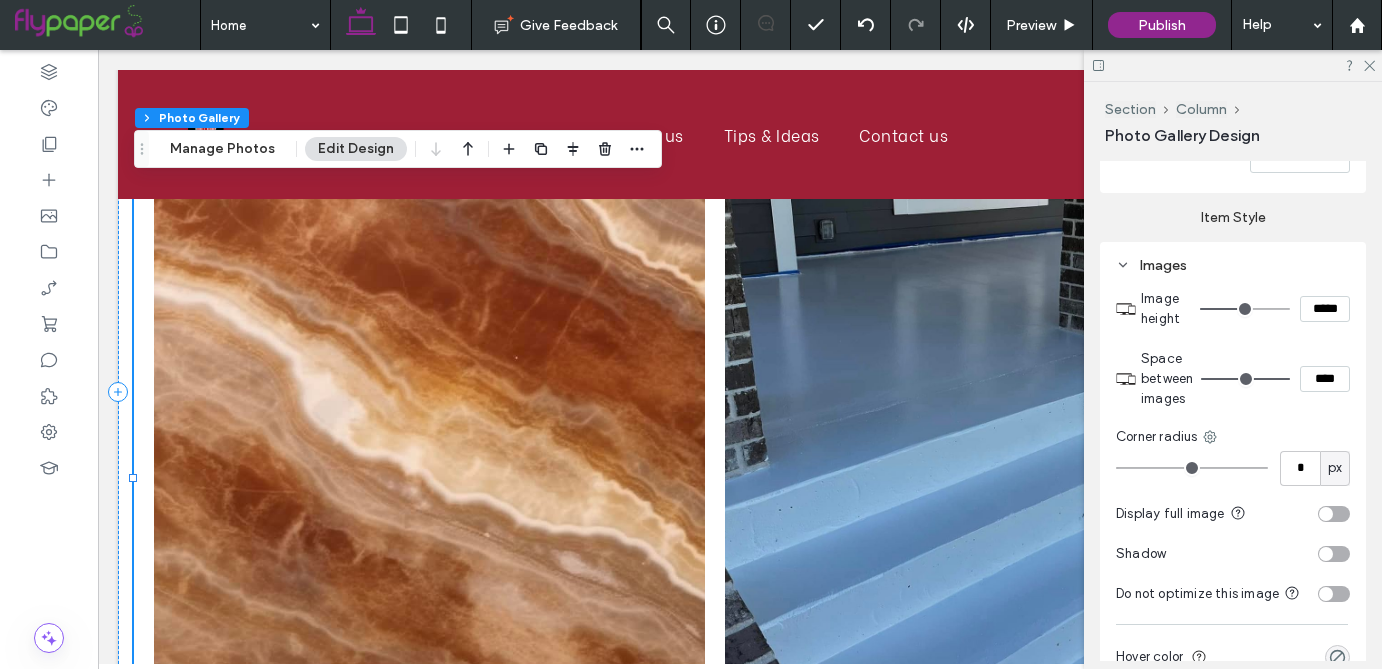 type on "***" 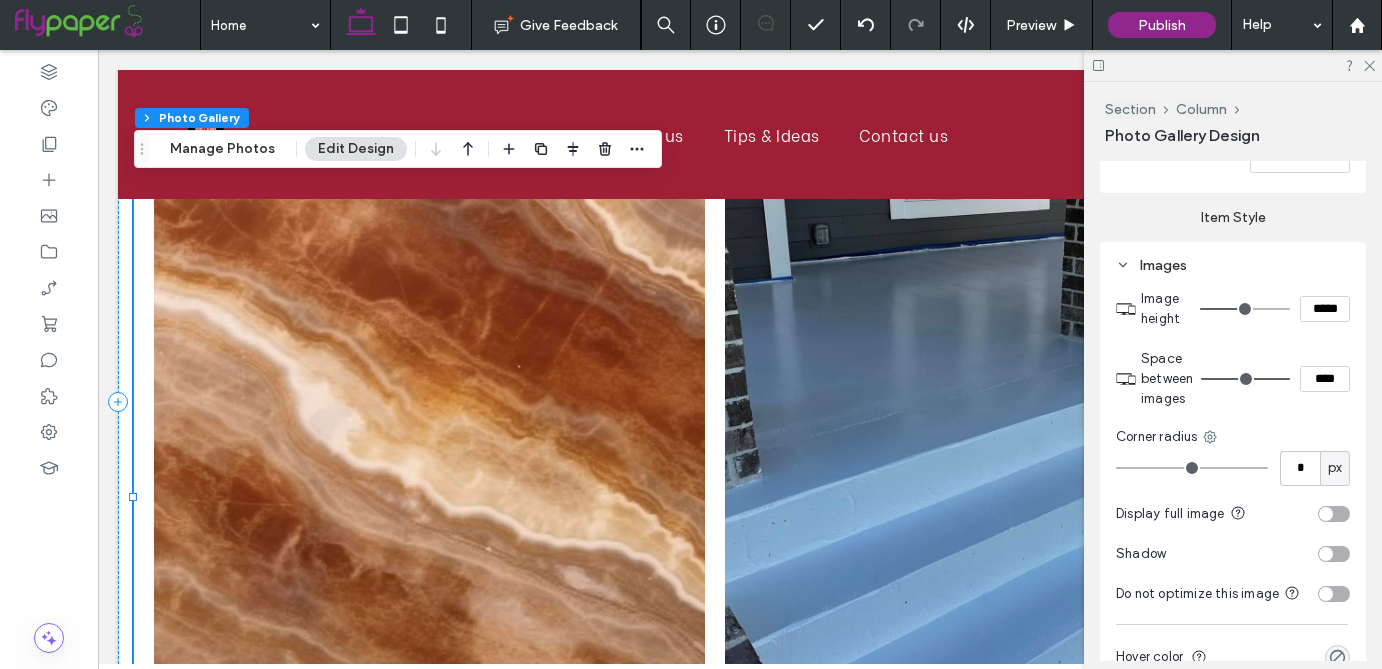 type on "***" 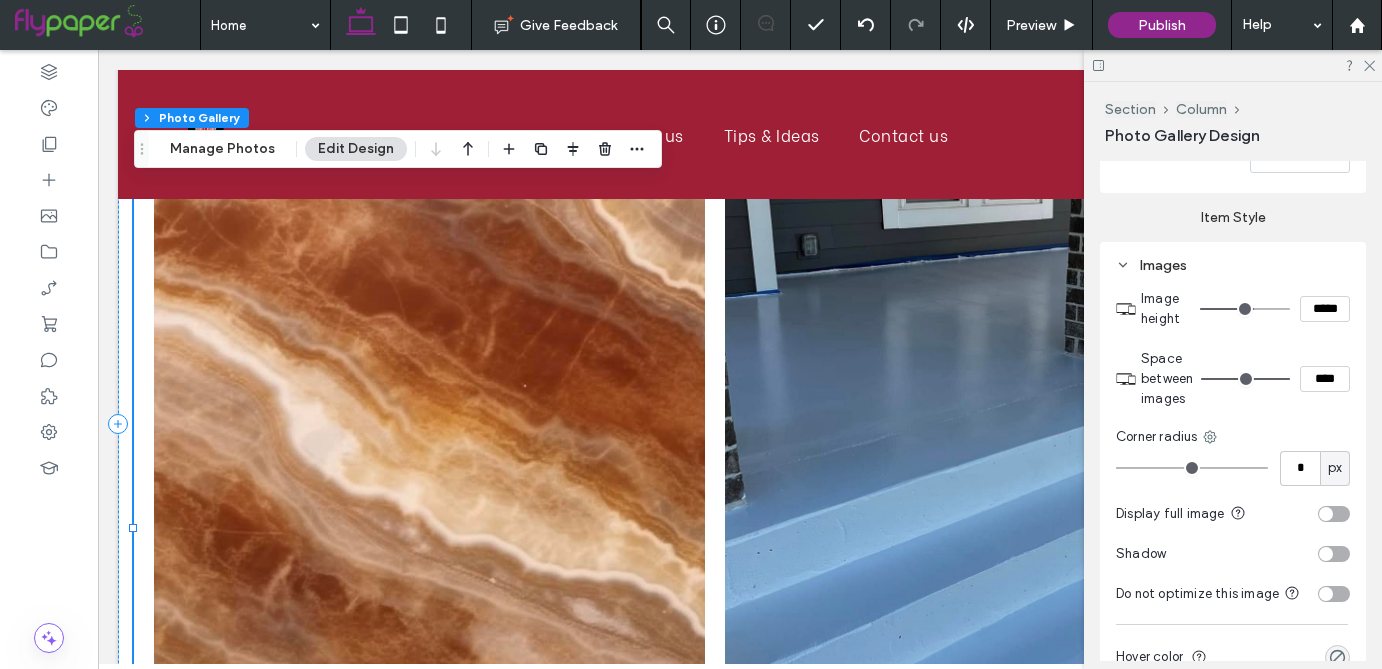 type on "***" 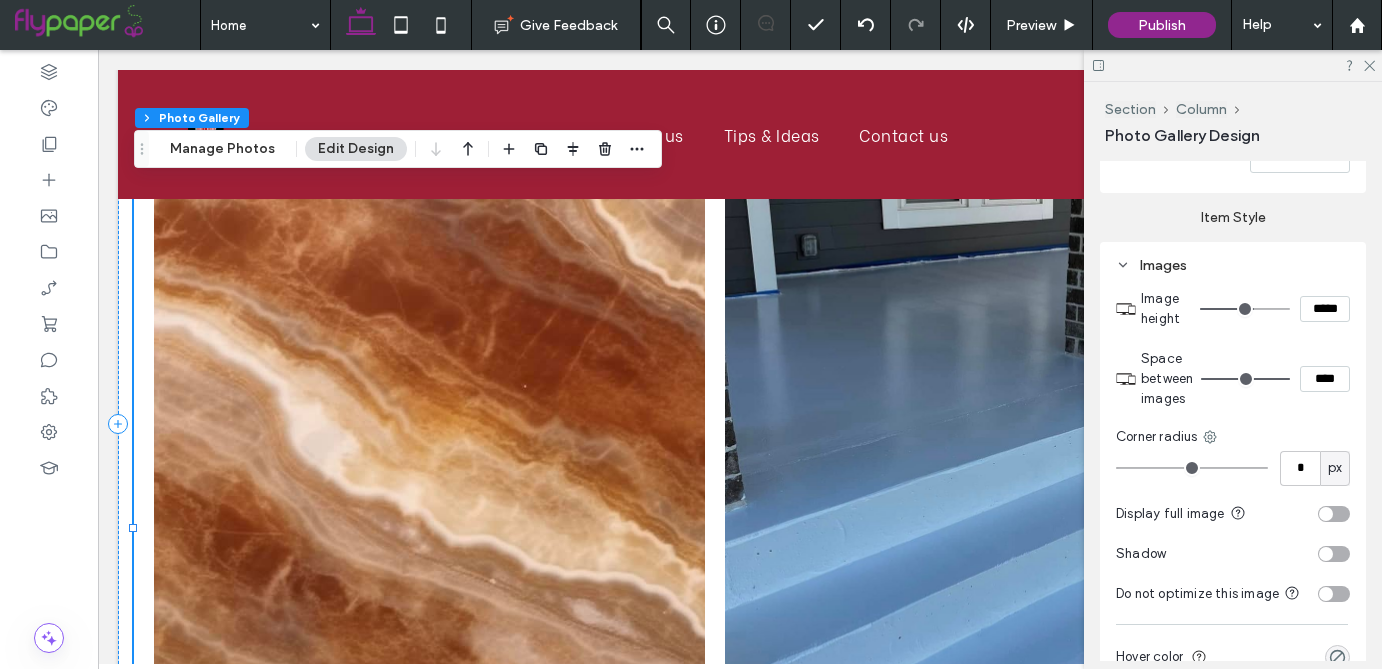 type on "***" 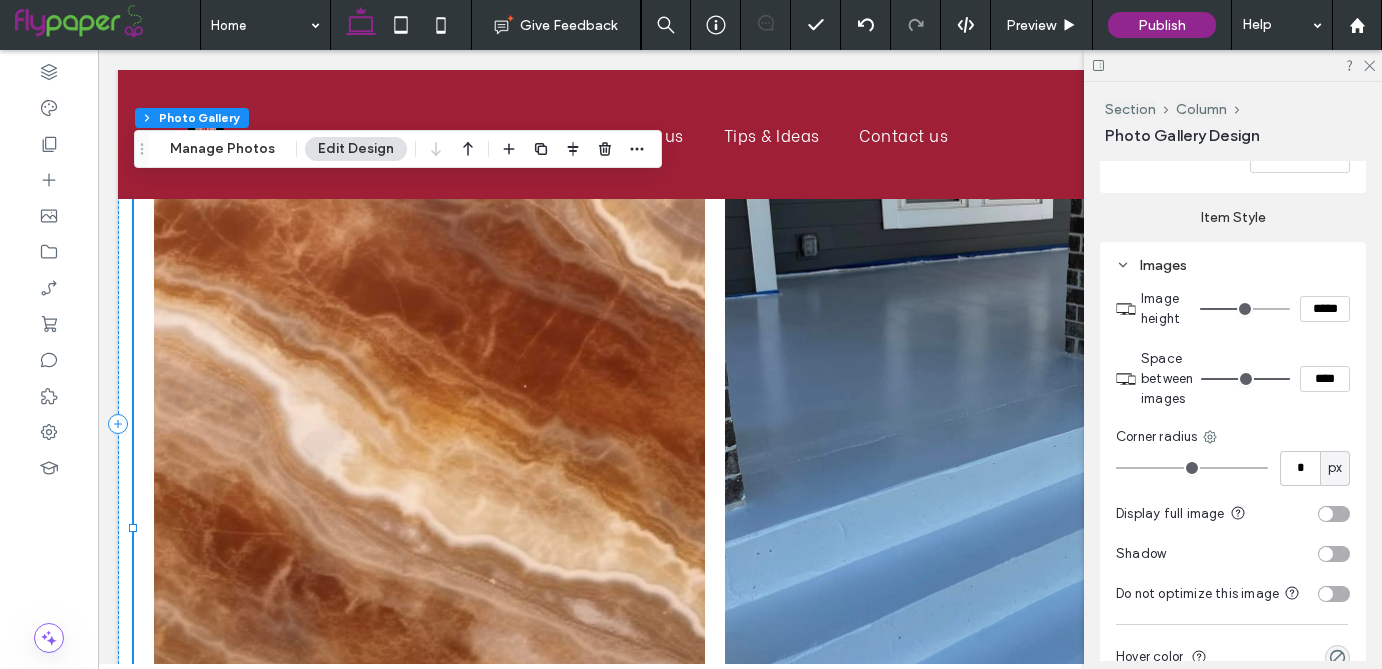 type on "***" 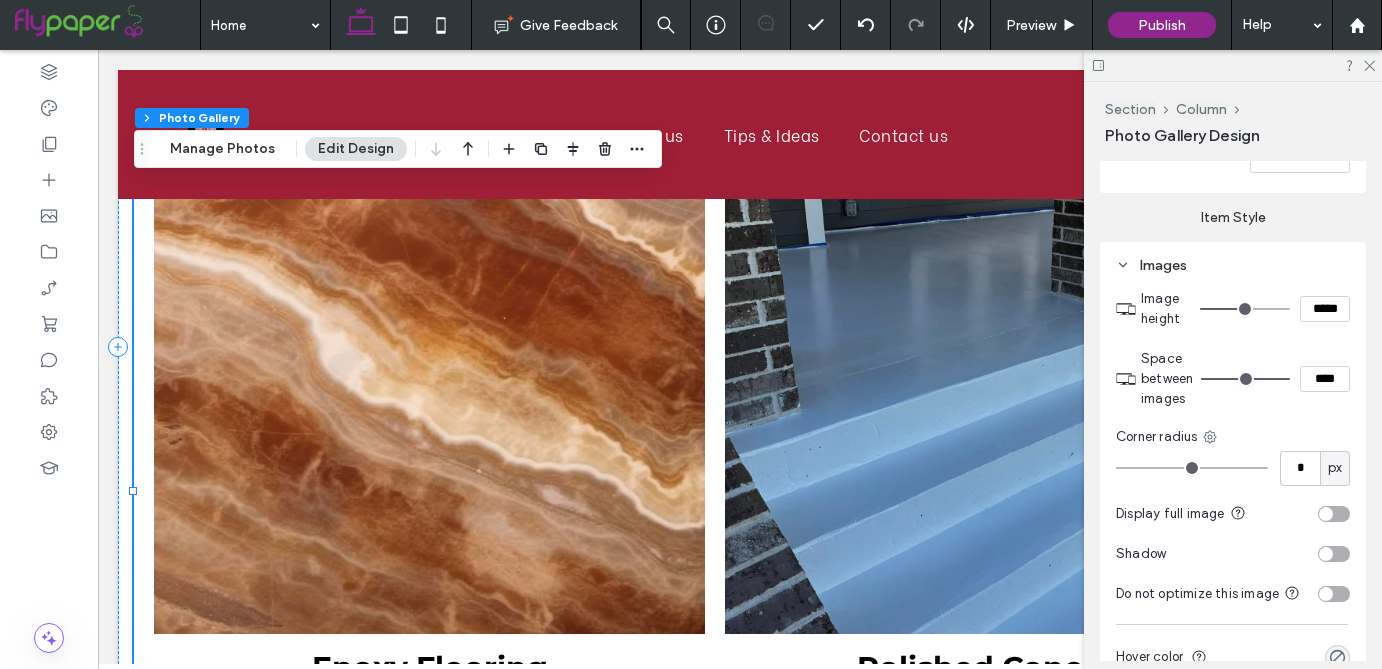 type on "***" 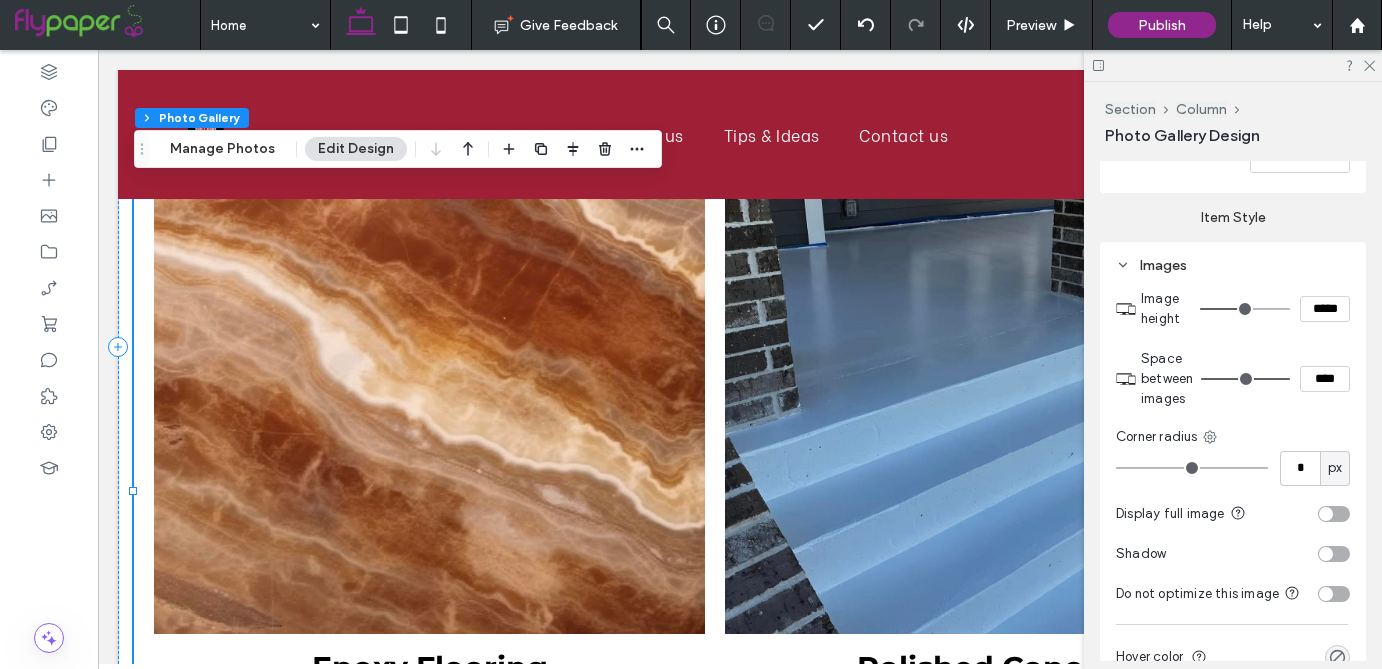 type on "***" 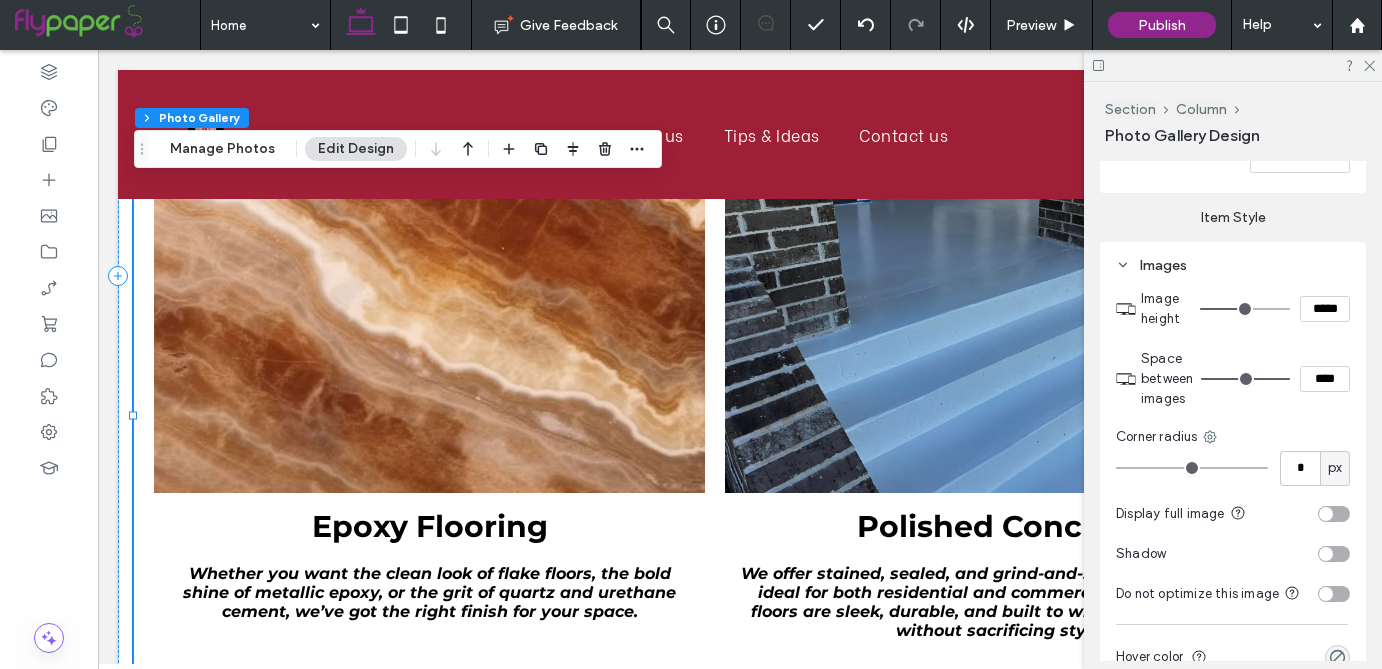 type on "***" 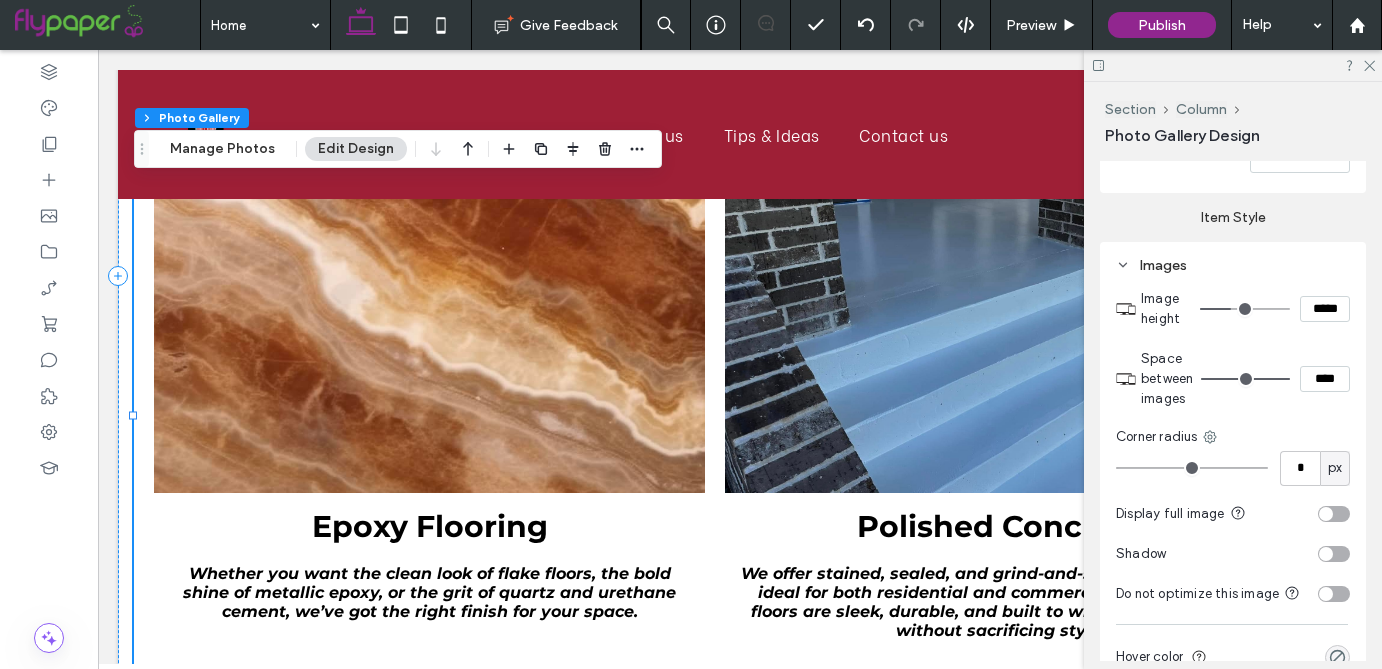 type on "***" 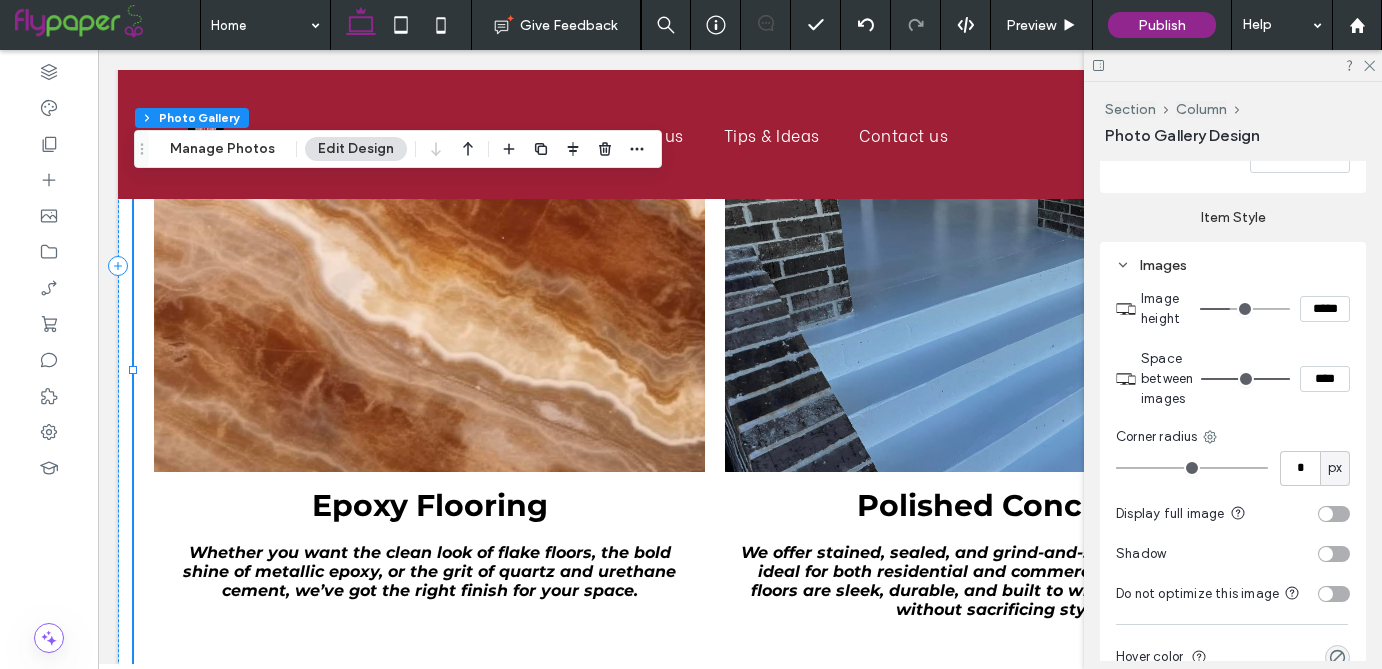 type on "***" 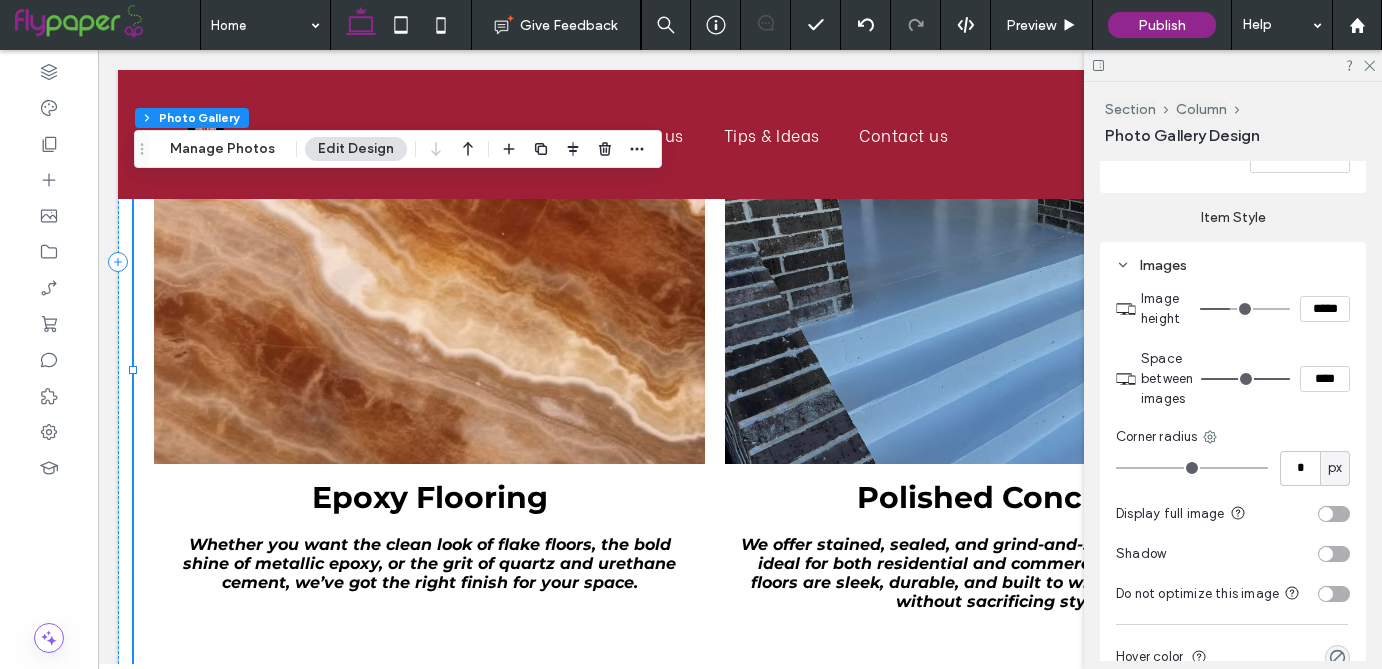 type on "***" 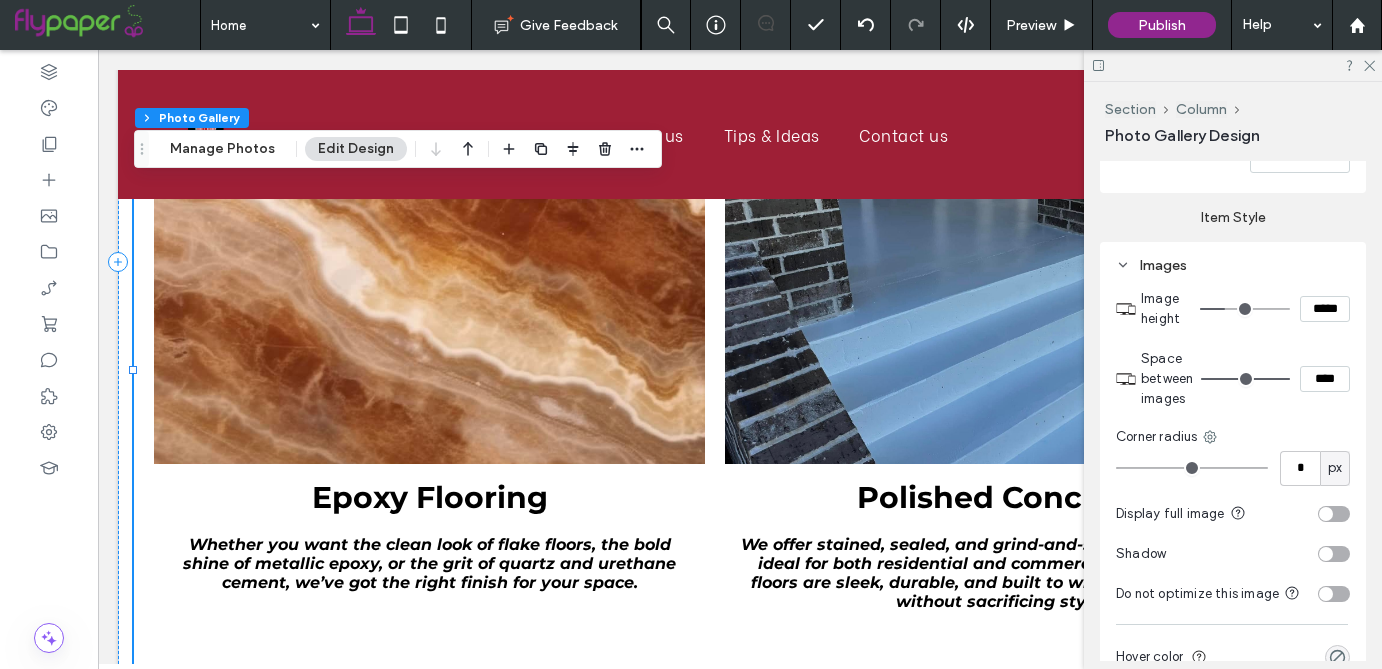 type on "***" 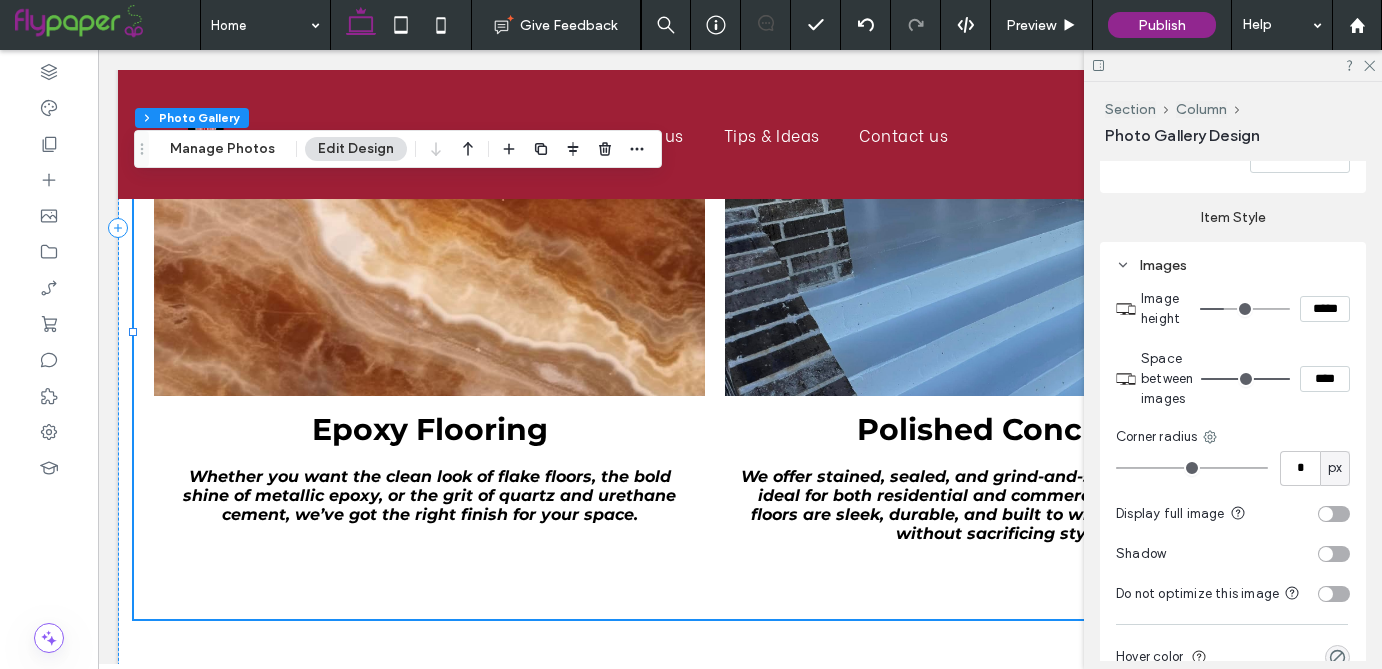 drag, startPoint x: 1240, startPoint y: 309, endPoint x: 1228, endPoint y: 311, distance: 12.165525 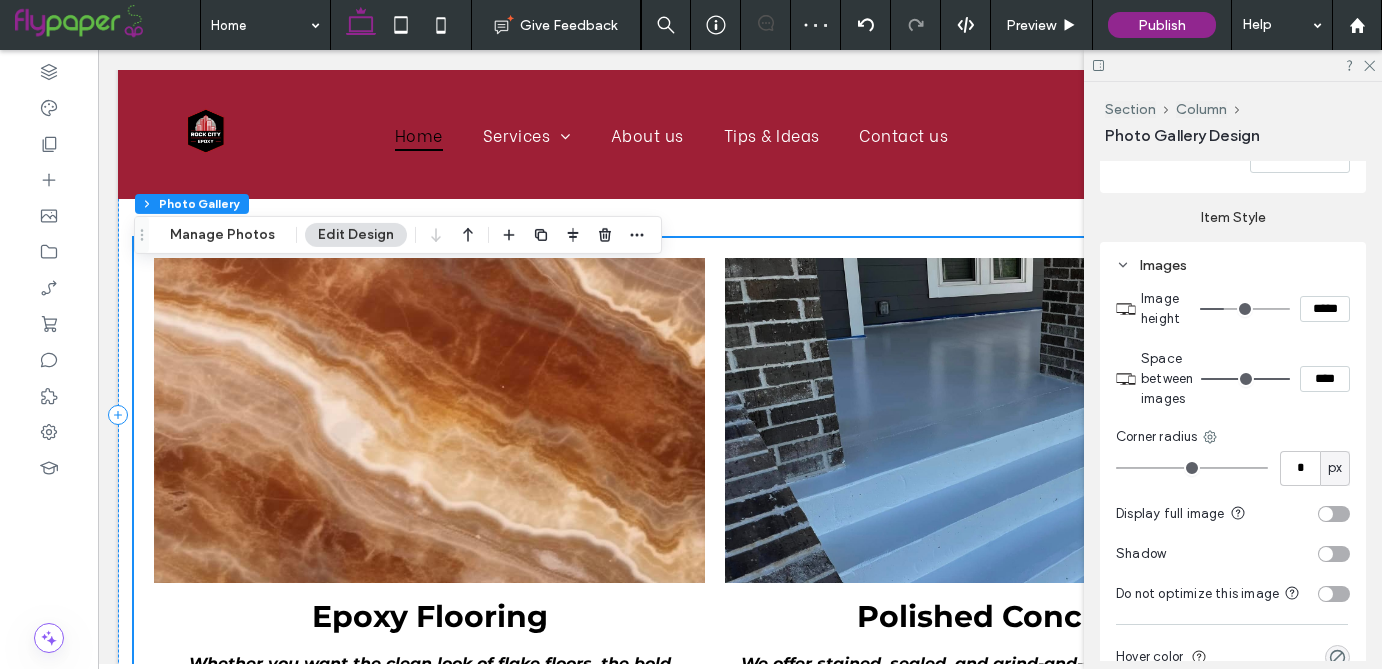 scroll, scrollTop: 1467, scrollLeft: 0, axis: vertical 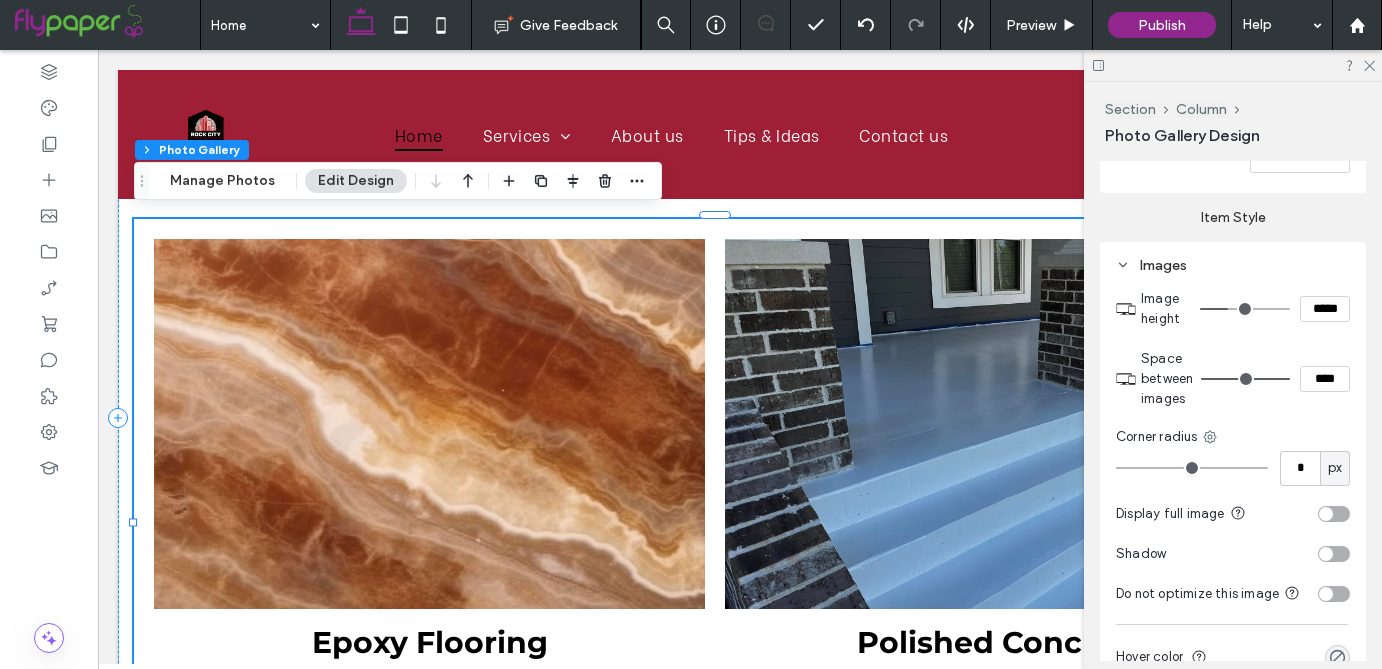 click at bounding box center (1245, 309) 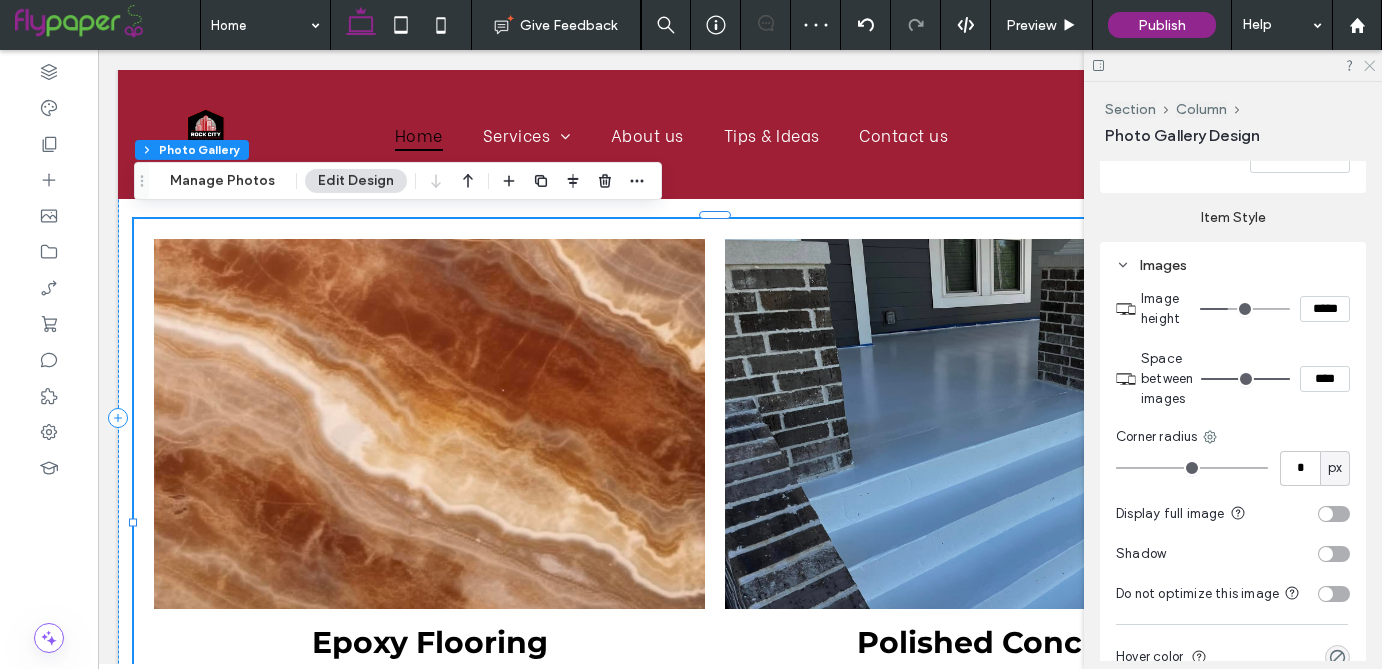 click 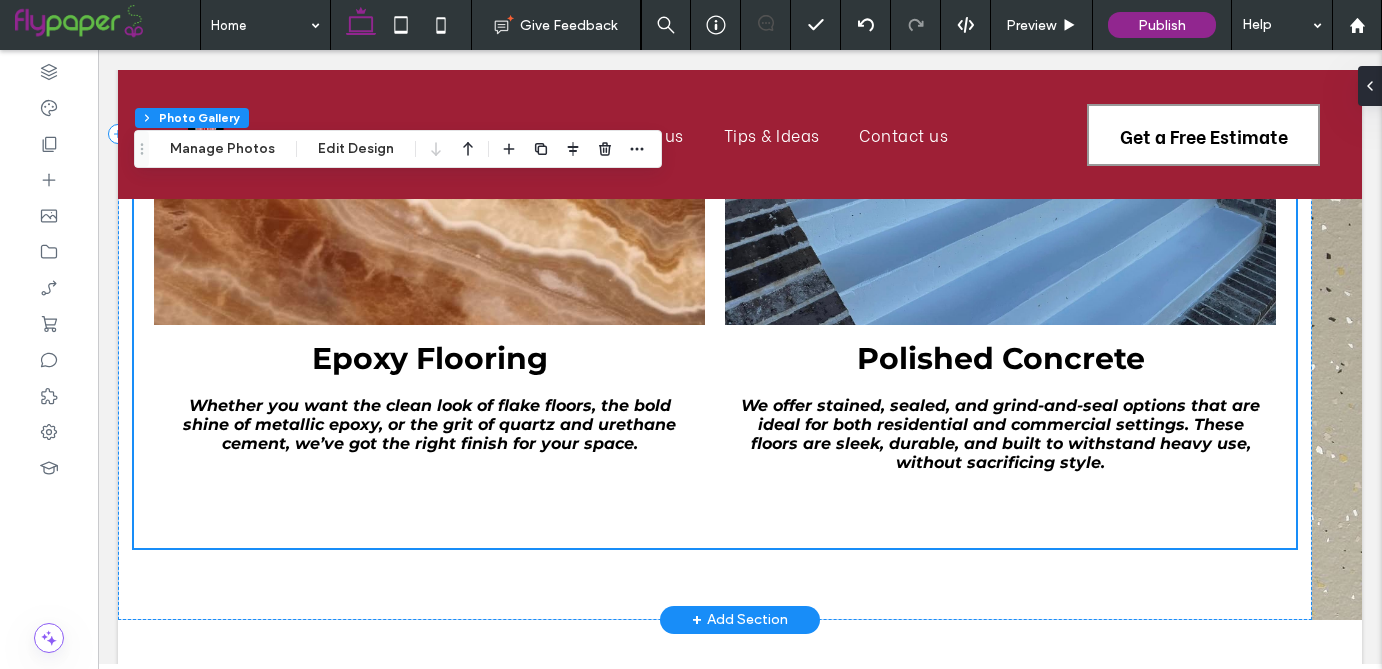 scroll, scrollTop: 1758, scrollLeft: 0, axis: vertical 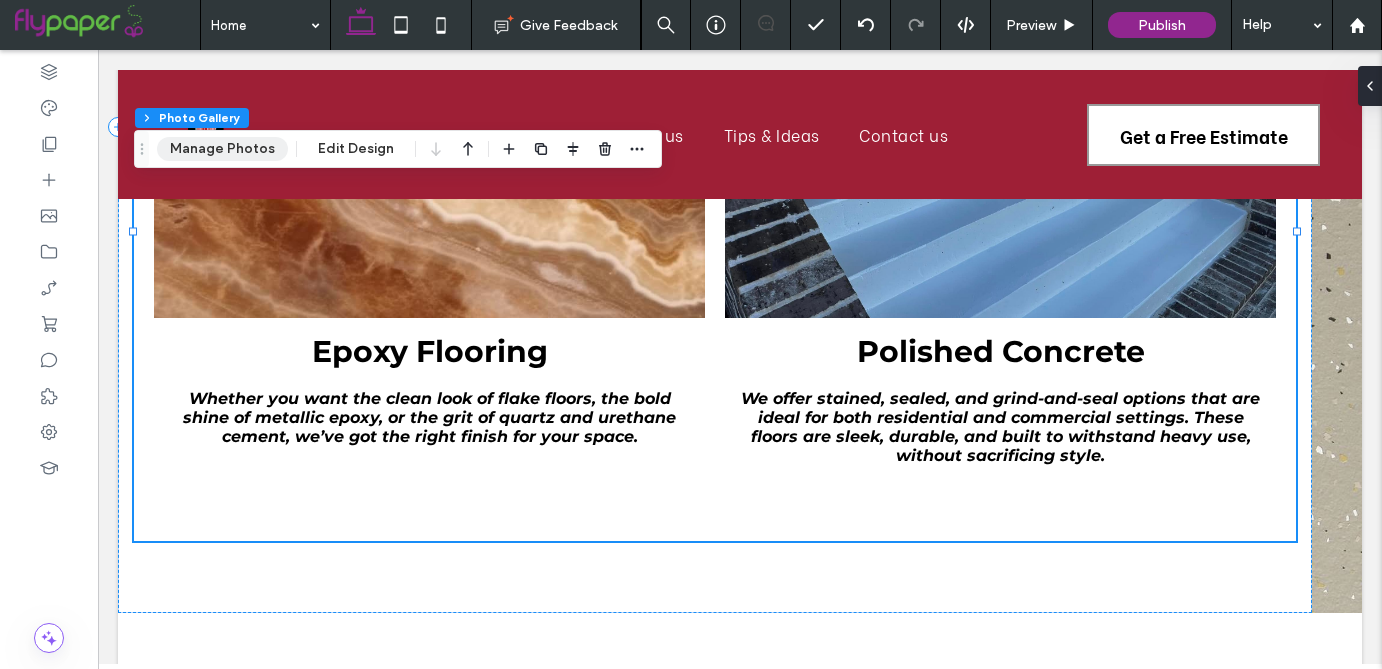click on "Manage Photos" at bounding box center (222, 149) 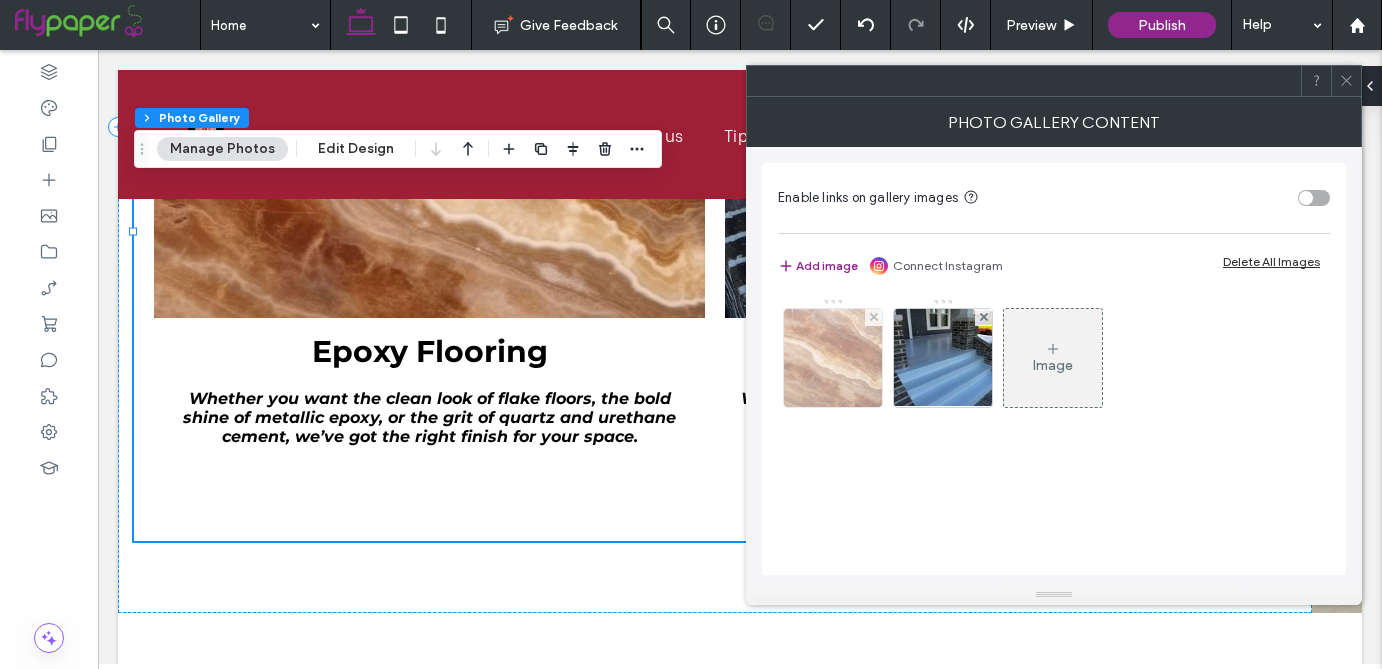 click at bounding box center (833, 358) 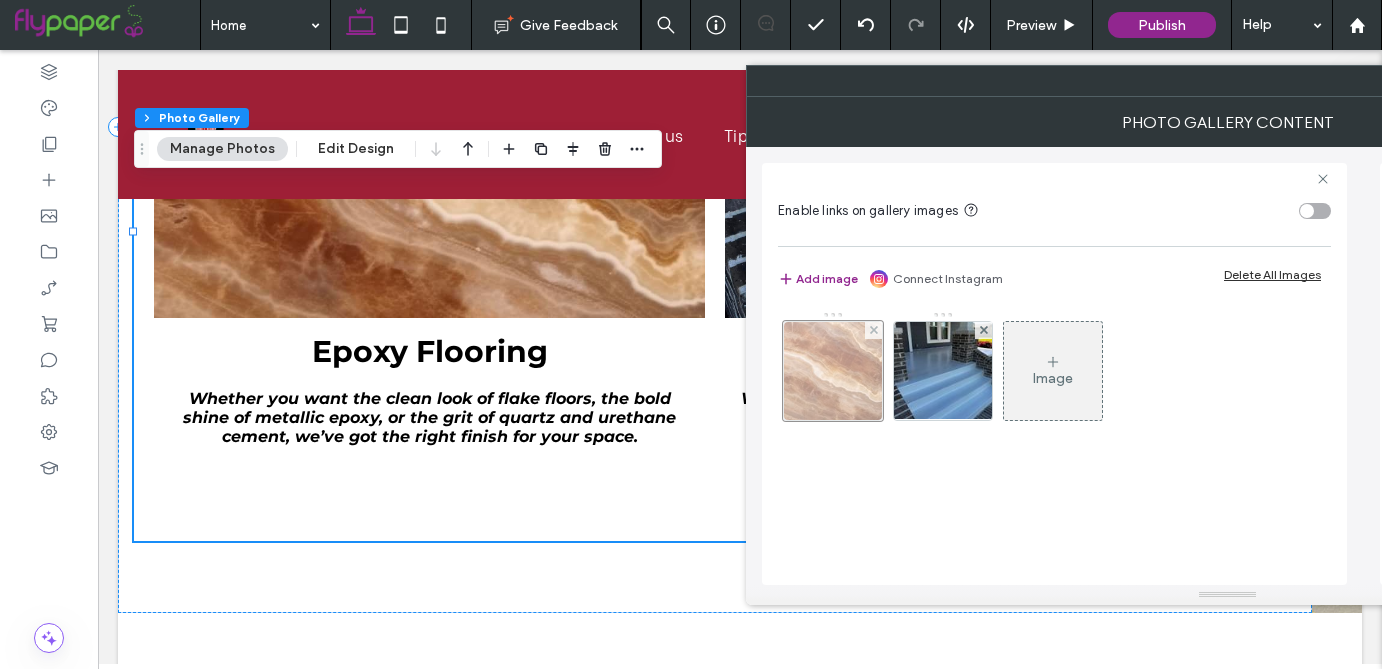 scroll, scrollTop: 0, scrollLeft: 10, axis: horizontal 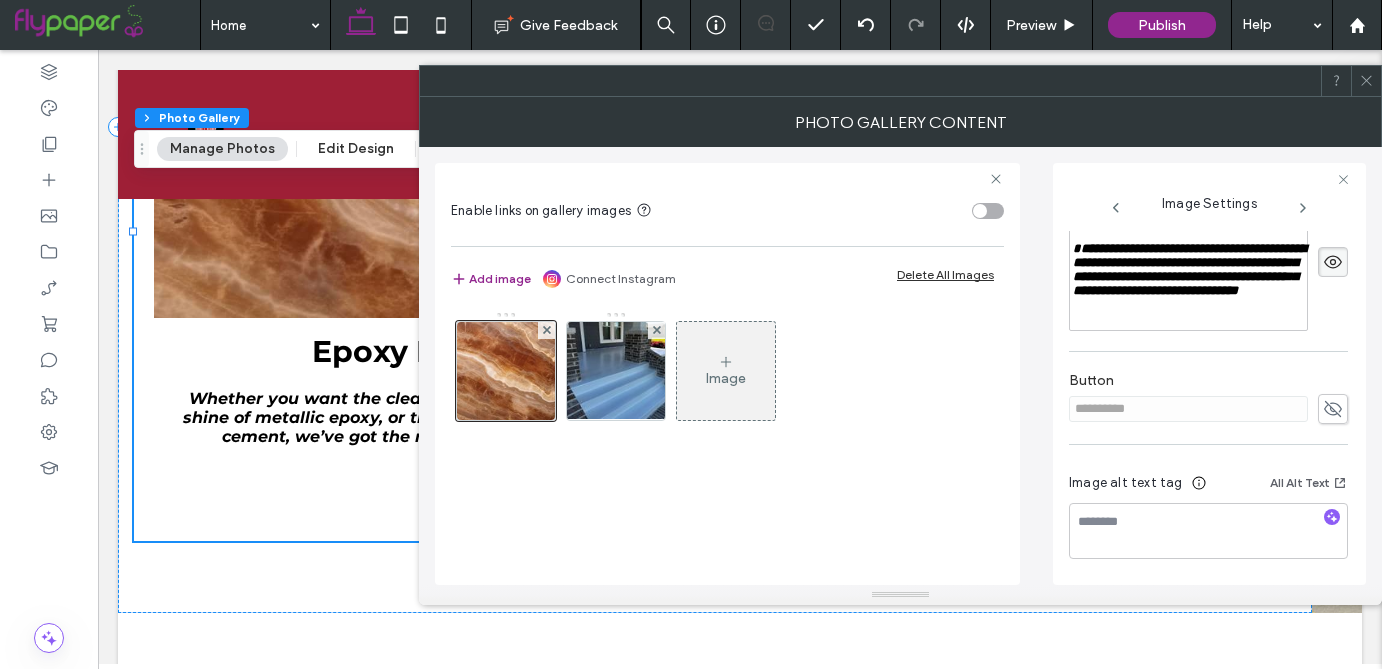 click 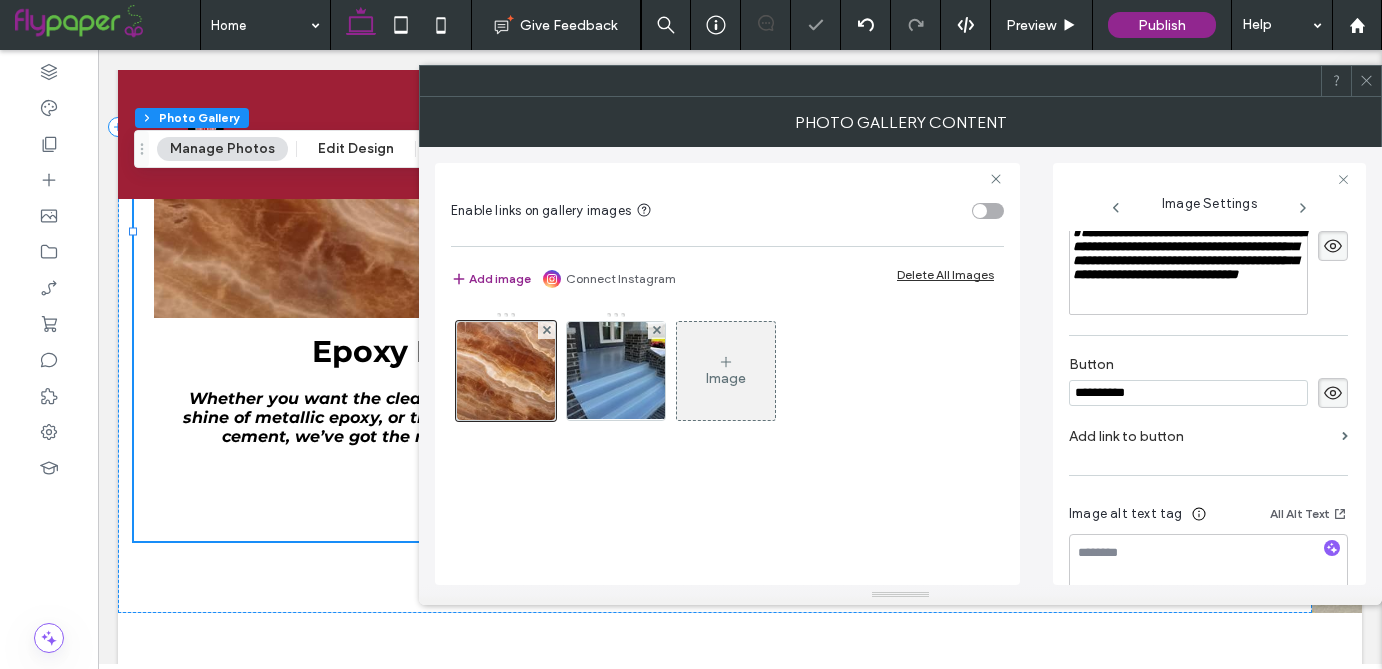 scroll, scrollTop: 1598, scrollLeft: 0, axis: vertical 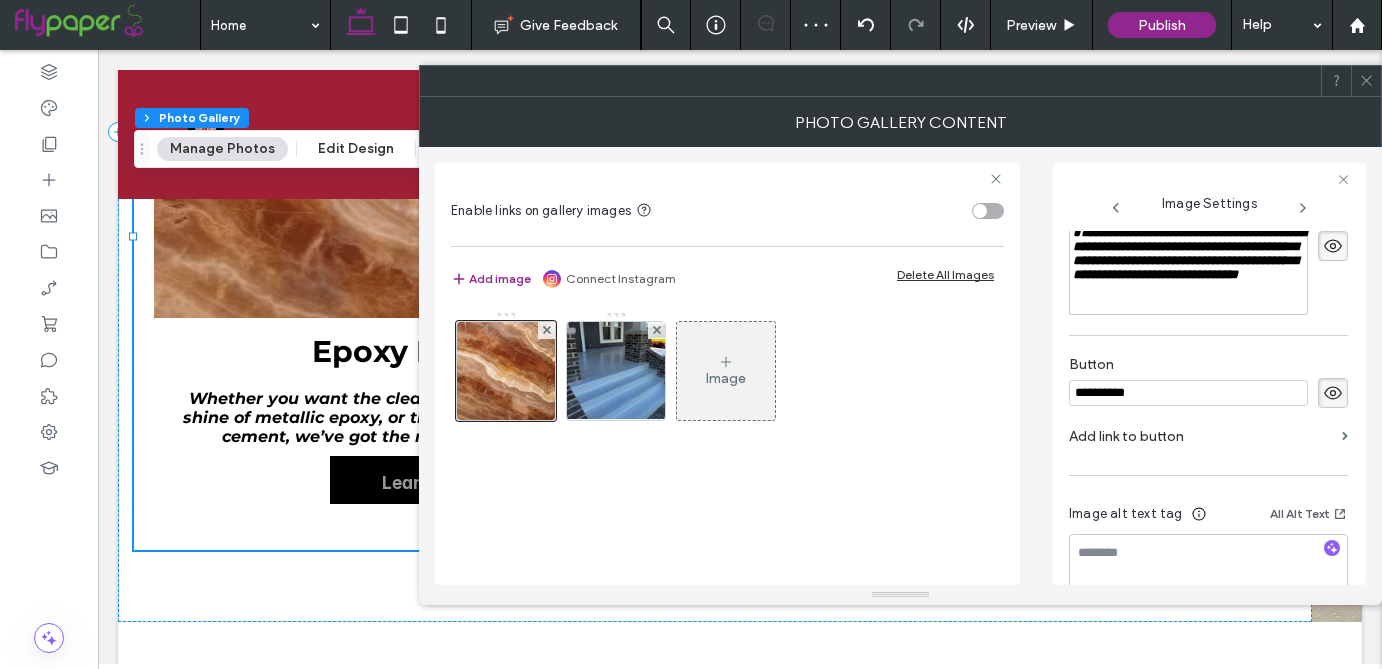 click at bounding box center (1366, 81) 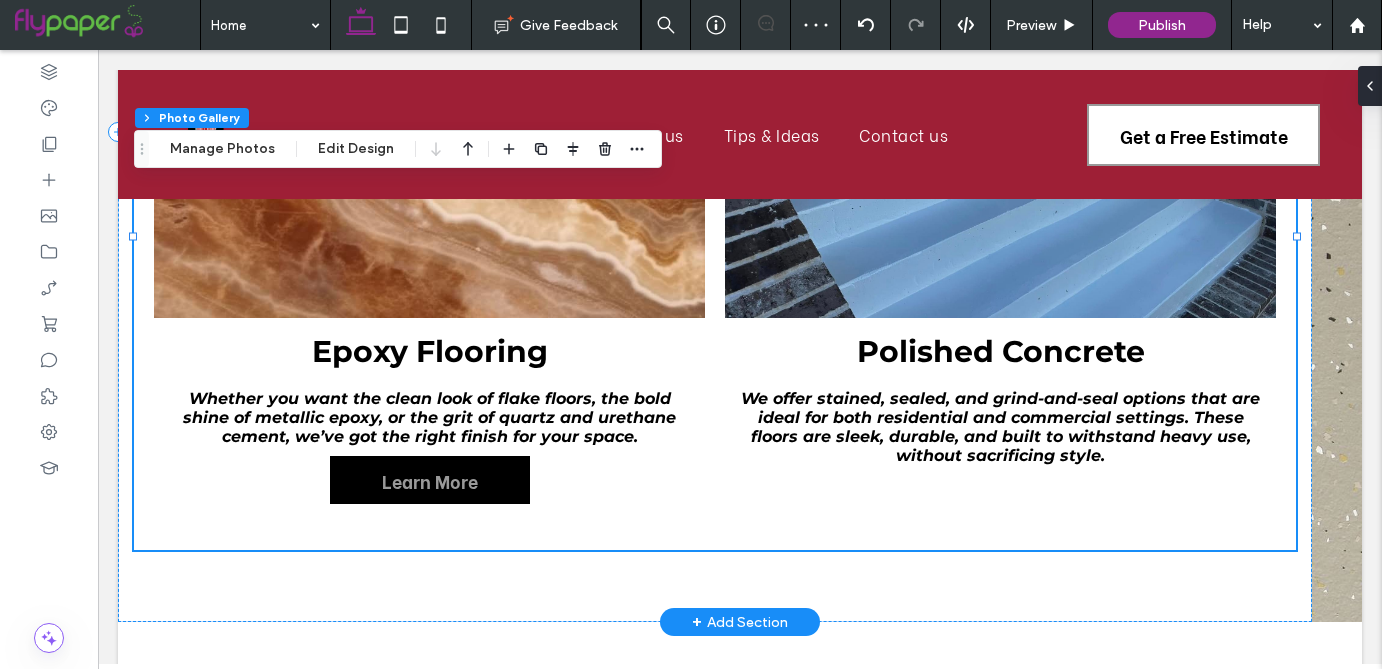 click on "We offer stained, sealed, and grind-and-seal options that are ideal for both residential and commercial settings. These floors are sleek, durable, and built to withstand heavy use, without sacrificing style." at bounding box center (1000, 427) 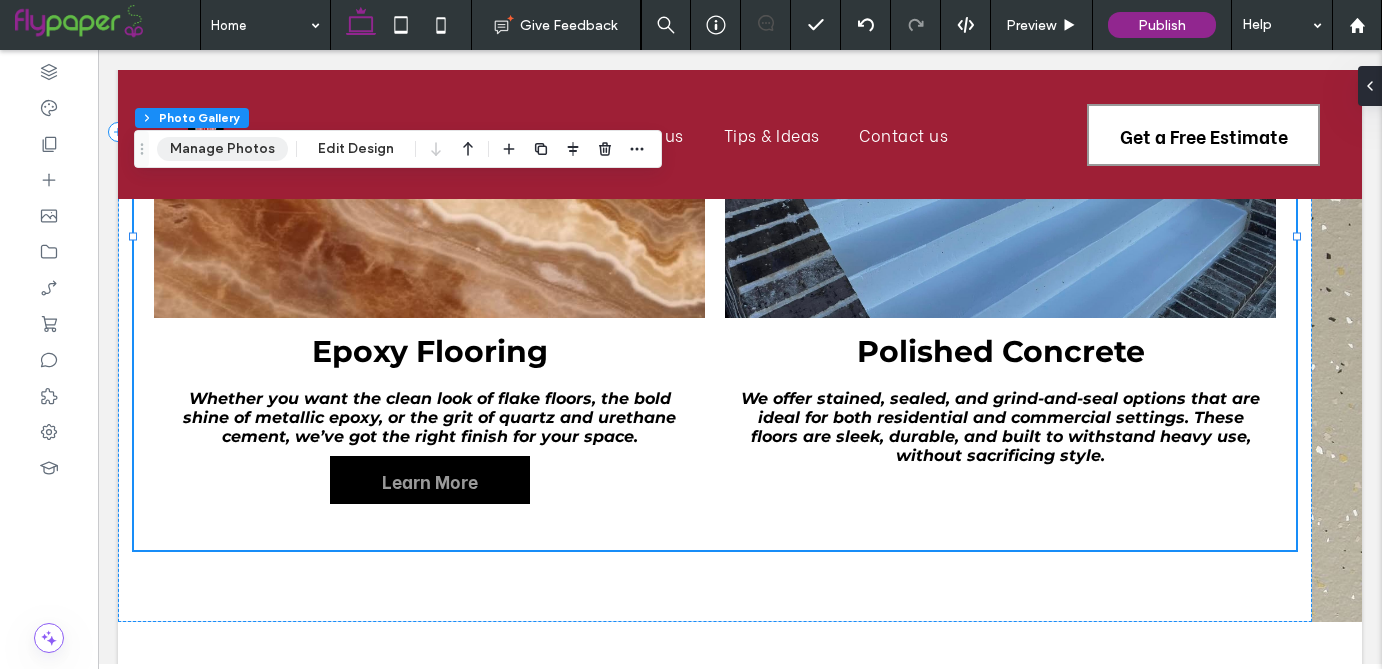 click on "Manage Photos" at bounding box center (222, 149) 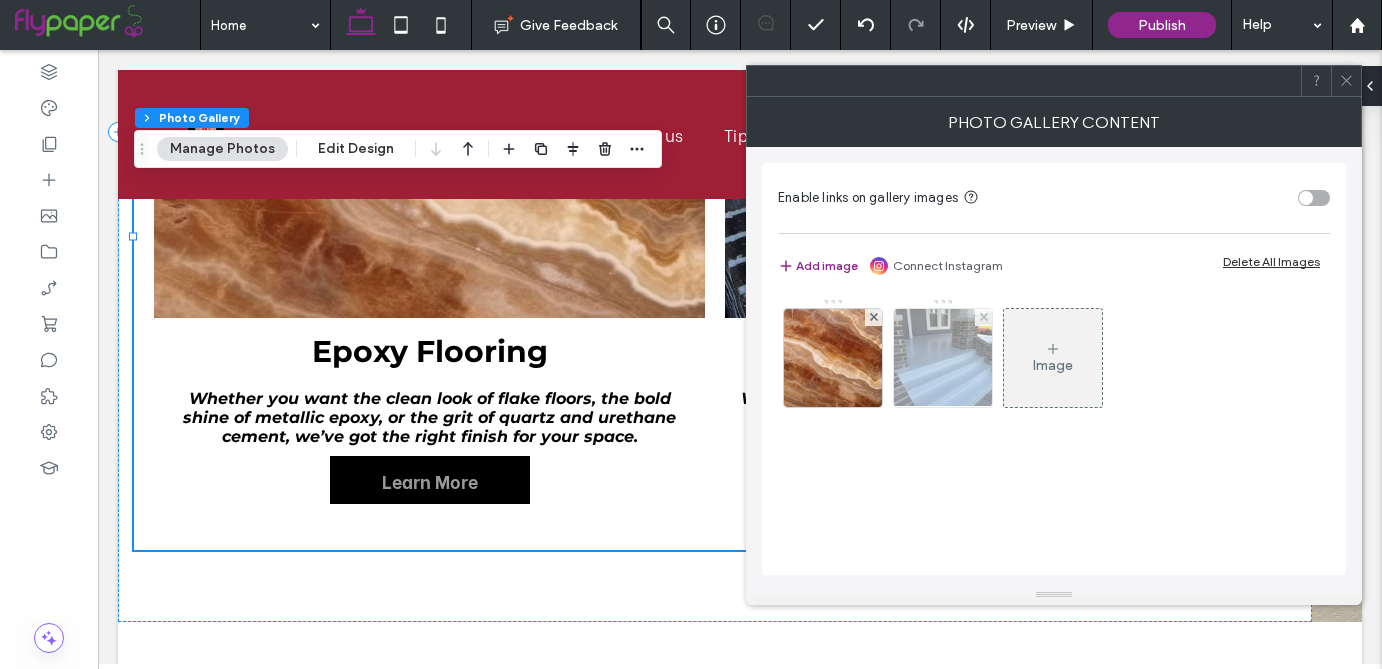 click at bounding box center [943, 358] 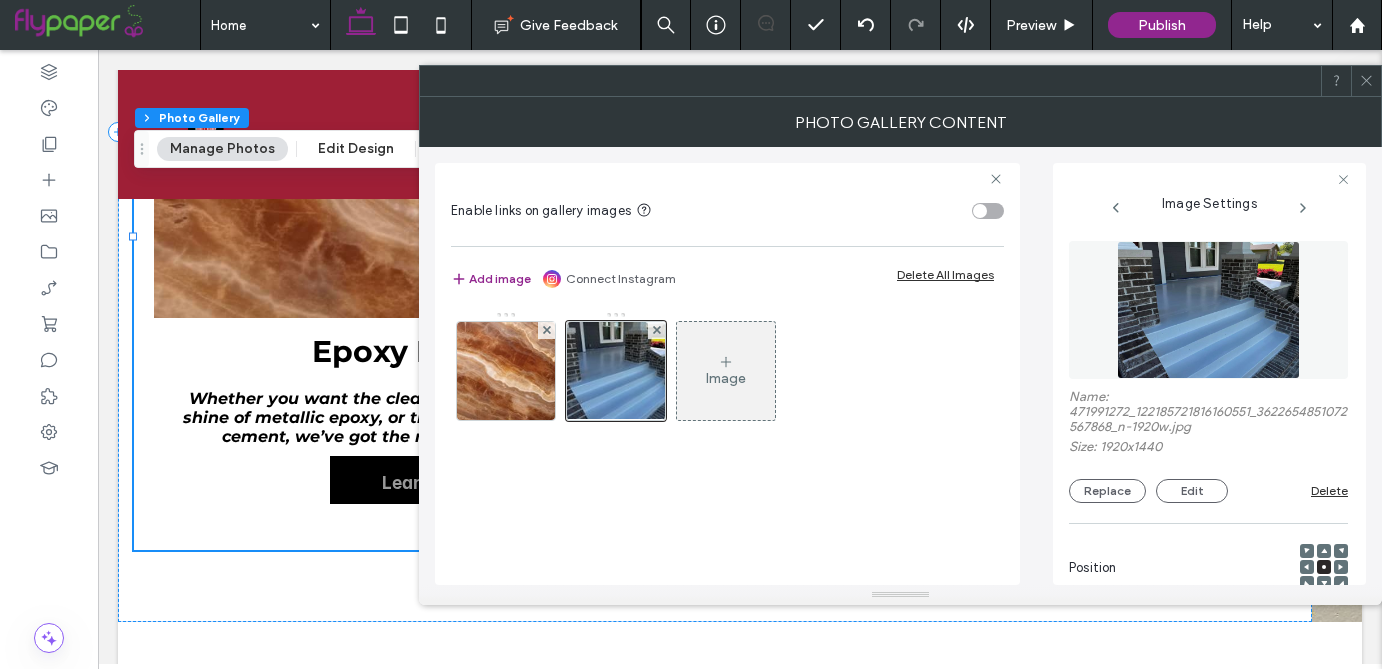 scroll, scrollTop: 0, scrollLeft: 26, axis: horizontal 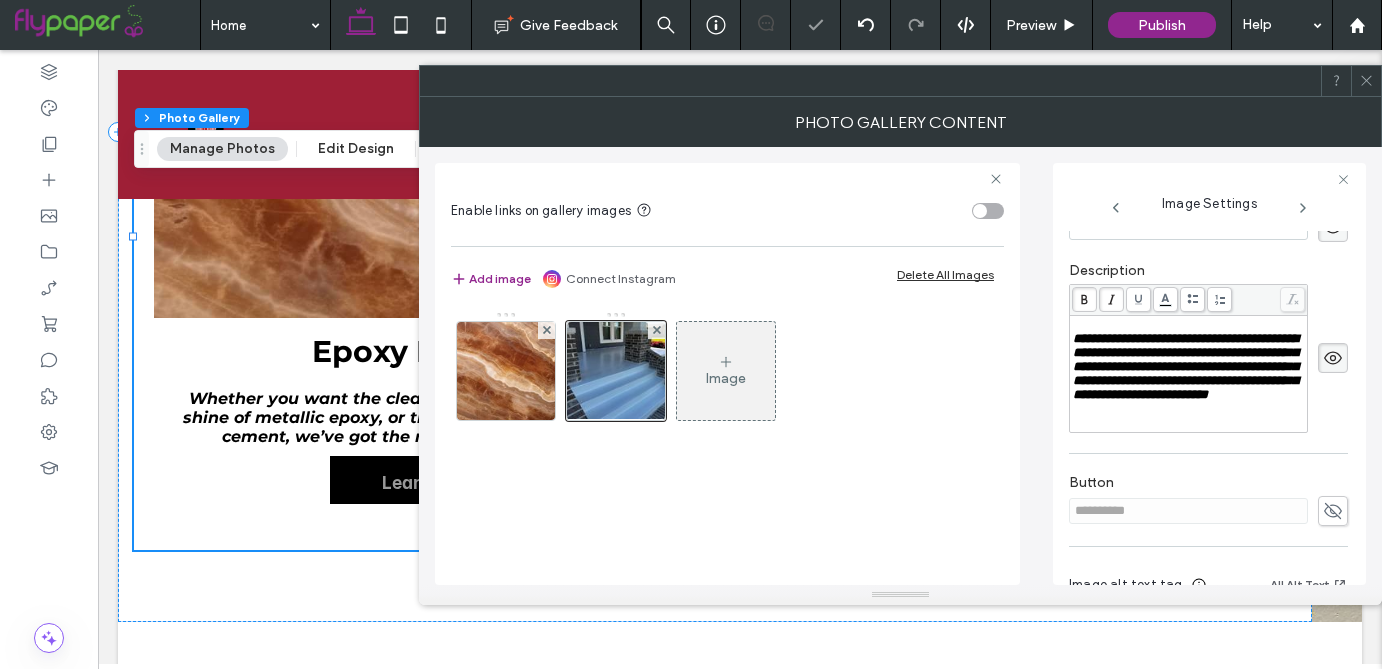 click 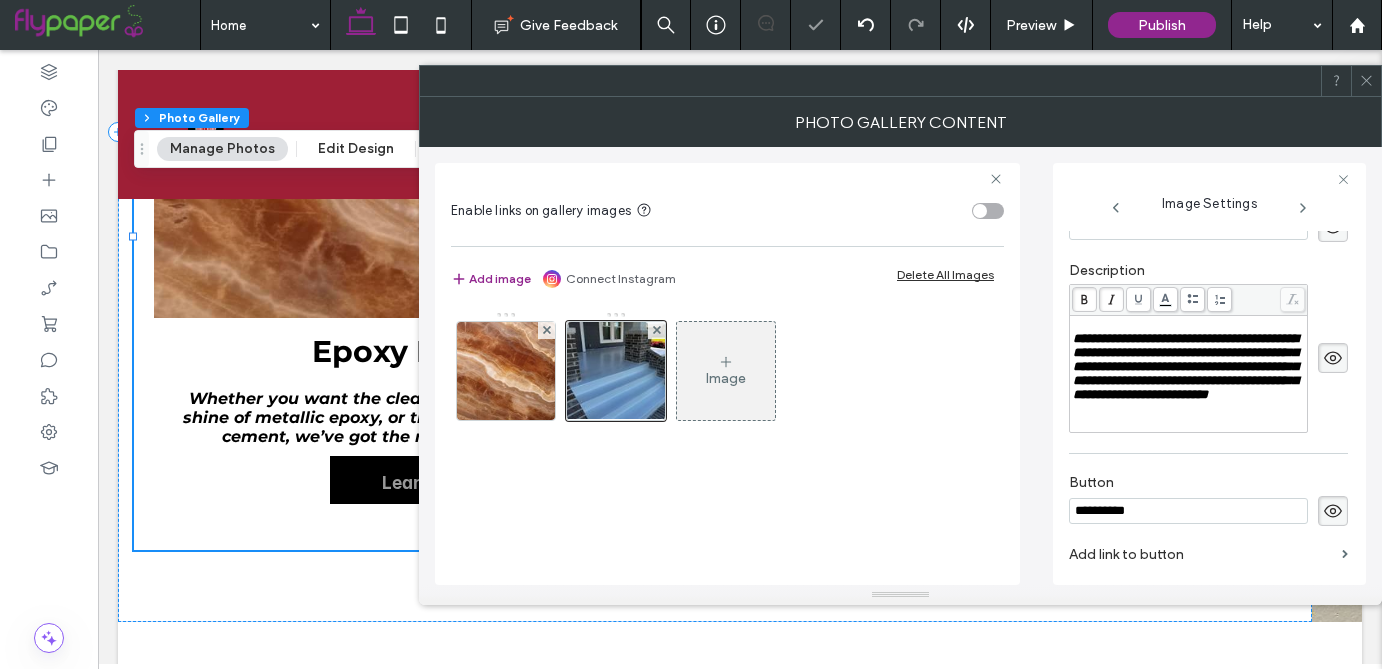 scroll, scrollTop: 1661, scrollLeft: 0, axis: vertical 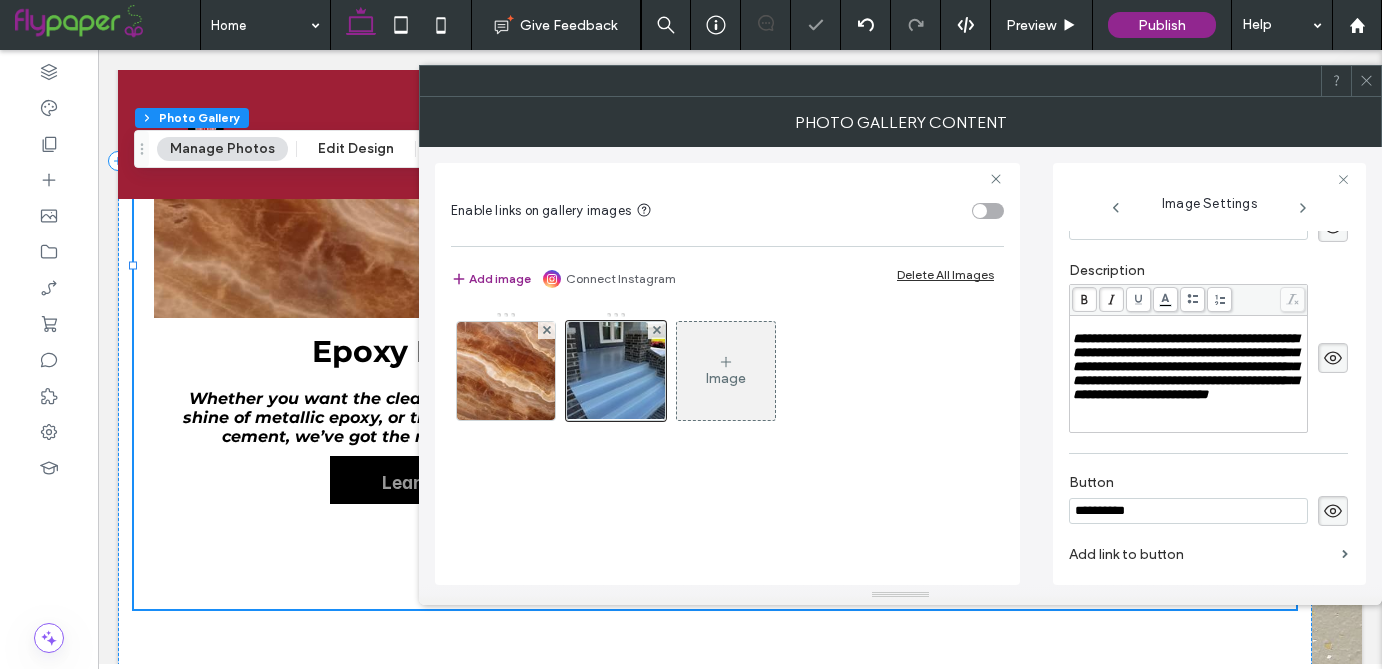 click on "**********" at bounding box center [1209, 374] 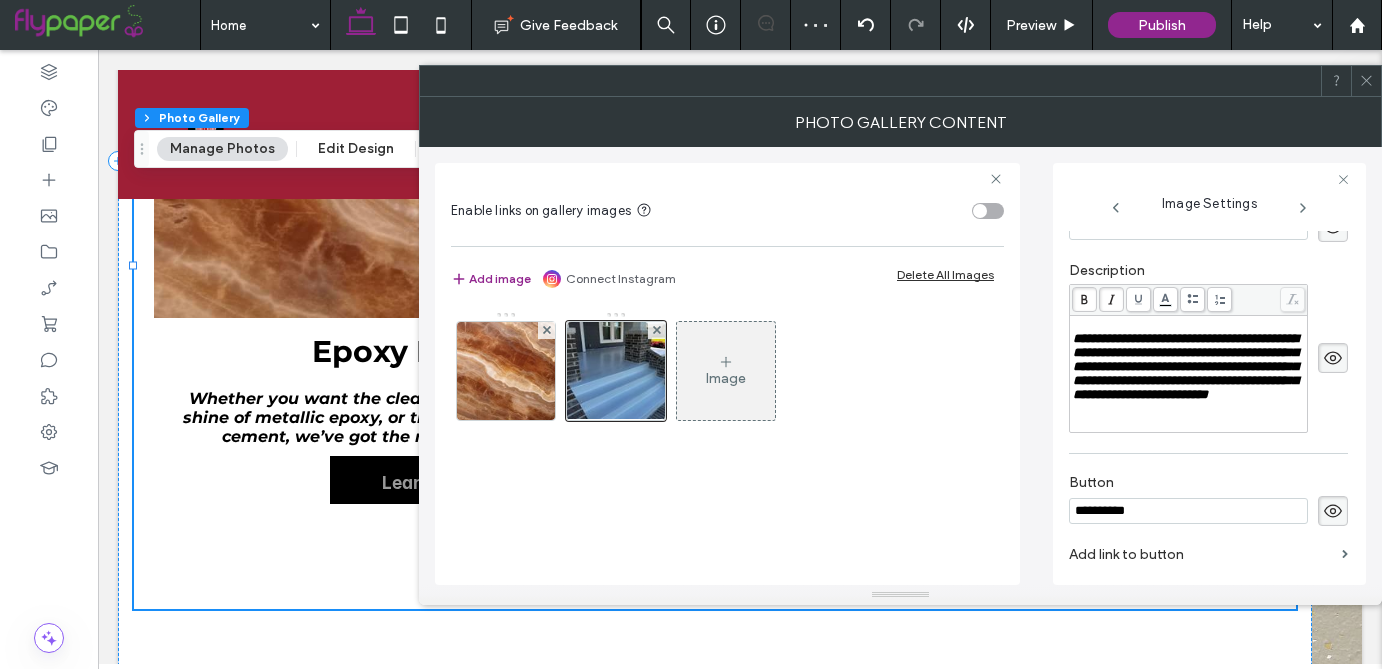click on "**********" at bounding box center (1209, 374) 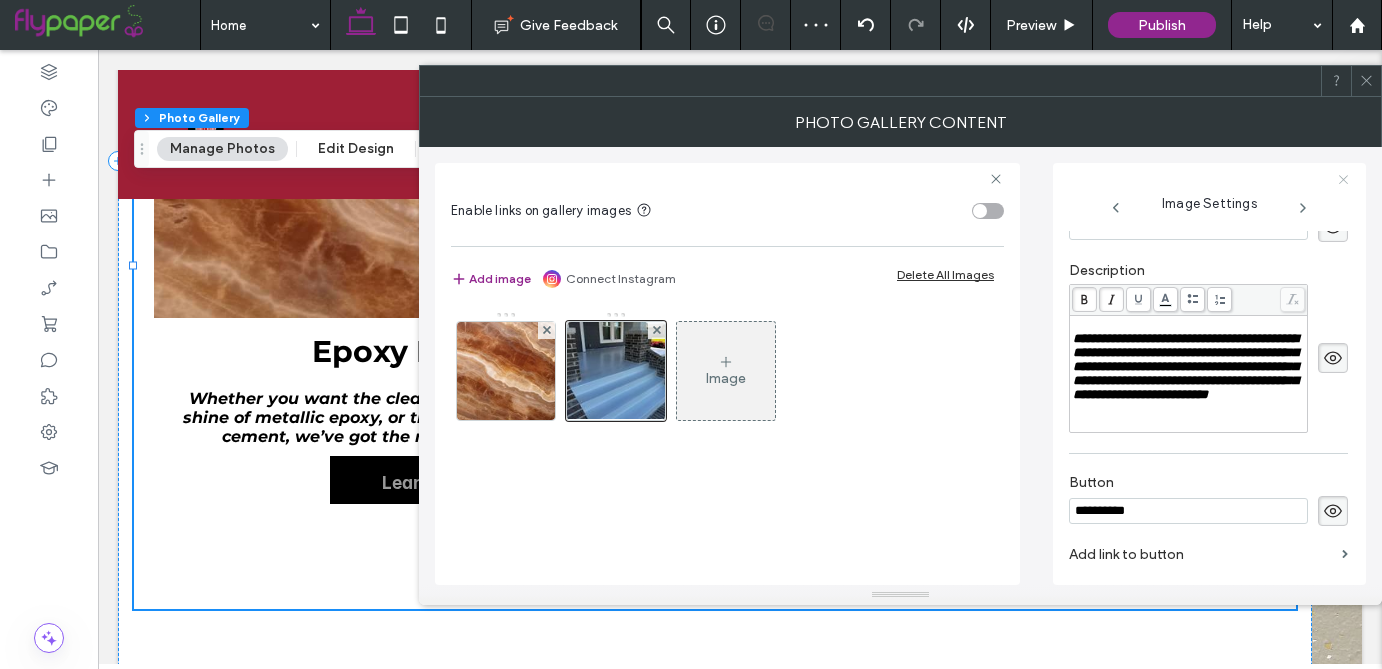 click 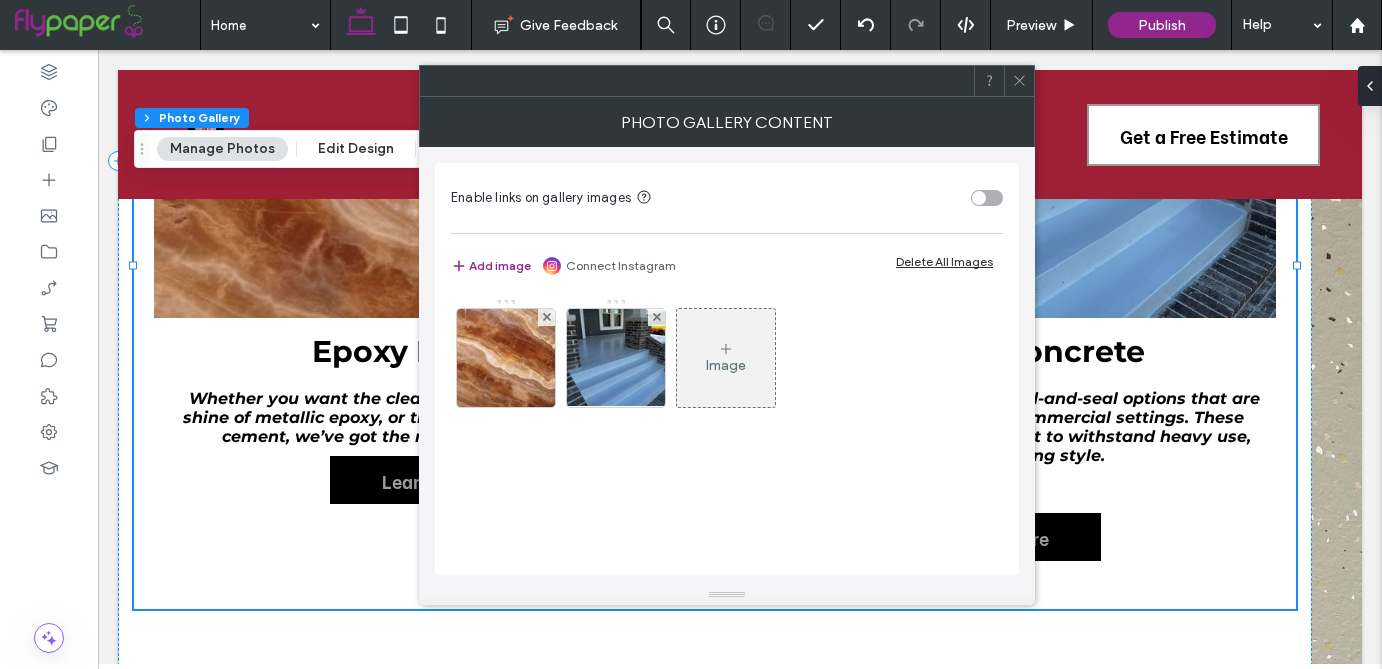 click 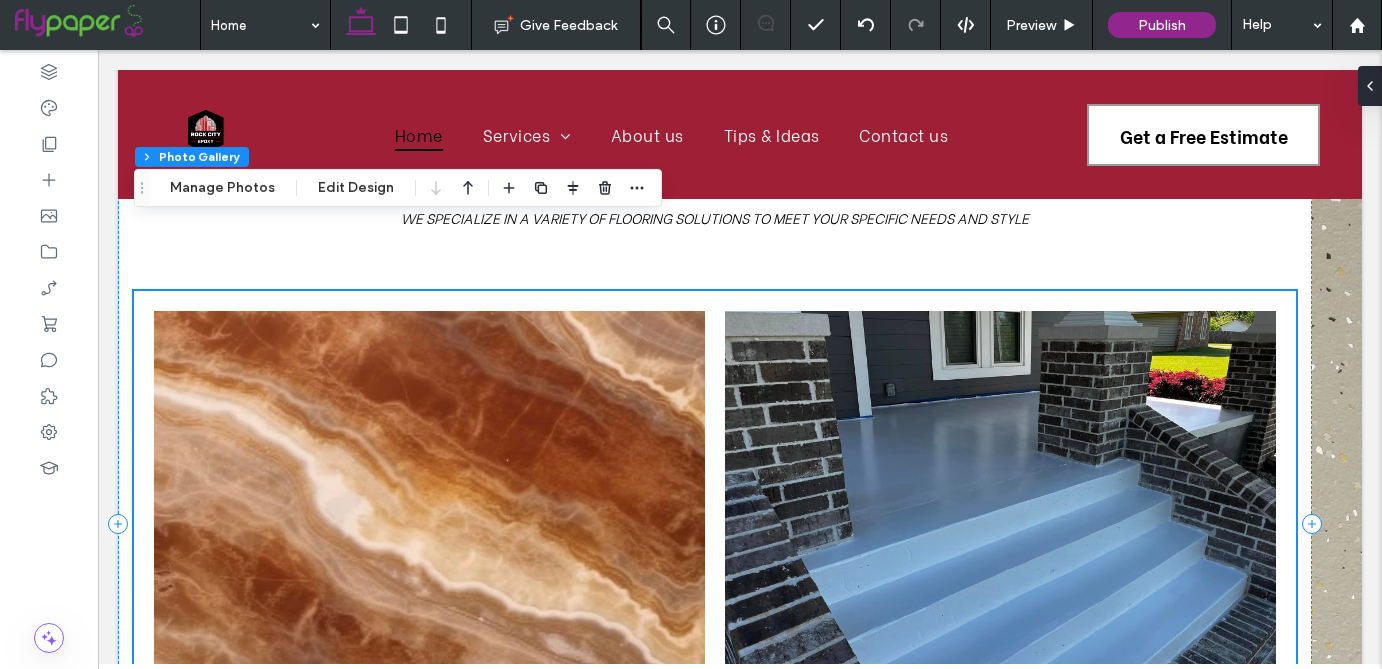 scroll, scrollTop: 1702, scrollLeft: 0, axis: vertical 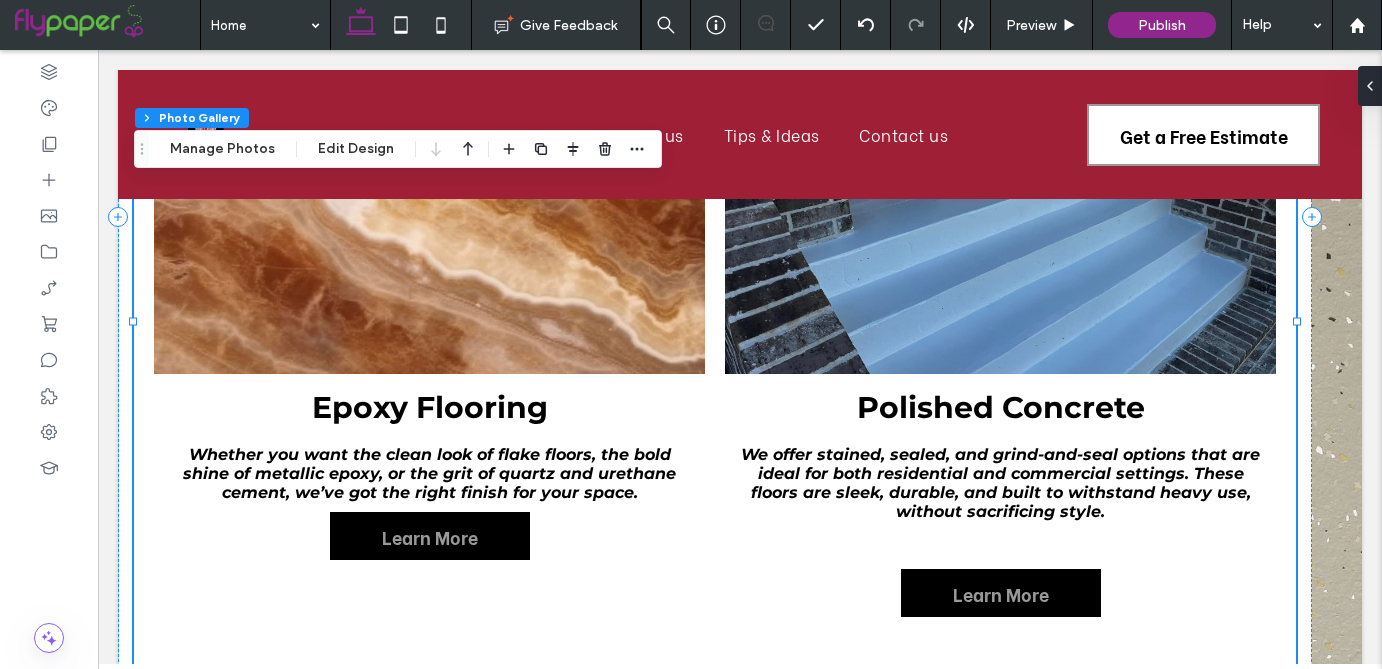 click on "Section Column Photo Gallery Manage Photos Edit Design" at bounding box center [398, 149] 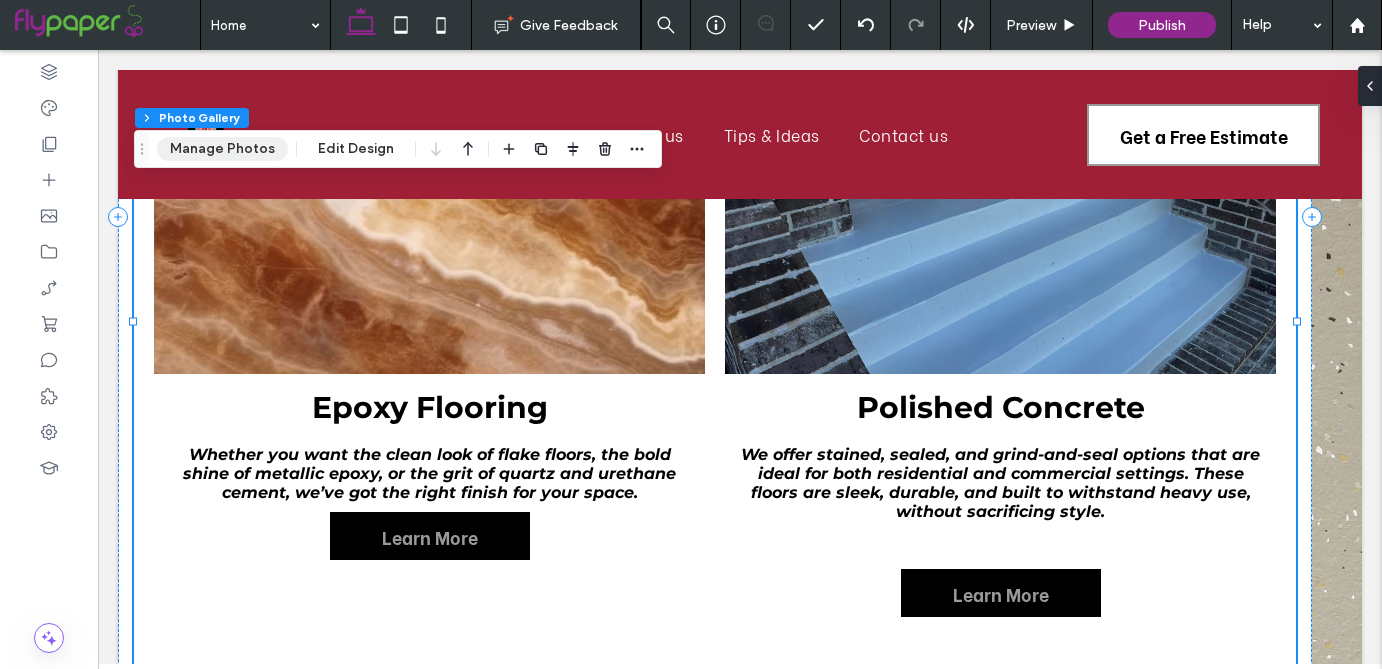 click on "Manage Photos" at bounding box center (222, 149) 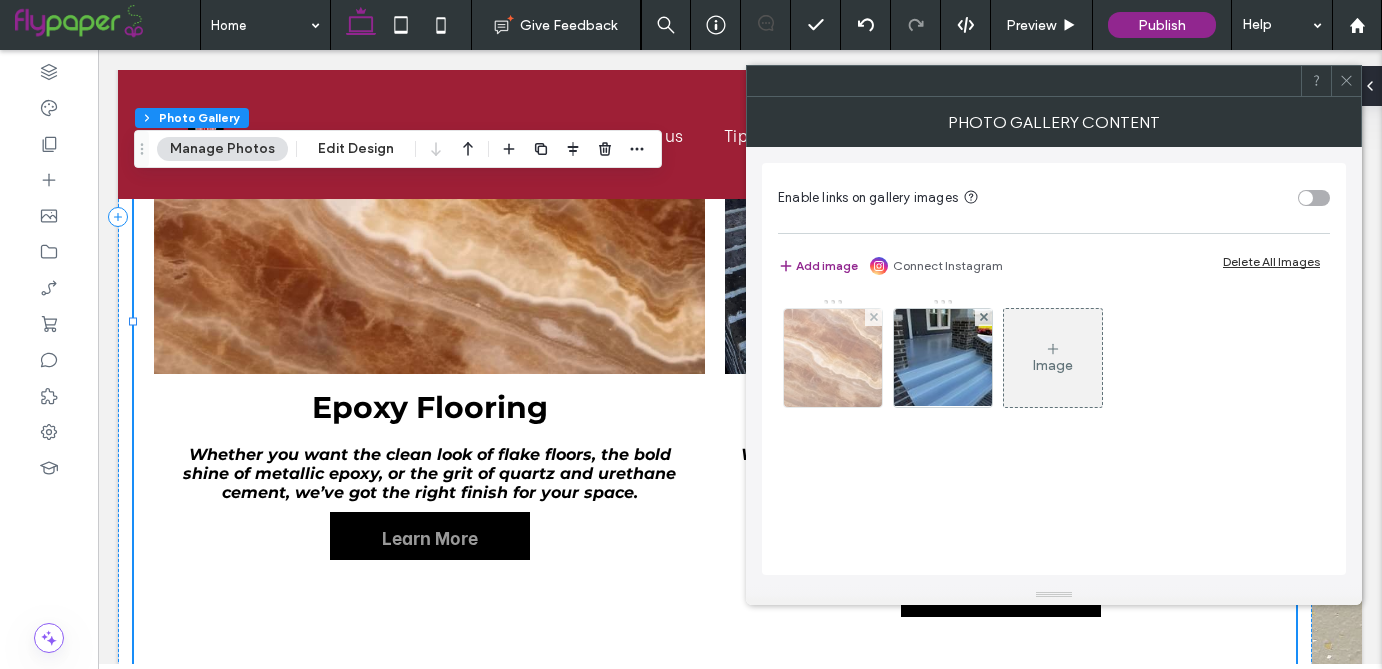 click at bounding box center [833, 358] 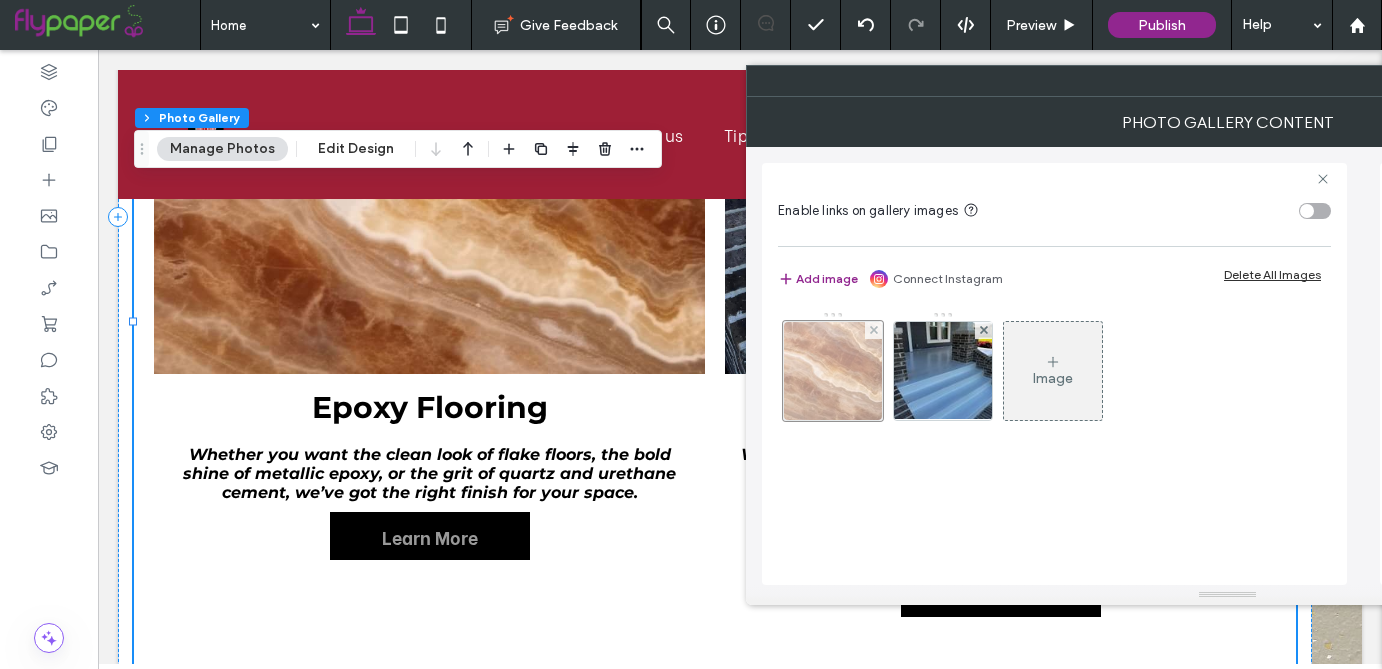 scroll, scrollTop: 0, scrollLeft: 17, axis: horizontal 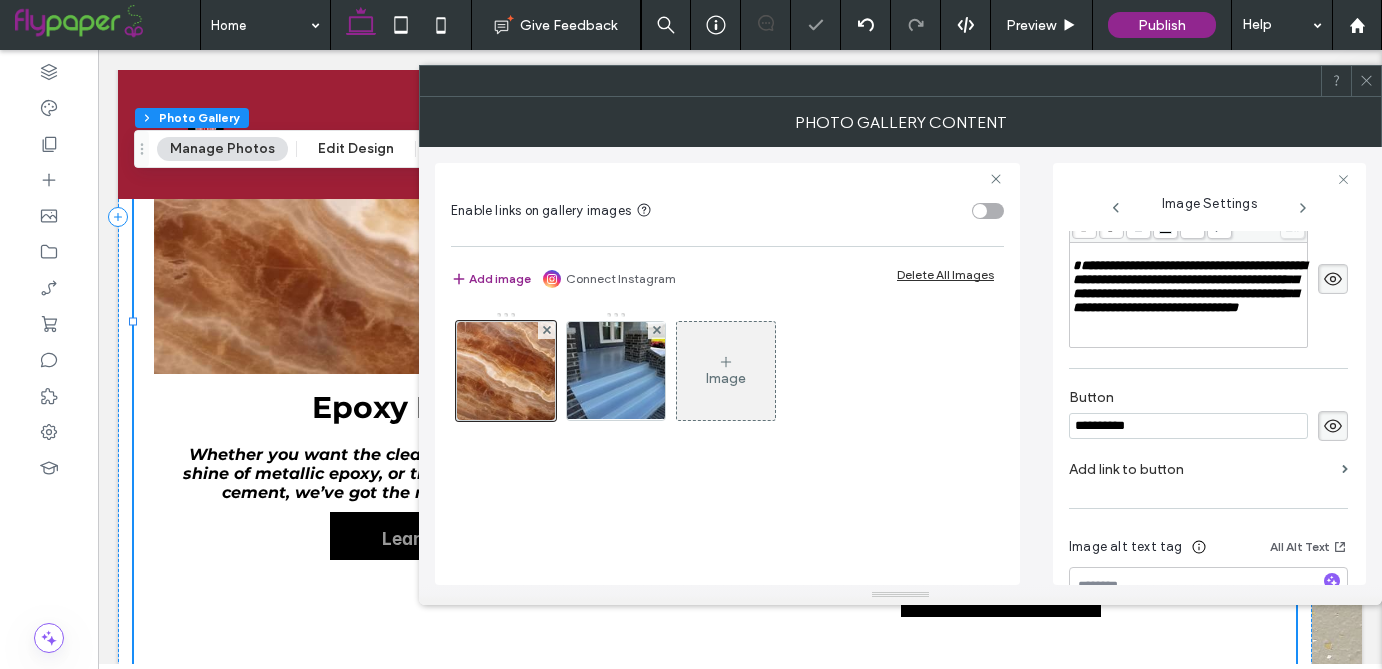 click 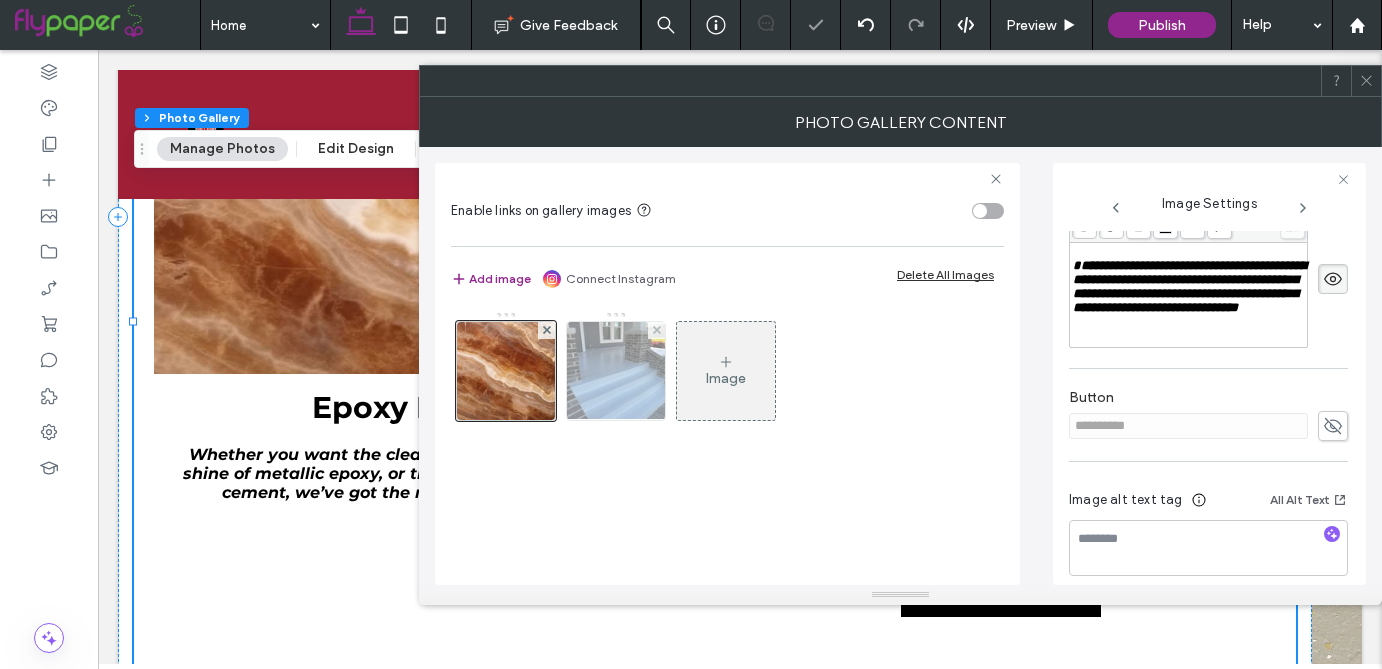 click at bounding box center (616, 371) 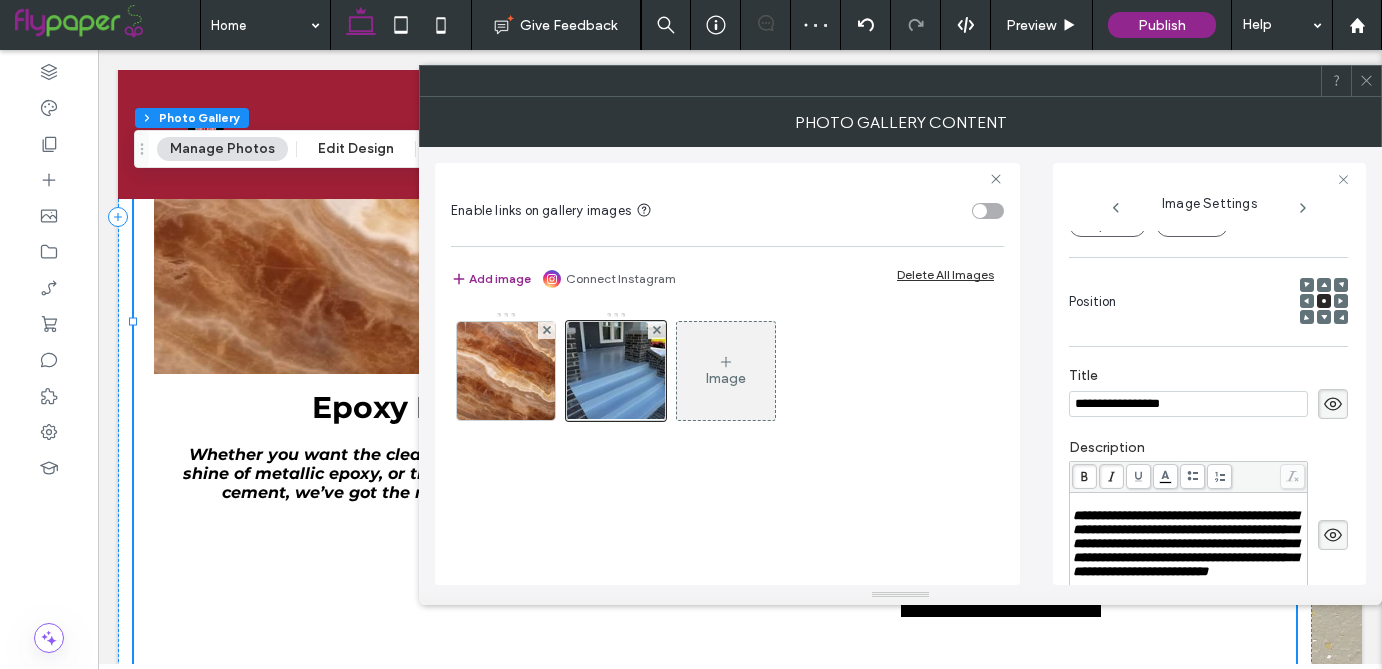 scroll, scrollTop: 644, scrollLeft: 0, axis: vertical 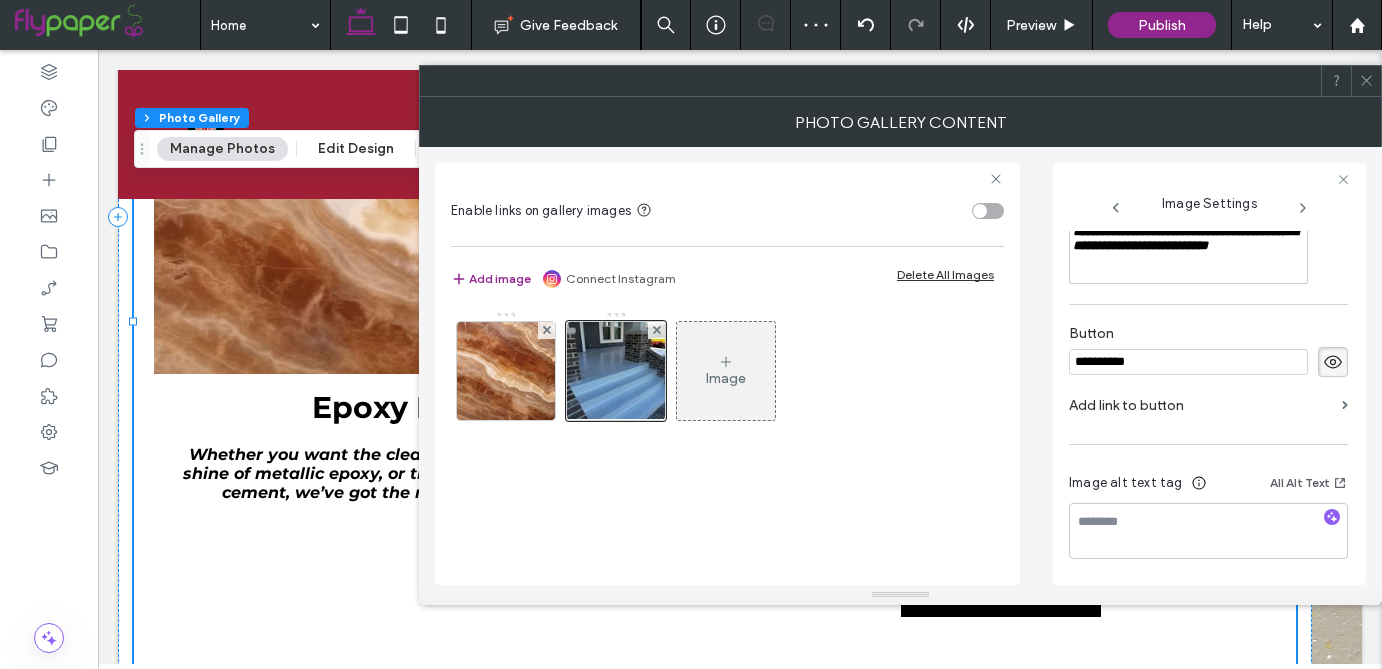 click 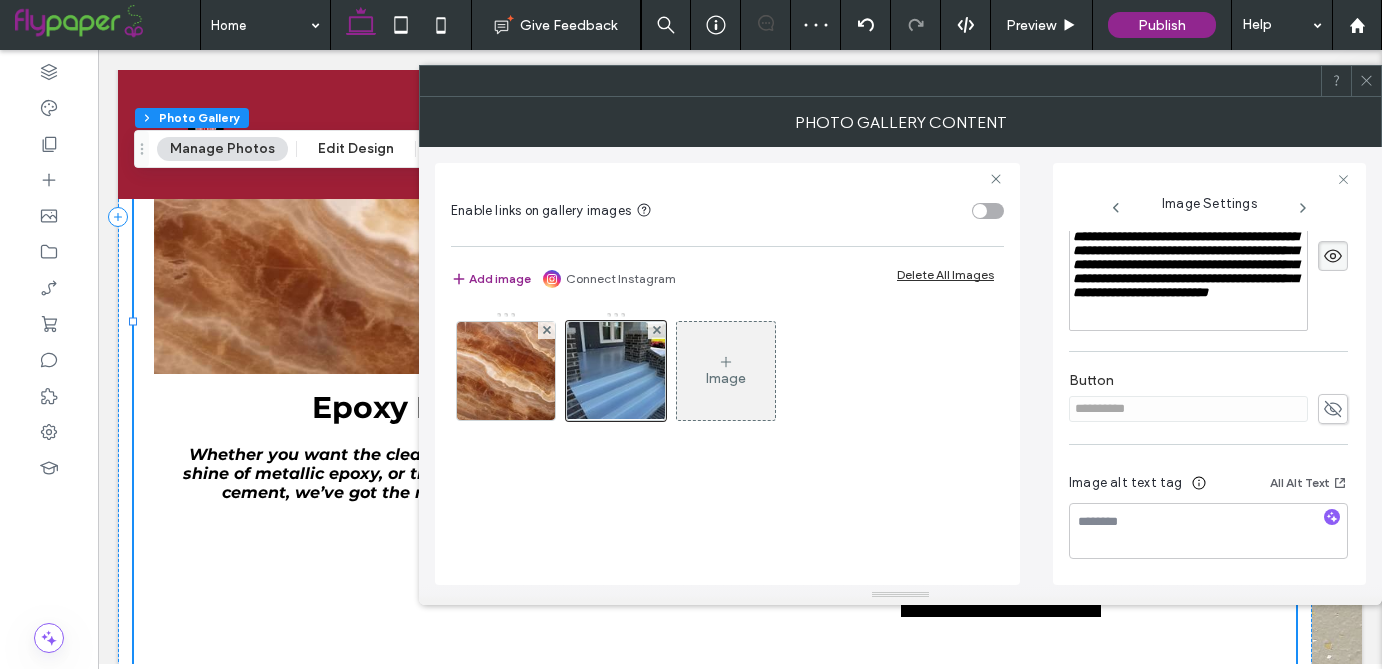 scroll, scrollTop: 597, scrollLeft: 0, axis: vertical 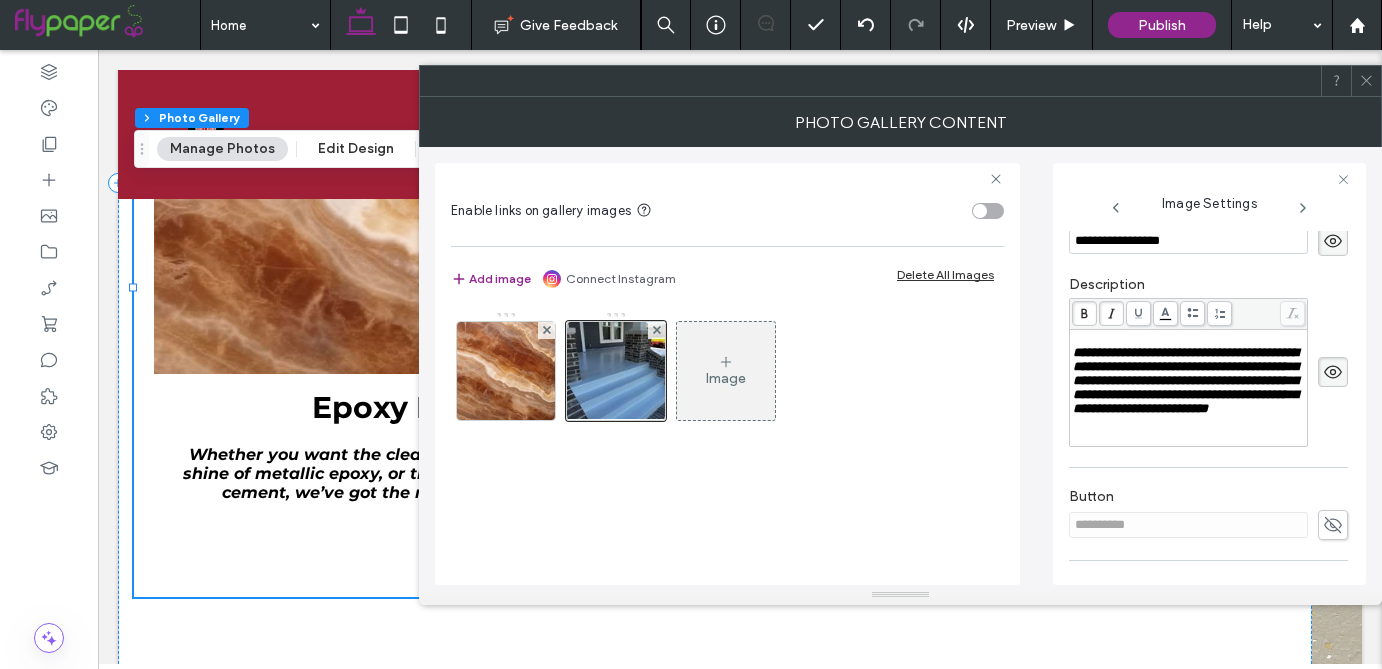 click at bounding box center (1366, 81) 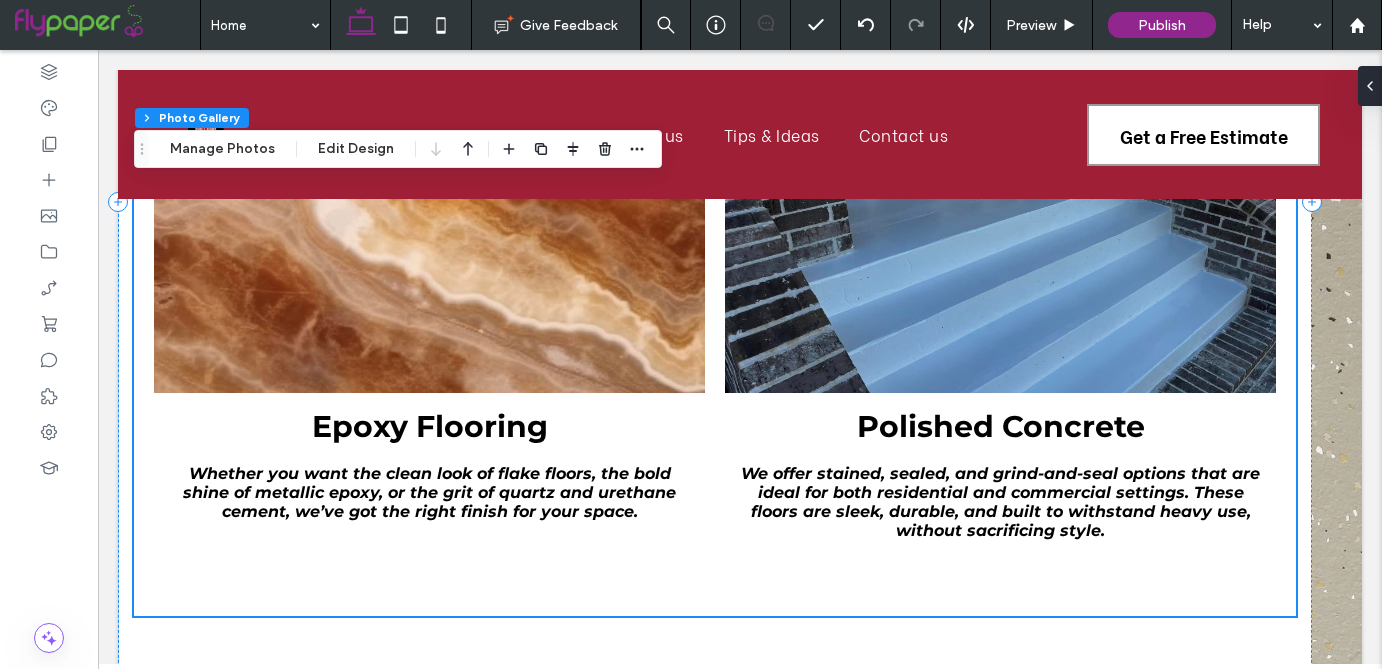 scroll, scrollTop: 1840, scrollLeft: 0, axis: vertical 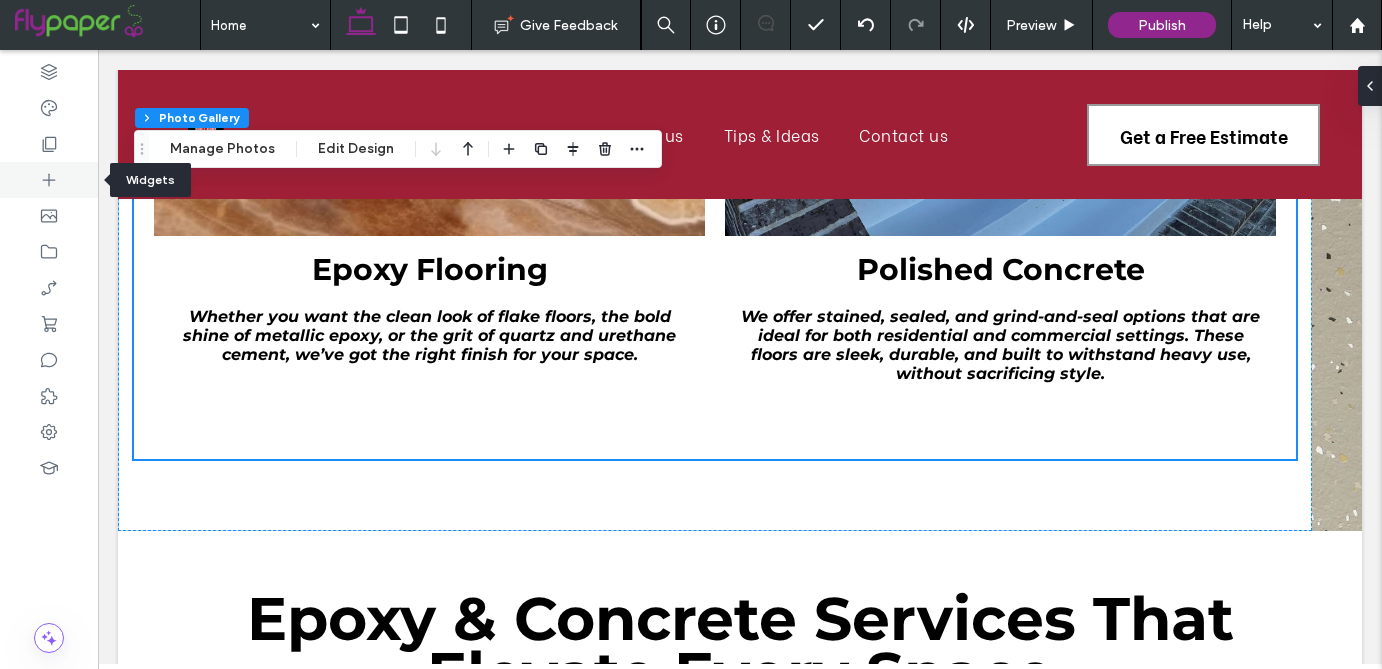 click 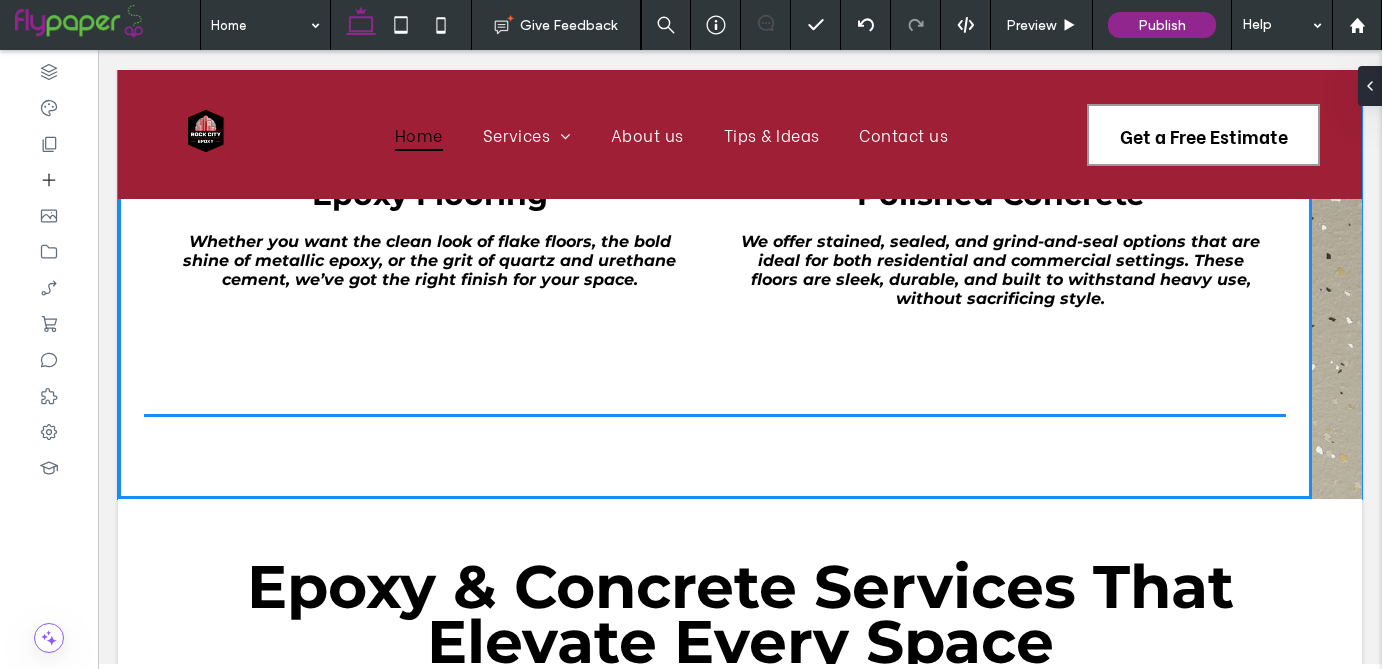 scroll, scrollTop: 1955, scrollLeft: 0, axis: vertical 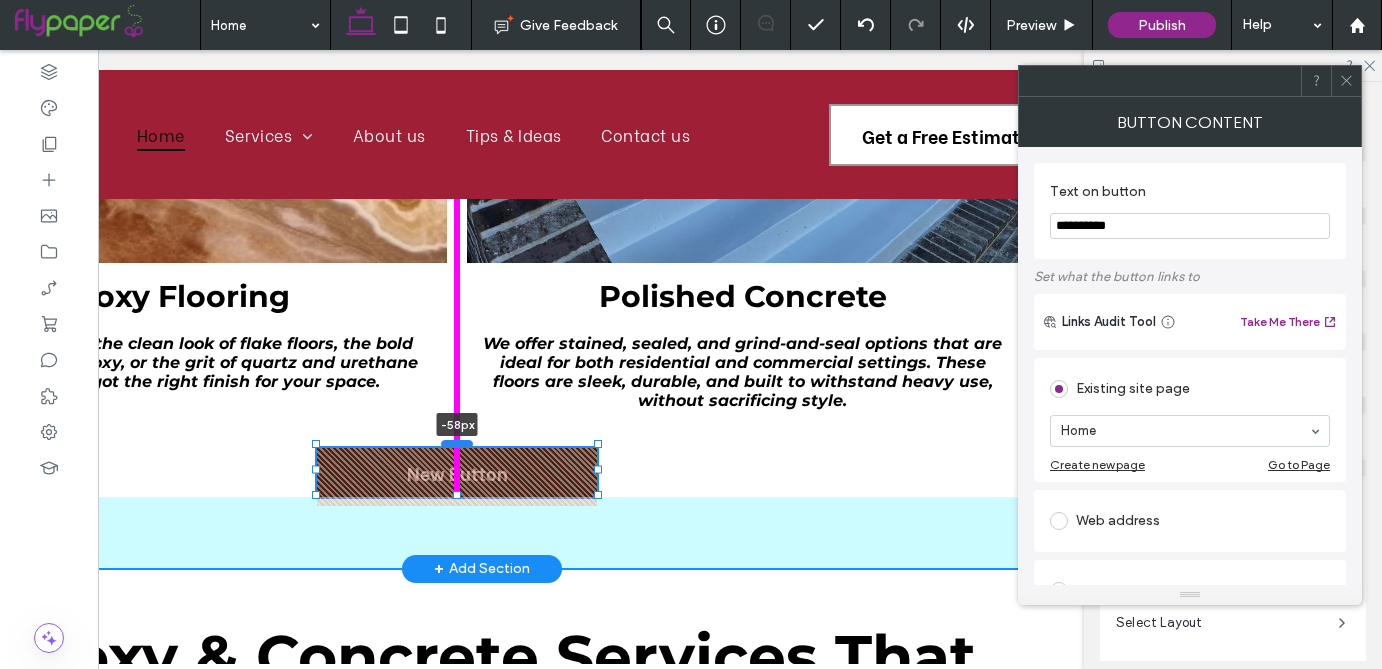 drag, startPoint x: 465, startPoint y: 500, endPoint x: 467, endPoint y: 442, distance: 58.034473 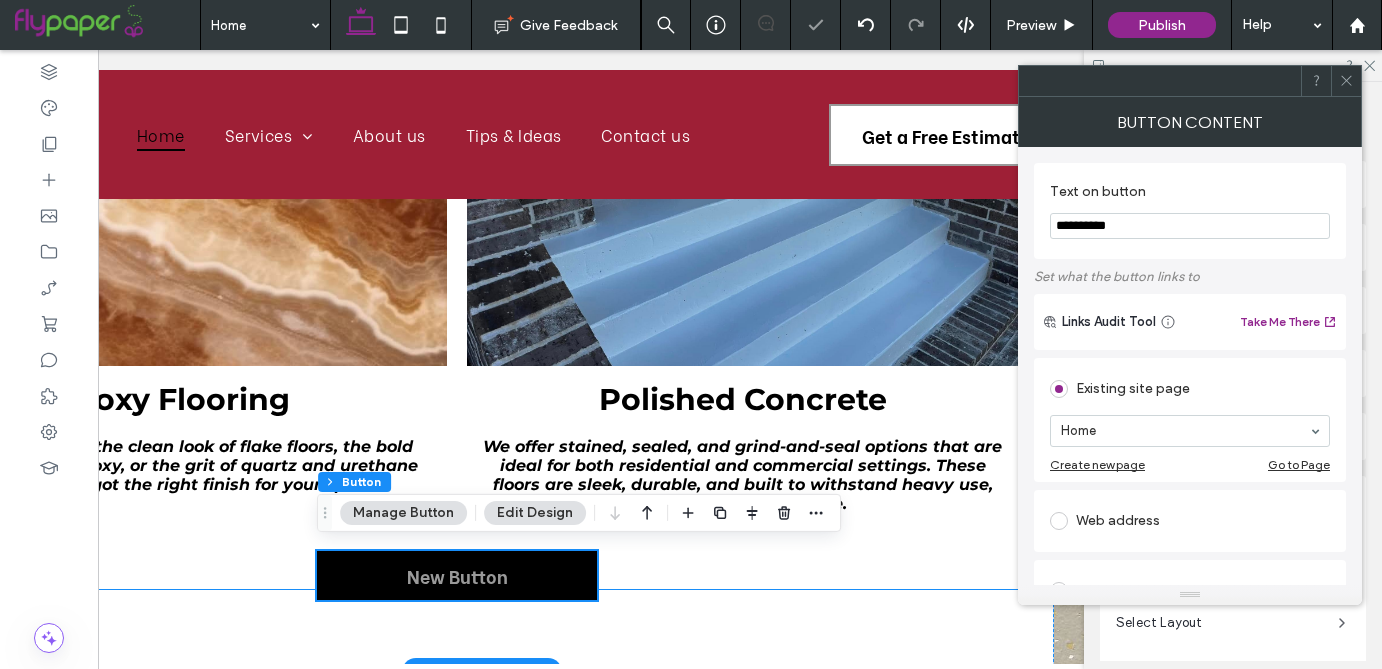 scroll, scrollTop: 1747, scrollLeft: 0, axis: vertical 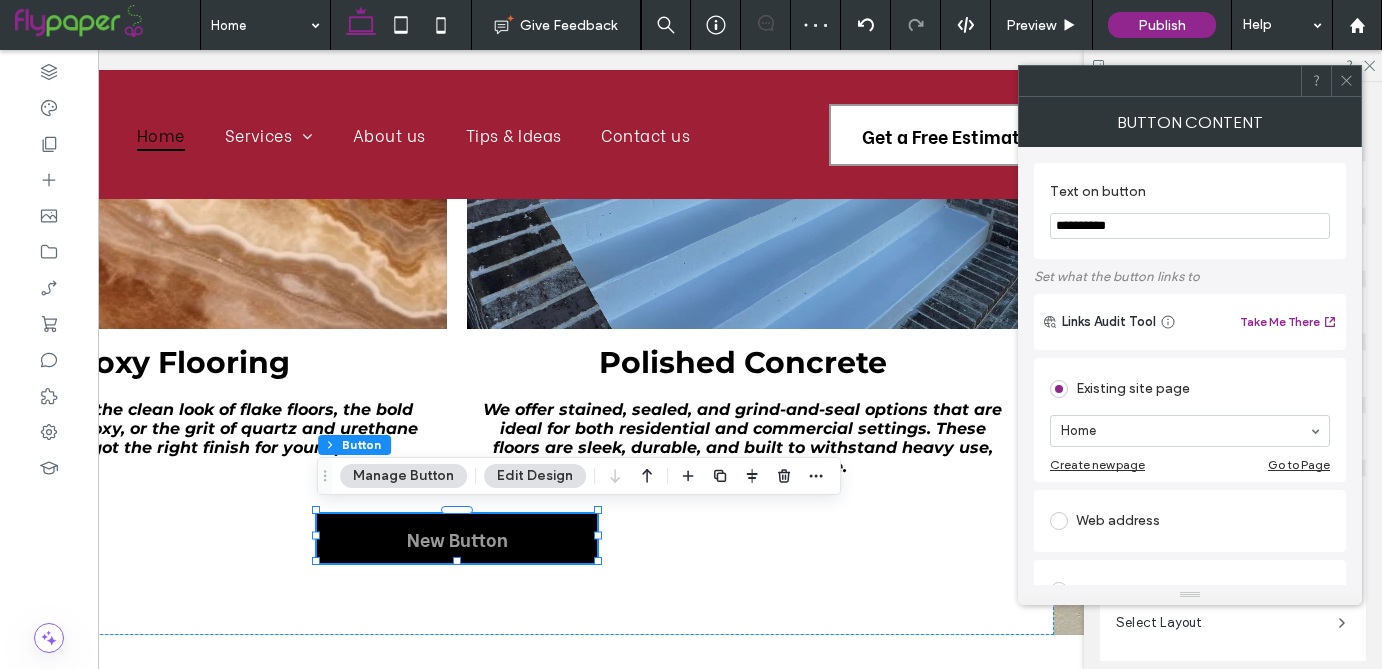 click 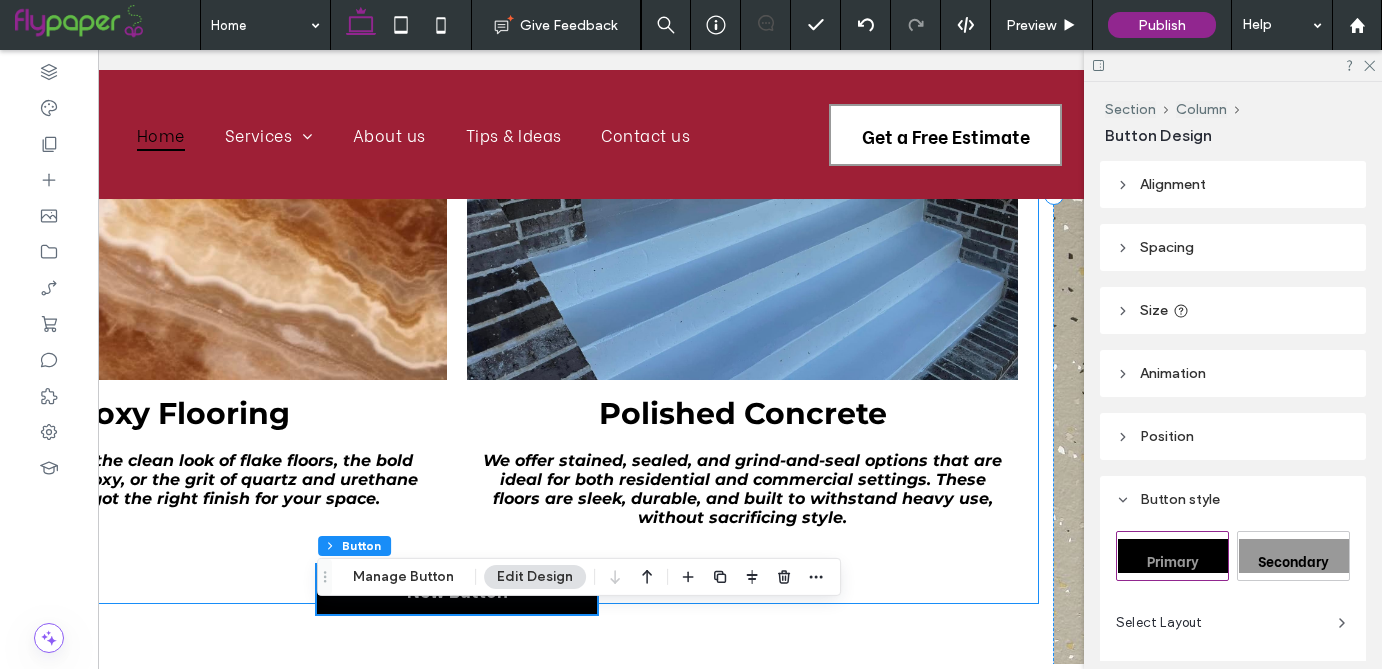 scroll, scrollTop: 1719, scrollLeft: 0, axis: vertical 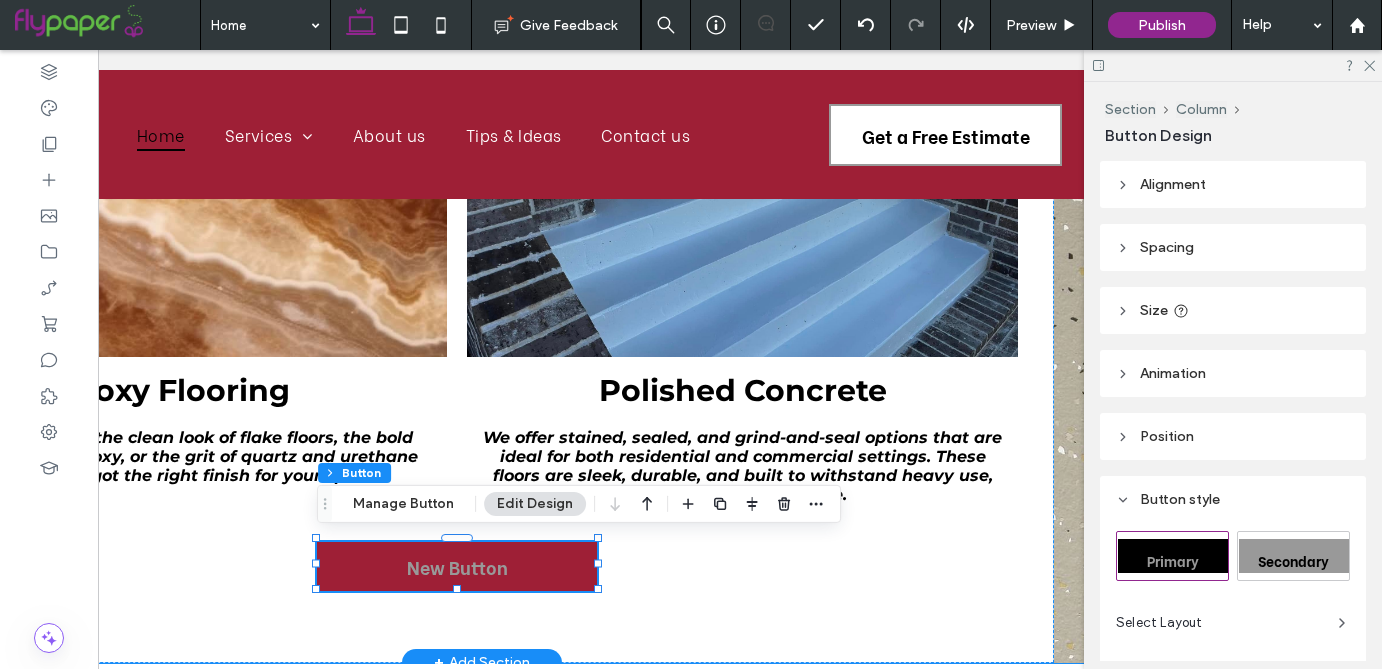 click on "New Button" at bounding box center [457, 566] 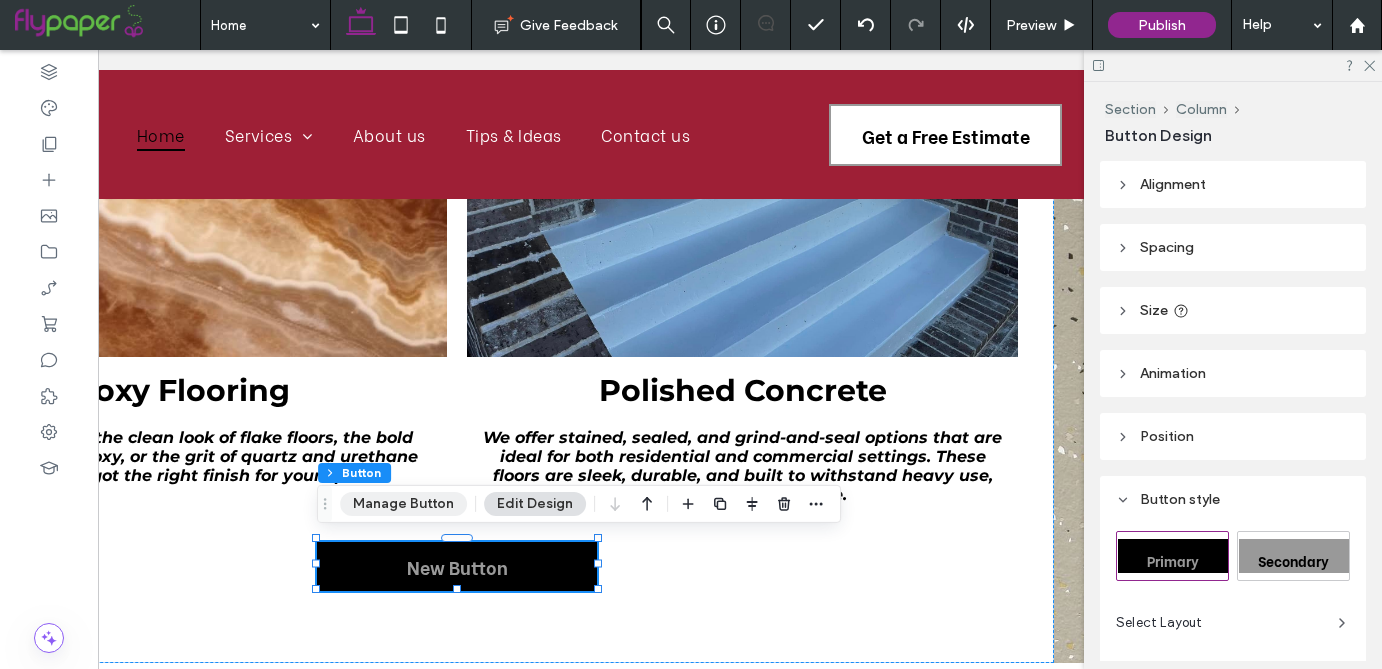 click on "Manage Button" at bounding box center [403, 504] 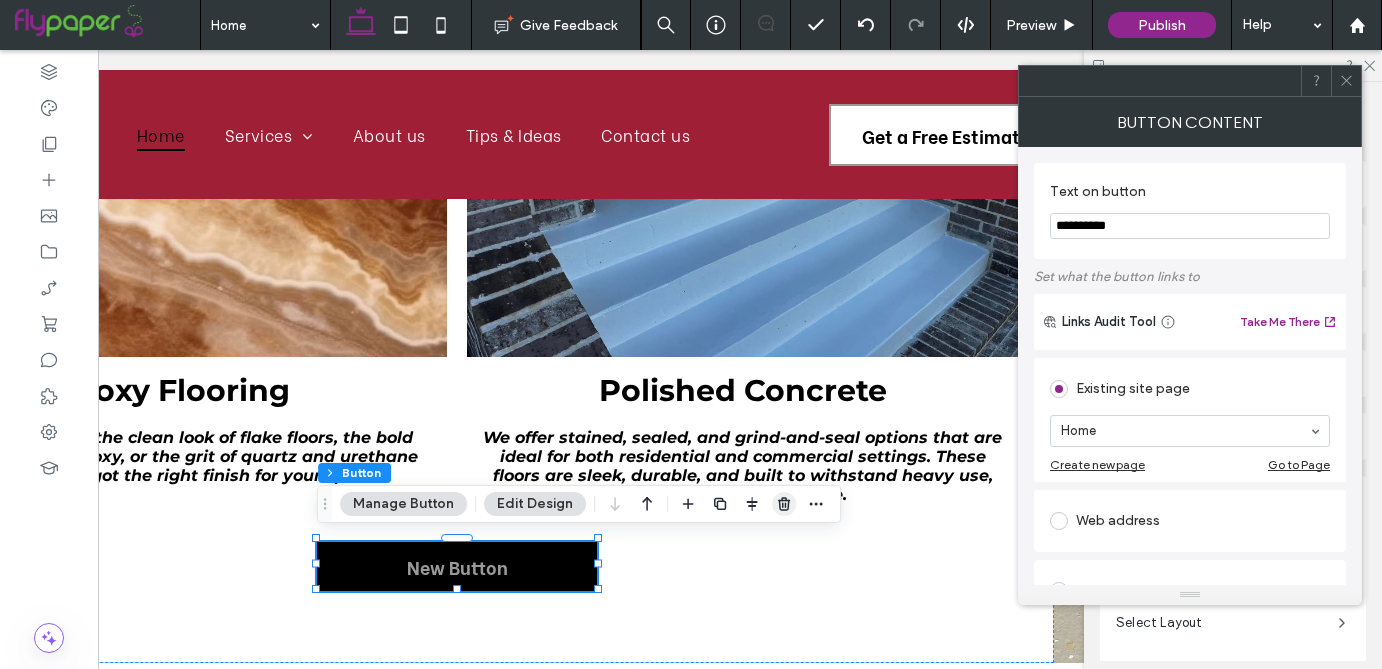drag, startPoint x: 775, startPoint y: 503, endPoint x: 936, endPoint y: 453, distance: 168.5853 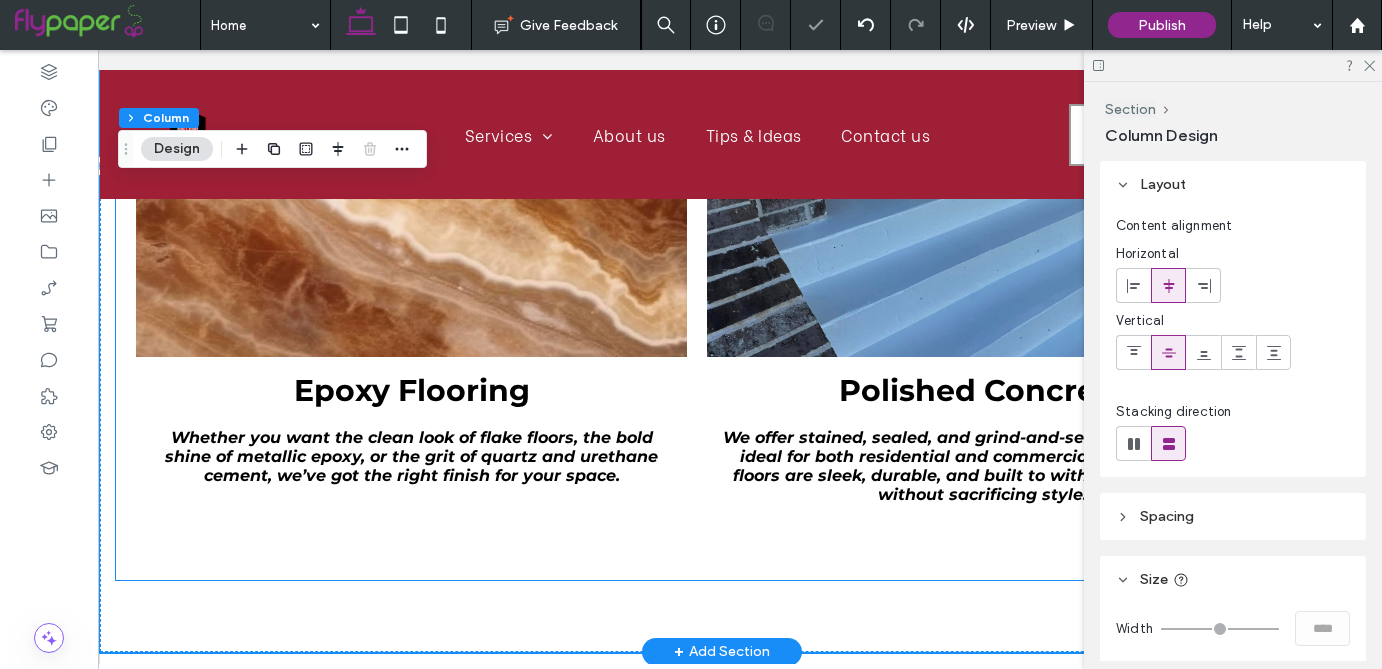 scroll, scrollTop: 0, scrollLeft: 0, axis: both 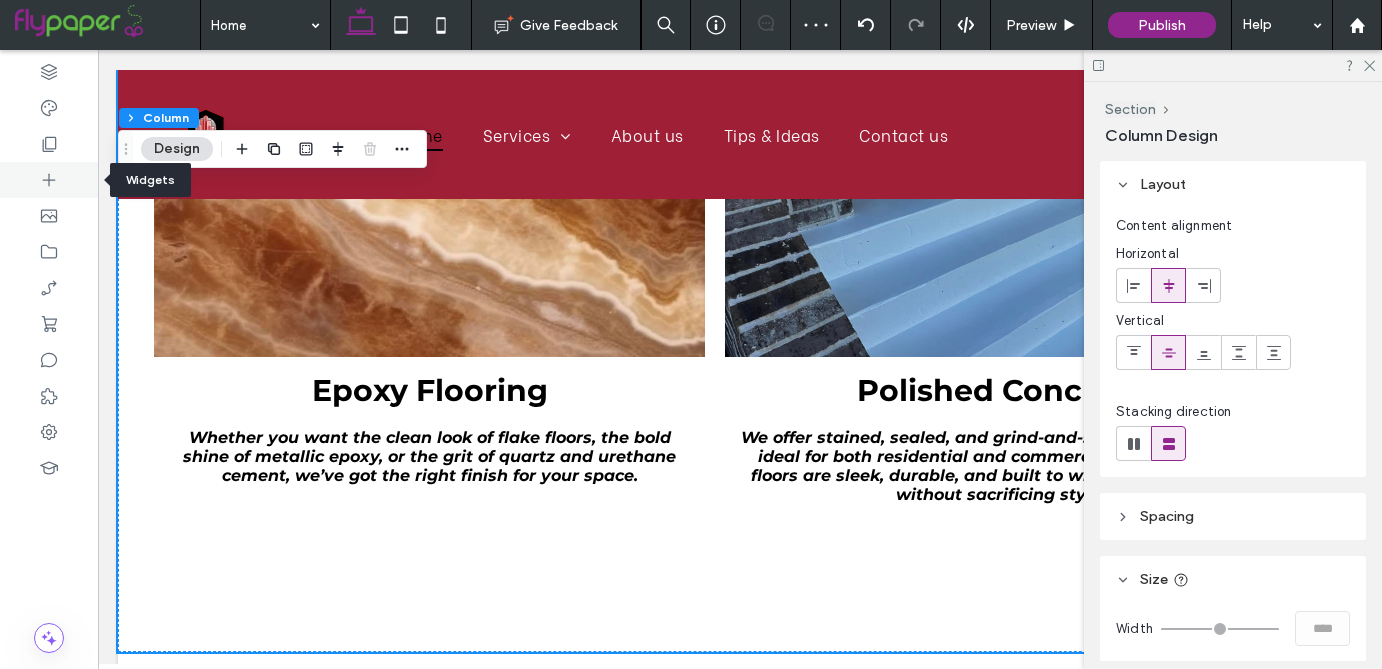 click 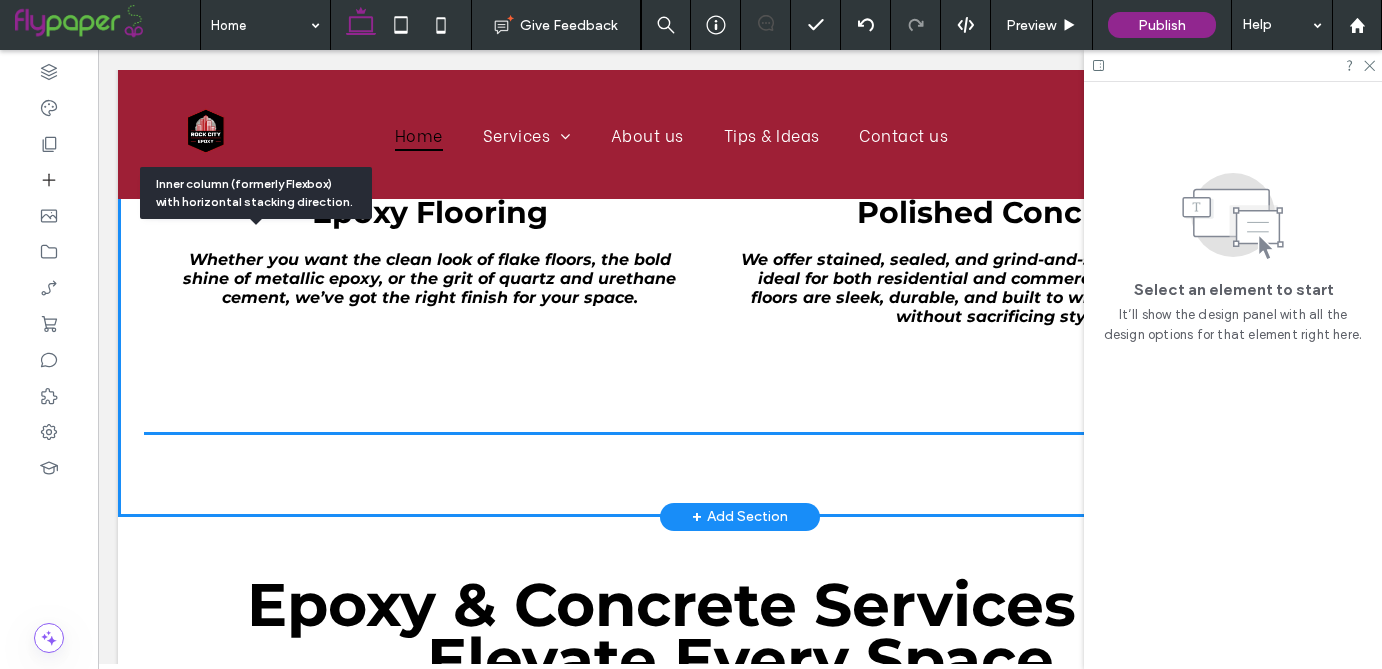 drag, startPoint x: 340, startPoint y: 340, endPoint x: 507, endPoint y: 402, distance: 178.13759 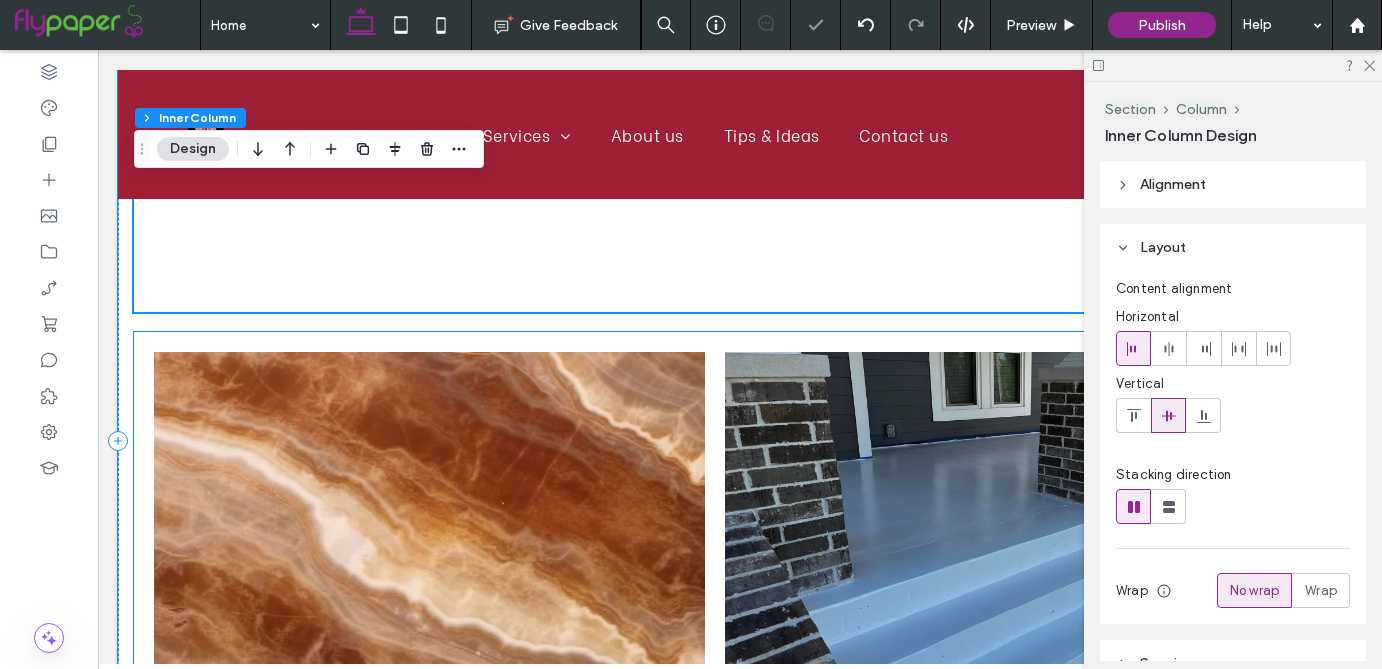 scroll, scrollTop: 1403, scrollLeft: 0, axis: vertical 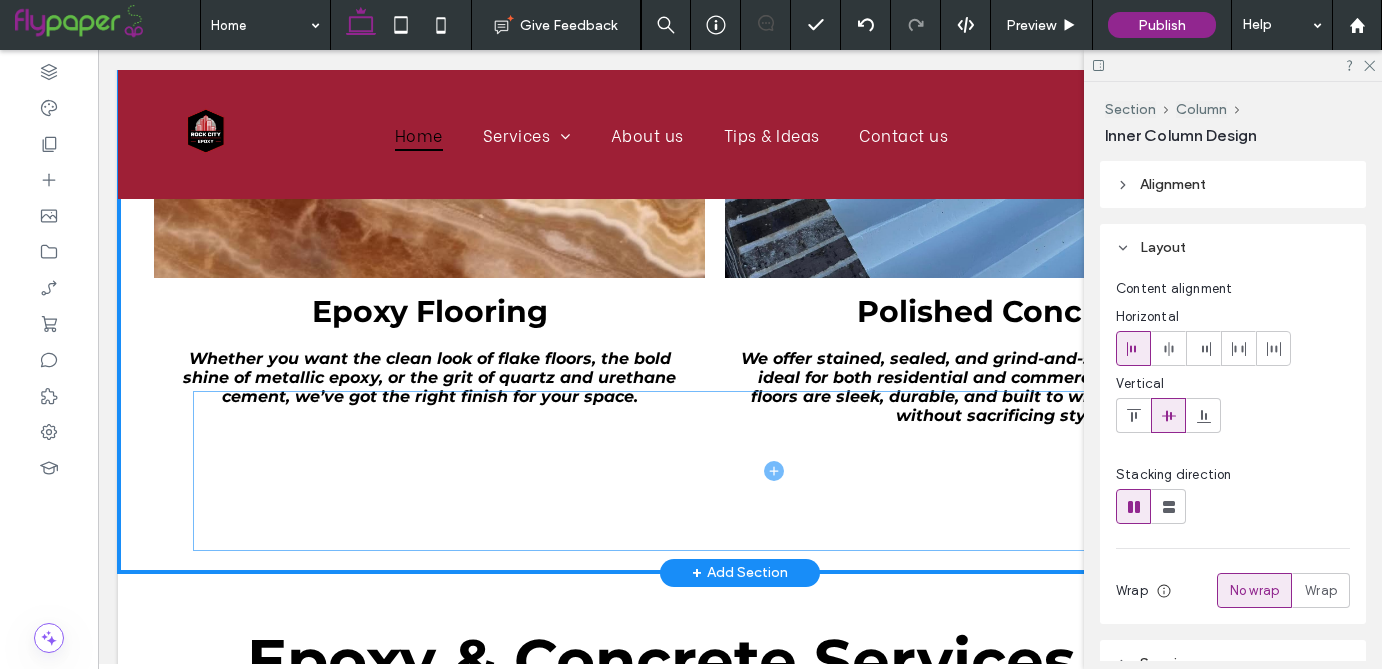 drag, startPoint x: 547, startPoint y: 314, endPoint x: 606, endPoint y: 427, distance: 127.47549 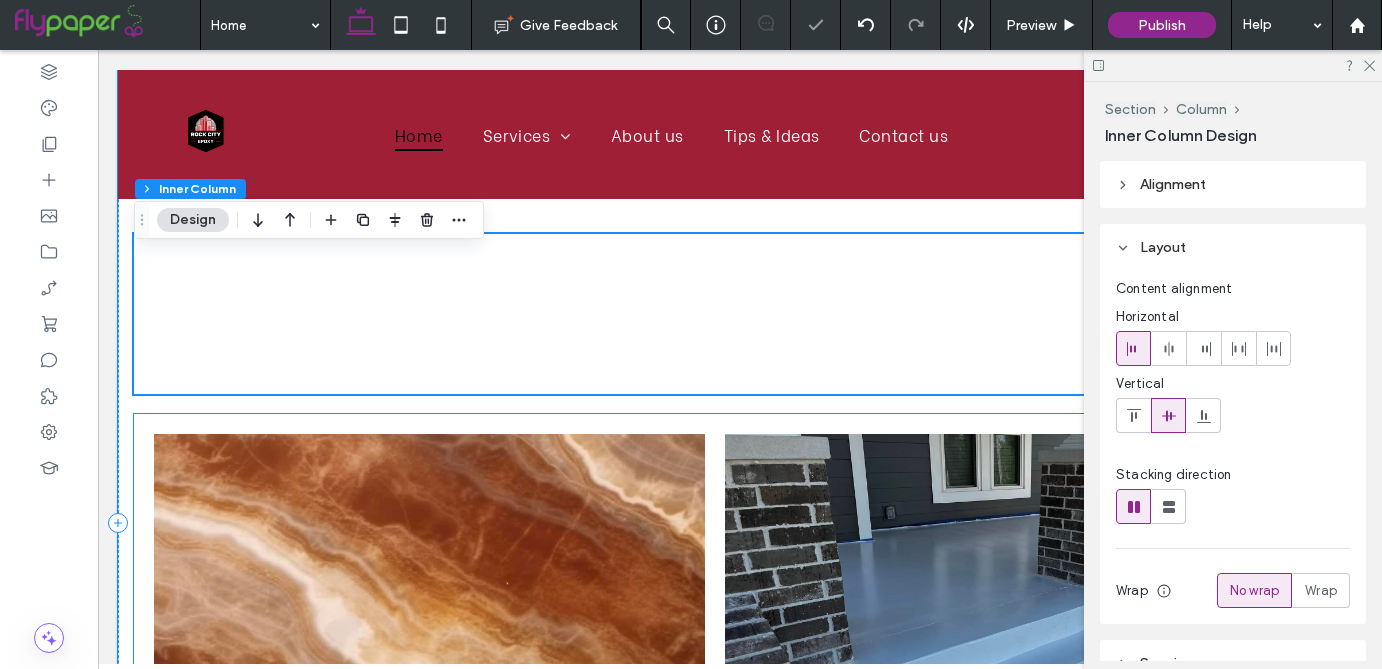 scroll, scrollTop: 1404, scrollLeft: 0, axis: vertical 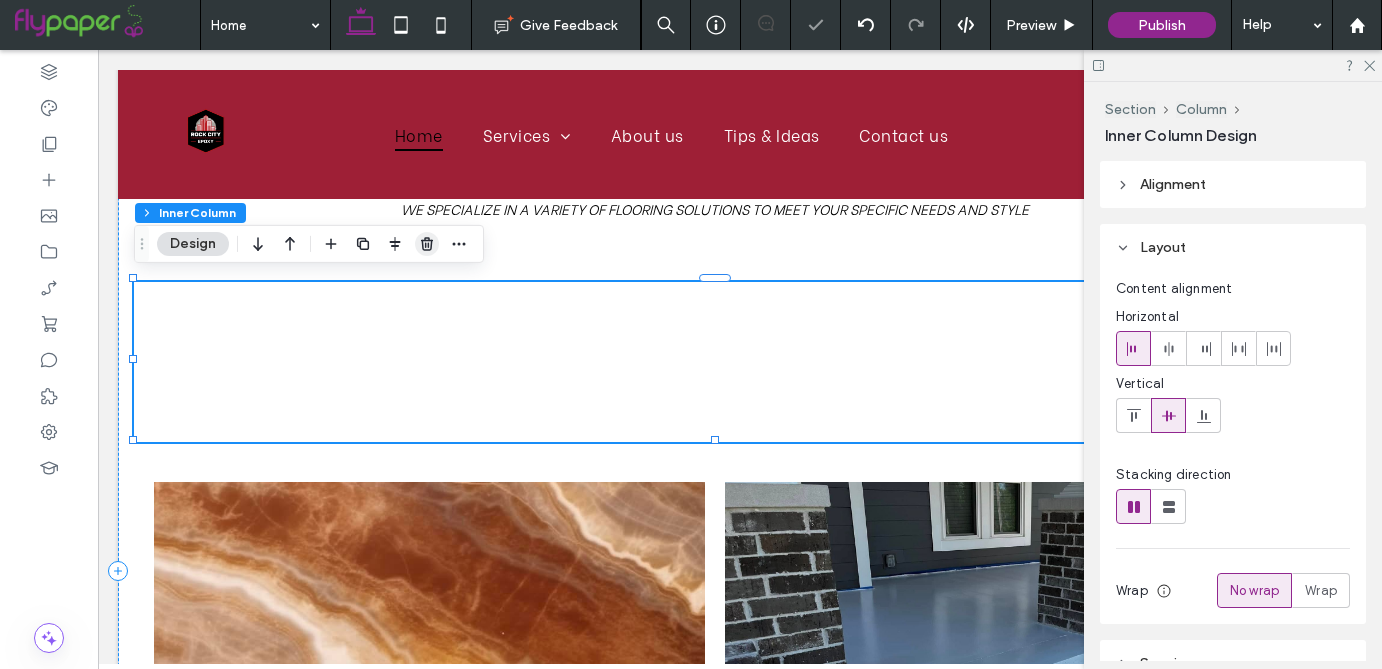 click 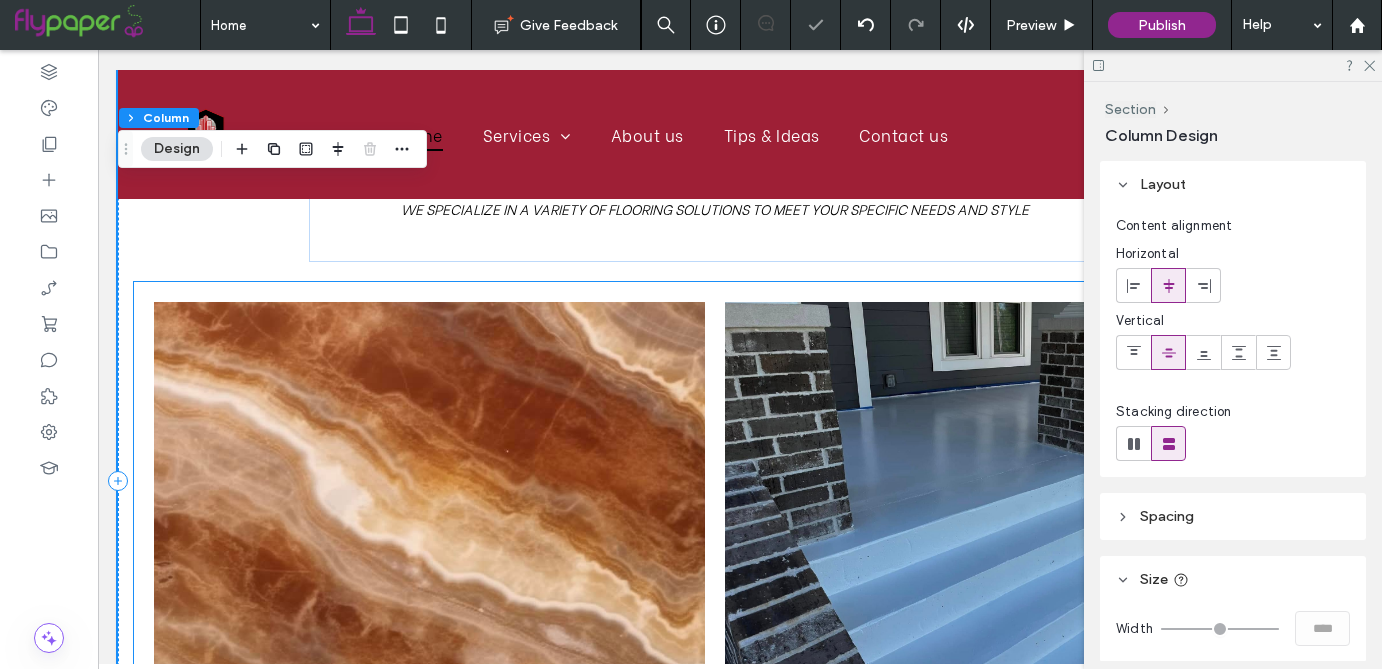 scroll, scrollTop: 1858, scrollLeft: 0, axis: vertical 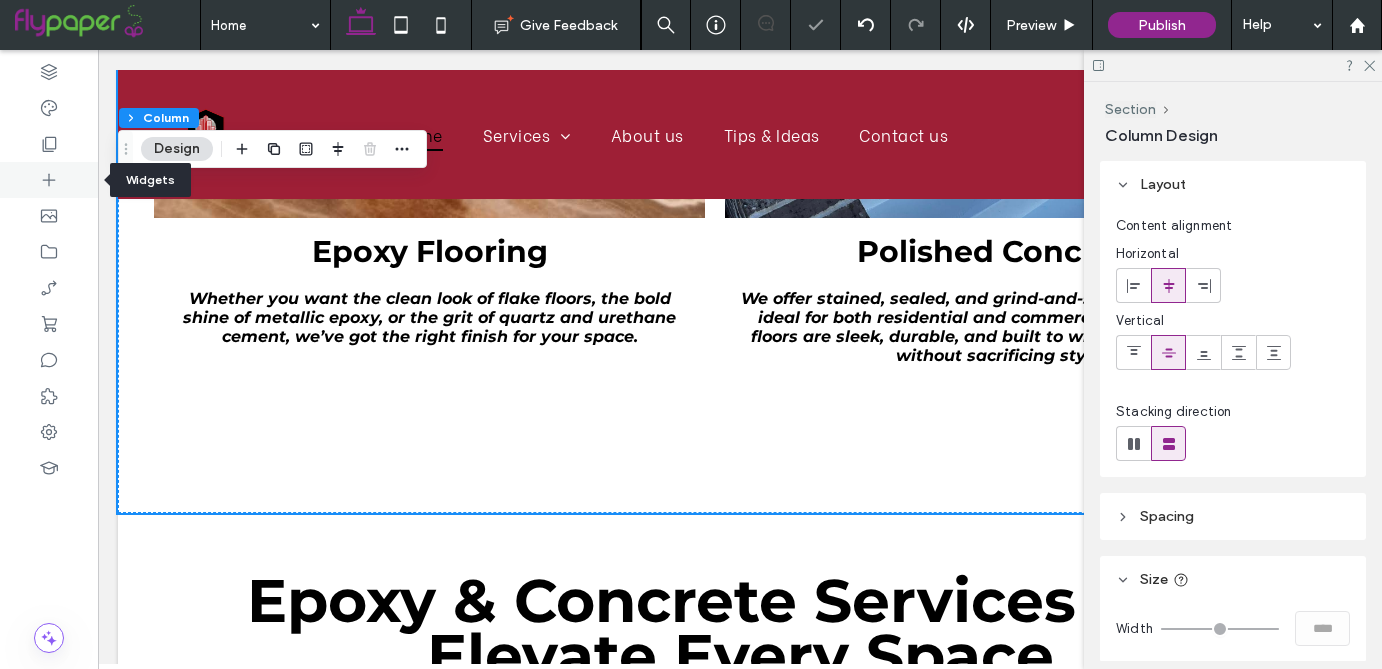 click at bounding box center (49, 180) 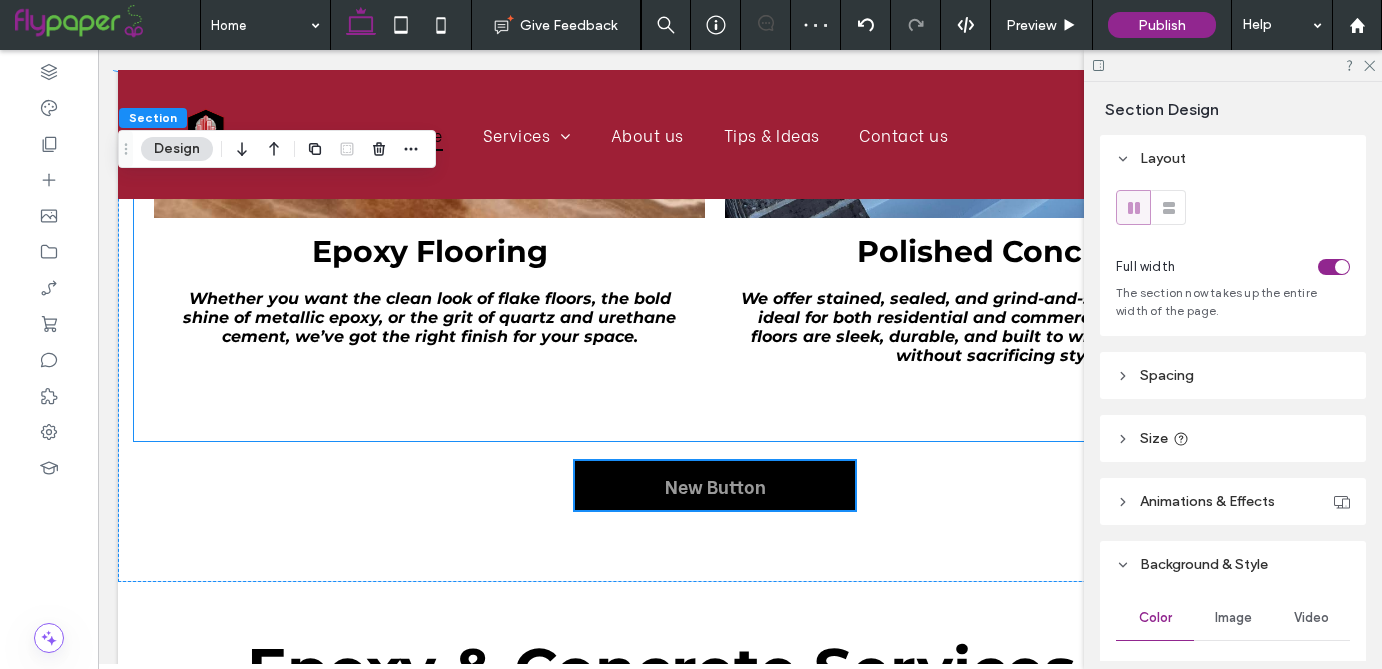 scroll, scrollTop: 1877, scrollLeft: 0, axis: vertical 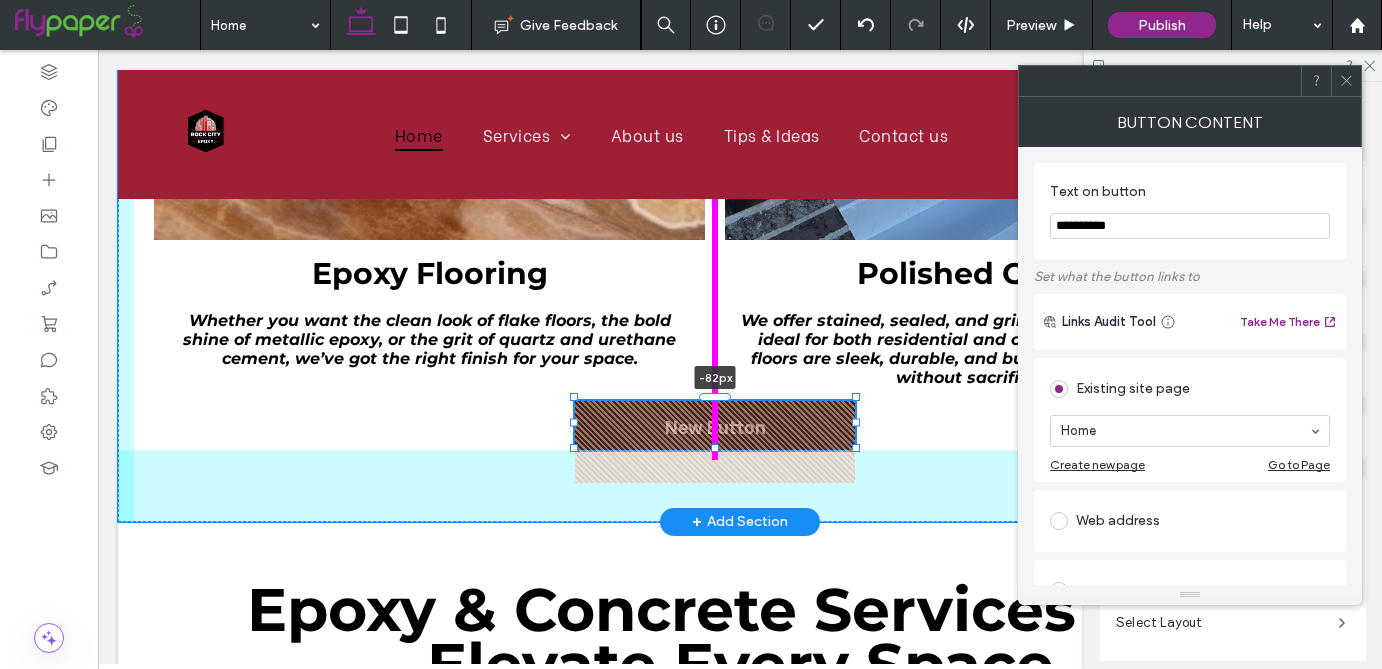 drag, startPoint x: 718, startPoint y: 431, endPoint x: 721, endPoint y: 349, distance: 82.05486 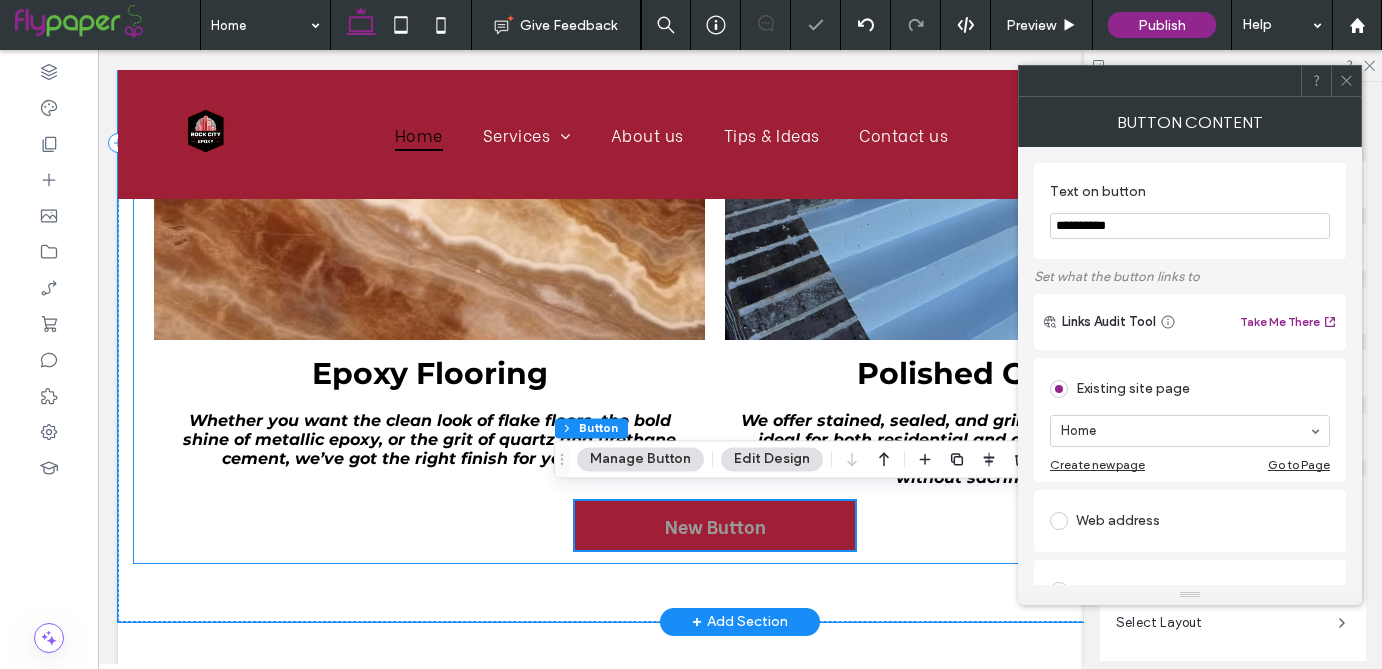scroll, scrollTop: 1741, scrollLeft: 0, axis: vertical 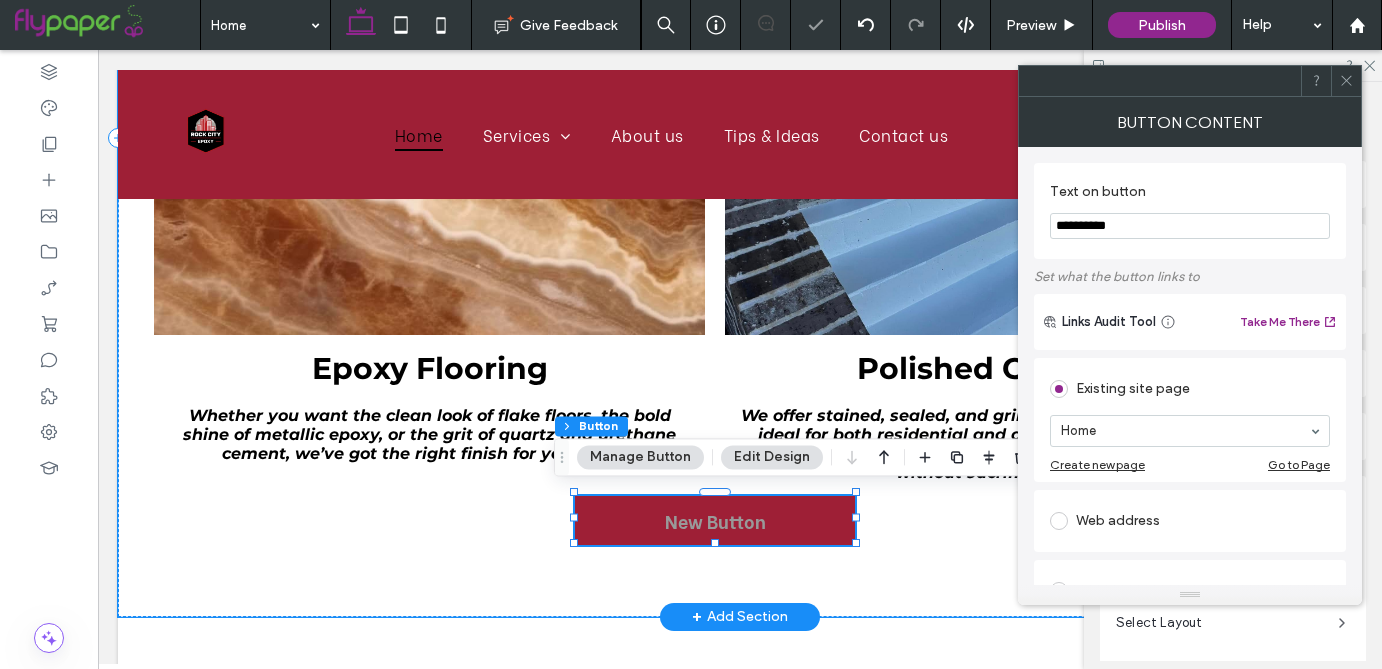 click on "New Button" at bounding box center (715, 520) 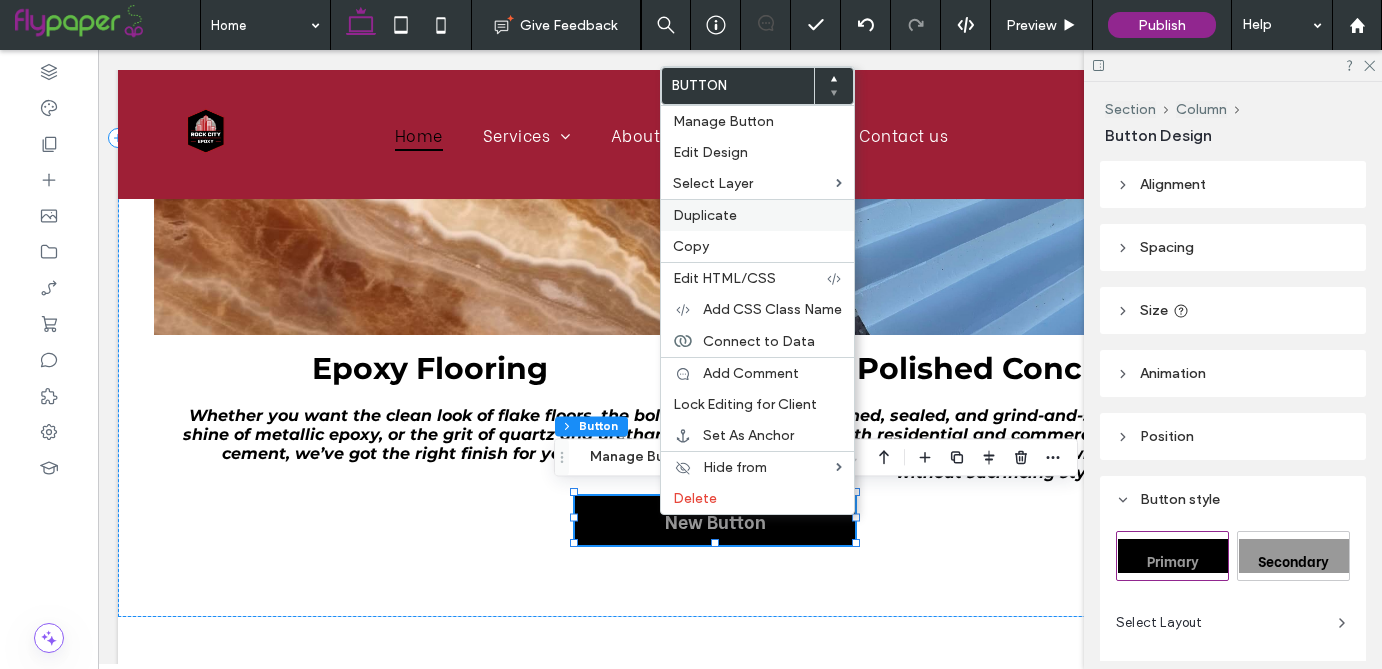 click on "Duplicate" at bounding box center [705, 215] 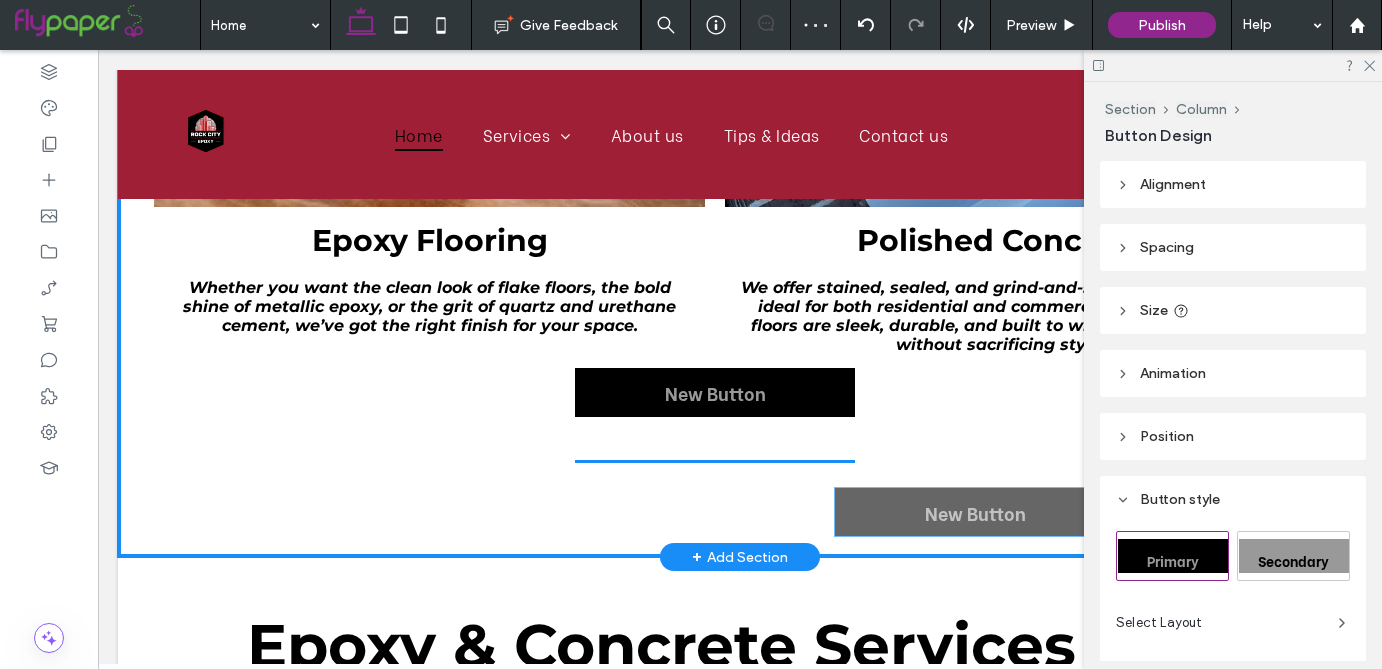scroll, scrollTop: 1879, scrollLeft: 0, axis: vertical 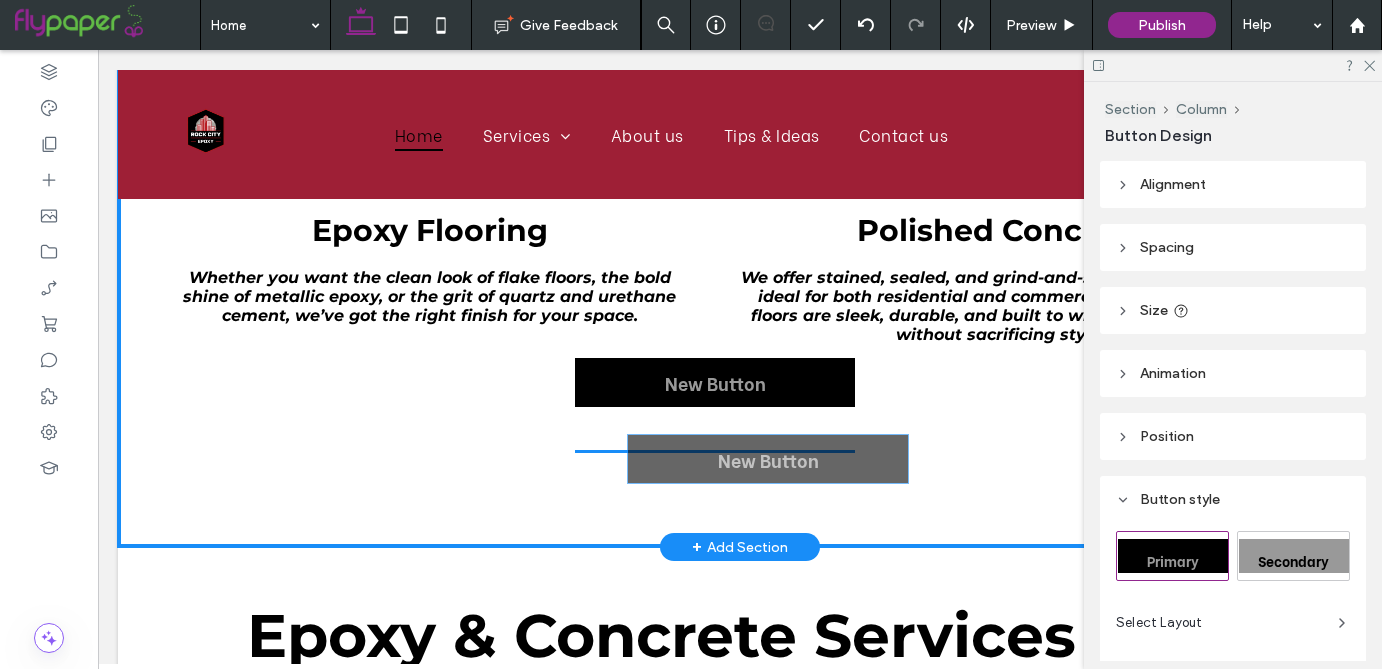 drag, startPoint x: 772, startPoint y: 506, endPoint x: 765, endPoint y: 465, distance: 41.59327 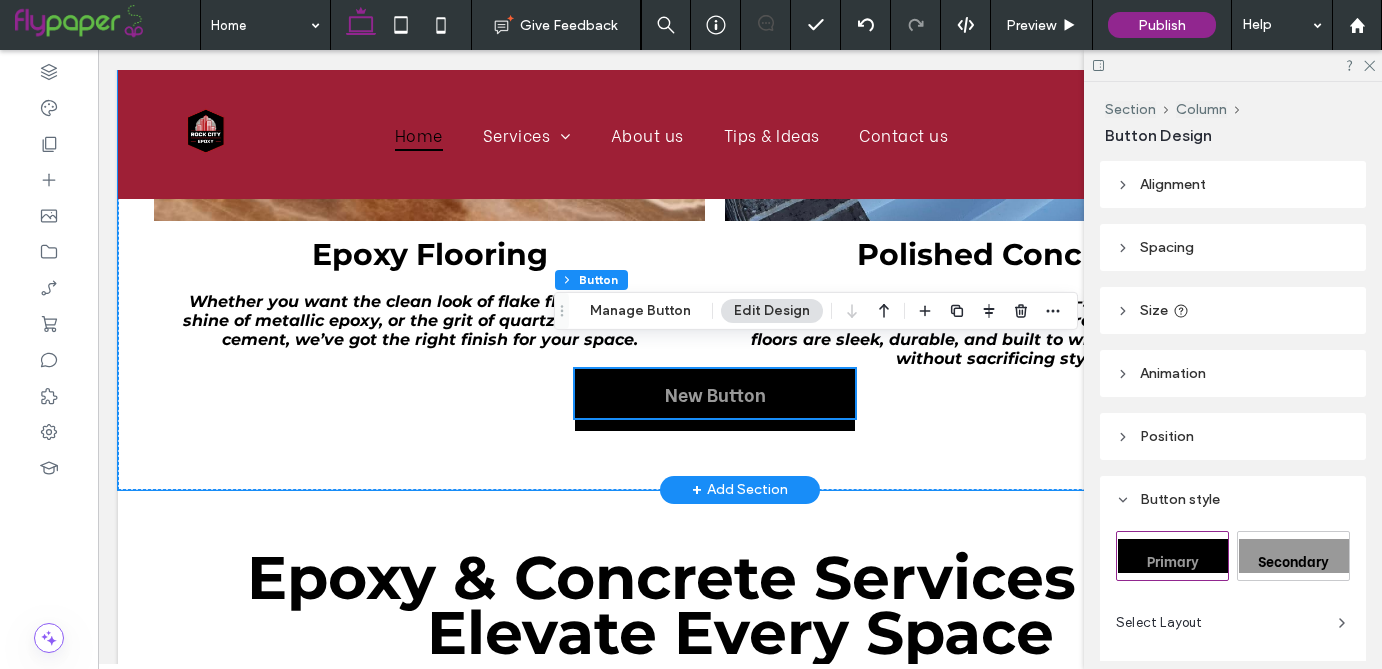 scroll, scrollTop: 1833, scrollLeft: 0, axis: vertical 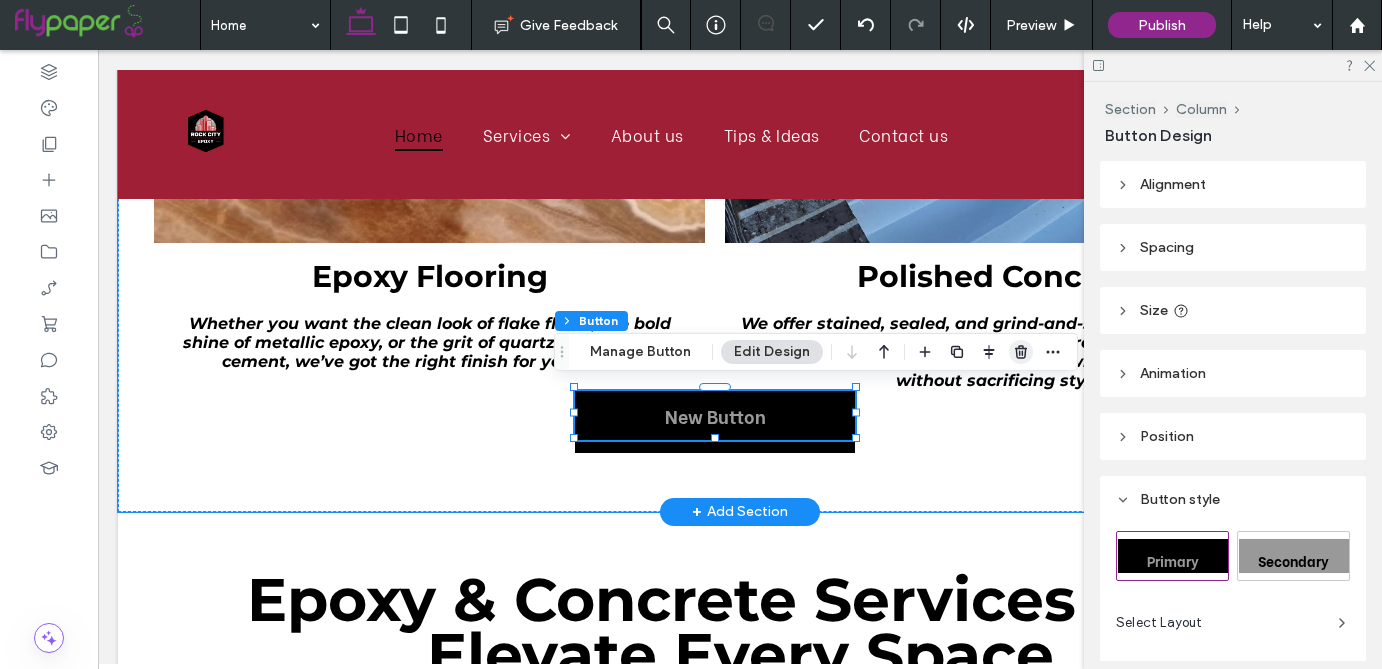 click 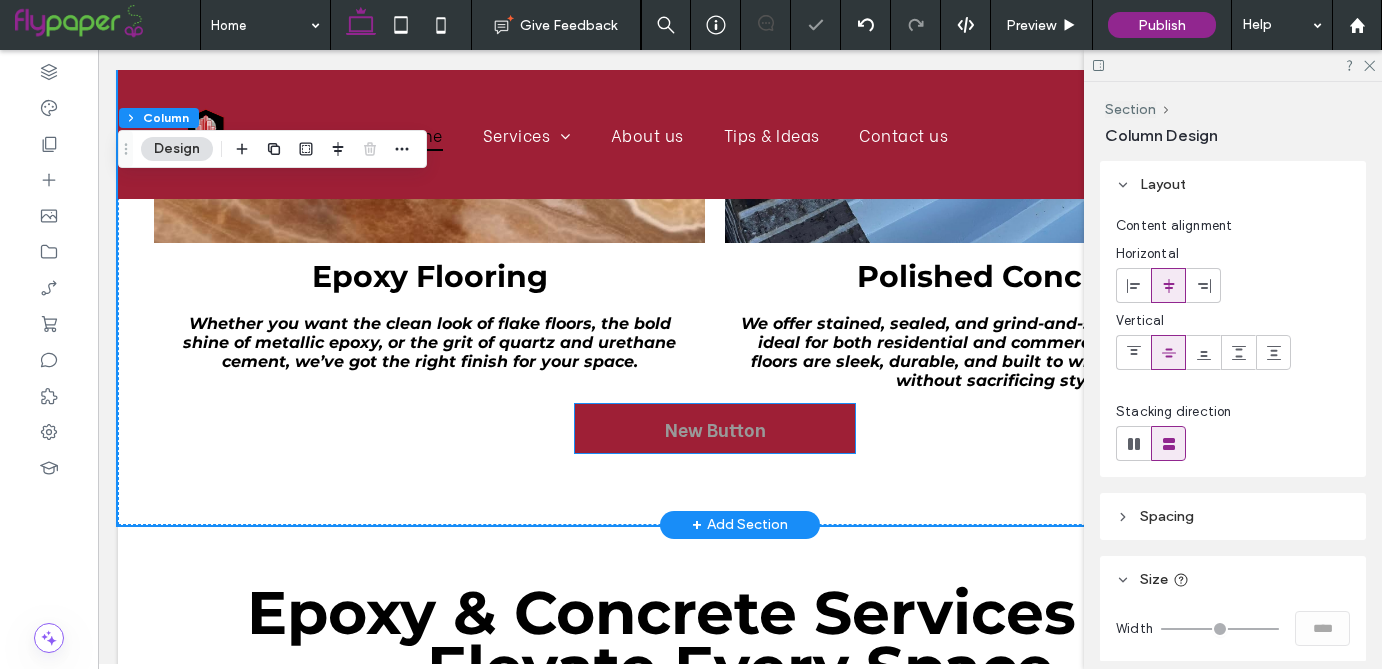click on "New Button" at bounding box center (715, 428) 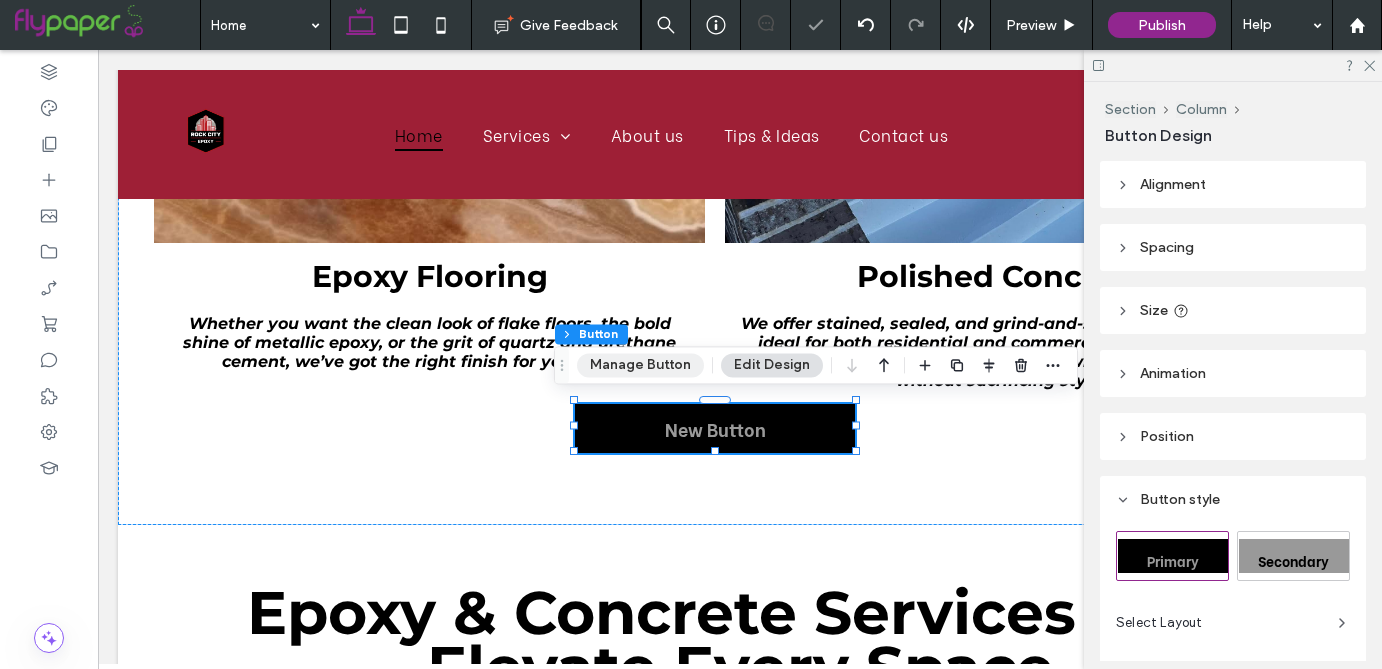 click on "Manage Button" at bounding box center (640, 365) 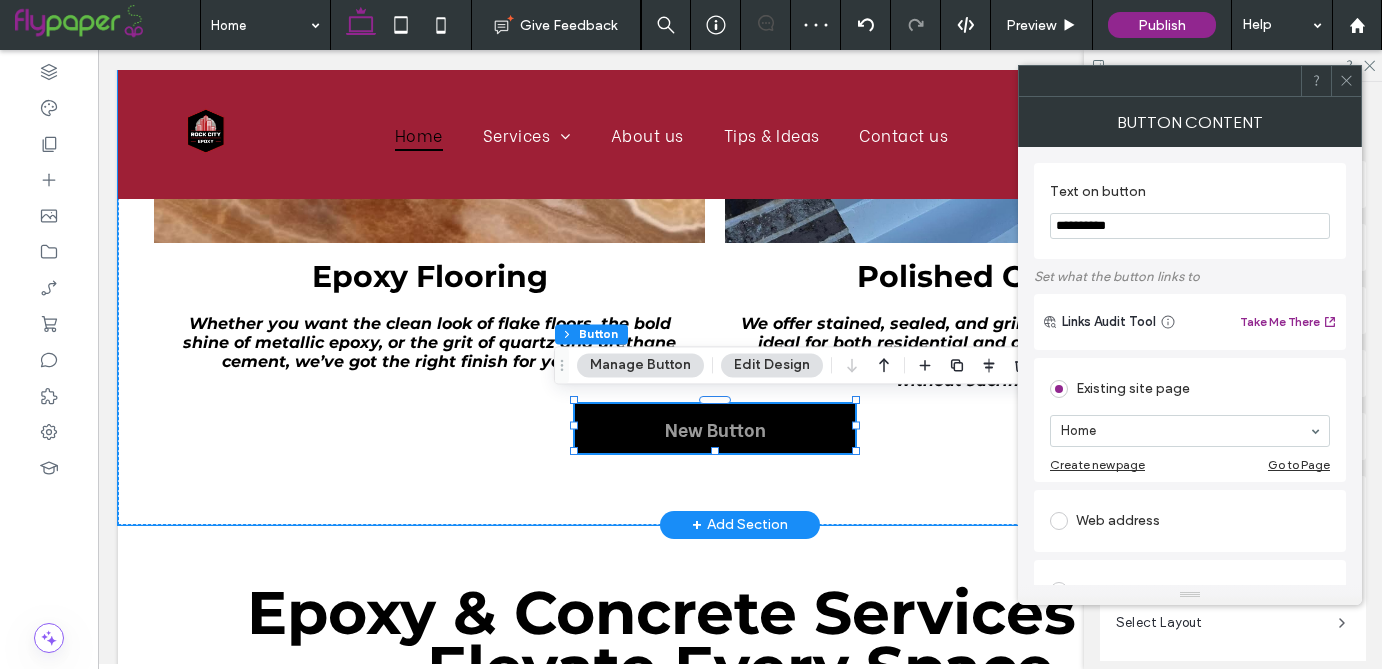 drag, startPoint x: 1246, startPoint y: 276, endPoint x: 882, endPoint y: 218, distance: 368.59192 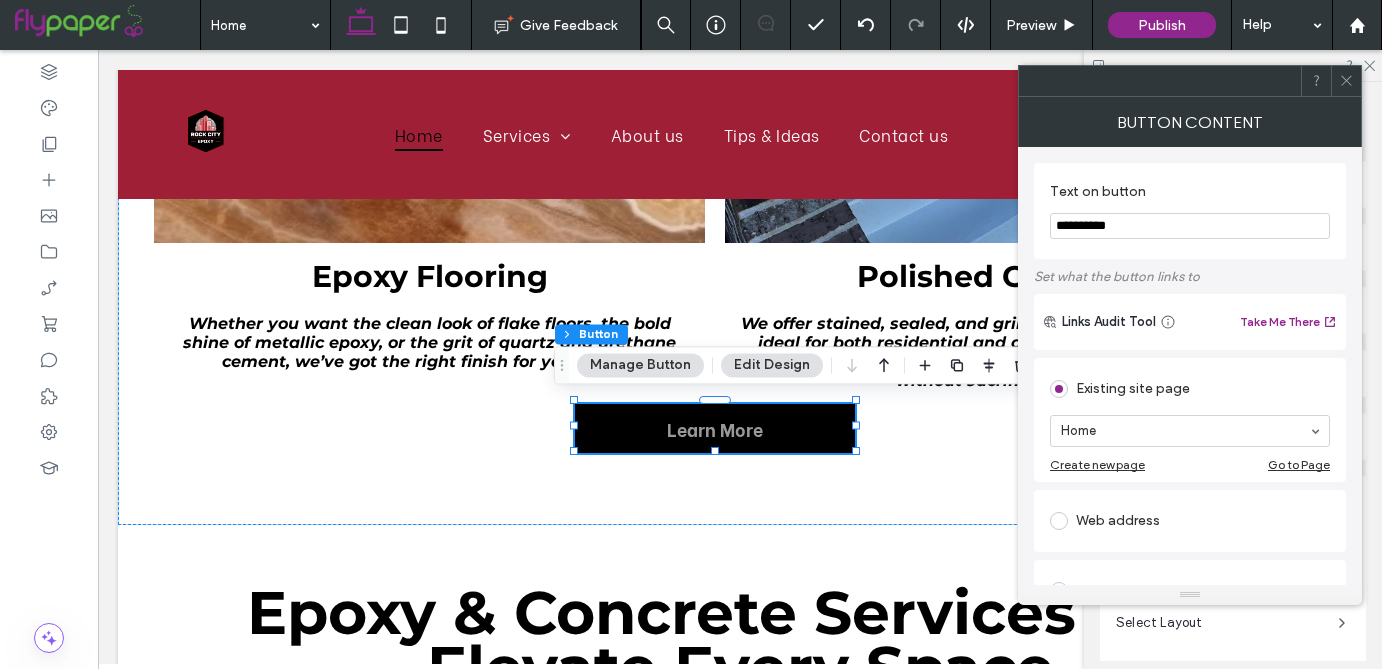 click at bounding box center (1346, 81) 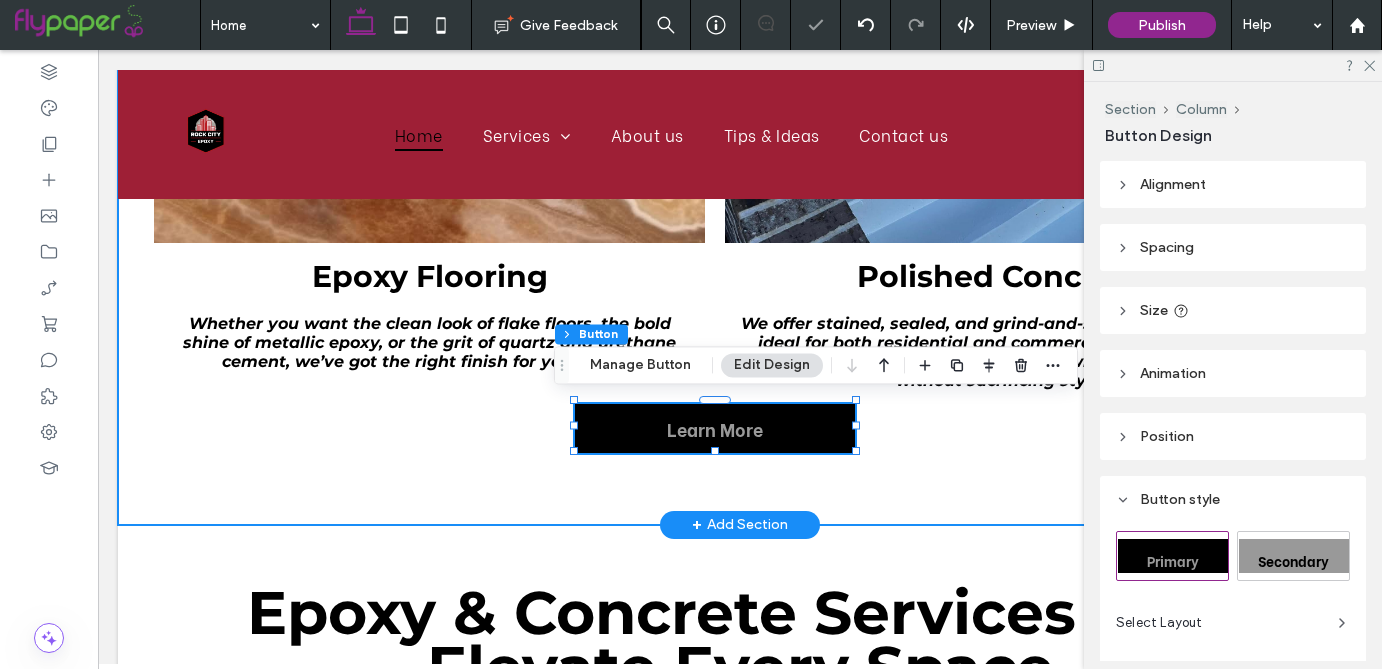 click on "Epoxy & Concrete Services That Elevate Every Space
We specialize in a variety of flooring solutions to meet your specific needs and style
Epoxy Flooring
Whether you want the clean look of flake floors, the bold shine of metallic epoxy, or the grit of quartz and urethane cement, we’ve got the right finish for your space.
Learn More
Polished Concrete
We offer stained, sealed, and grind-and-seal options that are ideal for both residential and commercial settings. These floors are sleek, durable, and built to withstand heavy use, without sacrificing style.
Learn More
Learn More" at bounding box center [715, 43] 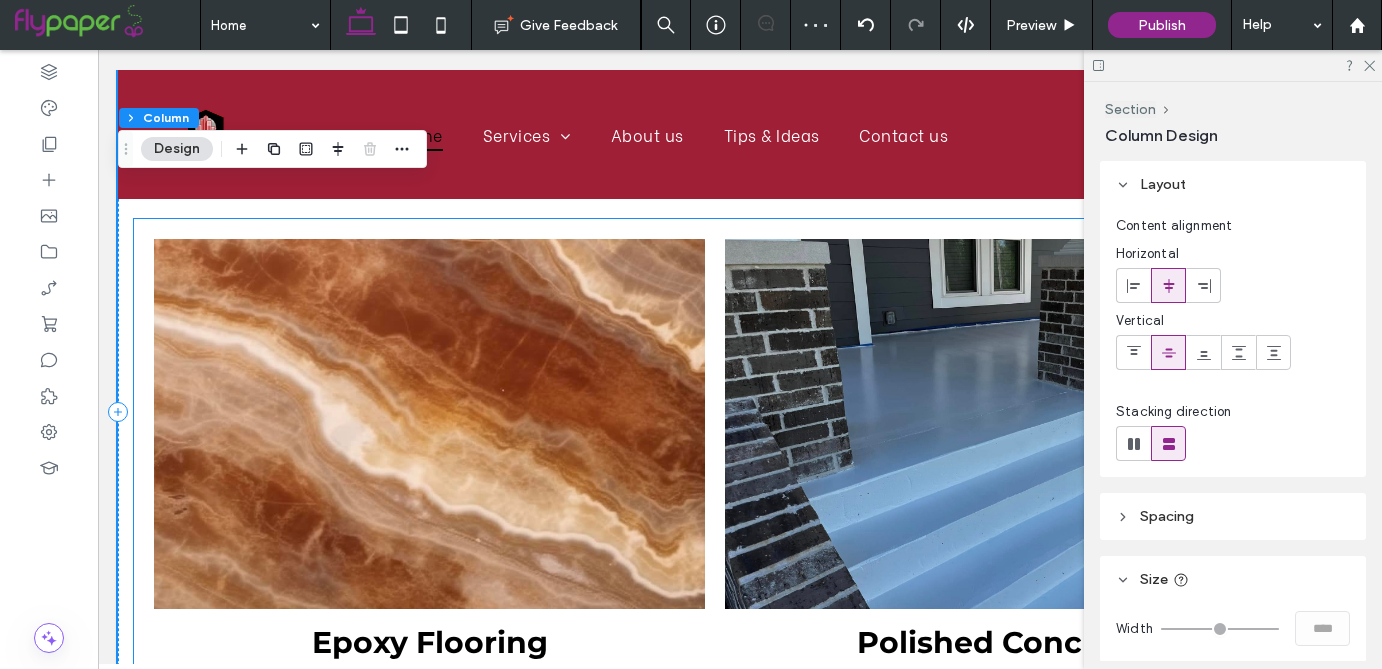 scroll, scrollTop: 1732, scrollLeft: 0, axis: vertical 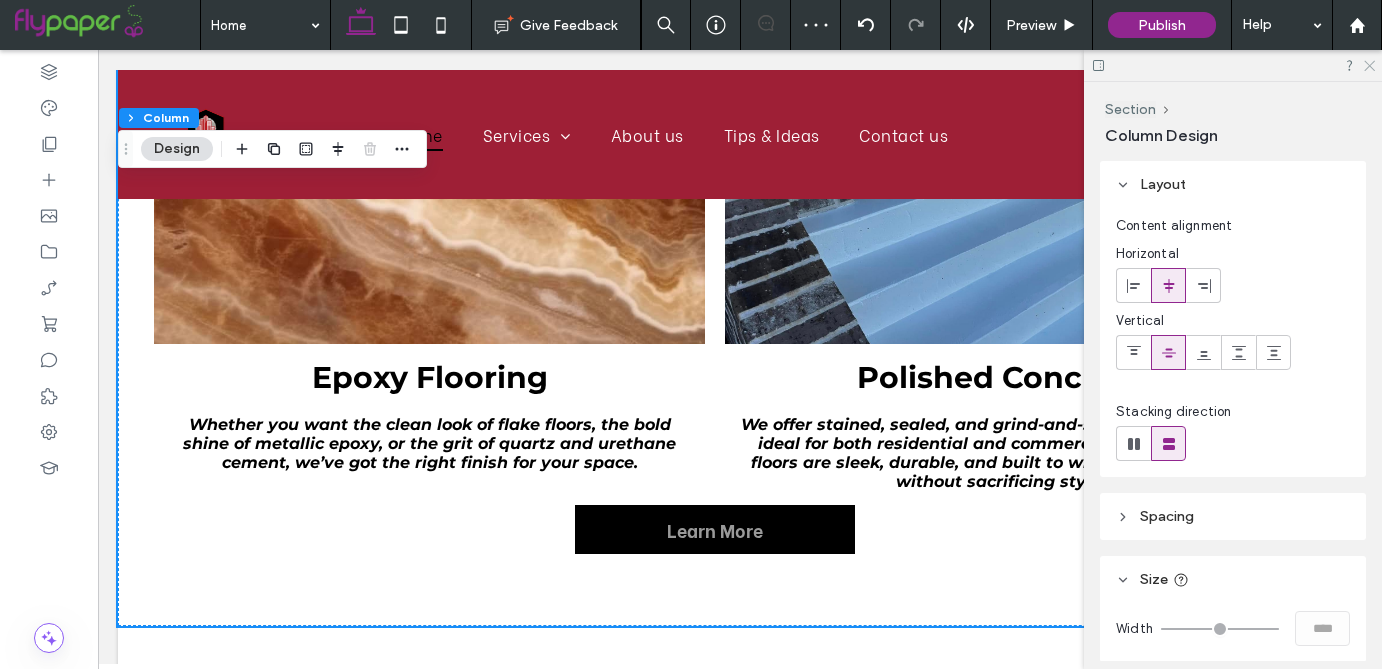 click 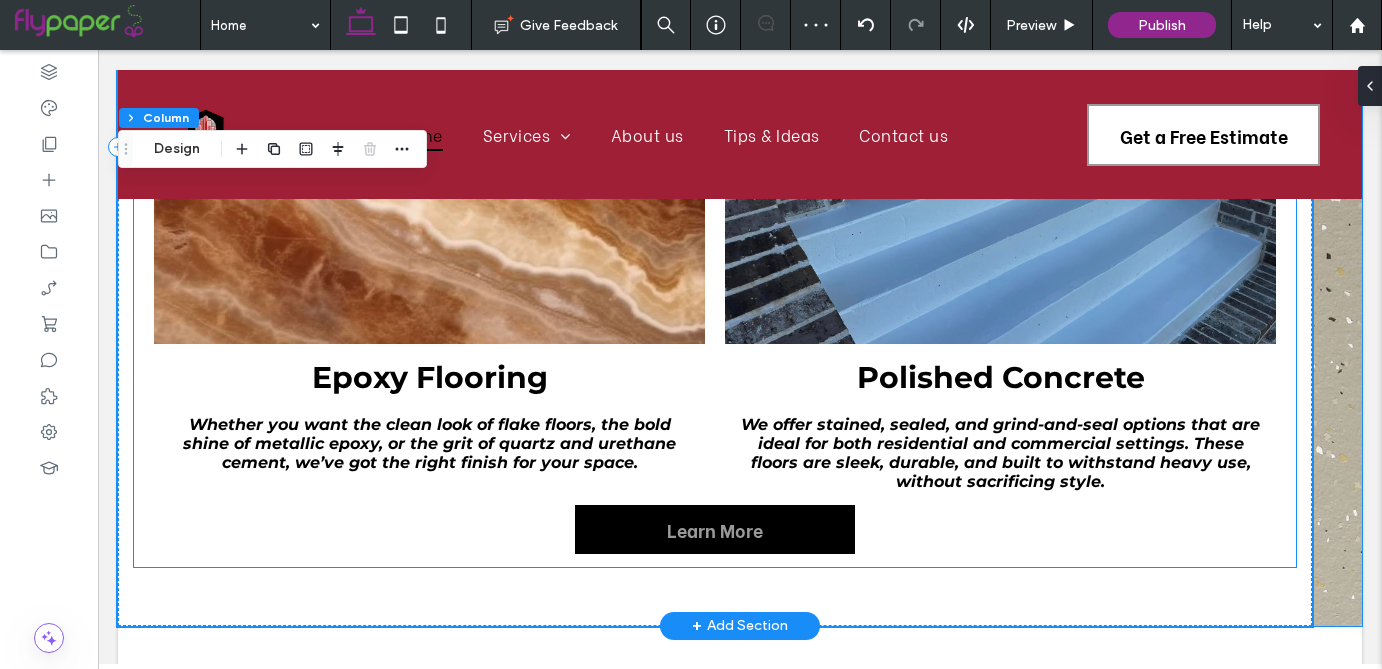 scroll, scrollTop: 1659, scrollLeft: 0, axis: vertical 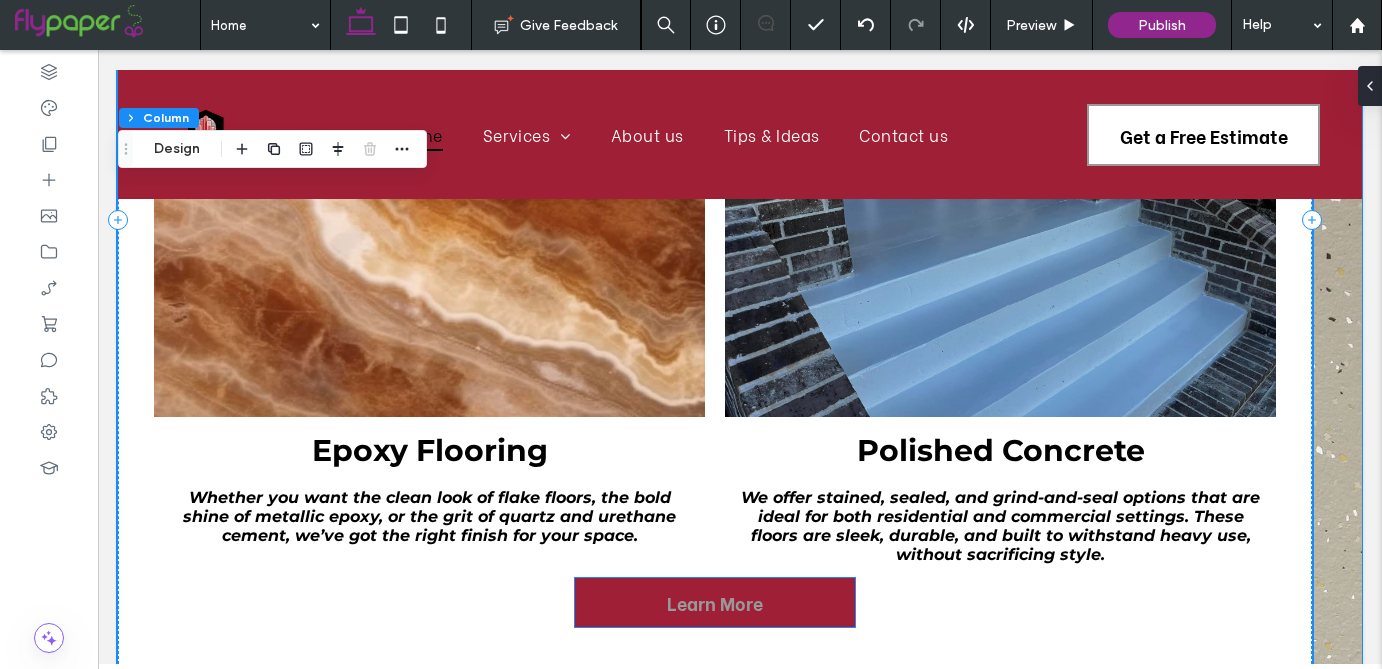 click on "Learn More" at bounding box center (715, 602) 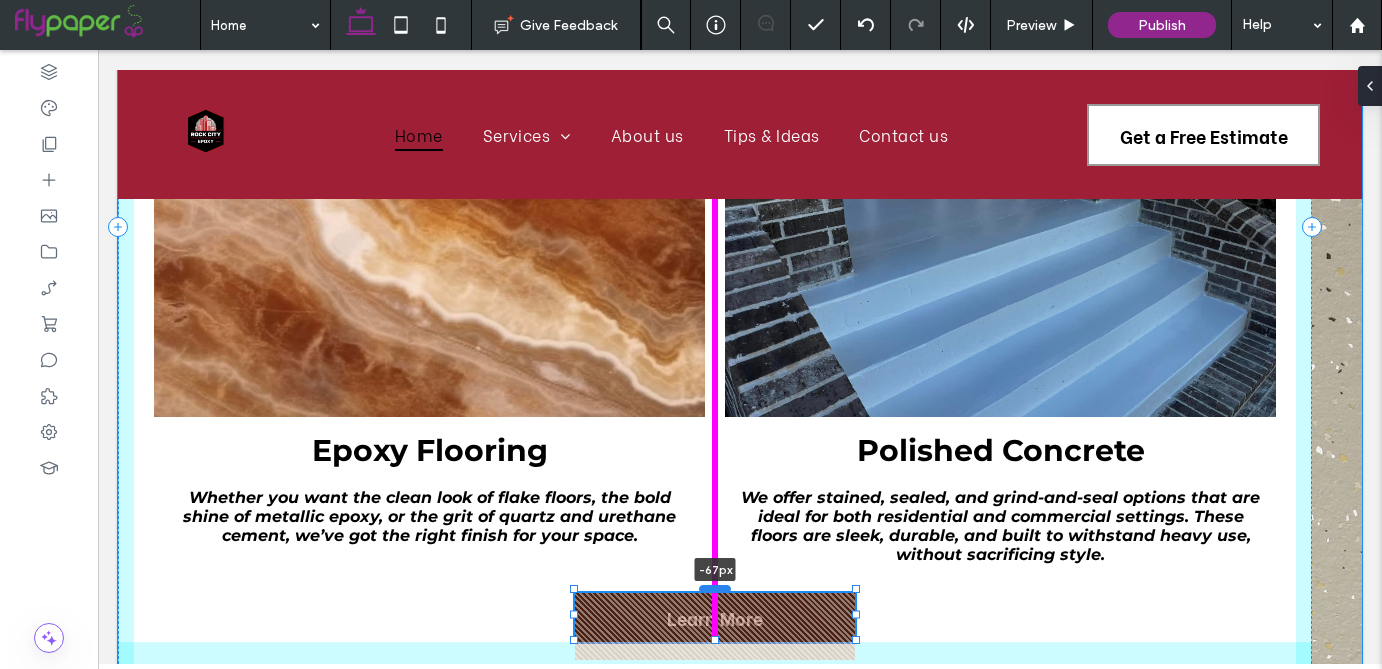 drag, startPoint x: 705, startPoint y: 573, endPoint x: 707, endPoint y: 588, distance: 15.132746 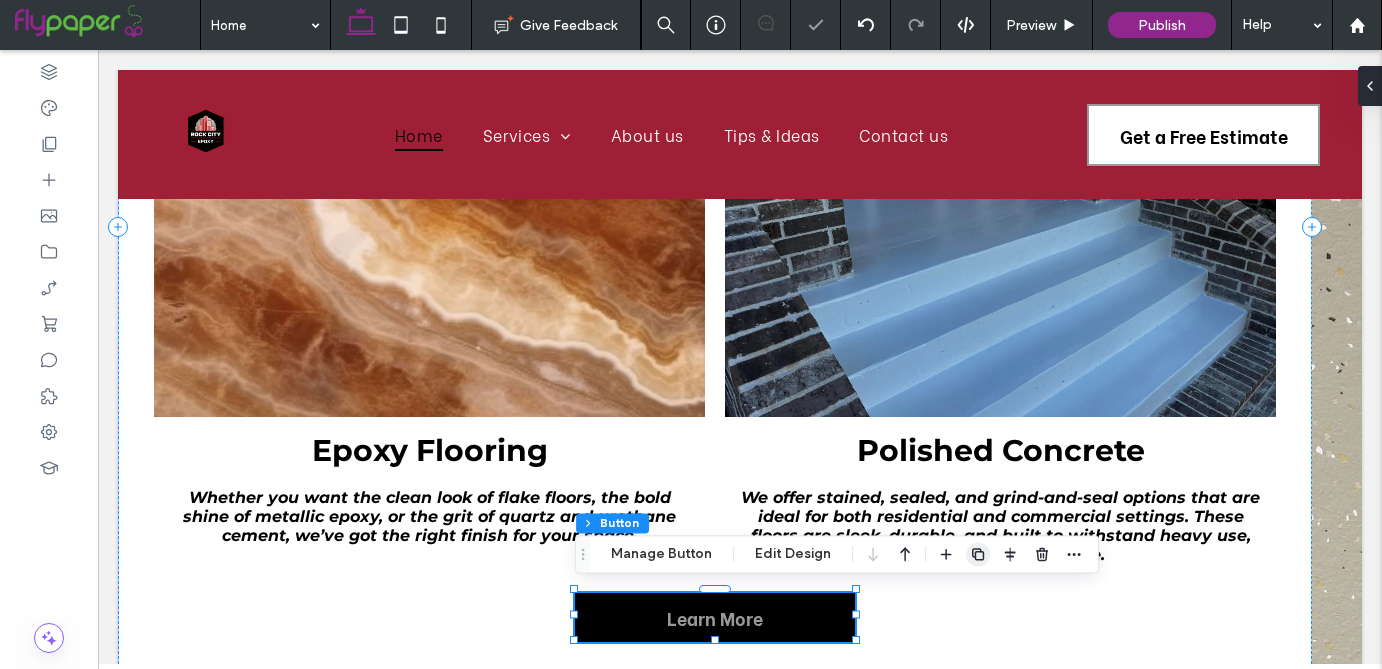 click at bounding box center [978, 554] 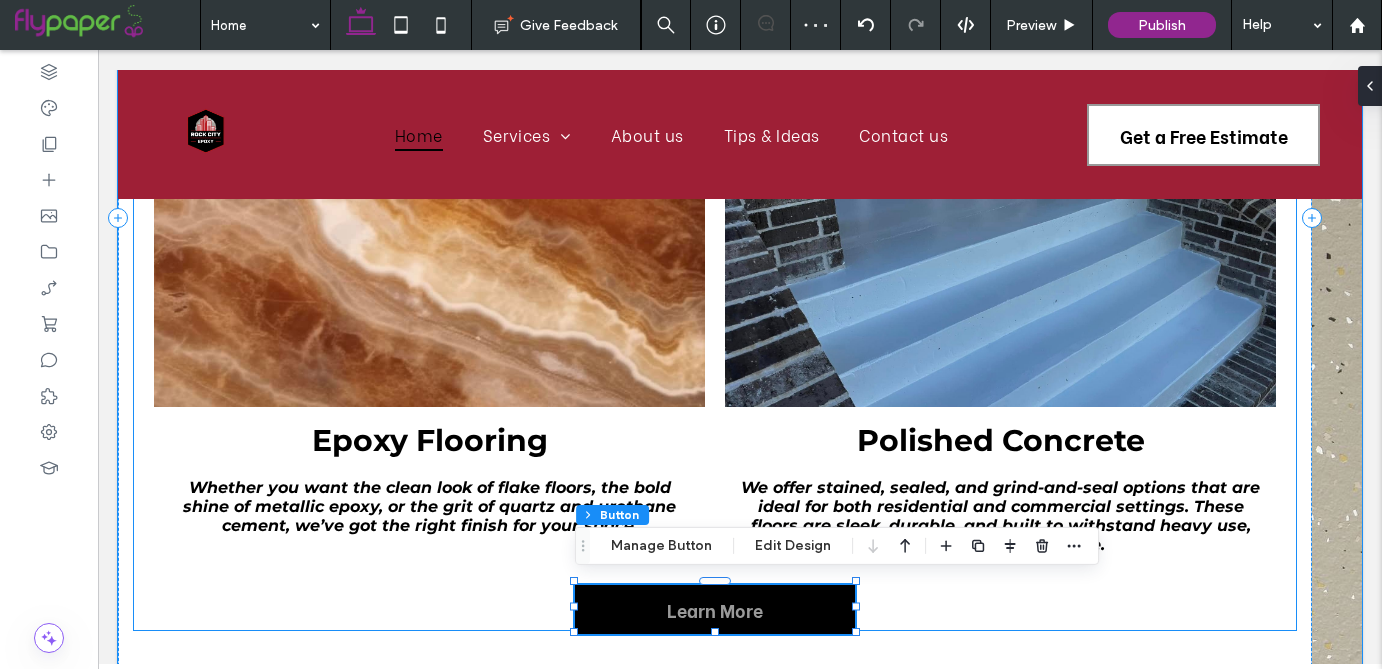 click on "Polished Concrete
We offer stained, sealed, and grind-and-seal options that are ideal for both residential and commercial settings. These floors are sleek, durable, and built to withstand heavy use, without sacrificing style.
Learn More" at bounding box center (1000, 508) 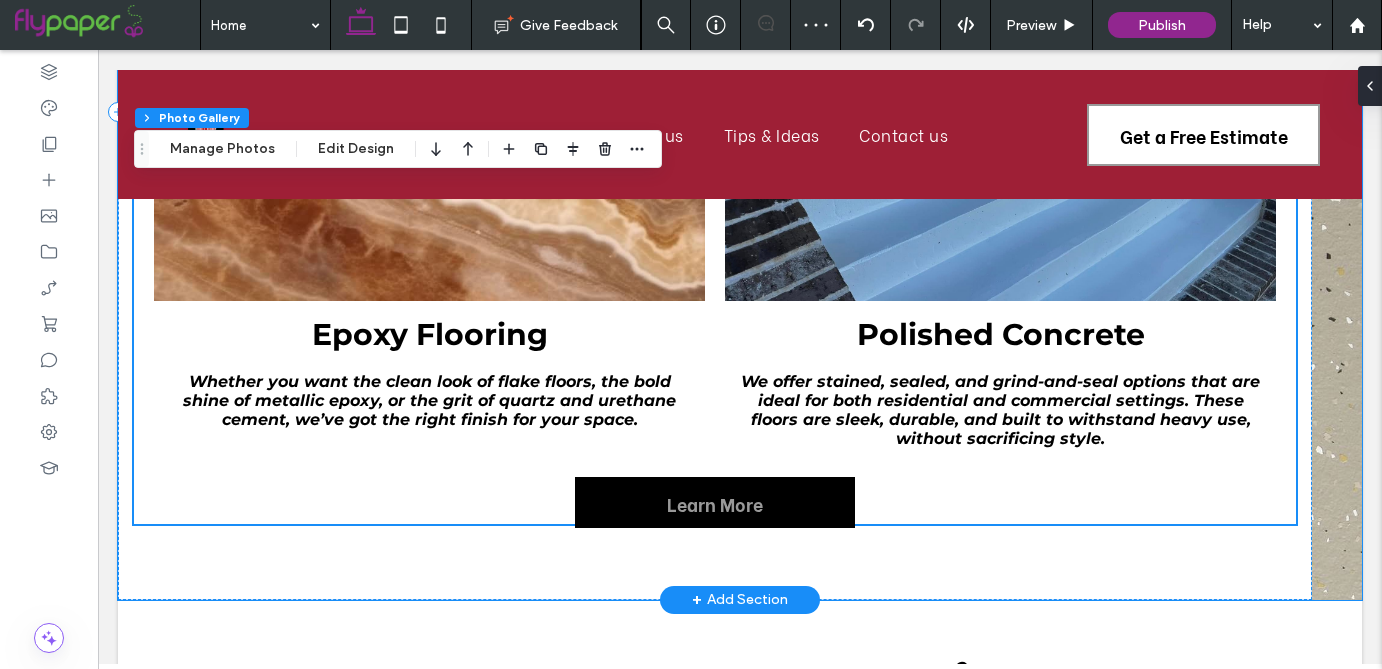 scroll, scrollTop: 1808, scrollLeft: 0, axis: vertical 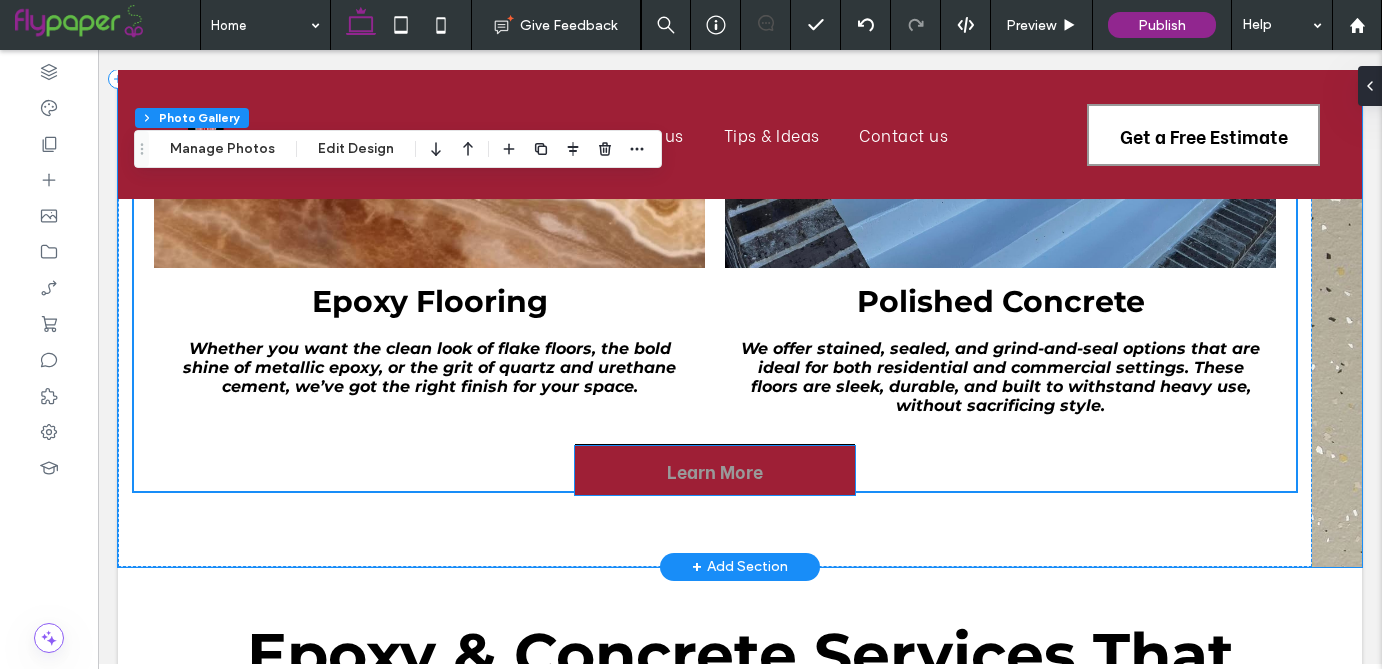 click on "Learn More" at bounding box center (715, 470) 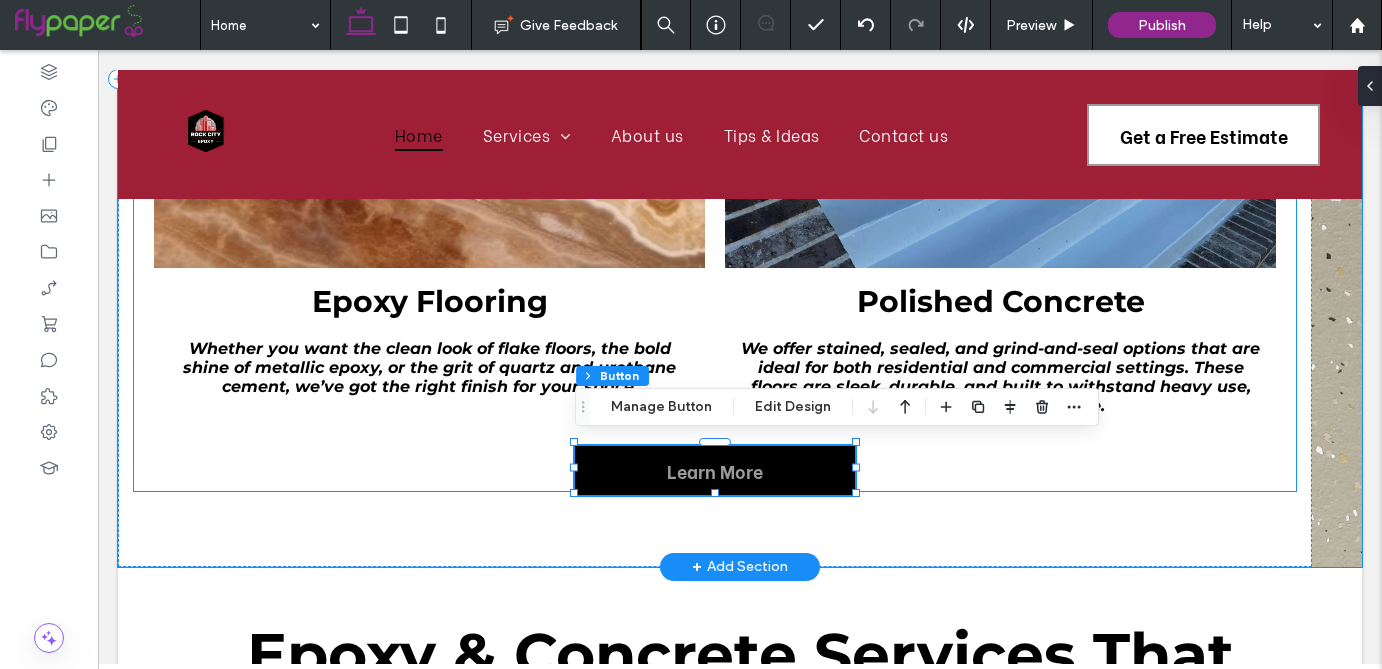 click on "Polished Concrete
We offer stained, sealed, and grind-and-seal options that are ideal for both residential and commercial settings. These floors are sleek, durable, and built to withstand heavy use, without sacrificing style.
Learn More" at bounding box center (1000, 369) 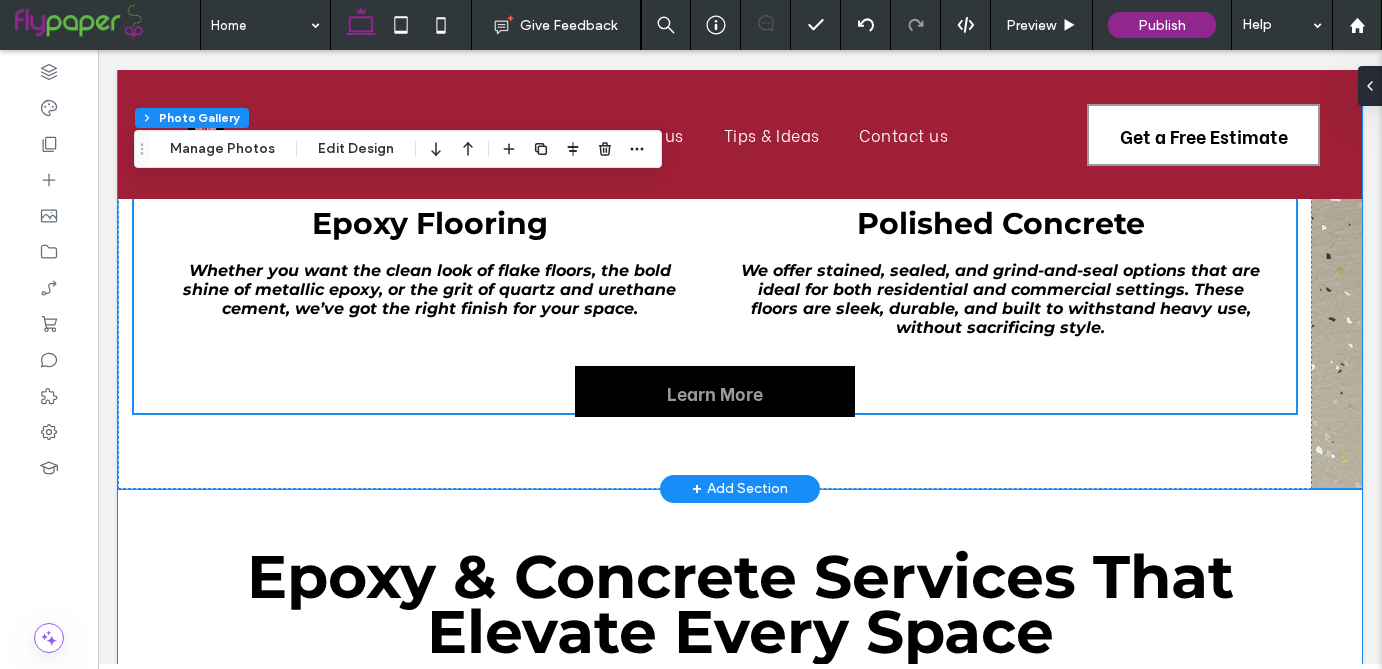 scroll, scrollTop: 1938, scrollLeft: 0, axis: vertical 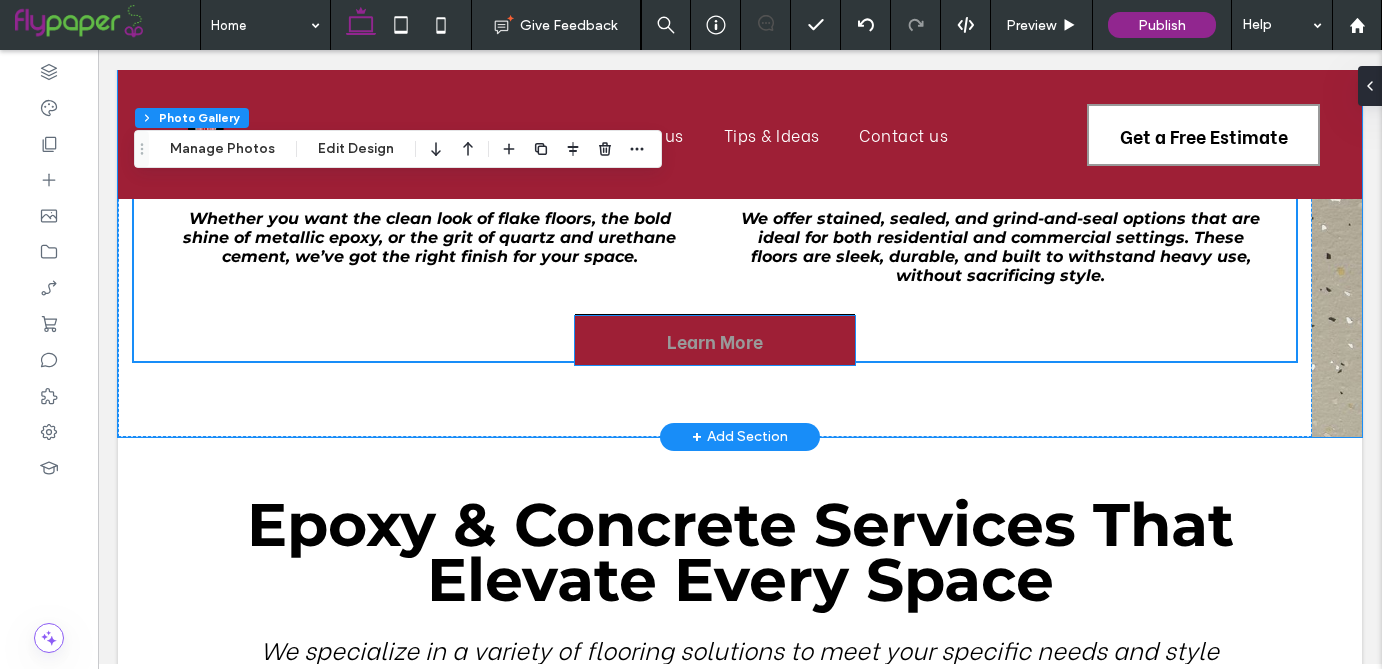 click on "Learn More" at bounding box center [715, 340] 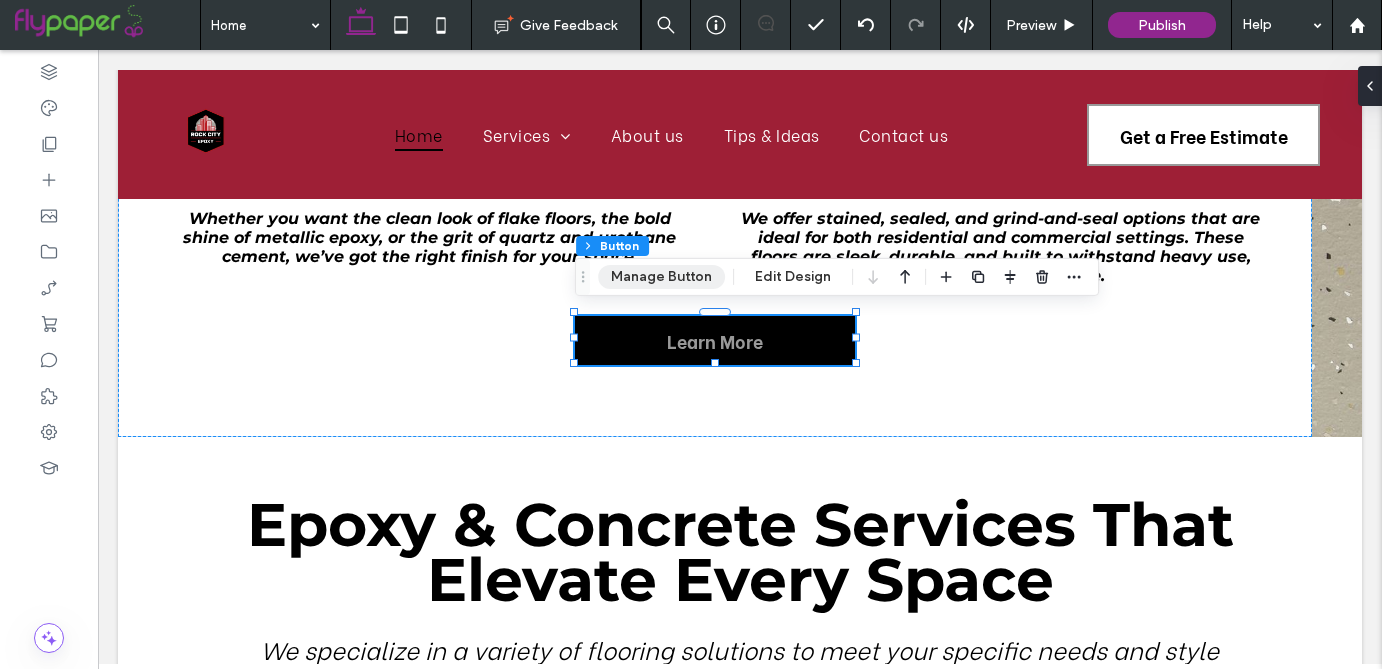 click on "Manage Button" at bounding box center (661, 277) 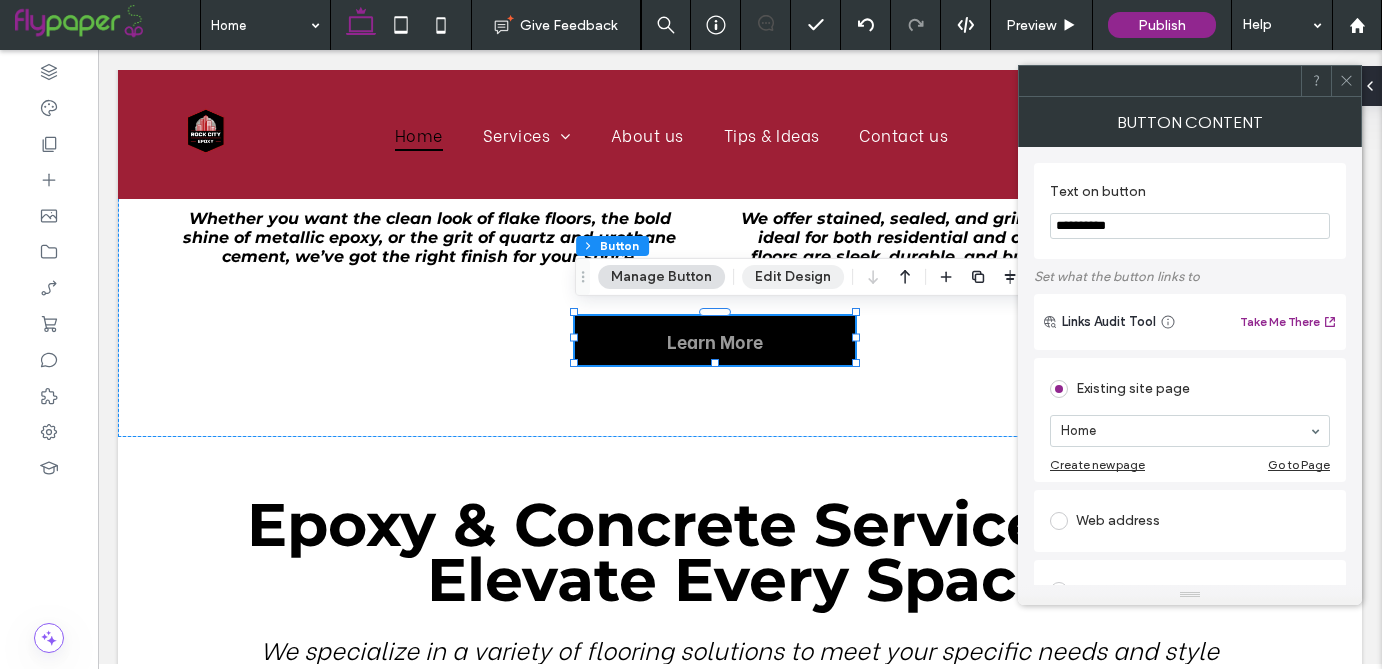 click on "Edit Design" at bounding box center [793, 277] 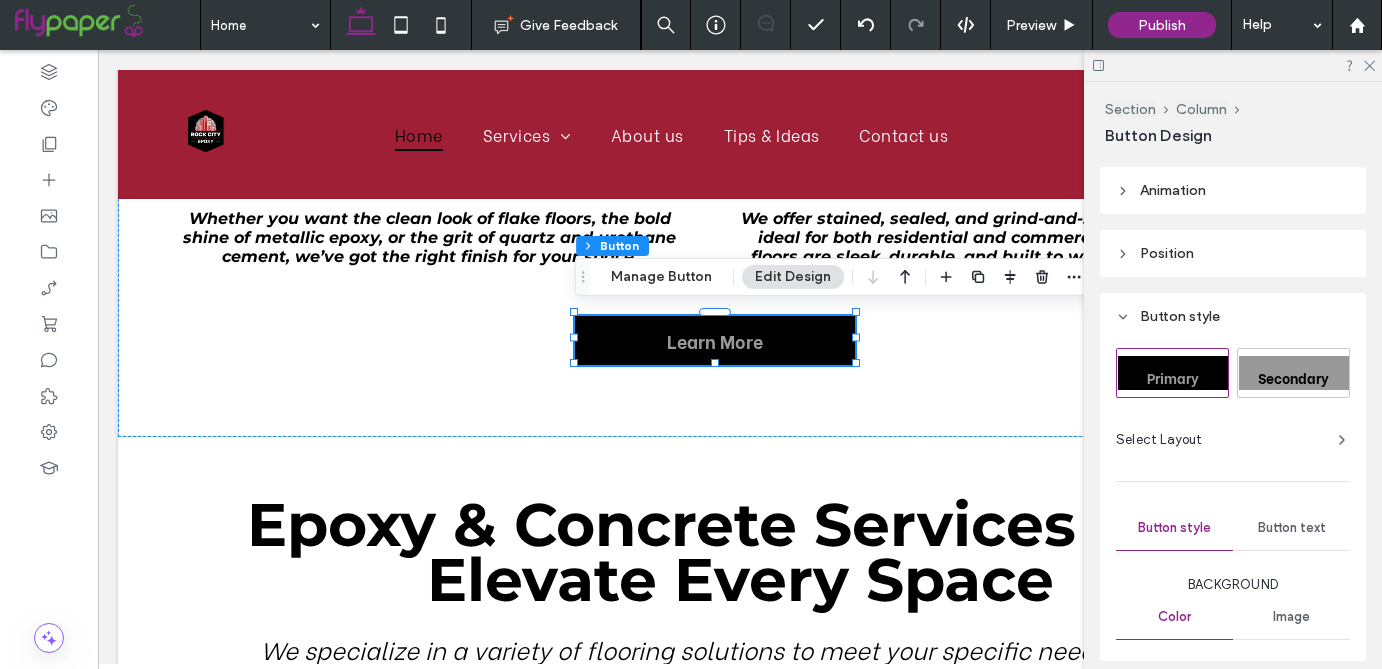 scroll, scrollTop: 186, scrollLeft: 0, axis: vertical 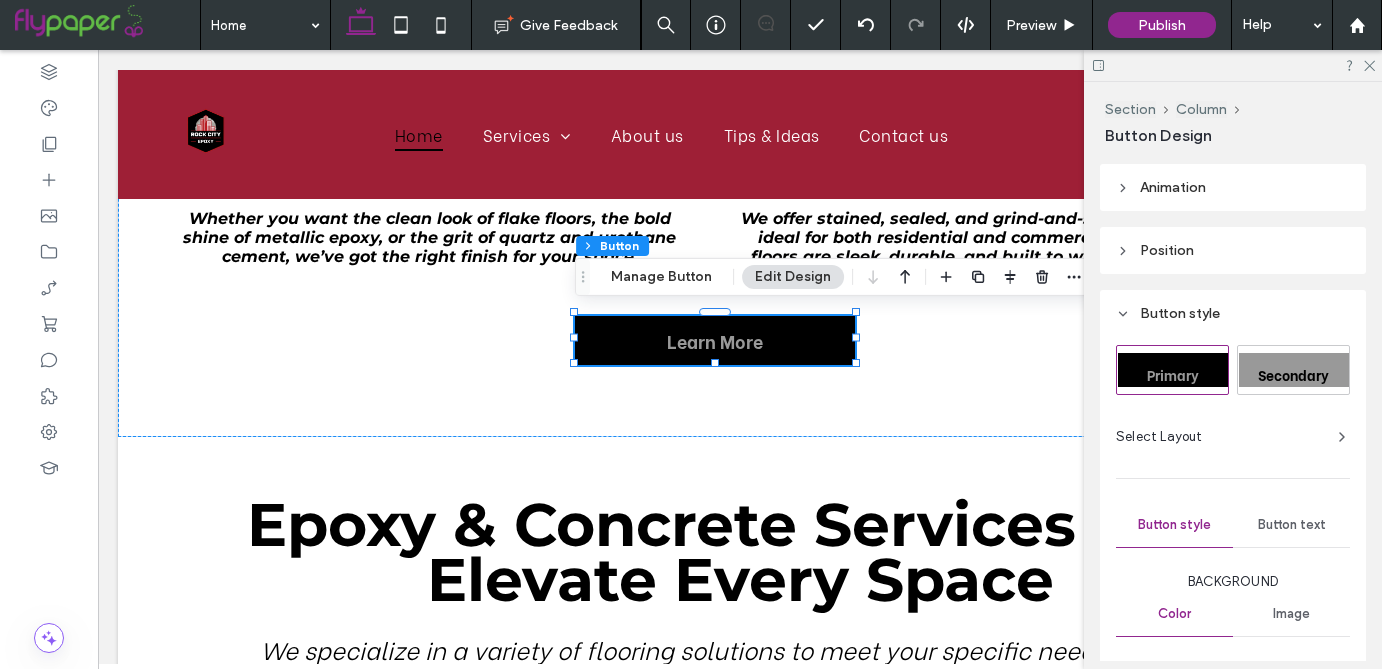 click on "Button style" at bounding box center (1233, 313) 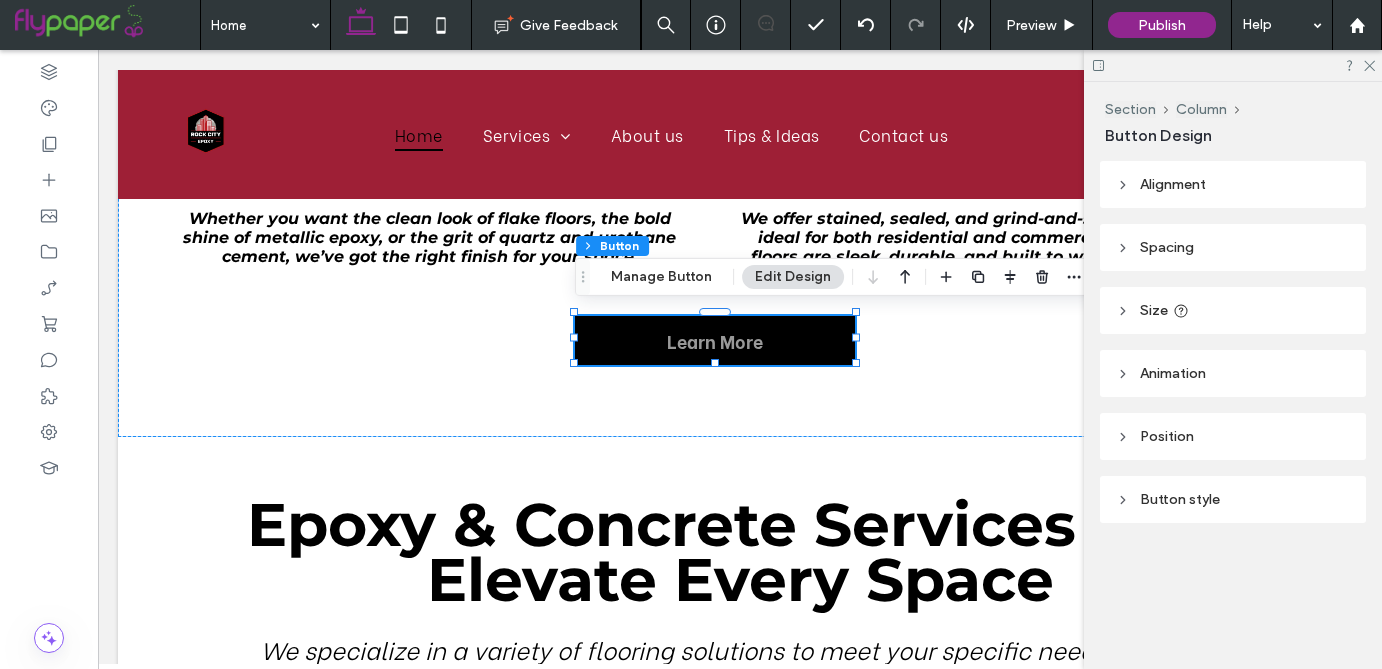 scroll, scrollTop: 0, scrollLeft: 0, axis: both 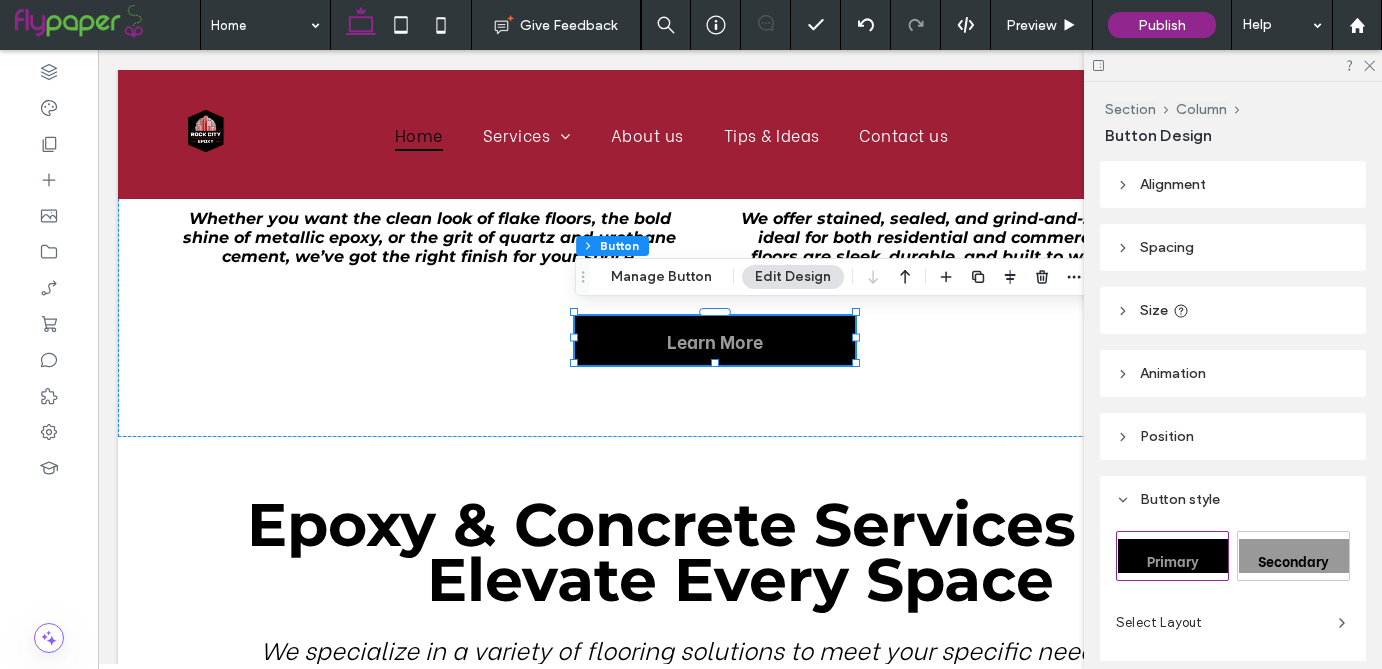 click on "Select Layout" at bounding box center [1233, 622] 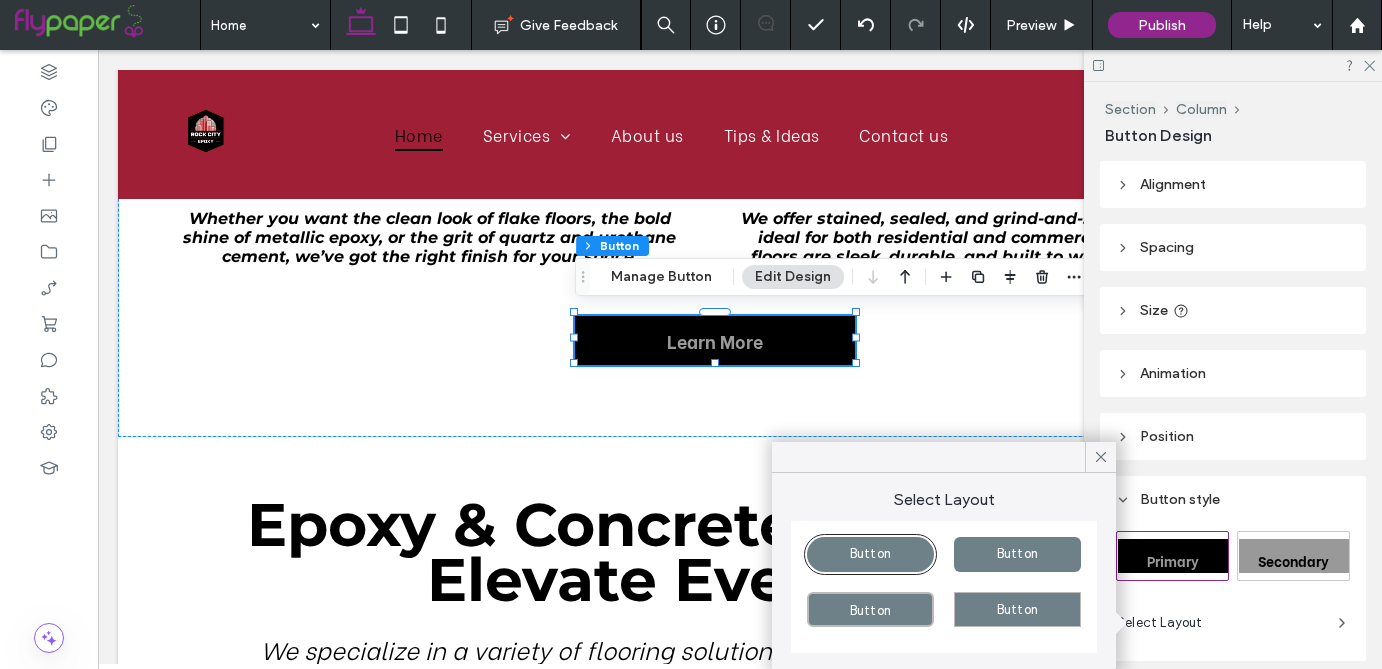 click on "Button" at bounding box center (870, 609) 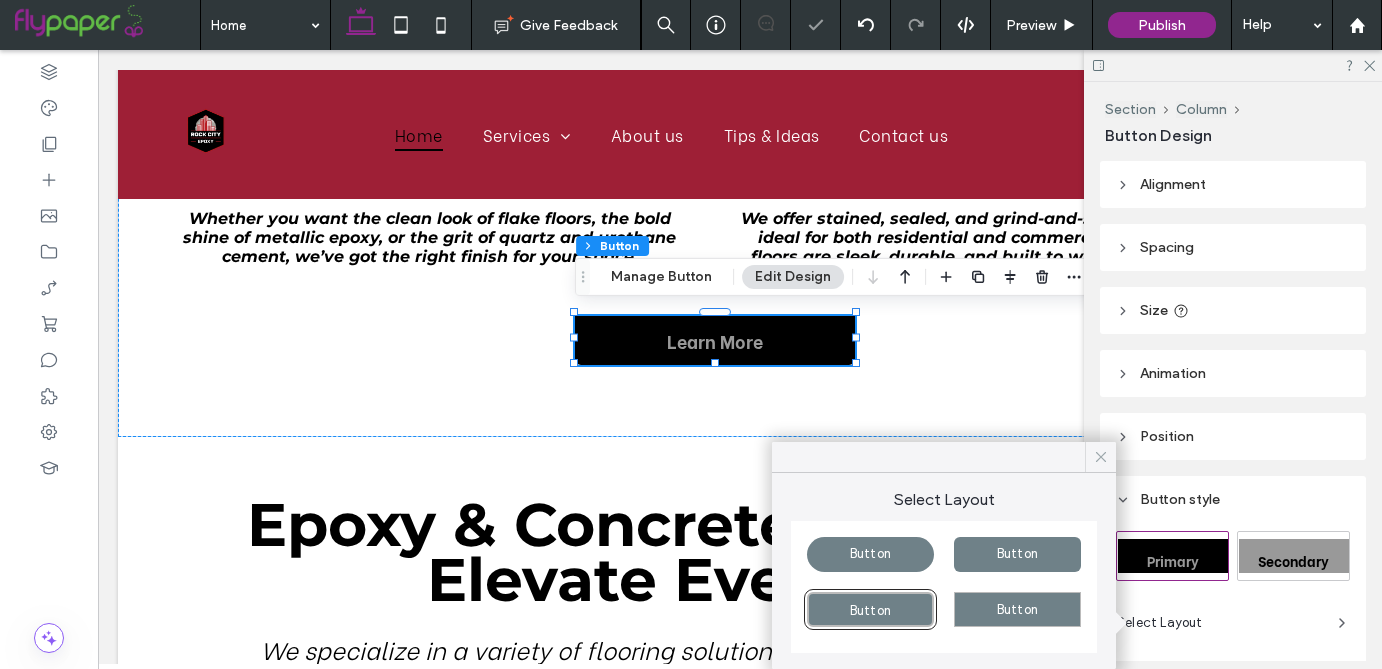click 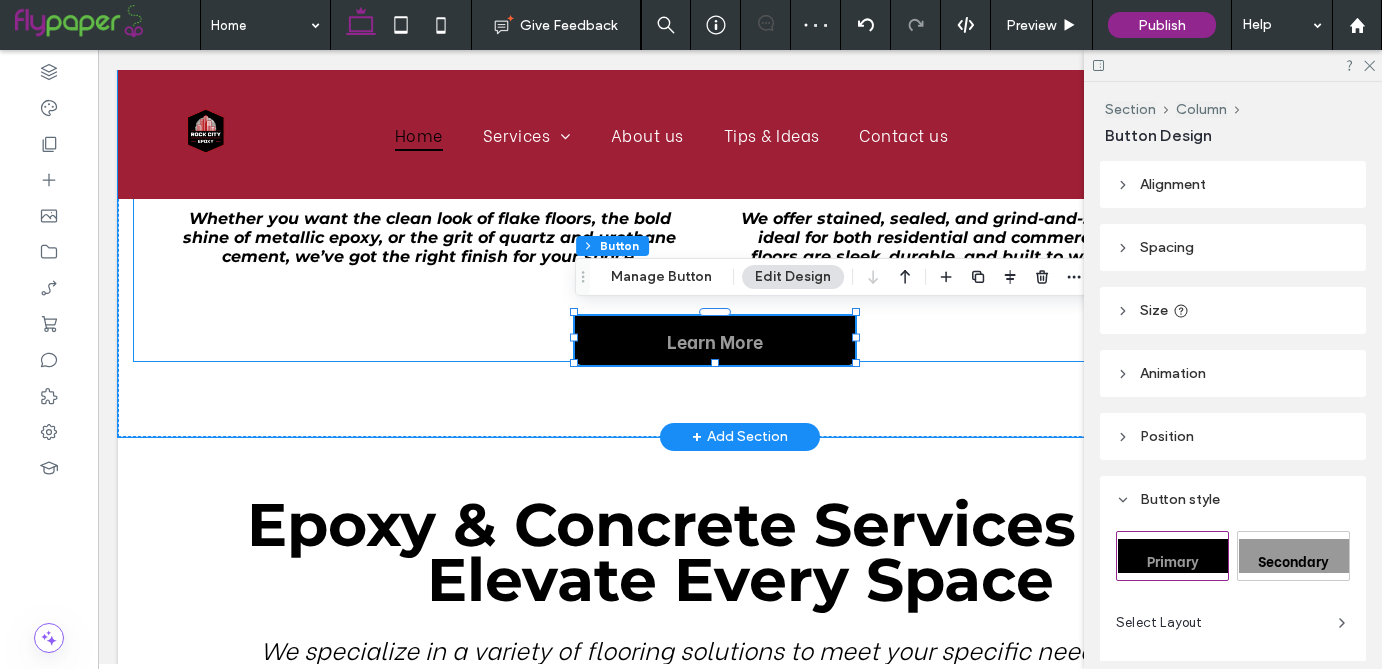 click on "Polished Concrete
We offer stained, sealed, and grind-and-seal options that are ideal for both residential and commercial settings. These floors are sleek, durable, and built to withstand heavy use, without sacrificing style.
Learn More" at bounding box center (1000, 54) 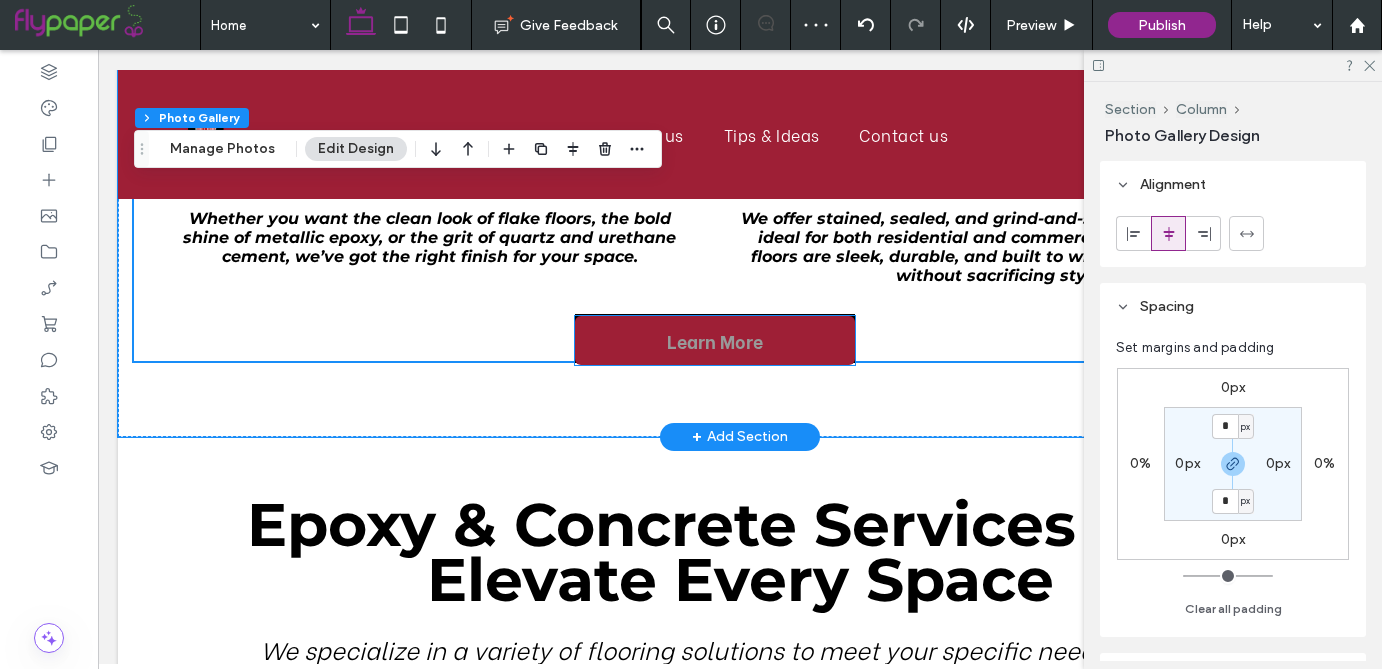 click on "Learn More" at bounding box center (715, 340) 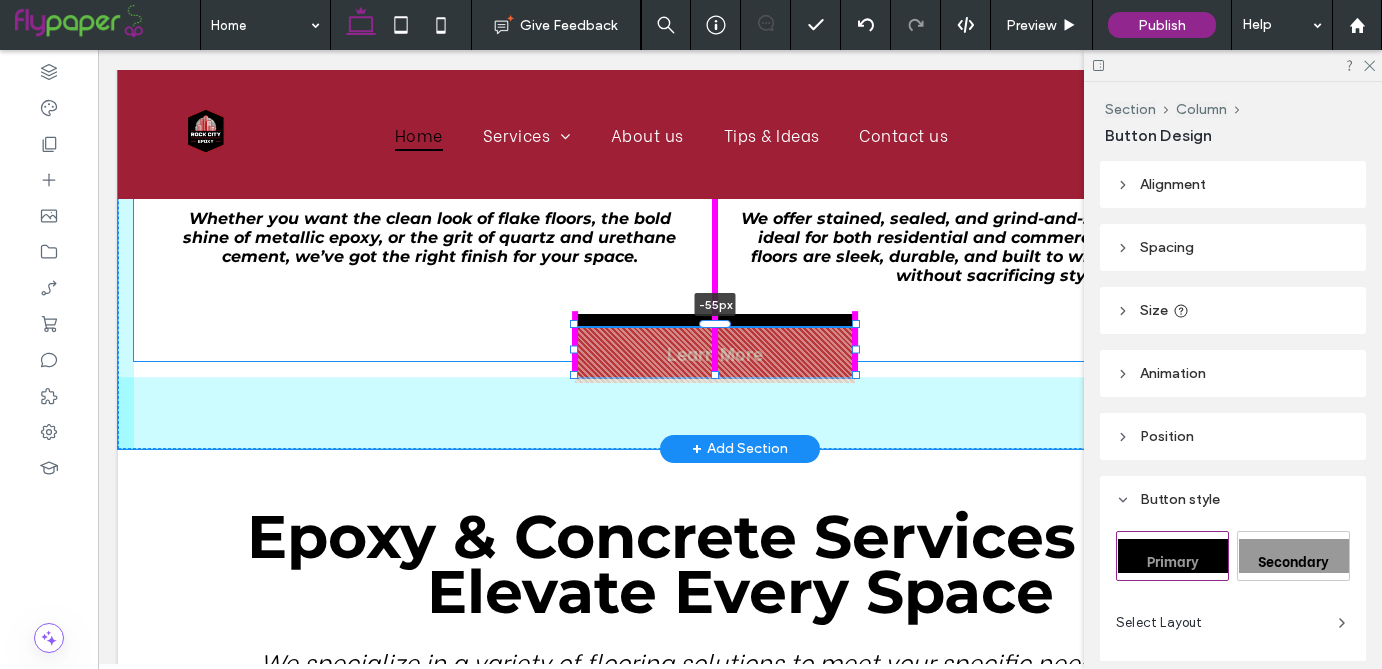 drag, startPoint x: 723, startPoint y: 310, endPoint x: 722, endPoint y: 326, distance: 16.03122 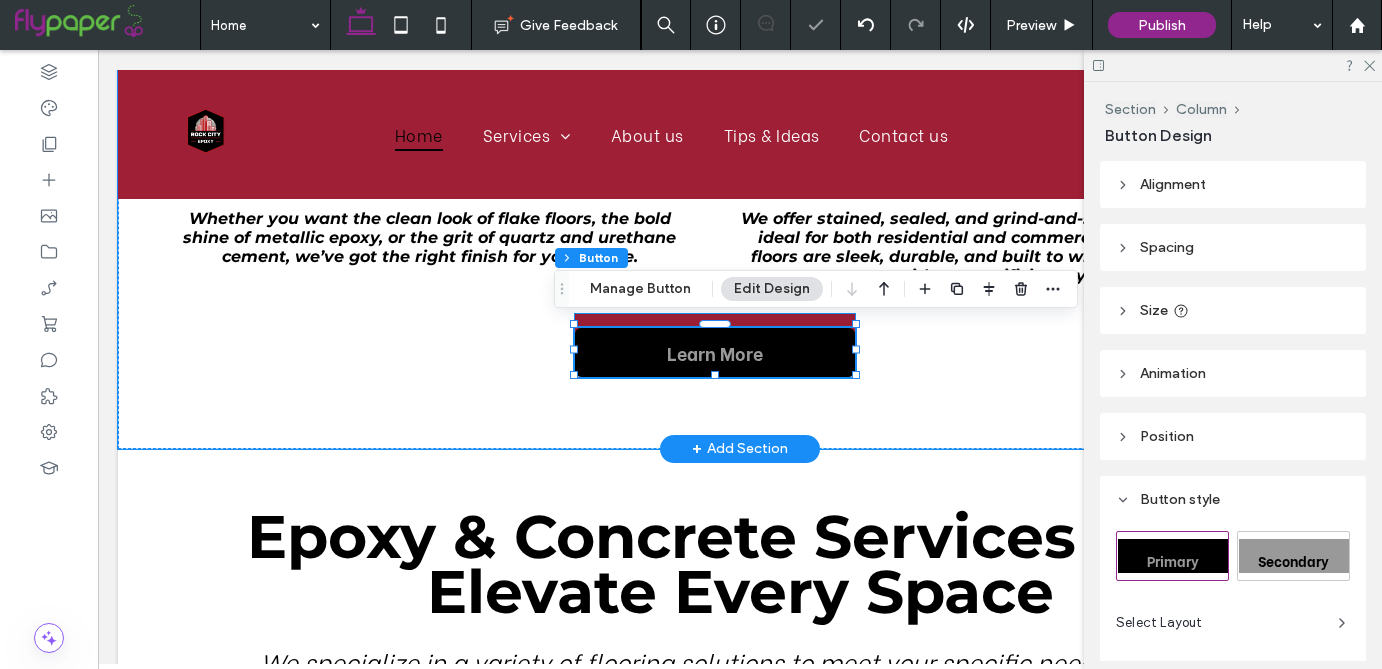 click on "Learn More" at bounding box center (715, 338) 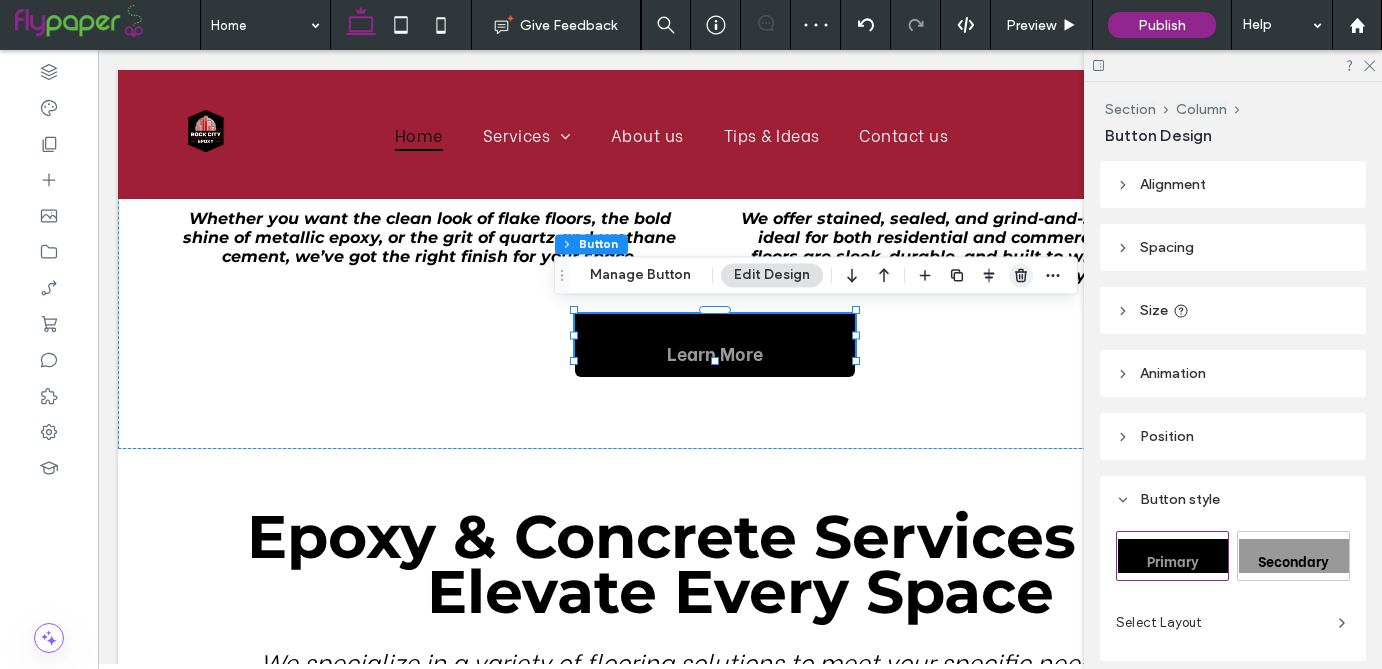 click 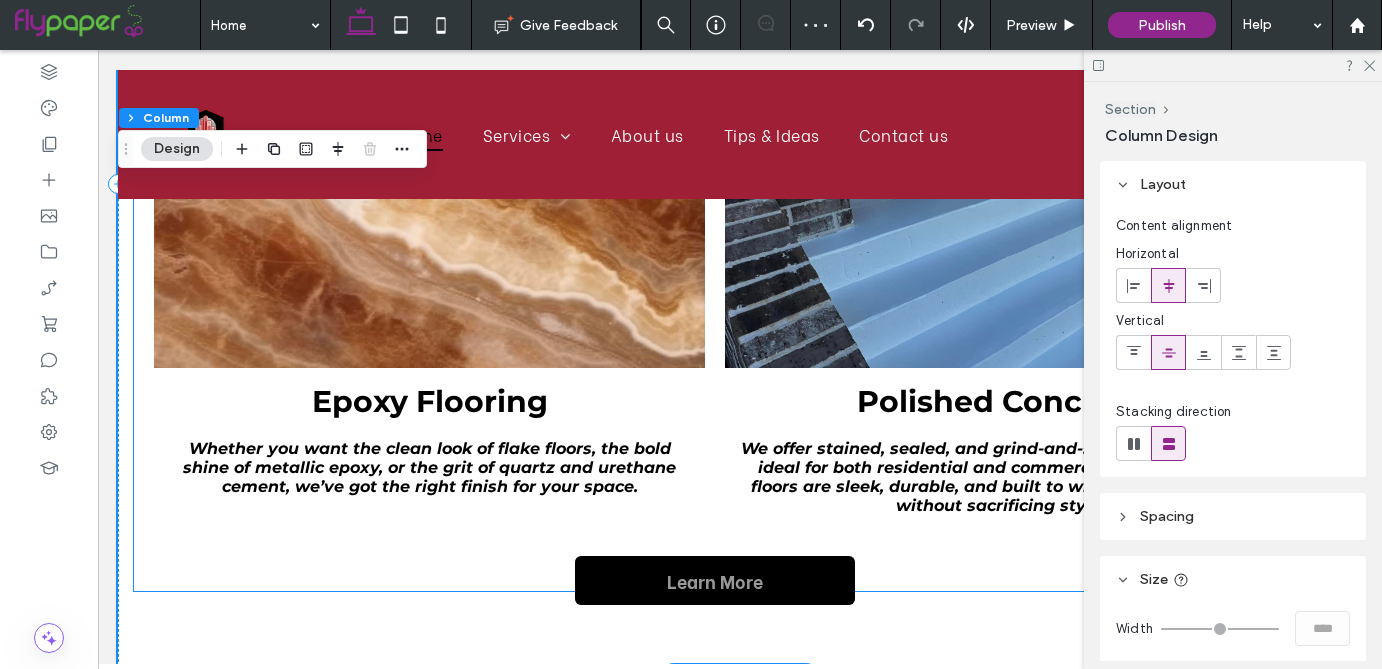 scroll, scrollTop: 1590, scrollLeft: 0, axis: vertical 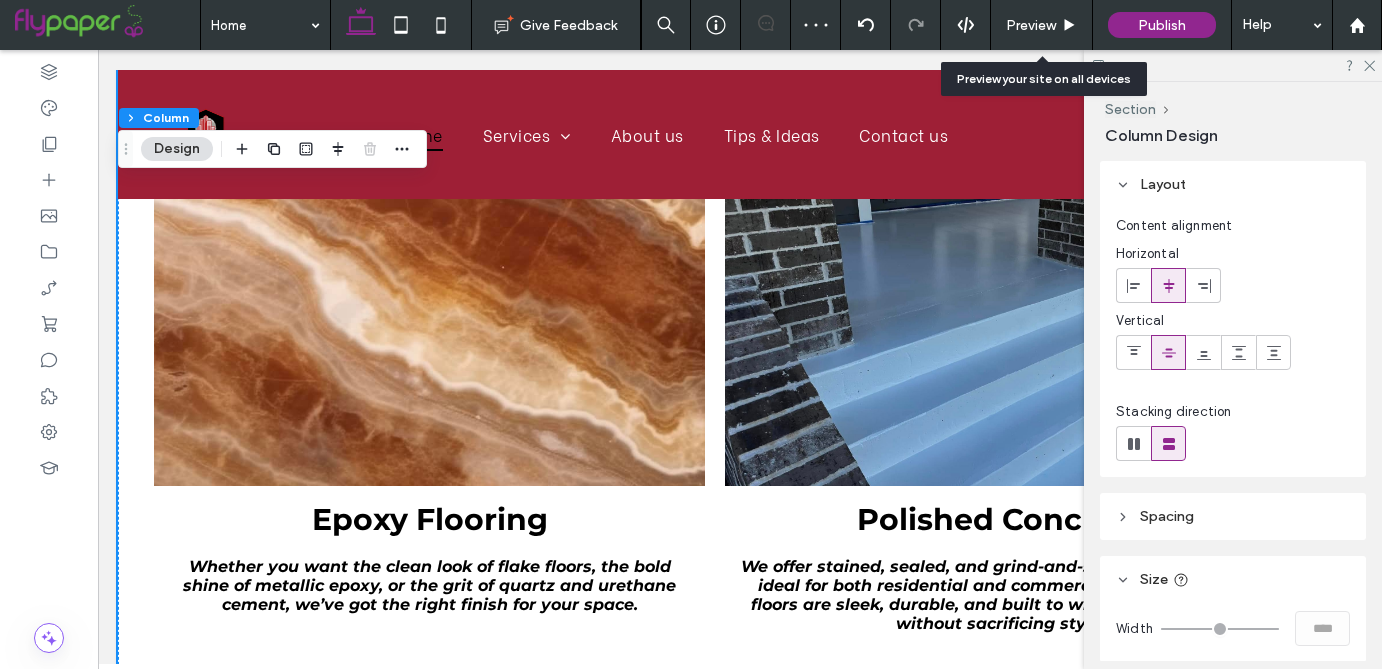 click 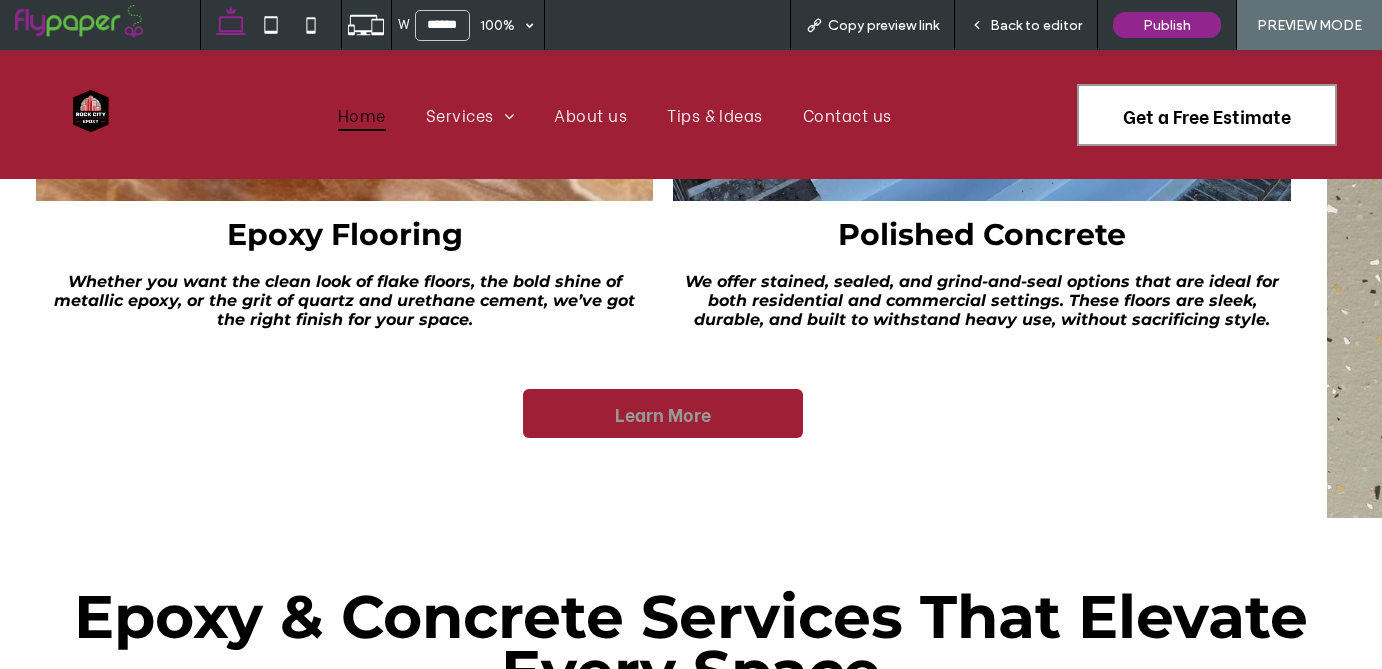 scroll, scrollTop: 1947, scrollLeft: 0, axis: vertical 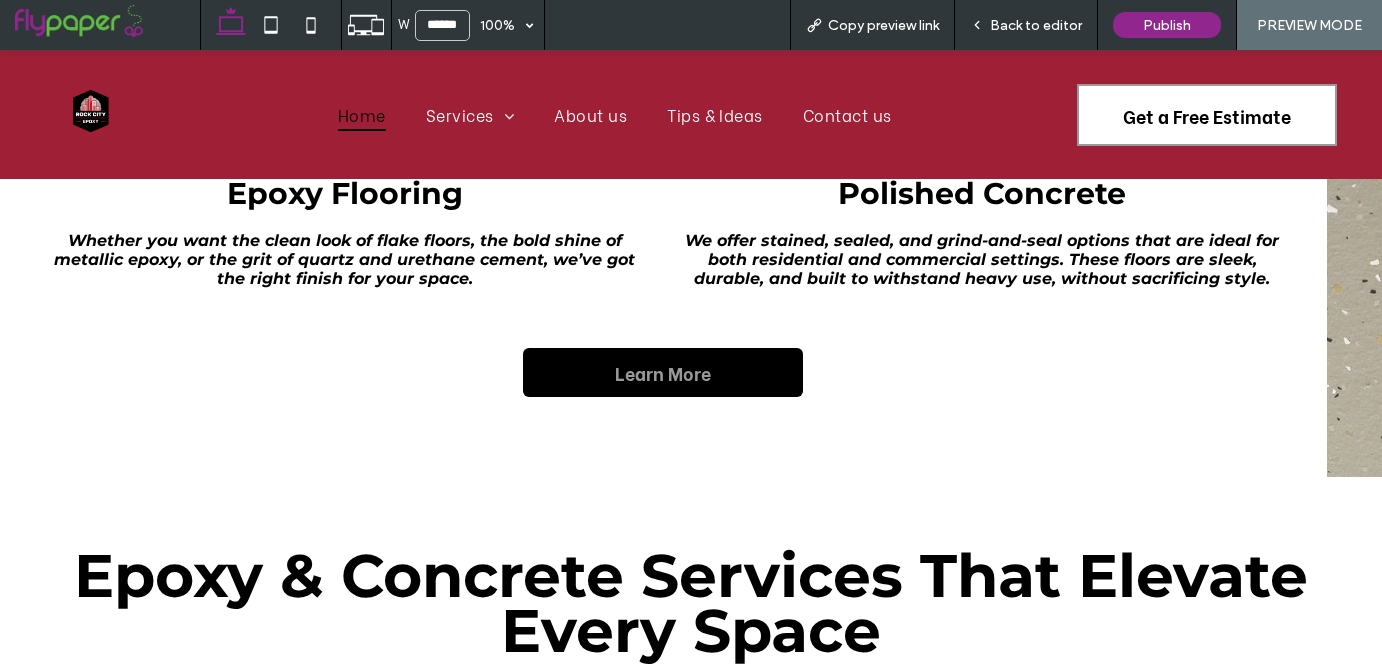 click on "Back to editor" at bounding box center [1026, 25] 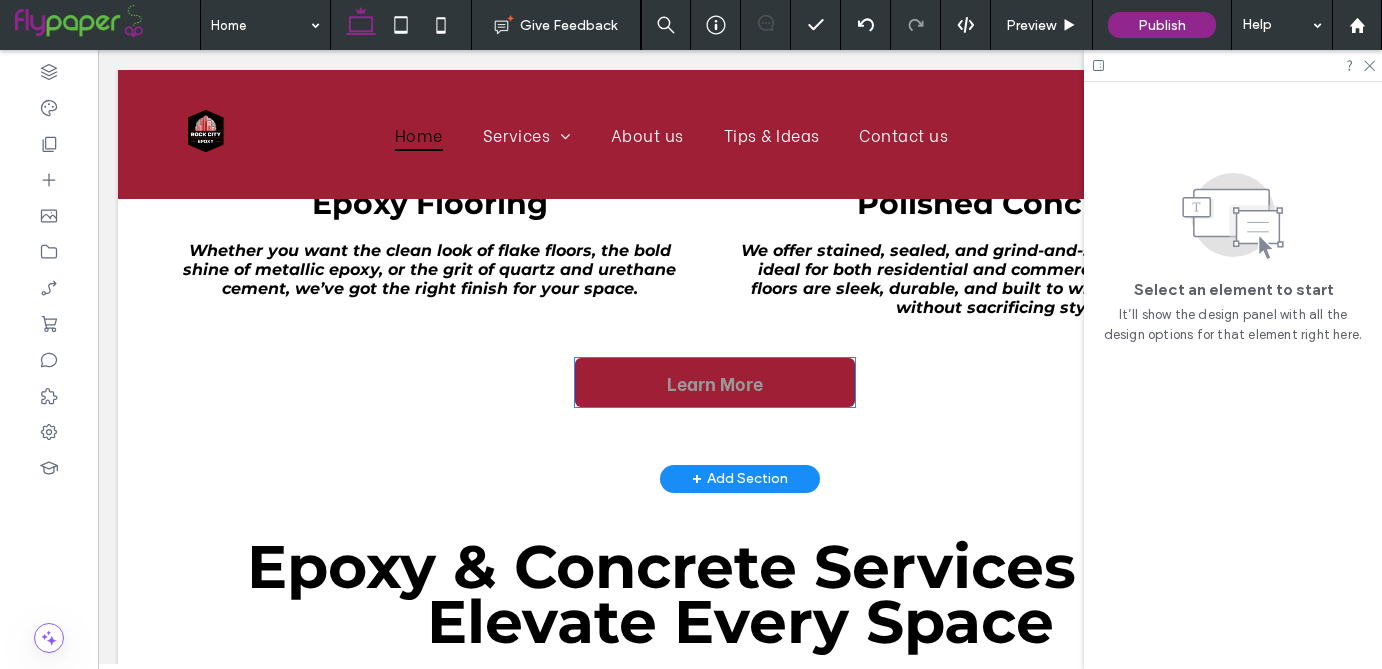 scroll, scrollTop: 1908, scrollLeft: 0, axis: vertical 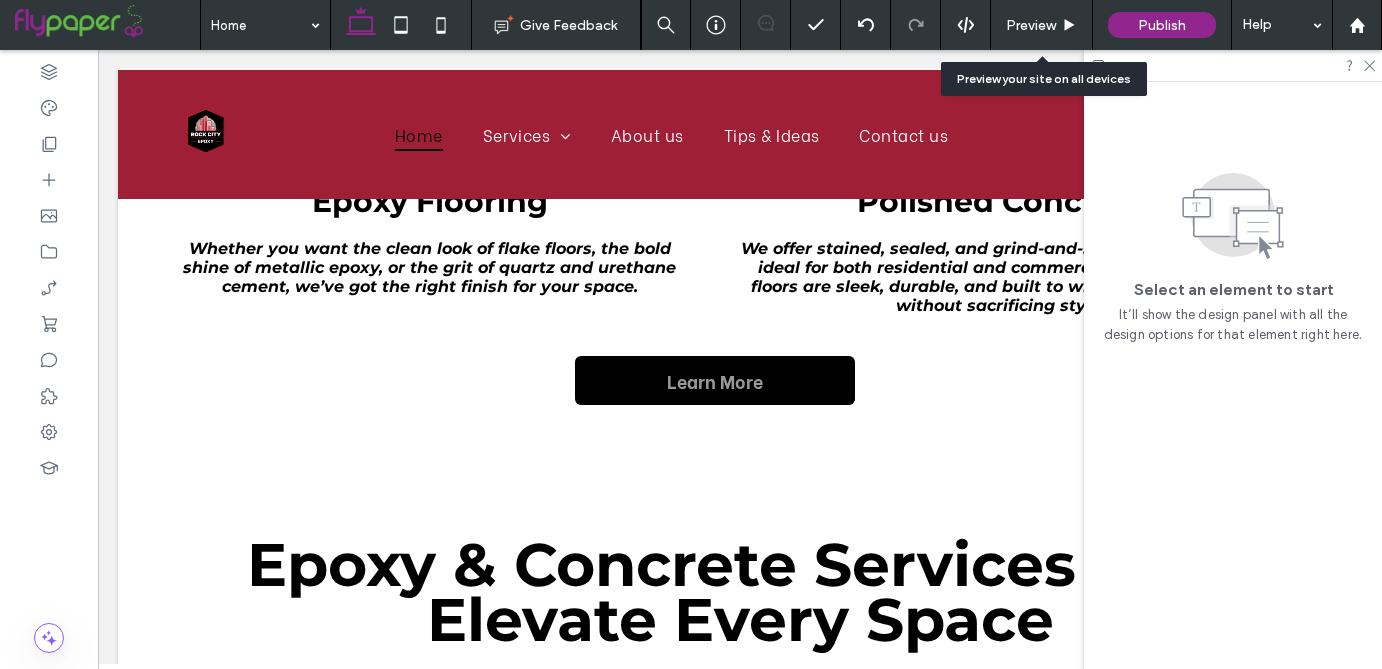 click on "Preview" at bounding box center [1042, 25] 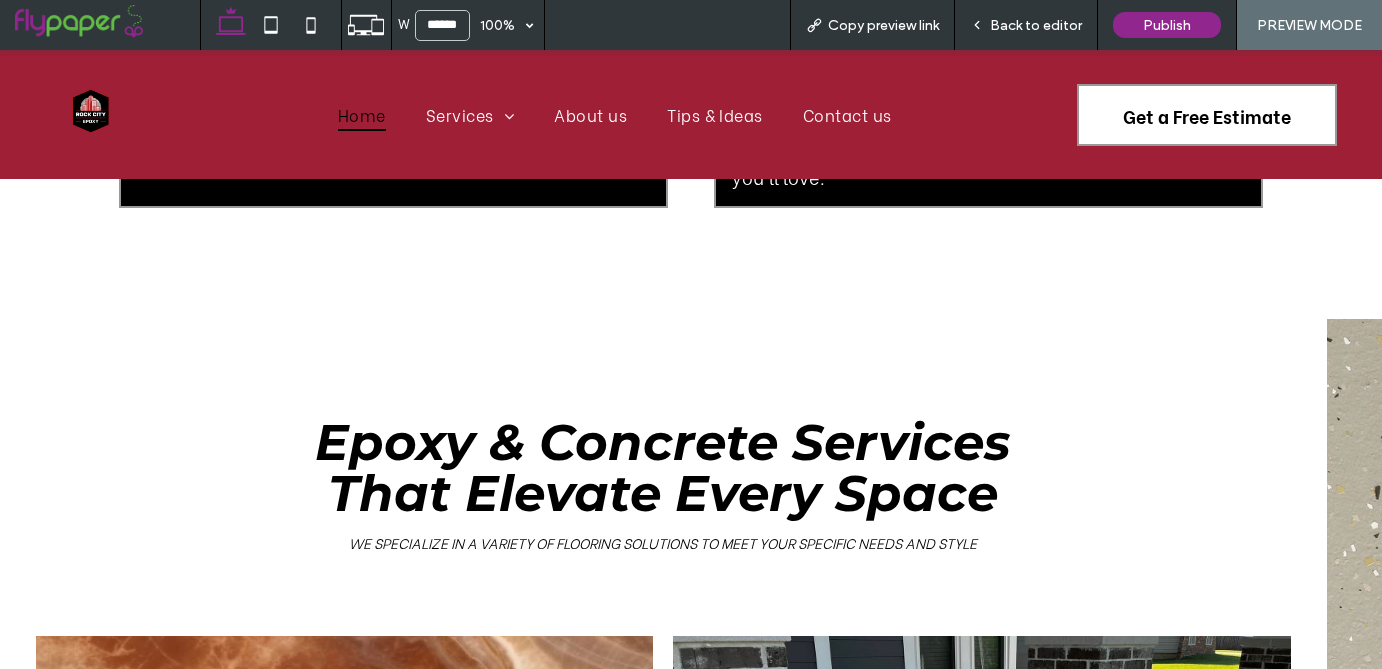 scroll, scrollTop: 1055, scrollLeft: 0, axis: vertical 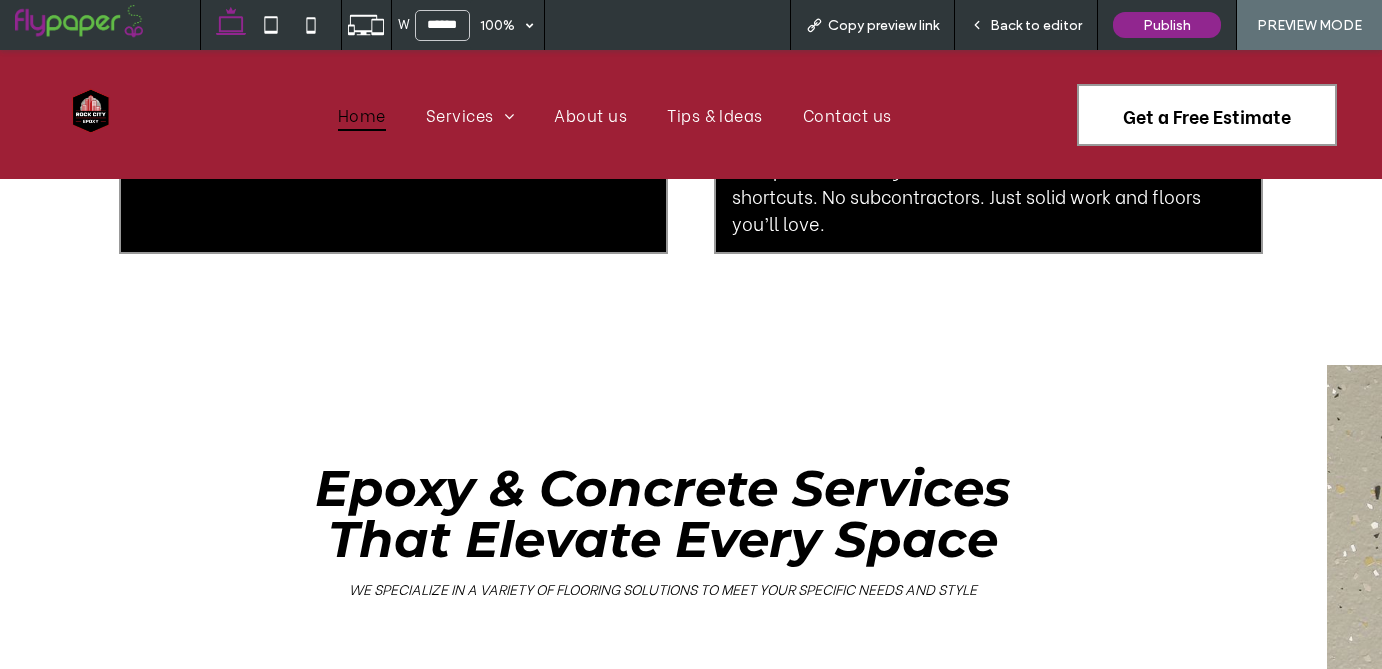 click on "Back to editor" at bounding box center (1026, 25) 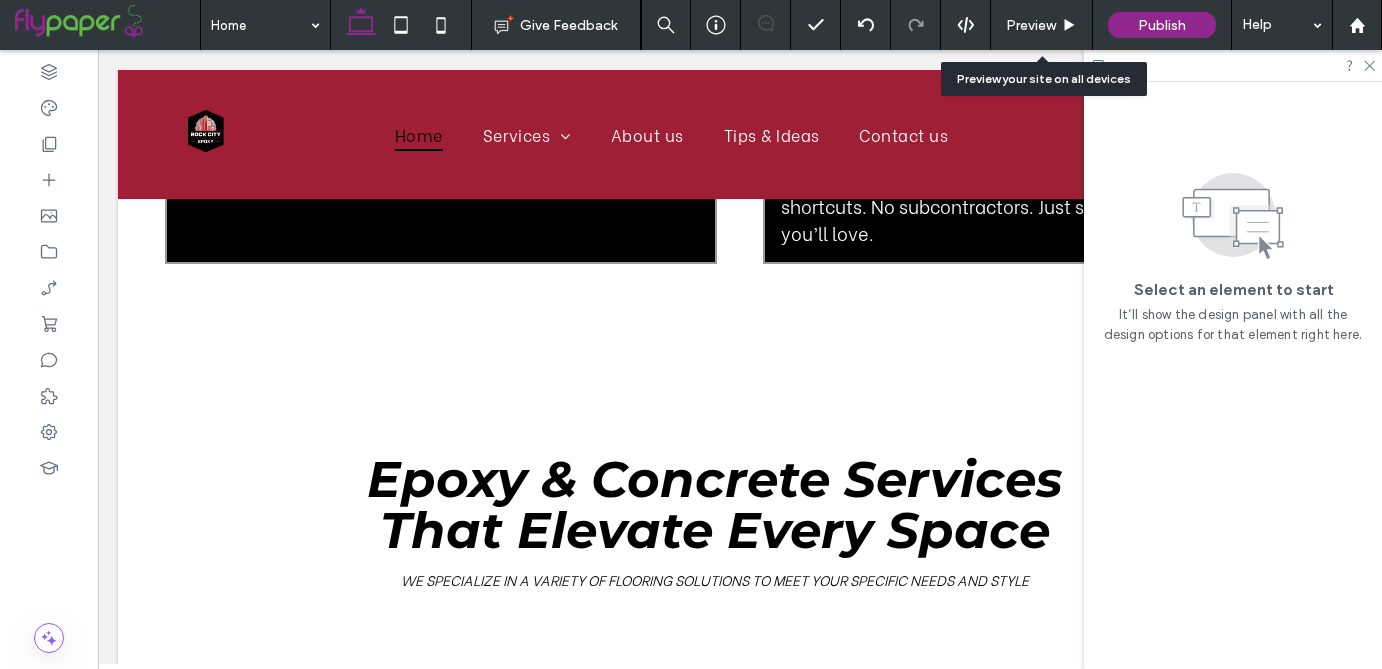 scroll, scrollTop: 1031, scrollLeft: 0, axis: vertical 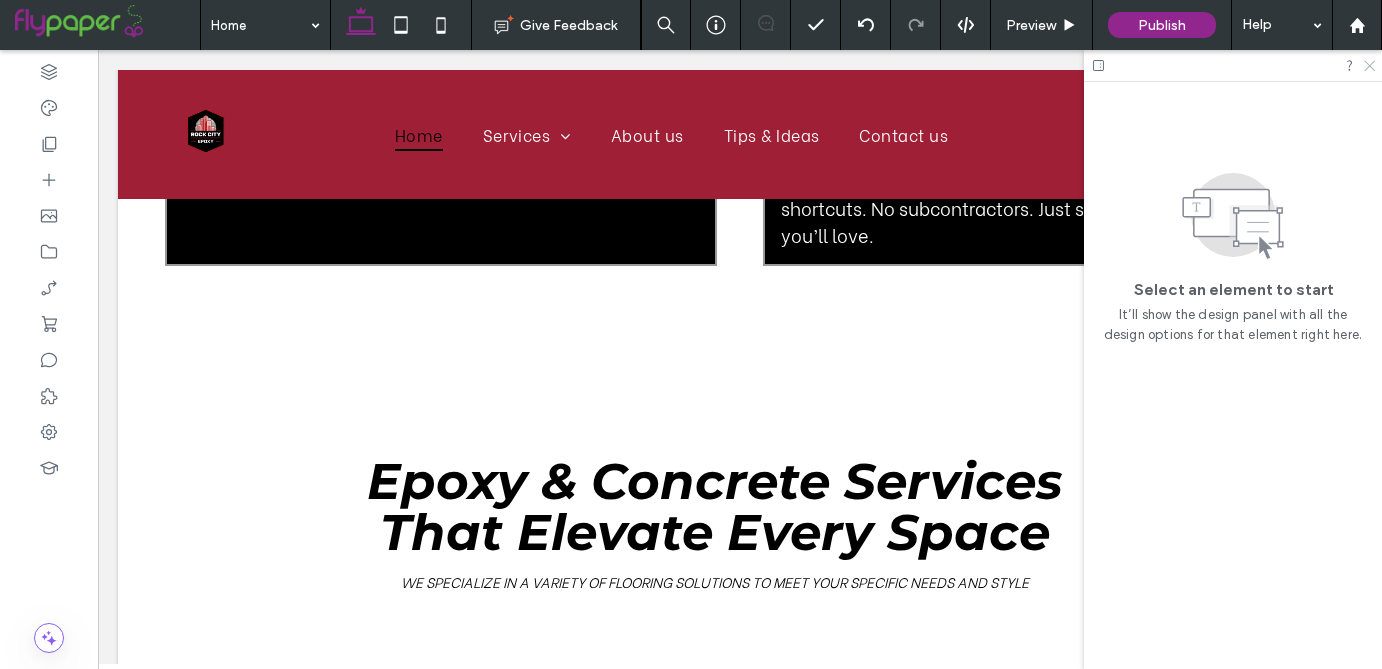 click 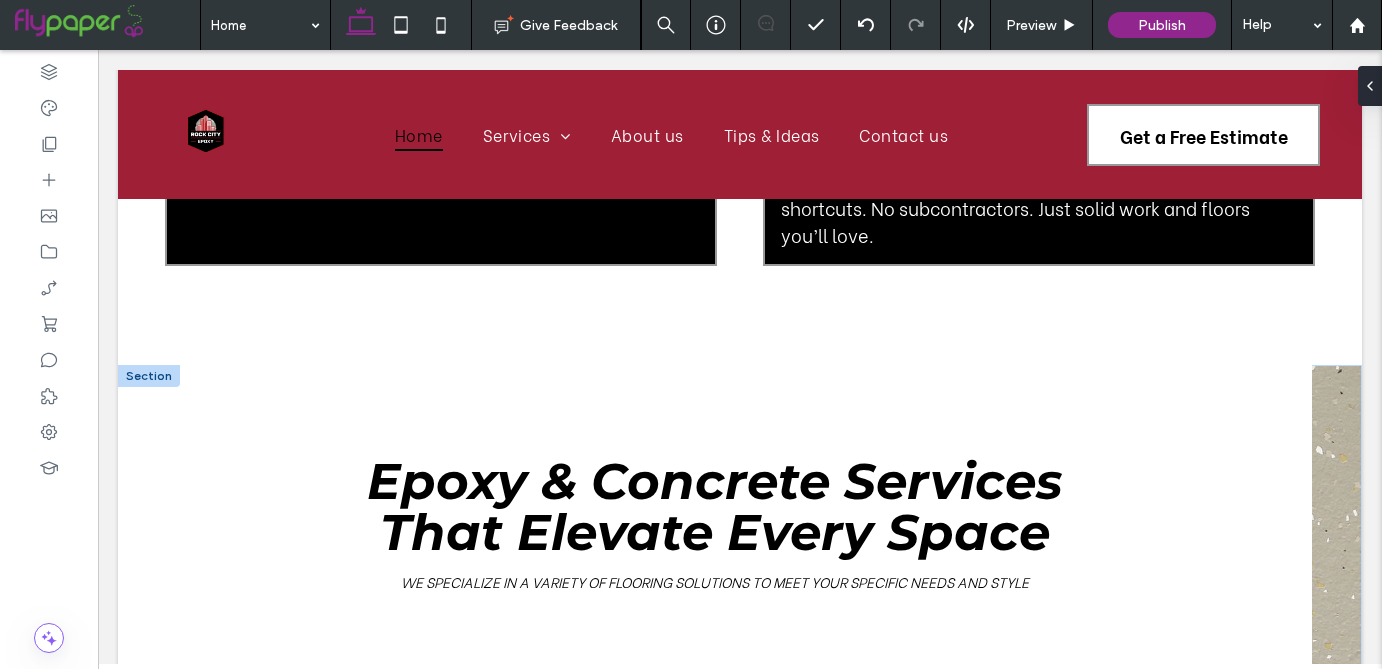 click on "Epoxy & Concrete Services That Elevate Every Space
We specialize in a variety of flooring solutions to meet your specific needs and style
Epoxy Flooring
Whether you want the clean look of flake floors, the bold shine of metallic epoxy, or the grit of quartz and urethane cement, we’ve got the right finish for your space.
Learn More
Polished Concrete
We offer stained, sealed, and grind-and-seal options that are ideal for both residential and commercial settings. These floors are sleek, durable, and built to withstand heavy use, without sacrificing style.
Learn More
Learn More
Section + Add Section" at bounding box center (740, 859) 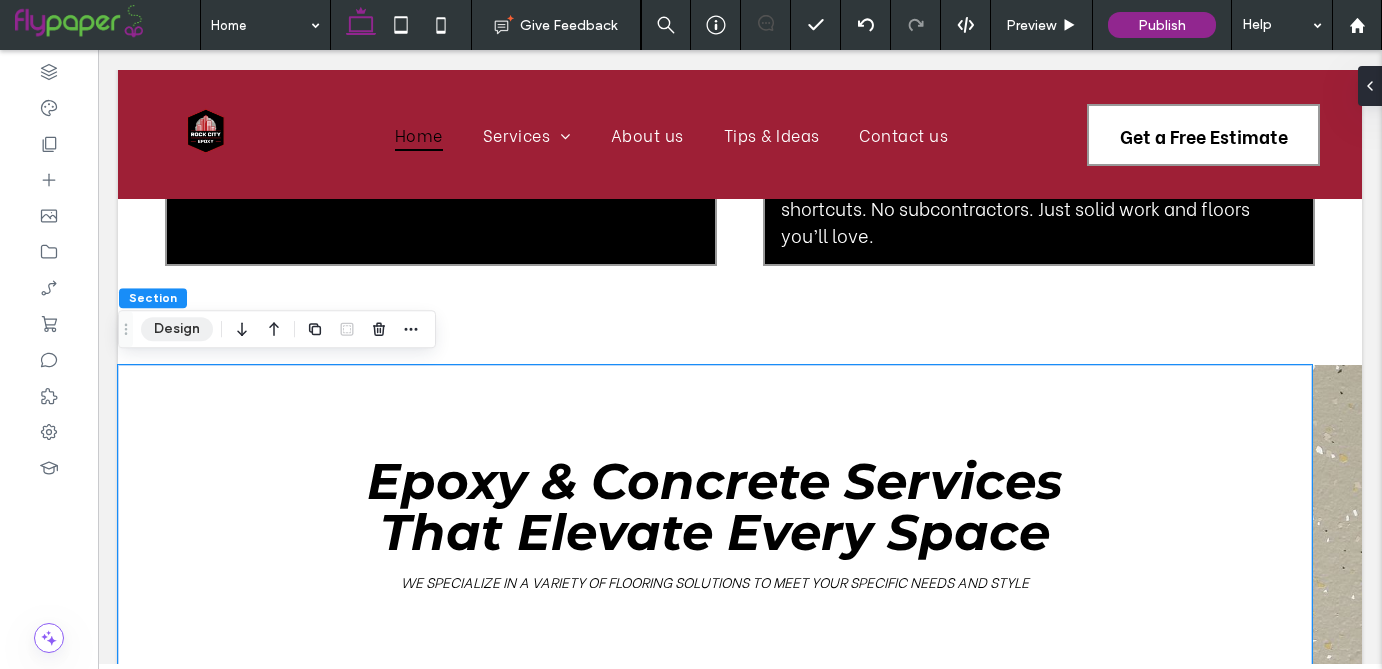 click on "Design" at bounding box center [177, 329] 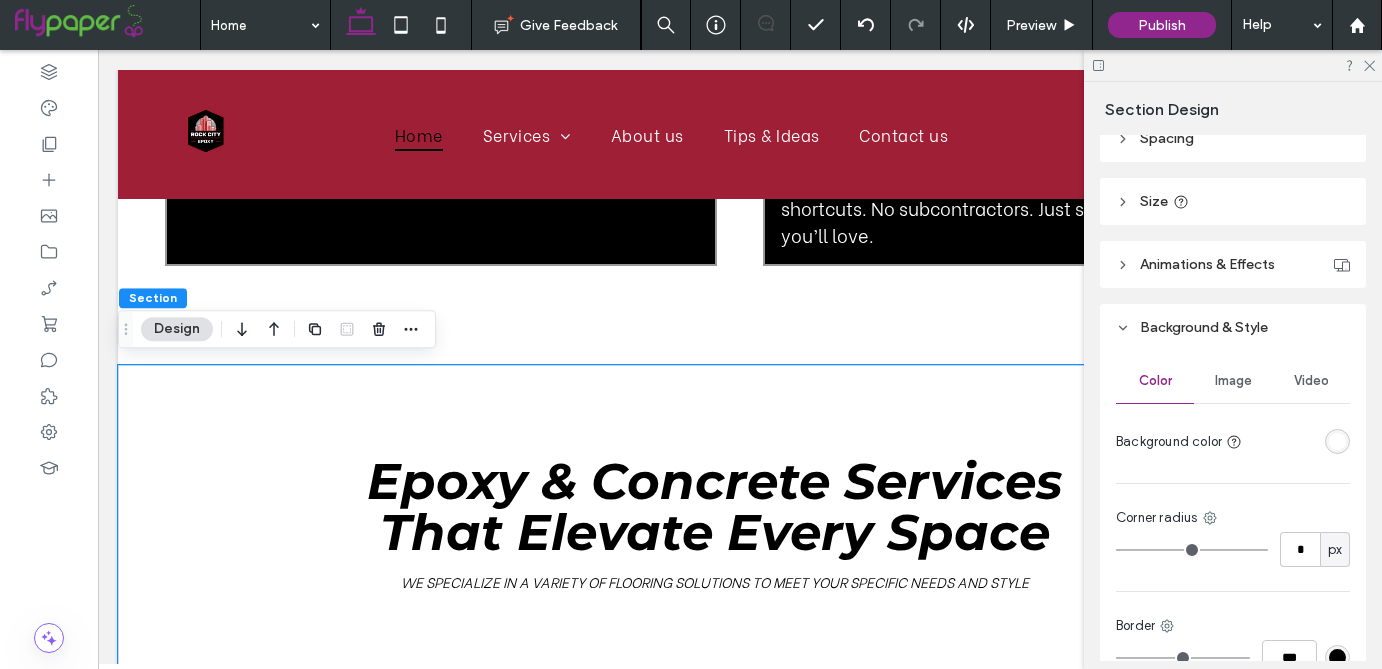 scroll, scrollTop: 249, scrollLeft: 0, axis: vertical 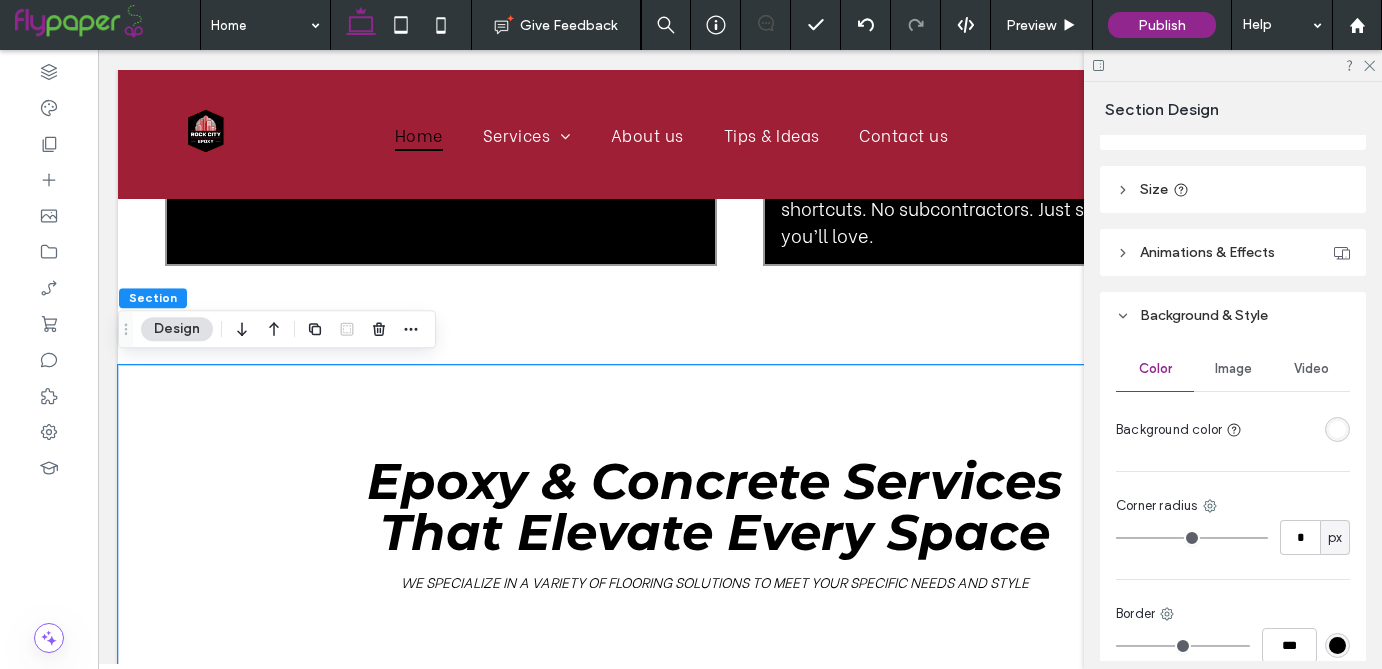 click on "Image" at bounding box center (1233, 369) 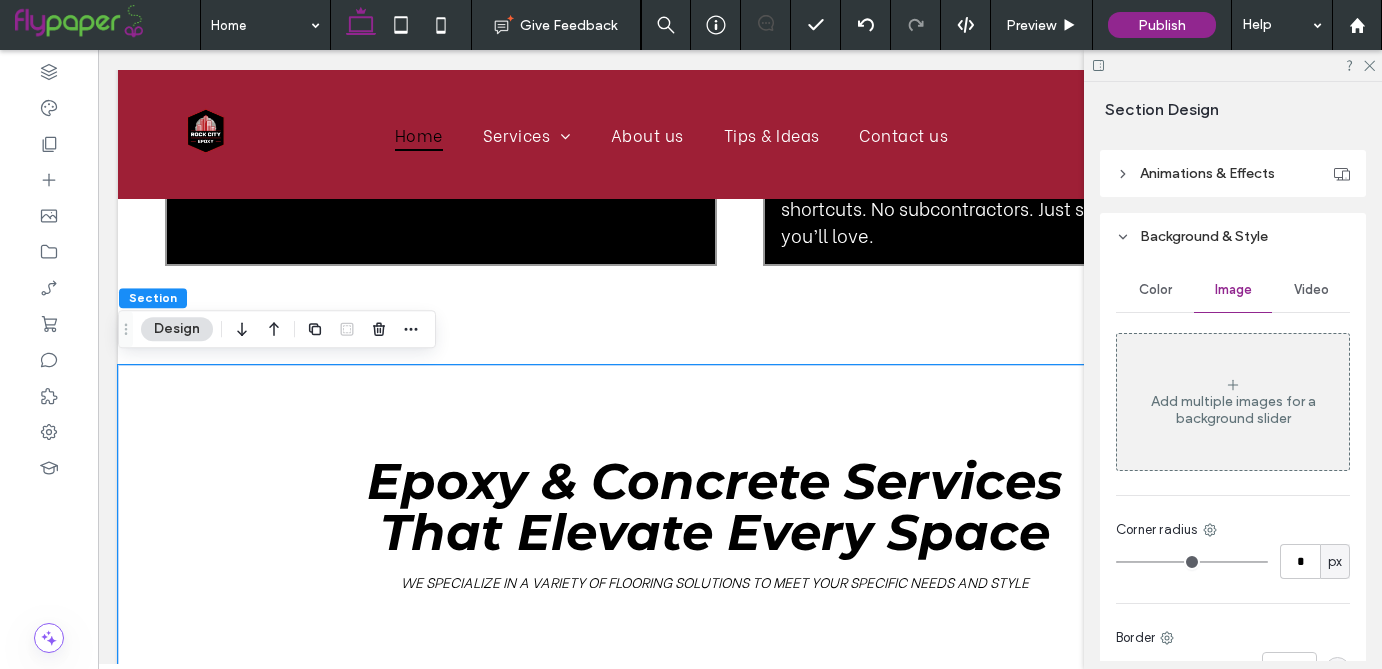 scroll, scrollTop: 347, scrollLeft: 0, axis: vertical 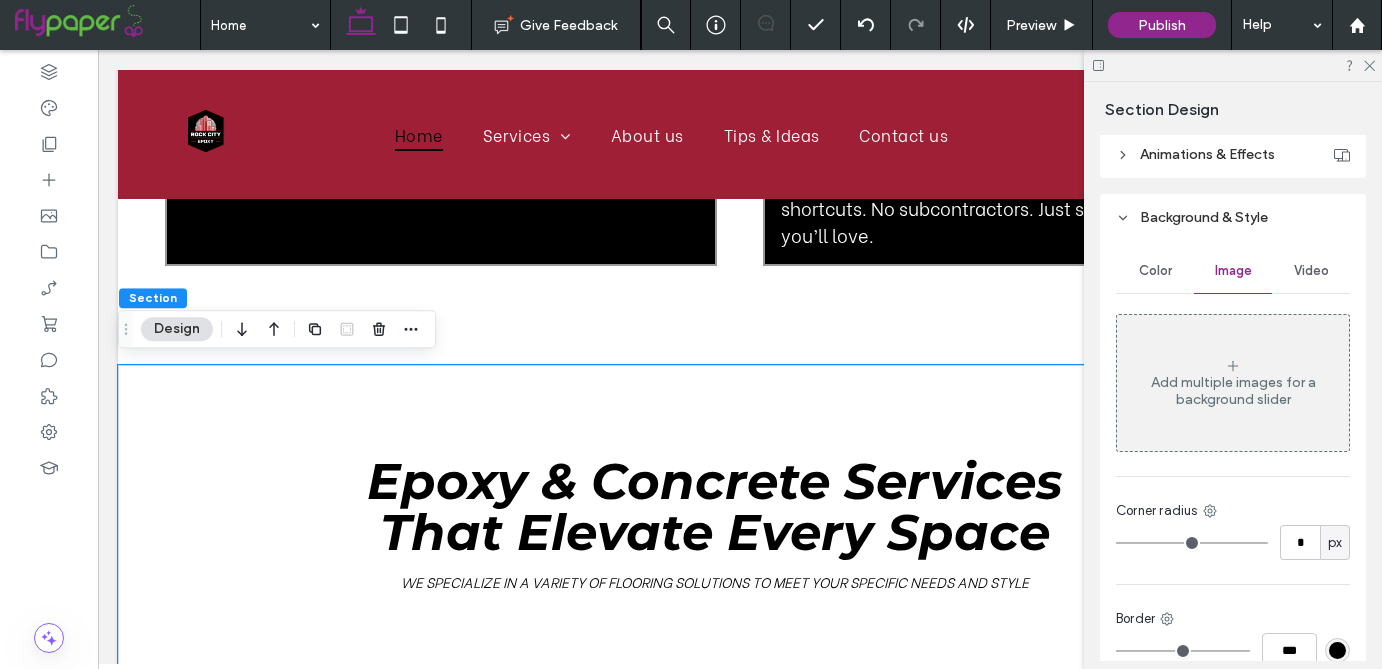 click on "Add multiple images for a background slider" at bounding box center [1233, 391] 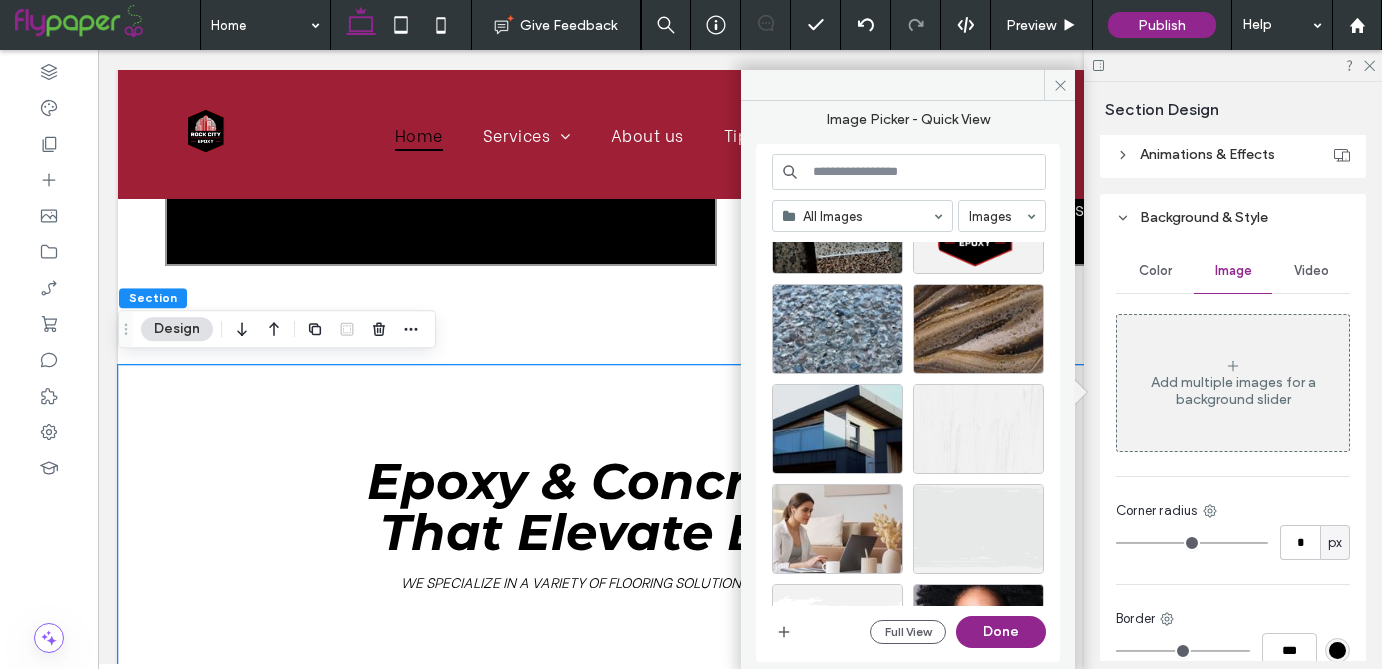 scroll, scrollTop: 305, scrollLeft: 0, axis: vertical 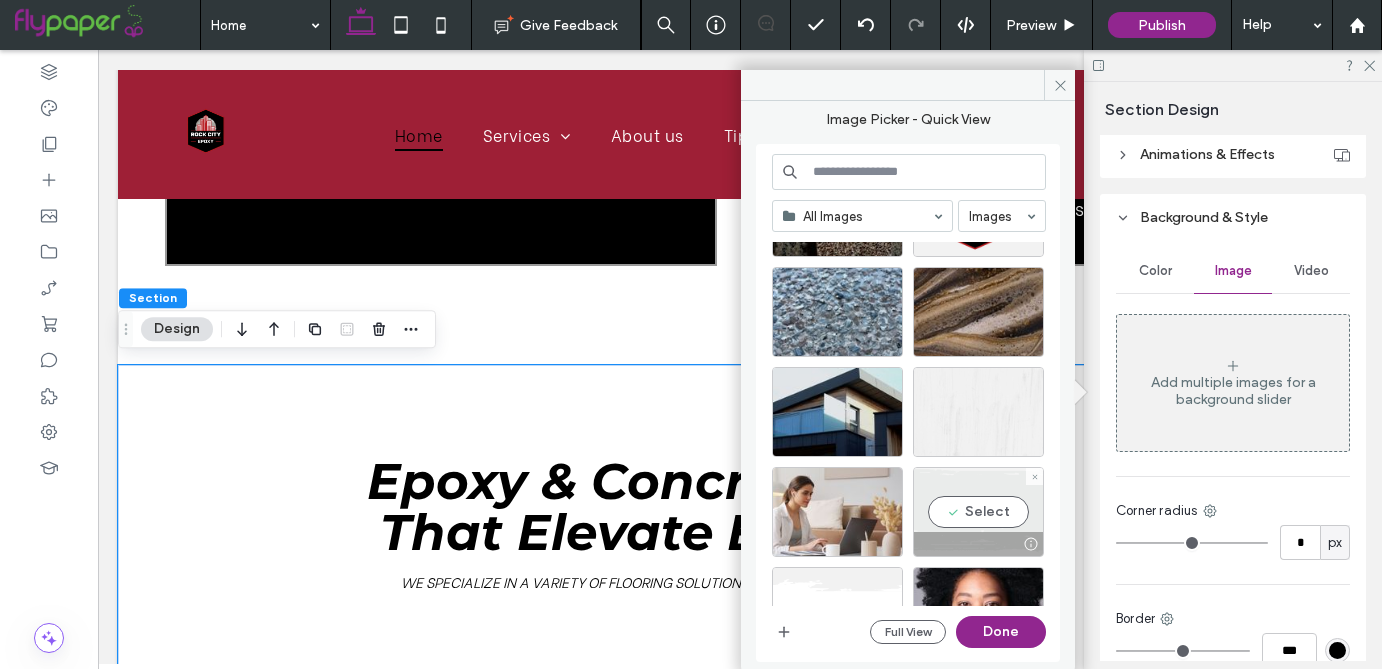 click on "Select" at bounding box center [978, 512] 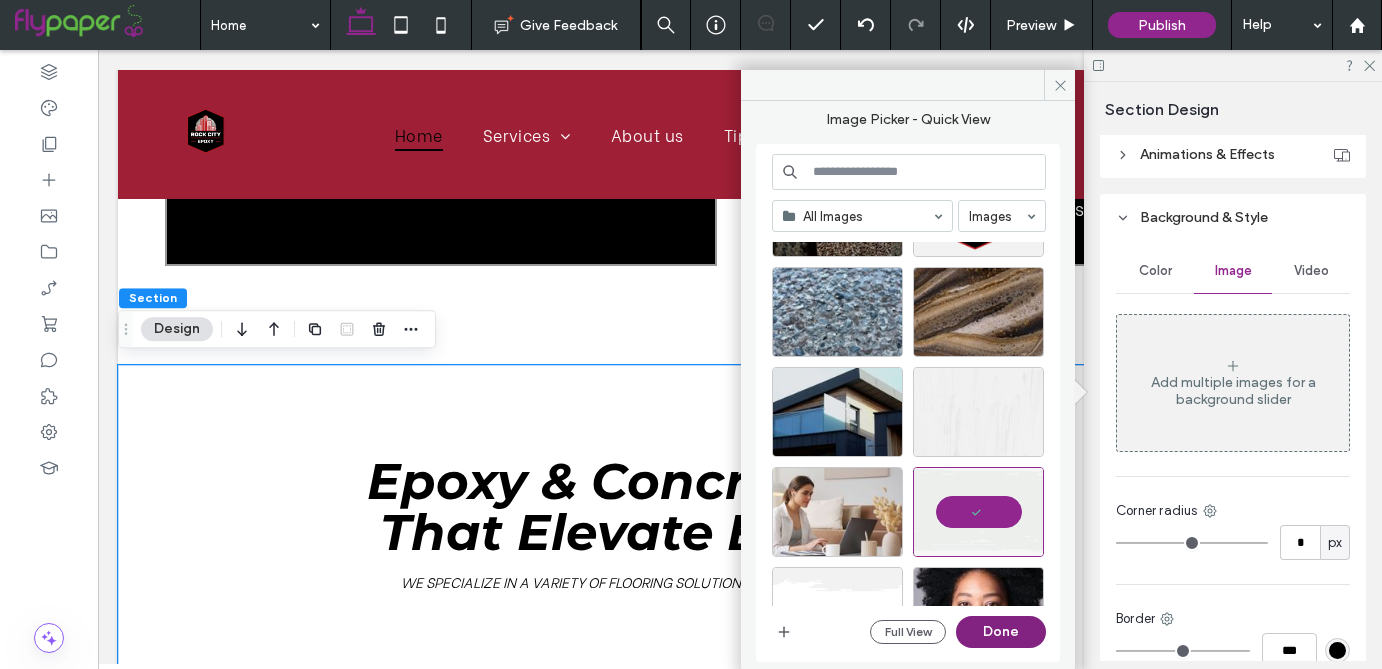click on "Done" at bounding box center [1001, 632] 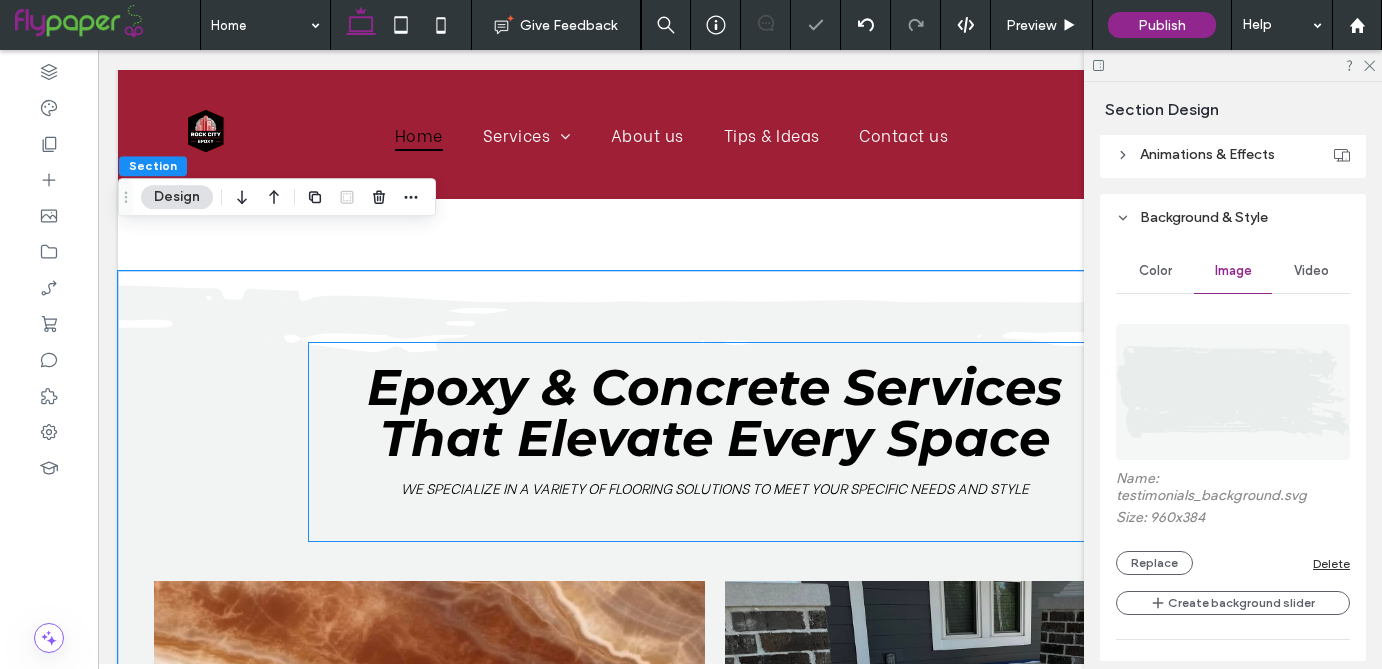 scroll, scrollTop: 1113, scrollLeft: 0, axis: vertical 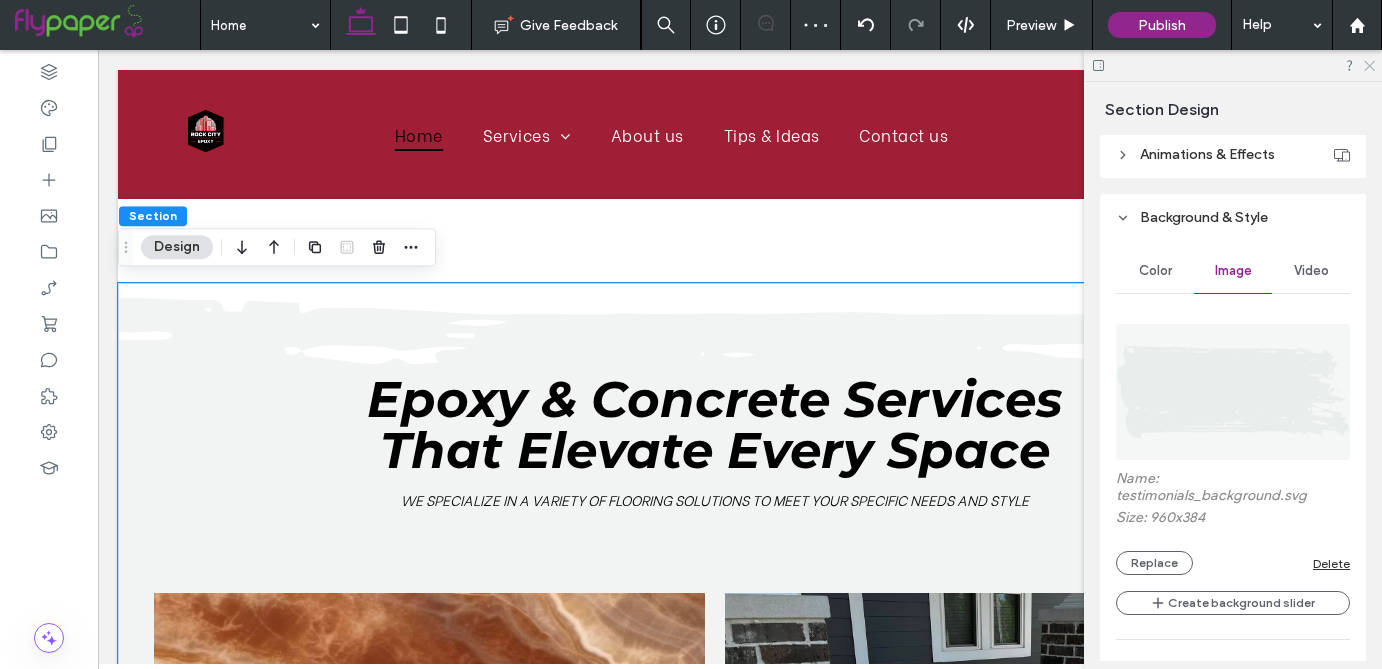 click 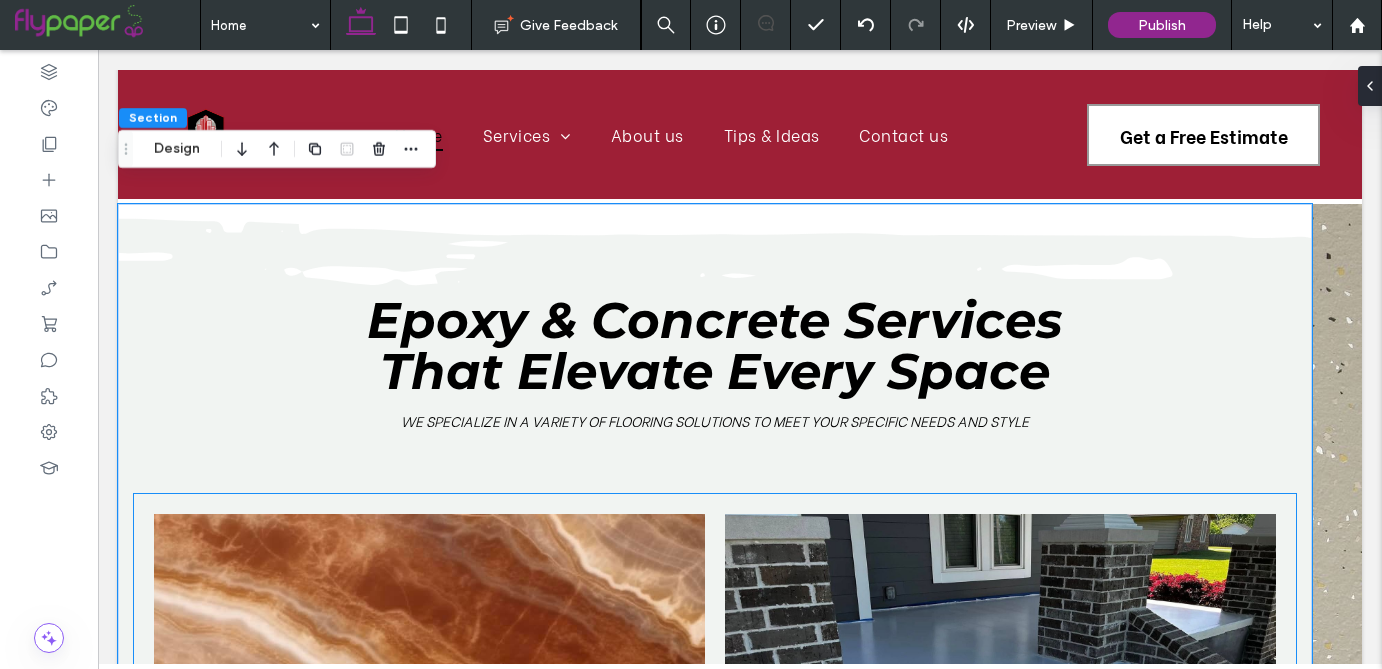 scroll, scrollTop: 1116, scrollLeft: 0, axis: vertical 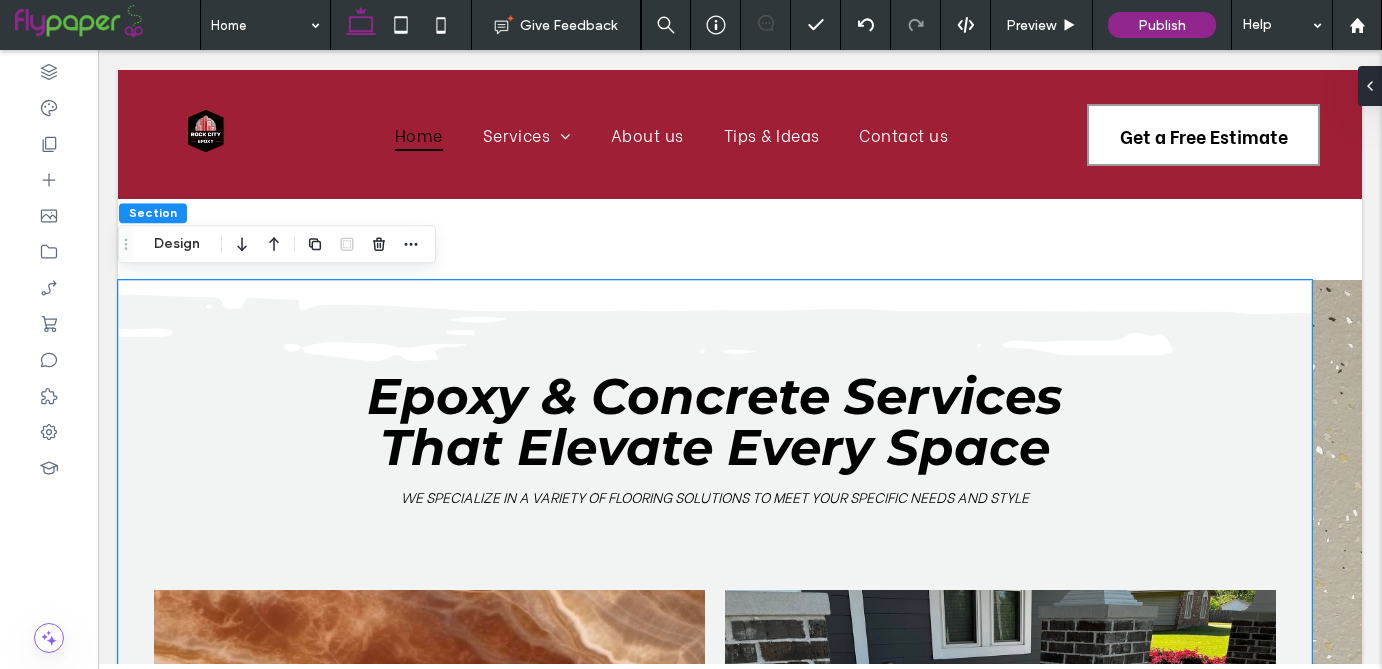 click on "Epoxy & Concrete Services That Elevate Every Space
We specialize in a variety of flooring solutions to meet your specific needs and style
Epoxy Flooring
Whether you want the clean look of flake floors, the bold shine of metallic epoxy, or the grit of quartz and urethane cement, we’ve got the right finish for your space.
Learn More
Polished Concrete
We offer stained, sealed, and grind-and-seal options that are ideal for both residential and commercial settings. These floors are sleek, durable, and built to withstand heavy use, without sacrificing style.
Learn More
Learn More
Section + Add Section" at bounding box center (740, 774) 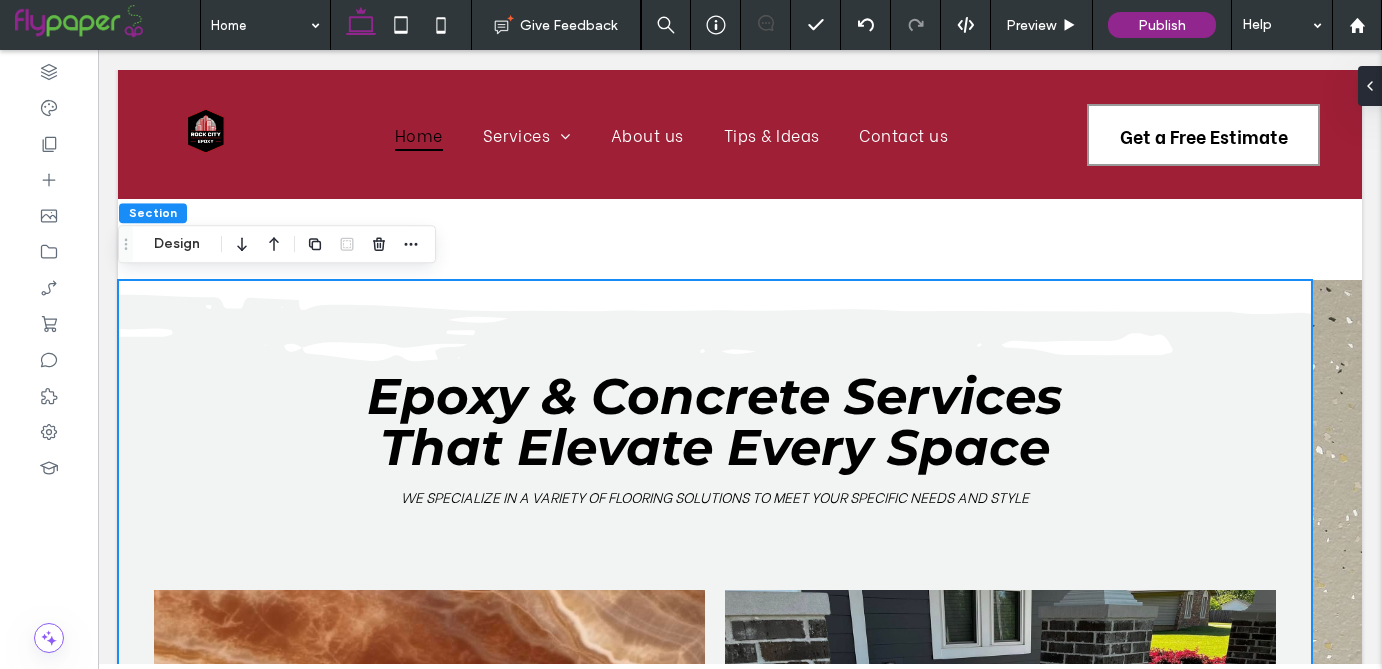 click on "Epoxy & Concrete Services That Elevate Every Space
We specialize in a variety of flooring solutions to meet your specific needs and style
Epoxy Flooring
Whether you want the clean look of flake floors, the bold shine of metallic epoxy, or the grit of quartz and urethane cement, we’ve got the right finish for your space.
Learn More
Polished Concrete
We offer stained, sealed, and grind-and-seal options that are ideal for both residential and commercial settings. These floors are sleek, durable, and built to withstand heavy use, without sacrificing style.
Learn More
Learn More" at bounding box center [715, 774] 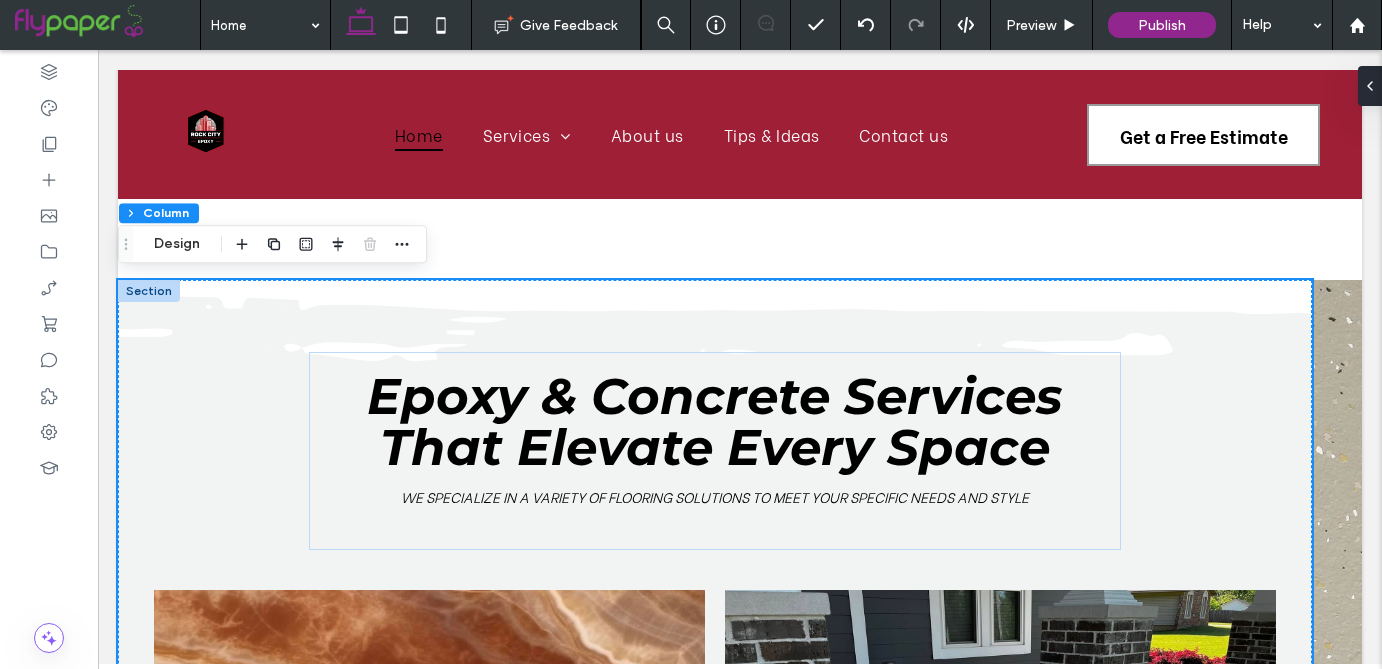 drag, startPoint x: 1312, startPoint y: 325, endPoint x: 1340, endPoint y: 321, distance: 28.284271 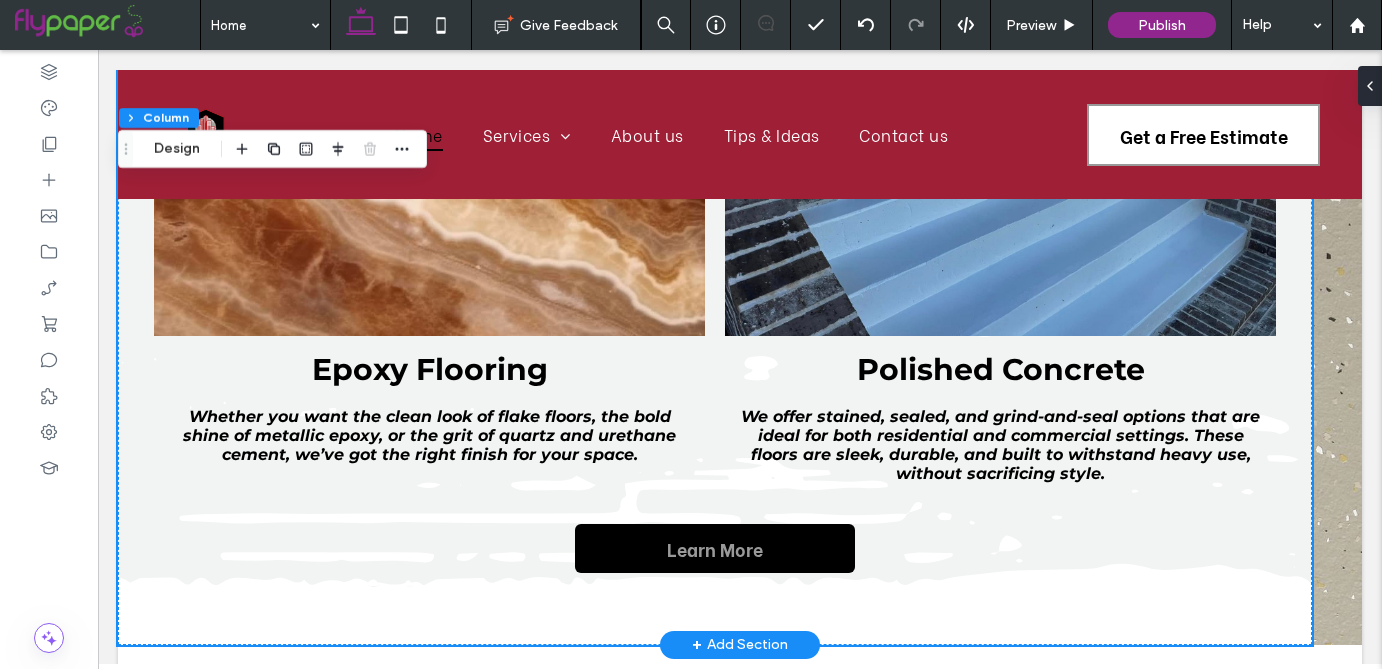 scroll, scrollTop: 1896, scrollLeft: 0, axis: vertical 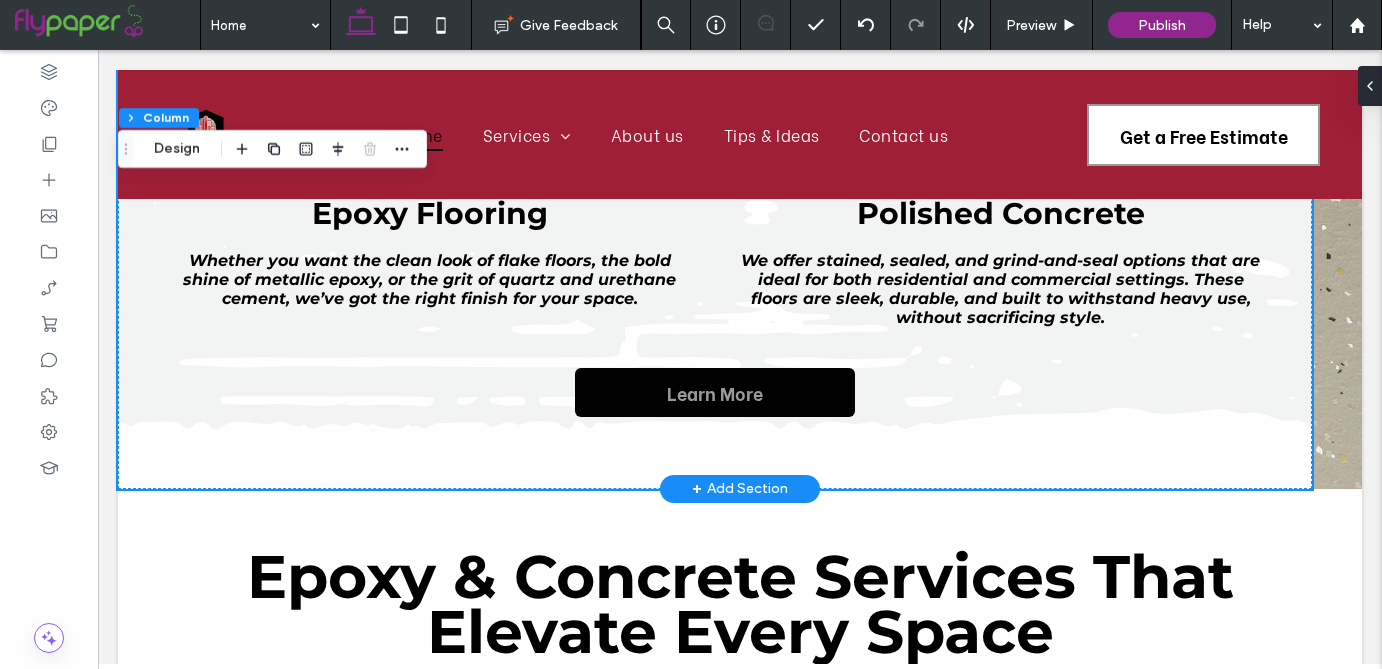 click on "Epoxy & Concrete Services That Elevate Every Space
We specialize in a variety of flooring solutions to meet your specific needs and style
Epoxy Flooring
Whether you want the clean look of flake floors, the bold shine of metallic epoxy, or the grit of quartz and urethane cement, we’ve got the right finish for your space.
Learn More
Polished Concrete
We offer stained, sealed, and grind-and-seal options that are ideal for both residential and commercial settings. These floors are sleek, durable, and built to withstand heavy use, without sacrificing style.
Learn More
Learn More
Section + Add Section" at bounding box center [740, -6] 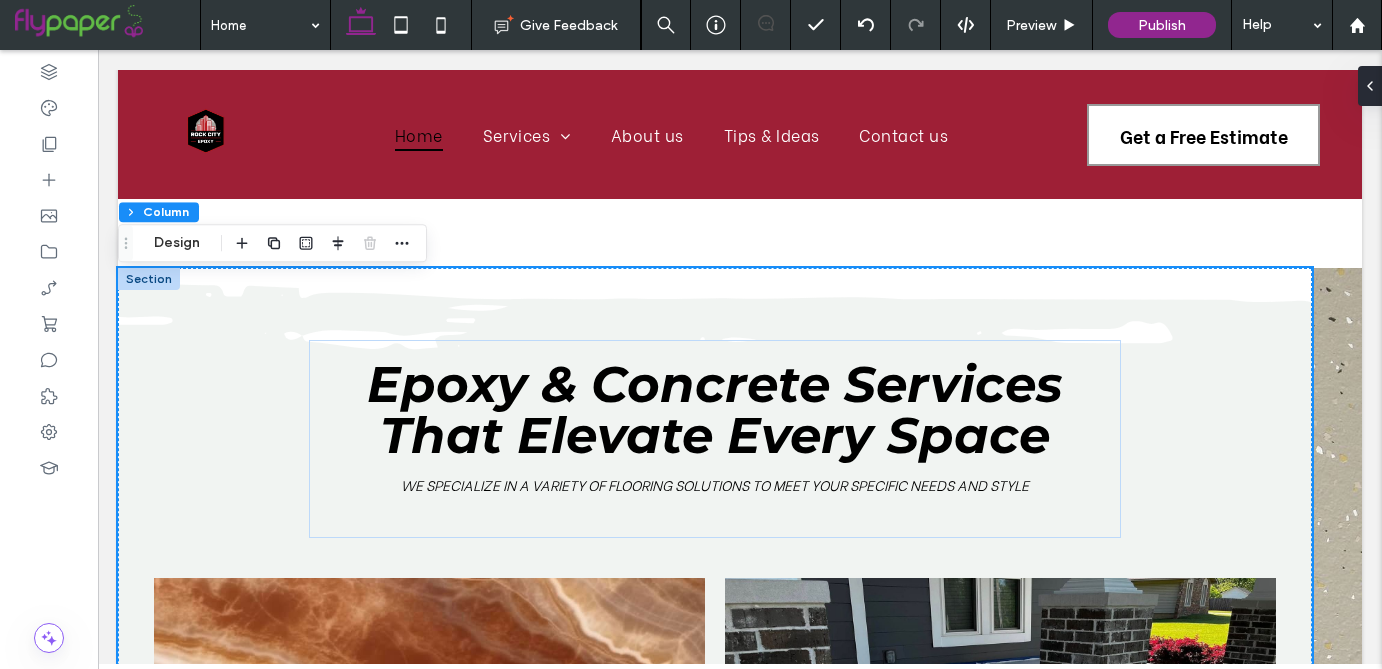 scroll, scrollTop: 1134, scrollLeft: 0, axis: vertical 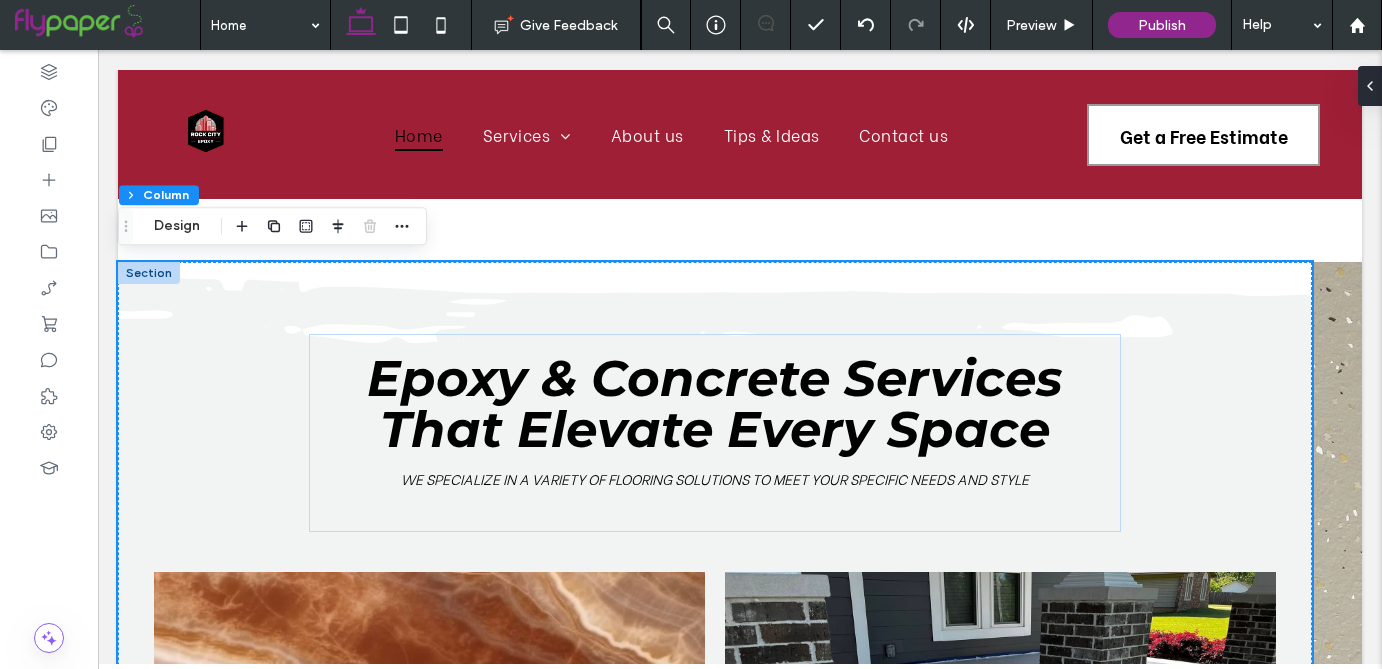 click on "Epoxy & Concrete Services That Elevate Every Space
We specialize in a variety of flooring solutions to meet your specific needs and style
Epoxy Flooring
Whether you want the clean look of flake floors, the bold shine of metallic epoxy, or the grit of quartz and urethane cement, we’ve got the right finish for your space.
Learn More
Polished Concrete
We offer stained, sealed, and grind-and-seal options that are ideal for both residential and commercial settings. These floors are sleek, durable, and built to withstand heavy use, without sacrificing style.
Learn More
Learn More" at bounding box center (715, 756) 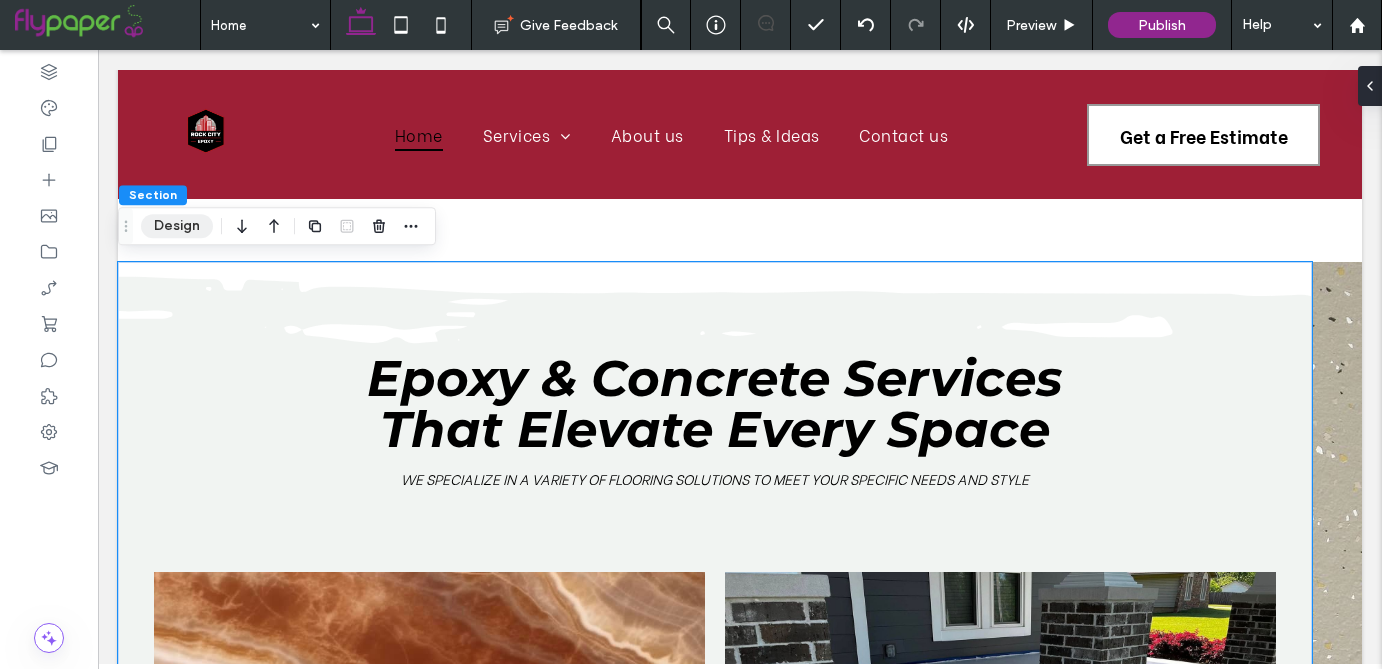 click on "Design" at bounding box center [177, 226] 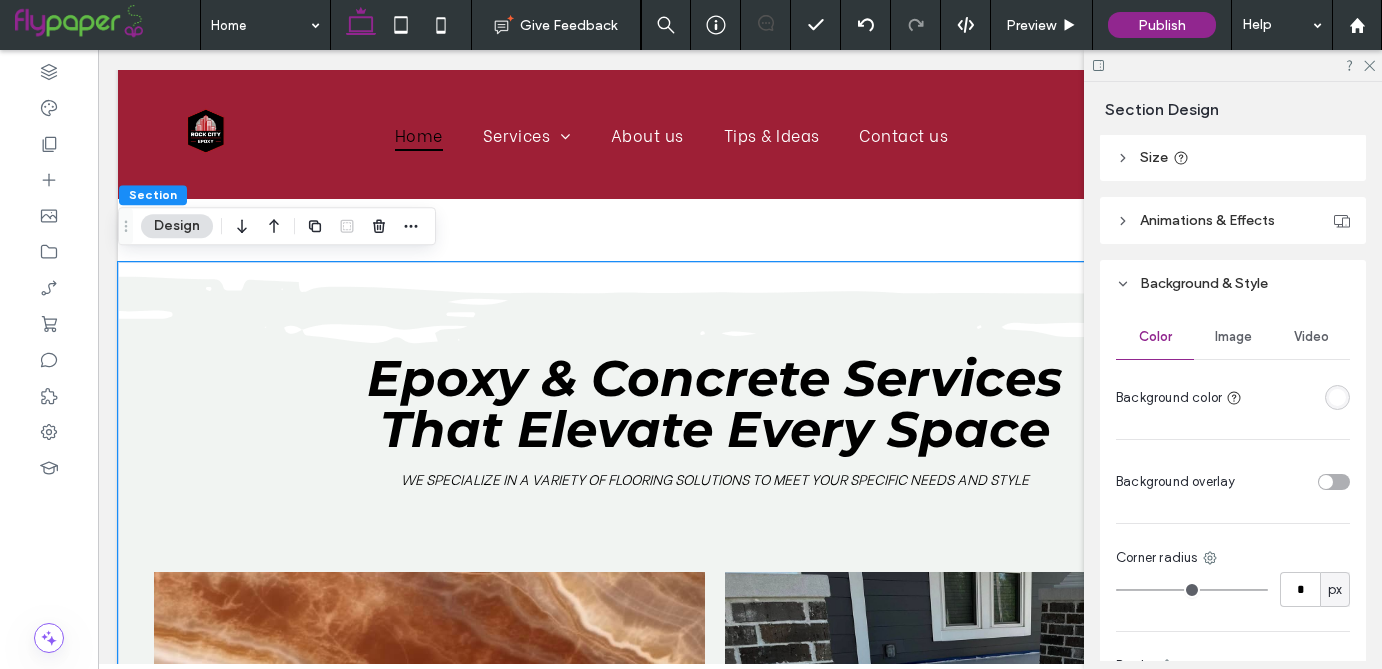 scroll, scrollTop: 300, scrollLeft: 0, axis: vertical 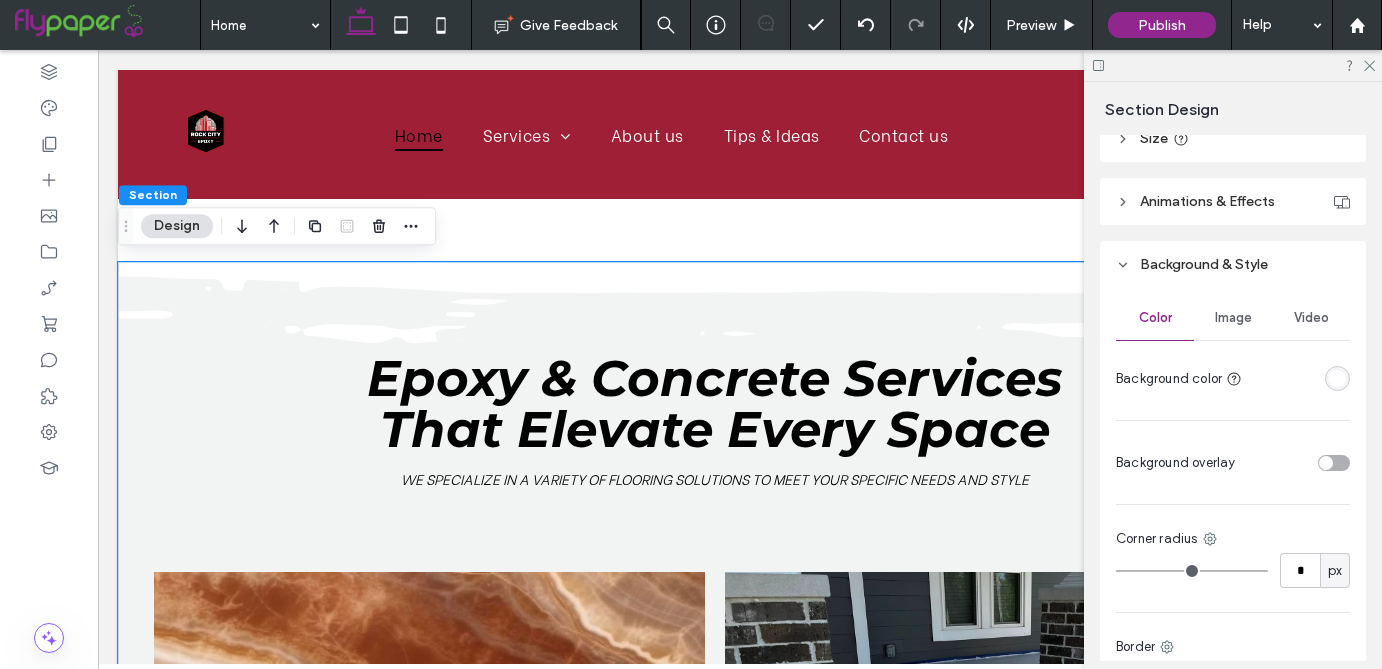 click on "Image" at bounding box center (1233, 318) 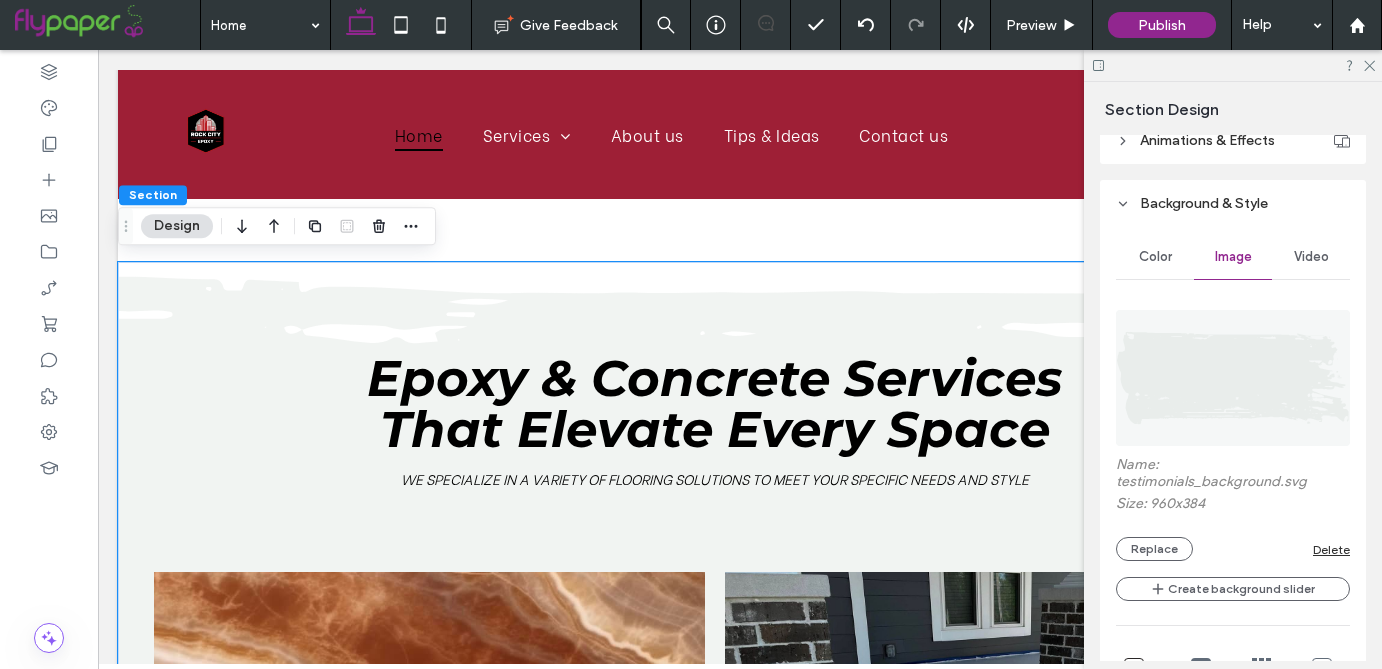 scroll, scrollTop: 365, scrollLeft: 0, axis: vertical 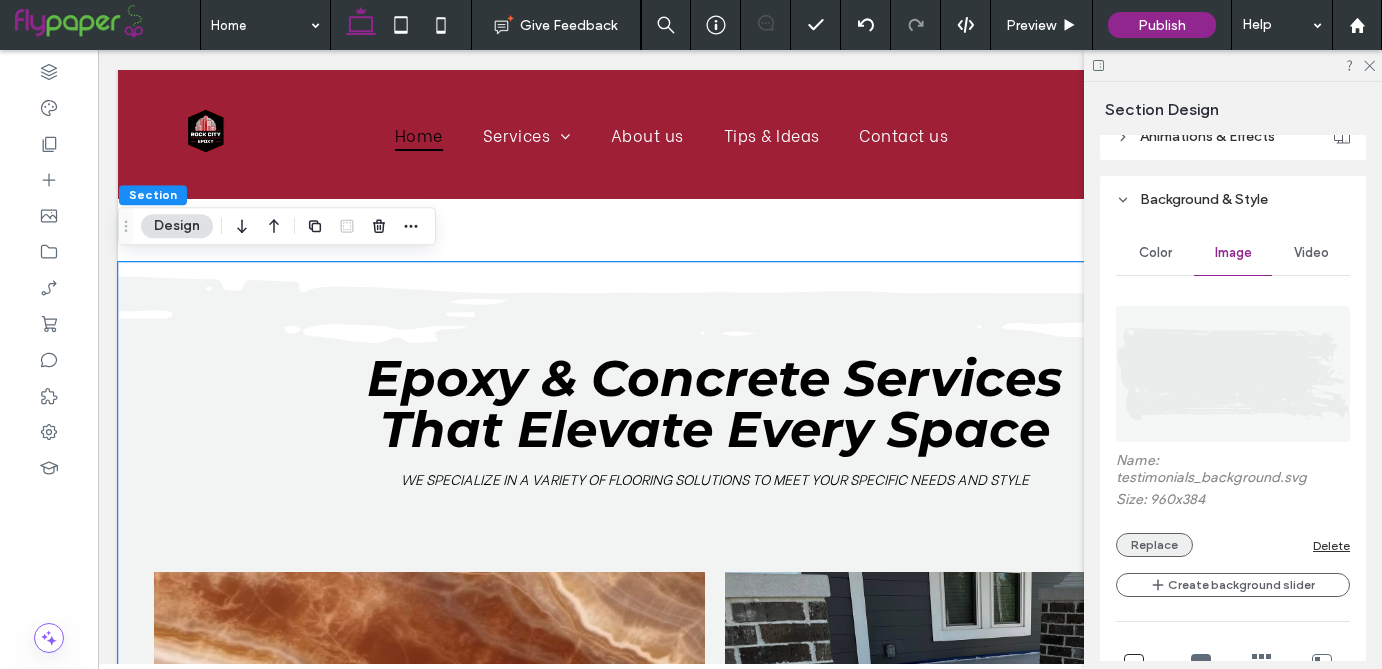click on "Replace" at bounding box center [1154, 545] 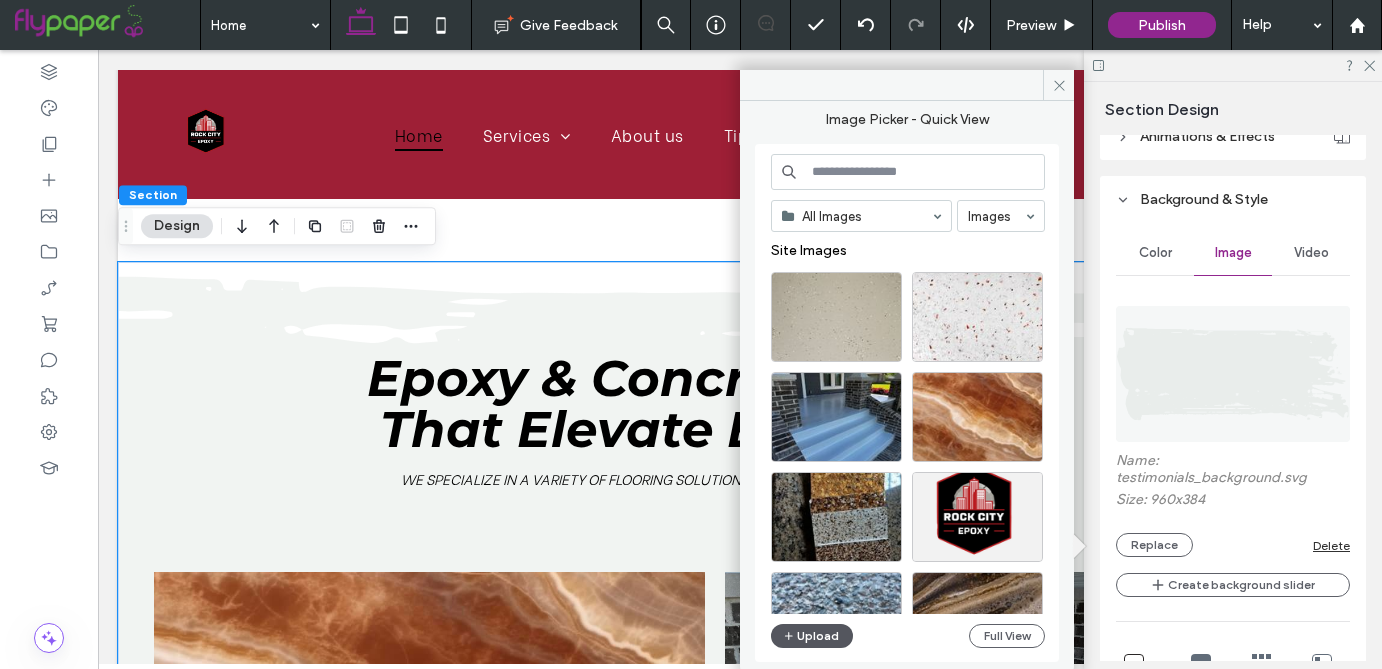 click on "Upload" at bounding box center [812, 636] 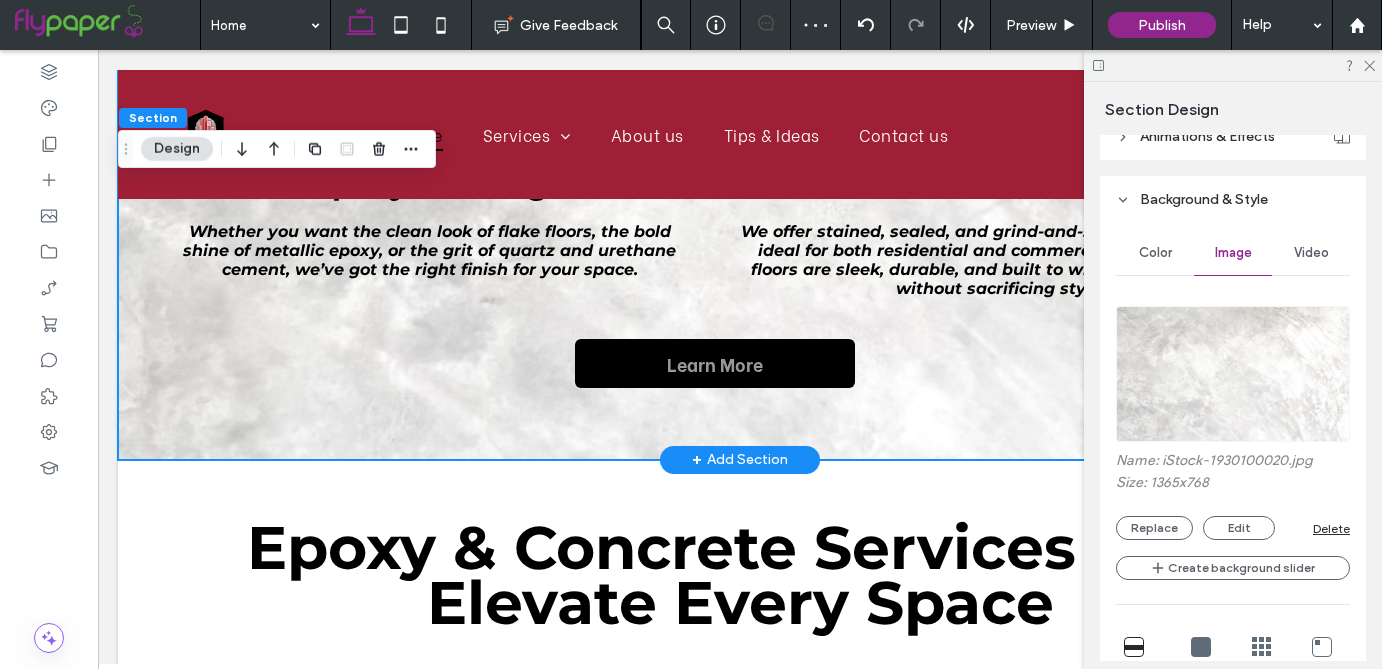 scroll, scrollTop: 1687, scrollLeft: 0, axis: vertical 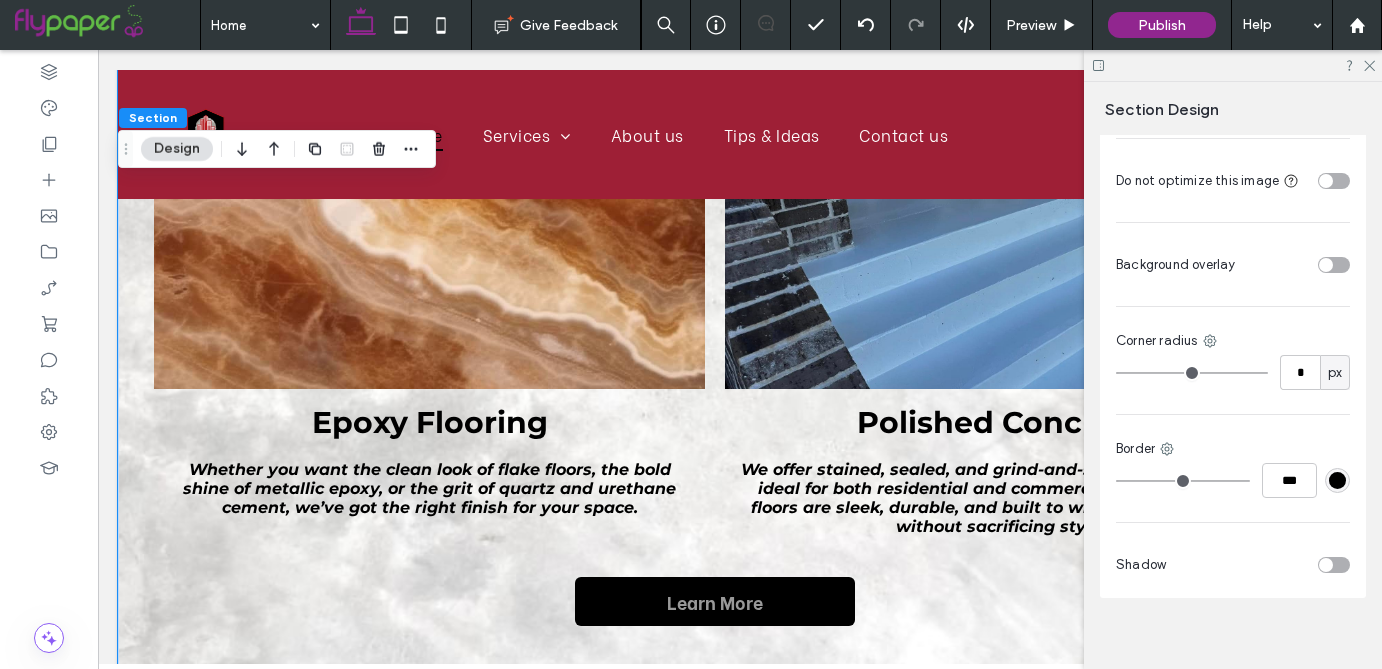 click at bounding box center [1326, 265] 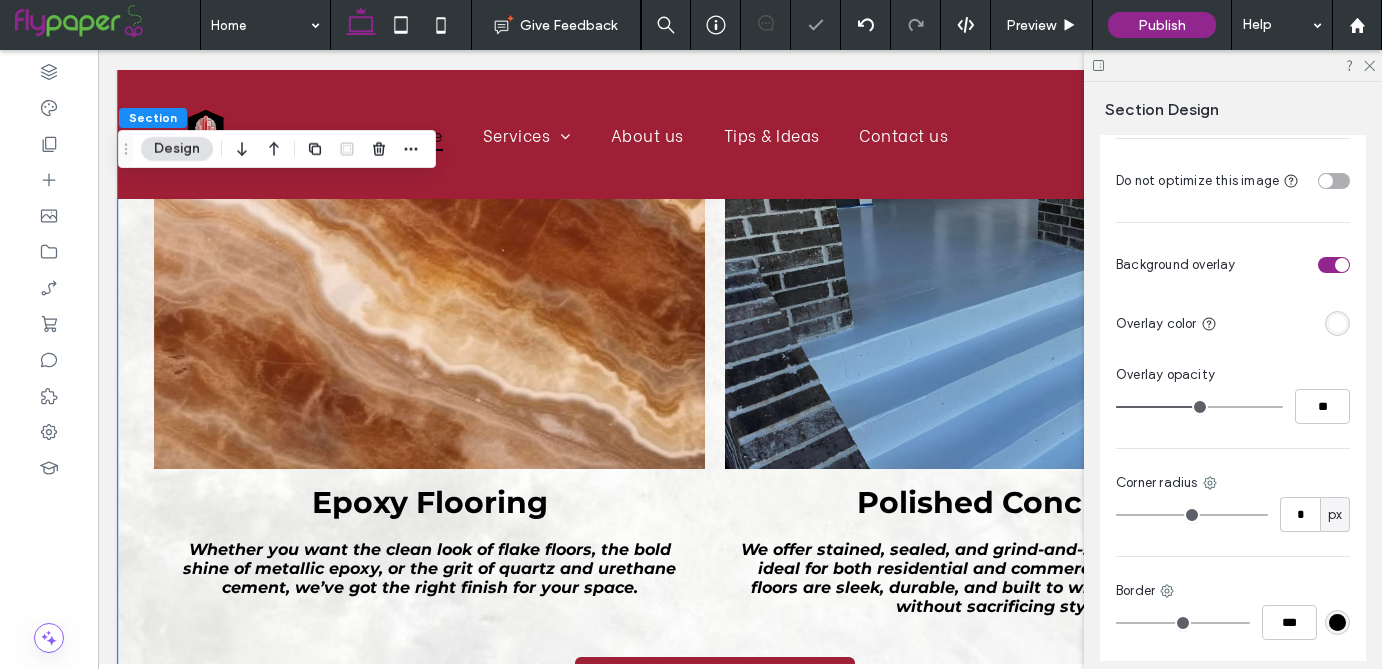 scroll, scrollTop: 1379, scrollLeft: 0, axis: vertical 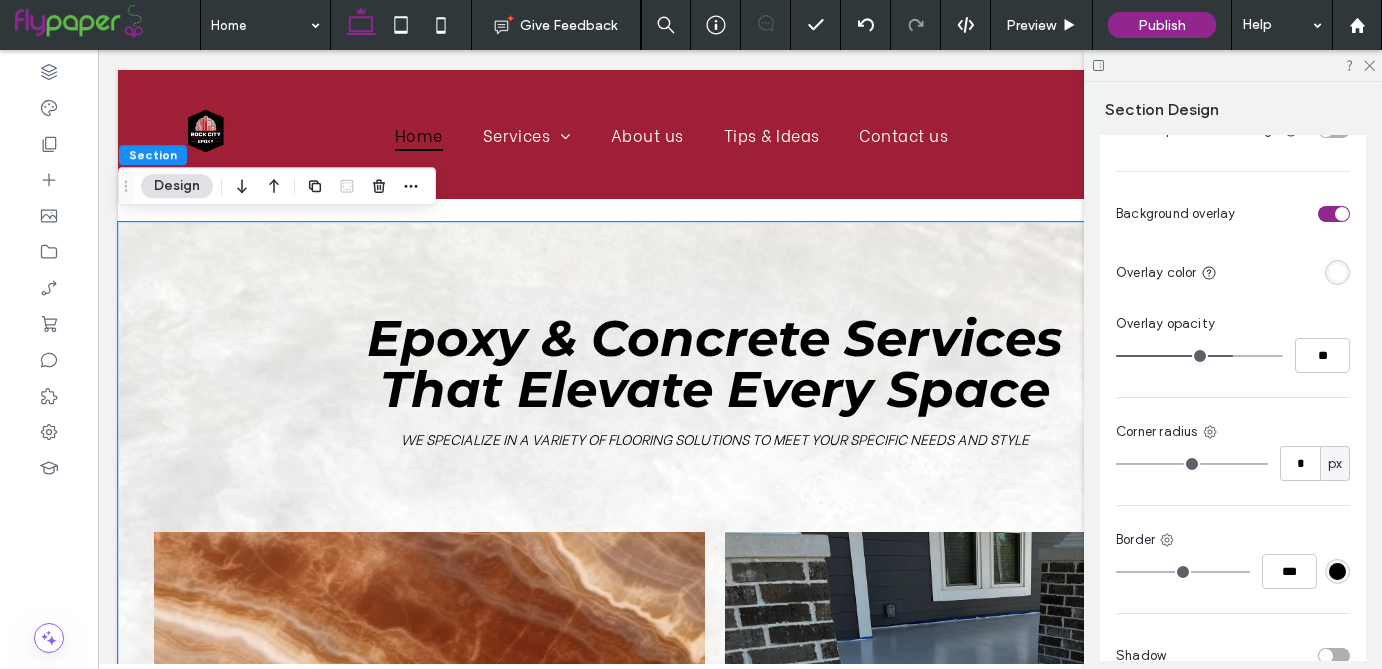 drag, startPoint x: 1199, startPoint y: 340, endPoint x: 1233, endPoint y: 340, distance: 34 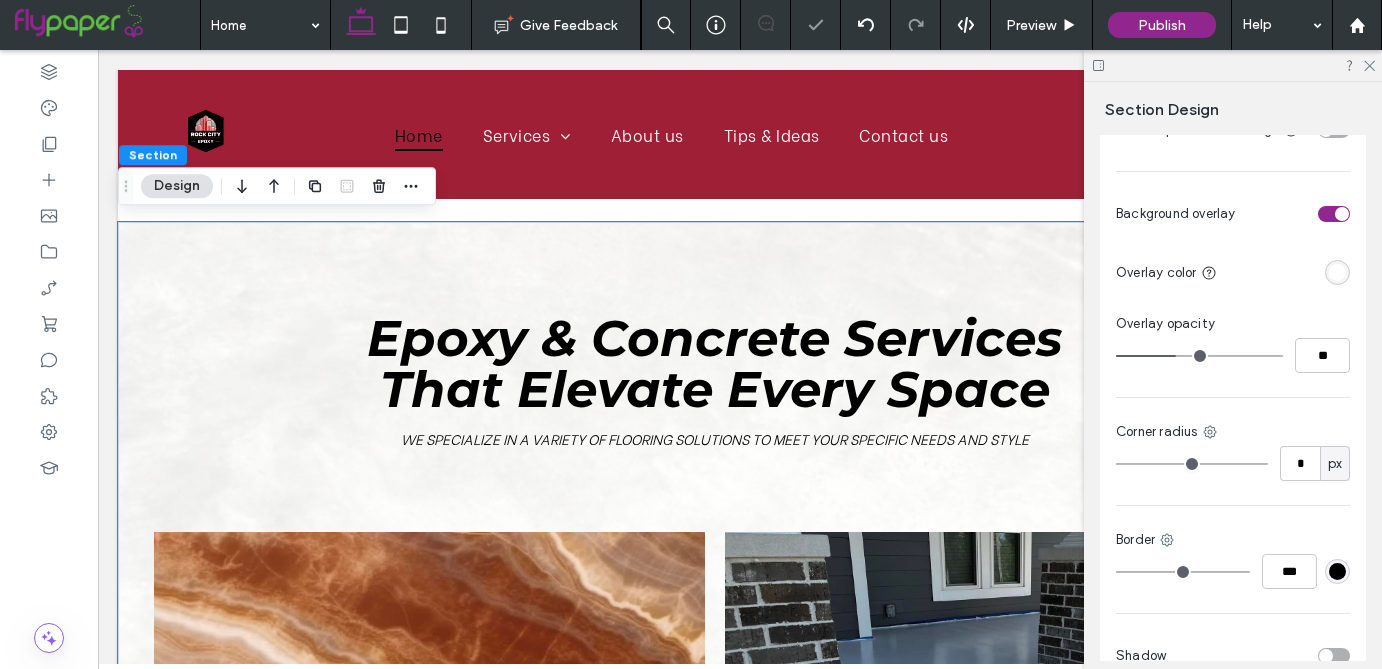 drag, startPoint x: 1233, startPoint y: 340, endPoint x: 1178, endPoint y: 341, distance: 55.00909 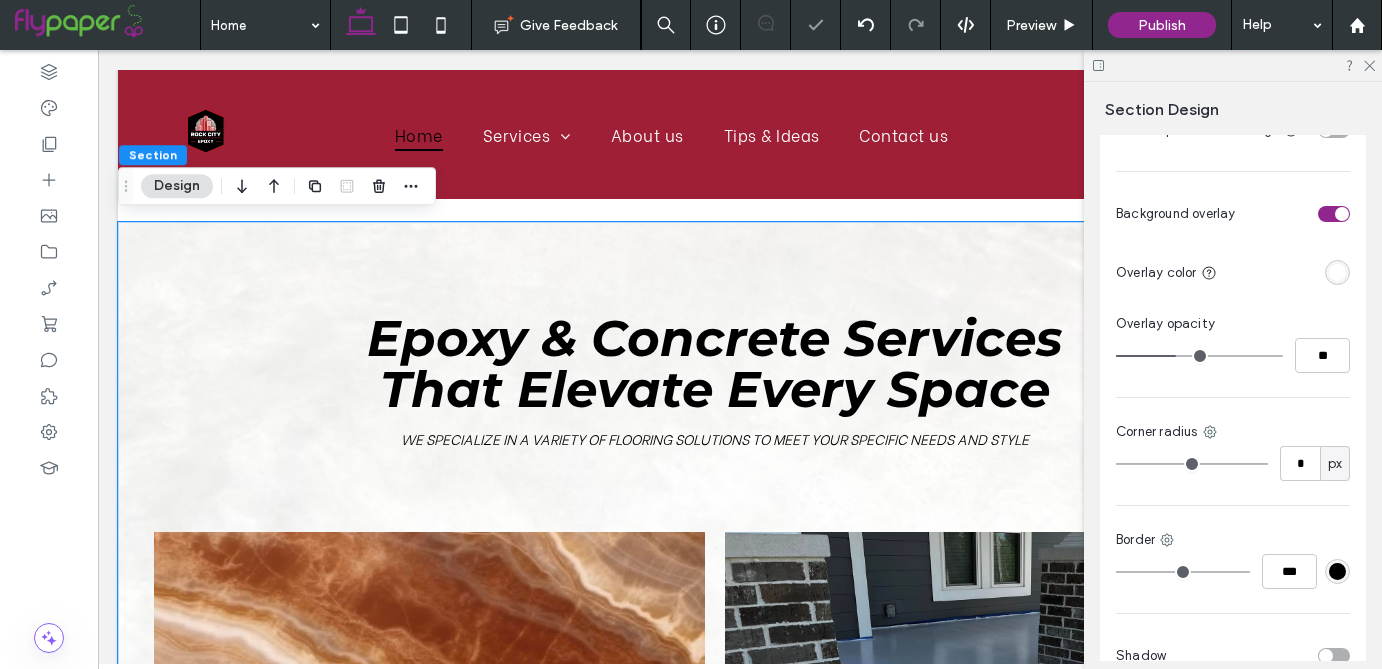 click at bounding box center (1199, 356) 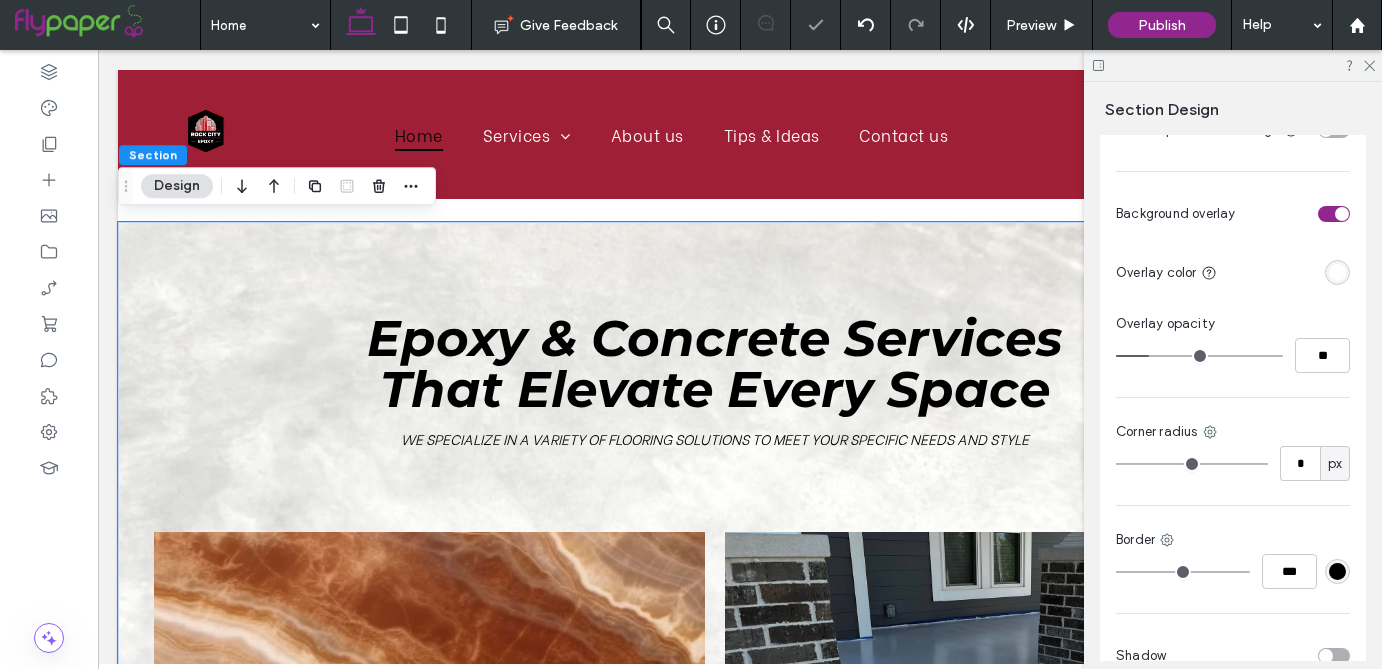 drag, startPoint x: 1178, startPoint y: 341, endPoint x: 1145, endPoint y: 341, distance: 33 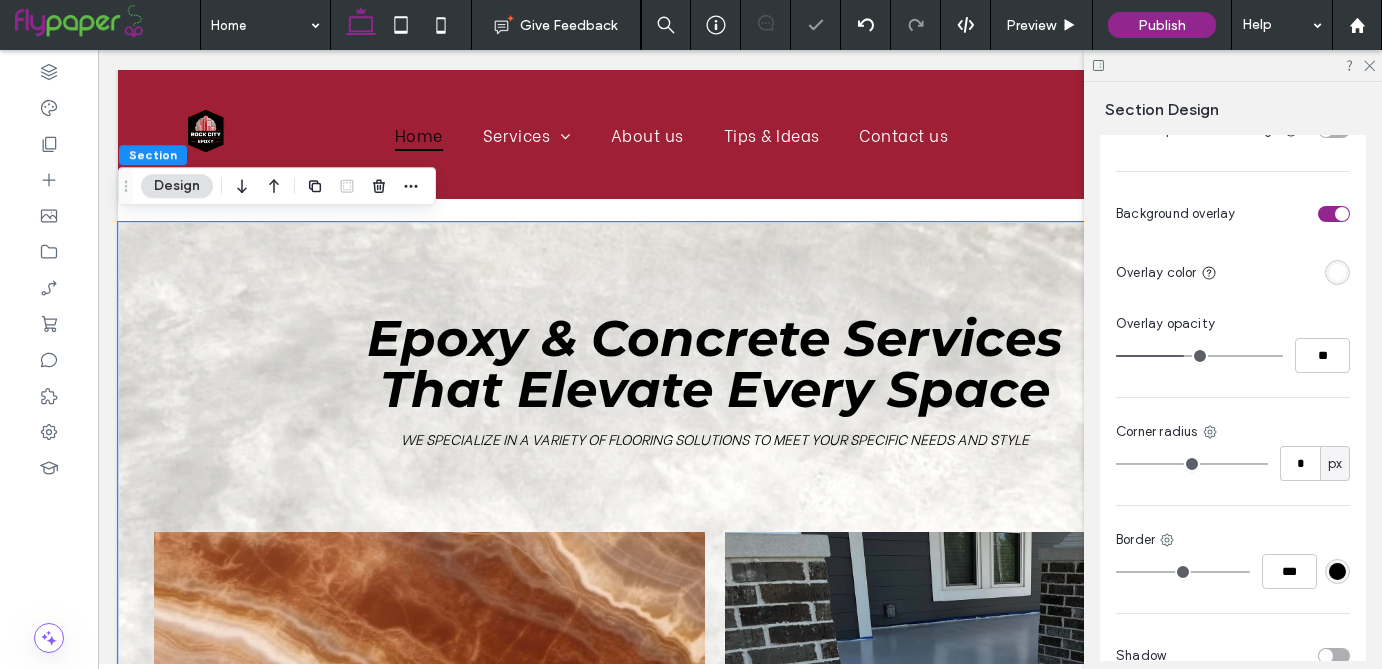 drag, startPoint x: 1145, startPoint y: 341, endPoint x: 1187, endPoint y: 343, distance: 42.047592 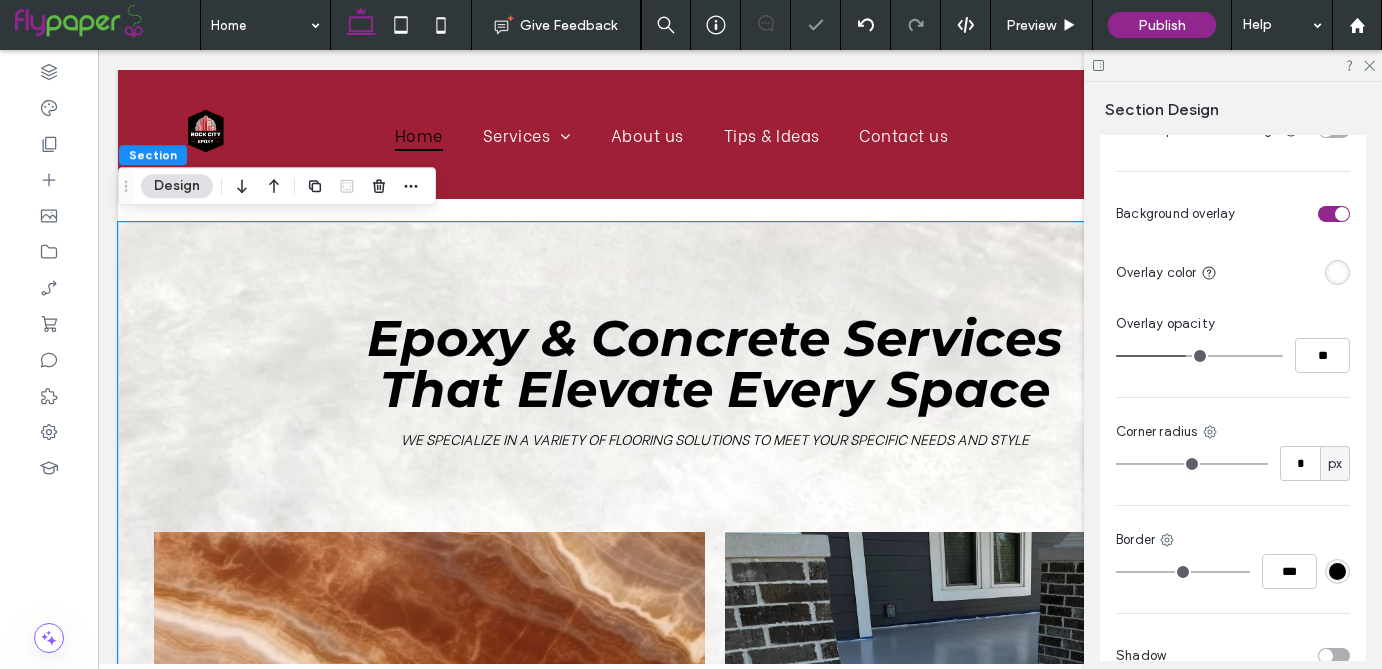 click at bounding box center [1337, 272] 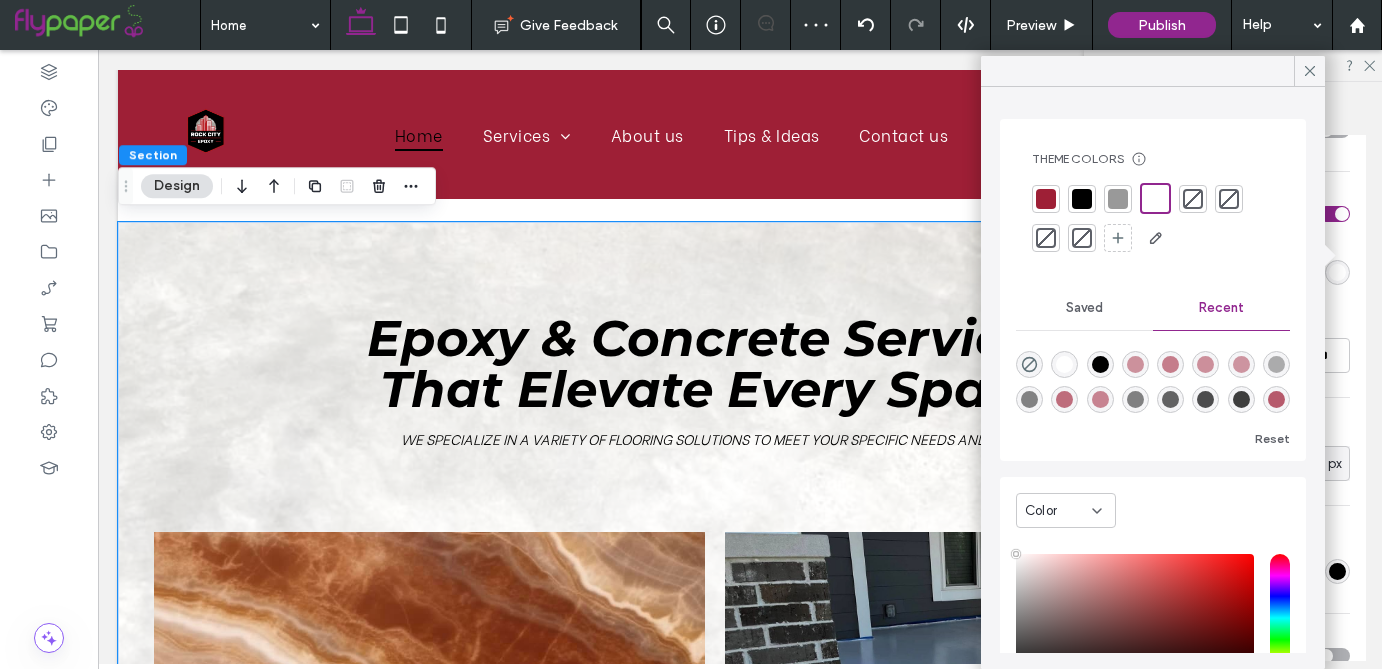 click at bounding box center [1082, 199] 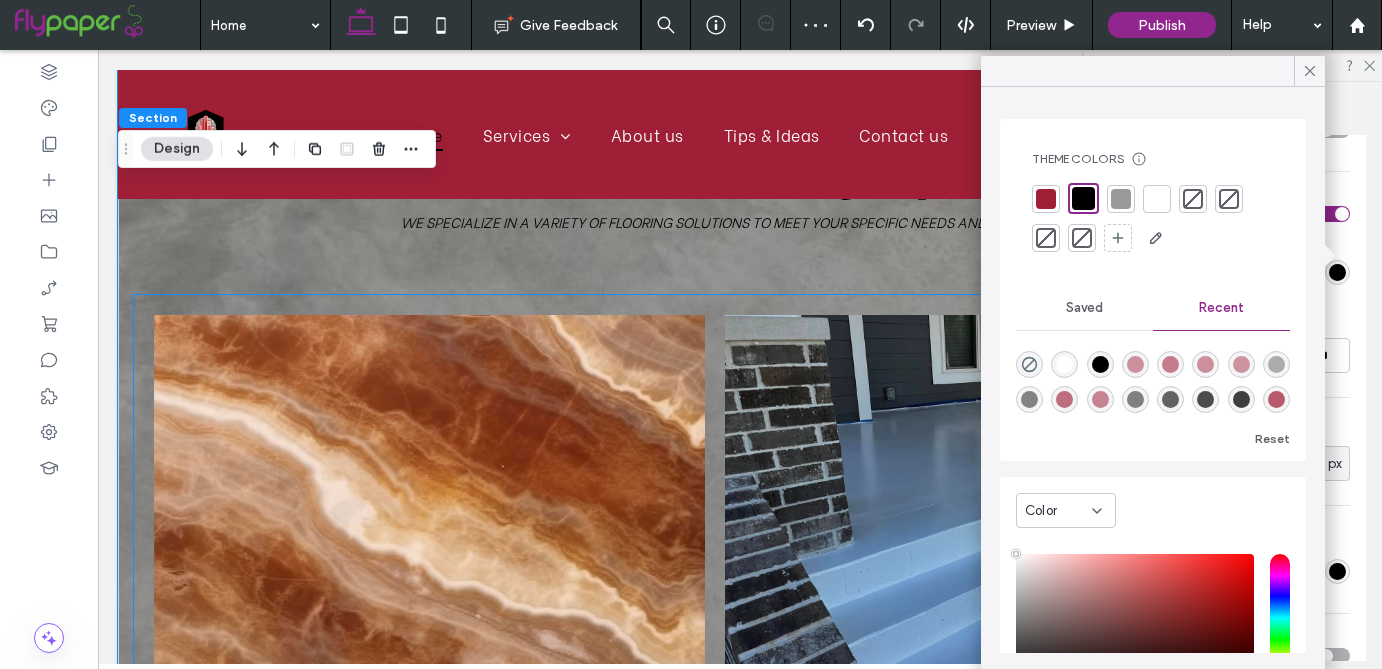 scroll, scrollTop: 1438, scrollLeft: 0, axis: vertical 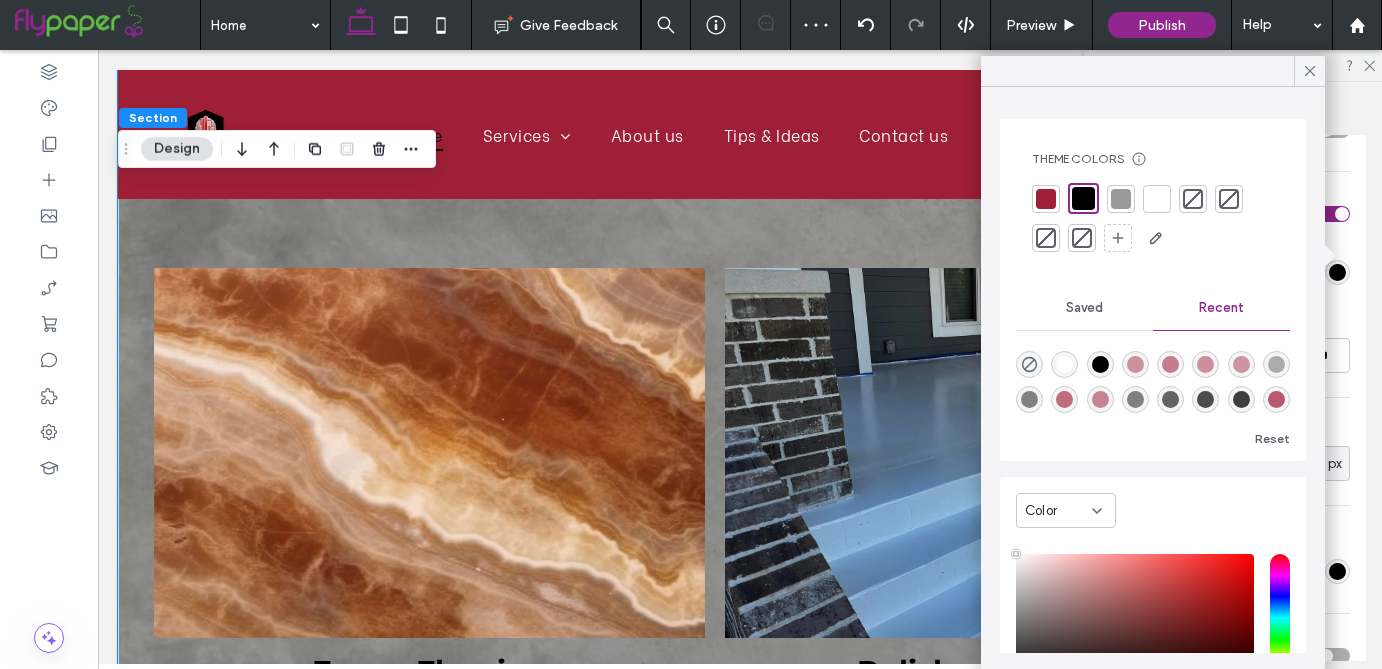 click at bounding box center [1157, 199] 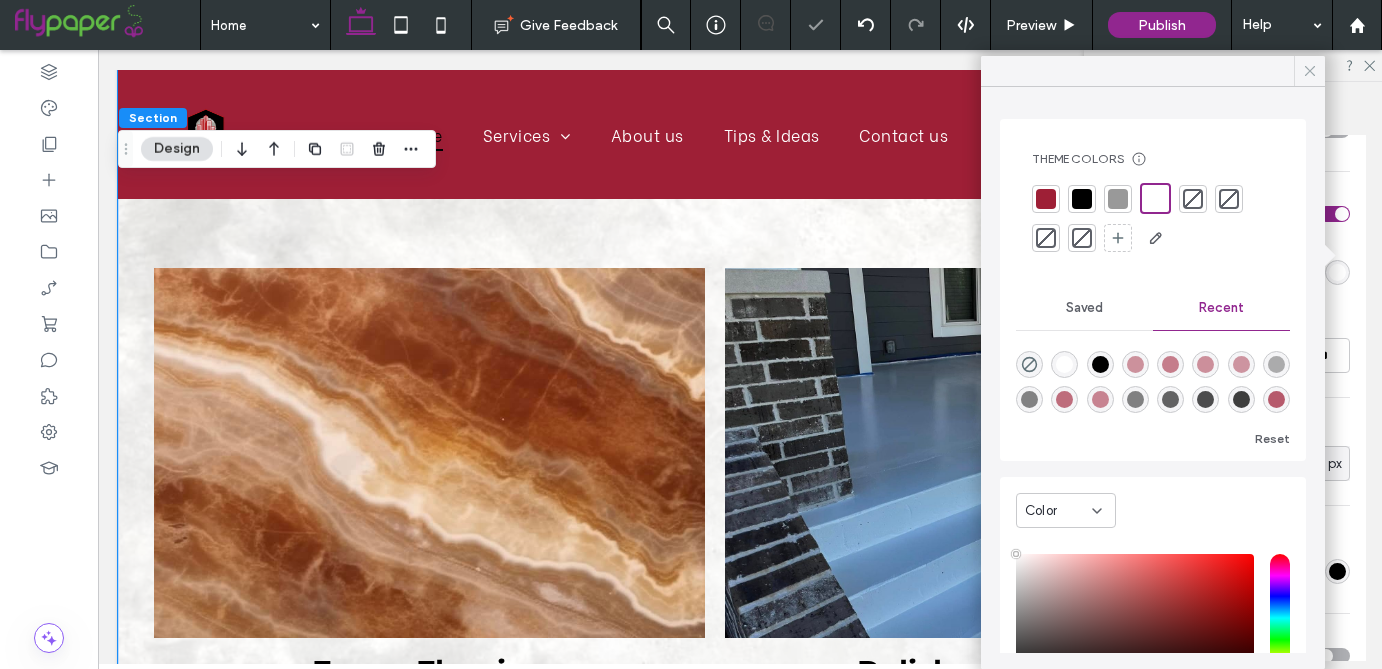 click 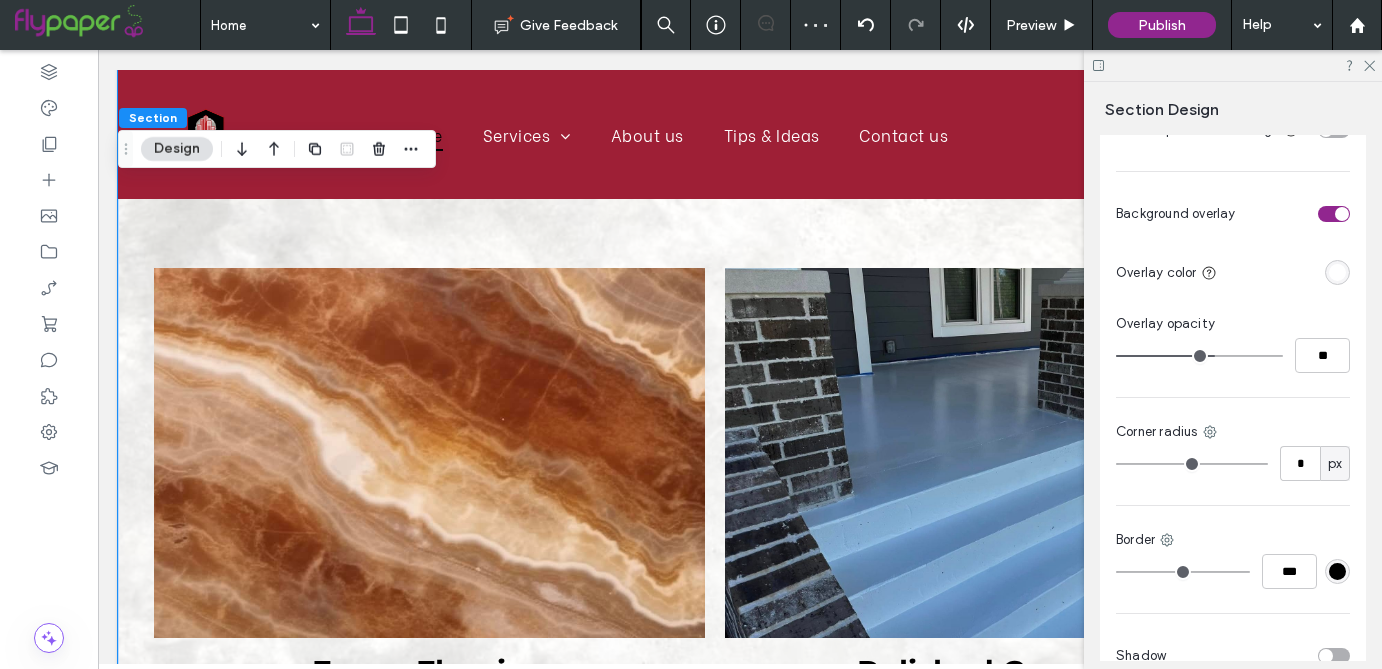 drag, startPoint x: 1187, startPoint y: 335, endPoint x: 1215, endPoint y: 336, distance: 28.01785 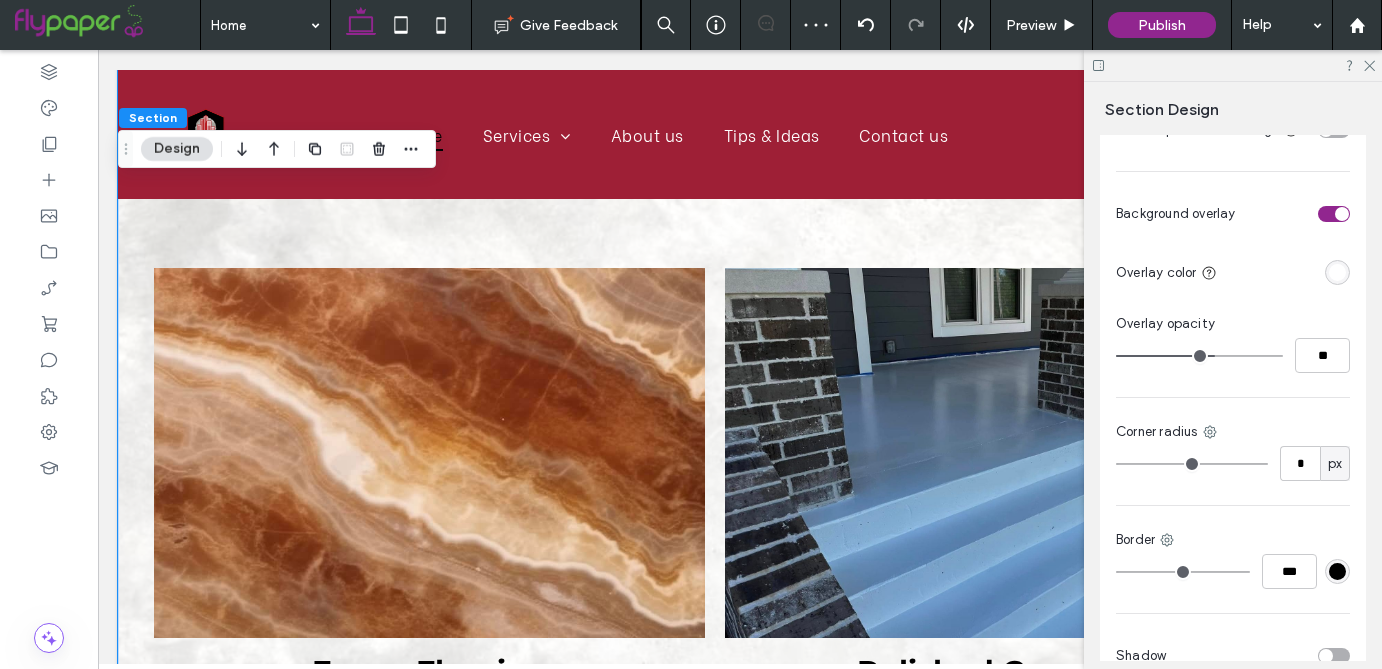 click at bounding box center (1199, 356) 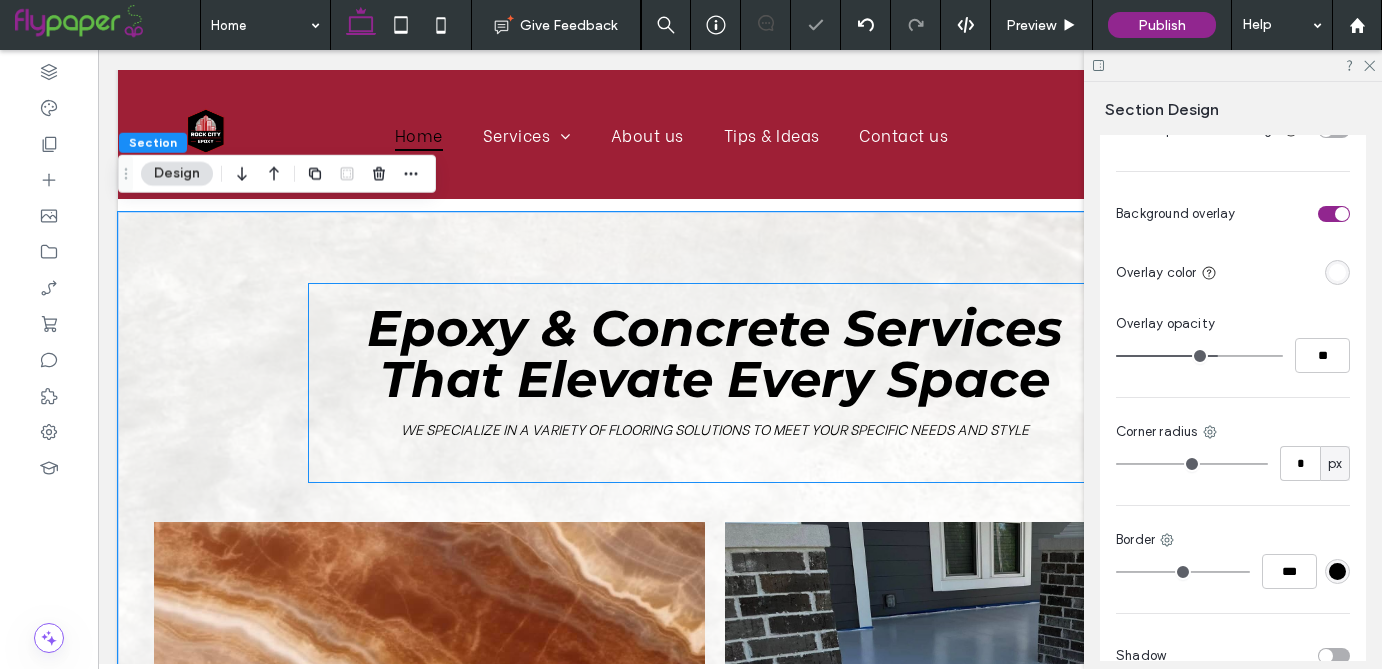 scroll, scrollTop: 1183, scrollLeft: 0, axis: vertical 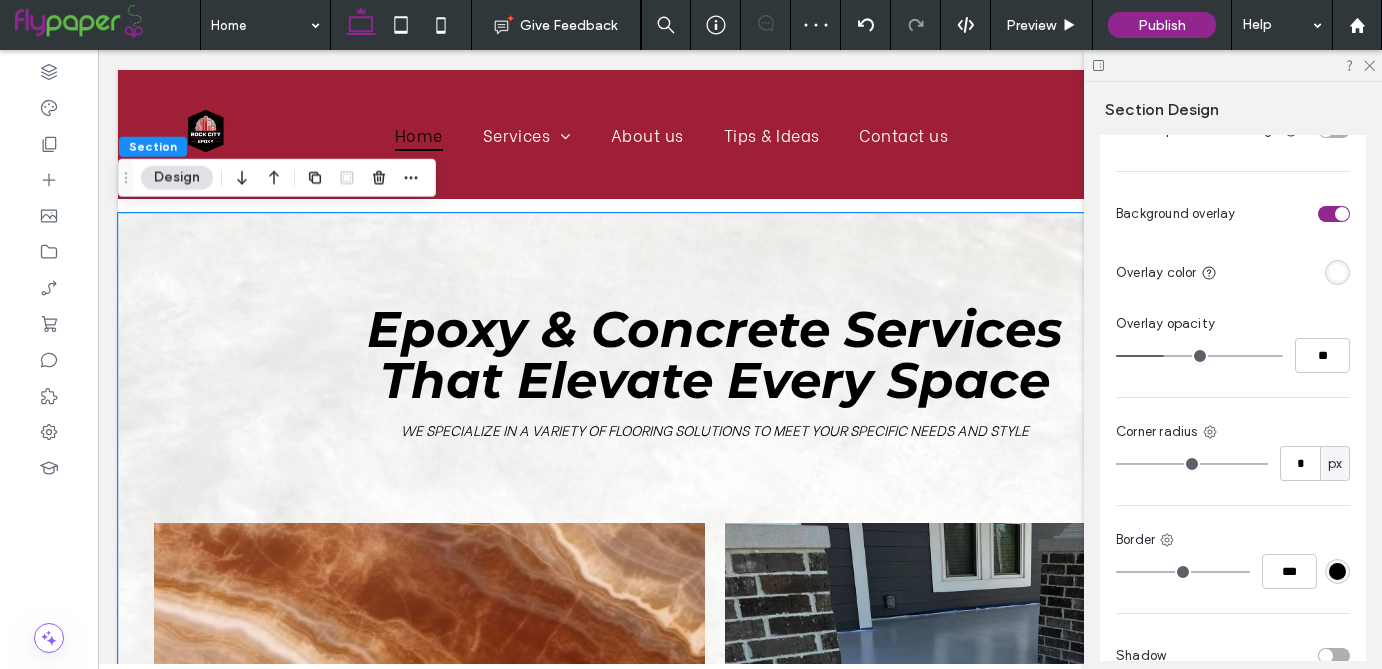 drag, startPoint x: 1215, startPoint y: 337, endPoint x: 1158, endPoint y: 338, distance: 57.00877 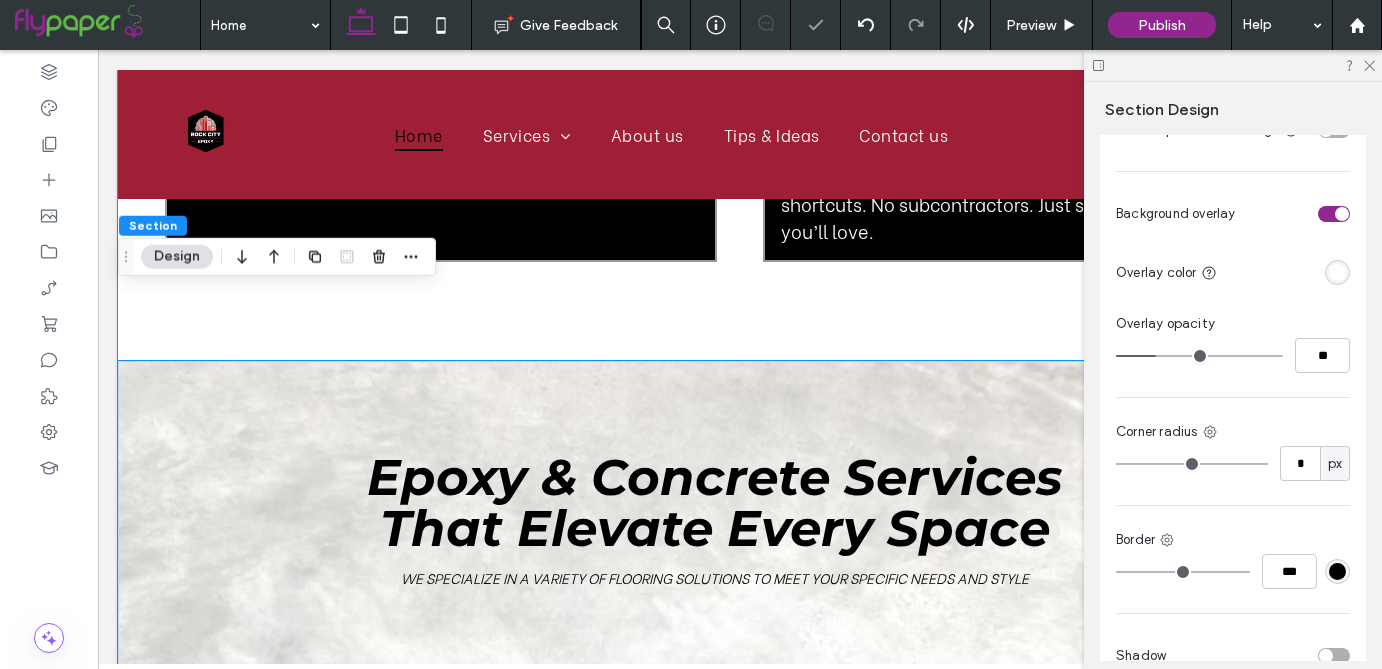 scroll, scrollTop: 968, scrollLeft: 0, axis: vertical 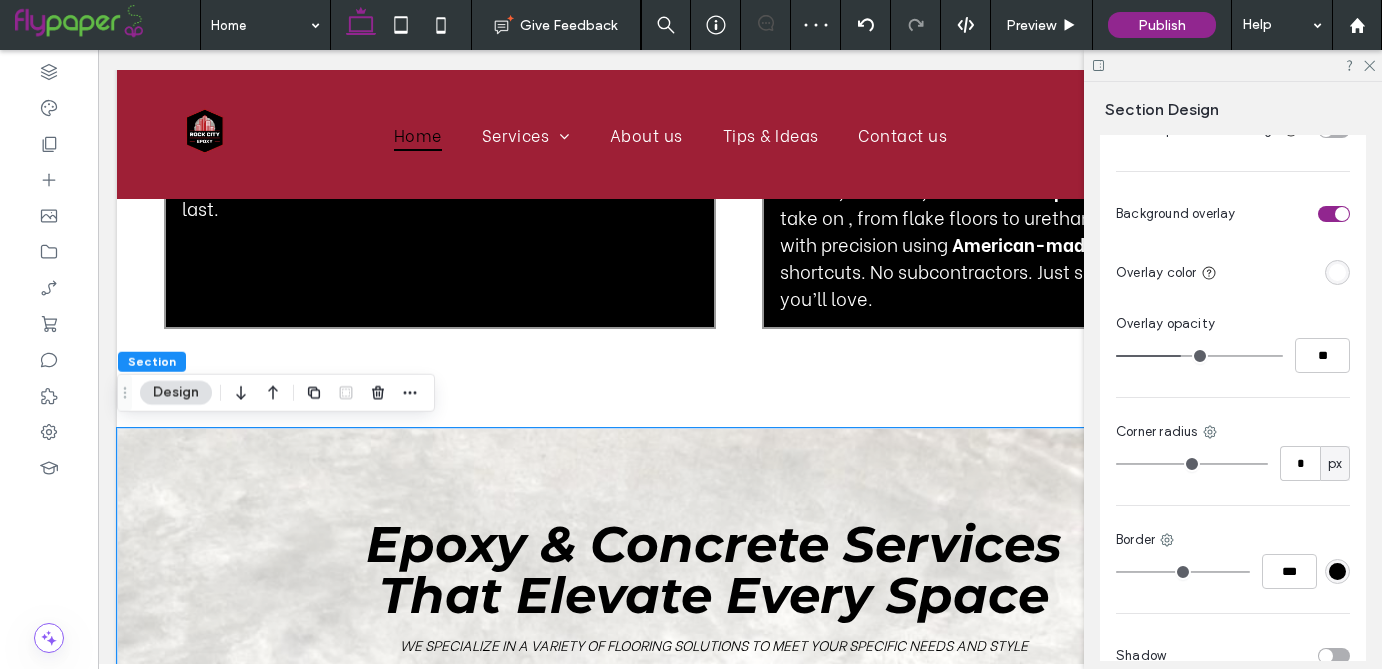 drag, startPoint x: 1164, startPoint y: 332, endPoint x: 1182, endPoint y: 333, distance: 18.027756 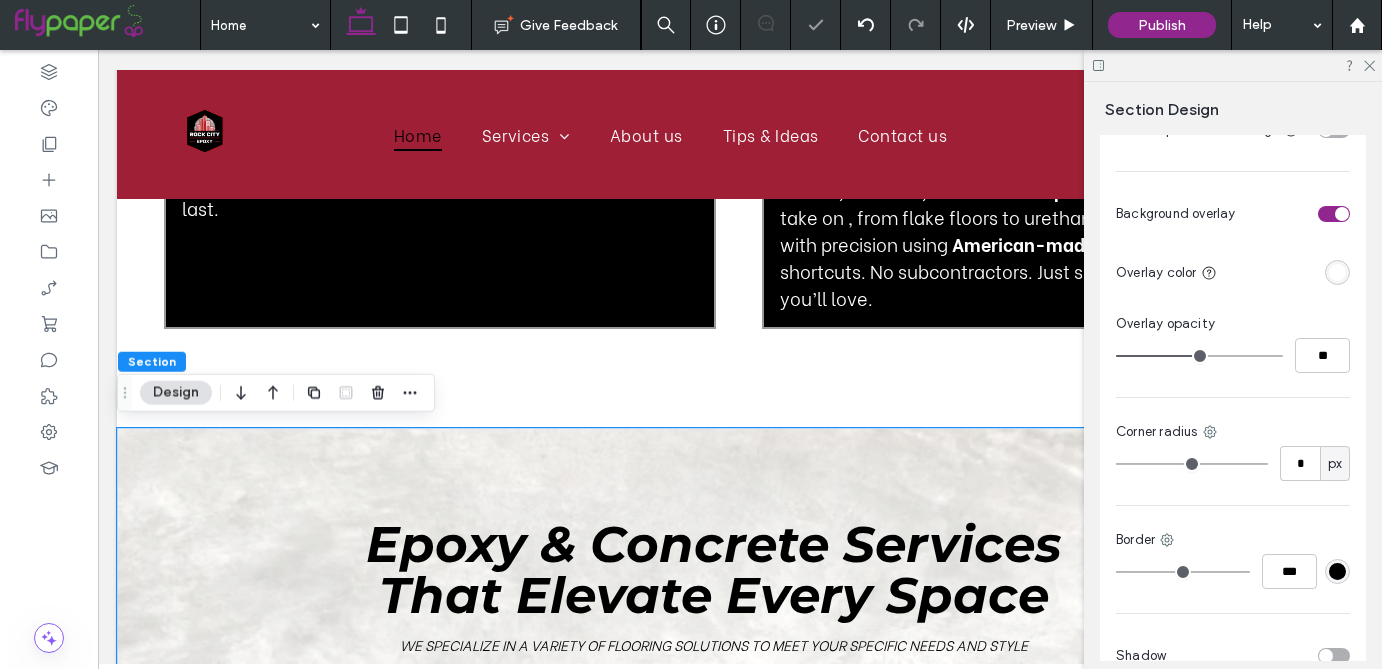 drag, startPoint x: 1182, startPoint y: 333, endPoint x: 1204, endPoint y: 333, distance: 22 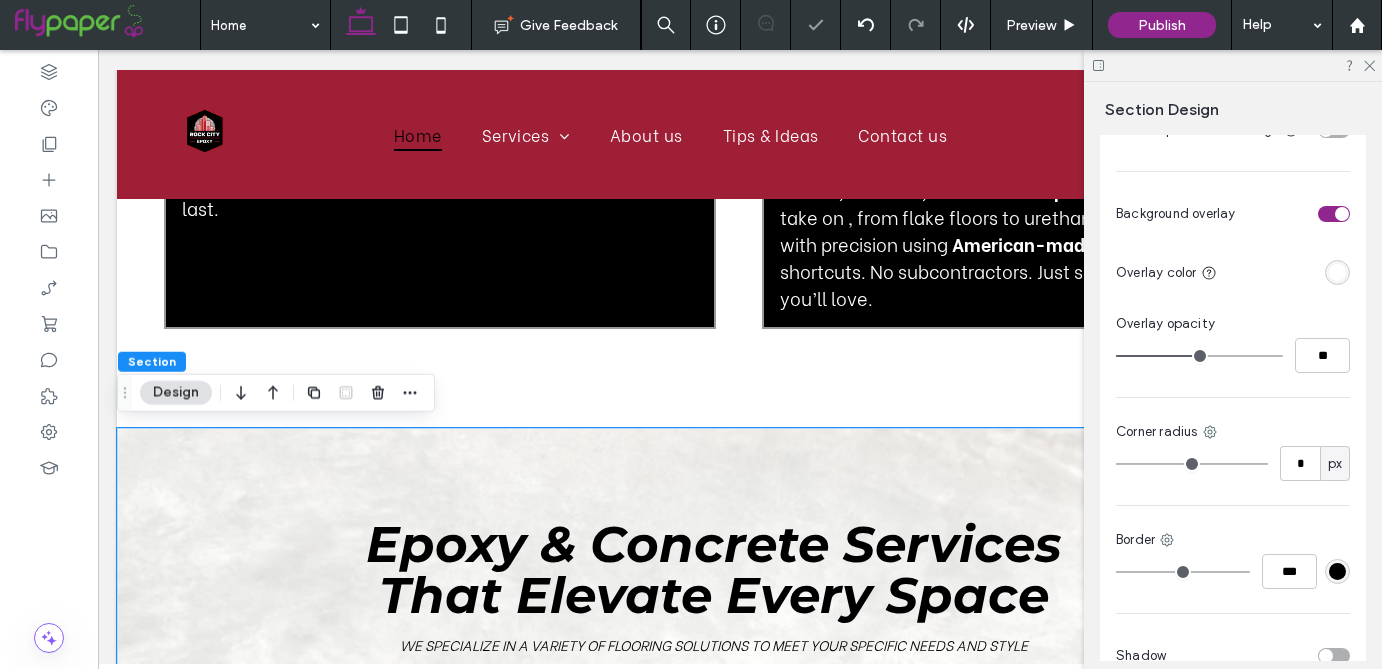 click at bounding box center (1199, 356) 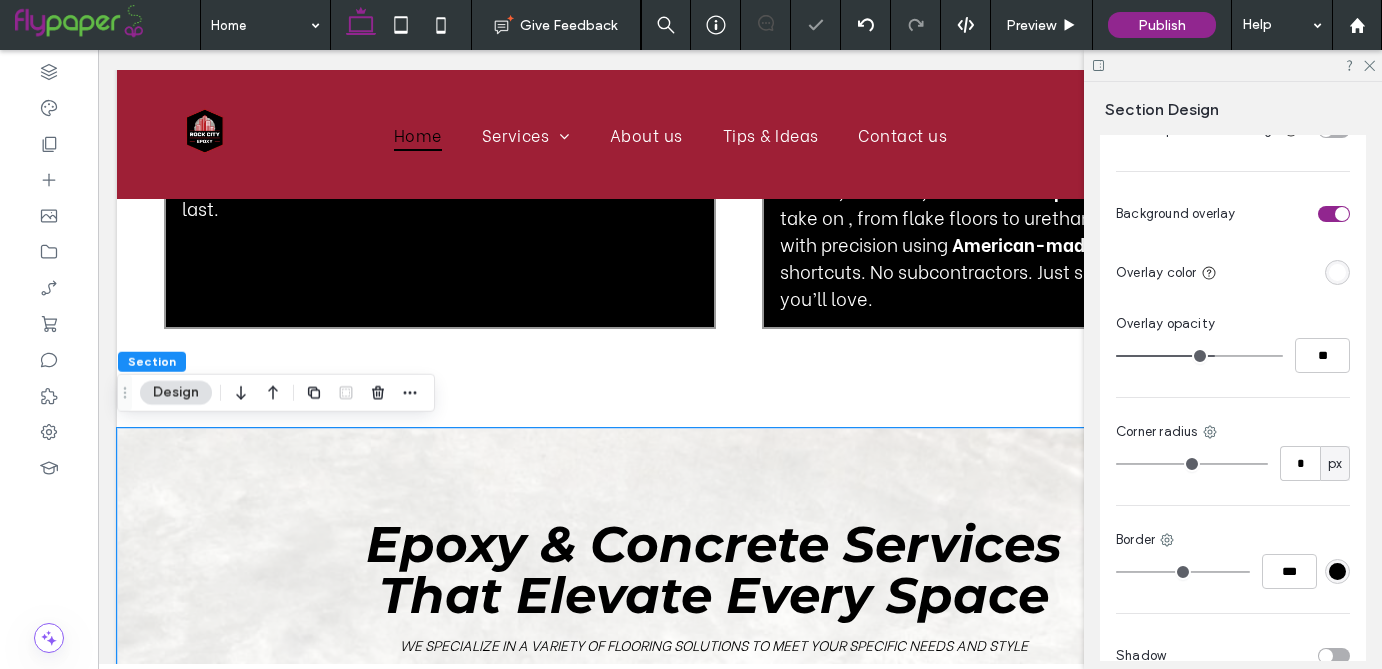 click at bounding box center [1199, 356] 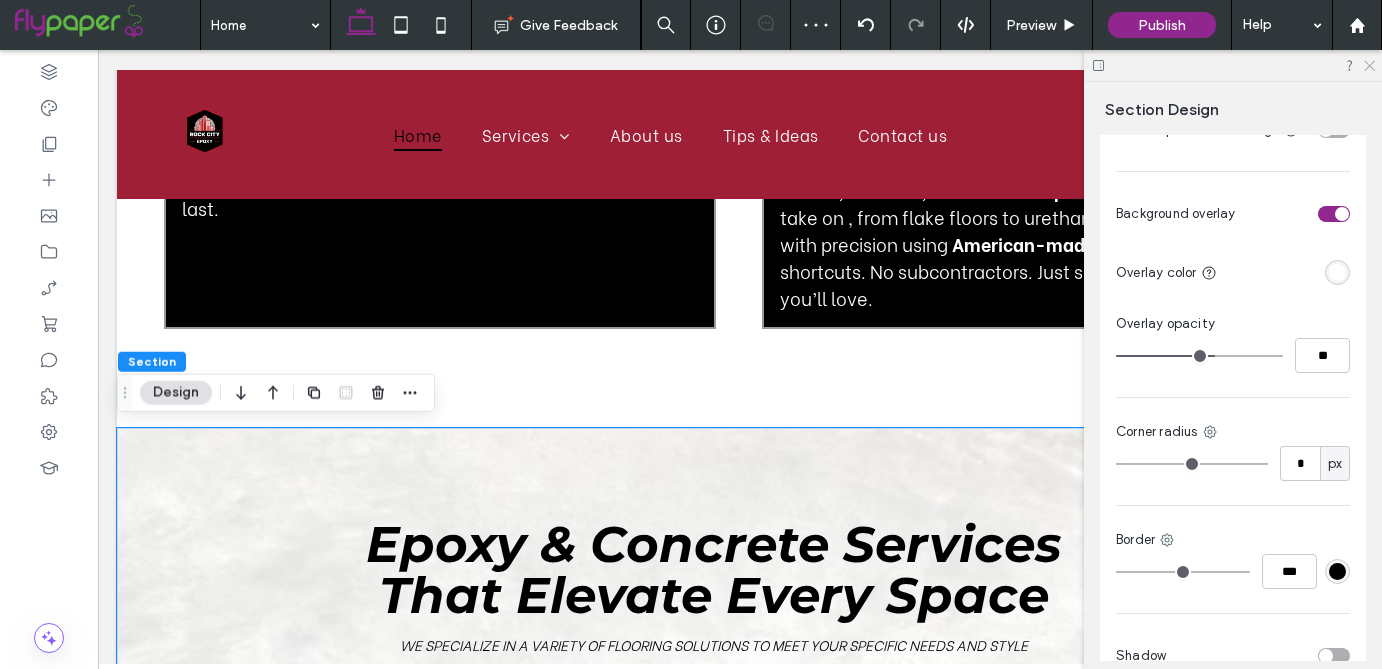 click 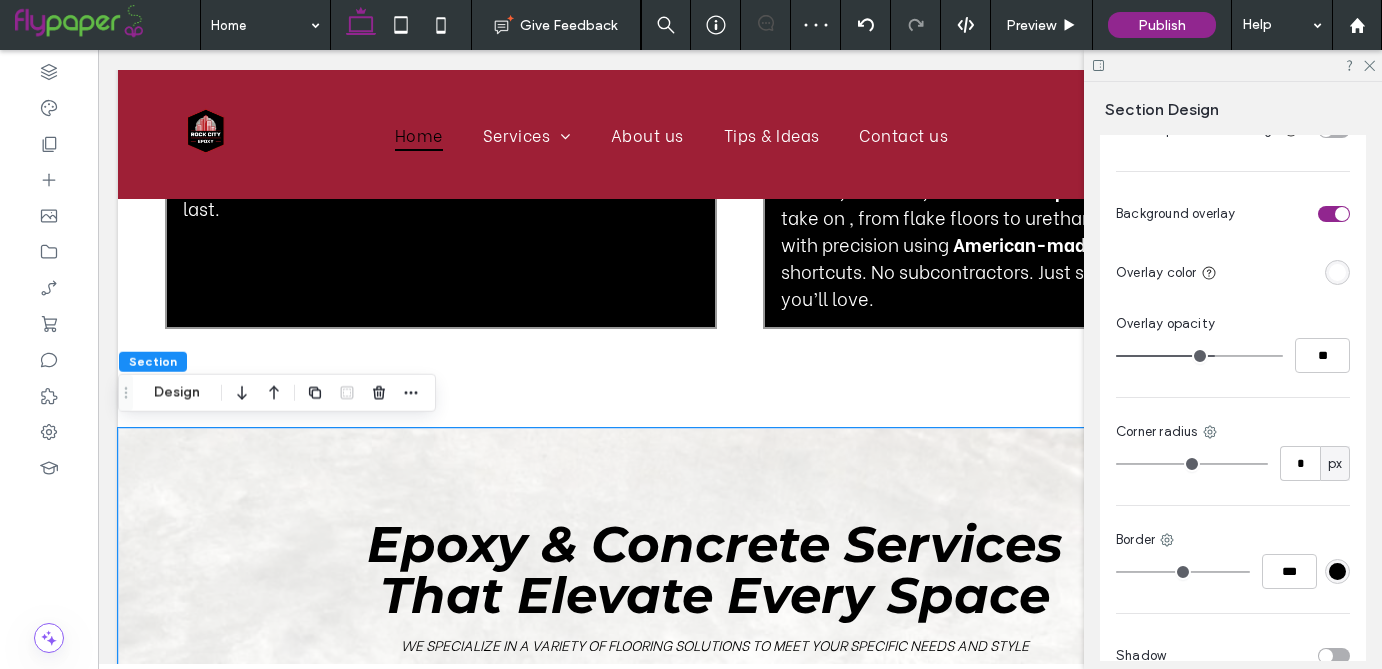 scroll, scrollTop: 0, scrollLeft: 0, axis: both 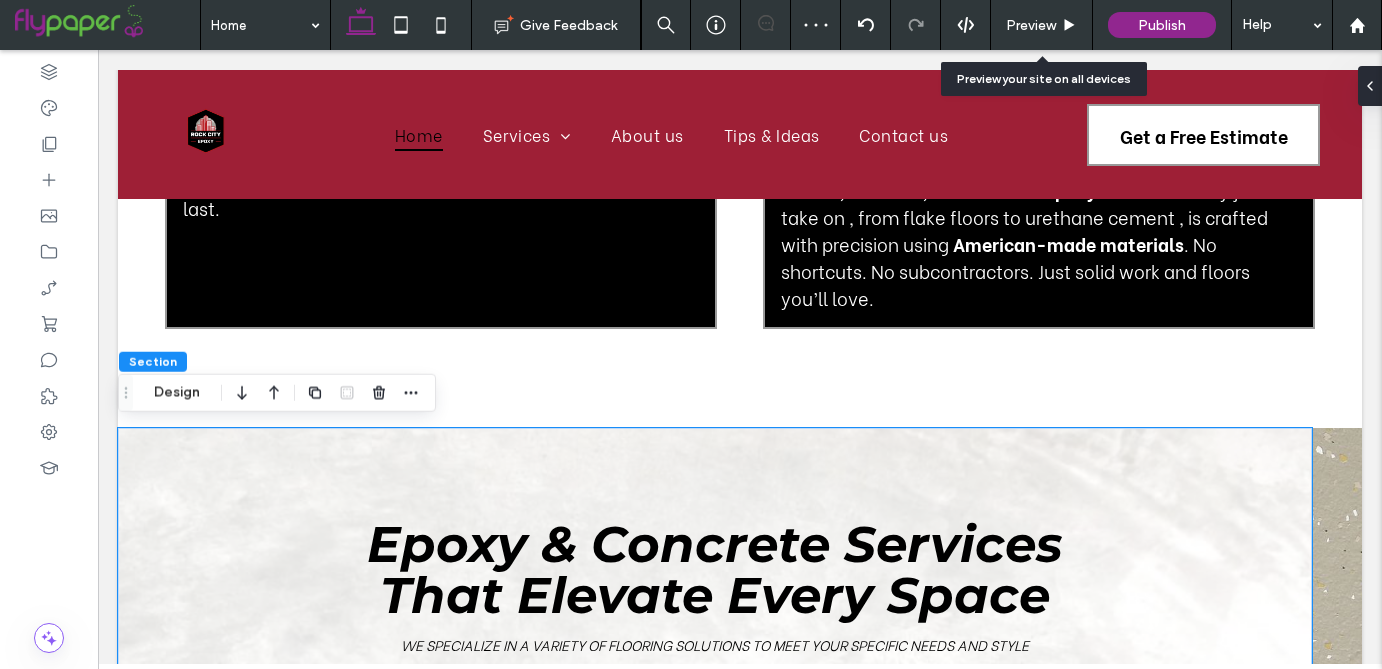 click on "Preview" at bounding box center (1031, 25) 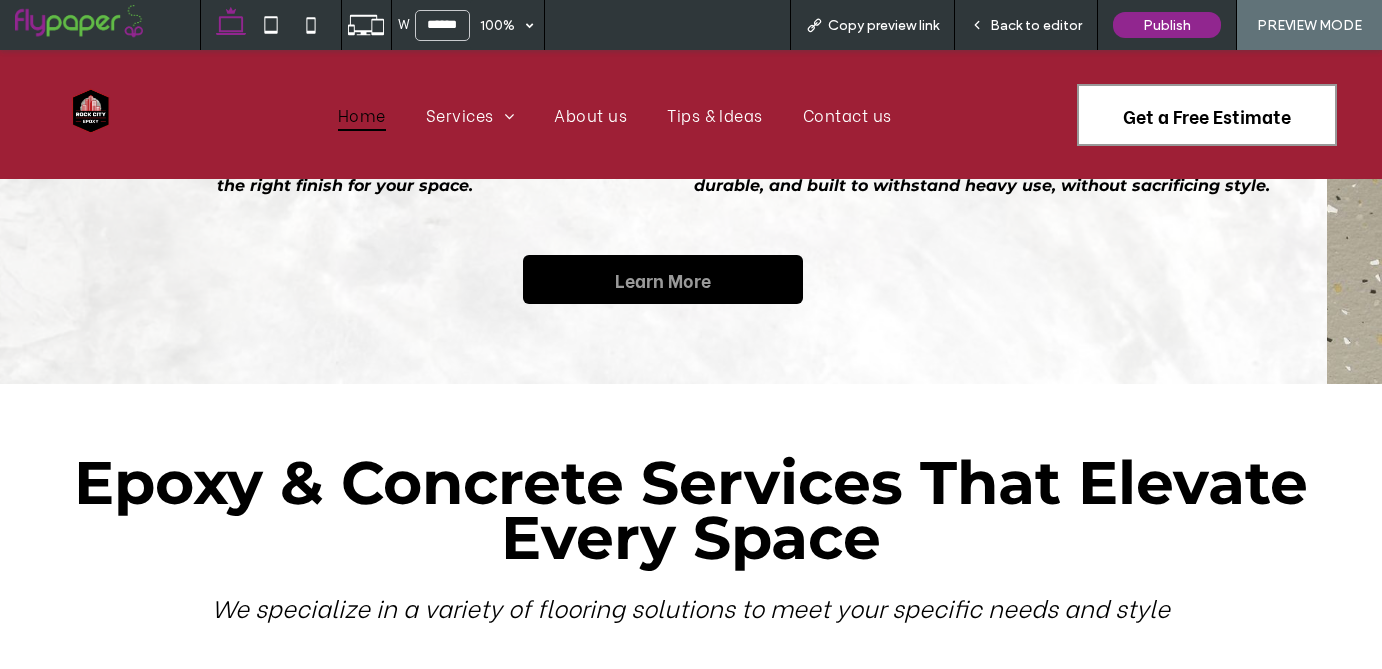 scroll, scrollTop: 2042, scrollLeft: 0, axis: vertical 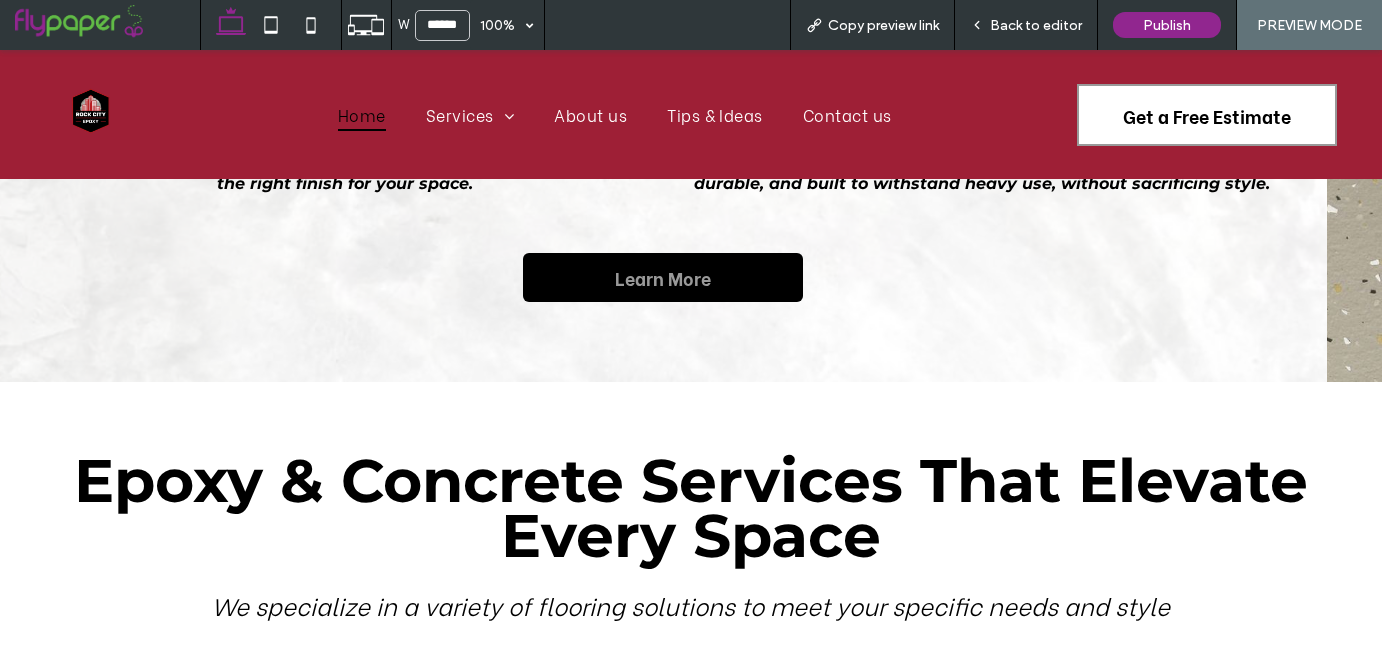click on "Back to editor" at bounding box center [1036, 25] 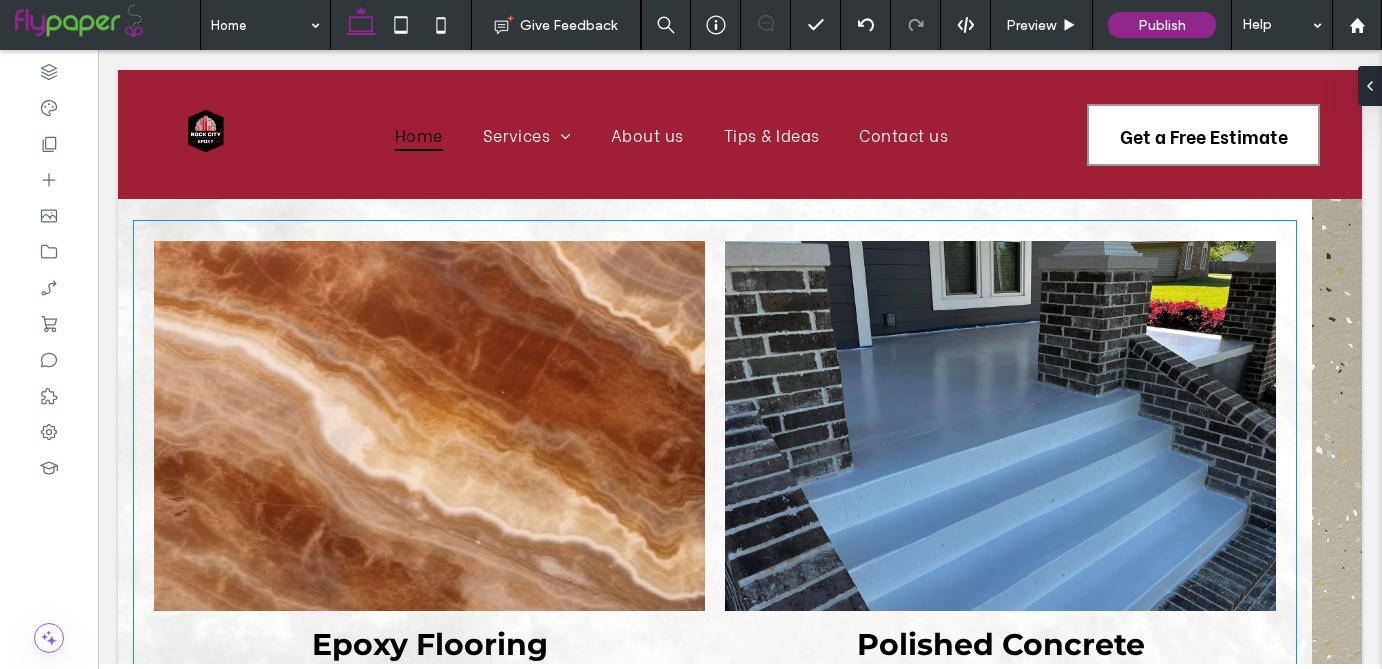 scroll, scrollTop: 1387, scrollLeft: 0, axis: vertical 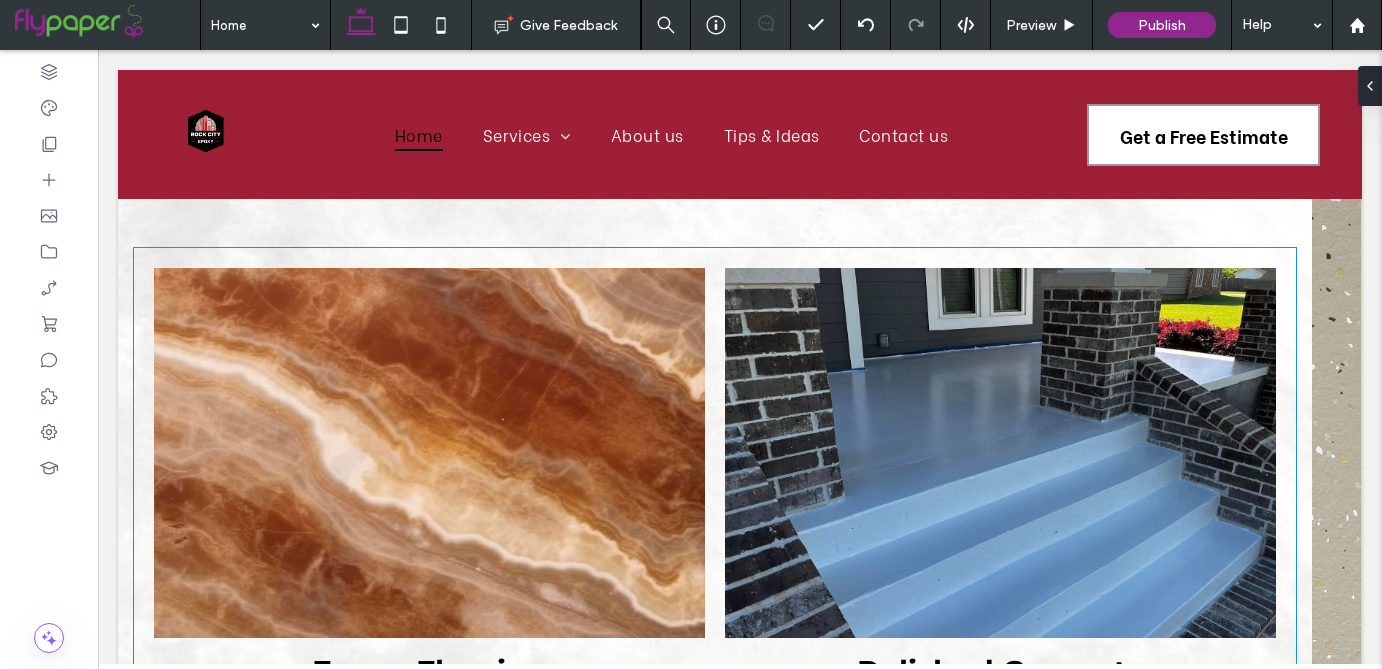 click at bounding box center [1001, 453] 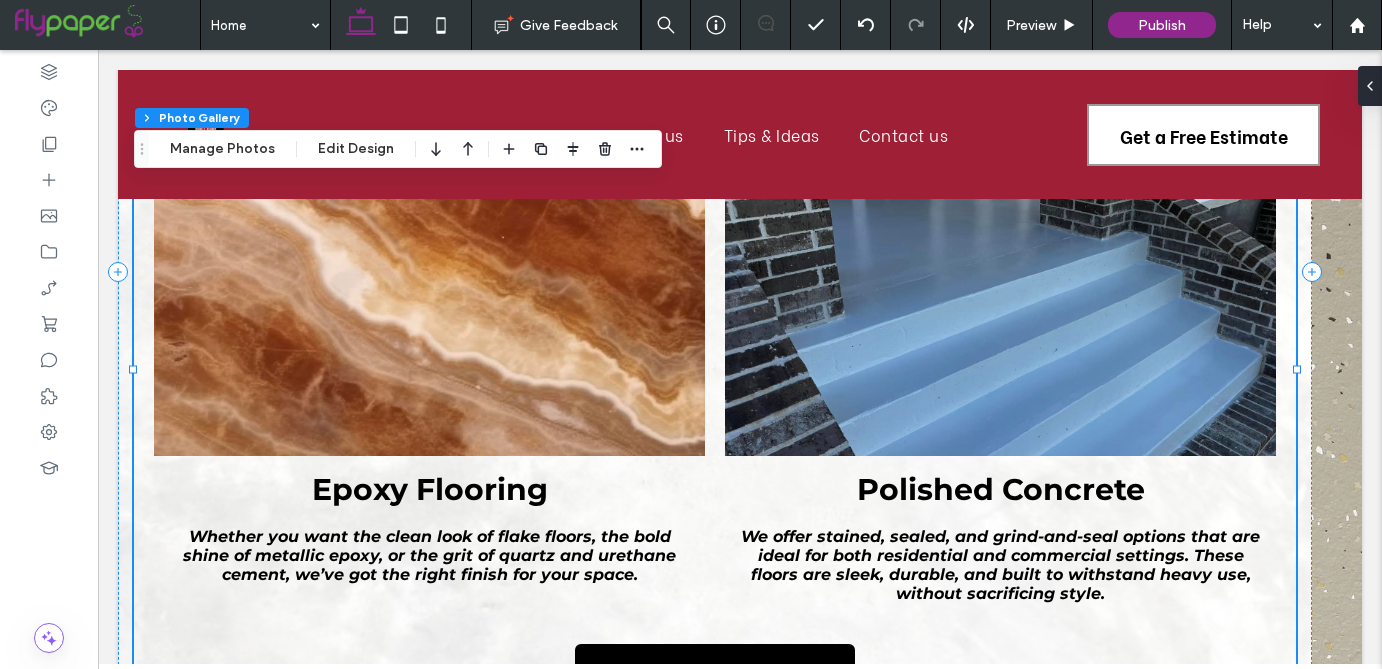 scroll, scrollTop: 1505, scrollLeft: 0, axis: vertical 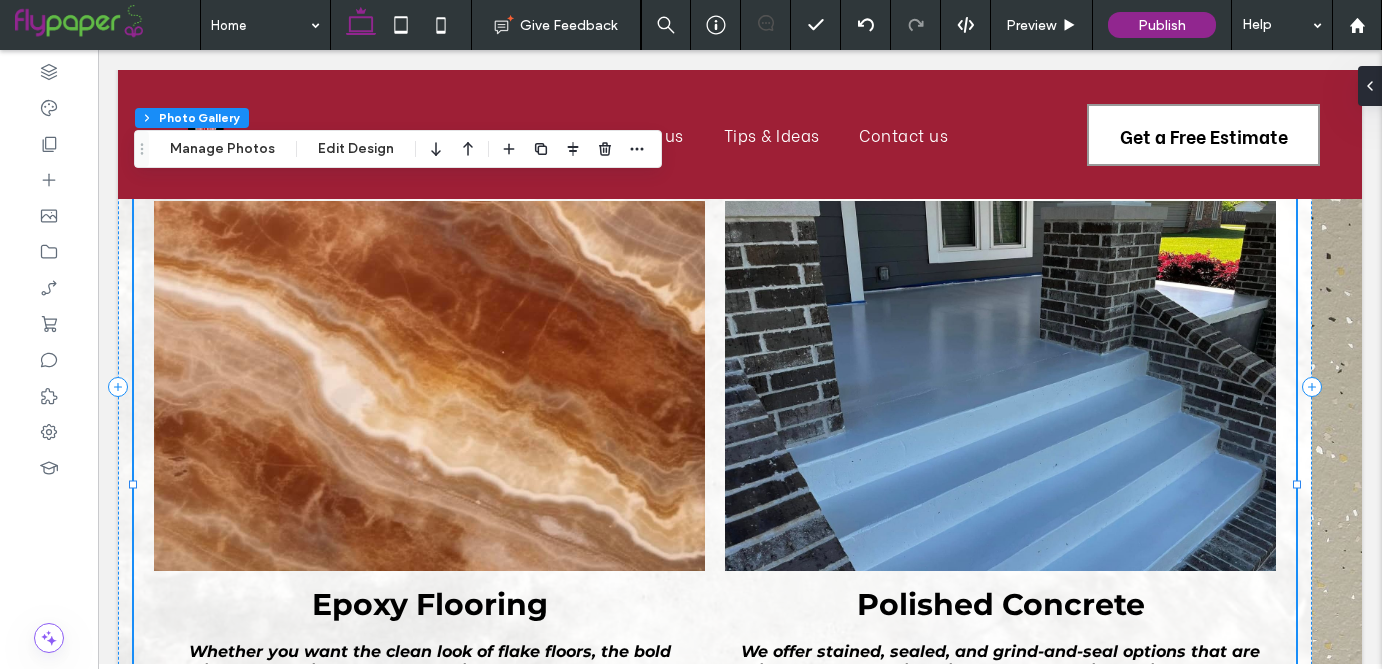 click at bounding box center (1001, 386) 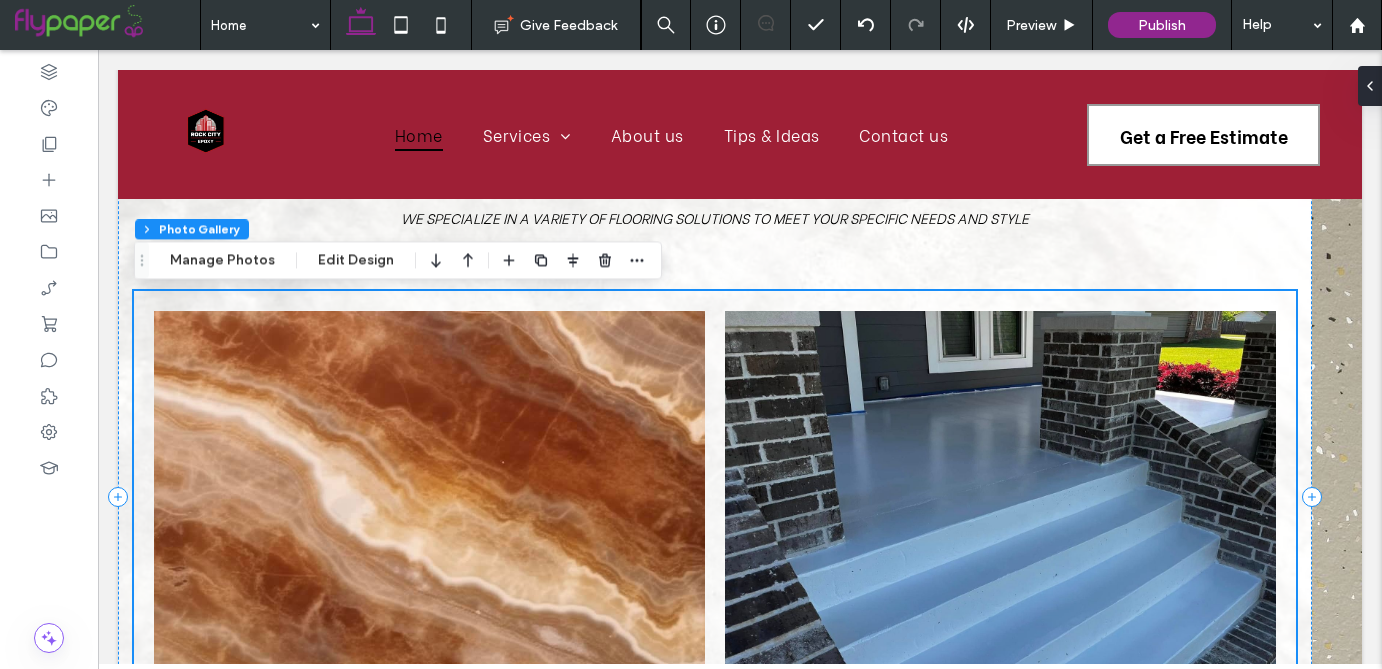 scroll, scrollTop: 1387, scrollLeft: 0, axis: vertical 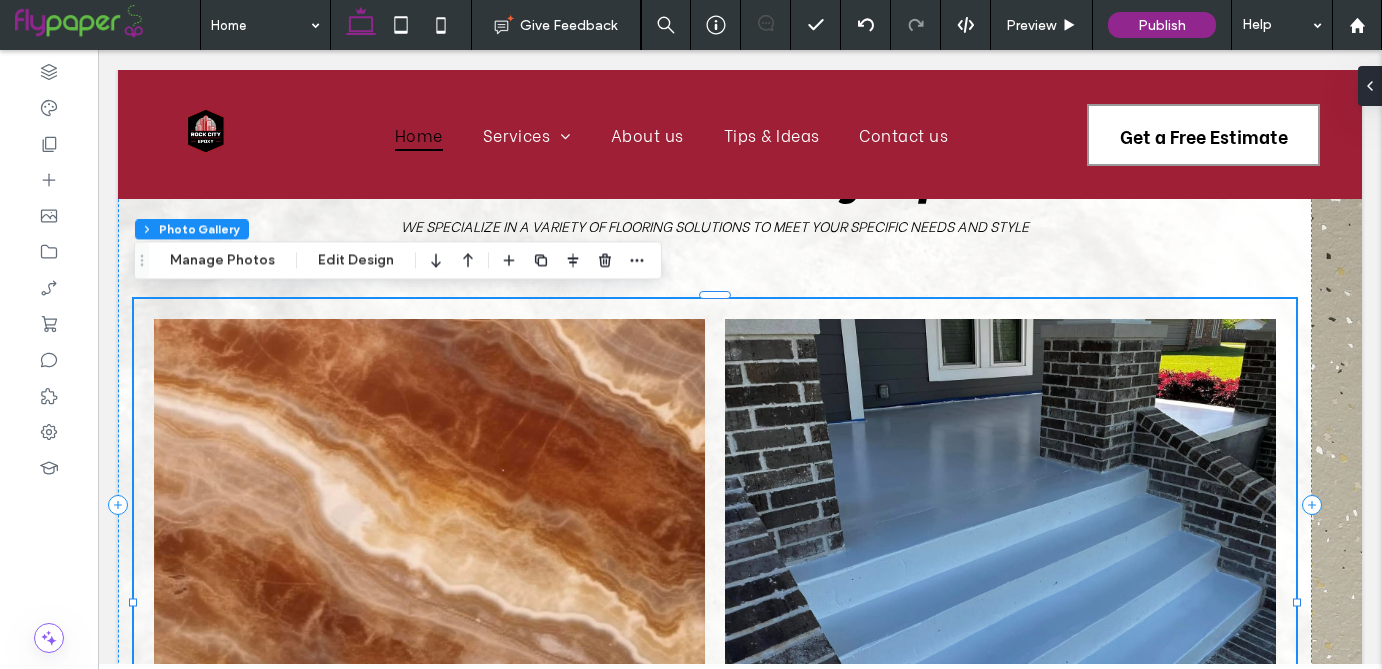 click at bounding box center (1001, 504) 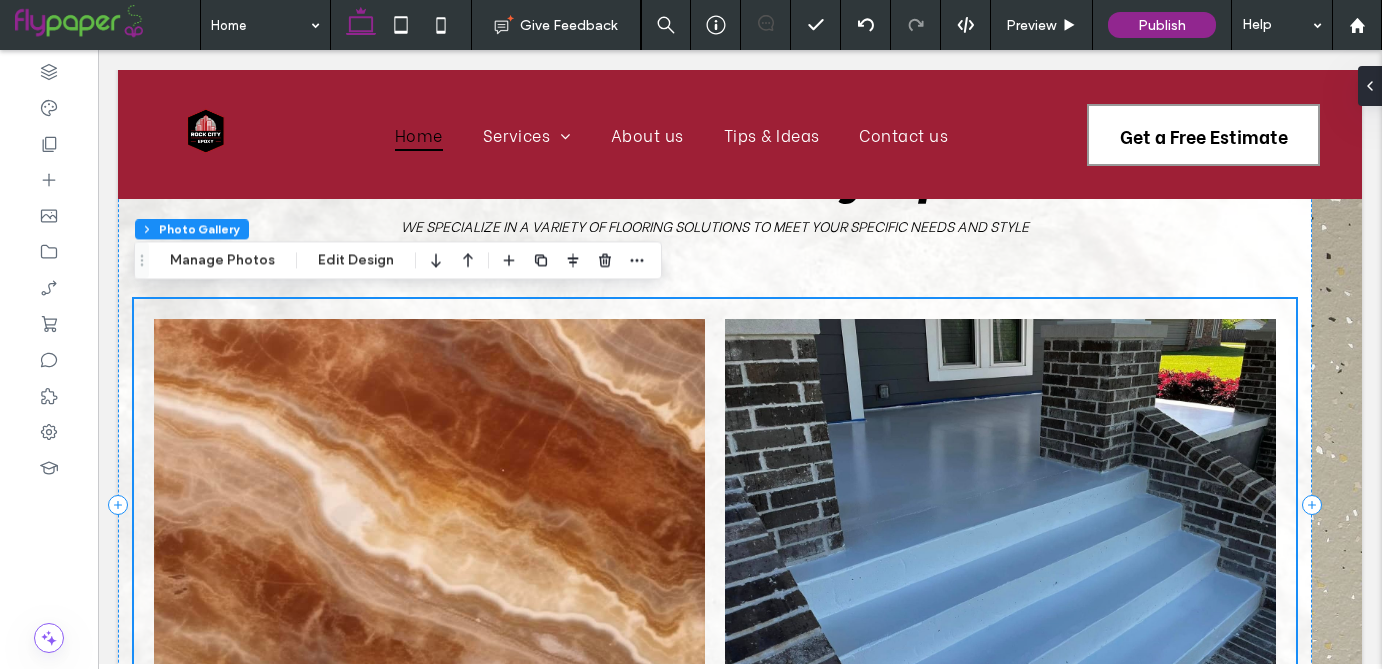 scroll, scrollTop: 1539, scrollLeft: 0, axis: vertical 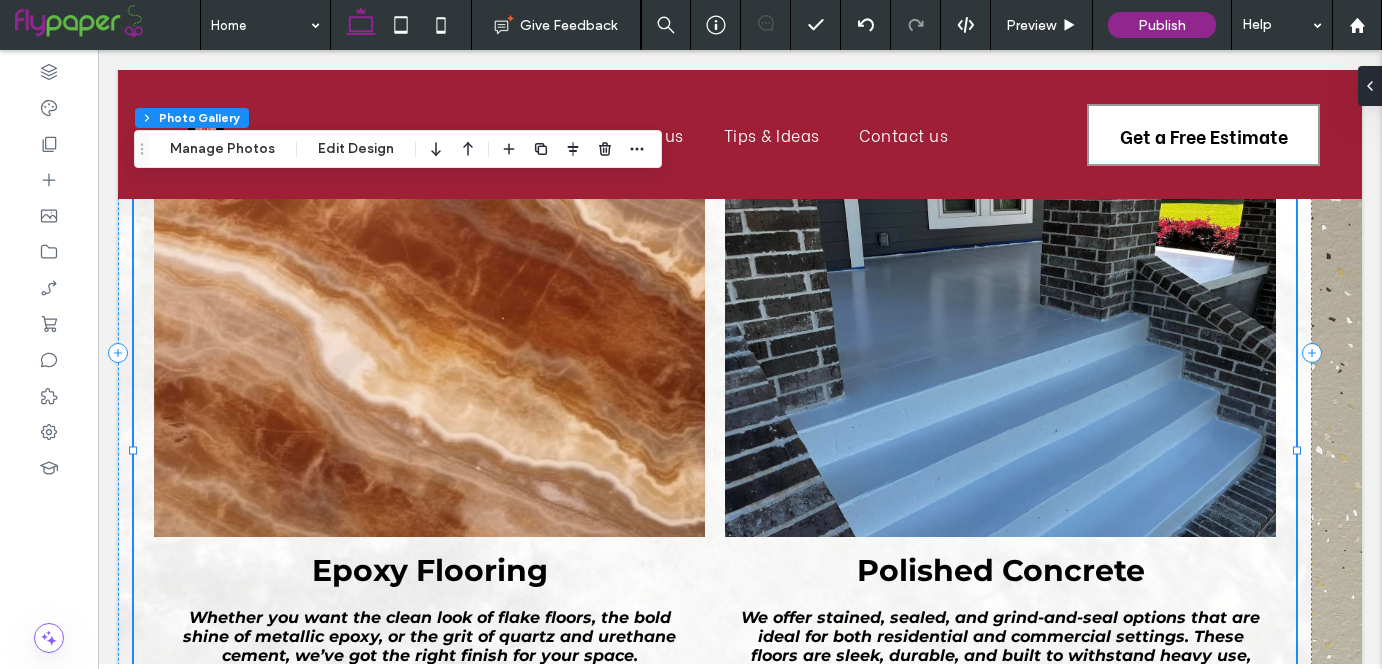 click at bounding box center (1001, 352) 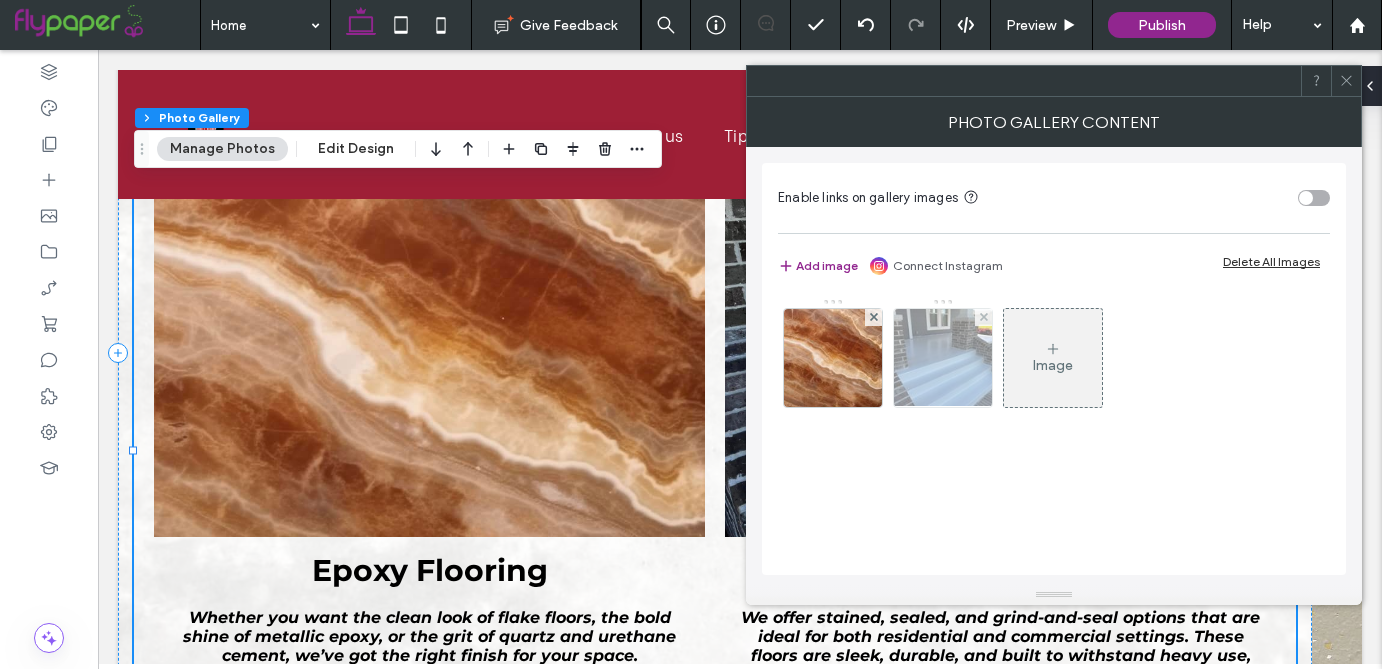 click at bounding box center [943, 358] 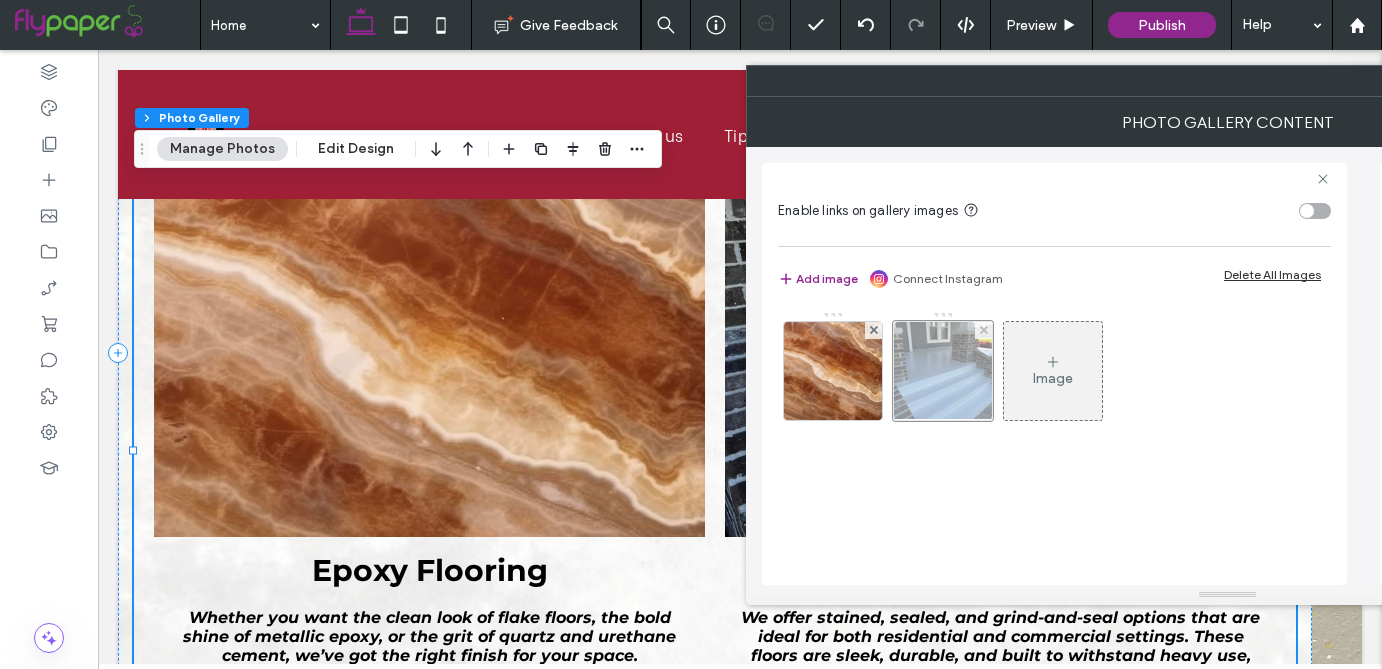 scroll, scrollTop: 0, scrollLeft: 17, axis: horizontal 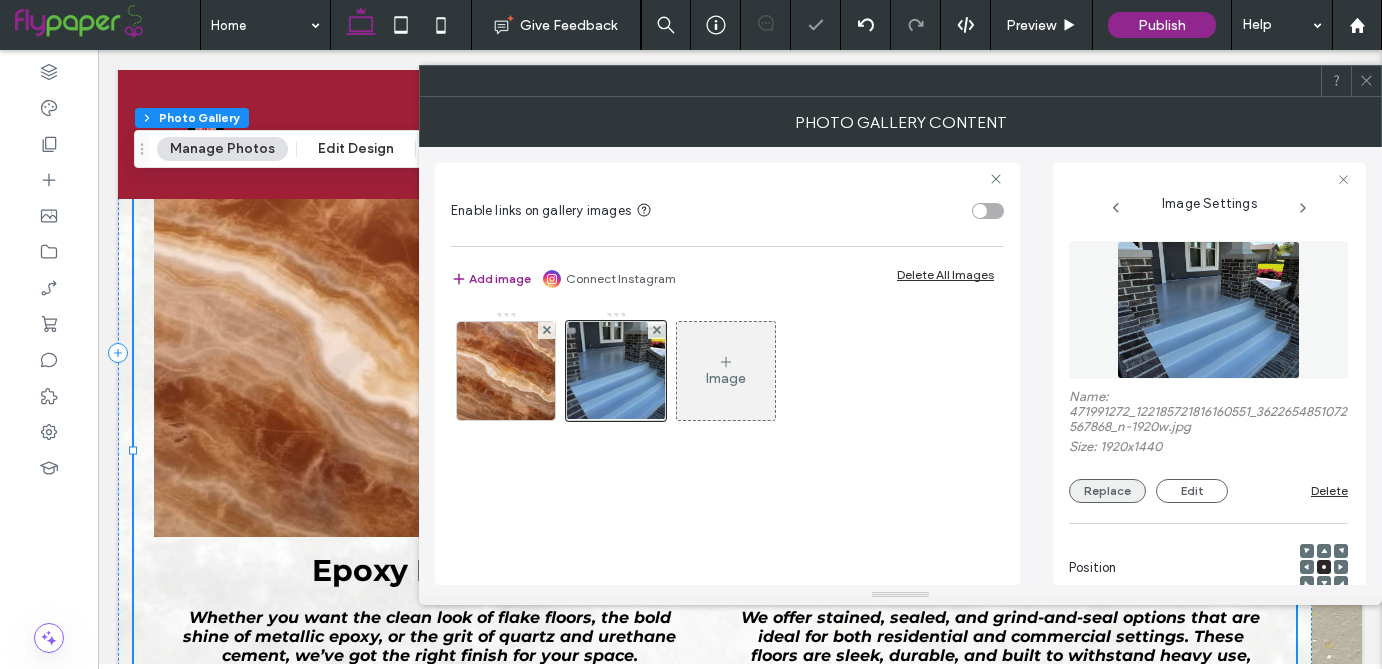 click on "Replace" at bounding box center [1107, 491] 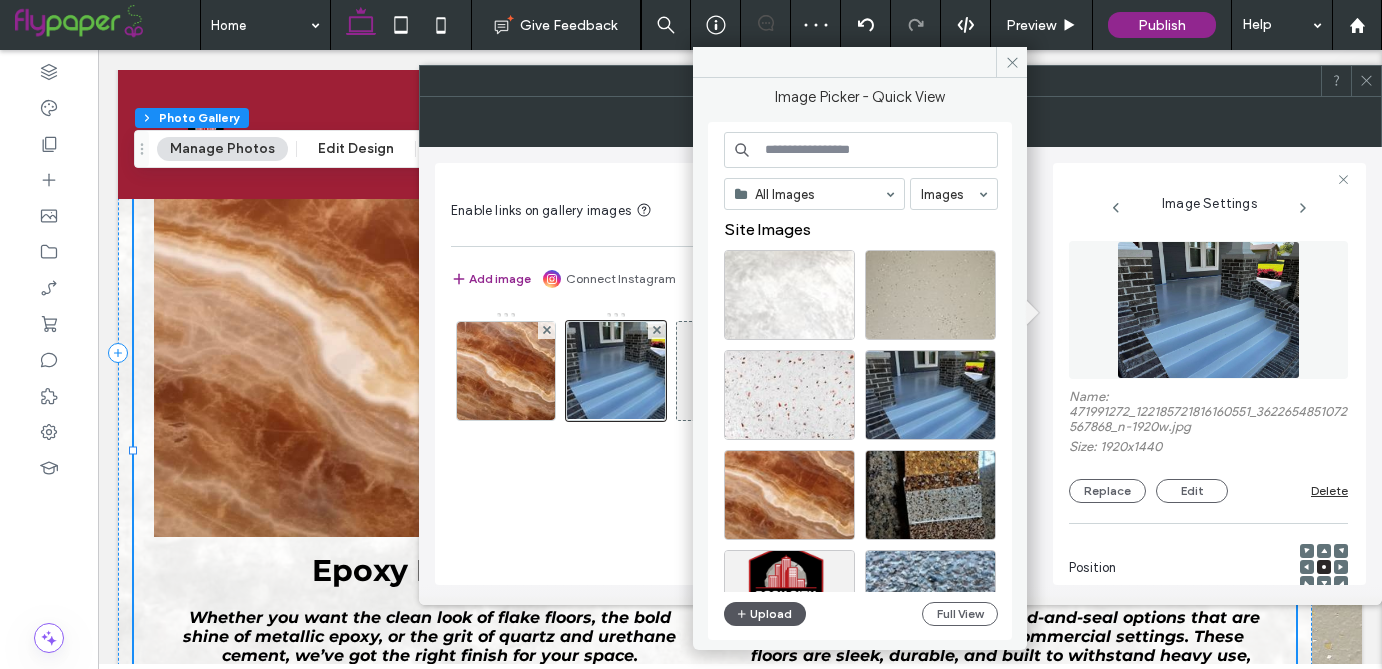 click on "Upload" at bounding box center [765, 614] 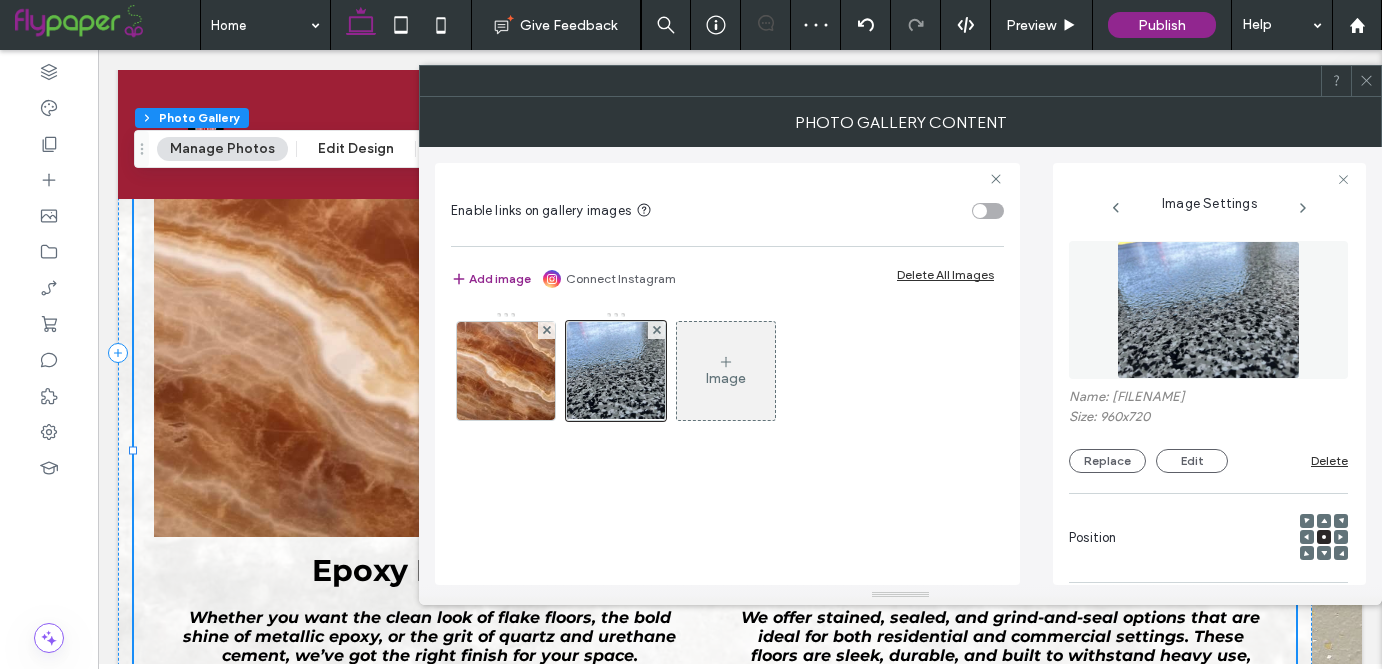click 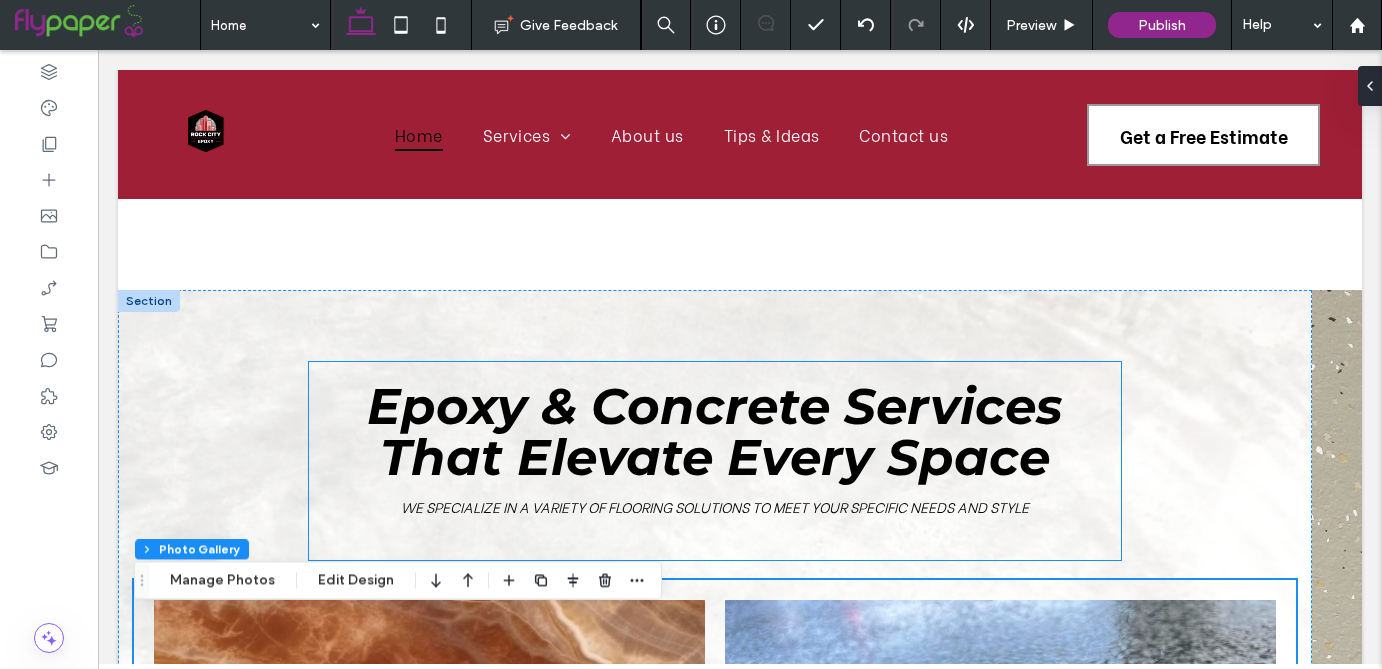 scroll, scrollTop: 1126, scrollLeft: 0, axis: vertical 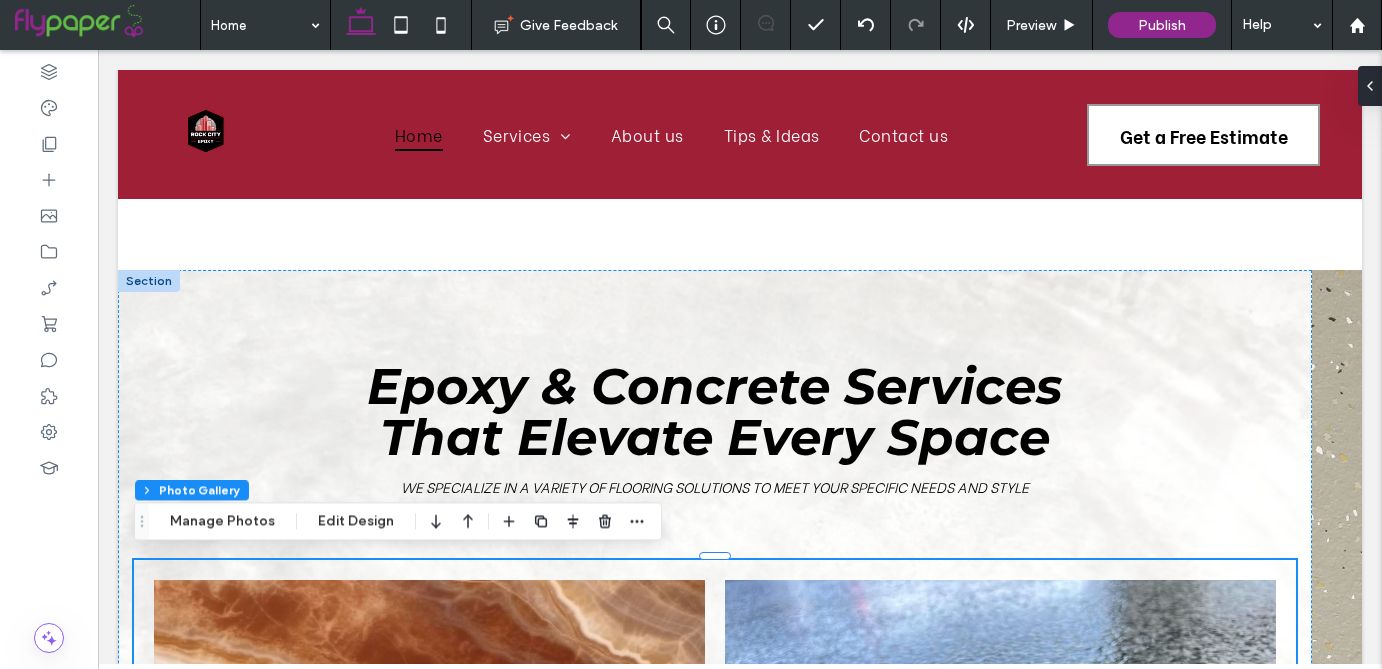click on "Epoxy & Concrete Services That Elevate Every Space
We specialize in a variety of flooring solutions to meet your specific needs and style
Epoxy Flooring
Whether you want the clean look of flake floors, the bold shine of metallic epoxy, or the grit of quartz and urethane cement, we’ve got the right finish for your space.
Learn More
Polished Concrete
We offer stained, sealed, and grind-and-seal options that are ideal for both residential and commercial settings. These floors are sleek, durable, and built to withstand heavy use, without sacrificing style.
Learn More
Learn More
Section + Add Section" at bounding box center [740, 764] 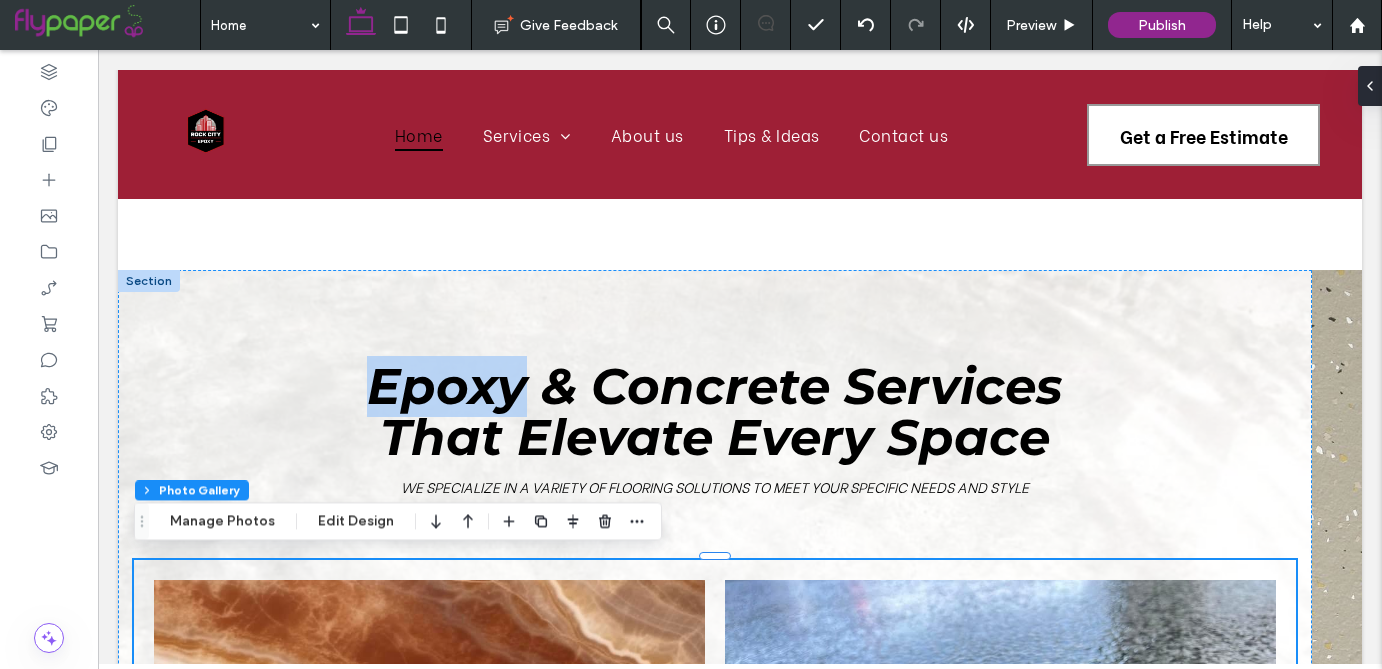click on "Epoxy & Concrete Services That Elevate Every Space
We specialize in a variety of flooring solutions to meet your specific needs and style
Epoxy Flooring
Whether you want the clean look of flake floors, the bold shine of metallic epoxy, or the grit of quartz and urethane cement, we’ve got the right finish for your space.
Learn More
Polished Concrete
We offer stained, sealed, and grind-and-seal options that are ideal for both residential and commercial settings. These floors are sleek, durable, and built to withstand heavy use, without sacrificing style.
Learn More
Learn More
Section + Add Section" at bounding box center [740, 764] 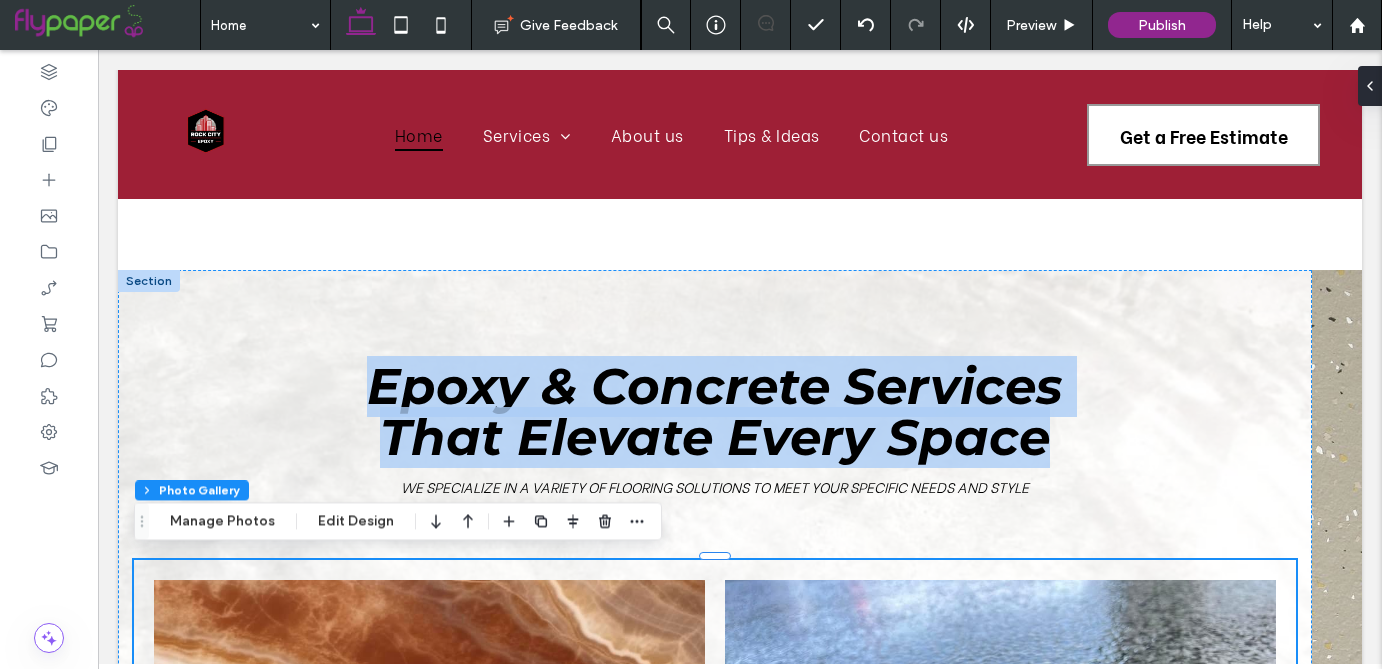 click on "Epoxy & Concrete Services That Elevate Every Space
We specialize in a variety of flooring solutions to meet your specific needs and style
Epoxy Flooring
Whether you want the clean look of flake floors, the bold shine of metallic epoxy, or the grit of quartz and urethane cement, we’ve got the right finish for your space.
Learn More
Polished Concrete
We offer stained, sealed, and grind-and-seal options that are ideal for both residential and commercial settings. These floors are sleek, durable, and built to withstand heavy use, without sacrificing style.
Learn More
Learn More
Section + Add Section" at bounding box center [740, 764] 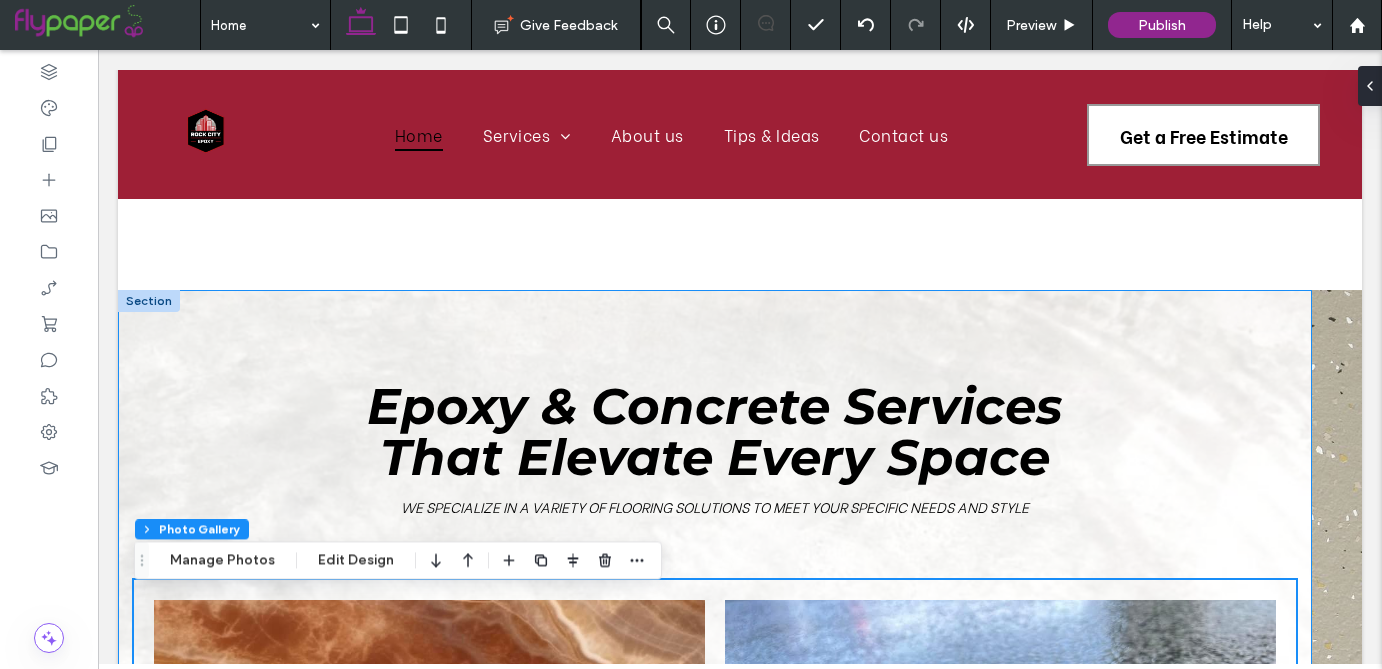scroll, scrollTop: 1112, scrollLeft: 0, axis: vertical 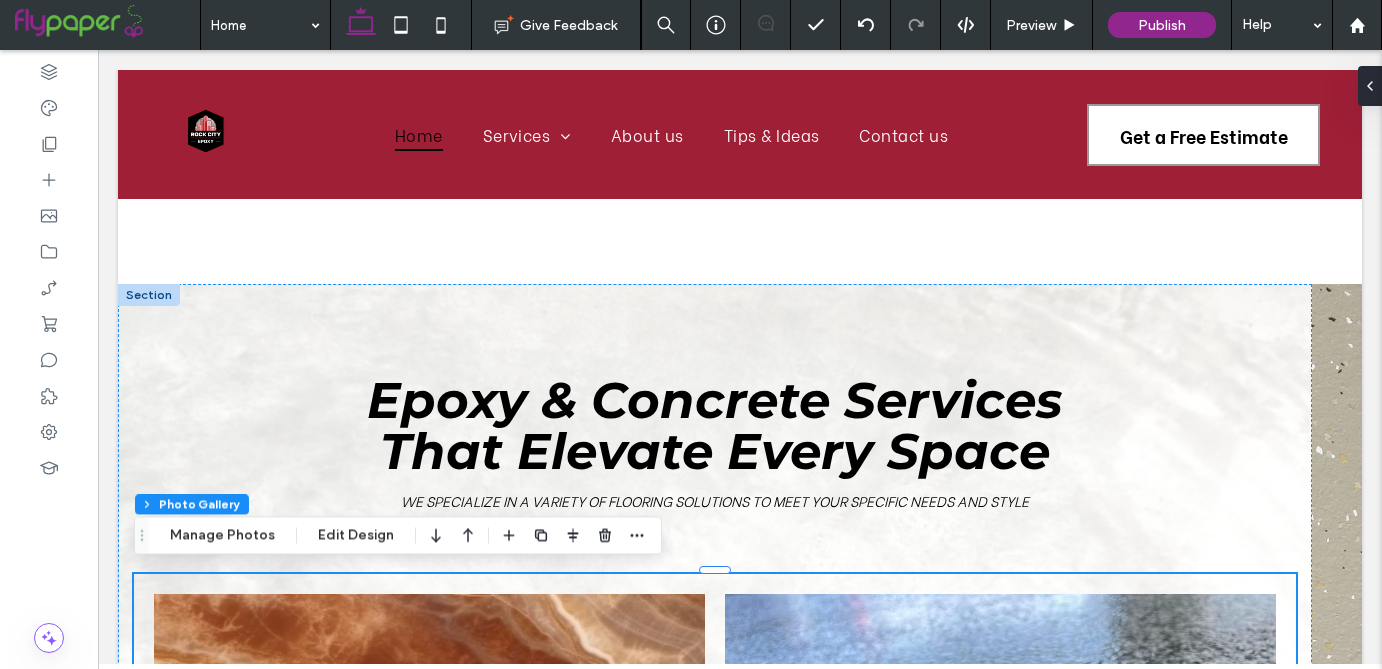 click on "Epoxy & Concrete Services That Elevate Every Space
We specialize in a variety of flooring solutions to meet your specific needs and style
Epoxy Flooring
Whether you want the clean look of flake floors, the bold shine of metallic epoxy, or the grit of quartz and urethane cement, we’ve got the right finish for your space.
Learn More
Polished Concrete
We offer stained, sealed, and grind-and-seal options that are ideal for both residential and commercial settings. These floors are sleek, durable, and built to withstand heavy use, without sacrificing style.
Learn More
Learn More
Section + Add Section" at bounding box center [740, 778] 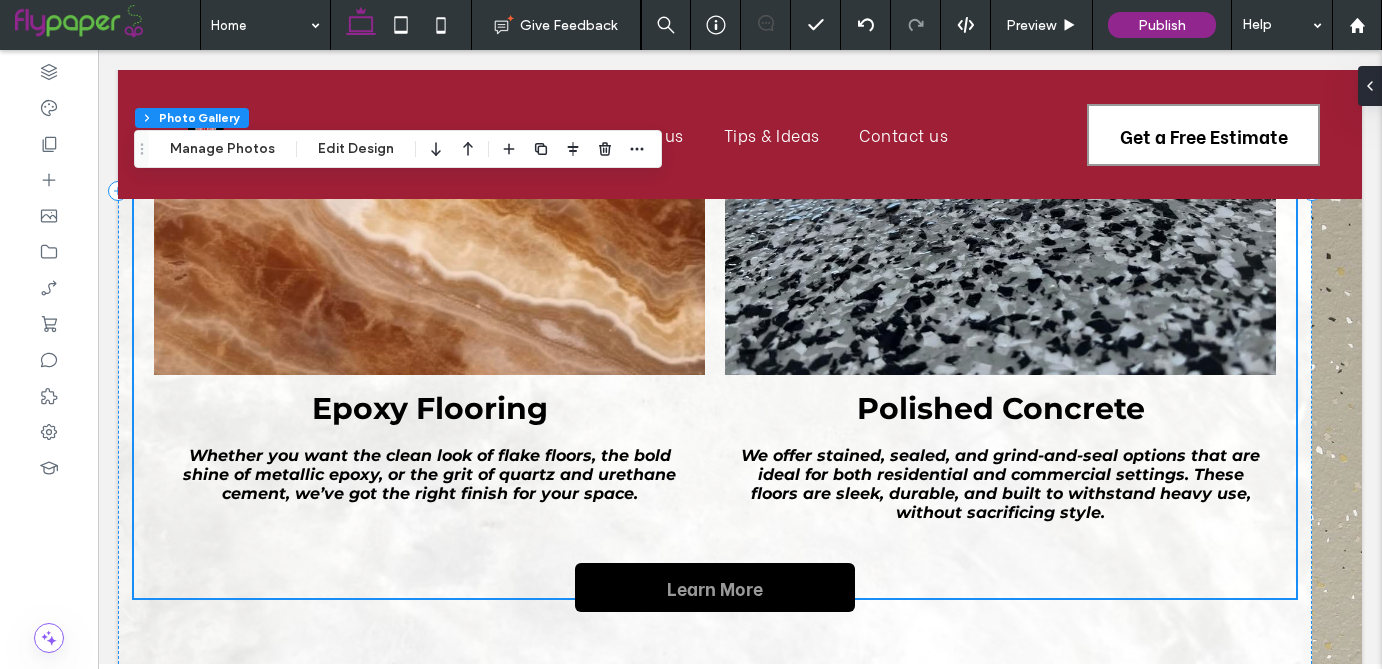 scroll, scrollTop: 1702, scrollLeft: 0, axis: vertical 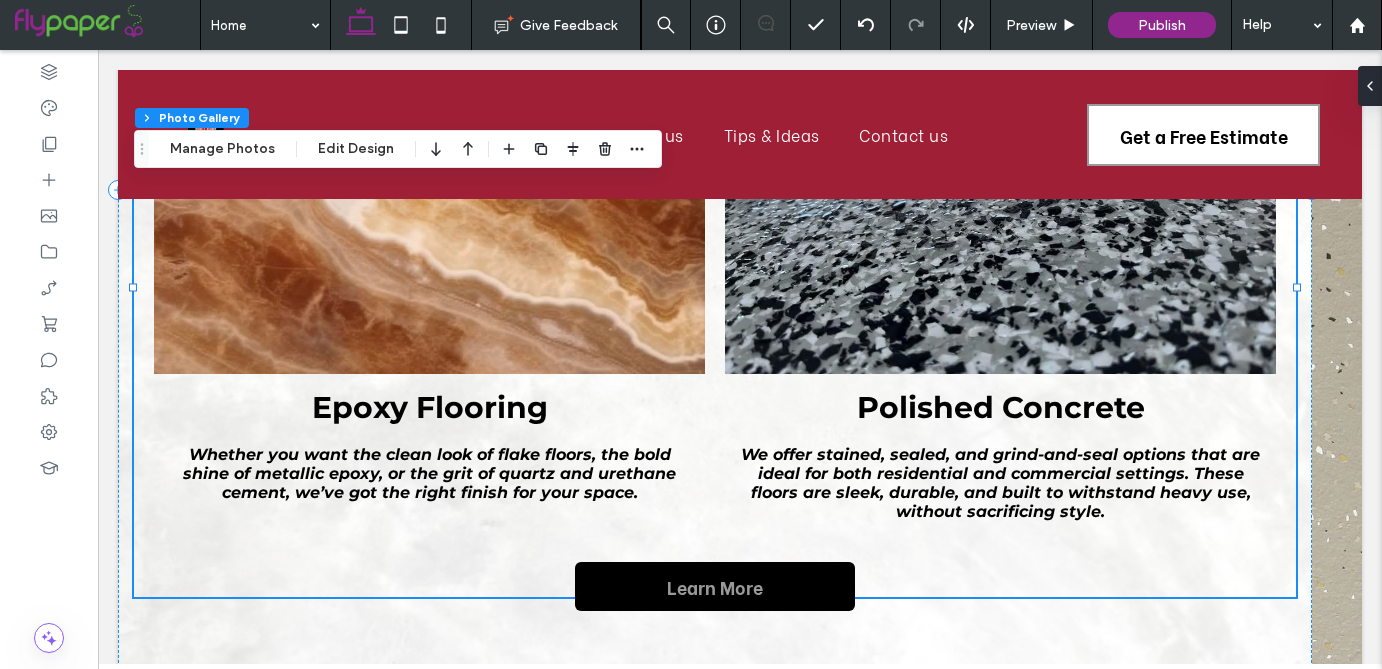 click on "Epoxy & Concrete Services That Elevate Every Space
We specialize in a variety of flooring solutions to meet your specific needs and style
Epoxy Flooring
Whether you want the clean look of flake floors, the bold shine of metallic epoxy, or the grit of quartz and urethane cement, we’ve got the right finish for your space.
Learn More
Polished Concrete
We offer stained, sealed, and grind-and-seal options that are ideal for both residential and commercial settings. These floors are sleek, durable, and built to withstand heavy use, without sacrificing style.
Learn More
Learn More
Section + Add Section" at bounding box center (740, 188) 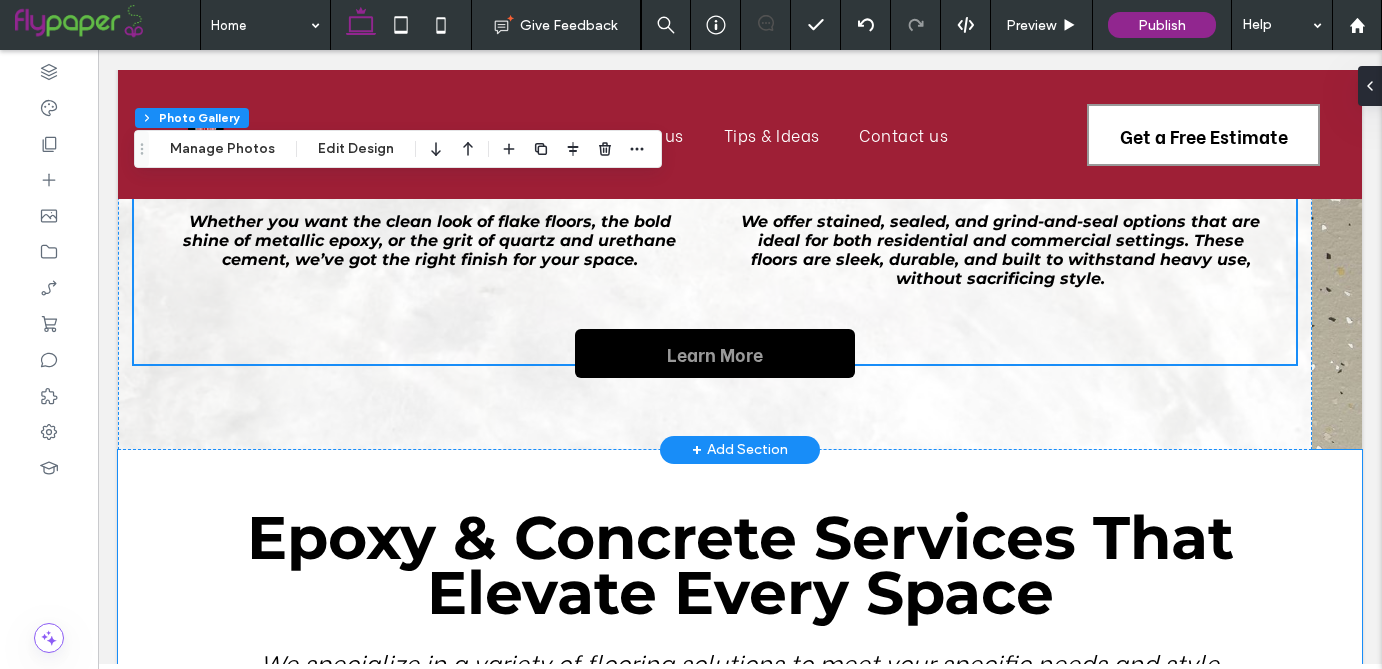 scroll, scrollTop: 1945, scrollLeft: 0, axis: vertical 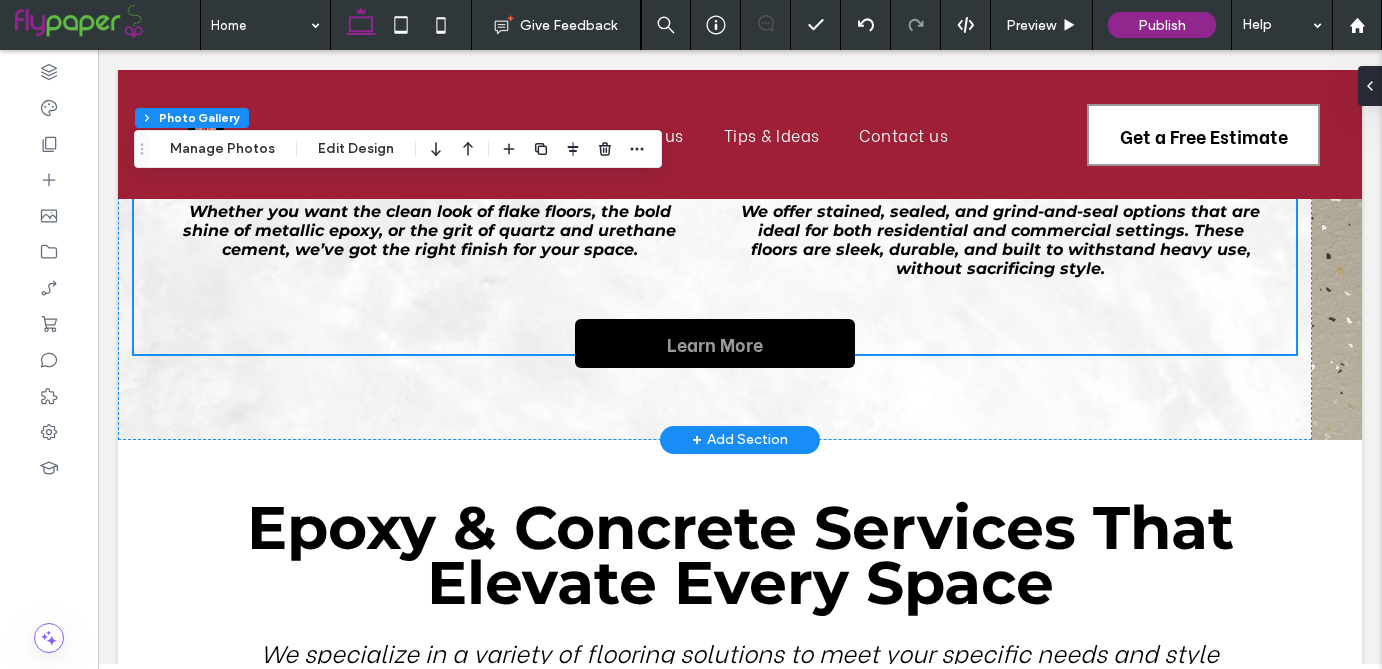 click on "Epoxy & Concrete Services That Elevate Every Space
We specialize in a variety of flooring solutions to meet your specific needs and style
Epoxy Flooring
Whether you want the clean look of flake floors, the bold shine of metallic epoxy, or the grit of quartz and urethane cement, we’ve got the right finish for your space.
Learn More
Polished Concrete
We offer stained, sealed, and grind-and-seal options that are ideal for both residential and commercial settings. These floors are sleek, durable, and built to withstand heavy use, without sacrificing style.
Learn More
Learn More
Section + Add Section" at bounding box center (740, -55) 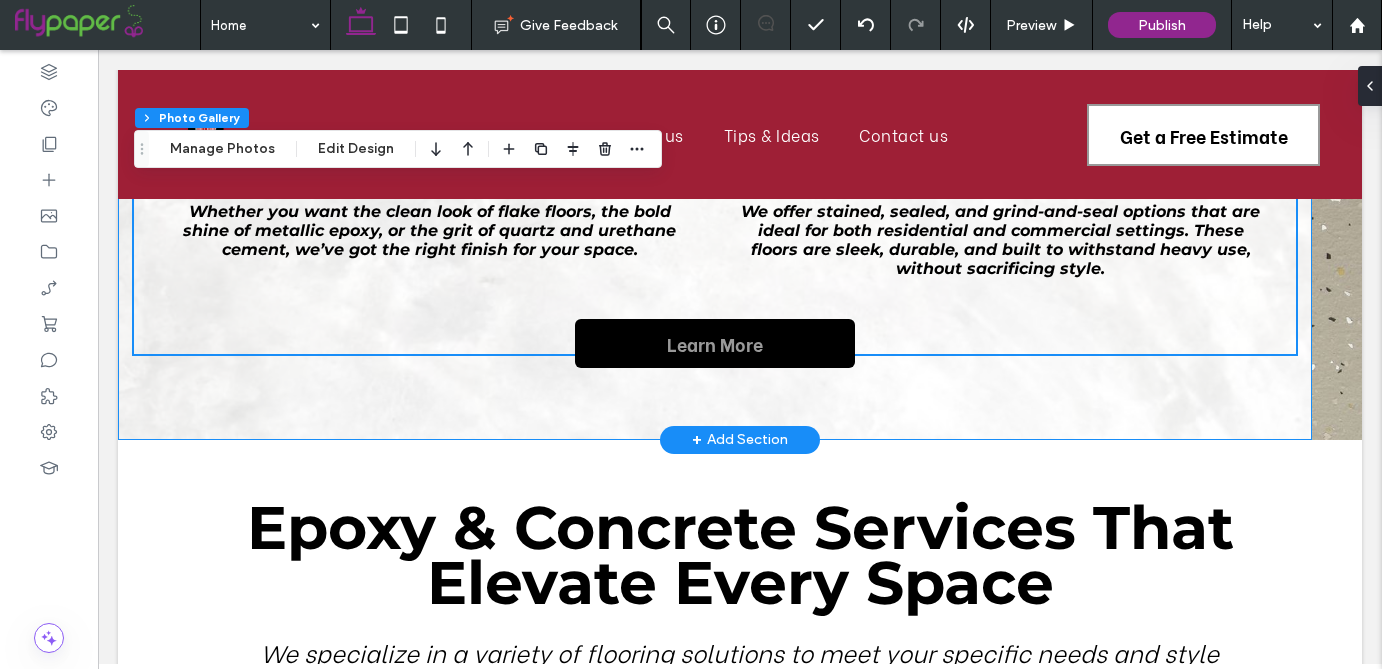 click on "Epoxy & Concrete Services That Elevate Every Space
We specialize in a variety of flooring solutions to meet your specific needs and style
Epoxy Flooring
<0>Whether you want the clean look of flake floors, the bold shine of metallic epoxy, or the grit of quartz and urethane cement, we’ve got the right finish for your space.
Learn More
Polished Concrete
We offer stained, sealed, and grind-and-seal options that are ideal for both residential and commercial settings. These floors are sleek, durable, and built to withstand heavy use, without sacrificing style.
Learn More
Learn More" at bounding box center (715, -55) 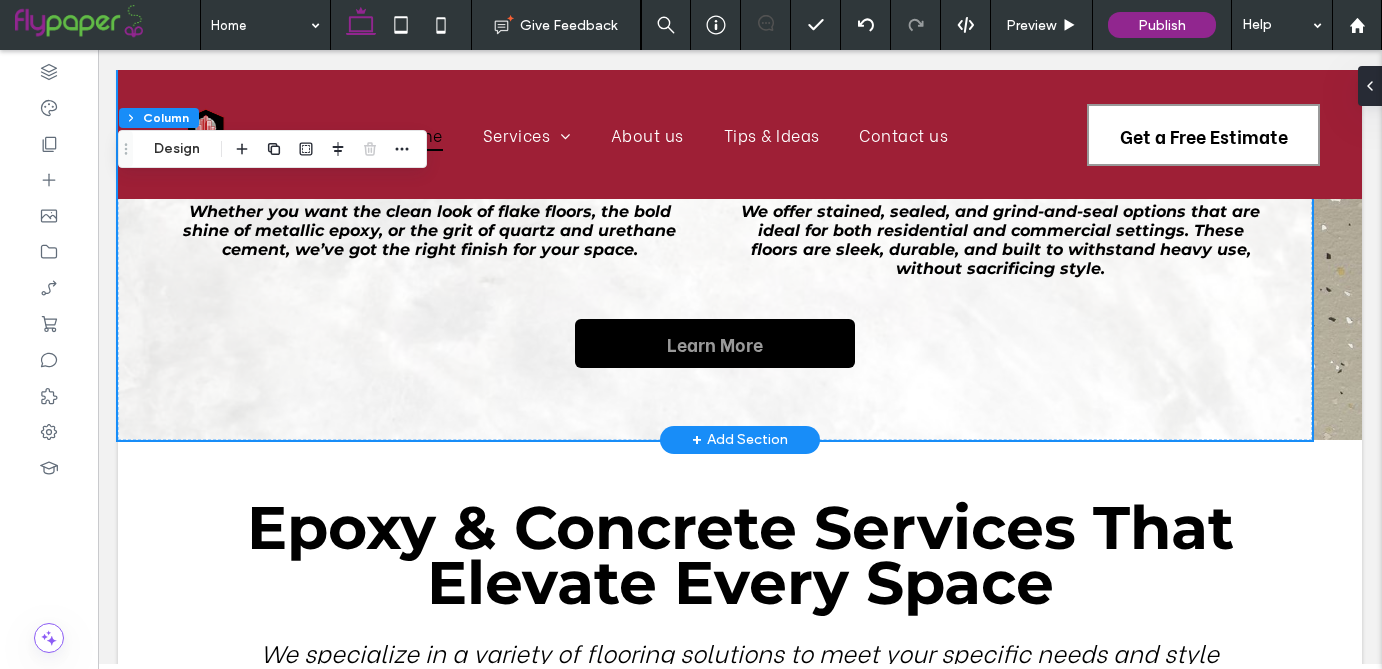 click on "Epoxy & Concrete Services That Elevate Every Space
We specialize in a variety of flooring solutions to meet your specific needs and style
Epoxy Flooring
Whether you want the clean look of flake floors, the bold shine of metallic epoxy, or the grit of quartz and urethane cement, we’ve got the right finish for your space.
Learn More
Polished Concrete
We offer stained, sealed, and grind-and-seal options that are ideal for both residential and commercial settings. These floors are sleek, durable, and built to withstand heavy use, without sacrificing style.
Learn More
Learn More
Section + Add Section" at bounding box center [740, -55] 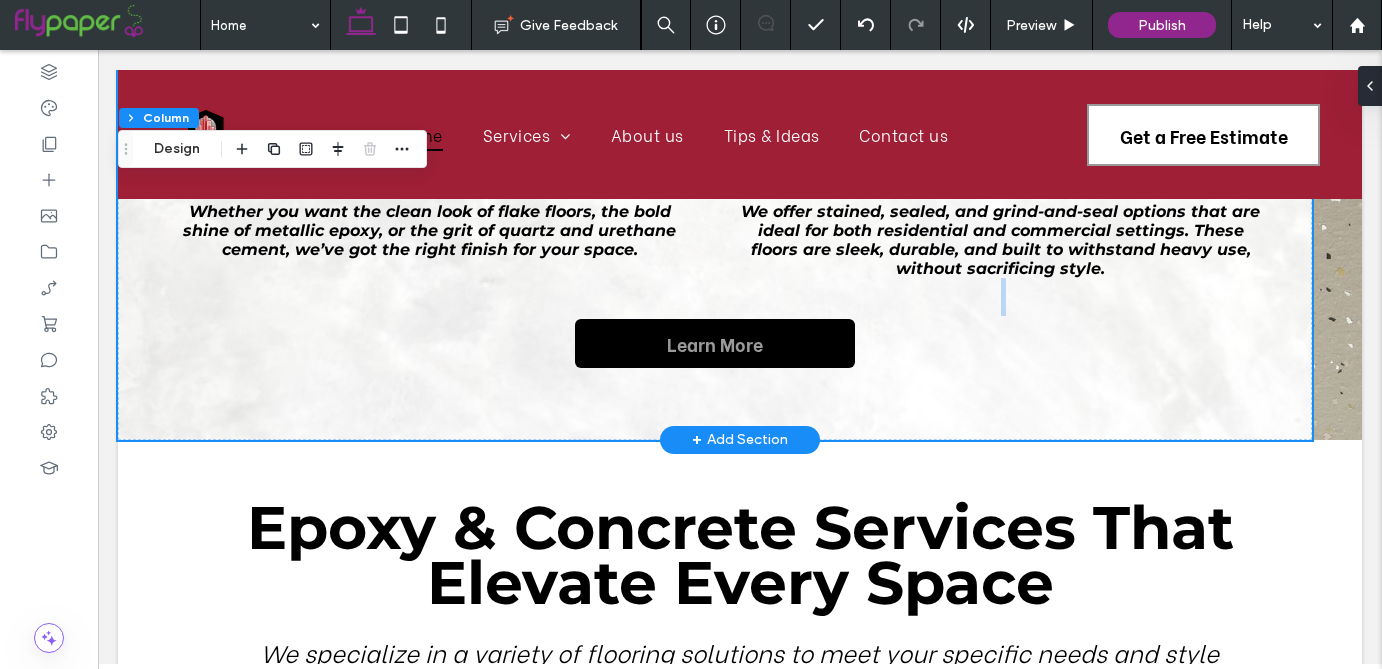 click on "Epoxy & Concrete Services That Elevate Every Space
We specialize in a variety of flooring solutions to meet your specific needs and style
Epoxy Flooring
Whether you want the clean look of flake floors, the bold shine of metallic epoxy, or the grit of quartz and urethane cement, we’ve got the right finish for your space.
Learn More
Polished Concrete
We offer stained, sealed, and grind-and-seal options that are ideal for both residential and commercial settings. These floors are sleek, durable, and built to withstand heavy use, without sacrificing style.
Learn More
Learn More
Section + Add Section" at bounding box center [740, -55] 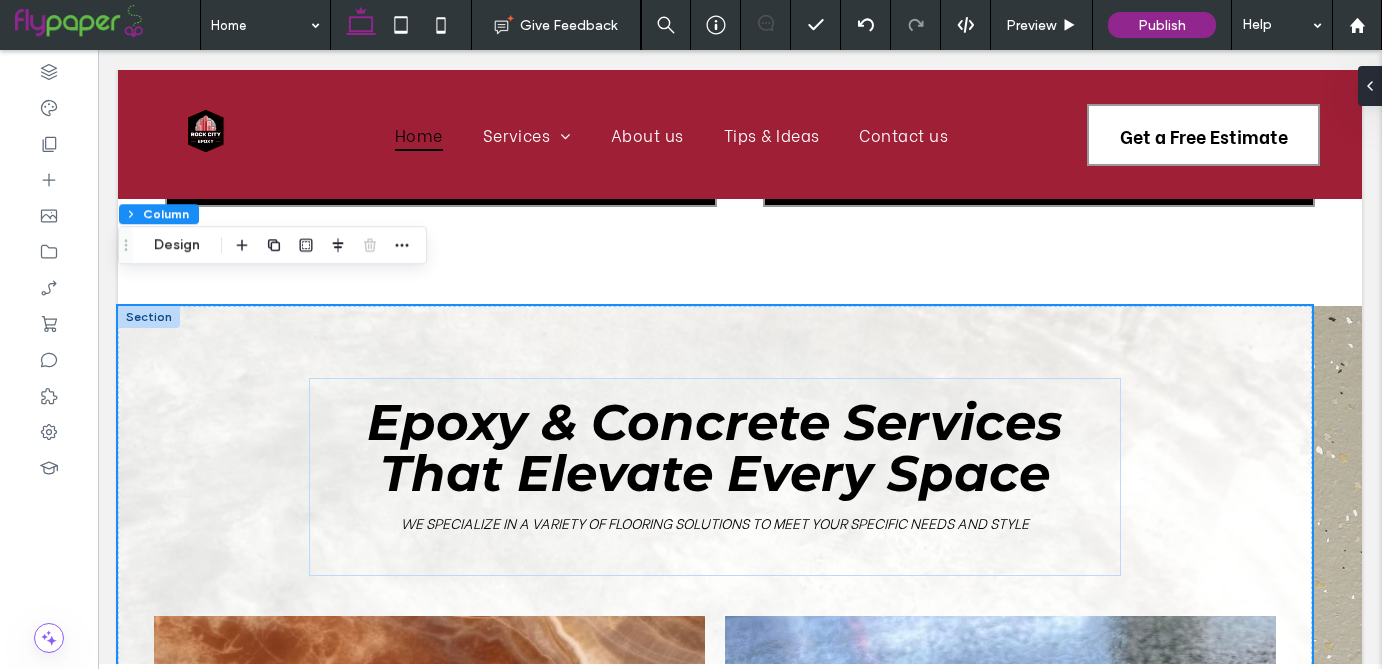 scroll, scrollTop: 1077, scrollLeft: 0, axis: vertical 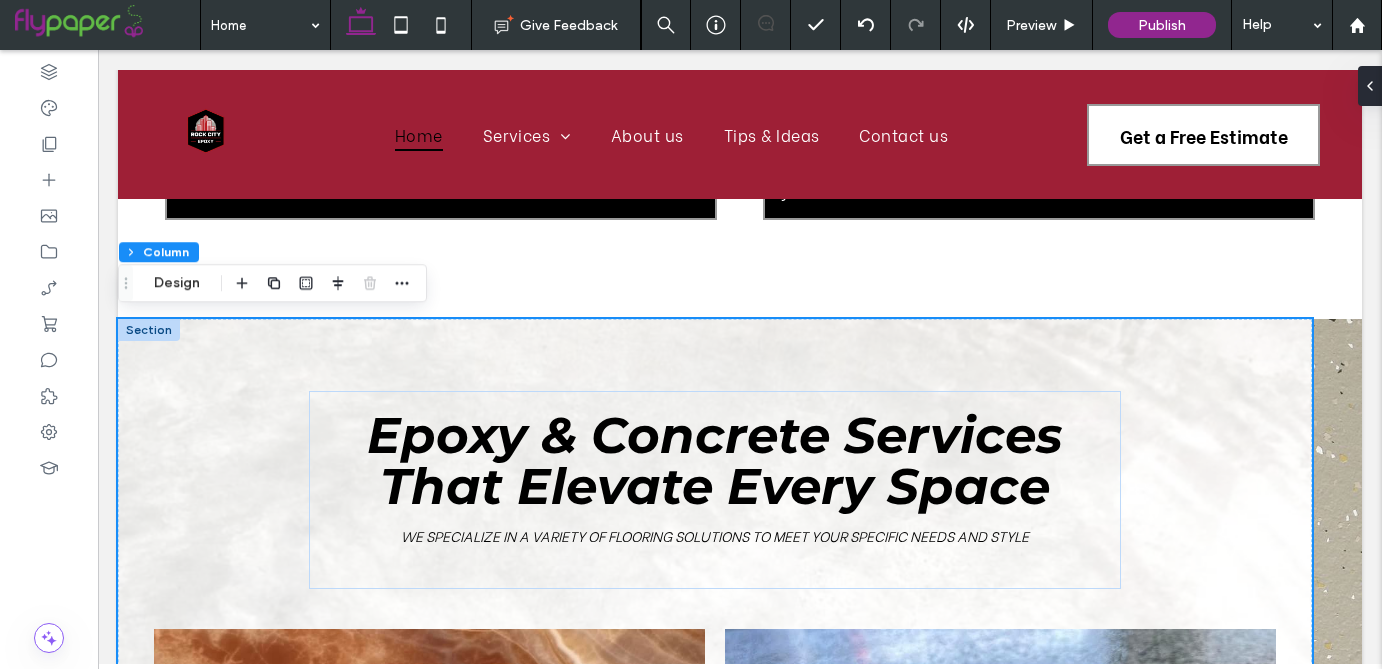 click on "Epoxy & Concrete Services That Elevate Every Space
We specialize in a variety of flooring solutions to meet your specific needs and style
Epoxy Flooring
Whether you want the clean look of flake floors, the bold shine of metallic epoxy, or the grit of quartz and urethane cement, we’ve got the right finish for your space.
Learn More
Polished Concrete
We offer stained, sealed, and grind-and-seal options that are ideal for both residential and commercial settings. These floors are sleek, durable, and built to withstand heavy use, without sacrificing style.
Learn More
Learn More
Section + Add Section" at bounding box center [740, 813] 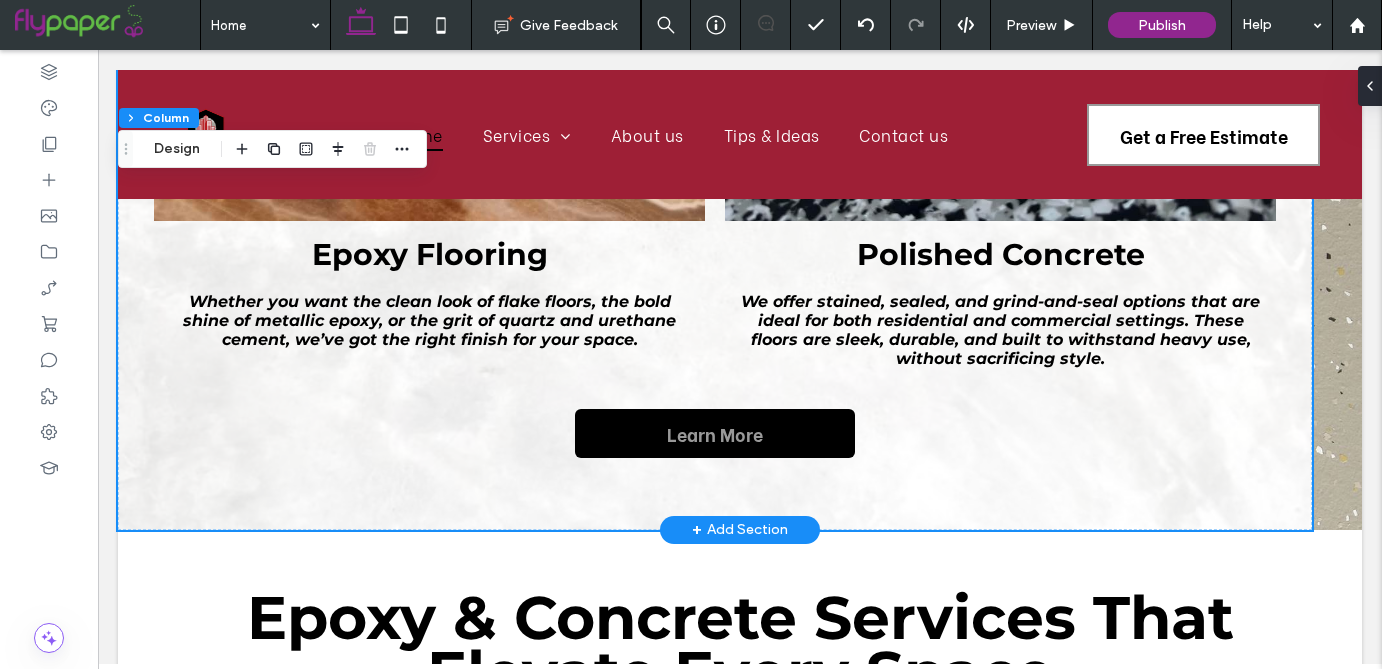 scroll, scrollTop: 1856, scrollLeft: 0, axis: vertical 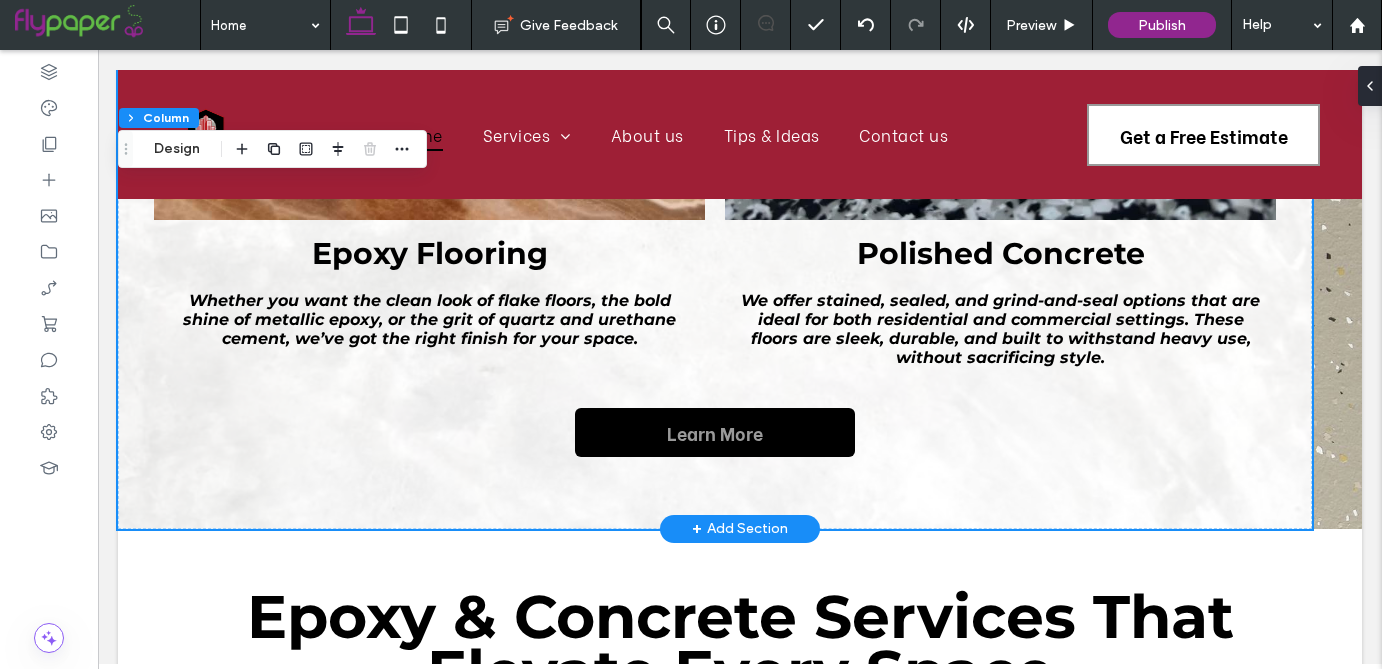 click on "Epoxy & Concrete Services That Elevate Every Space
We specialize in a variety of flooring solutions to meet your specific needs and style
Epoxy Flooring
Whether you want the clean look of flake floors, the bold shine of metallic epoxy, or the grit of quartz and urethane cement, we’ve got the right finish for your space.
Learn More
Polished Concrete
We offer stained, sealed, and grind-and-seal options that are ideal for both residential and commercial settings. These floors are sleek, durable, and built to withstand heavy use, without sacrificing style.
Learn More
Learn More
Section + Add Section" at bounding box center [740, 34] 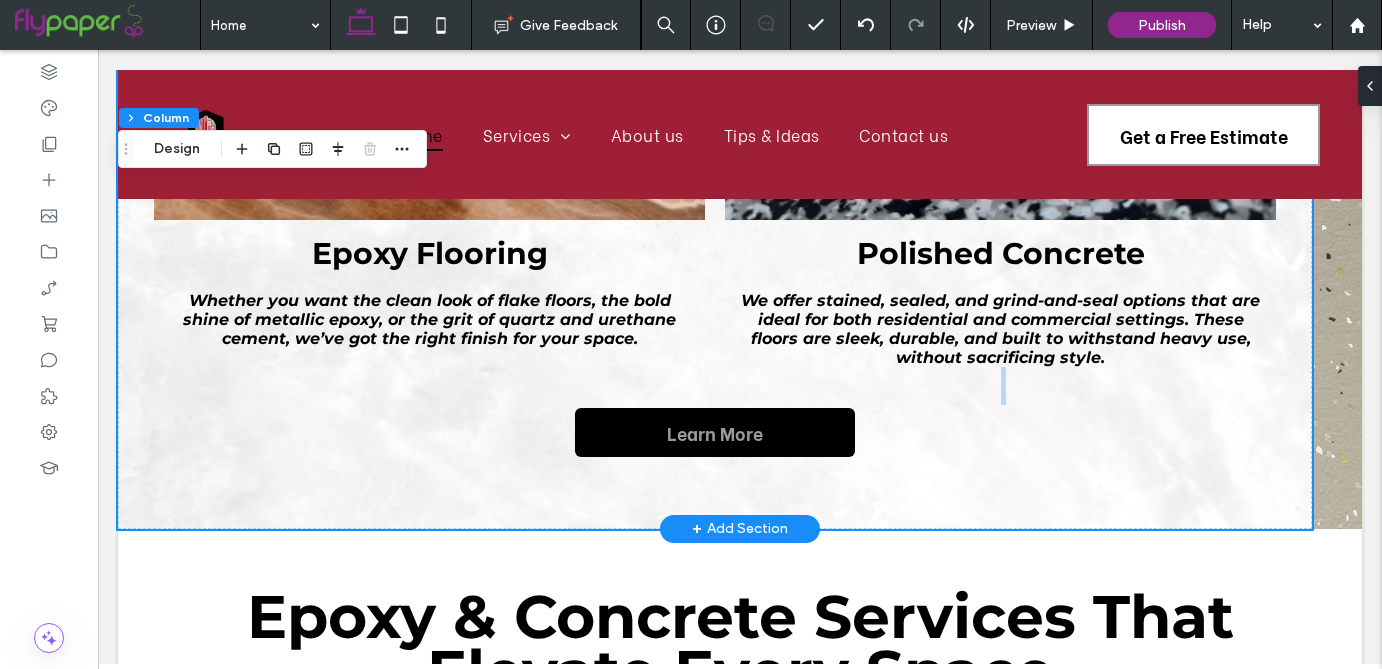 click on "Epoxy & Concrete Services That Elevate Every Space
We specialize in a variety of flooring solutions to meet your specific needs and style
Epoxy Flooring
Whether you want the clean look of flake floors, the bold shine of metallic epoxy, or the grit of quartz and urethane cement, we’ve got the right finish for your space.
Learn More
Polished Concrete
We offer stained, sealed, and grind-and-seal options that are ideal for both residential and commercial settings. These floors are sleek, durable, and built to withstand heavy use, without sacrificing style.
Learn More
Learn More
Section + Add Section" at bounding box center (740, 34) 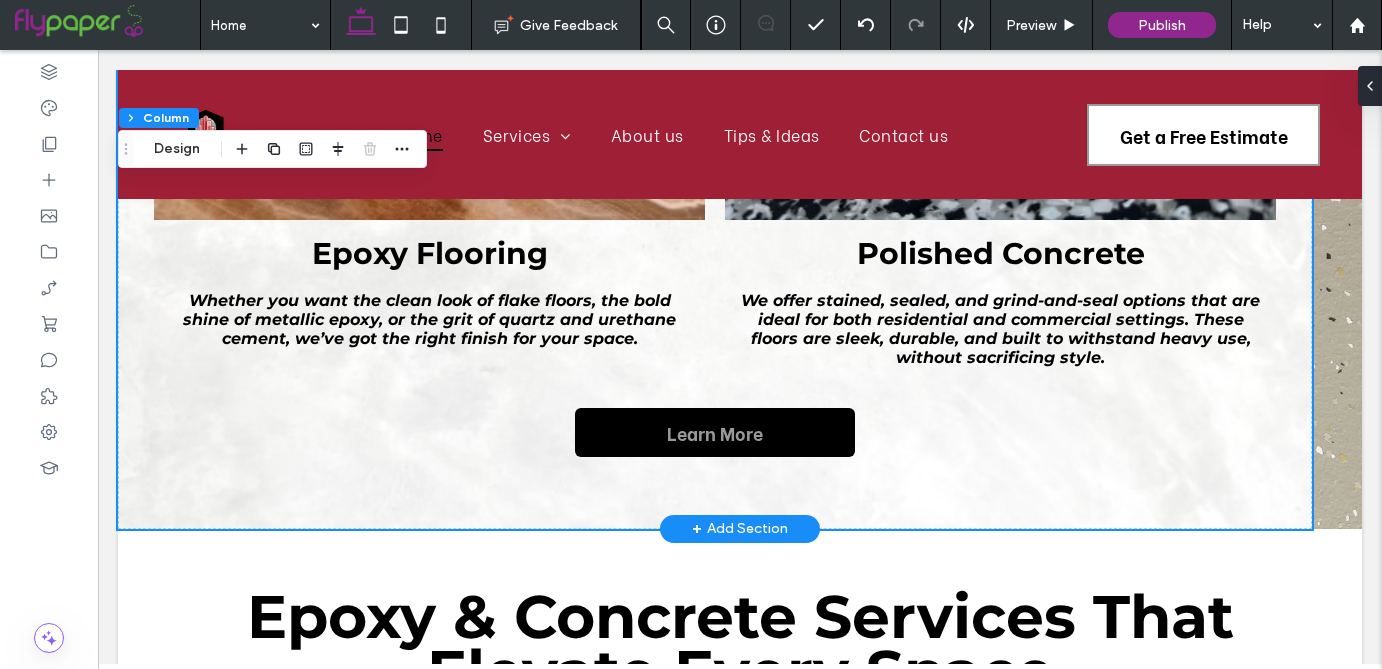 click on "Epoxy & Concrete Services That Elevate Every Space
We specialize in a variety of flooring solutions to meet your specific needs and style
Epoxy Flooring
Whether you want the clean look of flake floors, the bold shine of metallic epoxy, or the grit of quartz and urethane cement, we’ve got the right finish for your space.
Learn More
Polished Concrete
We offer stained, sealed, and grind-and-seal options that are ideal for both residential and commercial settings. These floors are sleek, durable, and built to withstand heavy use, without sacrificing style.
Learn More
Learn More
Section + Add Section" at bounding box center [740, 34] 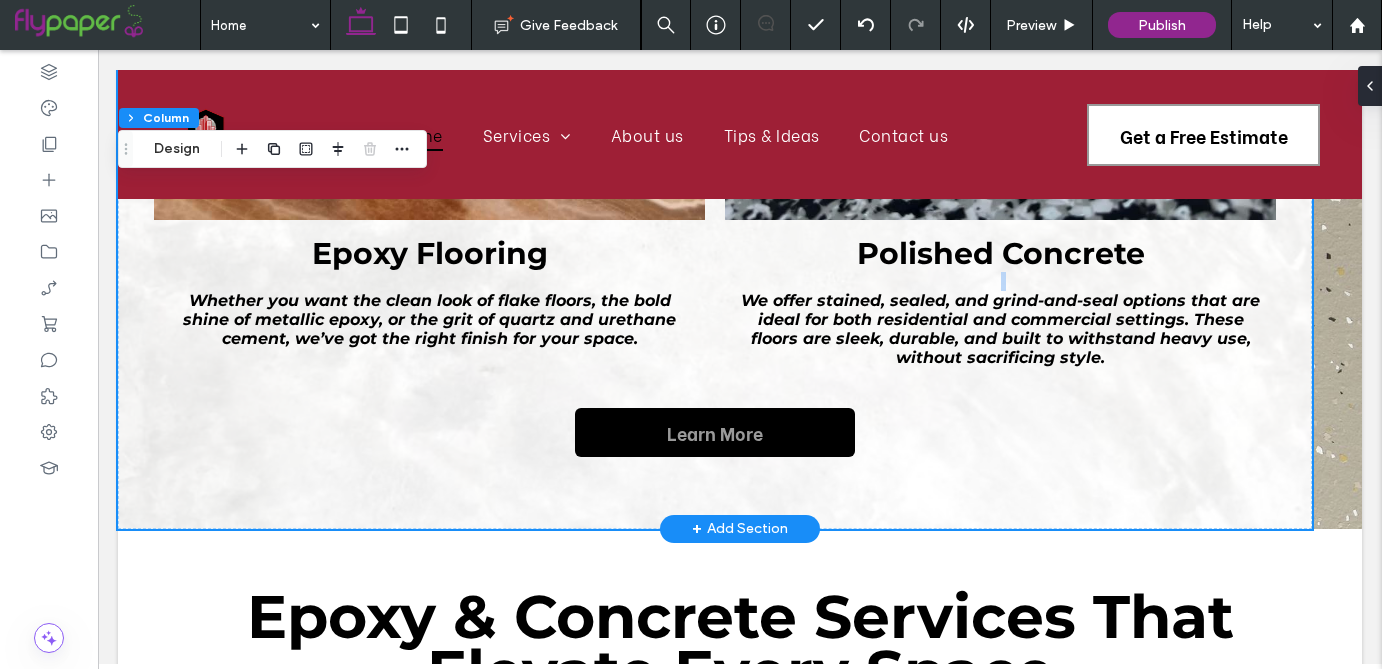 click on "Epoxy & Concrete Services That Elevate Every Space
We specialize in a variety of flooring solutions to meet your specific needs and style
Epoxy Flooring
Whether you want the clean look of flake floors, the bold shine of metallic epoxy, or the grit of quartz and urethane cement, we’ve got the right finish for your space.
Learn More
Polished Concrete
We offer stained, sealed, and grind-and-seal options that are ideal for both residential and commercial settings. These floors are sleek, durable, and built to withstand heavy use, without sacrificing style.
Learn More
Learn More
Section + Add Section" at bounding box center [740, 34] 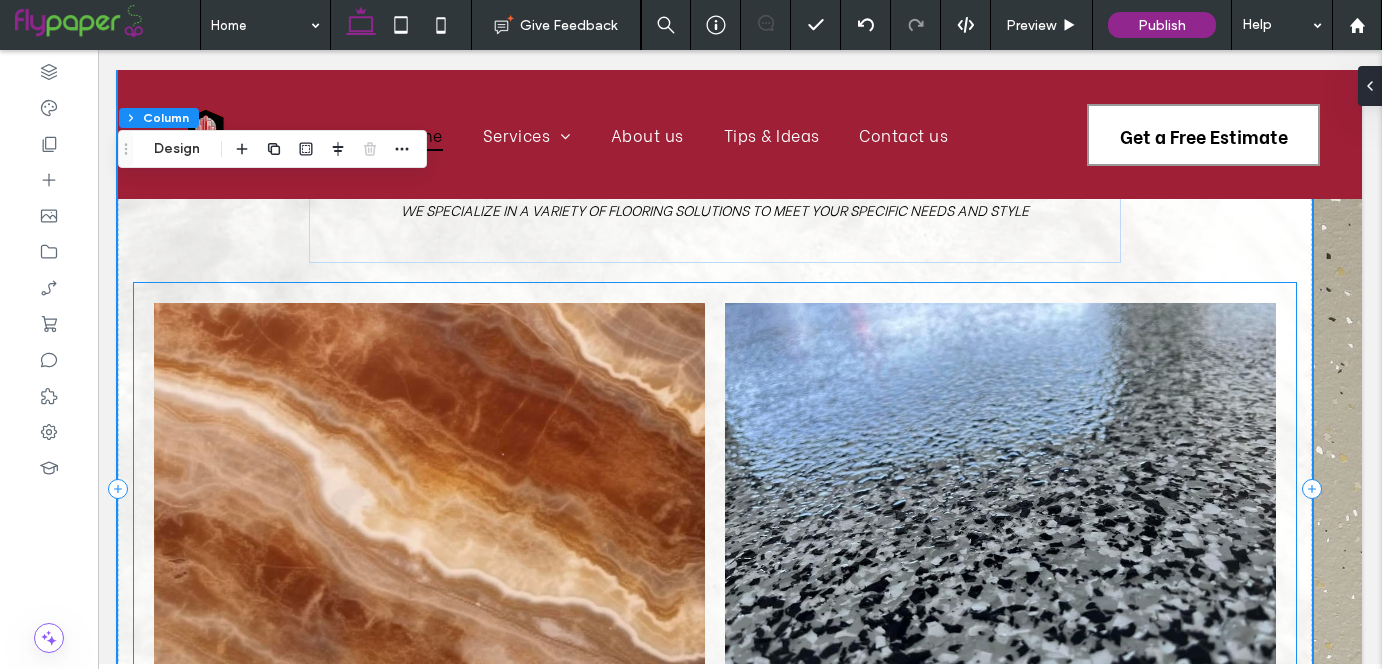 scroll, scrollTop: 944, scrollLeft: 0, axis: vertical 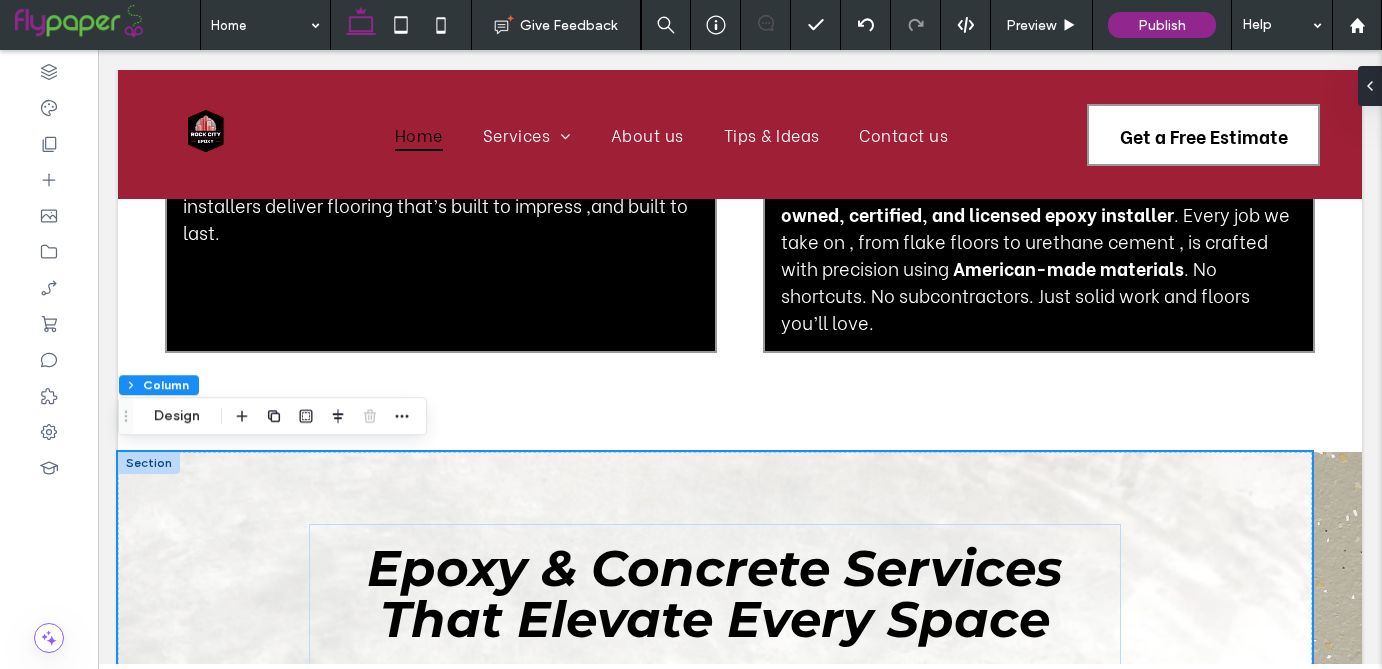 click on "Epoxy & Concrete Services That Elevate Every Space
We specialize in a variety of flooring solutions to meet your specific needs and style
Epoxy Flooring
Whether you want the clean look of flake floors, the bold shine of metallic epoxy, or the grit of quartz and urethane cement, we’ve got the right finish for your space.
Learn More
Polished Concrete
We offer stained, sealed, and grind-and-seal options that are ideal for both residential and commercial settings. These floors are sleek, durable, and built to withstand heavy use, without sacrificing style.
Learn More
Learn More
Section + Add Section" at bounding box center [740, 946] 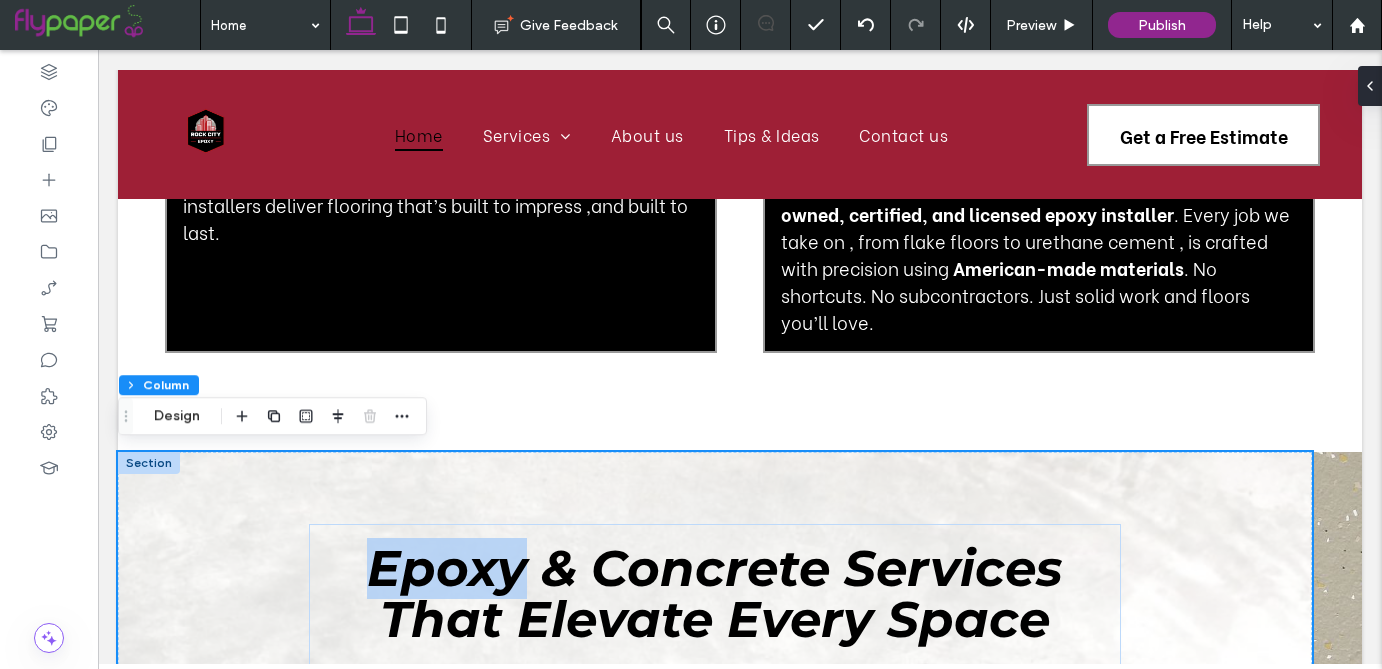 click on "Epoxy & Concrete Services That Elevate Every Space
We specialize in a variety of flooring solutions to meet your specific needs and style
Epoxy Flooring
Whether you want the clean look of flake floors, the bold shine of metallic epoxy, or the grit of quartz and urethane cement, we’ve got the right finish for your space.
Learn More
Polished Concrete
We offer stained, sealed, and grind-and-seal options that are ideal for both residential and commercial settings. These floors are sleek, durable, and built to withstand heavy use, without sacrificing style.
Learn More
Learn More
Section + Add Section" at bounding box center (740, 946) 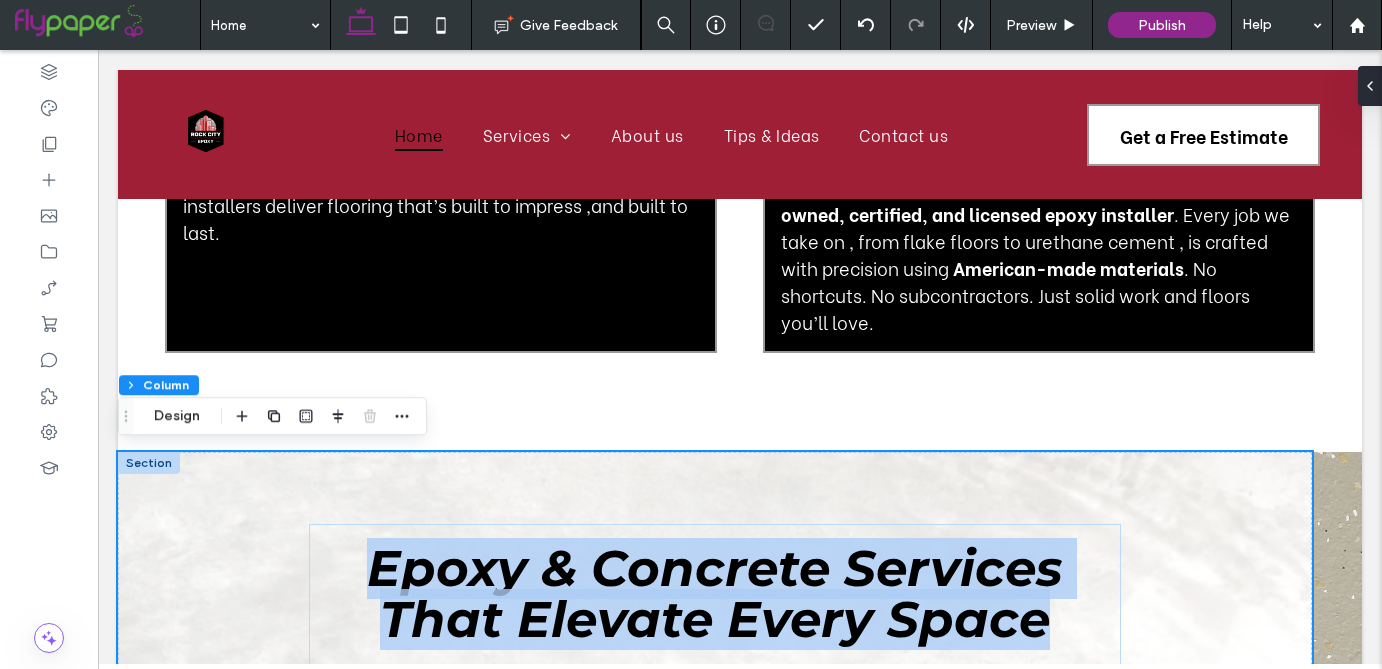 click on "Epoxy & Concrete Services That Elevate Every Space
We specialize in a variety of flooring solutions to meet your specific needs and style
Epoxy Flooring
Whether you want the clean look of flake floors, the bold shine of metallic epoxy, or the grit of quartz and urethane cement, we’ve got the right finish for your space.
Learn More
Polished Concrete
We offer stained, sealed, and grind-and-seal options that are ideal for both residential and commercial settings. These floors are sleek, durable, and built to withstand heavy use, without sacrificing style.
Learn More
Learn More
Section + Add Section" at bounding box center (740, 946) 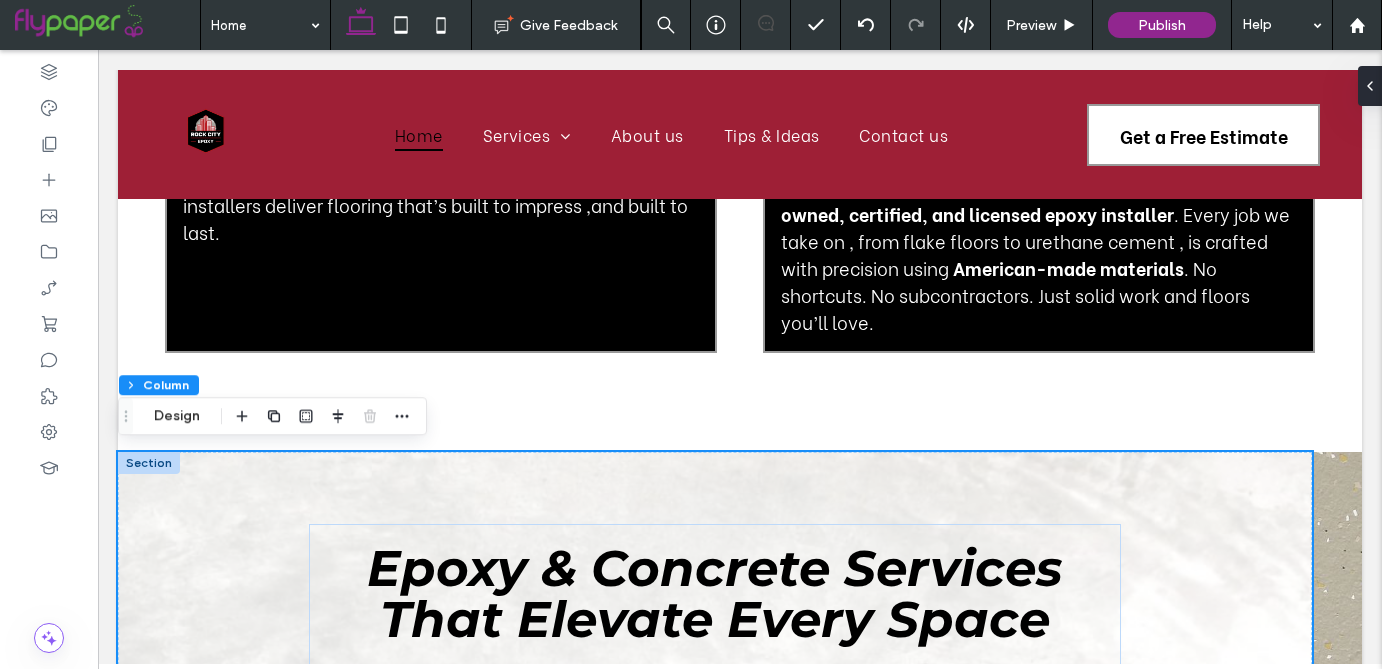 click on "Epoxy & Concrete Services That Elevate Every Space
We specialize in a variety of flooring solutions to meet your specific needs and style
Epoxy Flooring
Whether you want the clean look of flake floors, the bold shine of metallic epoxy, or the grit of quartz and urethane cement, we’ve got the right finish for your space.
Learn More
Polished Concrete
We offer stained, sealed, and grind-and-seal options that are ideal for both residential and commercial settings. These floors are sleek, durable, and built to withstand heavy use, without sacrificing style.
Learn More
Learn More
Section + Add Section" at bounding box center (740, 946) 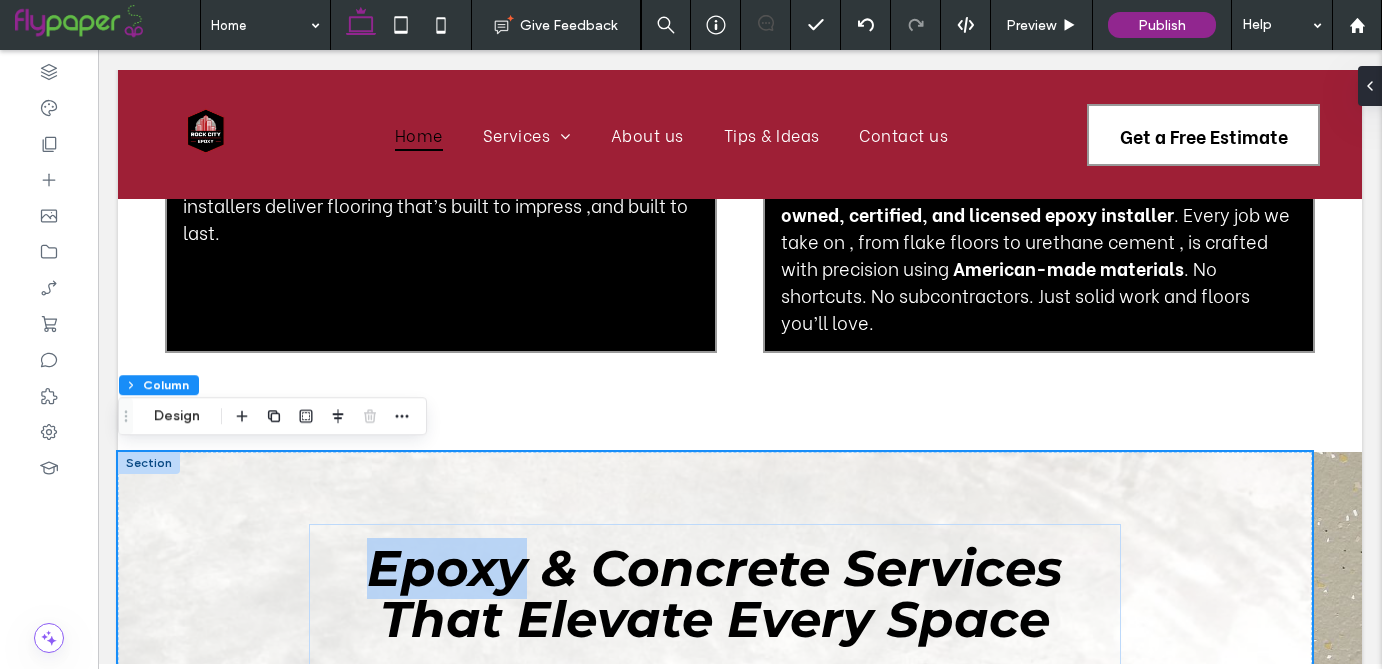 click on "Epoxy & Concrete Services That Elevate Every Space
We specialize in a variety of flooring solutions to meet your specific needs and style
Epoxy Flooring
Whether you want the clean look of flake floors, the bold shine of metallic epoxy, or the grit of quartz and urethane cement, we’ve got the right finish for your space.
Learn More
Polished Concrete
We offer stained, sealed, and grind-and-seal options that are ideal for both residential and commercial settings. These floors are sleek, durable, and built to withstand heavy use, without sacrificing style.
Learn More
Learn More
Section + Add Section" at bounding box center (740, 946) 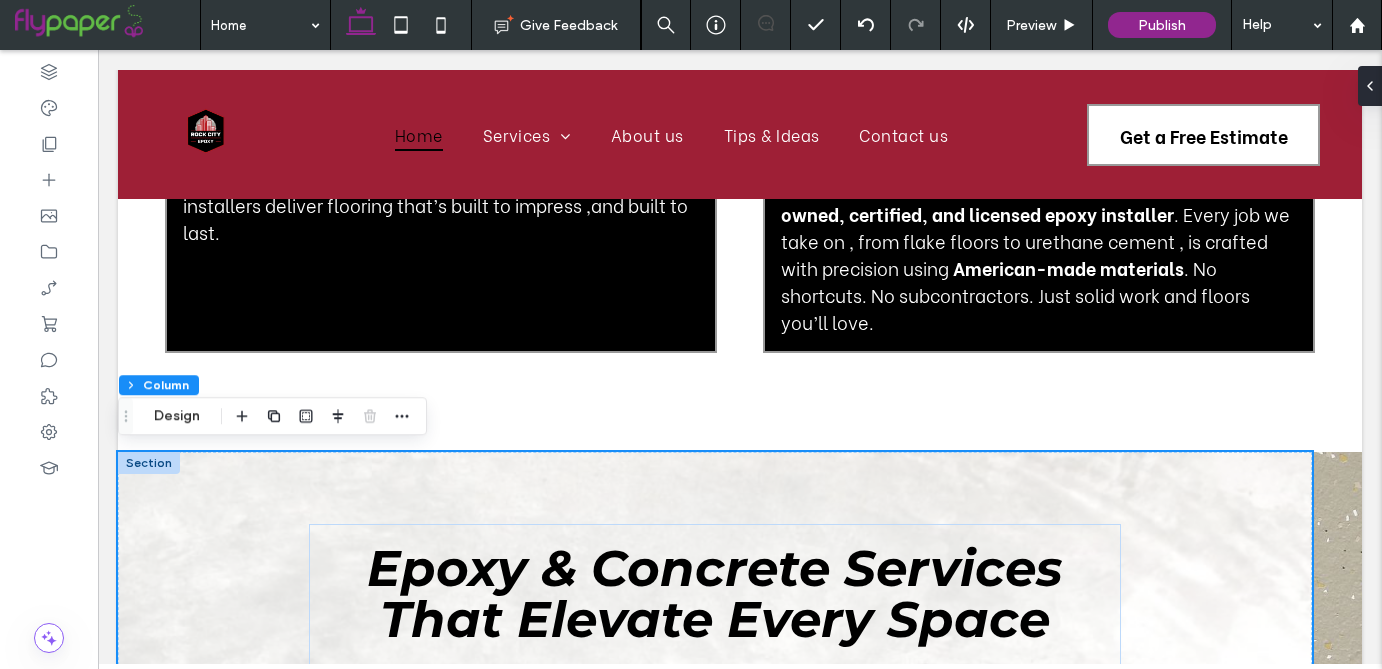 click on "Epoxy & Concrete Services That Elevate Every Space
We specialize in a variety of flooring solutions to meet your specific needs and style
Epoxy Flooring
Whether you want the clean look of flake floors, the bold shine of metallic epoxy, or the grit of quartz and urethane cement, we’ve got the right finish for your space.
Learn More
Polished Concrete
We offer stained, sealed, and grind-and-seal options that are ideal for both residential and commercial settings. These floors are sleek, durable, and built to withstand heavy use, without sacrificing style.
Learn More
Learn More
Section + Add Section" at bounding box center [740, 946] 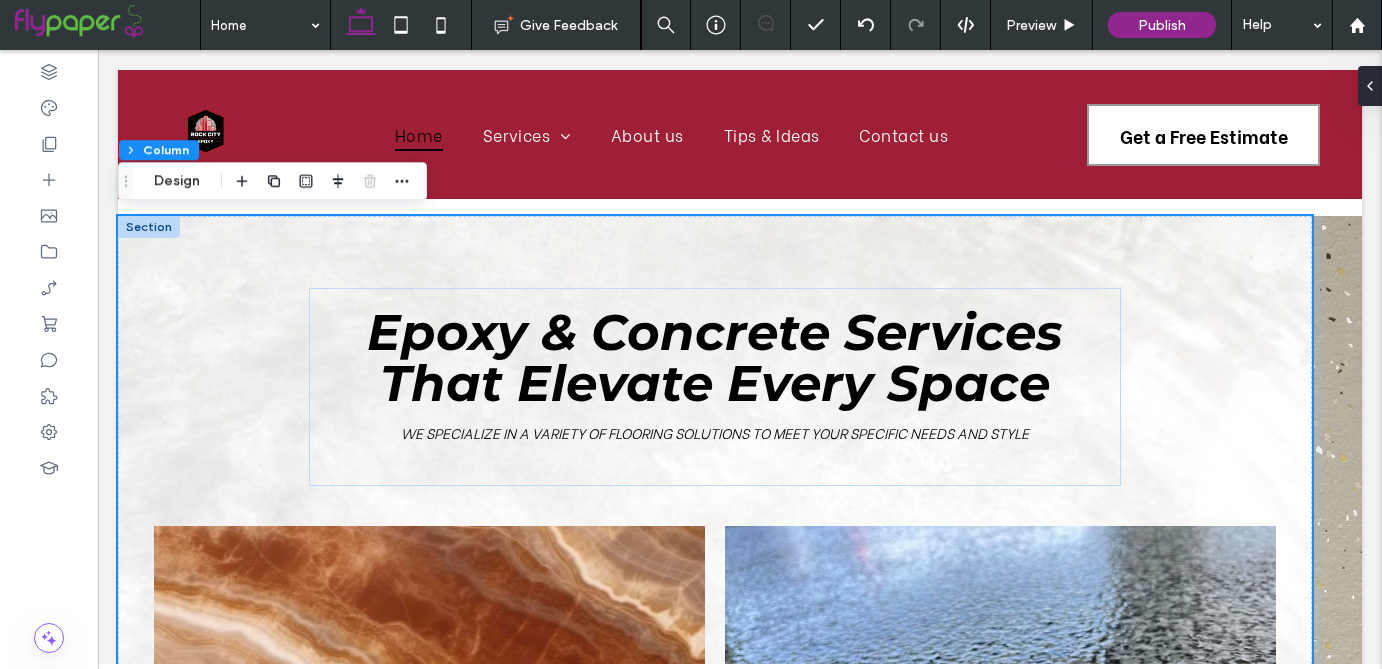 scroll, scrollTop: 1178, scrollLeft: 0, axis: vertical 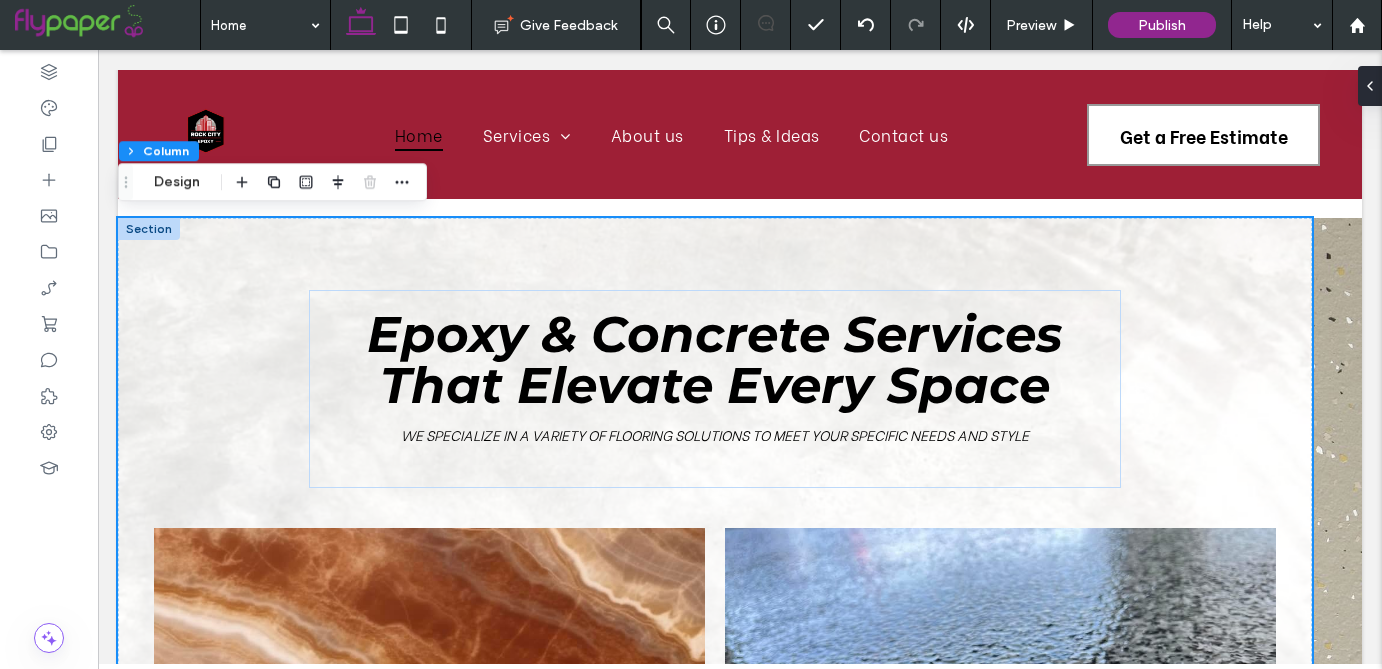 click at bounding box center [149, 229] 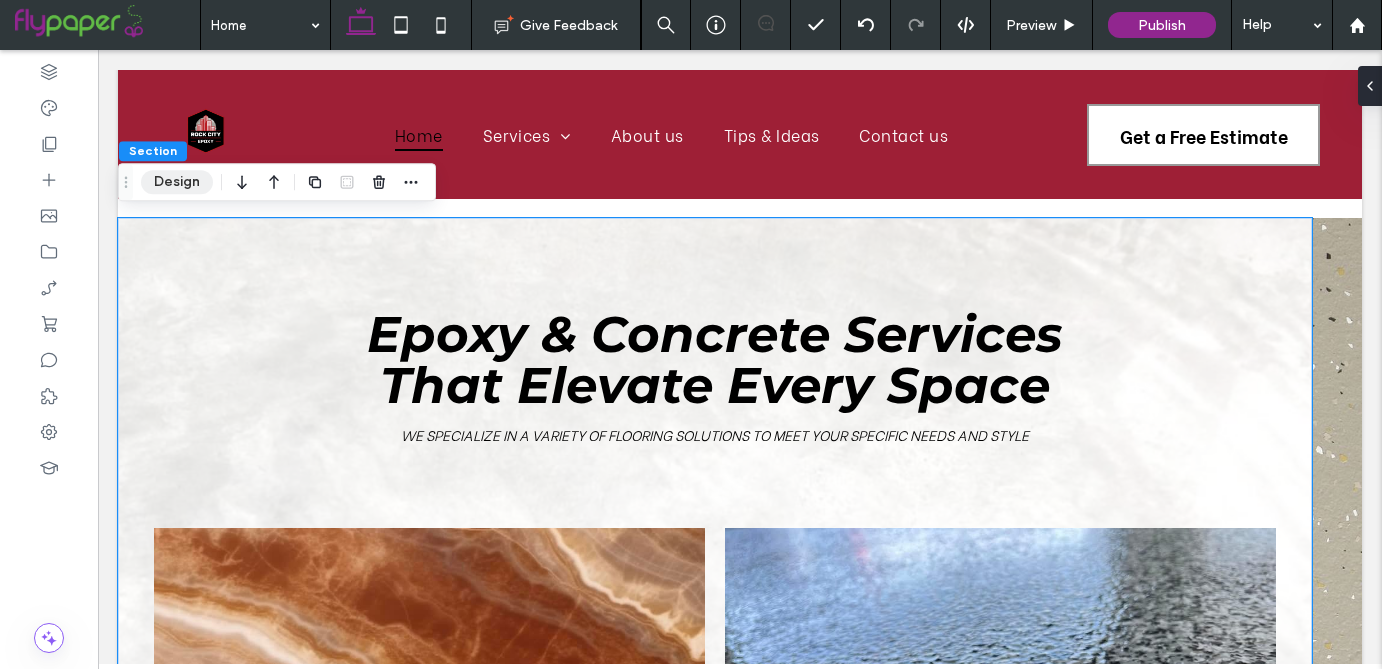 click on "Design" at bounding box center (177, 182) 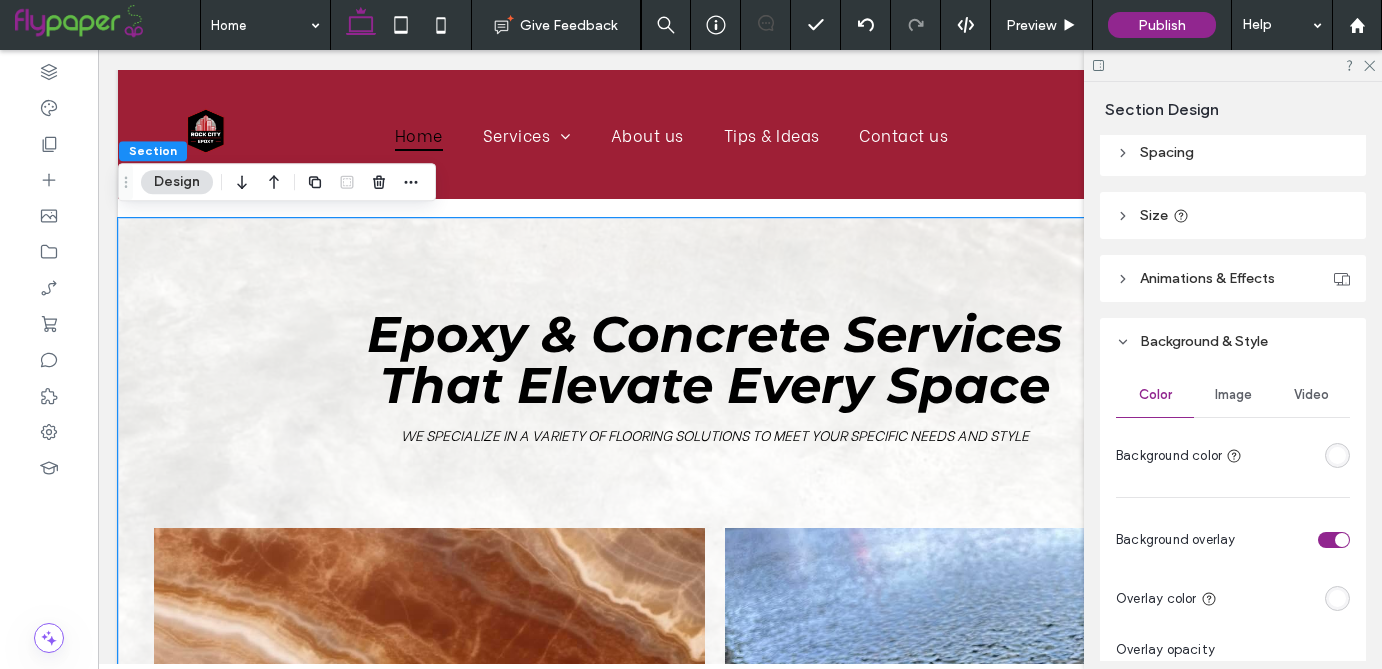scroll, scrollTop: 239, scrollLeft: 0, axis: vertical 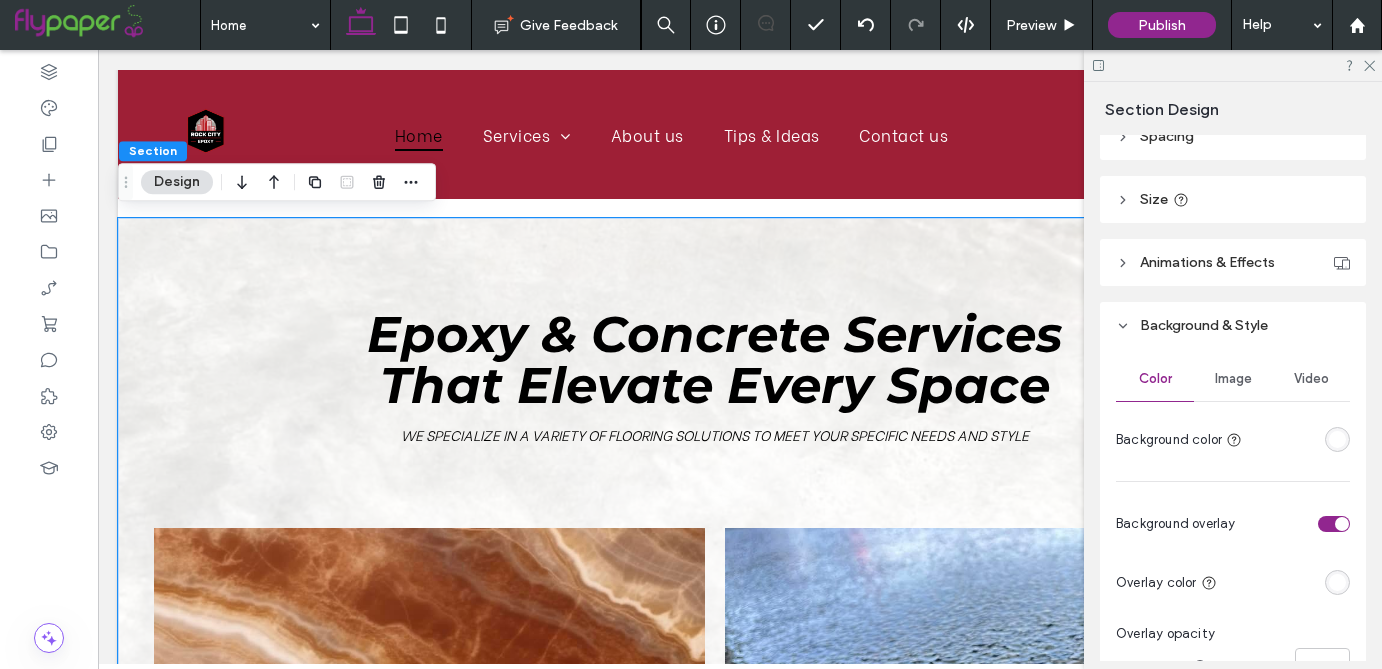 click on "Image" at bounding box center [1233, 379] 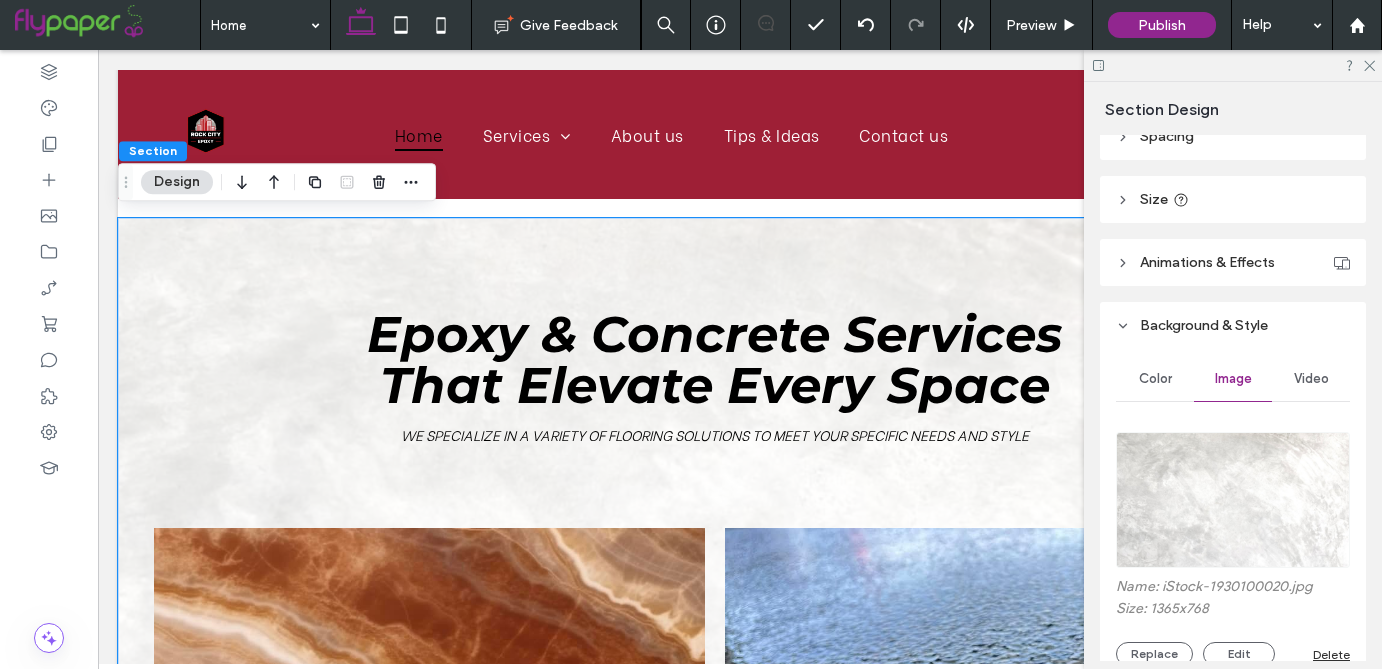 click on "Video" at bounding box center [1311, 379] 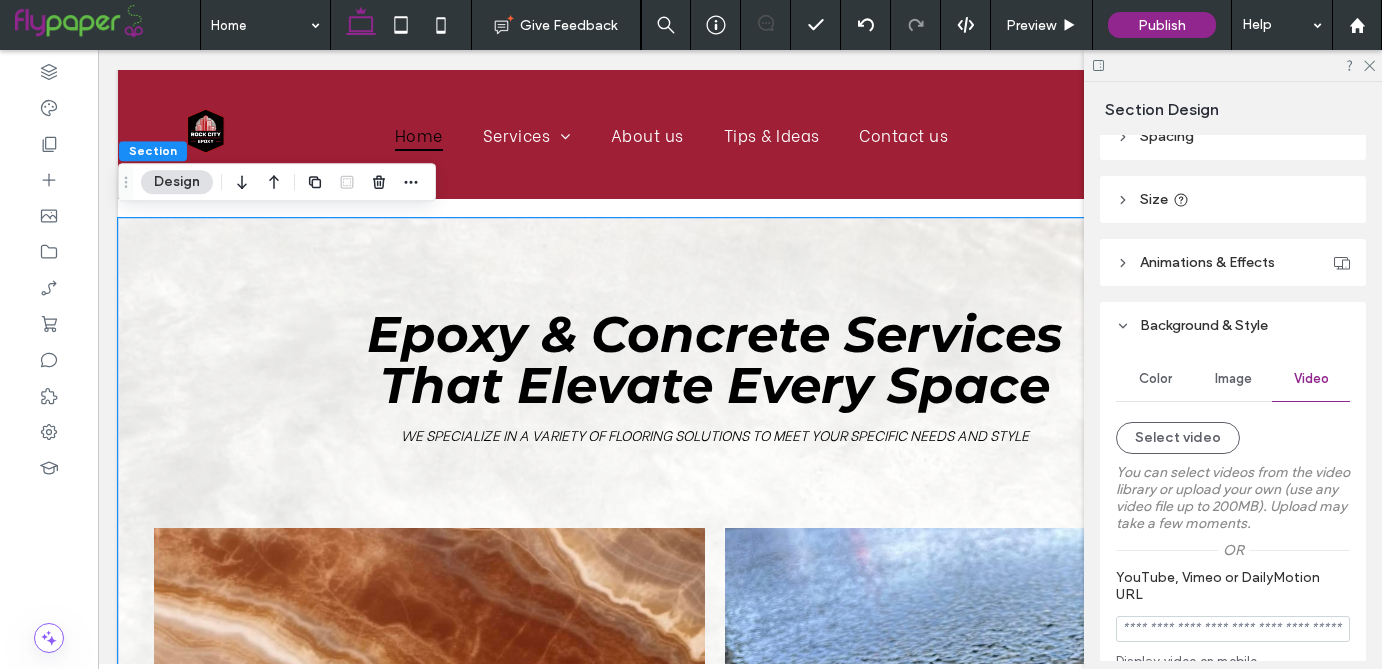 click on "Image" at bounding box center [1233, 379] 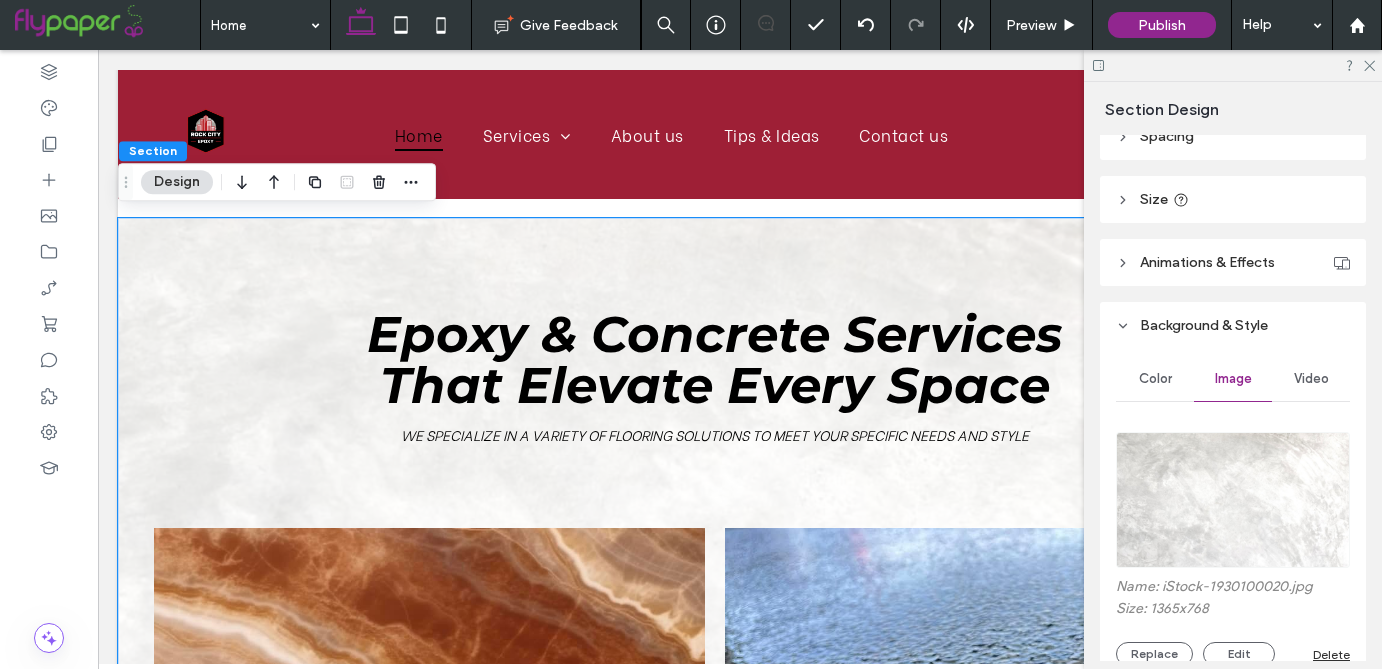 click on "Color" at bounding box center [1155, 379] 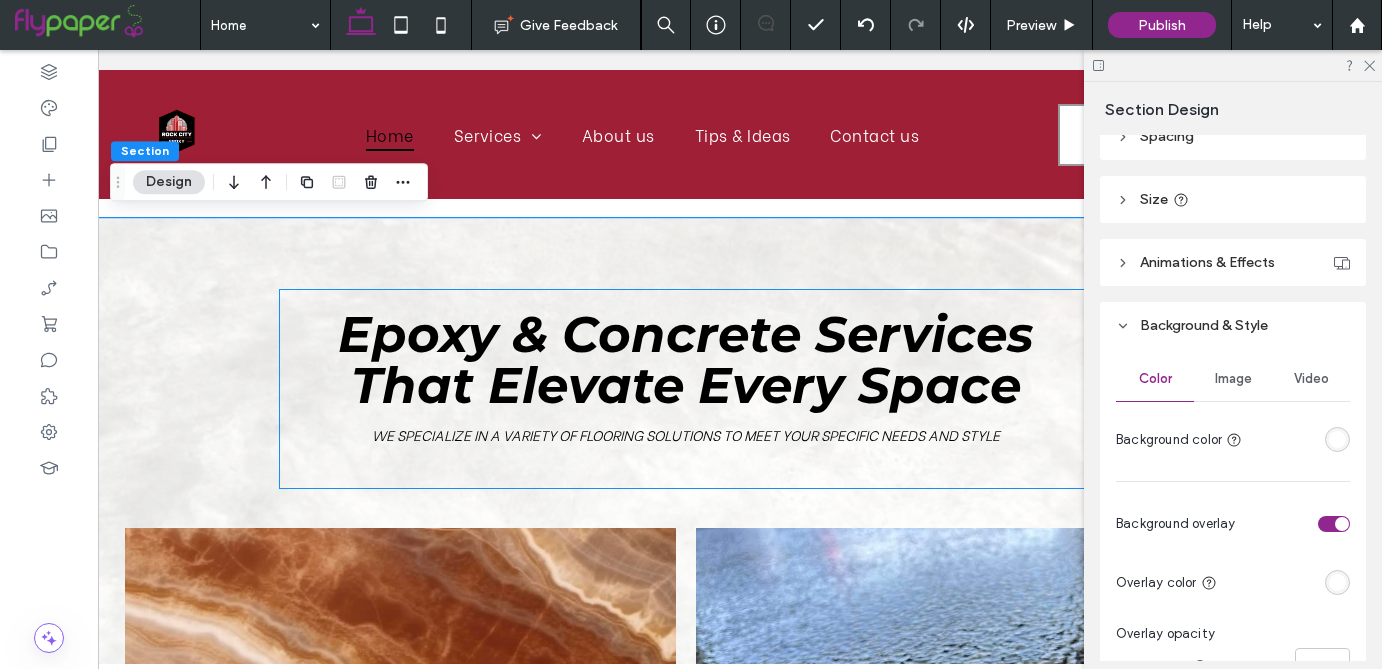 scroll, scrollTop: 0, scrollLeft: 34, axis: horizontal 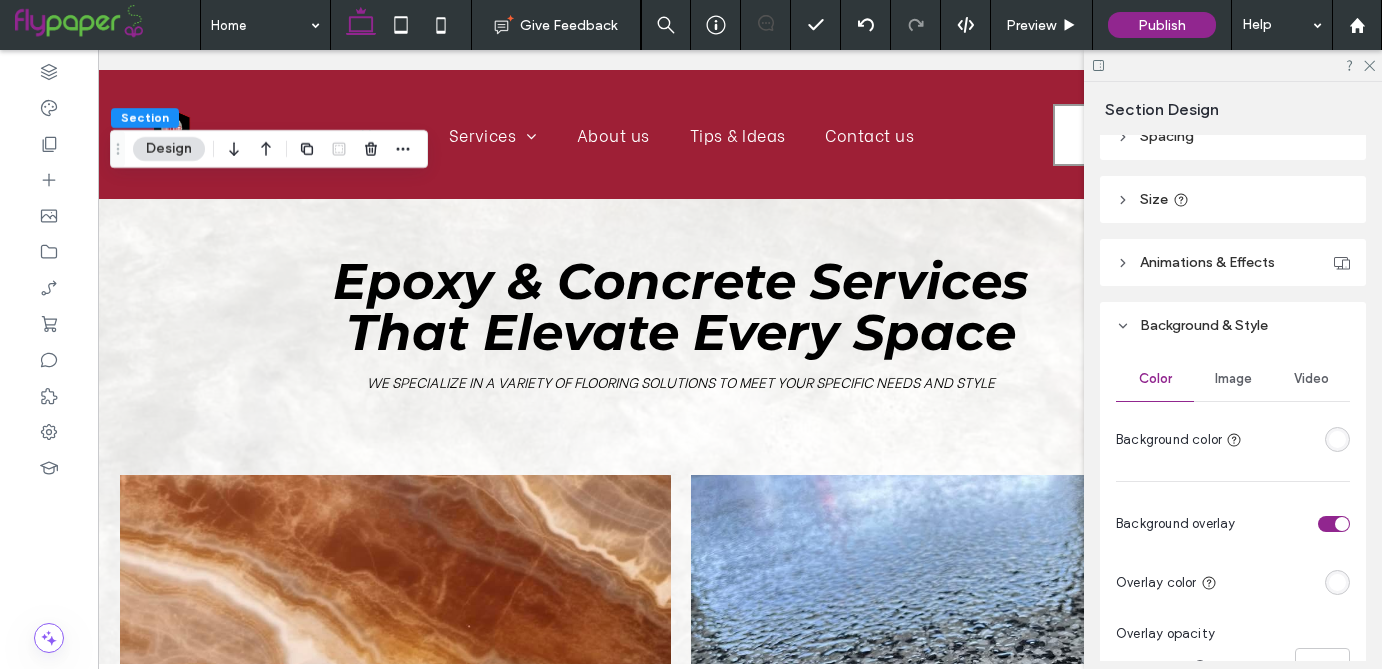 click on "Epoxy & Concrete Services That Elevate Every Space
We specialize in a variety of flooring solutions to meet your specific needs and style
Epoxy Flooring
Whether you want the clean look of flake floors, the bold shine of metallic epoxy, or the grit of quartz and urethane cement, we’ve got the right finish for your space.
Learn More
Polished Concrete
We offer stained, sealed, and grind-and-seal options that are ideal for both residential and commercial settings. These floors are sleek, durable, and built to withstand heavy use, without sacrificing style.
Learn More
Learn More" at bounding box center [681, 659] 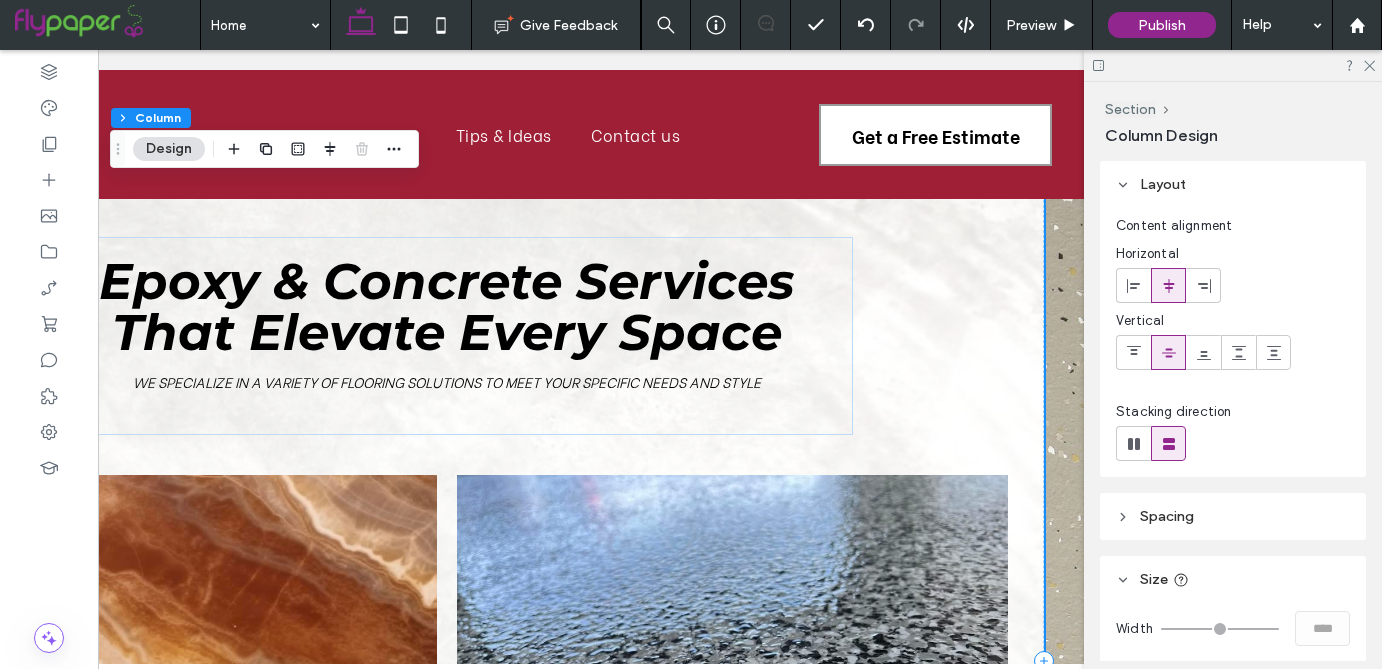 scroll, scrollTop: 0, scrollLeft: 298, axis: horizontal 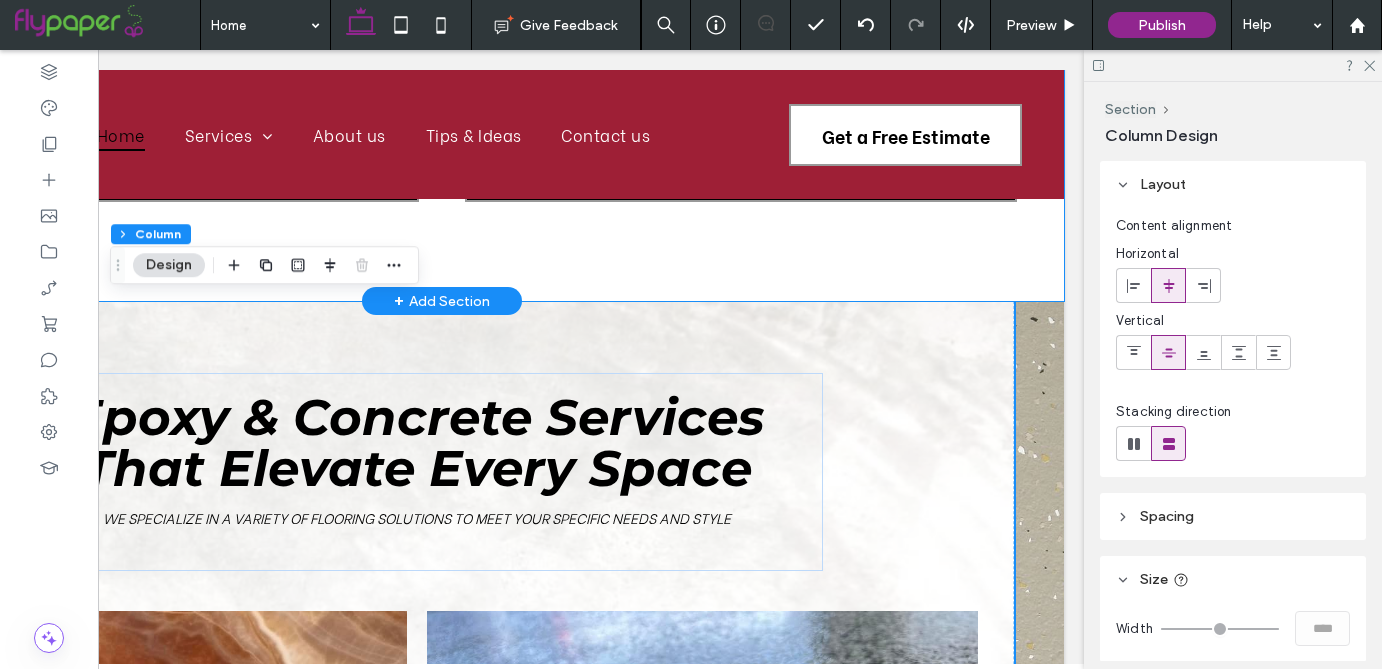 click on "Your Local Experts In Polished Excellence
With over 15 years of hands-on experience, Rock City Epoxy brings expert craftsmanship to every floor. Whether it’s a garage, workshop, or commercial space, our certified installers deliver flooring that’s built to impress ,and built to last.
At Rock City Epoxy, we don’t just coat concrete — we transform it. Backed by
15+ years of hands-on experience , we deliver floors that are tough, clean, and built to impress. Whether you're a homeowner in [CITY] upgrading your garage, or a business in [CITY] needing a polished commercial finish, we’ve got the tools, skills, and passion to get it done right. Founded right here in [STATE], we’re proud to be a
locally owned, certified, and licensed epoxy installer . Every job we take on , from flake floors to urethane cement , is crafted with precision using
American-made materials . No shortcuts. No subcontractors. Just solid work and floors you’ll love." at bounding box center (442, -8) 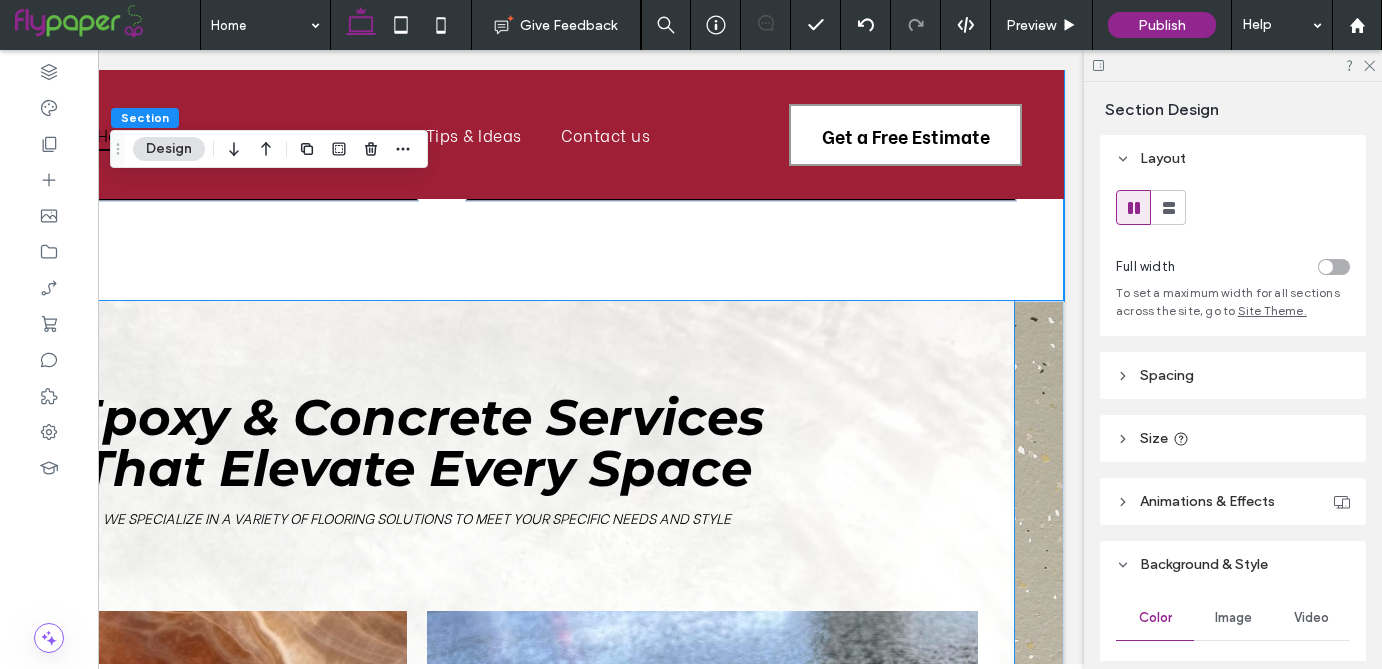 click on "Epoxy & Concrete Services That Elevate Every Space
We specialize in a variety of flooring solutions to meet your specific needs and style
Epoxy Flooring
Whether you want the clean look of flake floors, the bold shine of metallic epoxy, or the grit of quartz and urethane cement, we’ve got the right finish for your space.
Learn More
Polished Concrete
We offer stained, sealed, and grind-and-seal options that are ideal for both residential and commercial settings. These floors are sleek, durable, and built to withstand heavy use, without sacrificing style.
Learn More
Learn More" at bounding box center (417, 795) 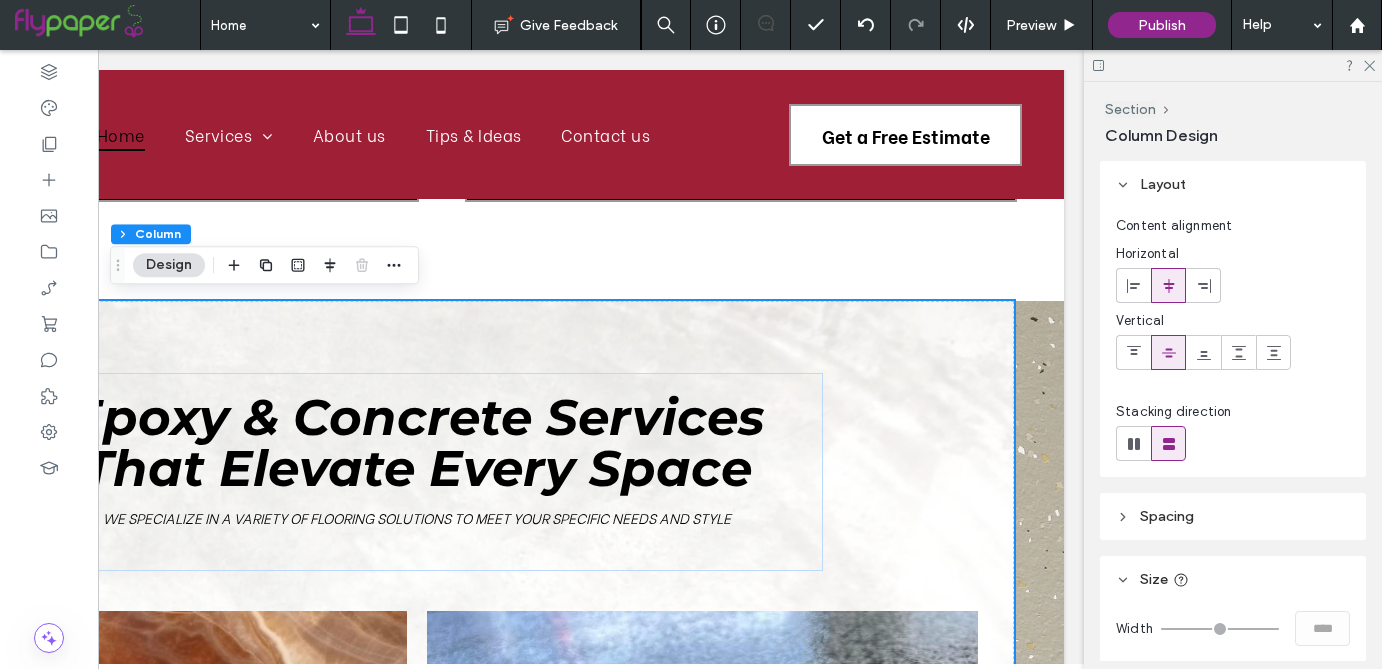 click on "Epoxy & Concrete Services That Elevate Every Space
We specialize in a variety of flooring solutions to meet your specific needs and style
Epoxy Flooring
Whether you want the clean look of flake floors, the bold shine of metallic epoxy, or the grit of quartz and urethane cement, we’ve got the right finish for your space.
Learn More
Polished Concrete
We offer stained, sealed, and grind-and-seal options that are ideal for both residential and commercial settings. These floors are sleek, durable, and built to withstand heavy use, without sacrificing style.
Learn More
Learn More" at bounding box center [417, 795] 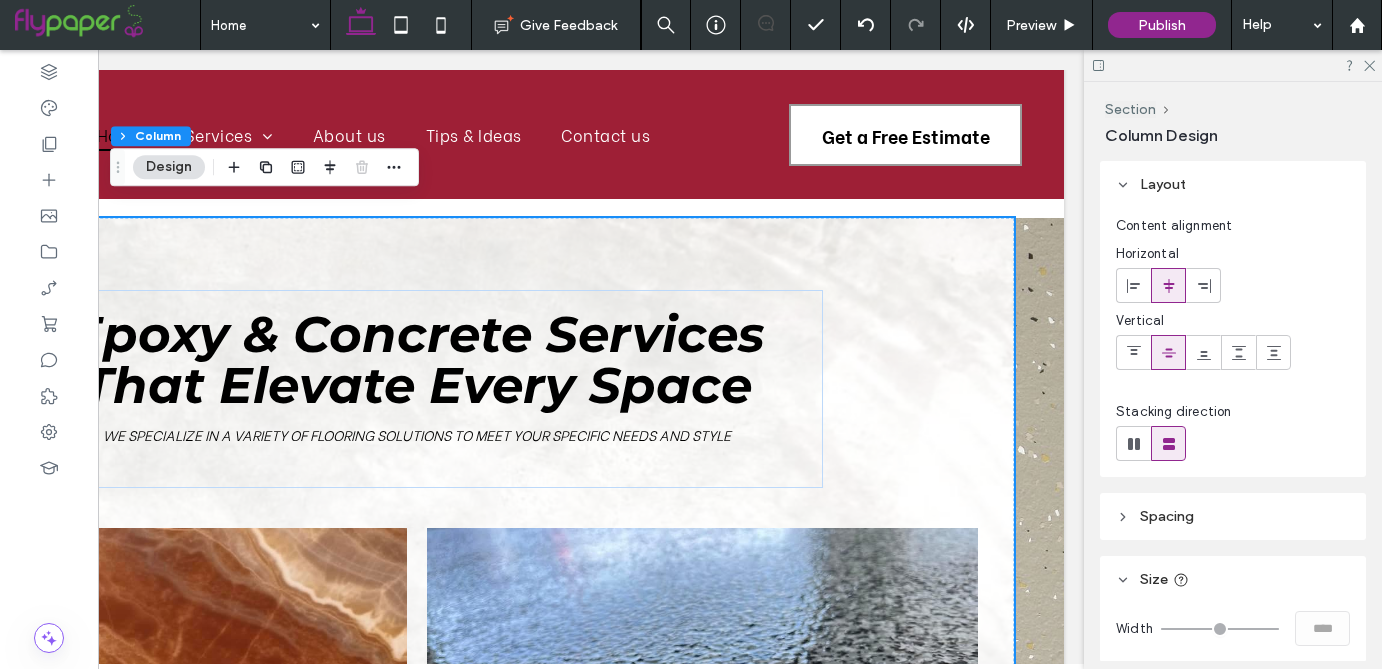 scroll, scrollTop: 1208, scrollLeft: 0, axis: vertical 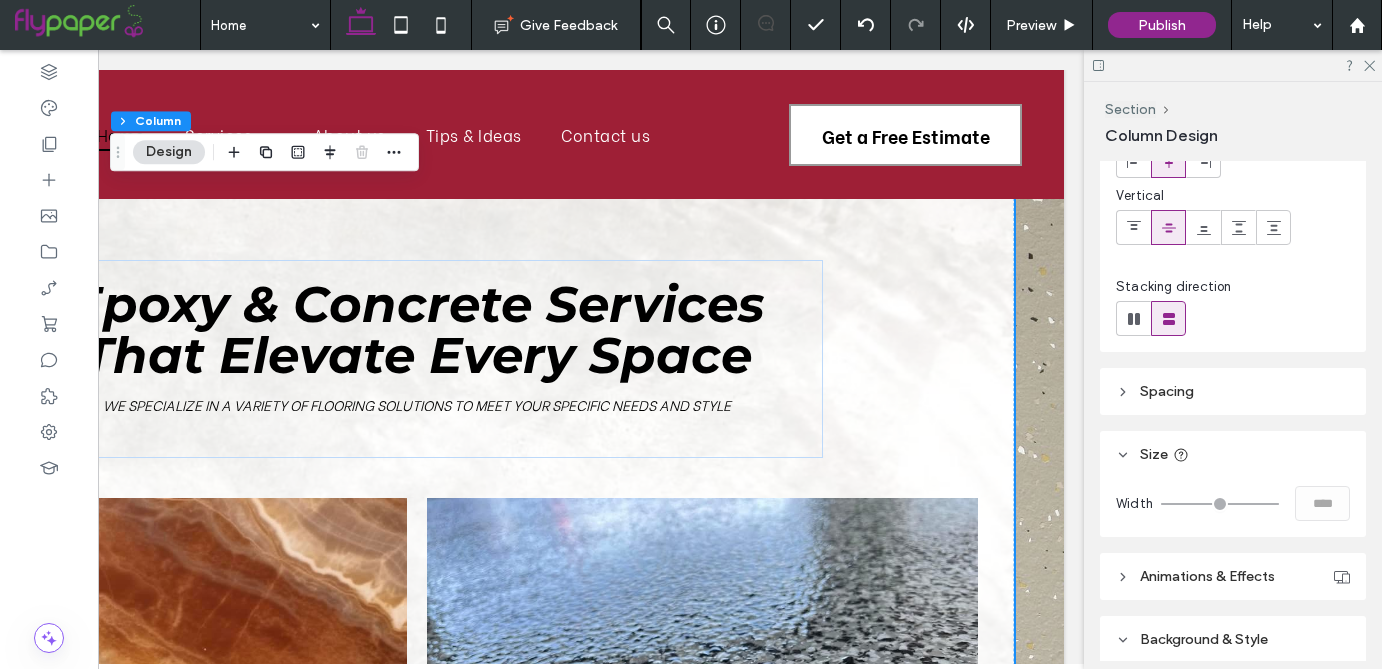 click on "Spacing" at bounding box center [1233, 391] 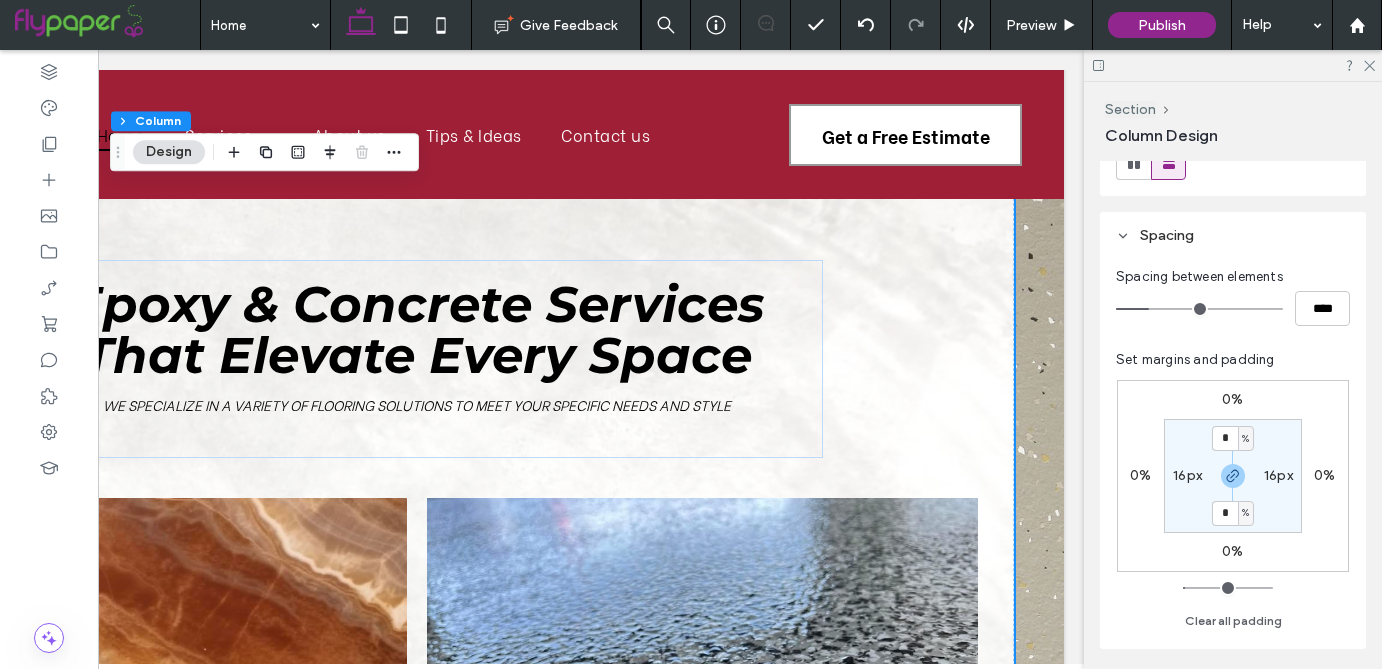 scroll, scrollTop: 296, scrollLeft: 0, axis: vertical 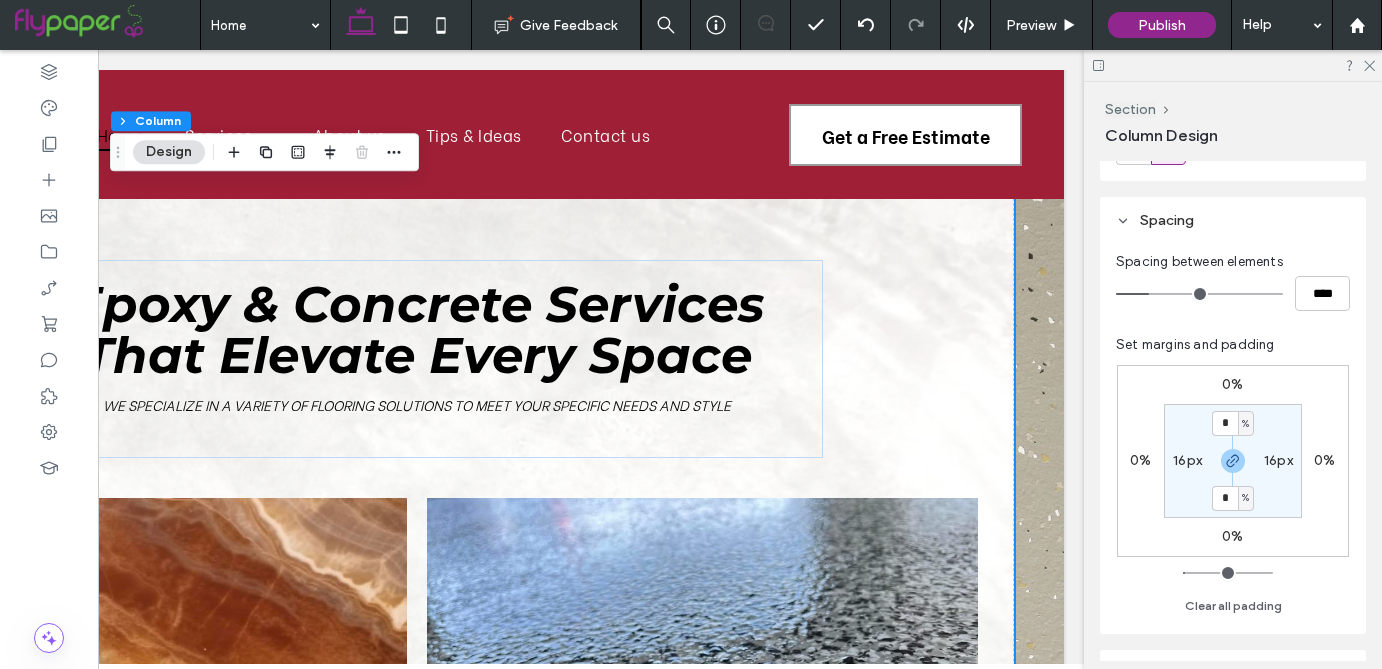 click on "0%" at bounding box center [1324, 460] 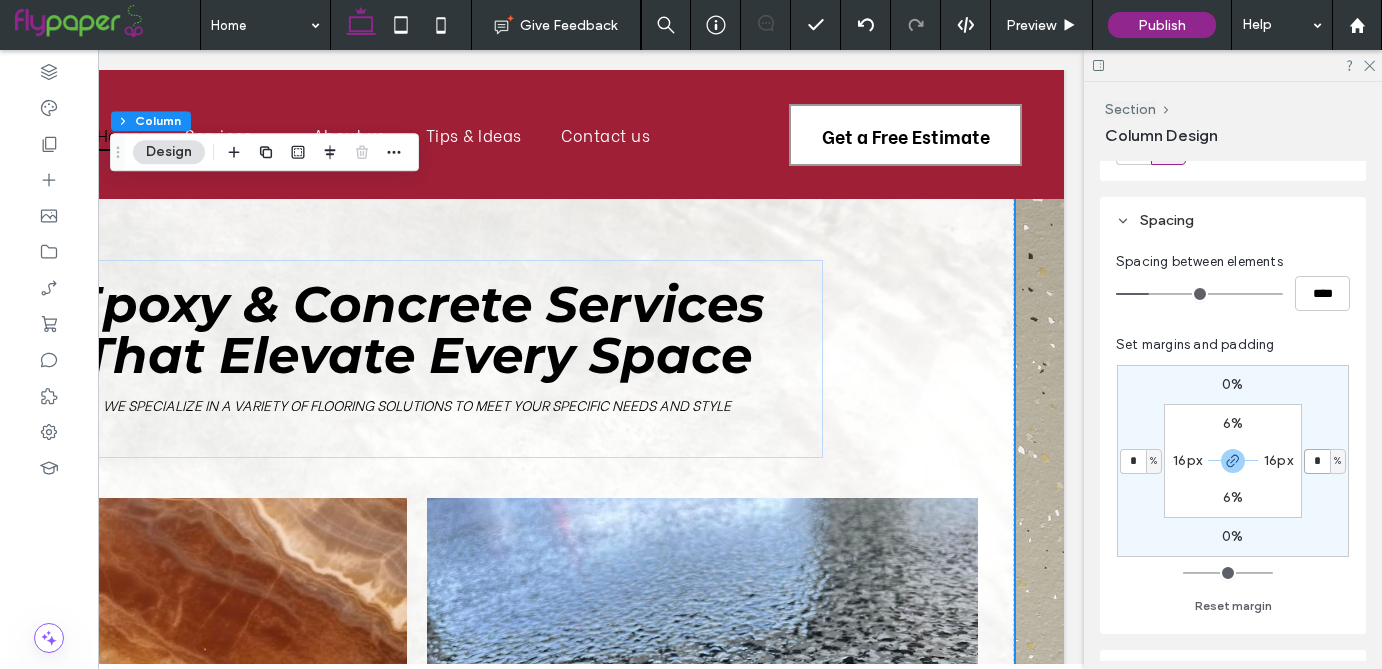 click on "*" at bounding box center [1317, 461] 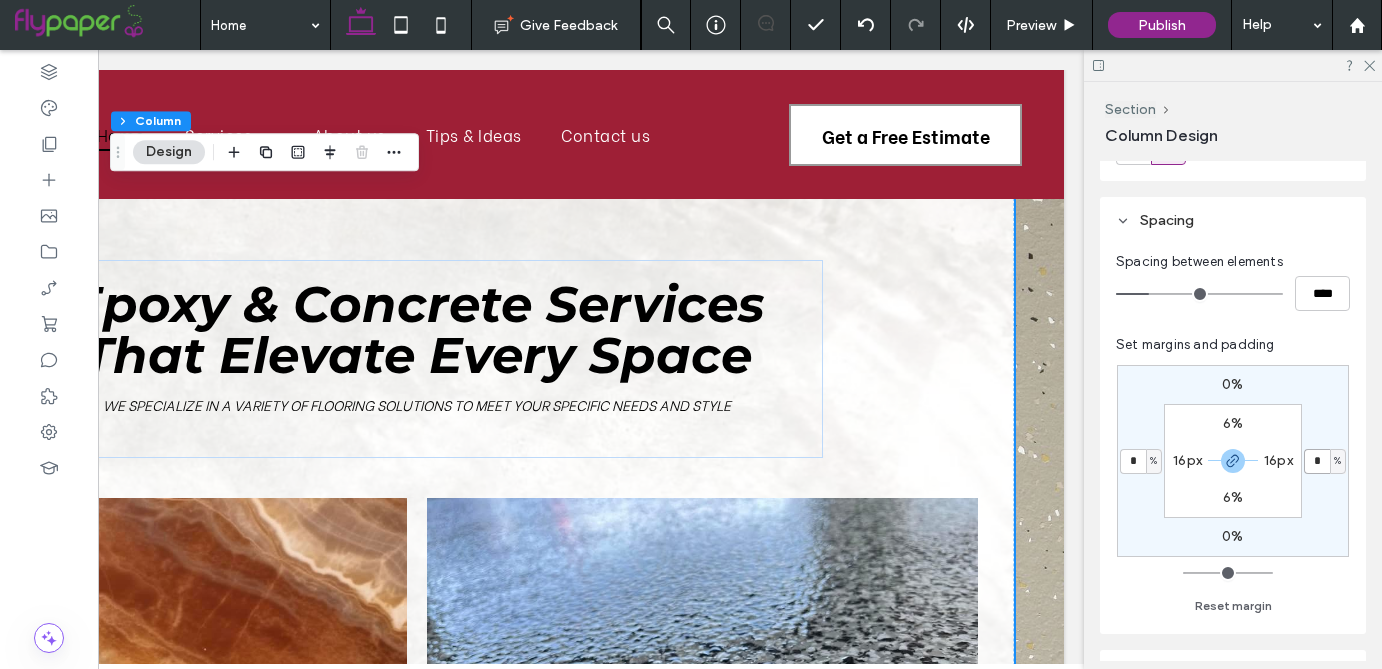 type on "*" 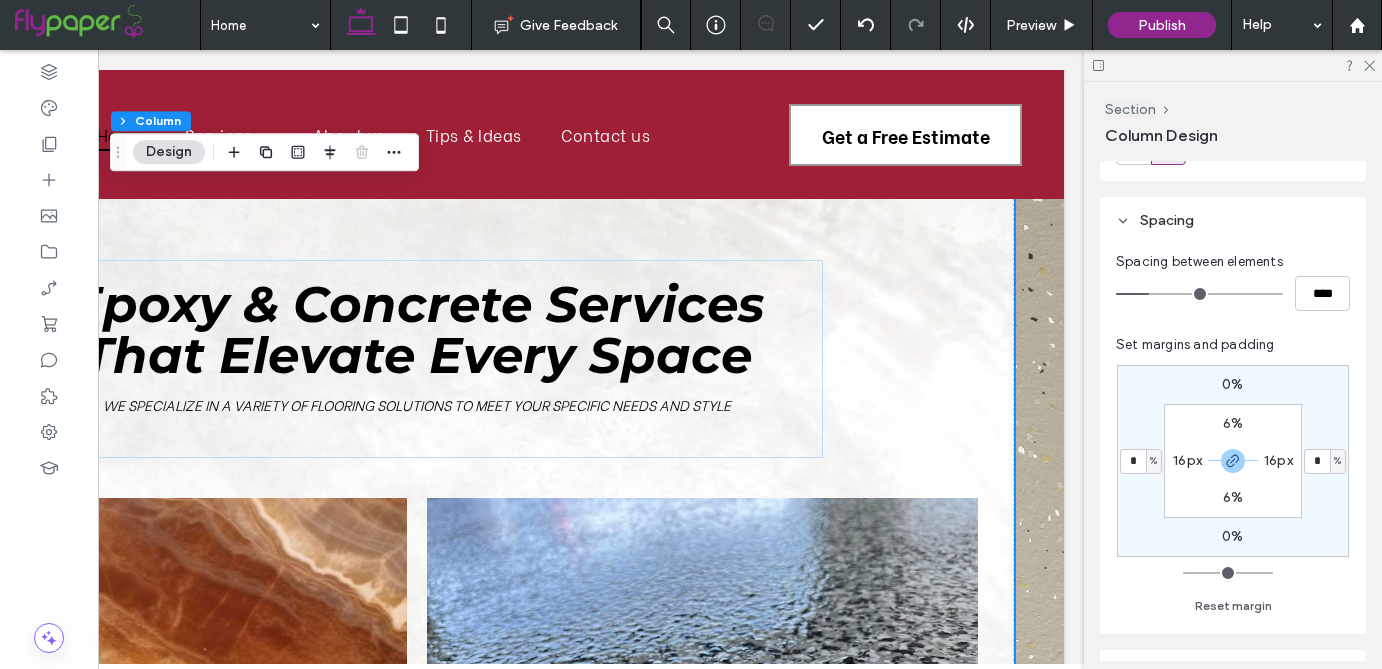 type on "*" 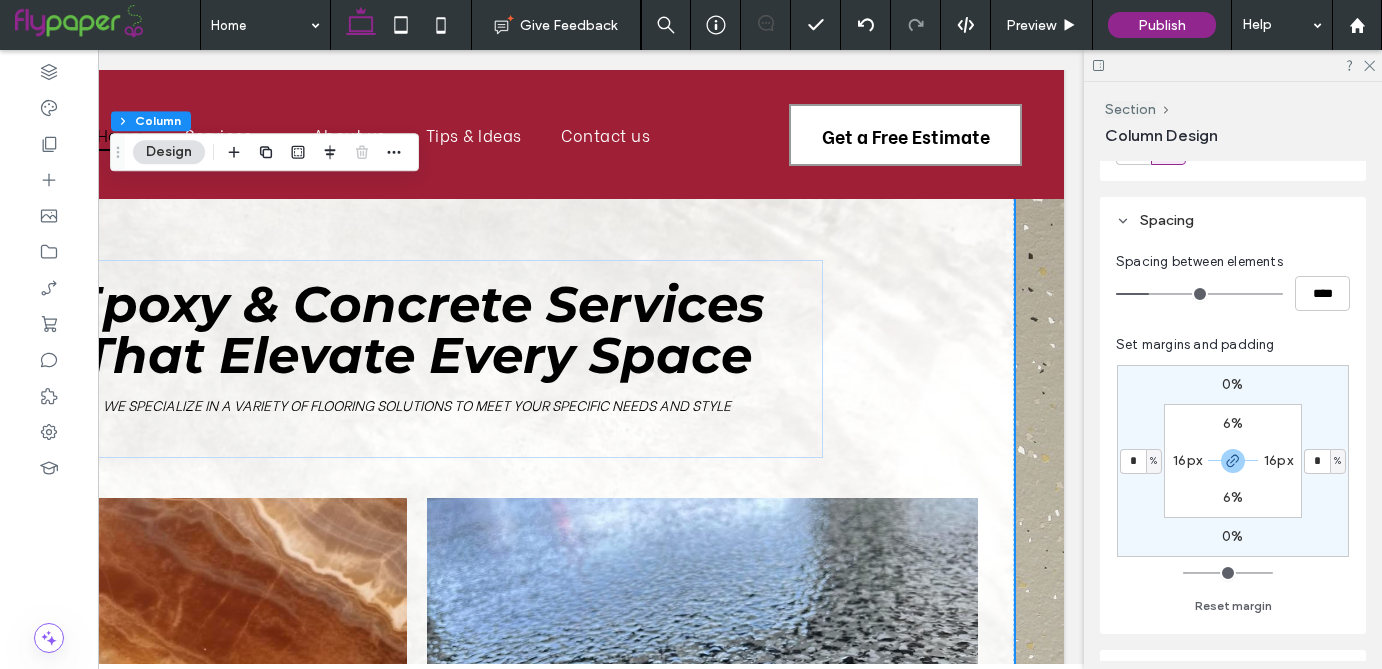 type on "**" 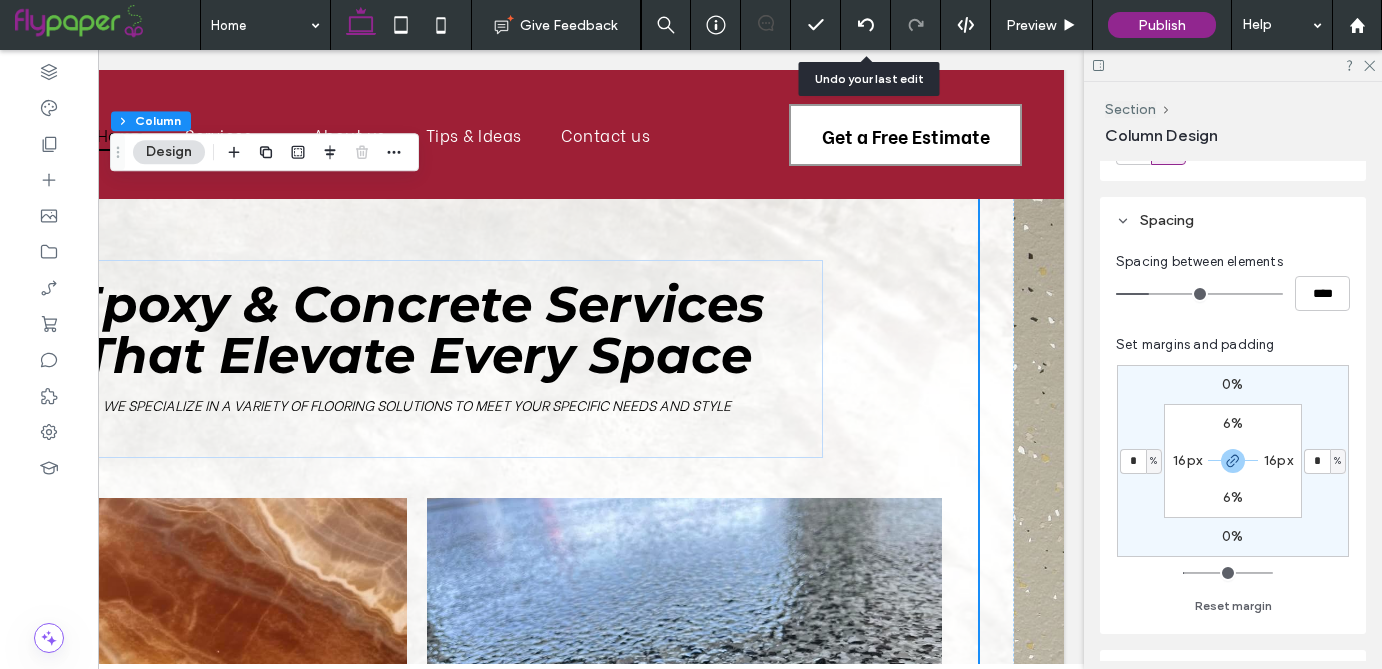 click 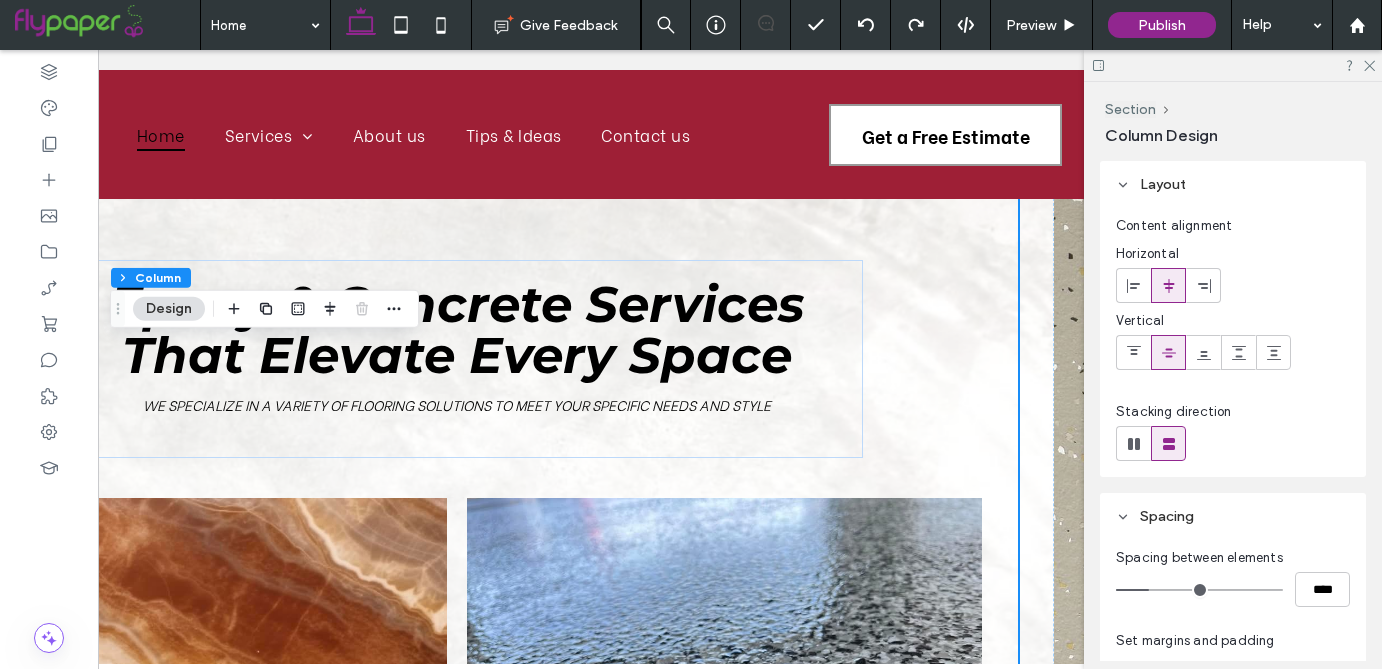 scroll, scrollTop: 0, scrollLeft: 298, axis: horizontal 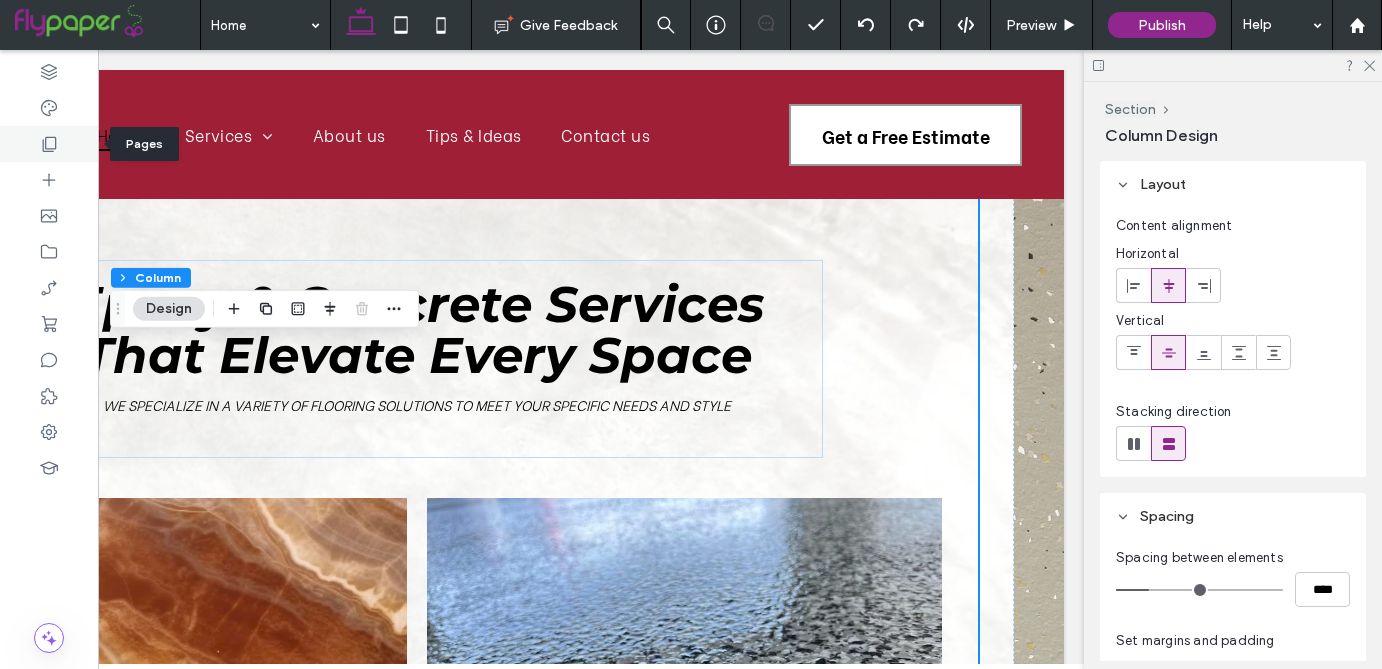 click 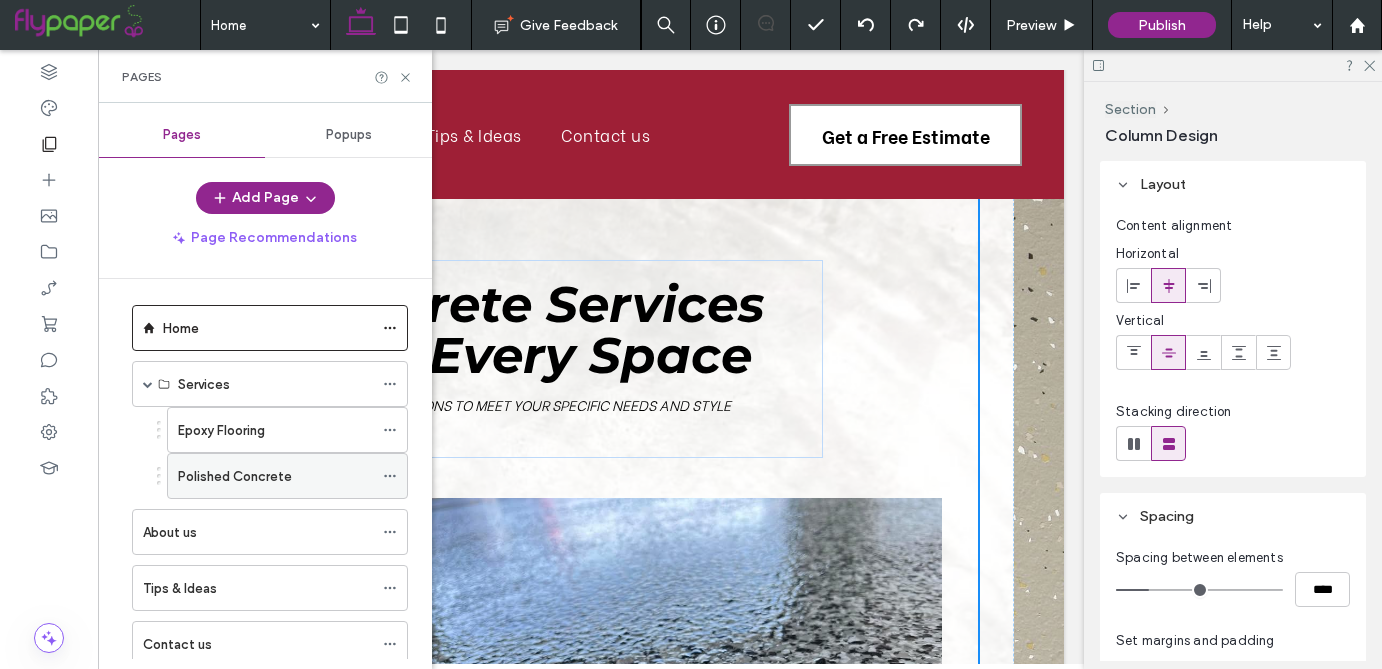 scroll, scrollTop: 0, scrollLeft: 0, axis: both 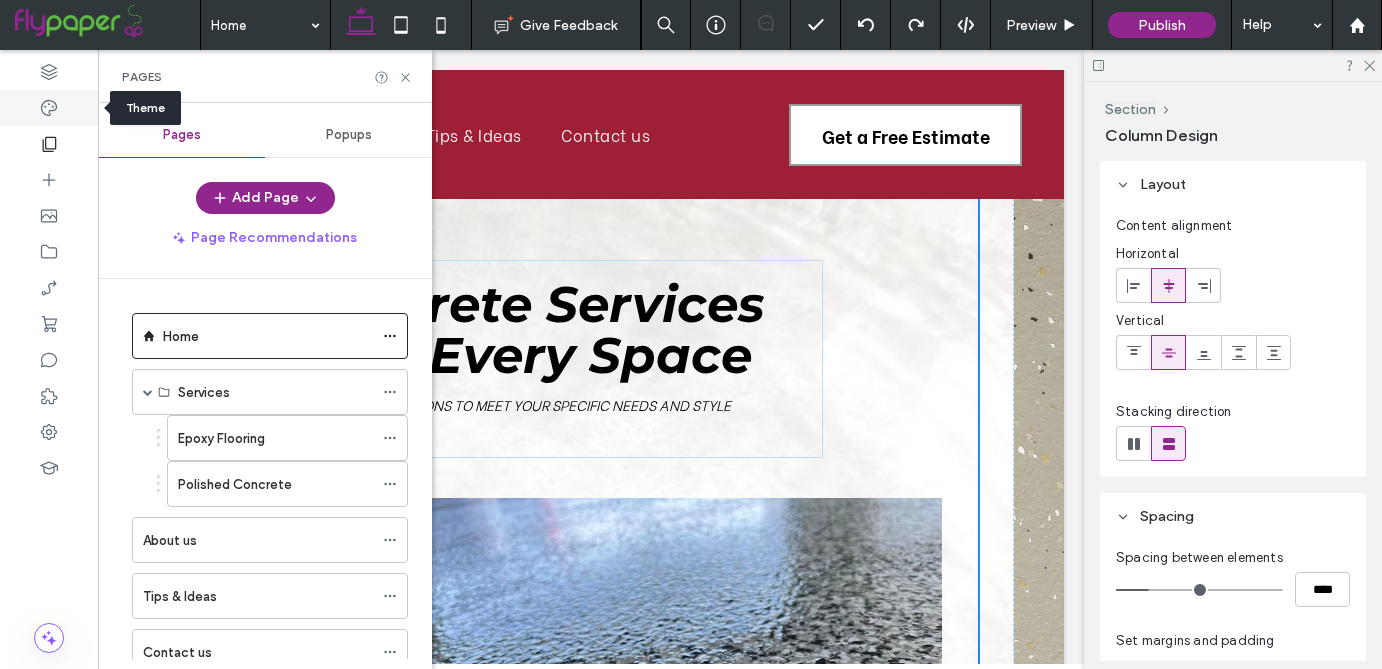 click 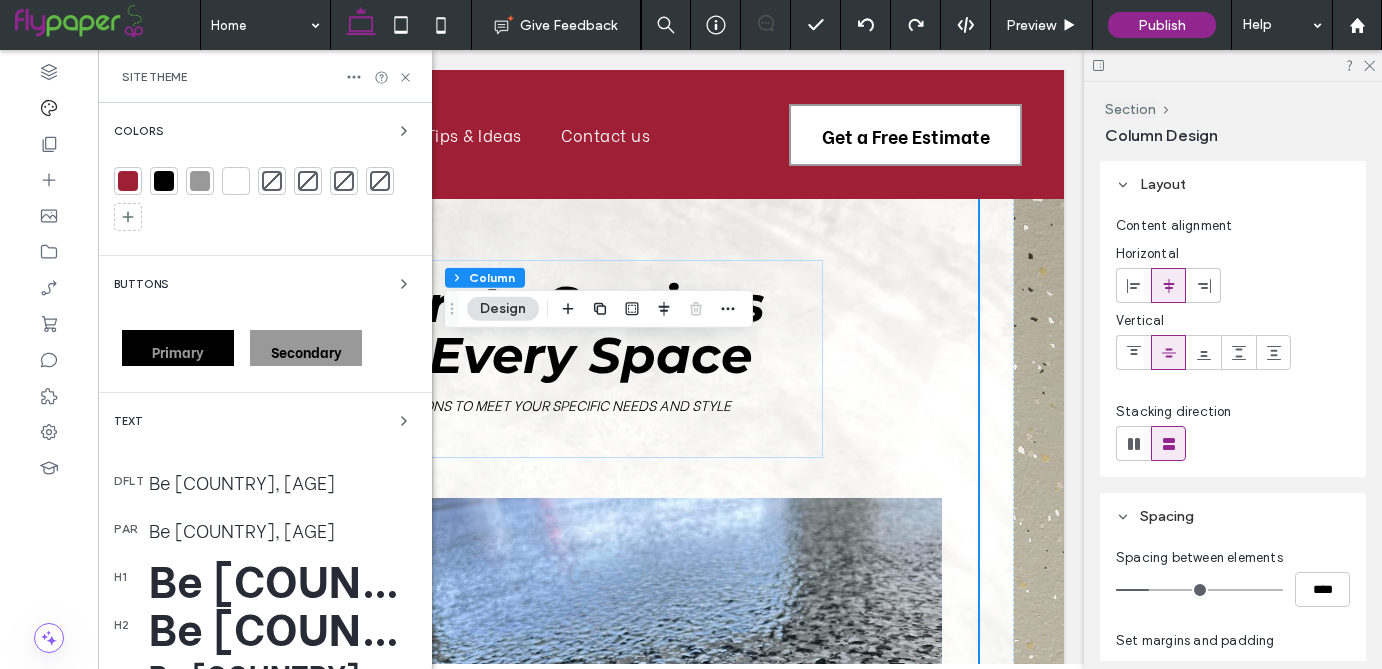 scroll, scrollTop: 66, scrollLeft: 0, axis: vertical 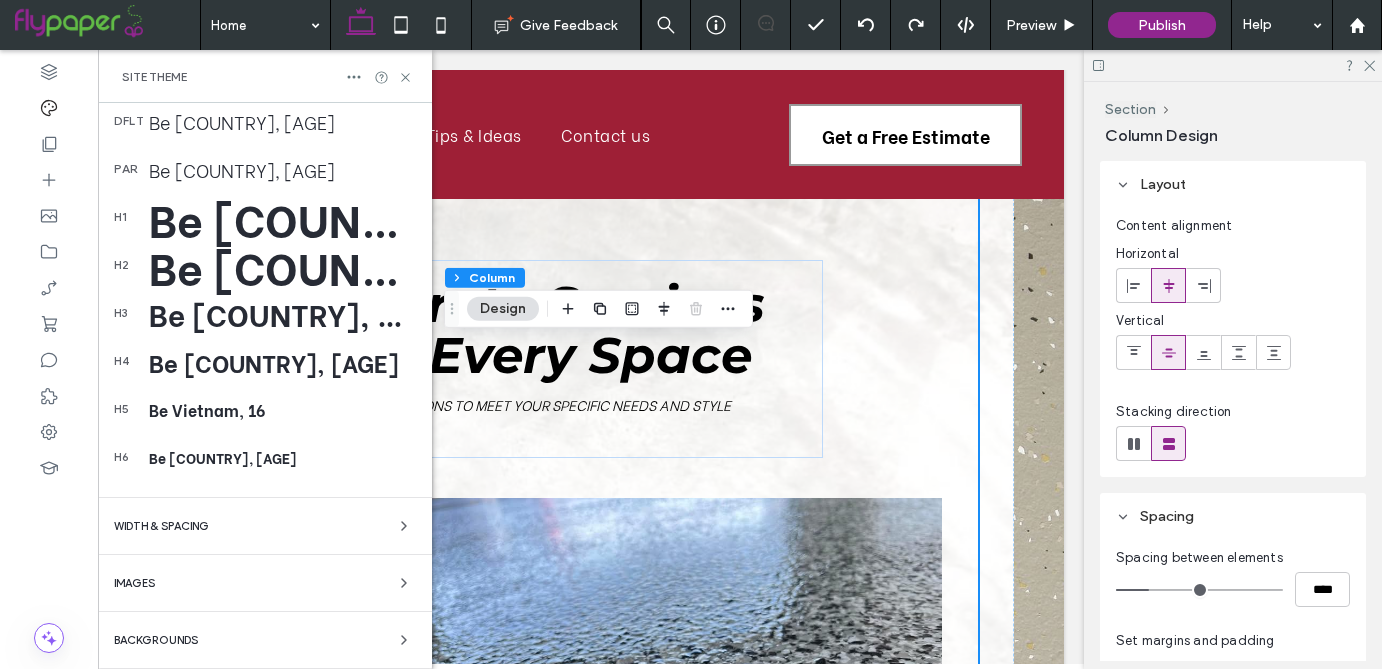 click on "Backgrounds" at bounding box center (156, 640) 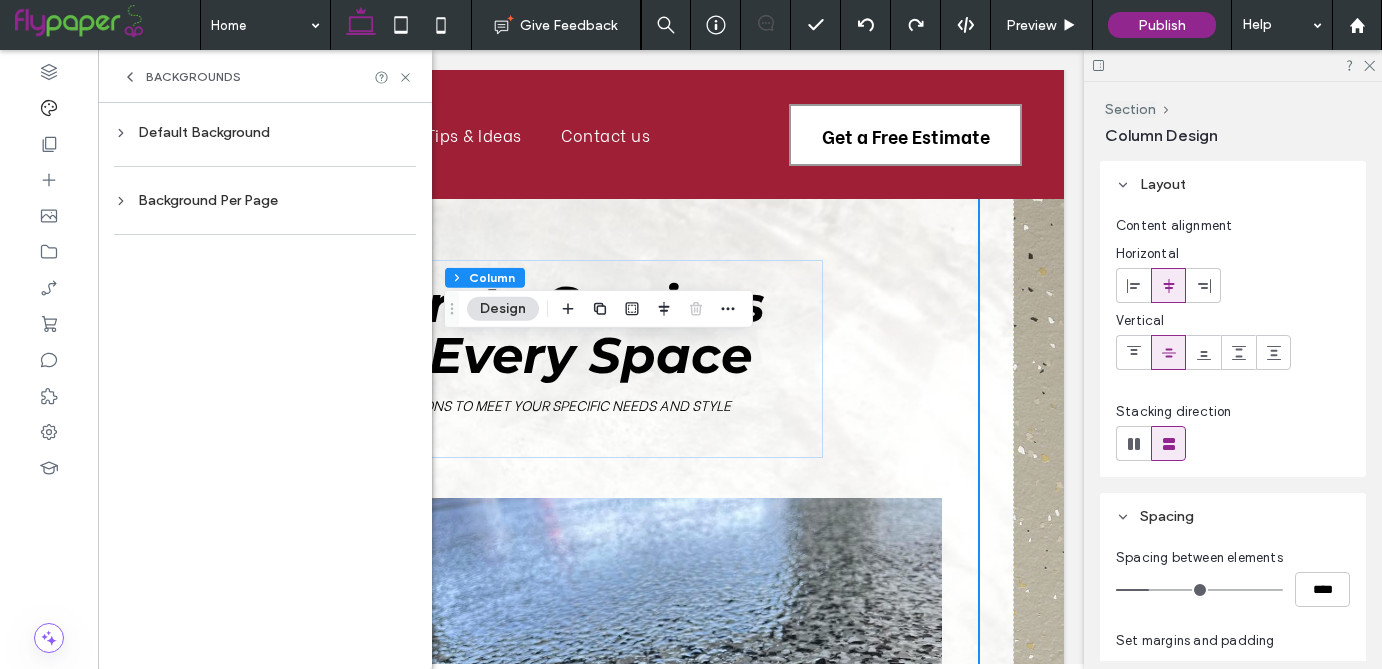 scroll, scrollTop: 0, scrollLeft: 0, axis: both 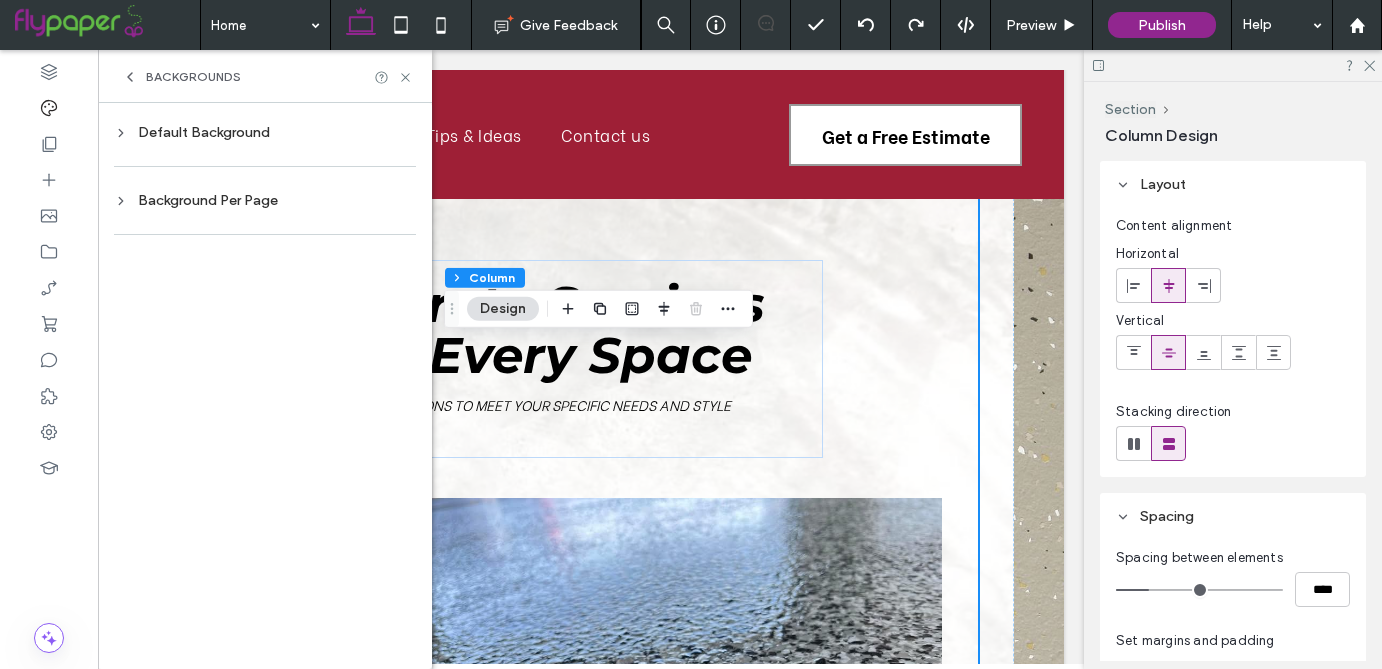 click on "Background Per Page" at bounding box center [265, 200] 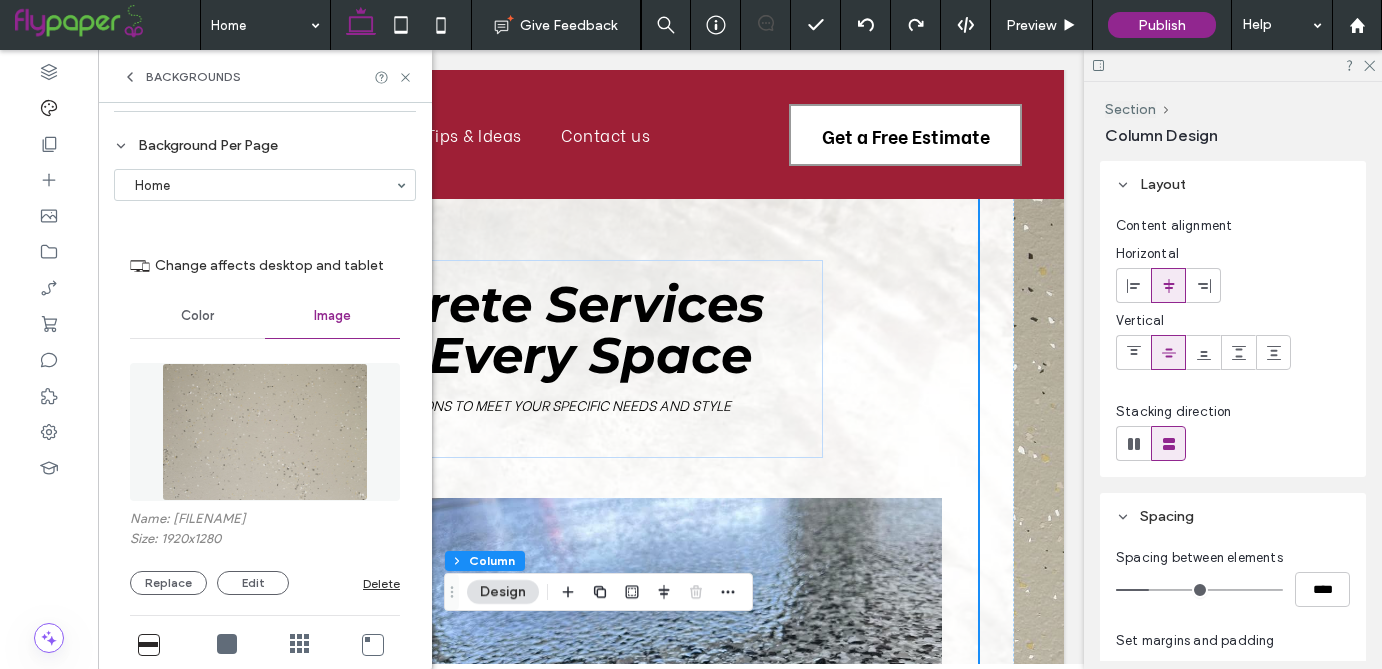 scroll, scrollTop: 57, scrollLeft: 0, axis: vertical 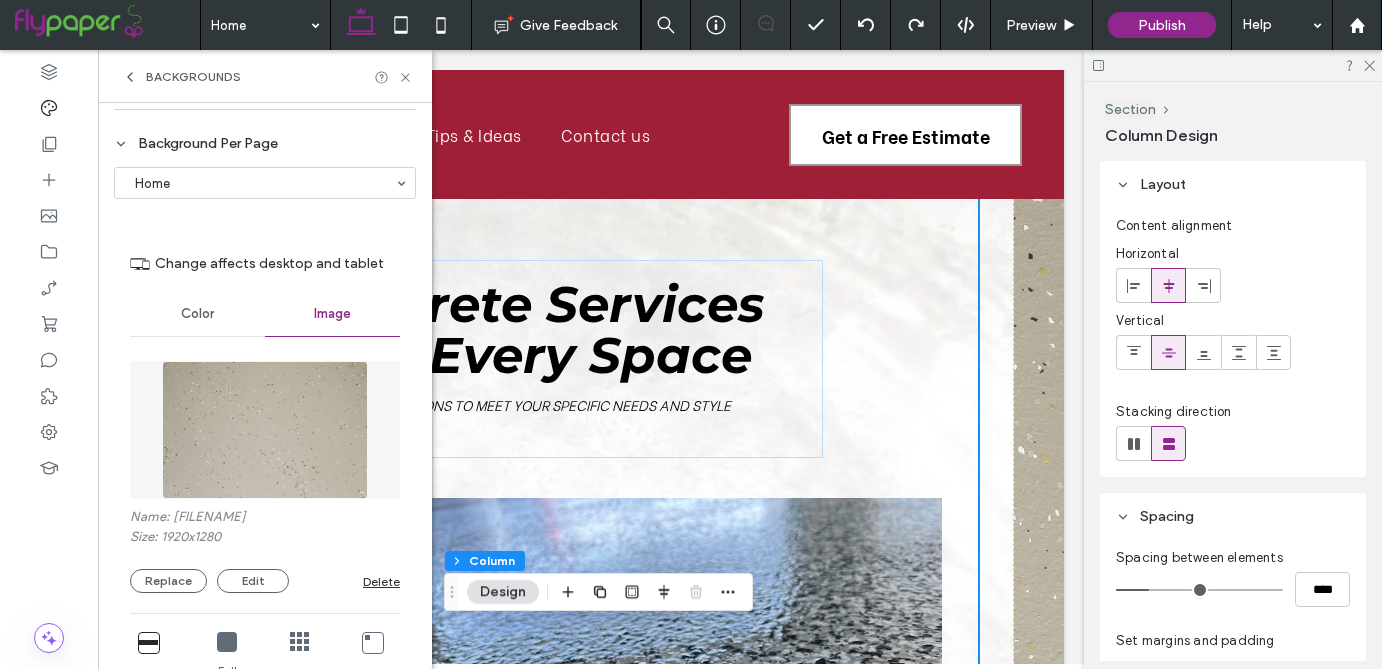 click on "Delete" at bounding box center (381, 581) 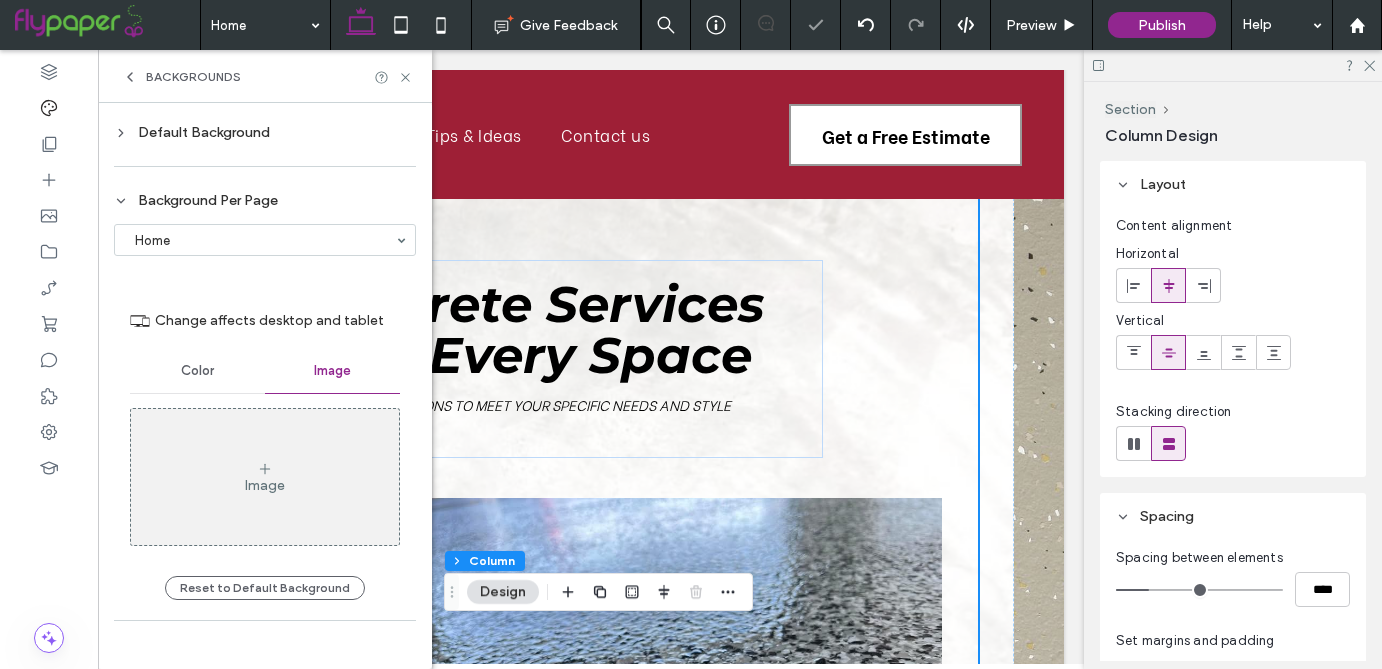 scroll, scrollTop: 0, scrollLeft: 0, axis: both 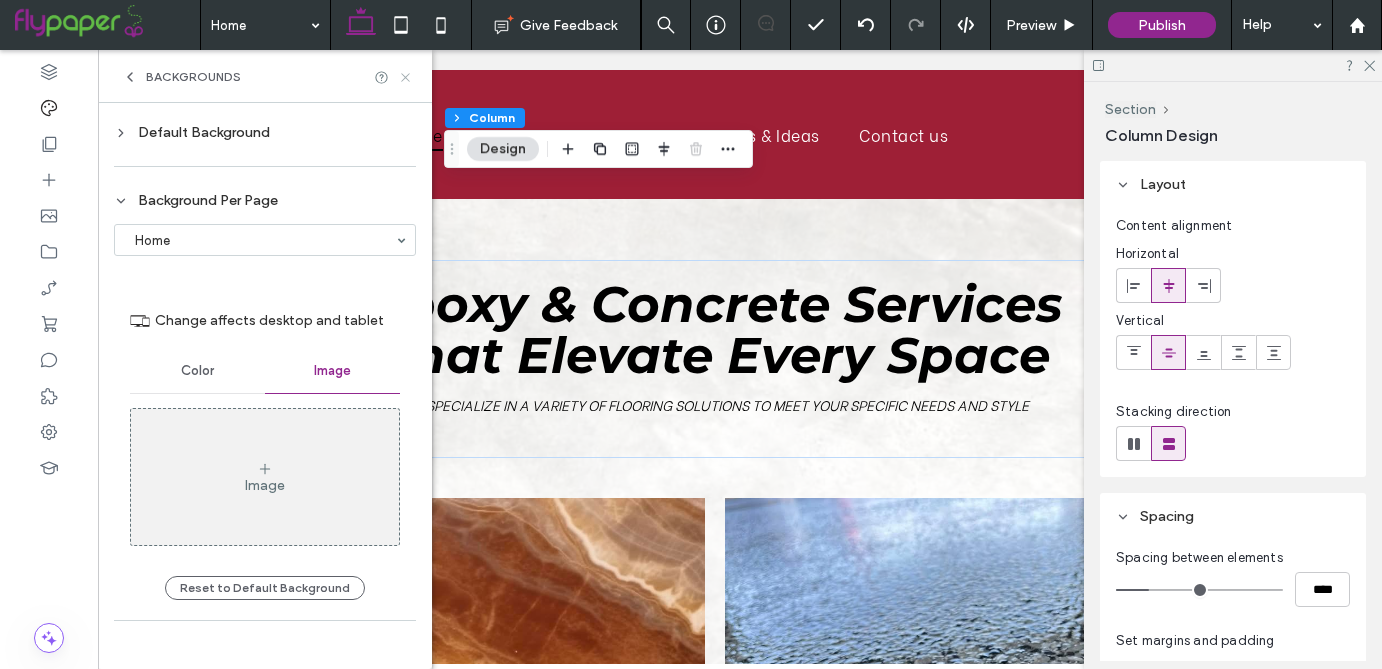 click 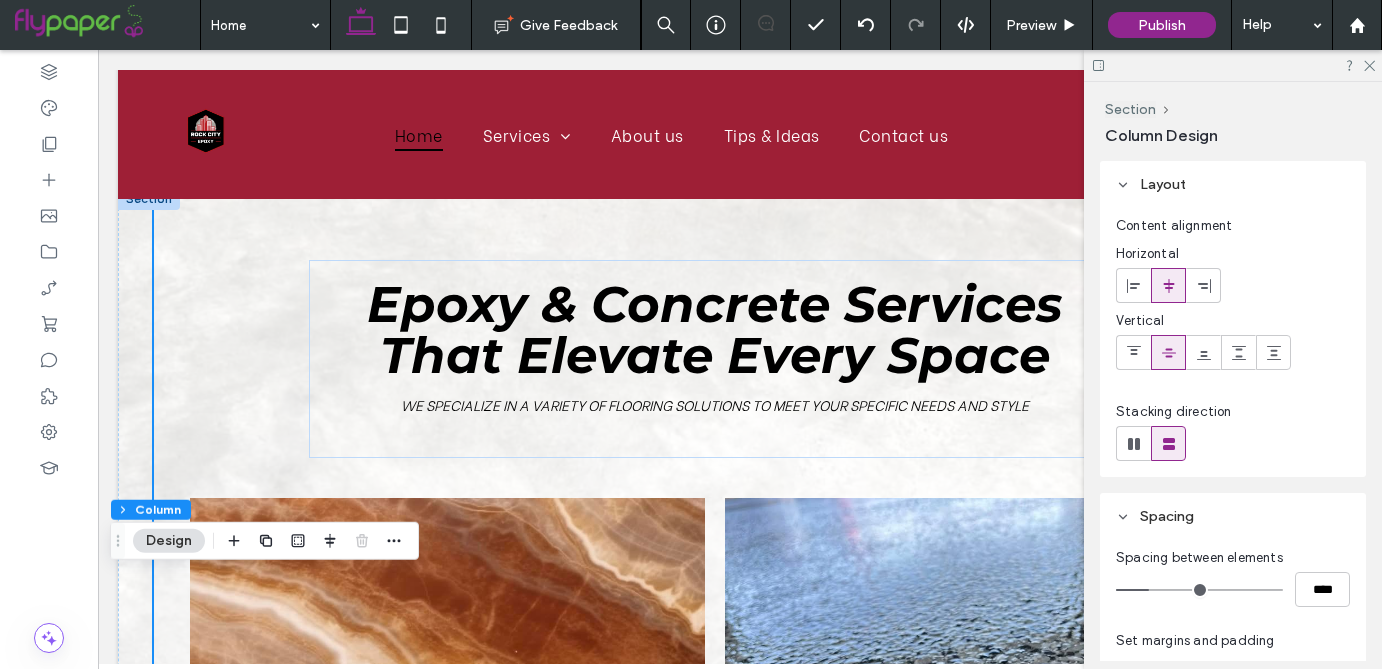 scroll, scrollTop: 0, scrollLeft: 298, axis: horizontal 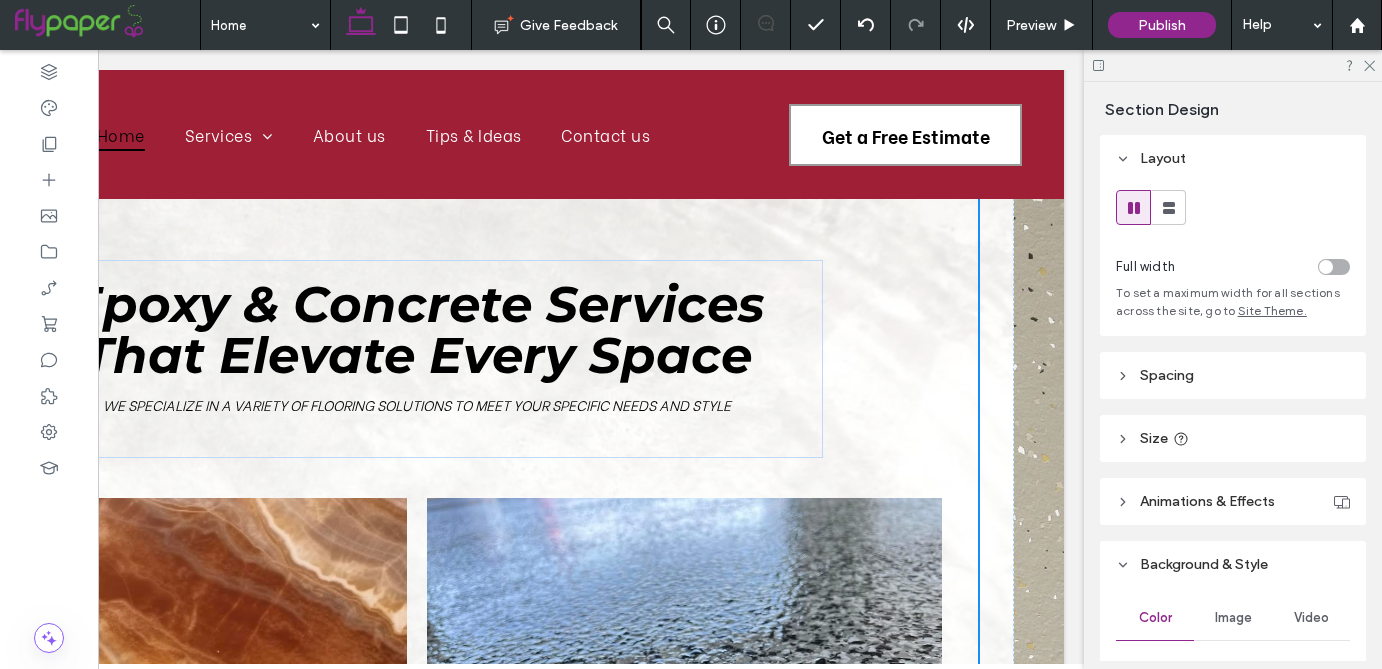 type on "***" 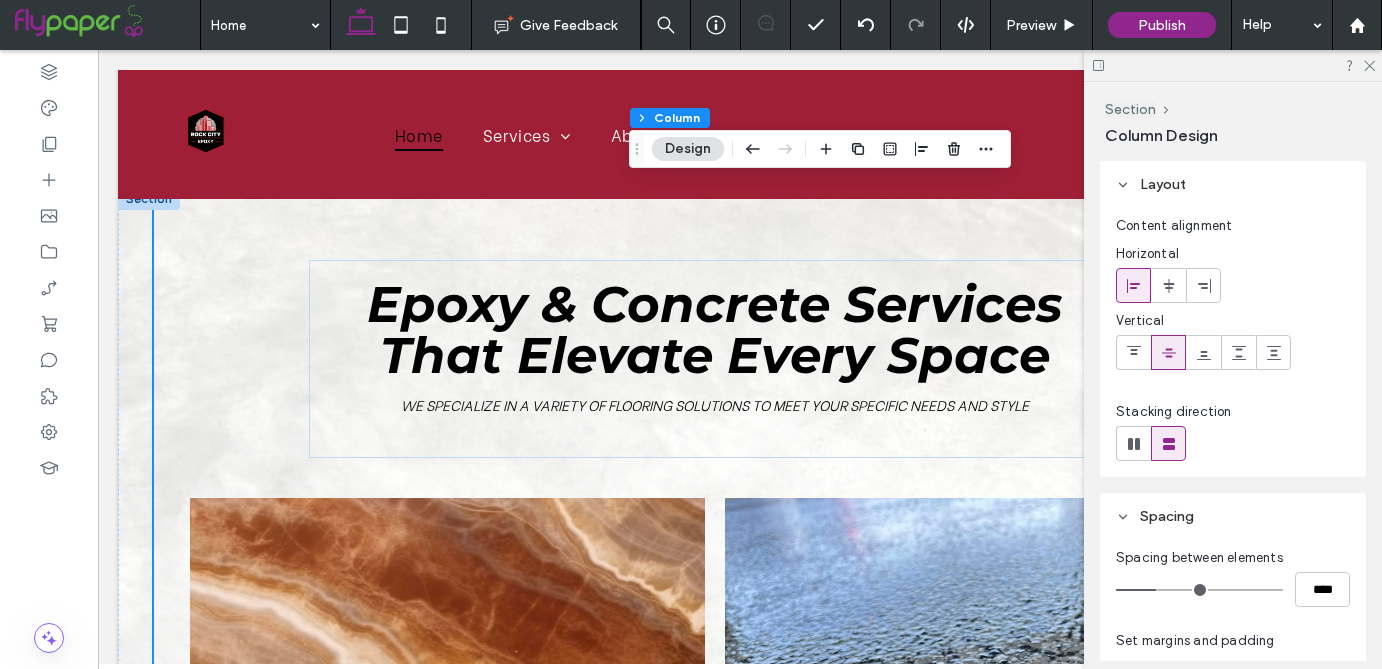 scroll, scrollTop: 0, scrollLeft: 298, axis: horizontal 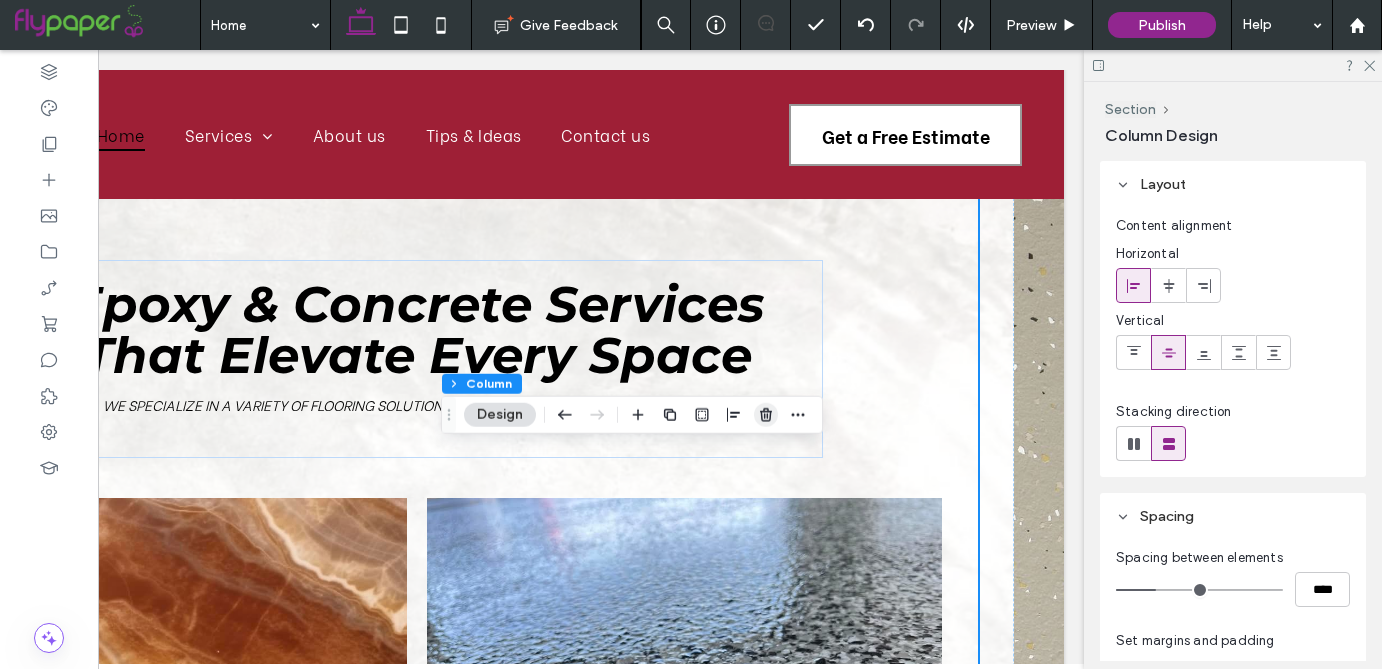 click 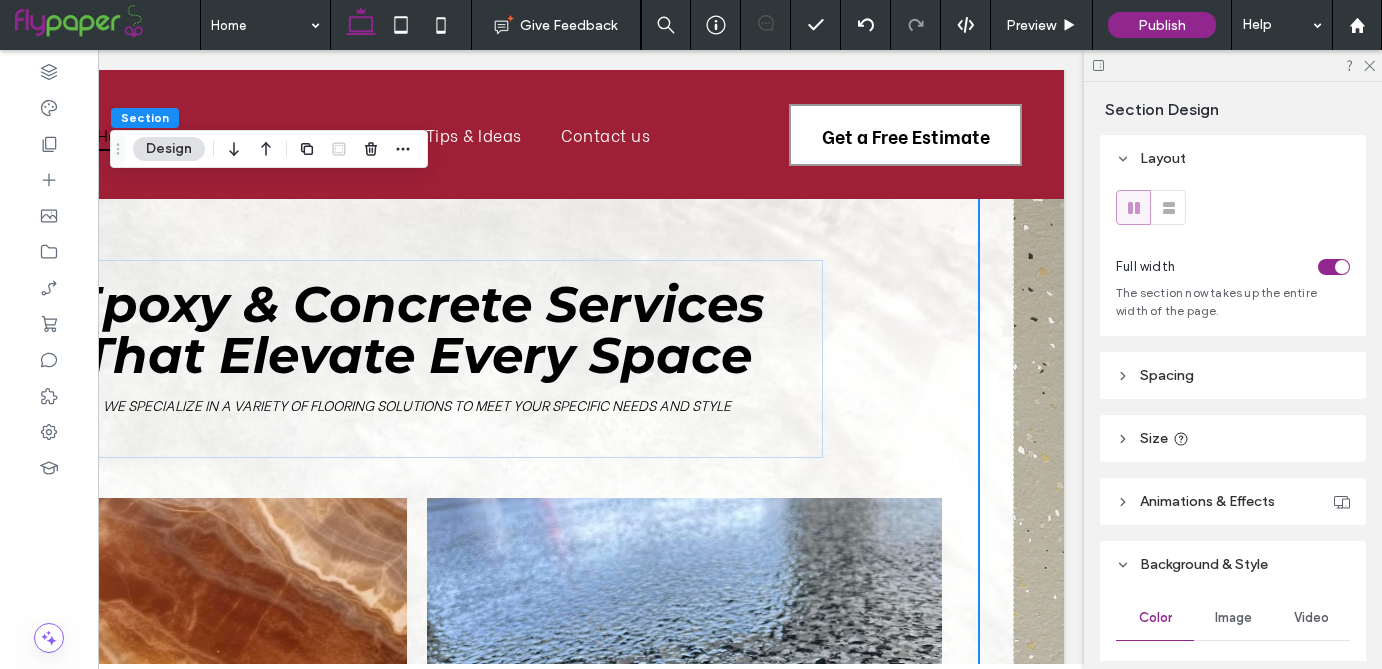scroll, scrollTop: 0, scrollLeft: 288, axis: horizontal 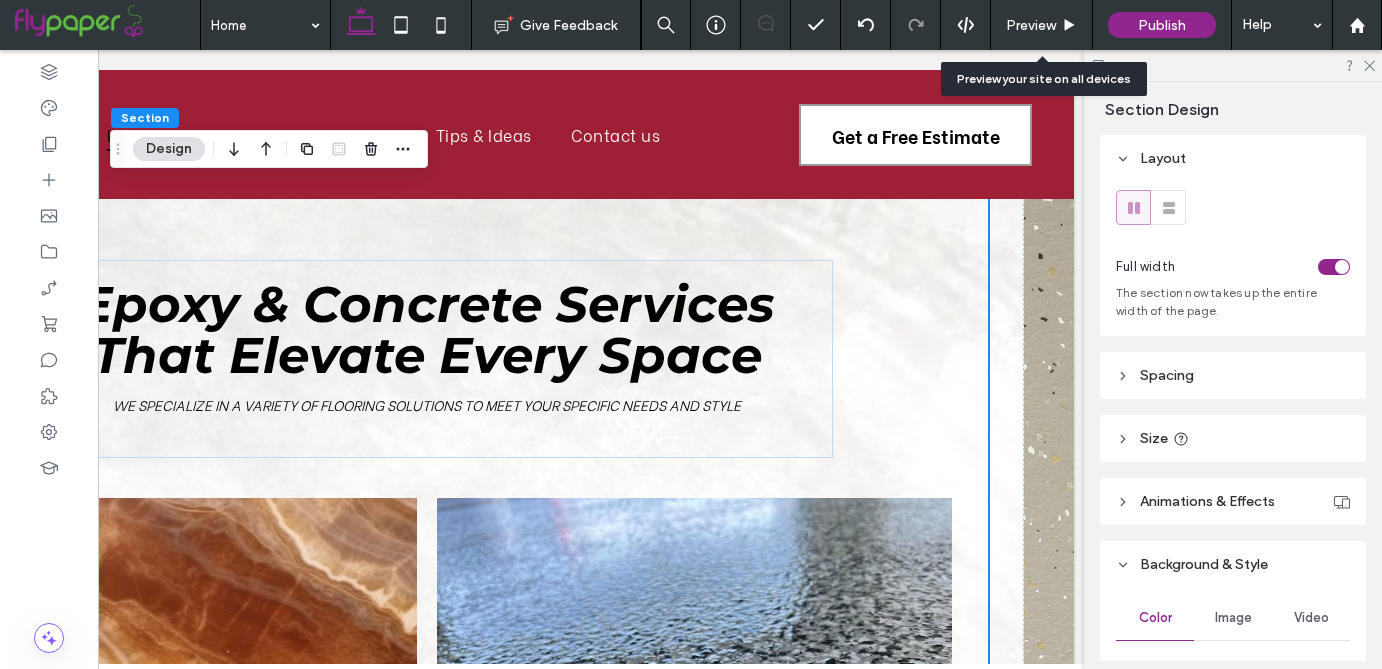 click on "Preview" at bounding box center (1031, 25) 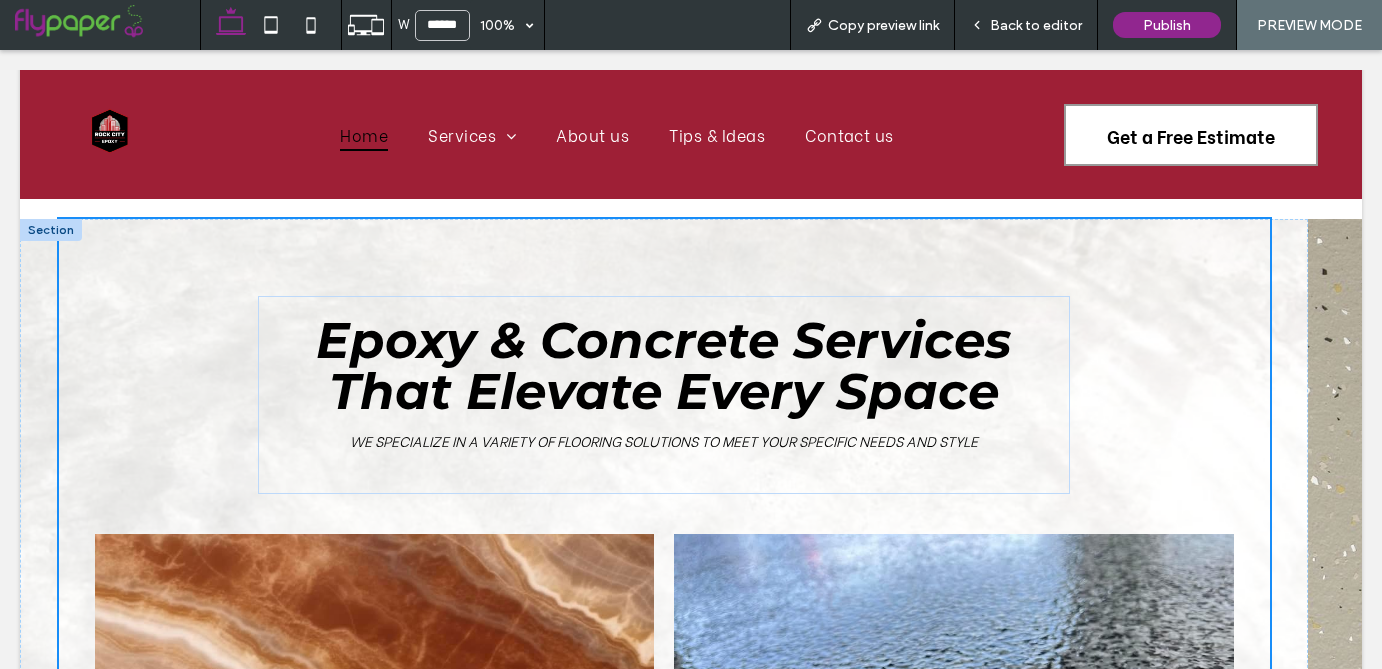 click on "Back to editor" at bounding box center [1036, 25] 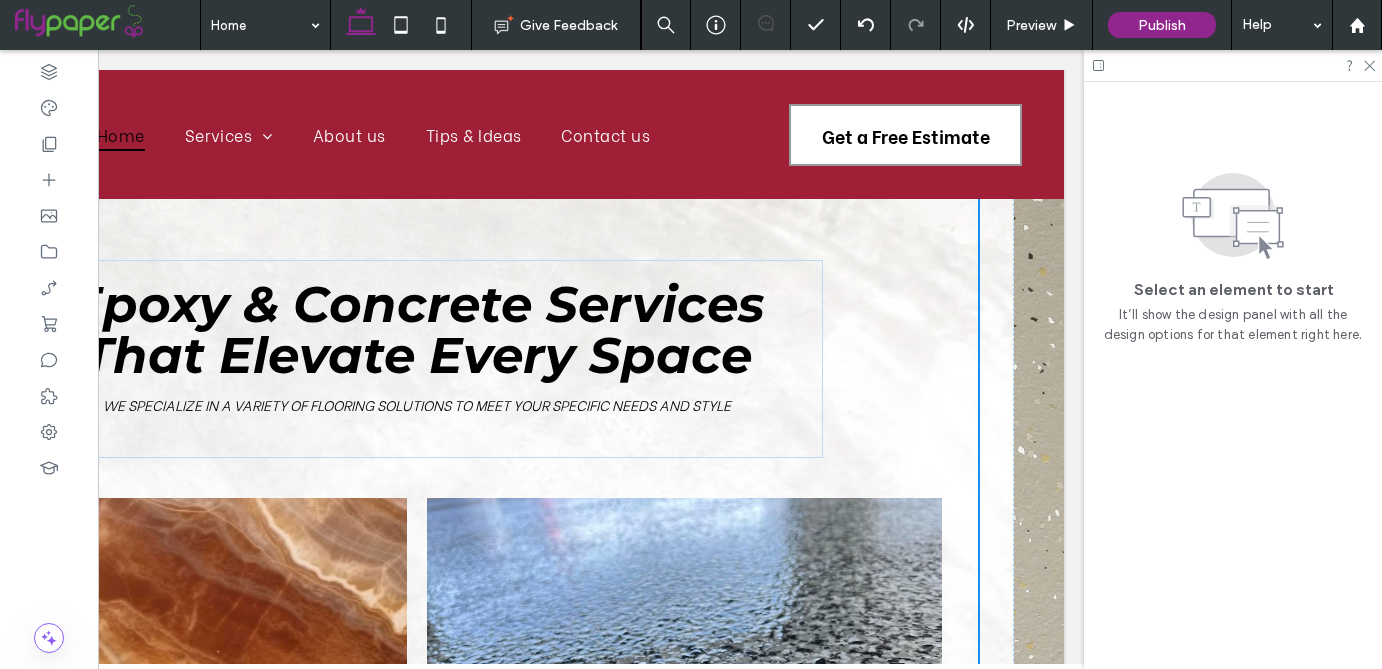 scroll, scrollTop: 0, scrollLeft: 292, axis: horizontal 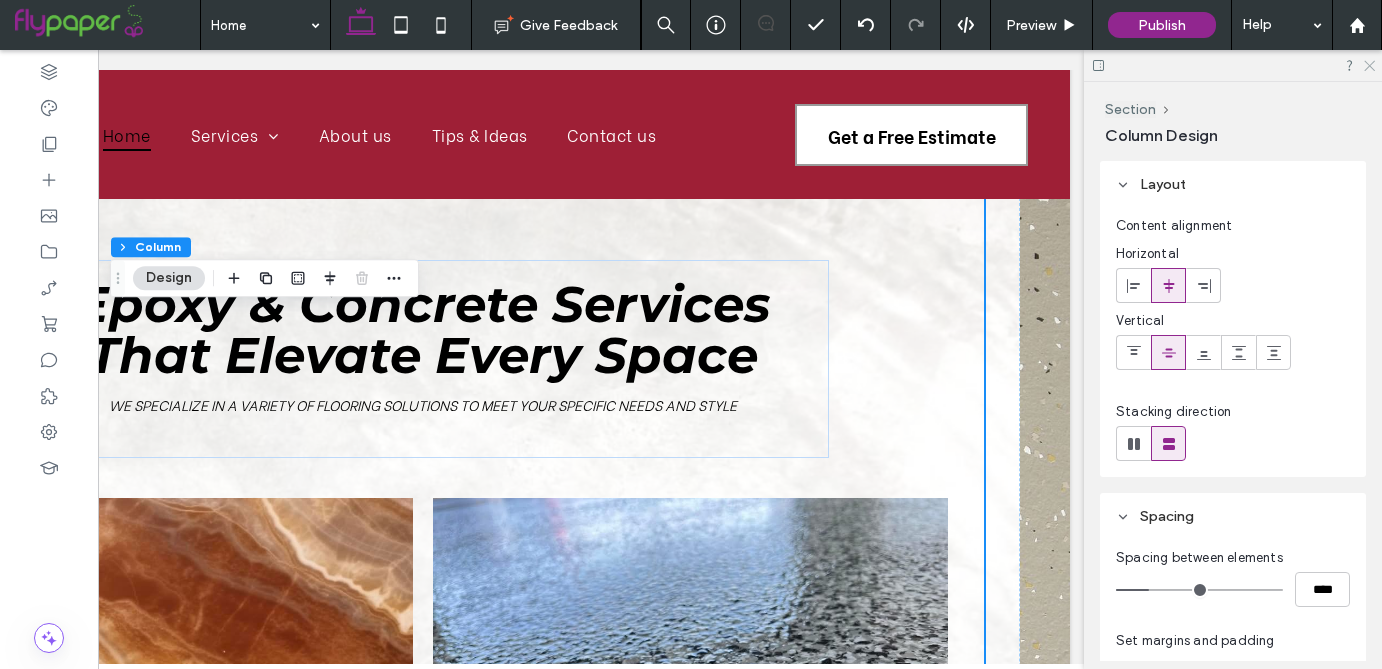 click 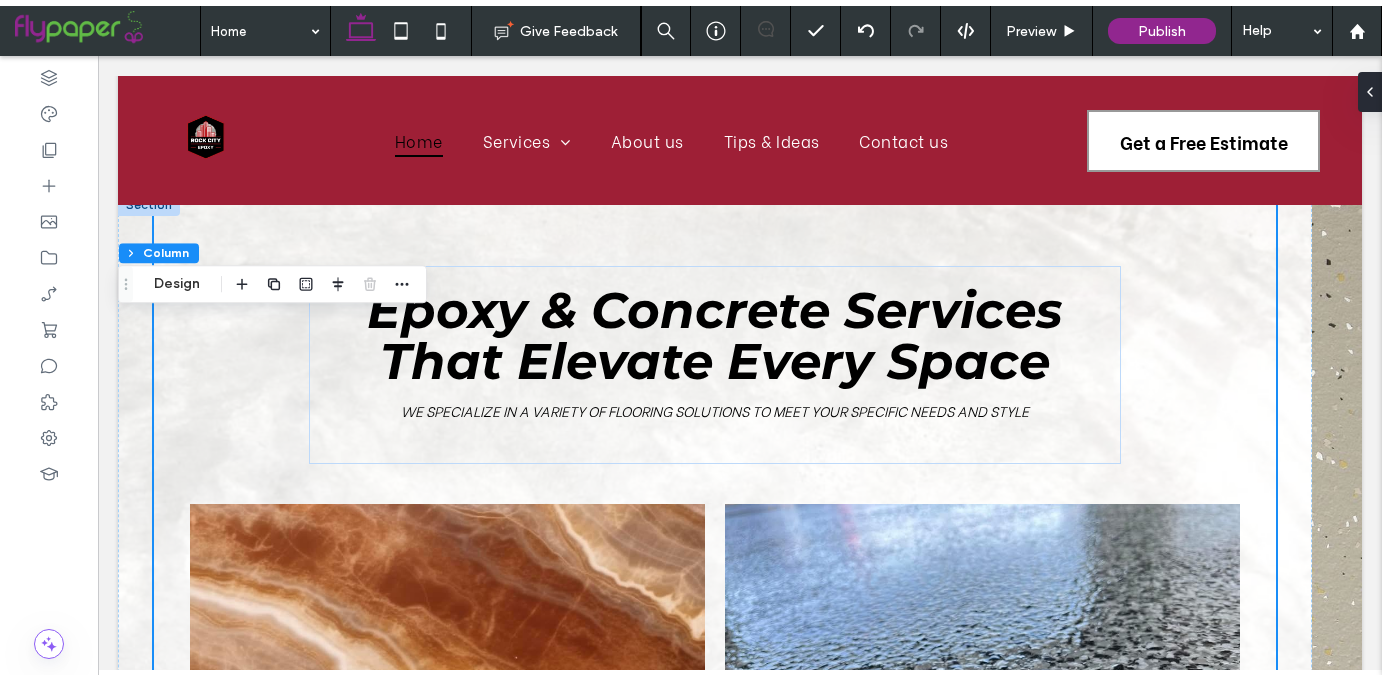 scroll, scrollTop: 0, scrollLeft: 0, axis: both 